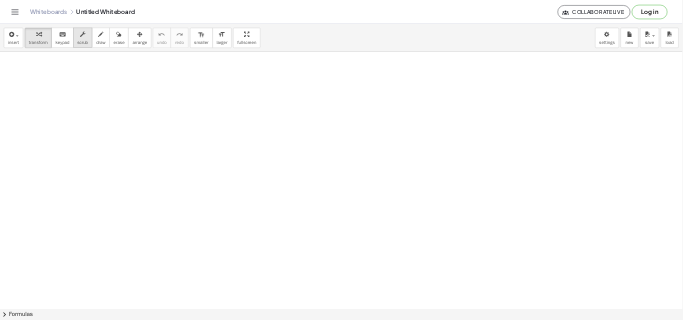scroll, scrollTop: 0, scrollLeft: 0, axis: both 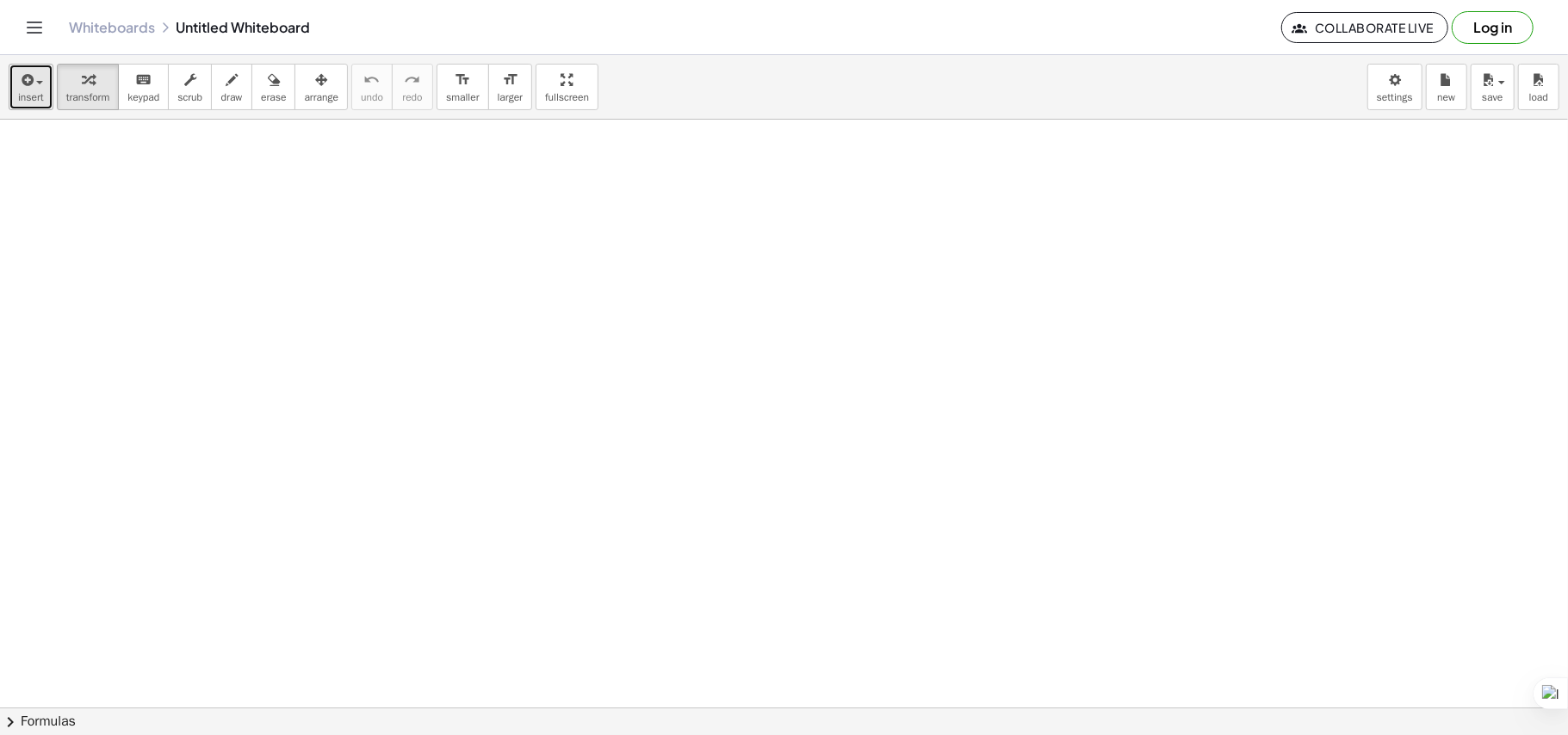 click at bounding box center [26, 80] 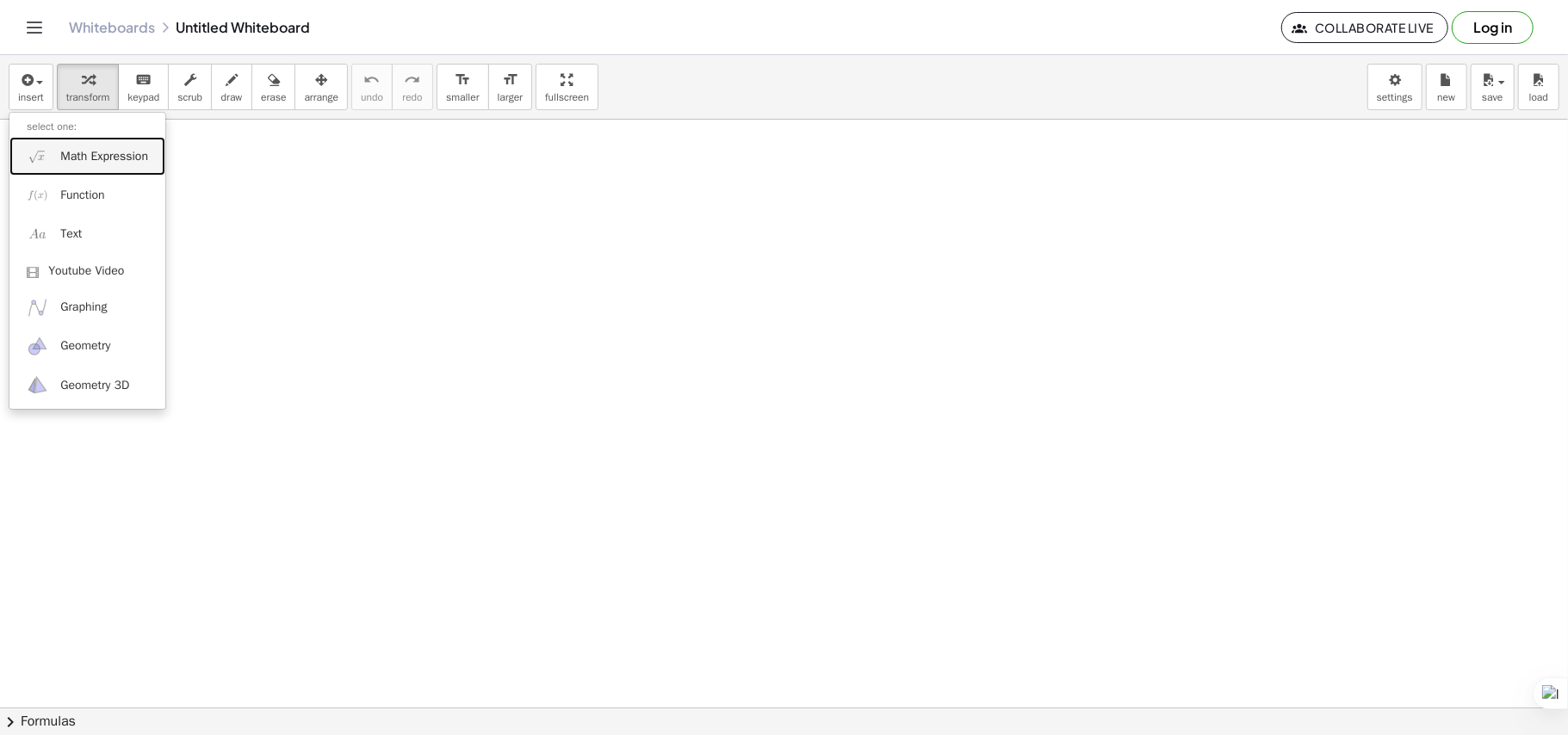 click on "Math Expression" at bounding box center [87, 156] 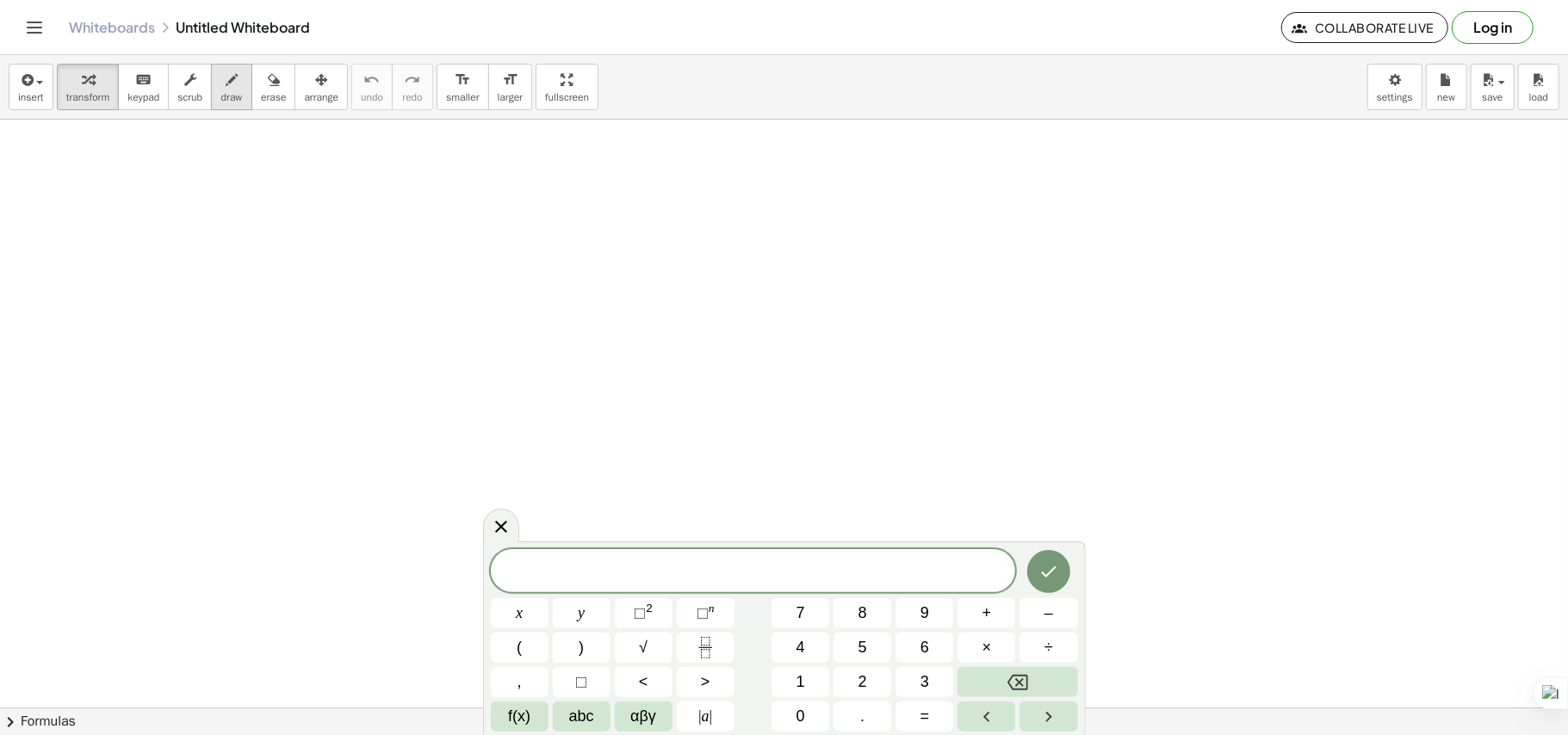 click on "draw" at bounding box center [232, 97] 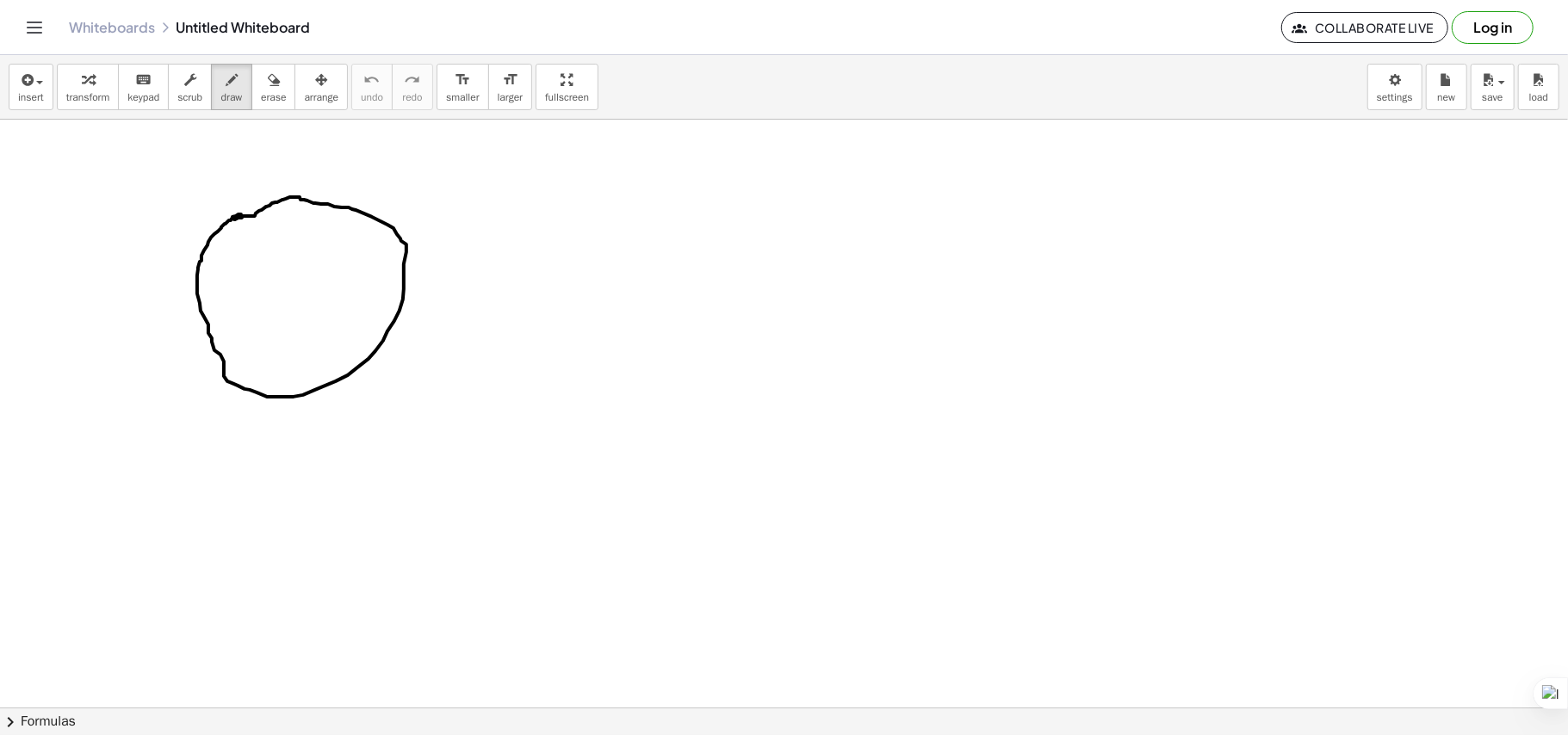 click at bounding box center [784, 707] 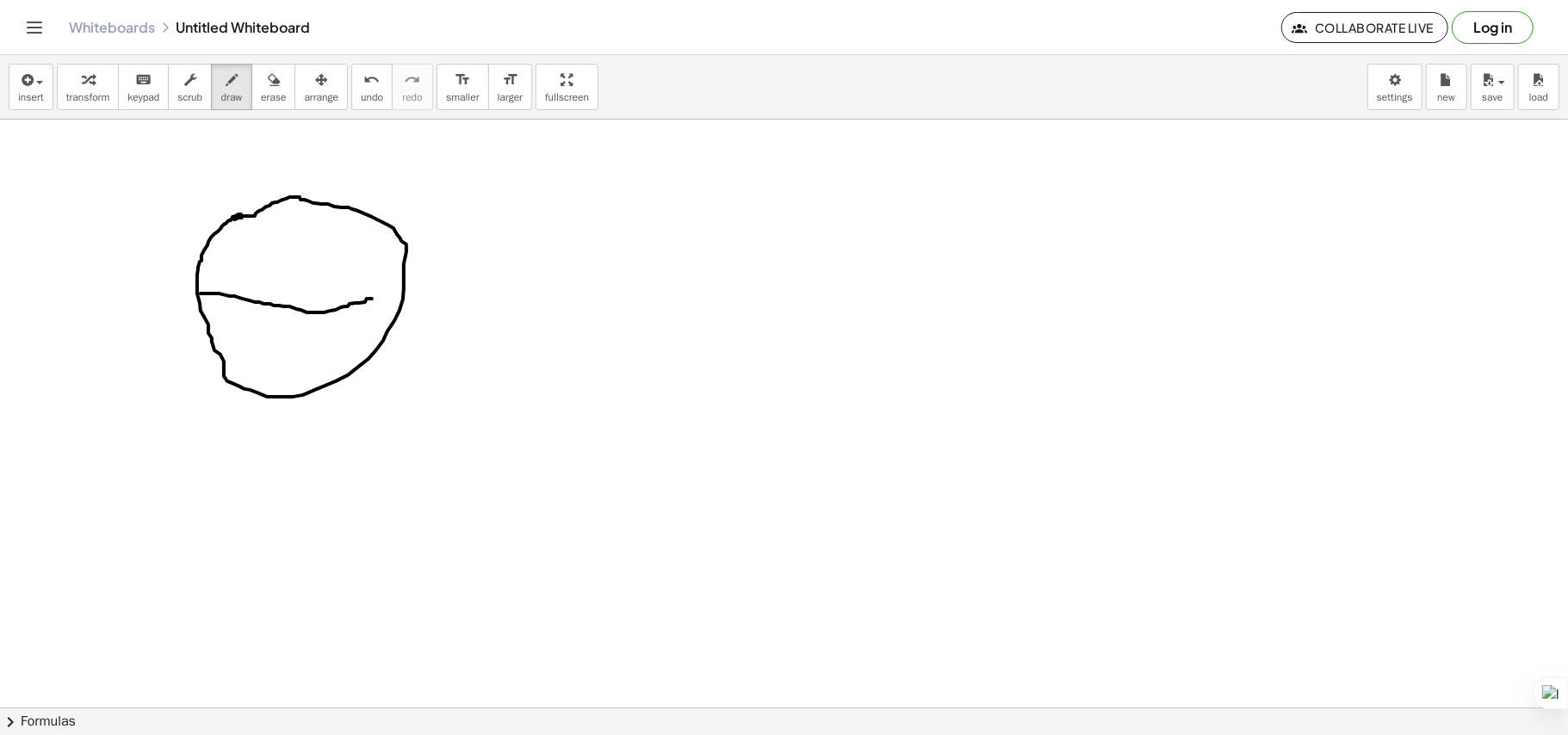 drag, startPoint x: 201, startPoint y: 294, endPoint x: 369, endPoint y: 297, distance: 168.02678 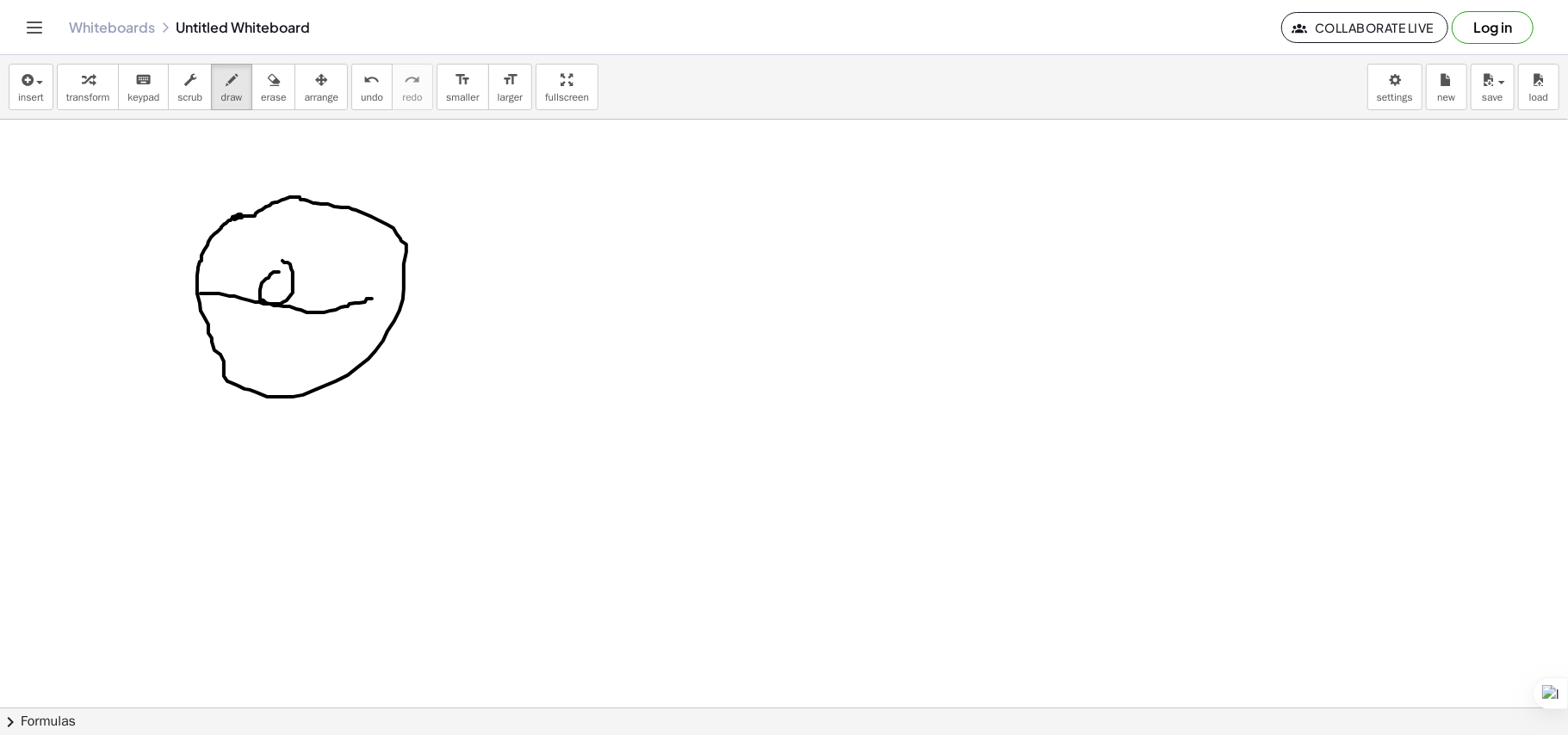 drag, startPoint x: 279, startPoint y: 273, endPoint x: 277, endPoint y: 238, distance: 35.0571 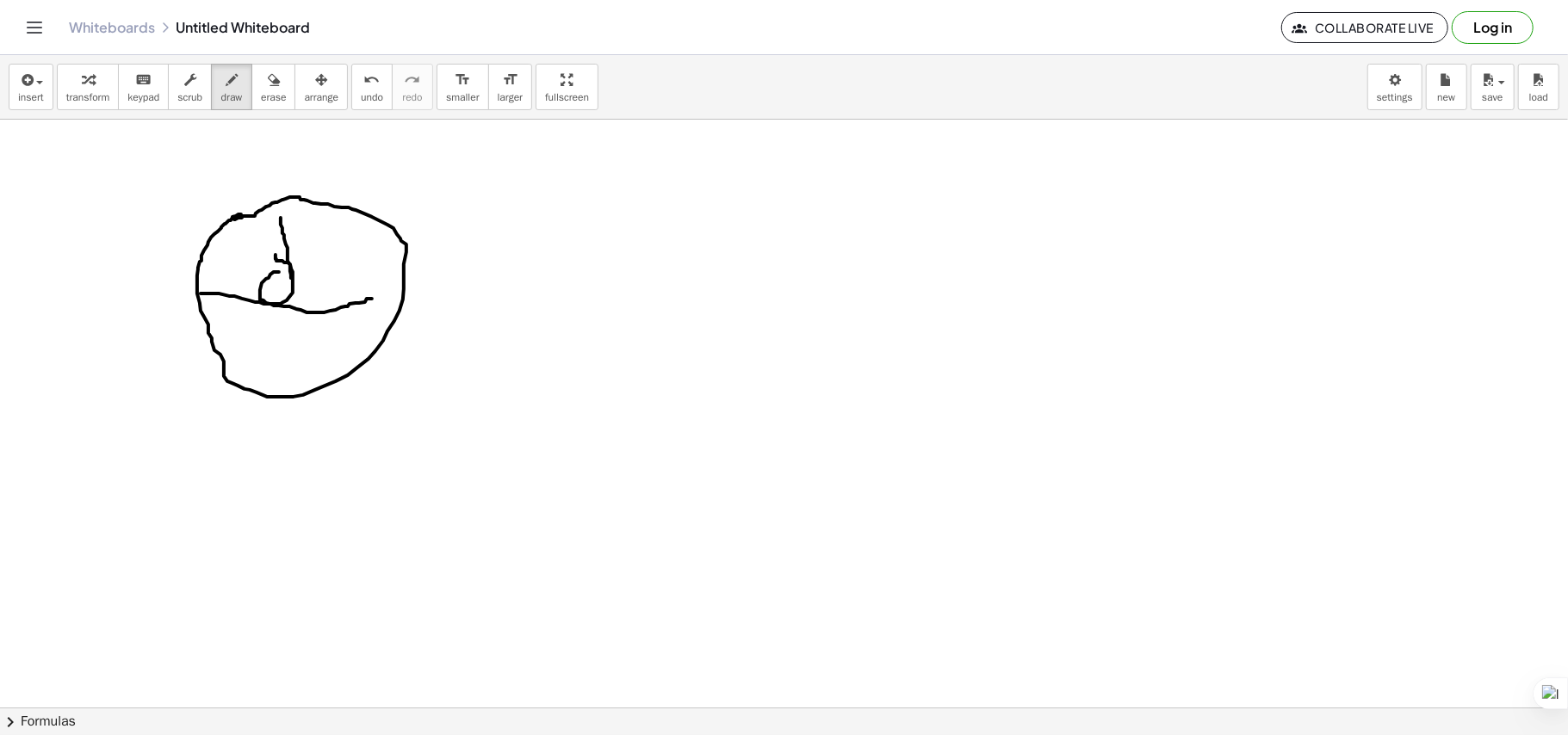 drag, startPoint x: 281, startPoint y: 219, endPoint x: 291, endPoint y: 279, distance: 60.827625 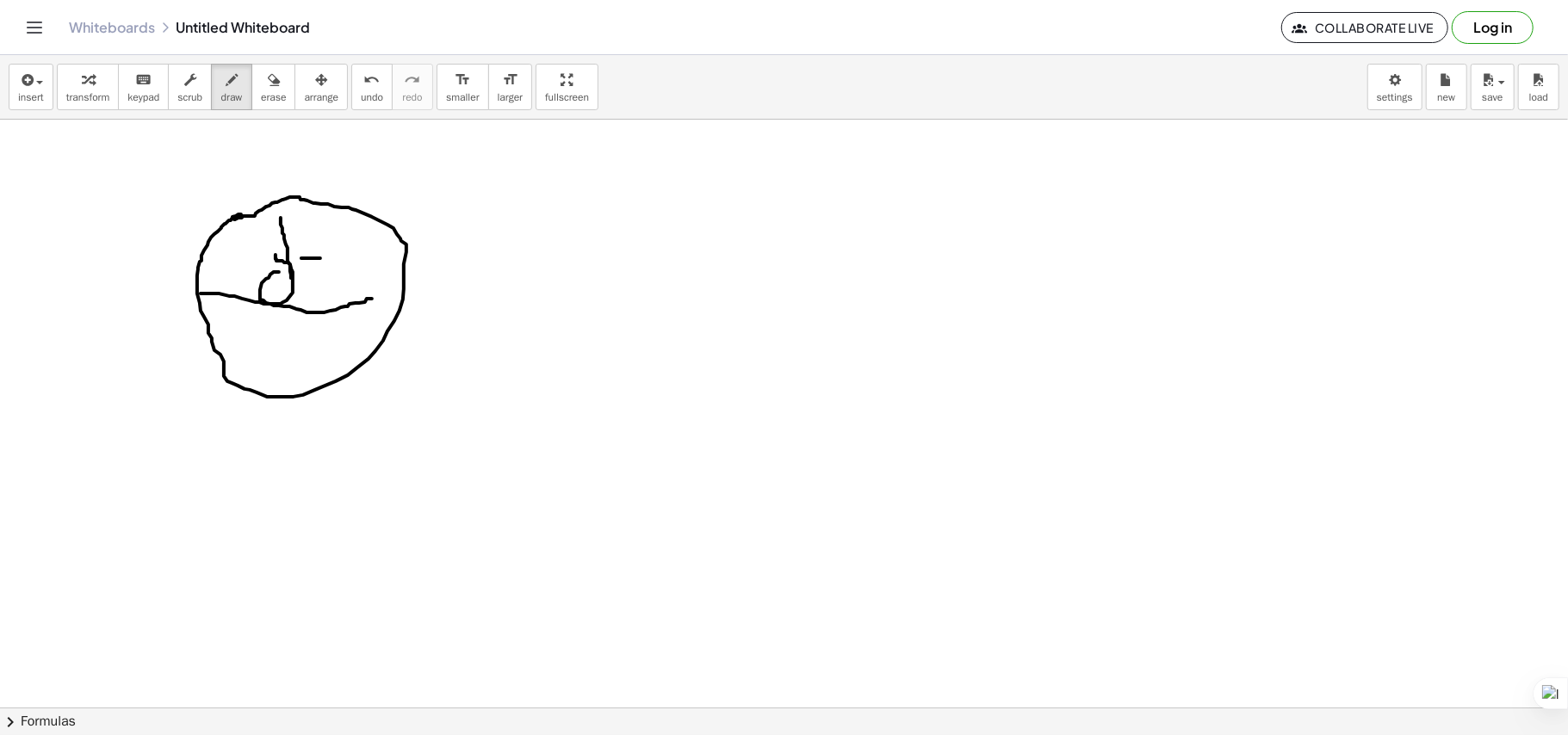 click at bounding box center [784, 707] 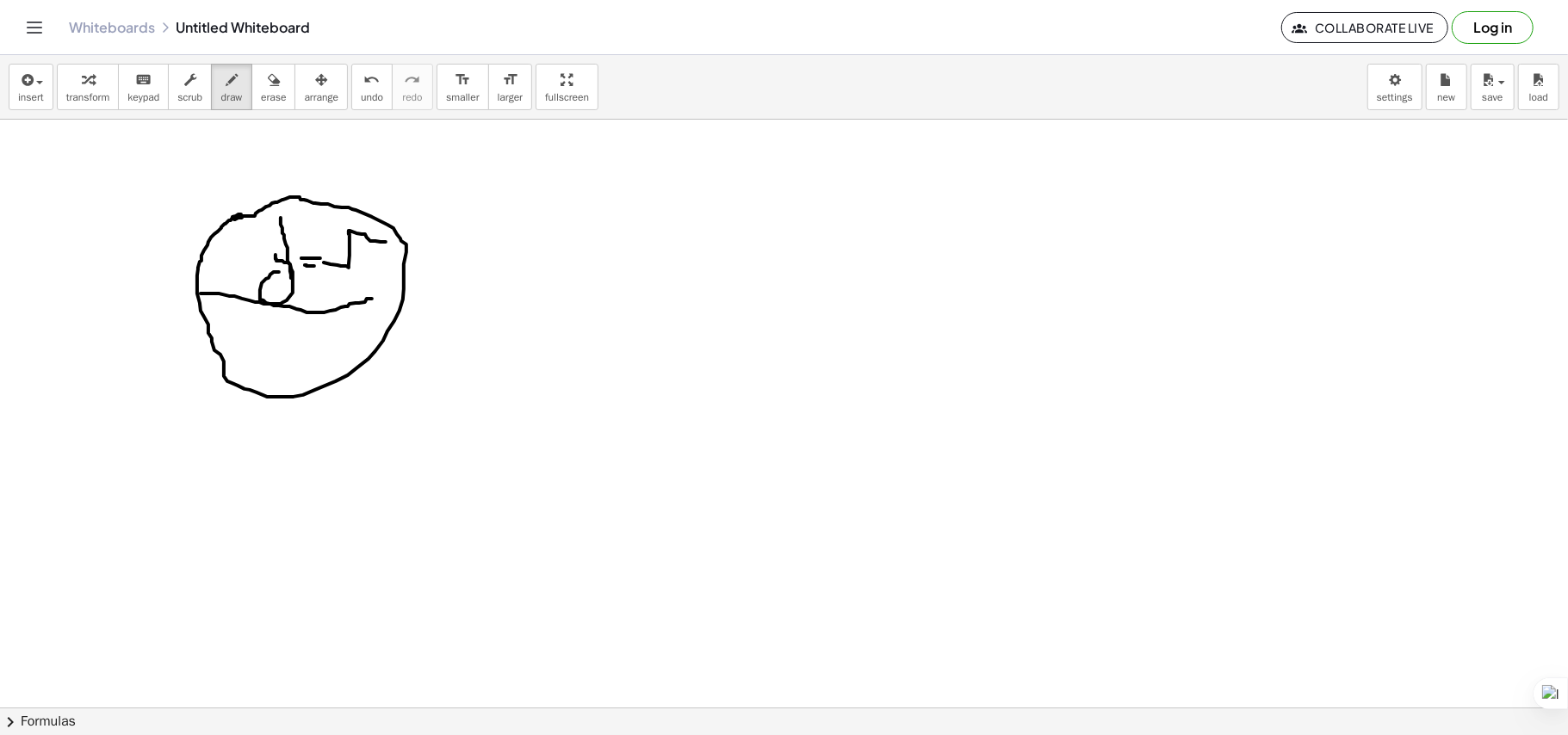 drag, startPoint x: 349, startPoint y: 269, endPoint x: 383, endPoint y: 241, distance: 44.045431 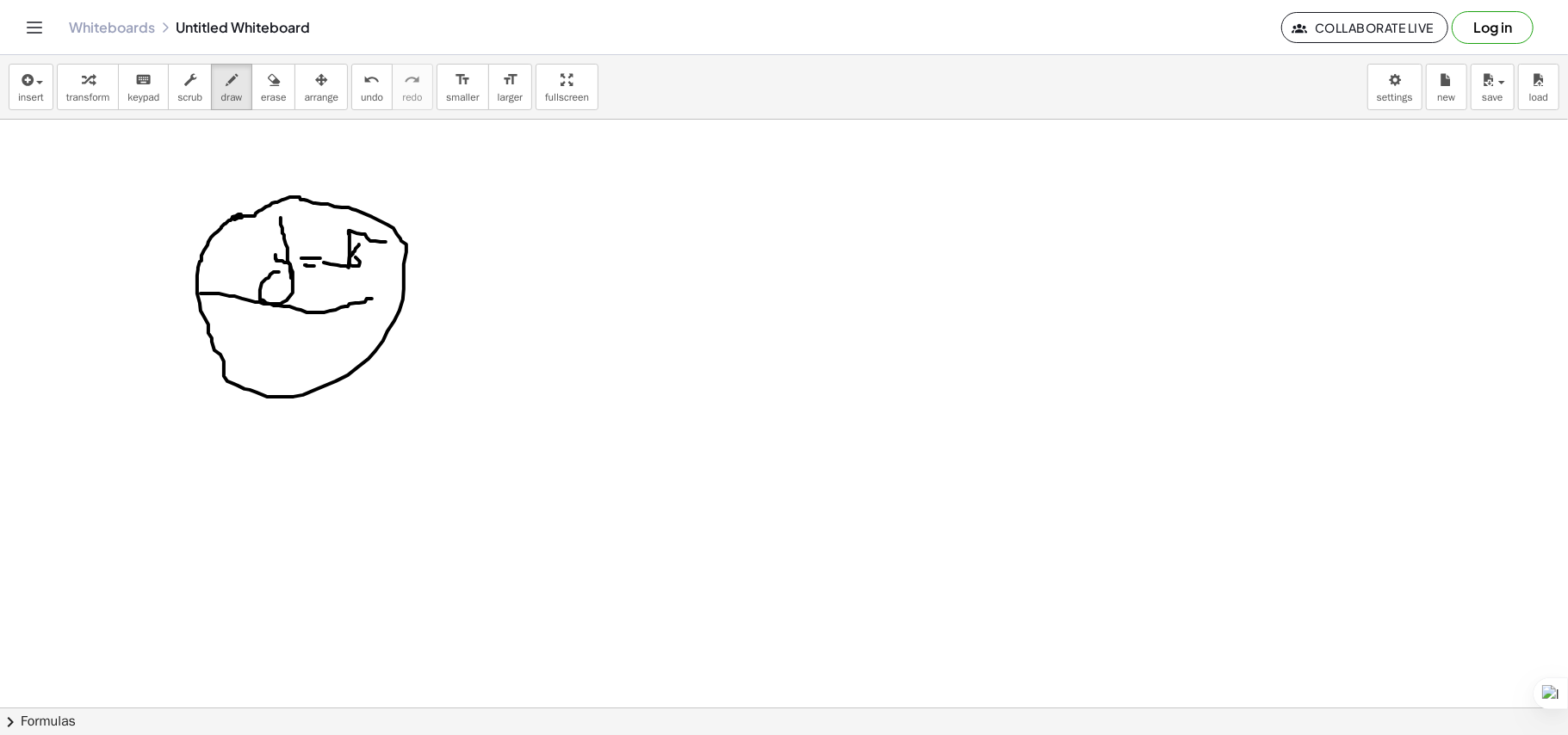 drag, startPoint x: 359, startPoint y: 245, endPoint x: 355, endPoint y: 258, distance: 13.601471 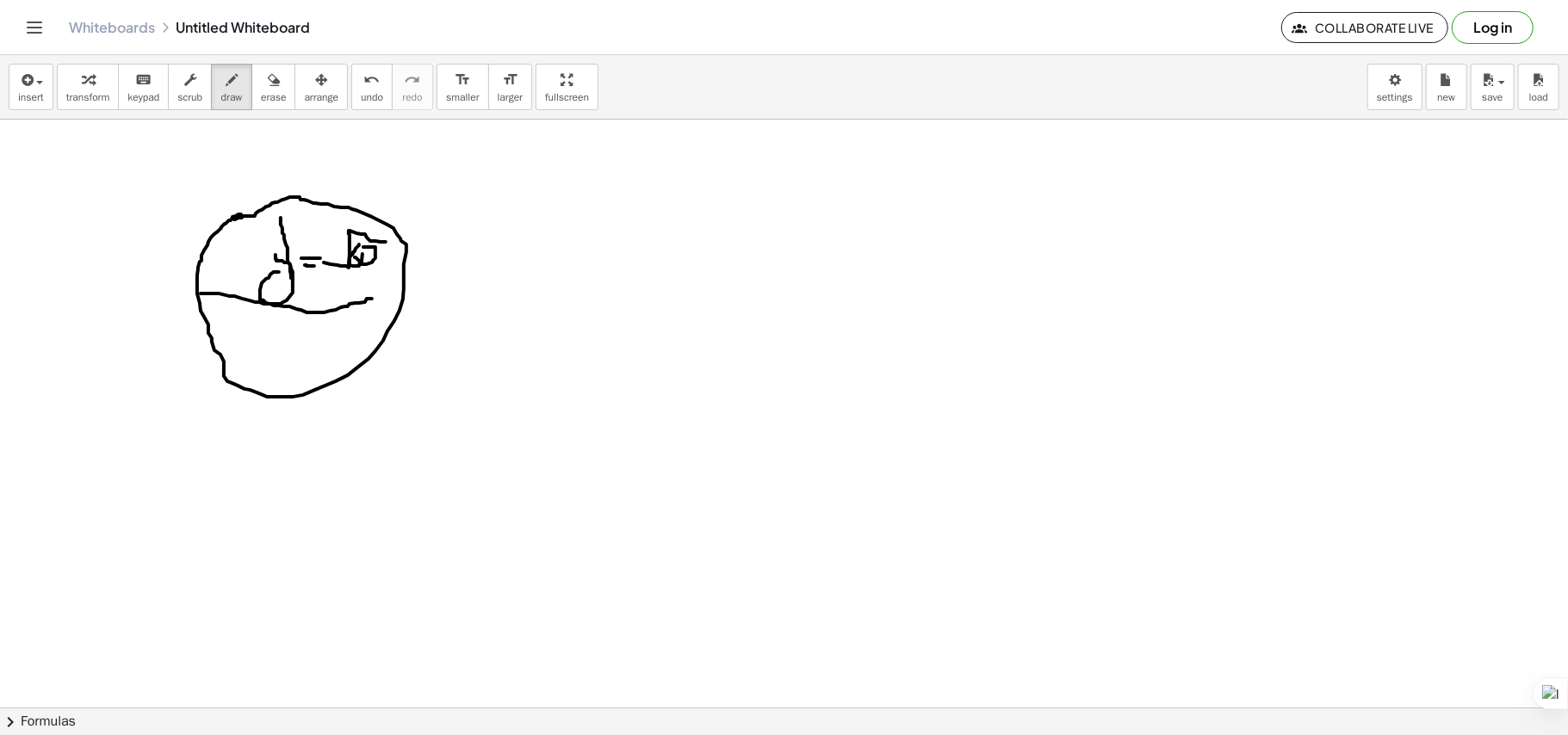click at bounding box center (784, 707) 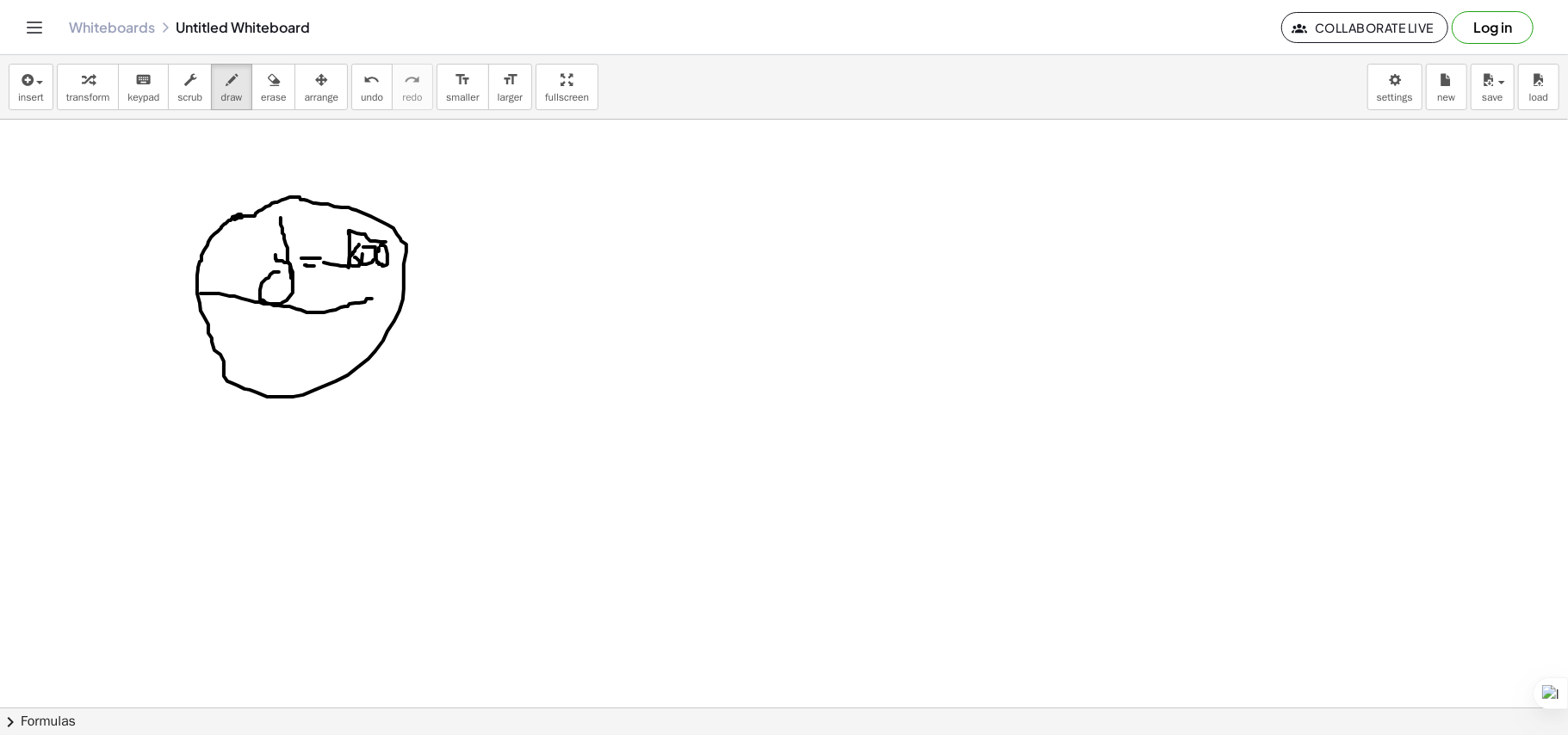 click at bounding box center [784, 707] 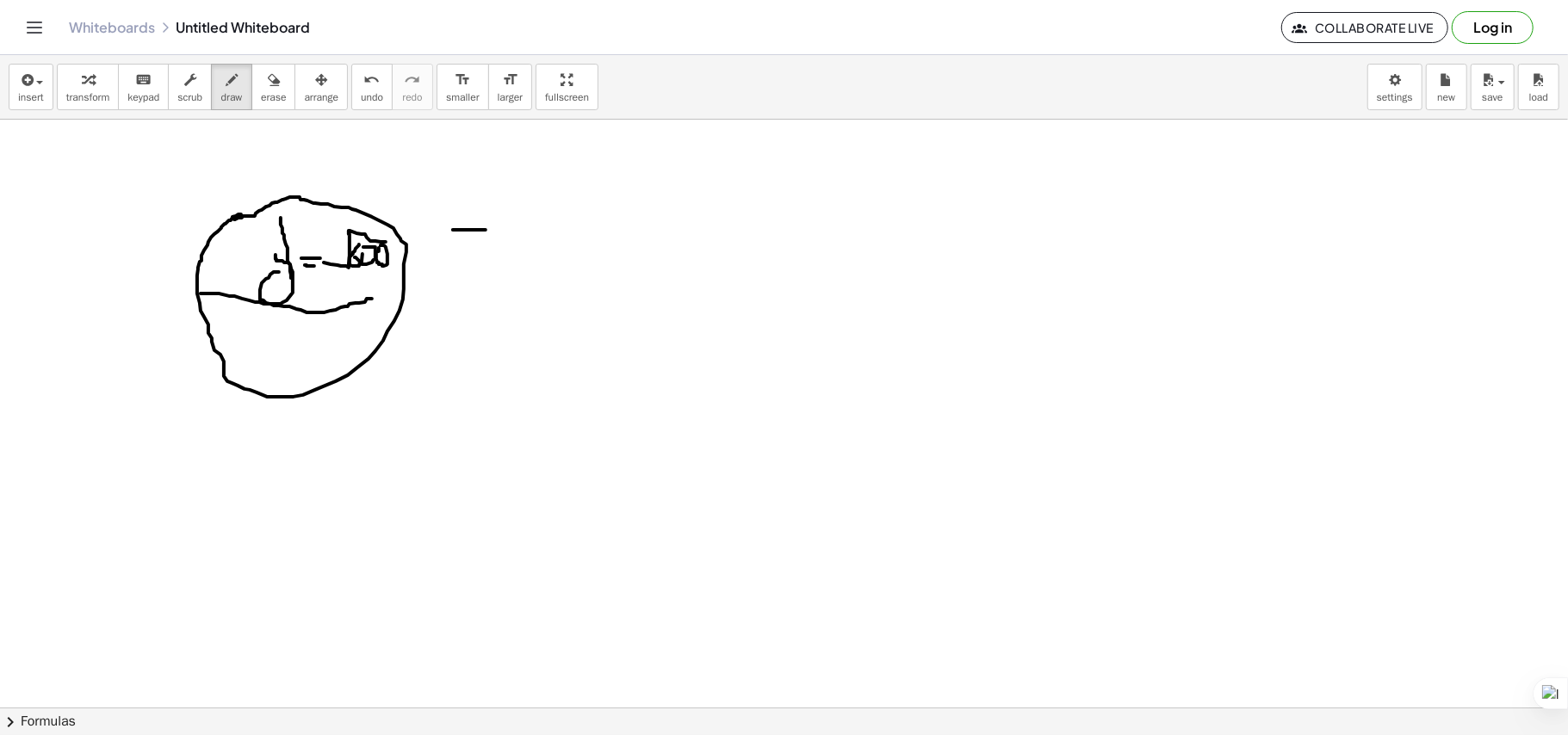 drag, startPoint x: 456, startPoint y: 231, endPoint x: 486, endPoint y: 231, distance: 30 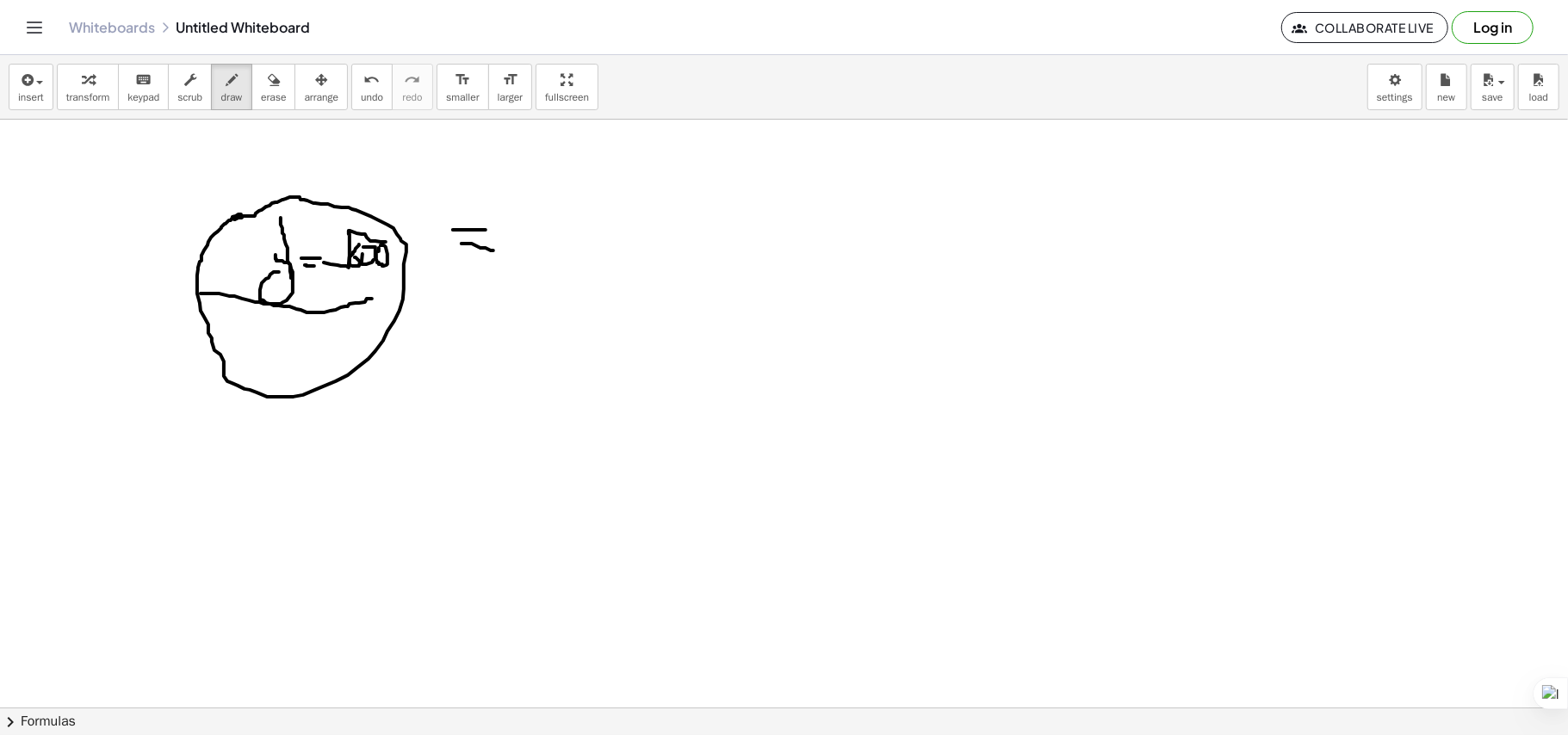 drag, startPoint x: 463, startPoint y: 244, endPoint x: 496, endPoint y: 251, distance: 33.734256 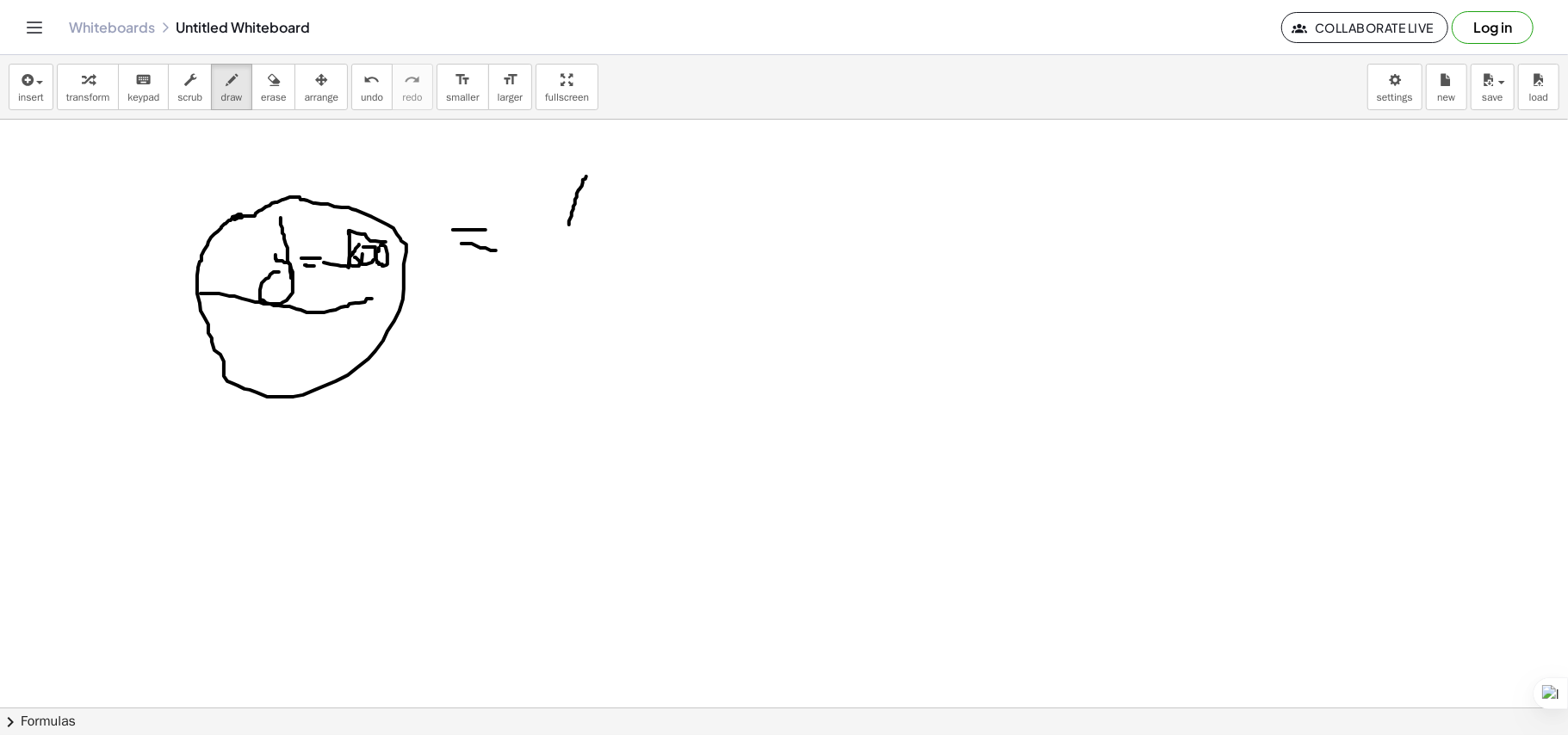 click at bounding box center (784, 707) 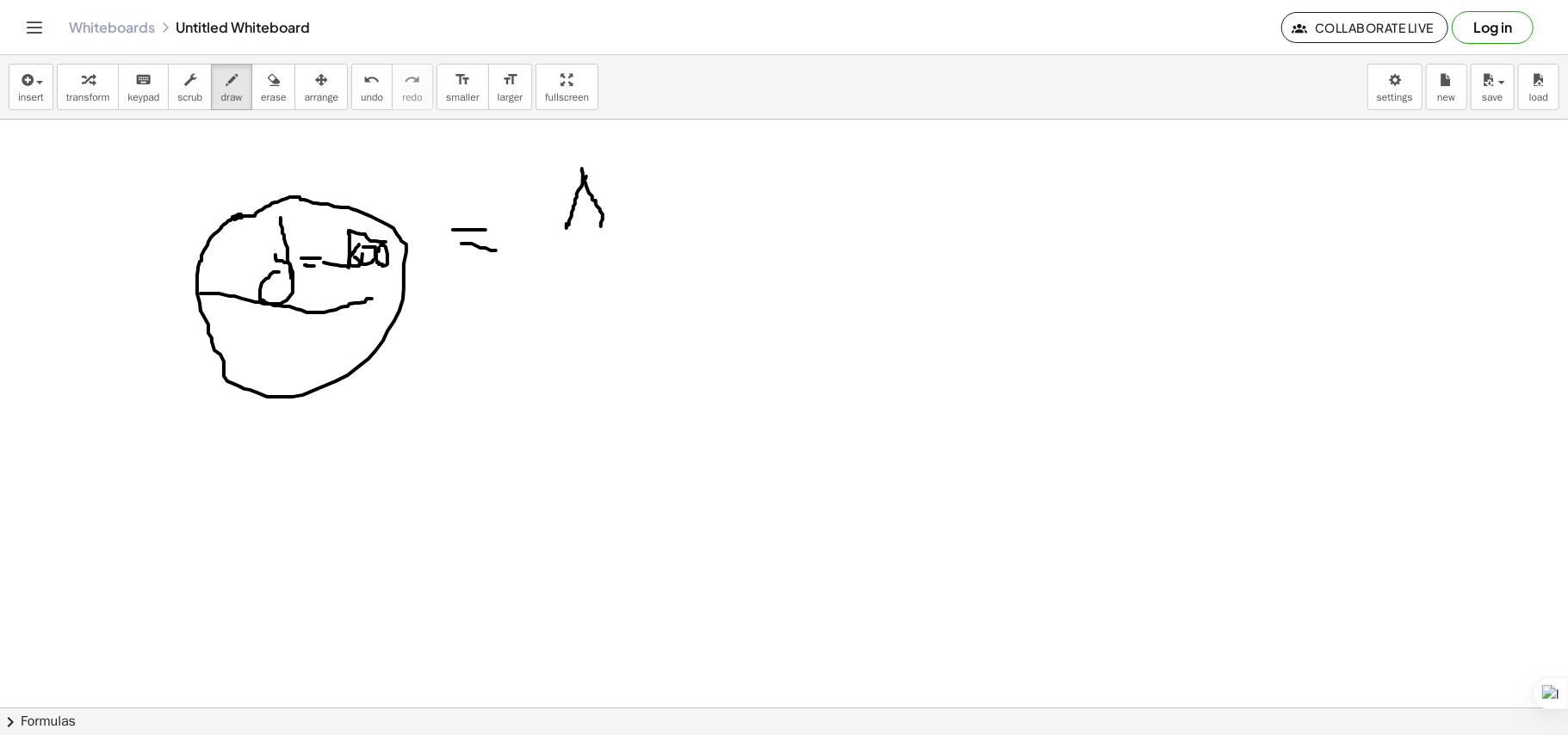 drag, startPoint x: 582, startPoint y: 170, endPoint x: 604, endPoint y: 232, distance: 65.7875 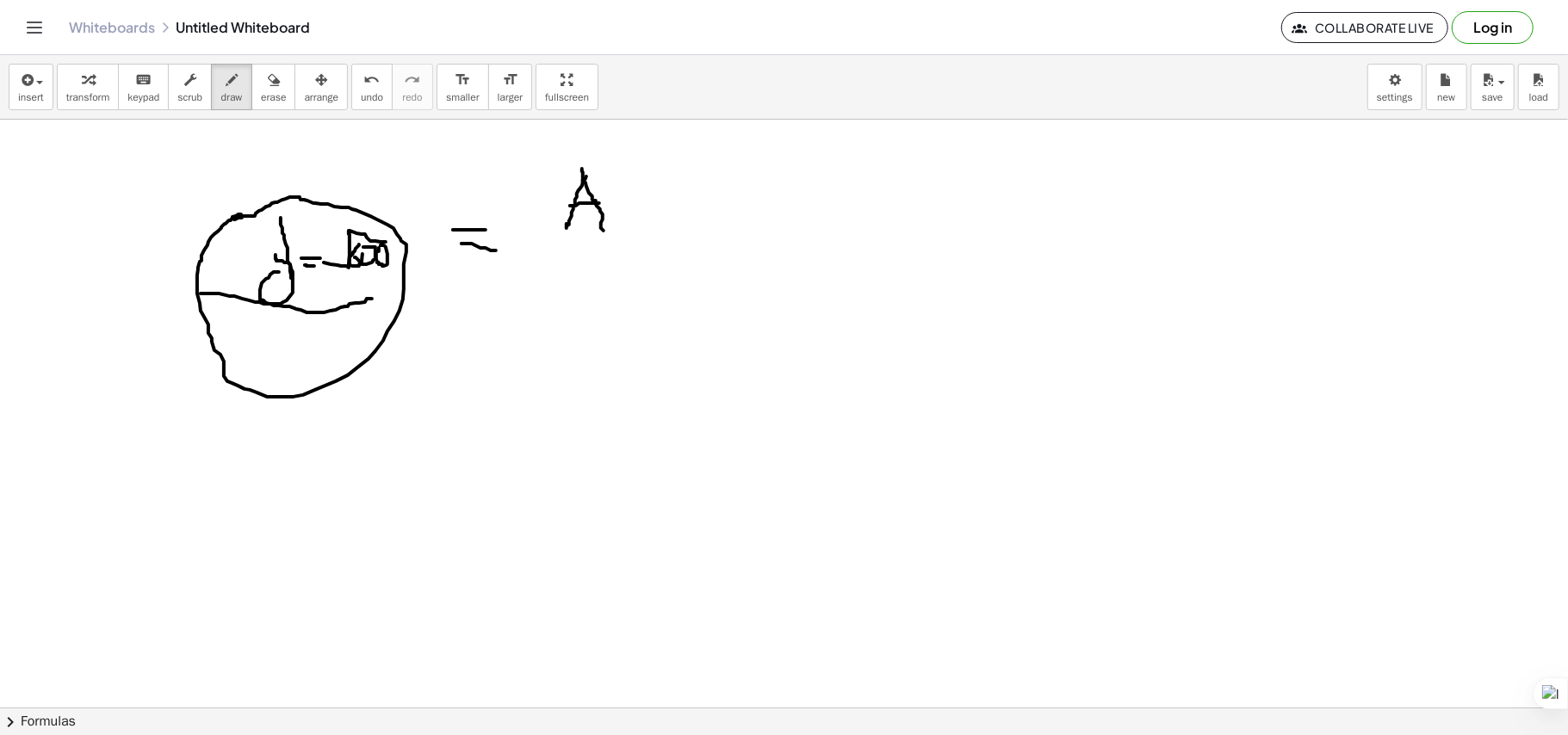 drag, startPoint x: 589, startPoint y: 204, endPoint x: 599, endPoint y: 204, distance: 10 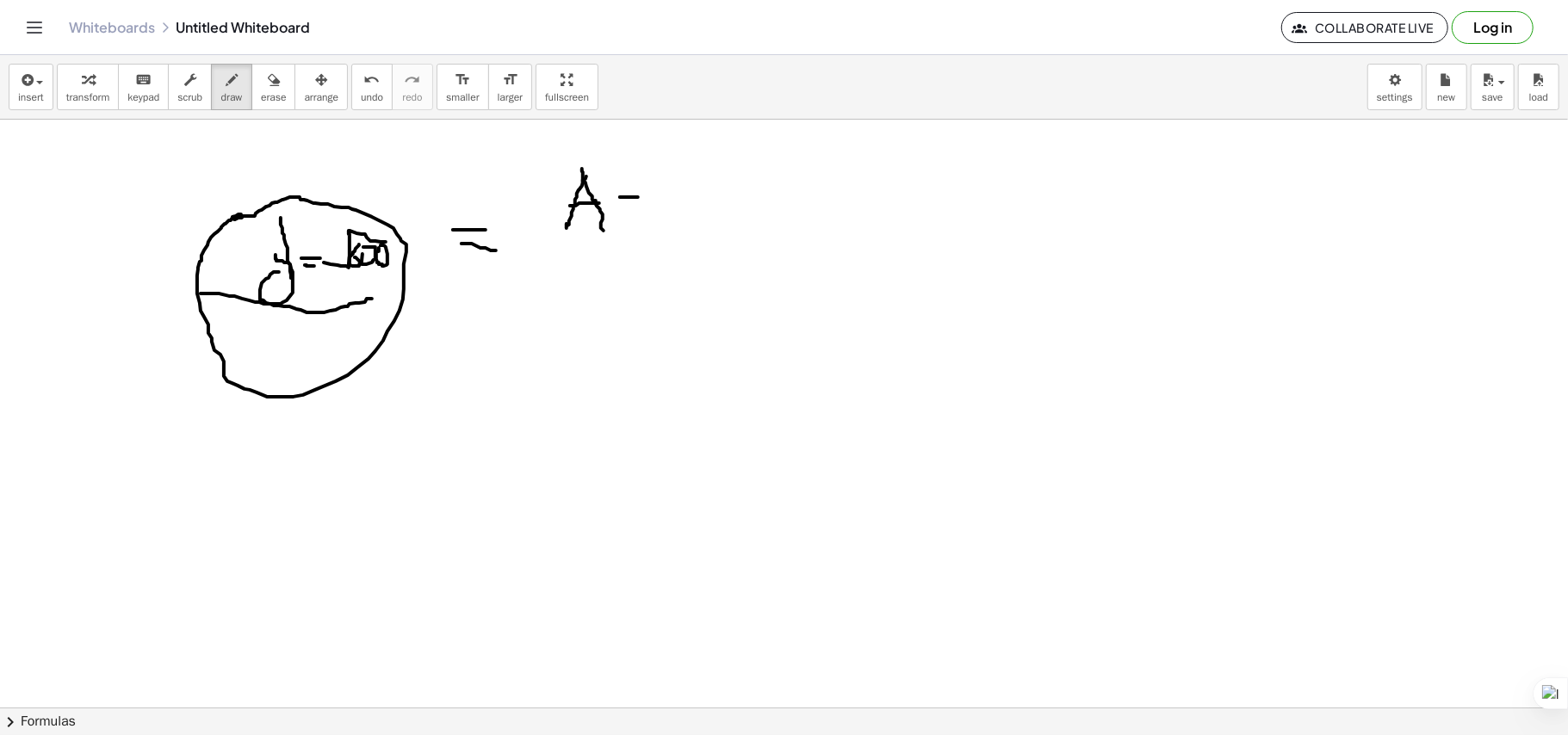 drag, startPoint x: 618, startPoint y: 207, endPoint x: 634, endPoint y: 211, distance: 16.492423 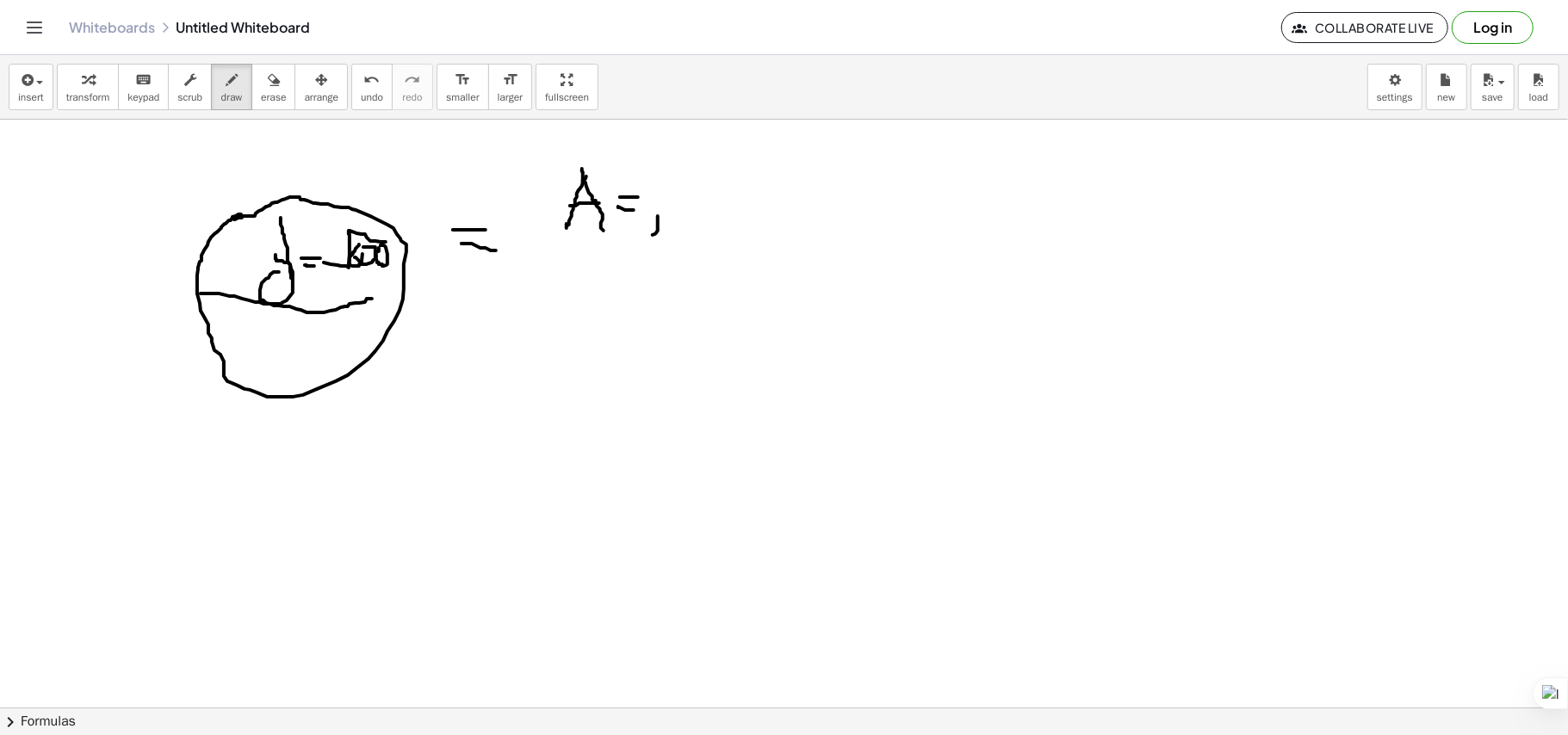 drag, startPoint x: 653, startPoint y: 236, endPoint x: 658, endPoint y: 217, distance: 19.646883 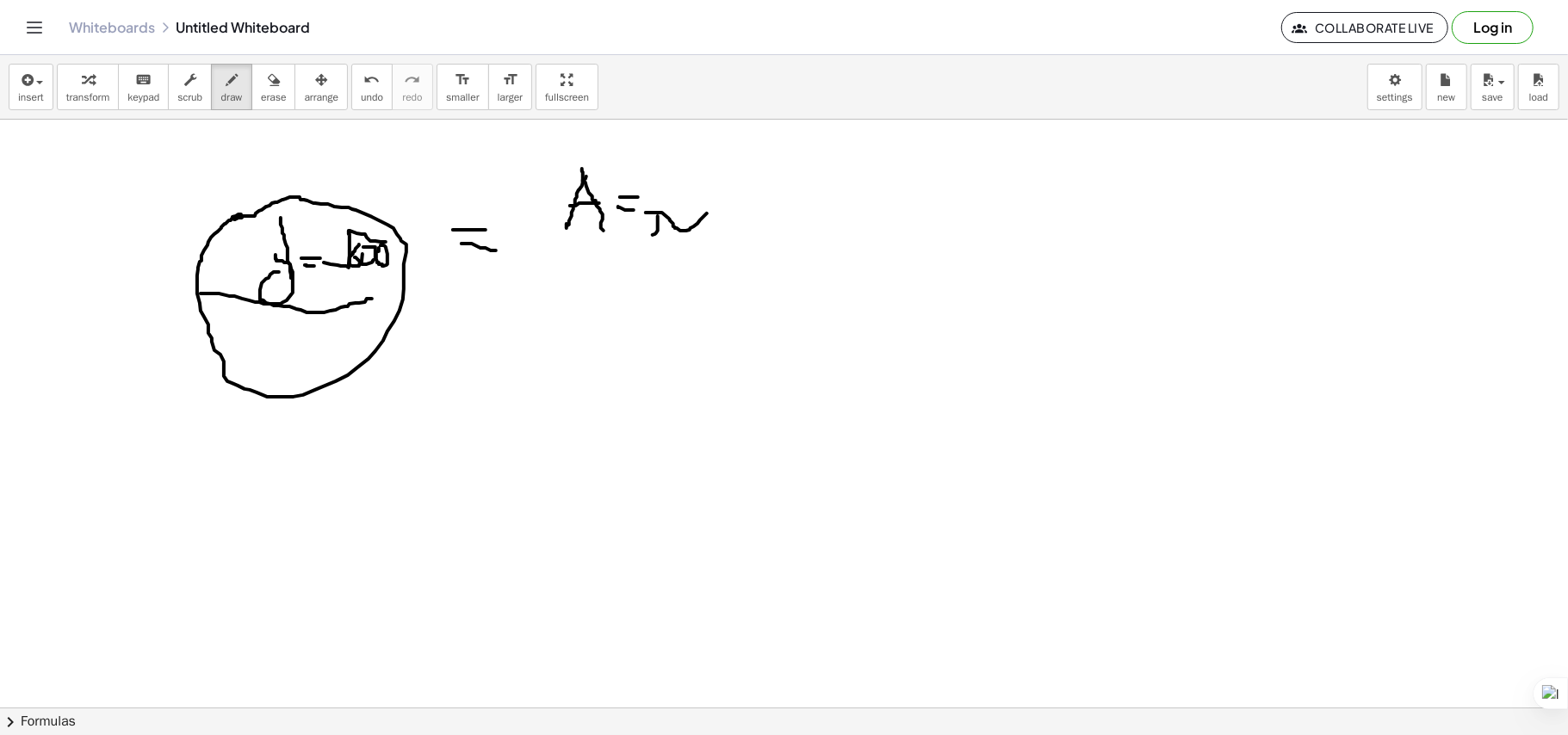 drag, startPoint x: 651, startPoint y: 213, endPoint x: 707, endPoint y: 214, distance: 56.00893 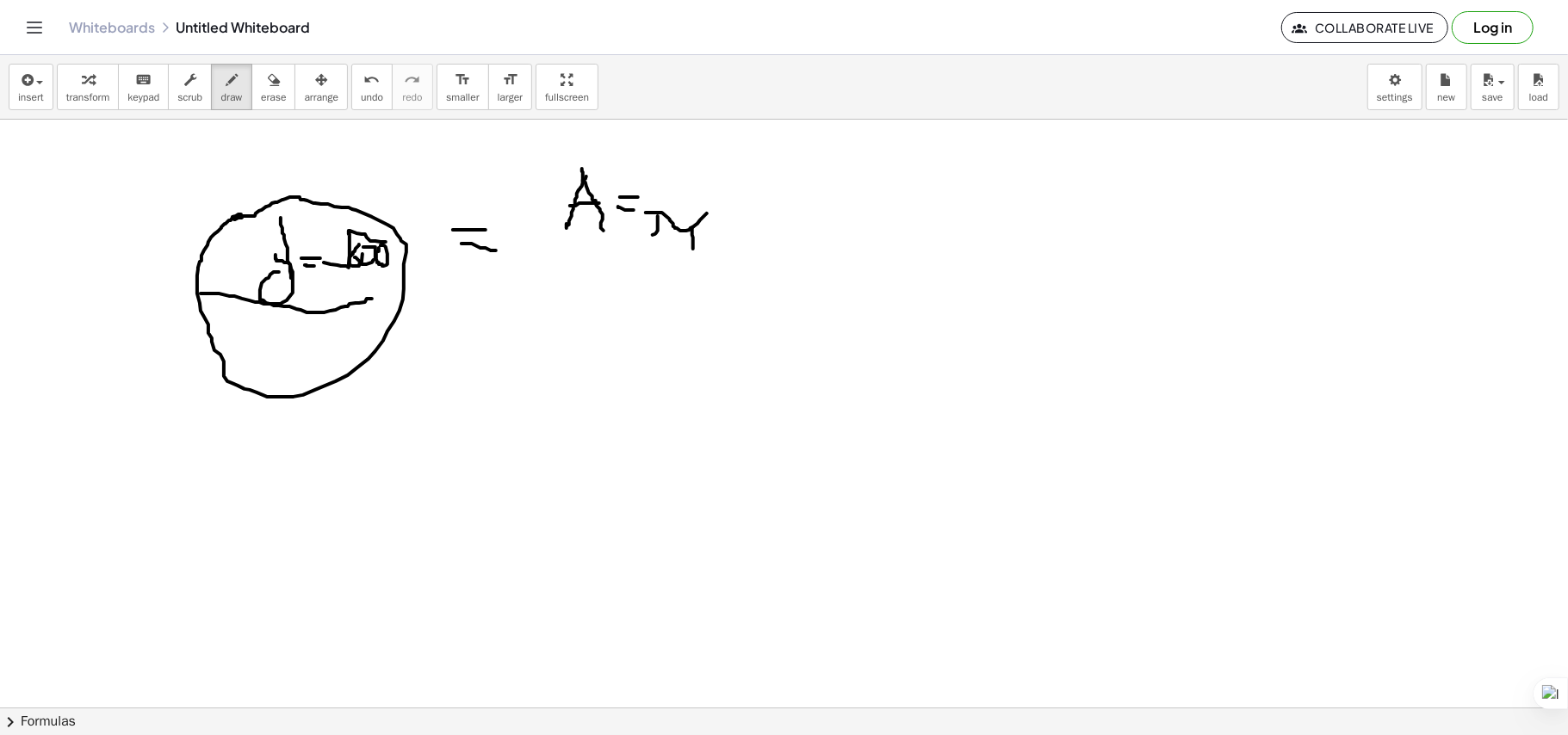 drag, startPoint x: 693, startPoint y: 228, endPoint x: 693, endPoint y: 250, distance: 22 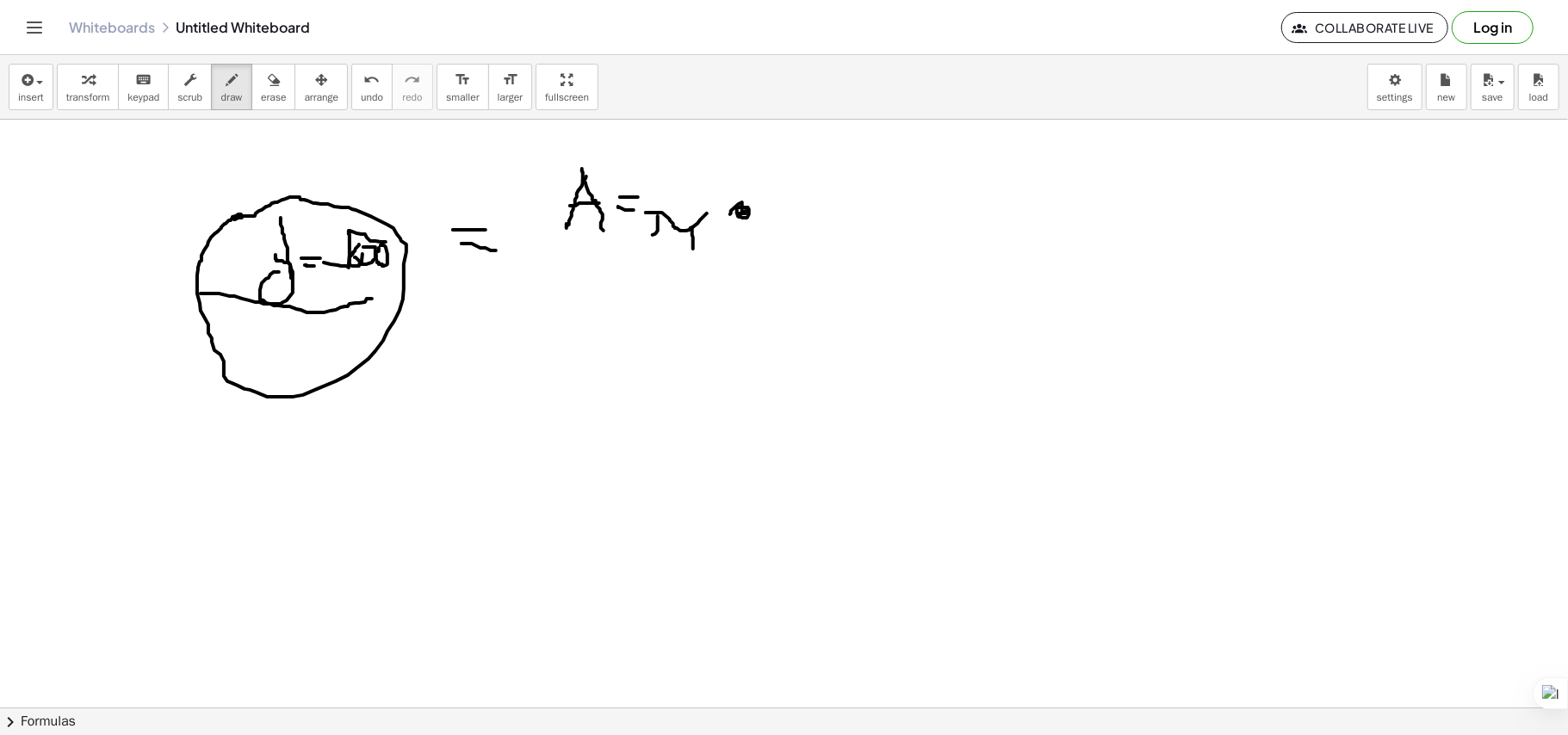 click at bounding box center (784, 707) 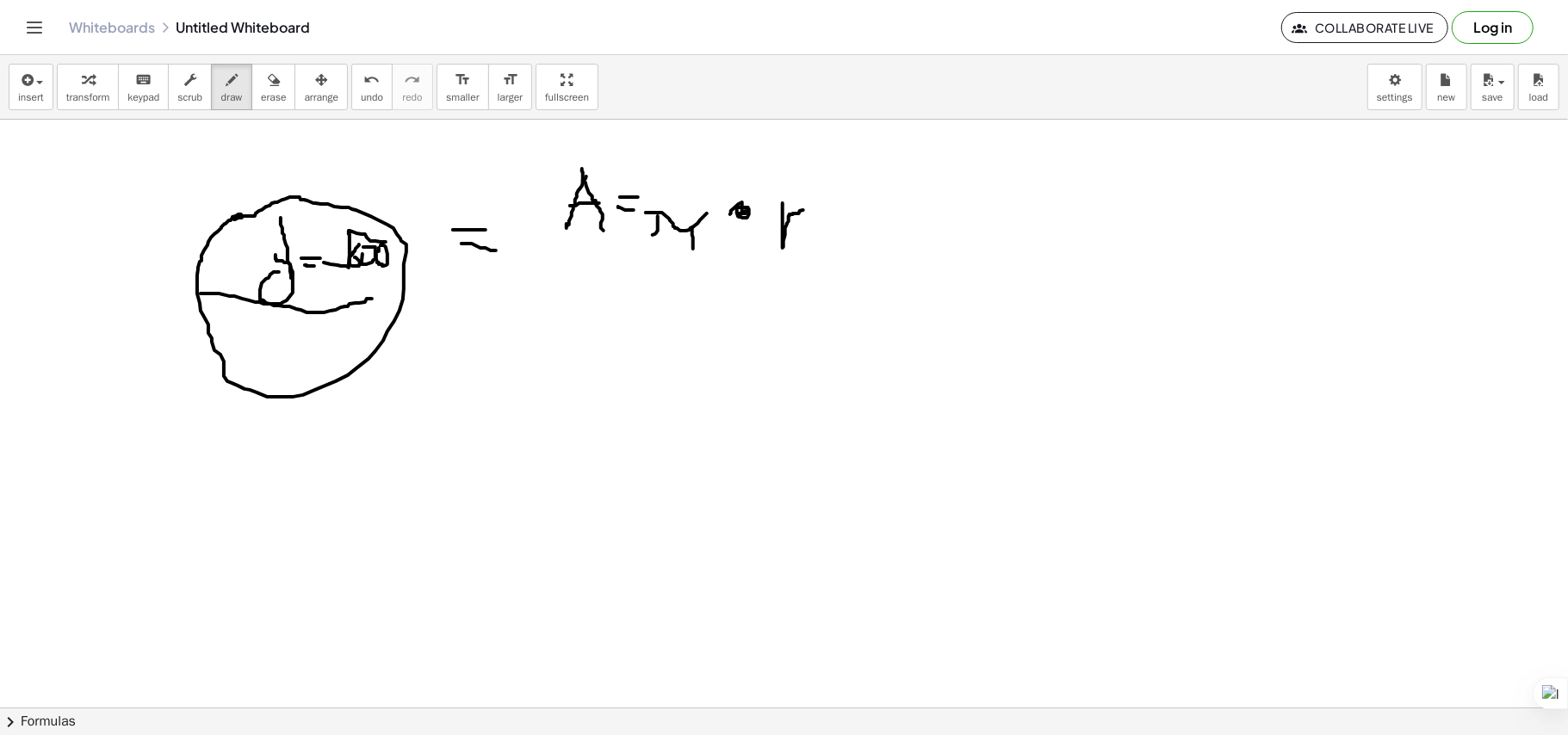drag, startPoint x: 783, startPoint y: 204, endPoint x: 807, endPoint y: 208, distance: 24.33105 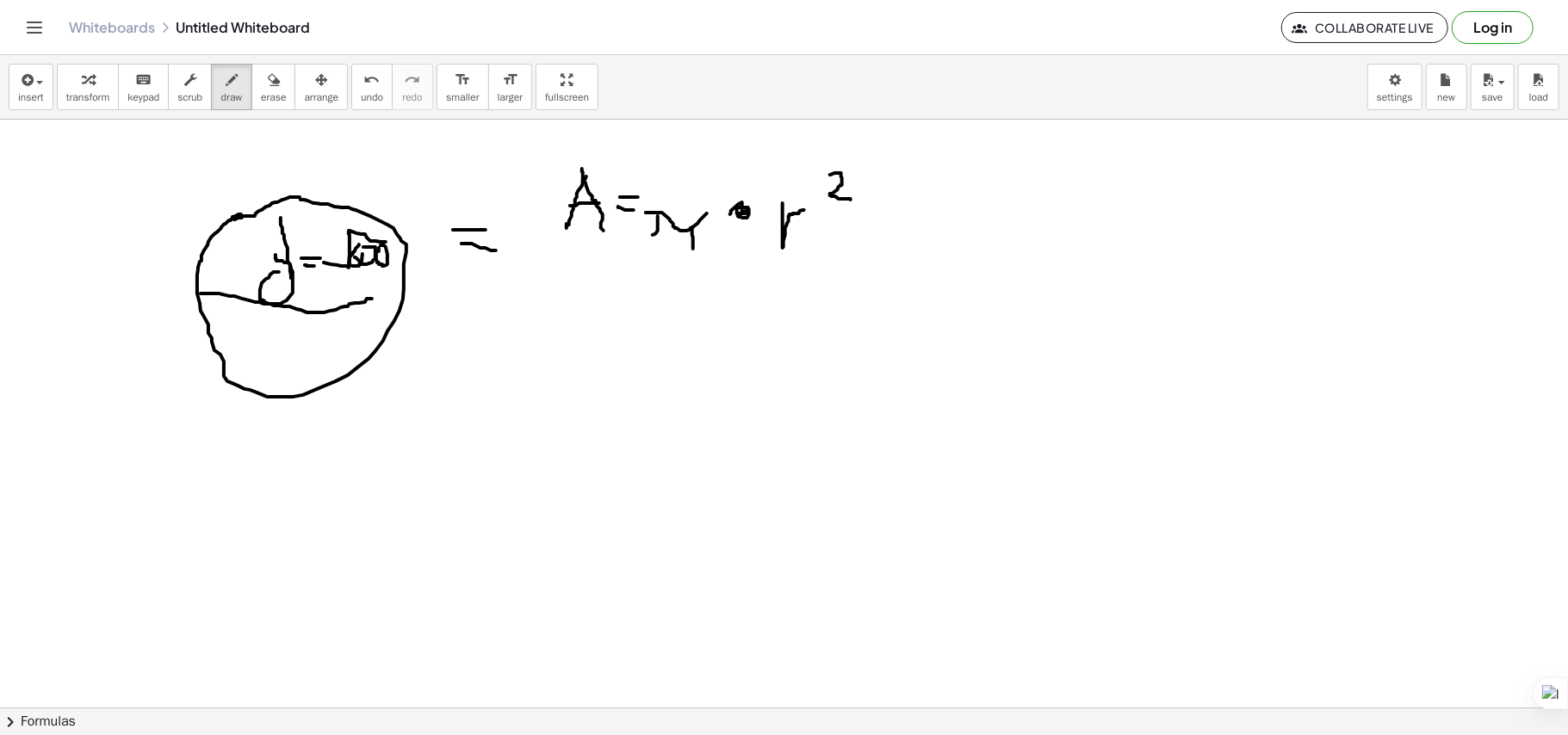 drag, startPoint x: 830, startPoint y: 176, endPoint x: 851, endPoint y: 201, distance: 32.64966 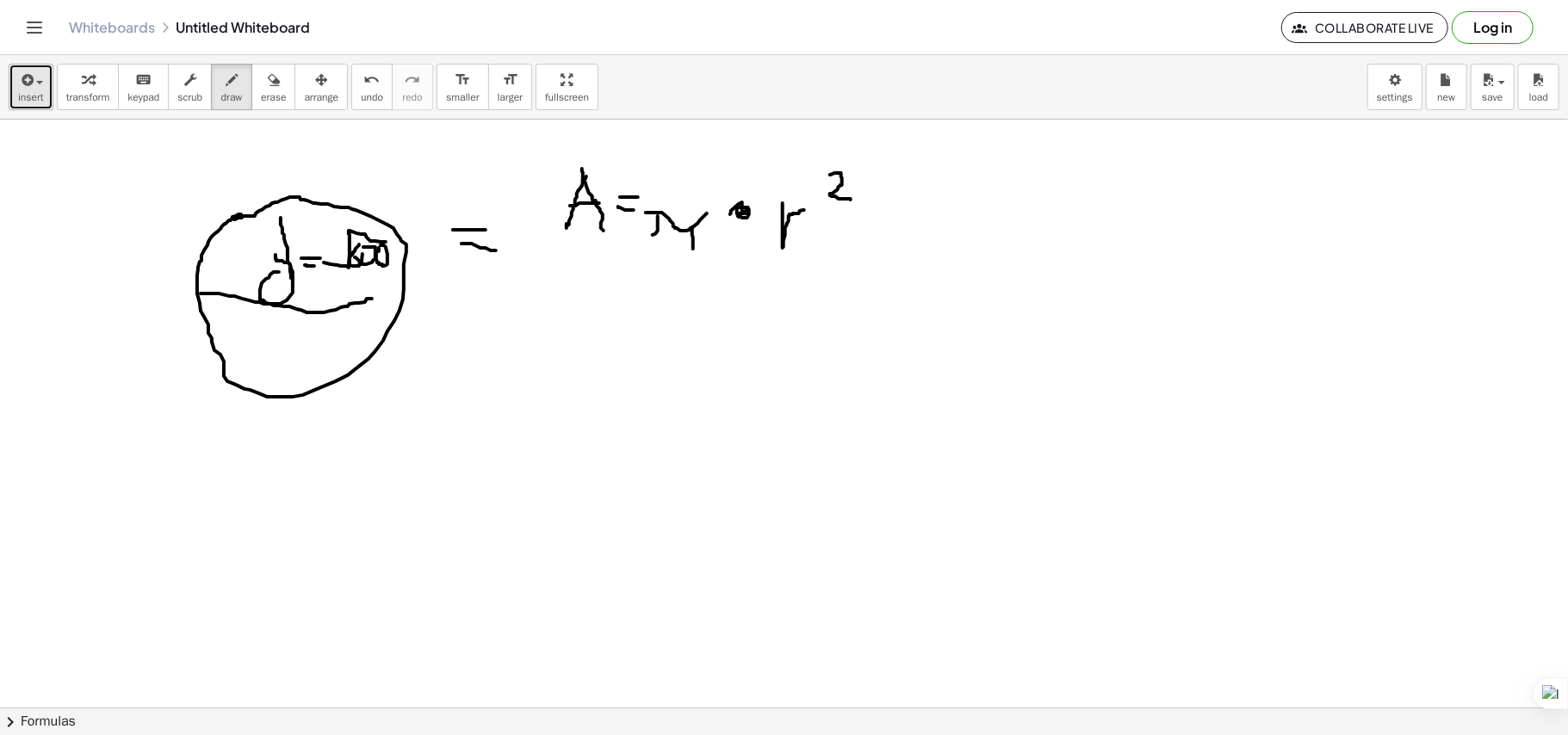 click on "insert" at bounding box center [31, 87] 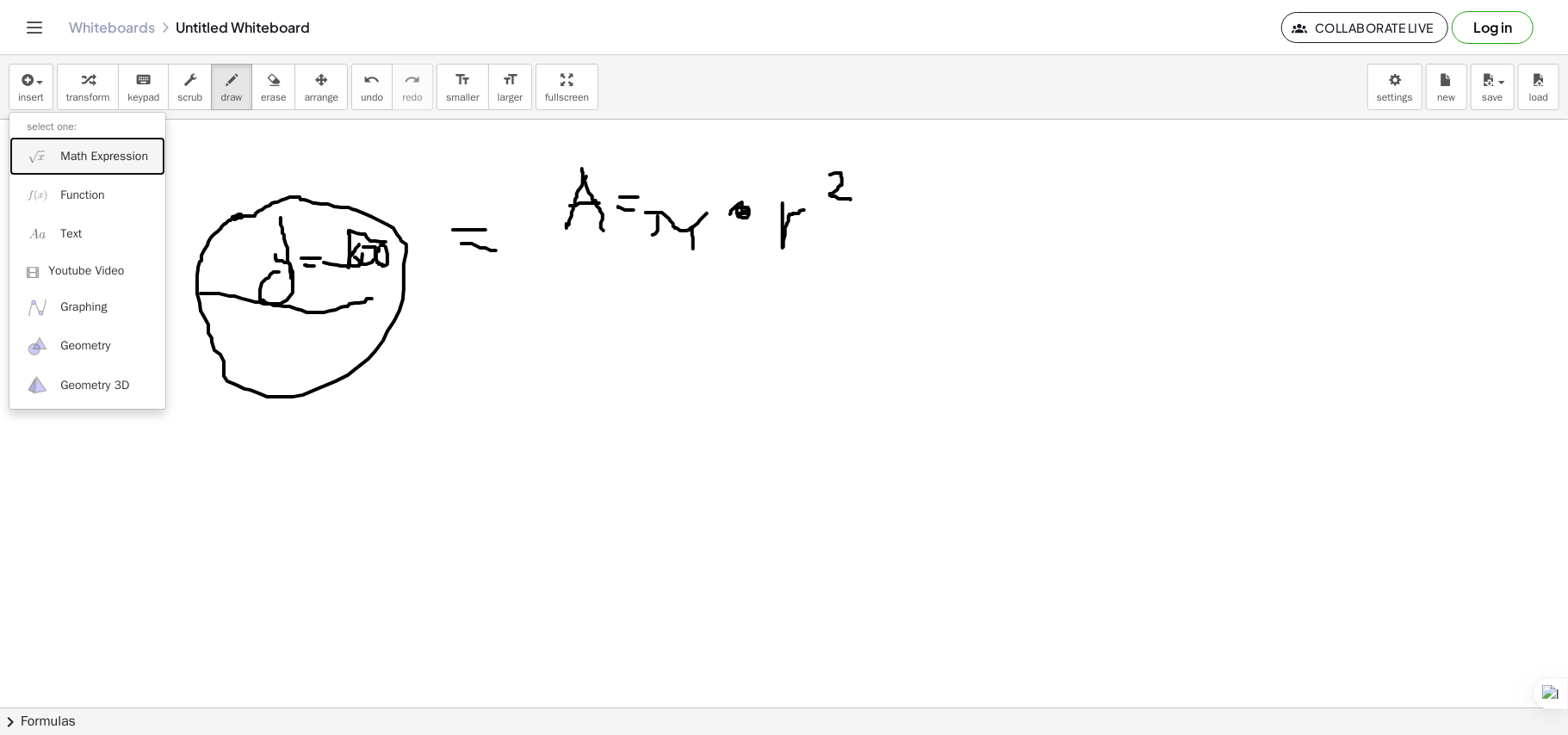 click on "Math Expression" at bounding box center [104, 157] 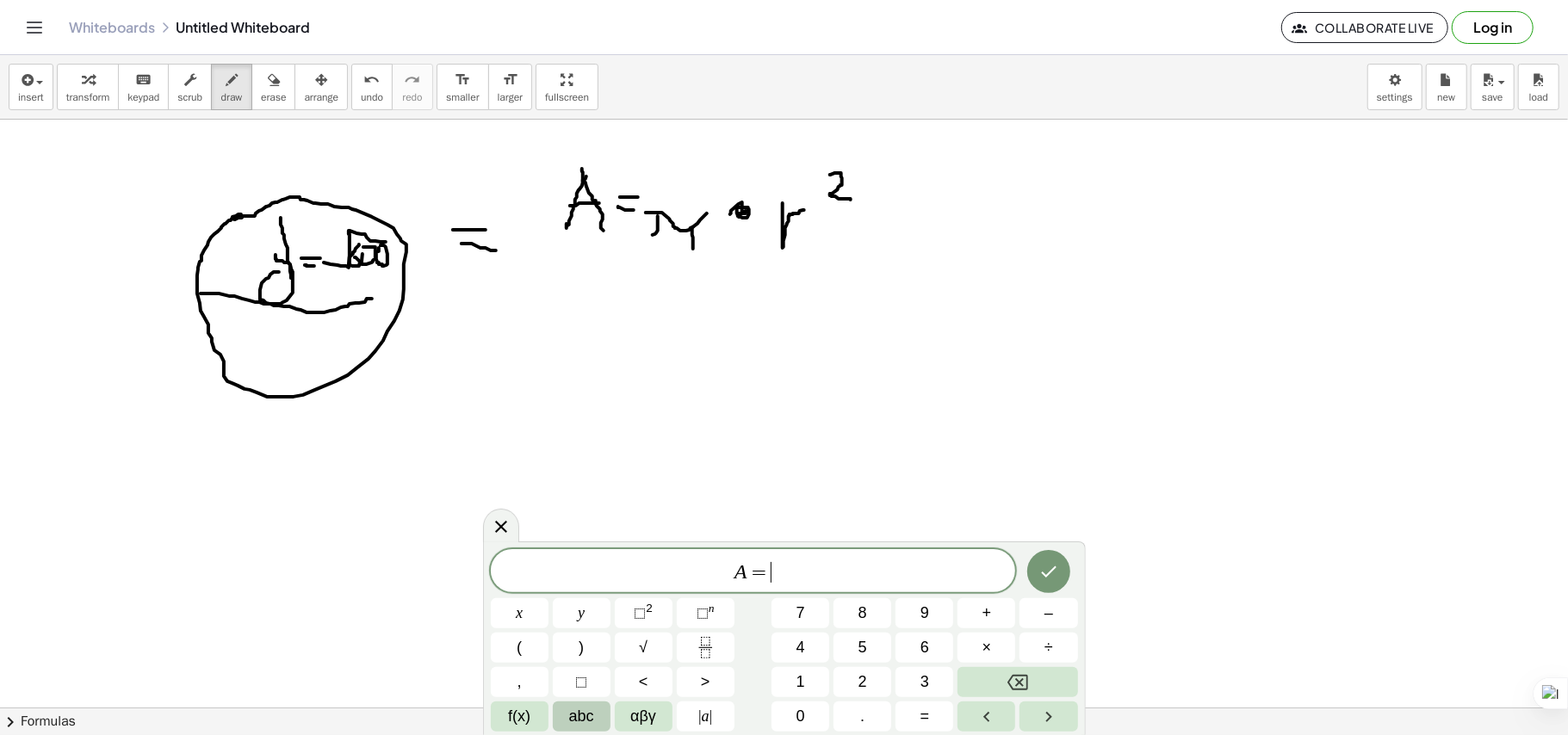 click on "abc" at bounding box center (581, 716) 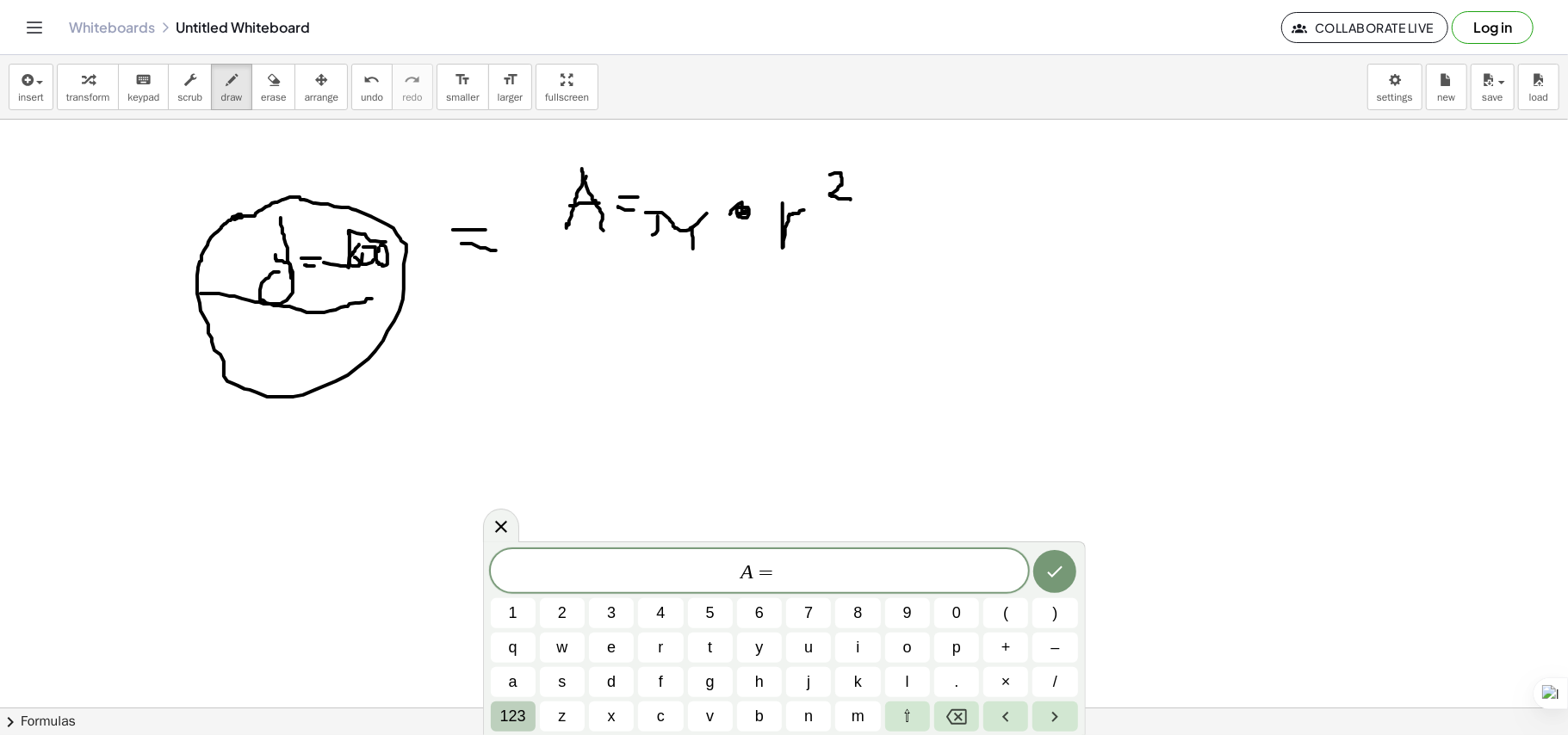 click on "123" at bounding box center (513, 716) 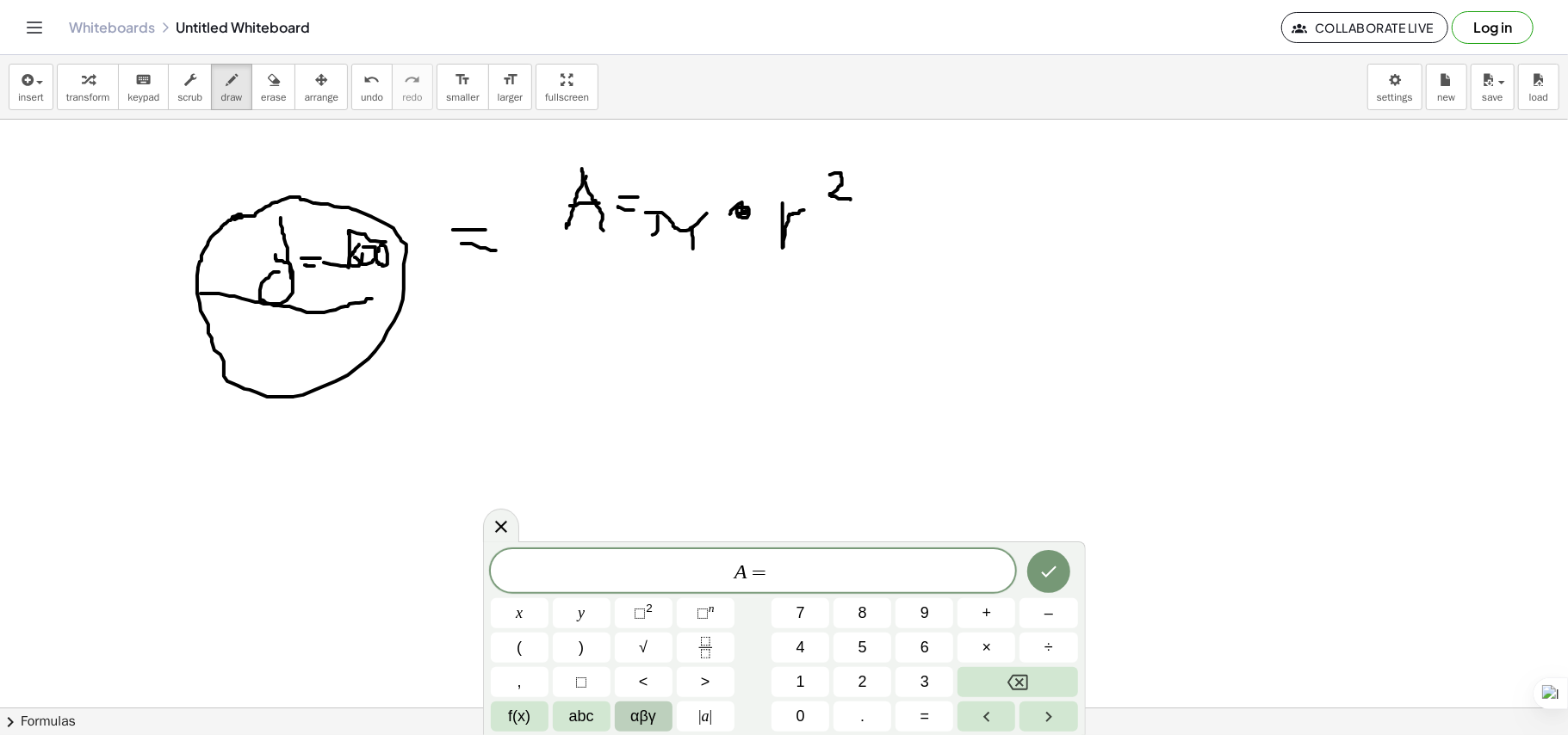 click on "αβγ" at bounding box center (643, 716) 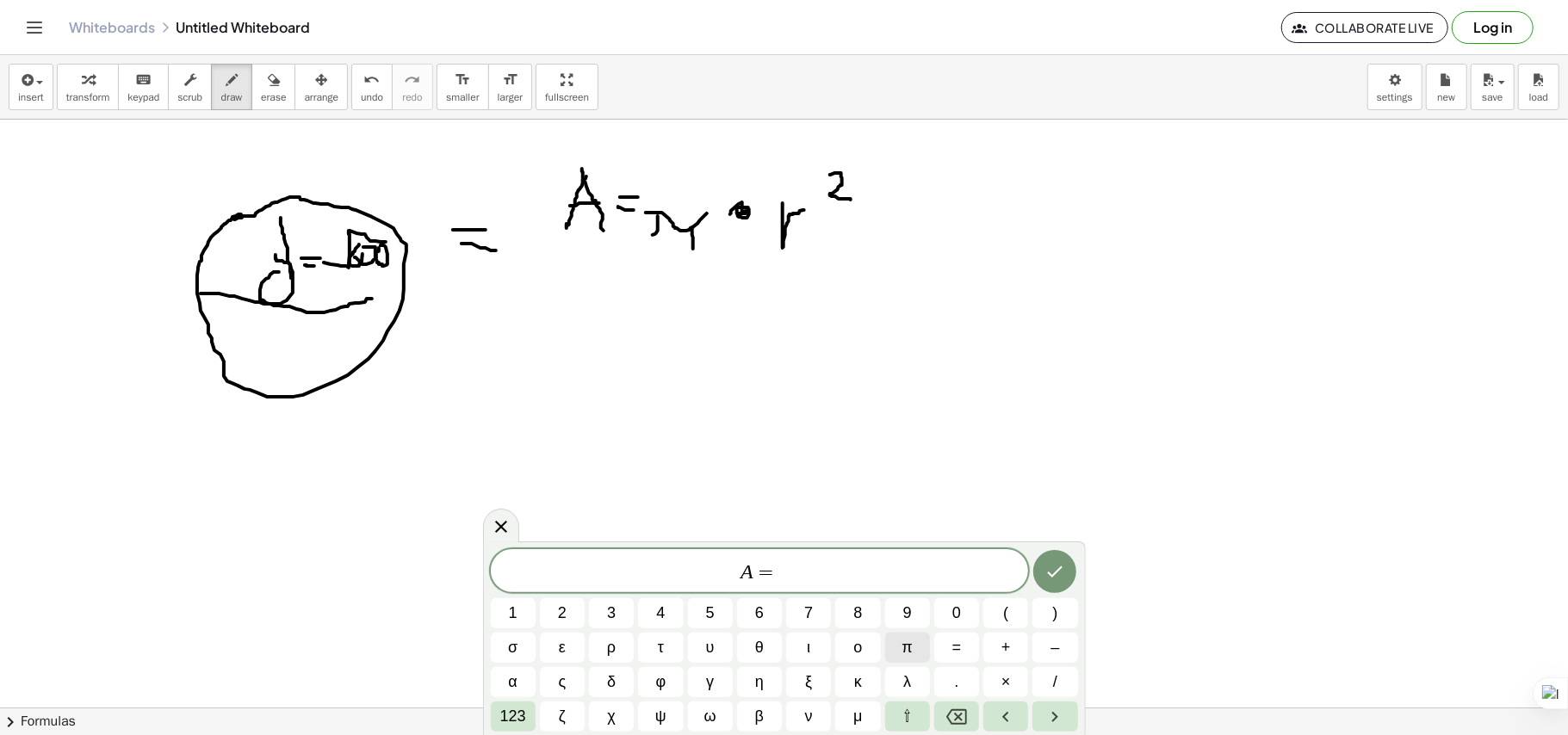 click on "π" at bounding box center [908, 647] 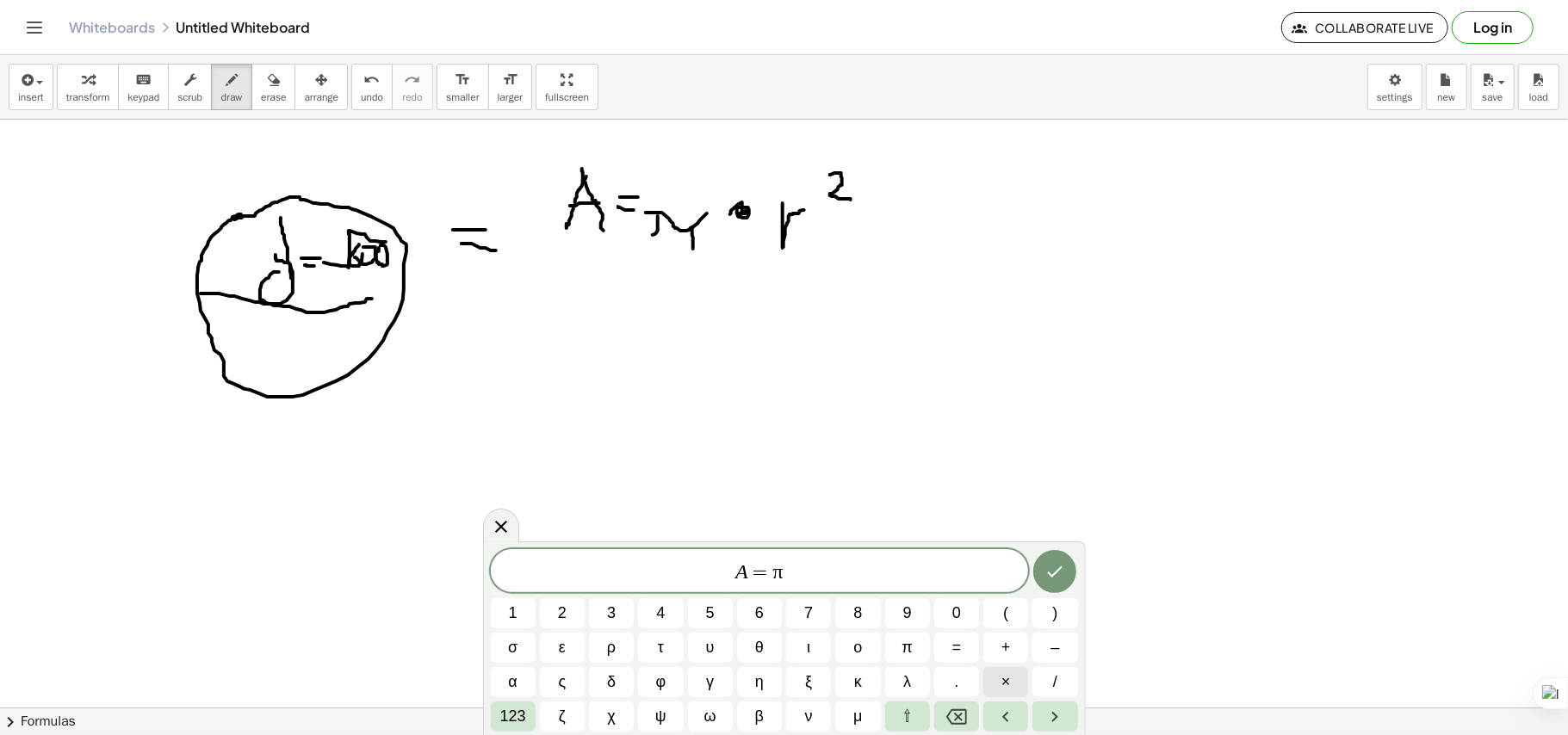 click on "×" at bounding box center (1006, 682) 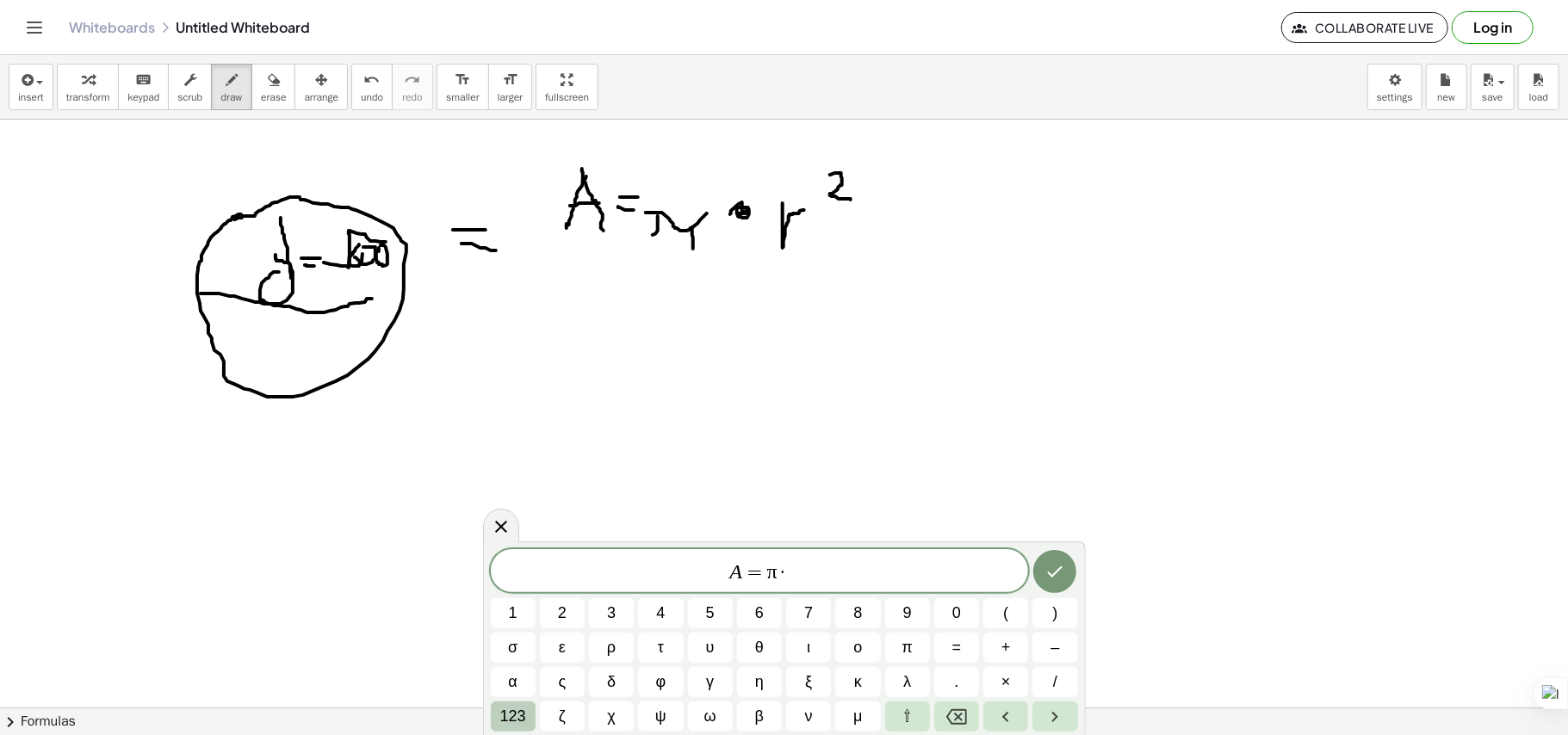 click on "123" at bounding box center [513, 716] 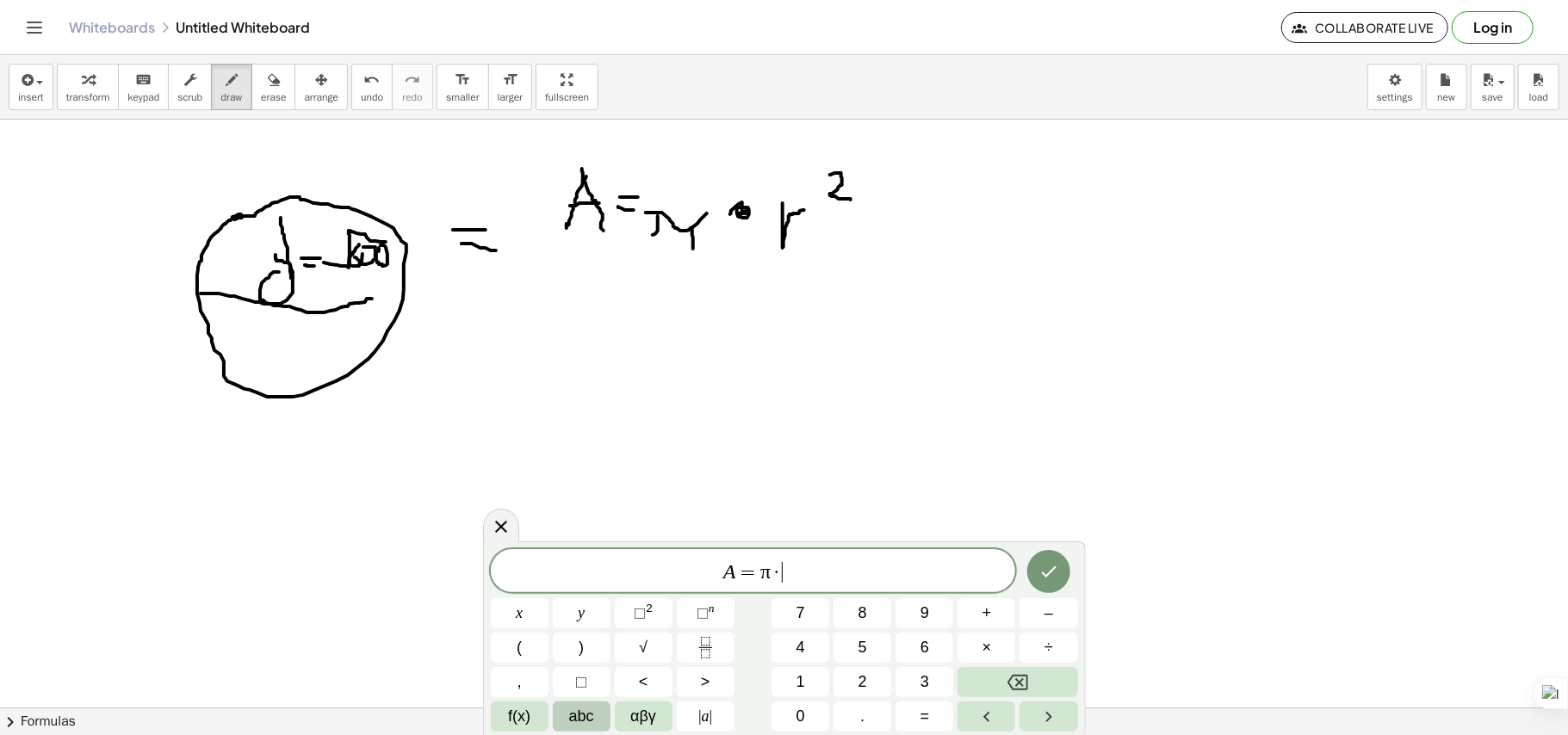 click on "abc" at bounding box center [581, 716] 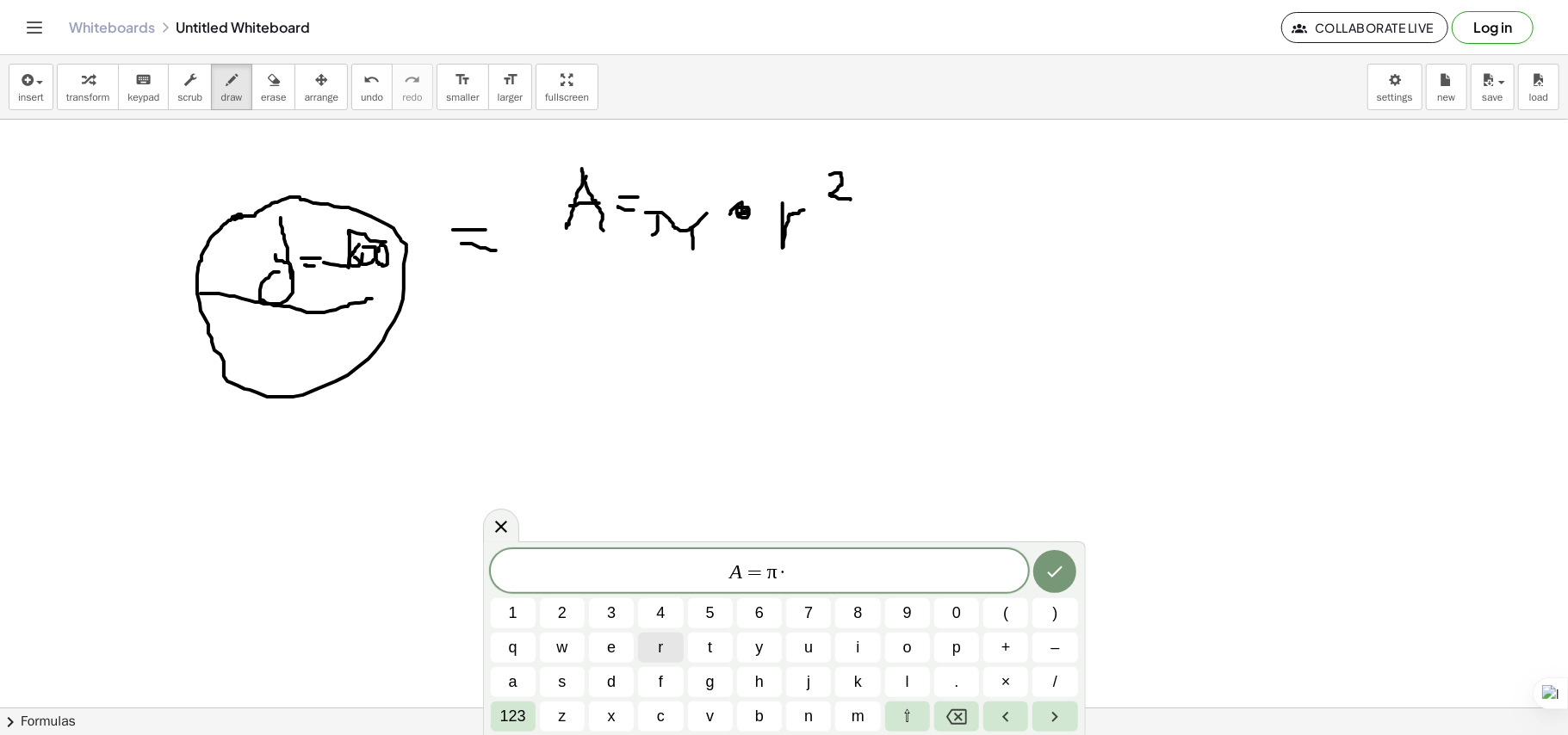 click on "r" at bounding box center (660, 647) 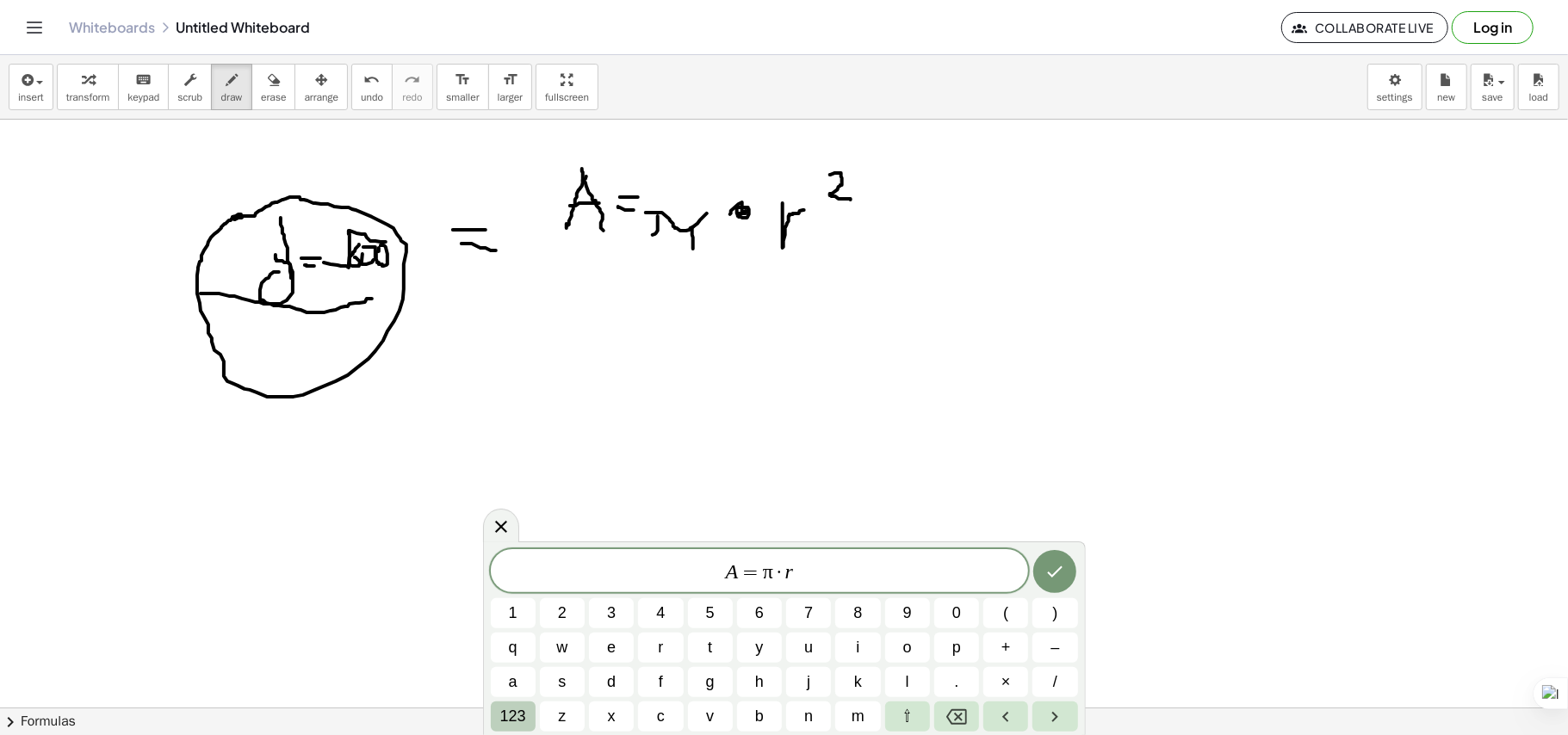 click on "123" at bounding box center [513, 716] 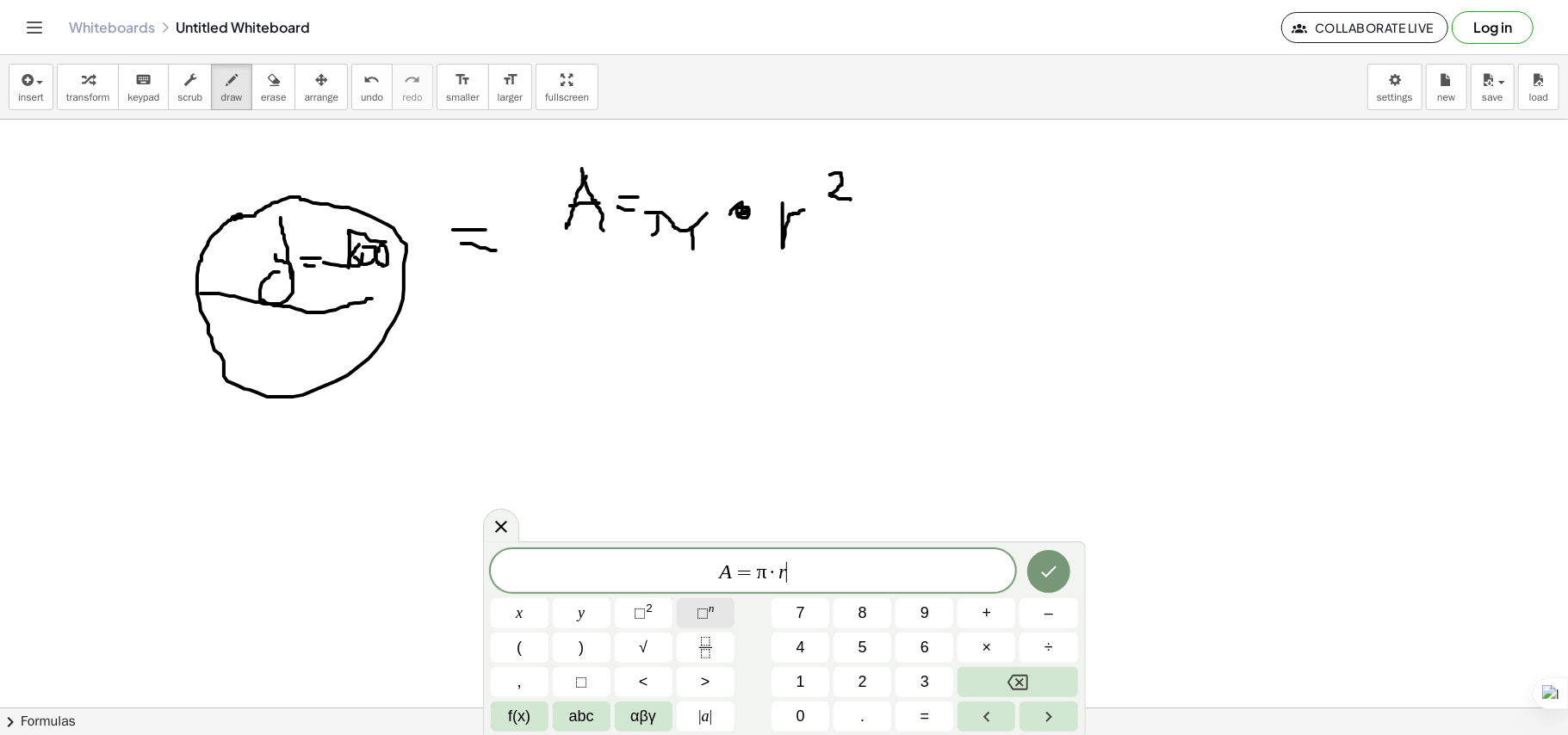 click on "⬚ n" 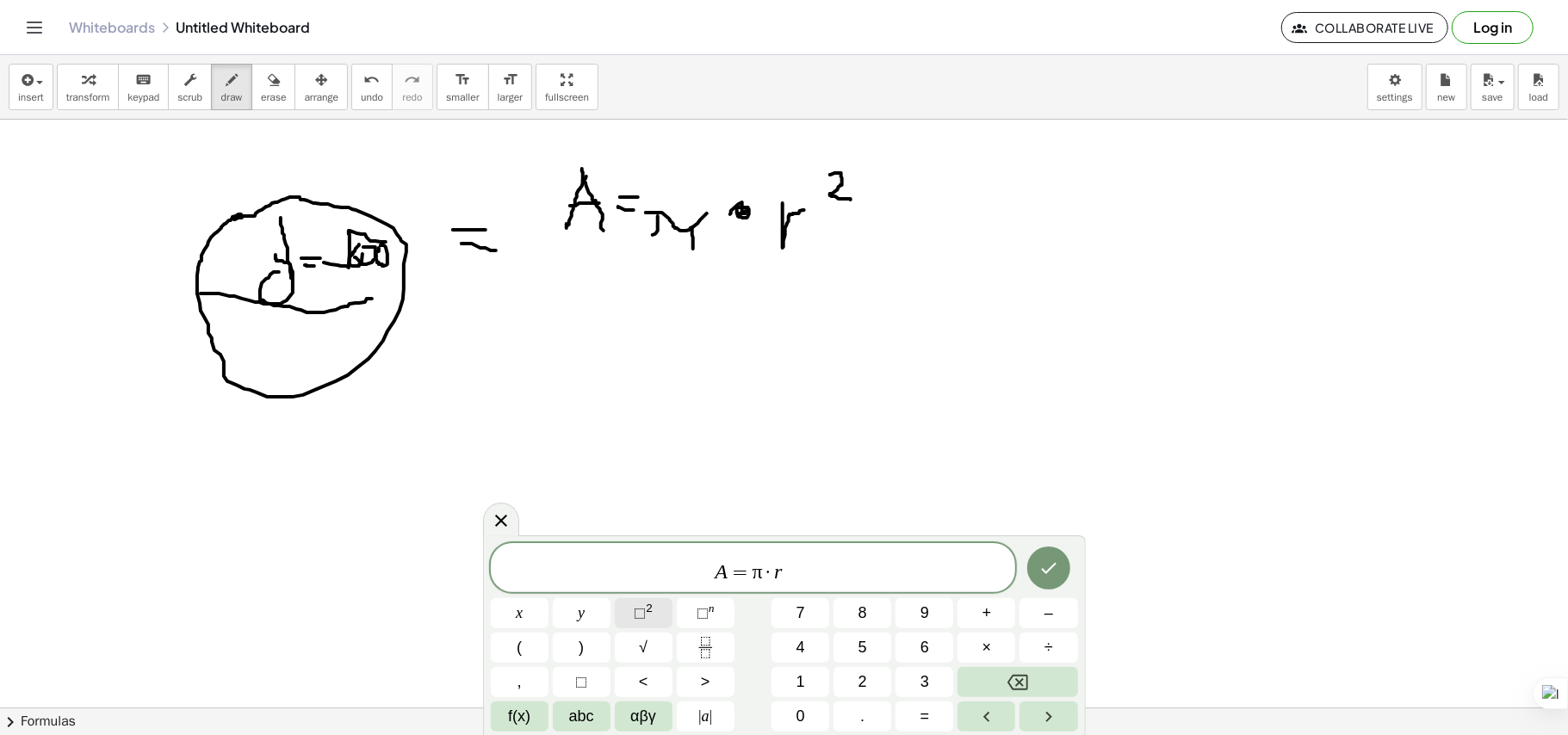 click on "⬚ 2" at bounding box center (643, 613) 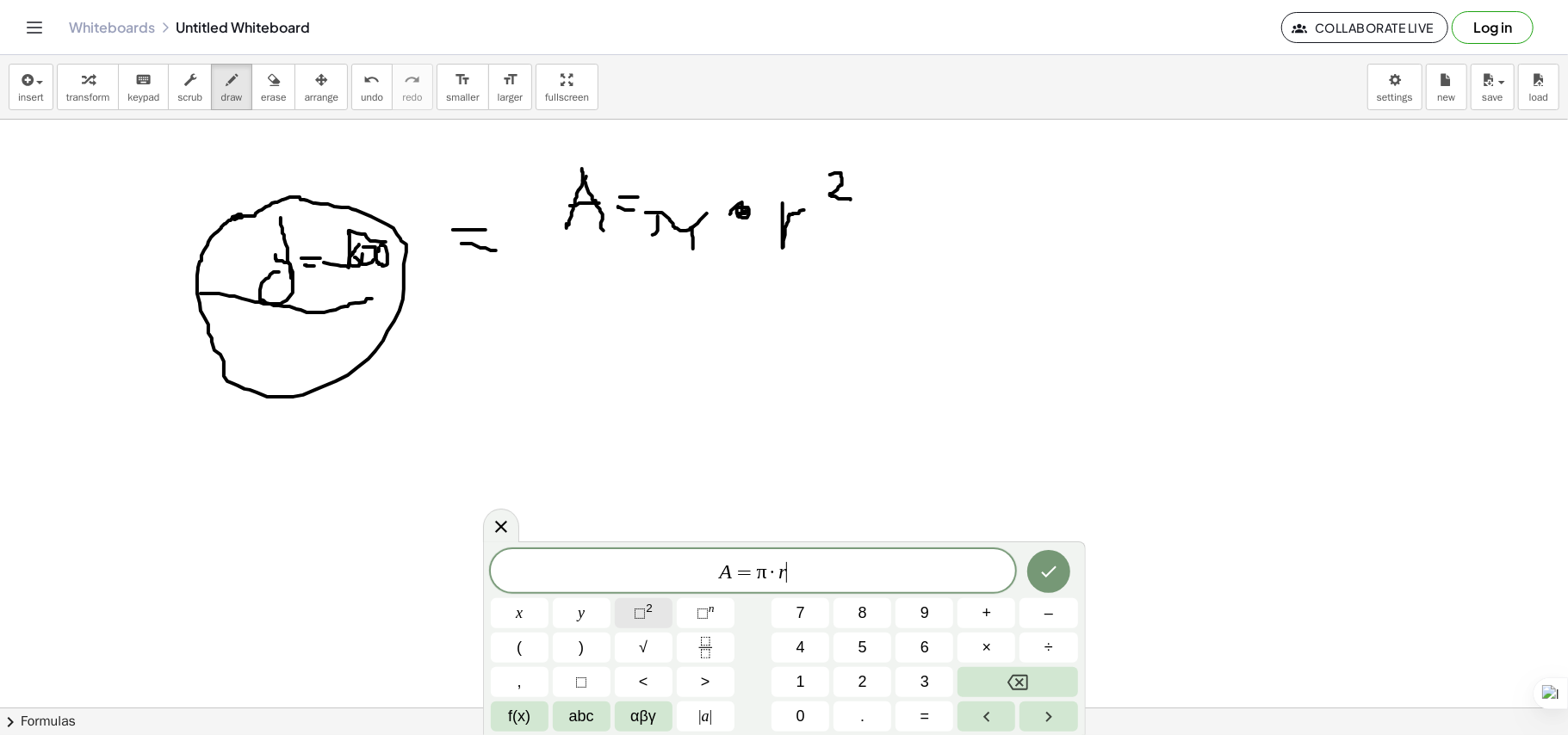 click on "⬚ 2" at bounding box center [643, 613] 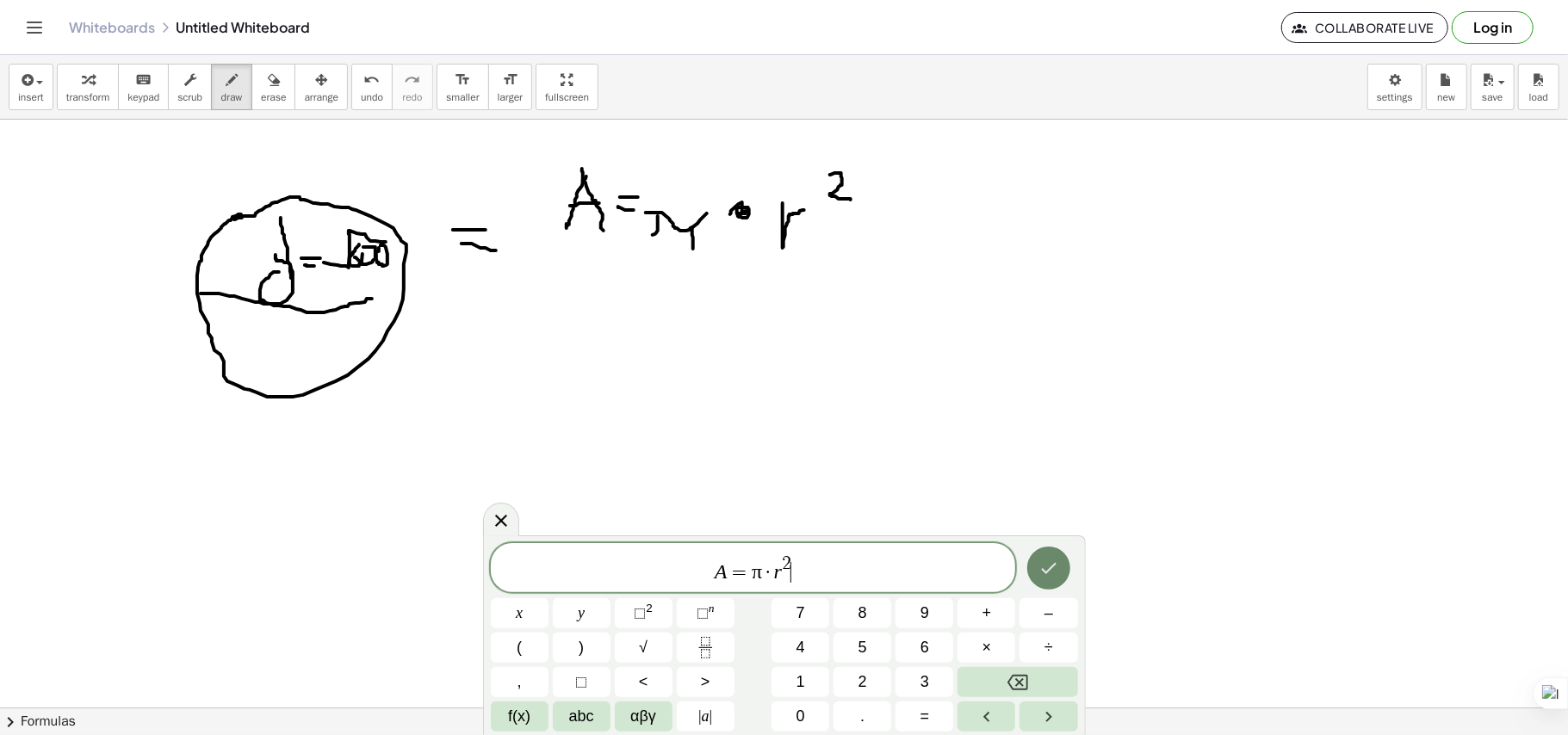 click 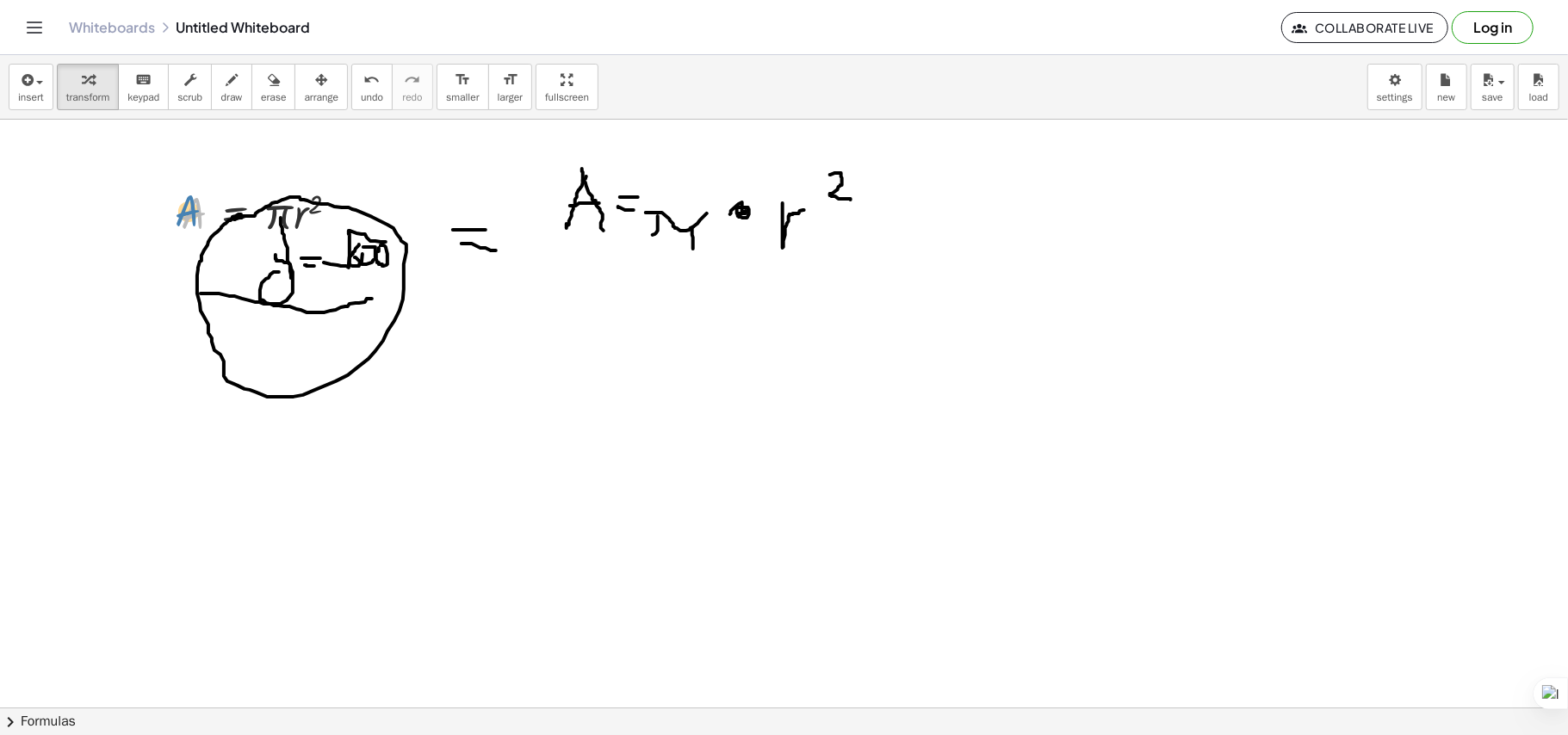 click at bounding box center [266, 212] 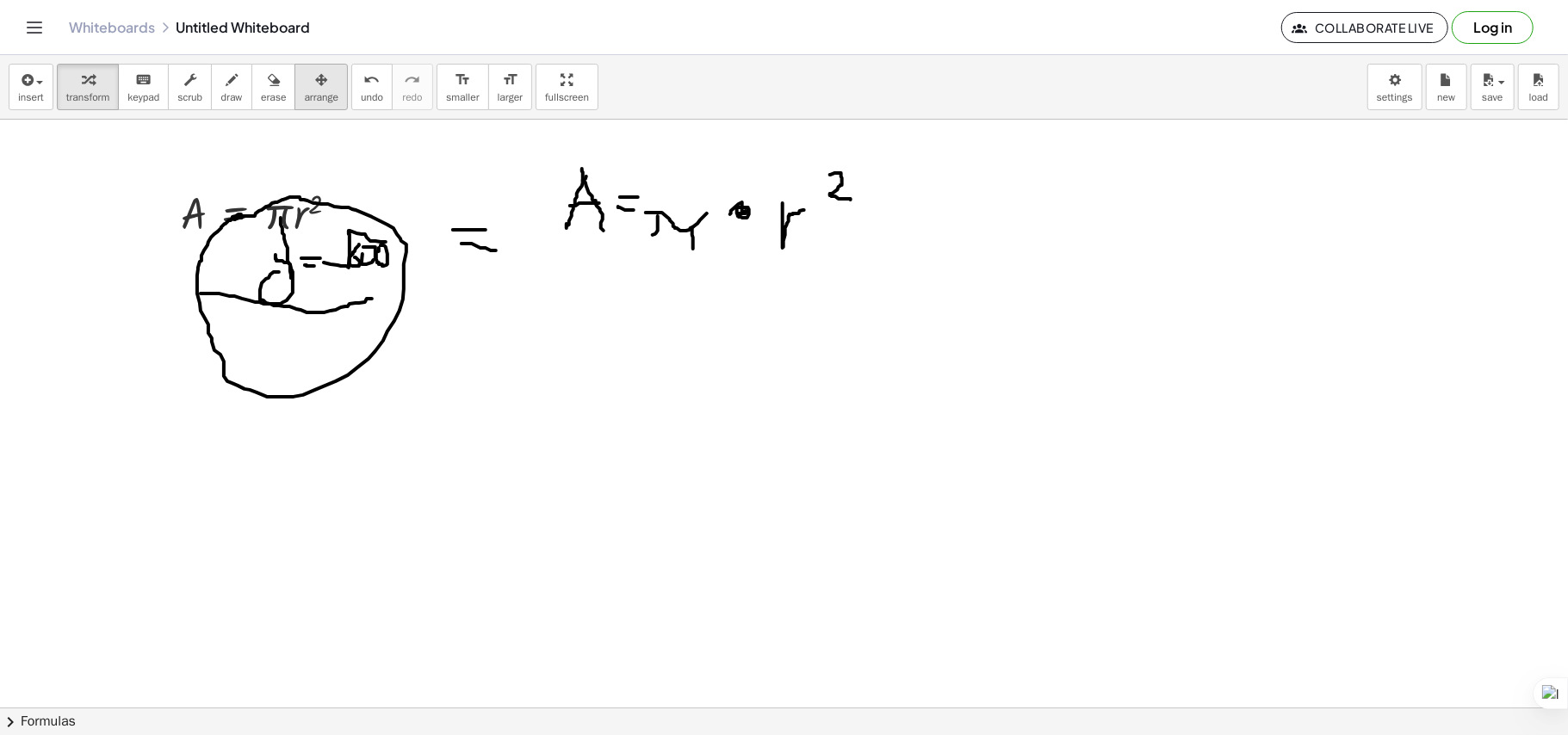 click at bounding box center (321, 80) 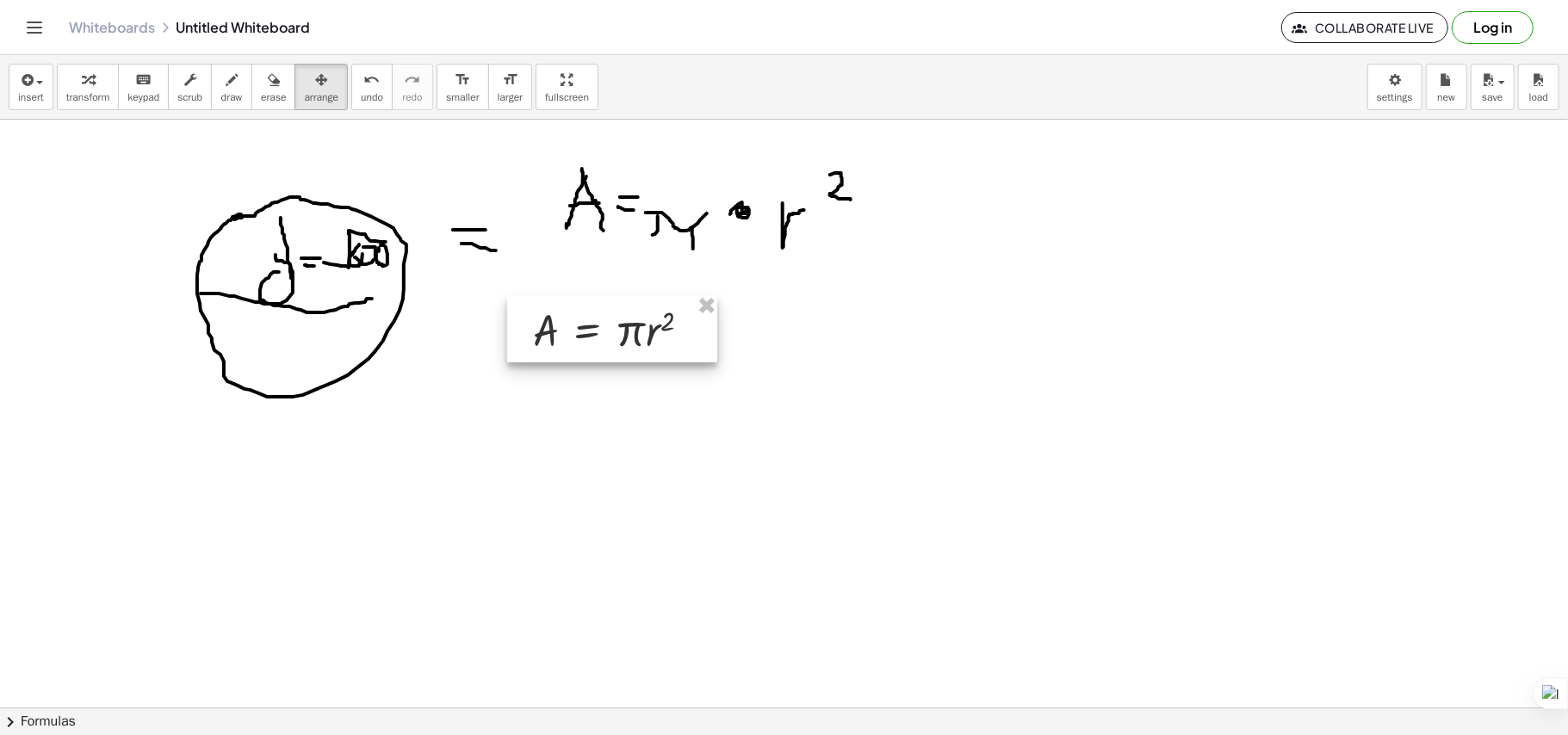 drag, startPoint x: 297, startPoint y: 232, endPoint x: 668, endPoint y: 344, distance: 387.53709 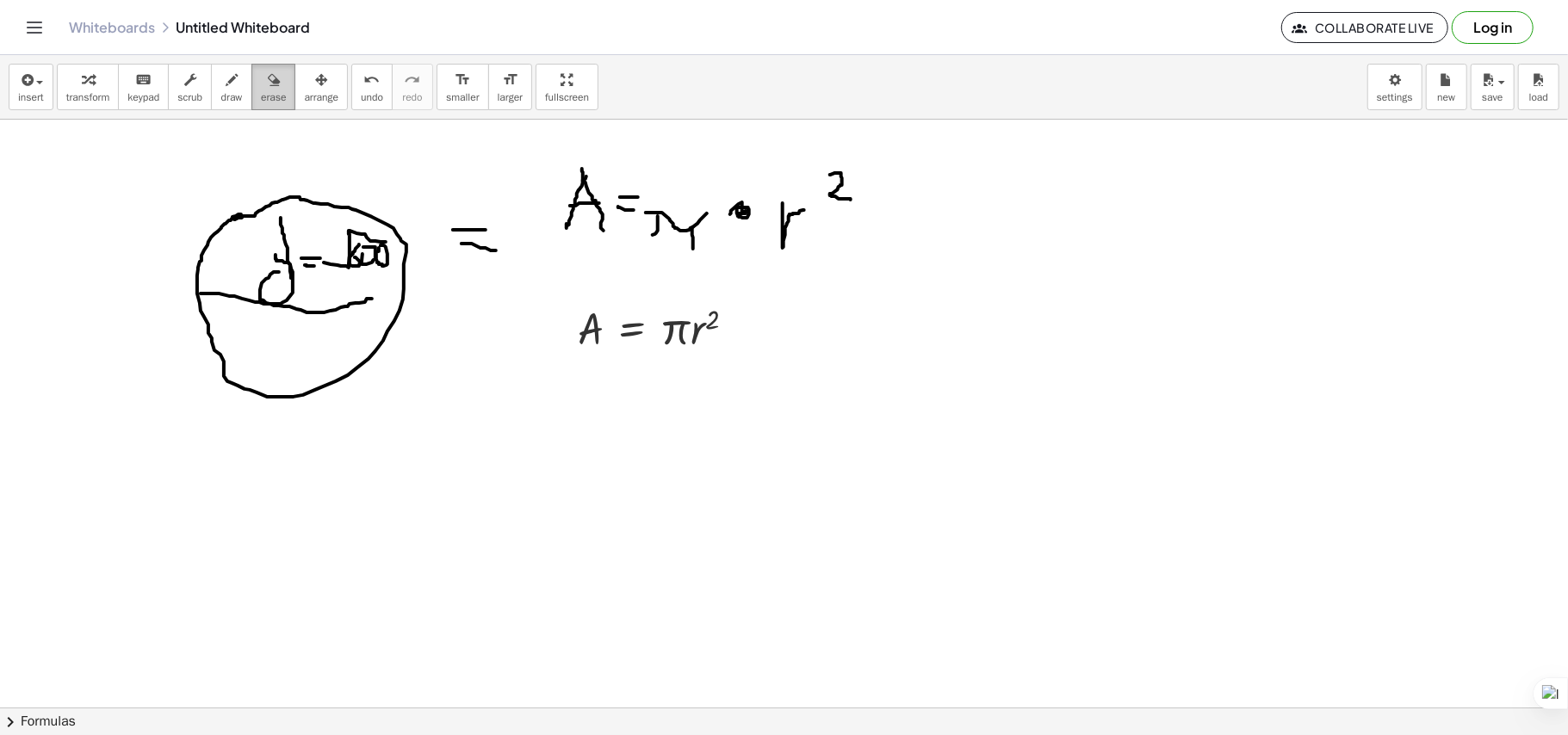 click at bounding box center (274, 80) 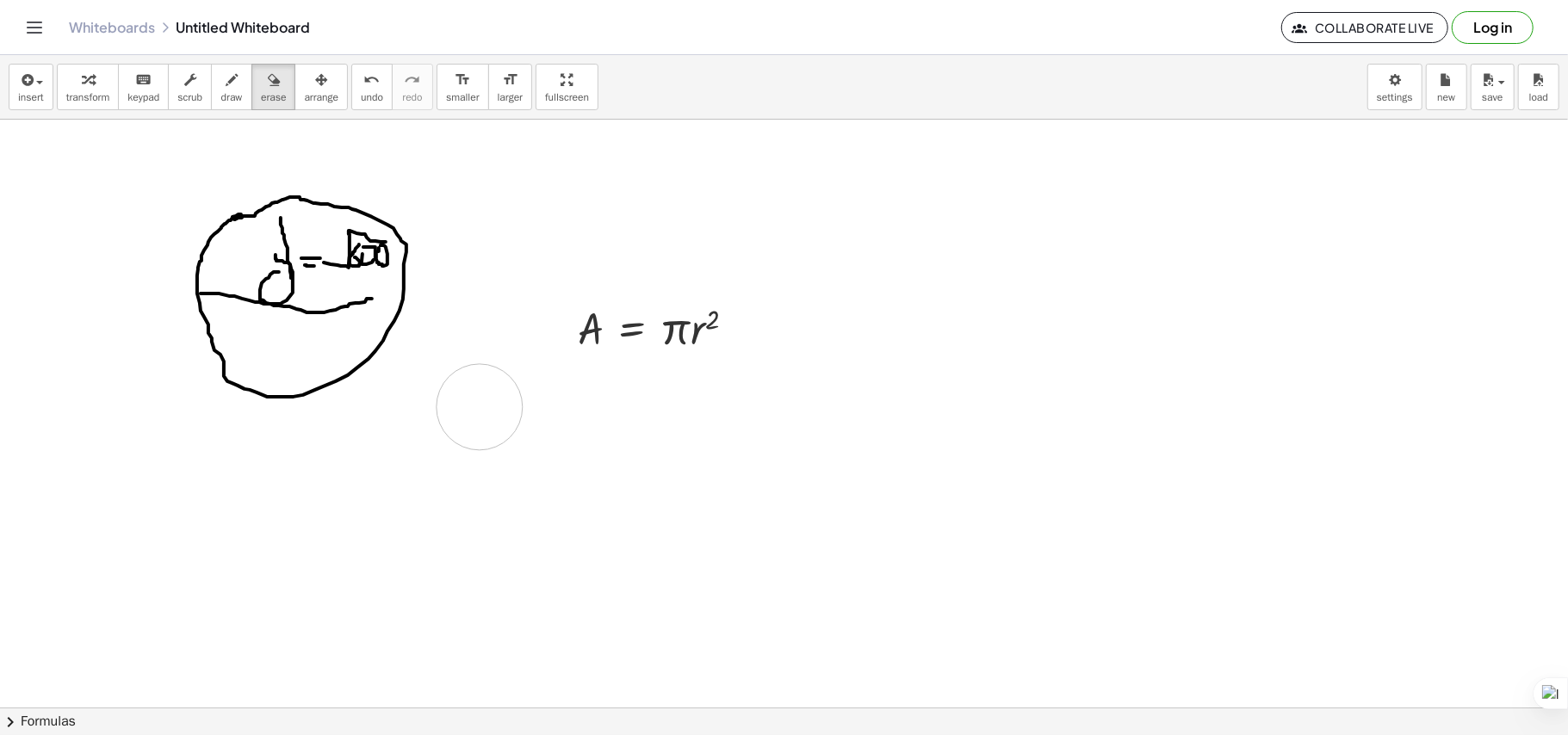 drag, startPoint x: 563, startPoint y: 162, endPoint x: 480, endPoint y: 408, distance: 259.62473 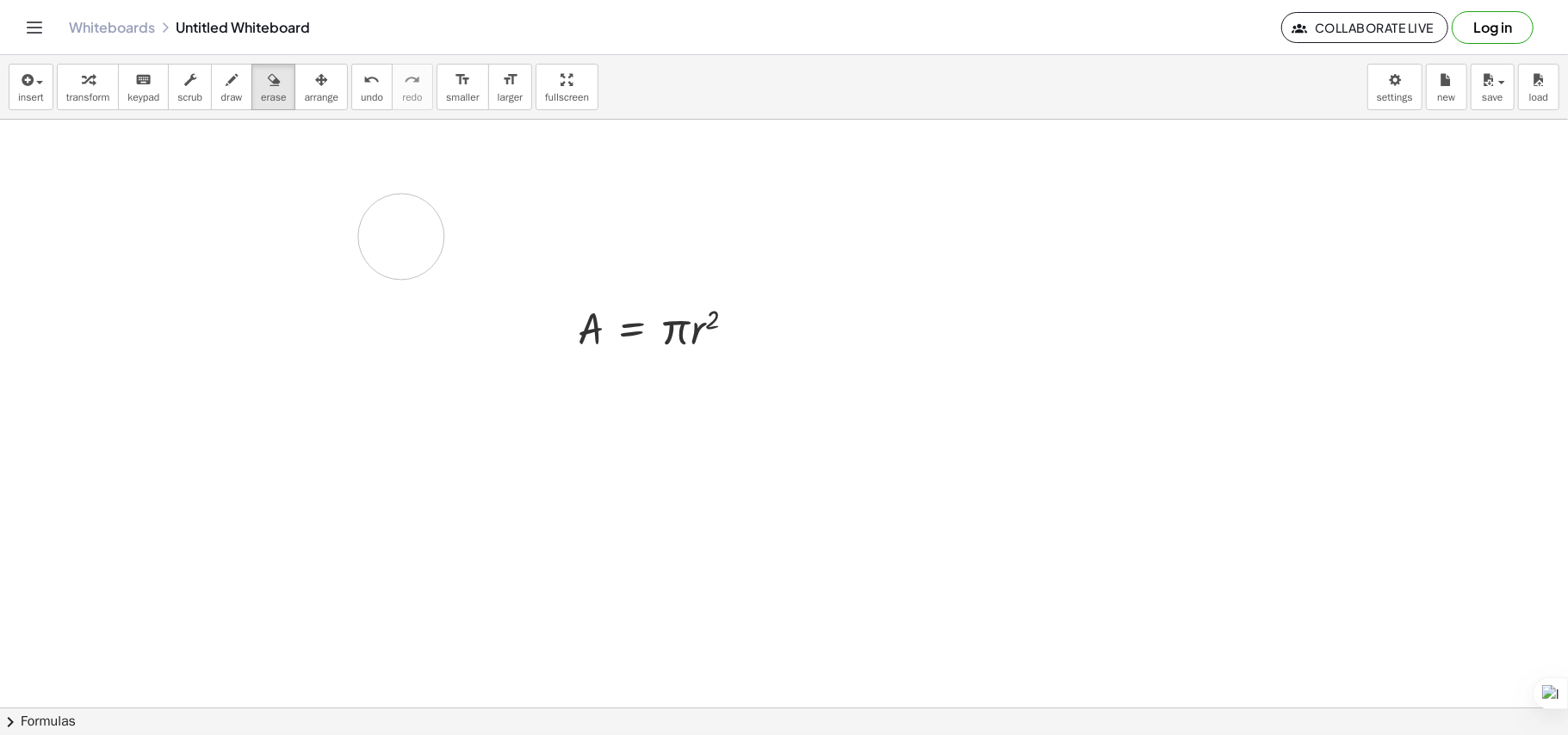drag, startPoint x: 269, startPoint y: 238, endPoint x: 307, endPoint y: 146, distance: 99.53894 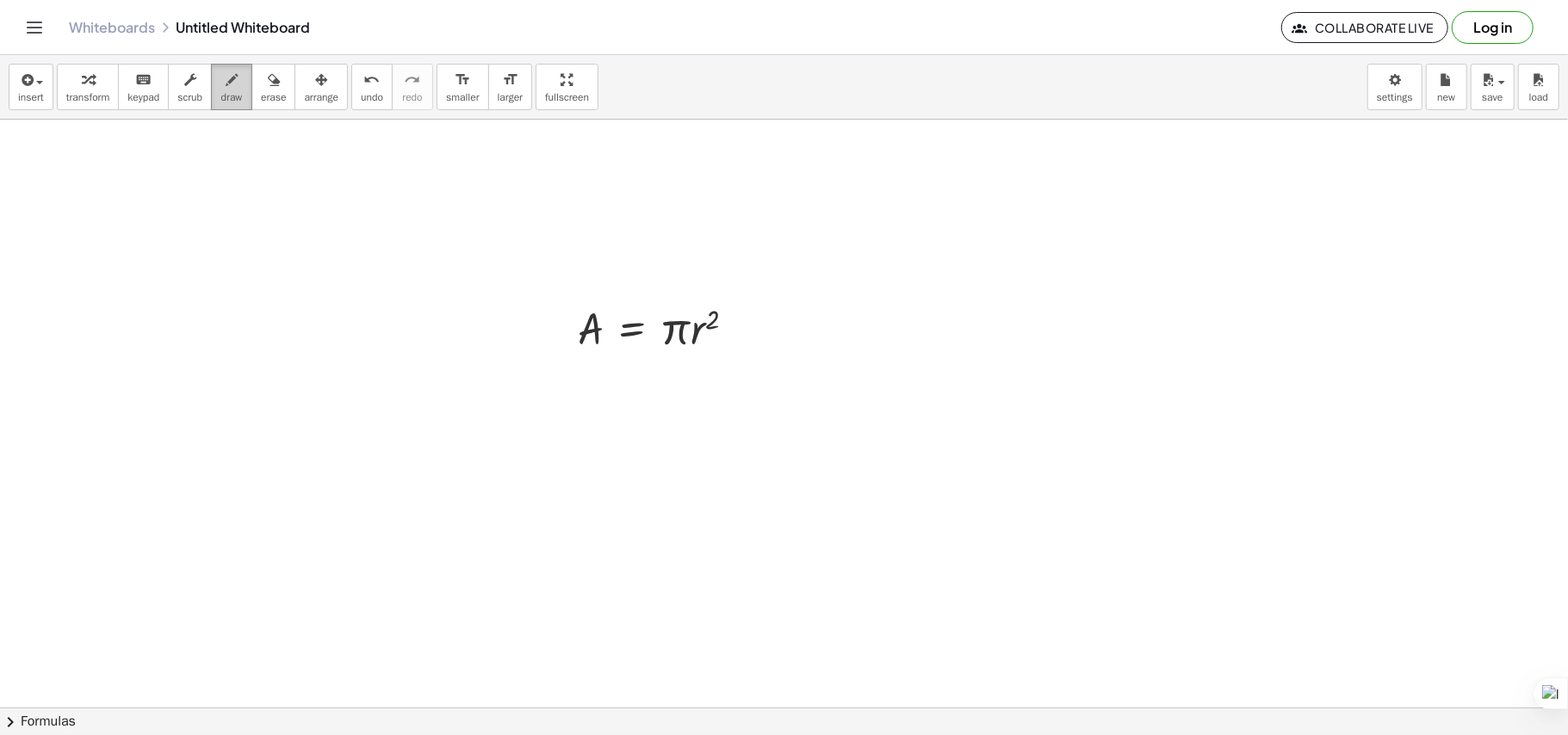 drag, startPoint x: 236, startPoint y: 79, endPoint x: 222, endPoint y: 88, distance: 16.643317 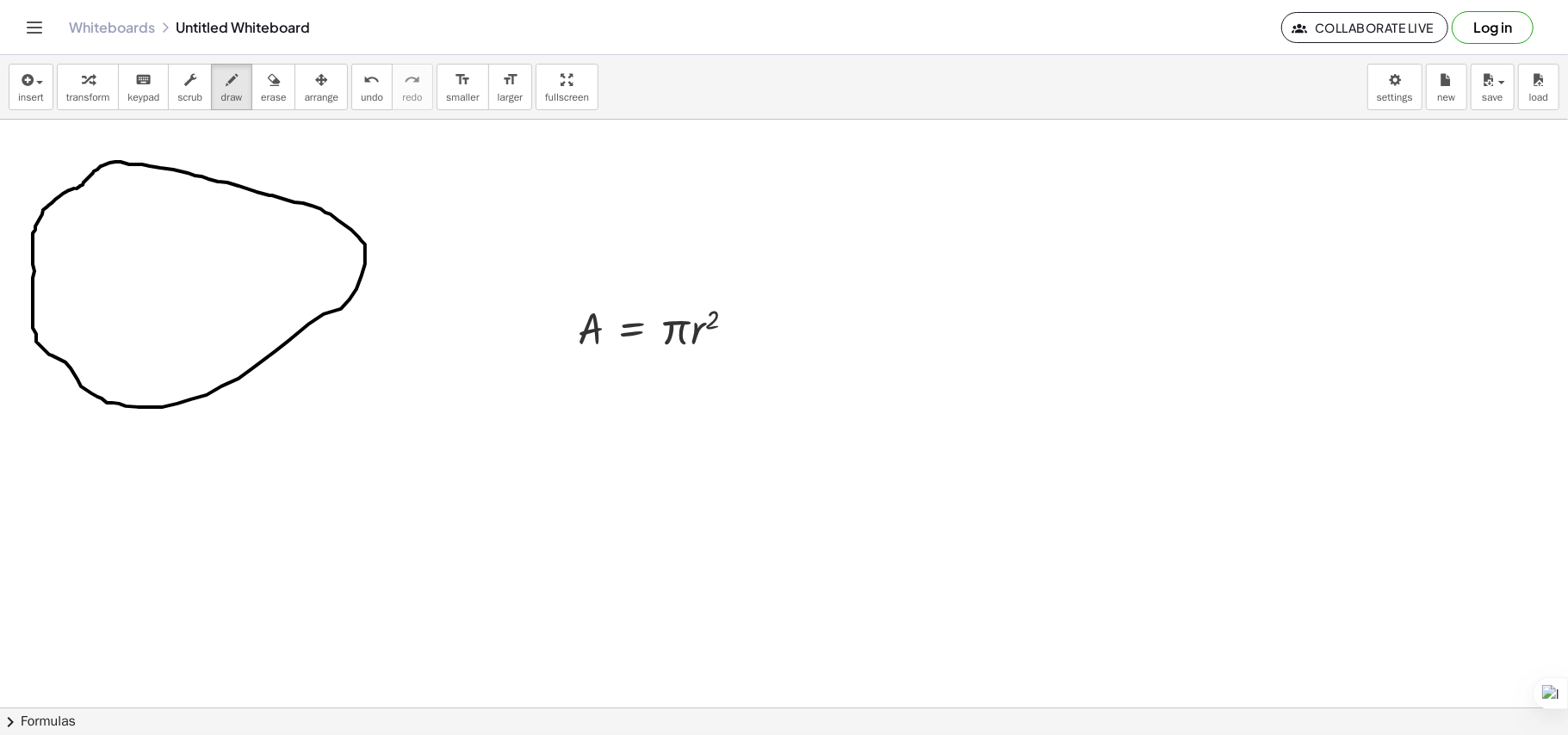 drag, startPoint x: 74, startPoint y: 189, endPoint x: 83, endPoint y: 211, distance: 23.769729 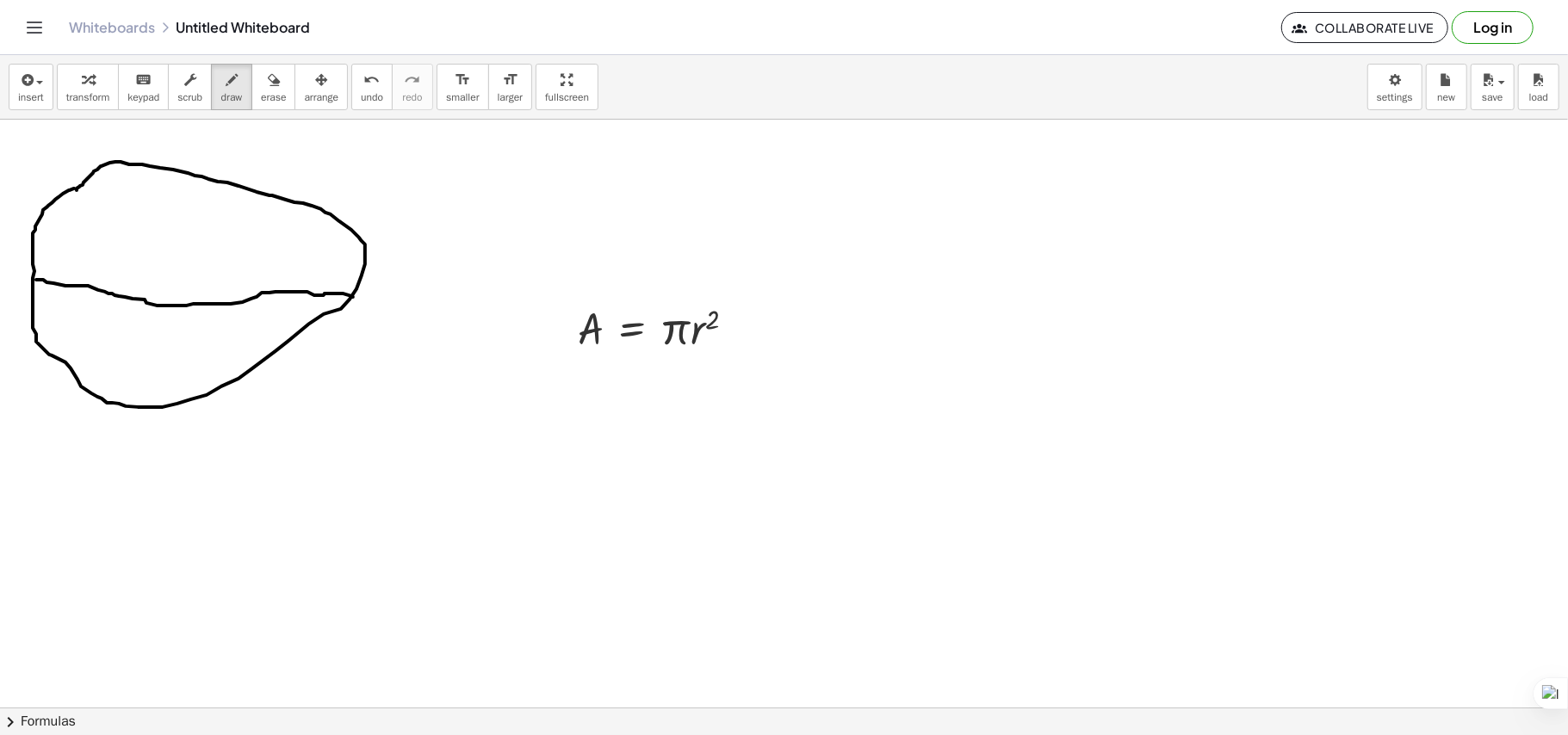 drag, startPoint x: 46, startPoint y: 283, endPoint x: 267, endPoint y: 279, distance: 221.0362 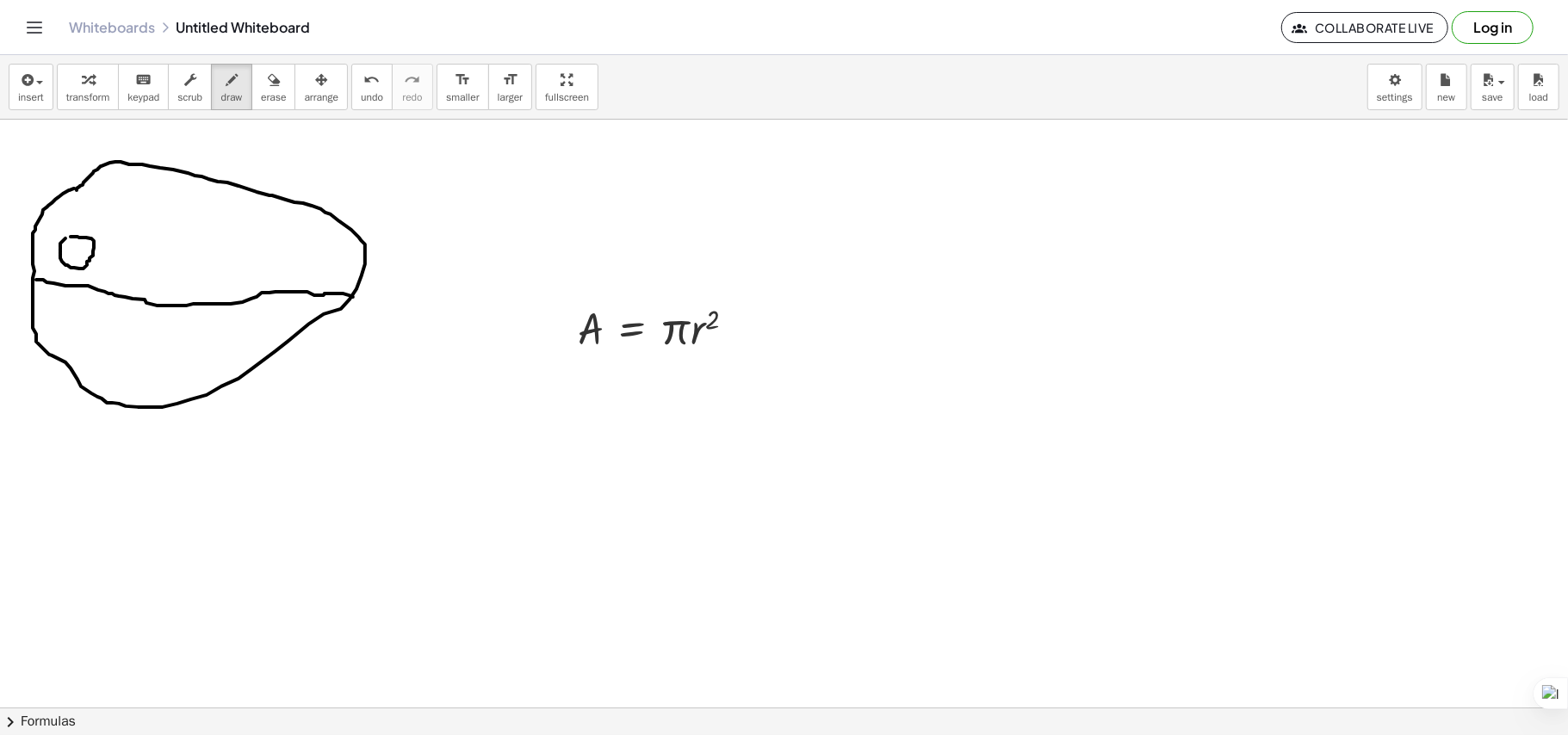 click at bounding box center (784, 707) 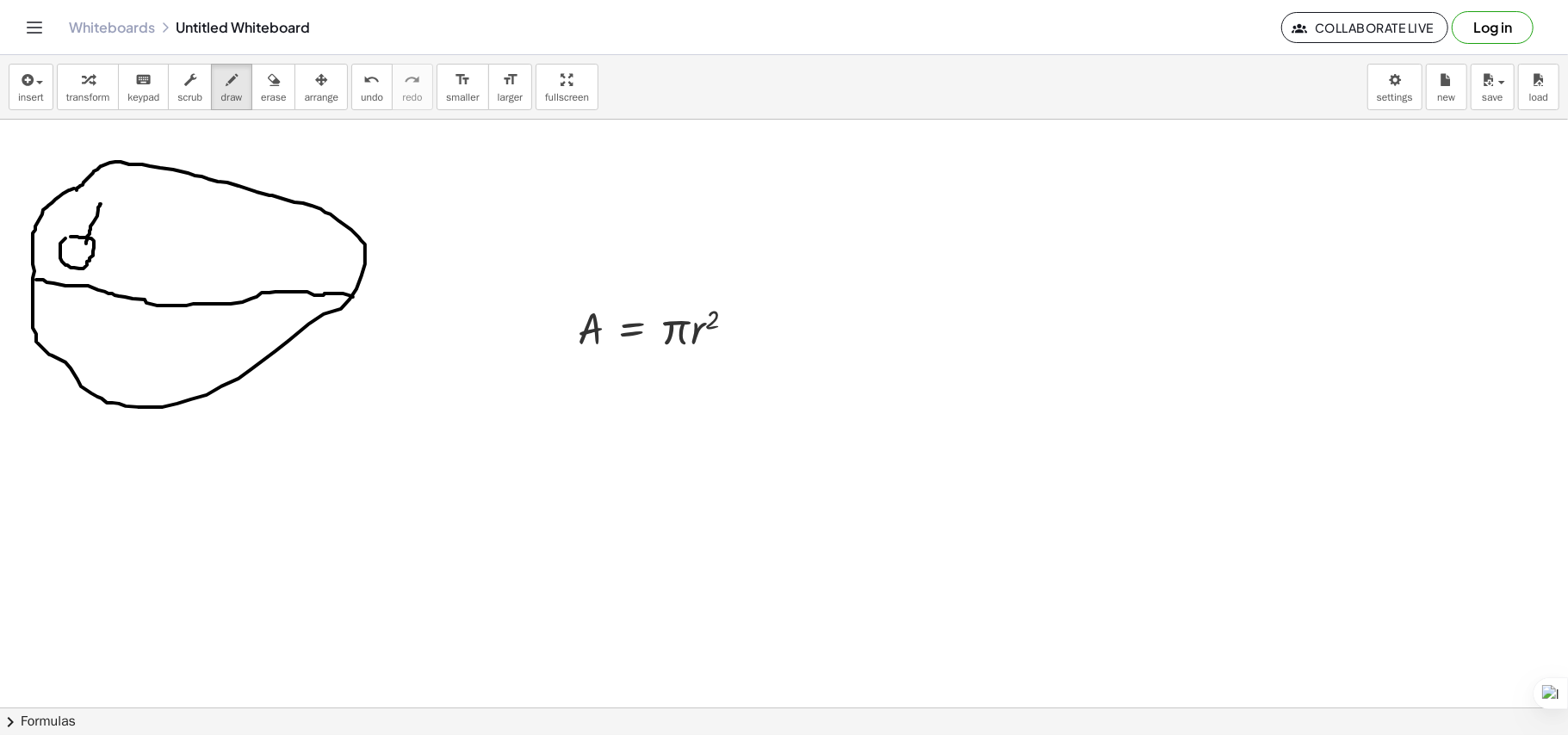 drag, startPoint x: 101, startPoint y: 205, endPoint x: 86, endPoint y: 245, distance: 42.720019 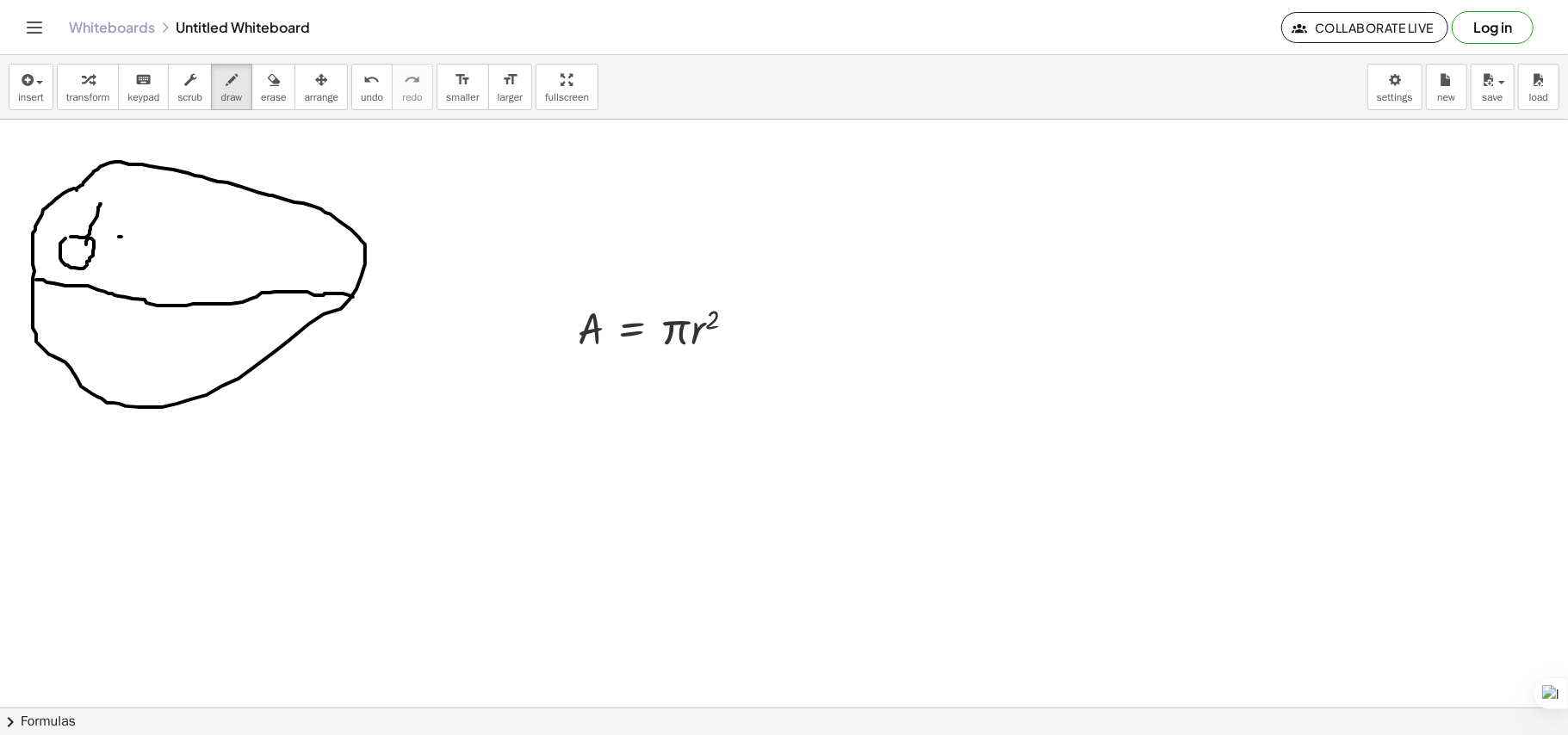 drag, startPoint x: 121, startPoint y: 238, endPoint x: 145, endPoint y: 243, distance: 24.515301 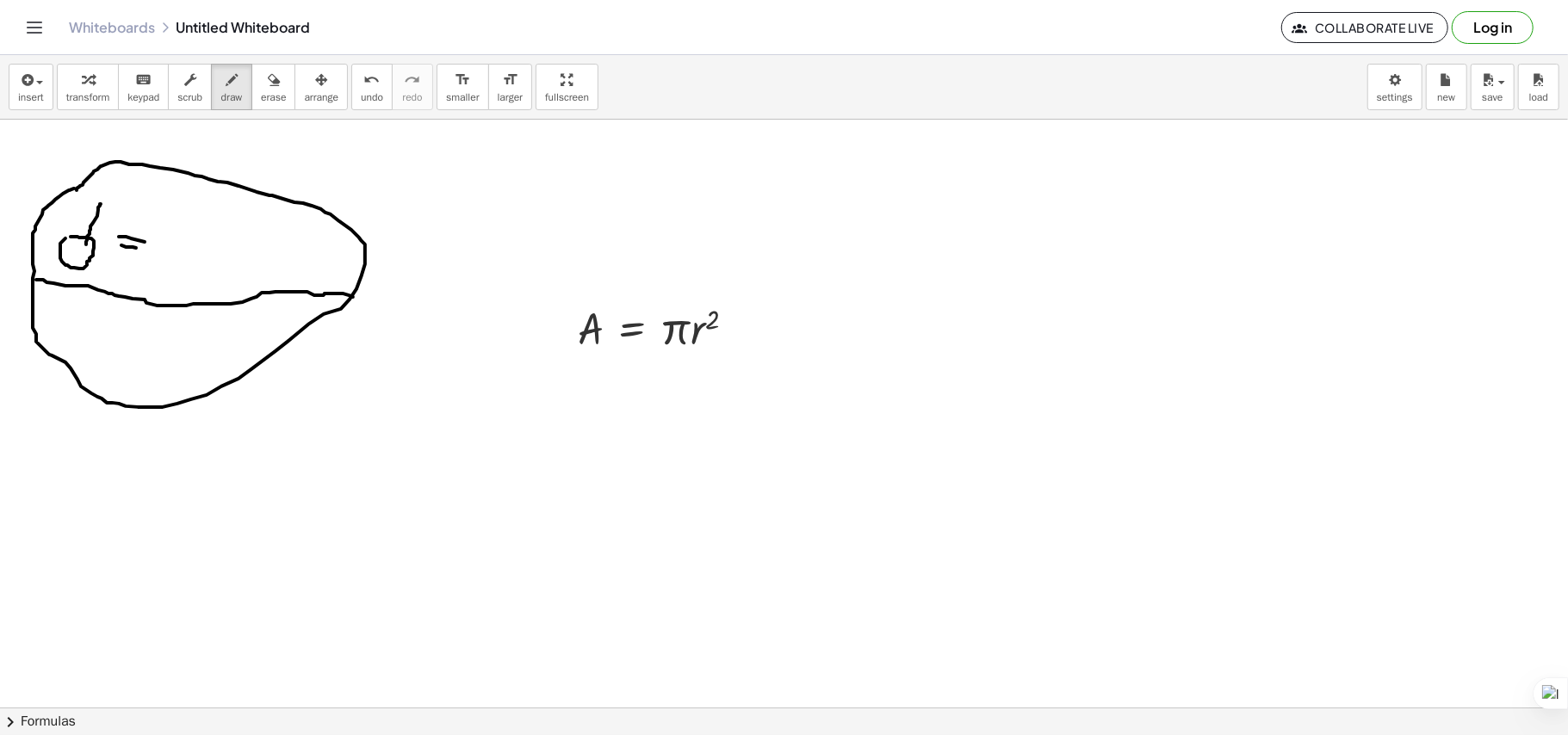 drag, startPoint x: 121, startPoint y: 246, endPoint x: 145, endPoint y: 249, distance: 24.186773 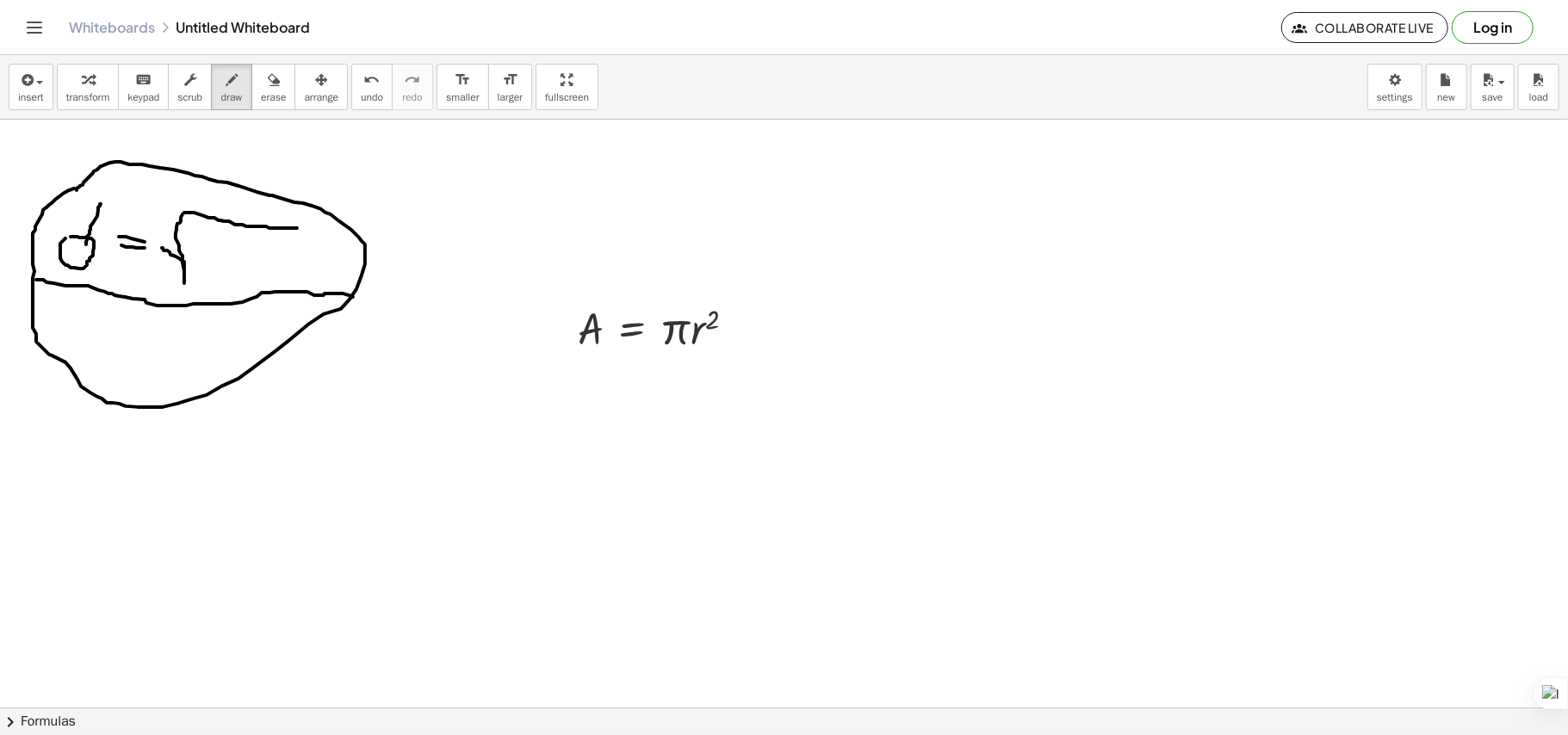 drag, startPoint x: 163, startPoint y: 249, endPoint x: 303, endPoint y: 229, distance: 141.4214 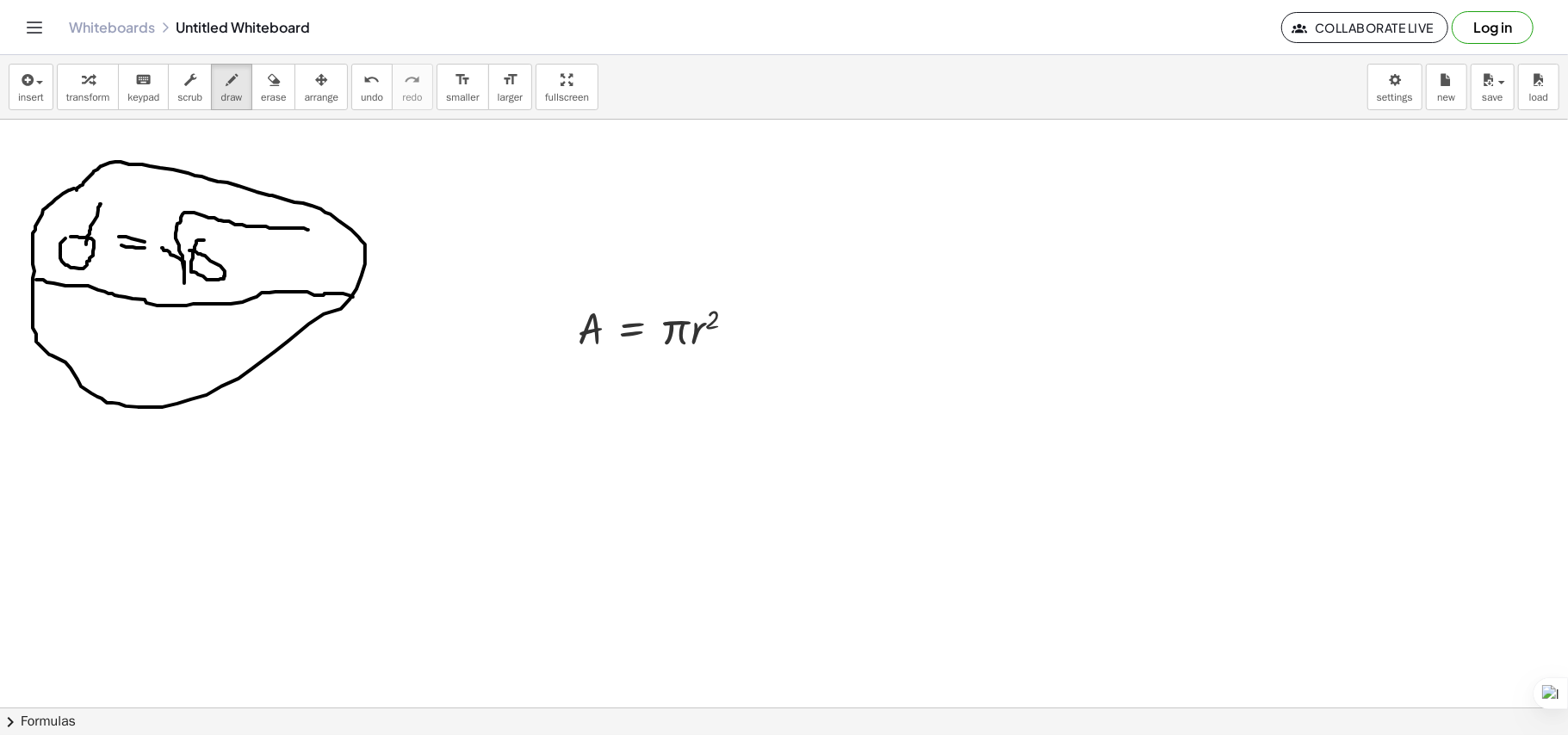 drag, startPoint x: 196, startPoint y: 242, endPoint x: 188, endPoint y: 250, distance: 11.313708 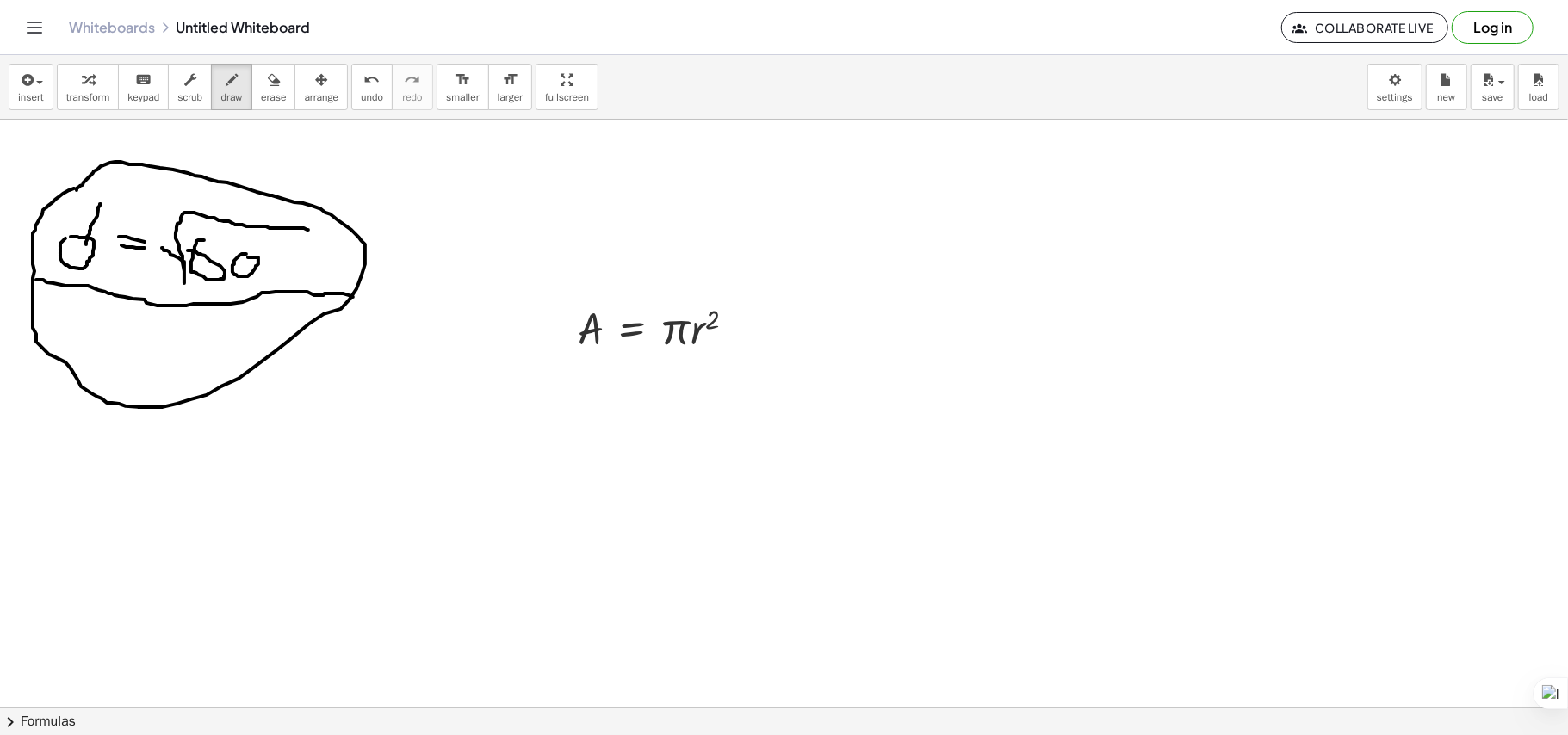 click at bounding box center [784, 707] 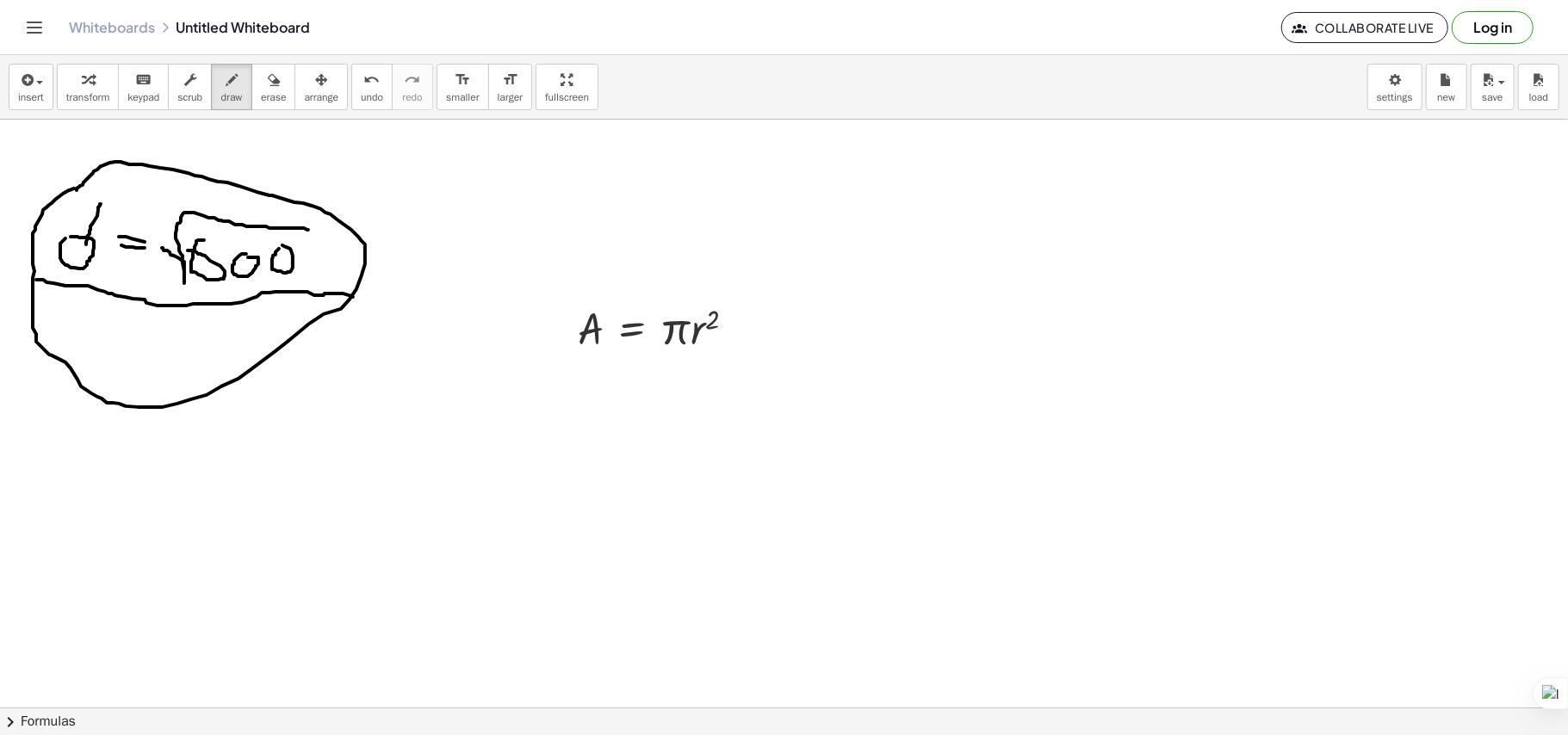drag, startPoint x: 279, startPoint y: 250, endPoint x: 269, endPoint y: 245, distance: 11 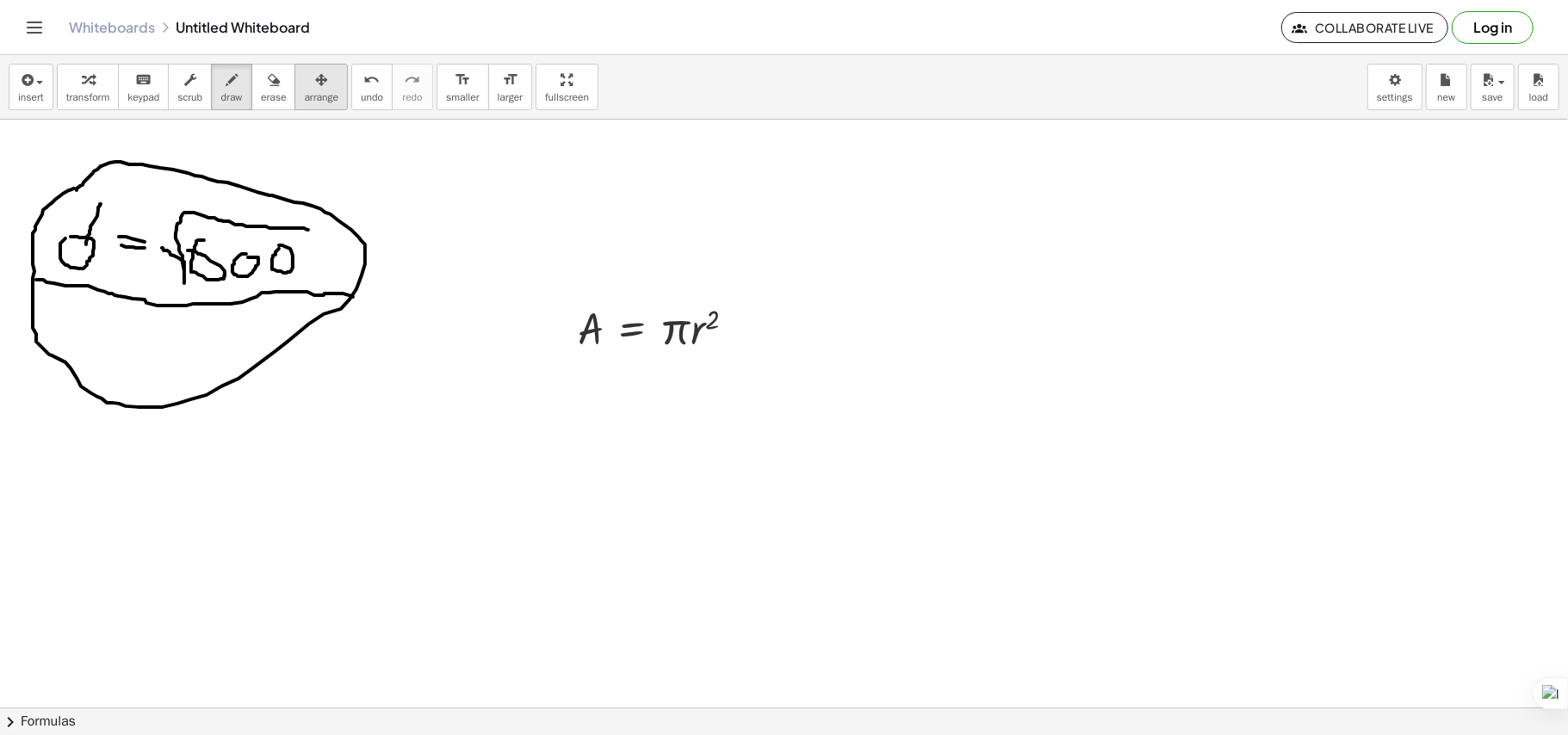 click on "arrange" at bounding box center [321, 97] 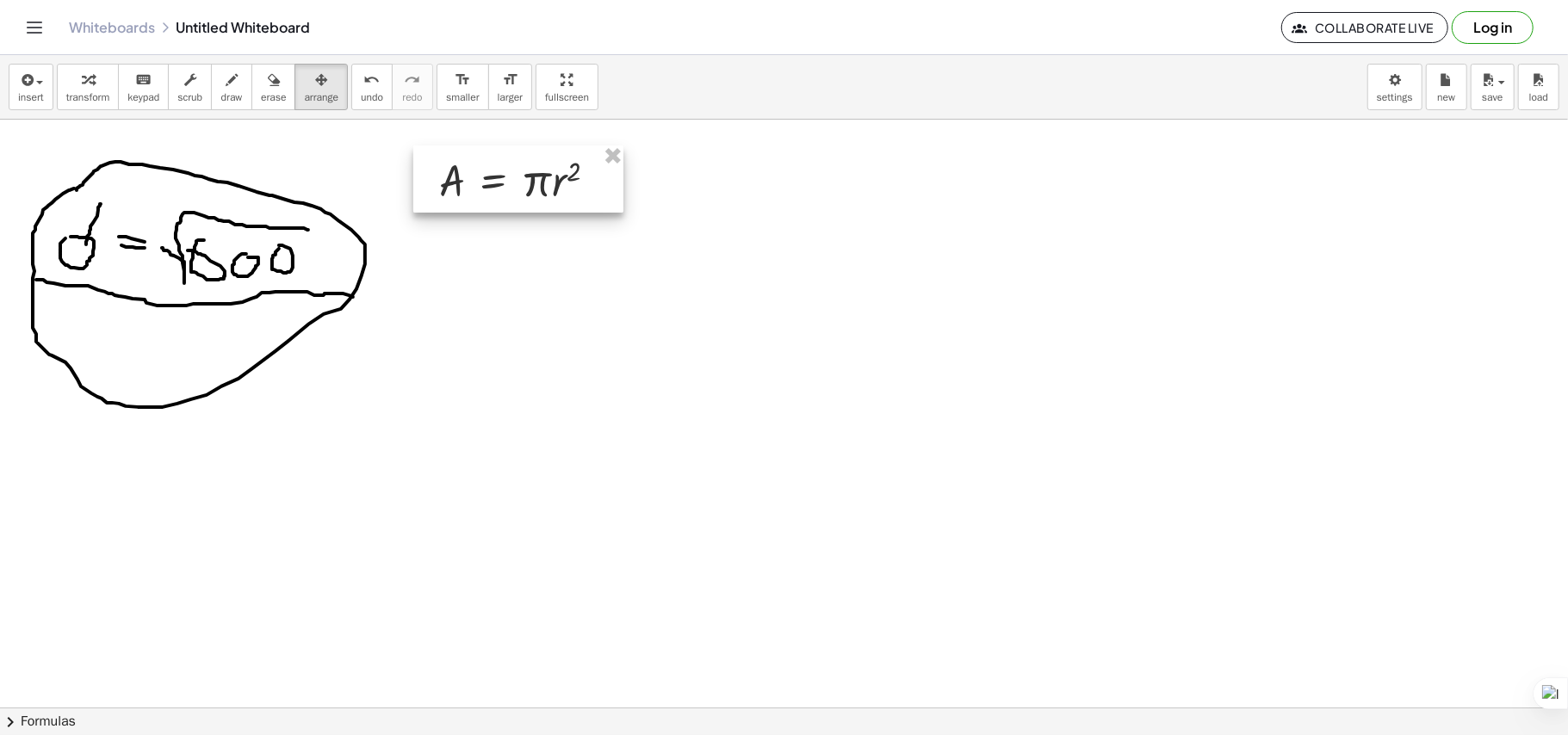 drag, startPoint x: 611, startPoint y: 331, endPoint x: 473, endPoint y: 183, distance: 202.35612 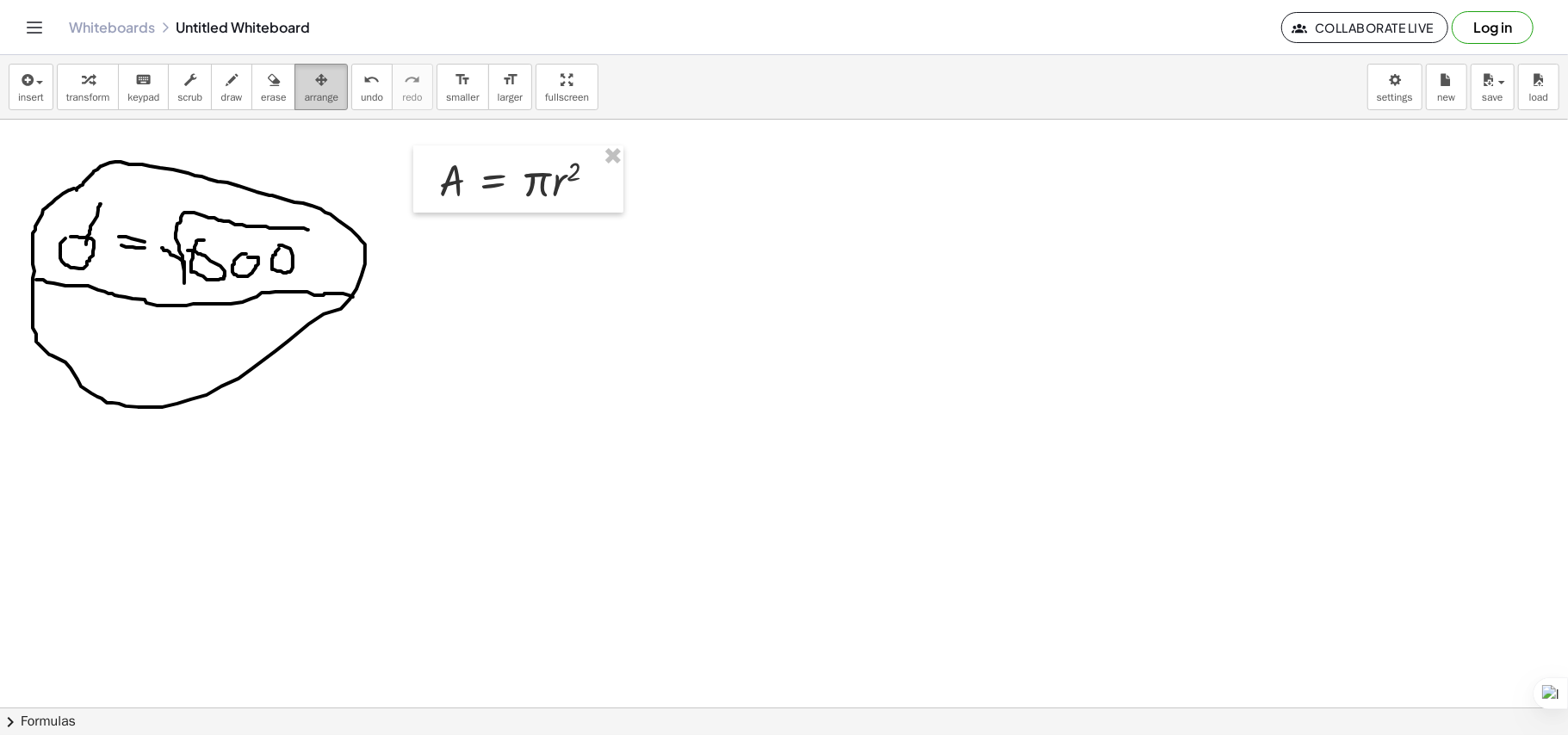 click at bounding box center [321, 80] 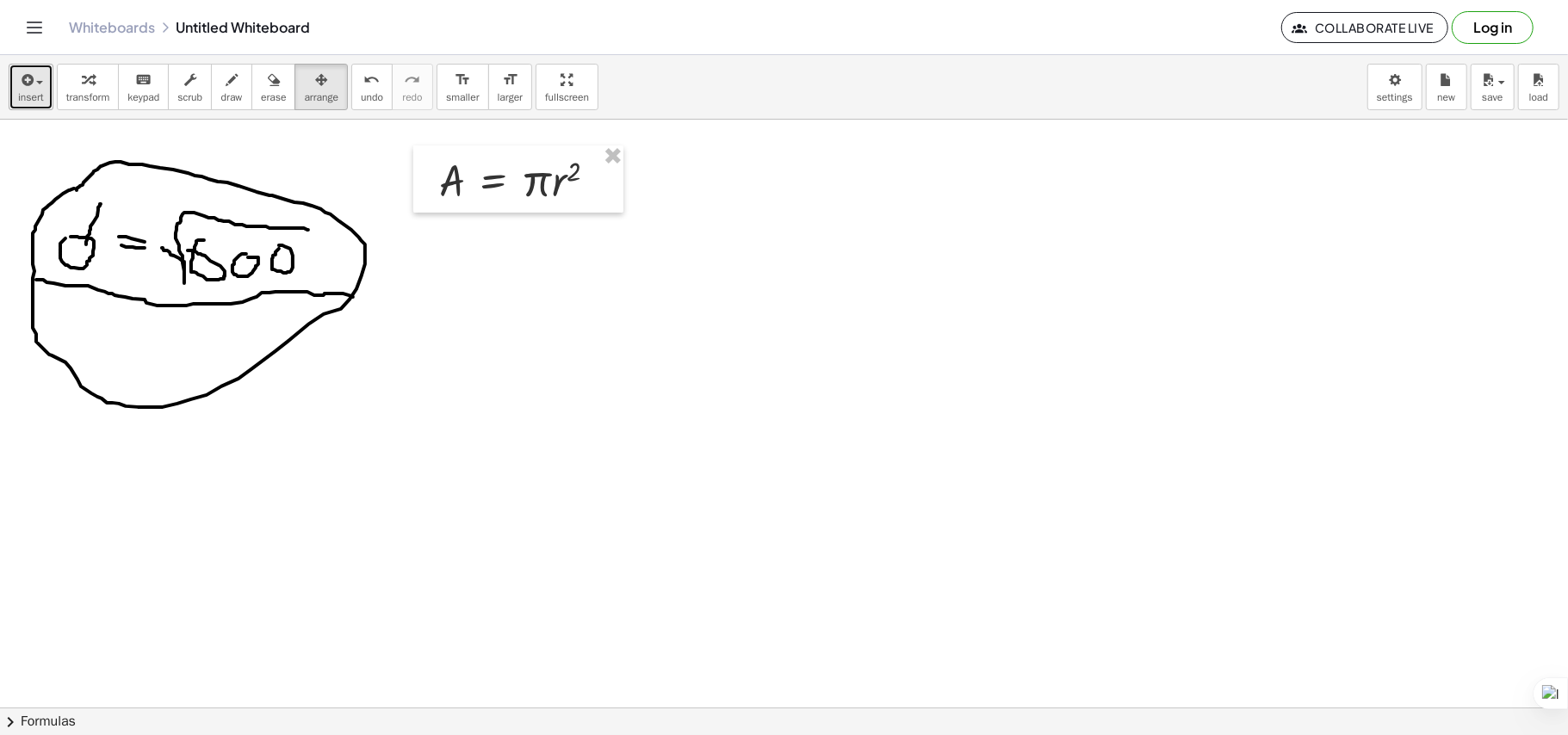 click at bounding box center [26, 80] 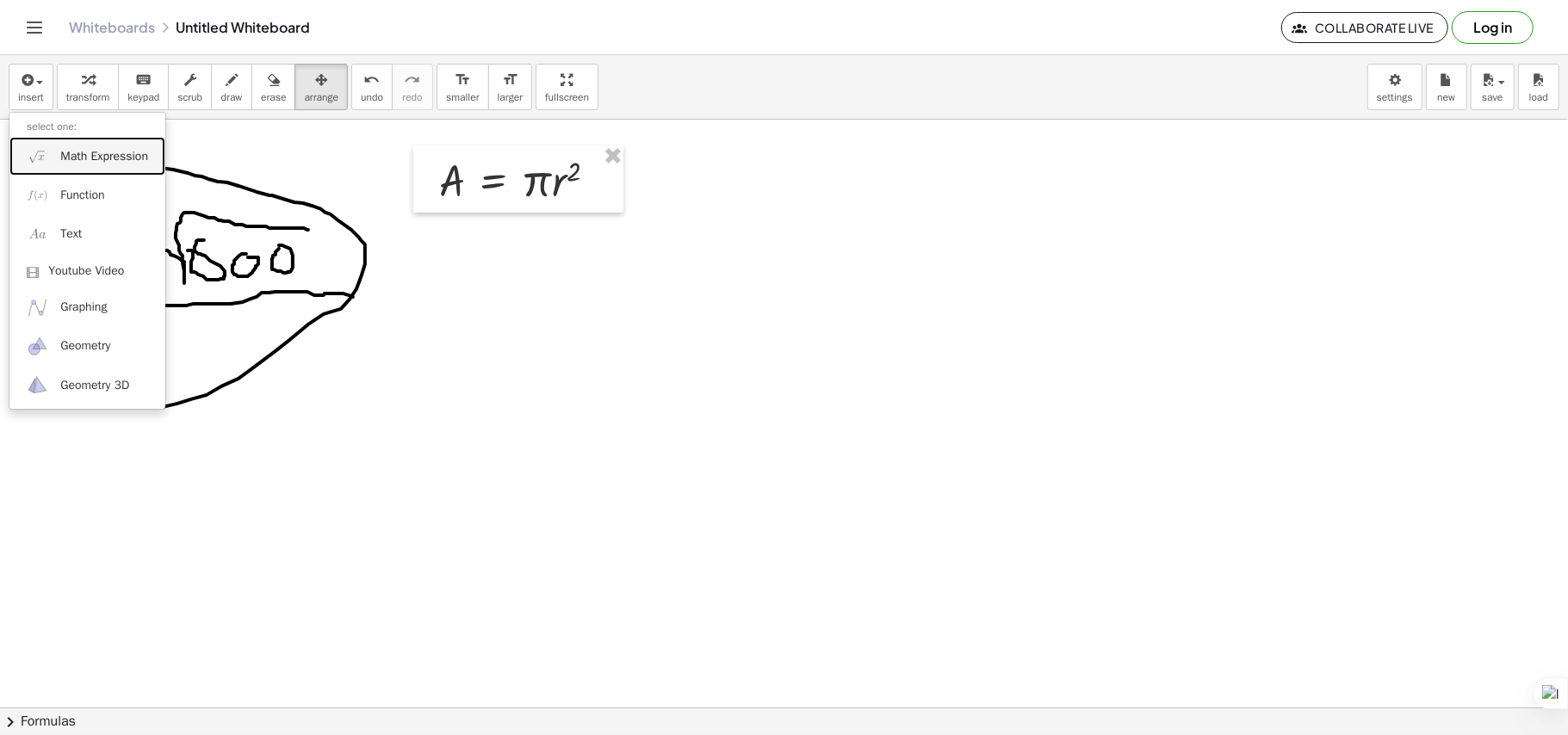 click on "Math Expression" at bounding box center [104, 157] 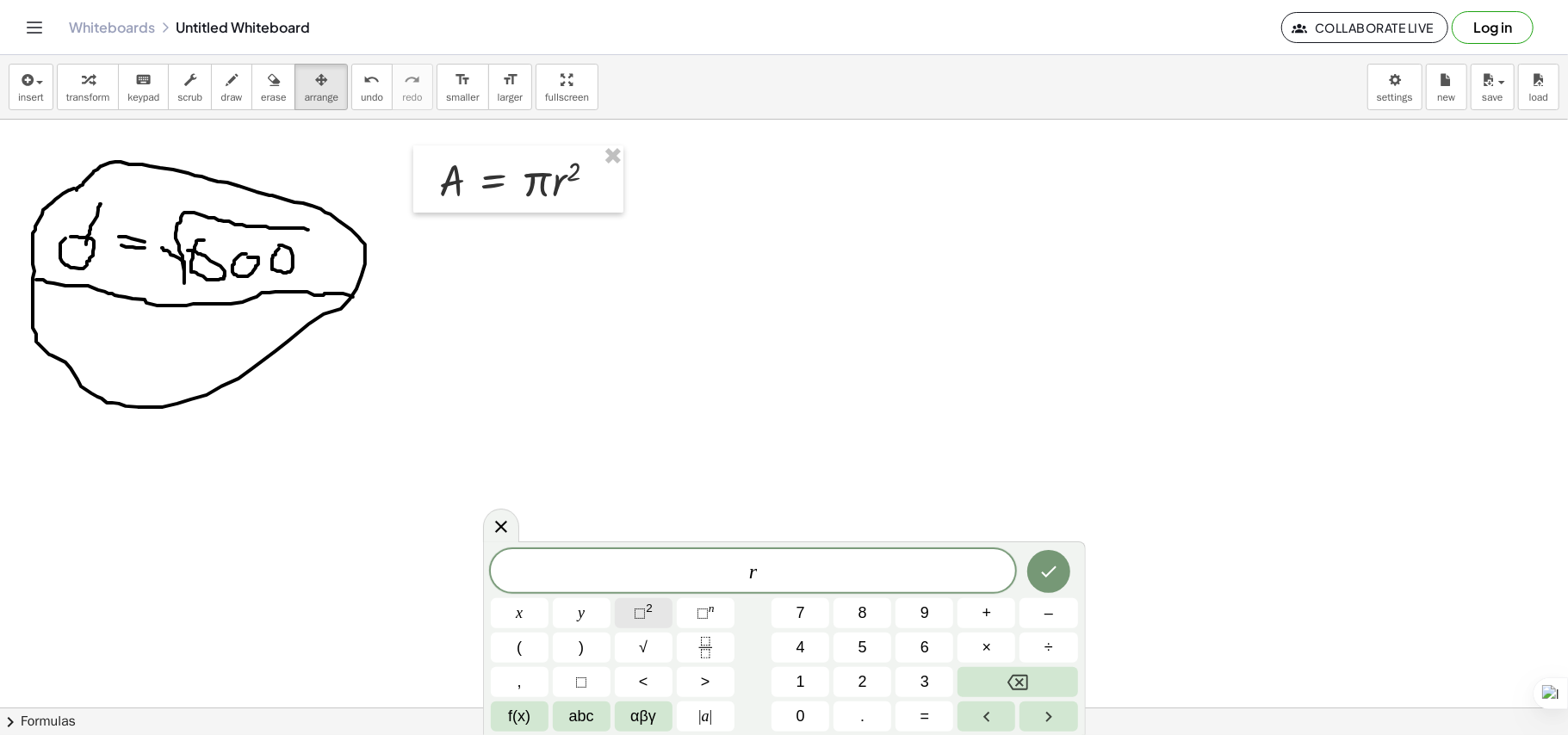 click on "⬚ 2" 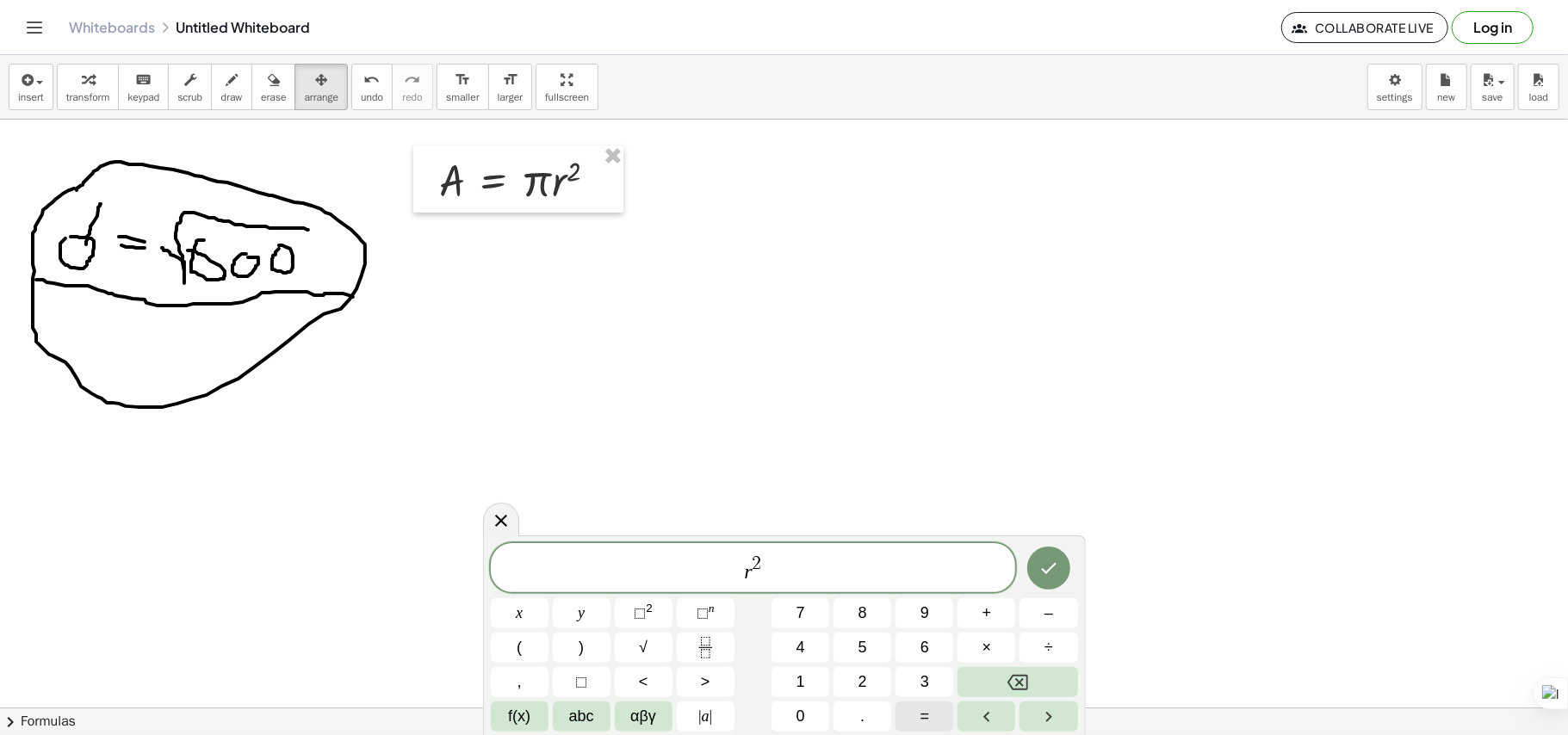 click on "=" at bounding box center (924, 716) 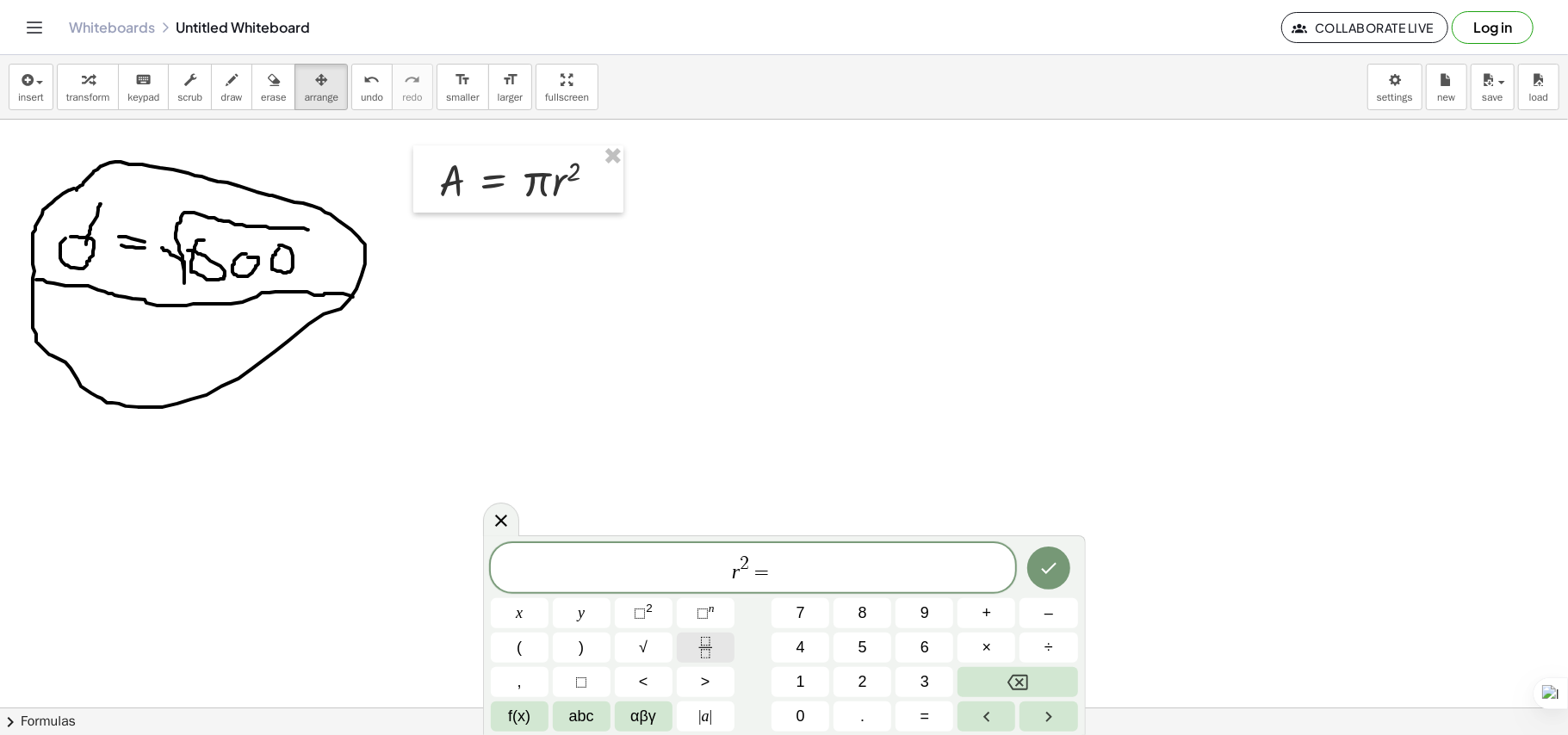 click at bounding box center (705, 647) 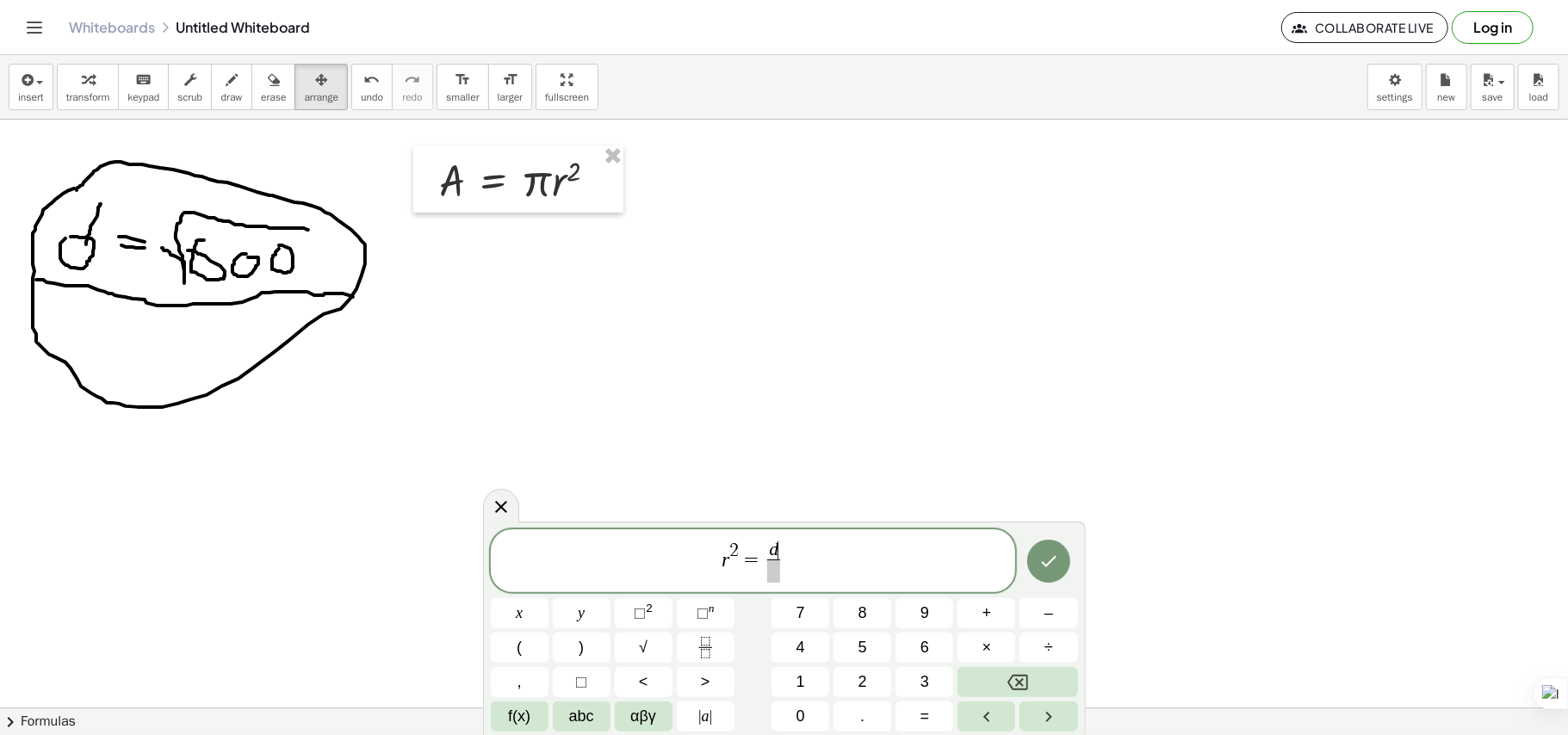 click at bounding box center [773, 571] 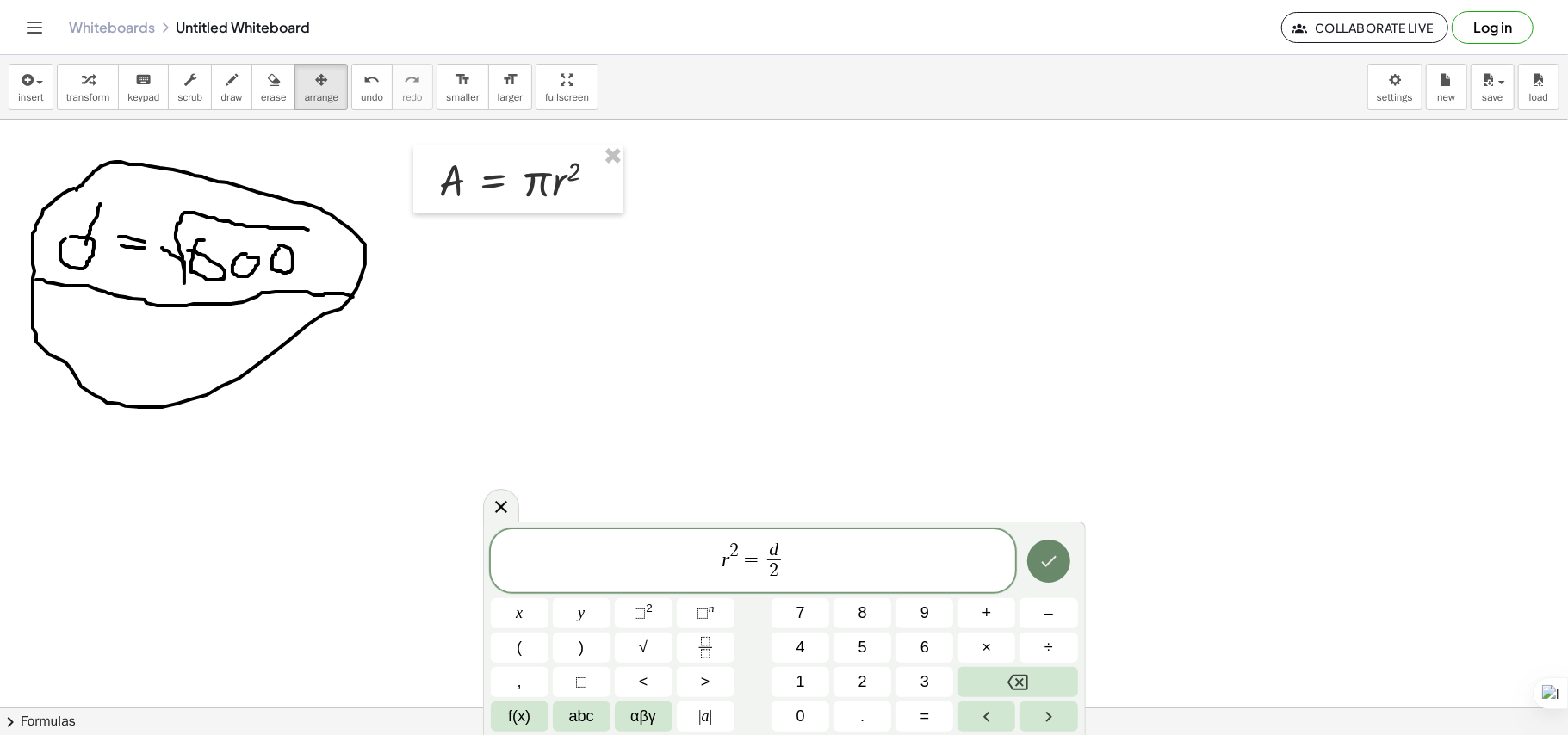 click 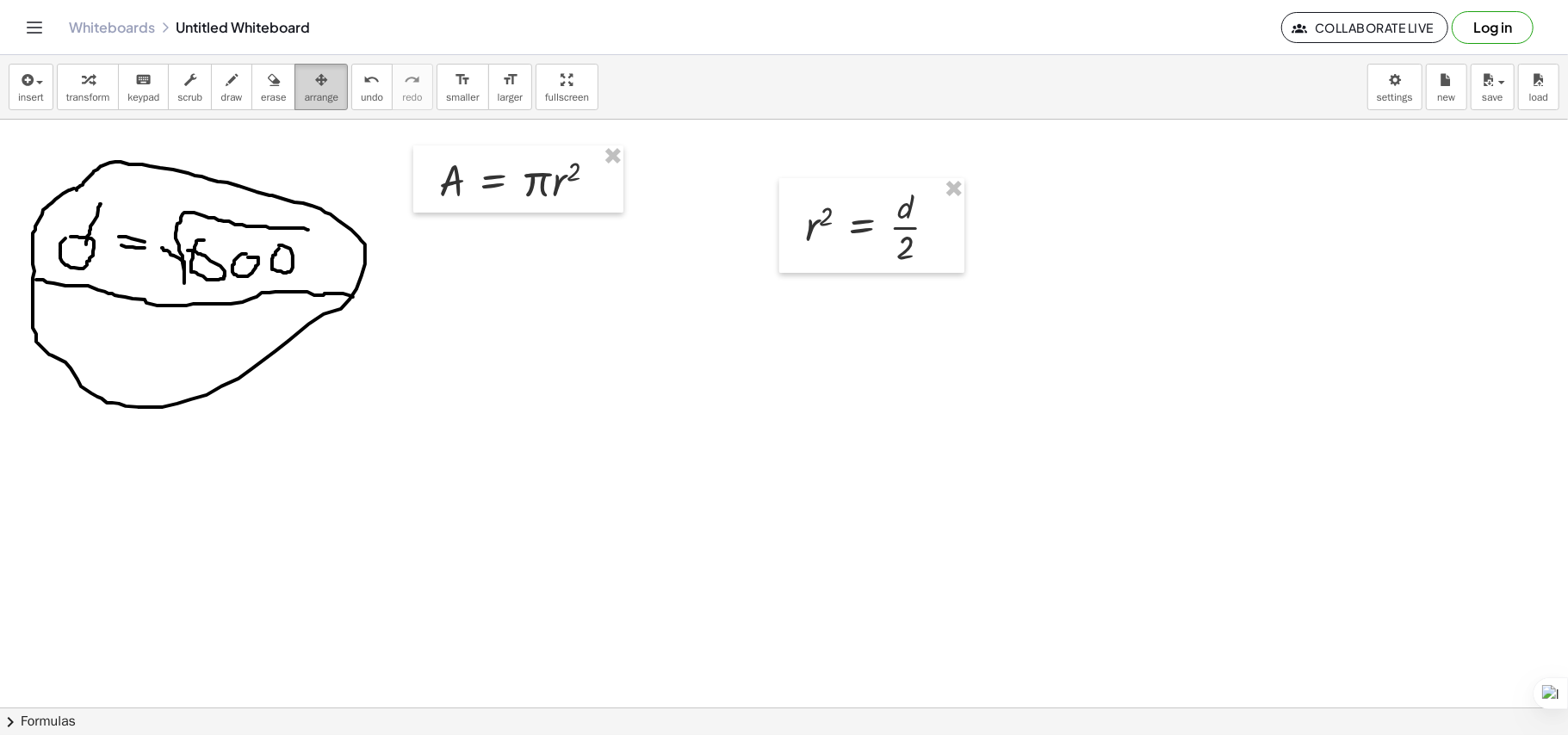 click on "arrange" at bounding box center (321, 97) 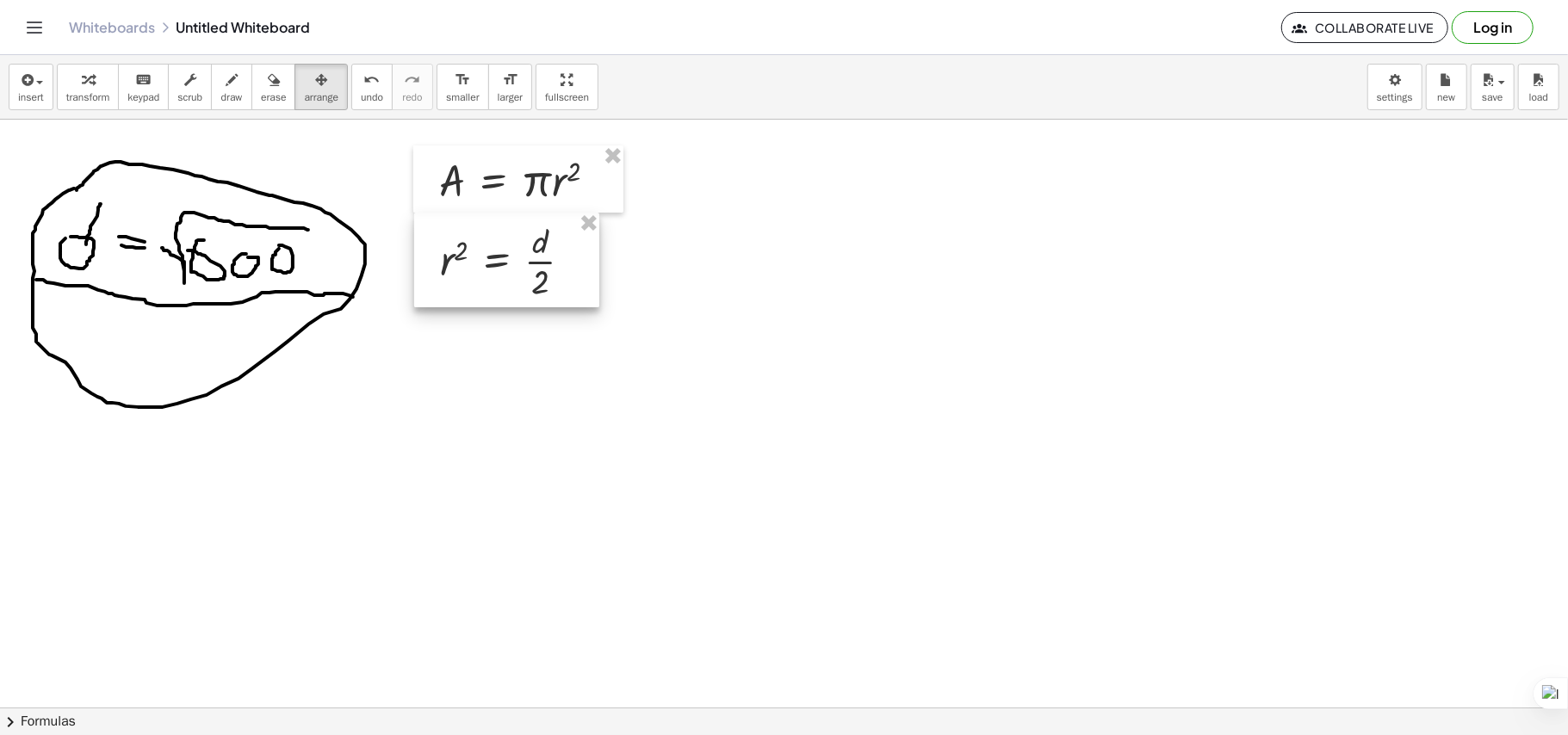drag, startPoint x: 865, startPoint y: 214, endPoint x: 500, endPoint y: 248, distance: 366.58014 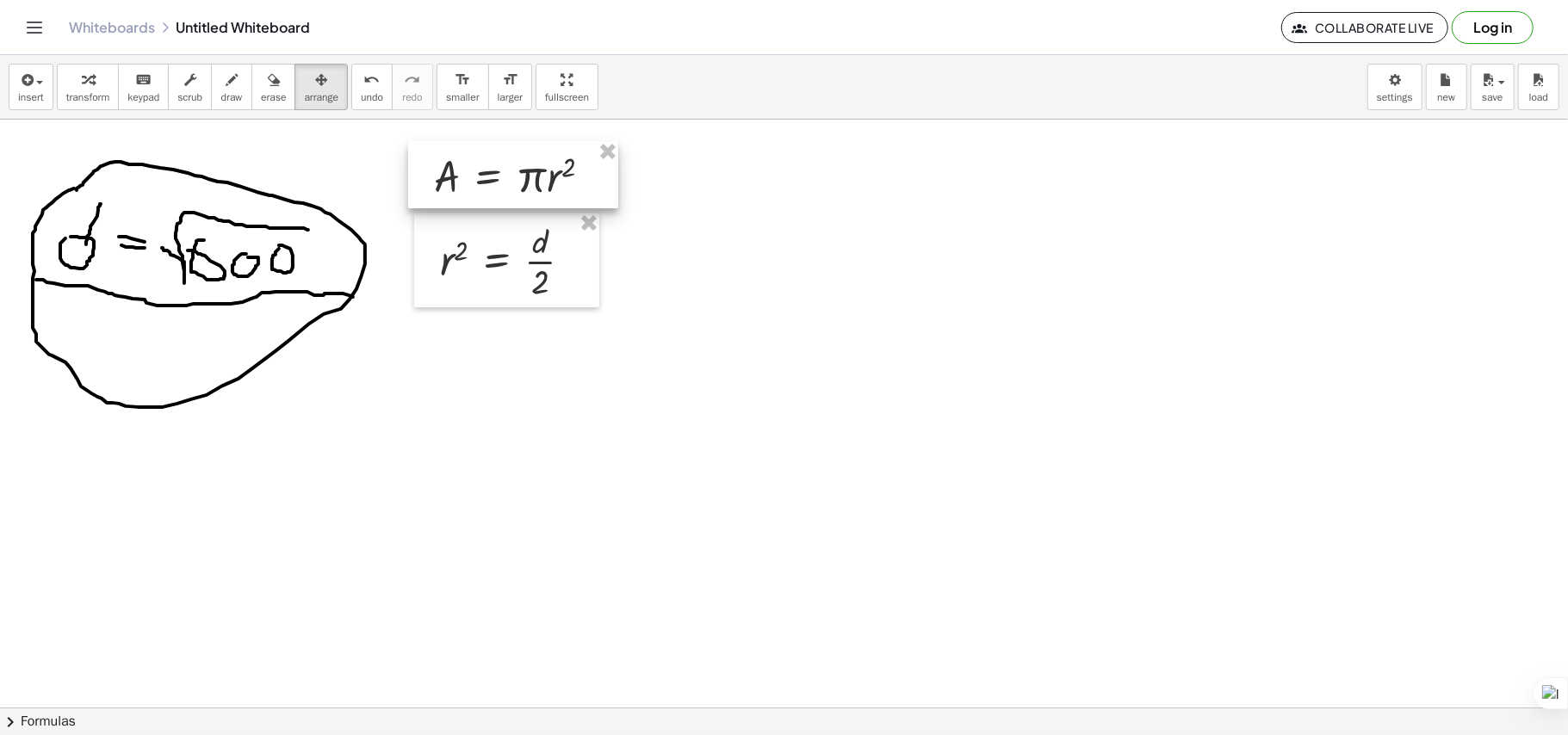 click at bounding box center (513, 175) 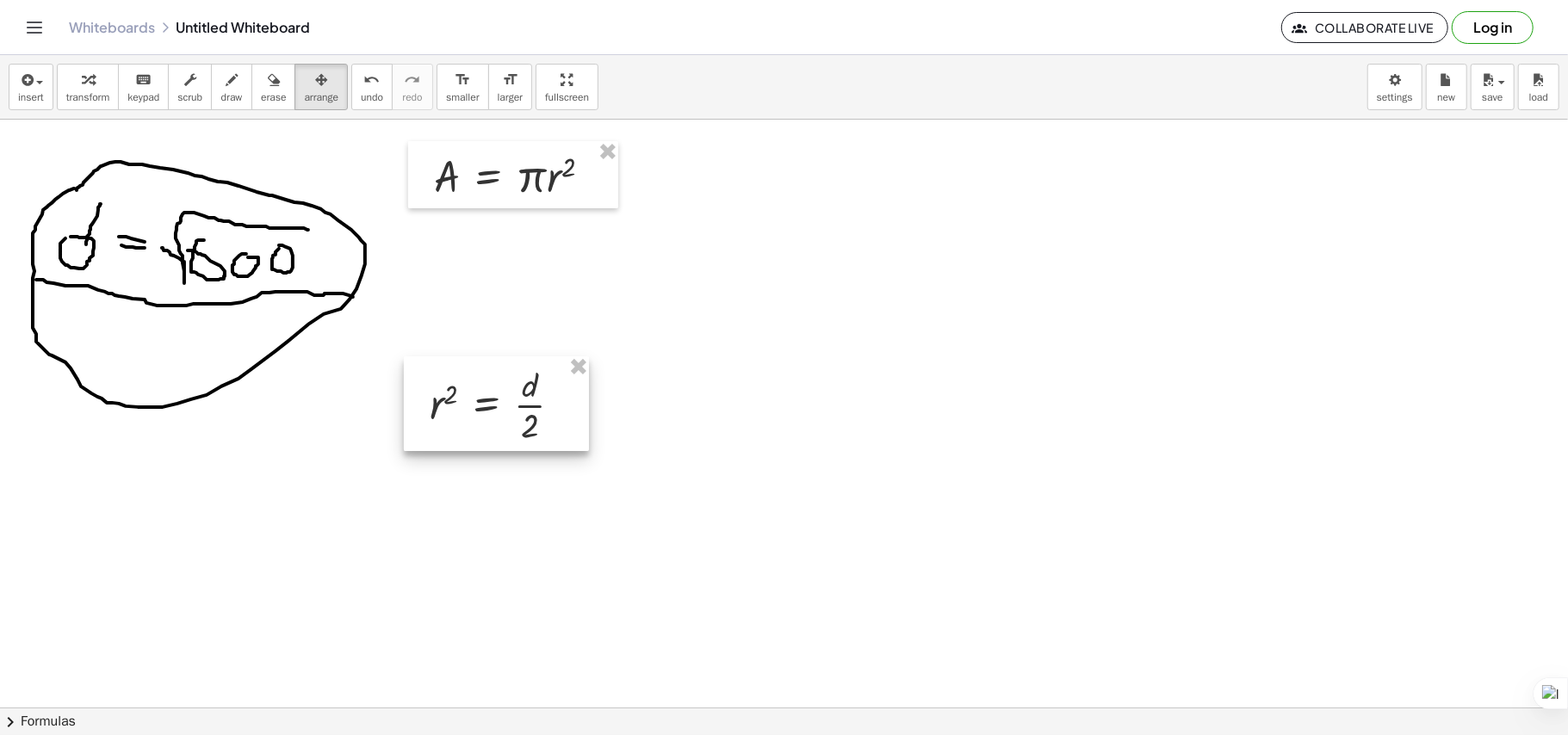 drag, startPoint x: 486, startPoint y: 327, endPoint x: 486, endPoint y: 427, distance: 100 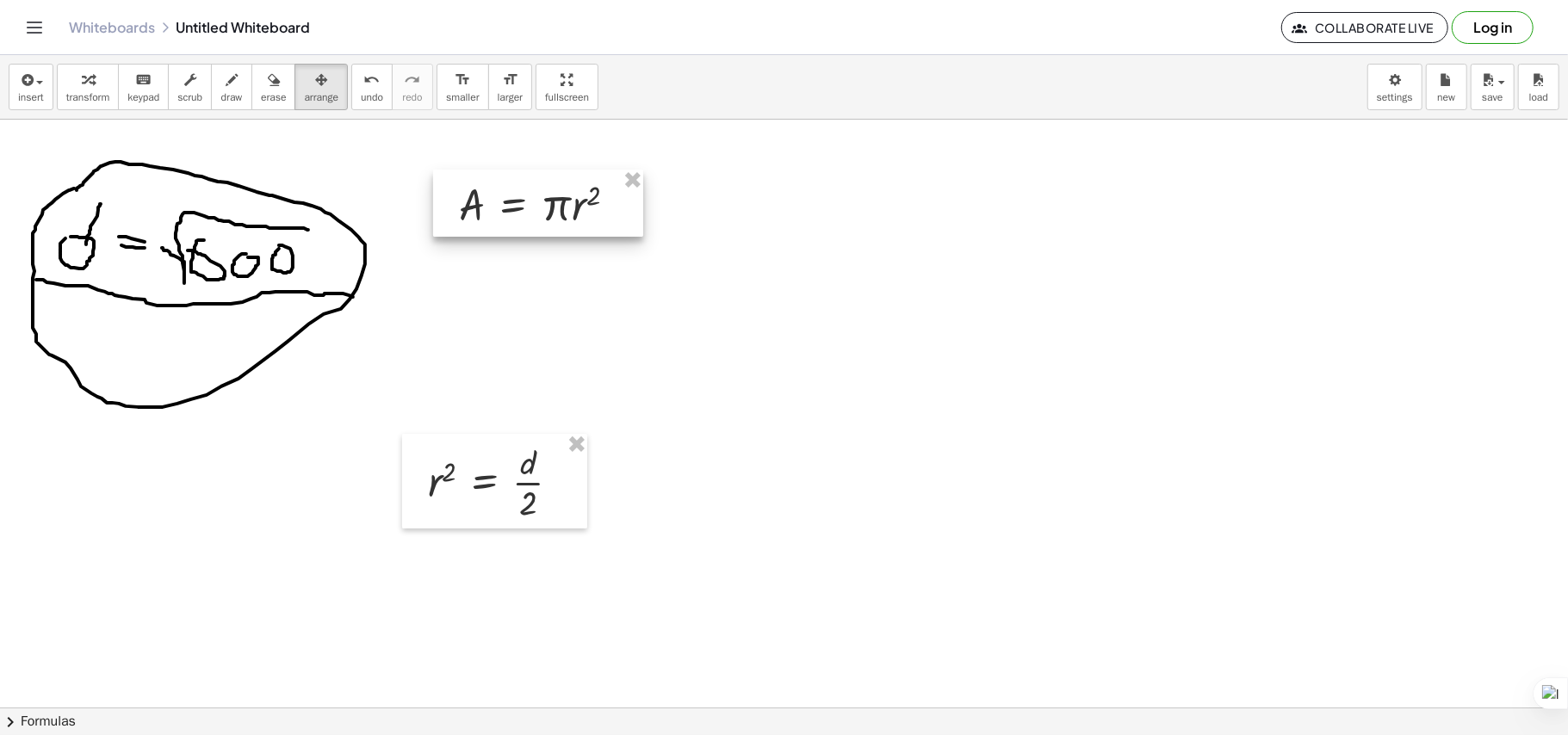 drag, startPoint x: 513, startPoint y: 149, endPoint x: 538, endPoint y: 177, distance: 37.536649 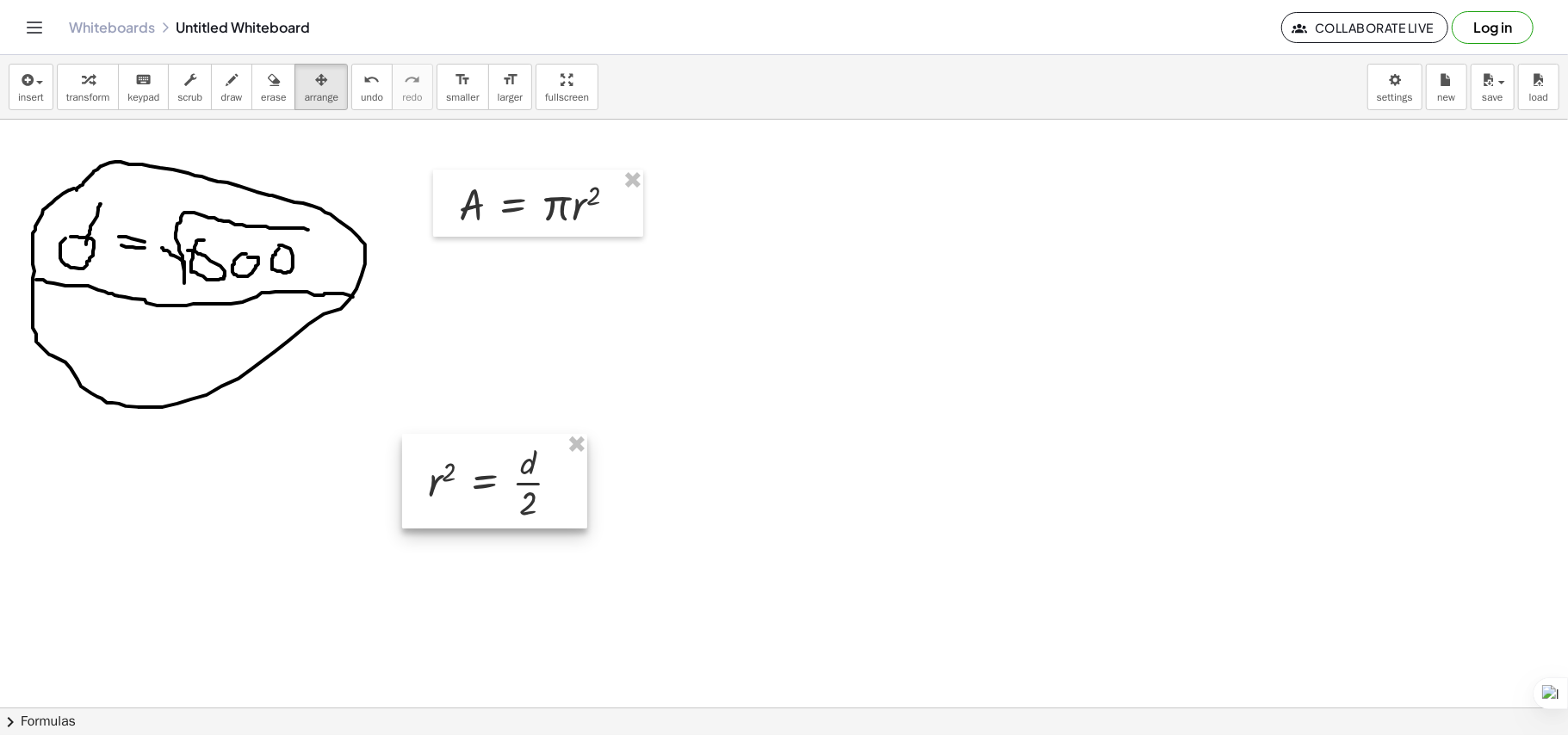 click at bounding box center (494, 481) 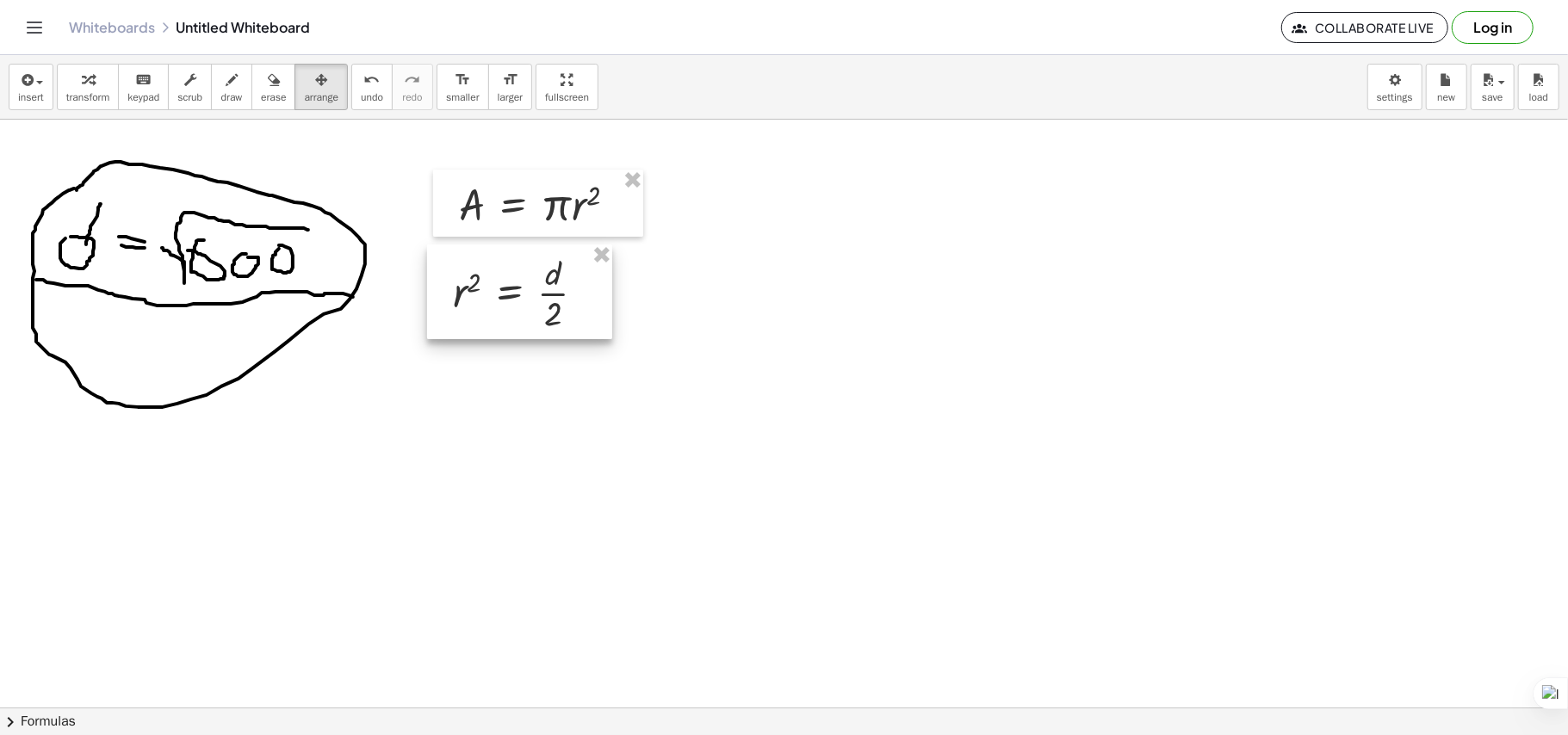 drag, startPoint x: 438, startPoint y: 475, endPoint x: 465, endPoint y: 287, distance: 189.92893 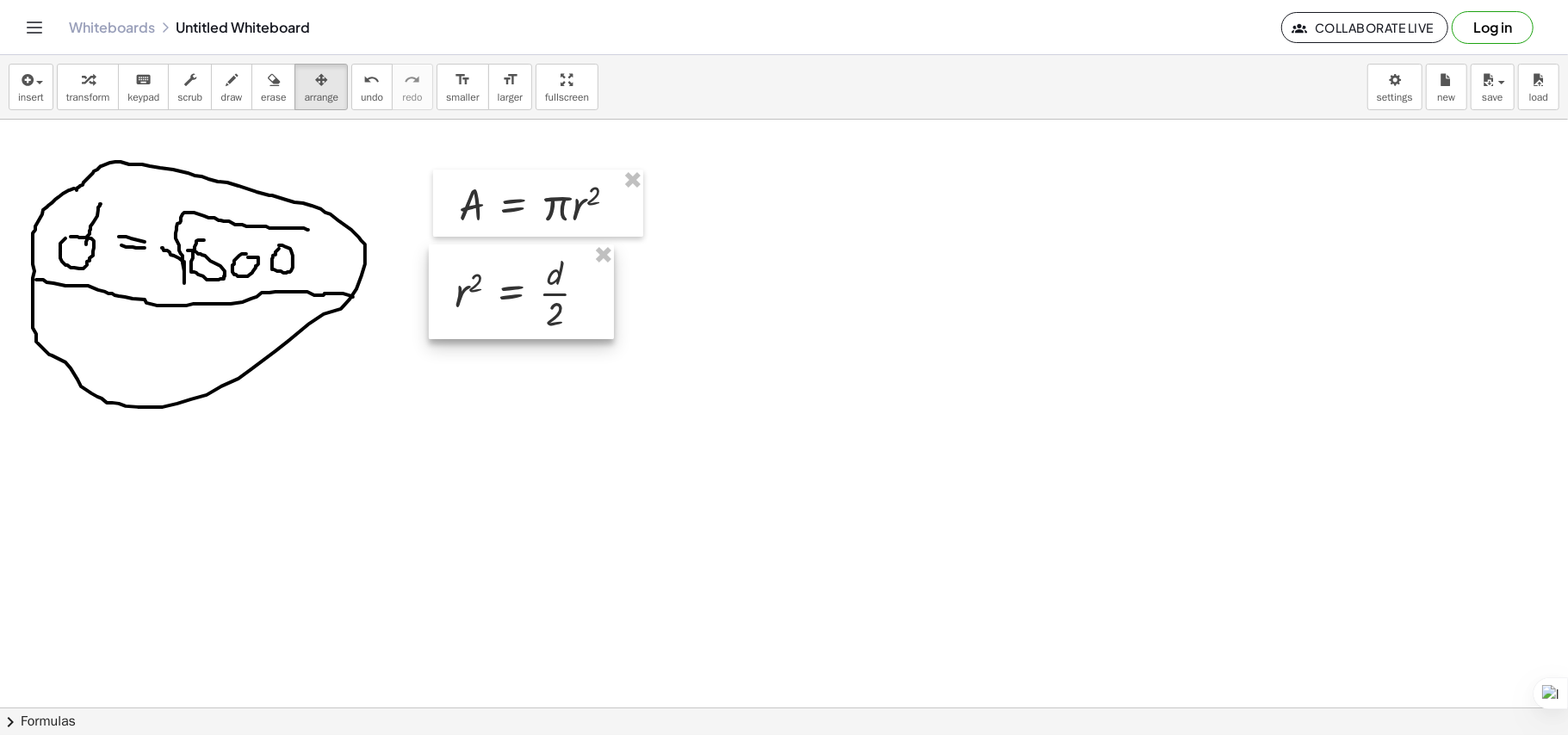 click at bounding box center [521, 292] 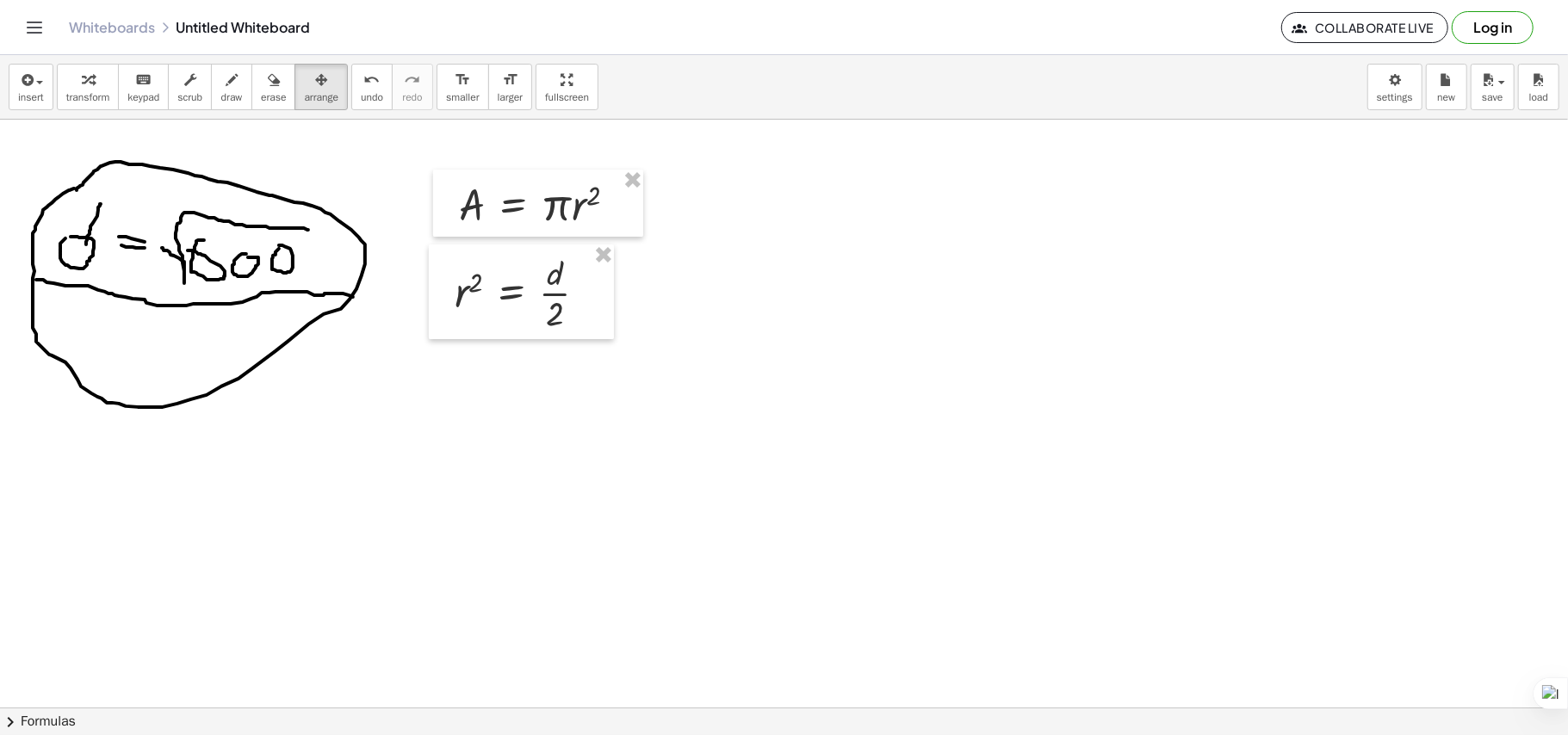 drag, startPoint x: 152, startPoint y: 200, endPoint x: 226, endPoint y: 155, distance: 86.60831 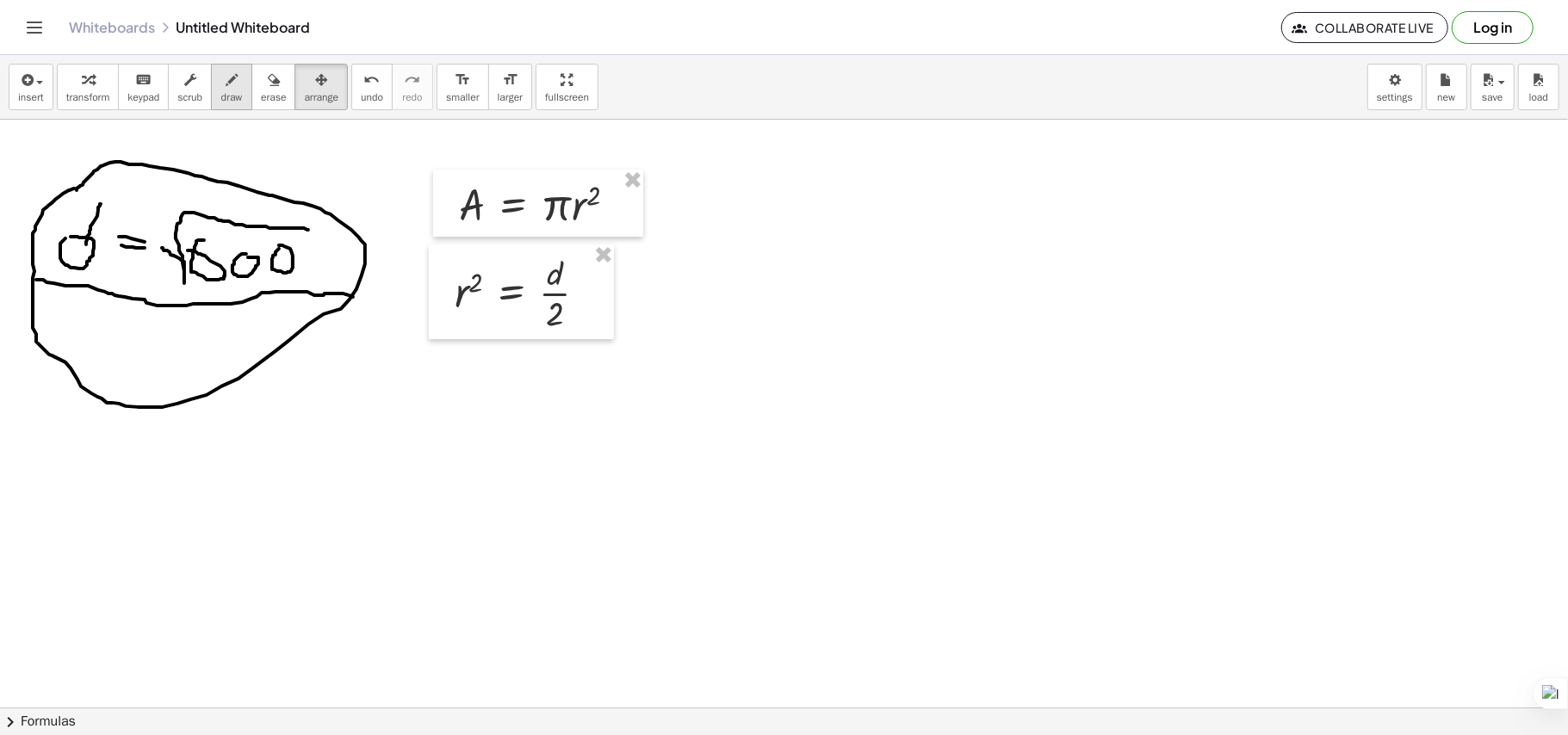 click at bounding box center [232, 80] 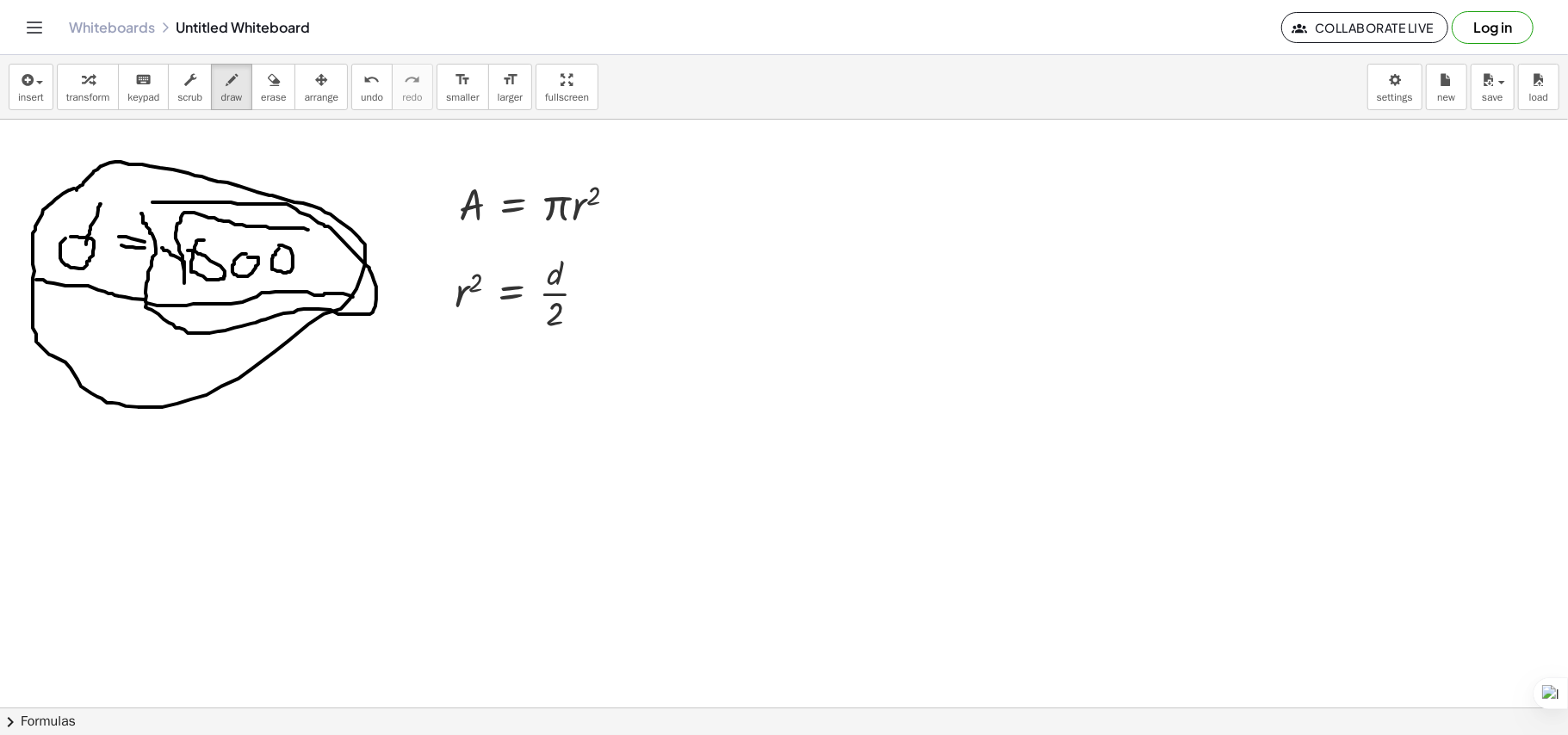 drag, startPoint x: 152, startPoint y: 203, endPoint x: 146, endPoint y: 217, distance: 15.231546 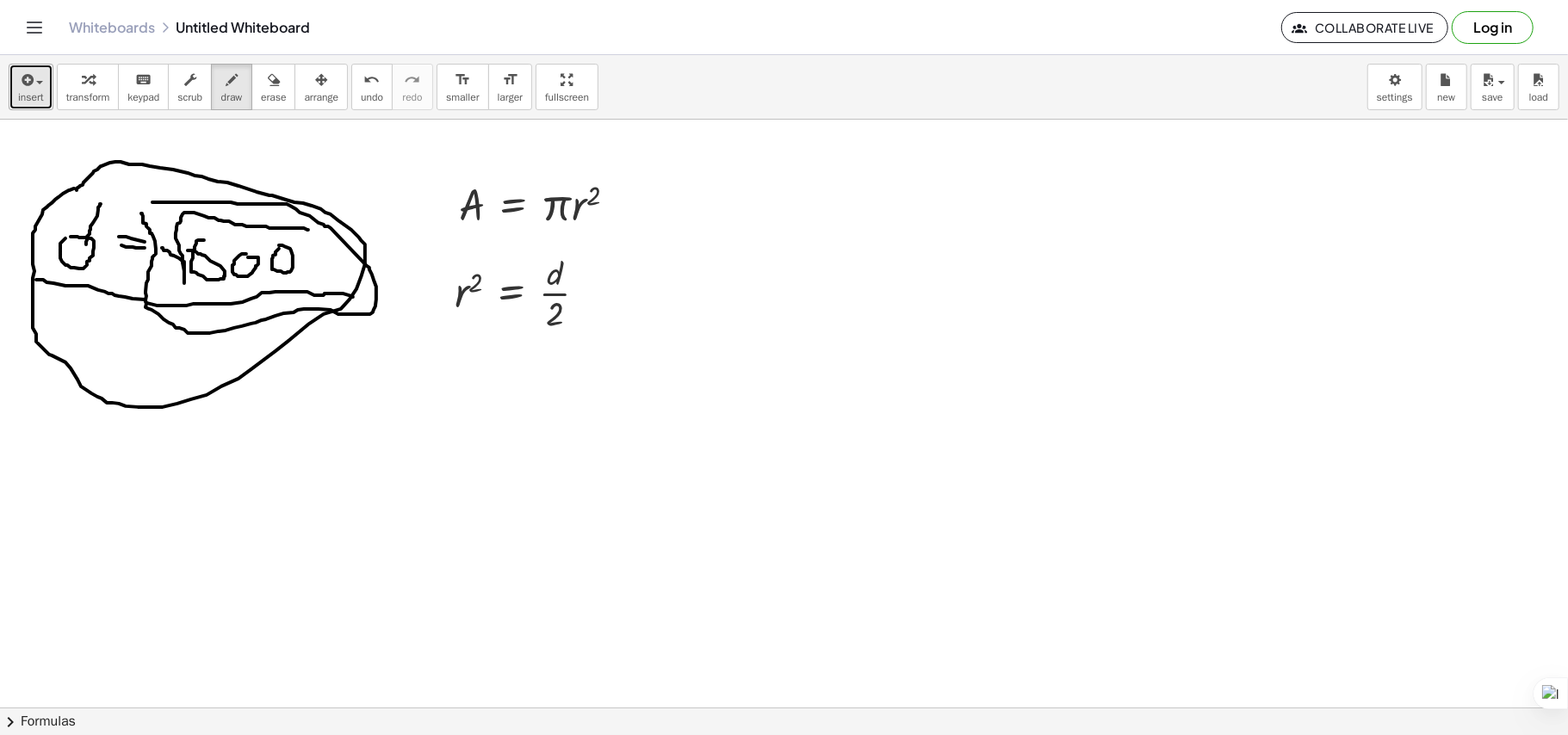 click on "insert" at bounding box center (31, 87) 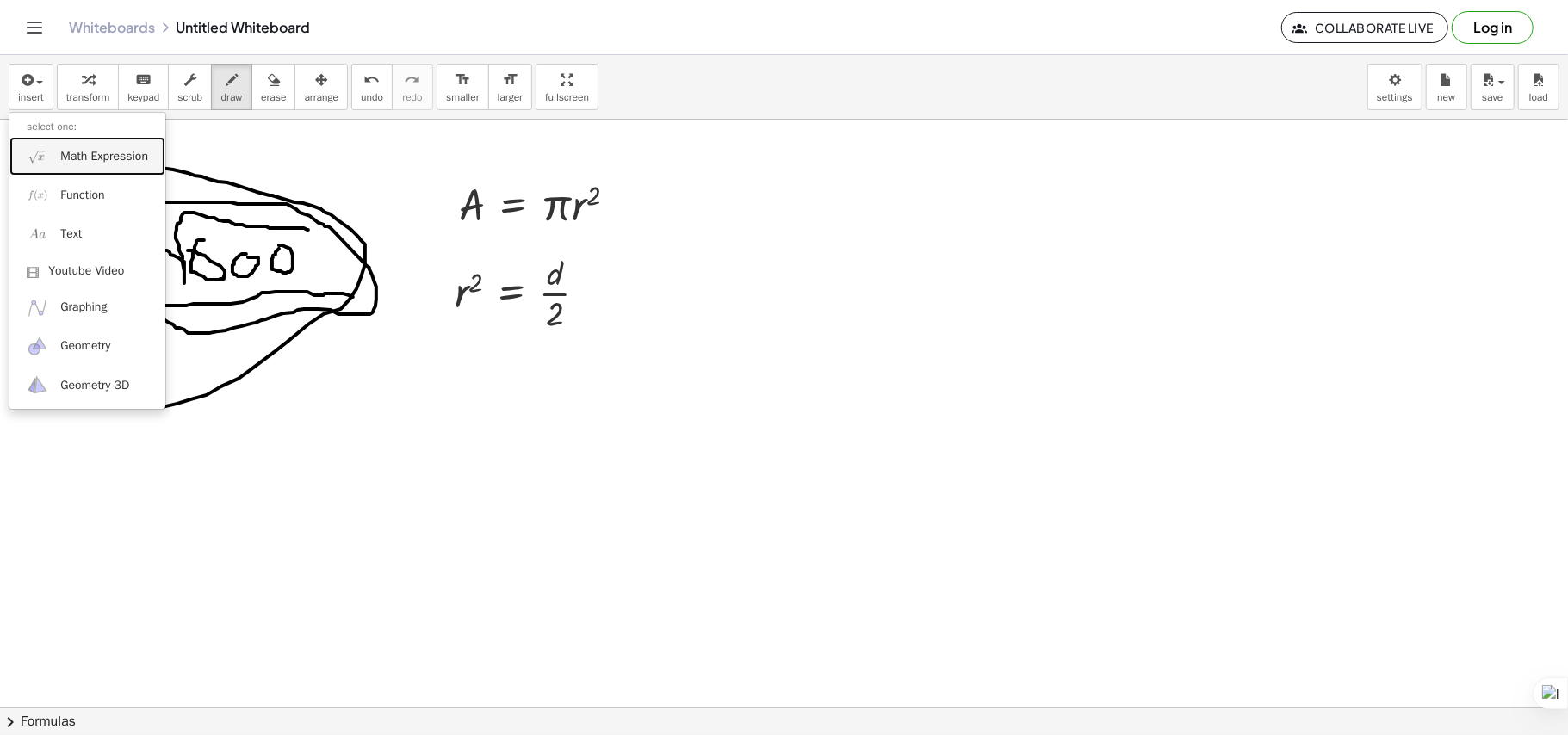 click on "Math Expression" at bounding box center [104, 157] 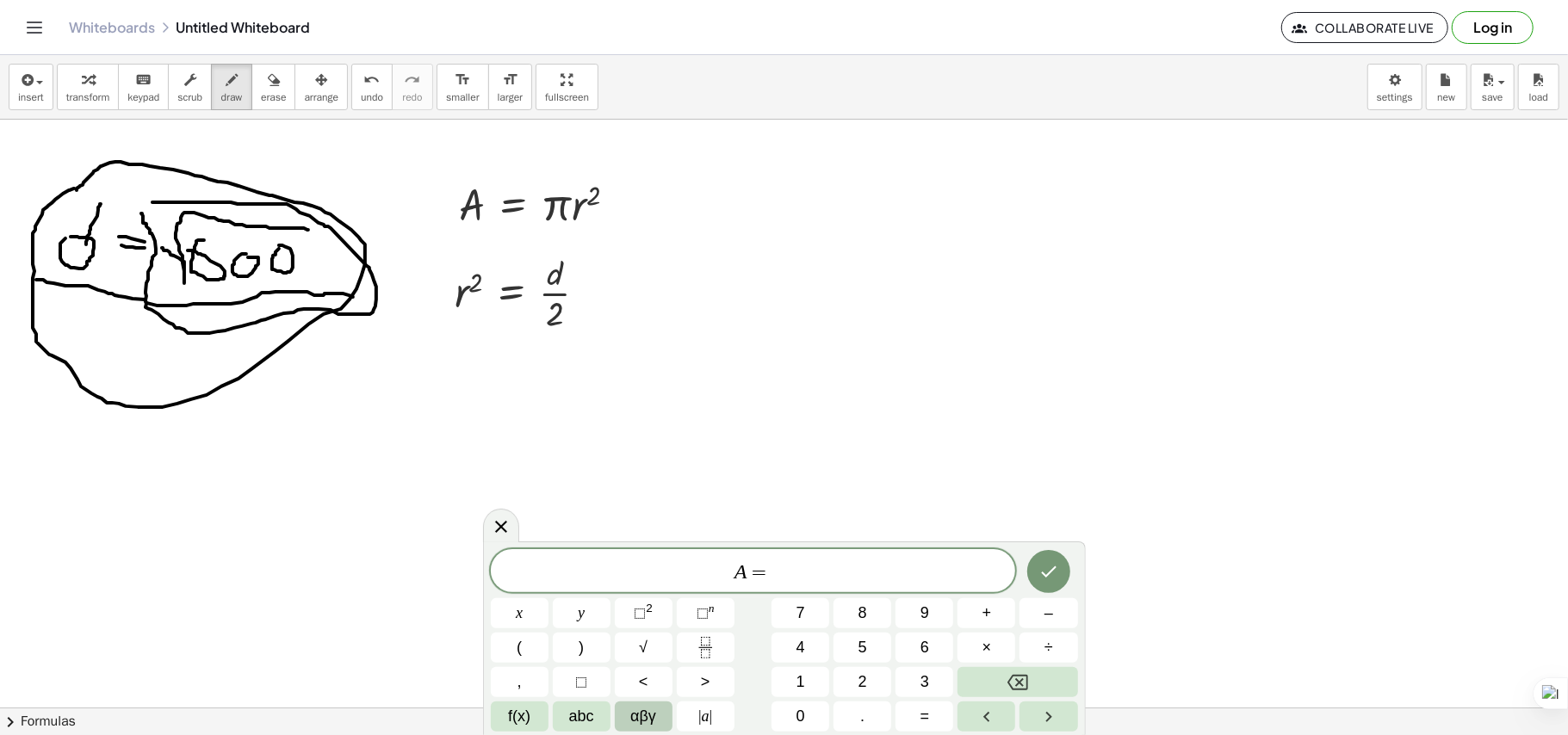 click on "αβγ" at bounding box center (643, 716) 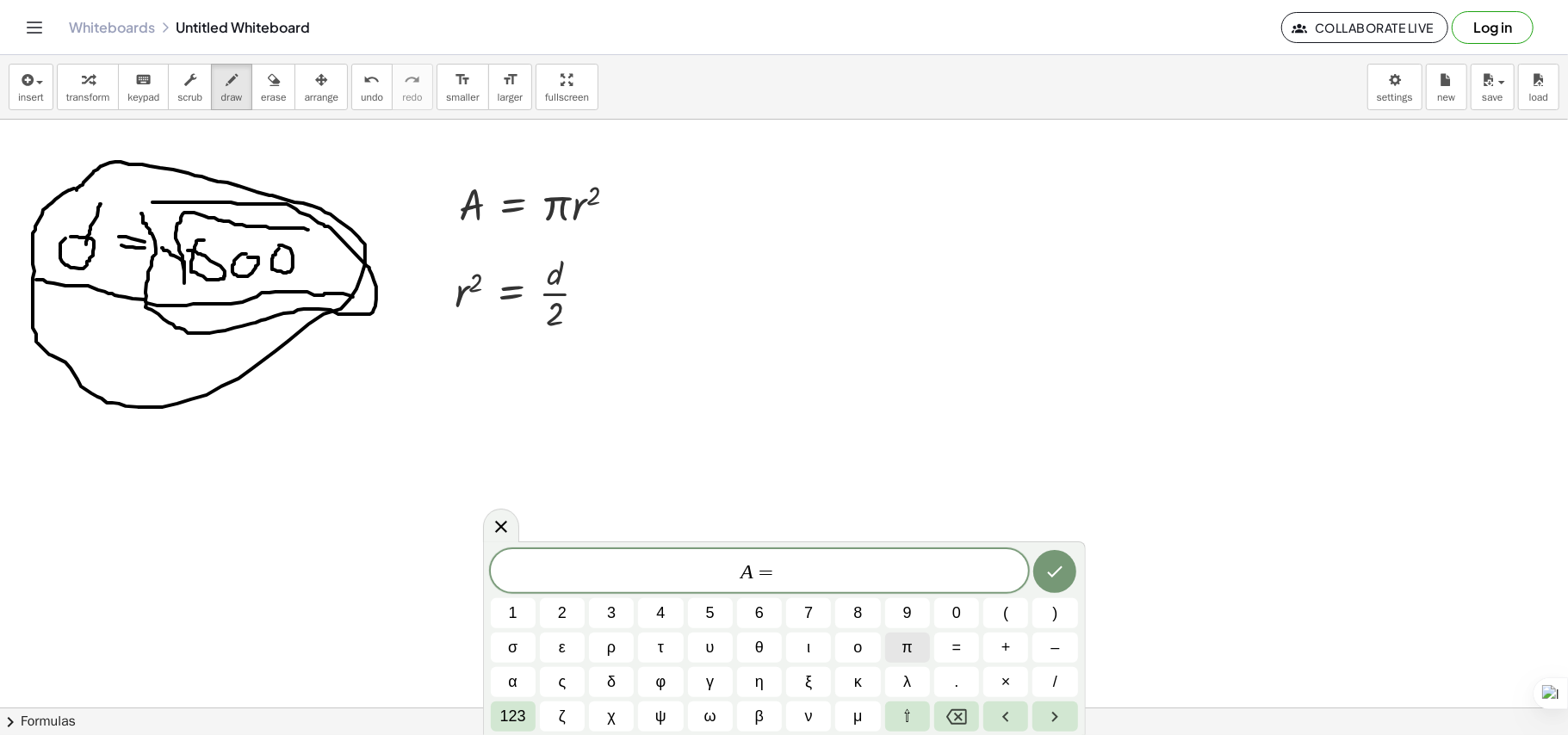 click on "π" at bounding box center [908, 647] 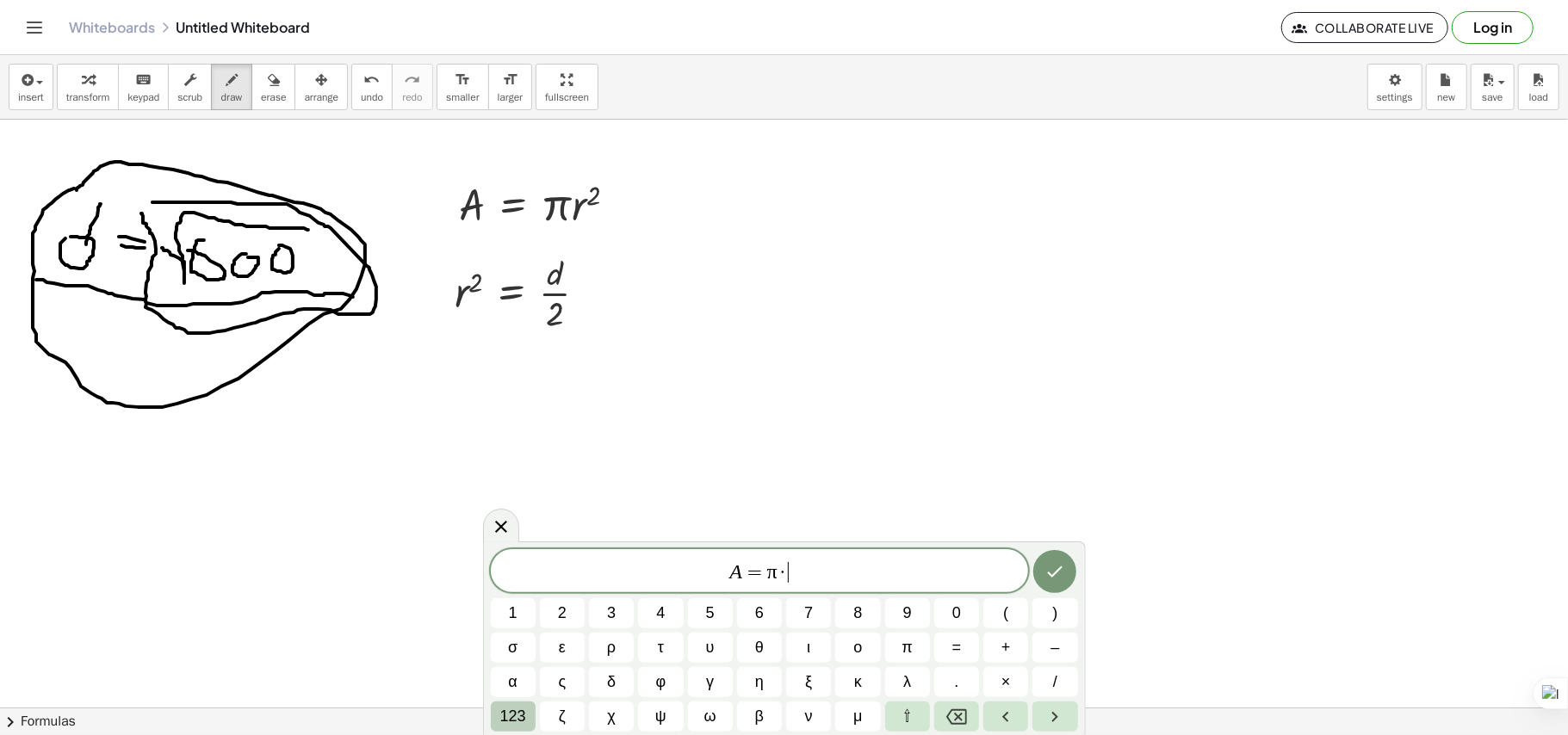 click on "123" at bounding box center (513, 716) 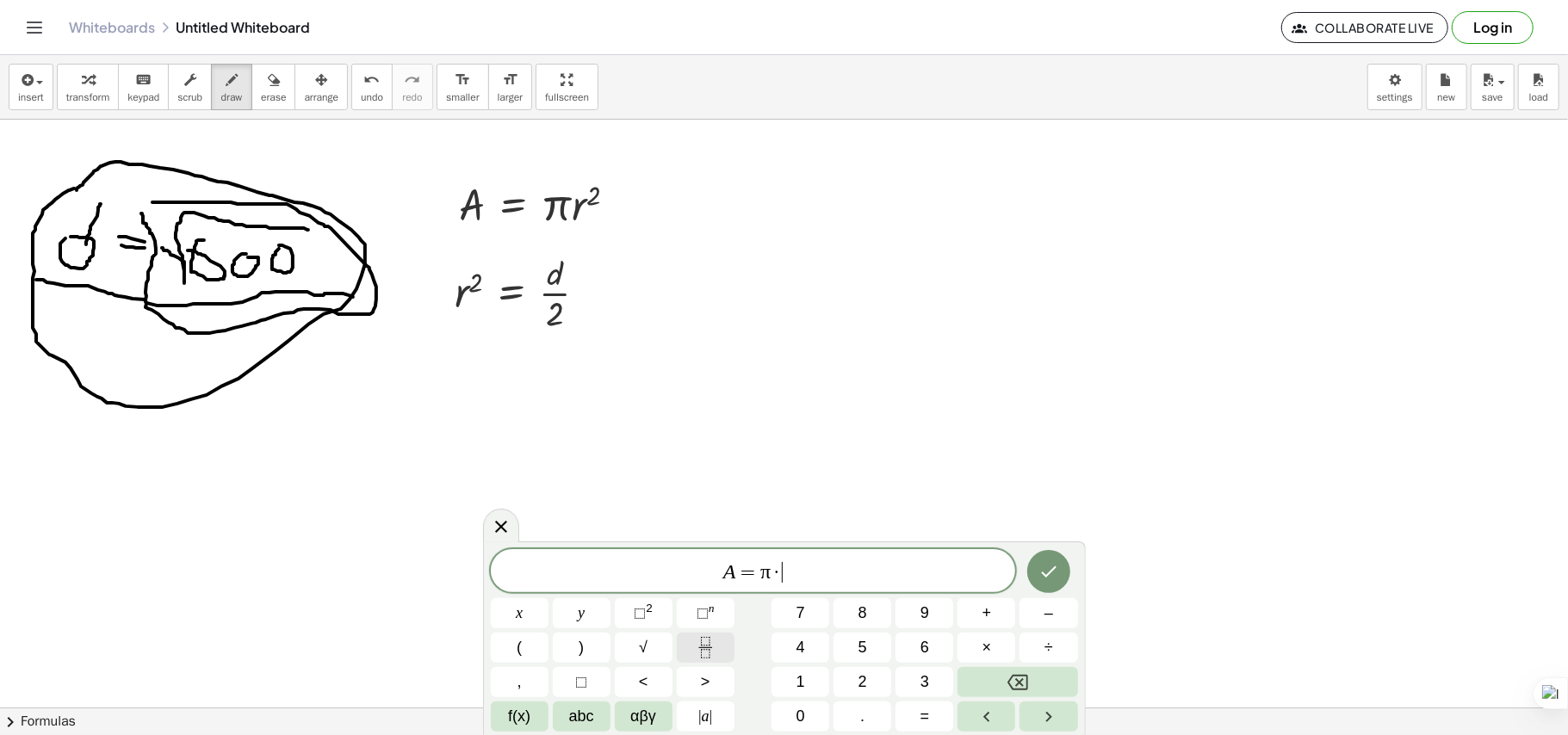click 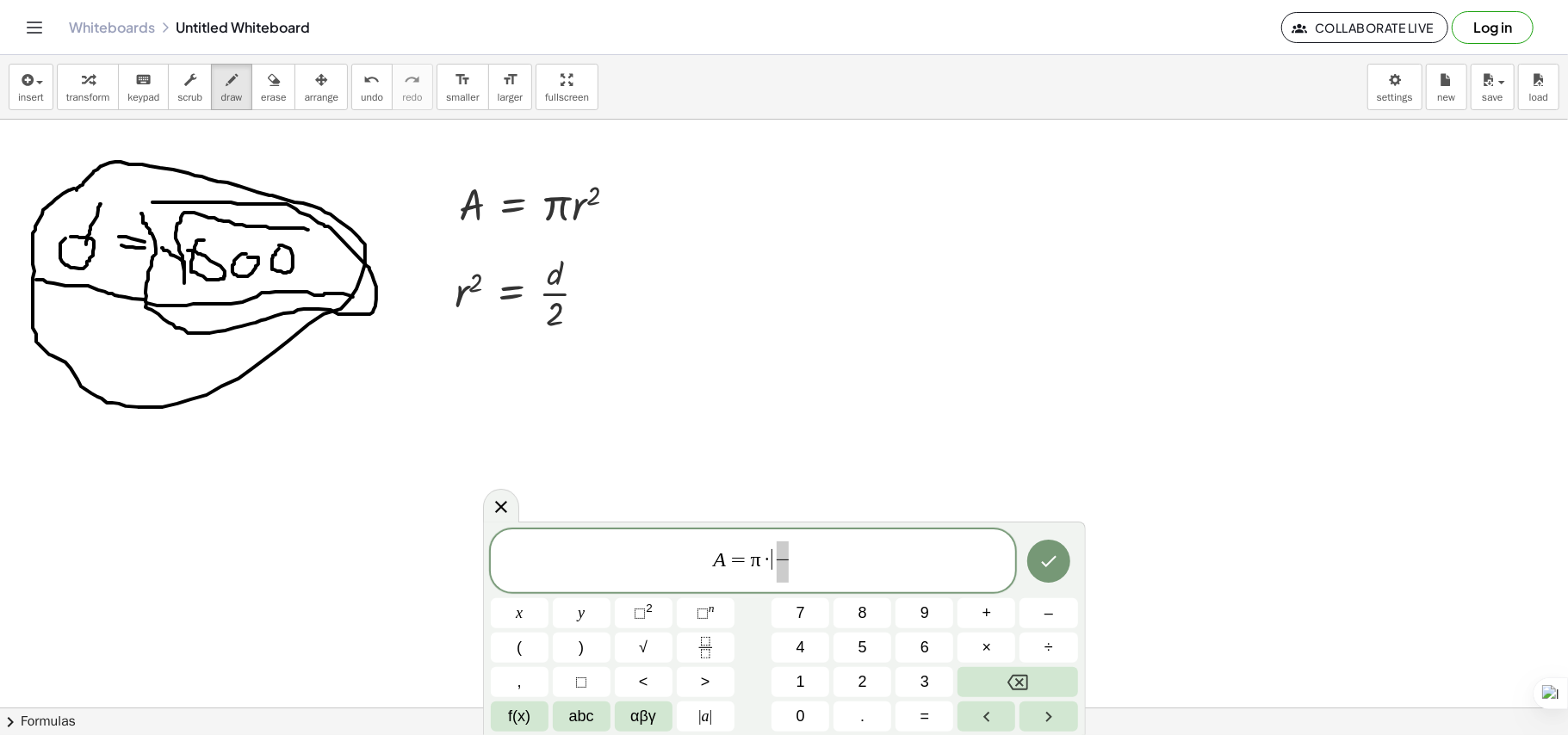click on "·" at bounding box center [767, 559] 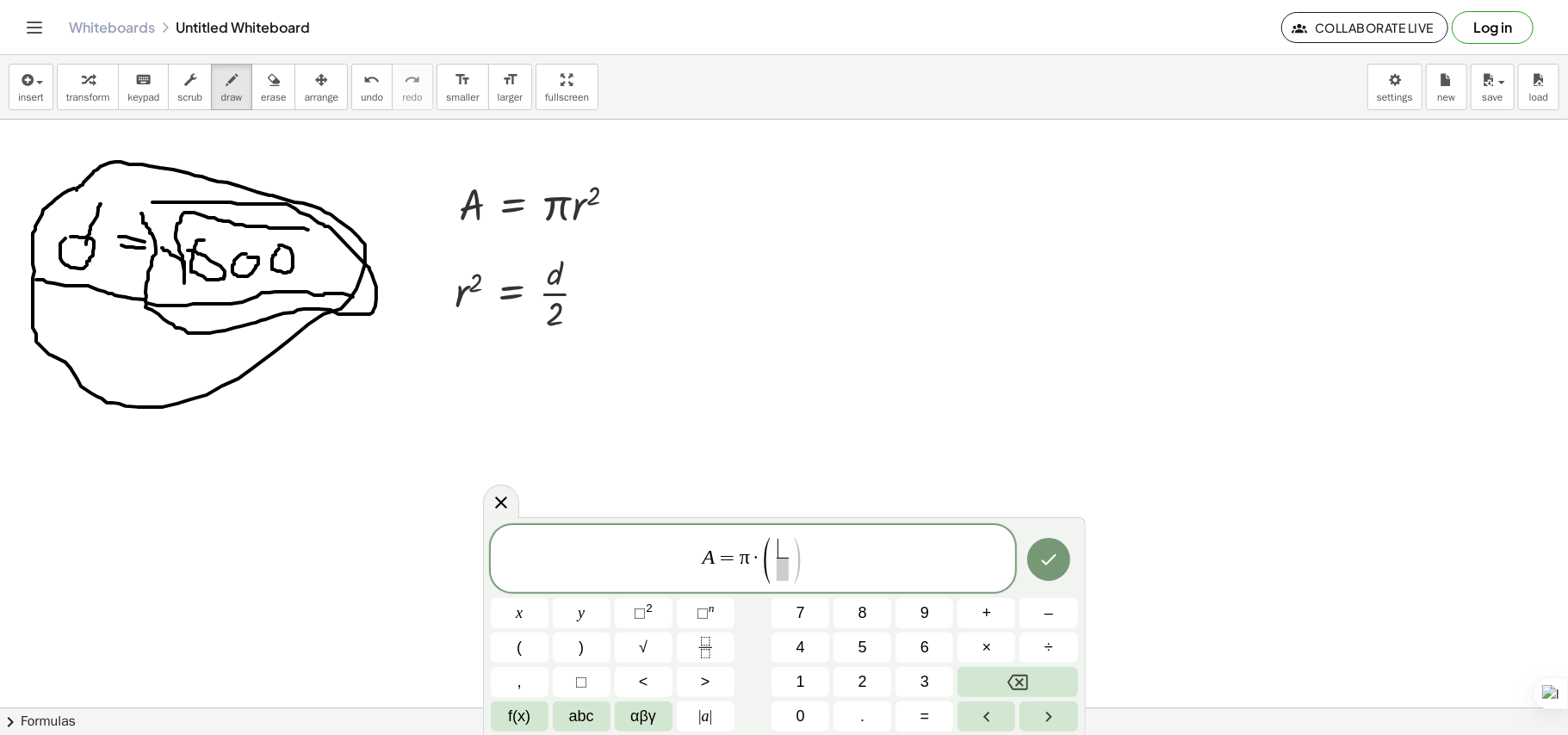 click on "​" at bounding box center [783, 548] 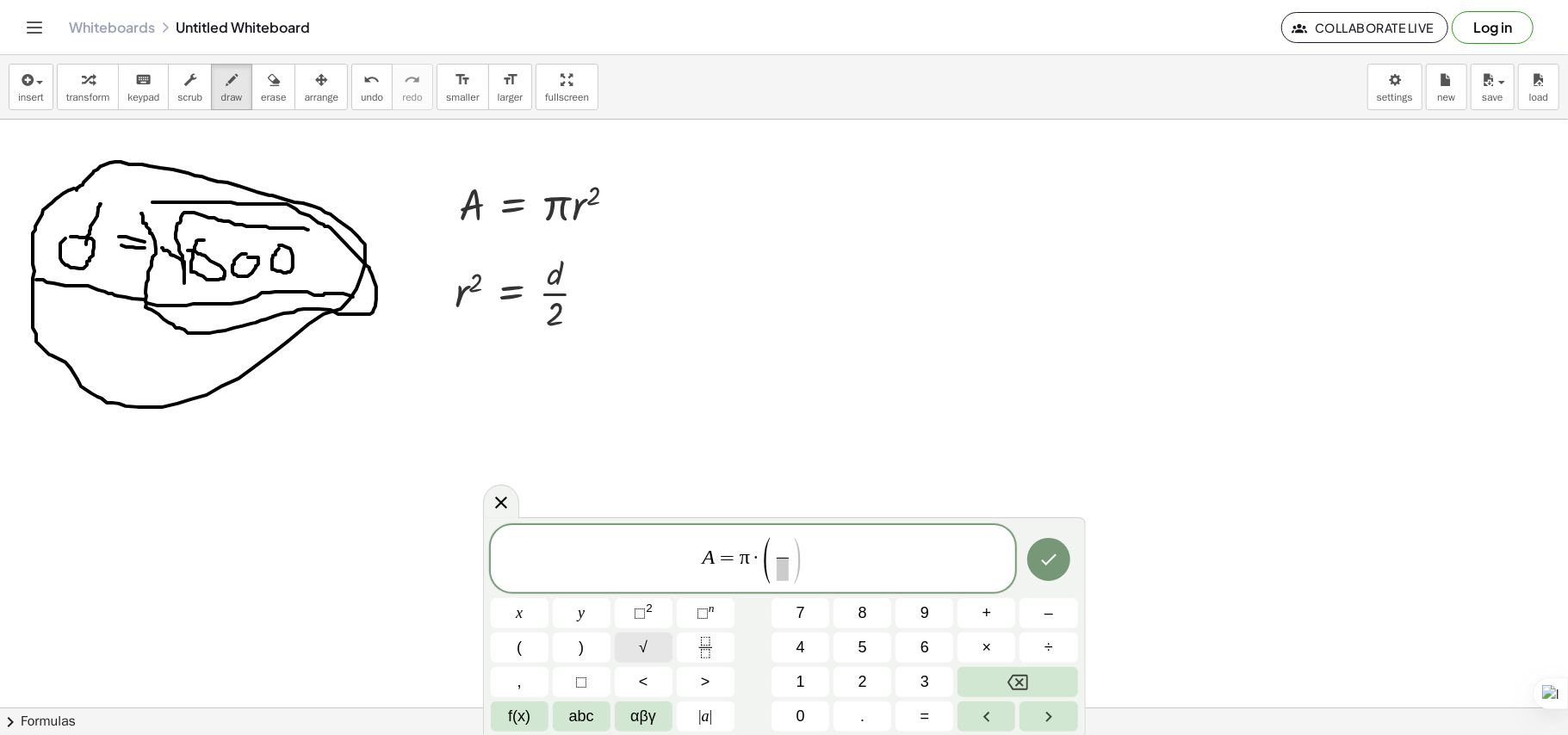 click on "√" at bounding box center [643, 647] 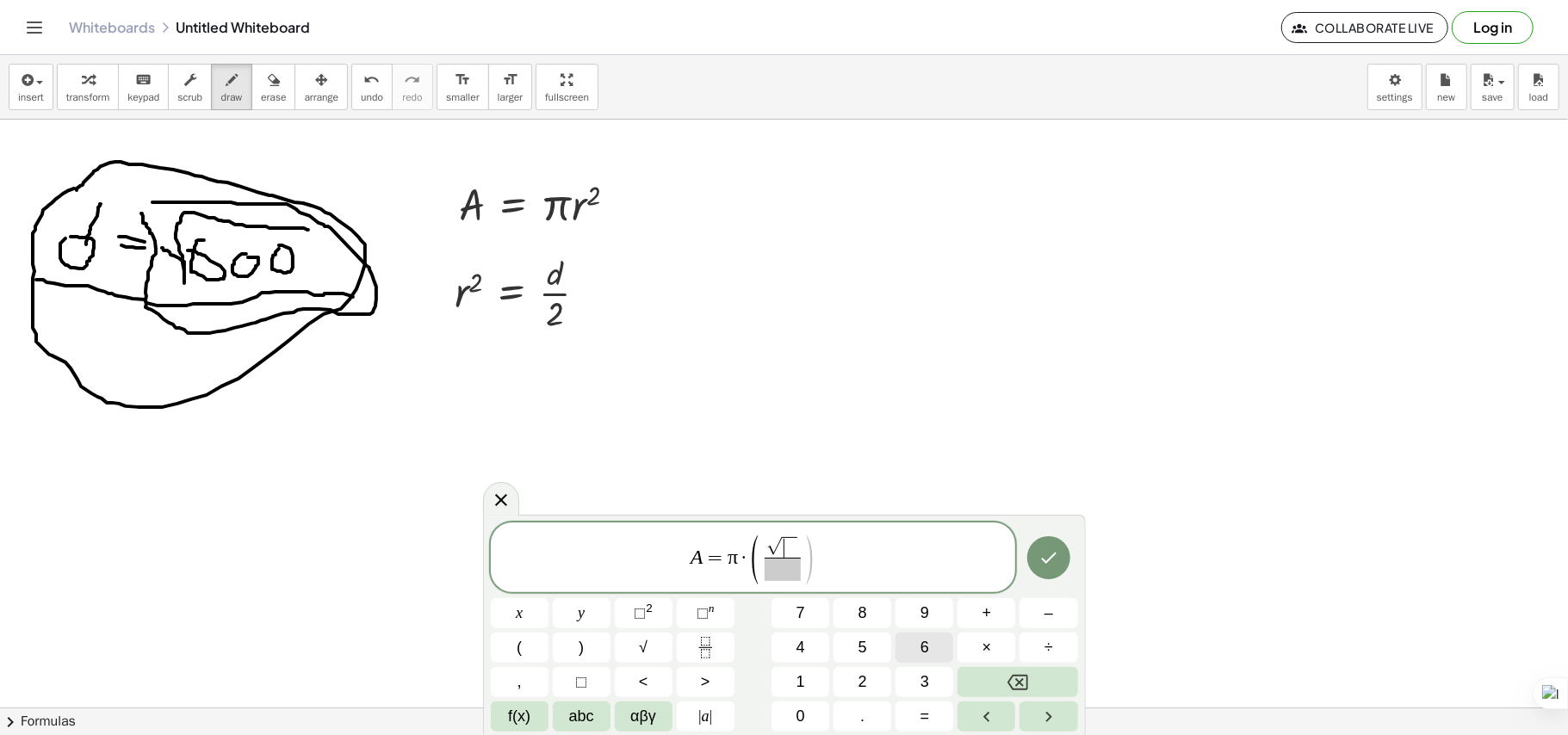 click on "6" at bounding box center [924, 647] 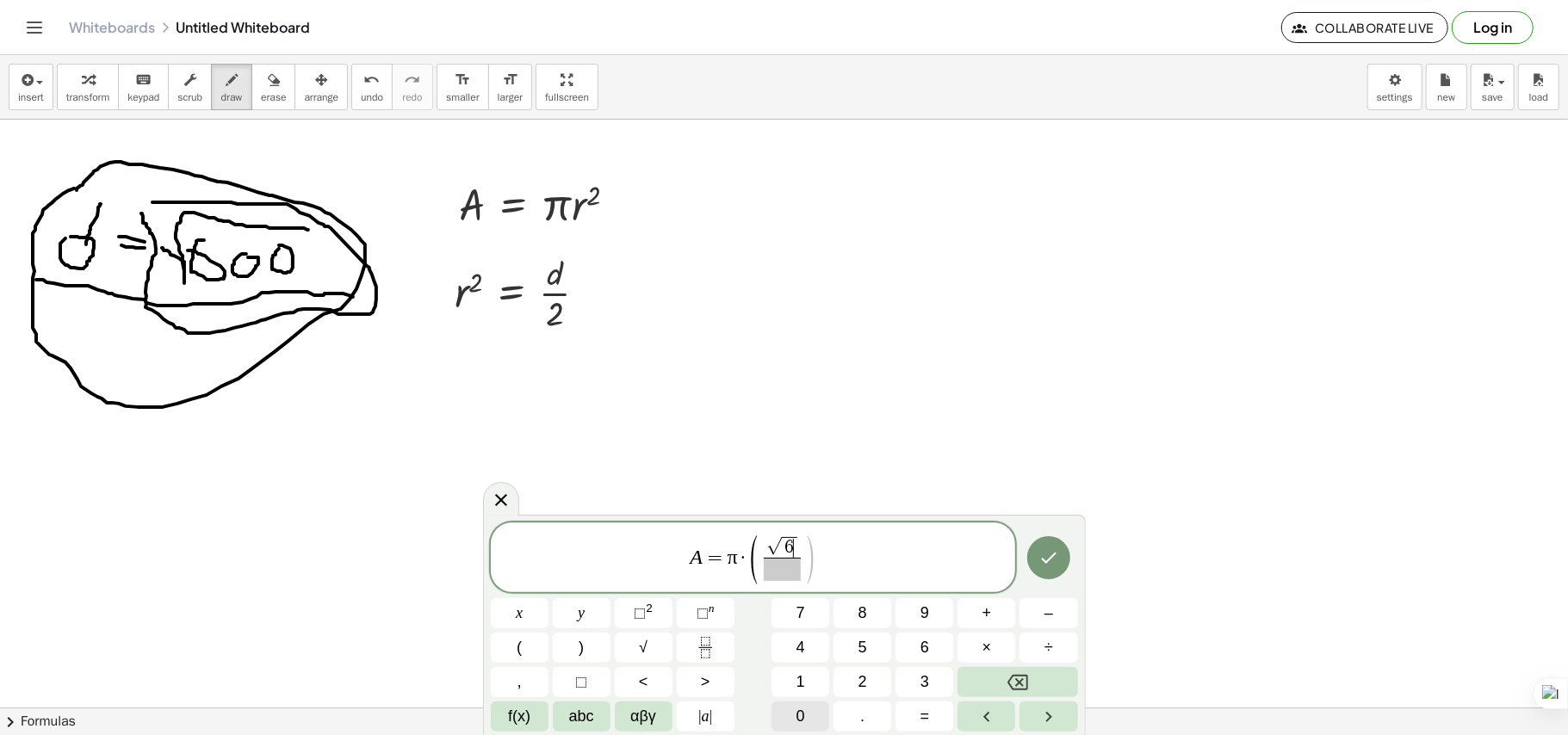 click on "0" at bounding box center (800, 716) 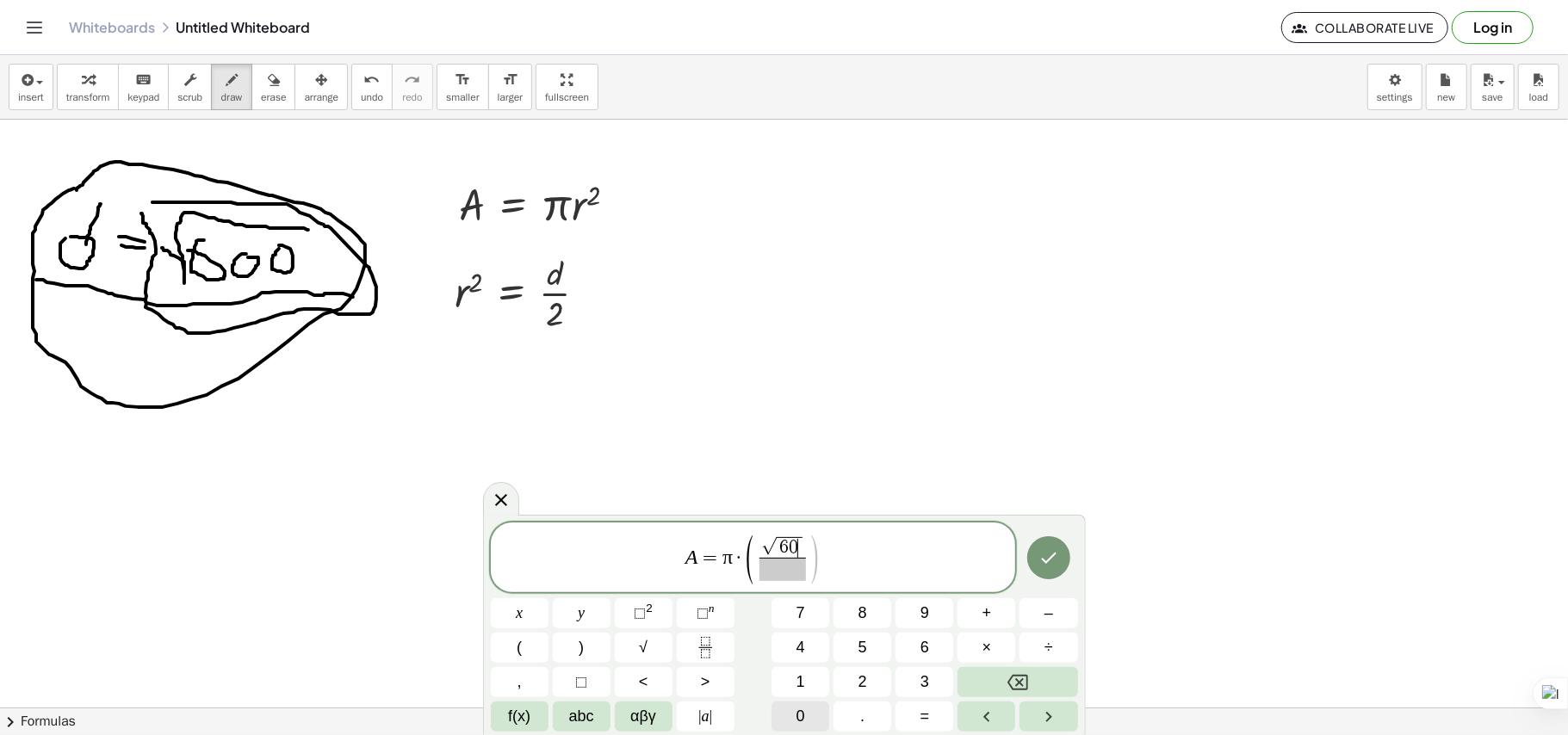 click on "0" at bounding box center (800, 716) 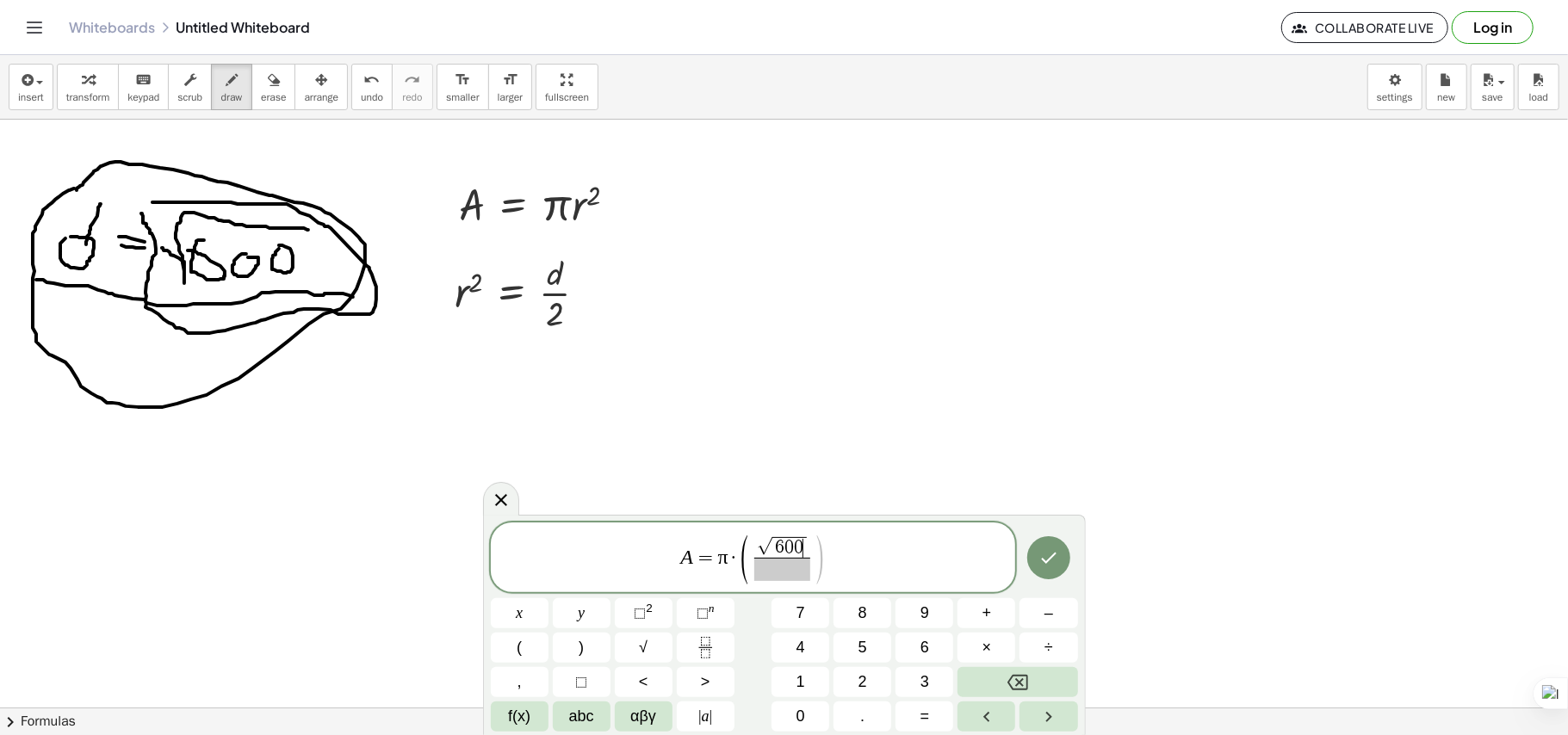 click at bounding box center [782, 569] 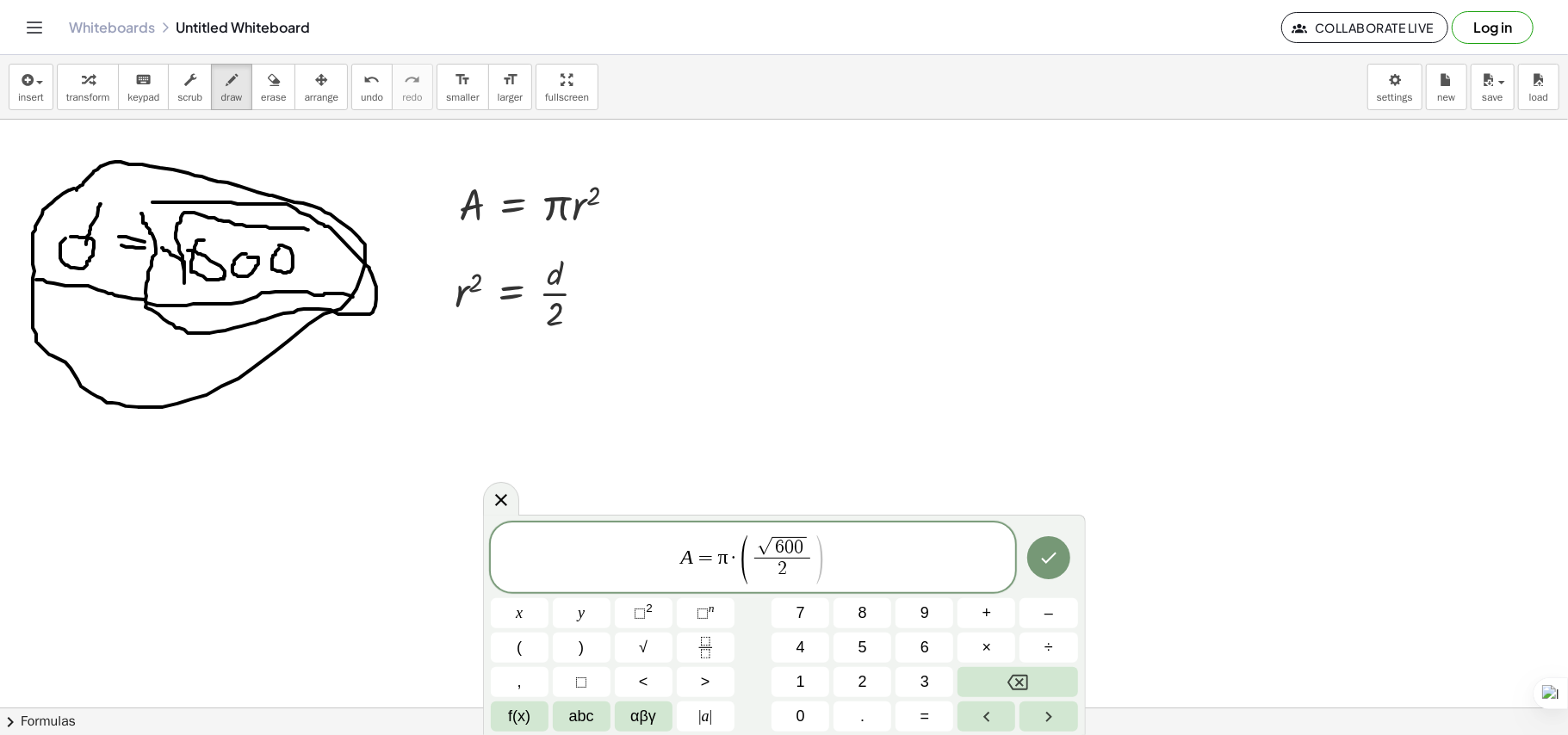 click on "A = π · ( √ 6 0 0 2 ​ ​ )" at bounding box center (753, 559) 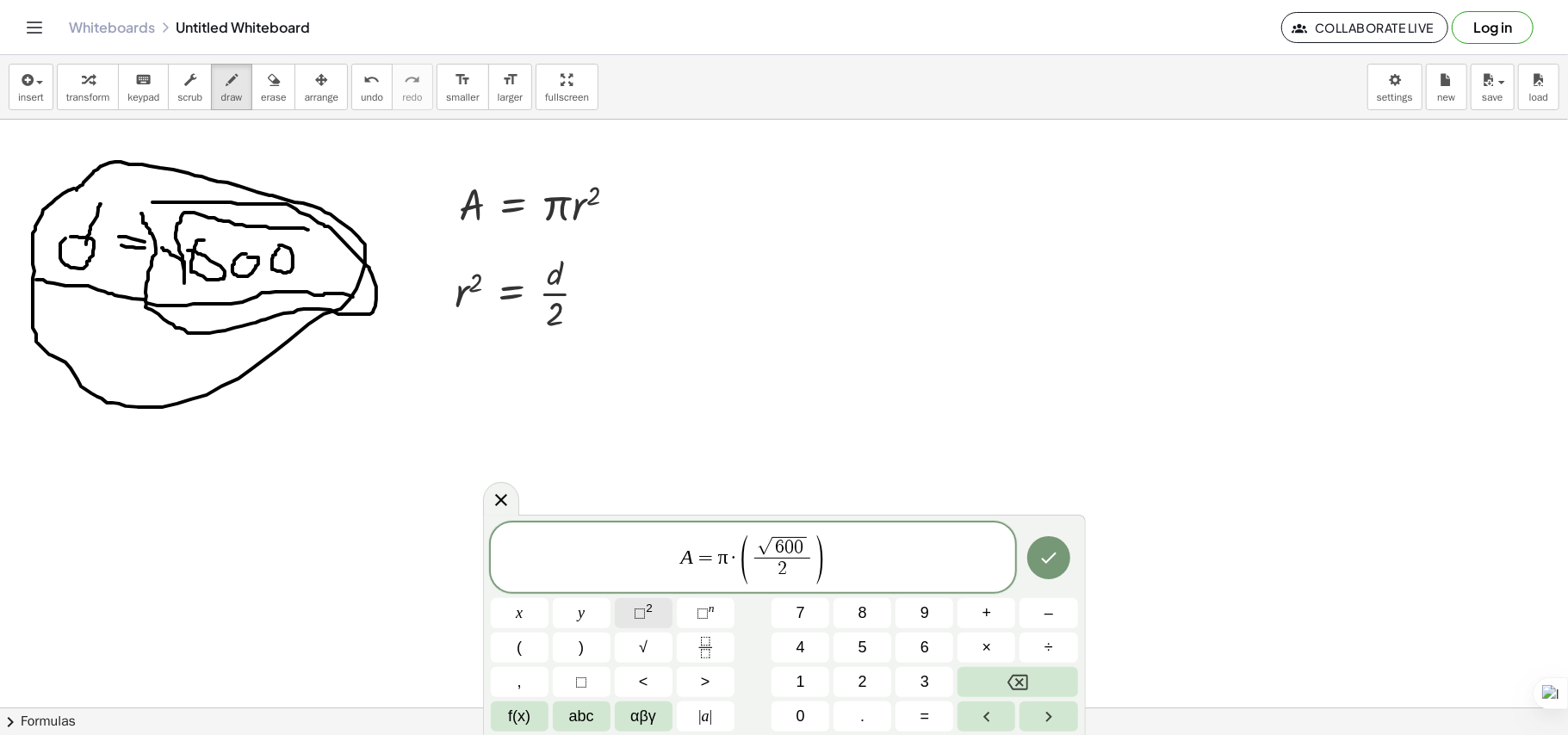 click on "⬚ 2" 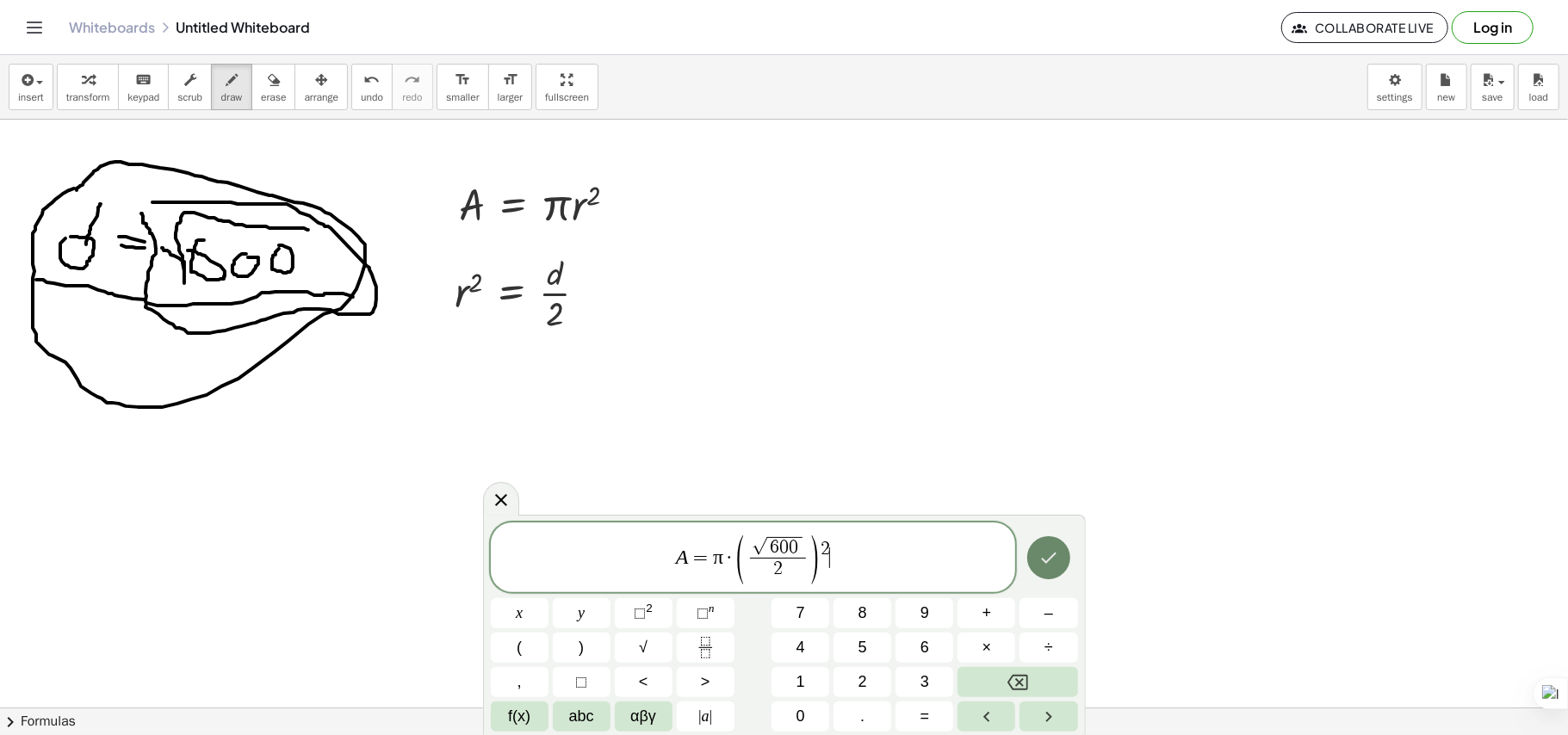 click 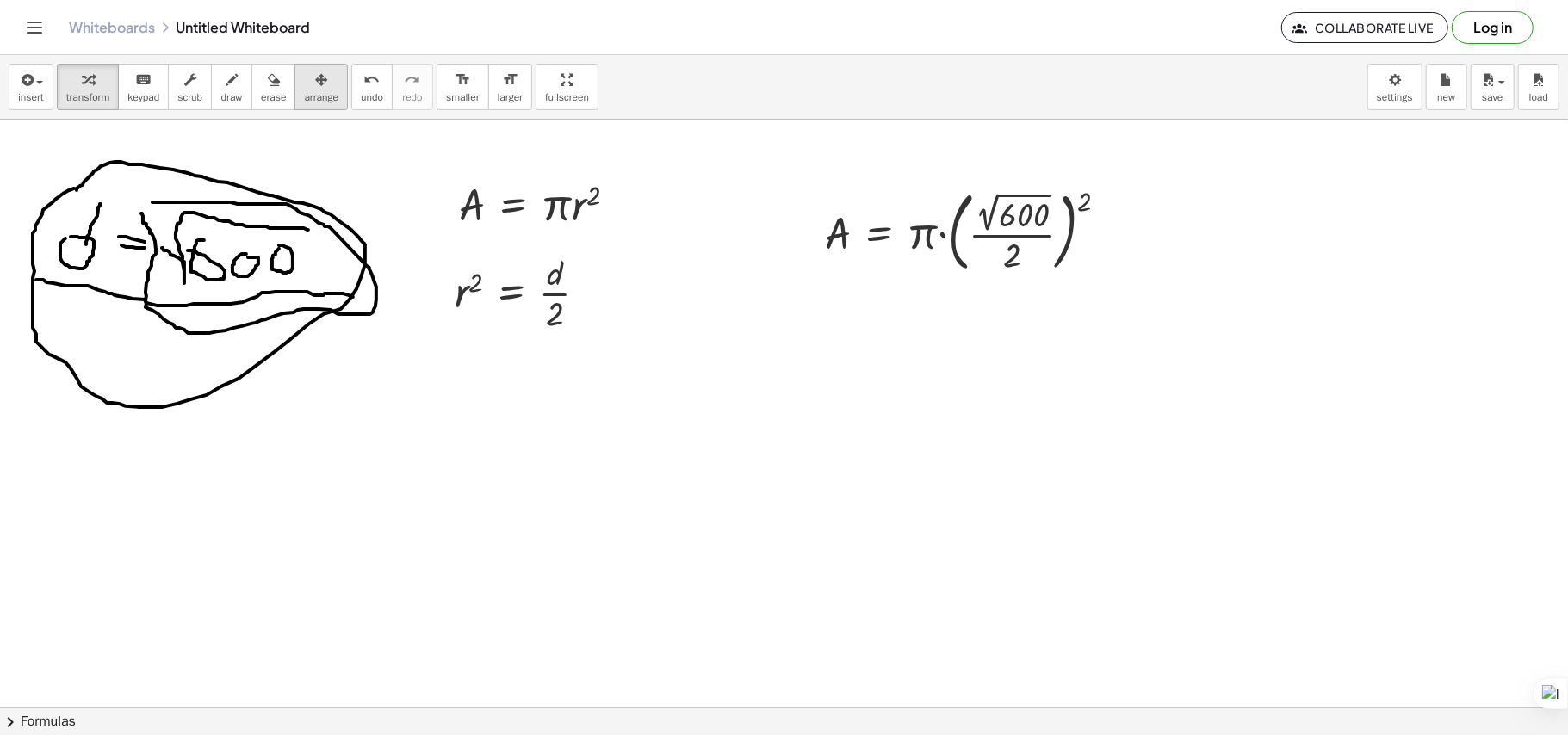 click on "arrange" at bounding box center [321, 97] 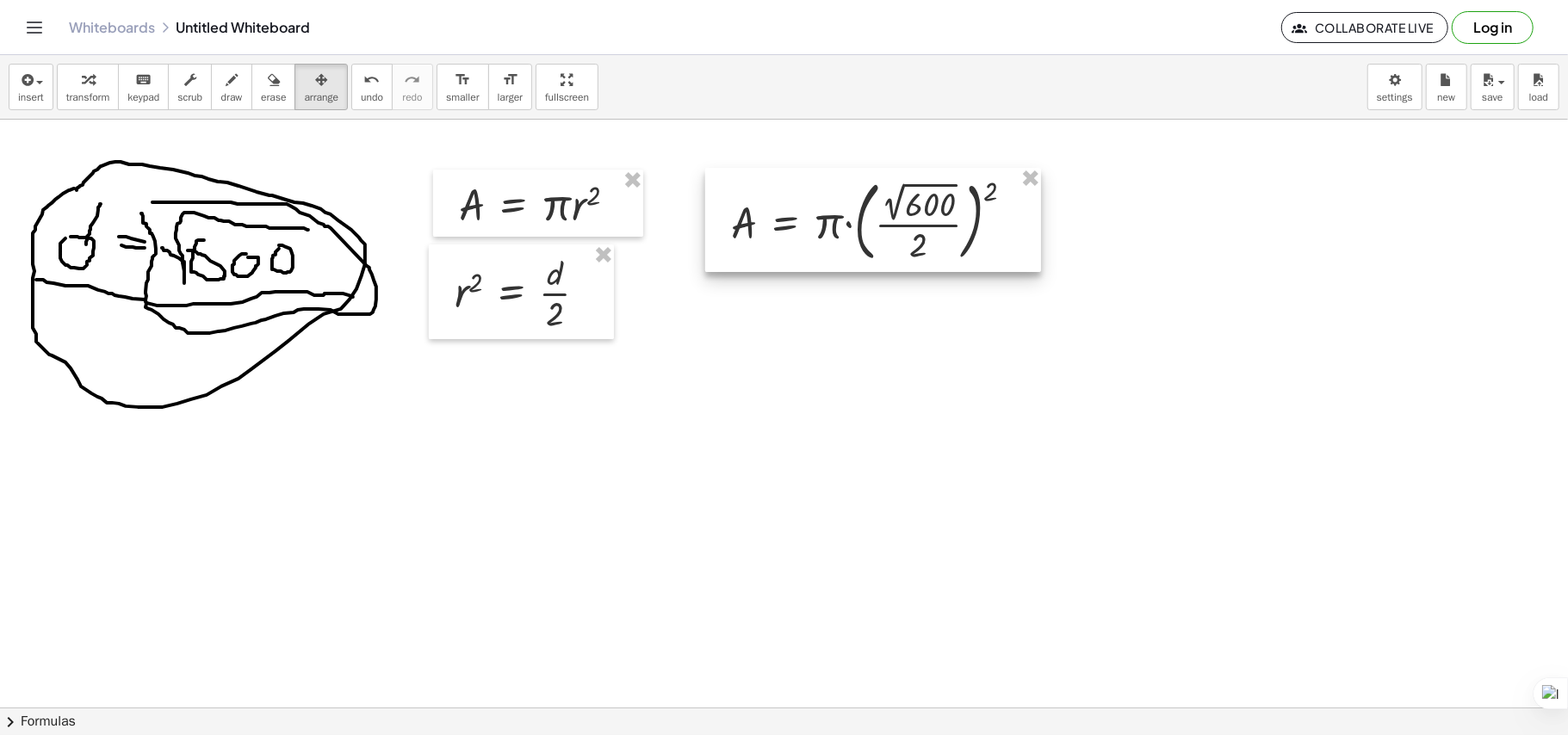 drag, startPoint x: 1030, startPoint y: 244, endPoint x: 961, endPoint y: 234, distance: 69.721 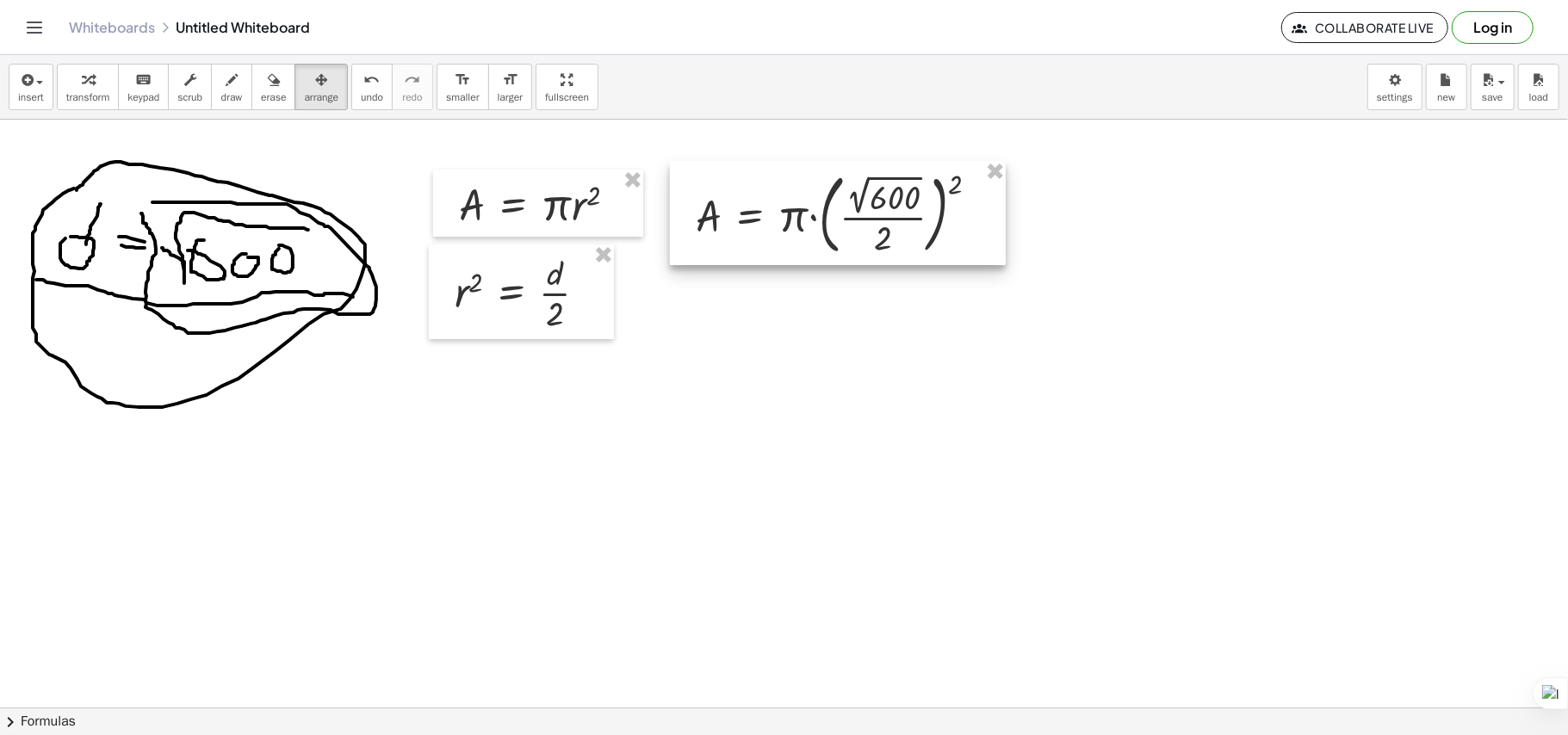 drag, startPoint x: 928, startPoint y: 221, endPoint x: 903, endPoint y: 220, distance: 25.019992 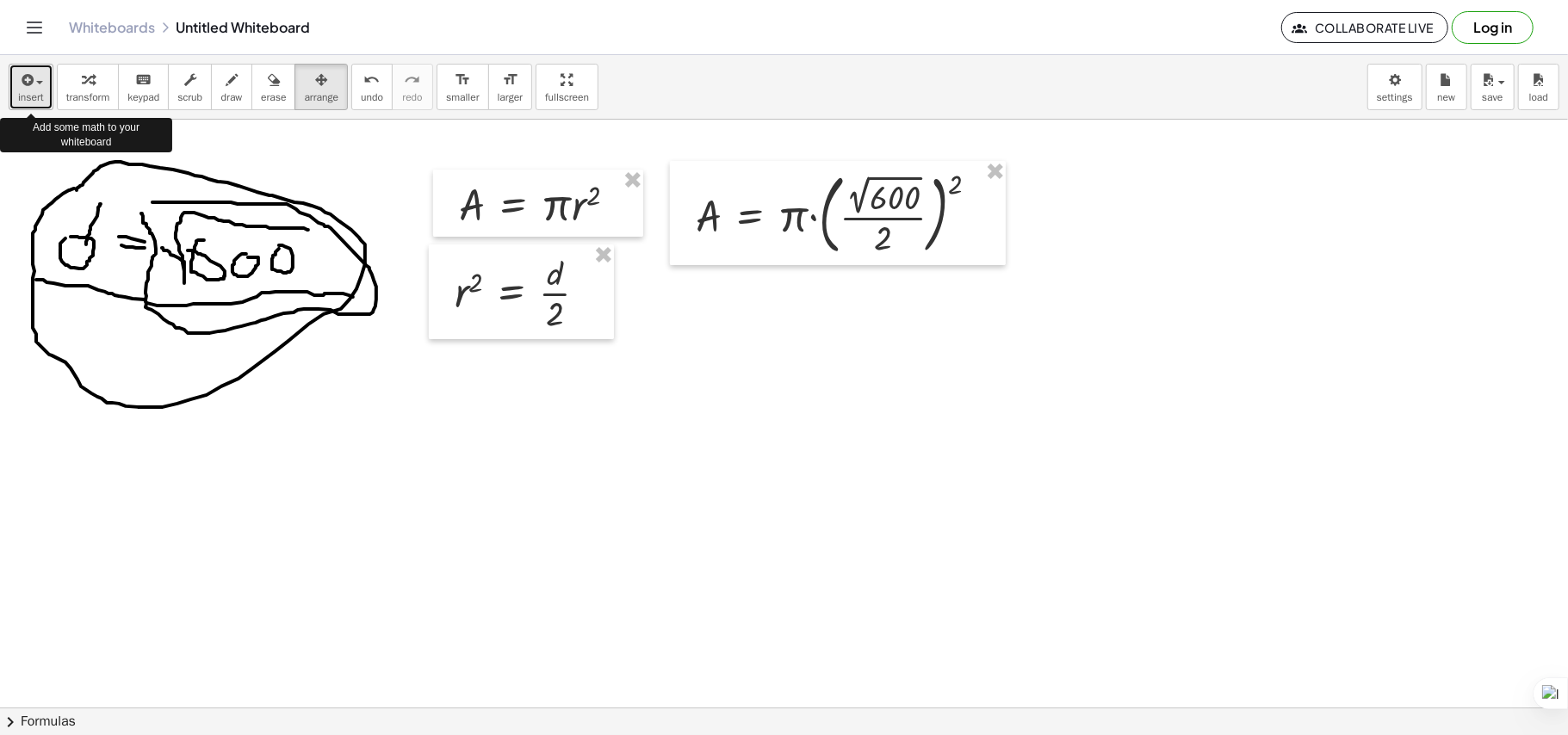 click on "insert" at bounding box center (31, 87) 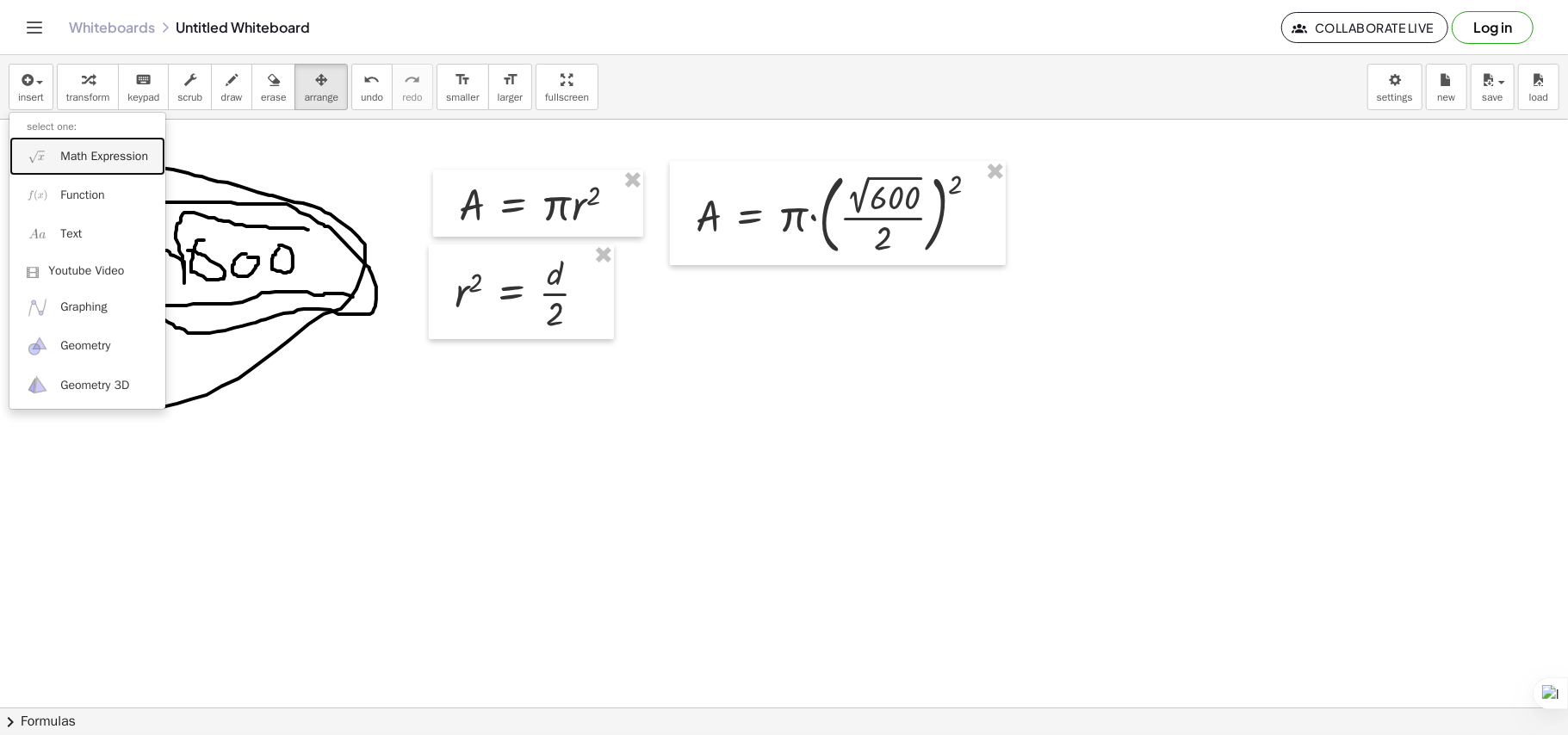 click on "Math Expression" at bounding box center [87, 156] 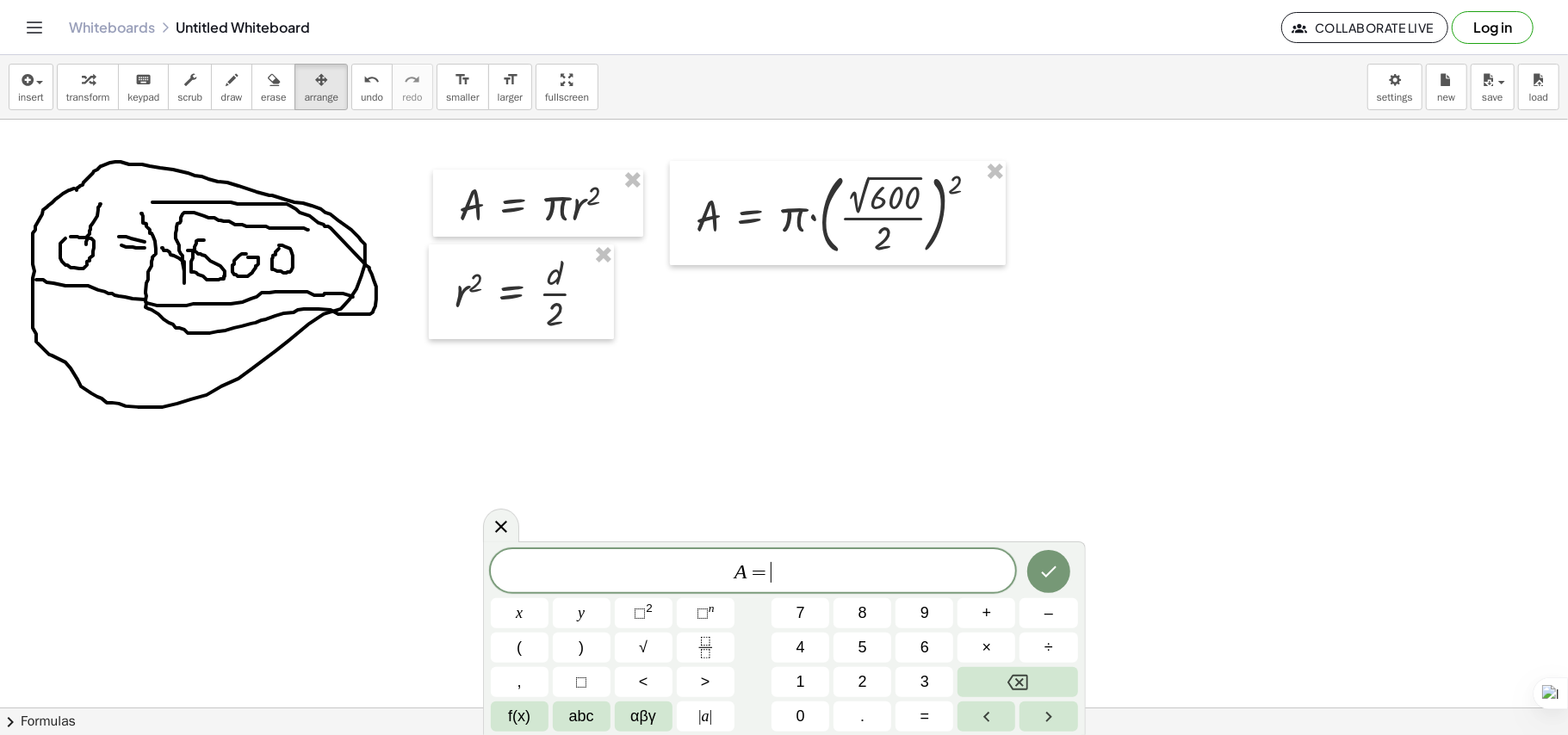 click on "A = ​ x y ⬚ 2 ⬚ n 7 8 9 + – ( ) √ 4 5 6 × ÷ , ⬚ < > 1 2 3 f(x) abc αβγ | a | 0 . =" at bounding box center (784, 638) 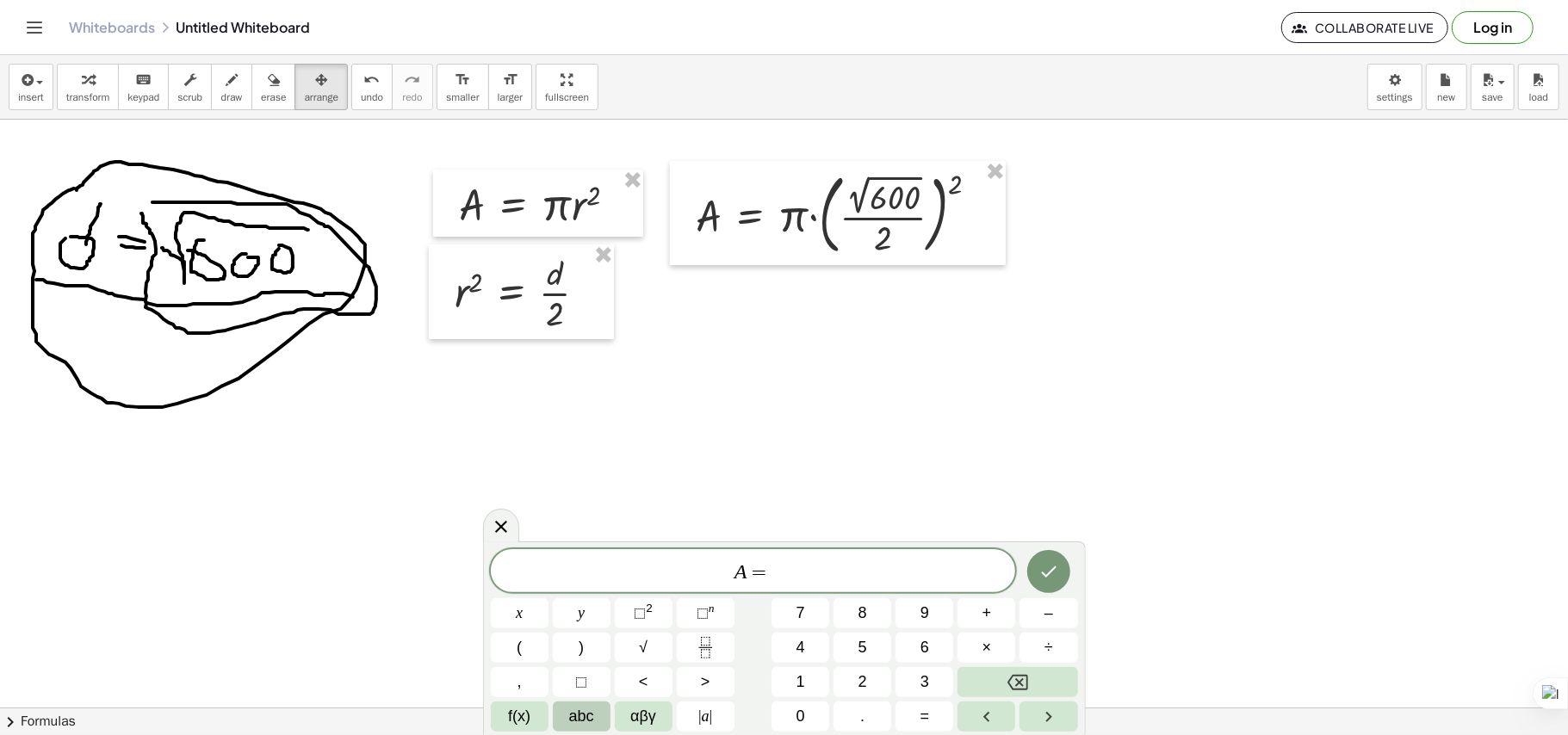 click on "abc" at bounding box center [581, 716] 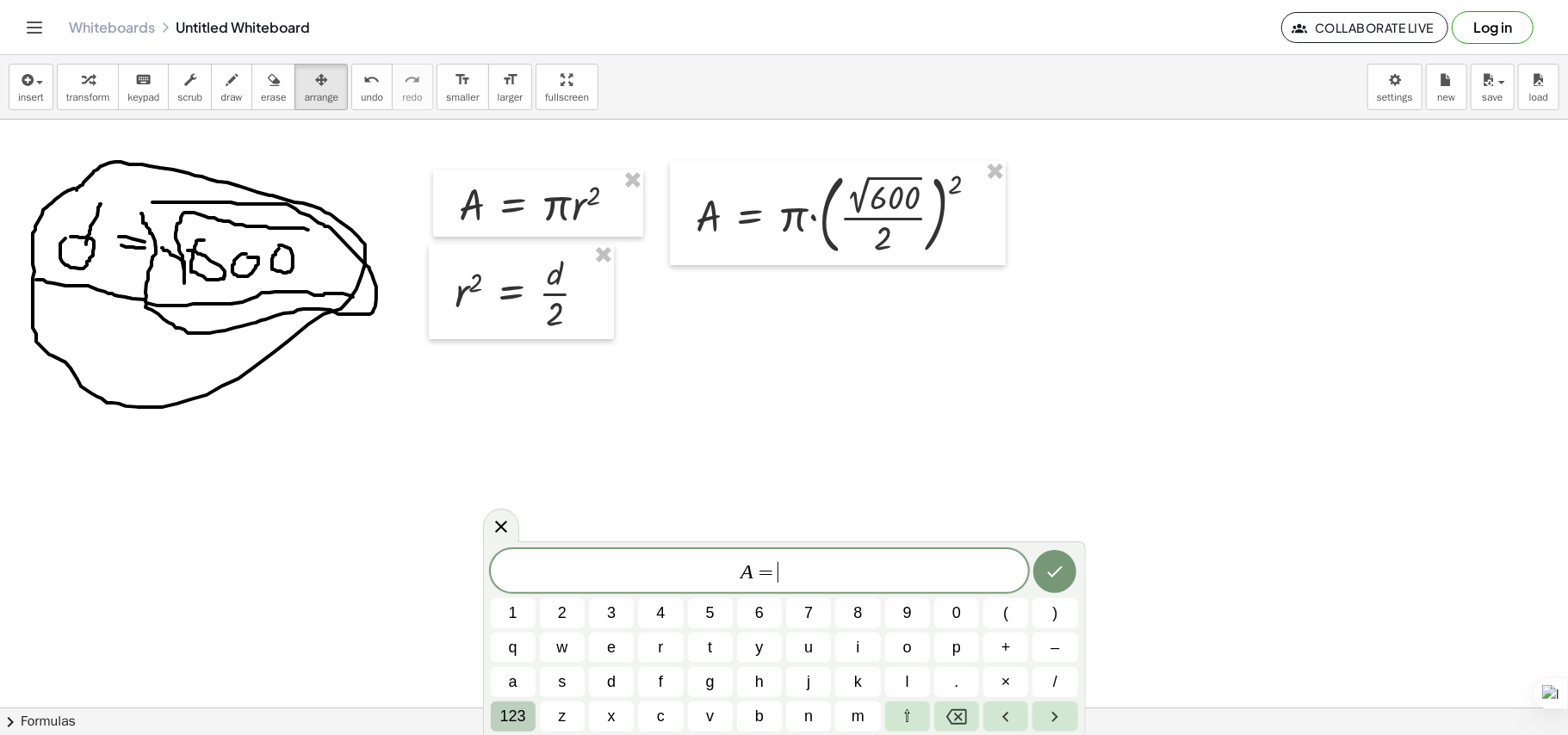 click on "123" at bounding box center [513, 716] 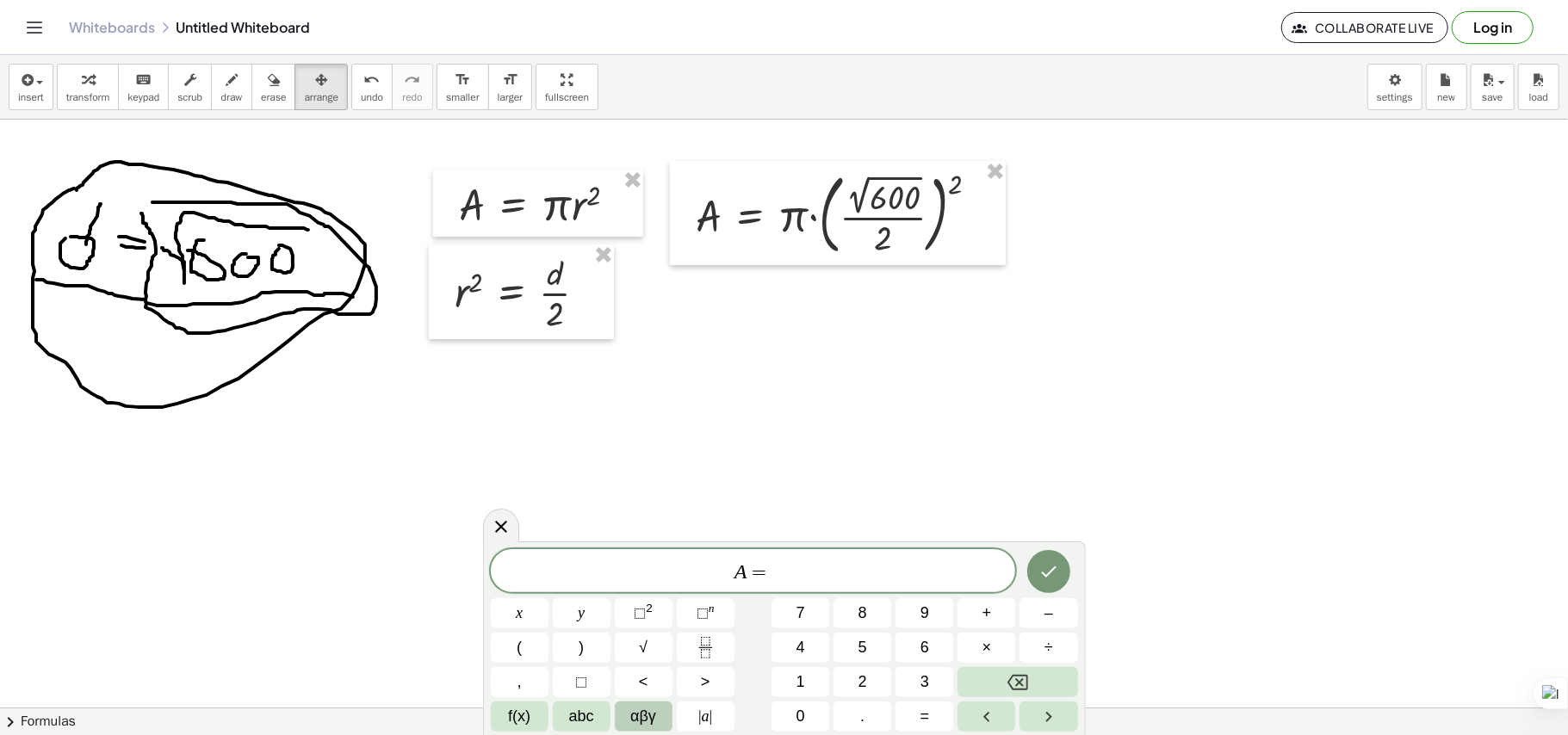 click on "αβγ" at bounding box center [643, 716] 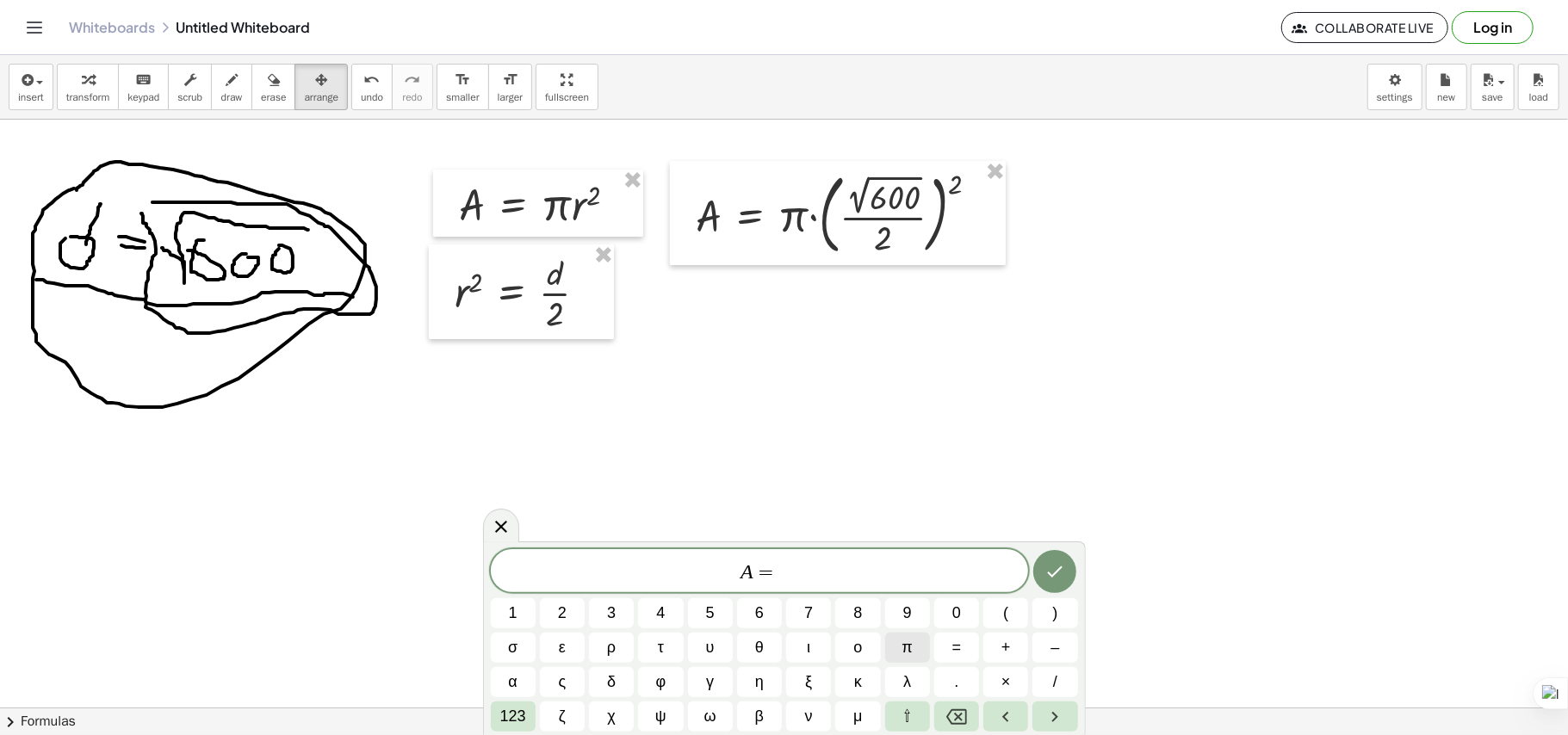 click on "π" at bounding box center [908, 647] 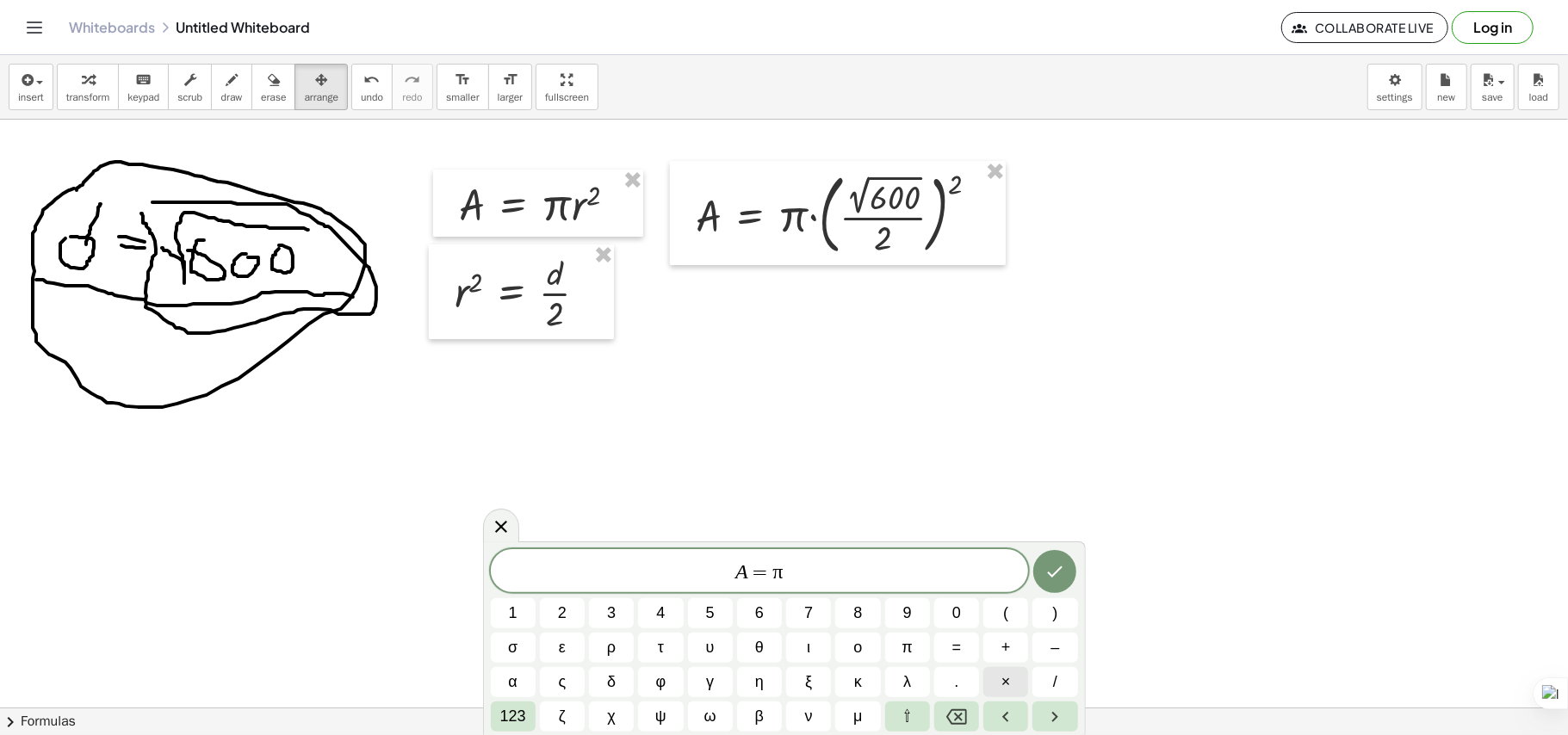 click on "×" at bounding box center [1006, 682] 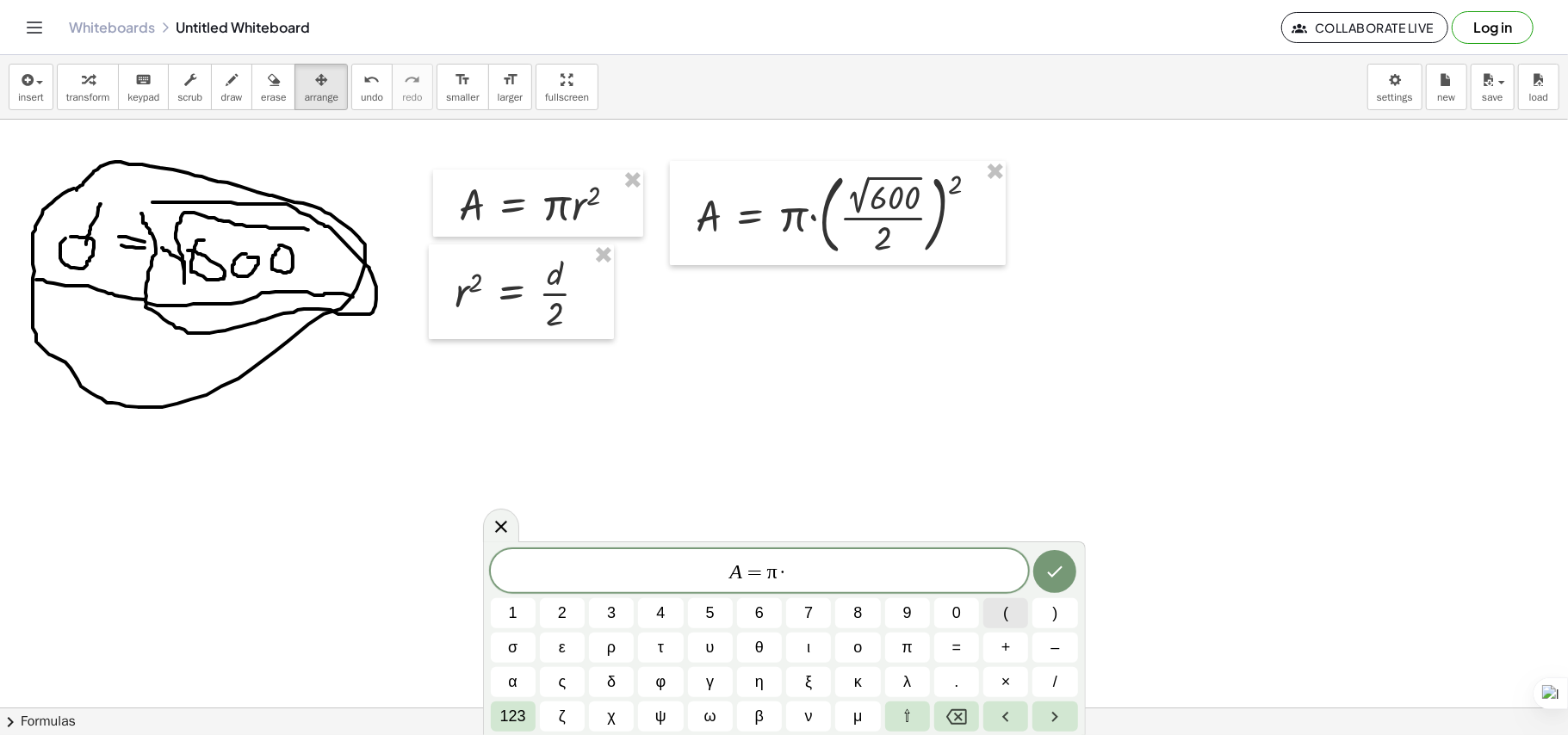 click on "(" at bounding box center (1006, 613) 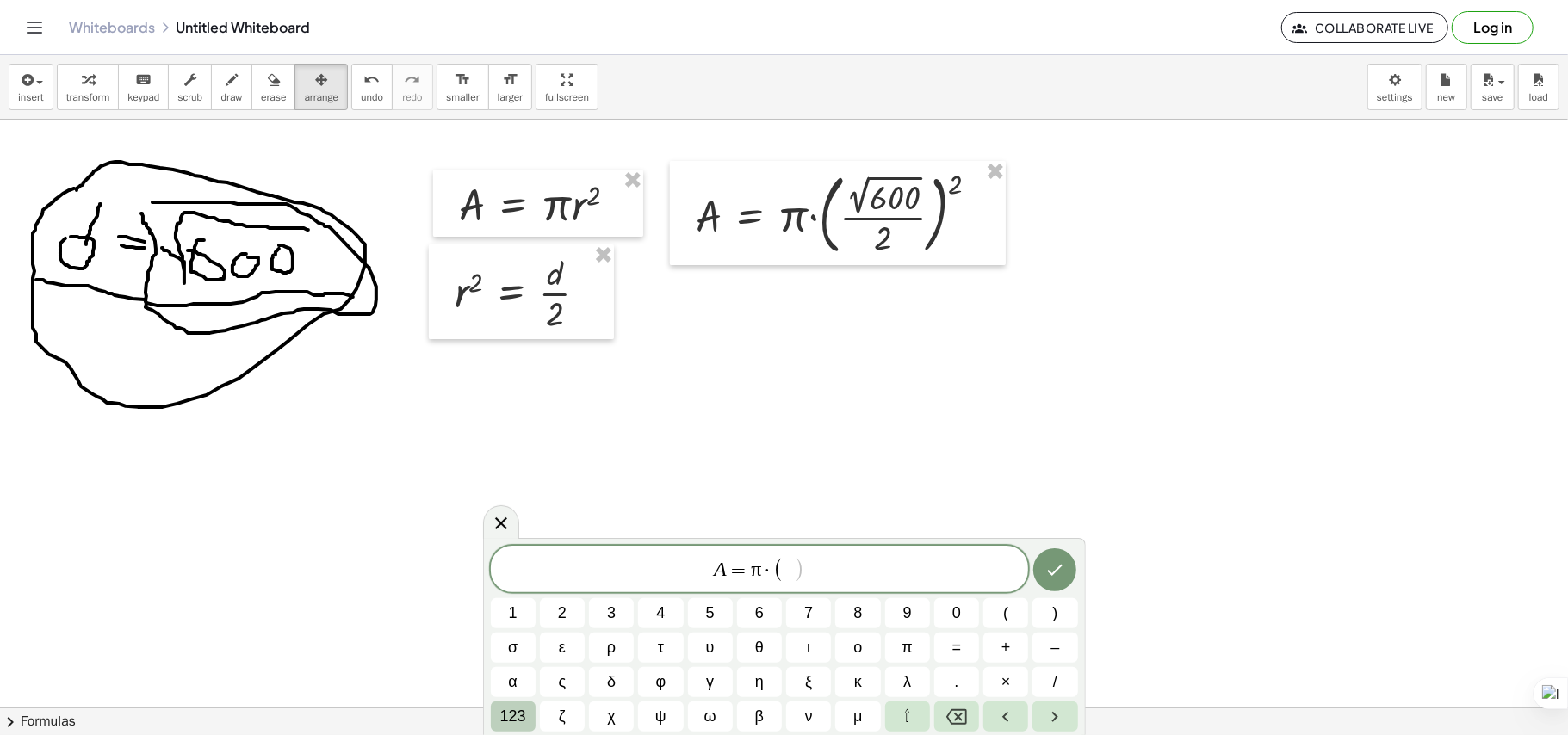 click on "123" at bounding box center [513, 716] 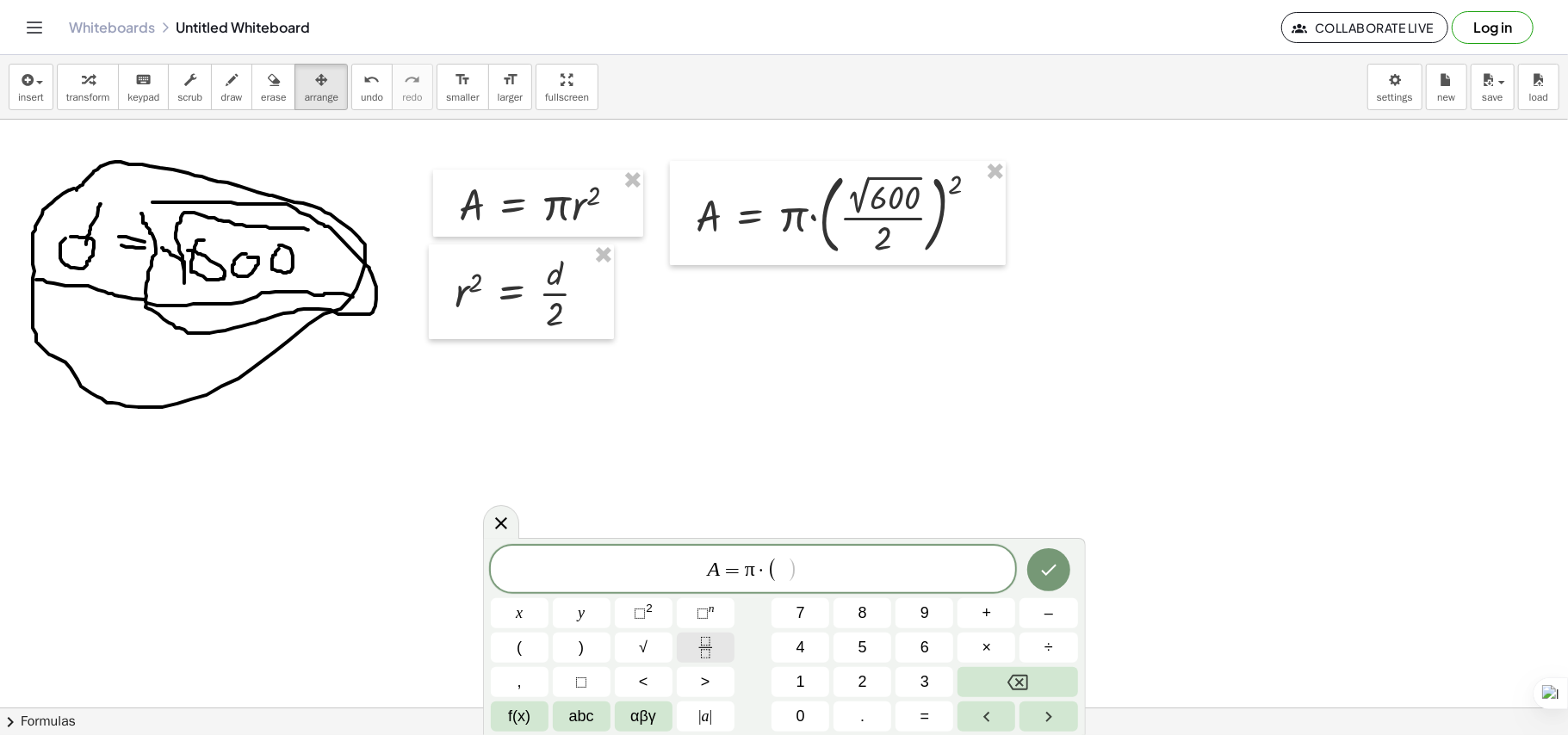 click at bounding box center [705, 647] 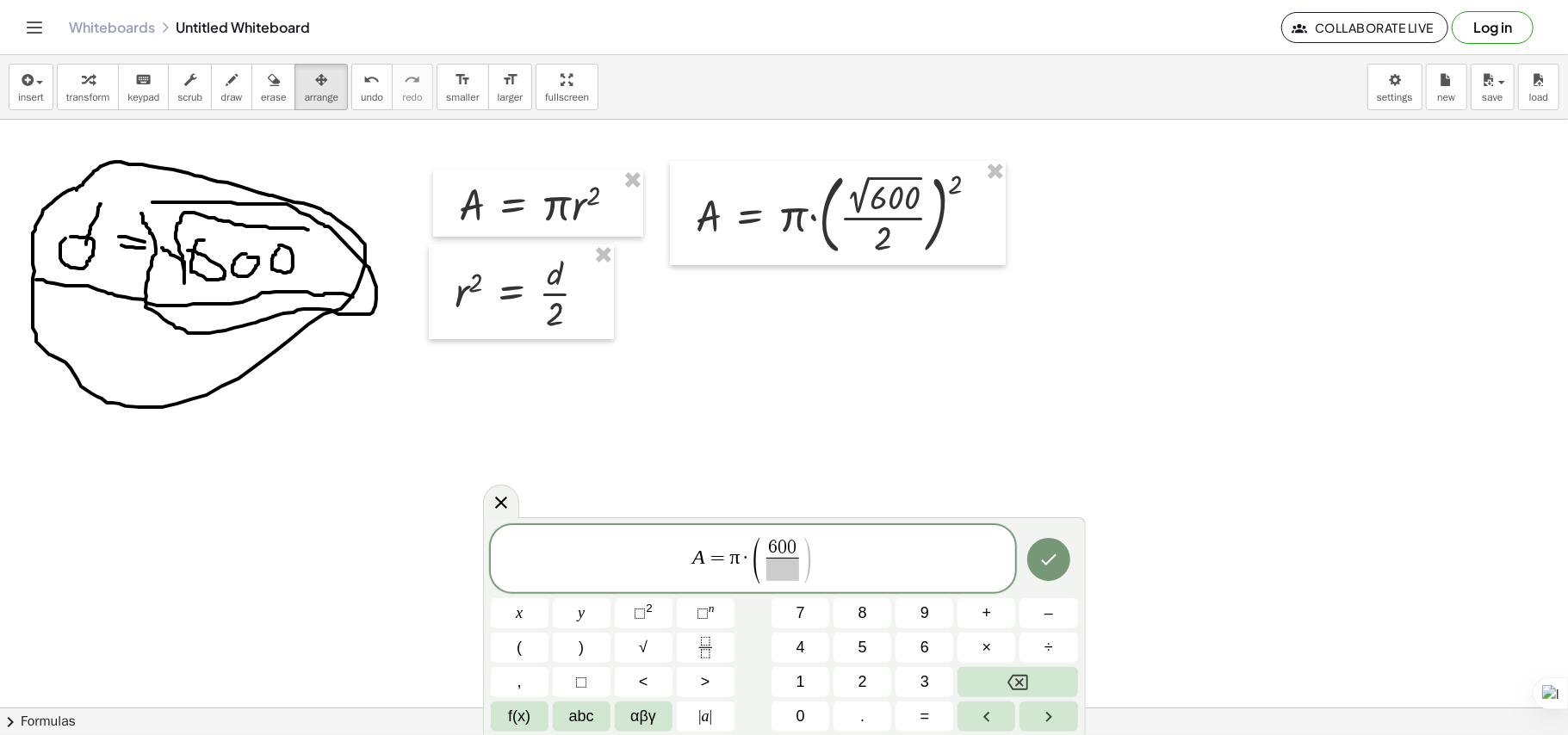 click at bounding box center [782, 569] 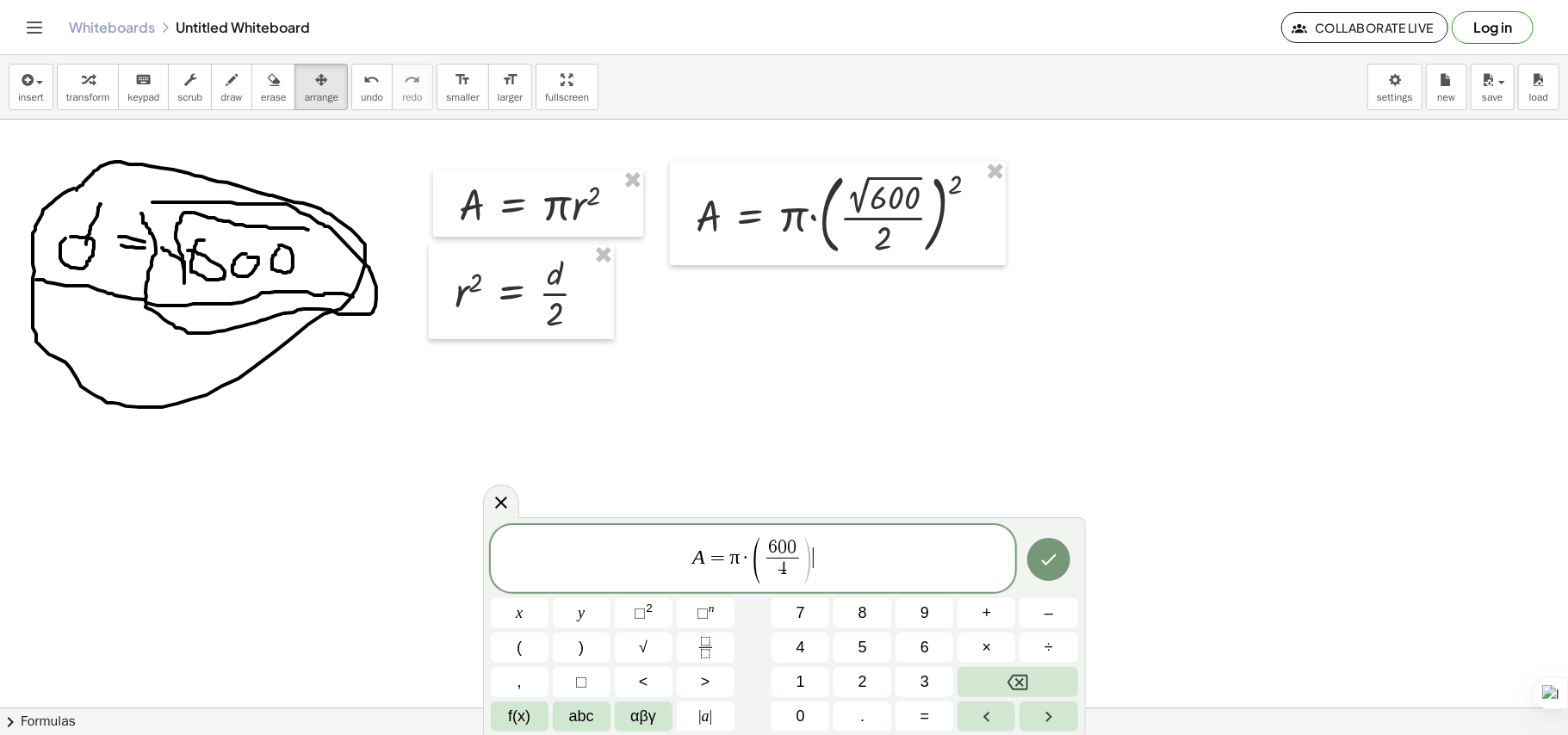 click on "A = π · ( 6 0 0 4 ​ ) ​" at bounding box center (753, 559) 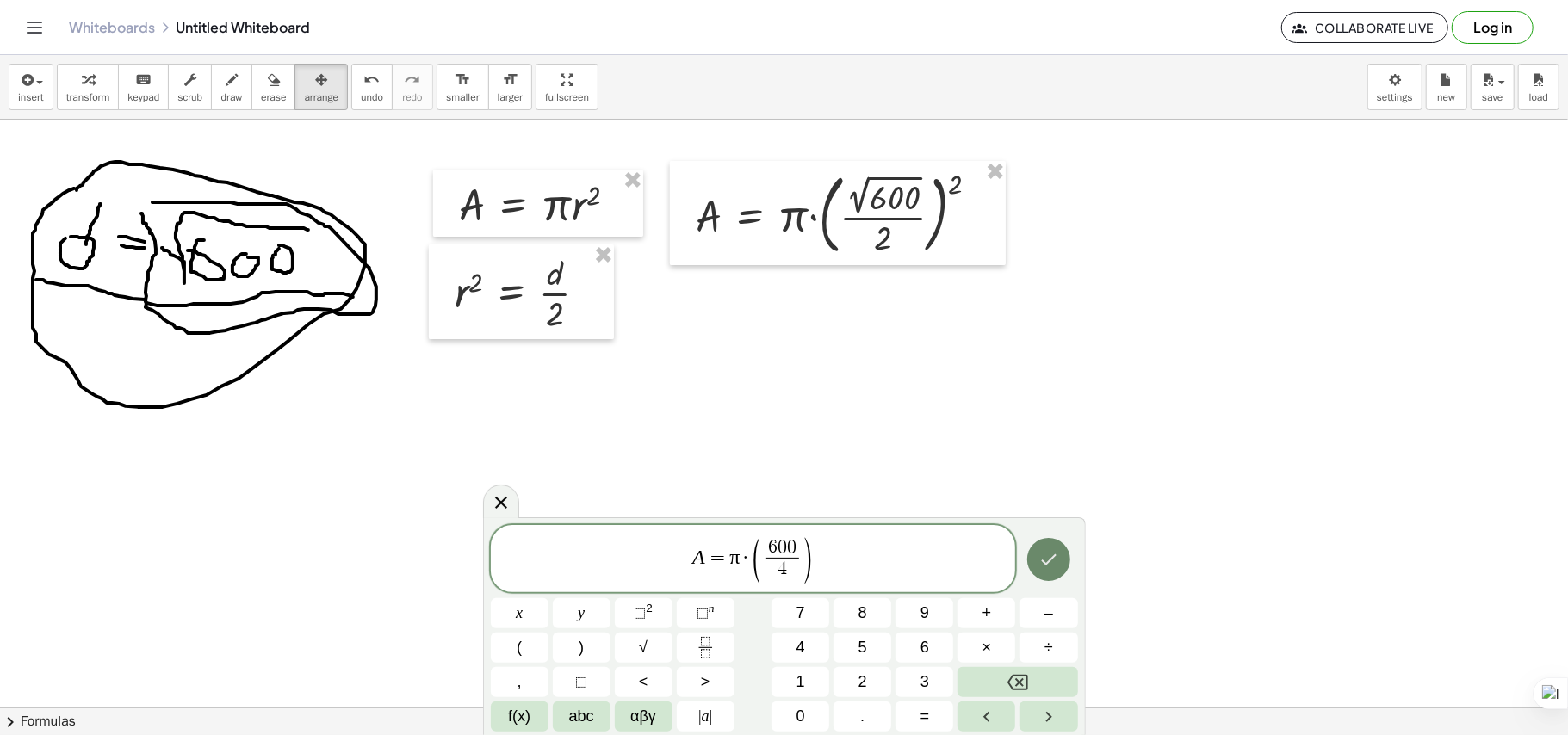 click 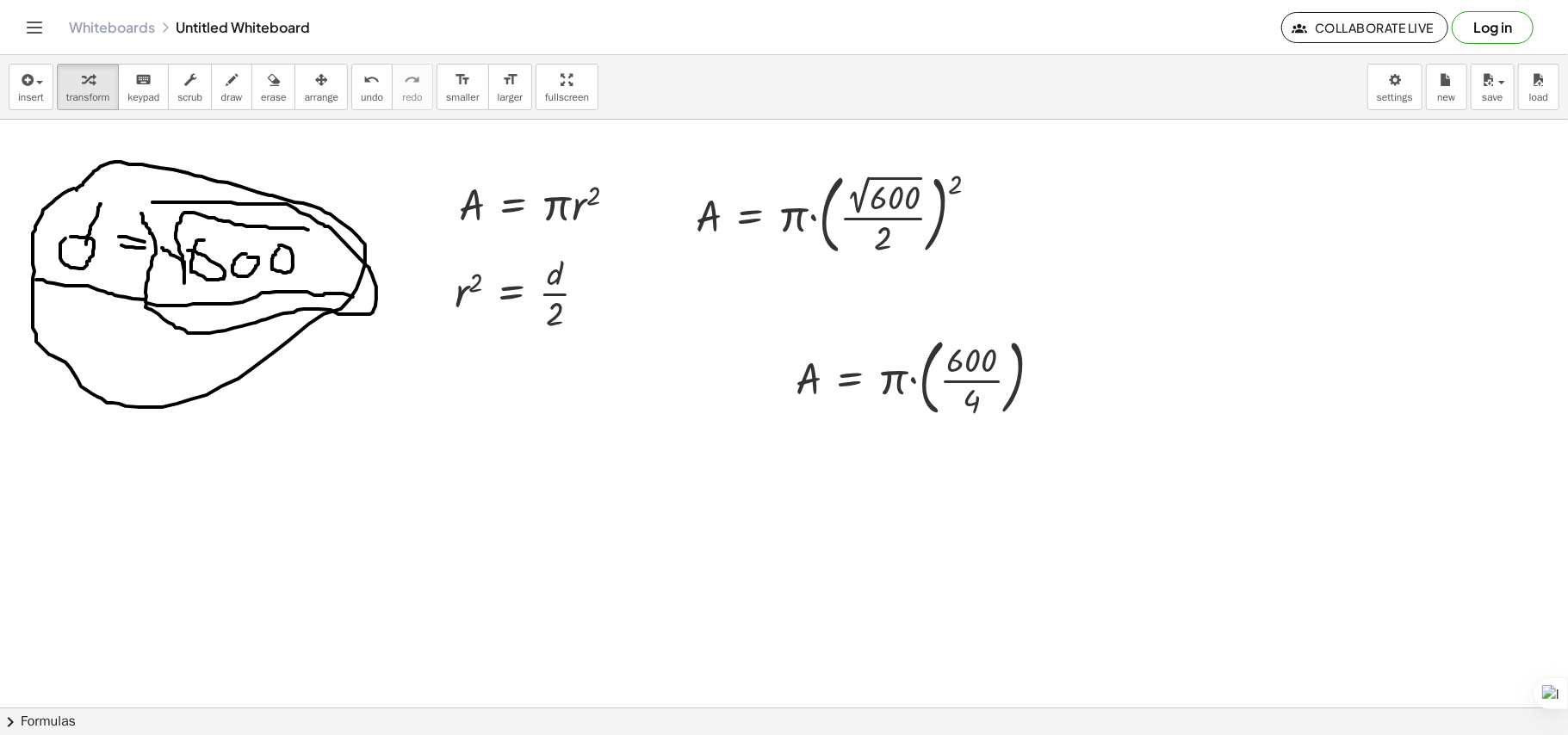drag, startPoint x: 565, startPoint y: 73, endPoint x: 582, endPoint y: 252, distance: 179.80545 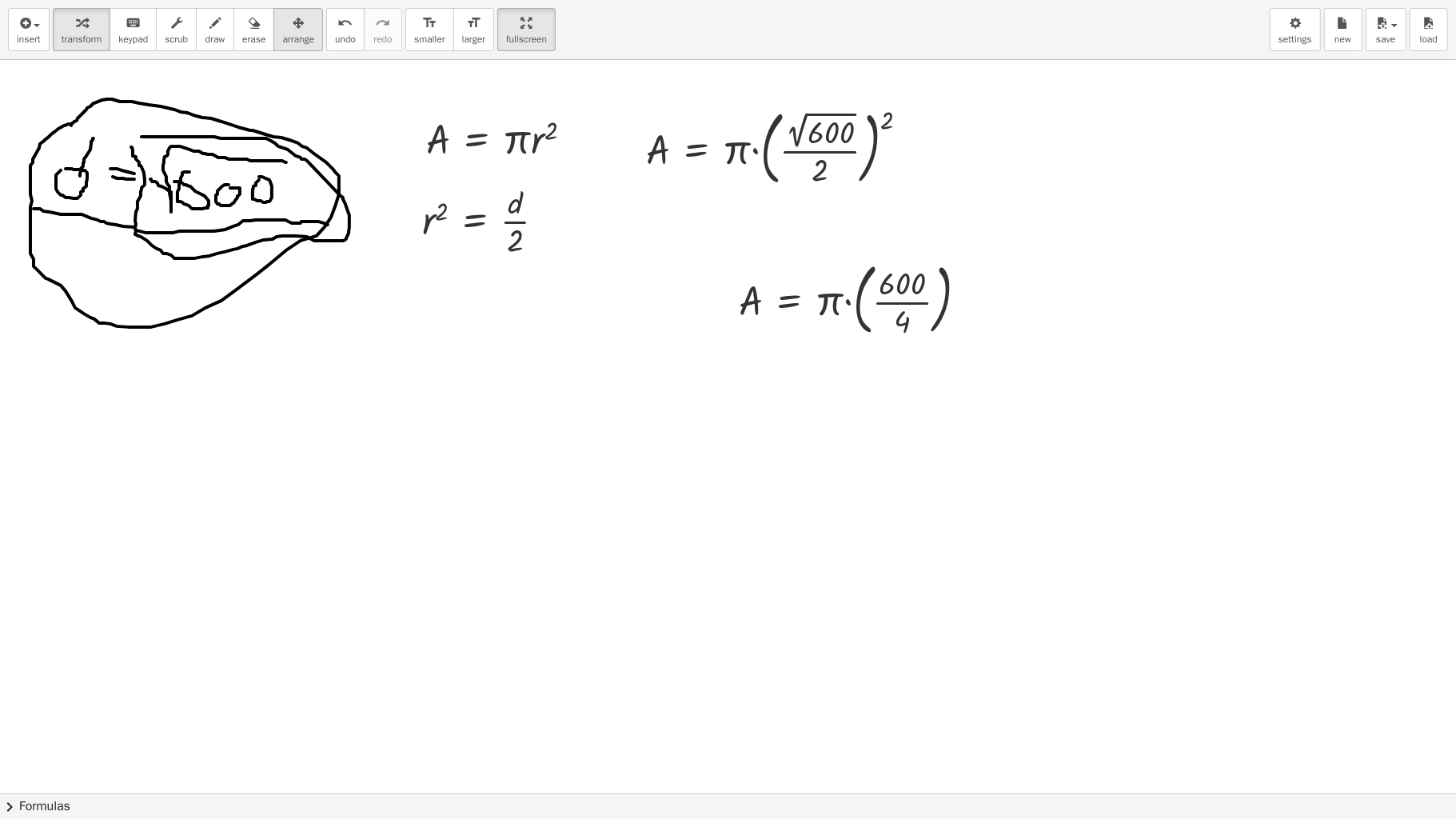 drag, startPoint x: 309, startPoint y: 26, endPoint x: 323, endPoint y: 30, distance: 14.56022 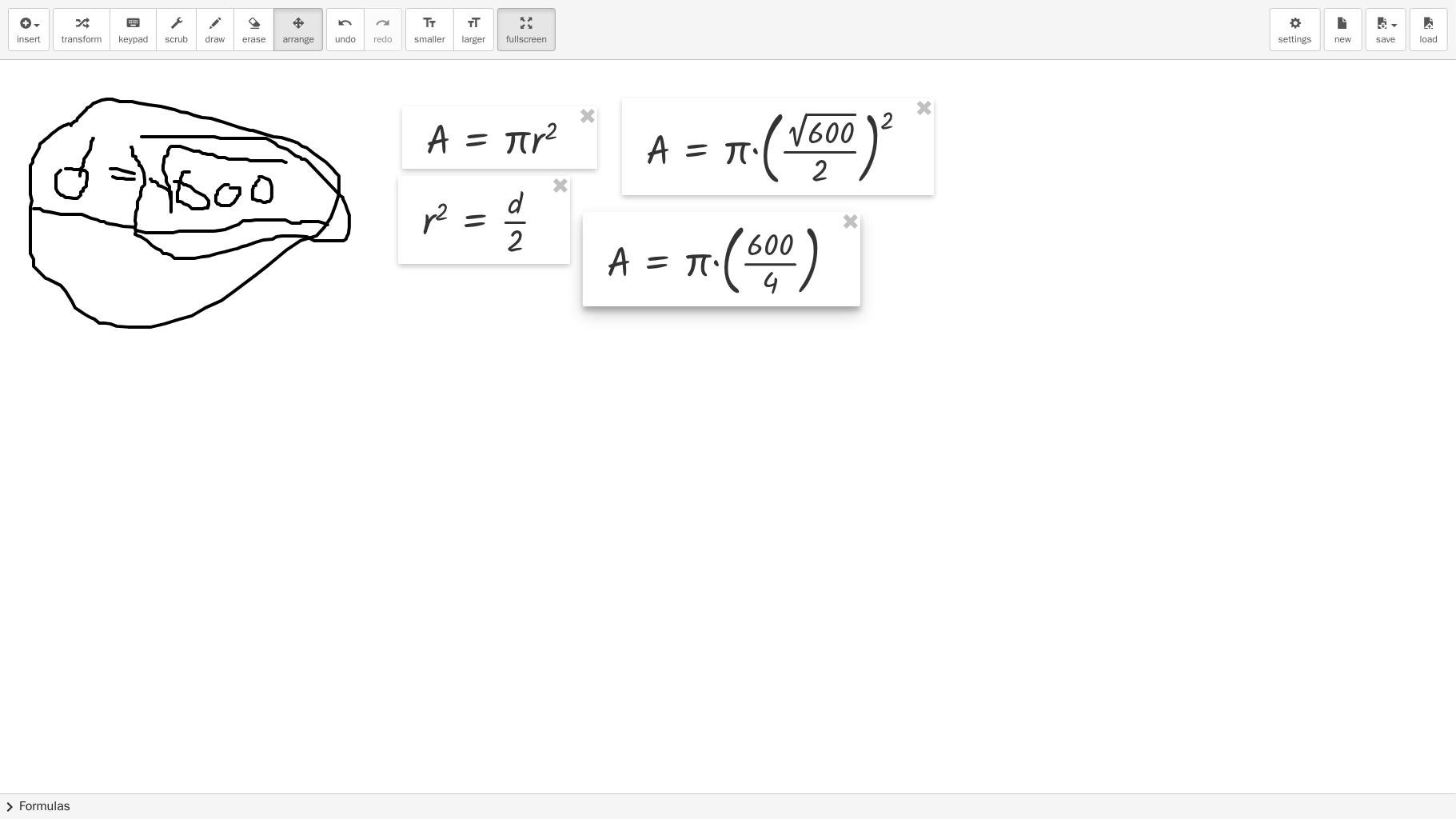 drag, startPoint x: 836, startPoint y: 331, endPoint x: 702, endPoint y: 292, distance: 139.56002 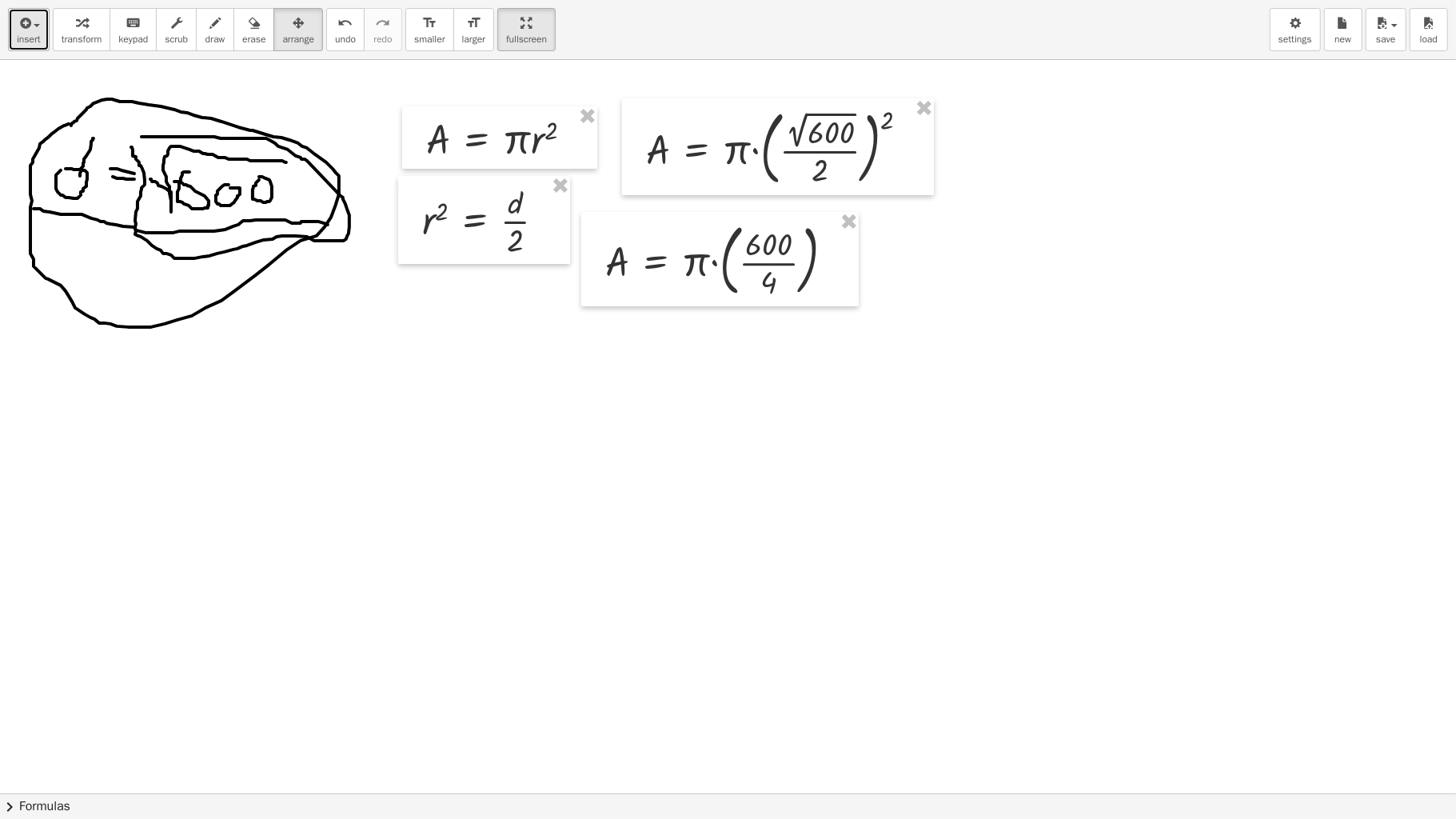click at bounding box center [24, 23] 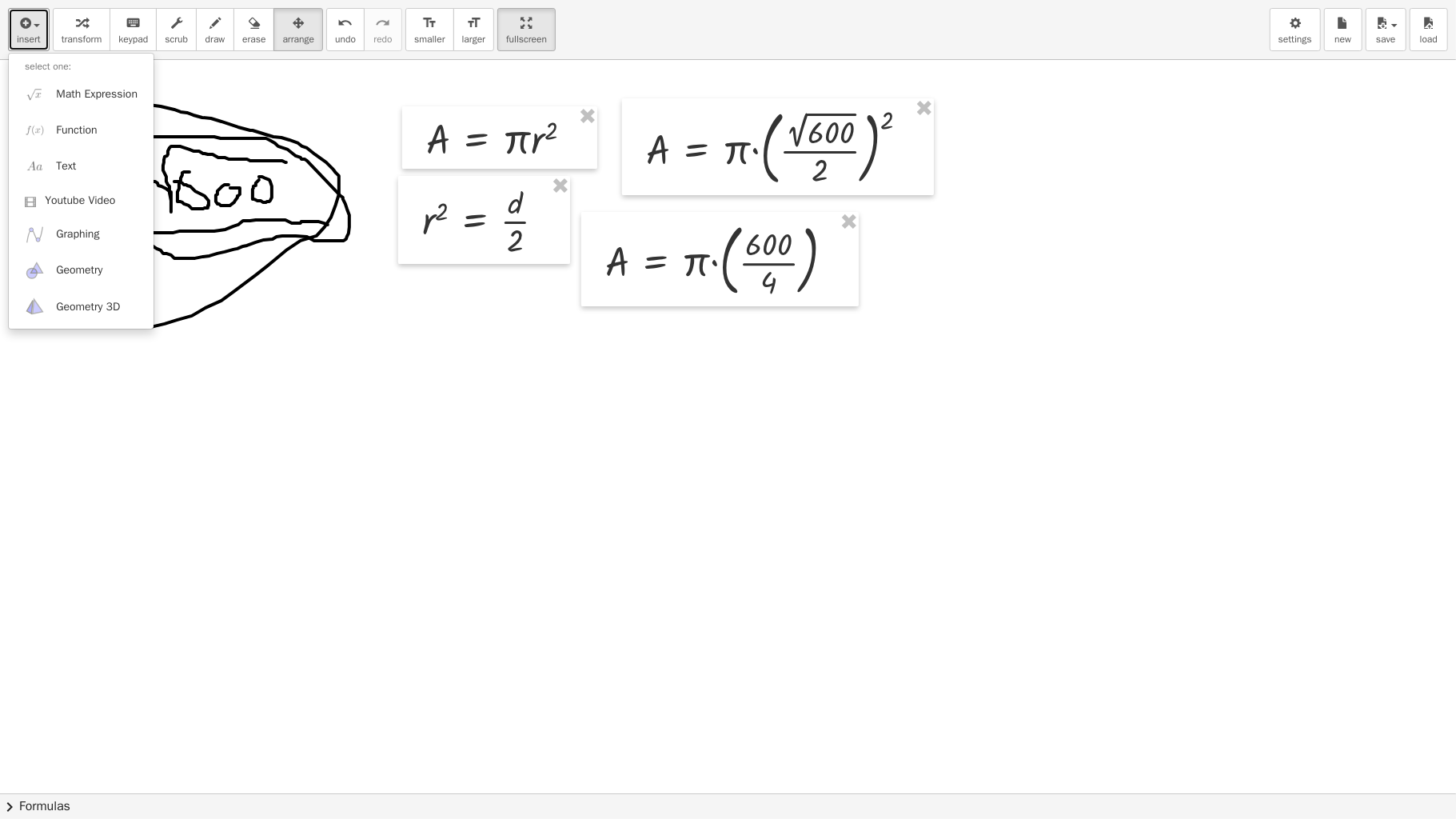 click at bounding box center [728, 793] 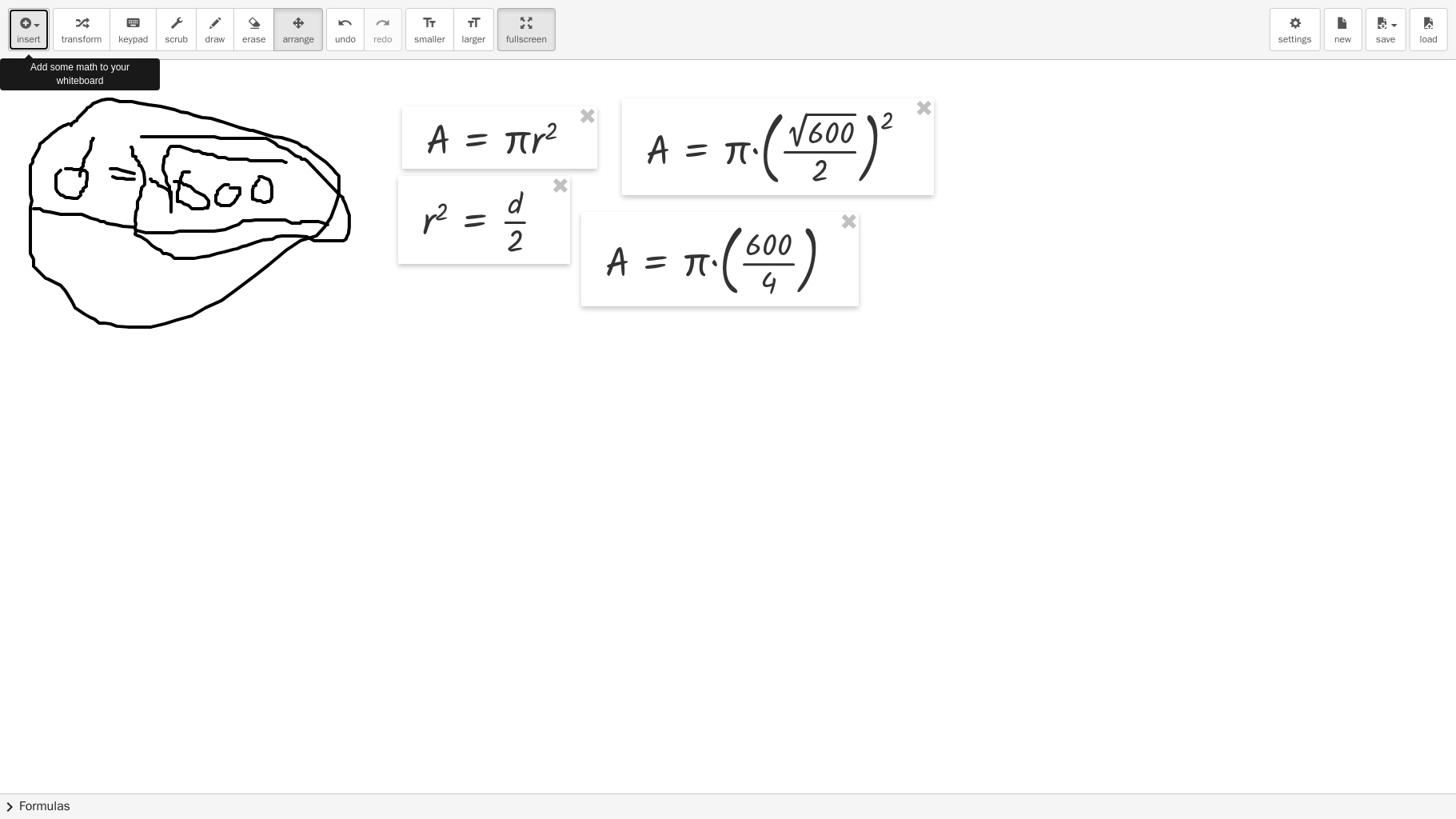 click on "insert" at bounding box center [29, 39] 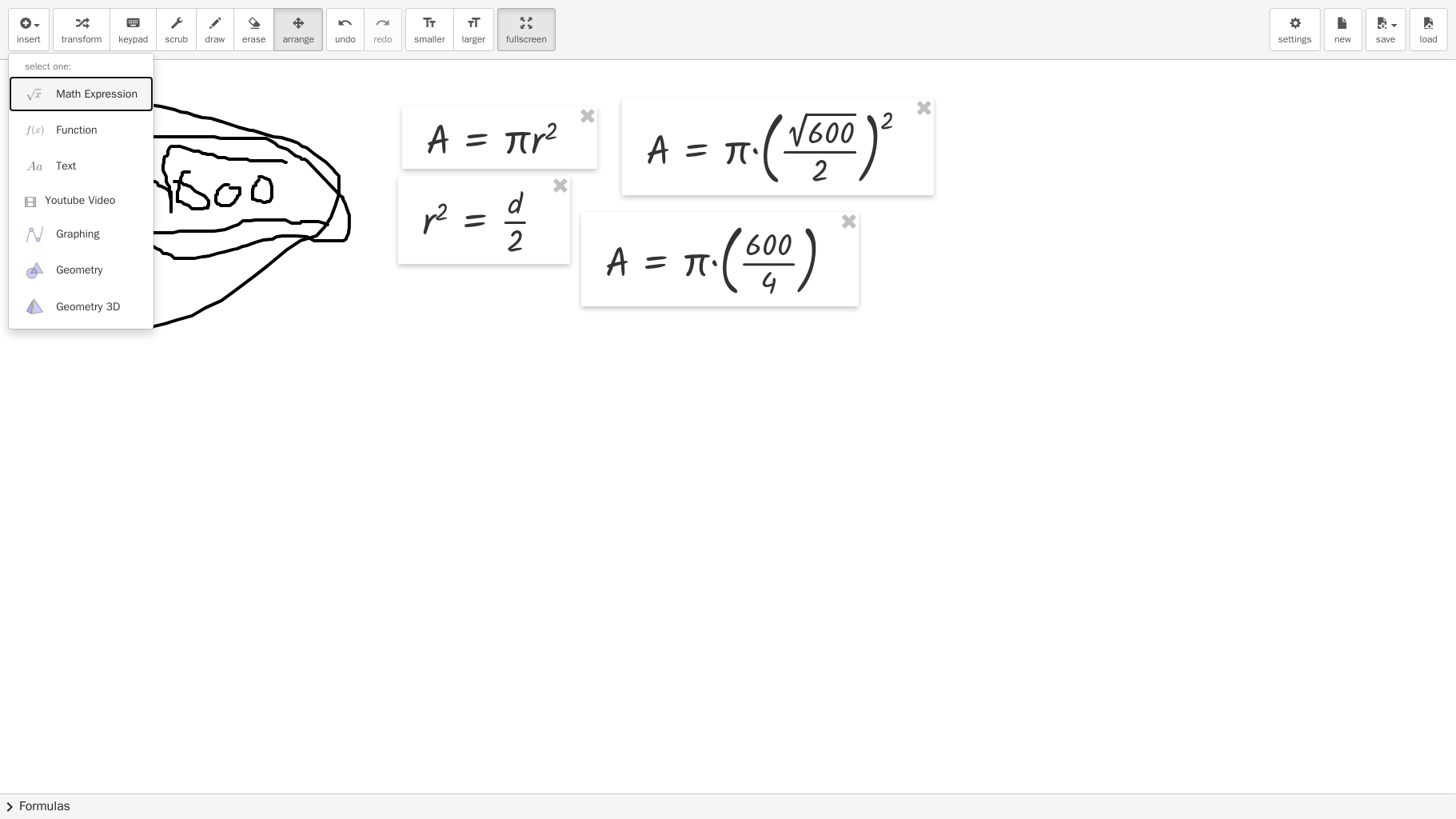 click on "Math Expression" at bounding box center (81, 94) 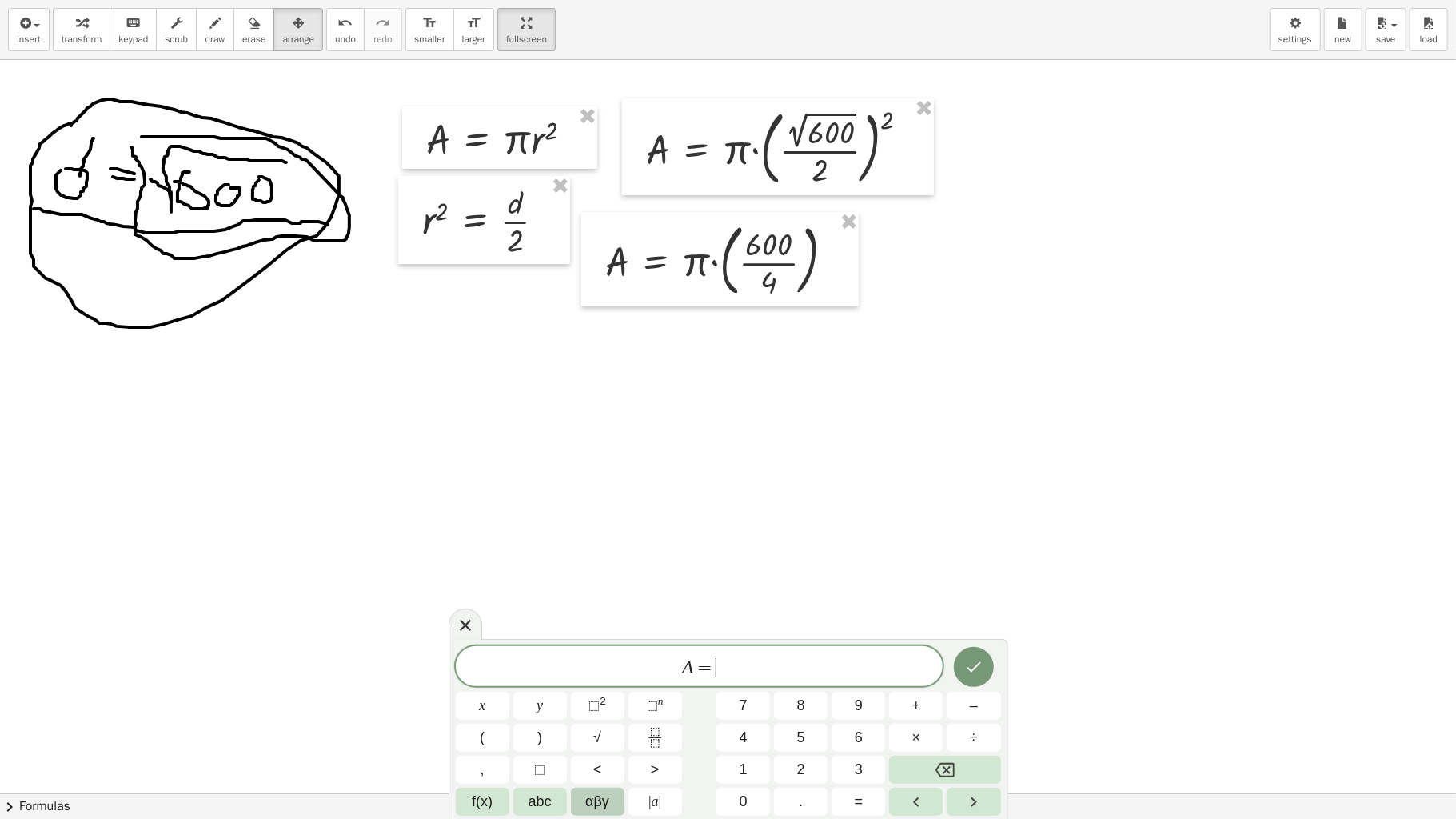 click on "αβγ" at bounding box center [597, 801] 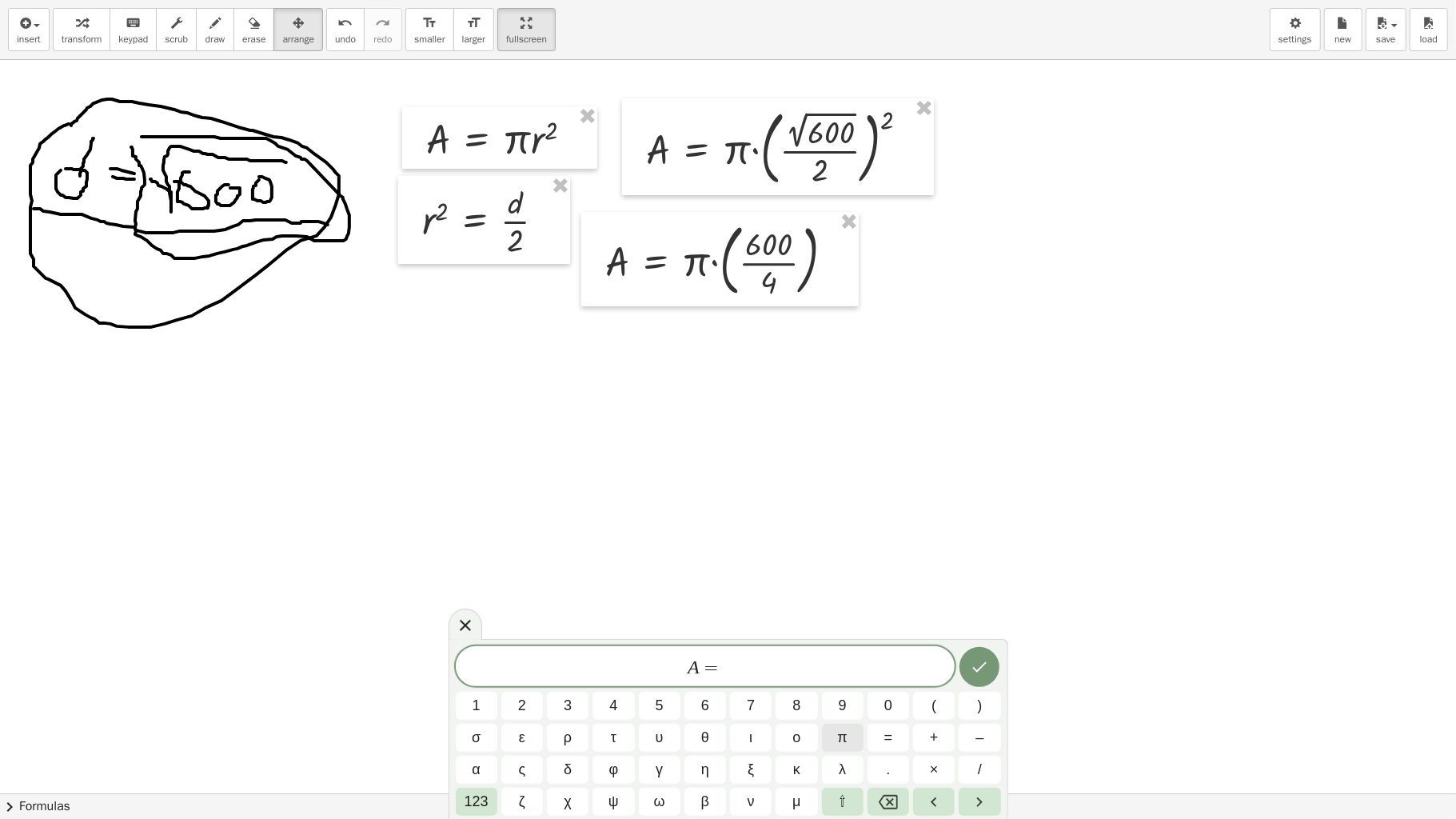click on "π" at bounding box center (842, 737) 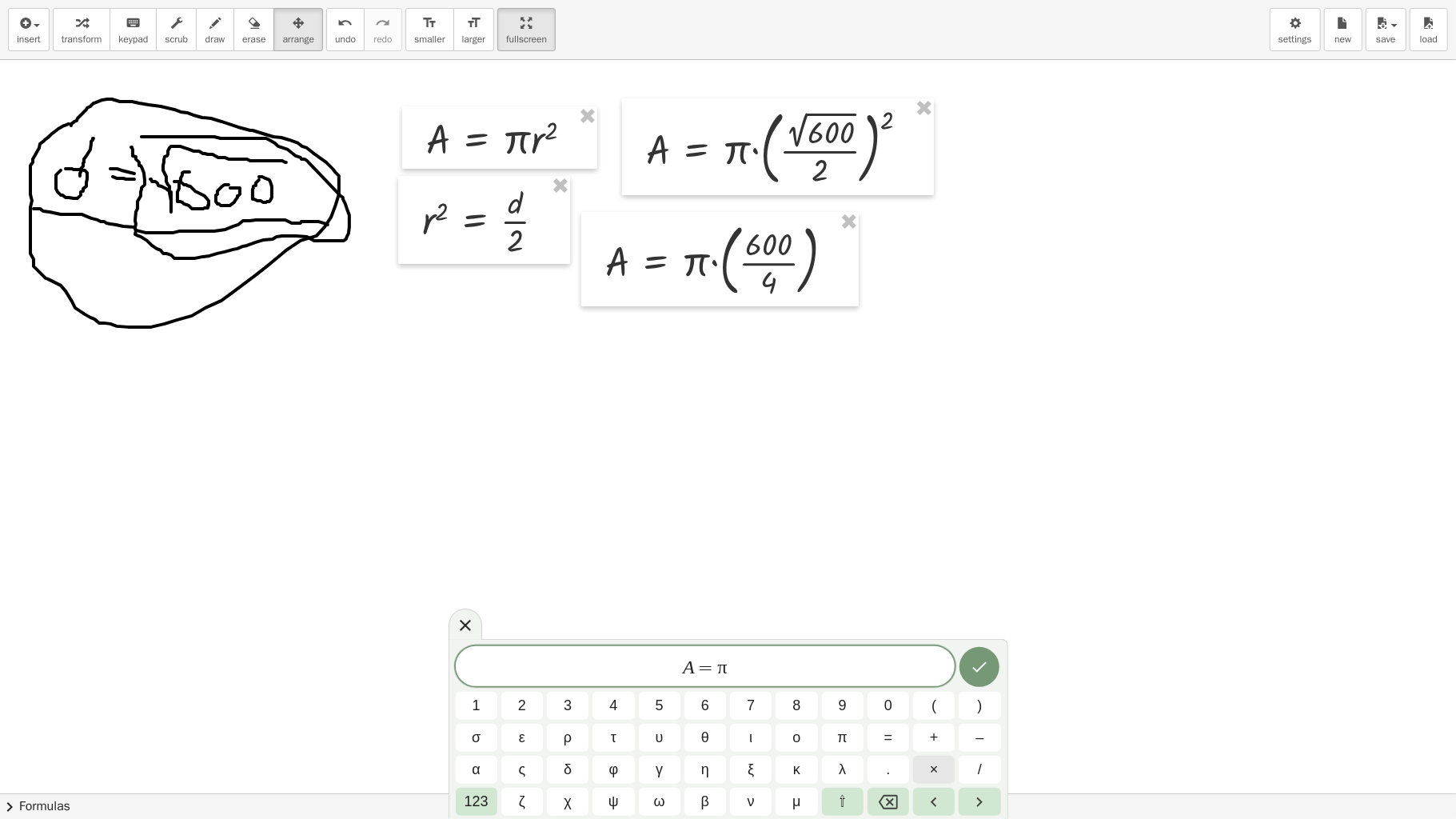 click on "×" at bounding box center (934, 769) 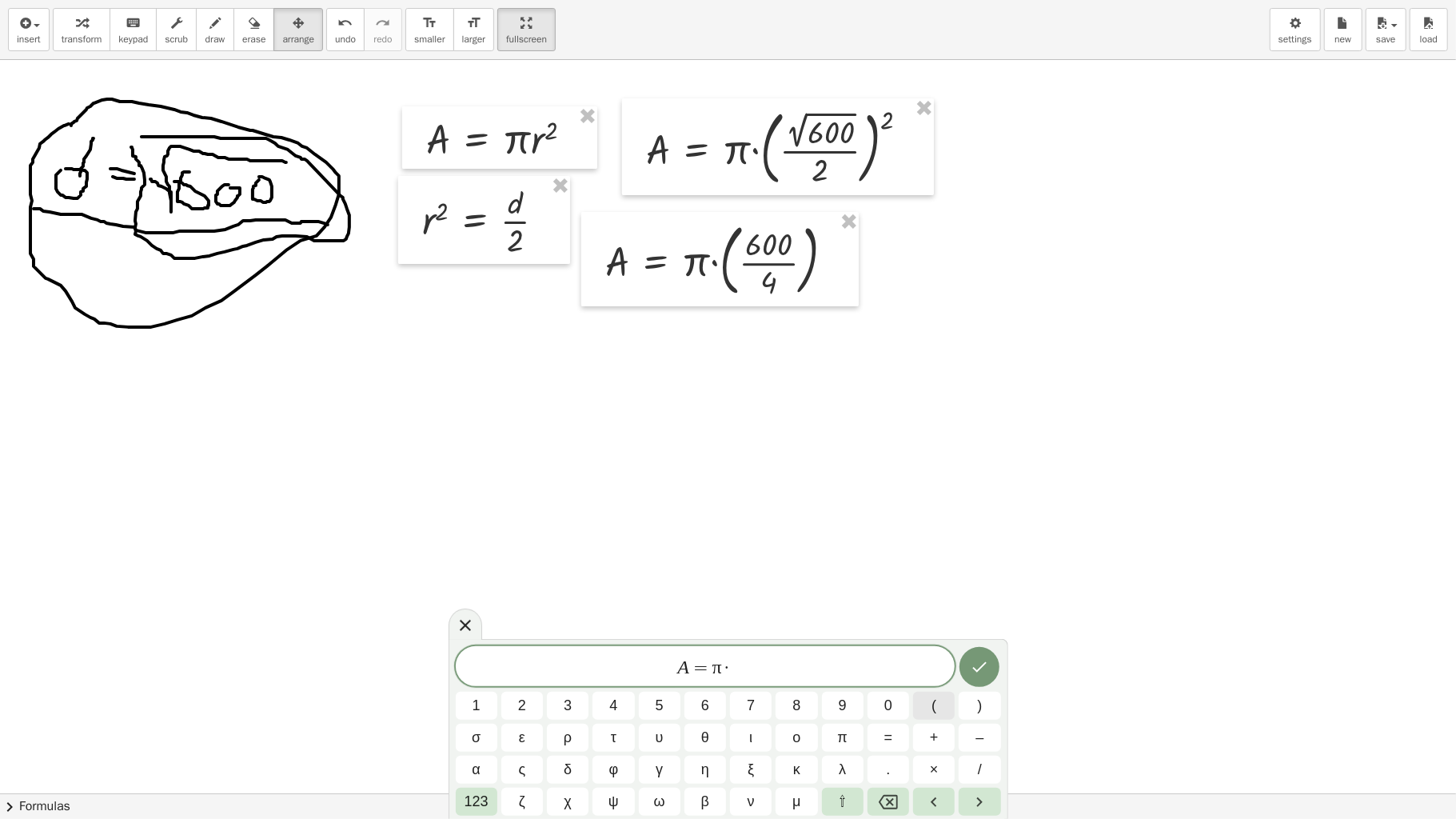 click on "(" at bounding box center (934, 705) 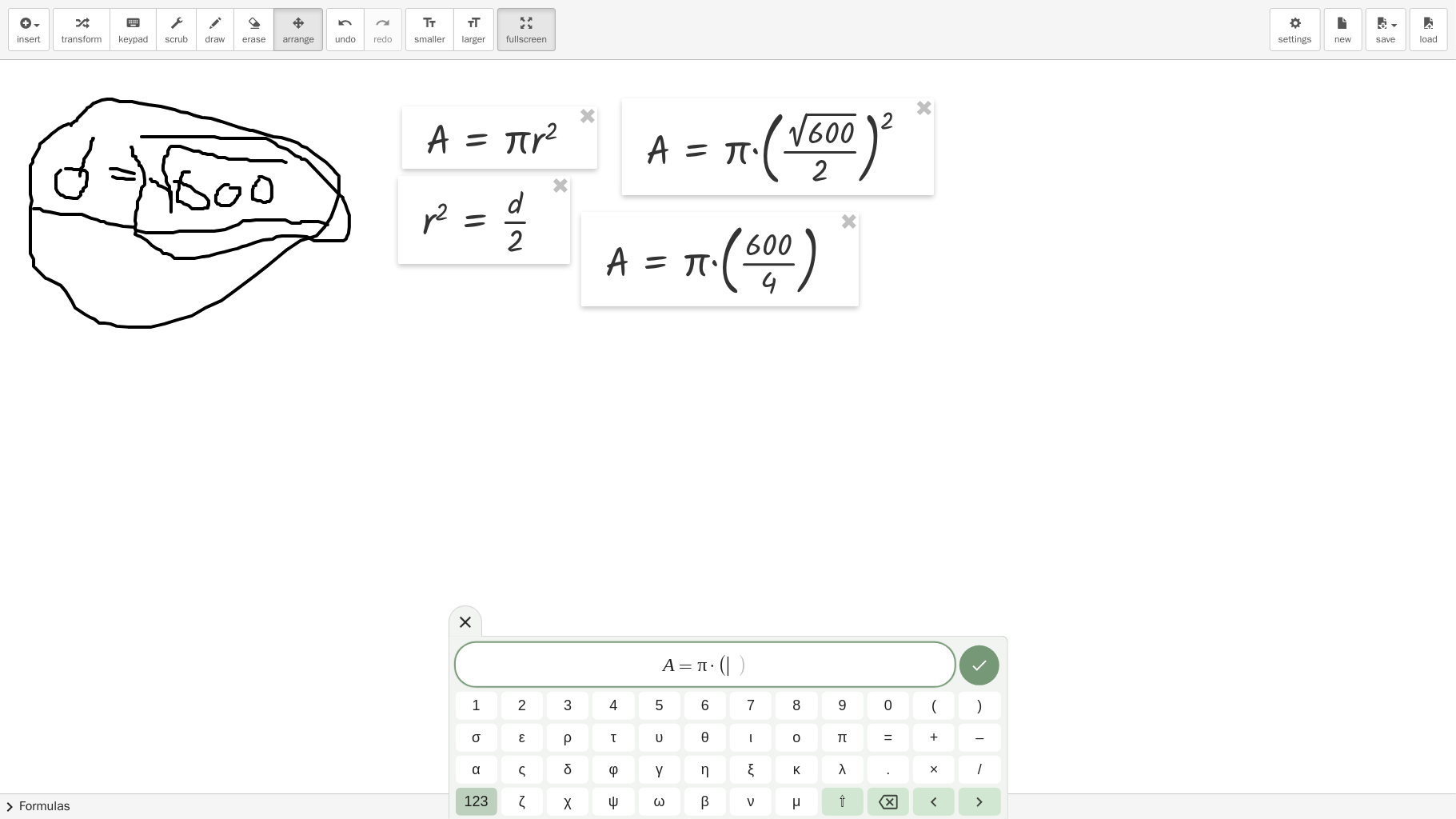 click on "123" at bounding box center [477, 801] 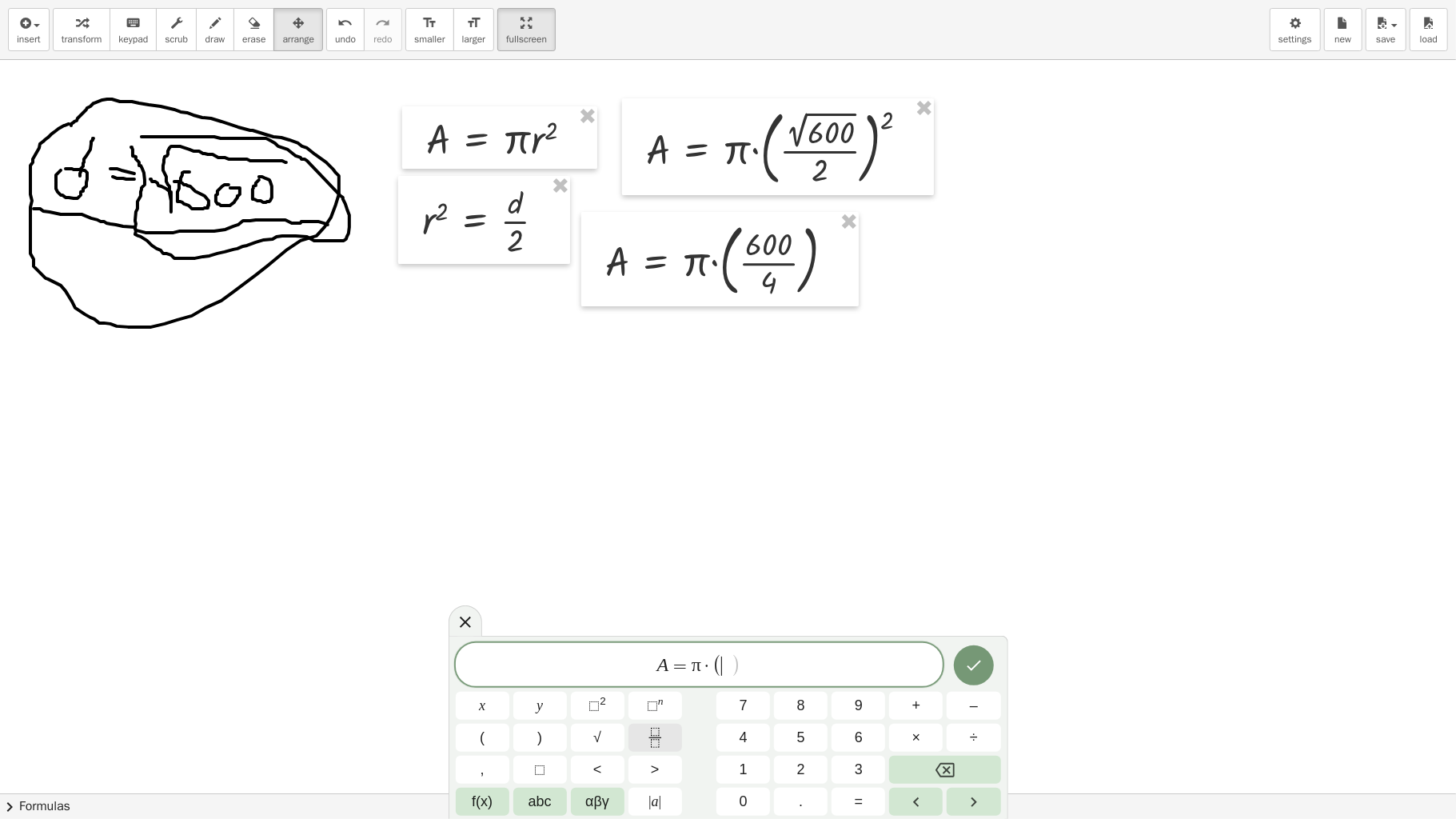 click 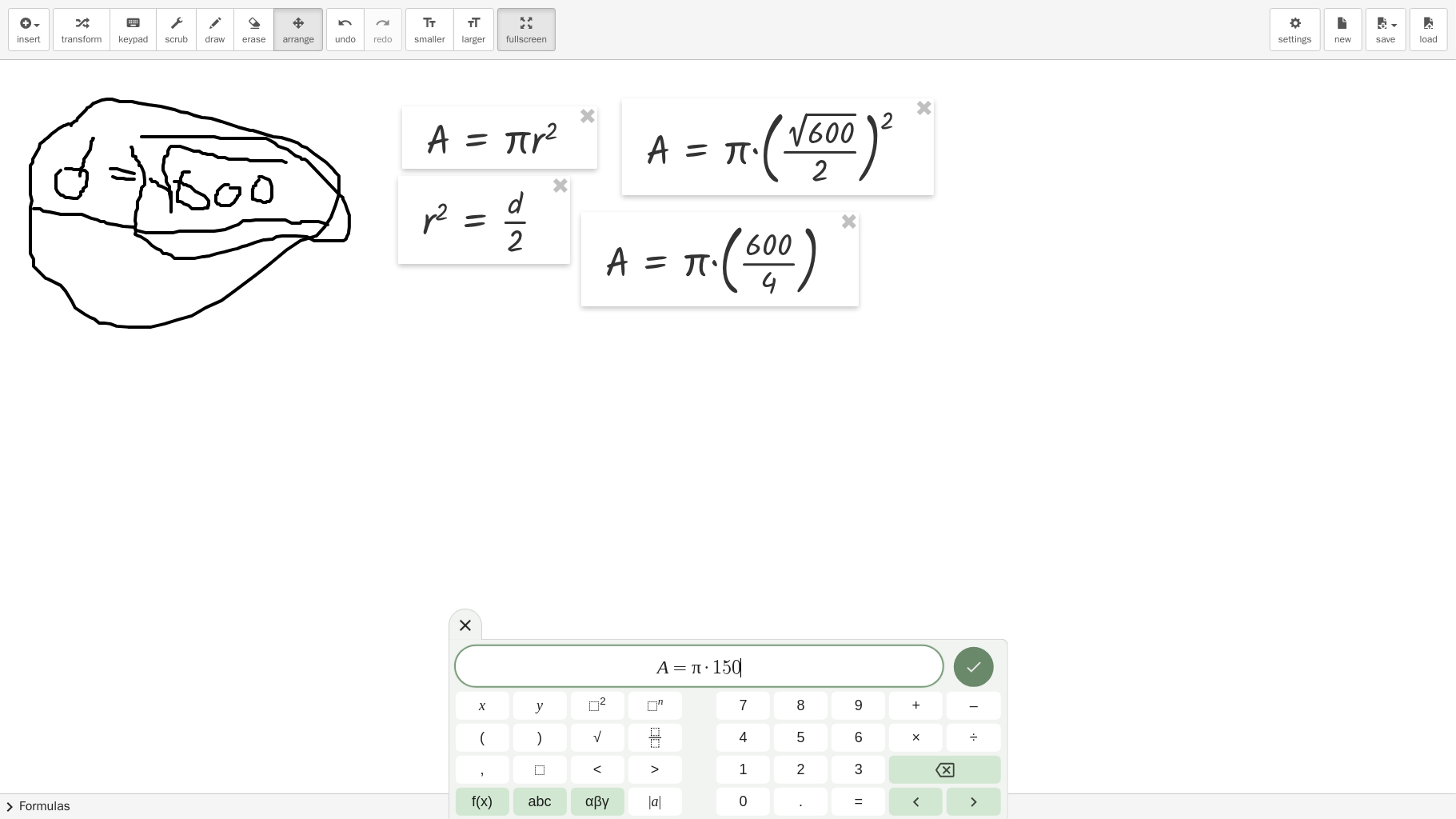 click 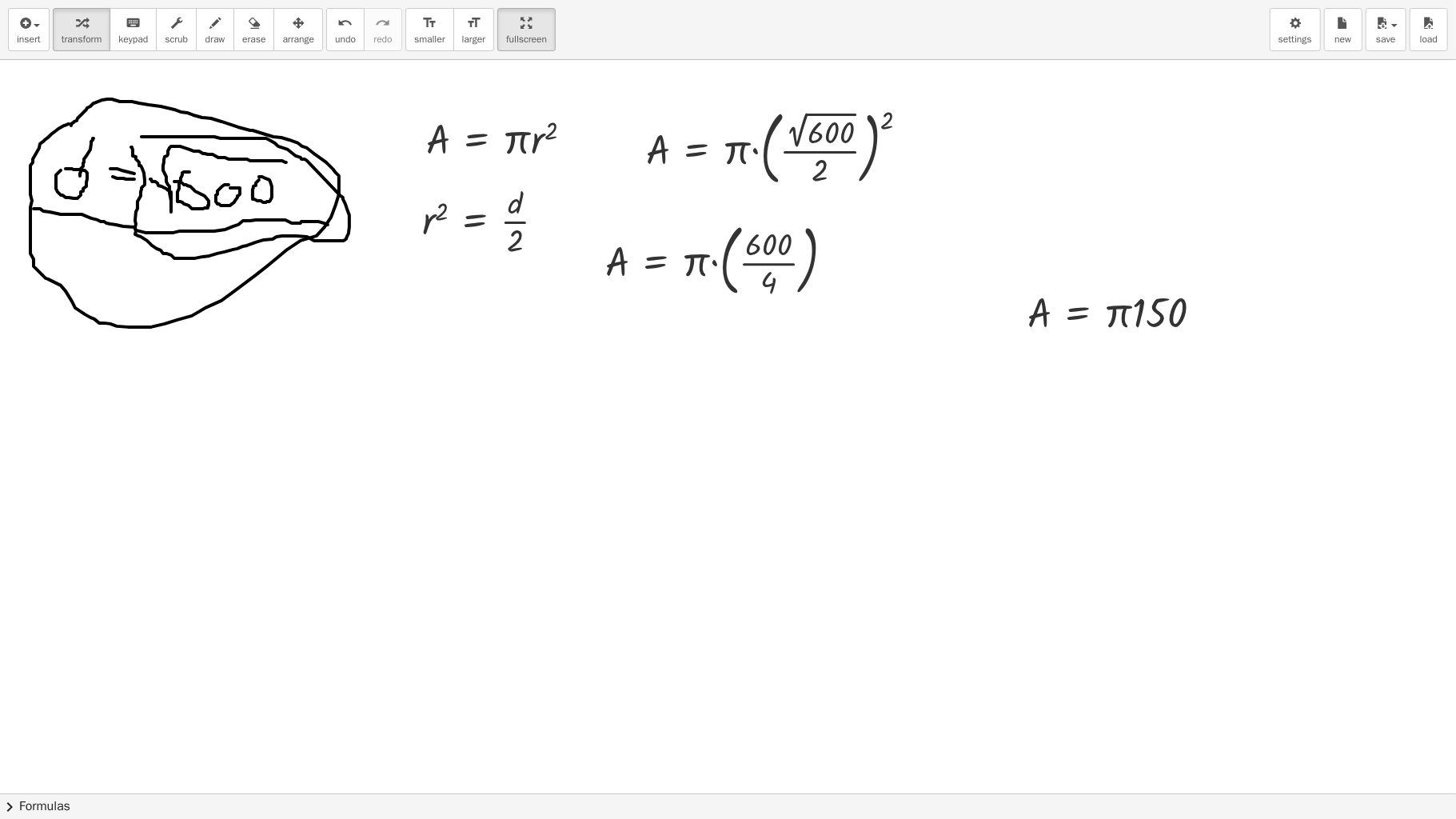 drag, startPoint x: 317, startPoint y: 22, endPoint x: 376, endPoint y: 45, distance: 63.32456 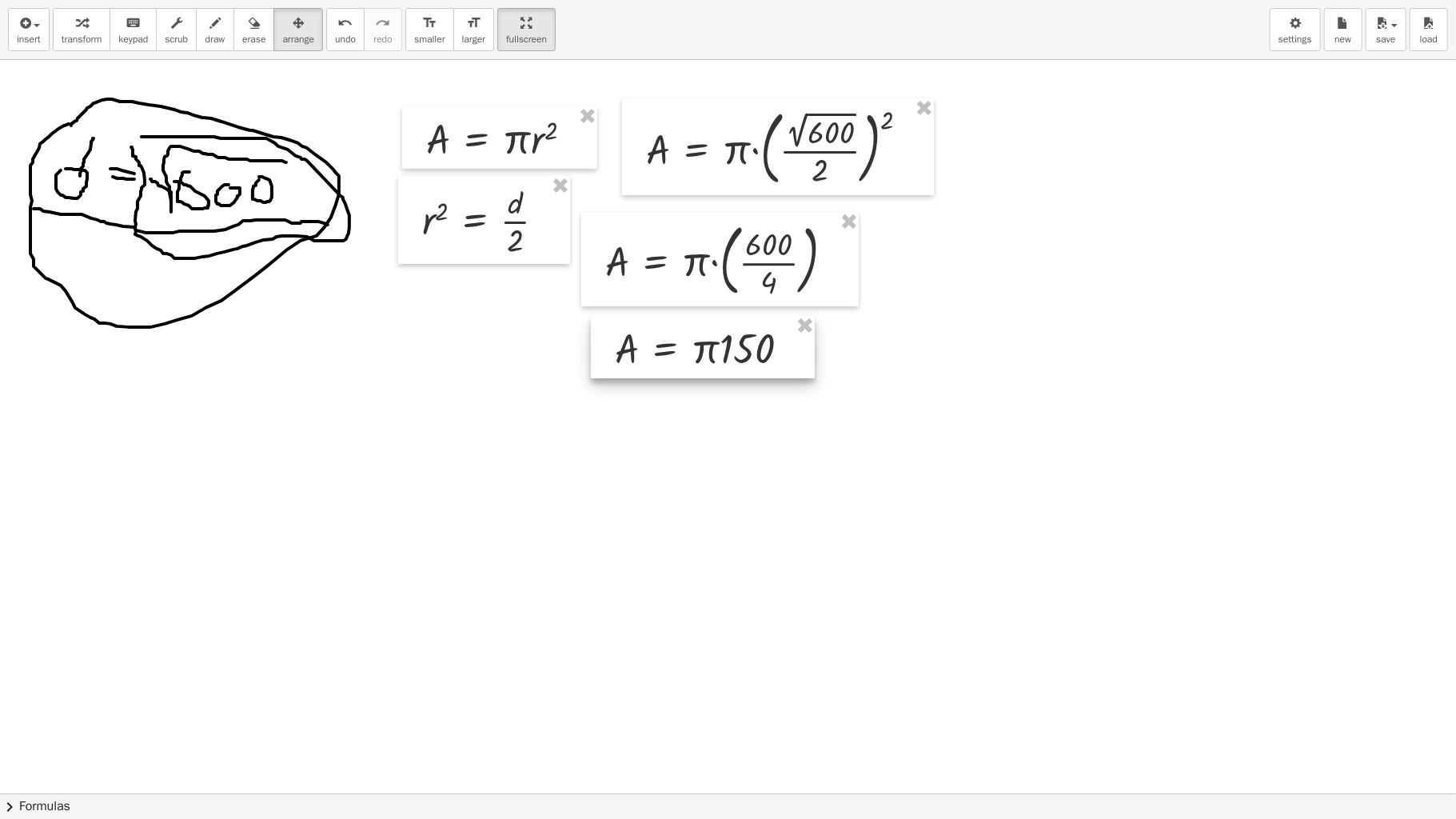 drag, startPoint x: 1111, startPoint y: 314, endPoint x: 672, endPoint y: 238, distance: 445.53 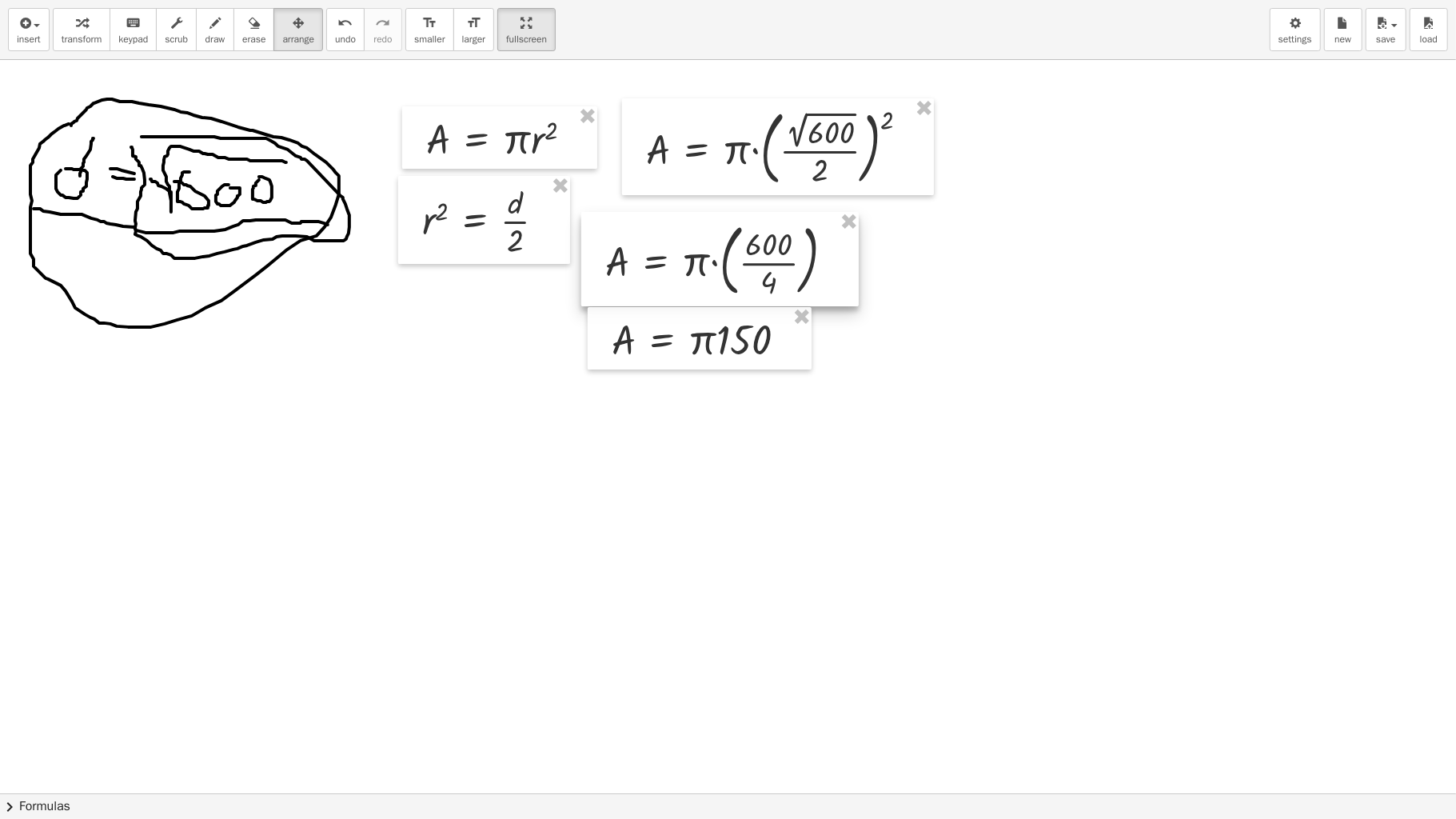 click at bounding box center [720, 259] 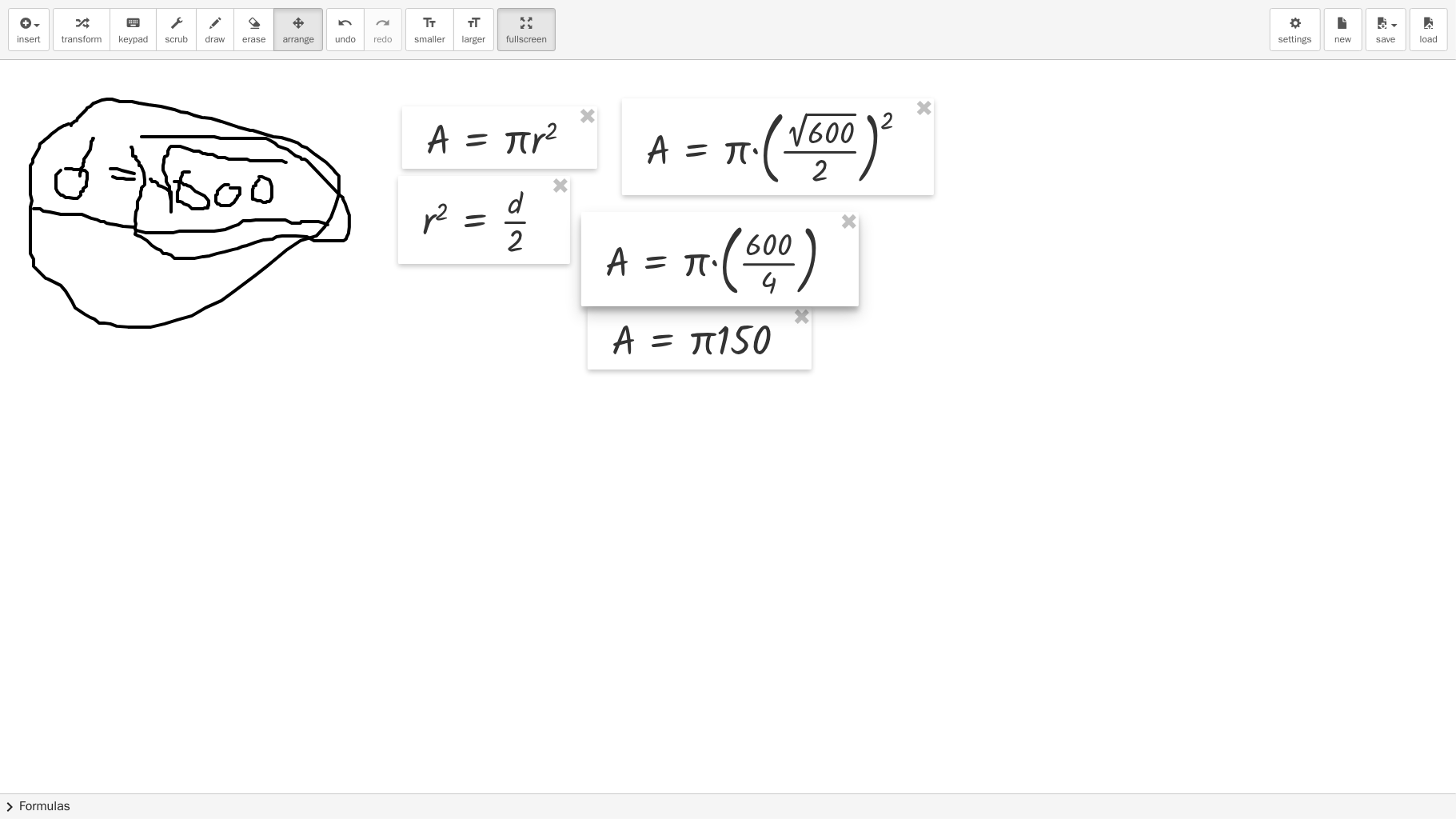 click at bounding box center (720, 259) 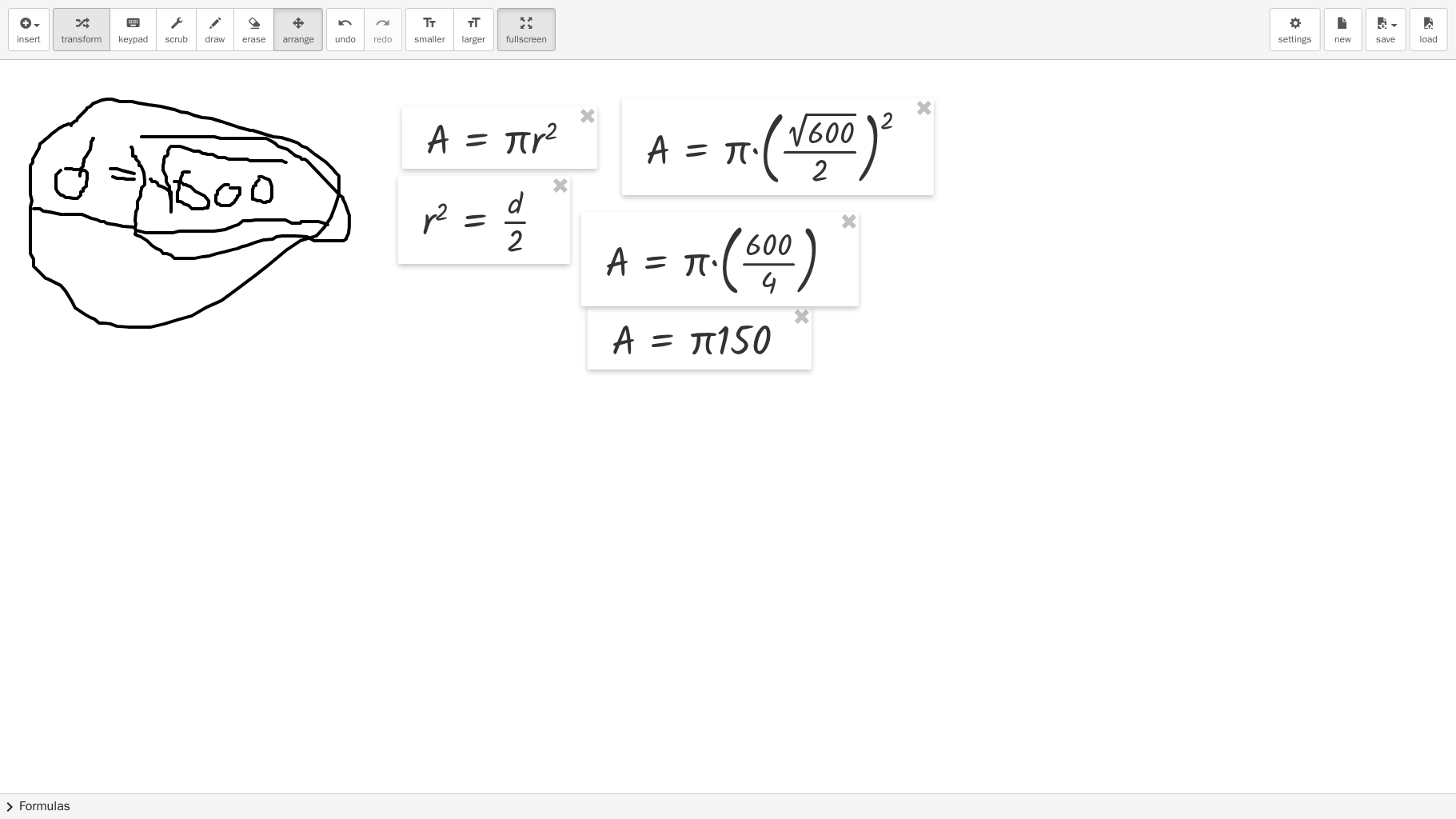 click at bounding box center [82, 22] 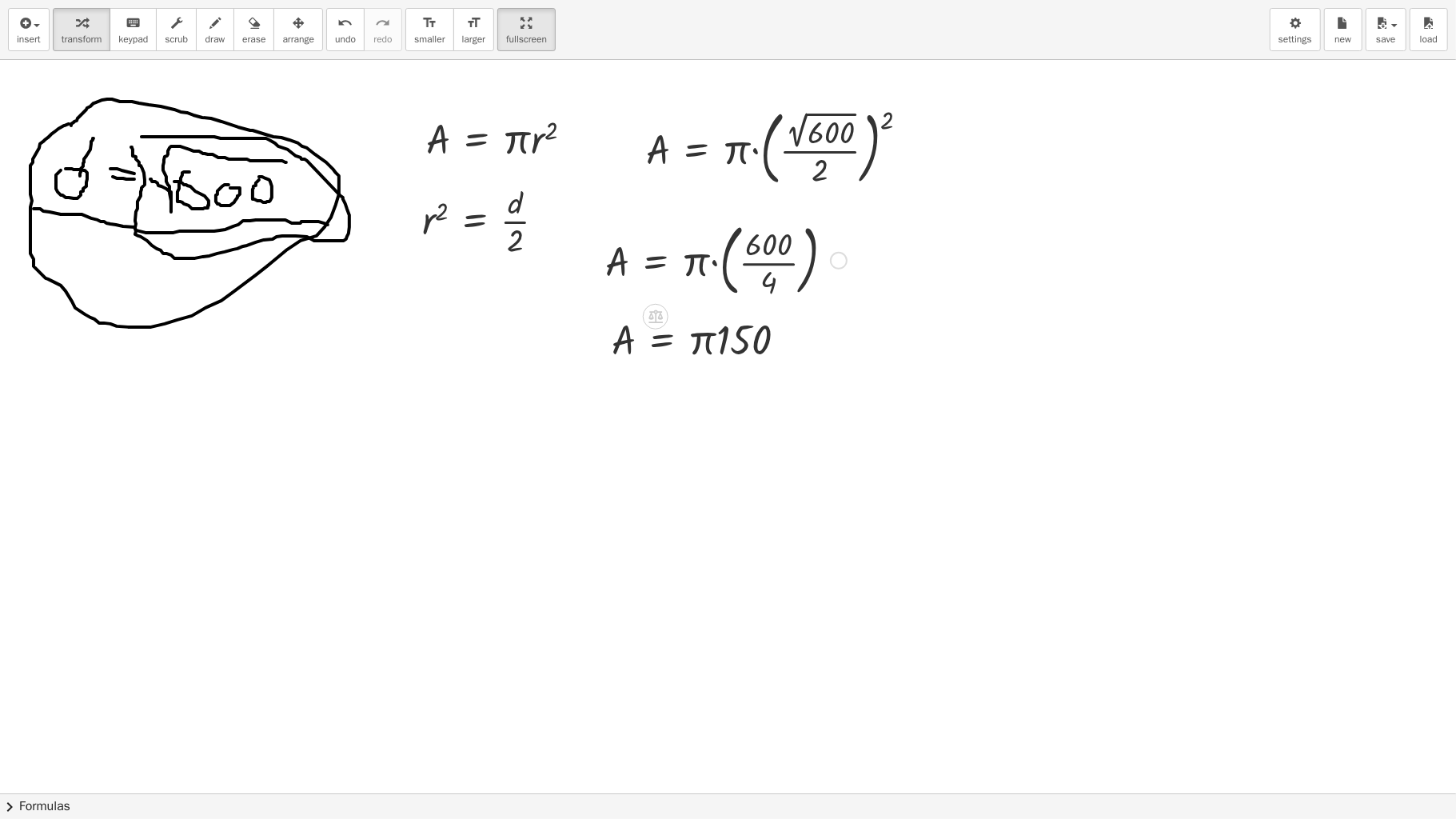 click at bounding box center [726, 259] 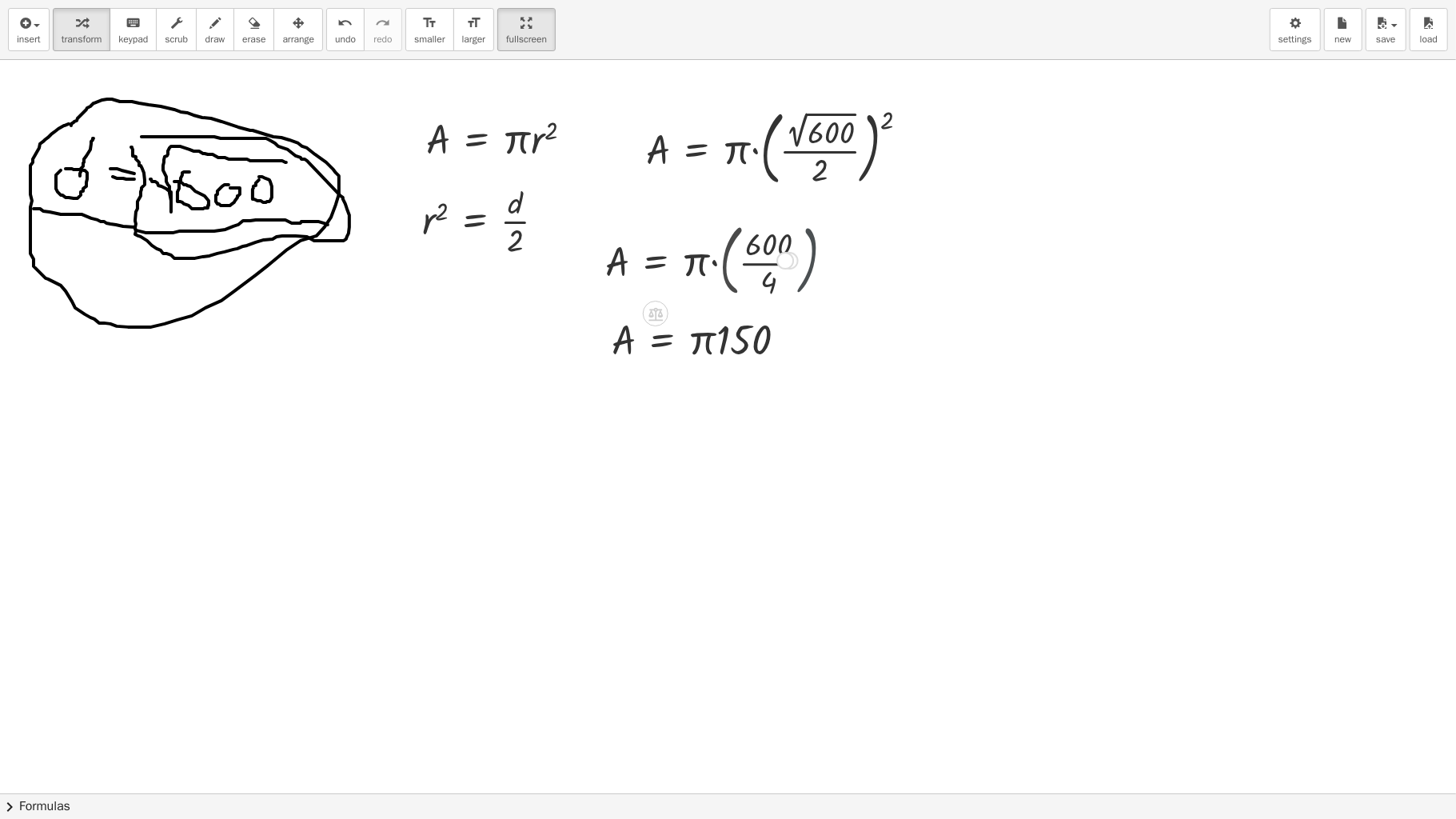 click at bounding box center (701, 259) 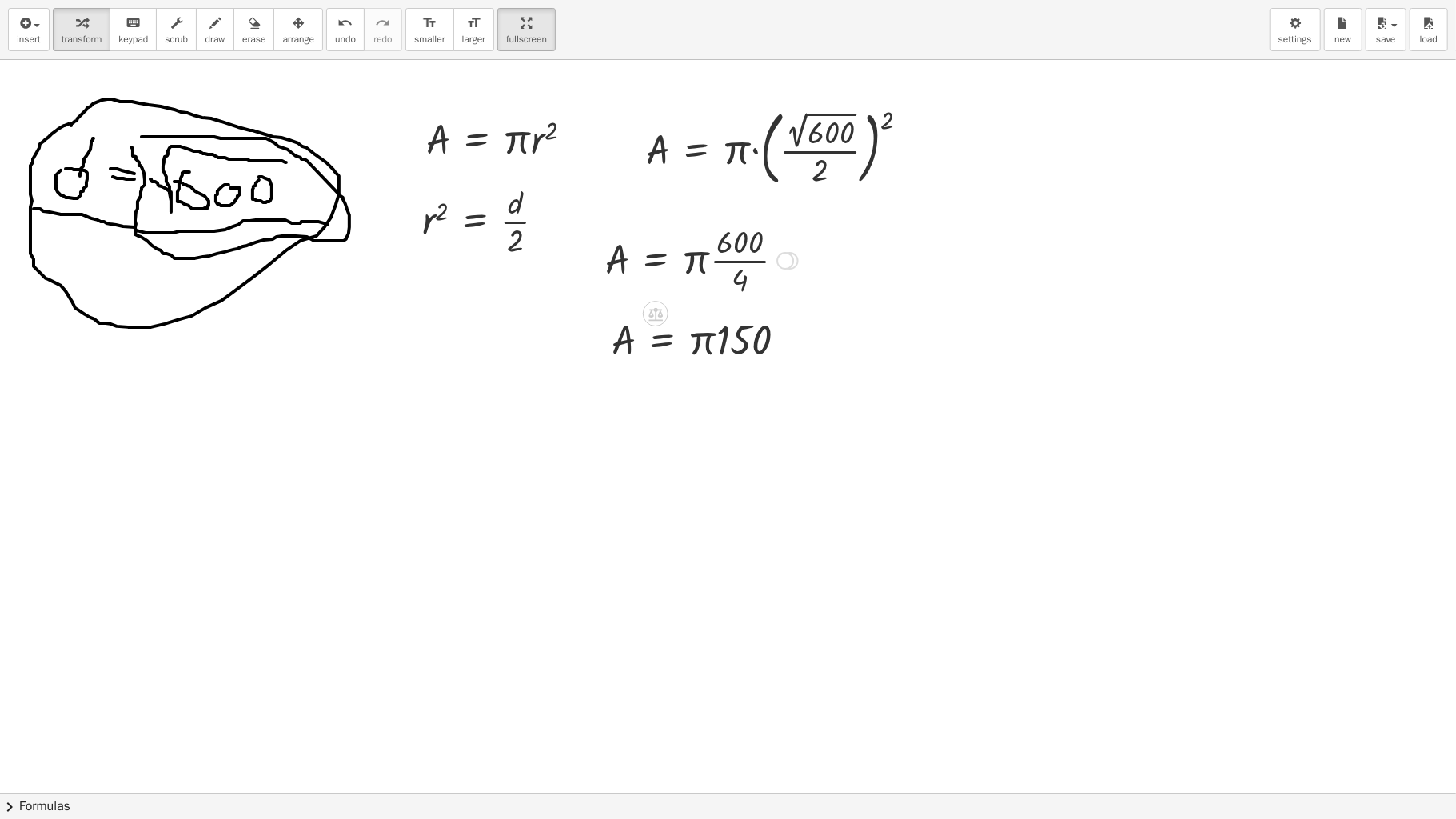 click at bounding box center (701, 259) 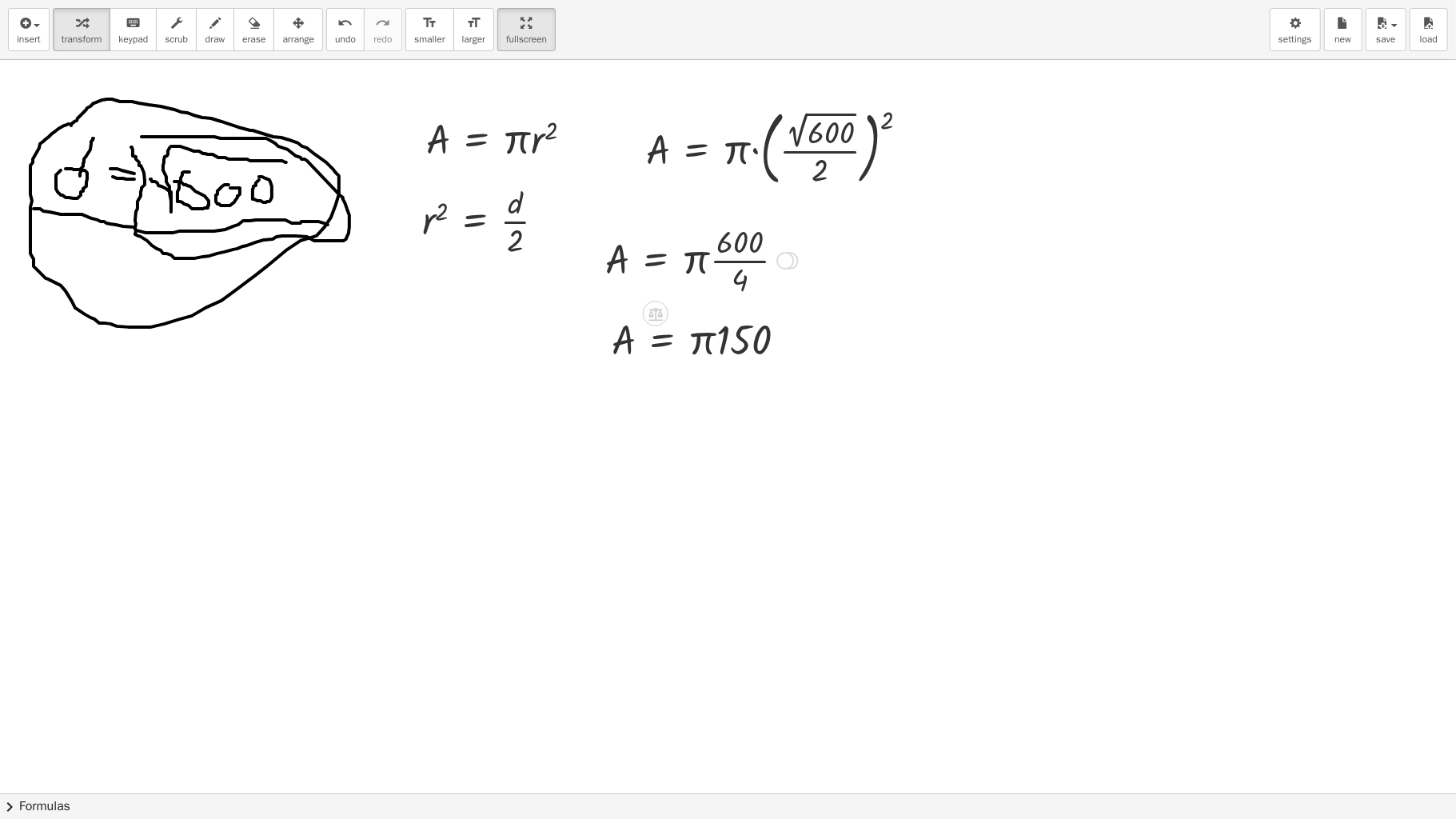 click at bounding box center [701, 259] 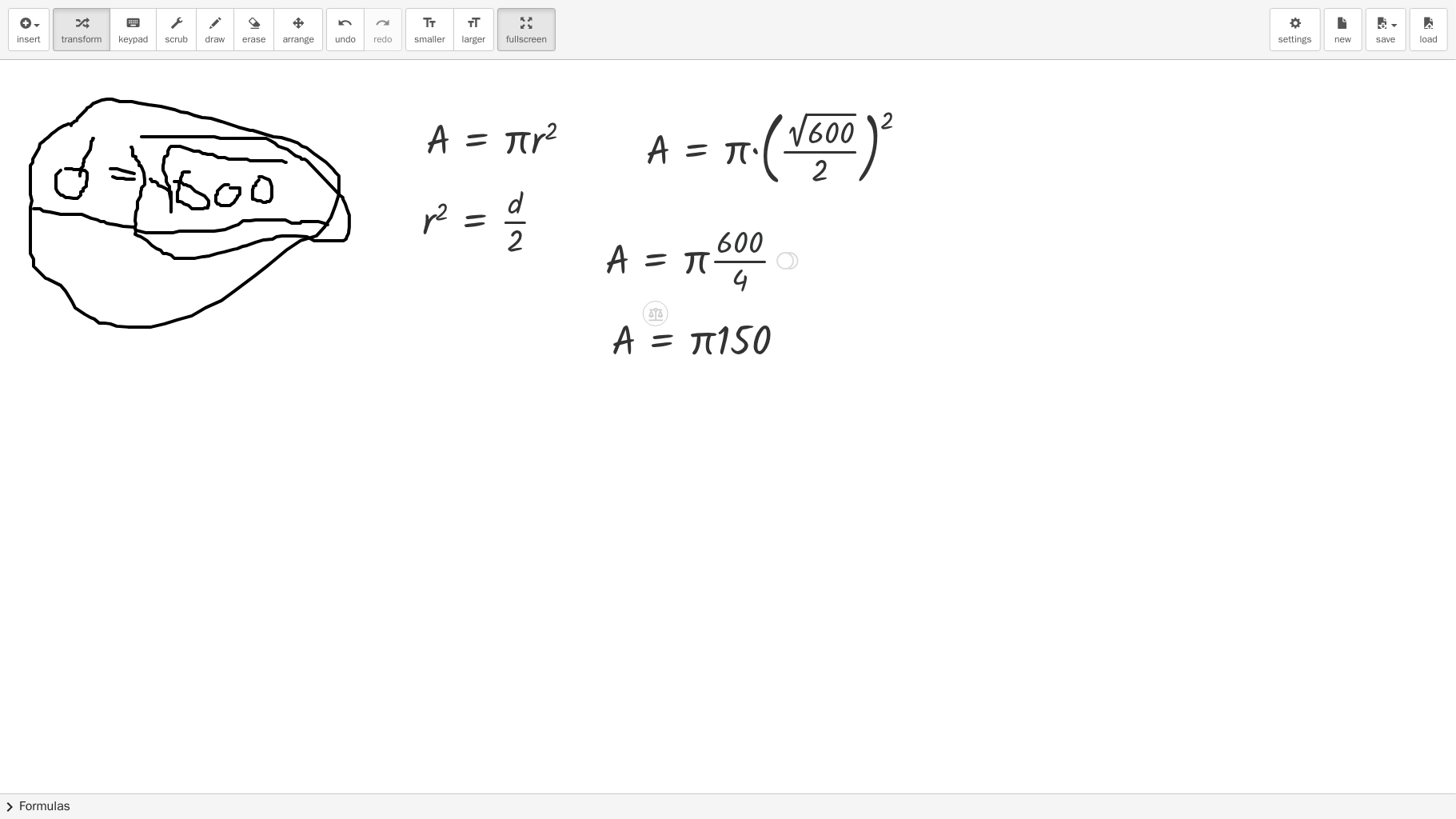 click at bounding box center [701, 259] 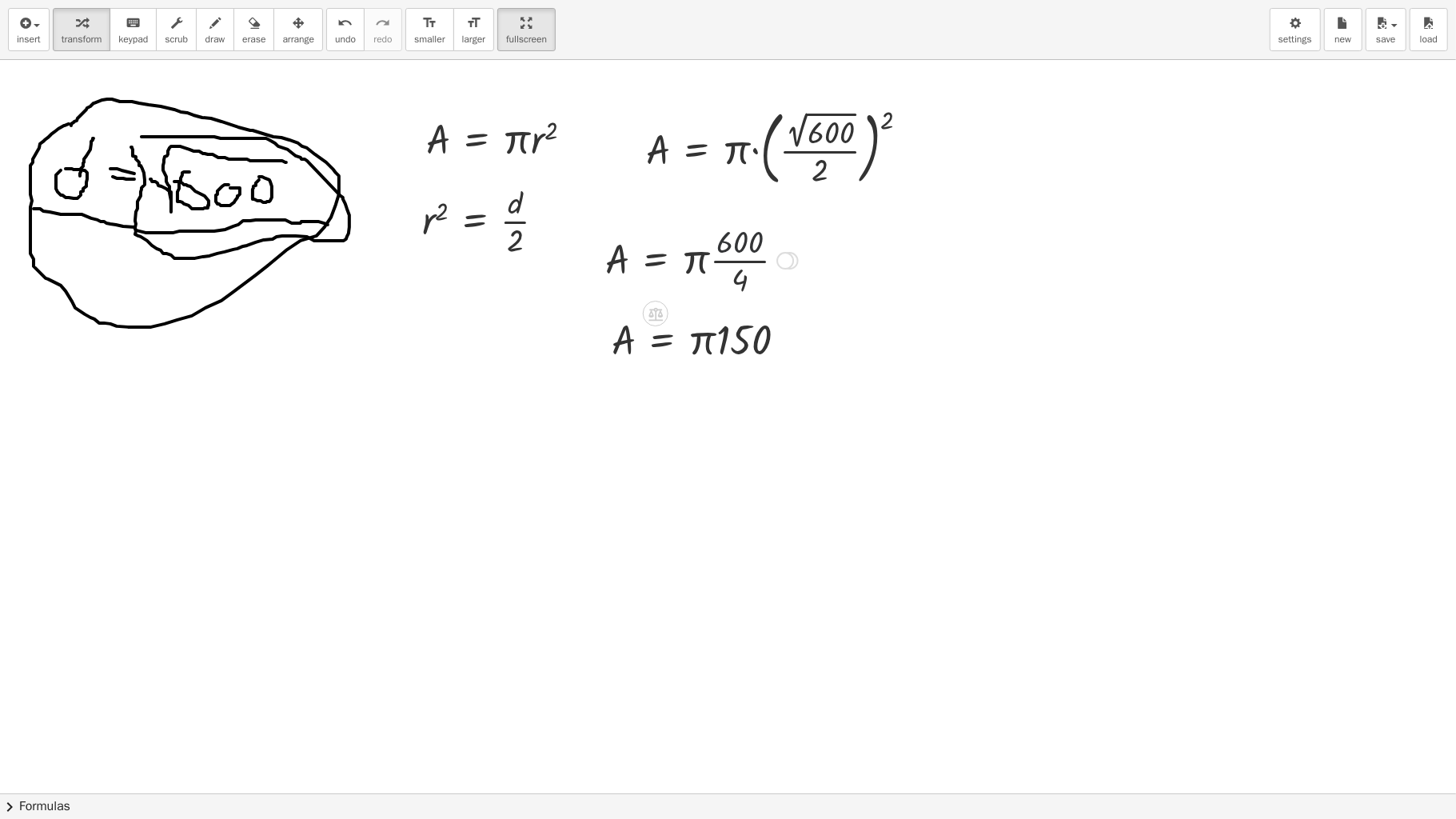 click at bounding box center [701, 259] 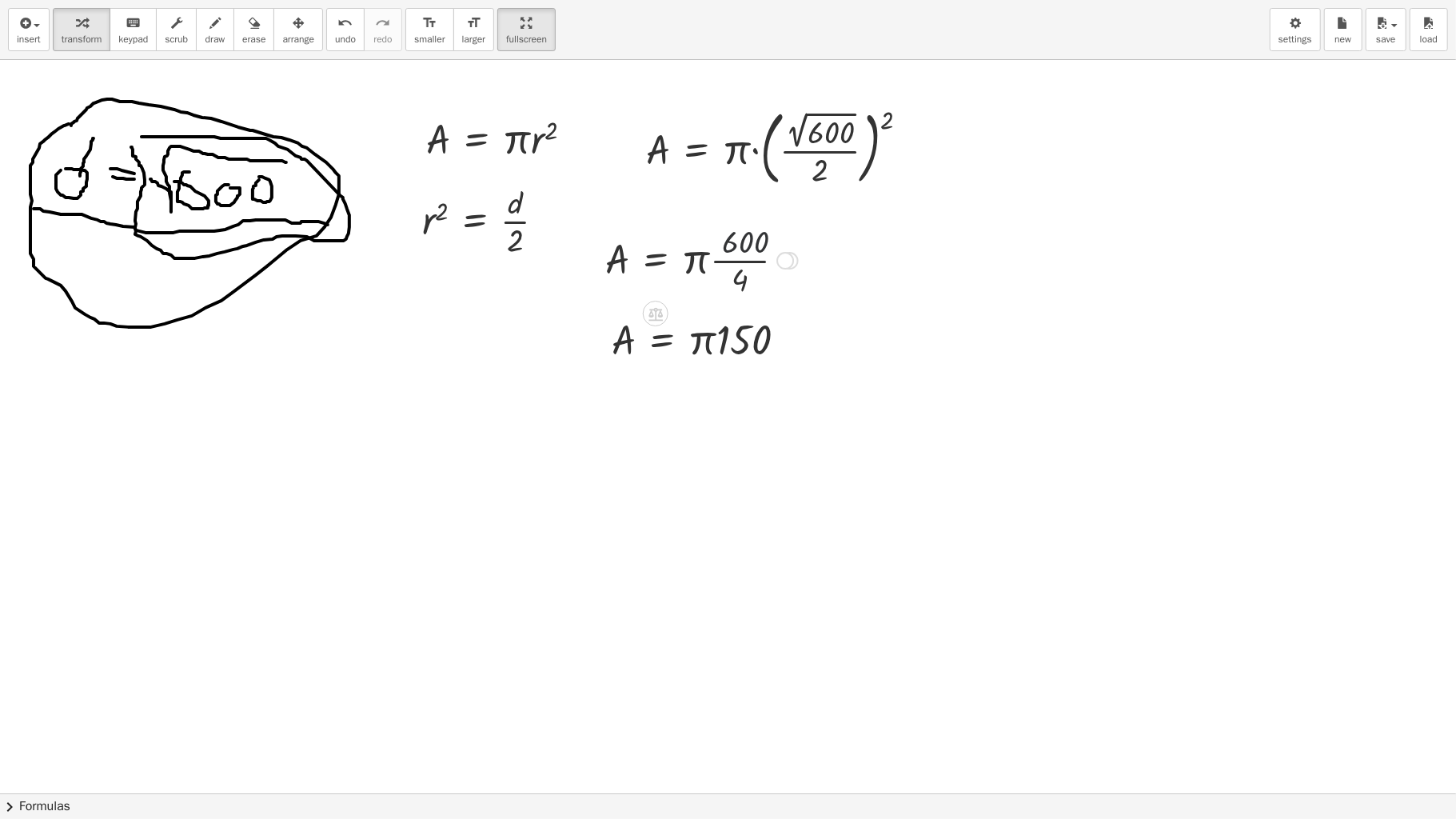 click at bounding box center (785, 261) 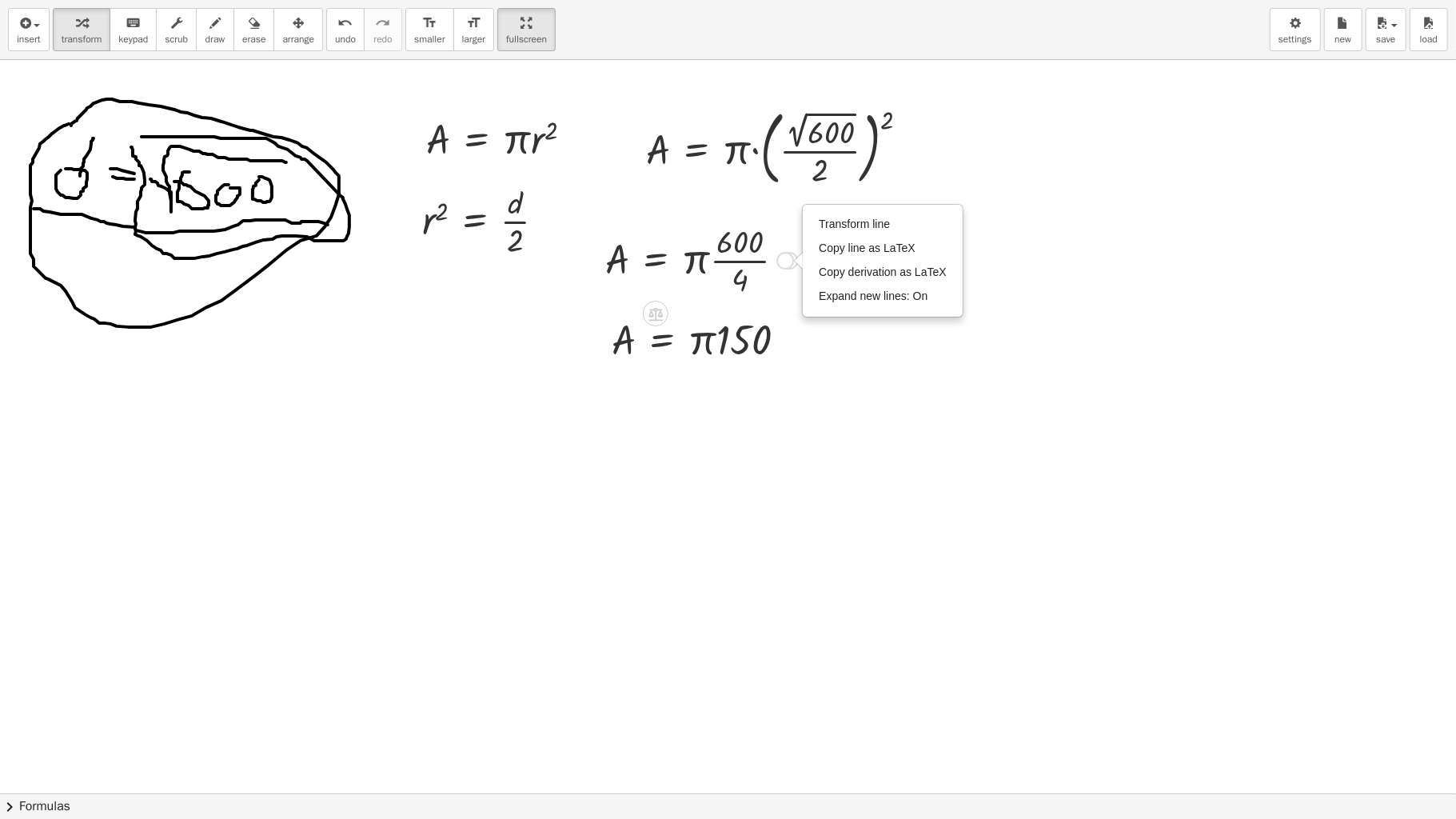 click at bounding box center [701, 259] 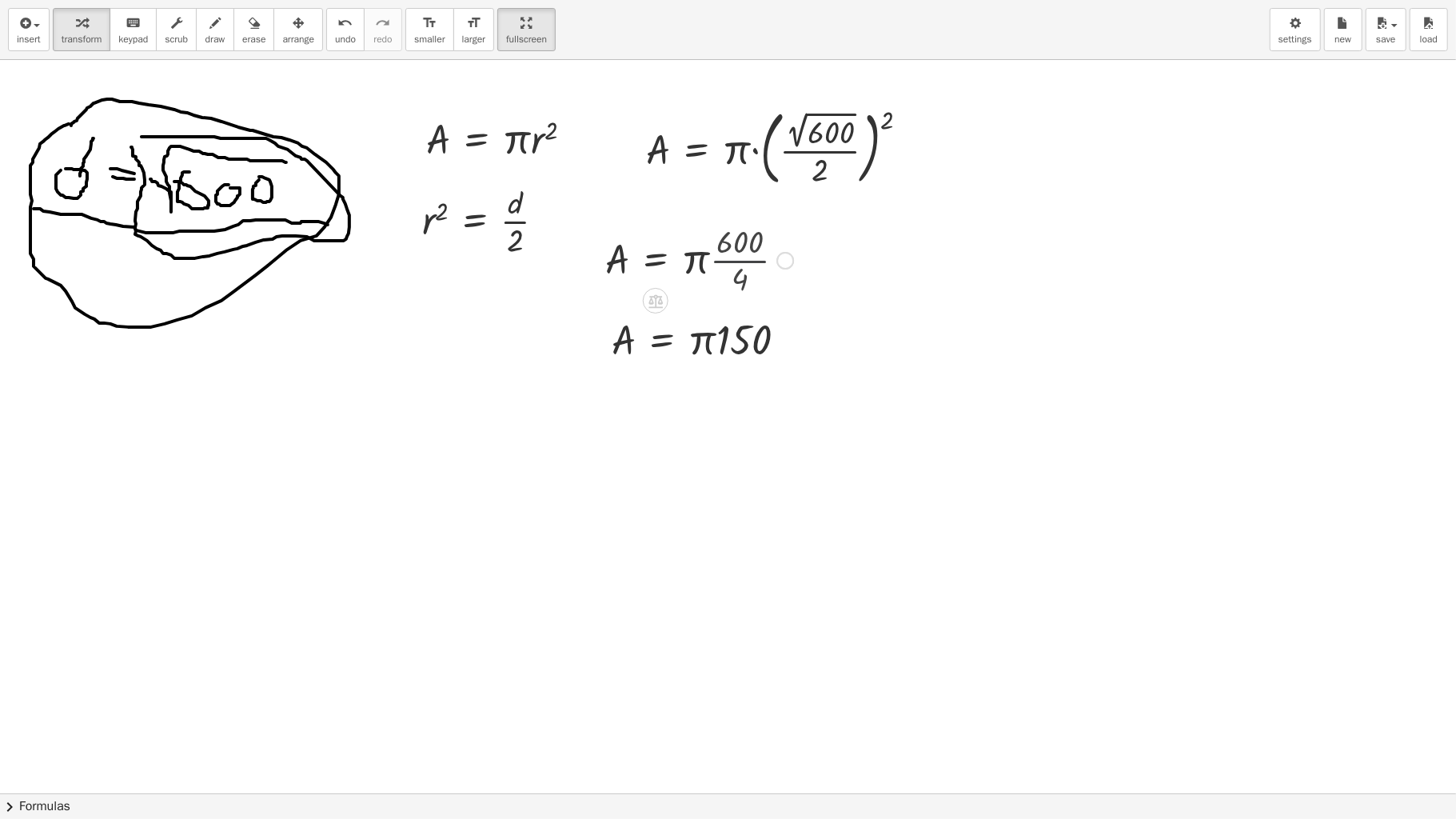 click at bounding box center [699, 259] 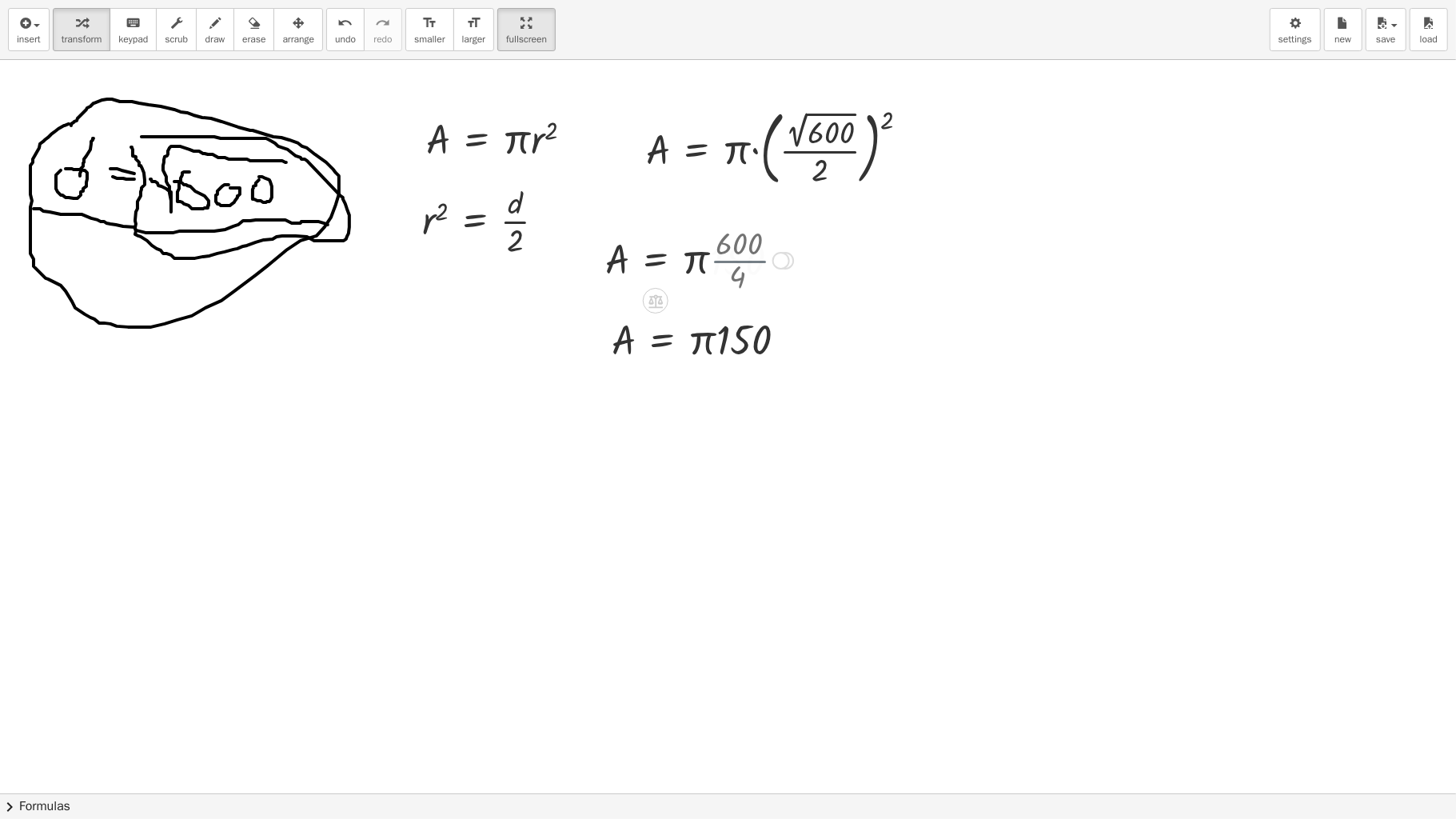 click at bounding box center (699, 259) 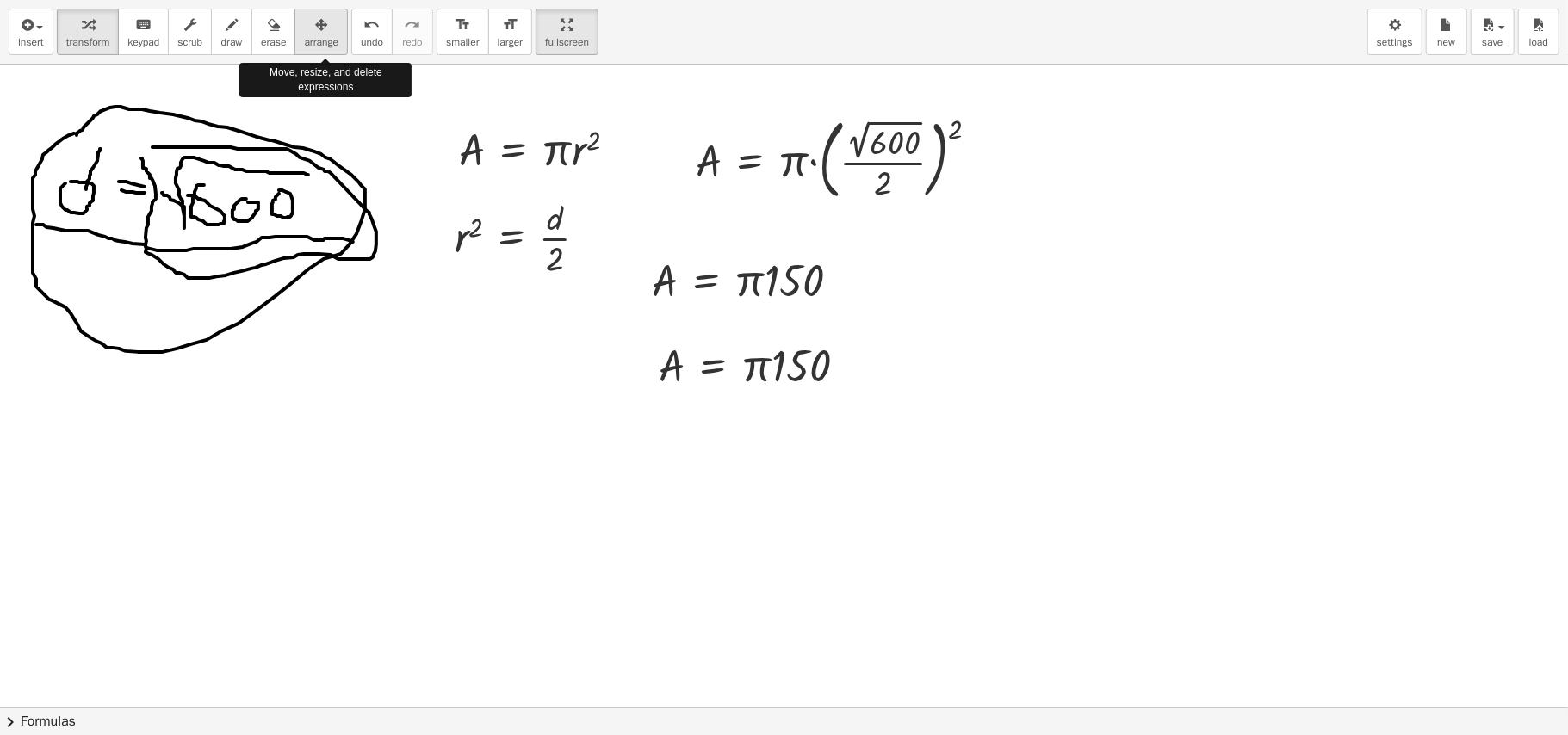 click at bounding box center [321, 25] 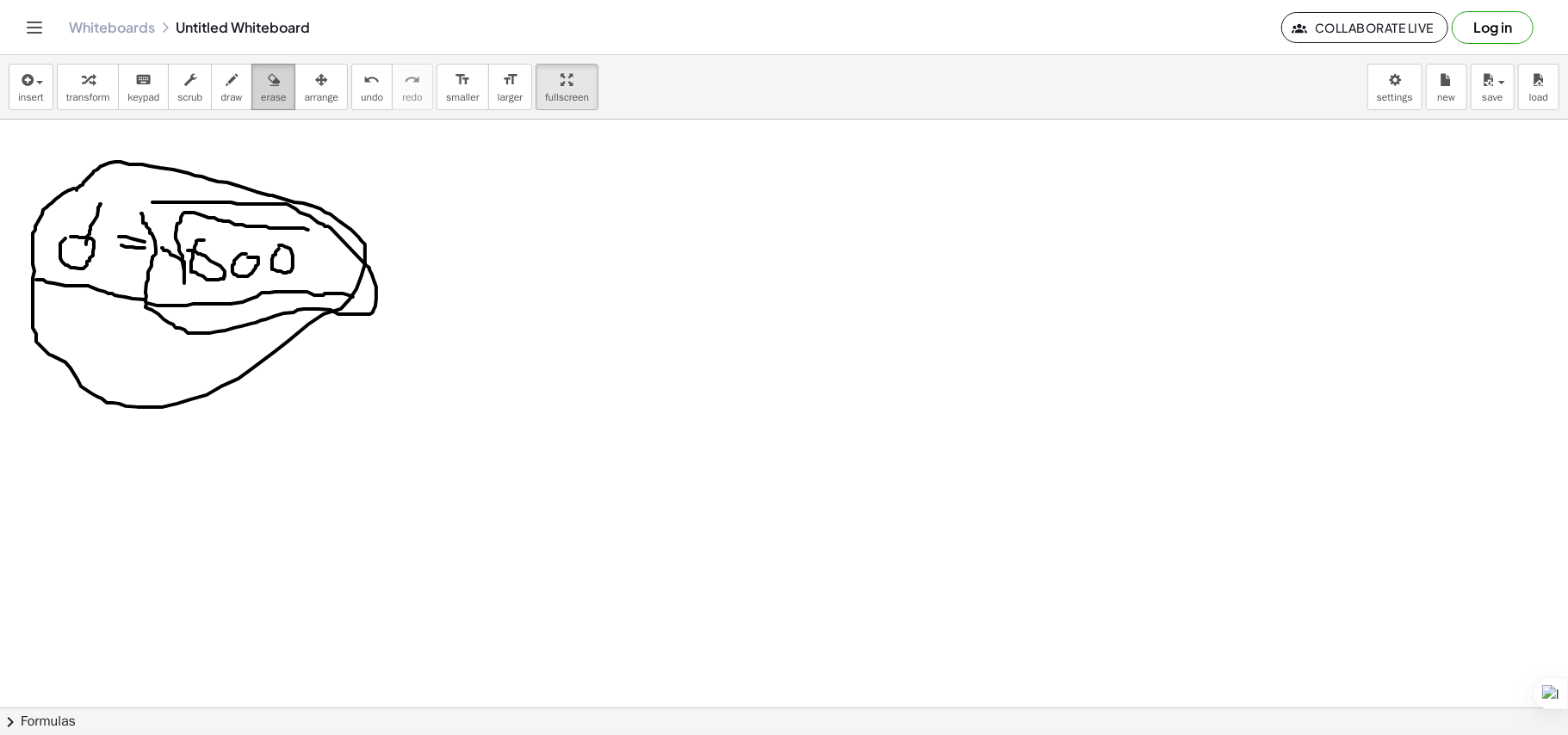 click at bounding box center (273, 79) 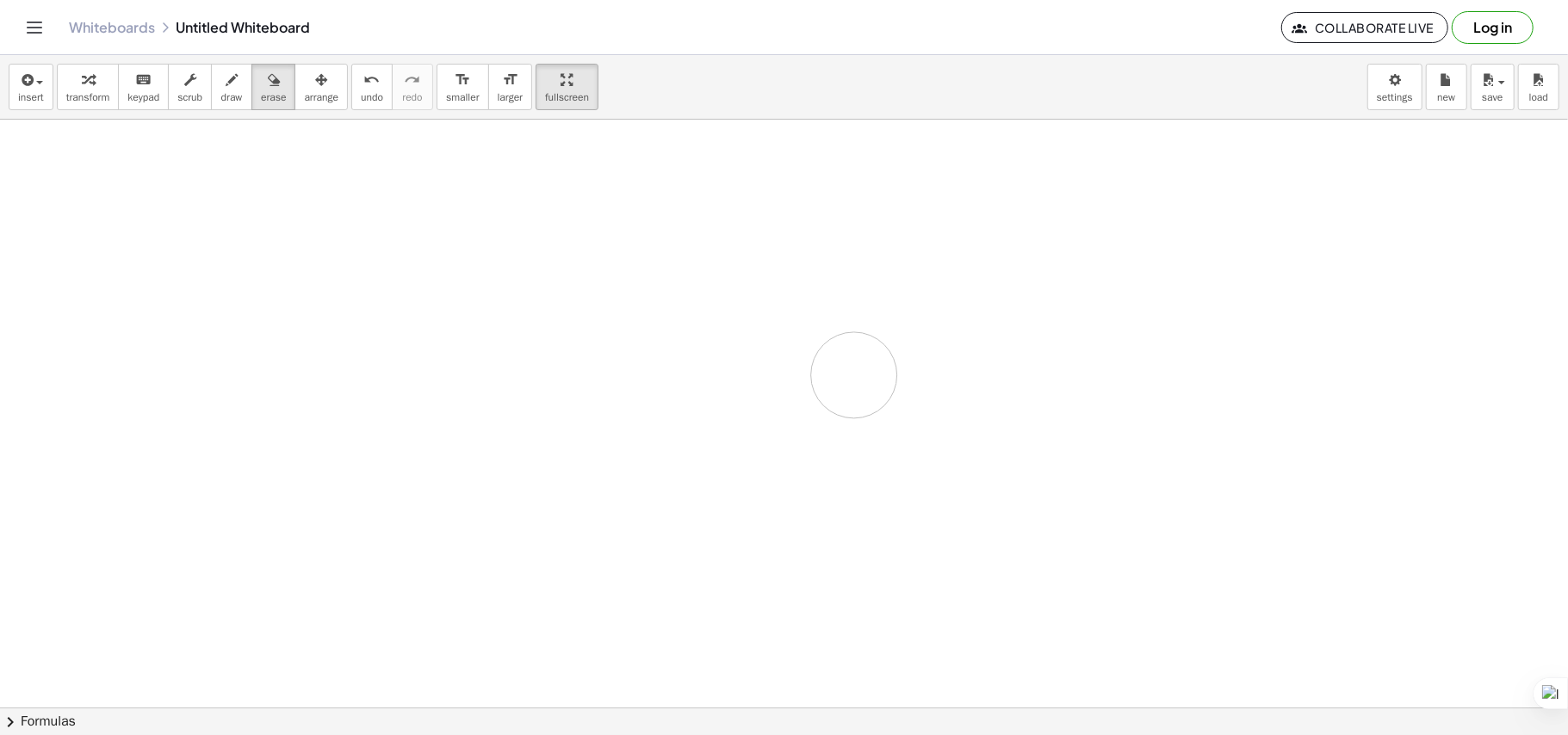 drag, startPoint x: 158, startPoint y: 387, endPoint x: 854, endPoint y: 376, distance: 696.08692 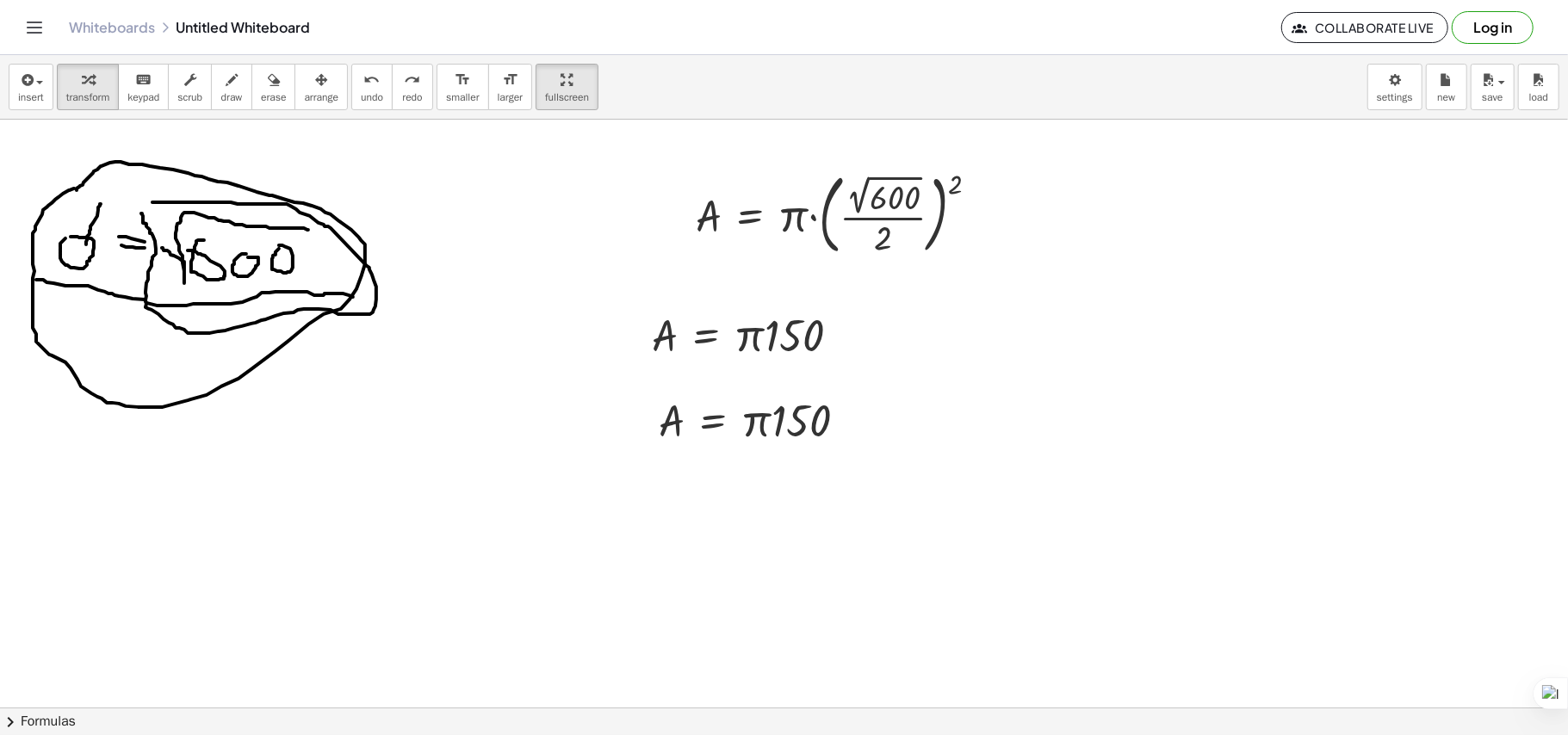 drag, startPoint x: 72, startPoint y: 239, endPoint x: 72, endPoint y: 204, distance: 35 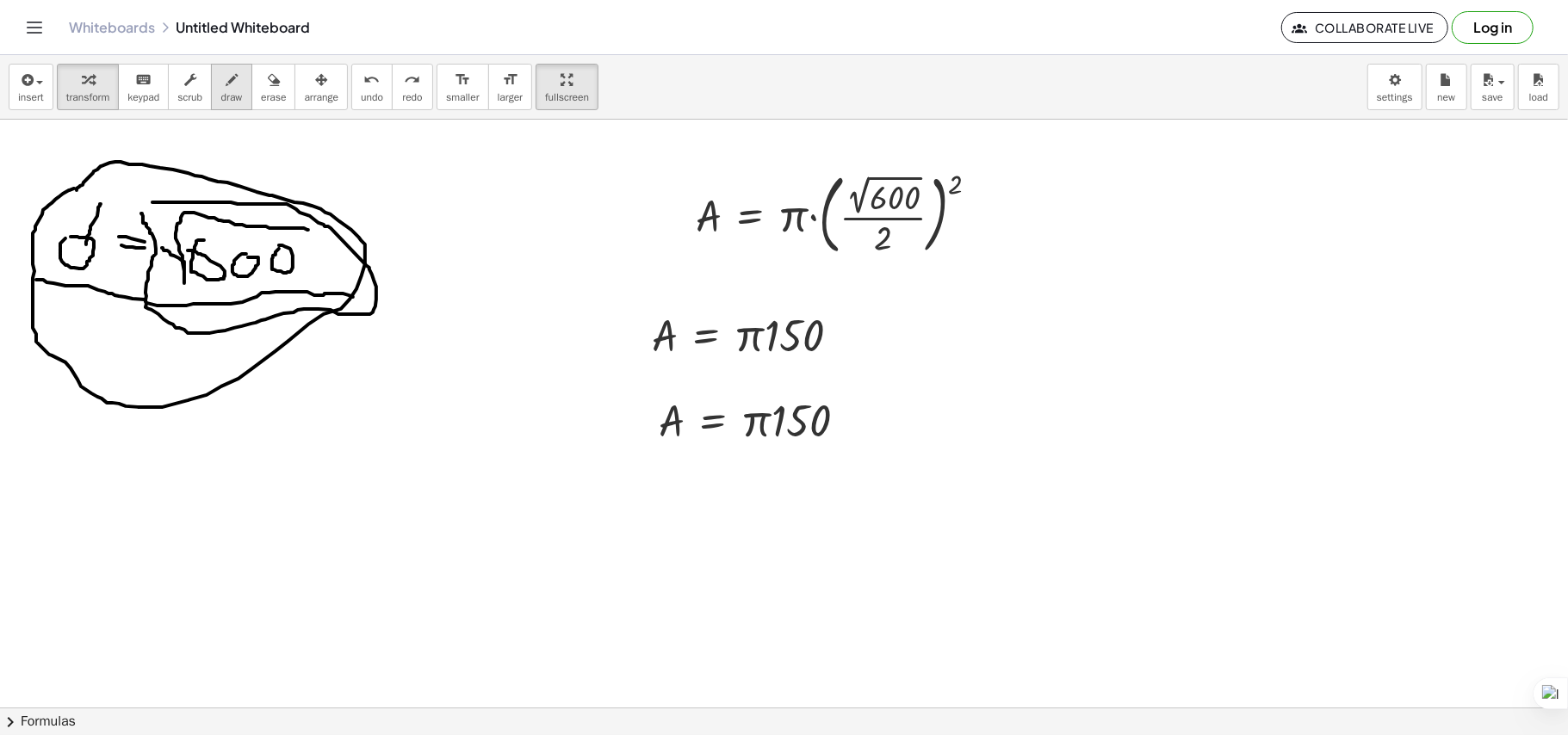click on "draw" at bounding box center (232, 87) 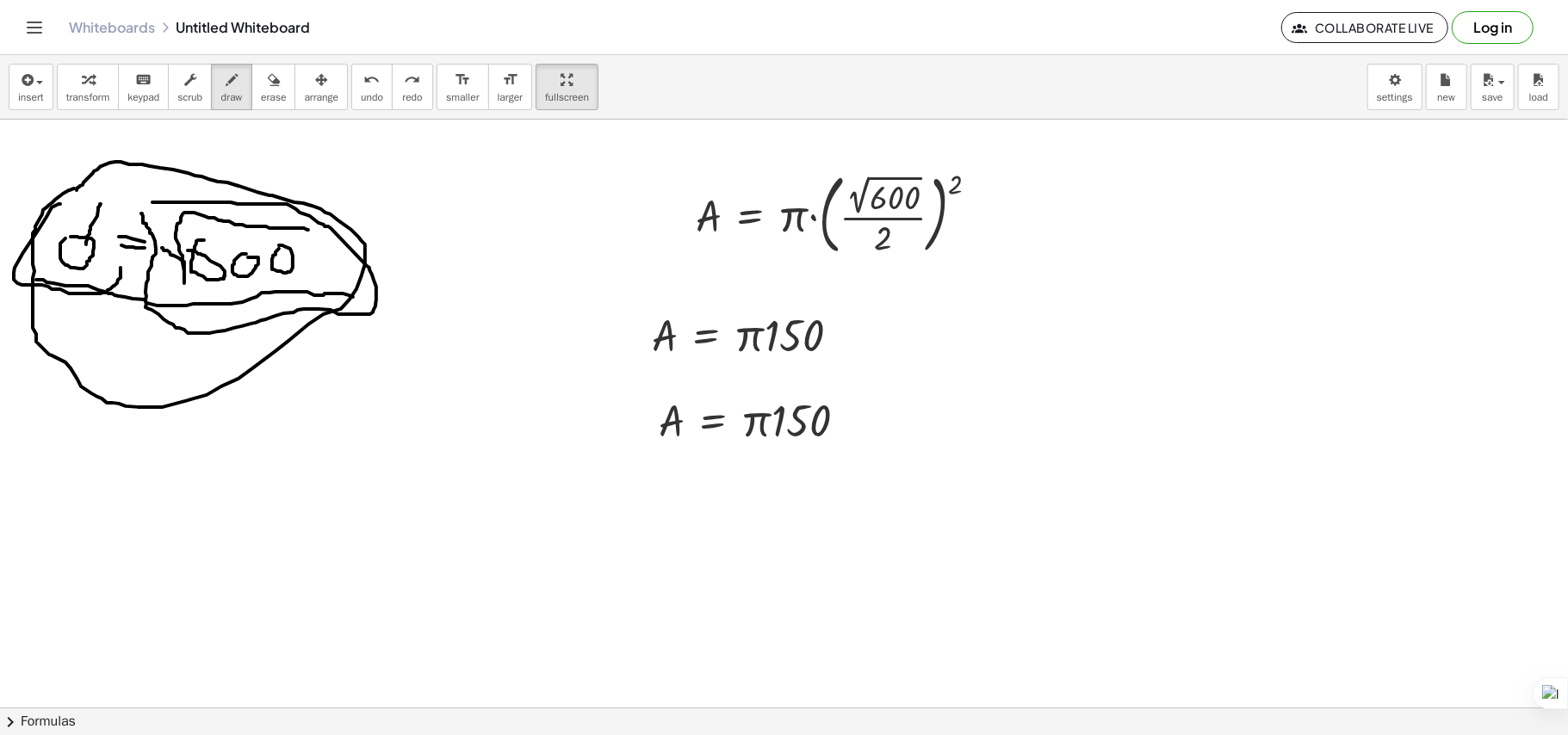 drag, startPoint x: 60, startPoint y: 205, endPoint x: 121, endPoint y: 269, distance: 88.4138 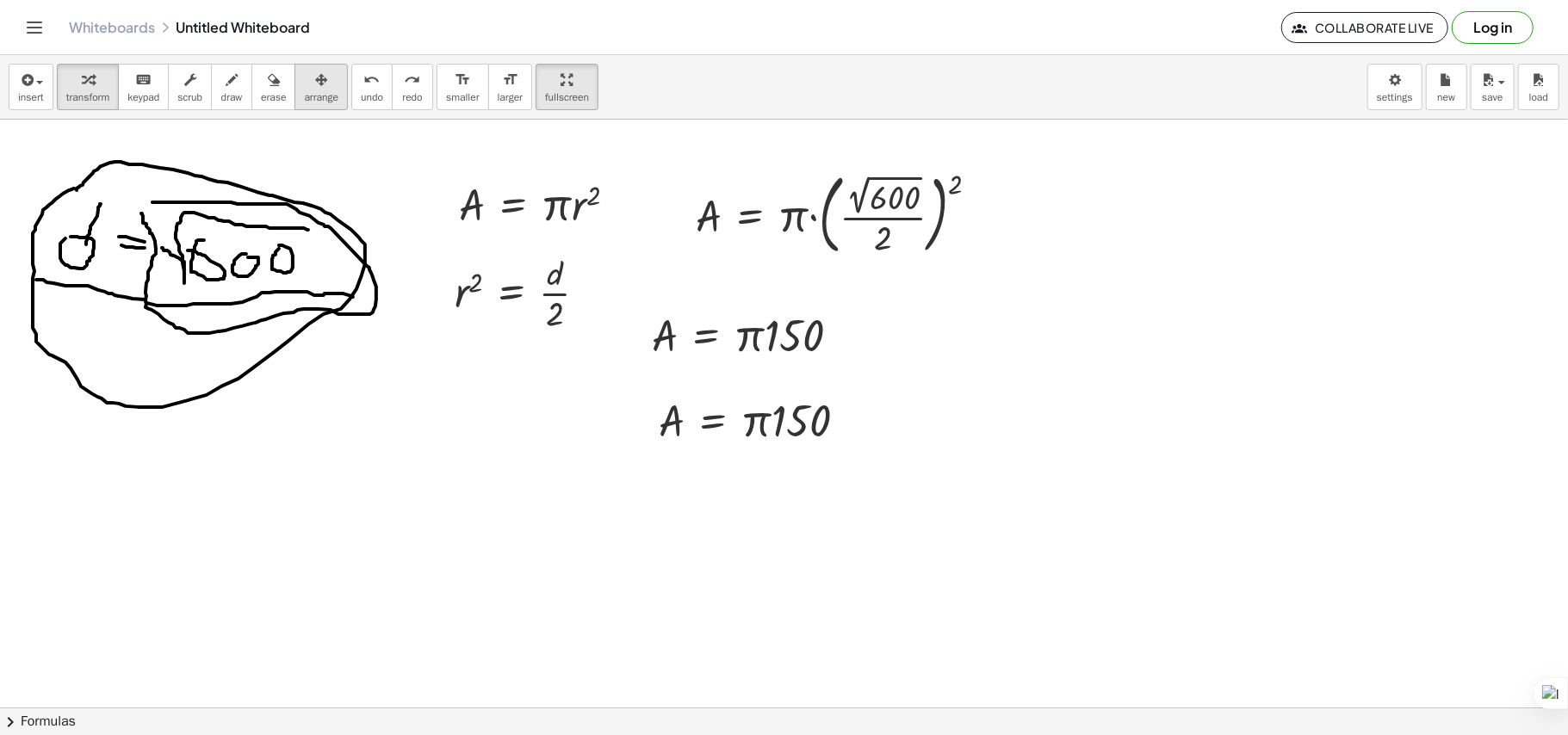 click at bounding box center (321, 79) 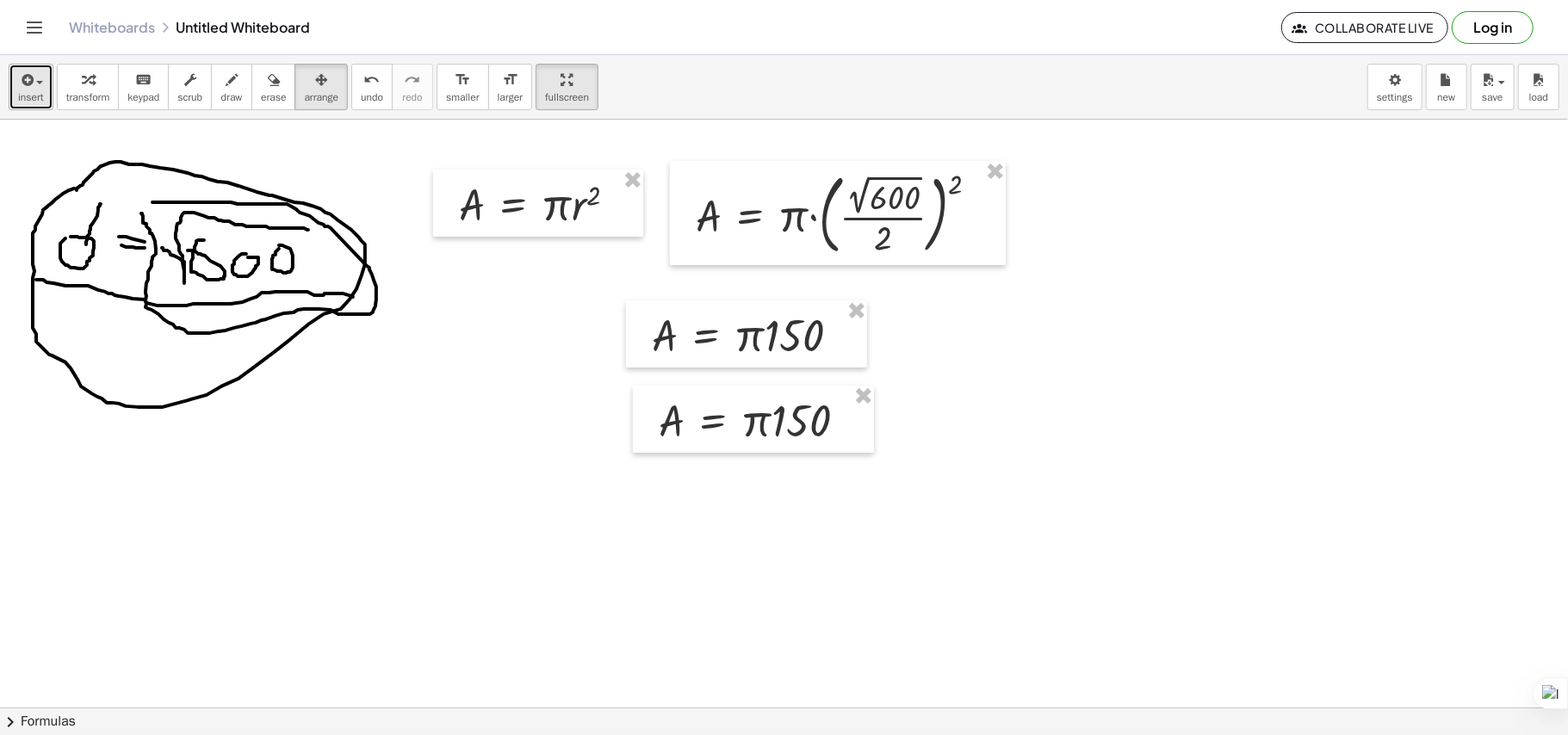 click on "insert" at bounding box center (31, 87) 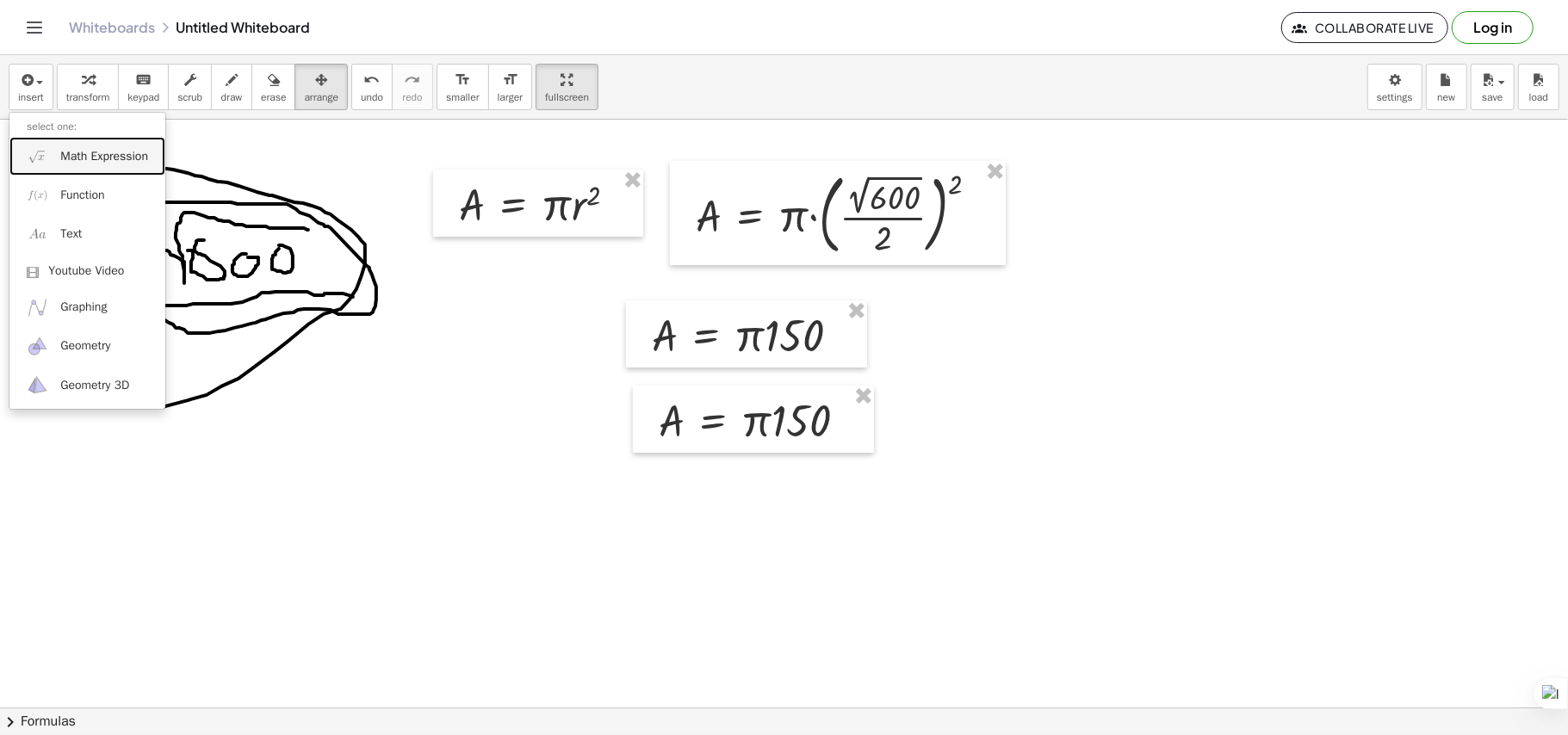 click on "Math Expression" at bounding box center (87, 156) 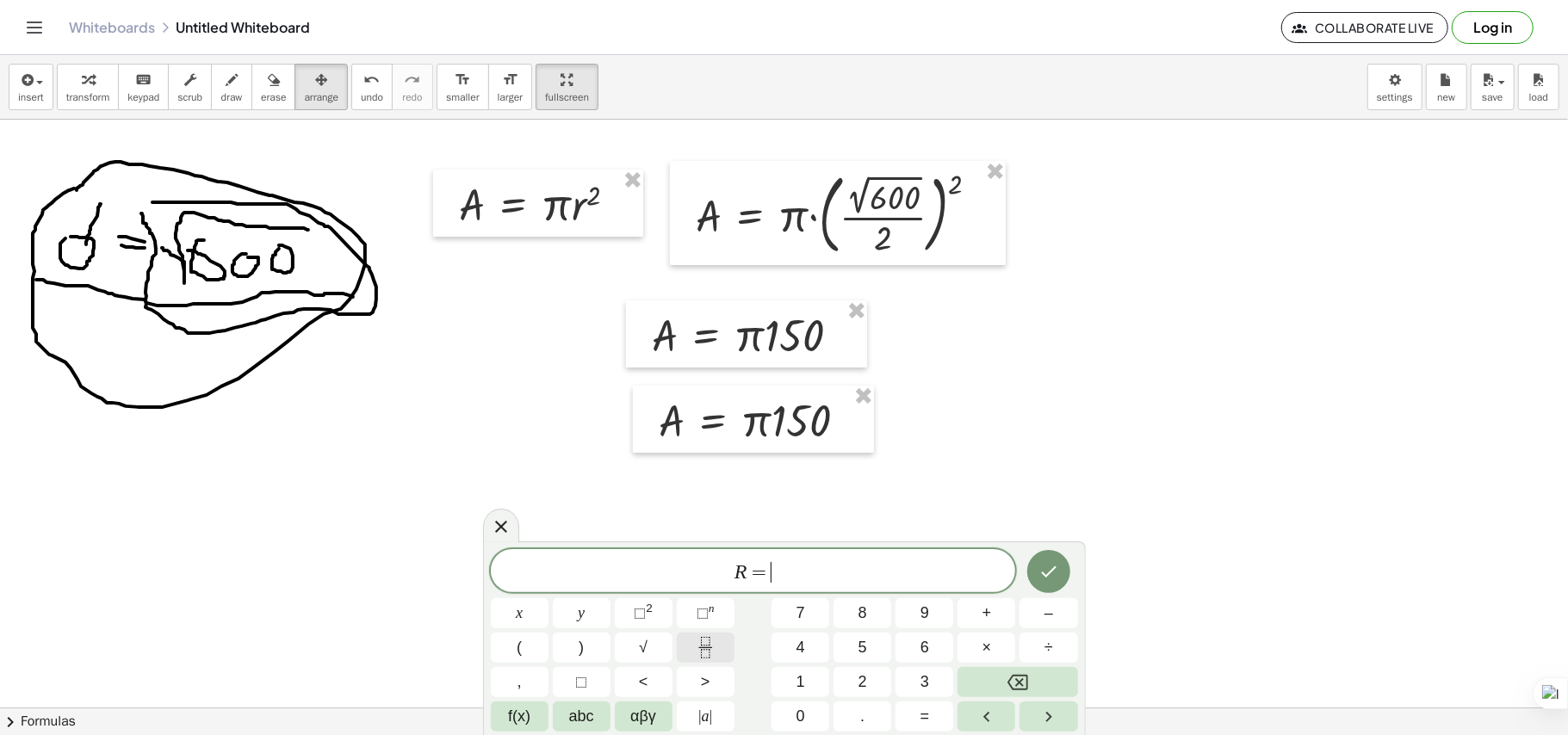click at bounding box center (705, 647) 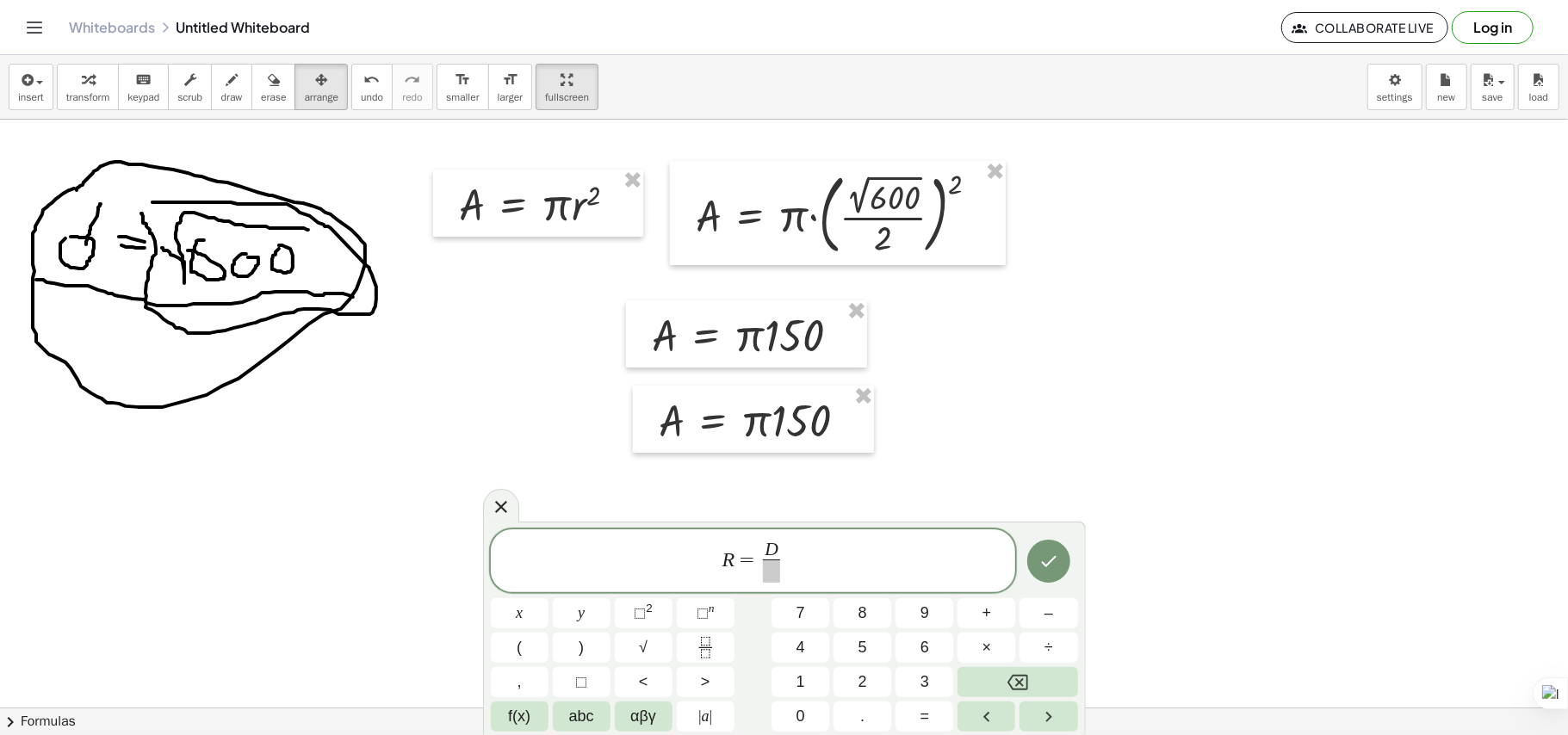 click at bounding box center (772, 571) 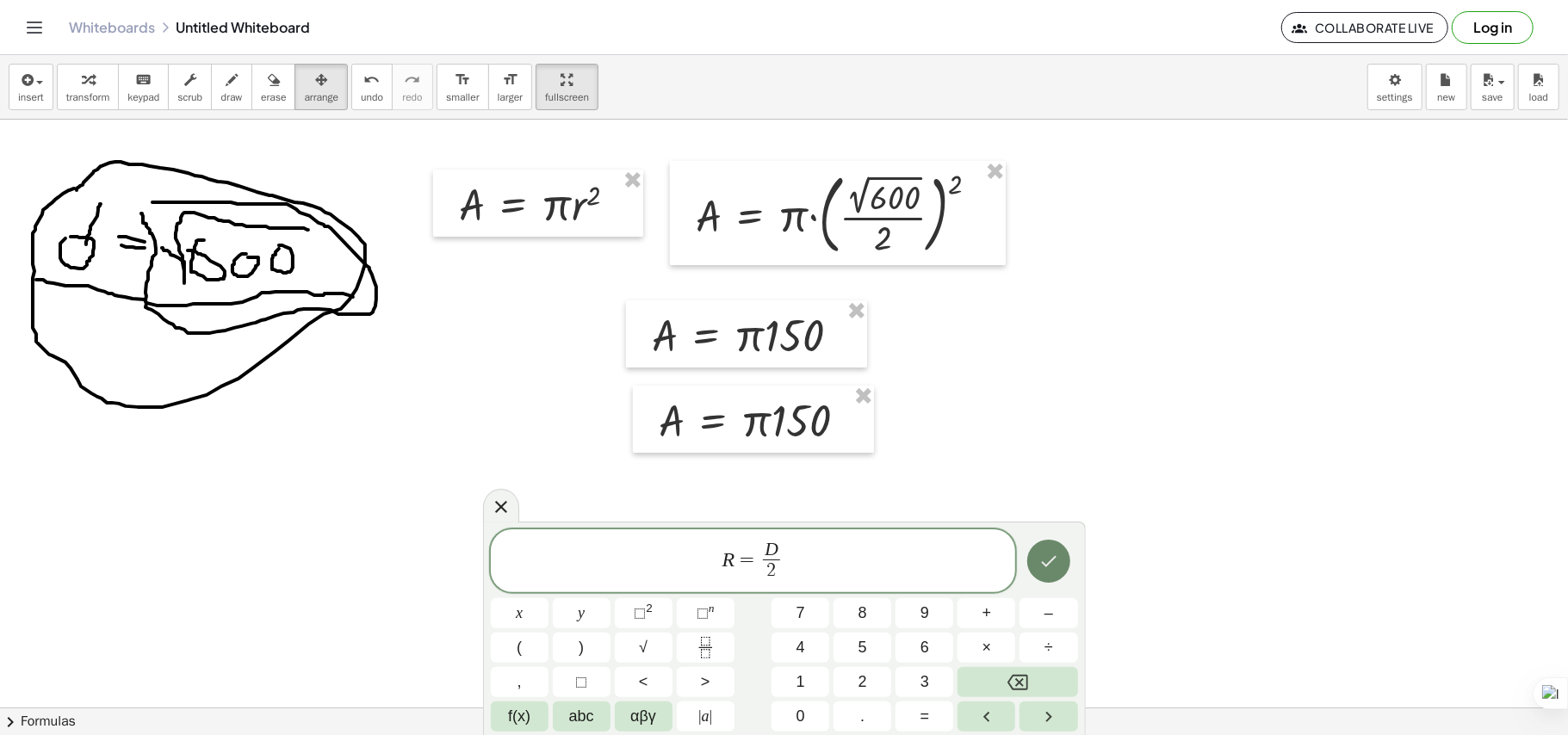 click 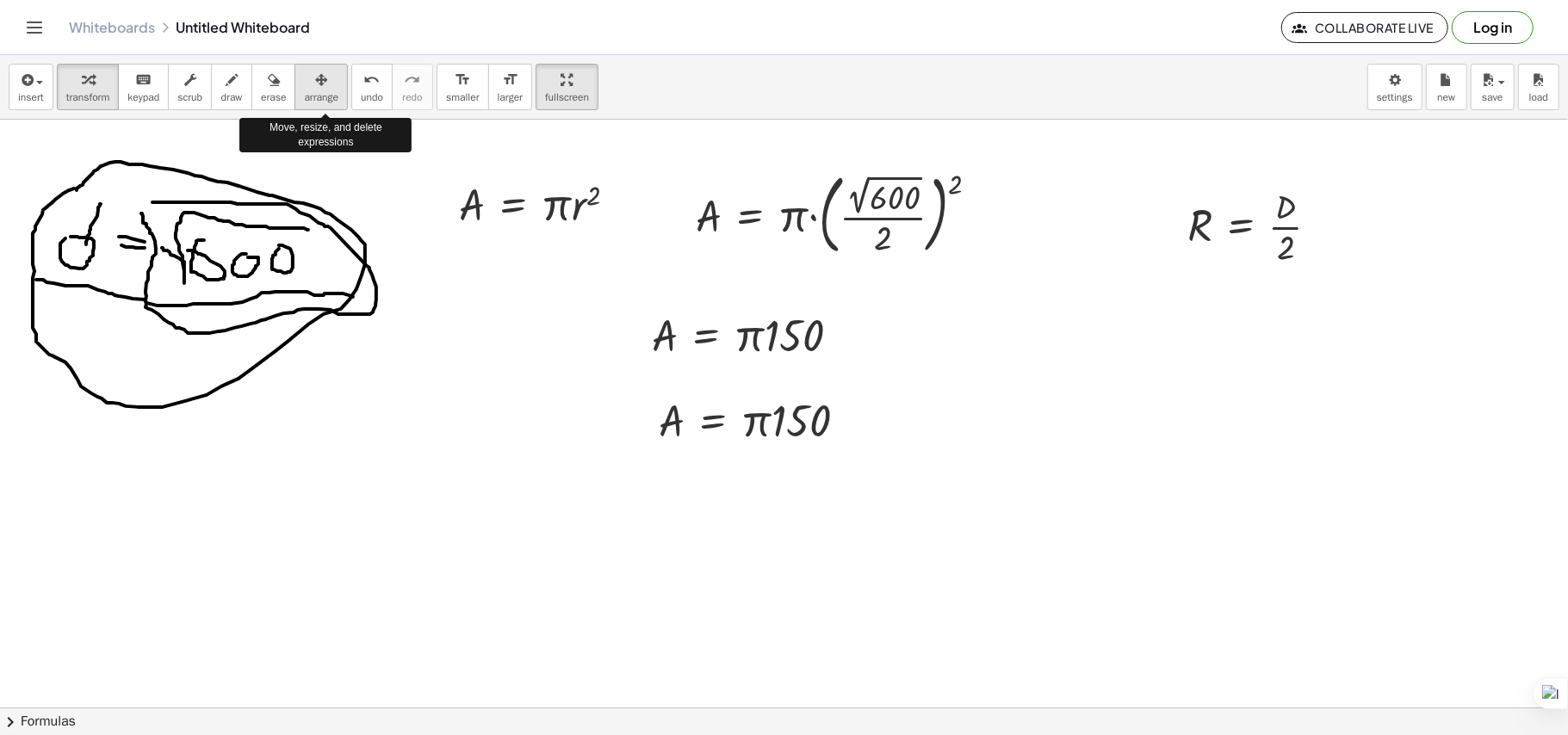 click at bounding box center (321, 80) 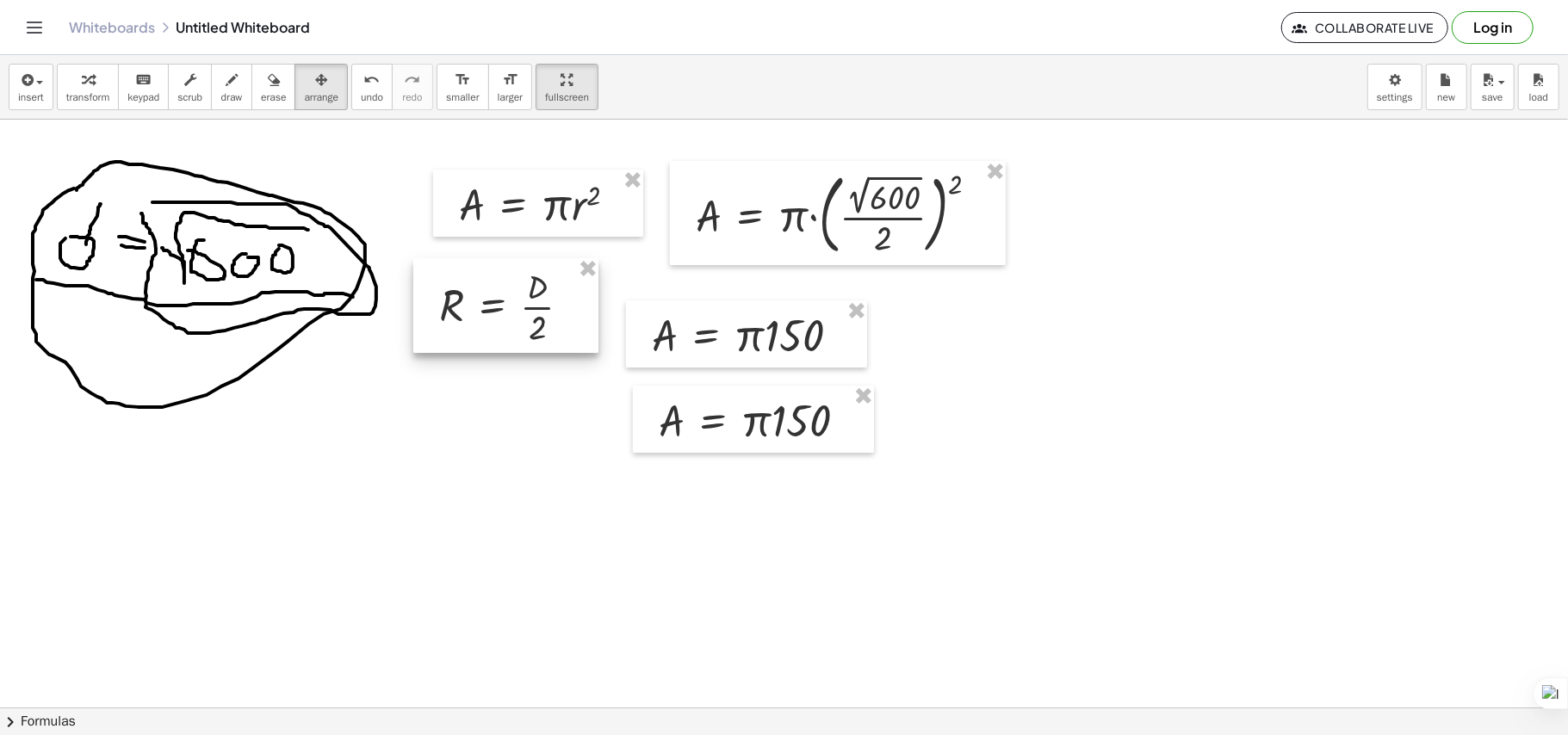 drag, startPoint x: 1244, startPoint y: 243, endPoint x: 511, endPoint y: 322, distance: 737.24487 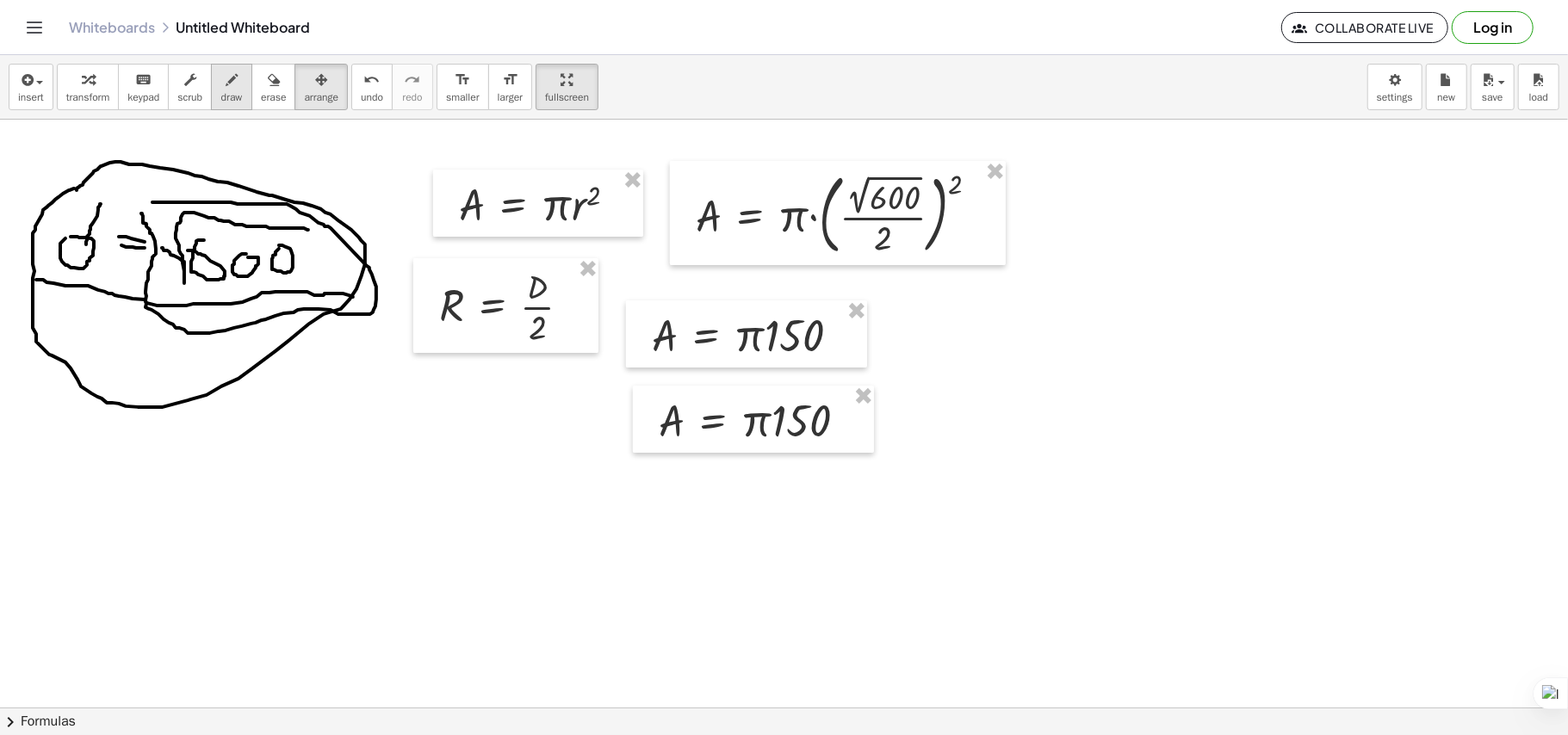 click on "draw" at bounding box center [232, 97] 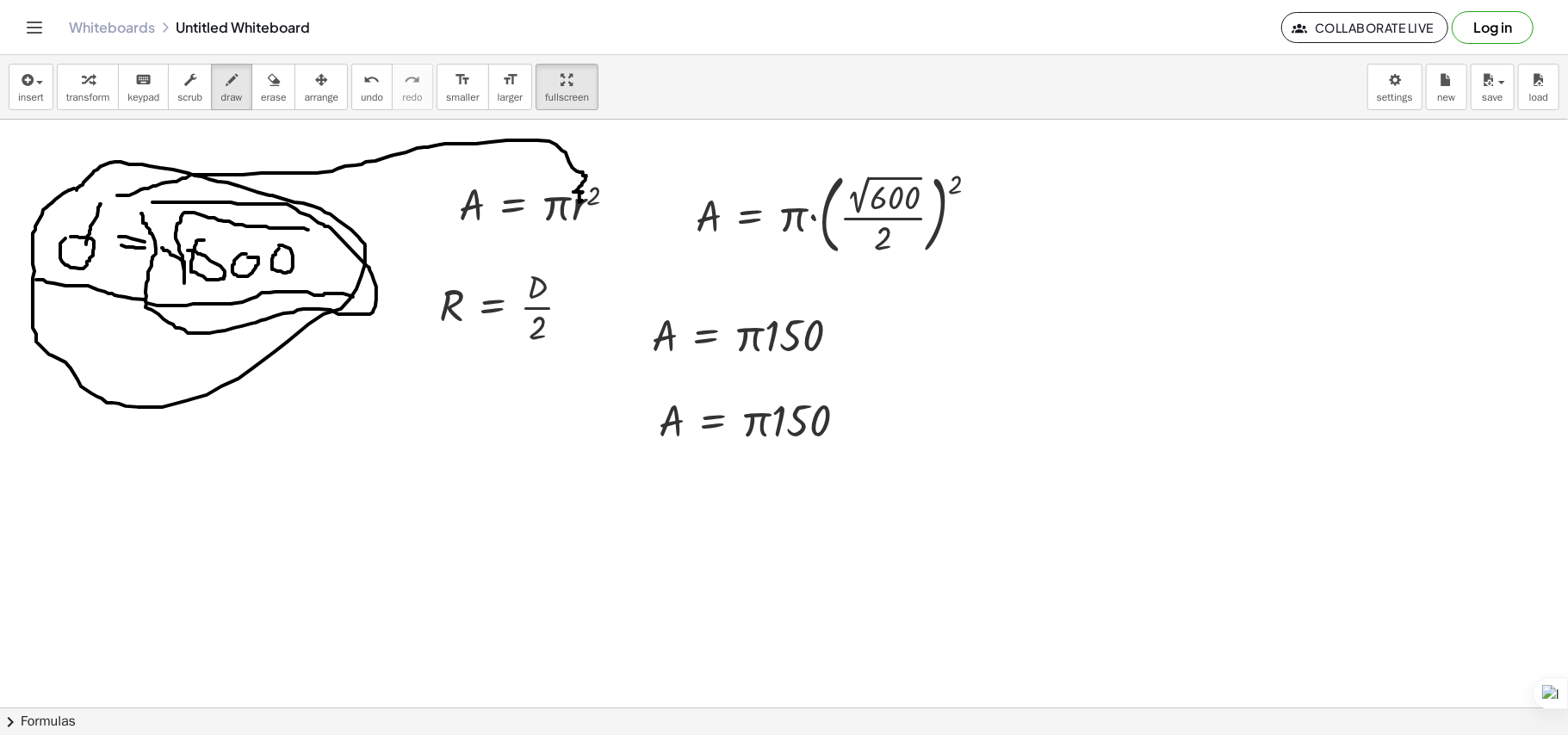 drag, startPoint x: 145, startPoint y: 189, endPoint x: 582, endPoint y: 201, distance: 437.16473 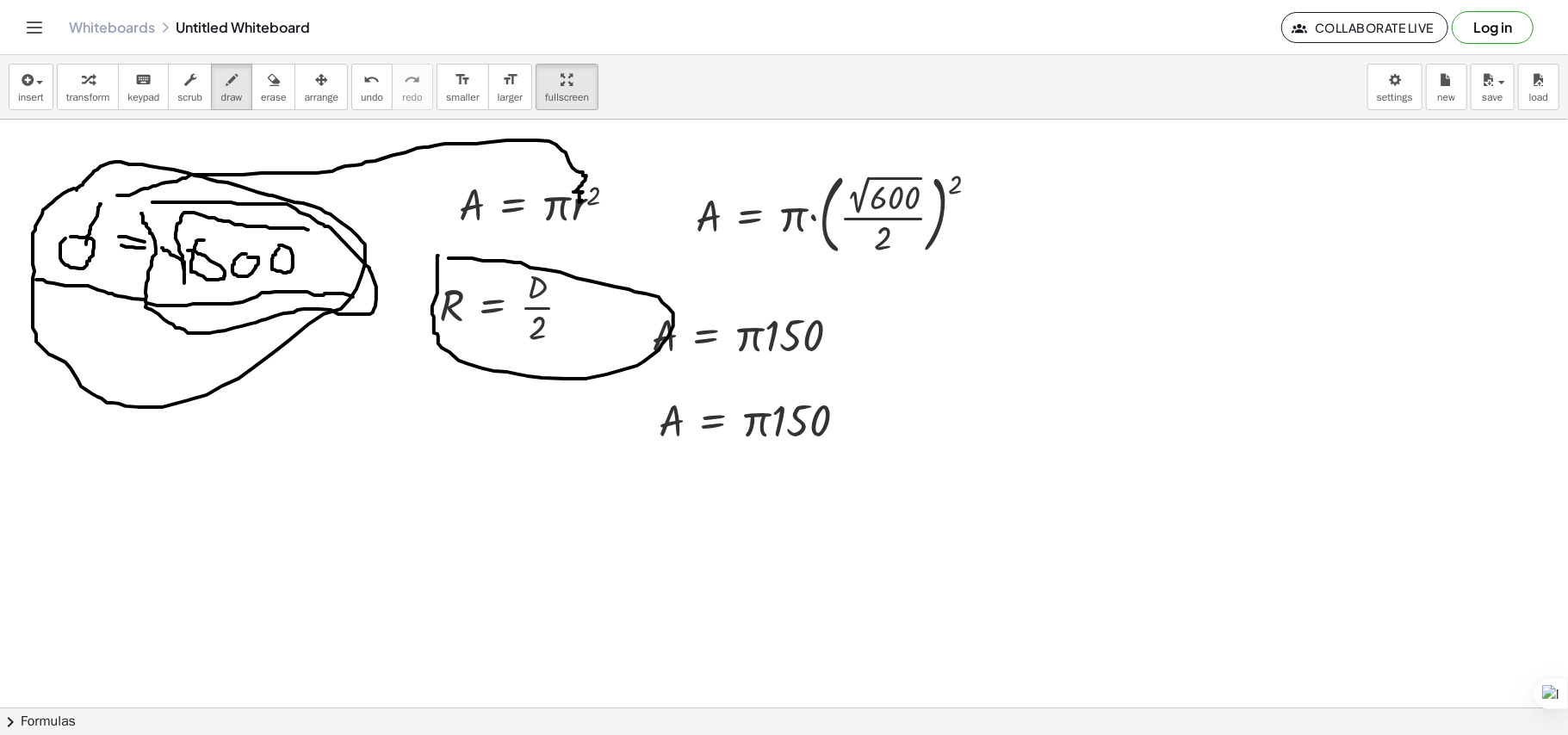 drag, startPoint x: 438, startPoint y: 256, endPoint x: 370, endPoint y: 239, distance: 70.0928 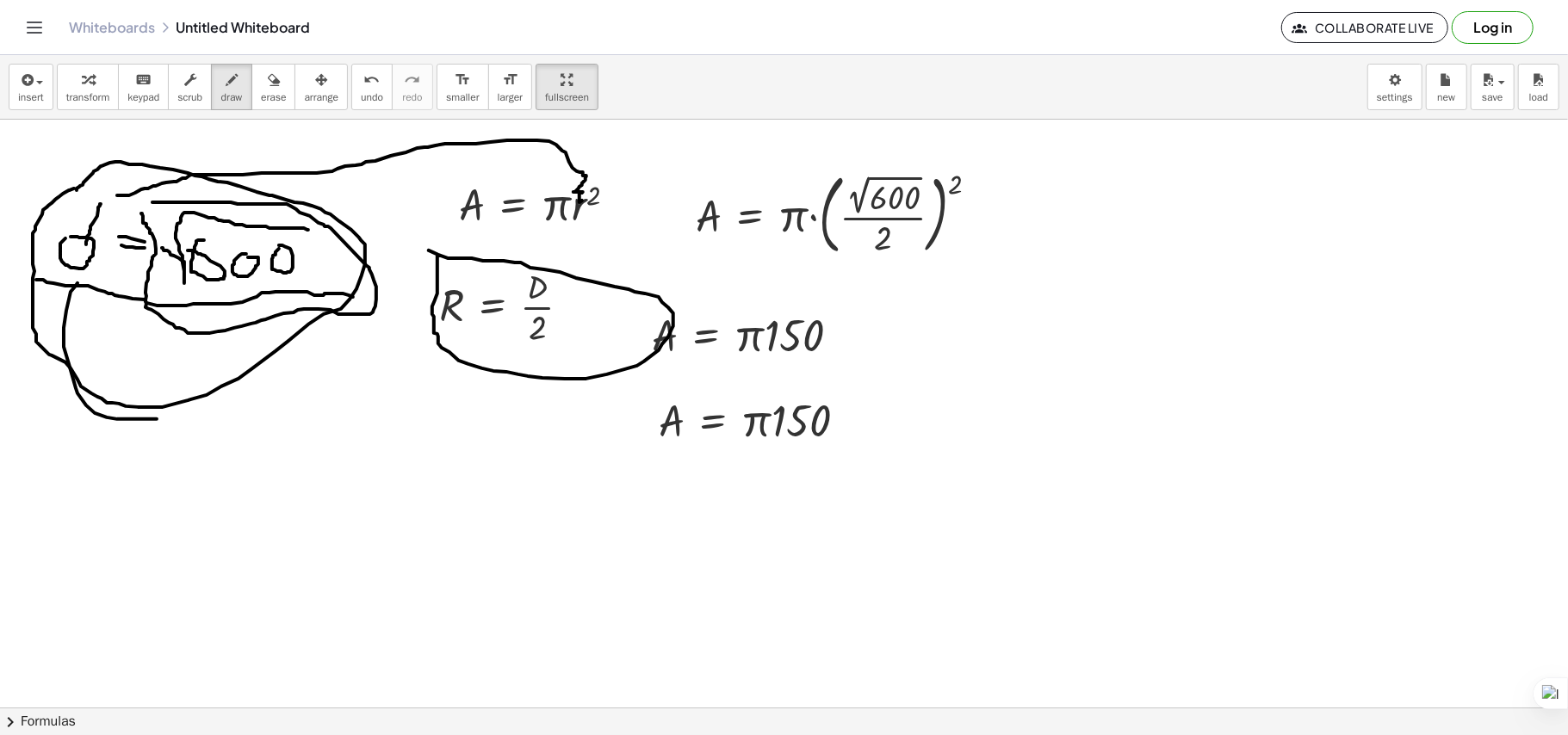 drag, startPoint x: 69, startPoint y: 300, endPoint x: 183, endPoint y: 399, distance: 150.98675 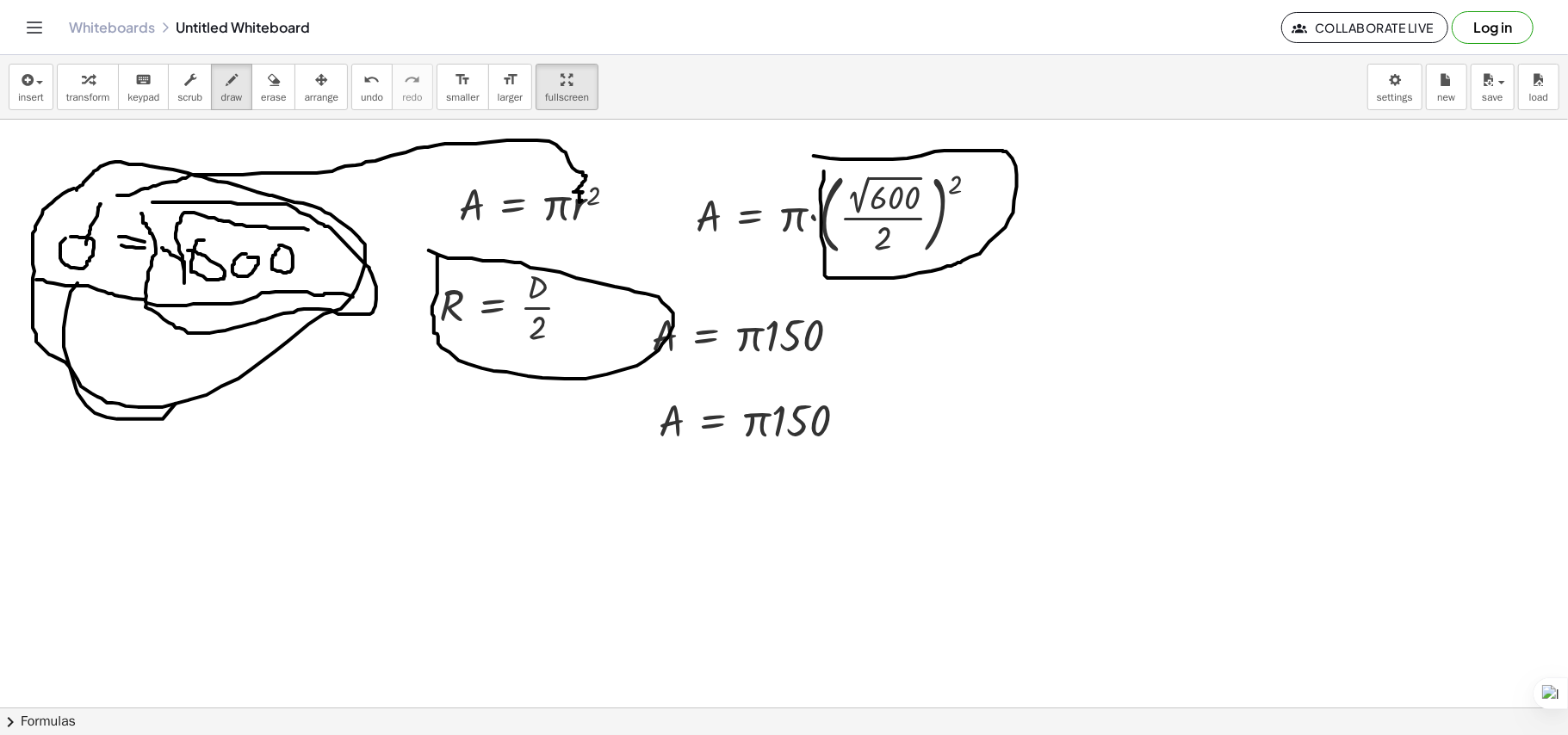 drag, startPoint x: 824, startPoint y: 172, endPoint x: 800, endPoint y: 156, distance: 28.84441 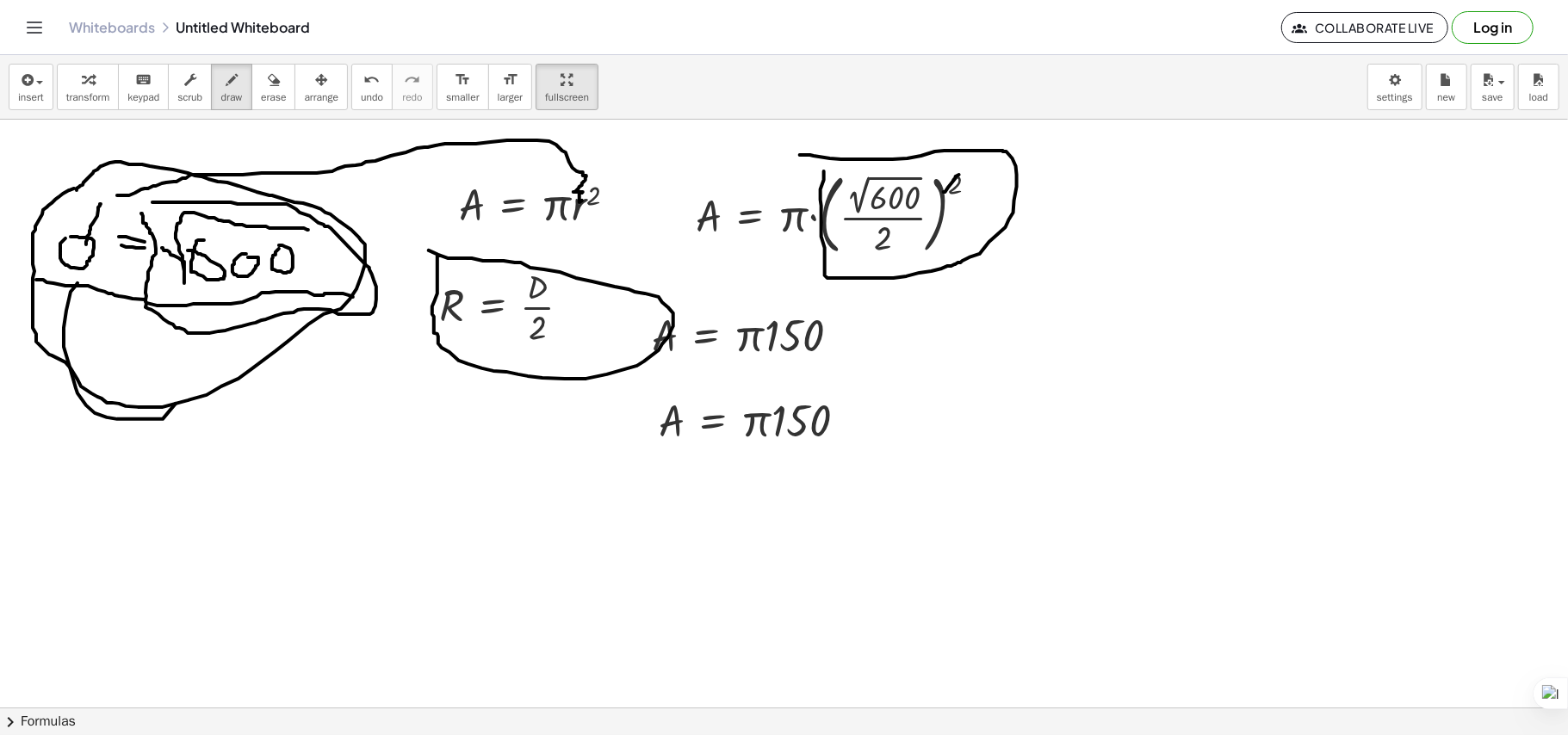 drag, startPoint x: 944, startPoint y: 193, endPoint x: 961, endPoint y: 174, distance: 25.495098 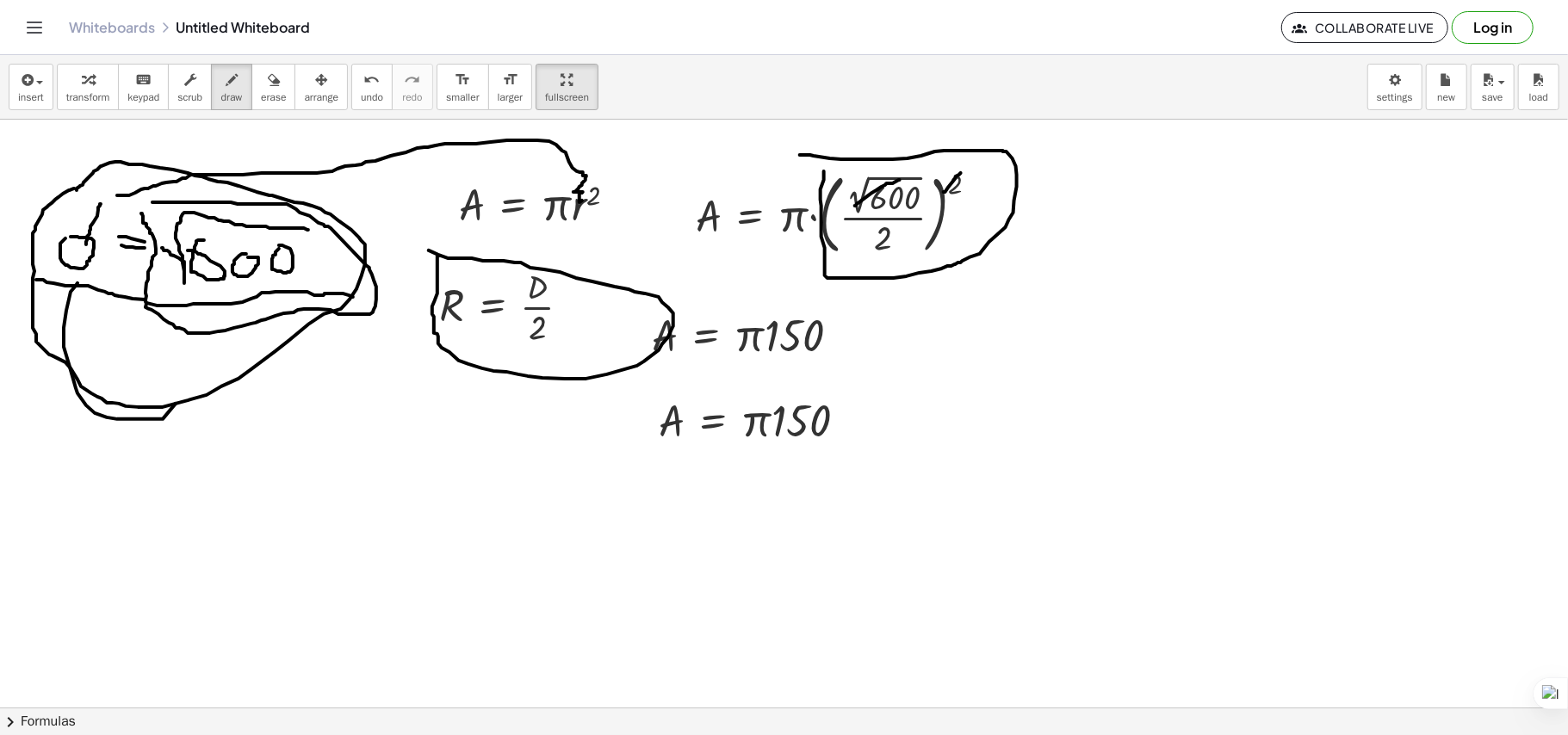 drag, startPoint x: 856, startPoint y: 207, endPoint x: 900, endPoint y: 181, distance: 51.10773 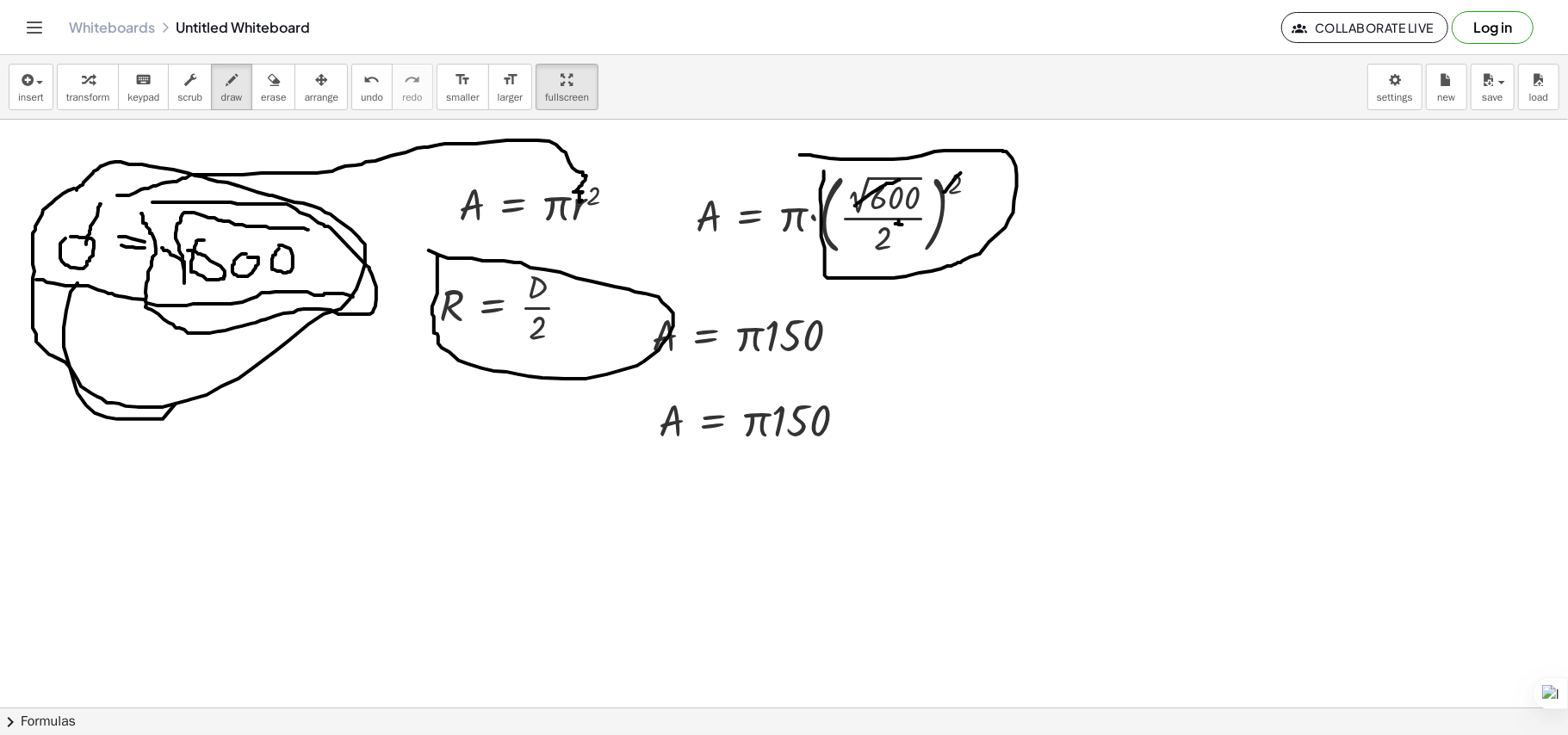 drag, startPoint x: 899, startPoint y: 221, endPoint x: 861, endPoint y: 269, distance: 61.220911 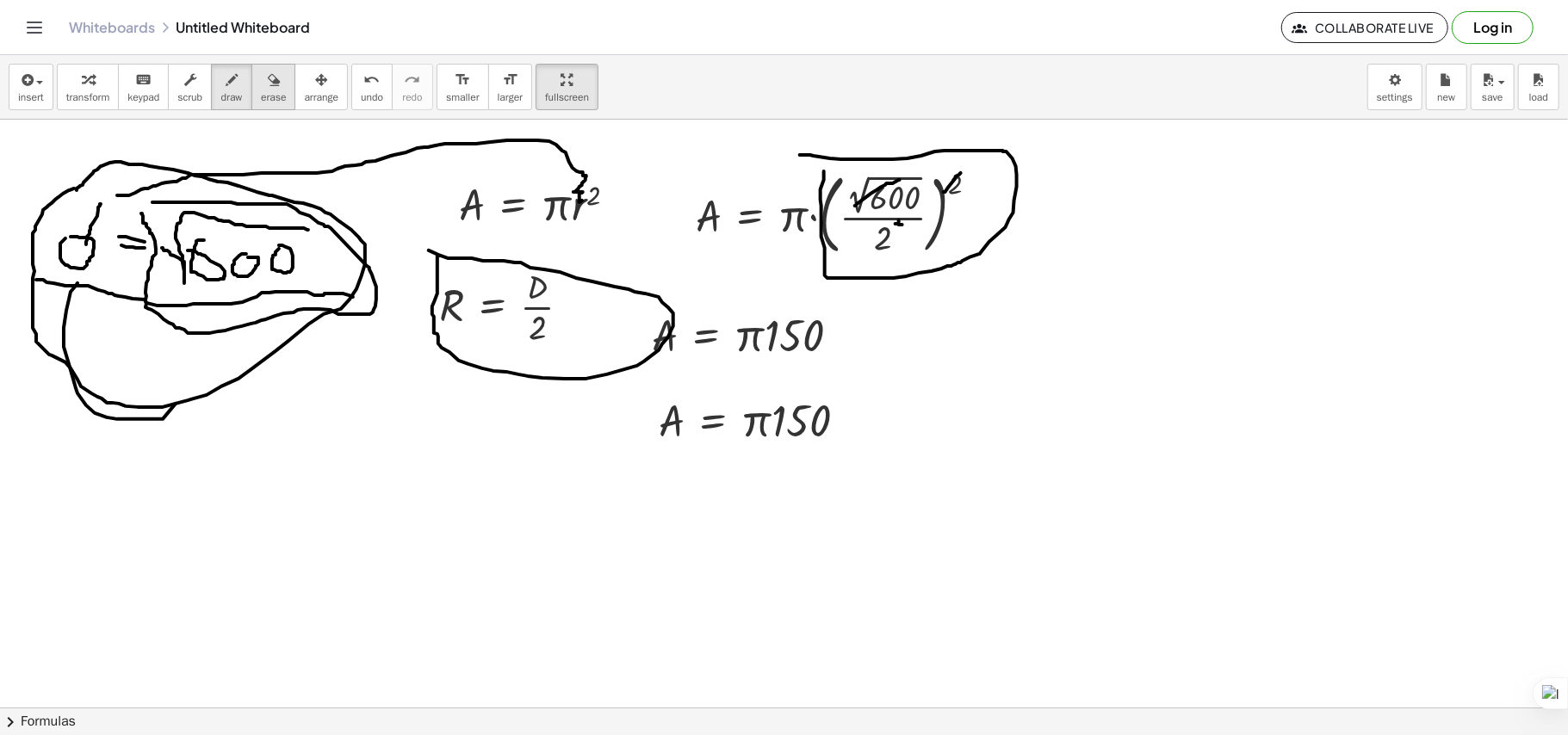 click at bounding box center [273, 79] 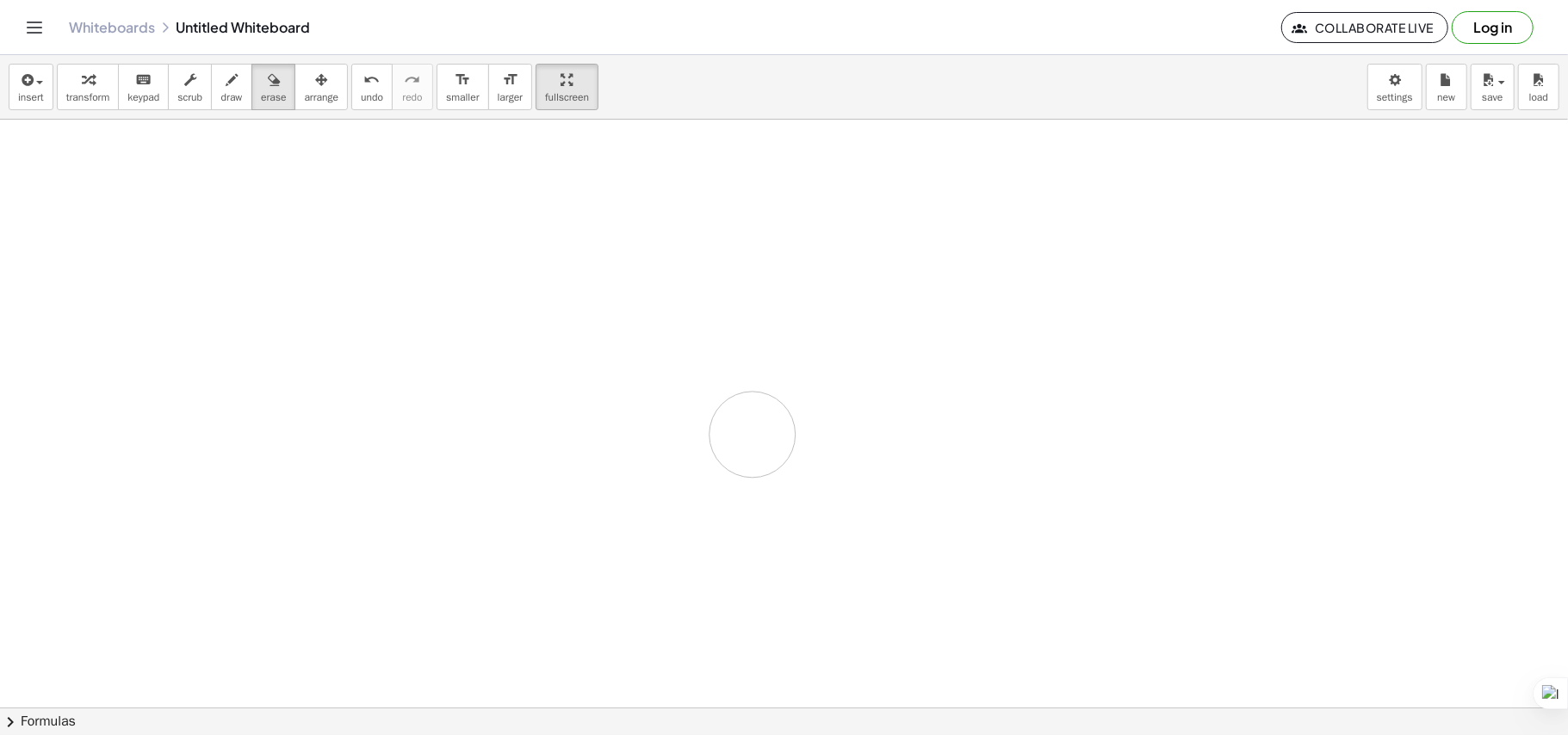 drag, startPoint x: 179, startPoint y: 265, endPoint x: 662, endPoint y: 318, distance: 485.89917 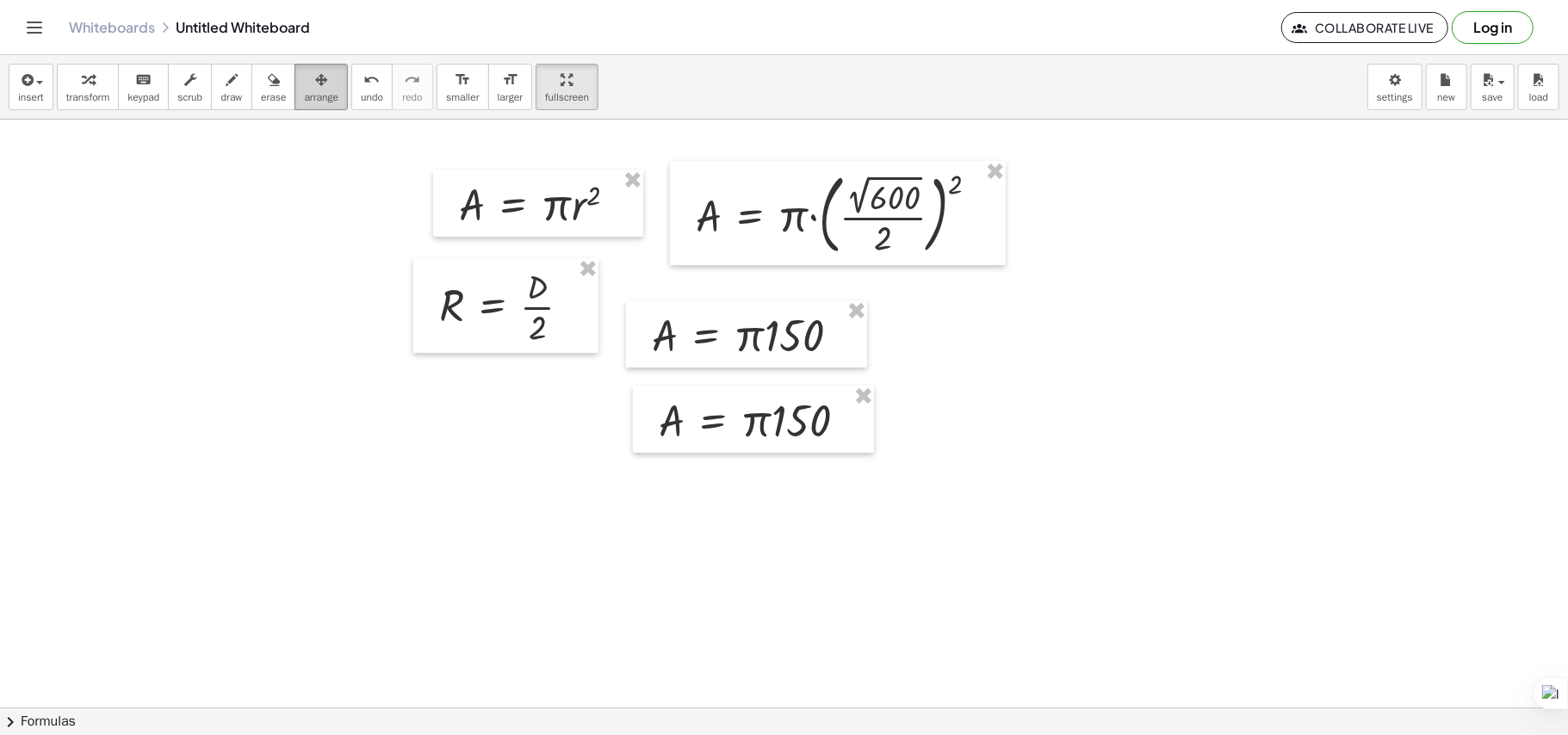 click at bounding box center [321, 79] 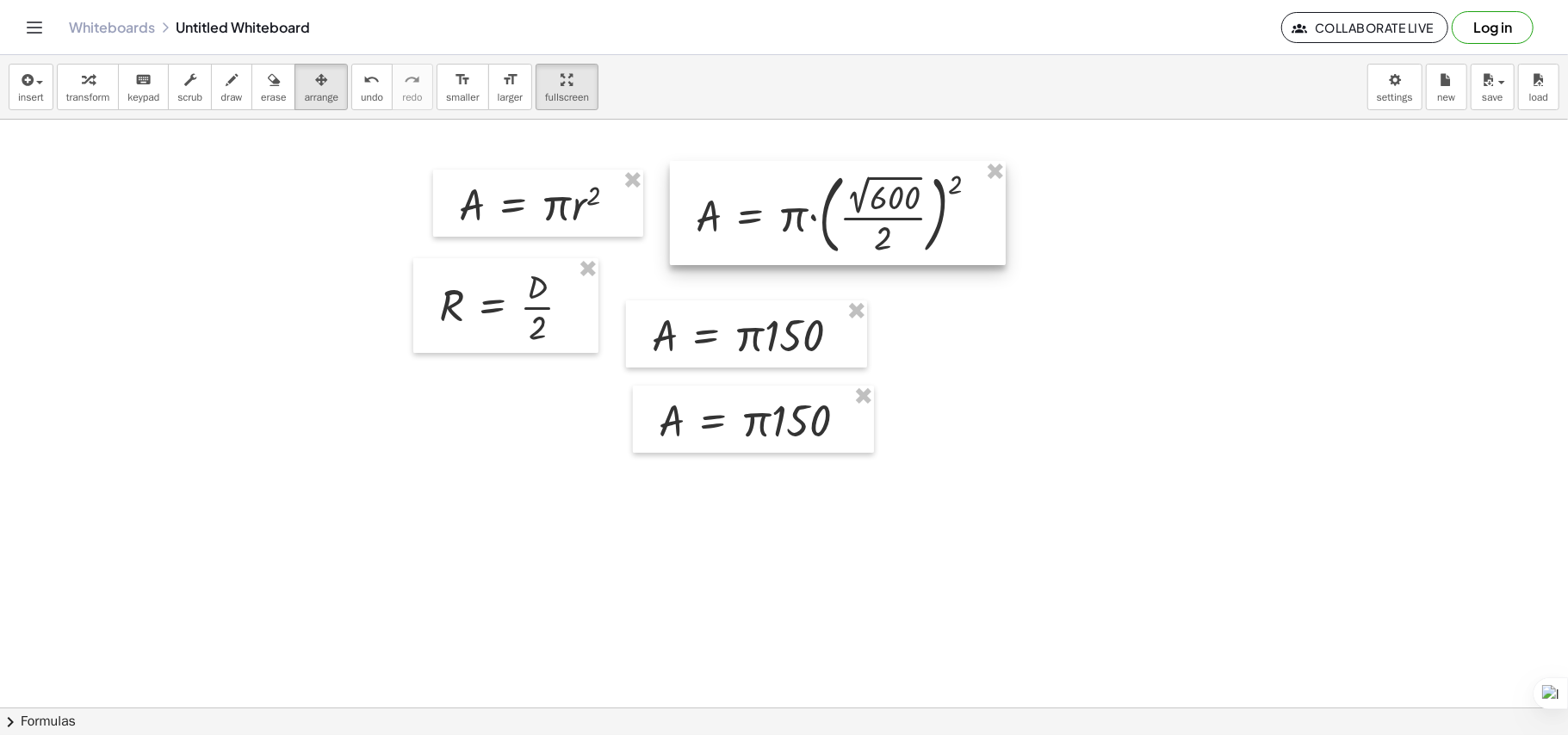 drag, startPoint x: 997, startPoint y: 169, endPoint x: 986, endPoint y: 169, distance: 11 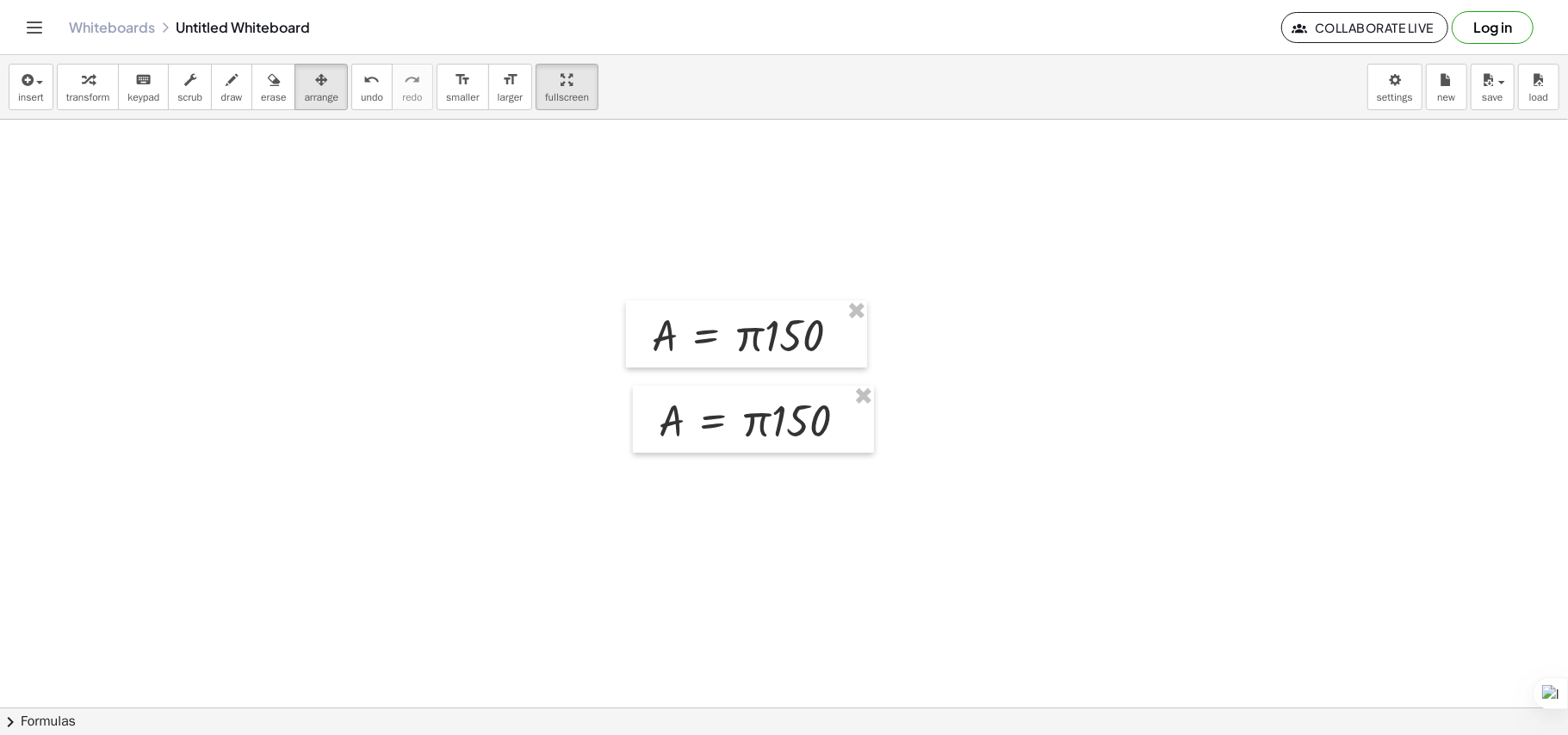 click on "A = · π · 150 A = · π · ( · 600 · 4 ) A = · π · · 600 · 4 A = · π · 150" at bounding box center [784, 707] 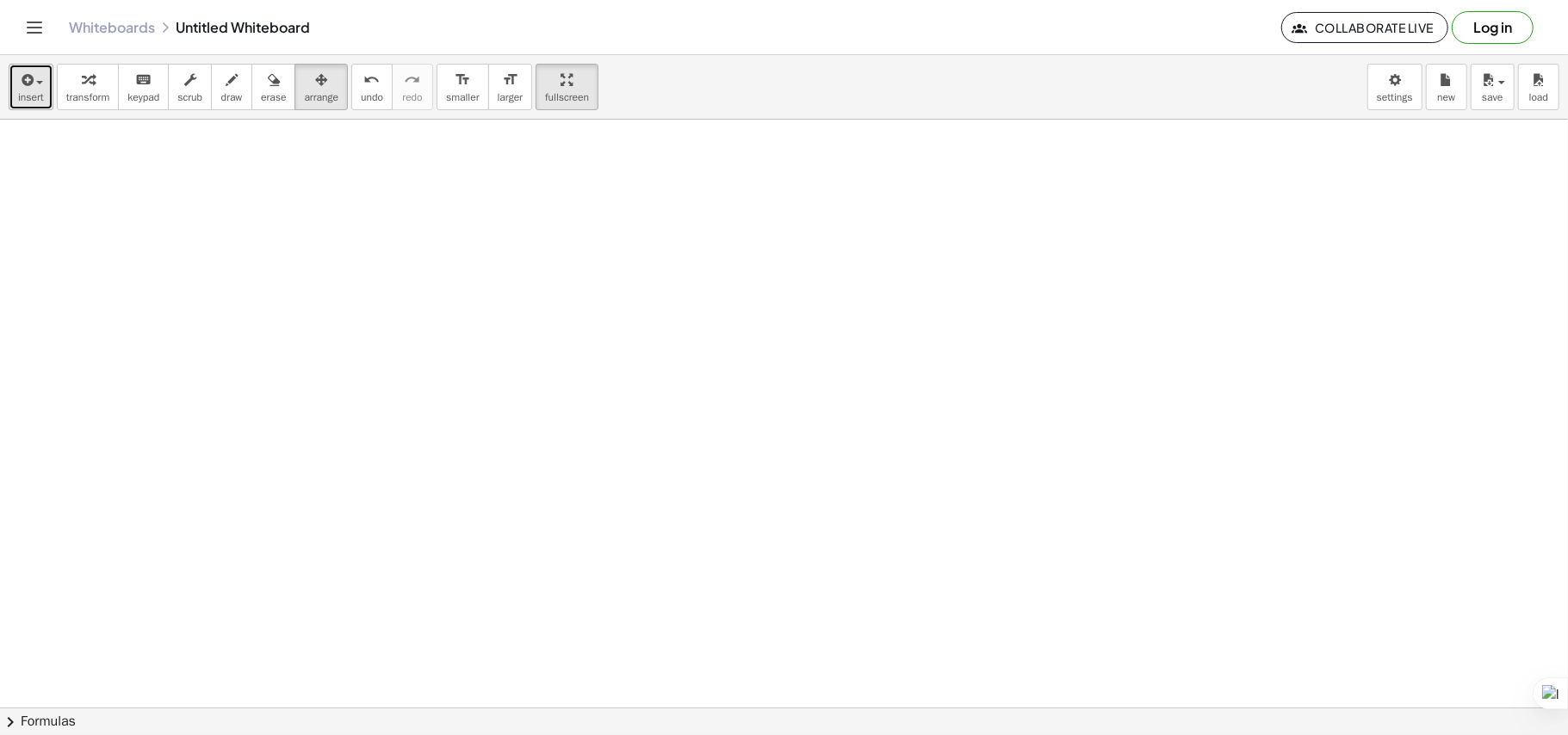 click on "insert" at bounding box center (31, 87) 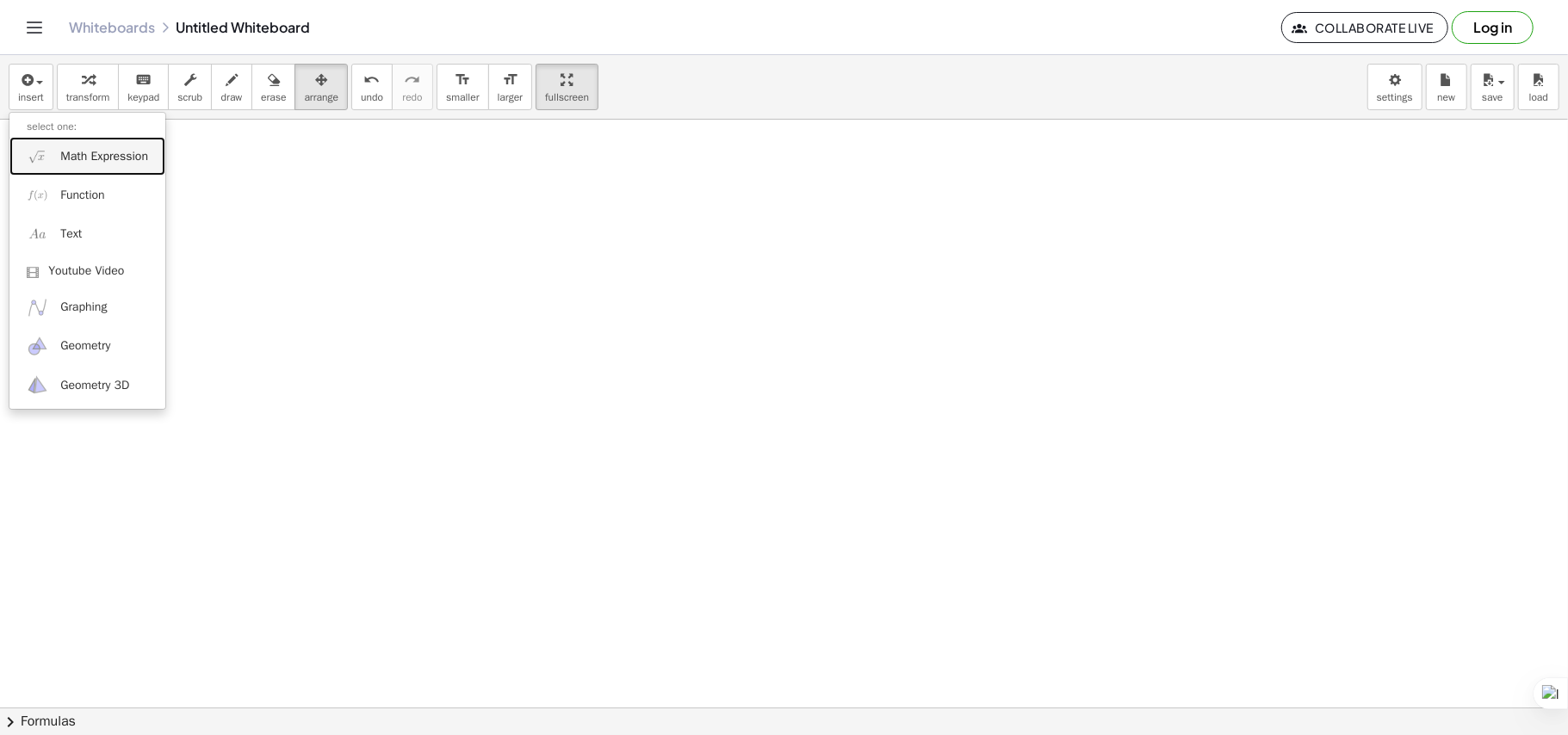 click on "Math Expression" at bounding box center [104, 157] 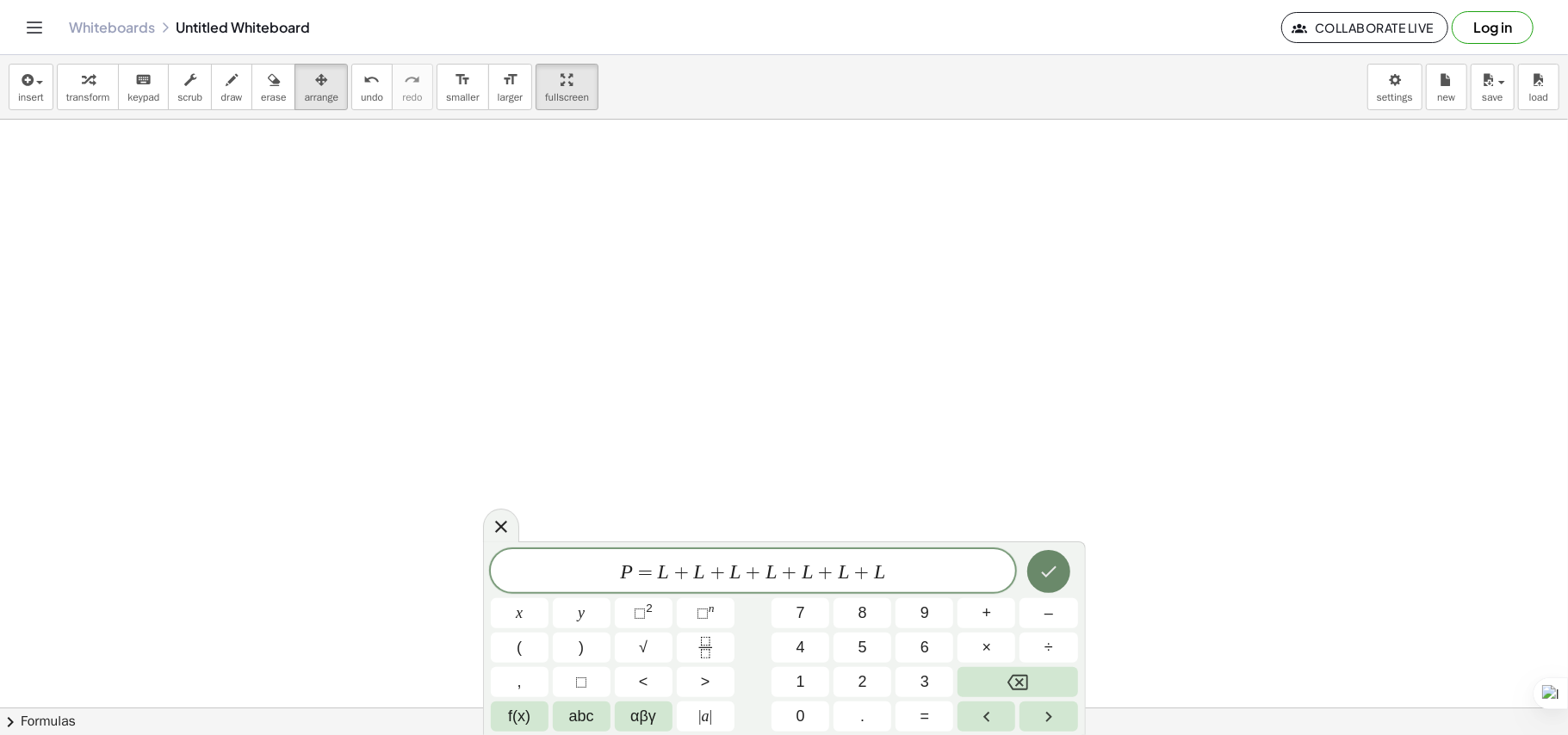 click 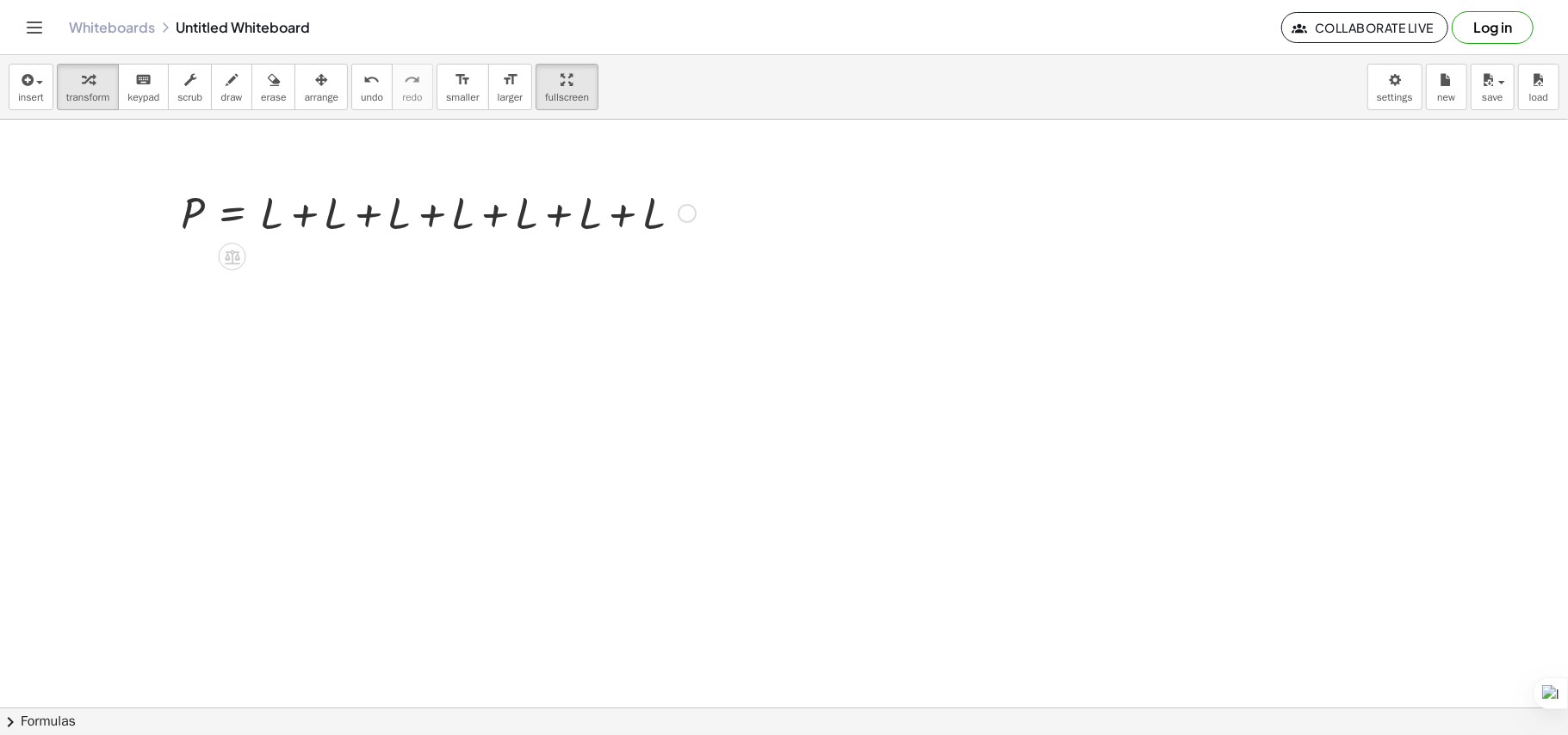 click at bounding box center (438, 212) 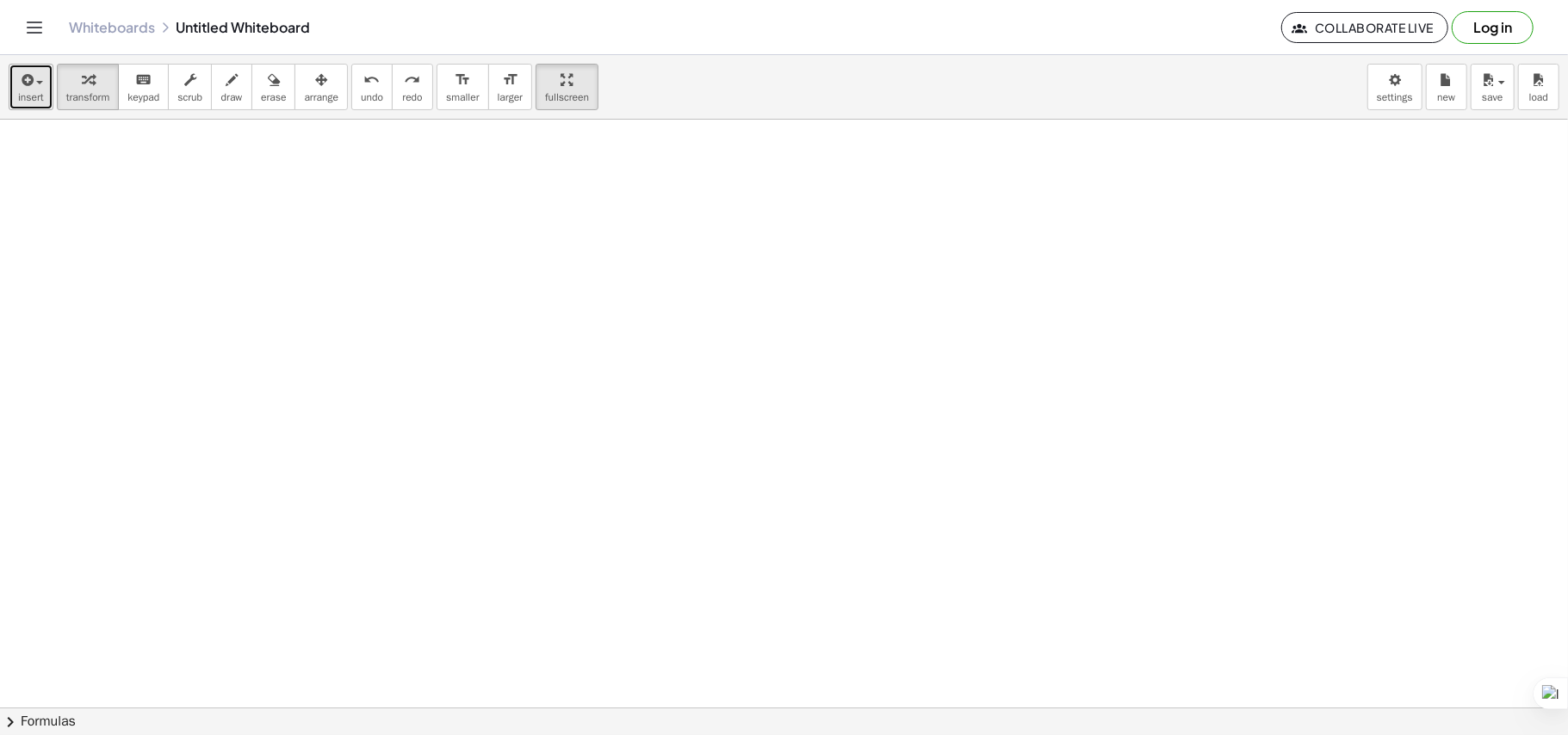 click on "insert" at bounding box center (31, 97) 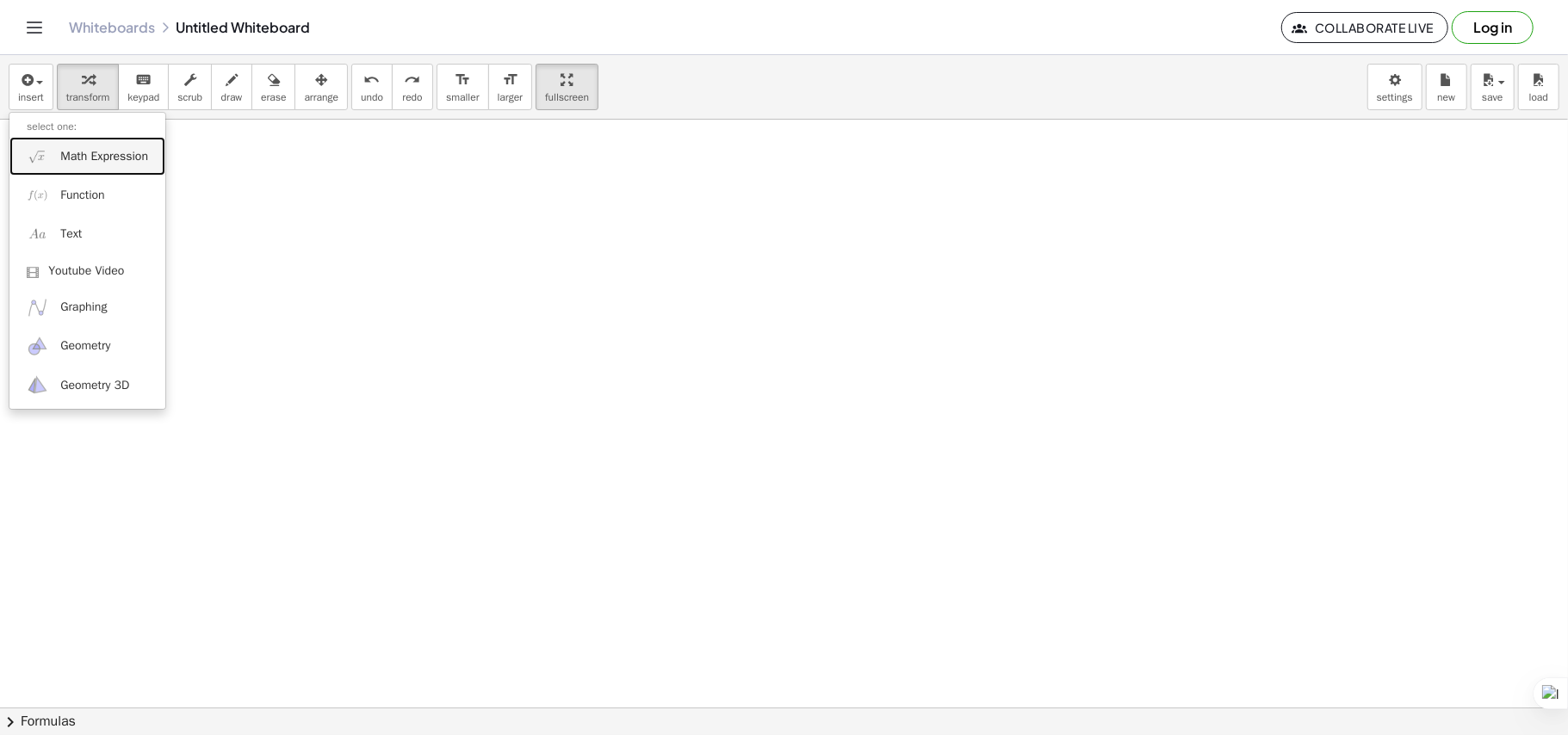 click on "Math Expression" at bounding box center [104, 157] 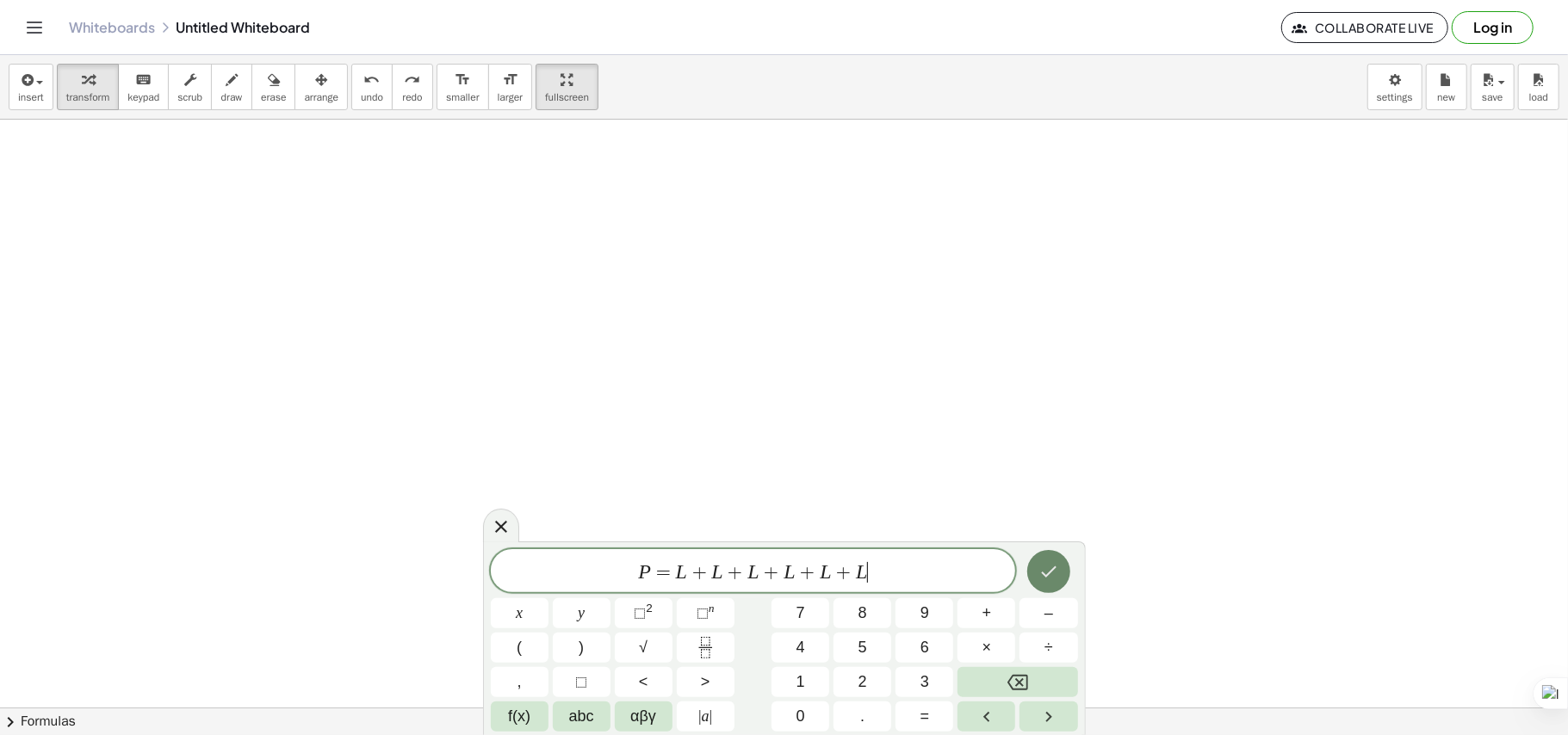 click at bounding box center [1049, 571] 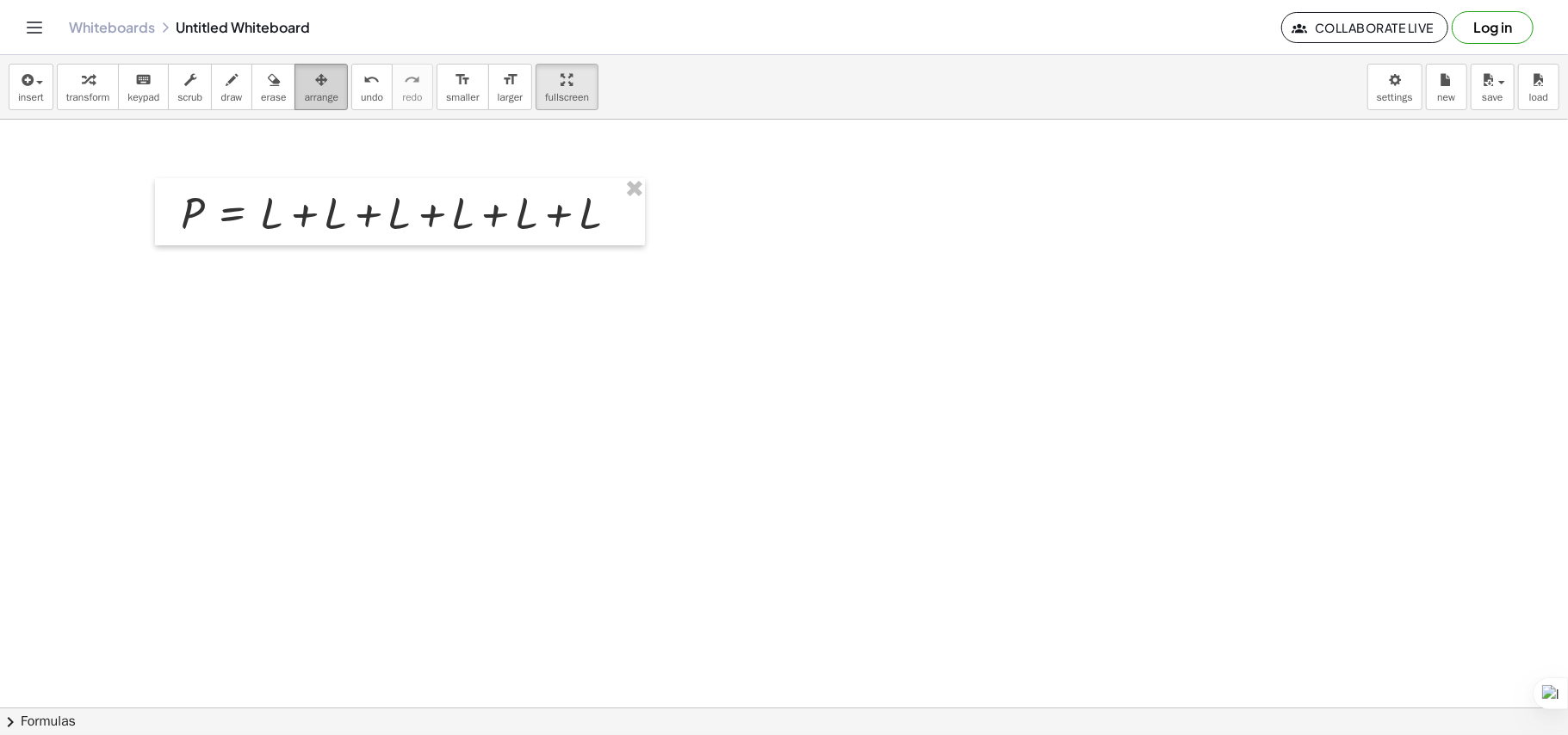 click at bounding box center [321, 79] 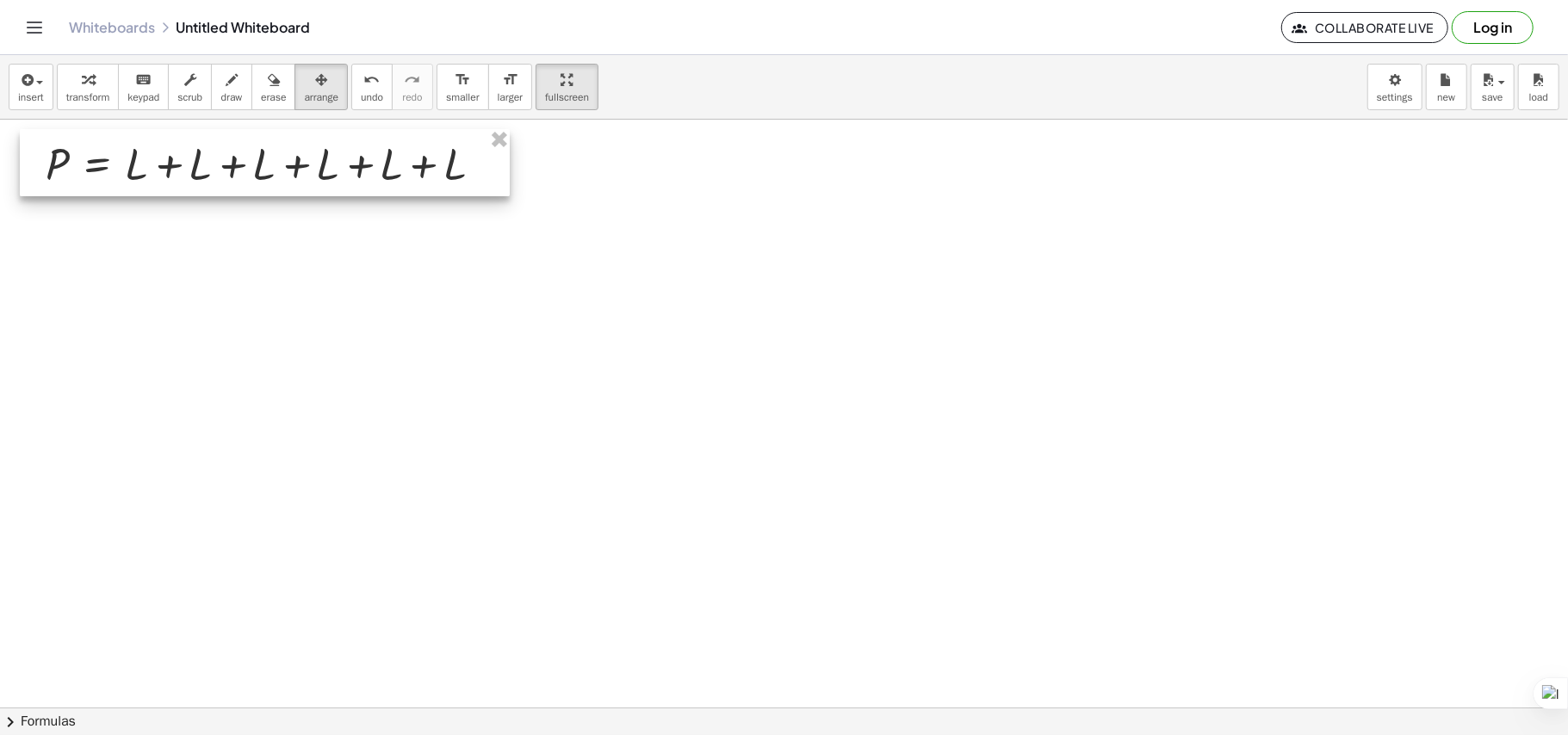 drag, startPoint x: 418, startPoint y: 207, endPoint x: 282, endPoint y: 155, distance: 145.6022 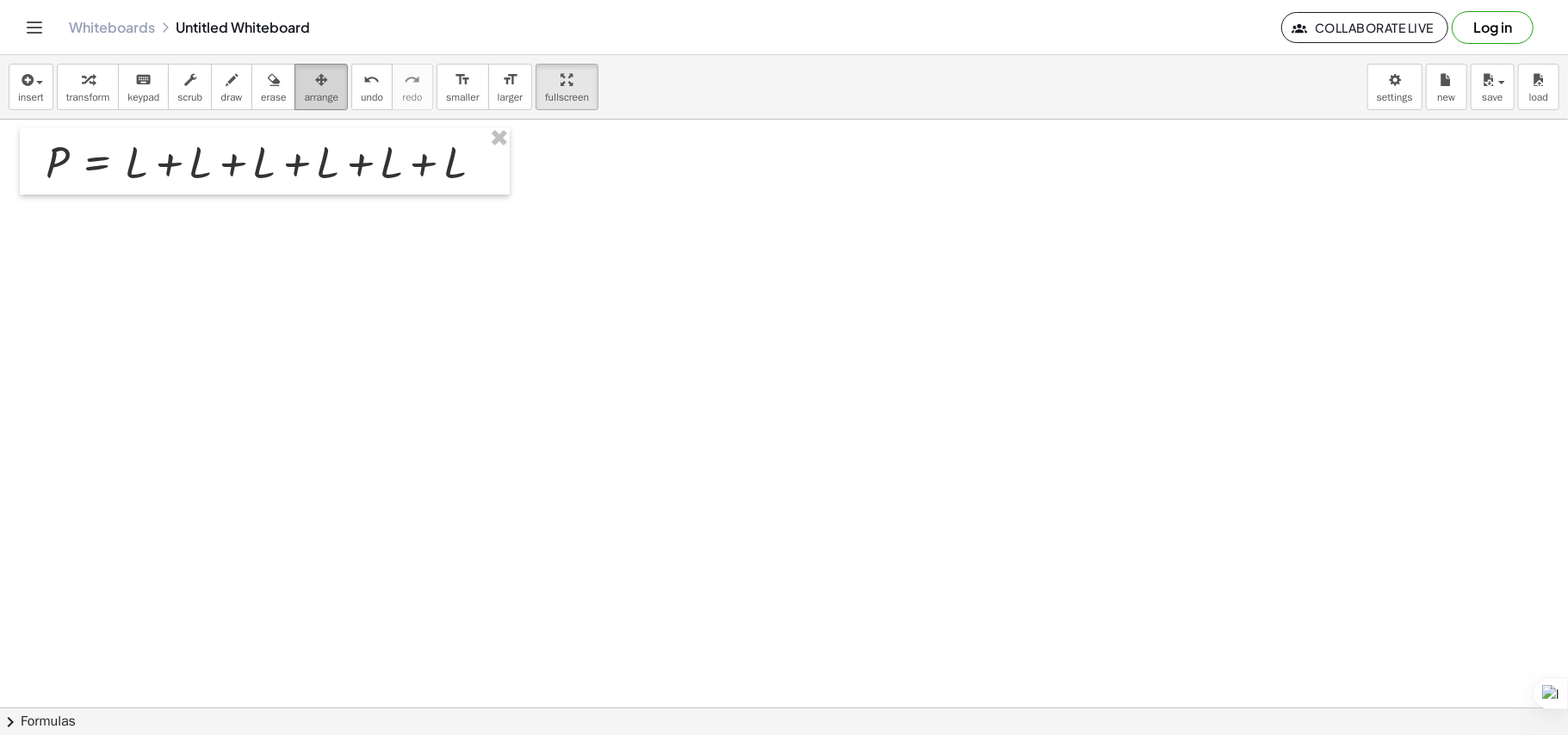 click at bounding box center [321, 80] 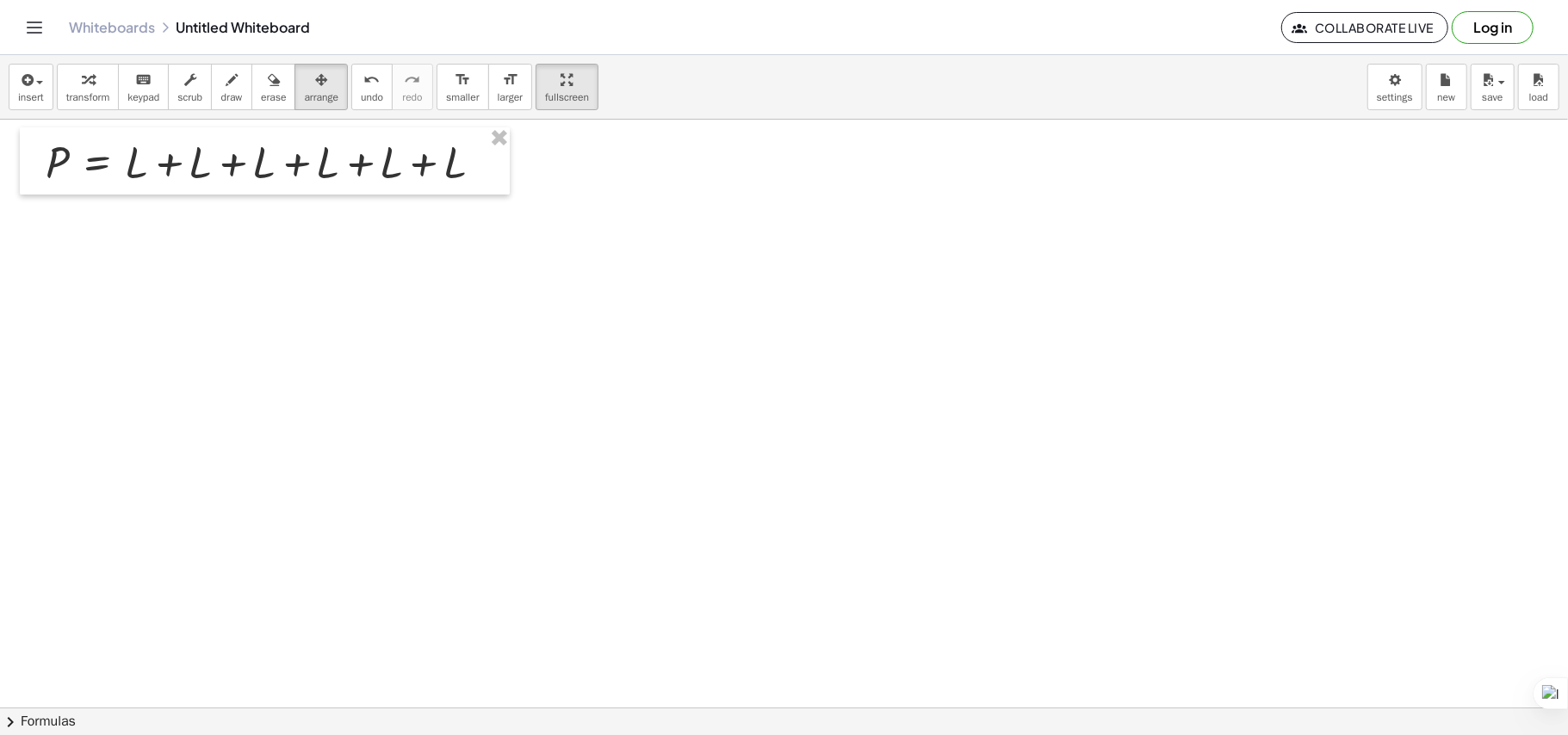 click at bounding box center [784, 707] 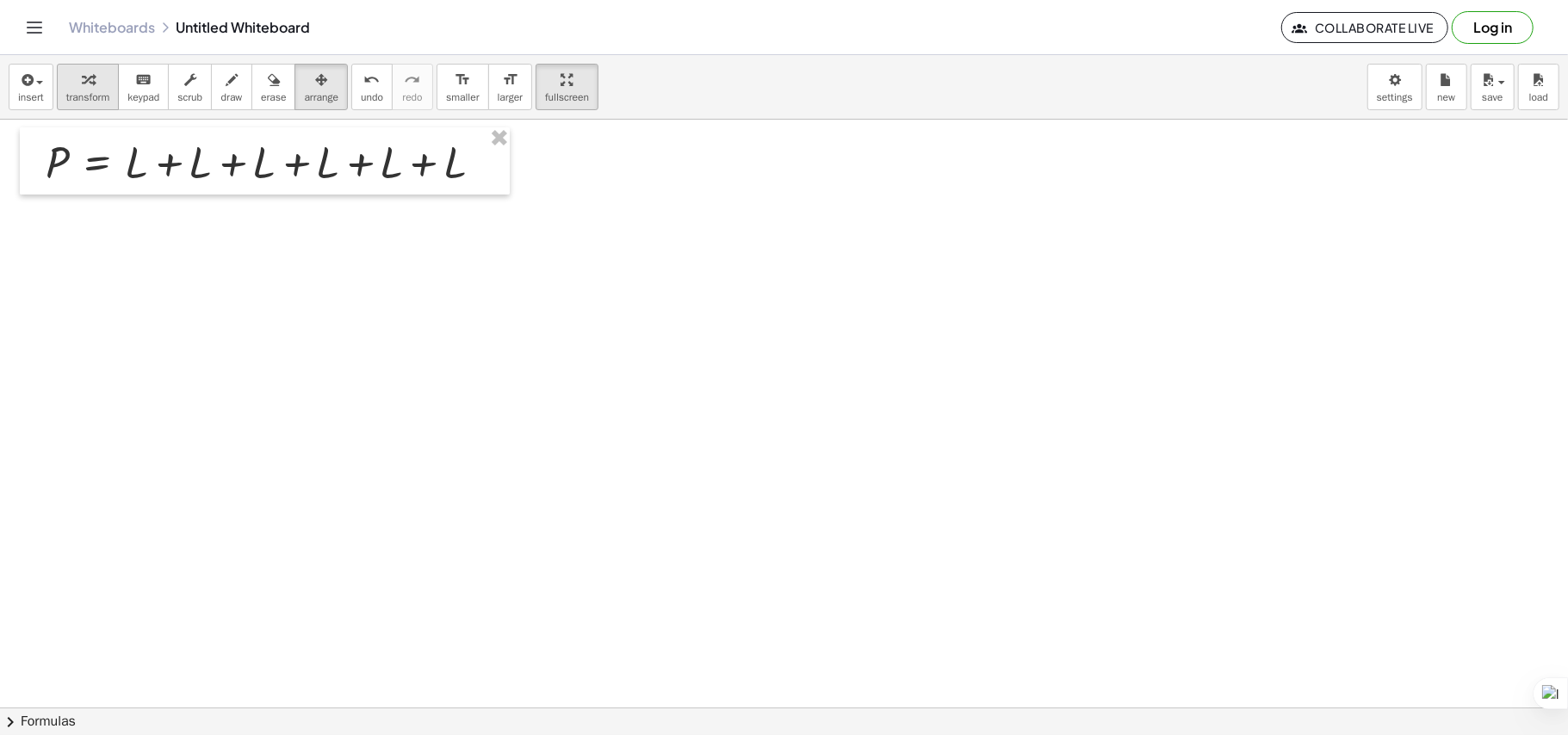 click on "transform" at bounding box center (88, 87) 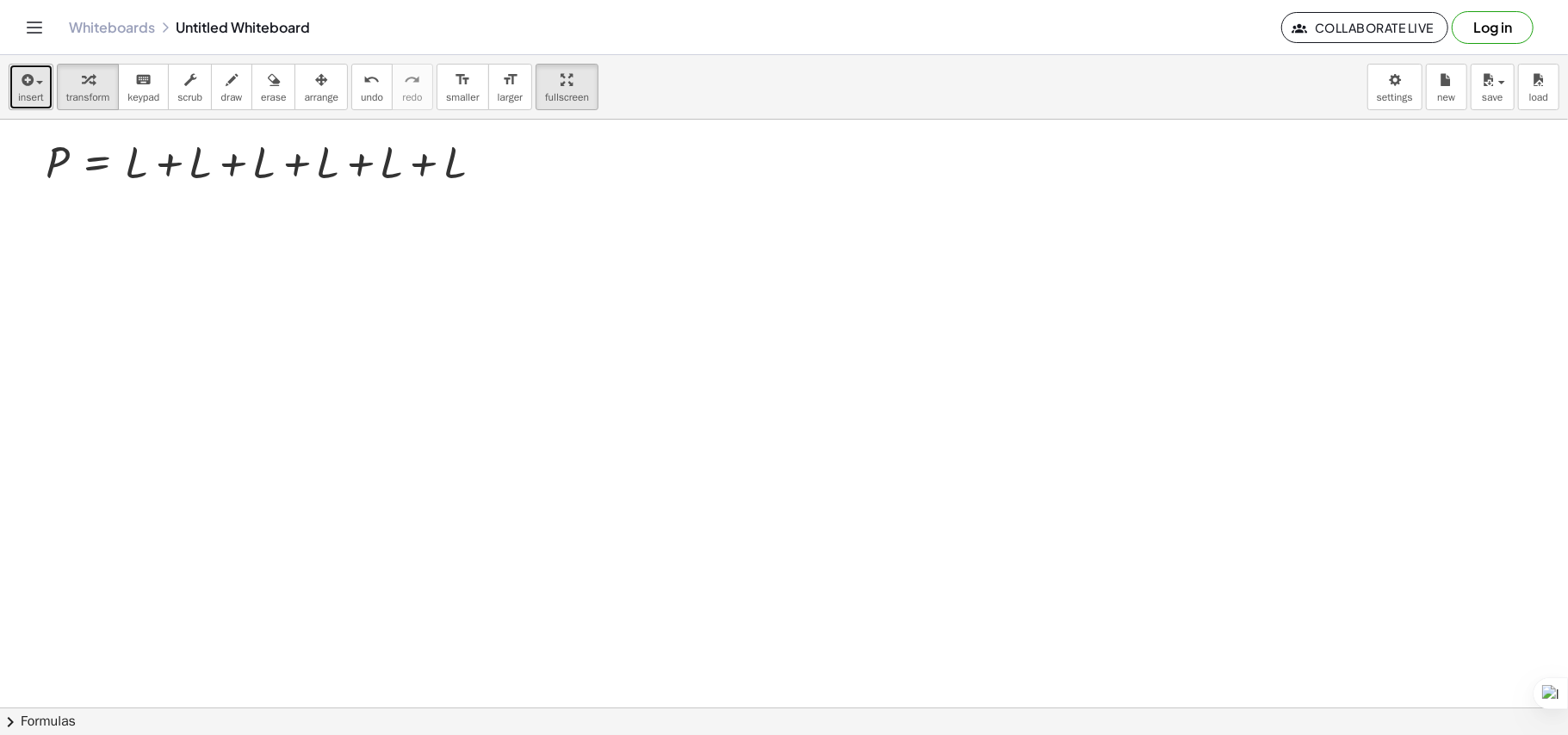 click at bounding box center (40, 83) 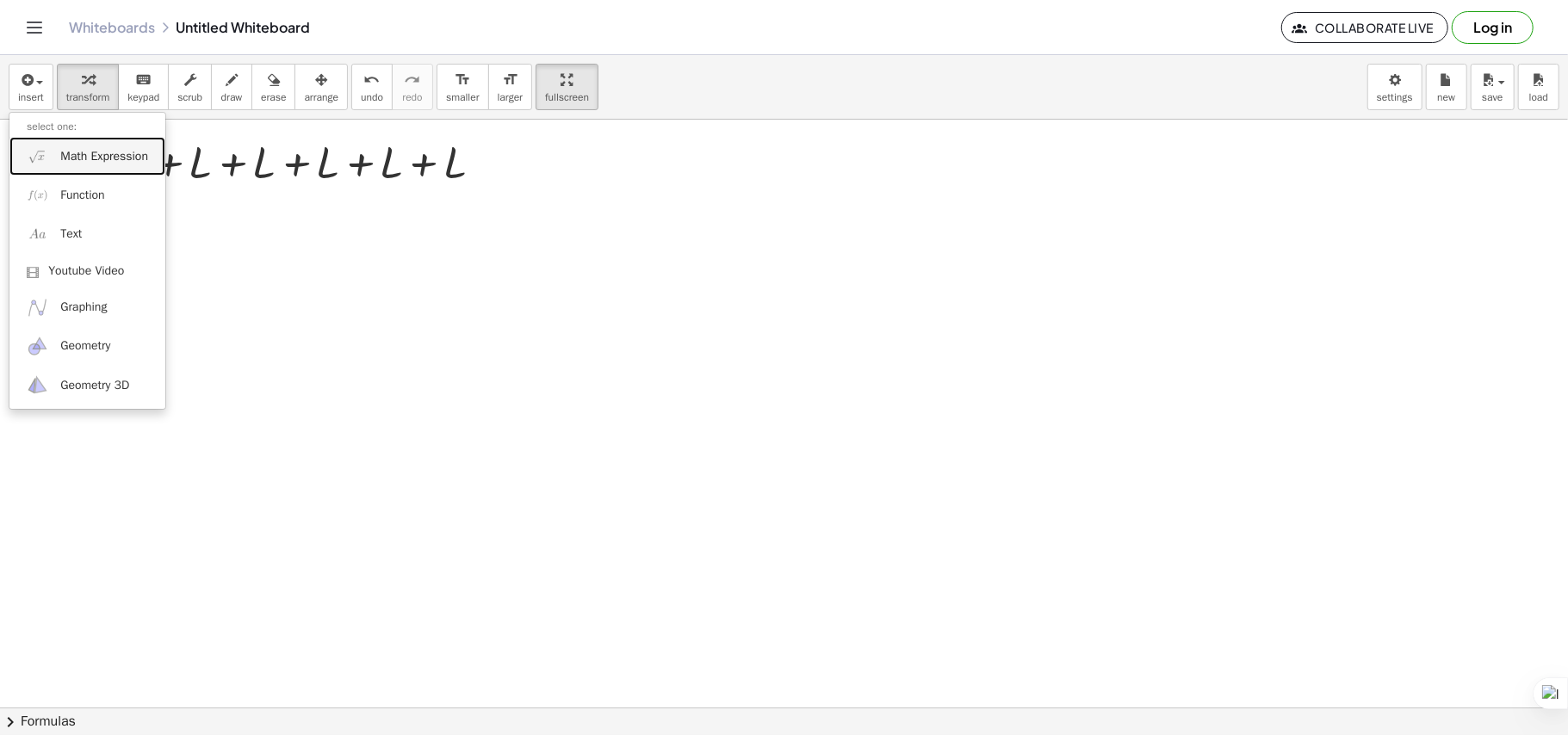 click on "Math Expression" at bounding box center (87, 156) 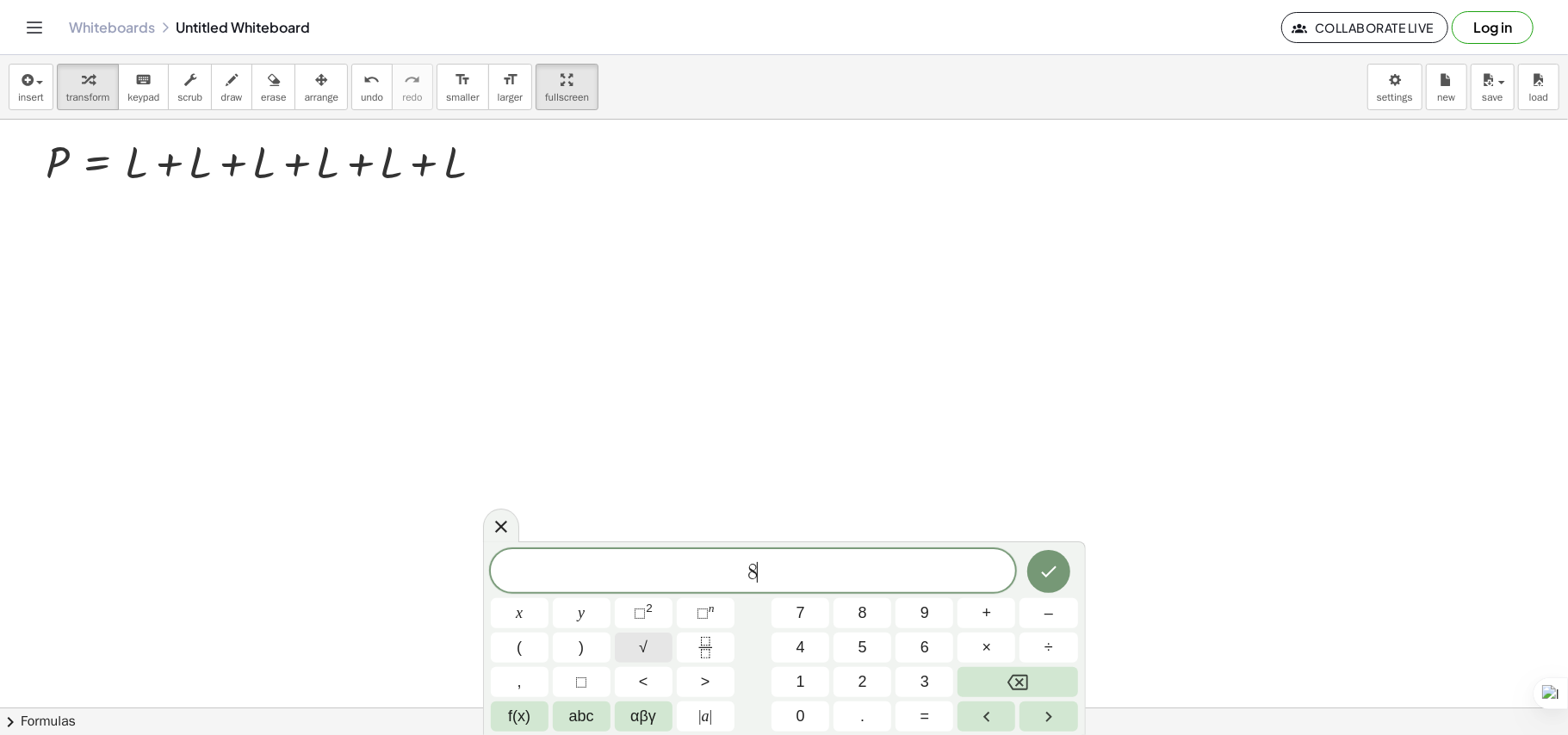 click on "√" at bounding box center [643, 647] 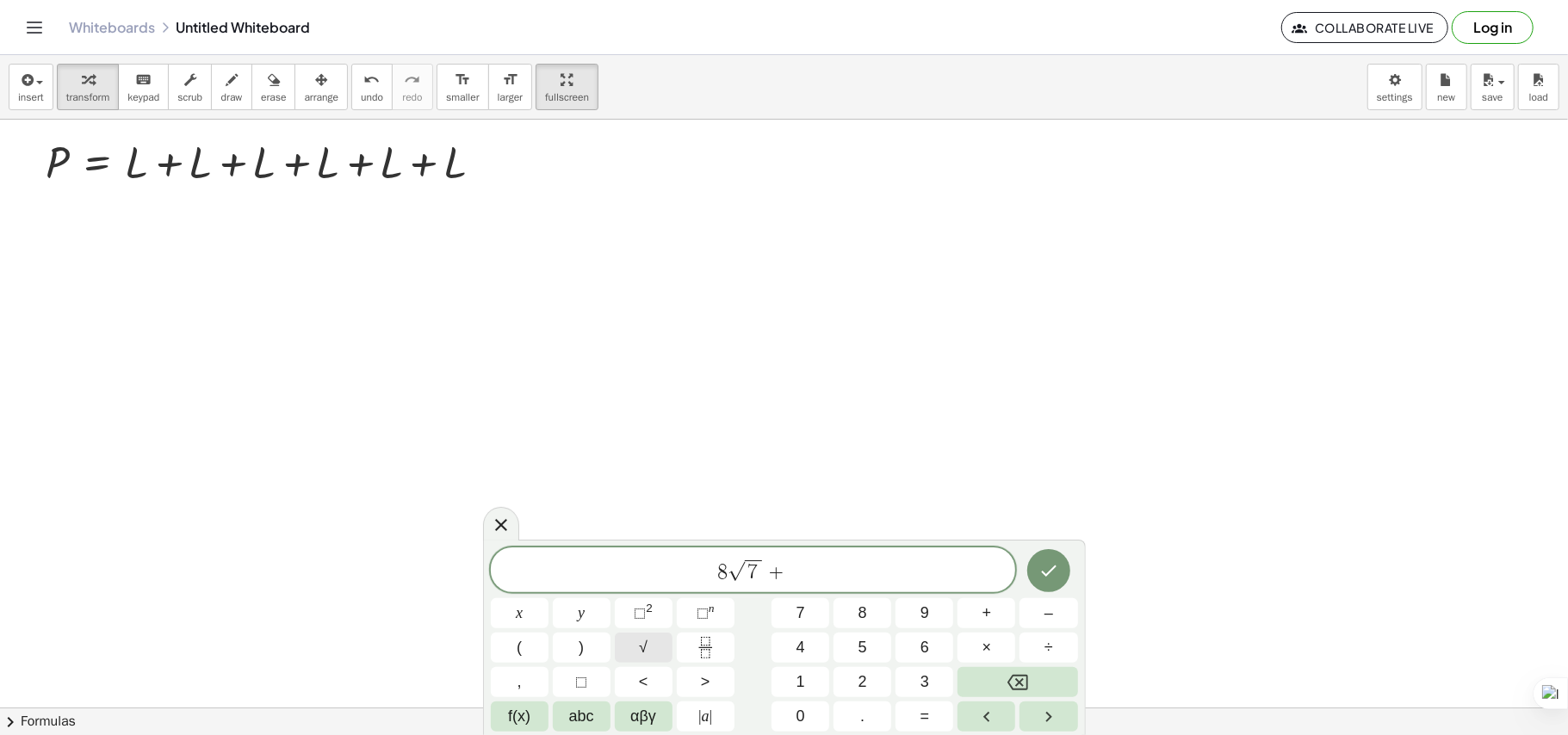 click on "√" at bounding box center (643, 647) 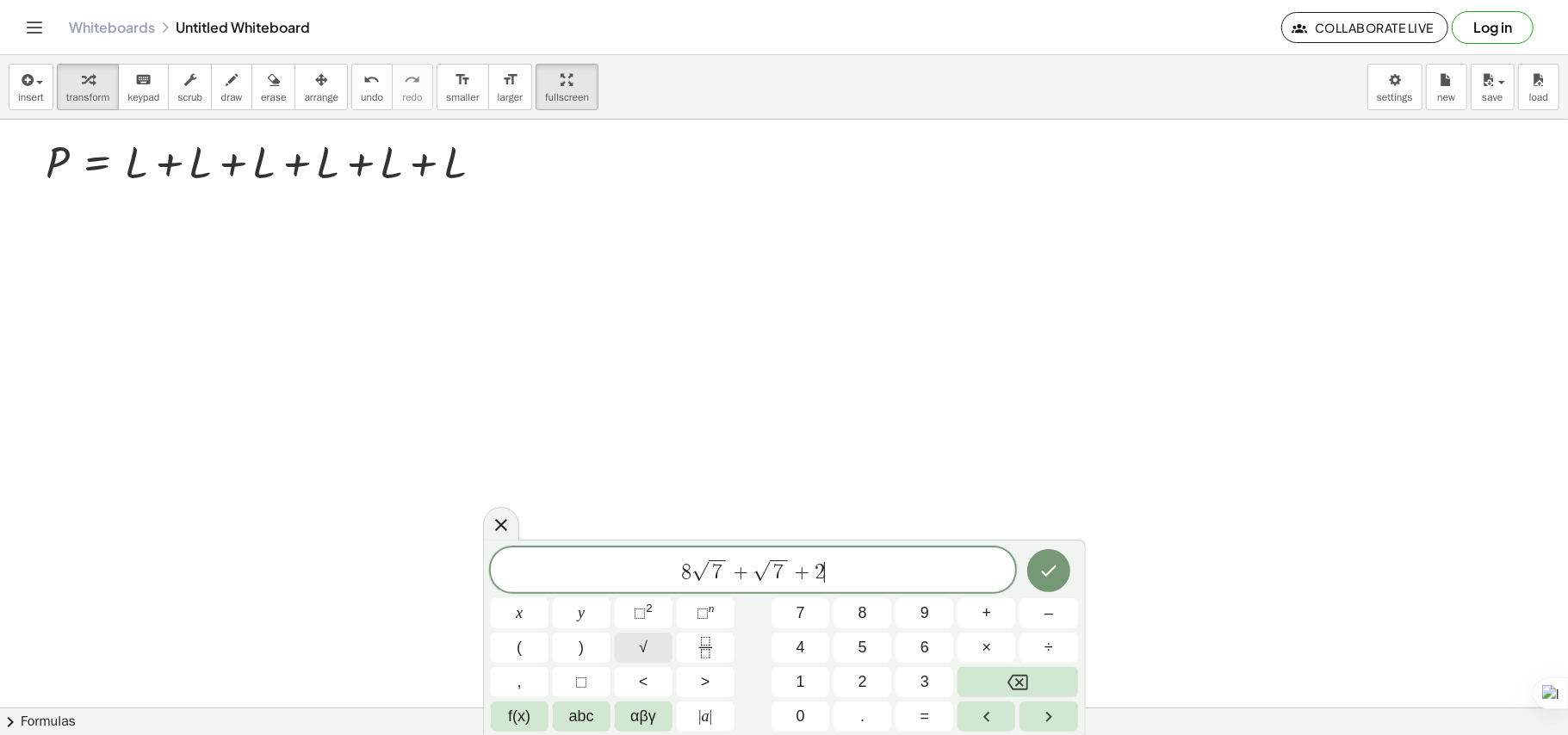 click on "√" at bounding box center (643, 647) 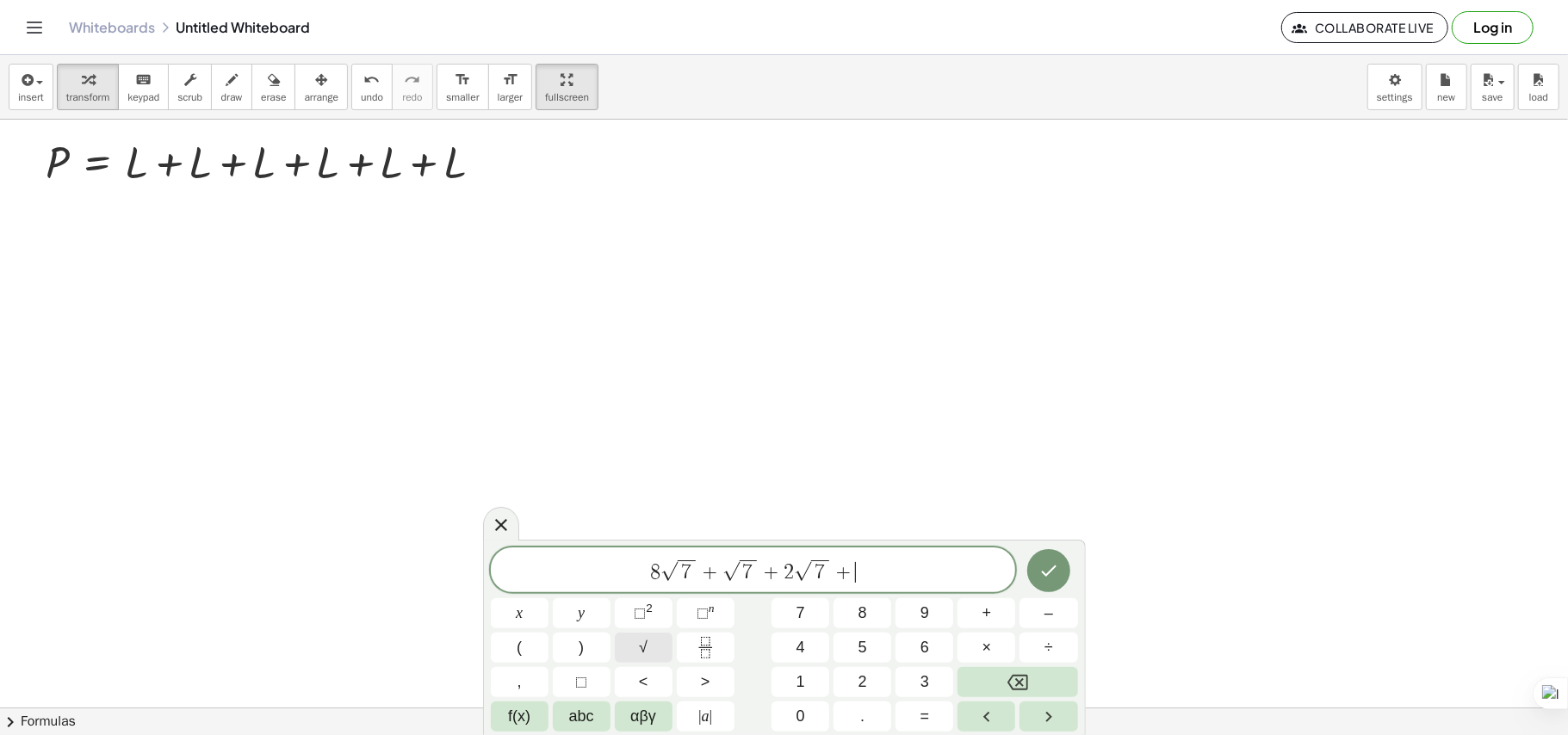 click on "√" at bounding box center [643, 647] 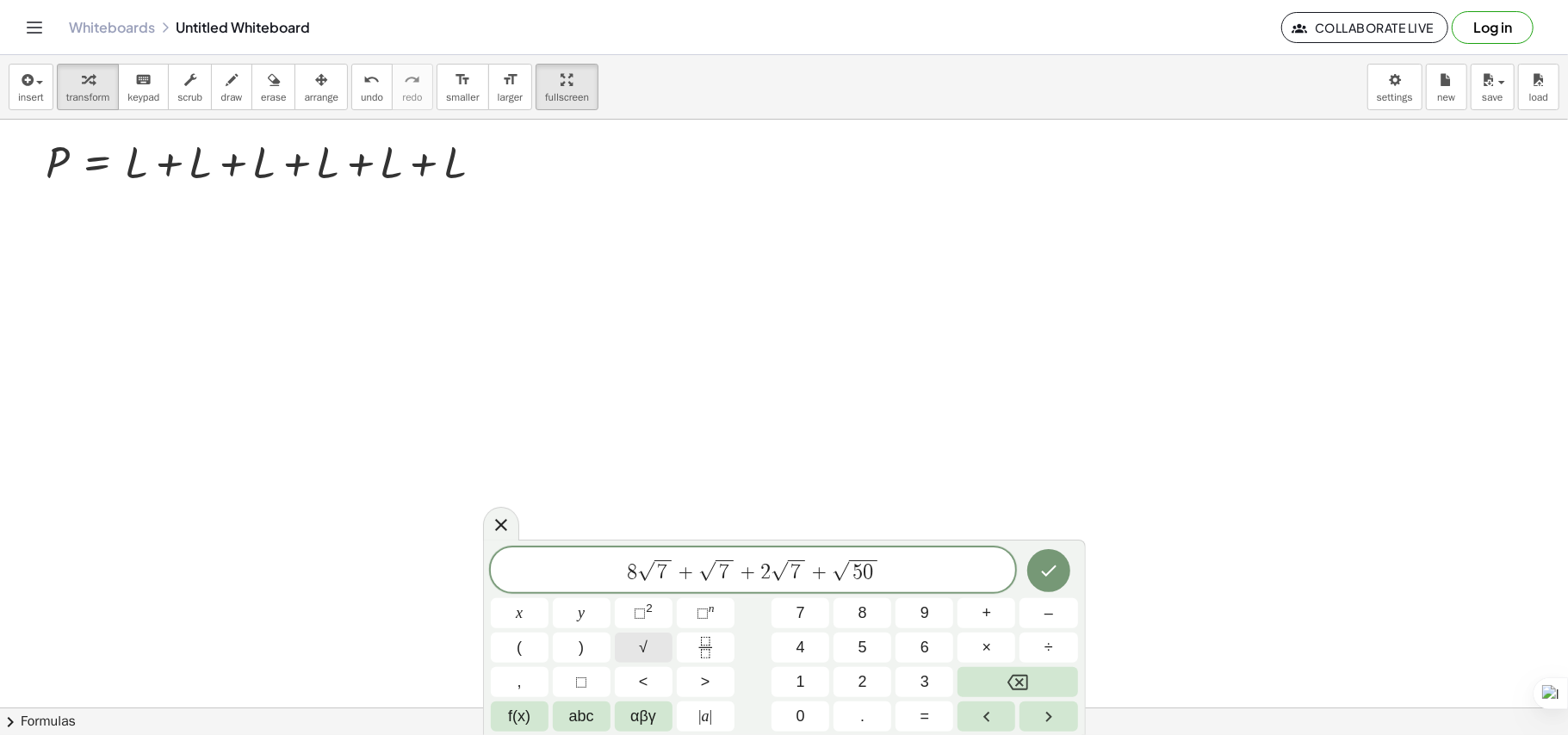 click on "√" at bounding box center [643, 647] 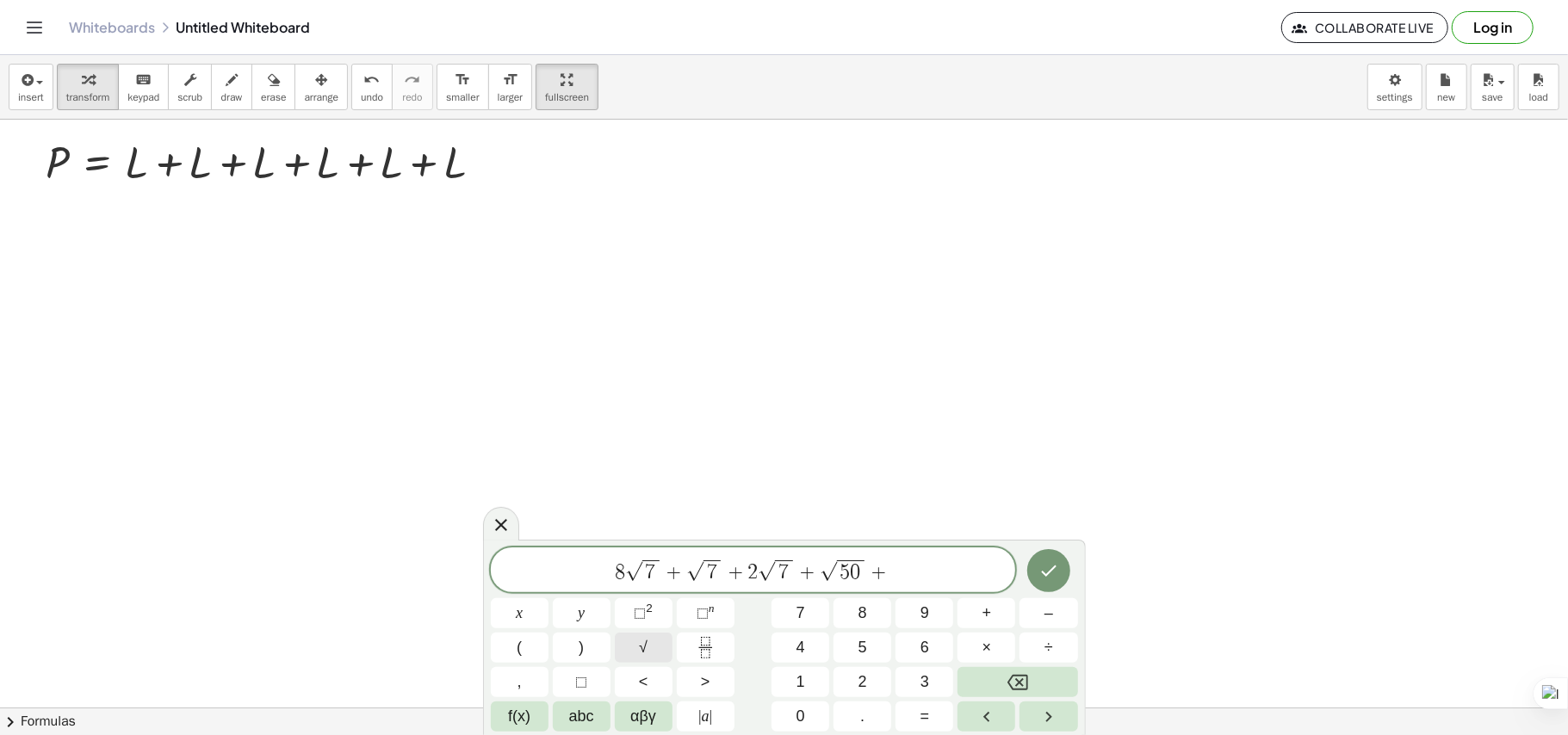 click on "√" at bounding box center [643, 647] 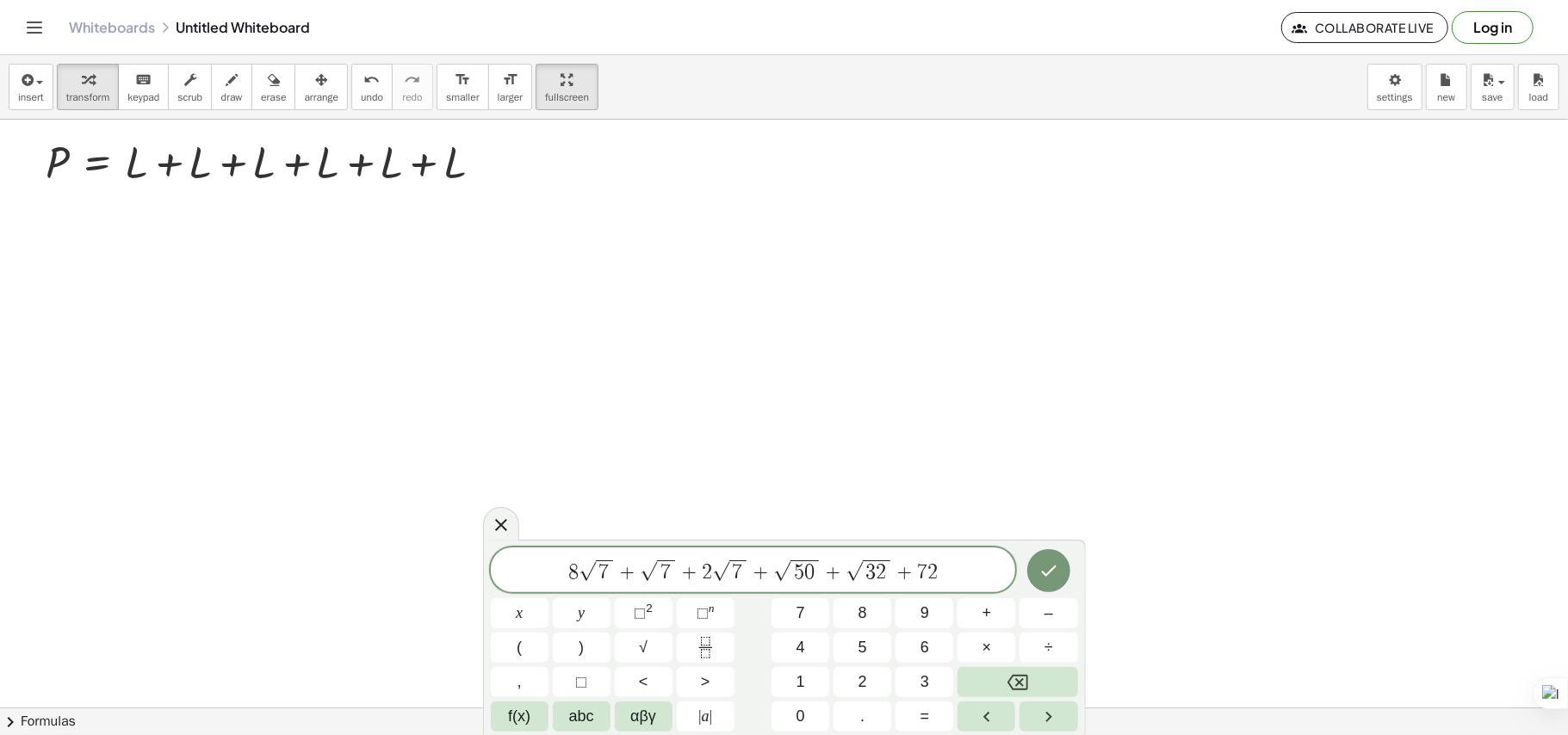 click on "7" at bounding box center [922, 572] 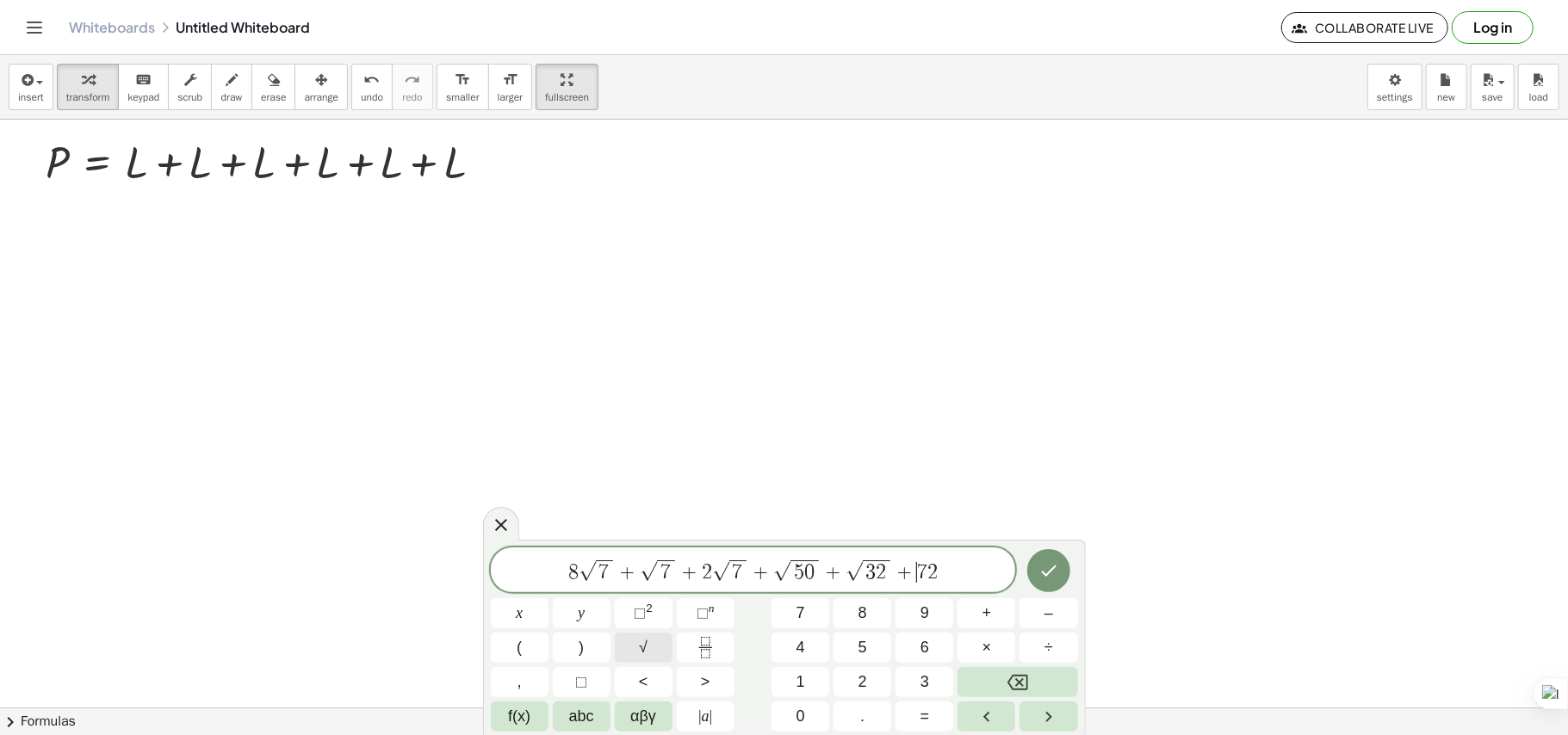 click on "√" at bounding box center (643, 647) 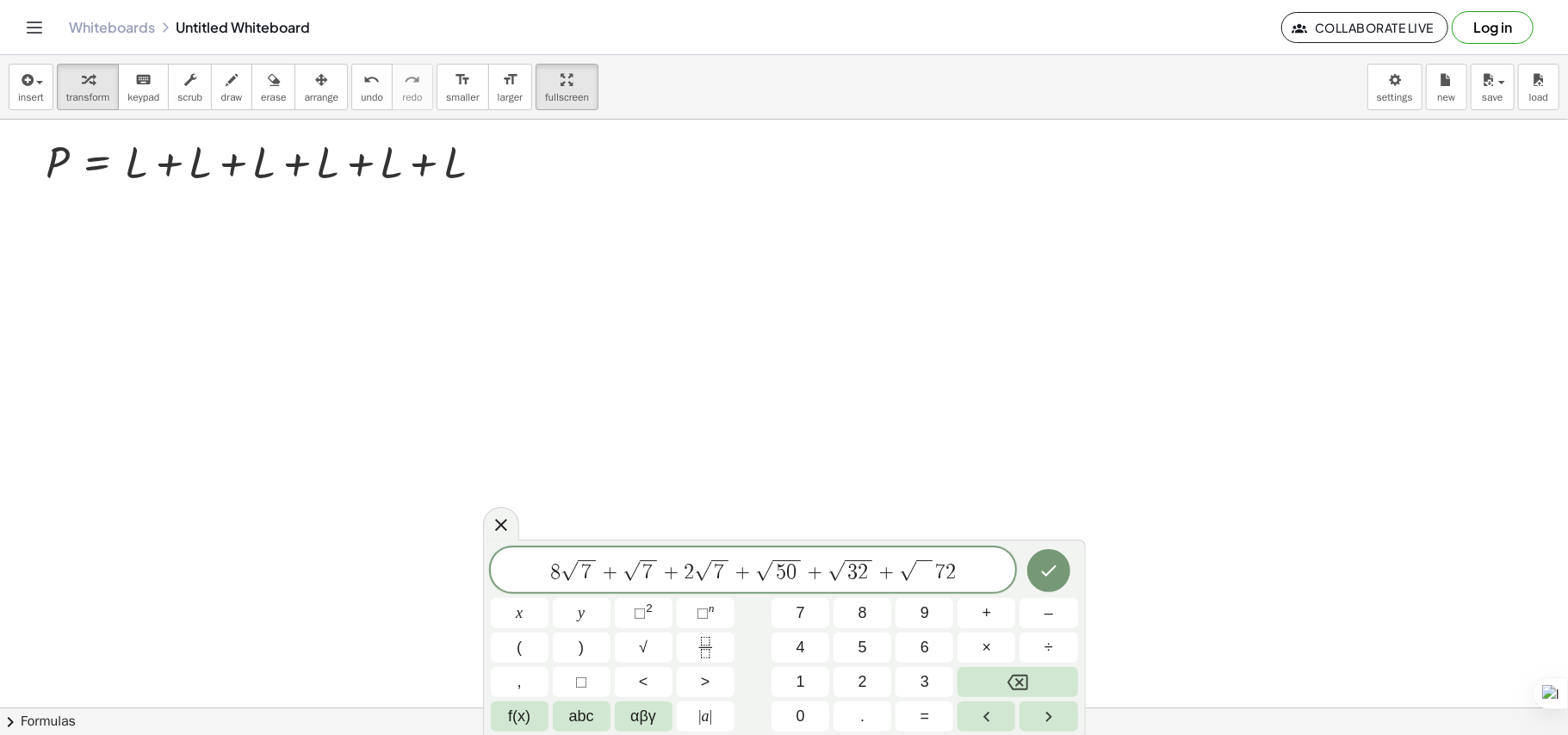 click on "8 √ 7 + √ 7 + 2 √ 7 + √ 5 0 + √ 3 2 + √ ​ 7 2" at bounding box center [753, 571] 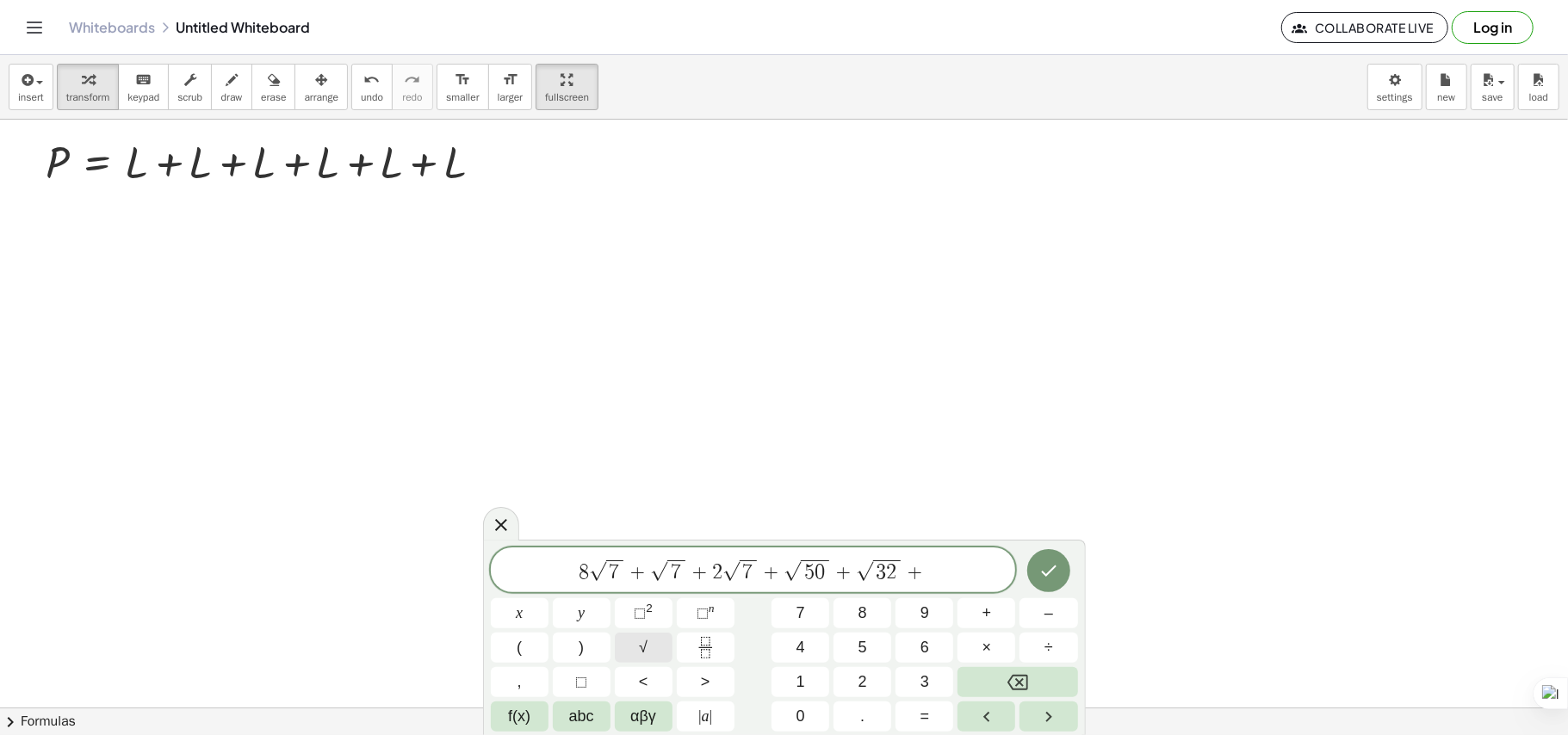 click on "√" at bounding box center [643, 647] 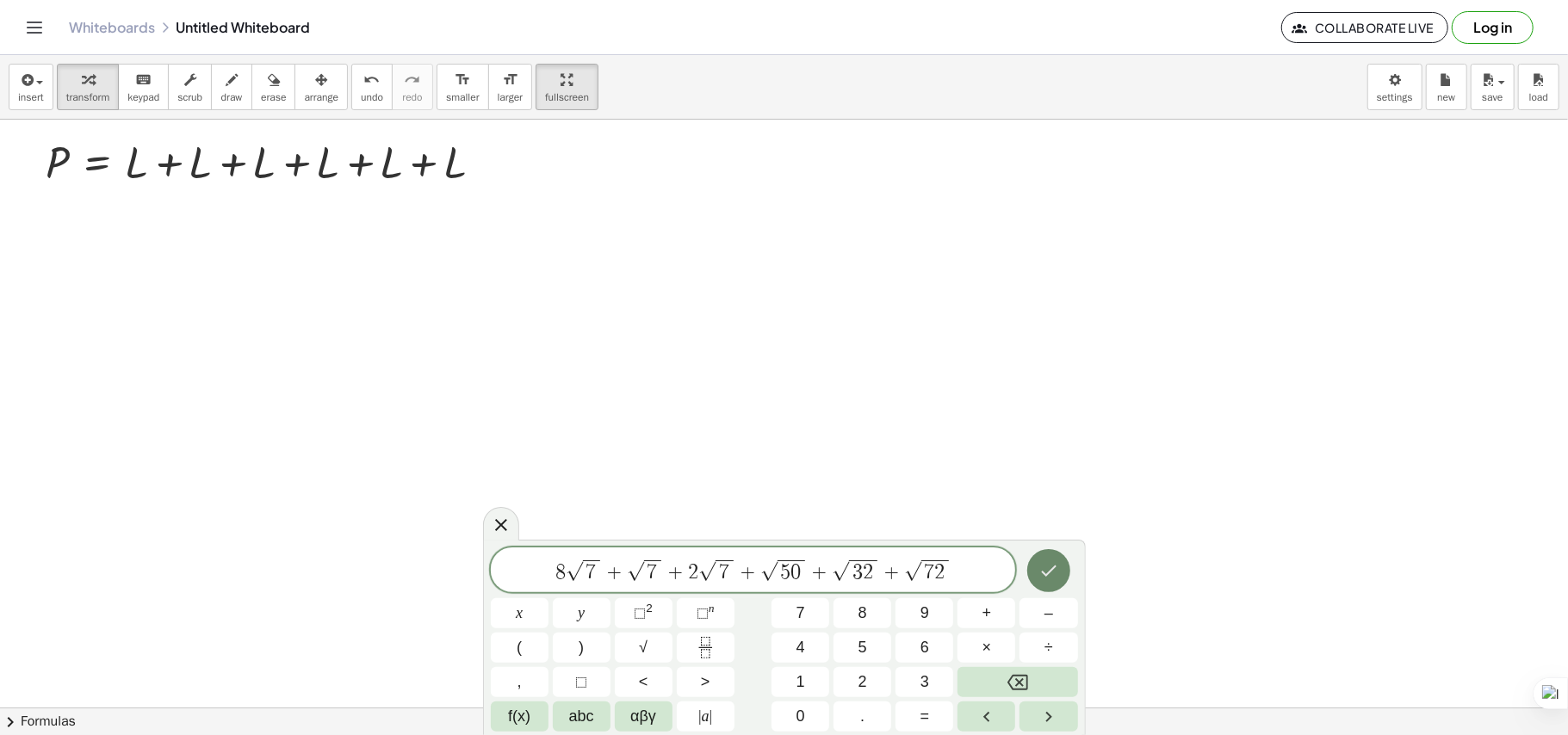 click 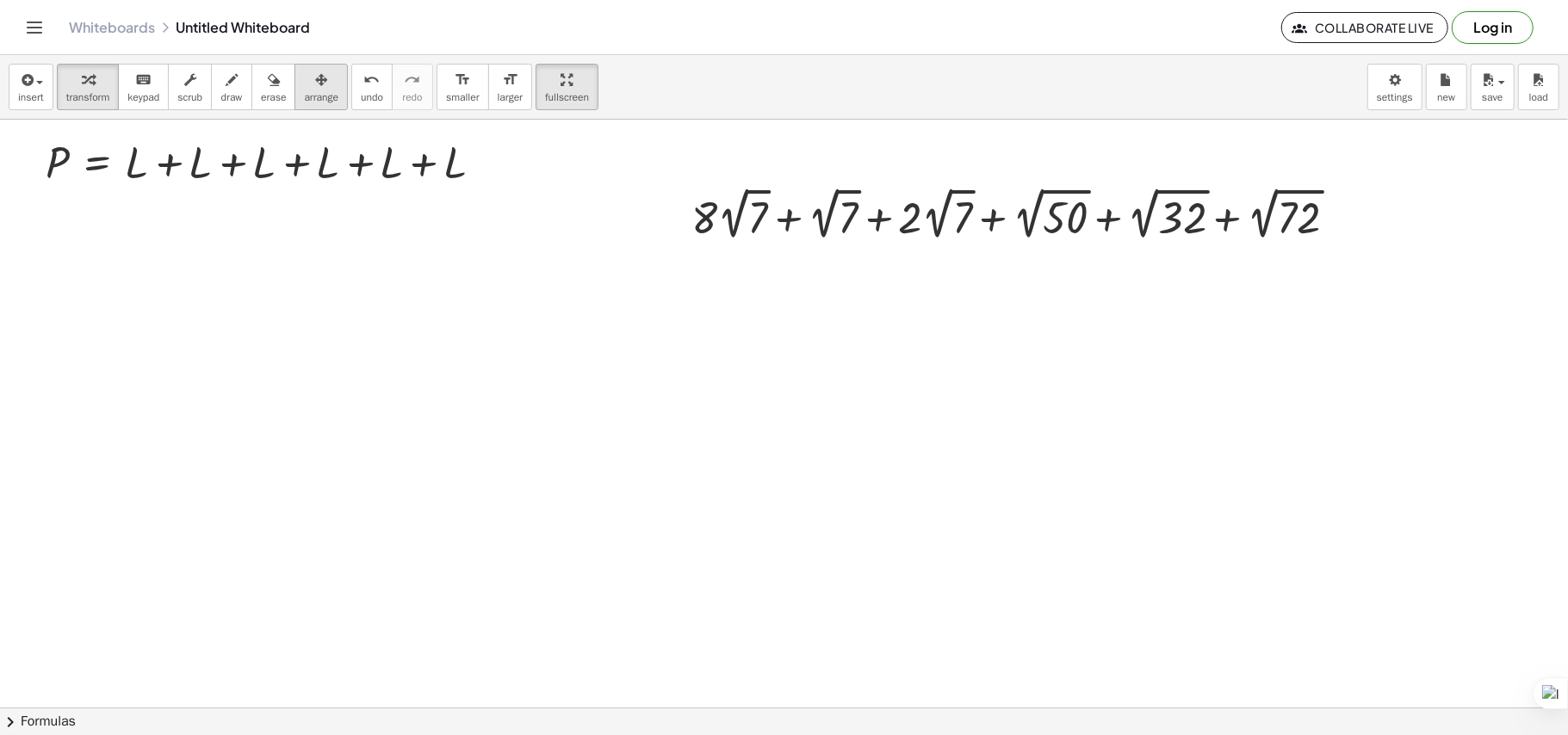 click at bounding box center (321, 80) 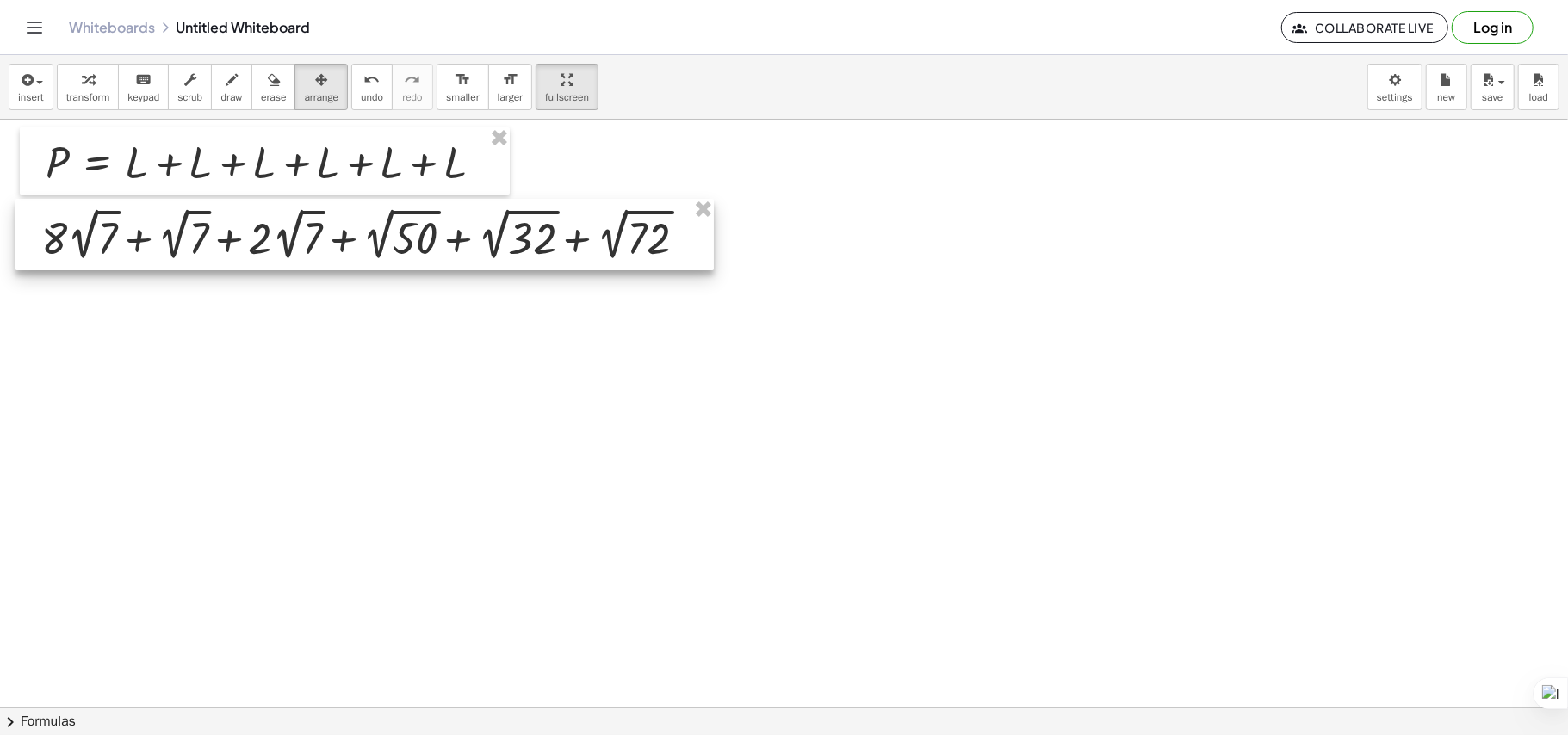 drag, startPoint x: 899, startPoint y: 190, endPoint x: 249, endPoint y: 211, distance: 650.33914 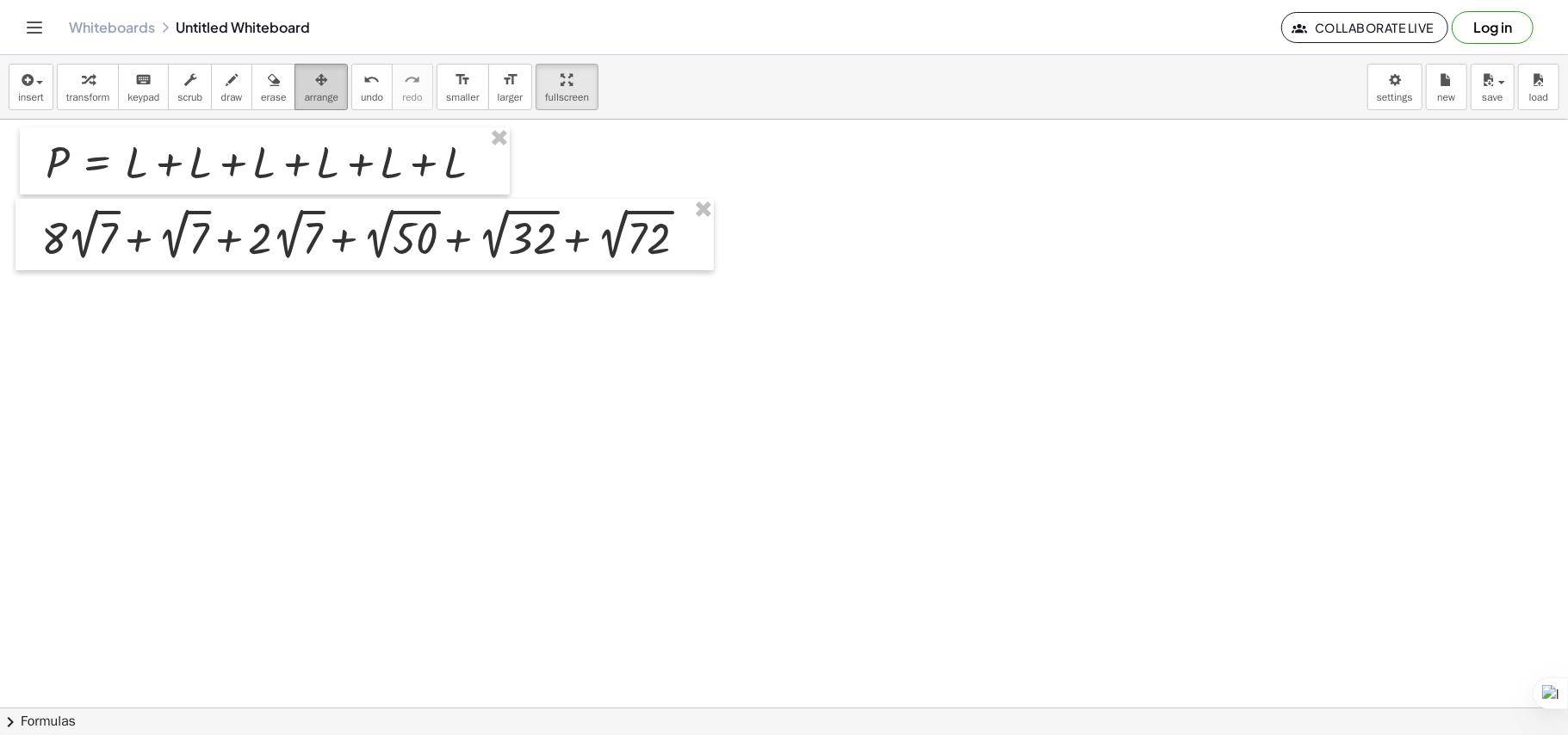 click on "arrange" at bounding box center [321, 87] 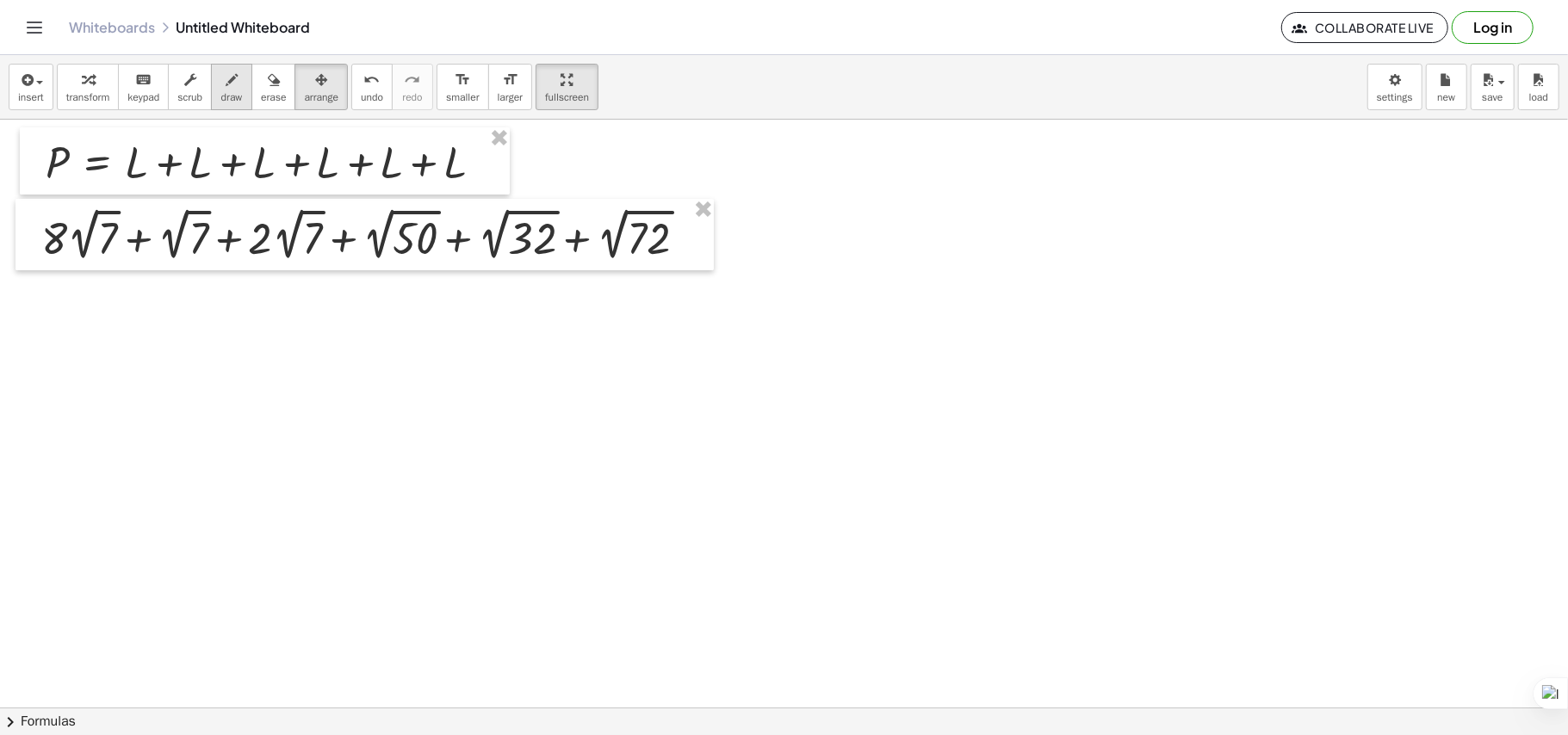 click at bounding box center (232, 80) 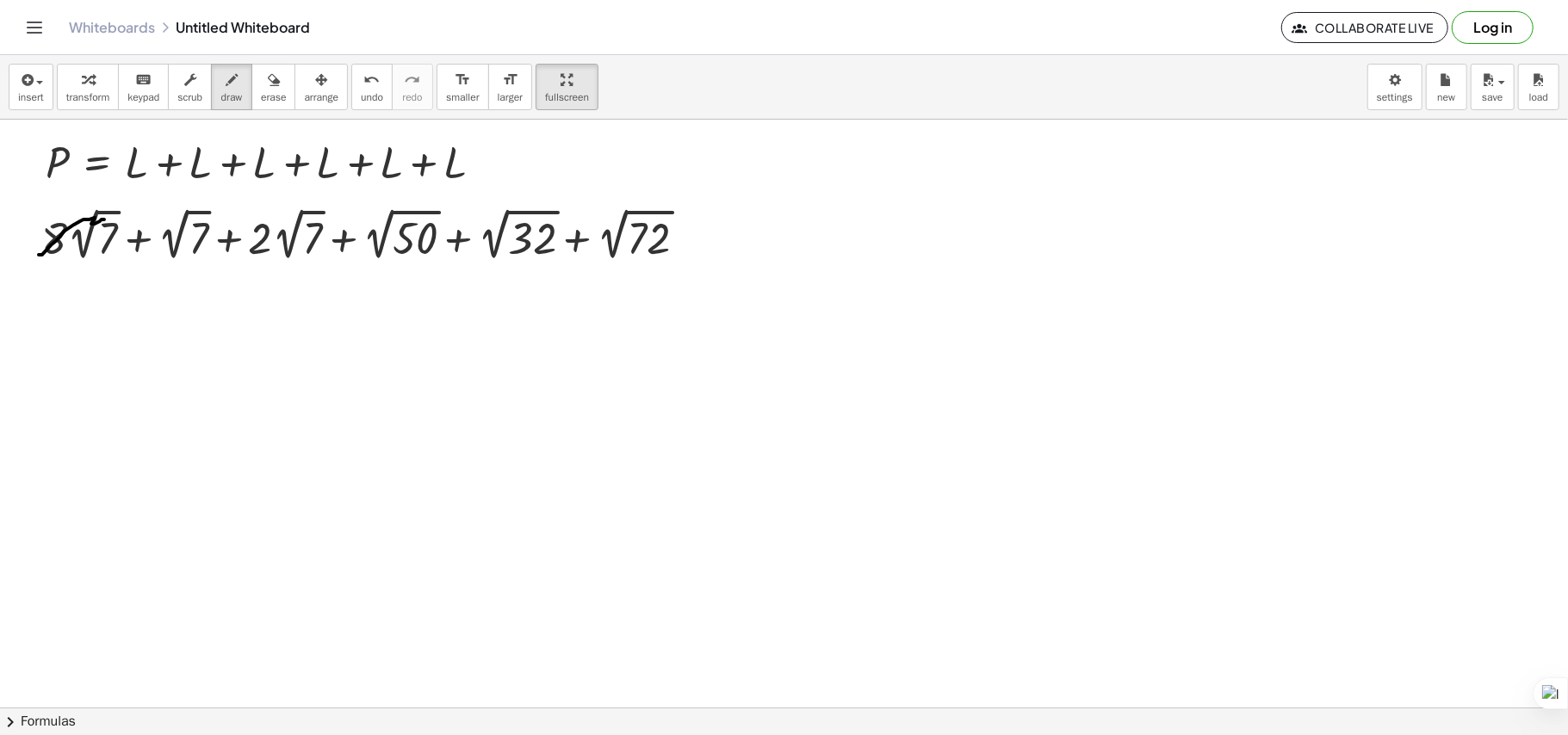 drag, startPoint x: 39, startPoint y: 256, endPoint x: 104, endPoint y: 220, distance: 74.30343 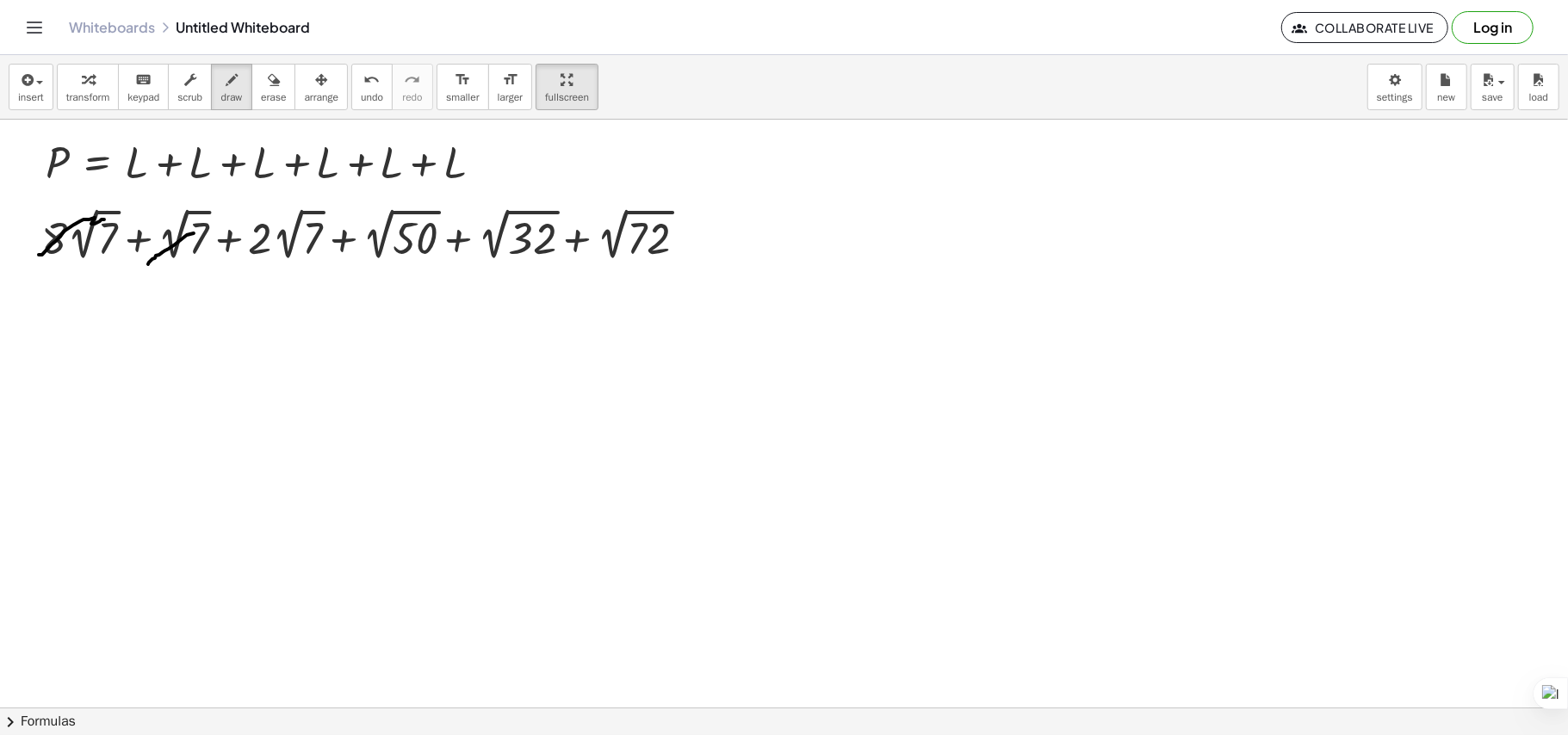 drag, startPoint x: 149, startPoint y: 263, endPoint x: 229, endPoint y: 210, distance: 95.96353 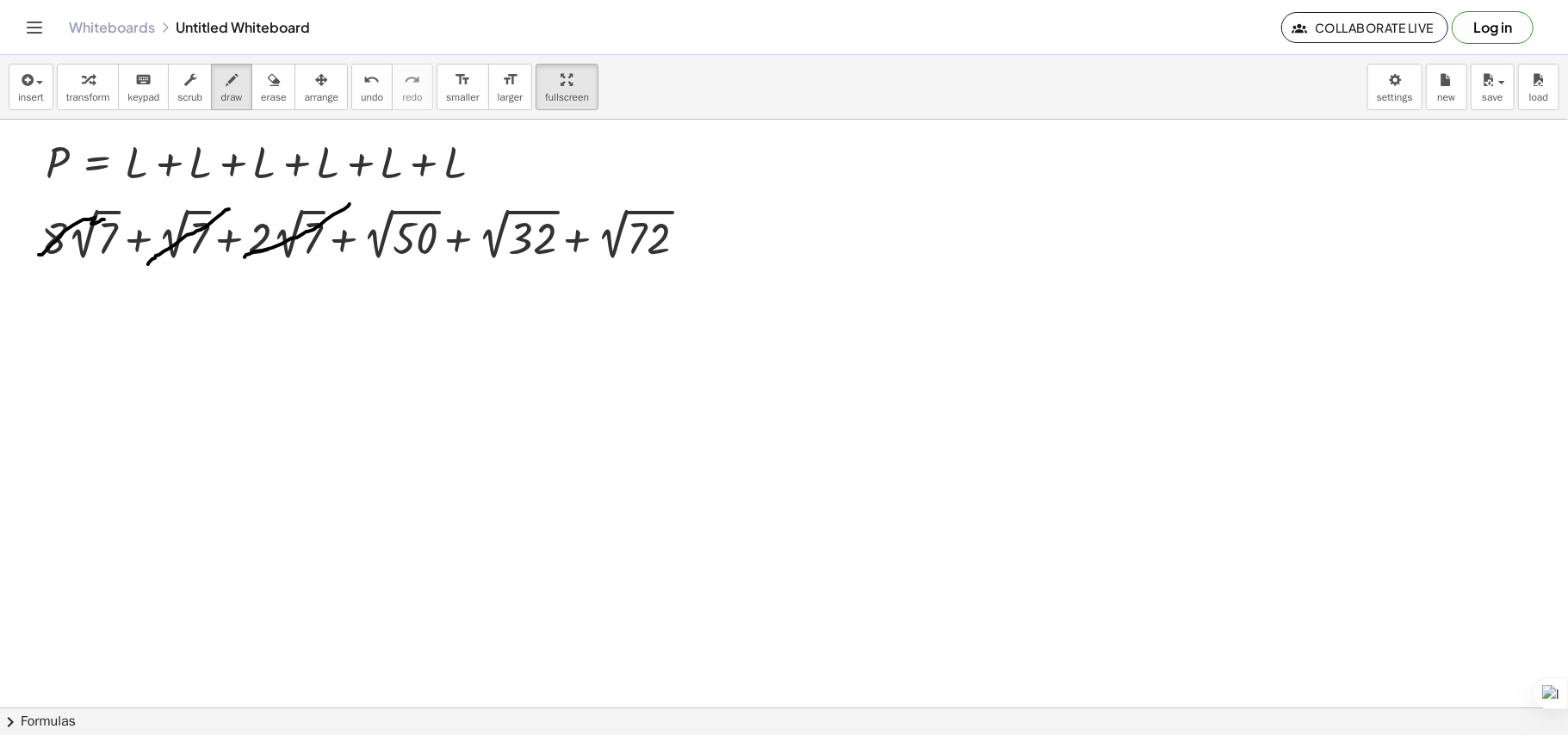 drag, startPoint x: 245, startPoint y: 258, endPoint x: 350, endPoint y: 205, distance: 117.61803 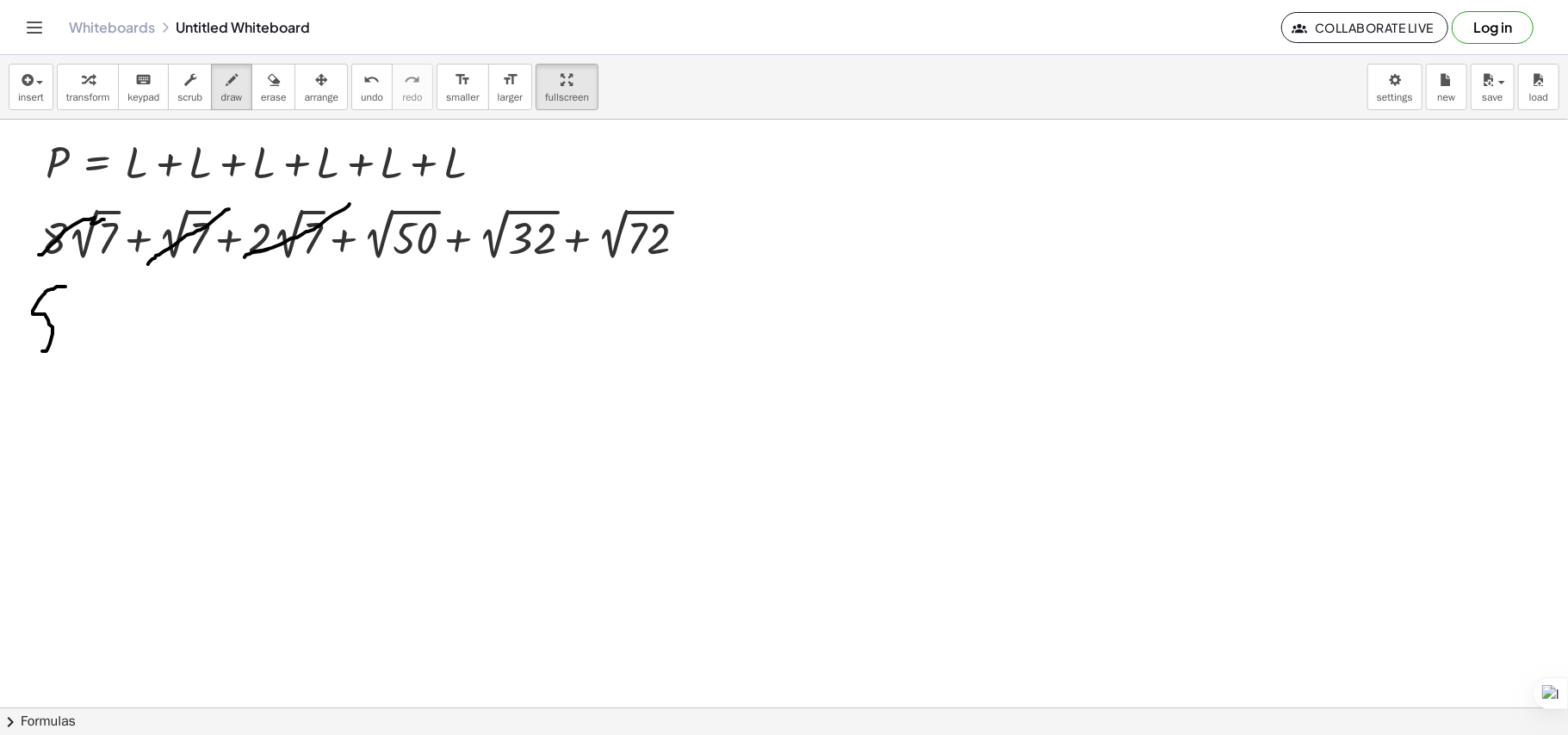 drag, startPoint x: 65, startPoint y: 287, endPoint x: 53, endPoint y: 325, distance: 39.849718 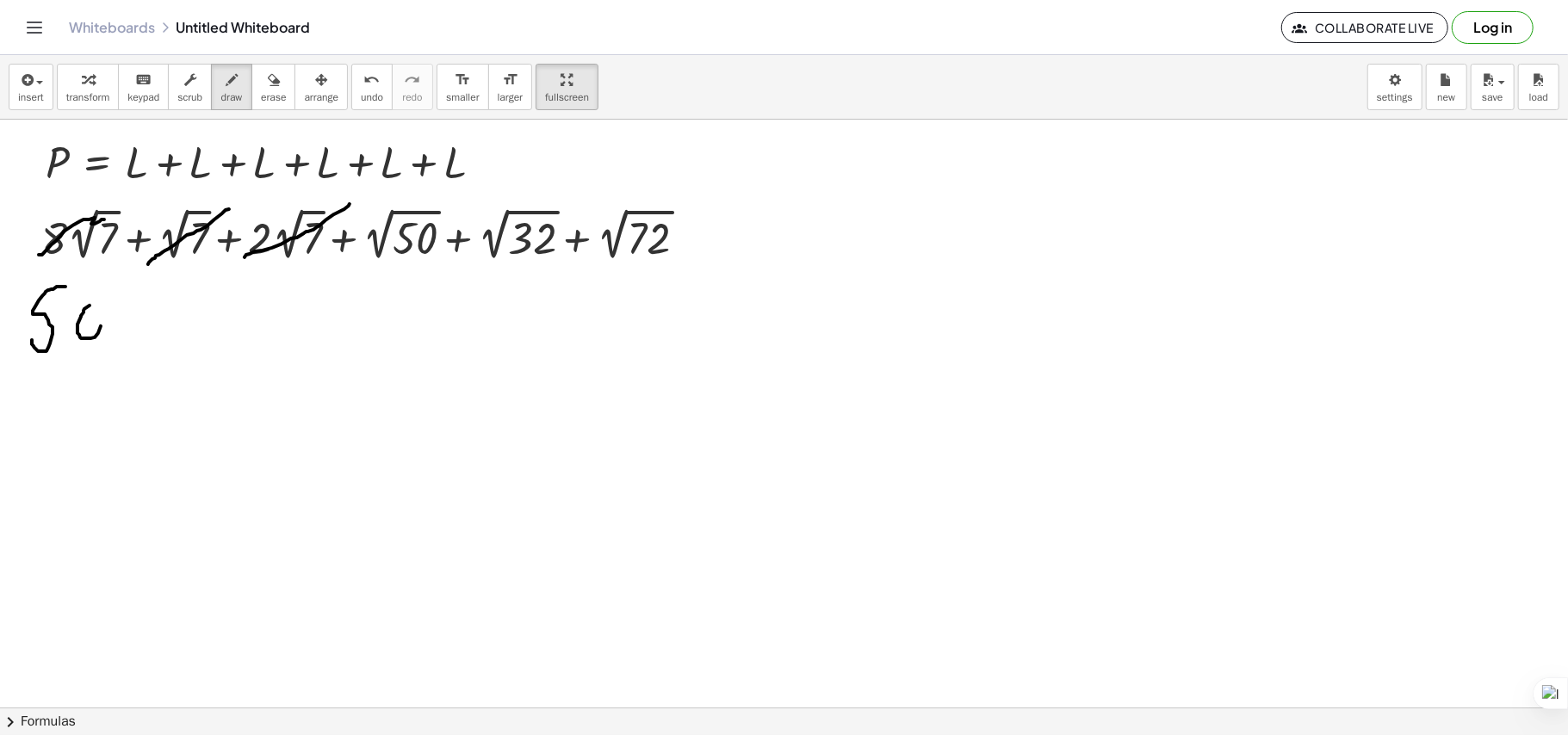 drag, startPoint x: 84, startPoint y: 313, endPoint x: 100, endPoint y: 305, distance: 17.888544 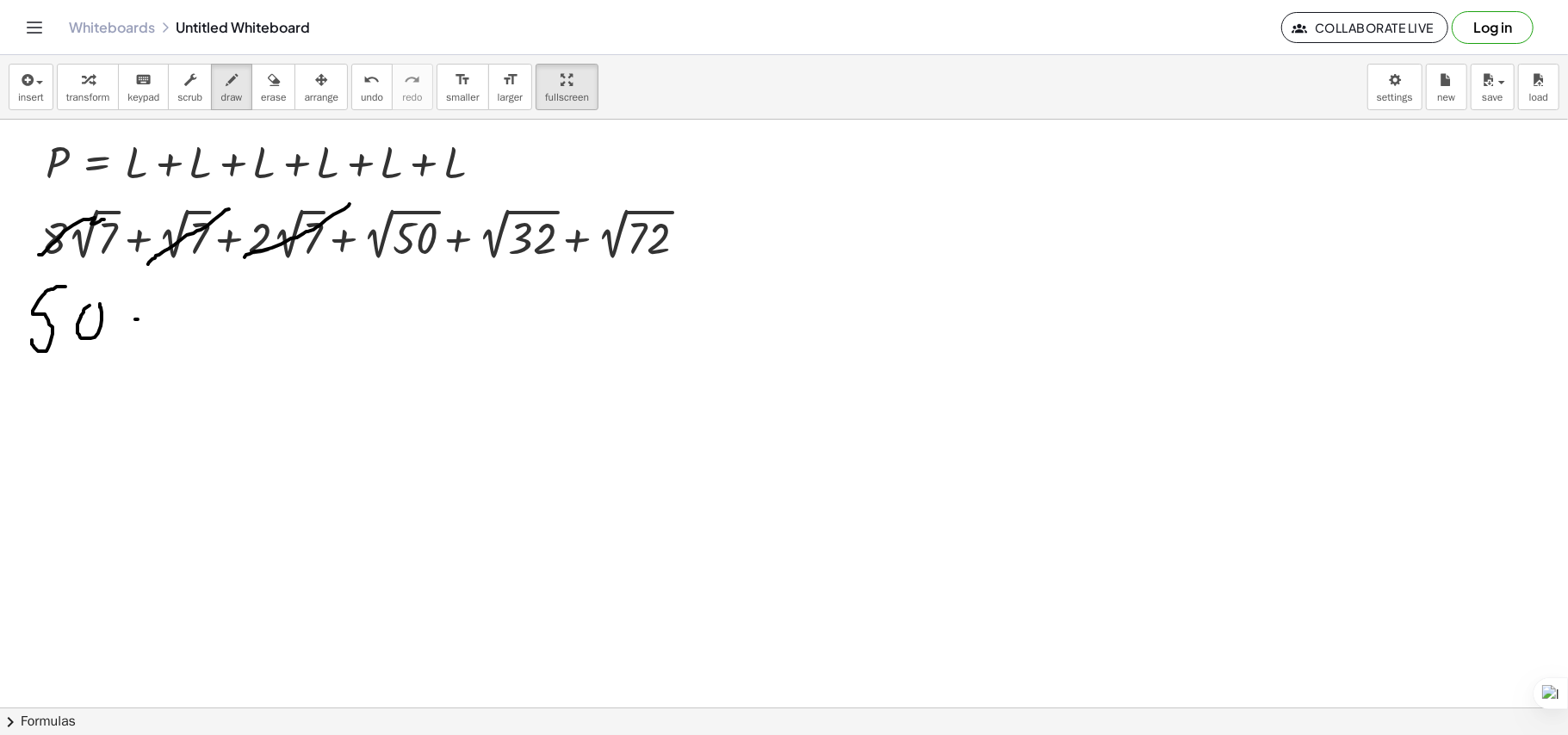 drag, startPoint x: 135, startPoint y: 320, endPoint x: 173, endPoint y: 306, distance: 40.496913 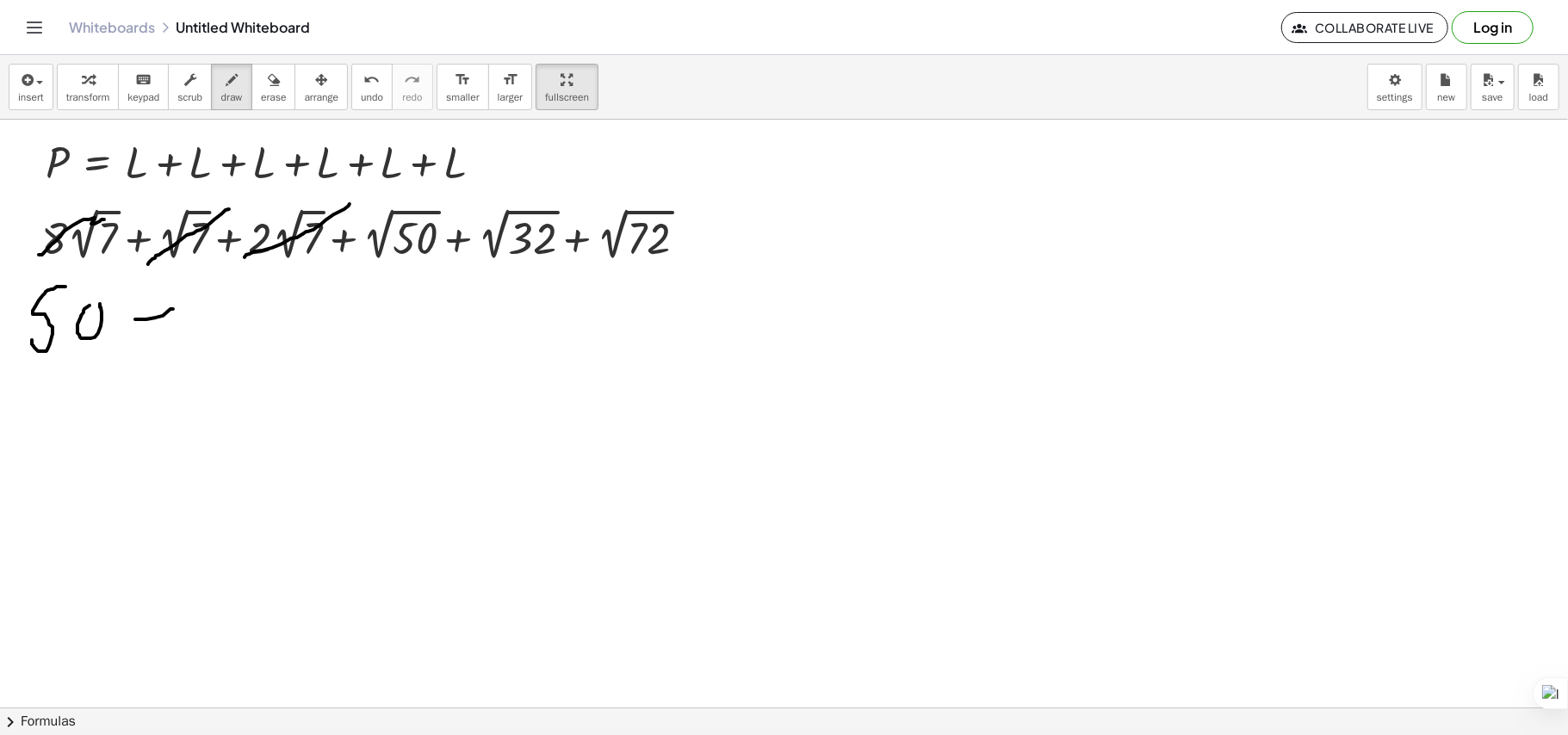 click at bounding box center [784, 707] 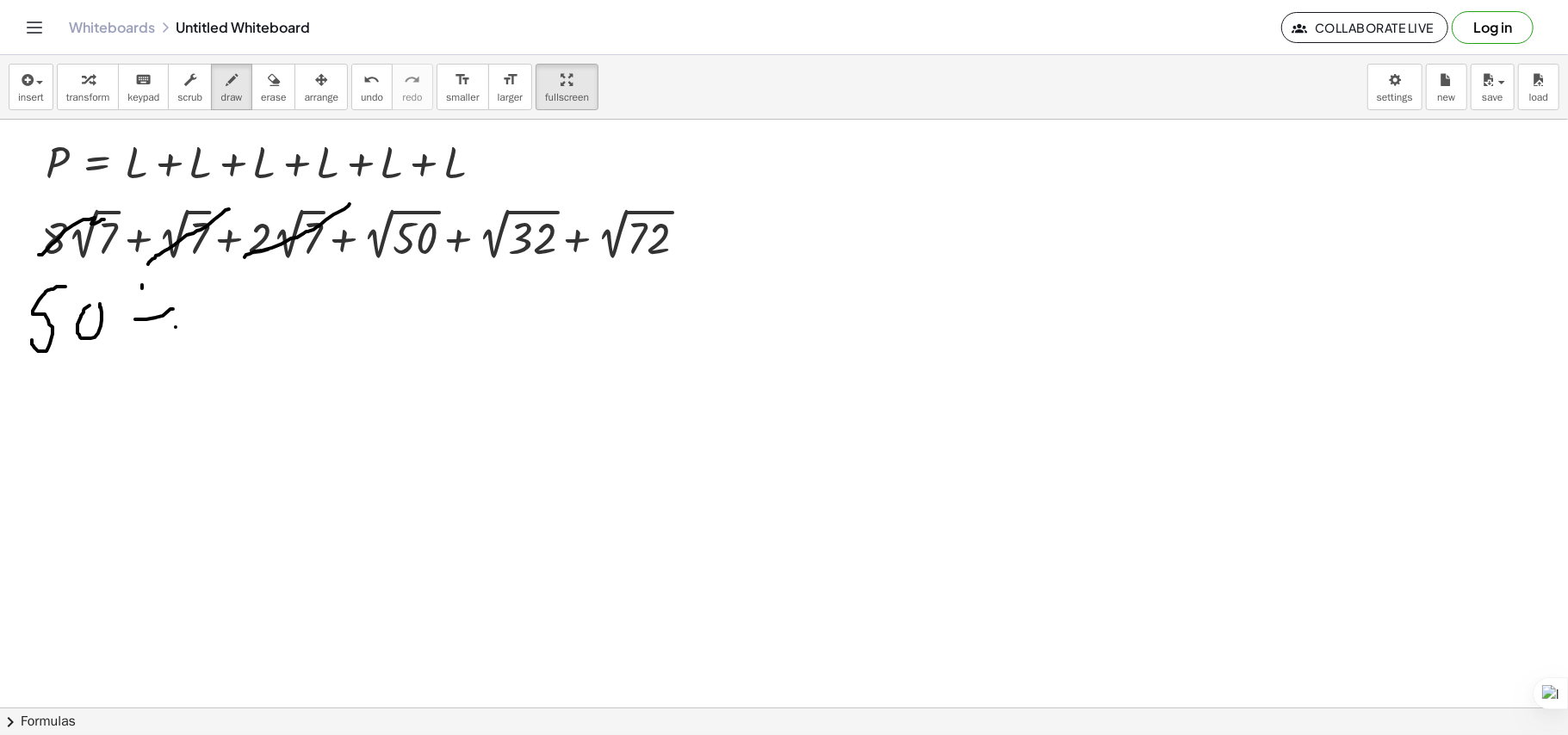 click at bounding box center (784, 707) 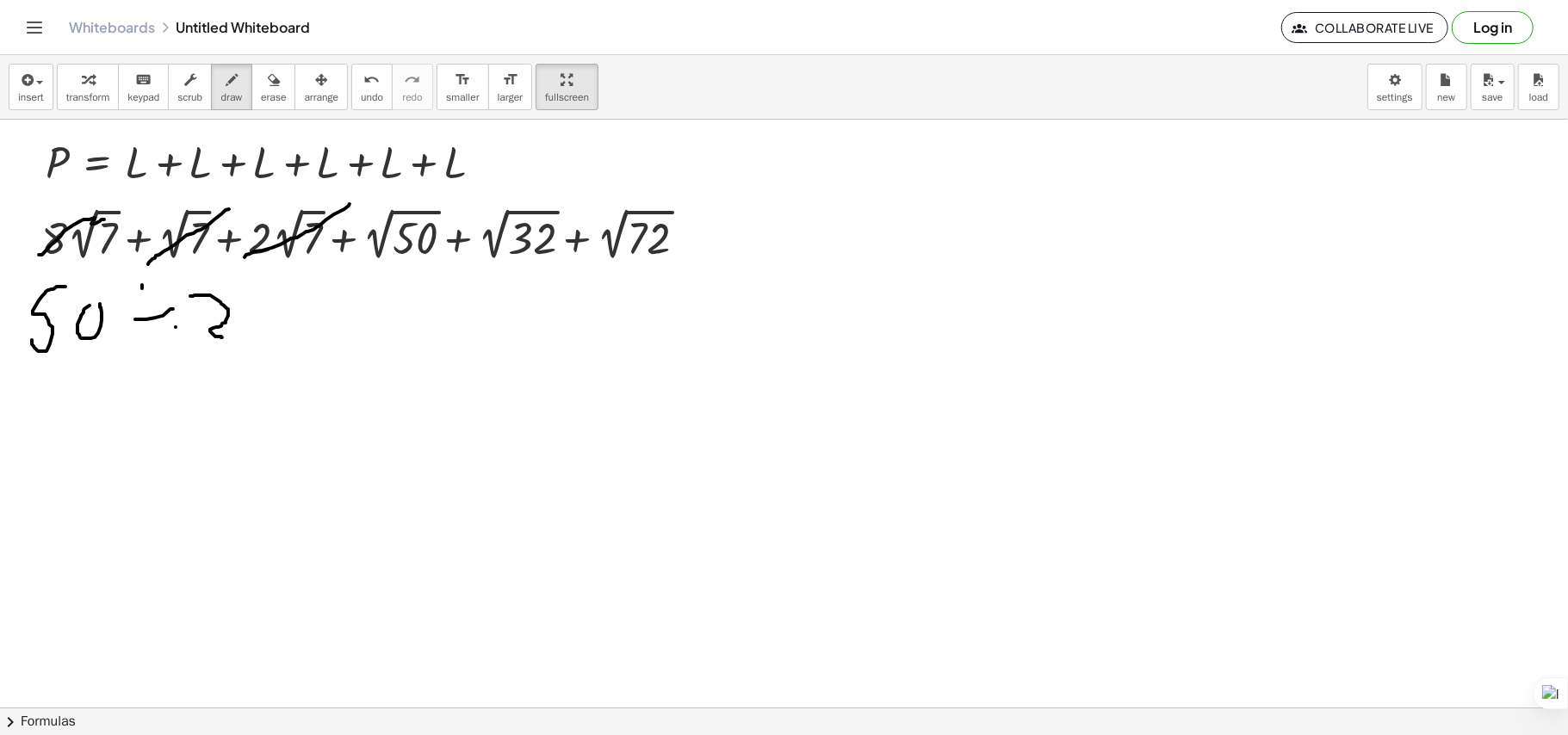 drag, startPoint x: 197, startPoint y: 296, endPoint x: 222, endPoint y: 338, distance: 48.877398 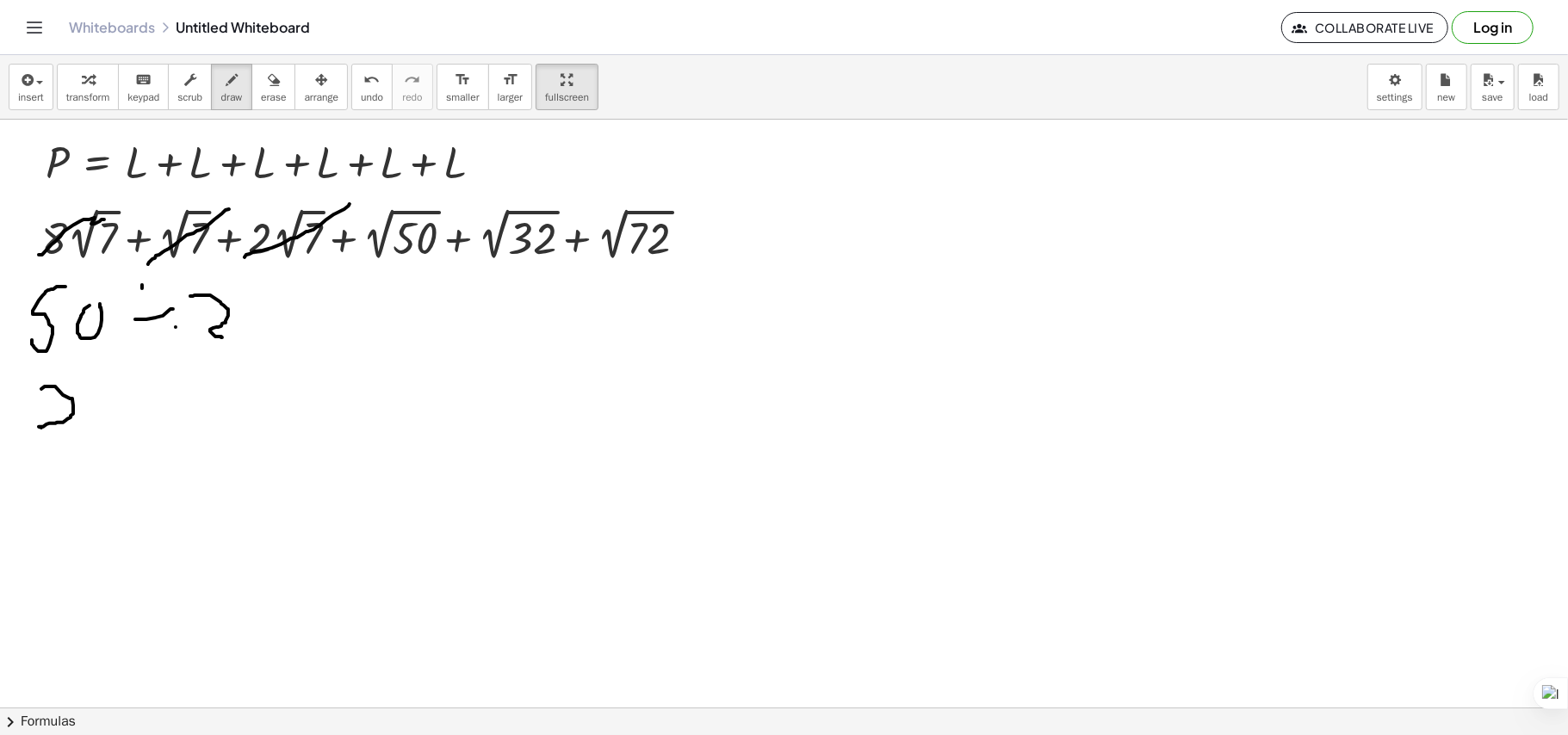 drag, startPoint x: 45, startPoint y: 387, endPoint x: 93, endPoint y: 404, distance: 50.921508 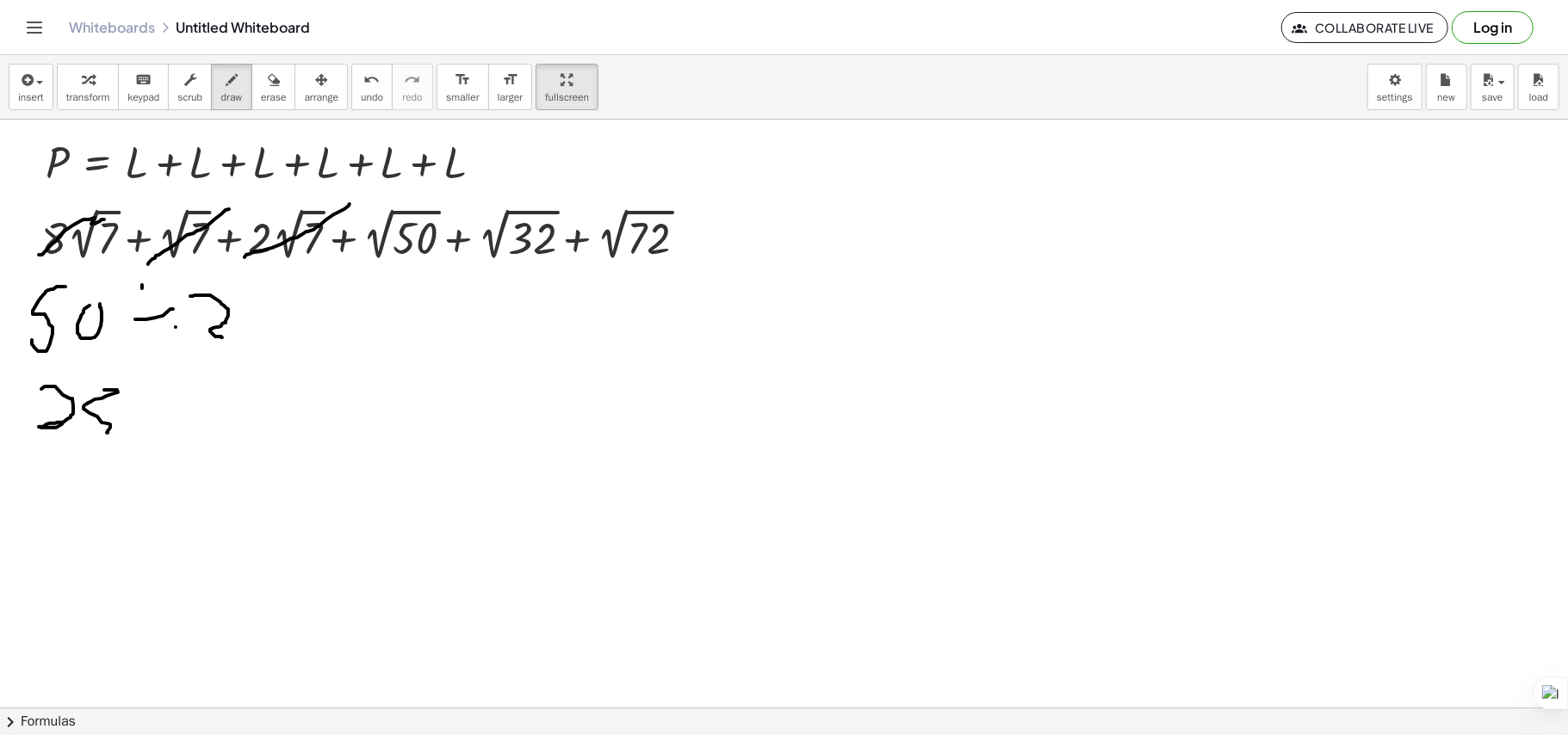 drag, startPoint x: 112, startPoint y: 391, endPoint x: 87, endPoint y: 427, distance: 43.8292 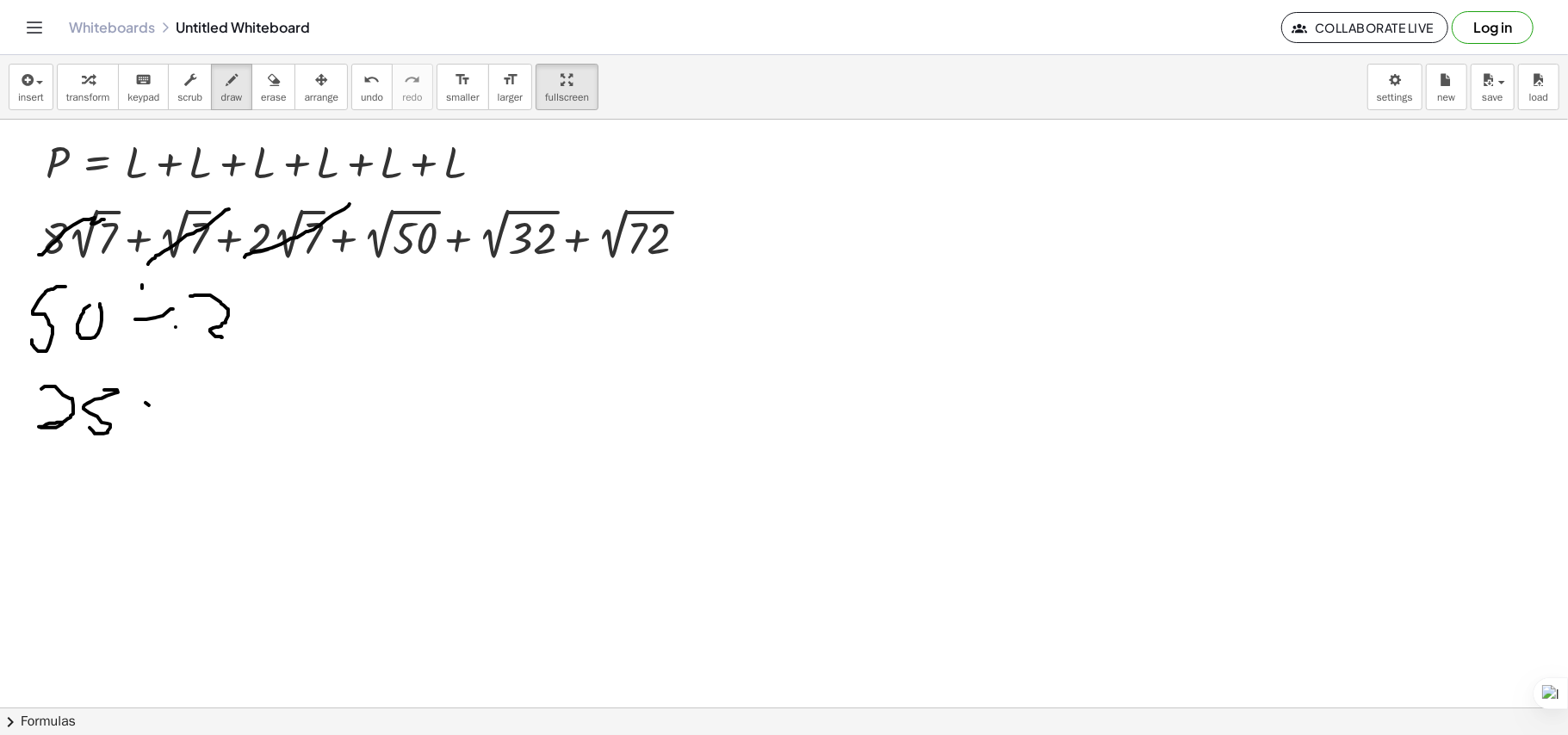 drag, startPoint x: 149, startPoint y: 406, endPoint x: 162, endPoint y: 413, distance: 15 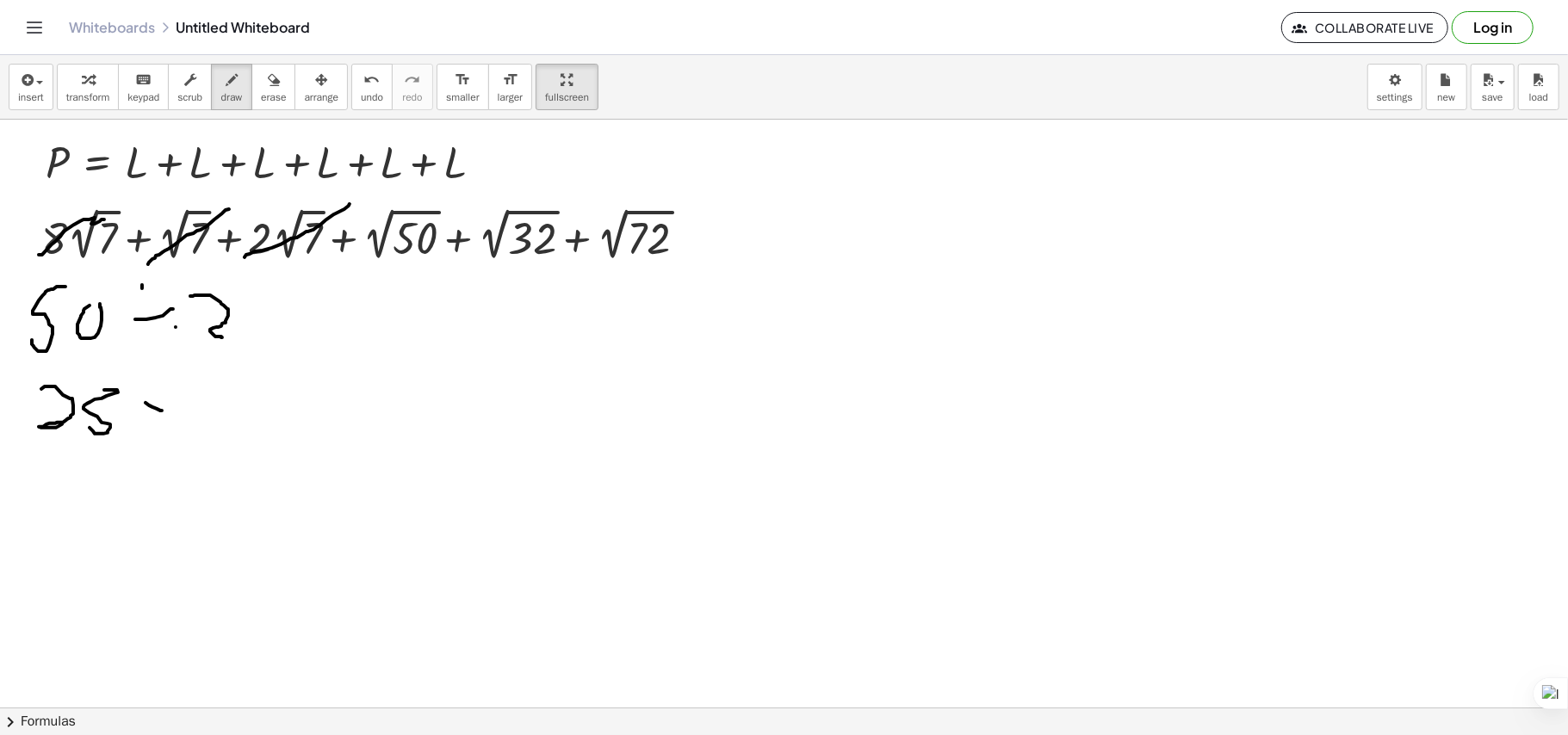 drag, startPoint x: 139, startPoint y: 420, endPoint x: 149, endPoint y: 420, distance: 10 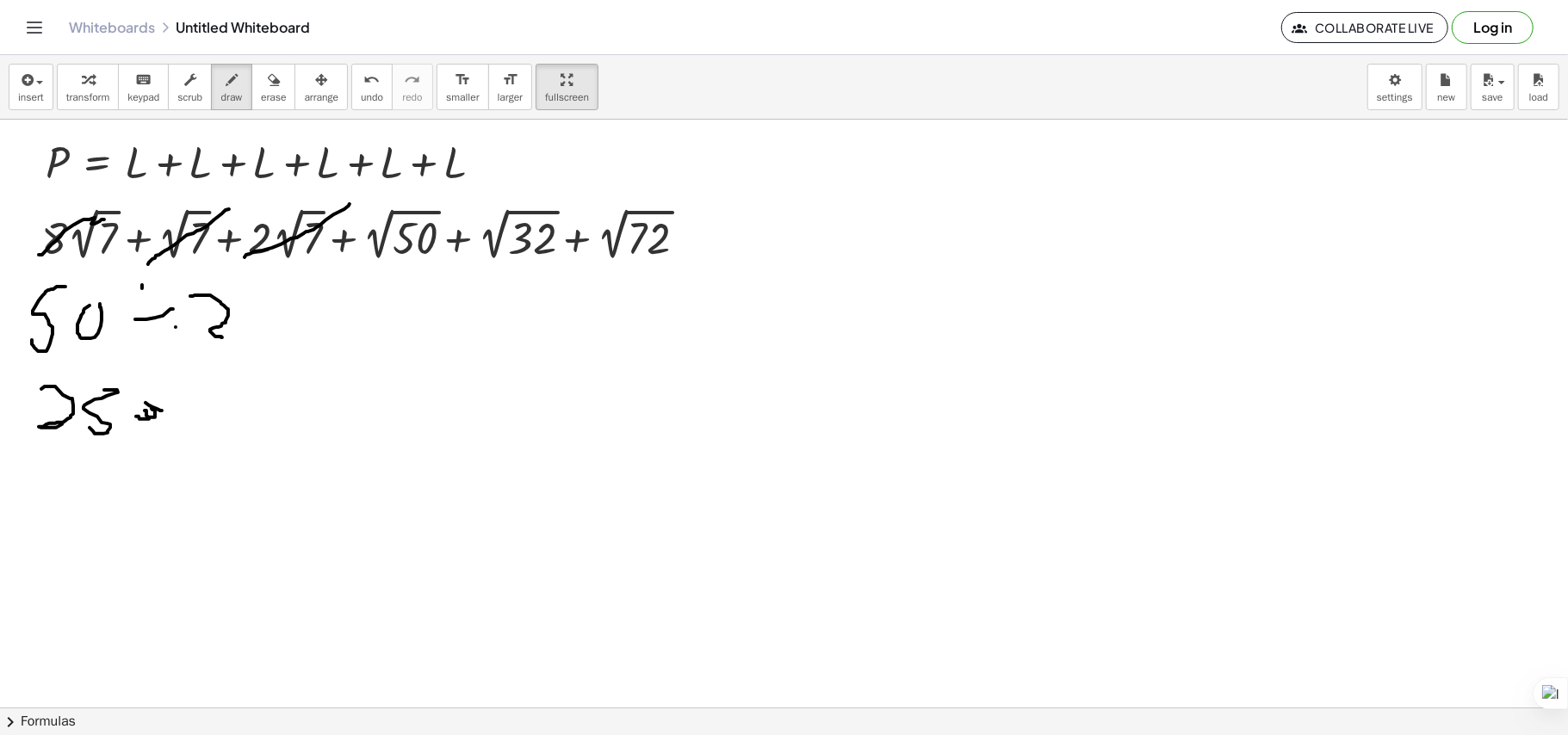 click at bounding box center (784, 707) 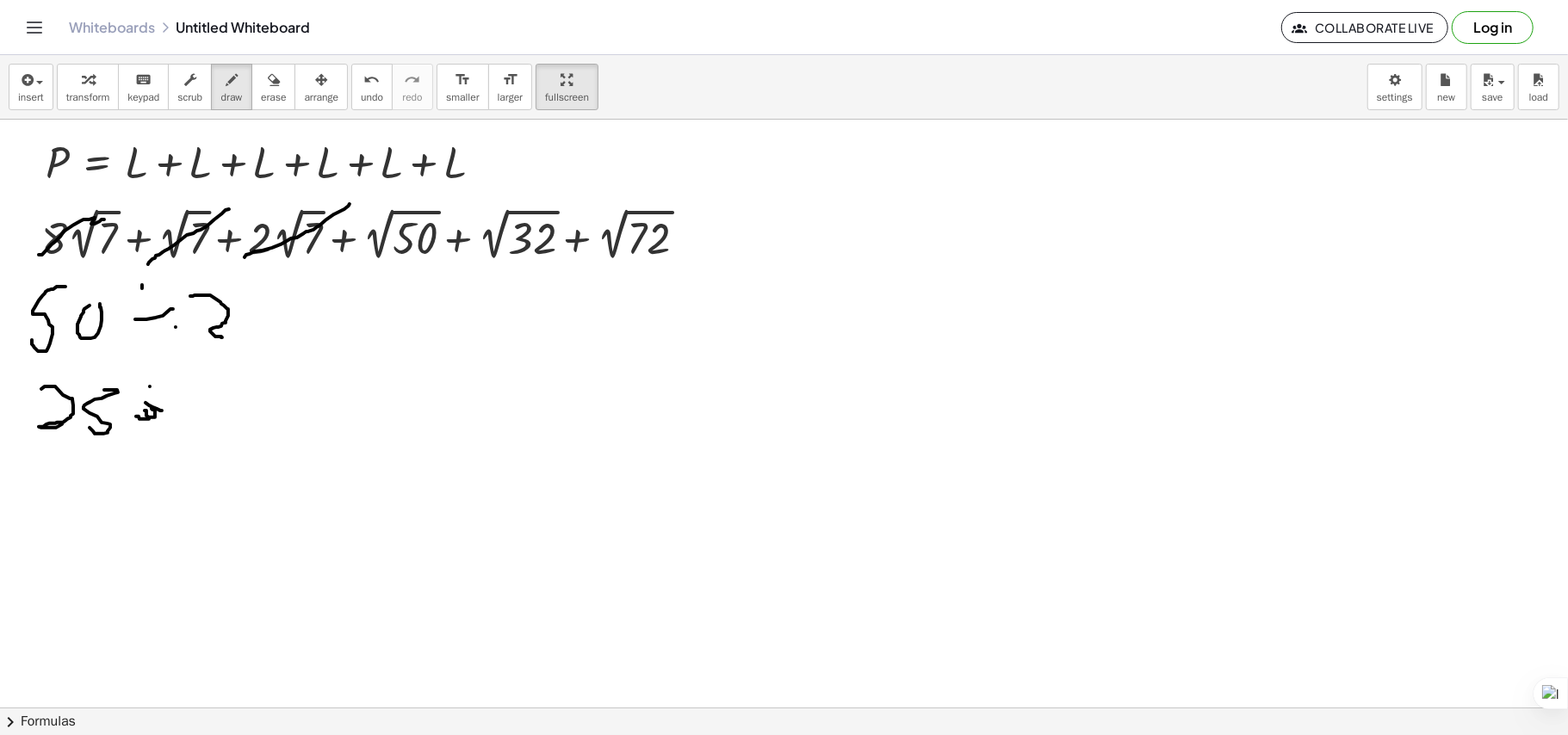drag, startPoint x: 150, startPoint y: 387, endPoint x: 167, endPoint y: 392, distance: 17.720045 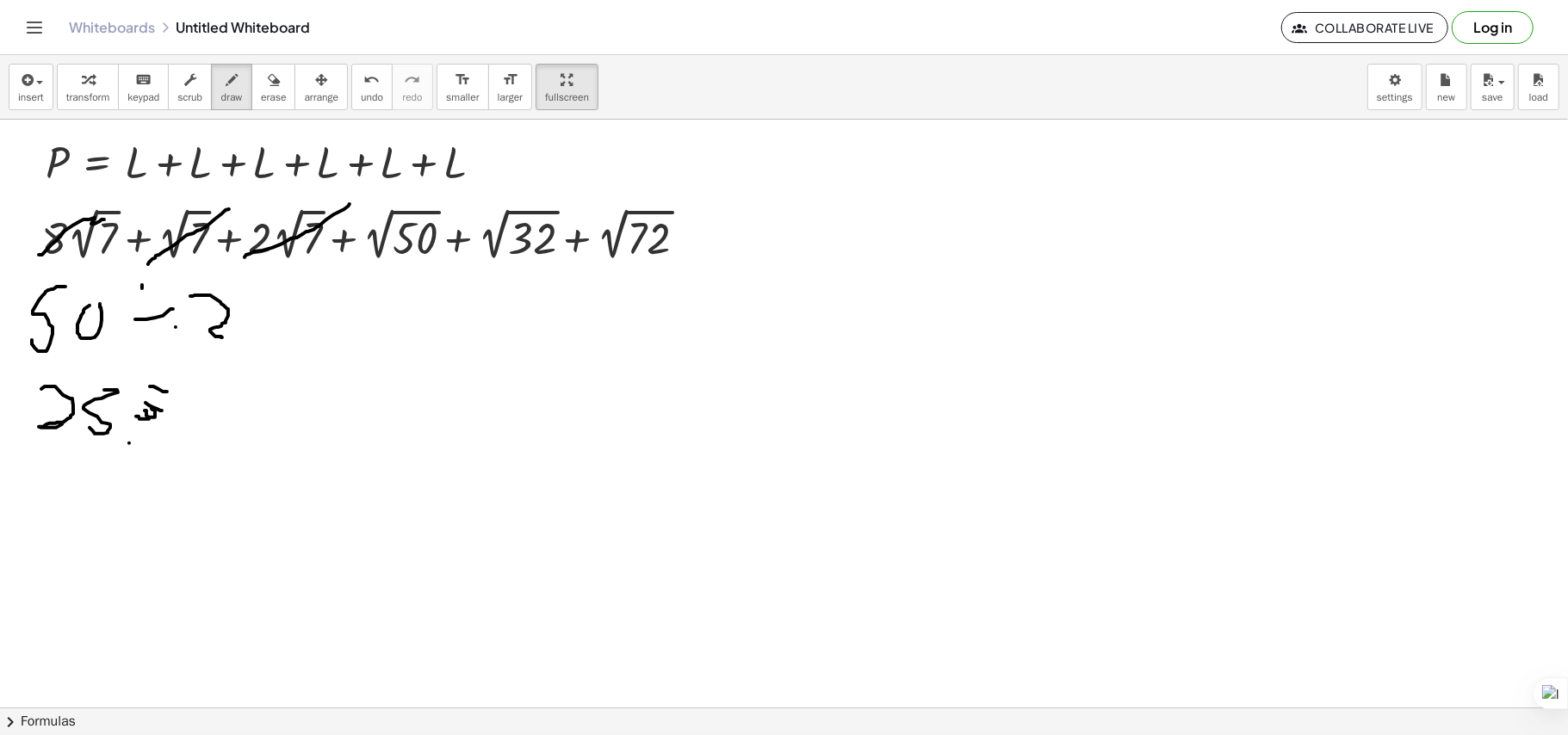 drag, startPoint x: 129, startPoint y: 444, endPoint x: 156, endPoint y: 431, distance: 29.96665 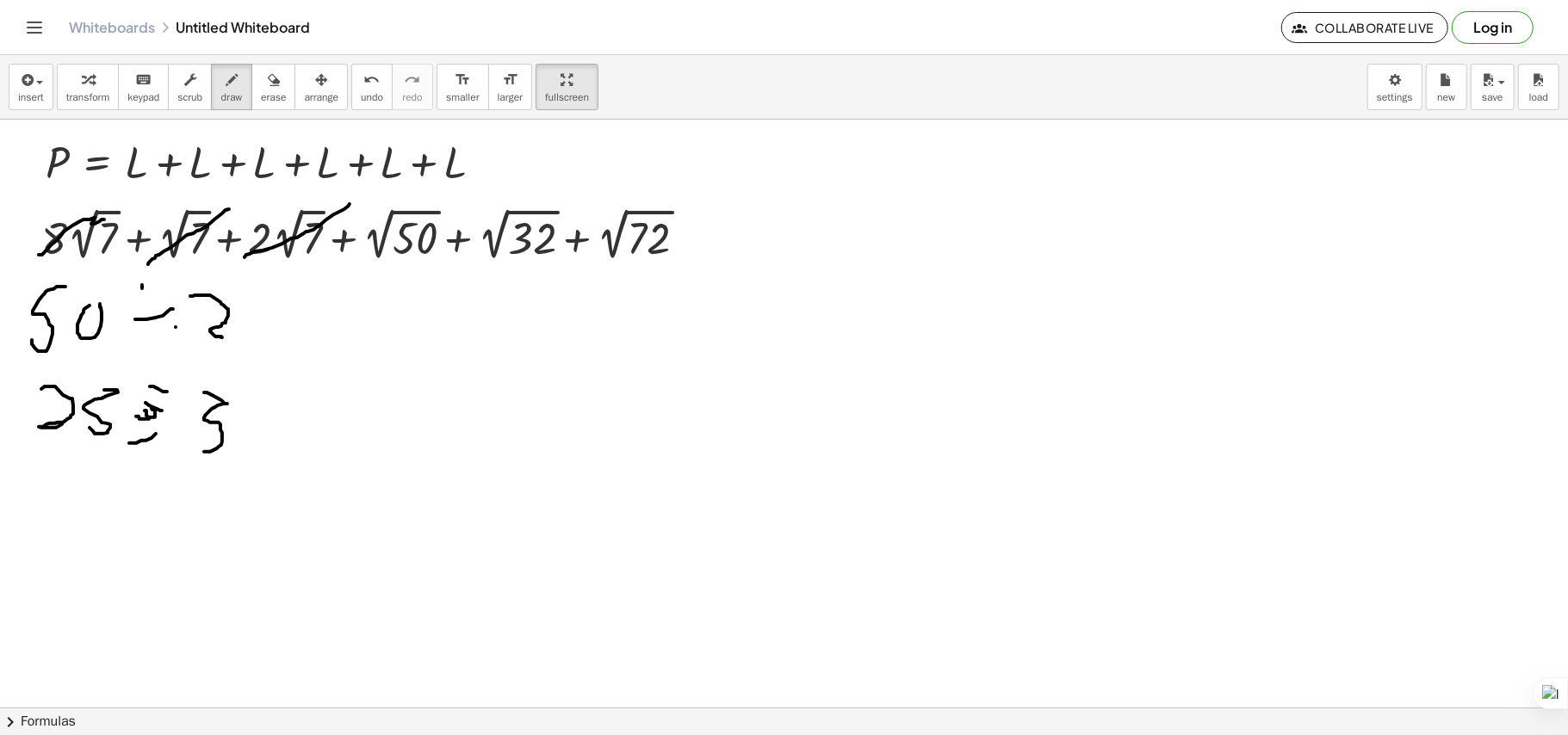 drag, startPoint x: 207, startPoint y: 393, endPoint x: 125, endPoint y: 463, distance: 107.8147 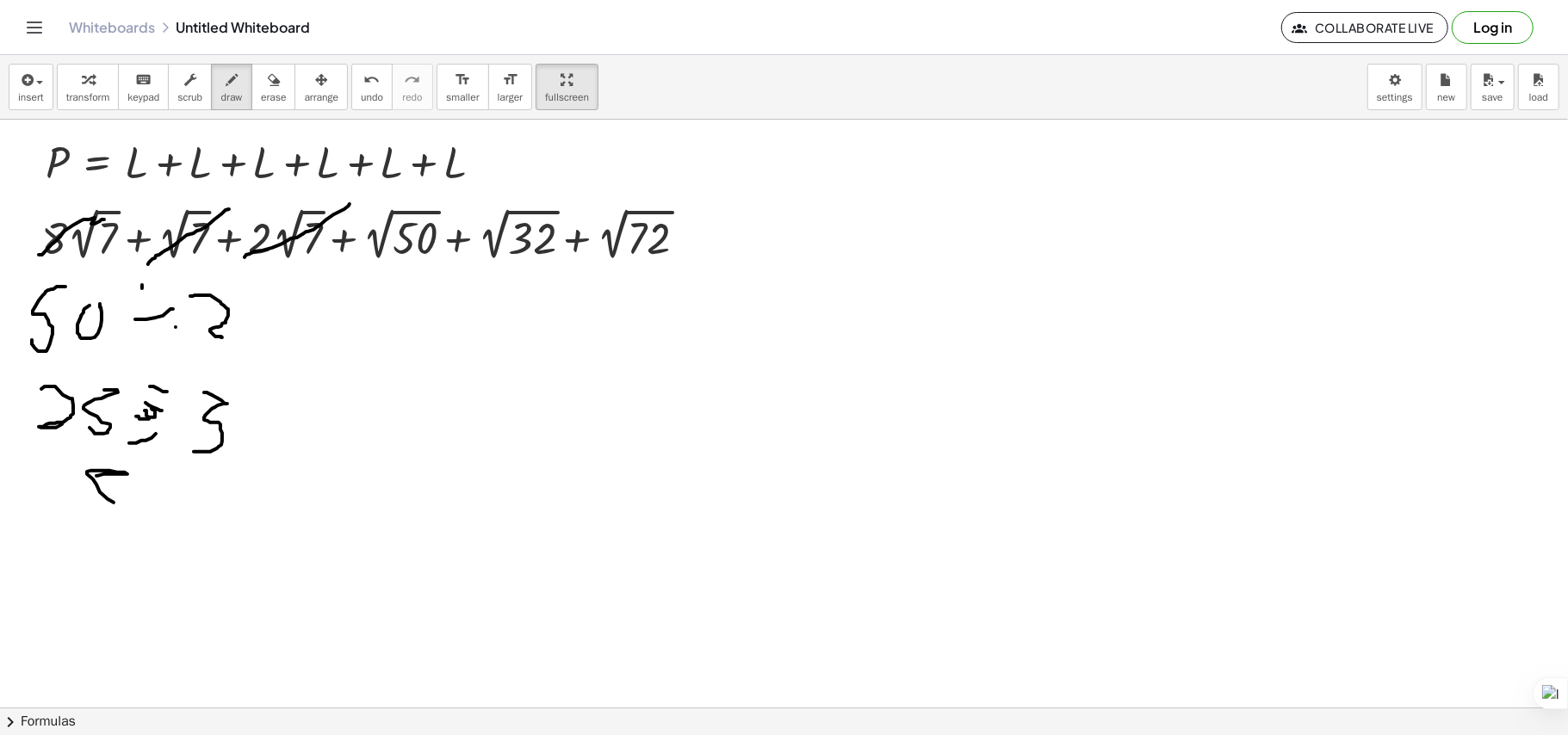 drag, startPoint x: 97, startPoint y: 477, endPoint x: 90, endPoint y: 510, distance: 33.734256 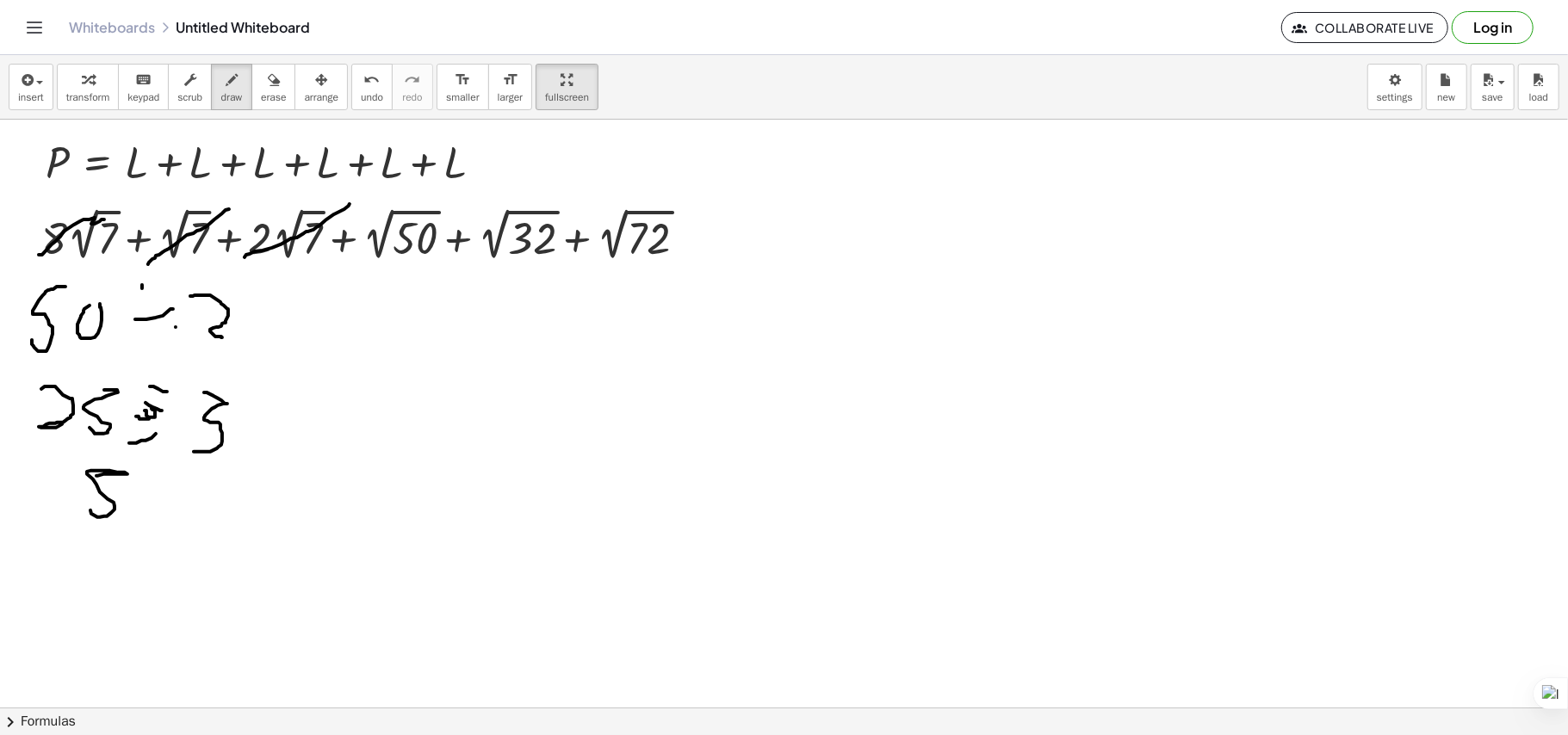 click at bounding box center (784, 707) 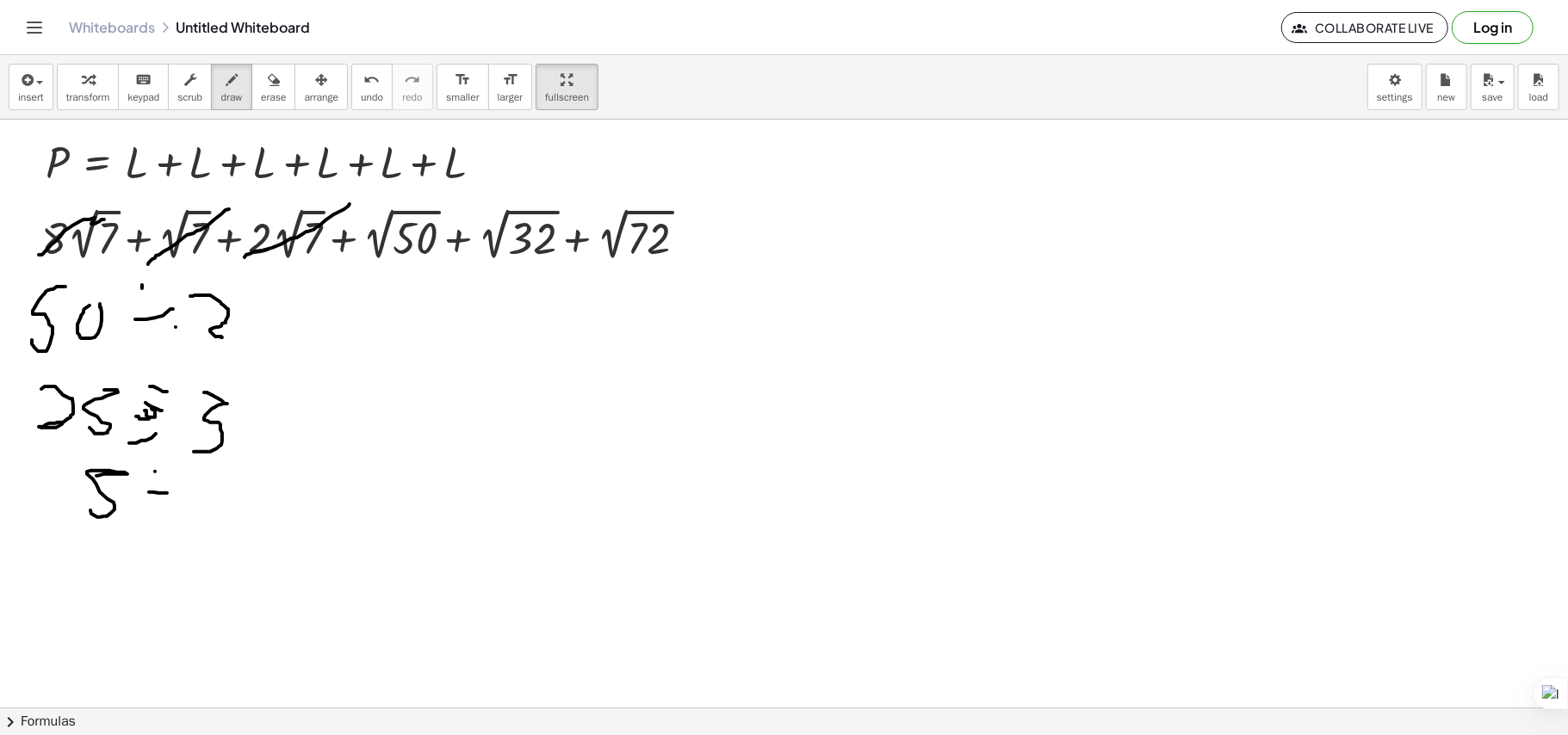 click at bounding box center [784, 707] 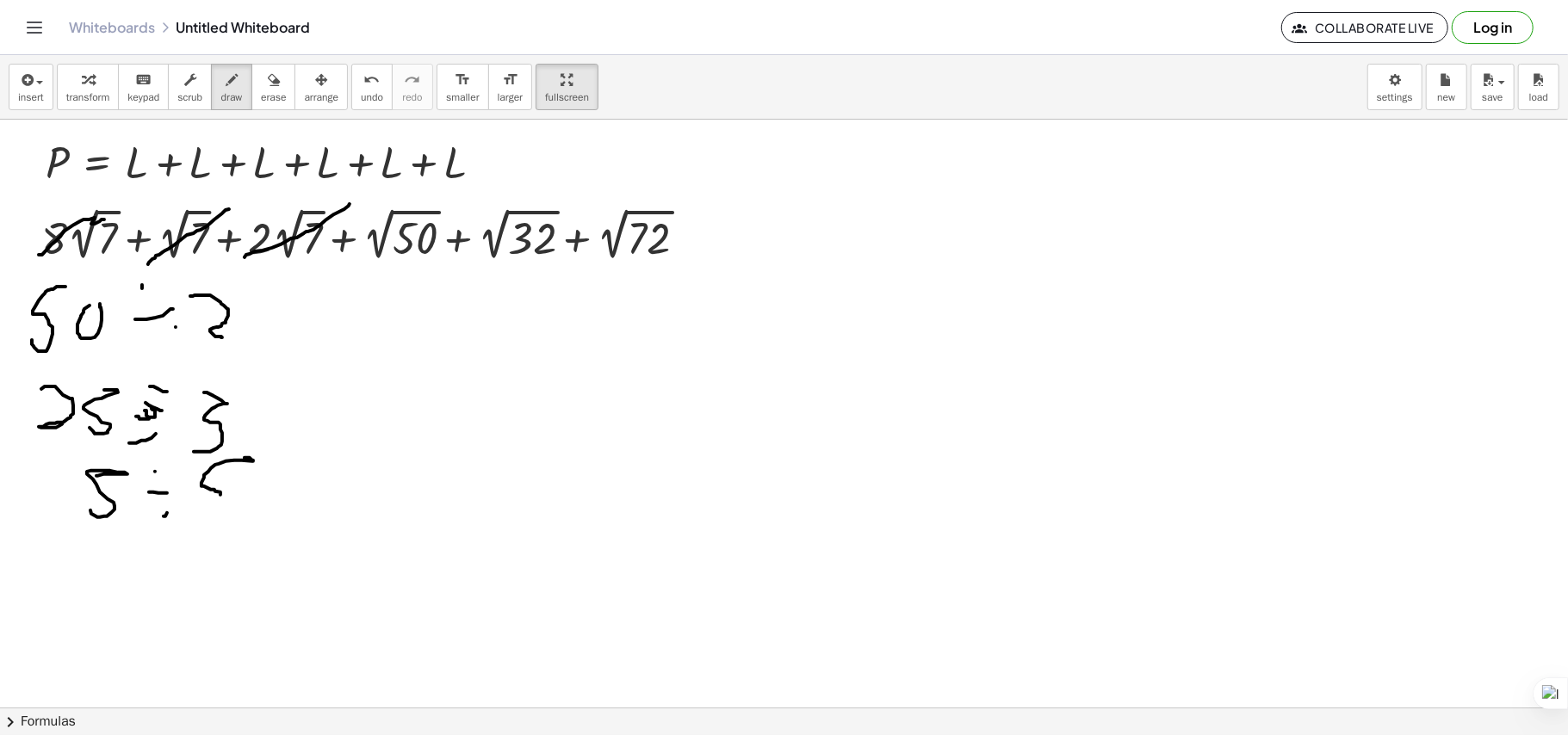 drag, startPoint x: 245, startPoint y: 459, endPoint x: 177, endPoint y: 510, distance: 85 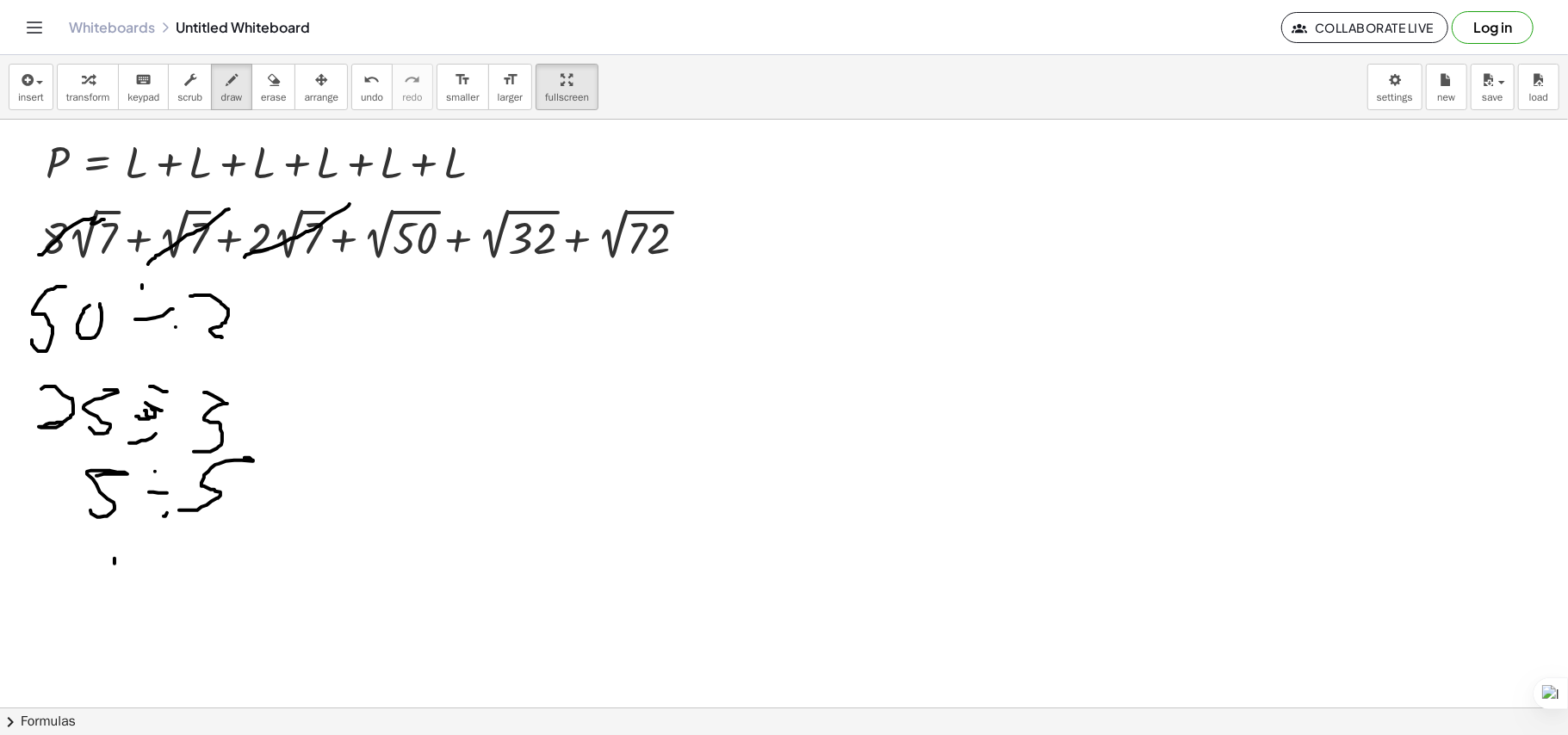 drag, startPoint x: 115, startPoint y: 565, endPoint x: 170, endPoint y: 458, distance: 120.30794 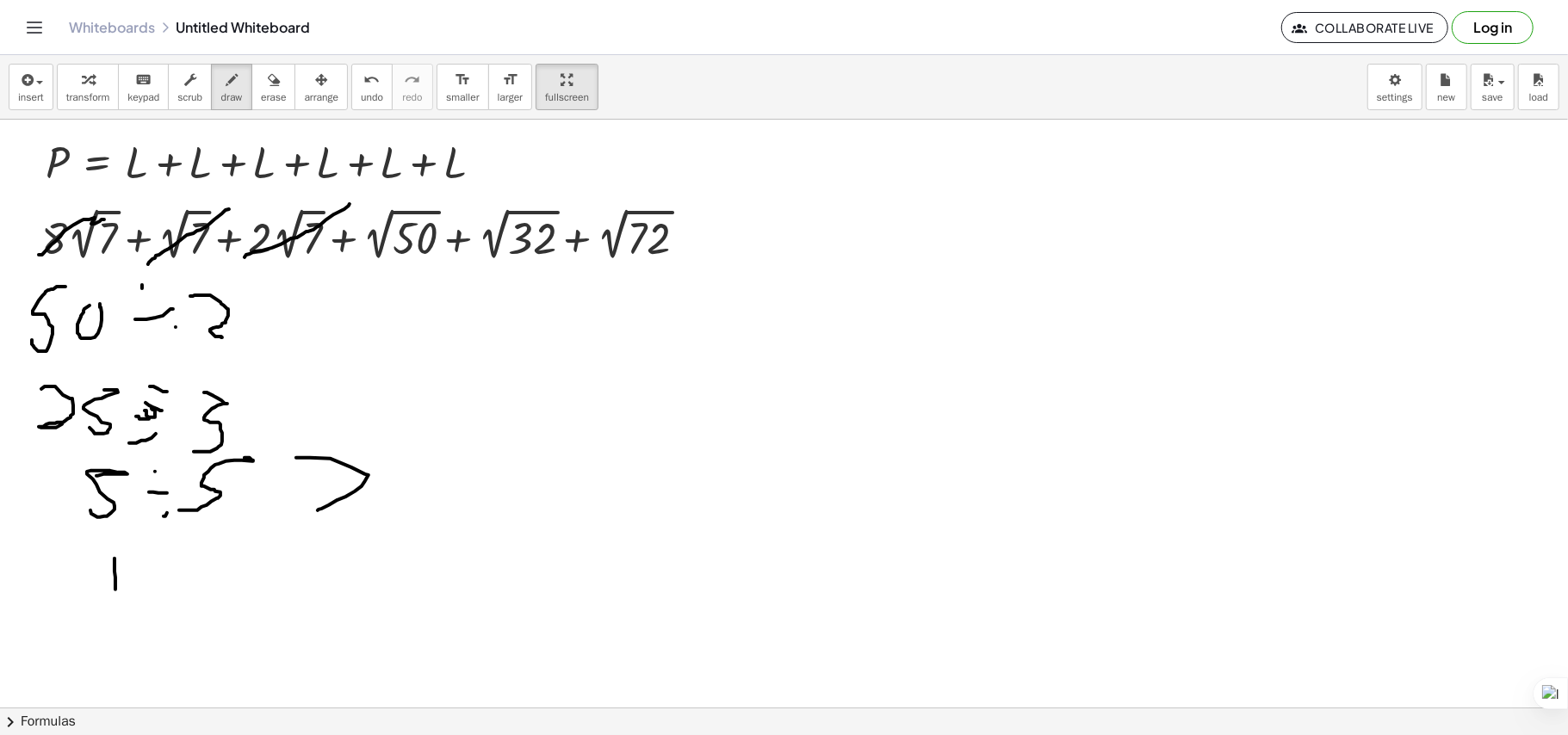 drag, startPoint x: 310, startPoint y: 459, endPoint x: 420, endPoint y: 466, distance: 110.2225 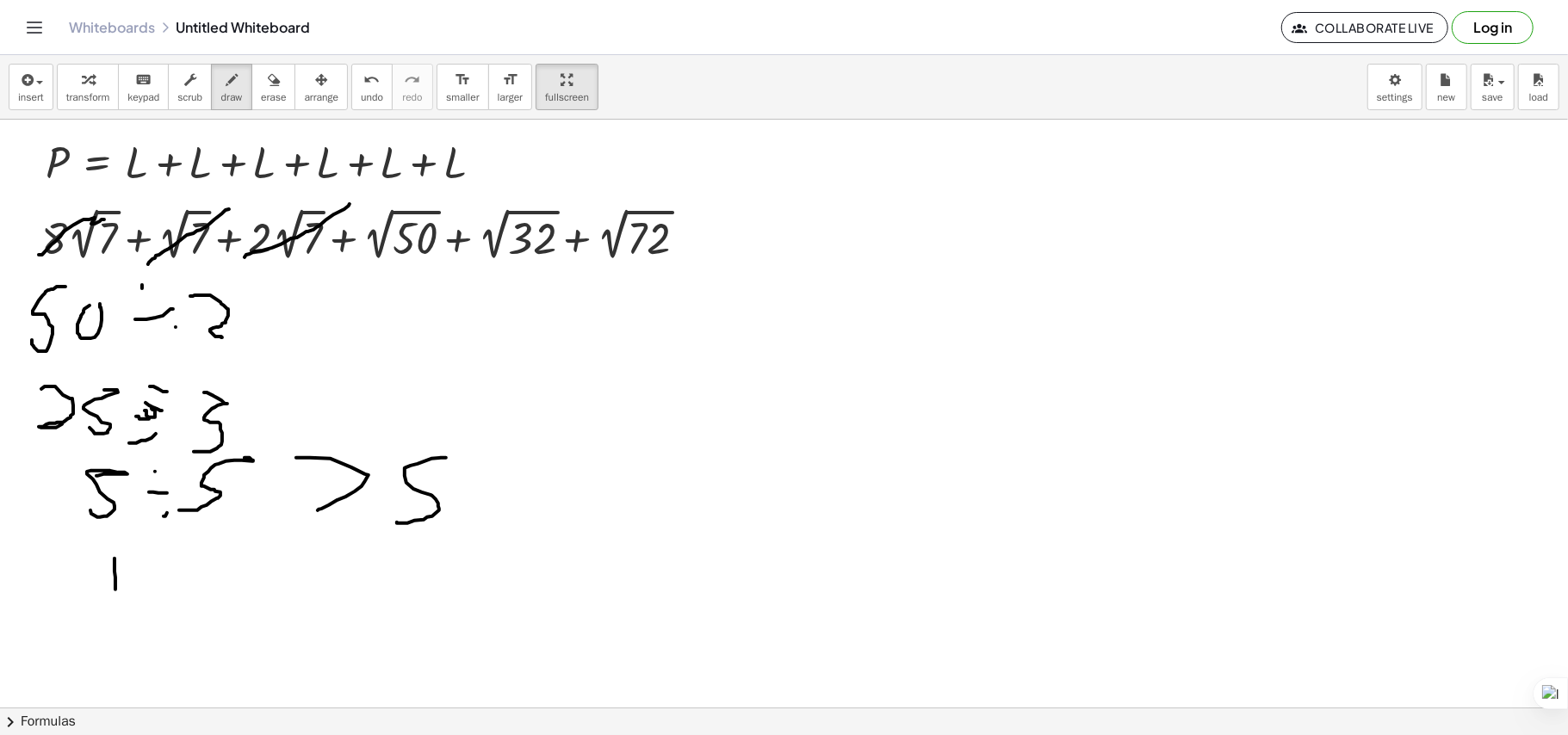 drag, startPoint x: 445, startPoint y: 459, endPoint x: 459, endPoint y: 446, distance: 19.104973 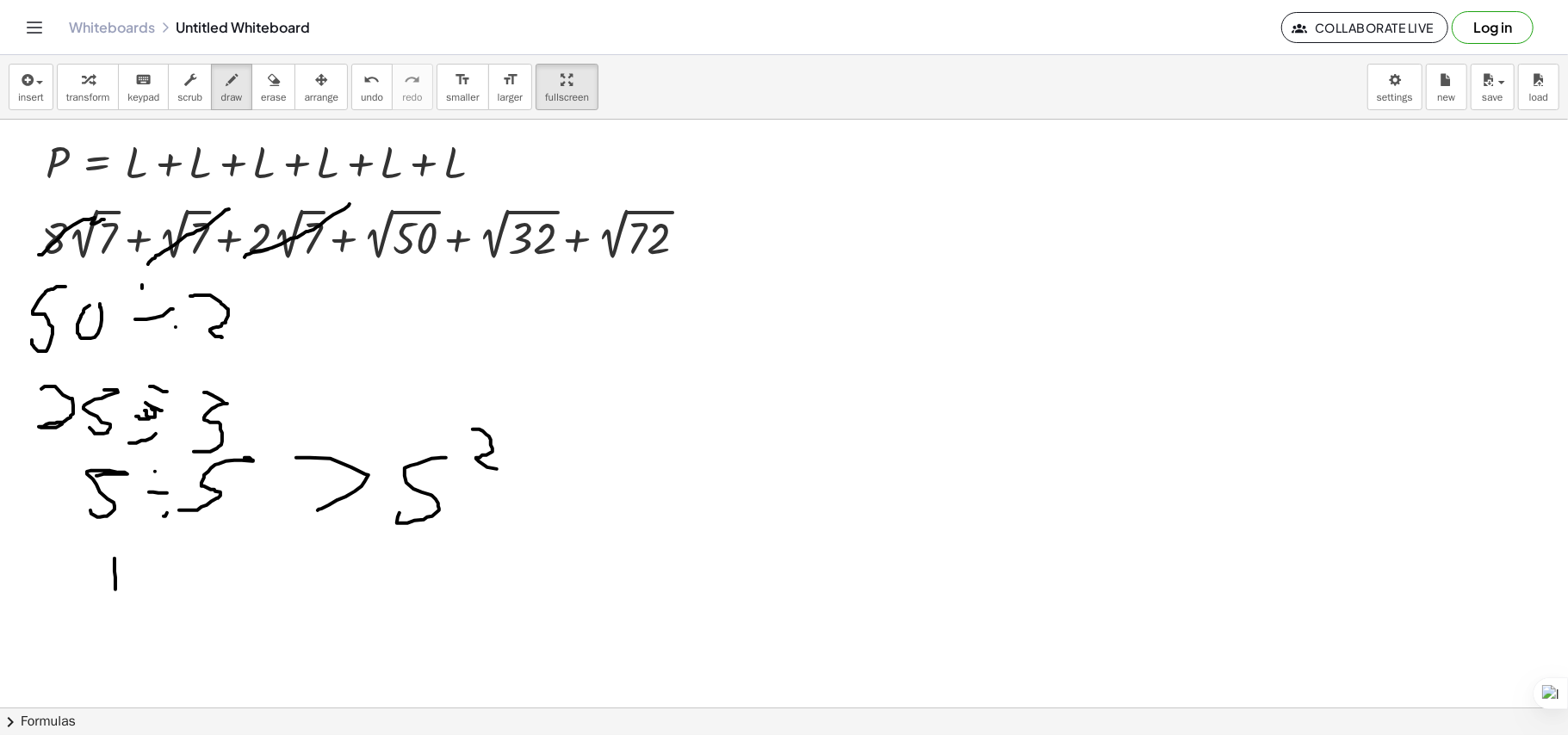drag, startPoint x: 473, startPoint y: 430, endPoint x: 503, endPoint y: 470, distance: 50 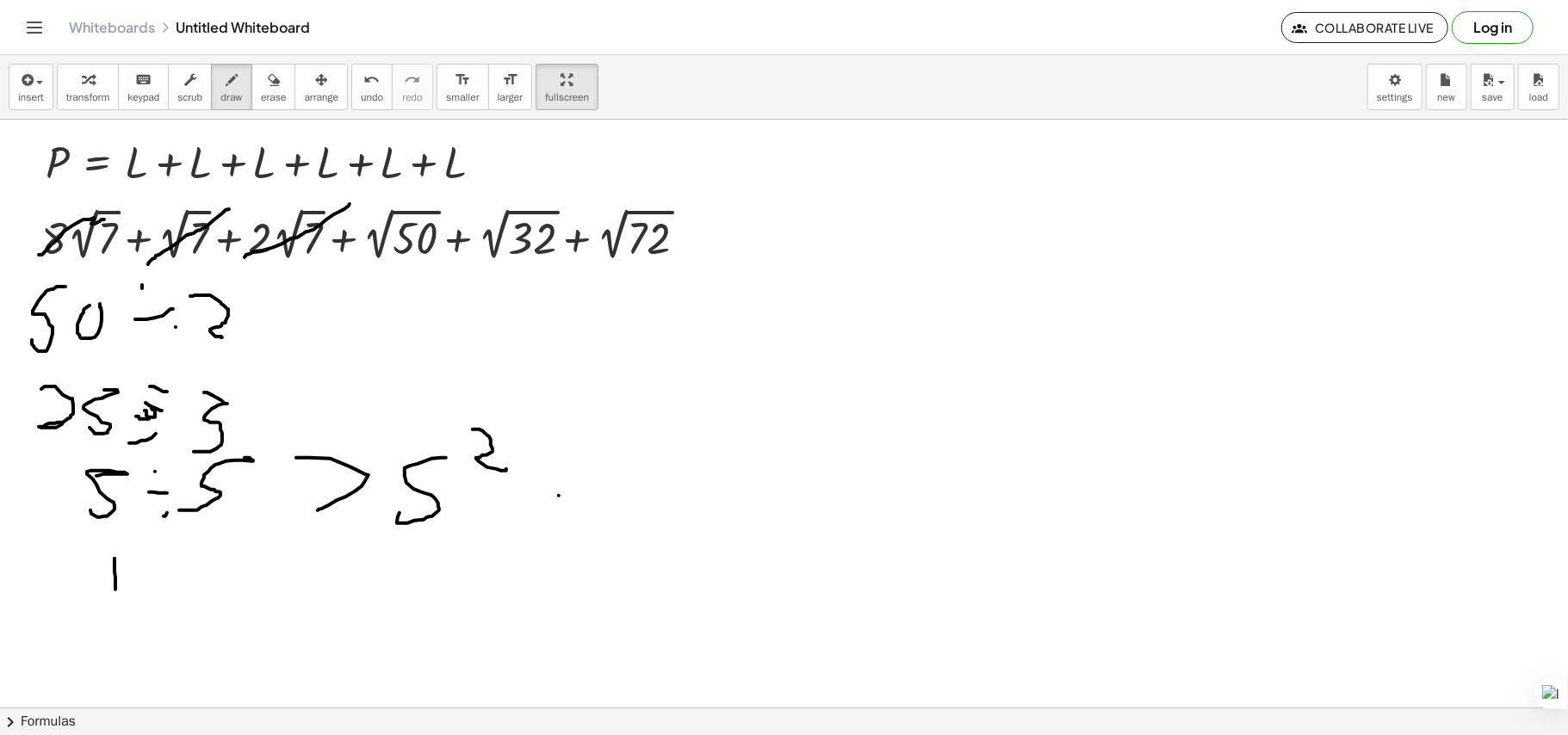 drag, startPoint x: 559, startPoint y: 497, endPoint x: 604, endPoint y: 438, distance: 74.20243 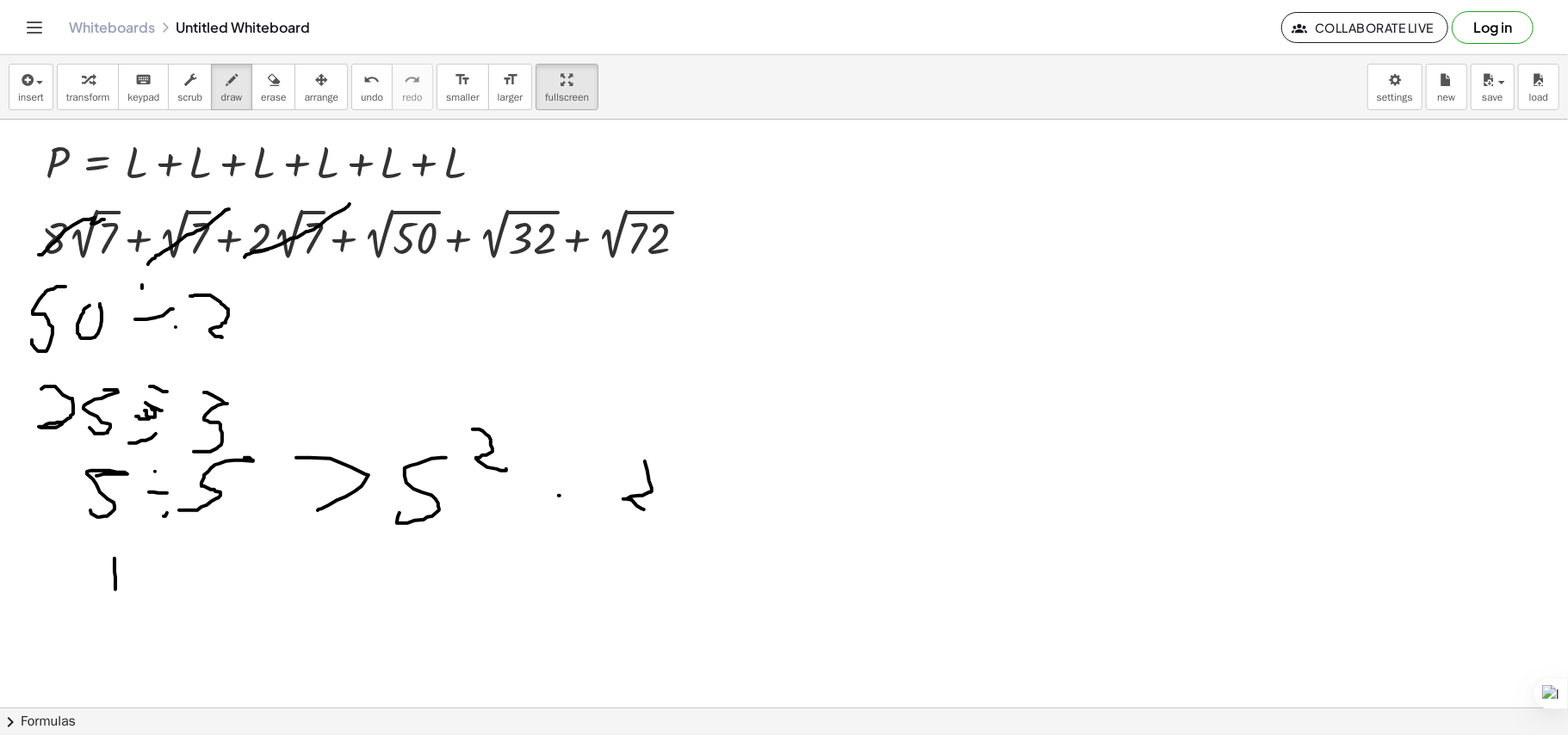 drag, startPoint x: 648, startPoint y: 472, endPoint x: 682, endPoint y: 497, distance: 42 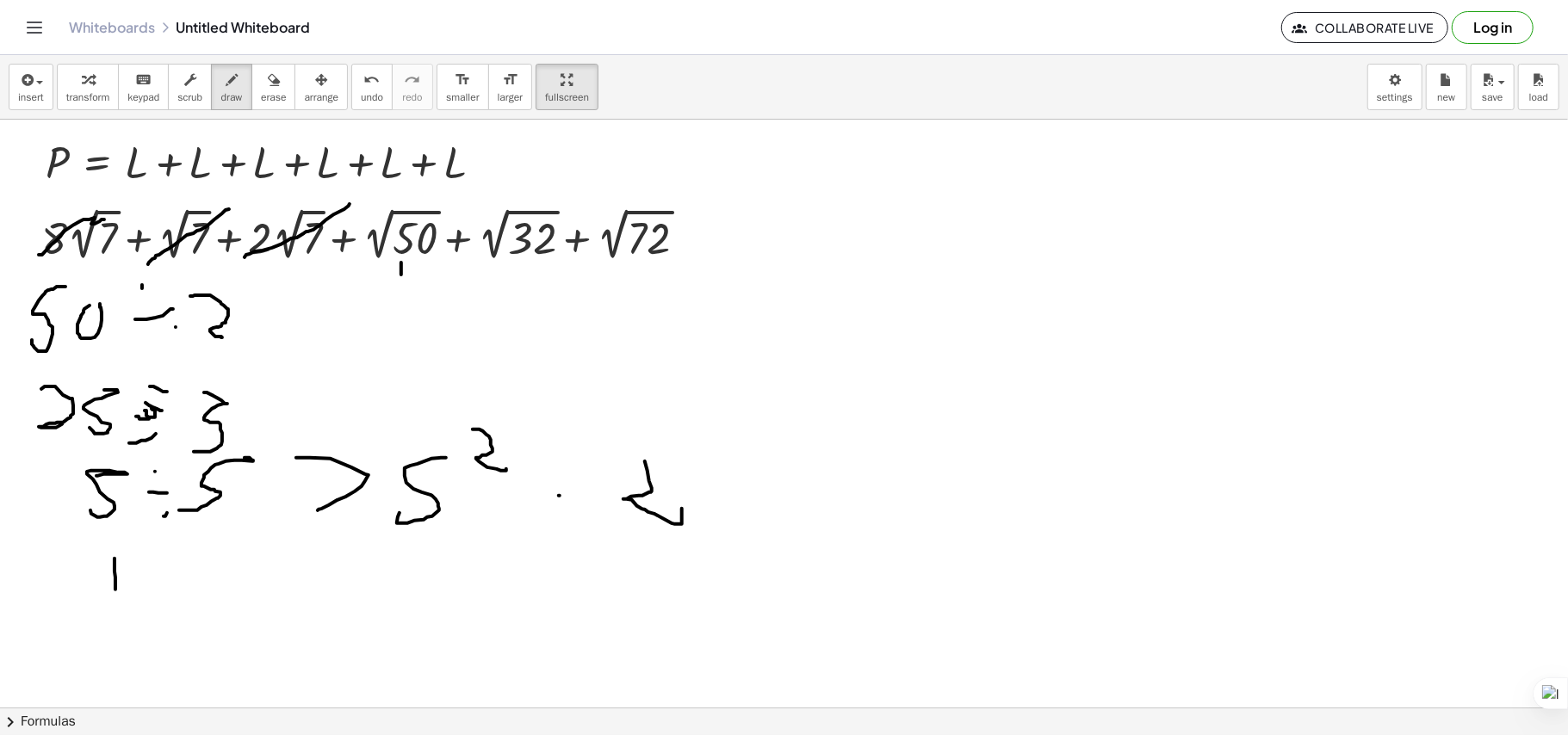 drag, startPoint x: 401, startPoint y: 263, endPoint x: 398, endPoint y: 279, distance: 16.278821 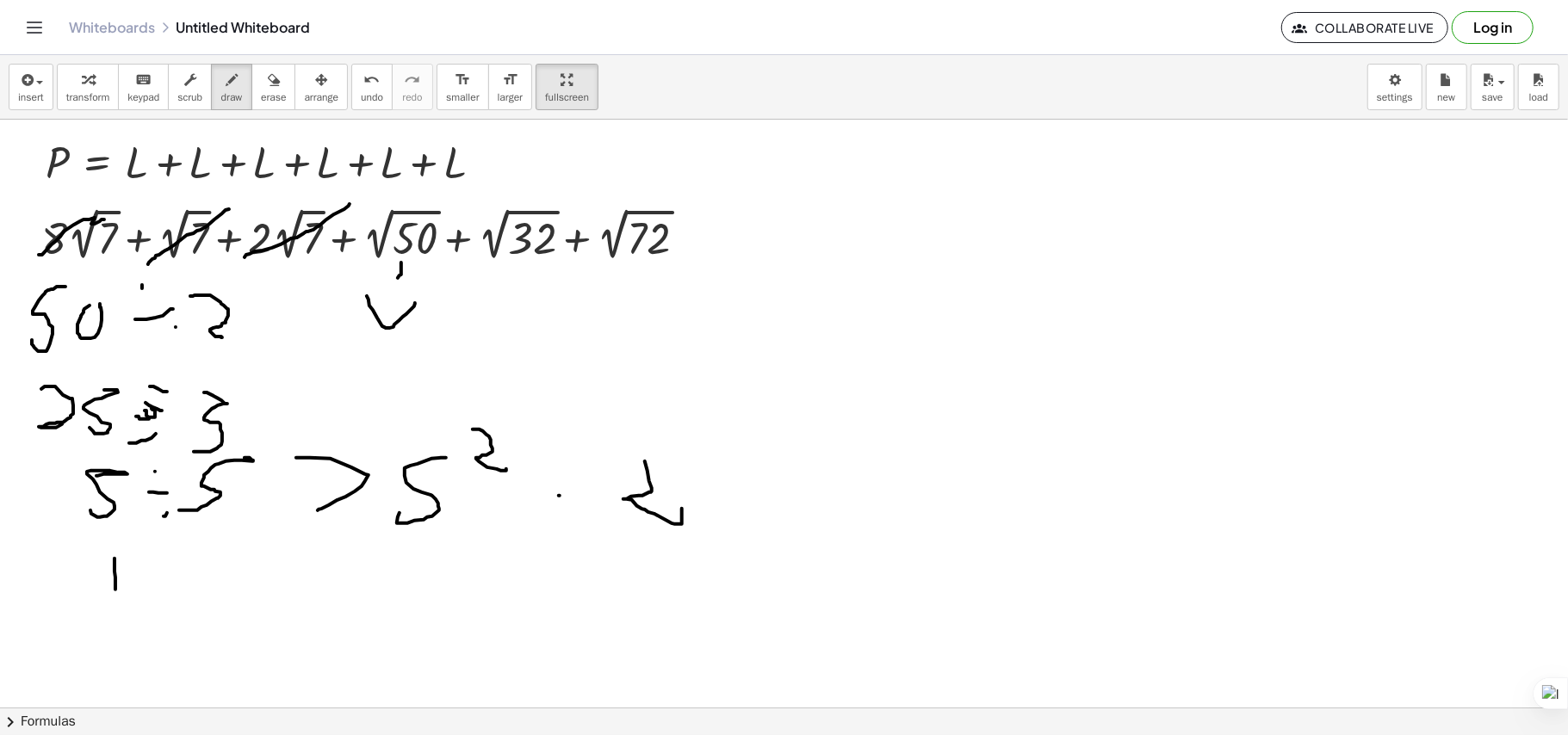 drag, startPoint x: 367, startPoint y: 297, endPoint x: 417, endPoint y: 303, distance: 50.358713 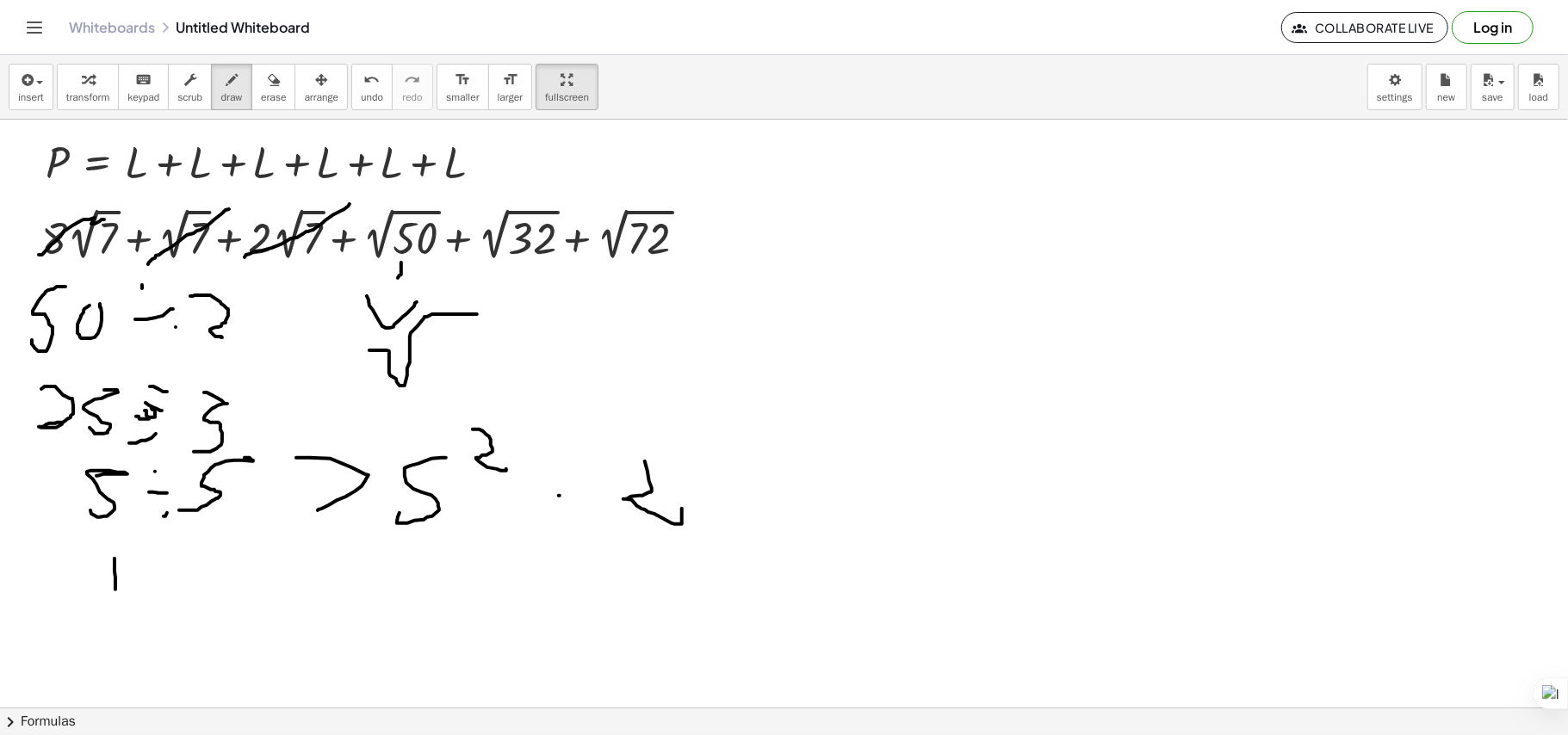 drag, startPoint x: 369, startPoint y: 351, endPoint x: 477, endPoint y: 315, distance: 113.842 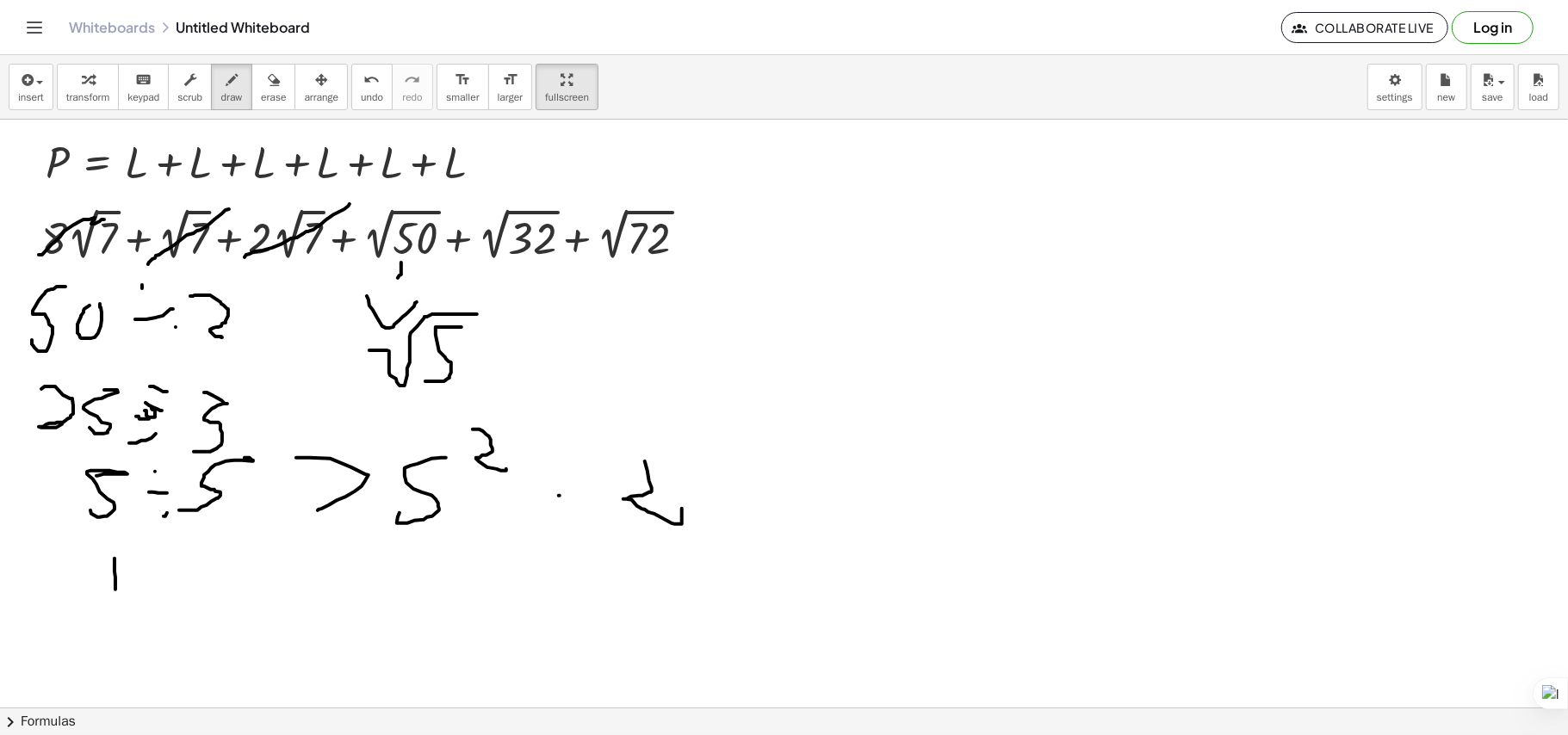 drag, startPoint x: 462, startPoint y: 328, endPoint x: 425, endPoint y: 380, distance: 63.82006 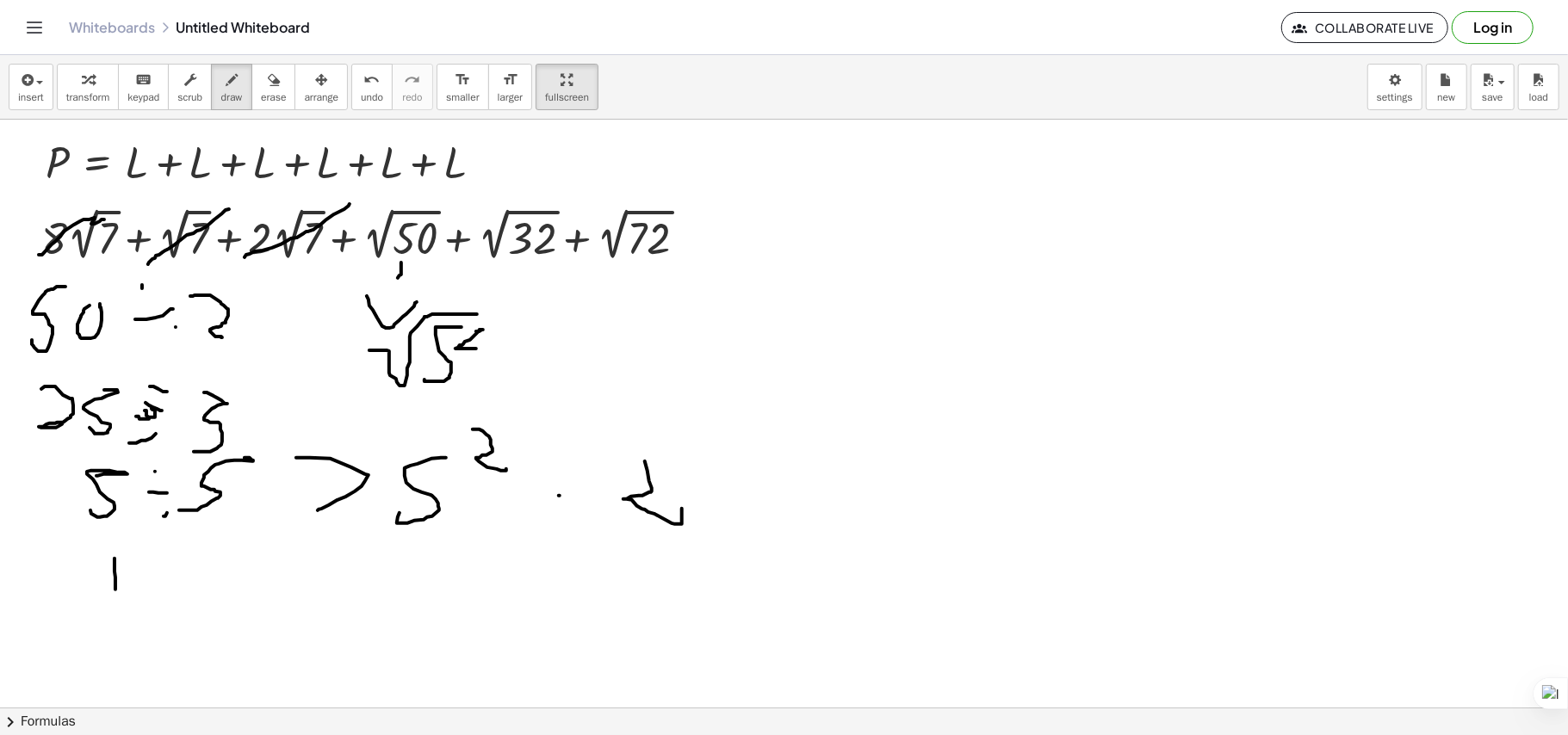 drag, startPoint x: 483, startPoint y: 330, endPoint x: 483, endPoint y: 349, distance: 19 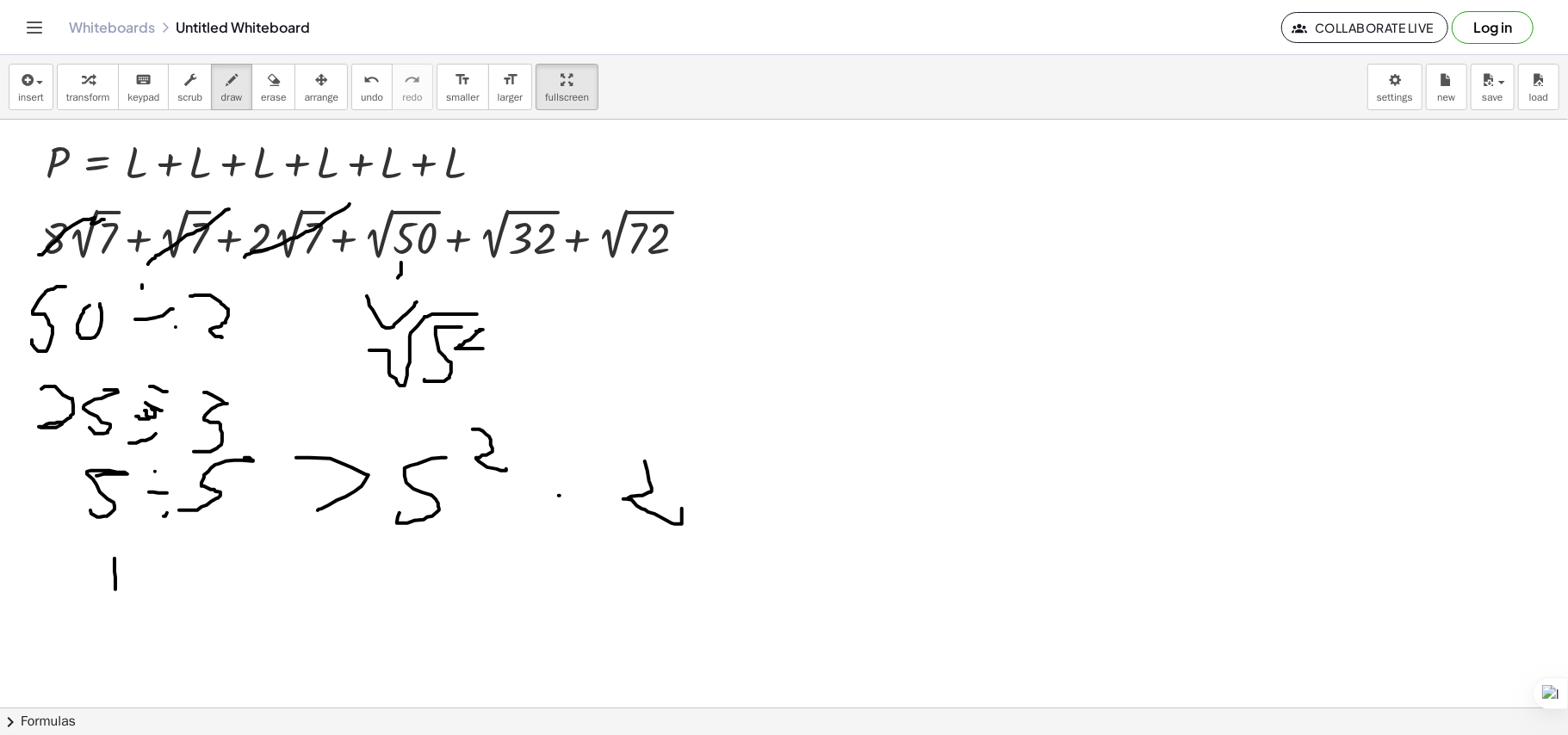 drag, startPoint x: 497, startPoint y: 348, endPoint x: 518, endPoint y: 345, distance: 21.213203 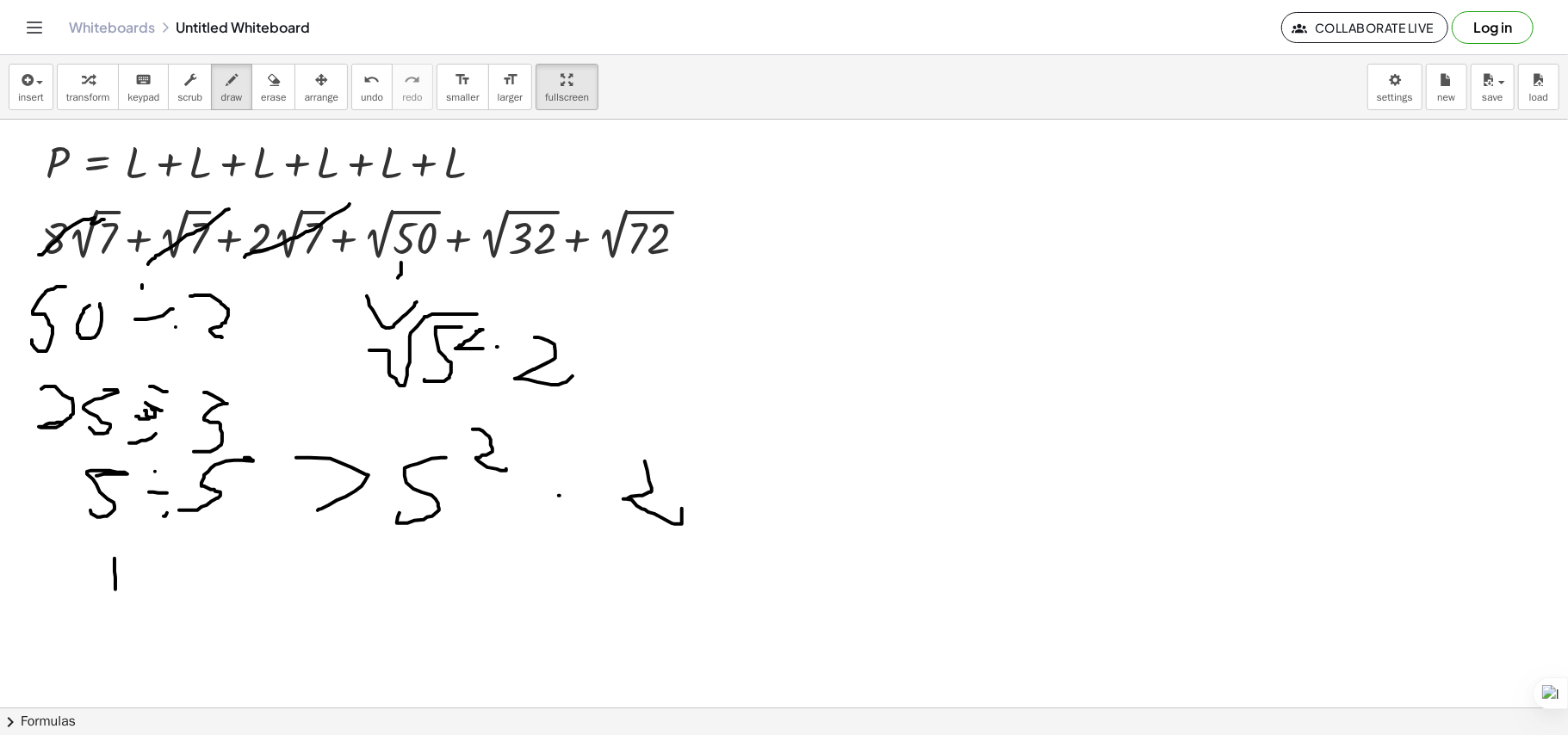 drag, startPoint x: 535, startPoint y: 338, endPoint x: 537, endPoint y: 373, distance: 35.057096 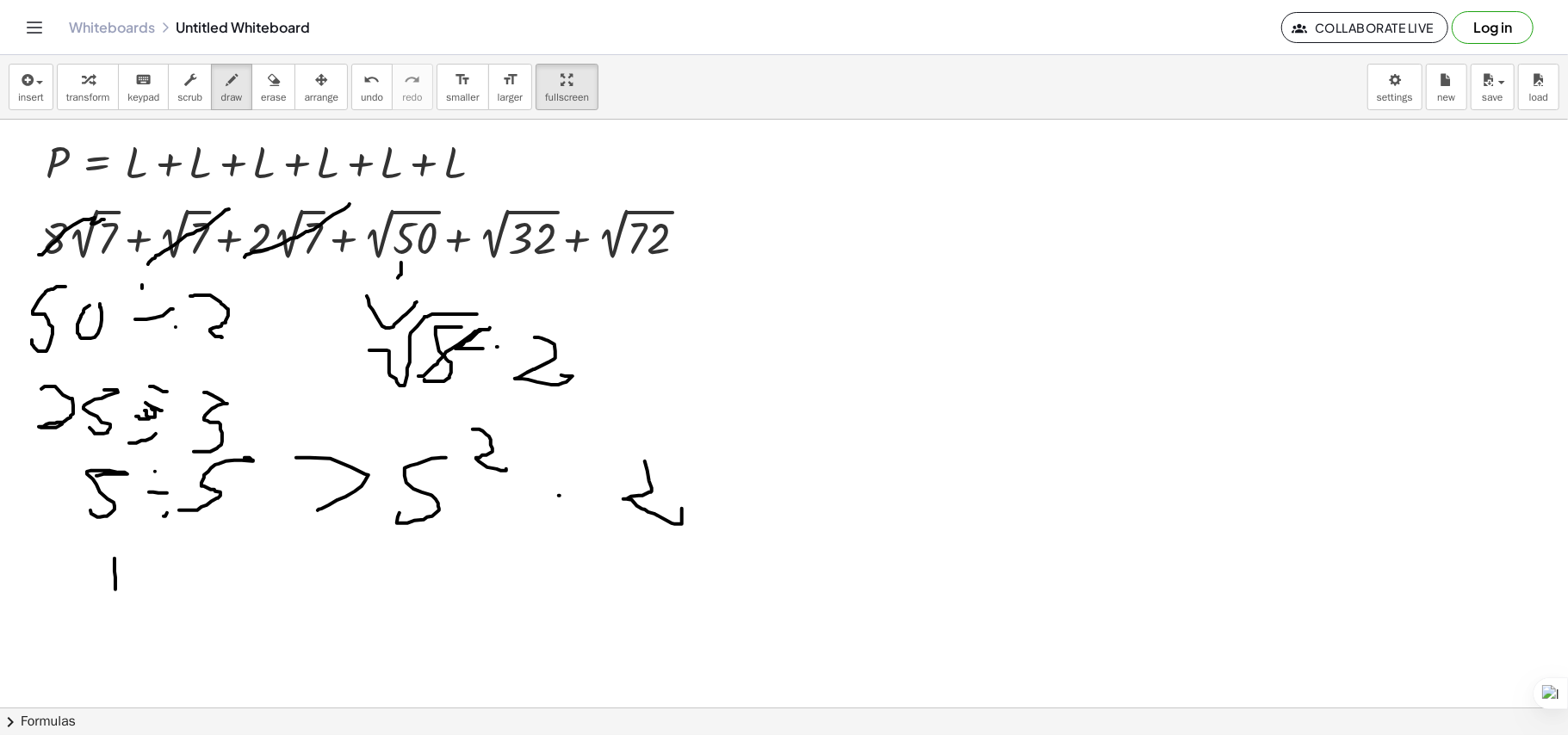 drag, startPoint x: 418, startPoint y: 377, endPoint x: 490, endPoint y: 329, distance: 86.53323 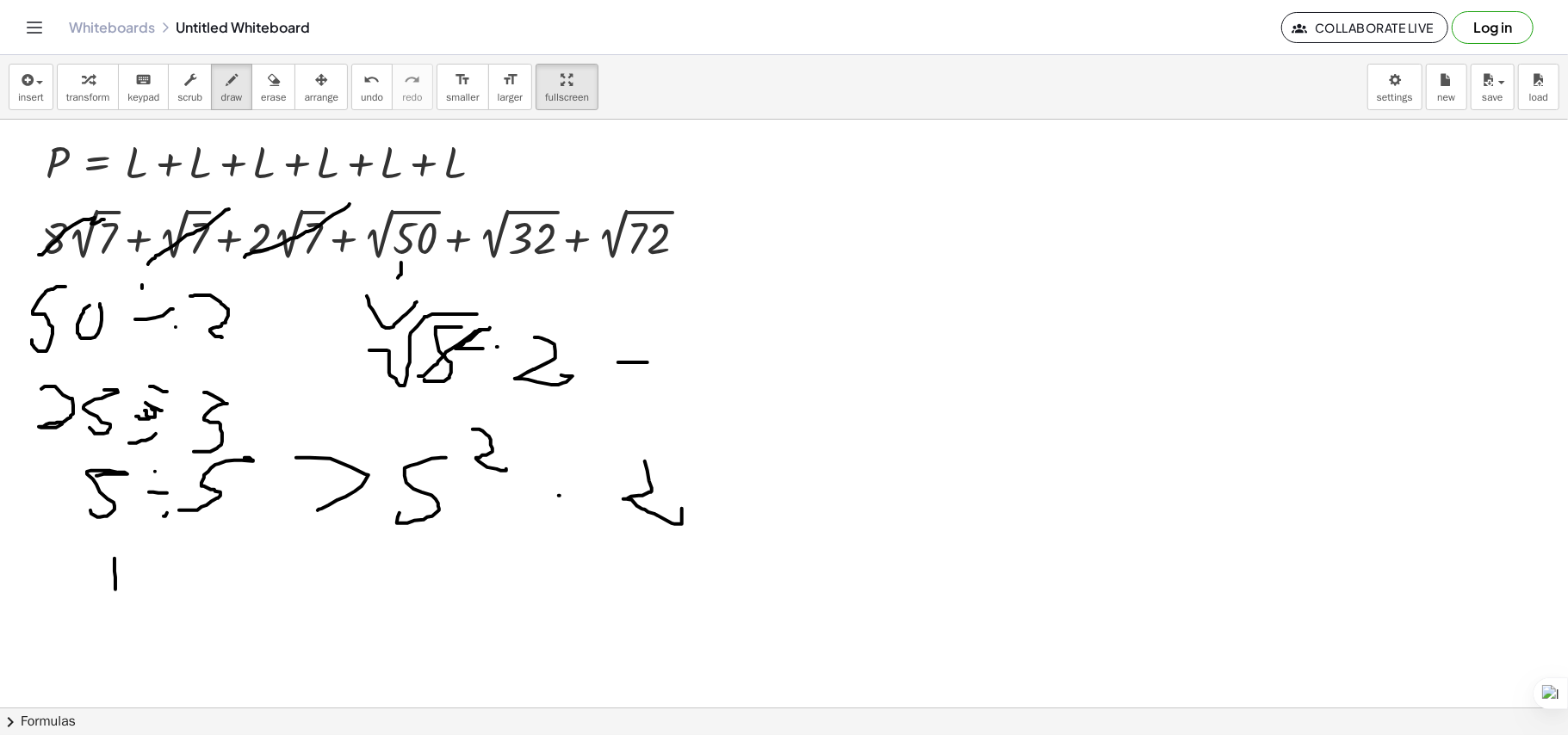 drag, startPoint x: 618, startPoint y: 363, endPoint x: 648, endPoint y: 363, distance: 30 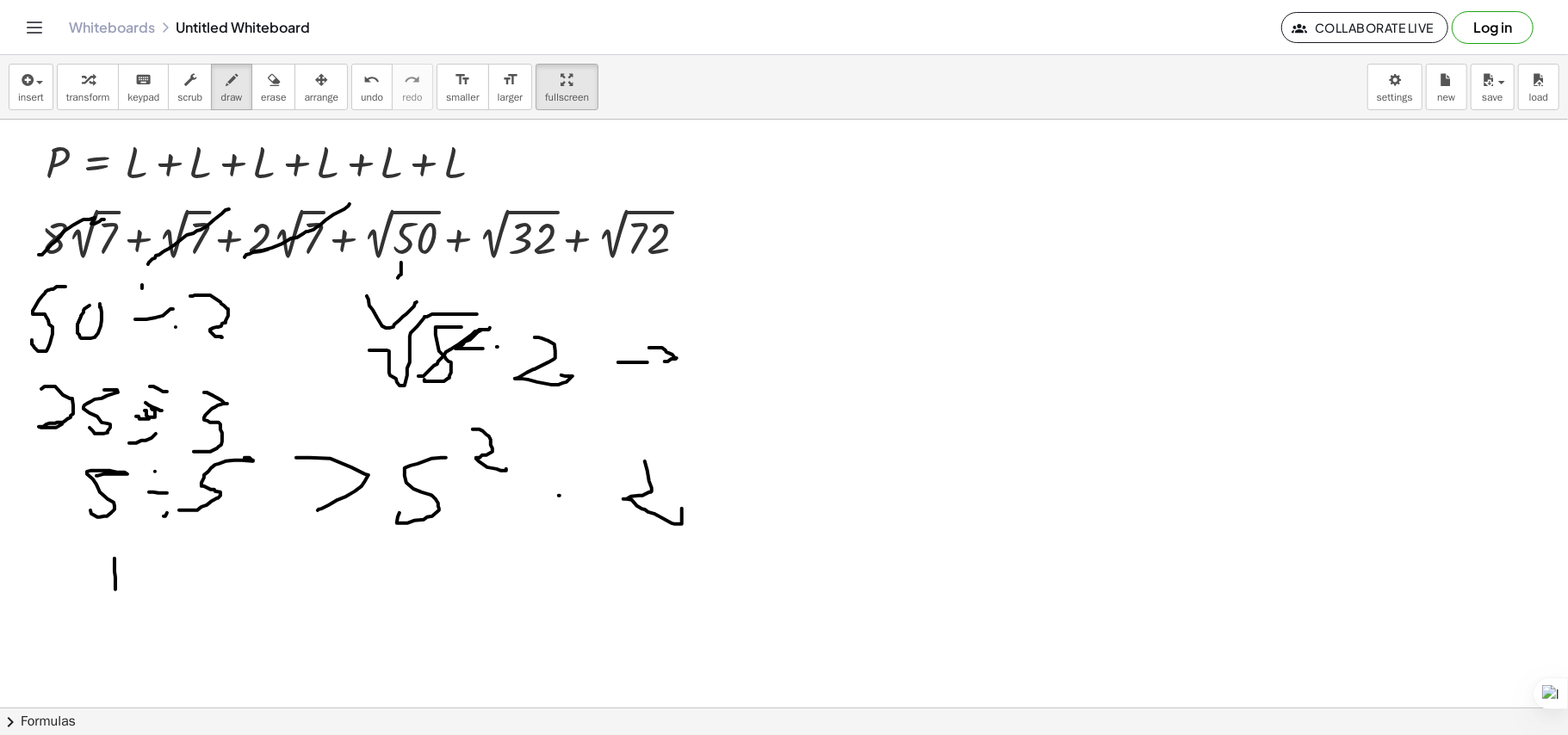 drag, startPoint x: 649, startPoint y: 349, endPoint x: 653, endPoint y: 366, distance: 17.464249 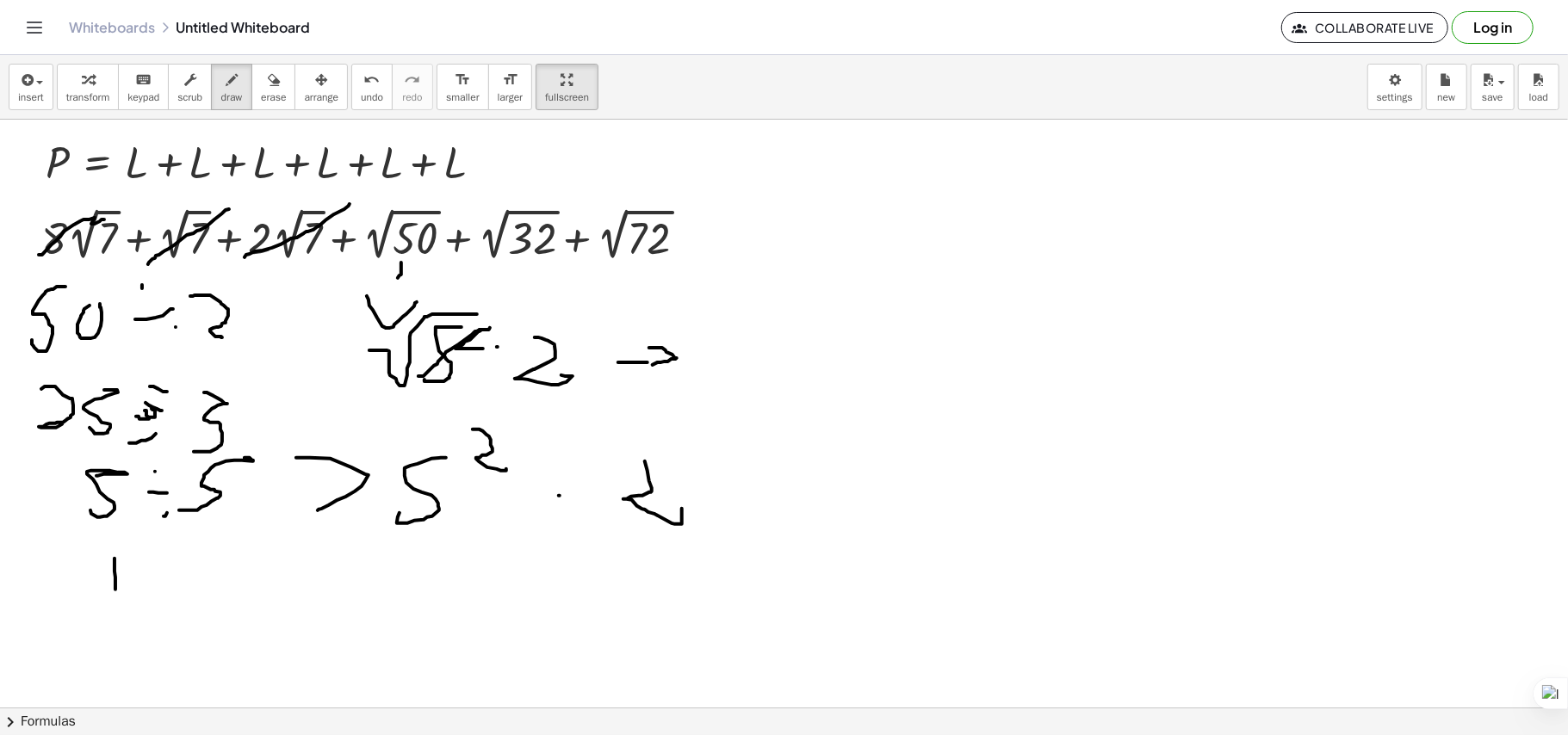click at bounding box center [784, 707] 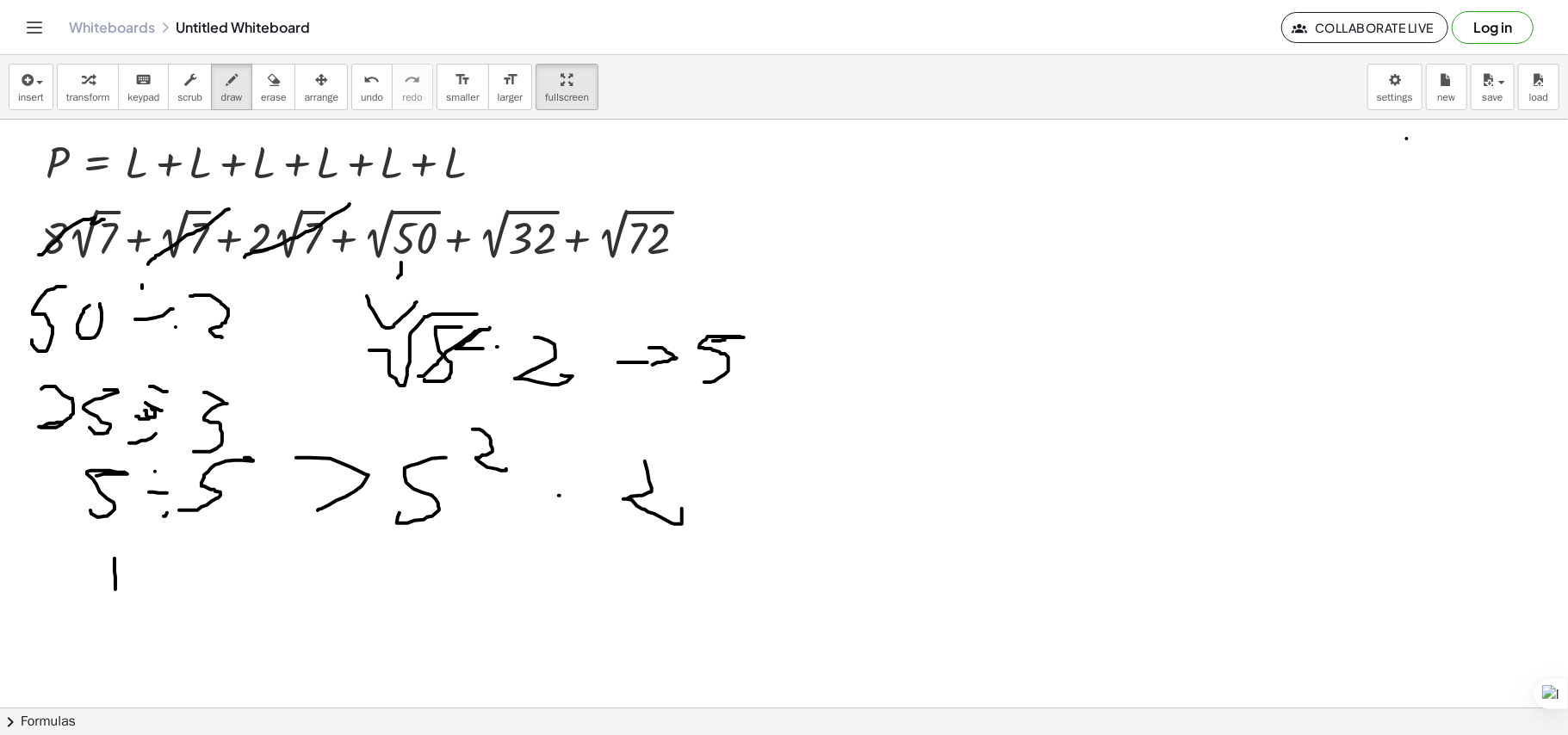 drag, startPoint x: 721, startPoint y: 342, endPoint x: 703, endPoint y: 380, distance: 42.047592 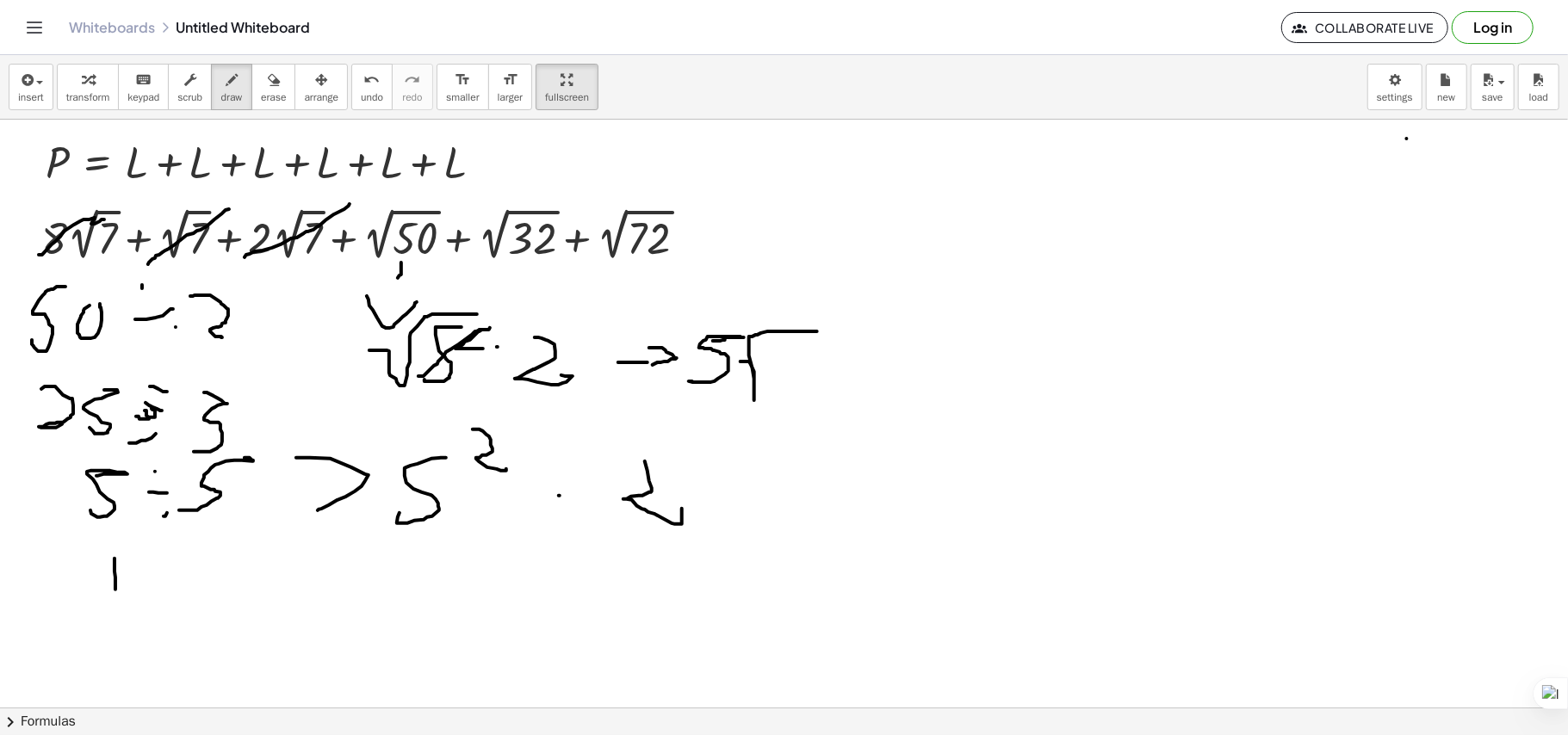 drag, startPoint x: 744, startPoint y: 362, endPoint x: 817, endPoint y: 332, distance: 78.92401 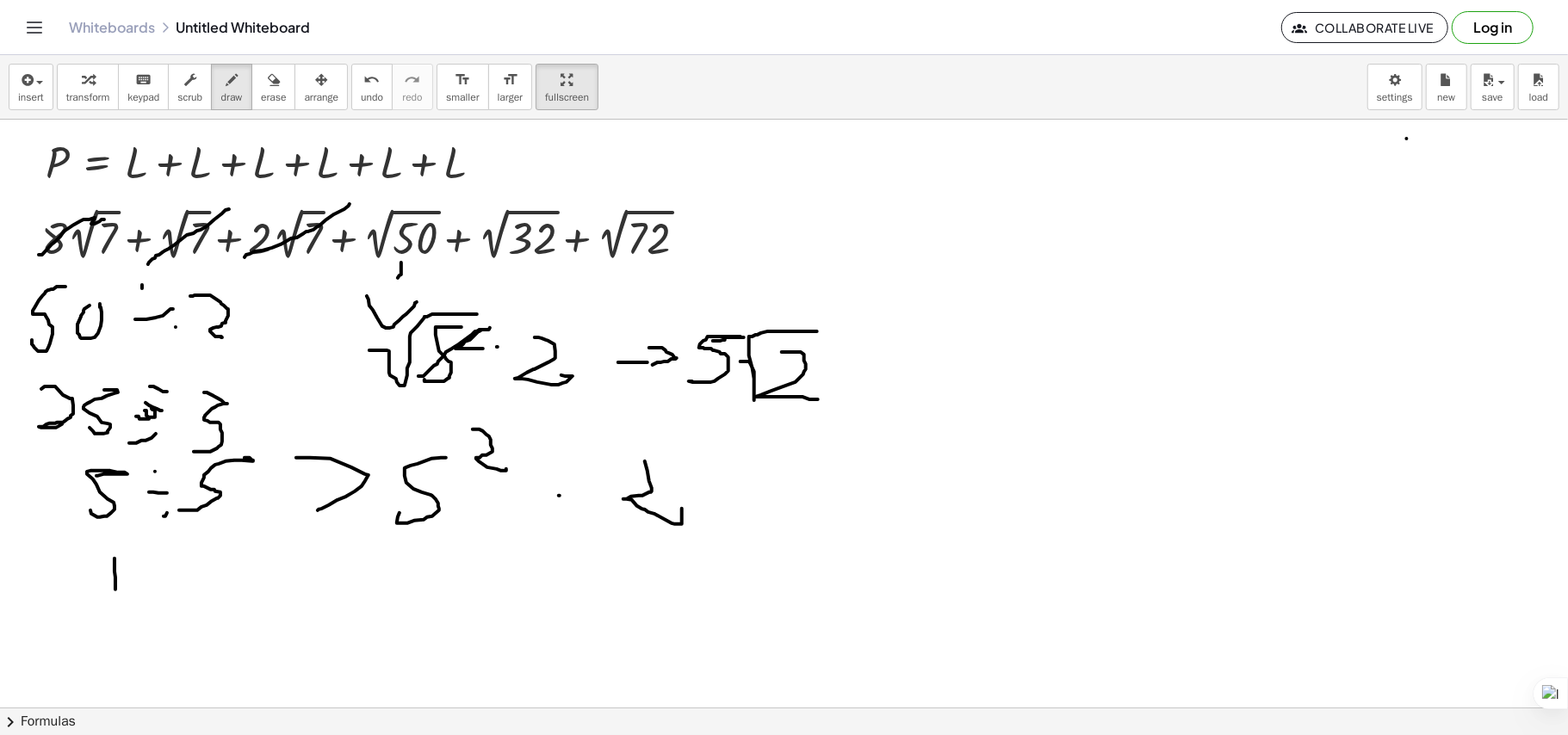 drag, startPoint x: 782, startPoint y: 353, endPoint x: 820, endPoint y: 399, distance: 59.665736 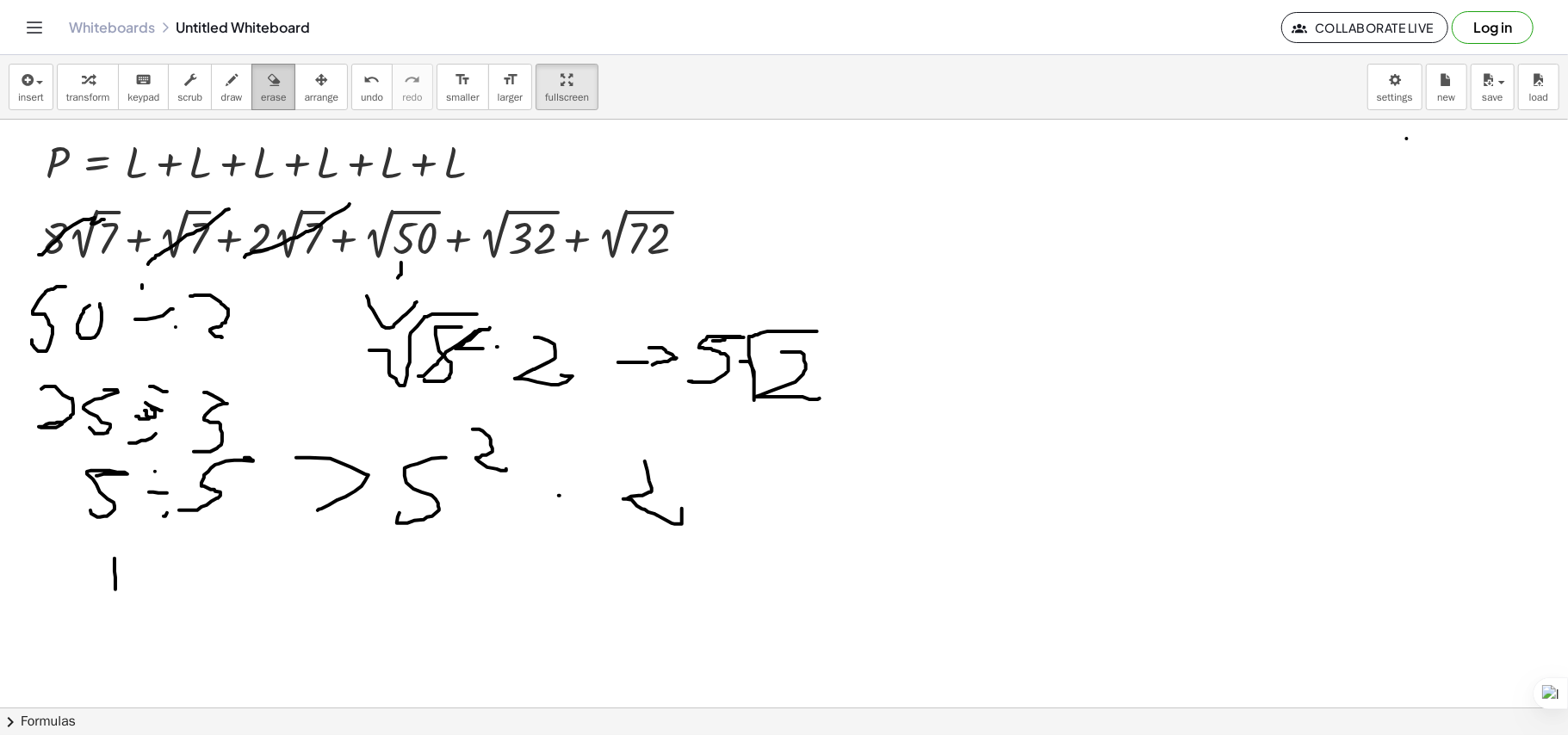 click at bounding box center [273, 79] 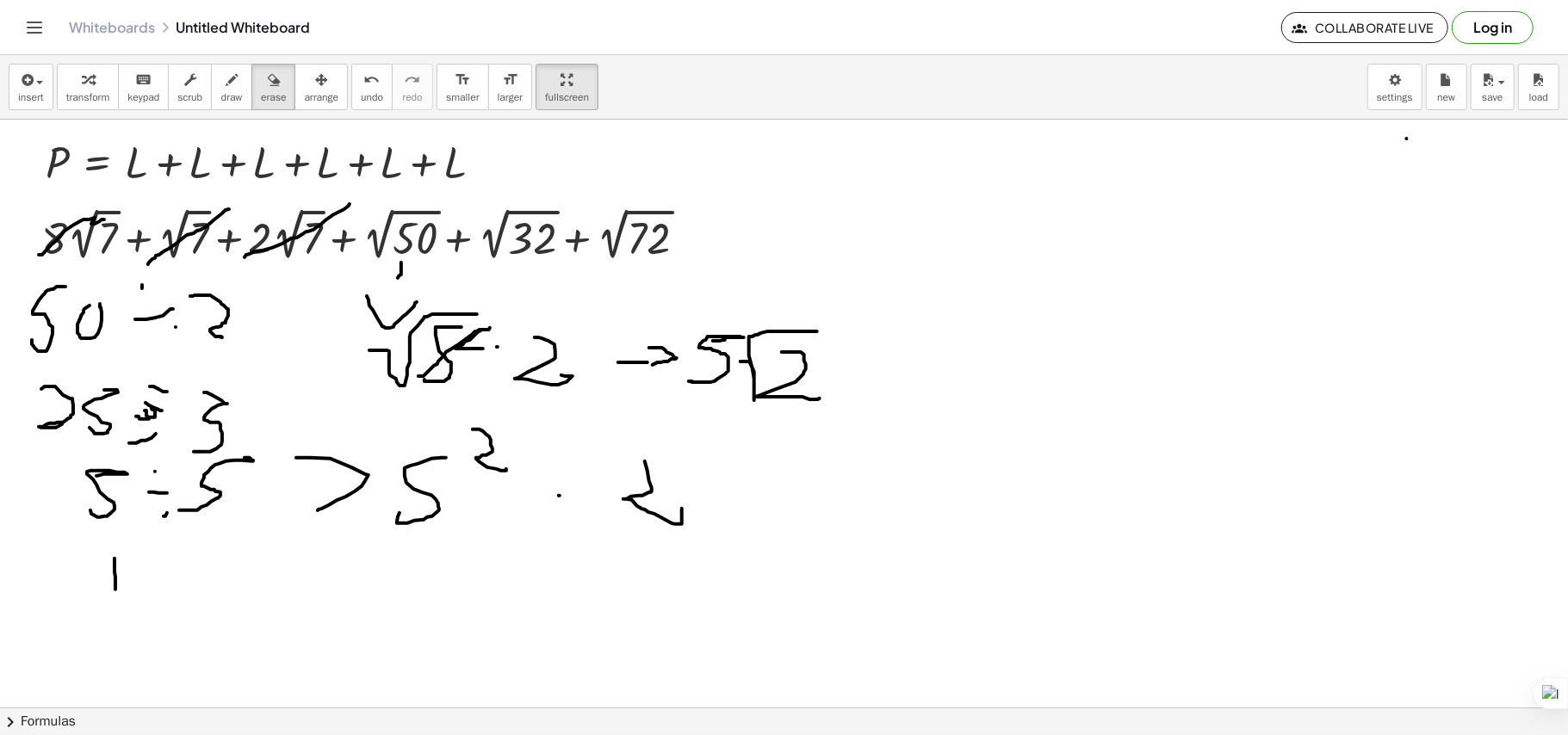 drag, startPoint x: 239, startPoint y: 108, endPoint x: 217, endPoint y: 224, distance: 118.06778 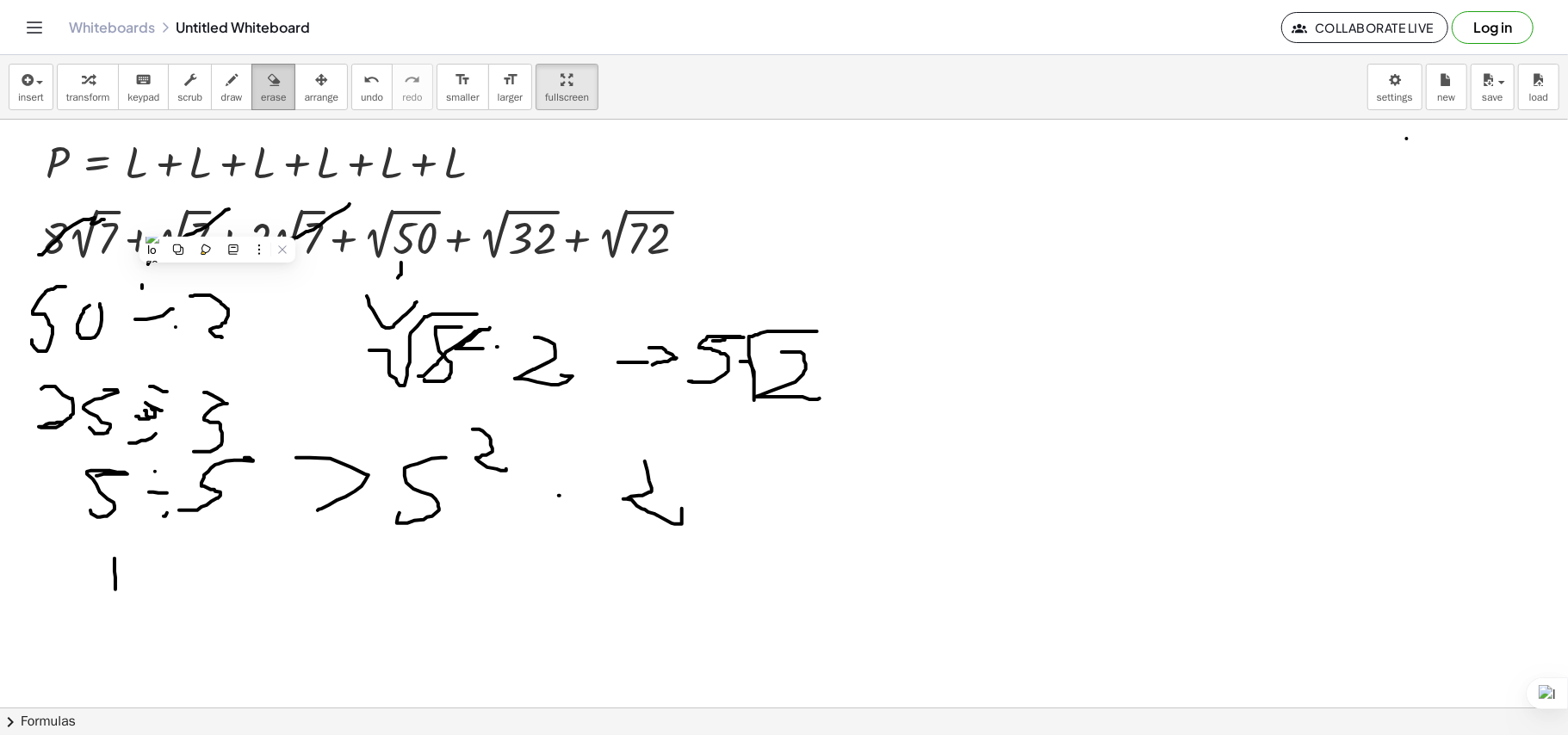 click on "erase" at bounding box center (273, 97) 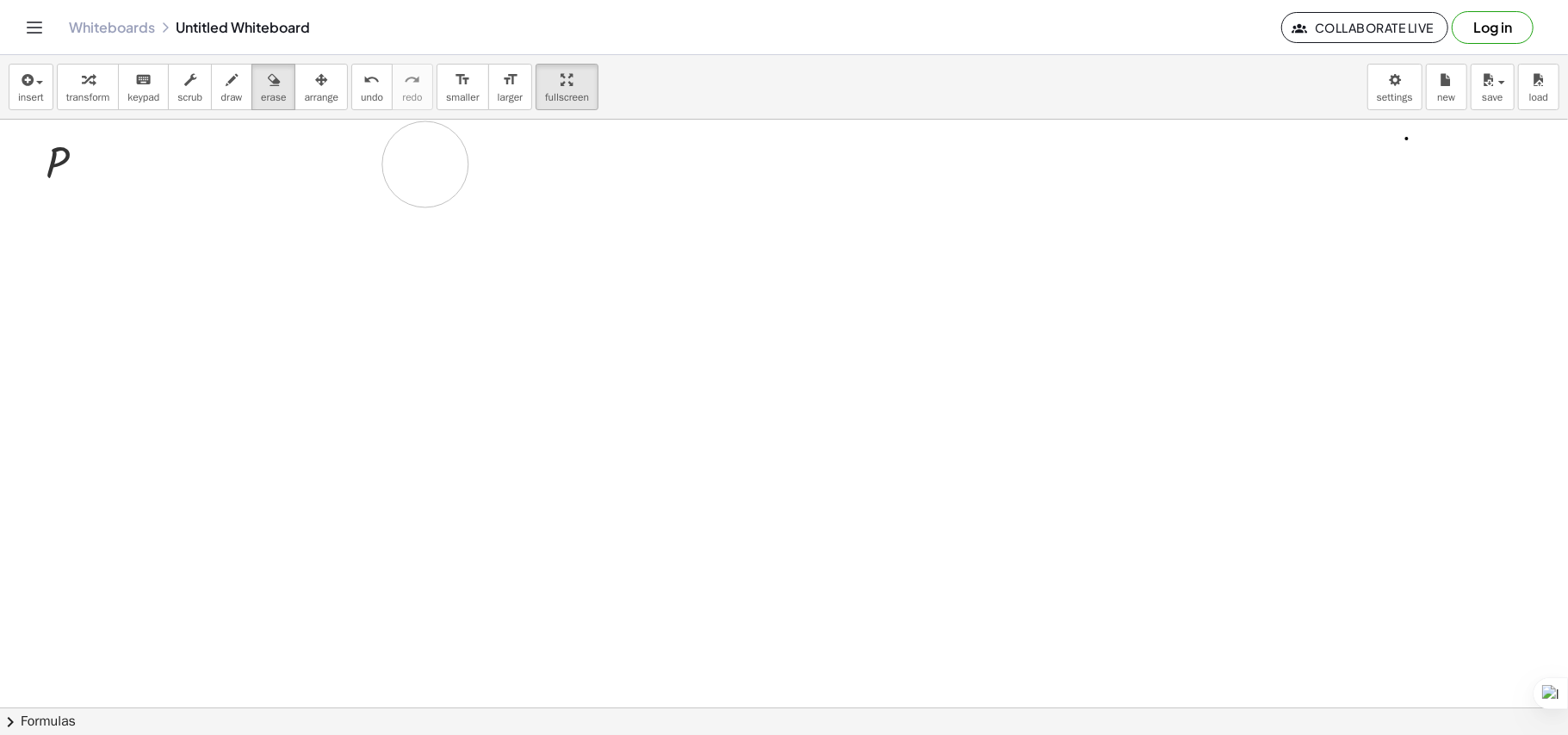 drag, startPoint x: 28, startPoint y: 411, endPoint x: 441, endPoint y: 180, distance: 473.212 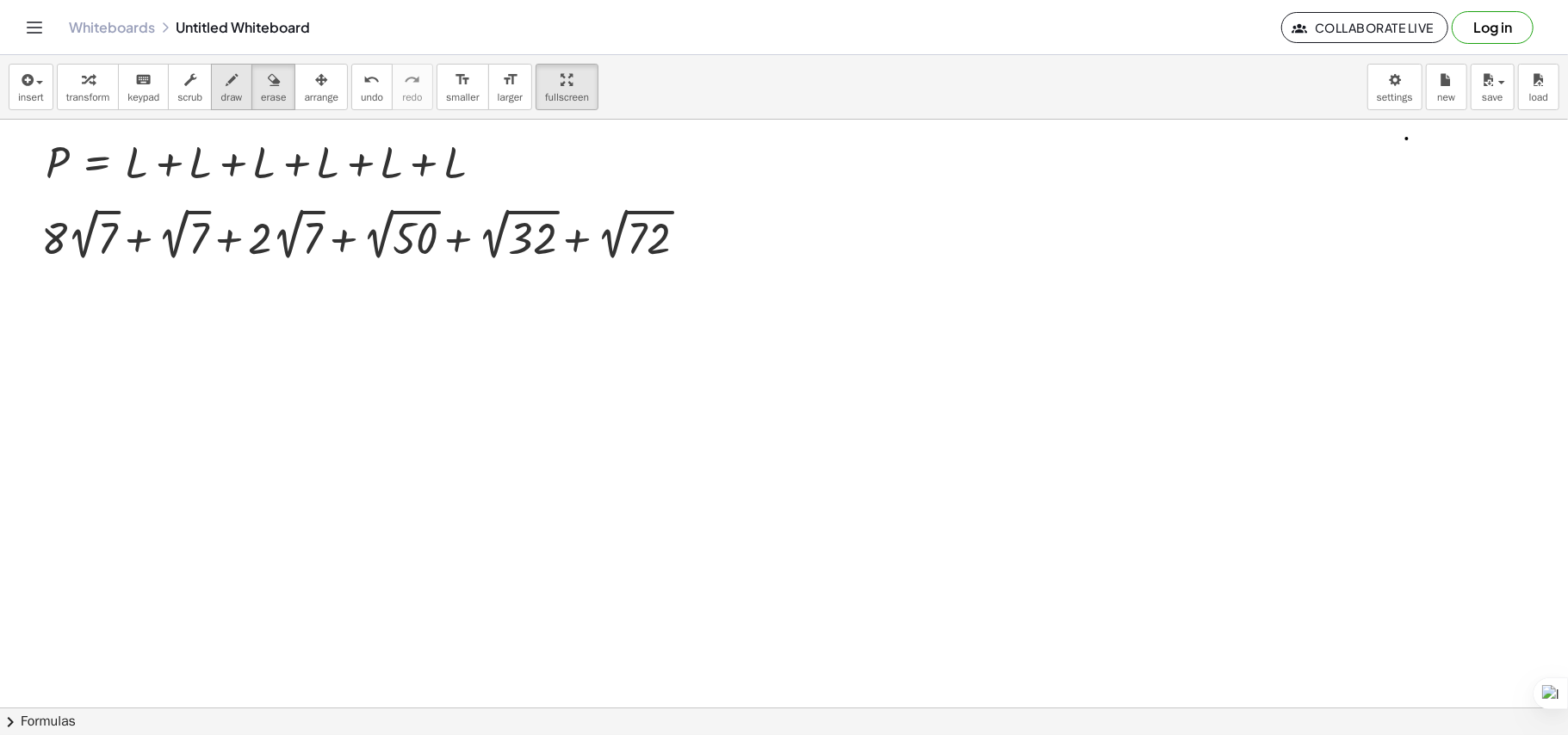 click on "draw" at bounding box center [232, 97] 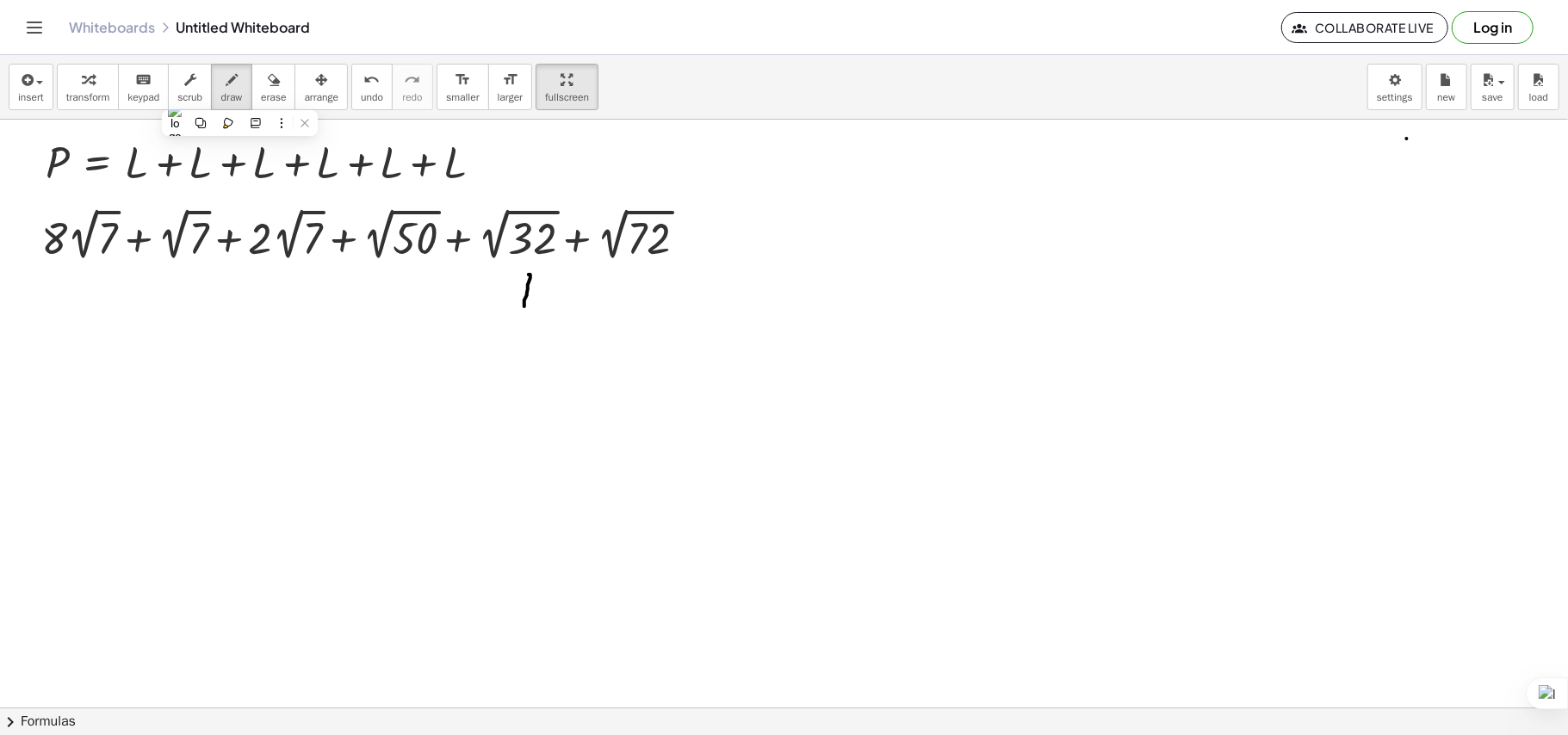 drag, startPoint x: 529, startPoint y: 275, endPoint x: 524, endPoint y: 307, distance: 32.388269 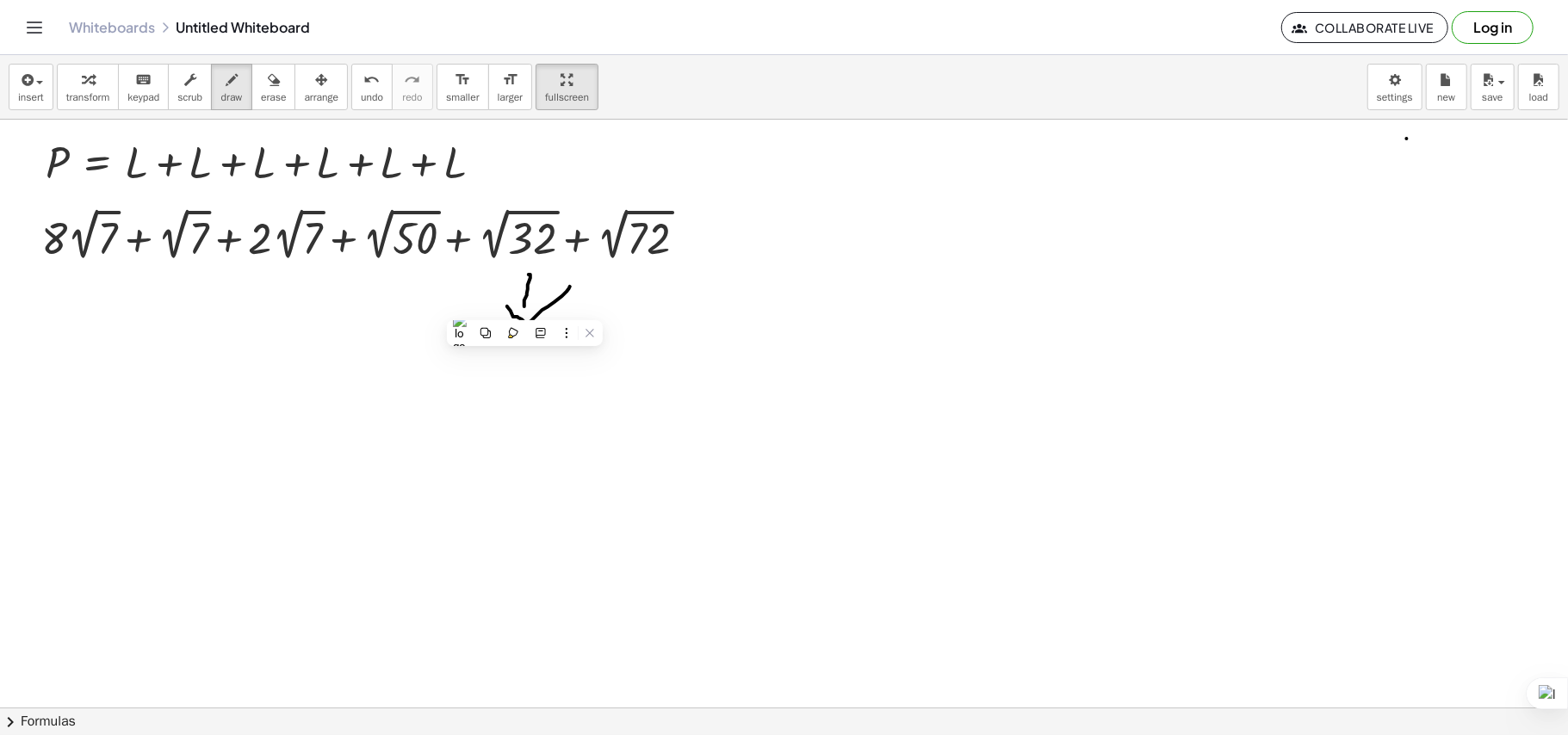 drag, startPoint x: 508, startPoint y: 308, endPoint x: 570, endPoint y: 287, distance: 65.45991 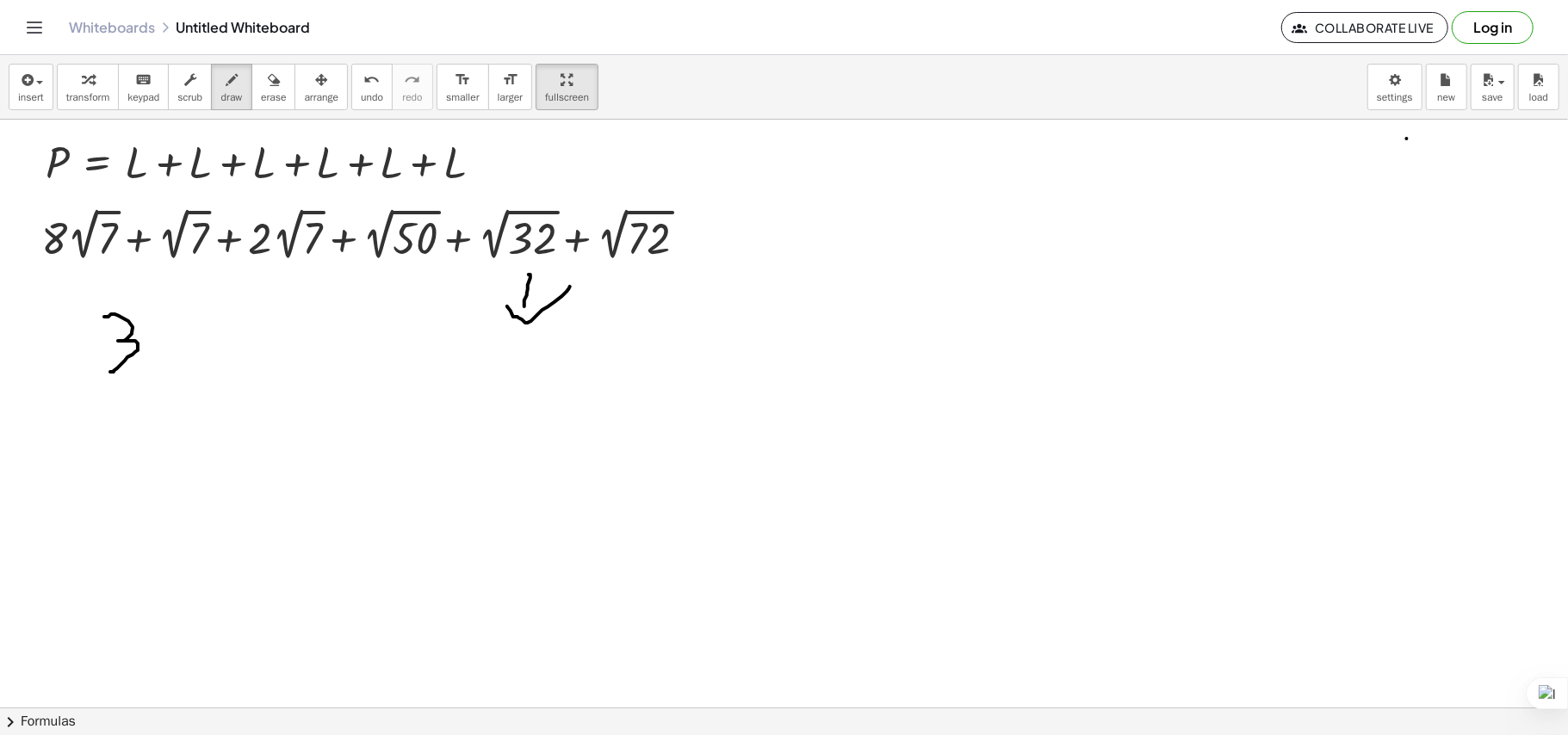 drag, startPoint x: 114, startPoint y: 315, endPoint x: 152, endPoint y: 311, distance: 38.209946 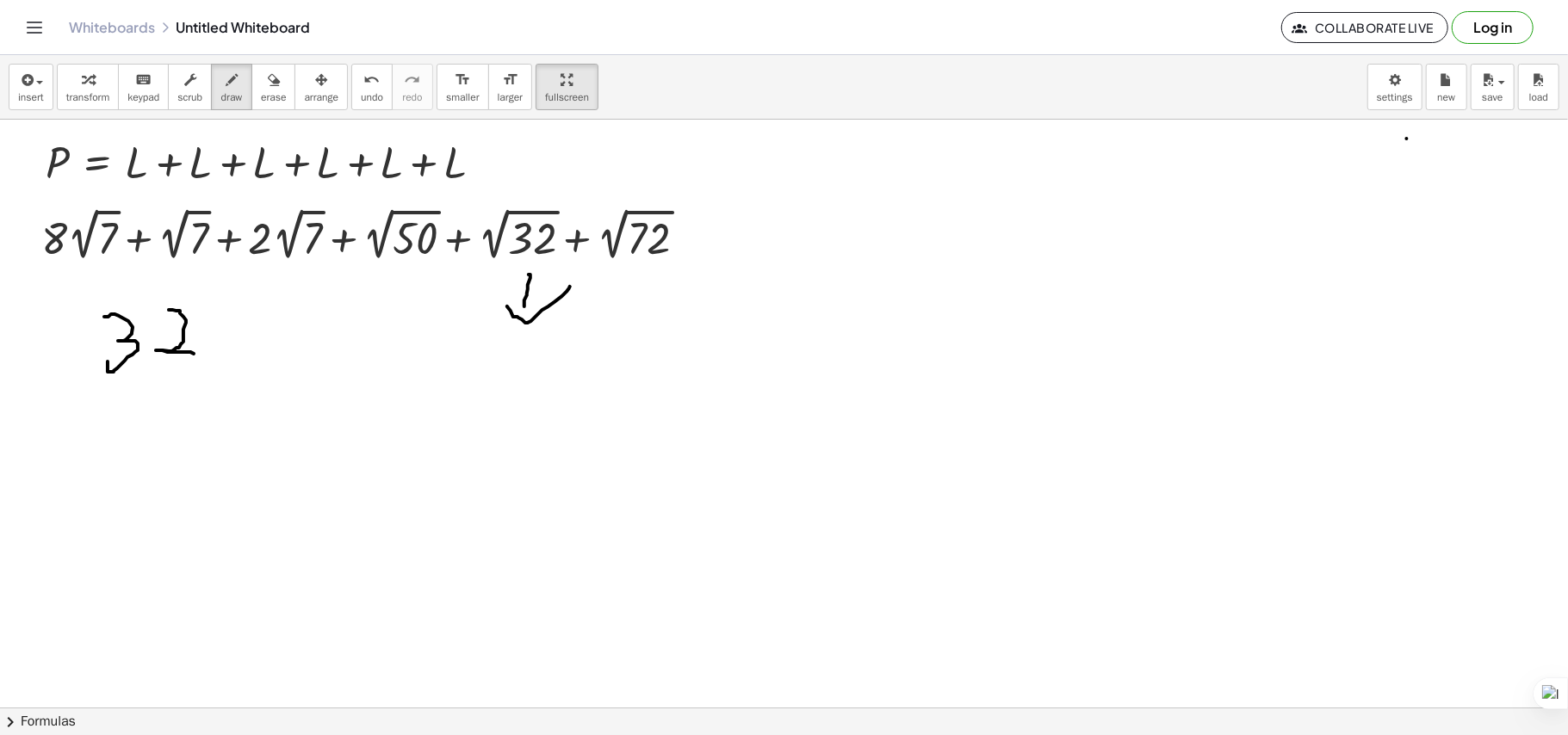 drag, startPoint x: 169, startPoint y: 311, endPoint x: 210, endPoint y: 339, distance: 49.648766 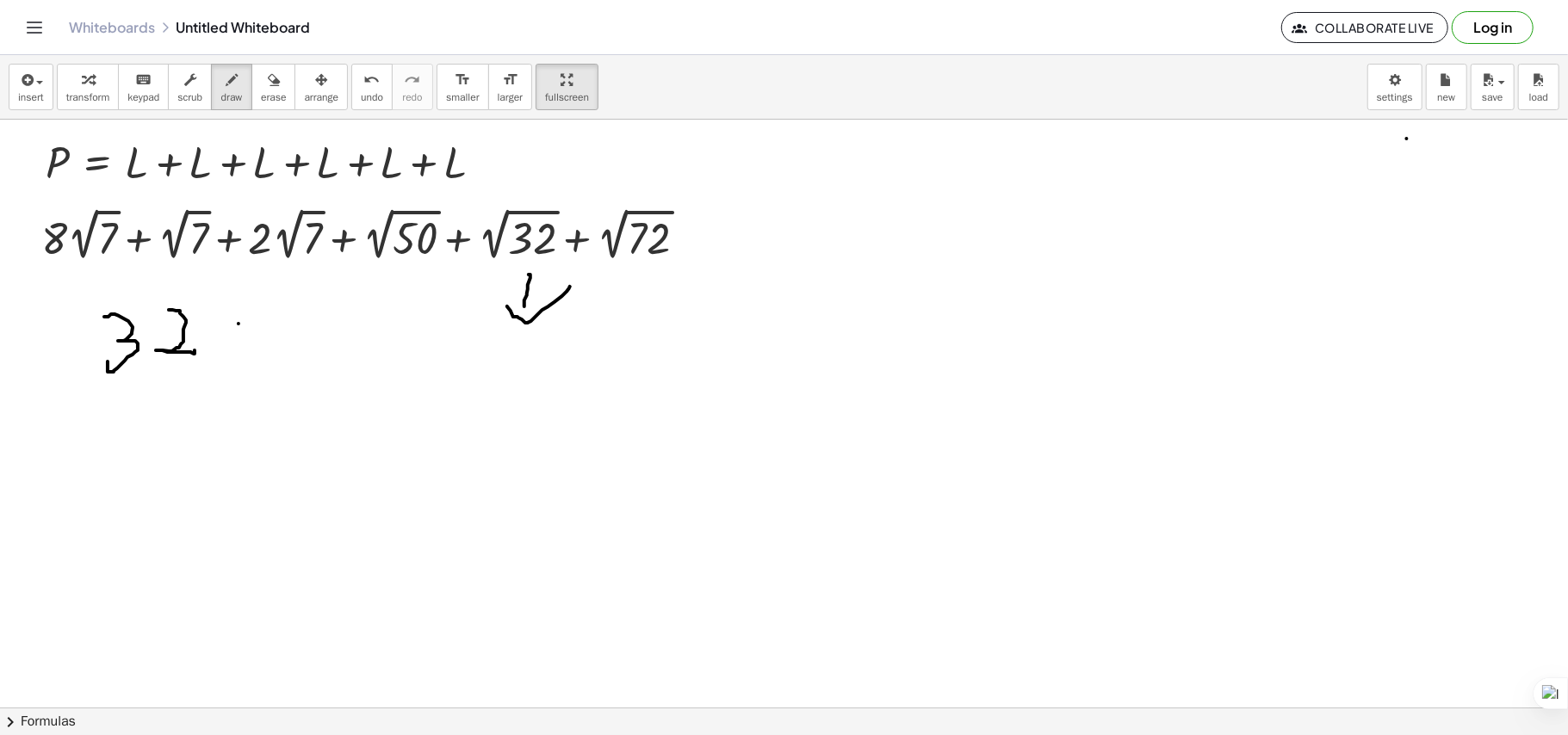 click at bounding box center [784, 707] 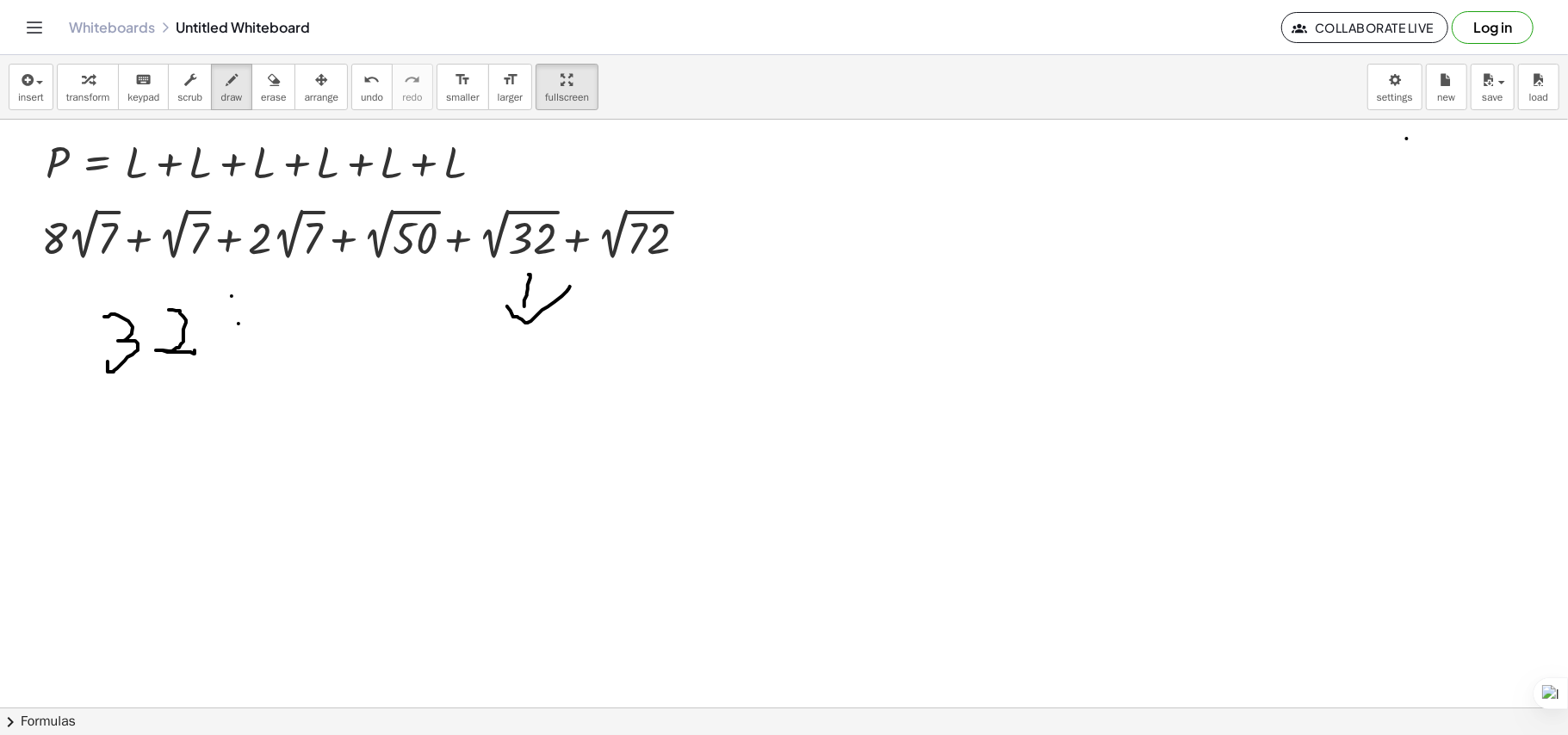 click at bounding box center [784, 707] 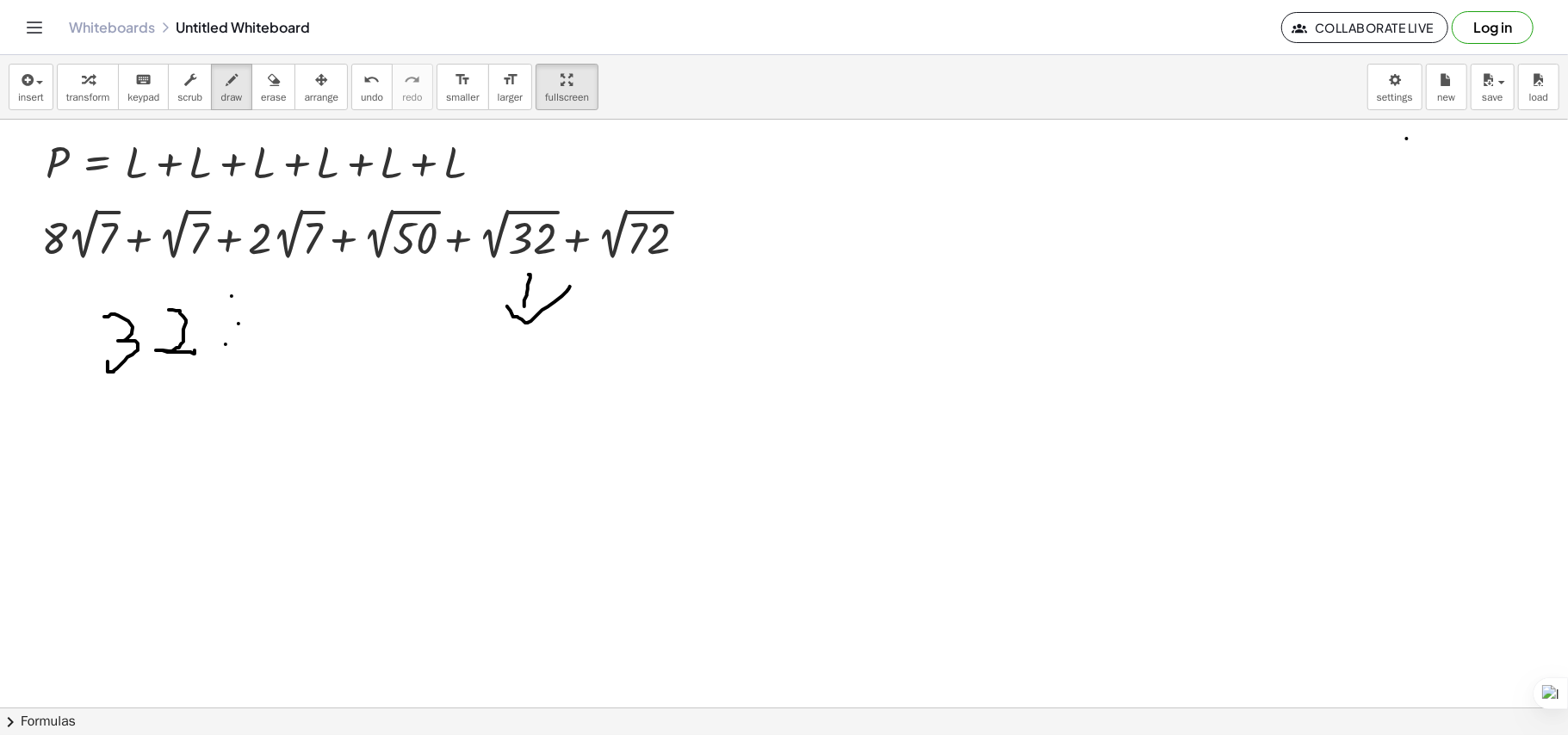 drag, startPoint x: 226, startPoint y: 345, endPoint x: 239, endPoint y: 328, distance: 21.400935 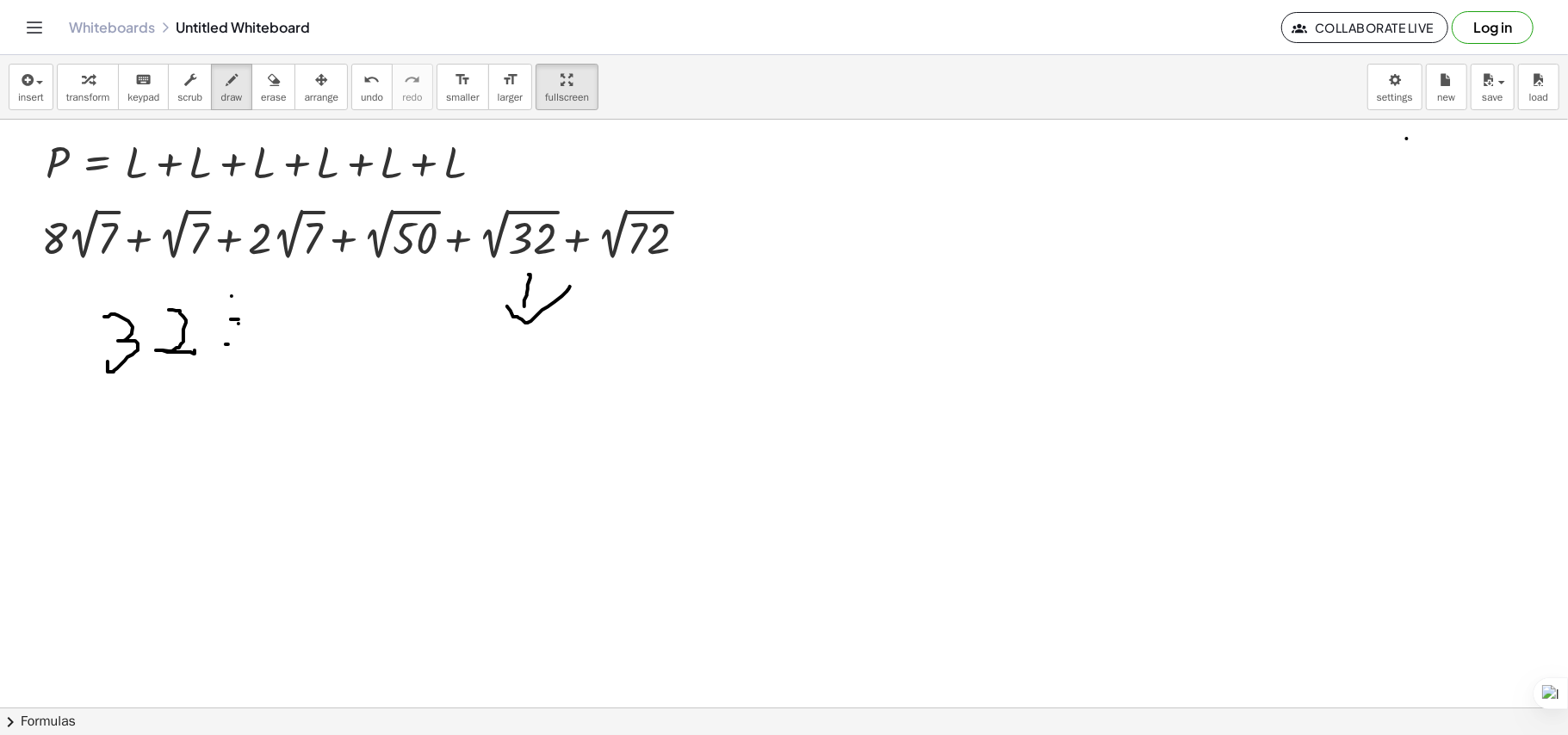 drag, startPoint x: 236, startPoint y: 320, endPoint x: 236, endPoint y: 311, distance: 9 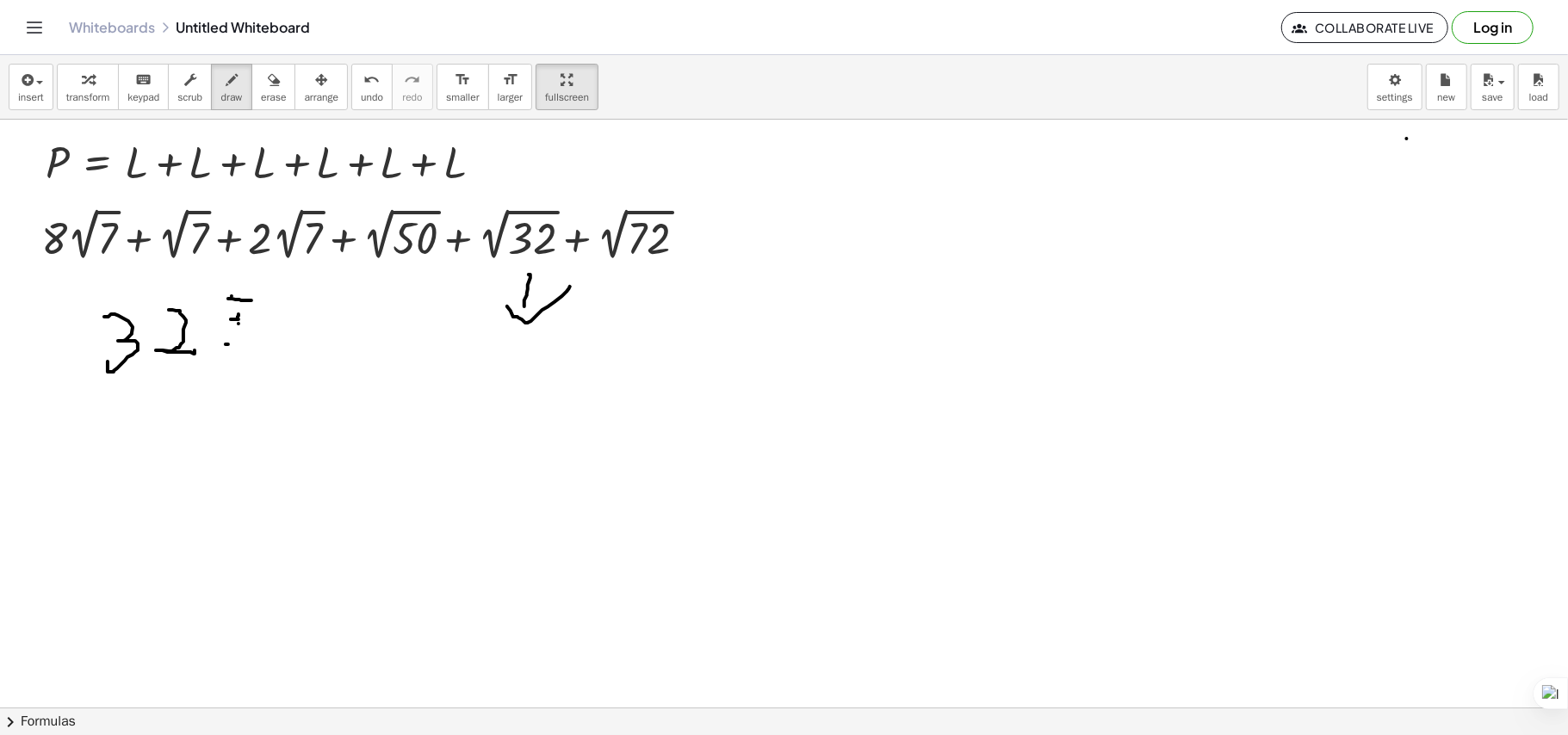 drag, startPoint x: 228, startPoint y: 300, endPoint x: 232, endPoint y: 325, distance: 25.317978 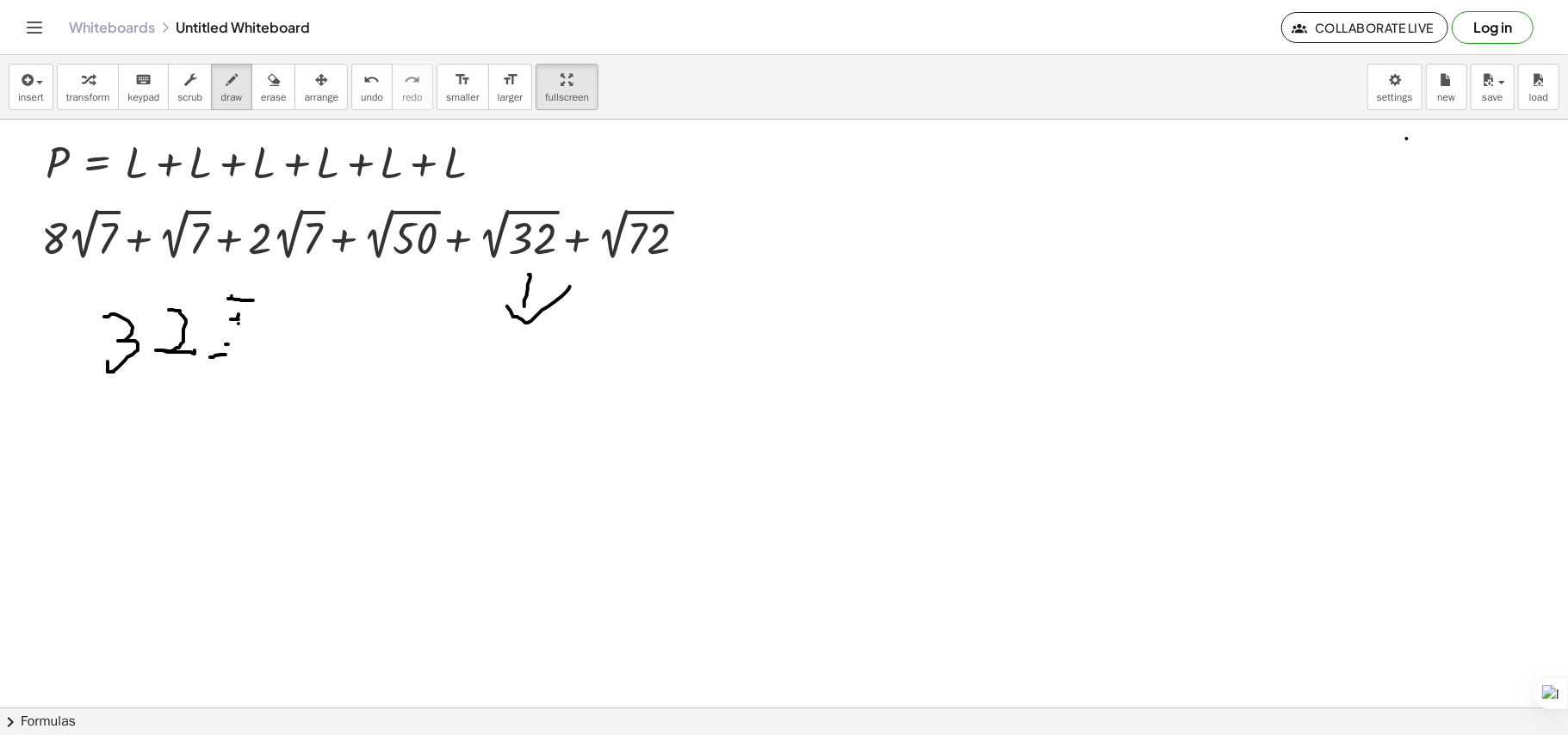 drag, startPoint x: 226, startPoint y: 355, endPoint x: 245, endPoint y: 348, distance: 20.248457 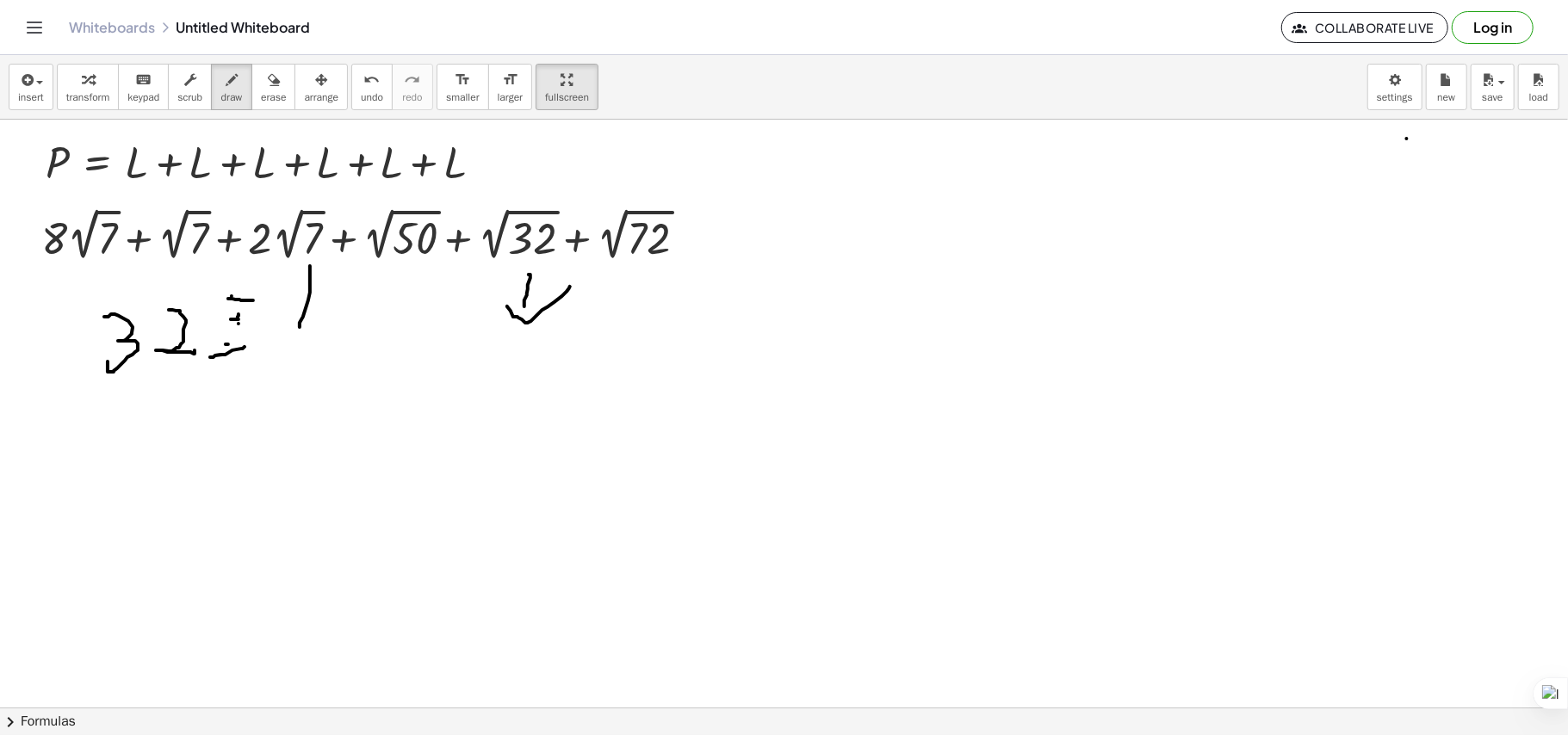 drag, startPoint x: 310, startPoint y: 267, endPoint x: 300, endPoint y: 328, distance: 61.81424 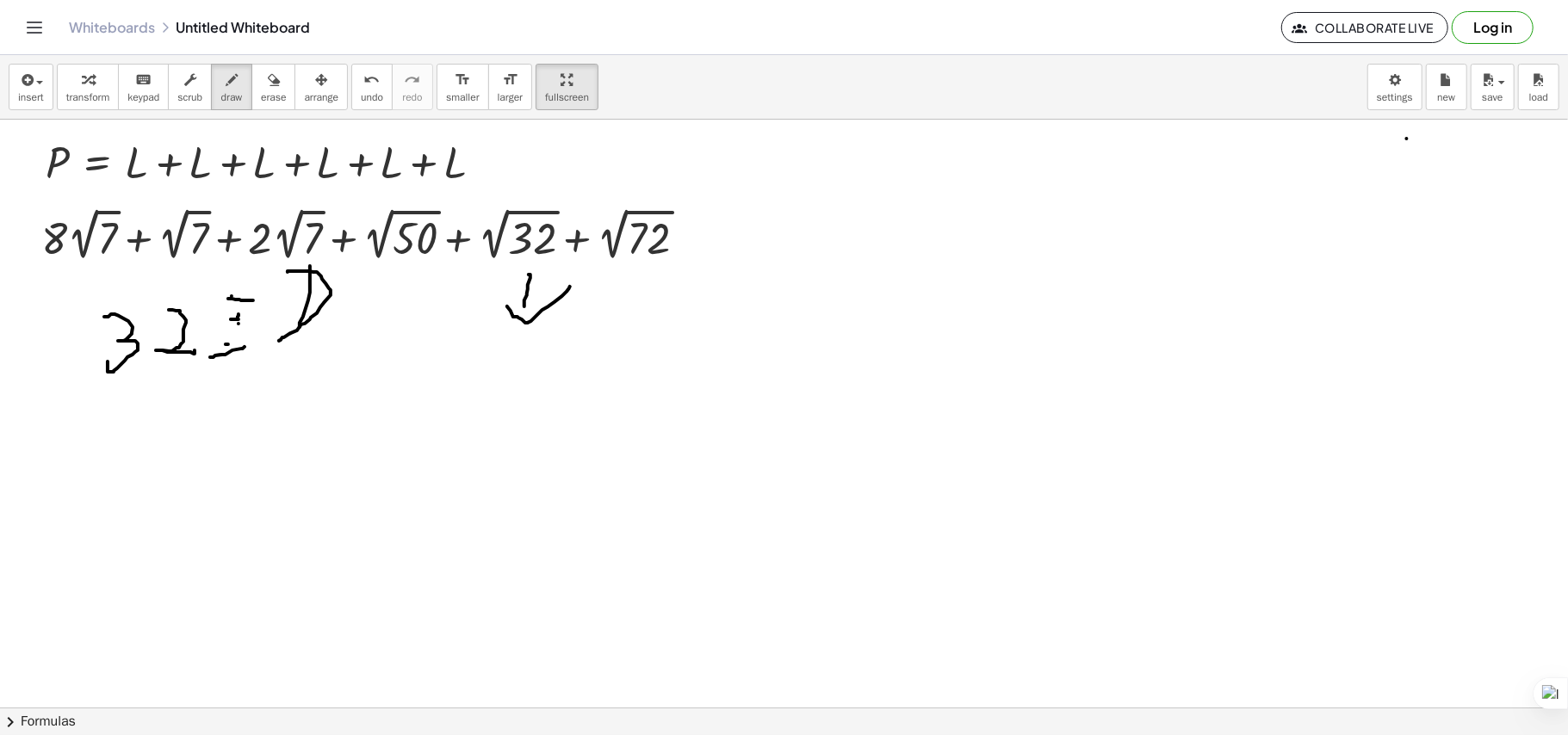 drag, startPoint x: 288, startPoint y: 273, endPoint x: 304, endPoint y: 355, distance: 83.54639 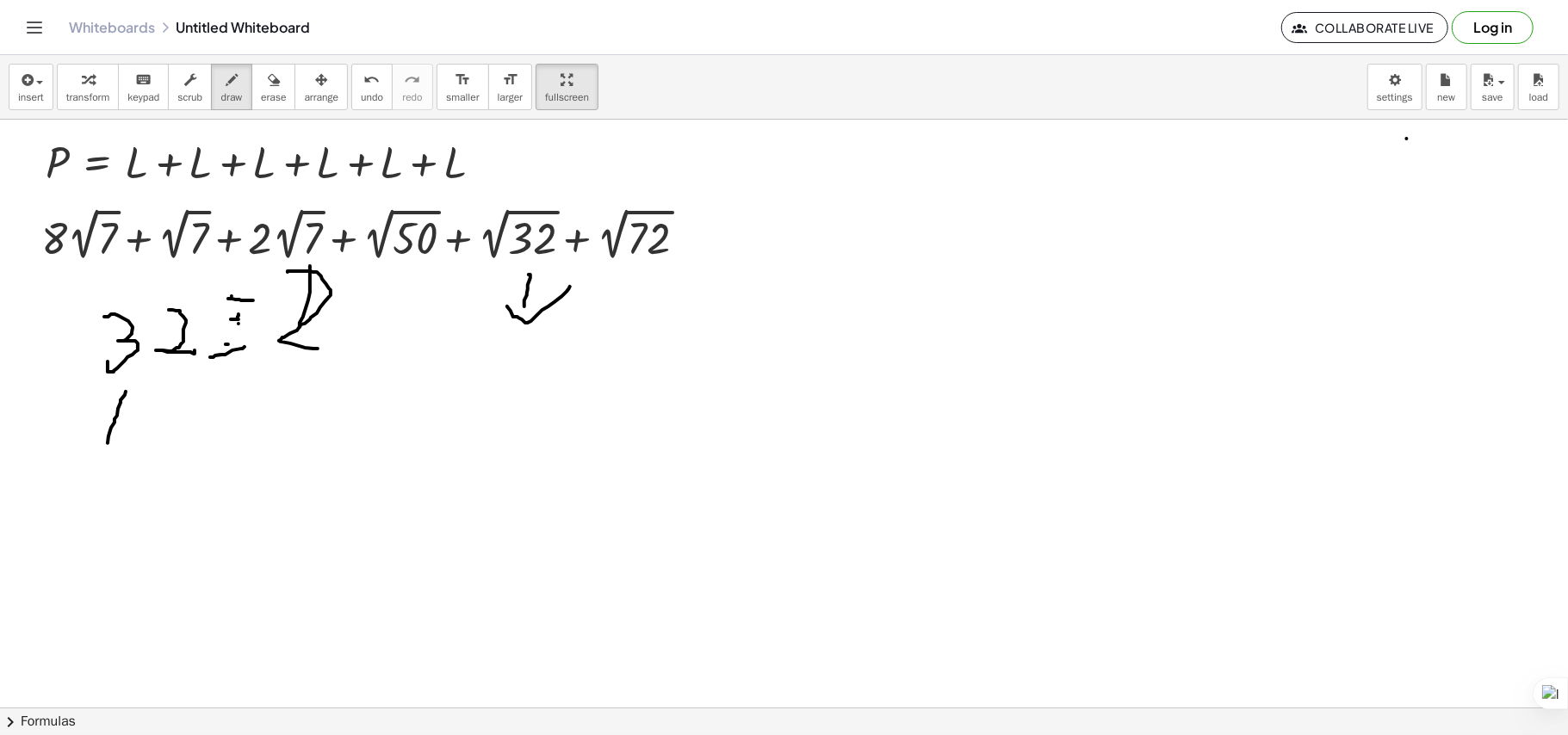 drag, startPoint x: 121, startPoint y: 401, endPoint x: 107, endPoint y: 448, distance: 49.040799 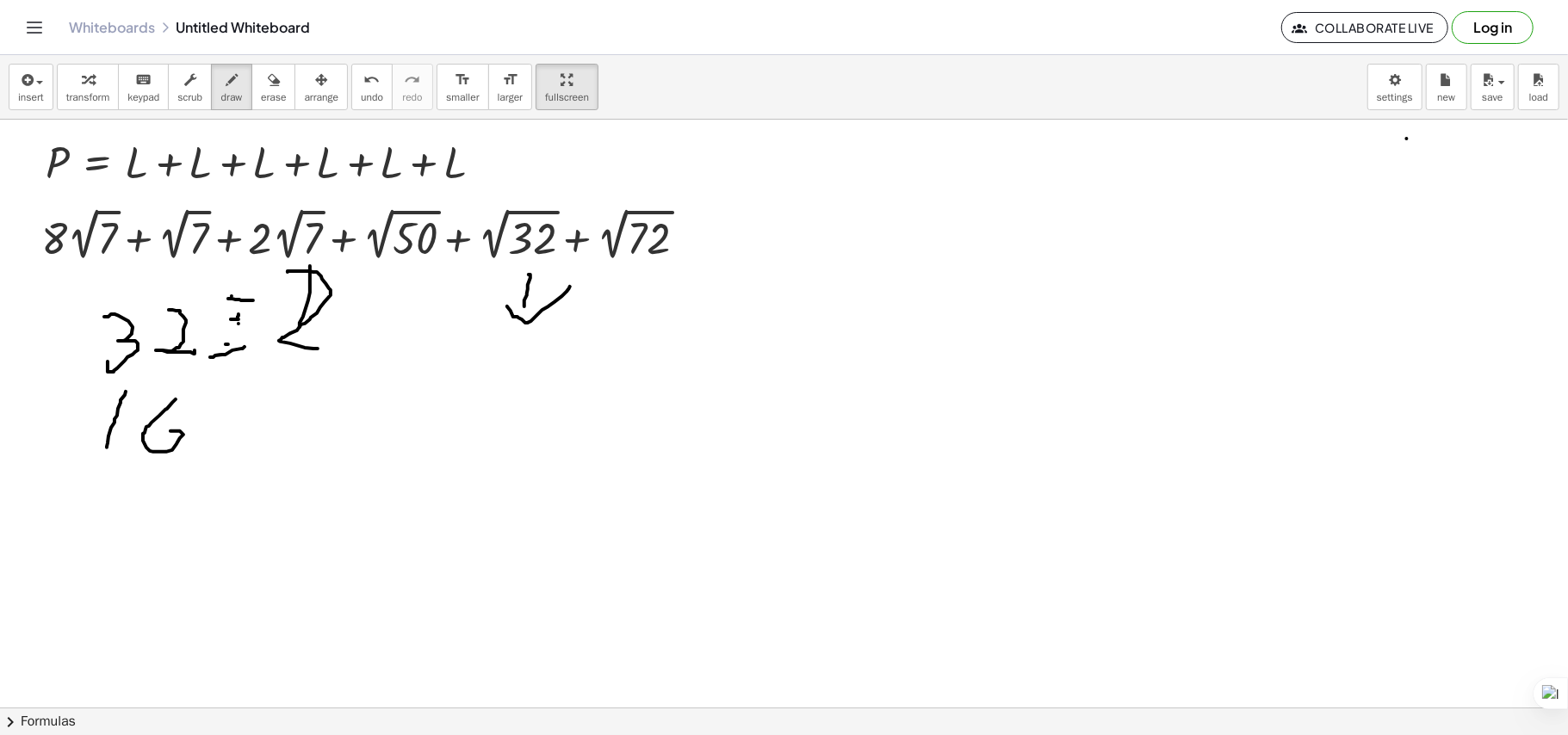 drag, startPoint x: 176, startPoint y: 400, endPoint x: 152, endPoint y: 437, distance: 44.10215 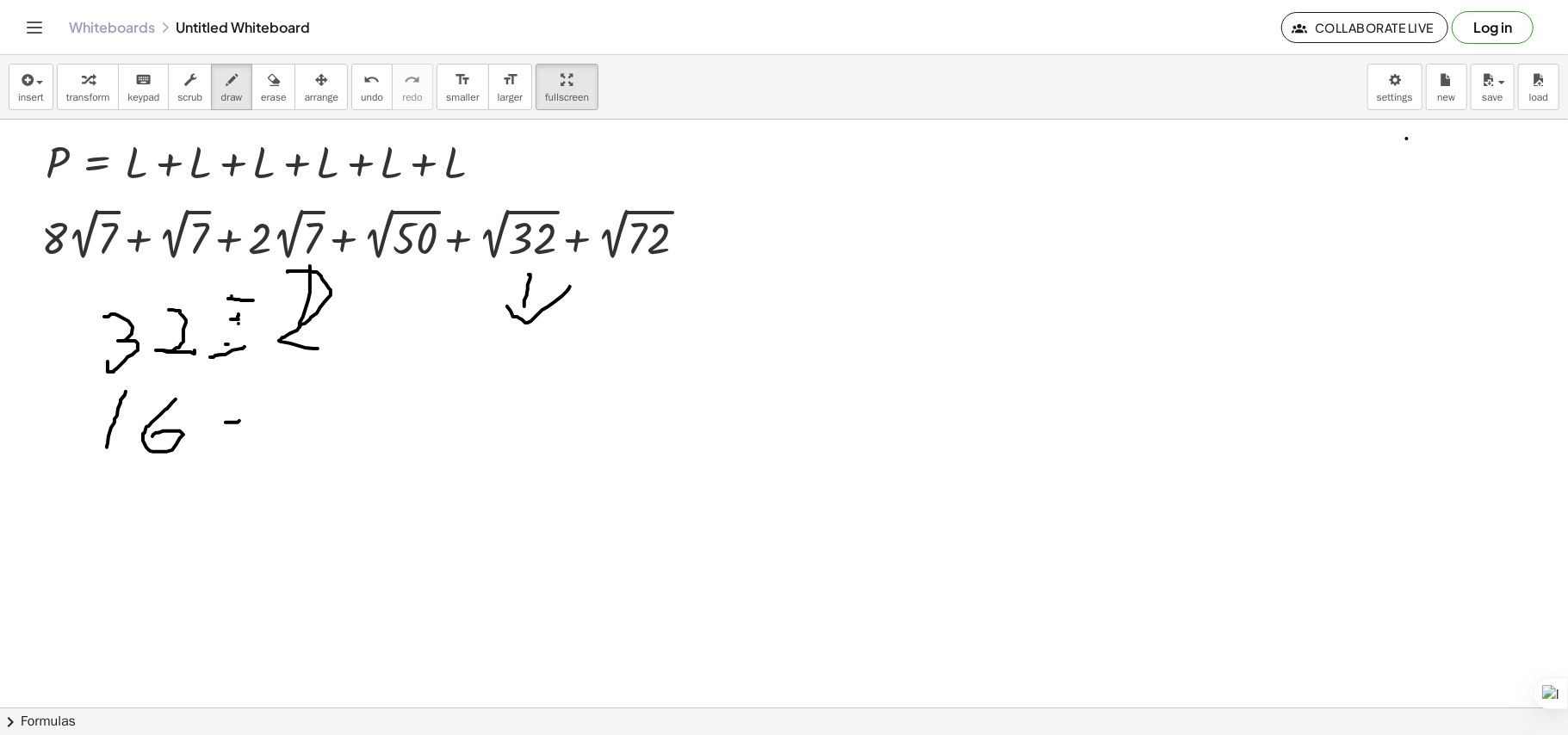 click at bounding box center (784, 707) 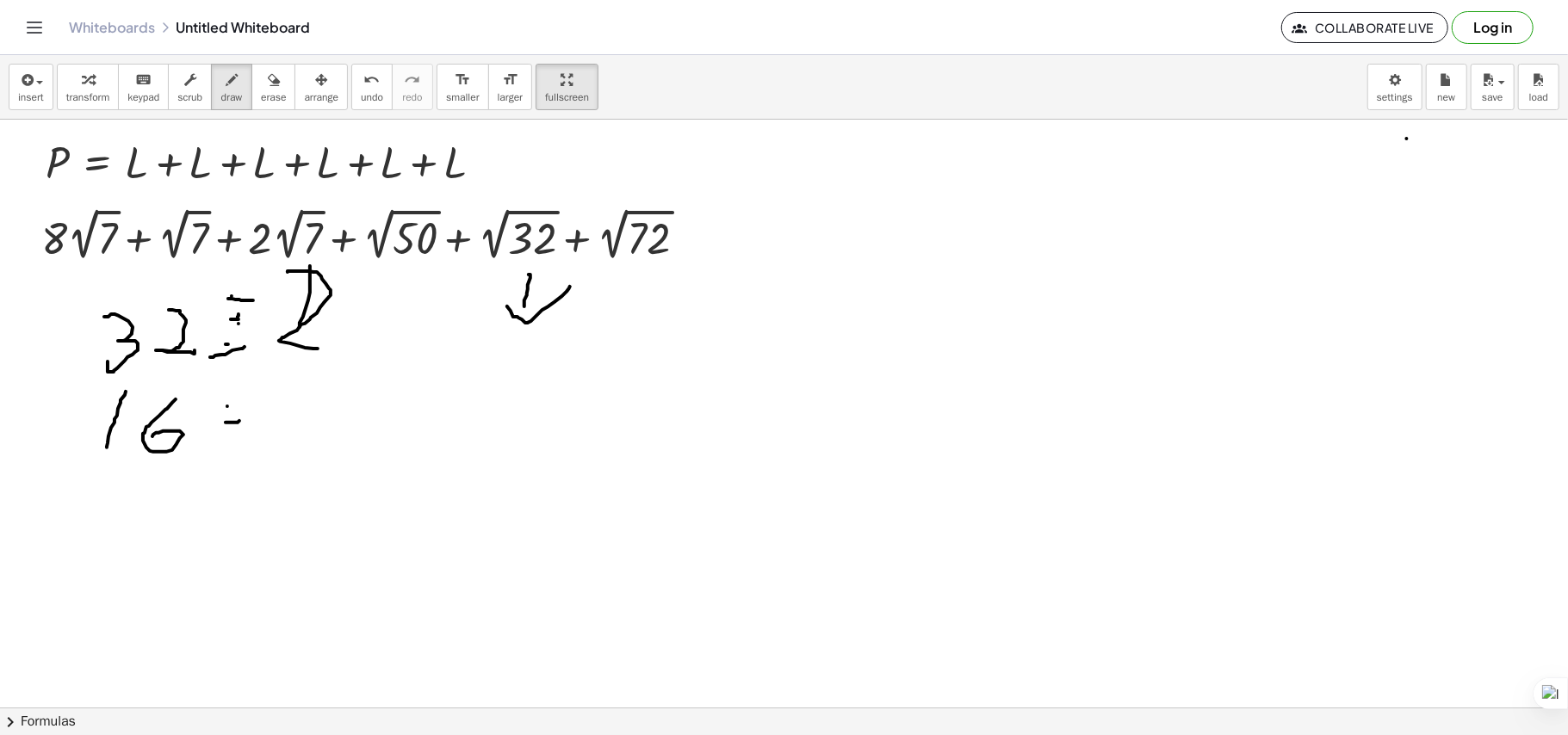 drag, startPoint x: 227, startPoint y: 407, endPoint x: 217, endPoint y: 442, distance: 36.40055 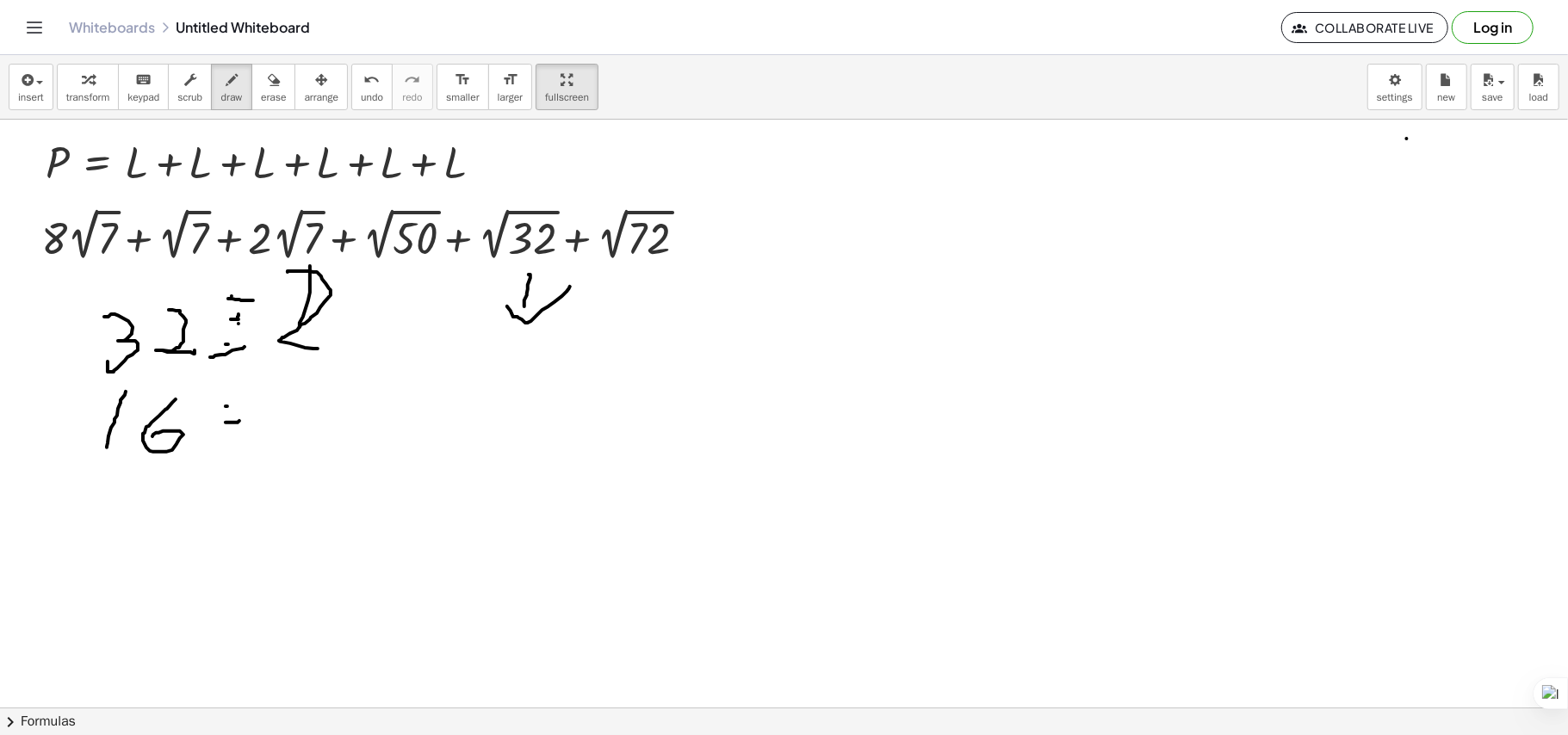 click at bounding box center [784, 707] 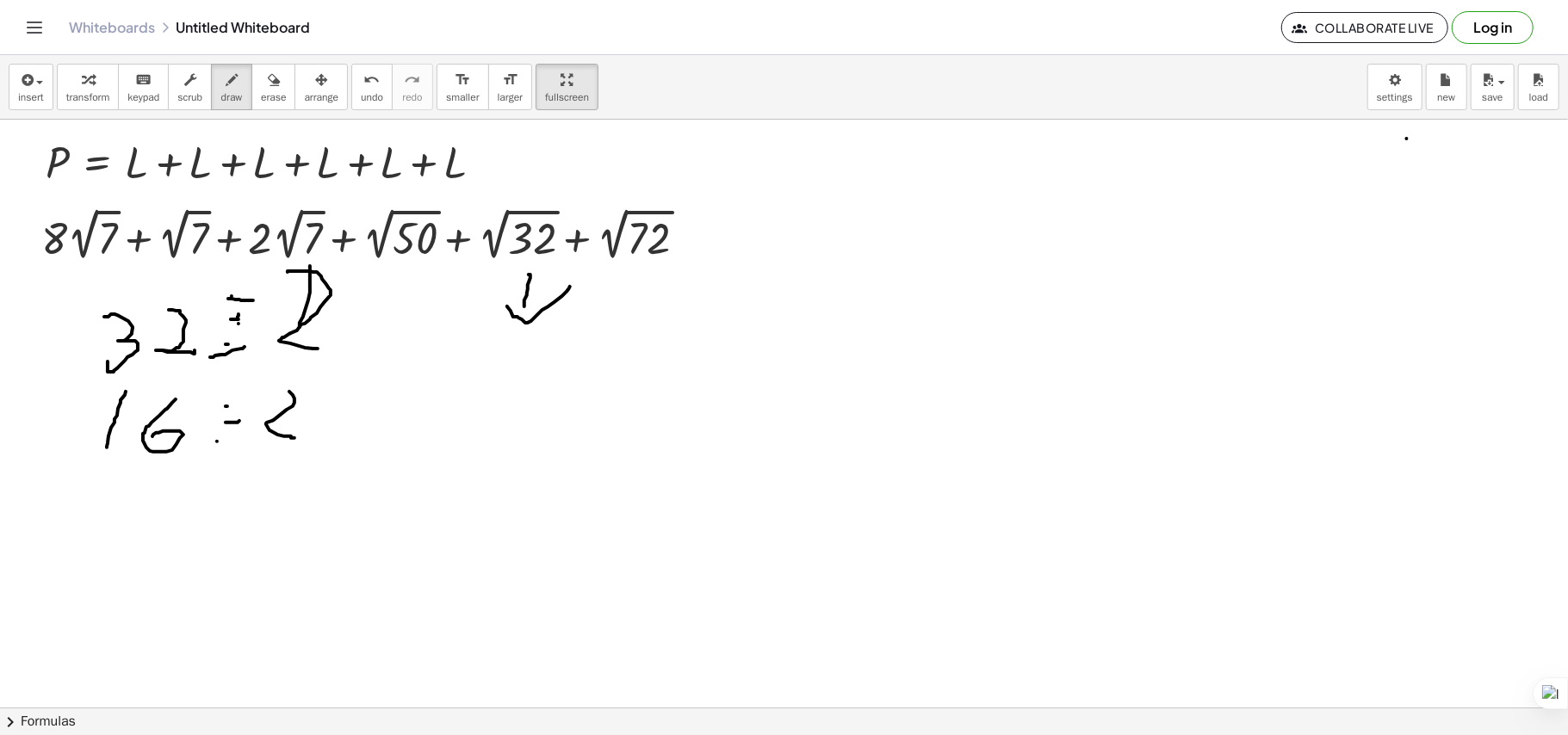 drag, startPoint x: 287, startPoint y: 411, endPoint x: 294, endPoint y: 439, distance: 28.86174 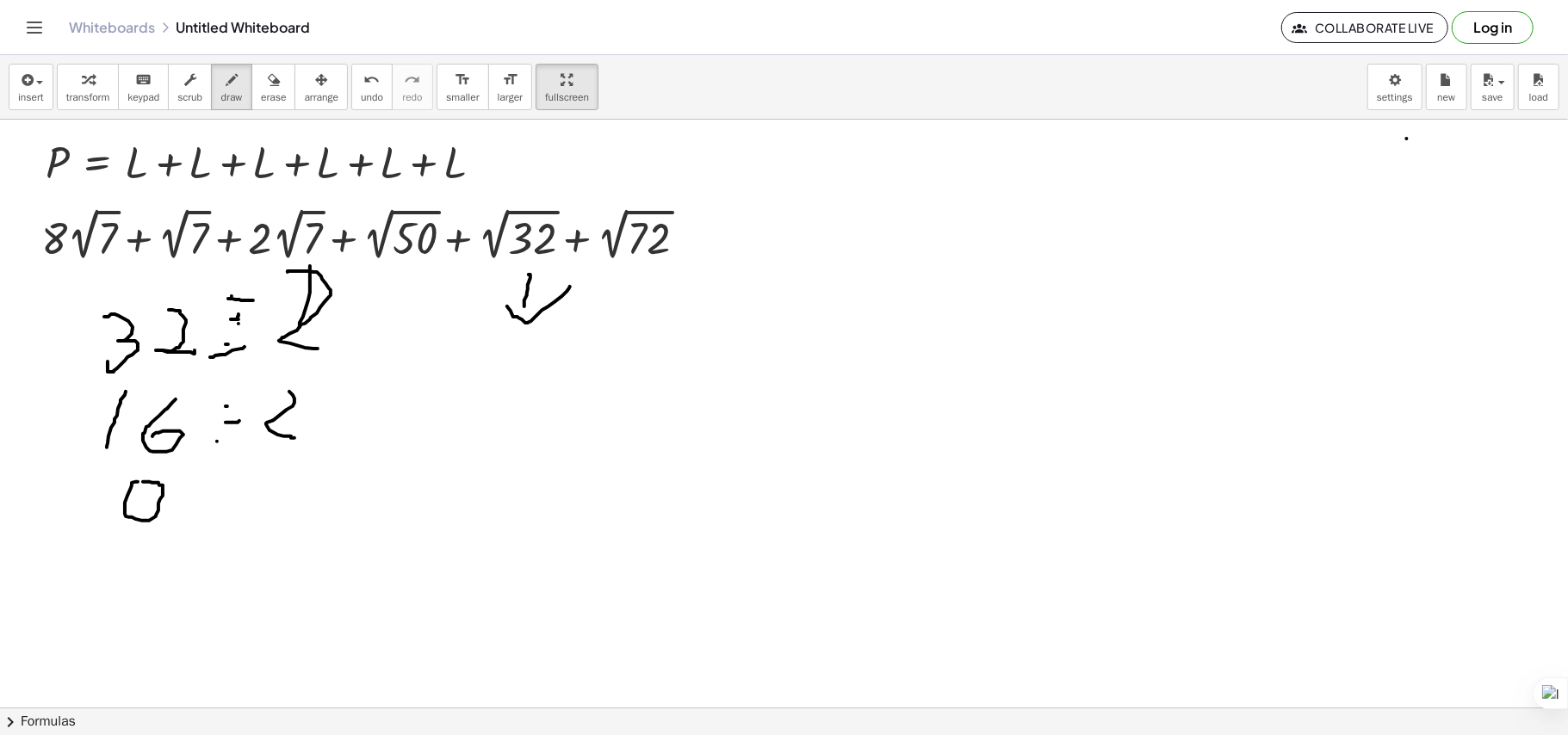 drag, startPoint x: 136, startPoint y: 483, endPoint x: 122, endPoint y: 538, distance: 56.75385 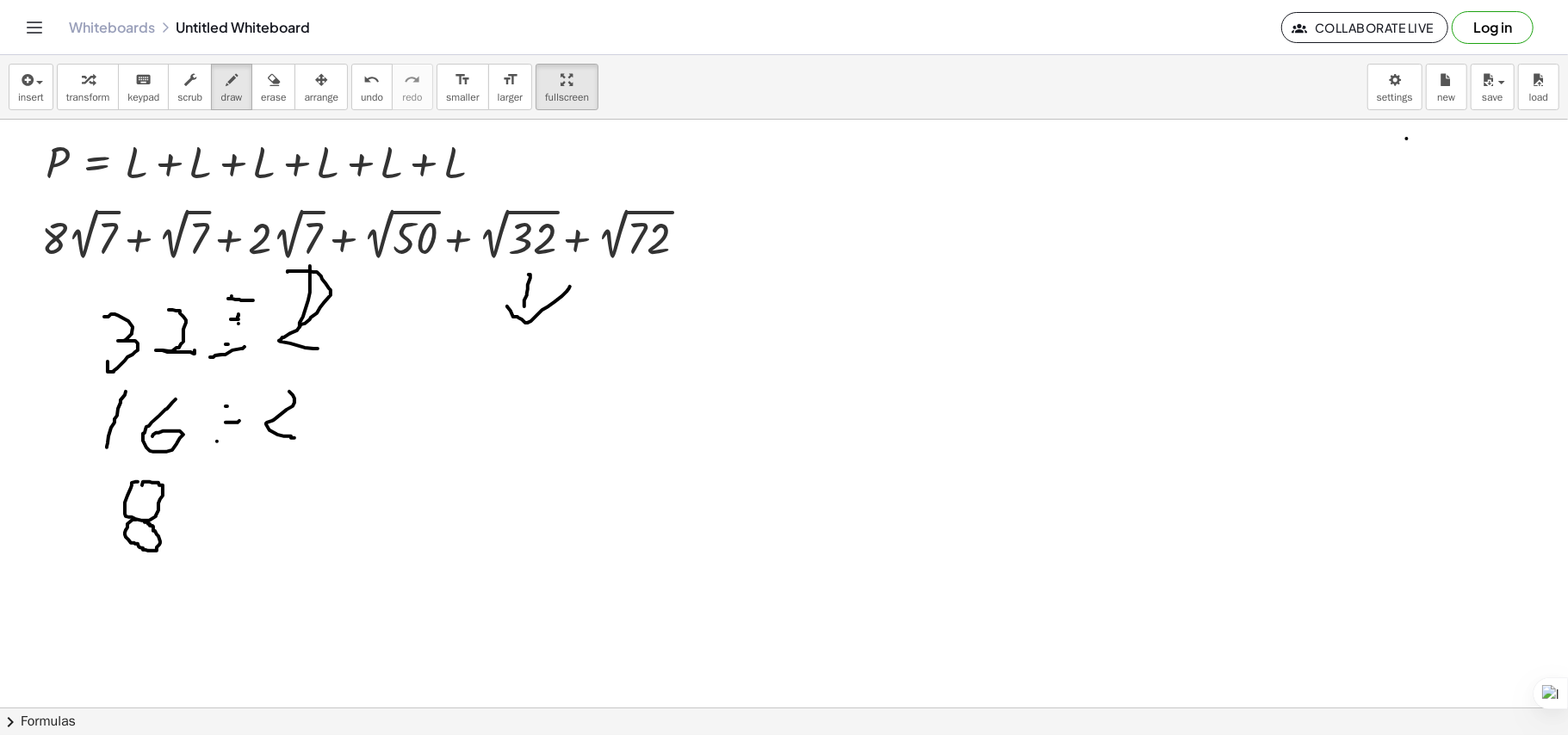 click at bounding box center [784, 707] 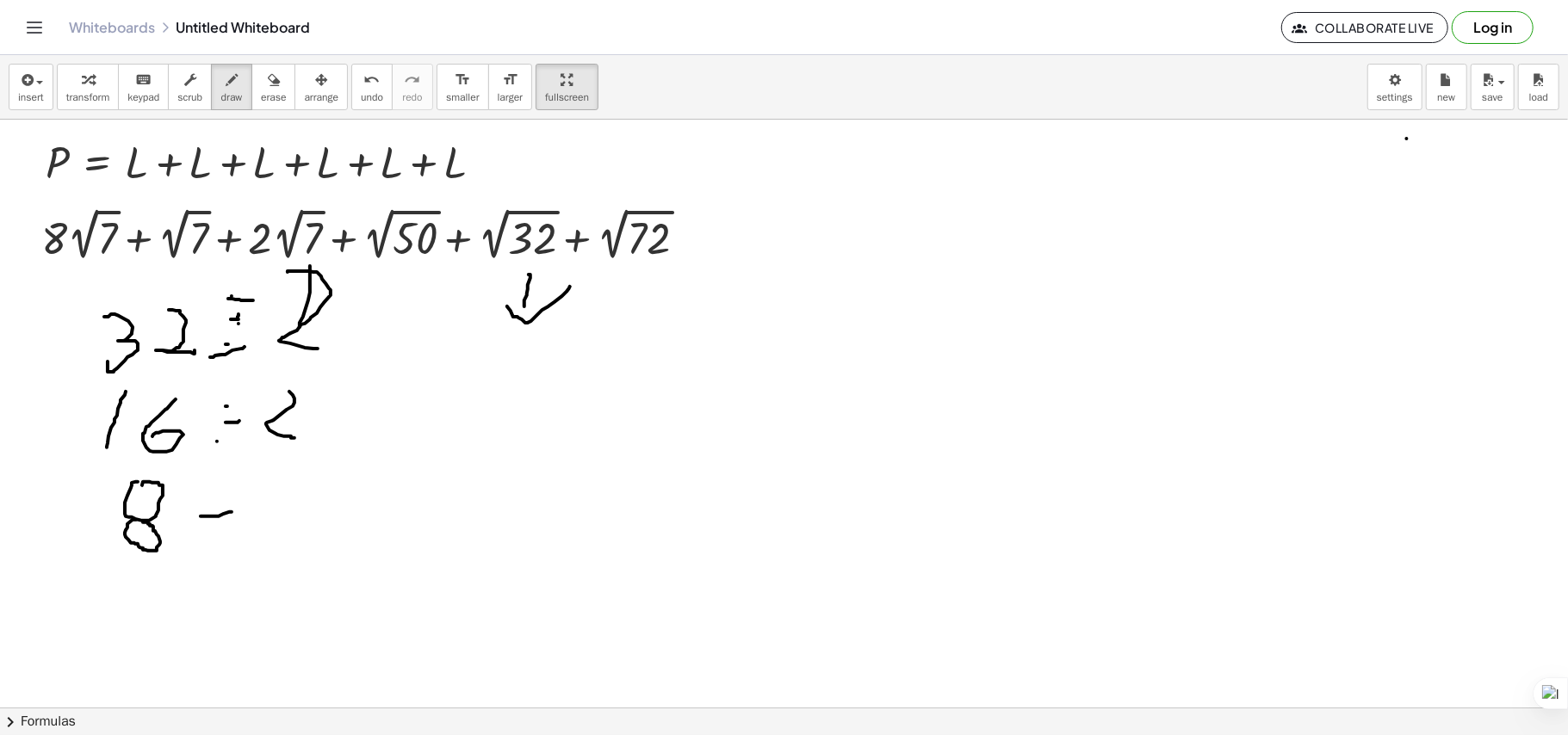 drag, startPoint x: 207, startPoint y: 517, endPoint x: 232, endPoint y: 513, distance: 25.317978 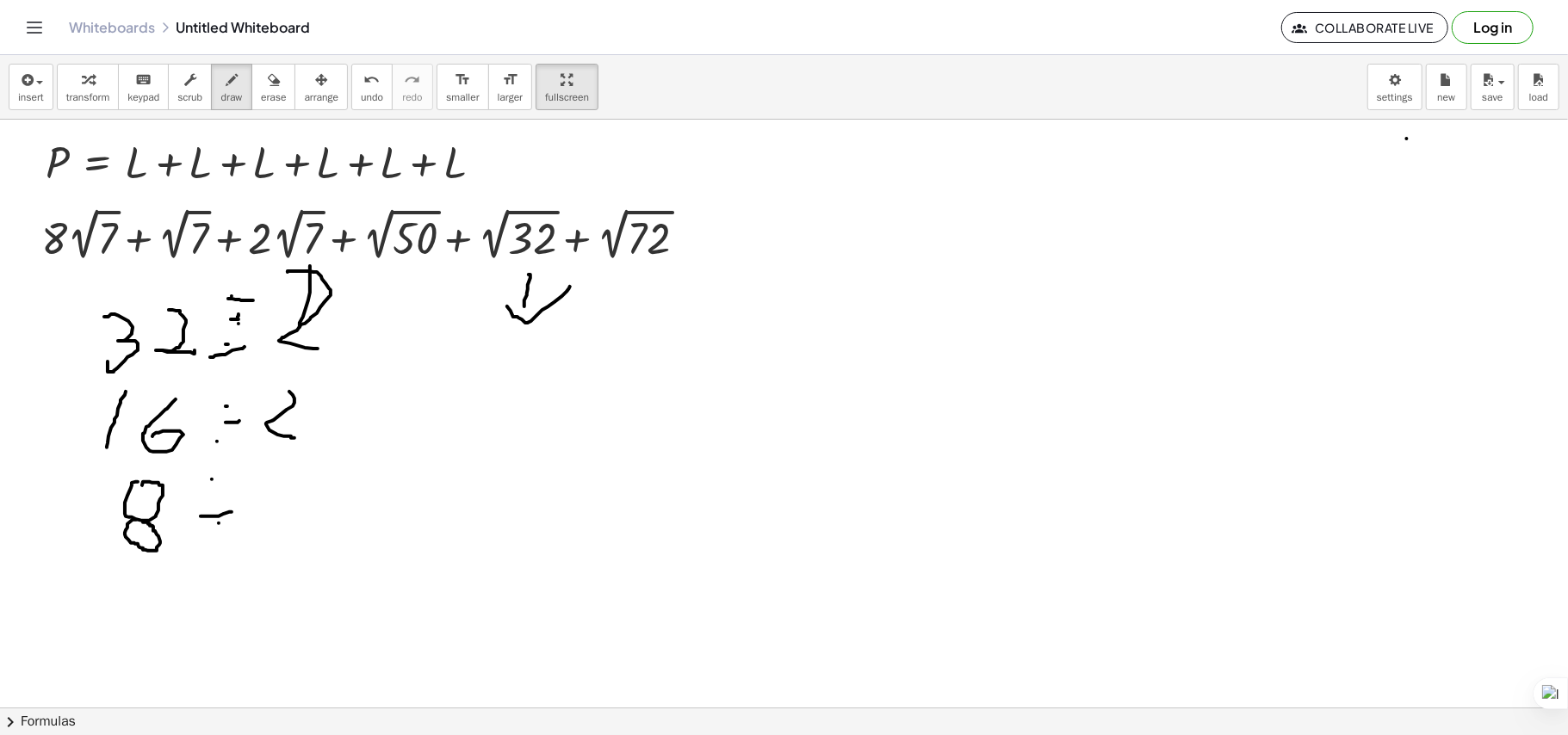 click at bounding box center (784, 707) 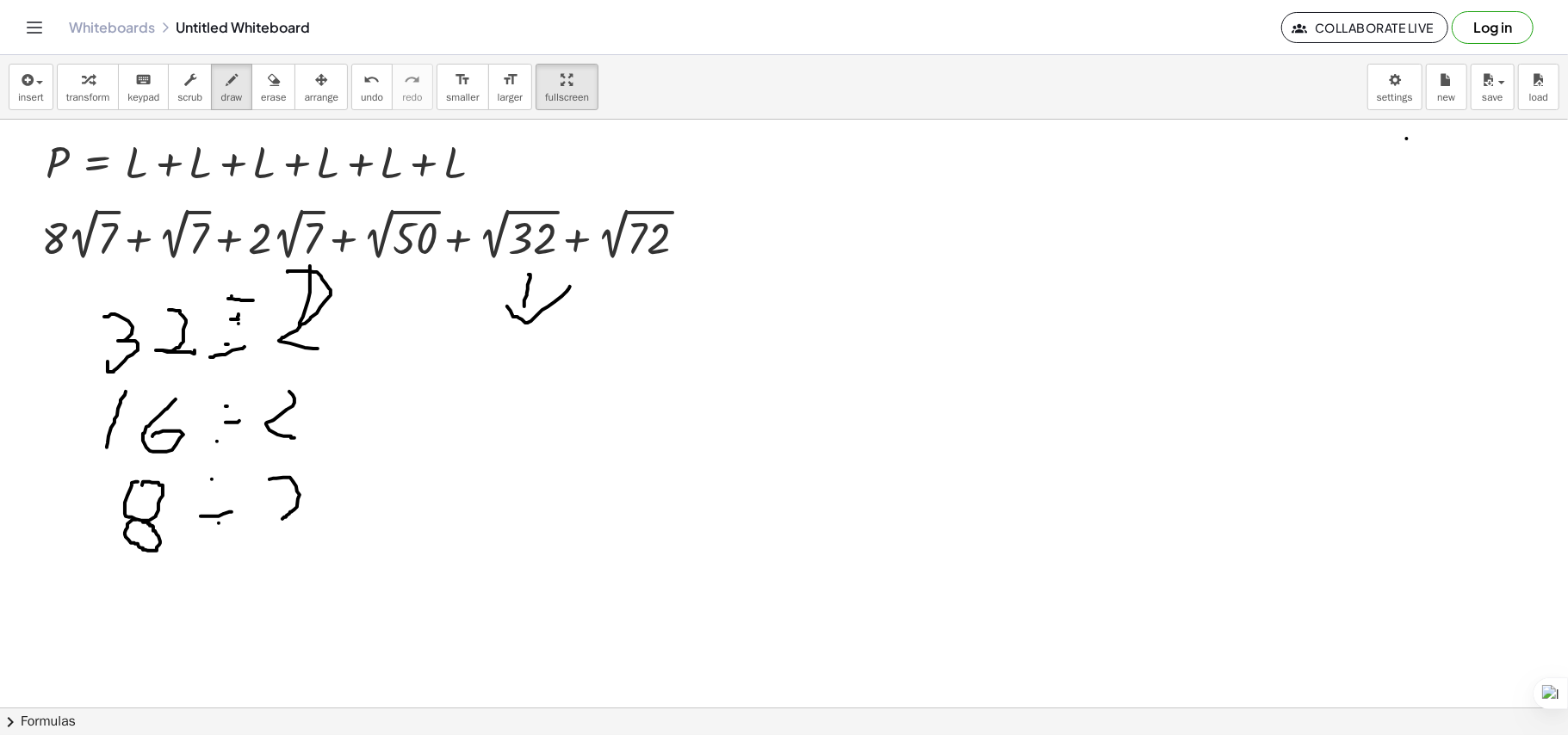 drag, startPoint x: 276, startPoint y: 479, endPoint x: 311, endPoint y: 520, distance: 53.9073 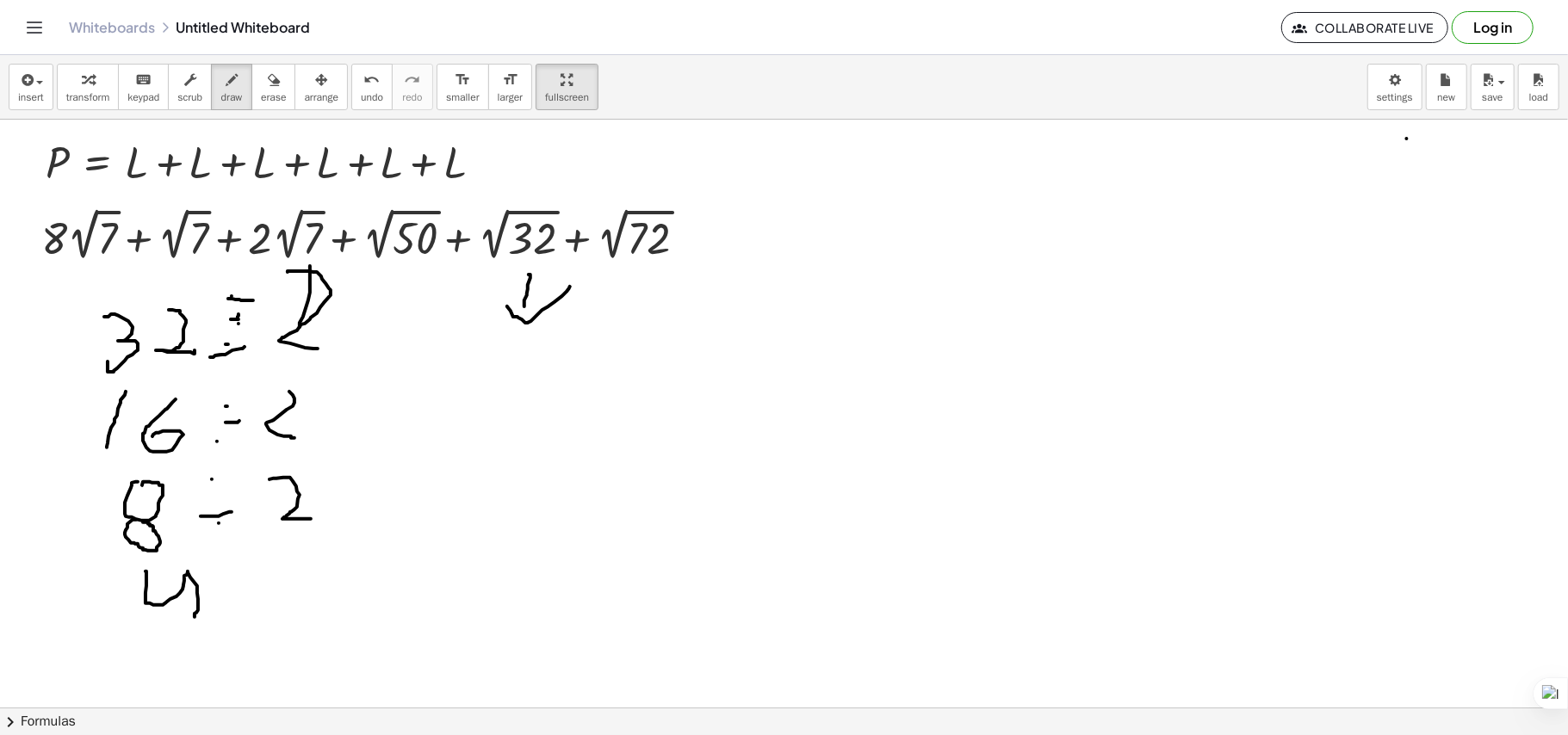 drag, startPoint x: 146, startPoint y: 572, endPoint x: 195, endPoint y: 618, distance: 67.20863 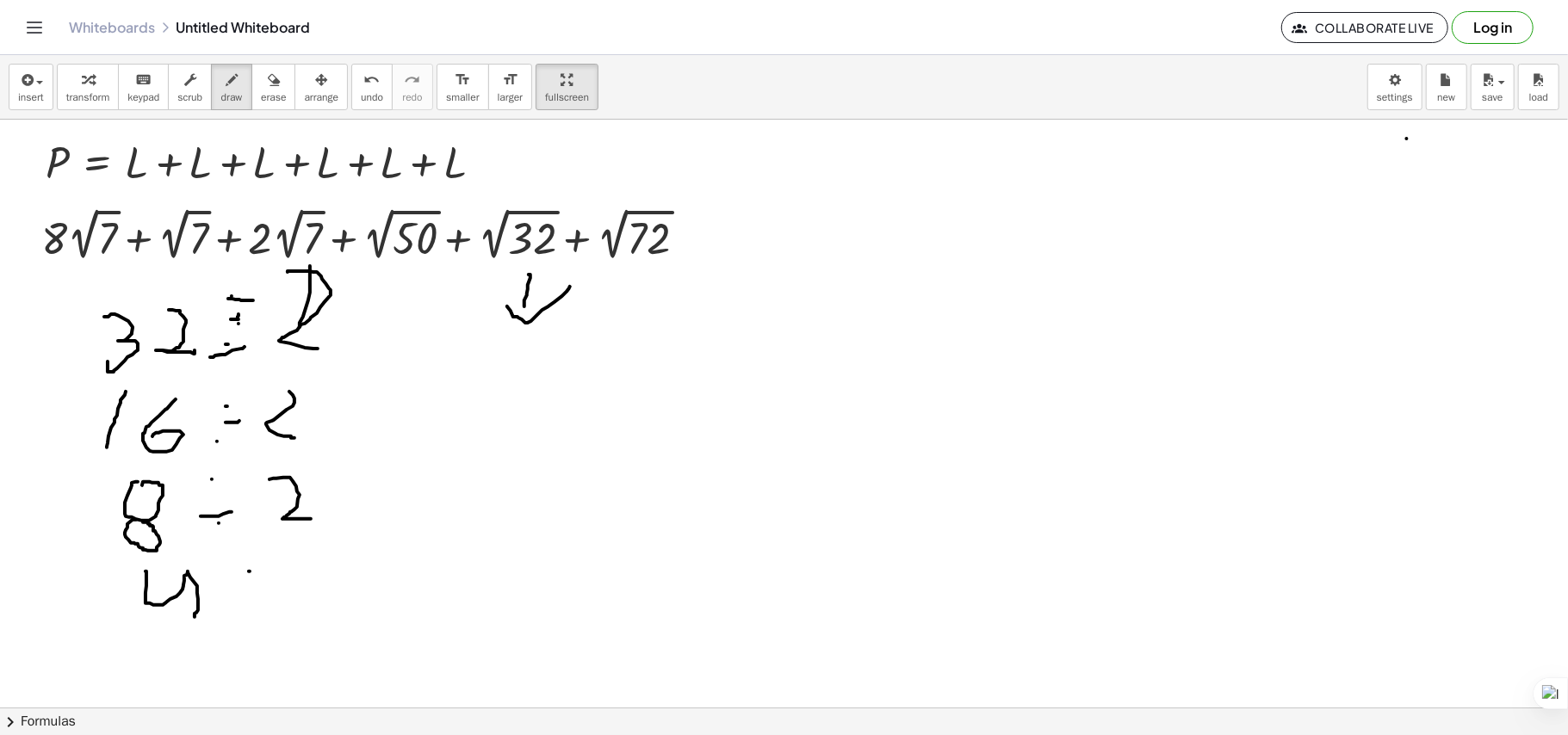 drag, startPoint x: 249, startPoint y: 572, endPoint x: 277, endPoint y: 571, distance: 28.01785 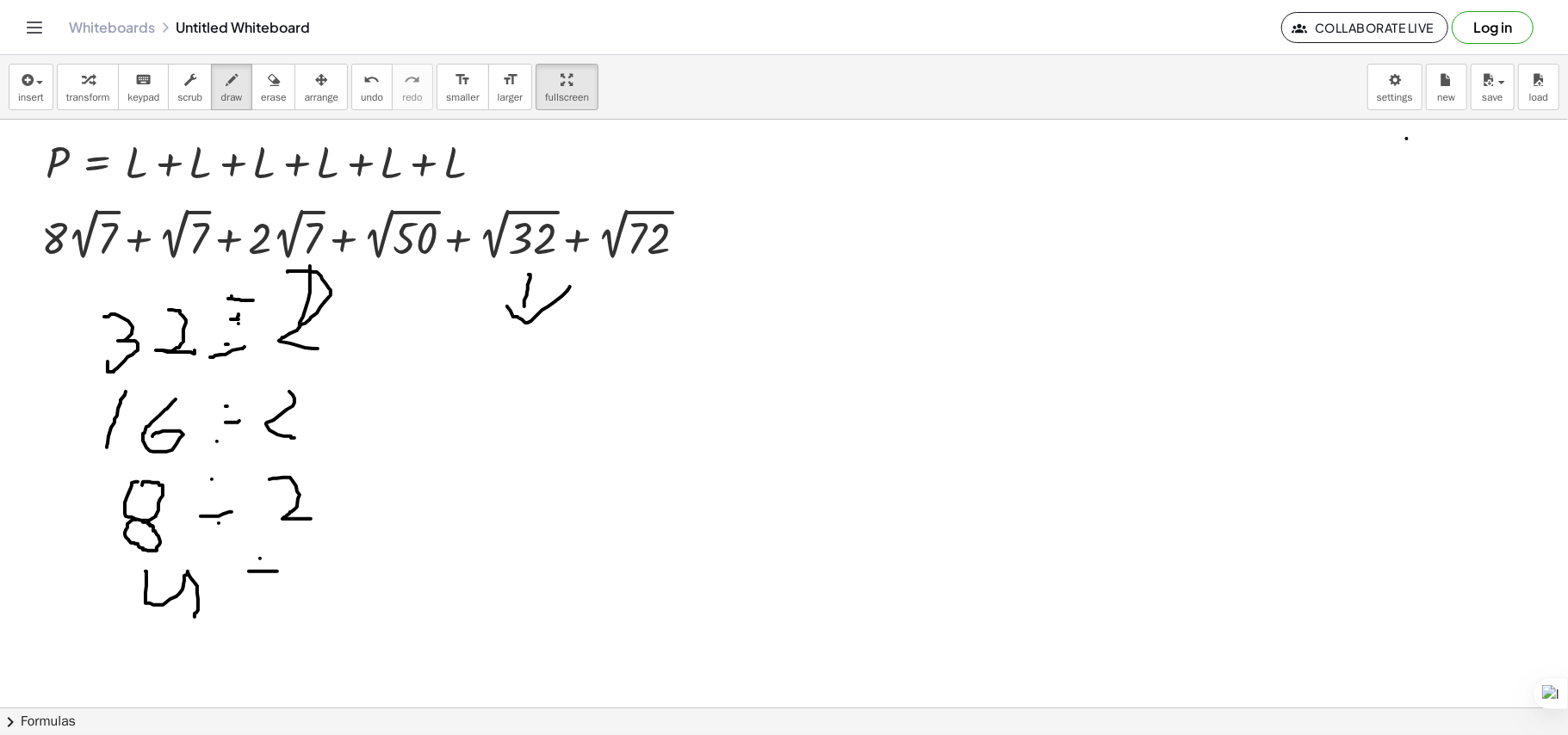 click at bounding box center (784, 707) 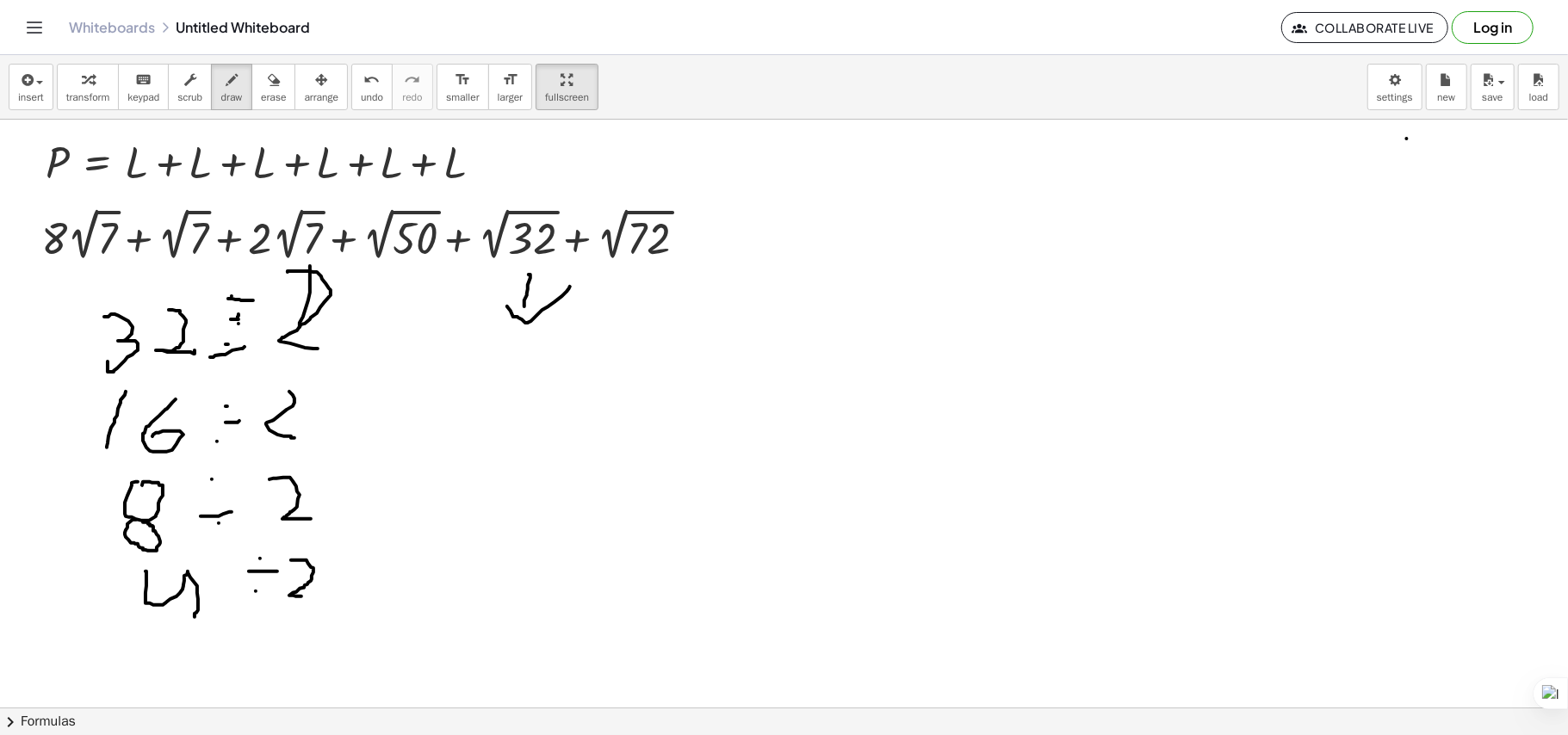 drag, startPoint x: 291, startPoint y: 561, endPoint x: 317, endPoint y: 597, distance: 44.407207 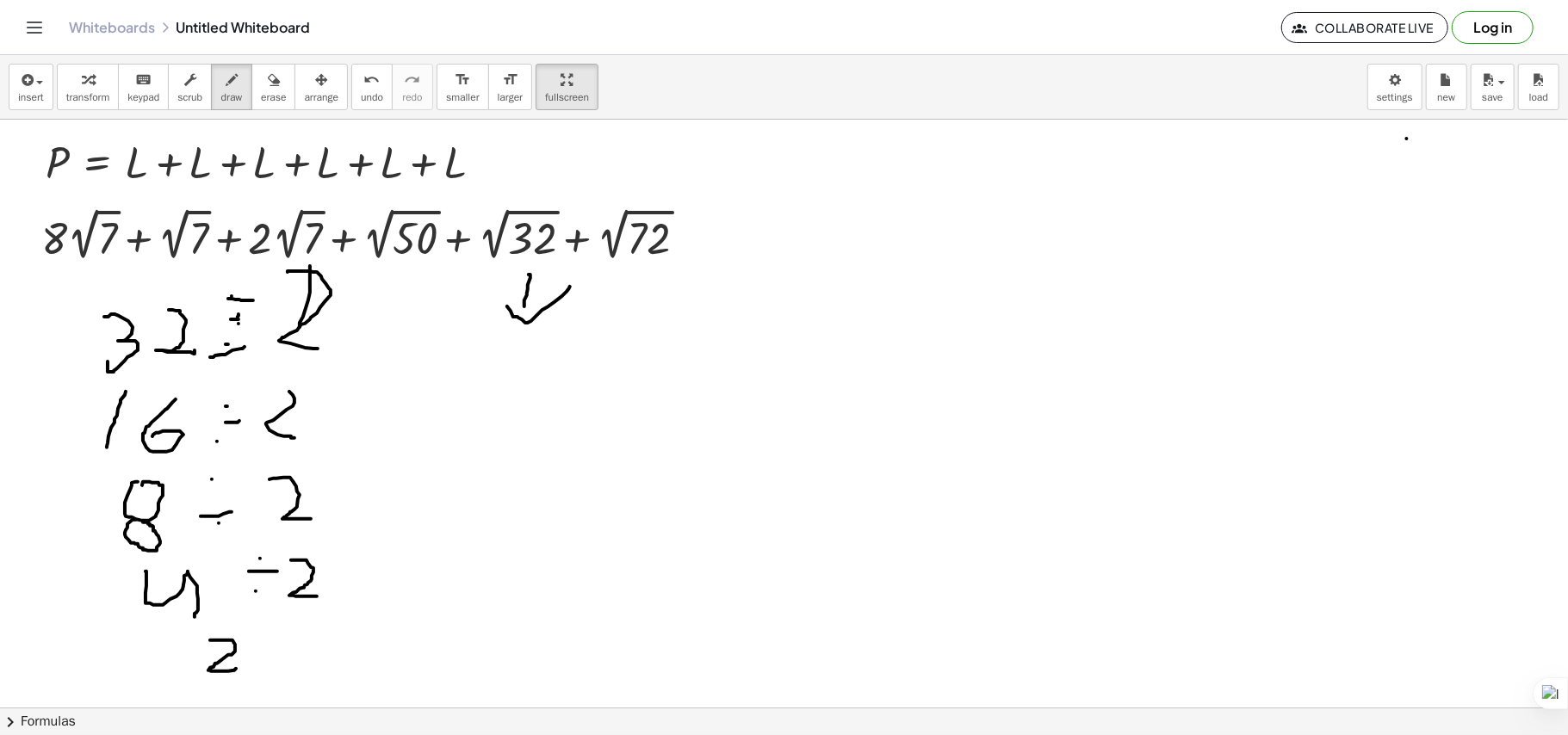 drag, startPoint x: 210, startPoint y: 641, endPoint x: 236, endPoint y: 670, distance: 38.948684 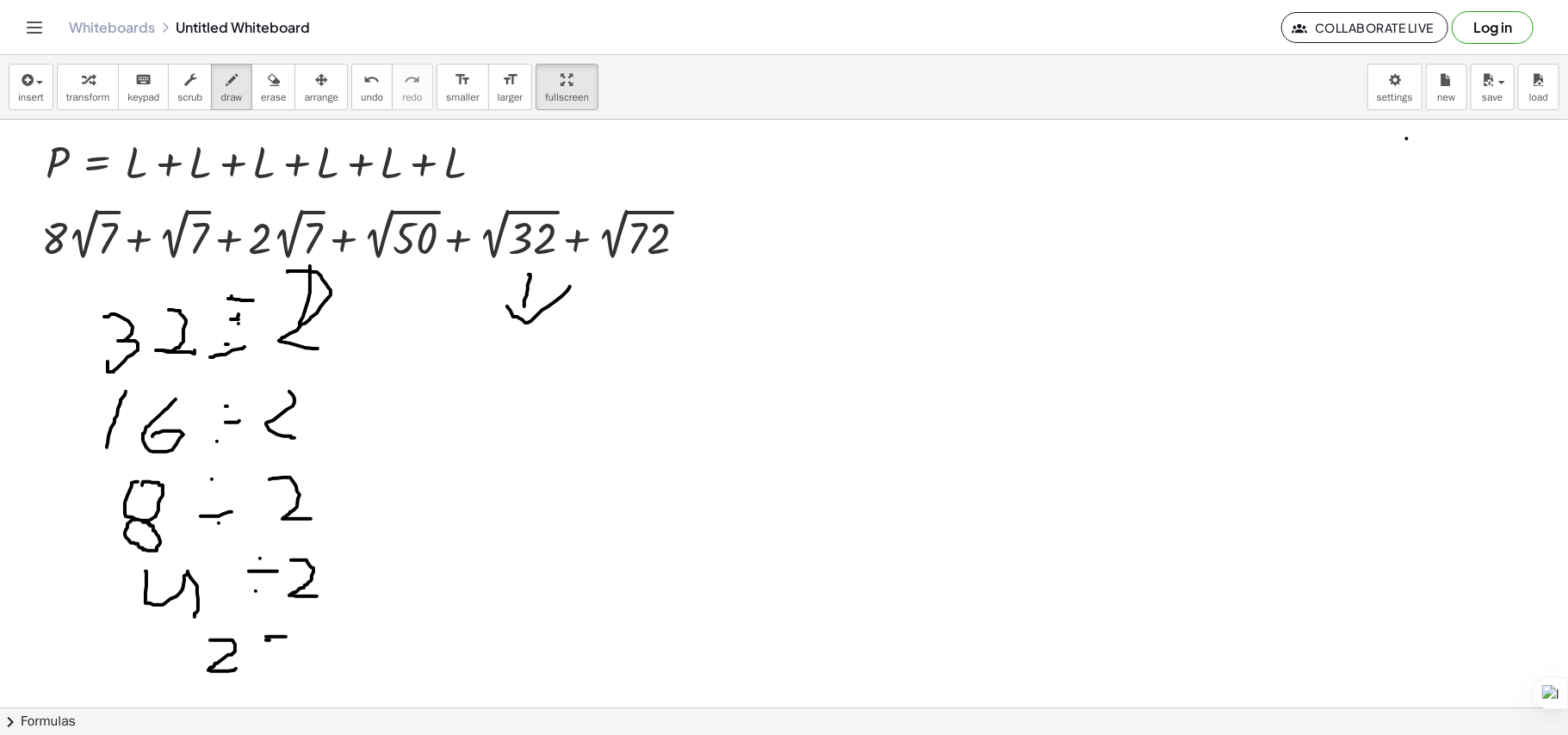 drag, startPoint x: 269, startPoint y: 638, endPoint x: 286, endPoint y: 638, distance: 17 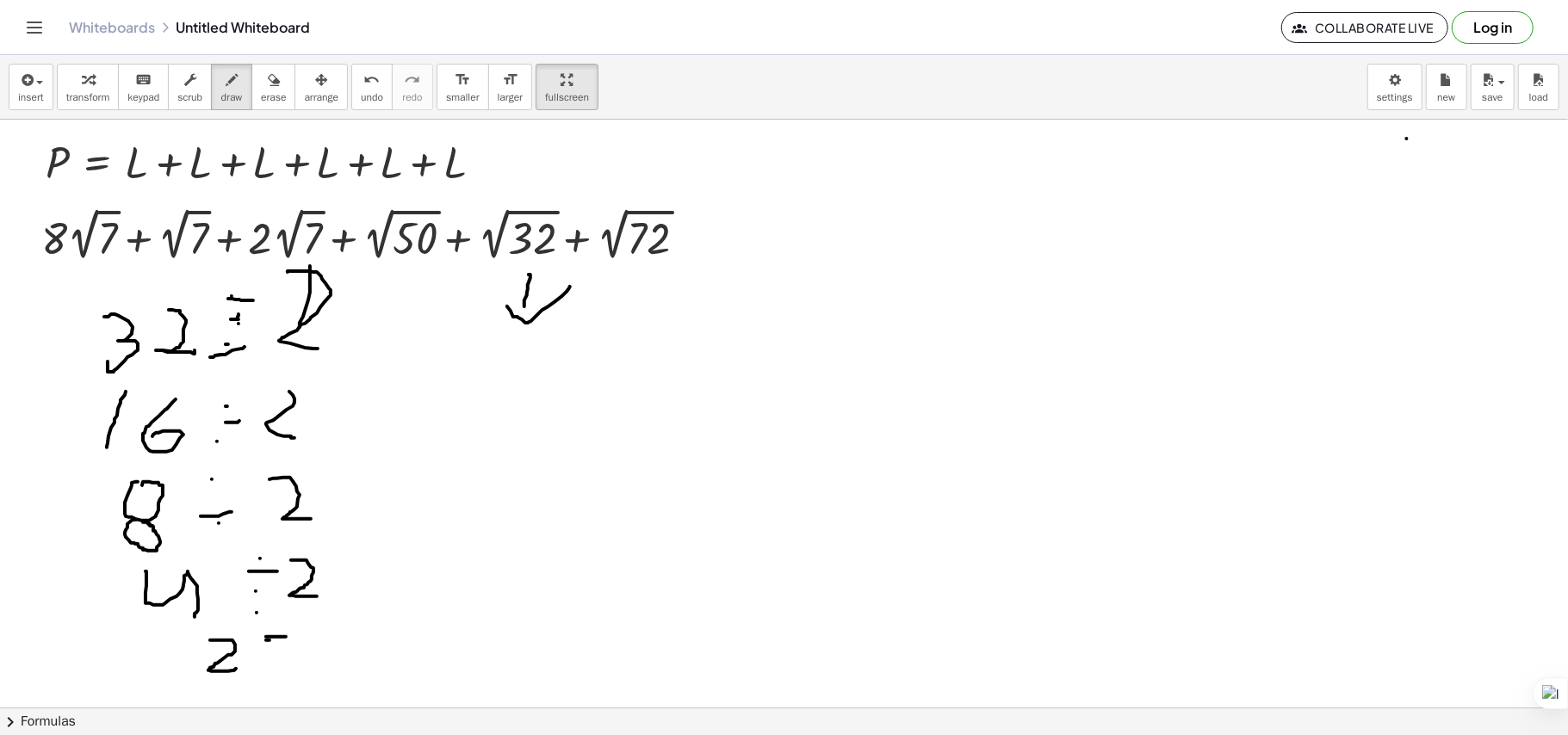 drag, startPoint x: 277, startPoint y: 645, endPoint x: 287, endPoint y: 639, distance: 11.661904 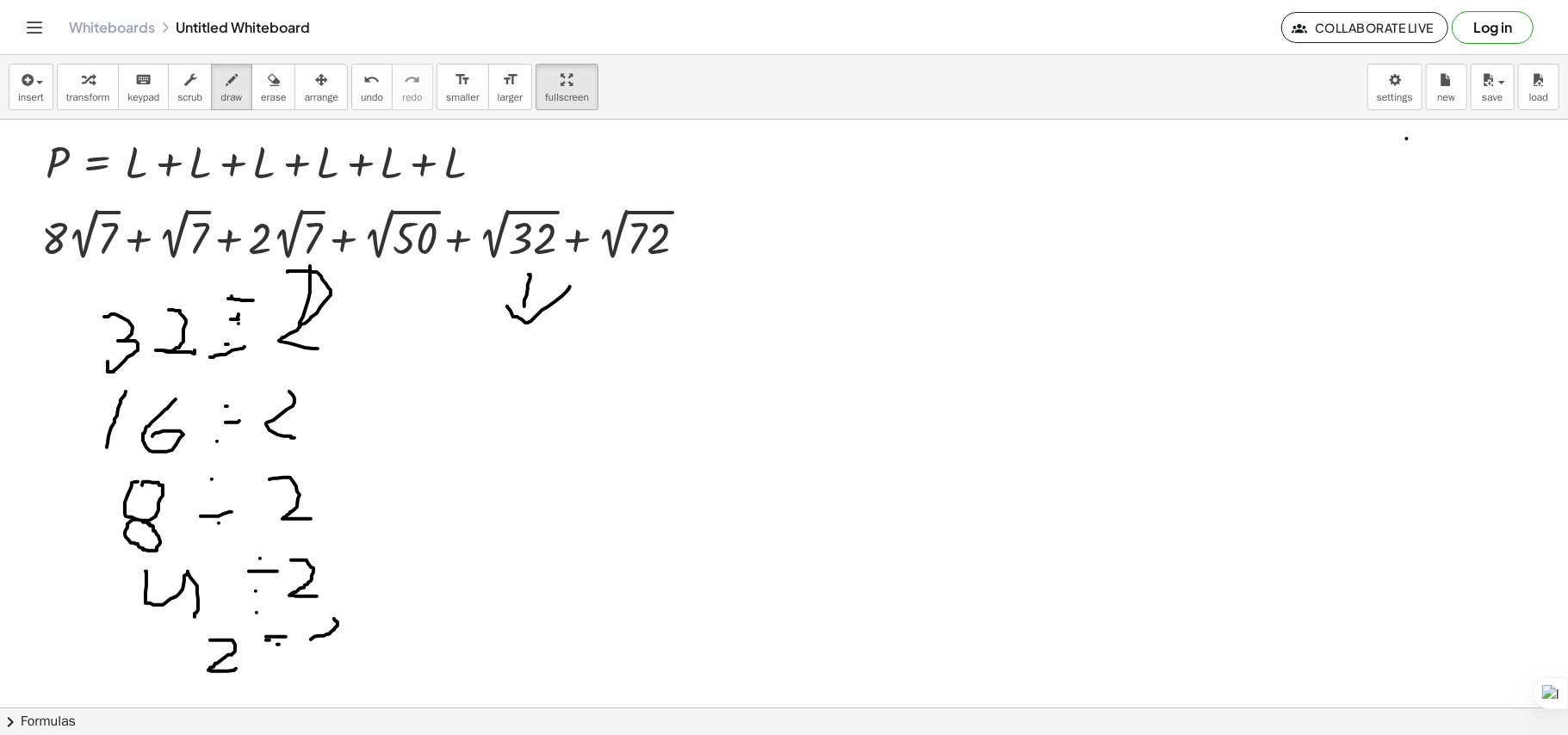 drag, startPoint x: 335, startPoint y: 621, endPoint x: 324, endPoint y: 652, distance: 32.893768 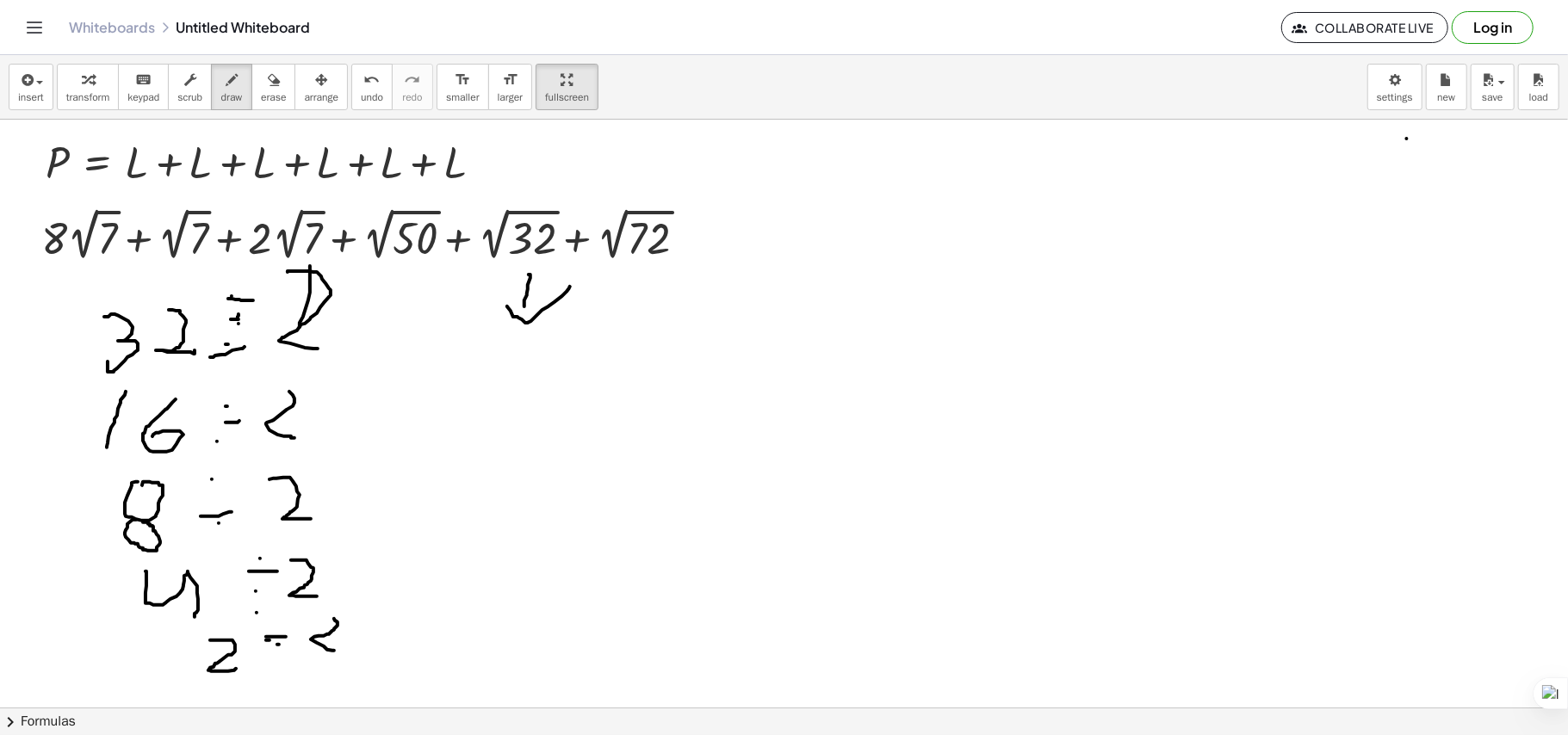 drag, startPoint x: 280, startPoint y: 670, endPoint x: 270, endPoint y: 694, distance: 26 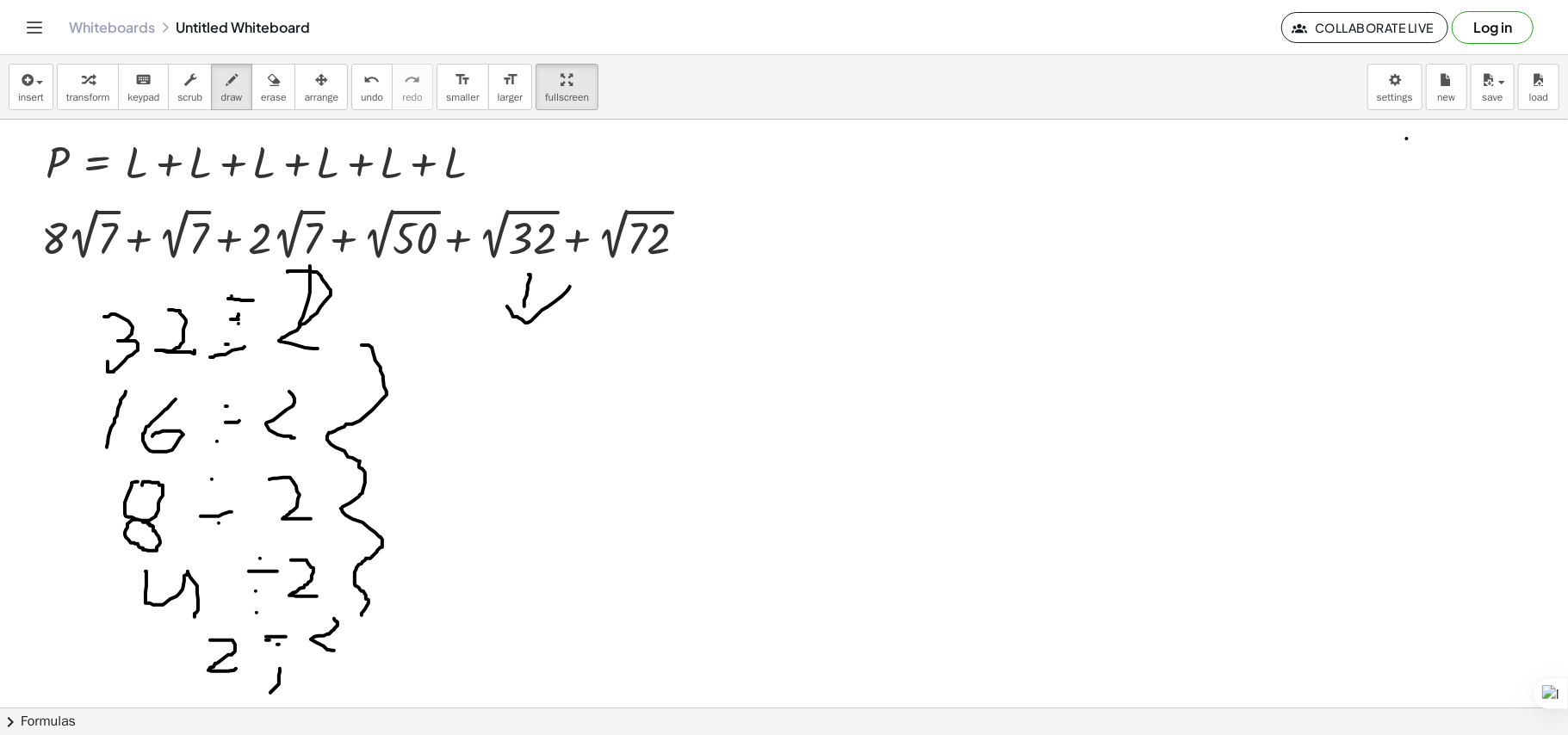 drag, startPoint x: 362, startPoint y: 346, endPoint x: 369, endPoint y: 542, distance: 196.12496 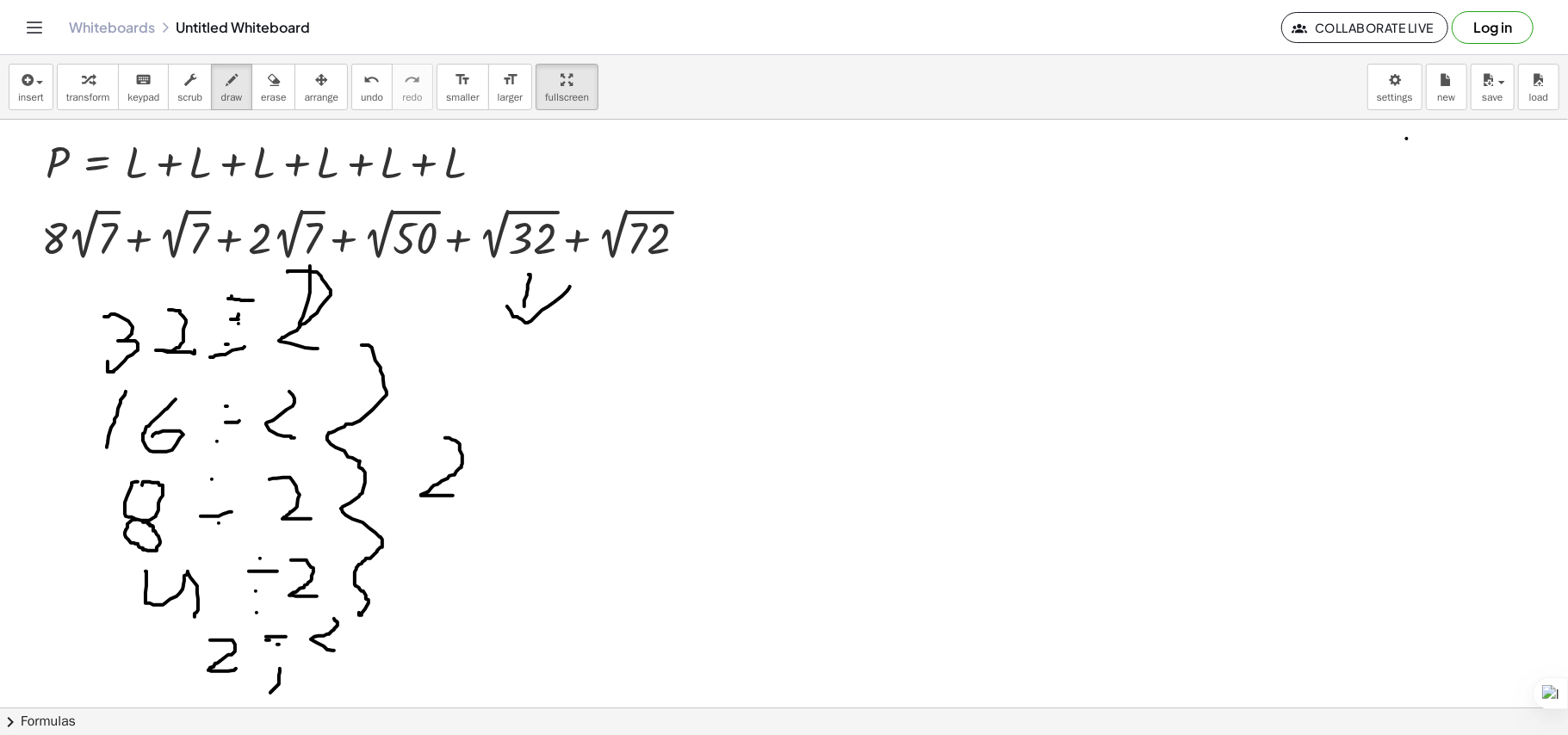 drag, startPoint x: 449, startPoint y: 439, endPoint x: 493, endPoint y: 442, distance: 44.102154 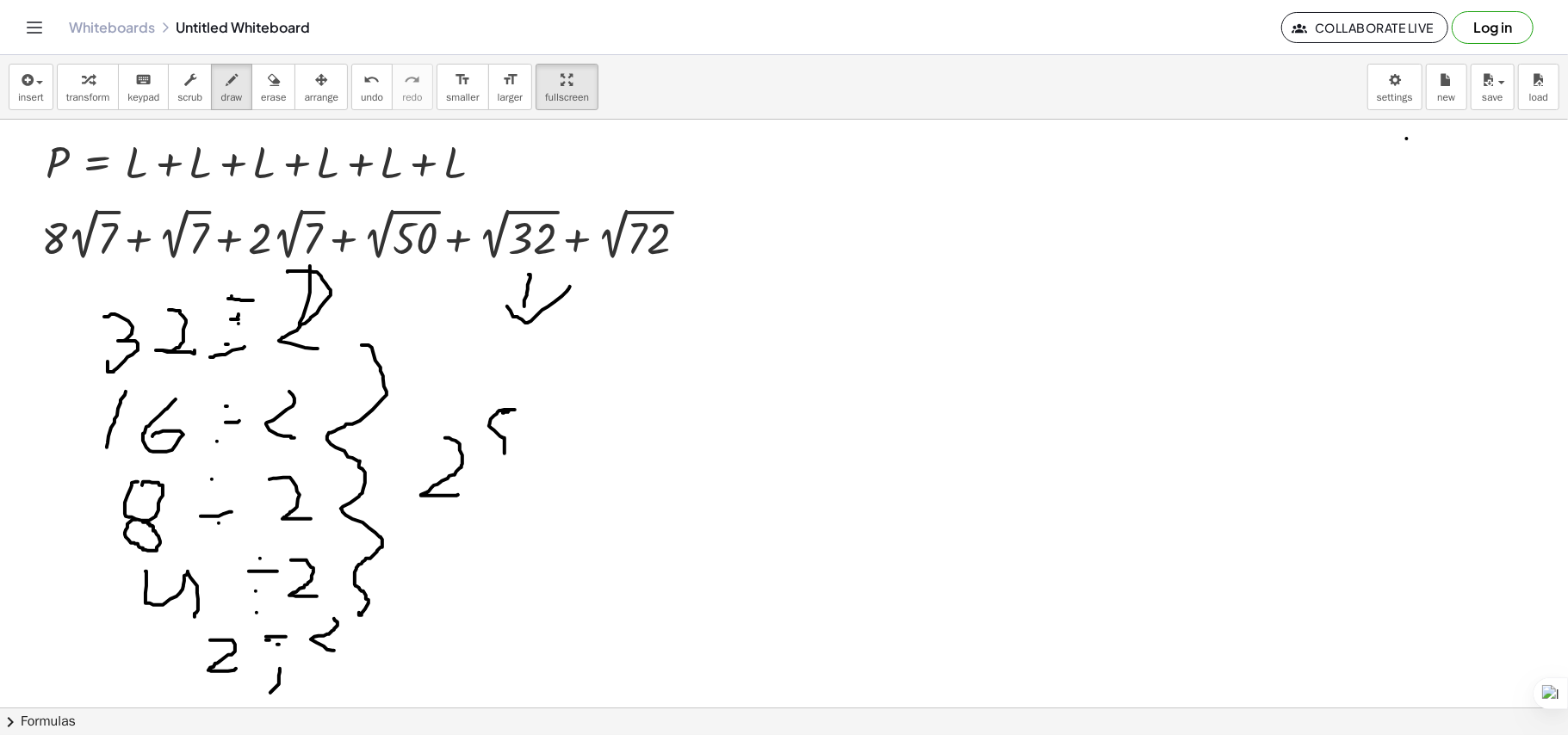 drag, startPoint x: 503, startPoint y: 414, endPoint x: 448, endPoint y: 460, distance: 71.70077 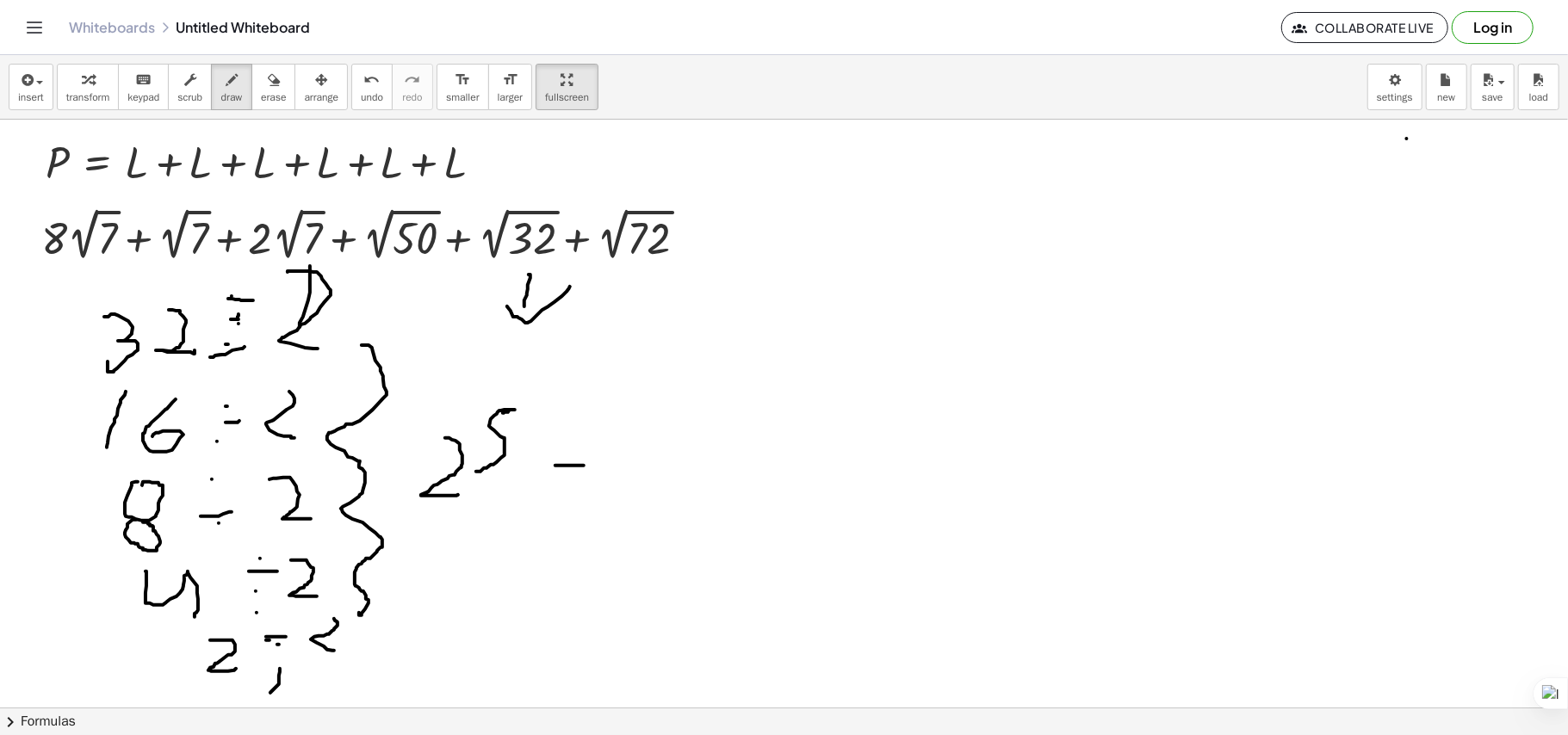 drag 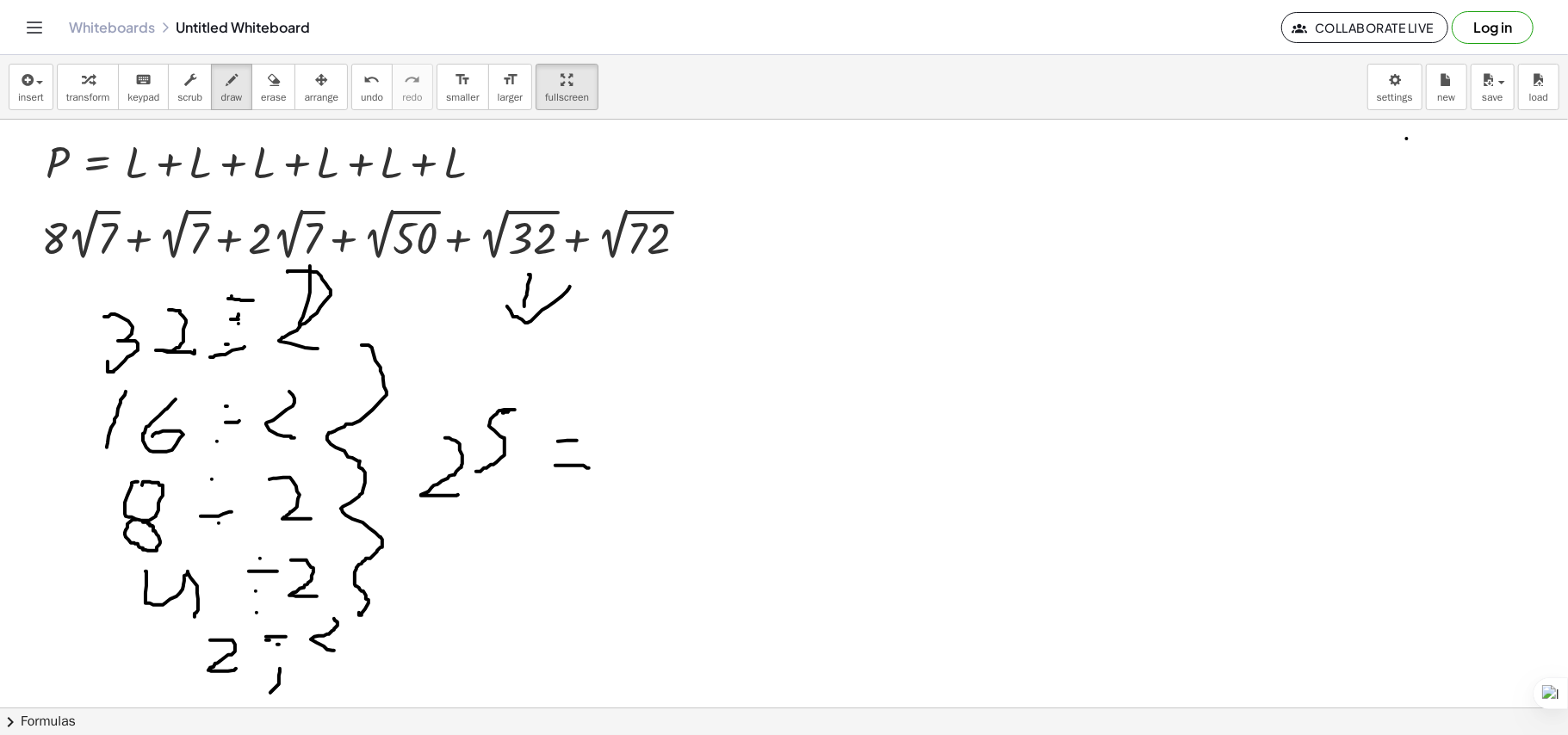 click at bounding box center (784, 707) 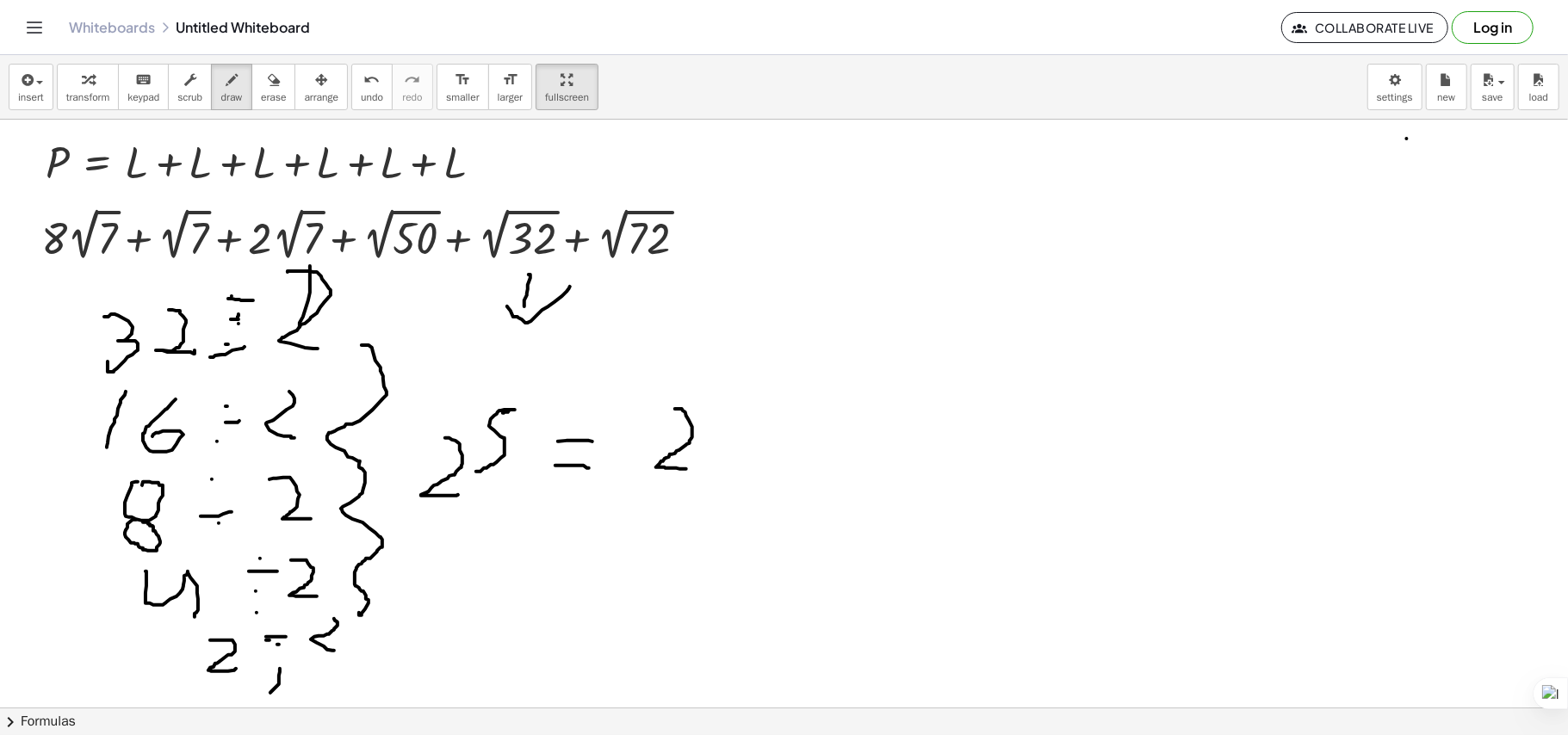 click at bounding box center [784, 707] 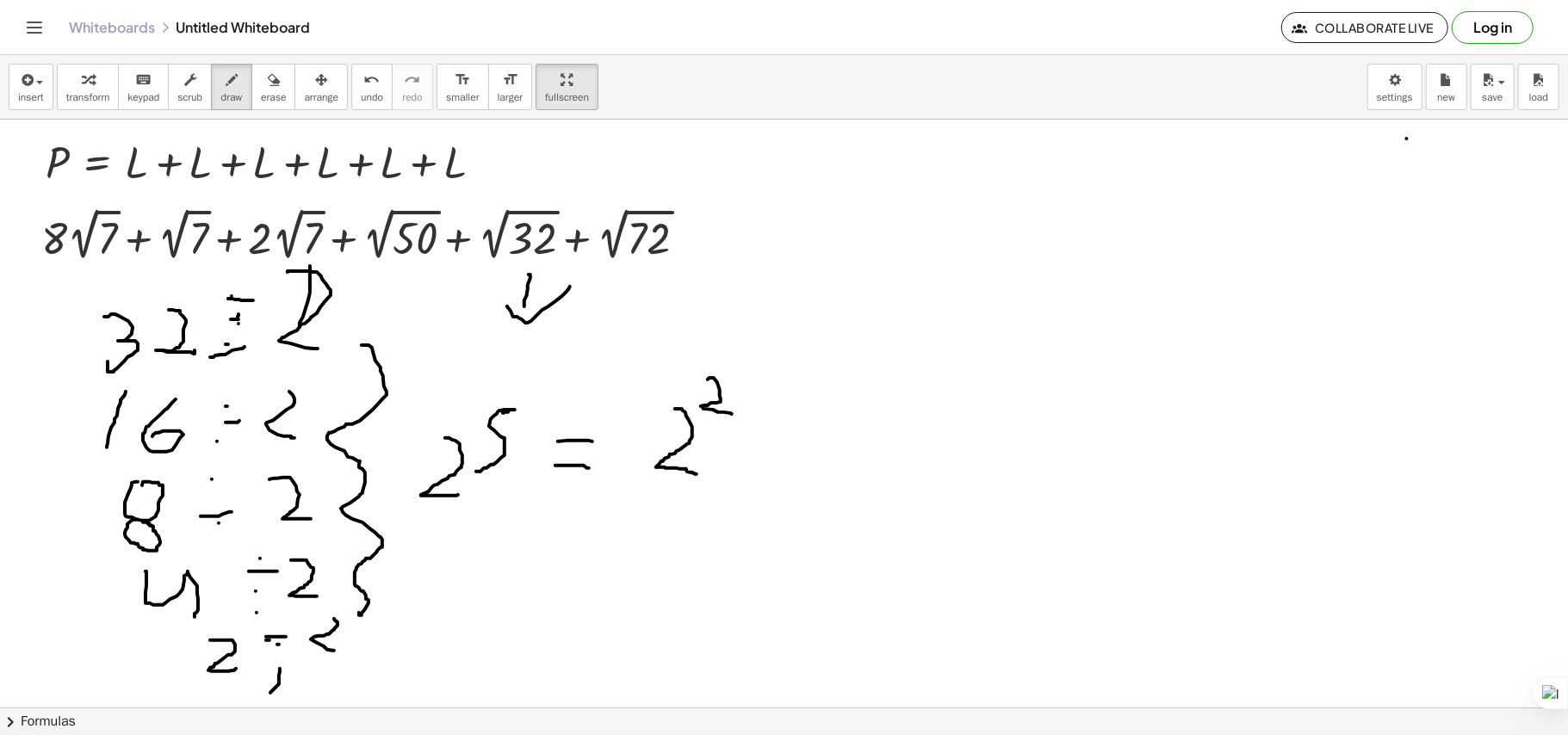 click at bounding box center (784, 707) 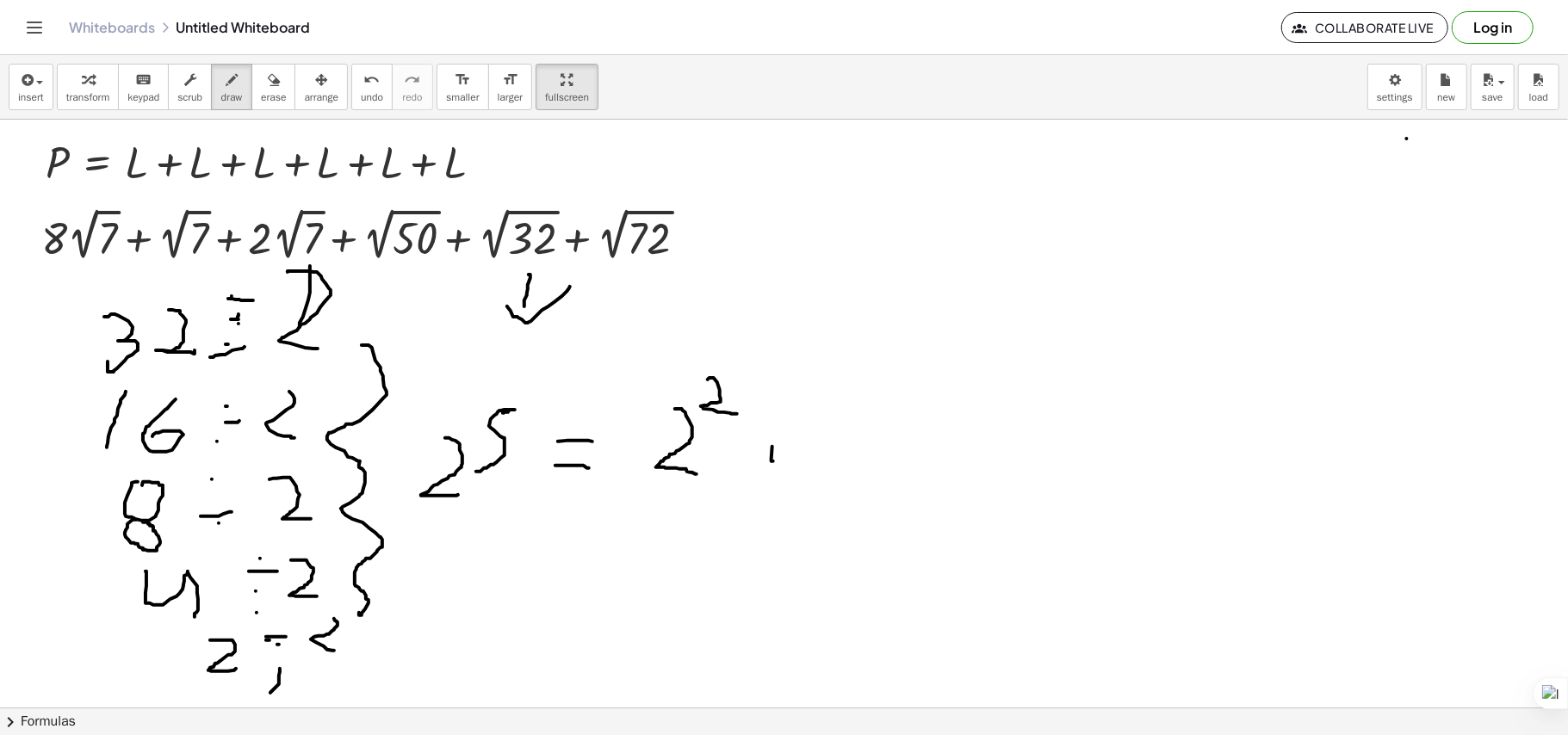 click at bounding box center [784, 707] 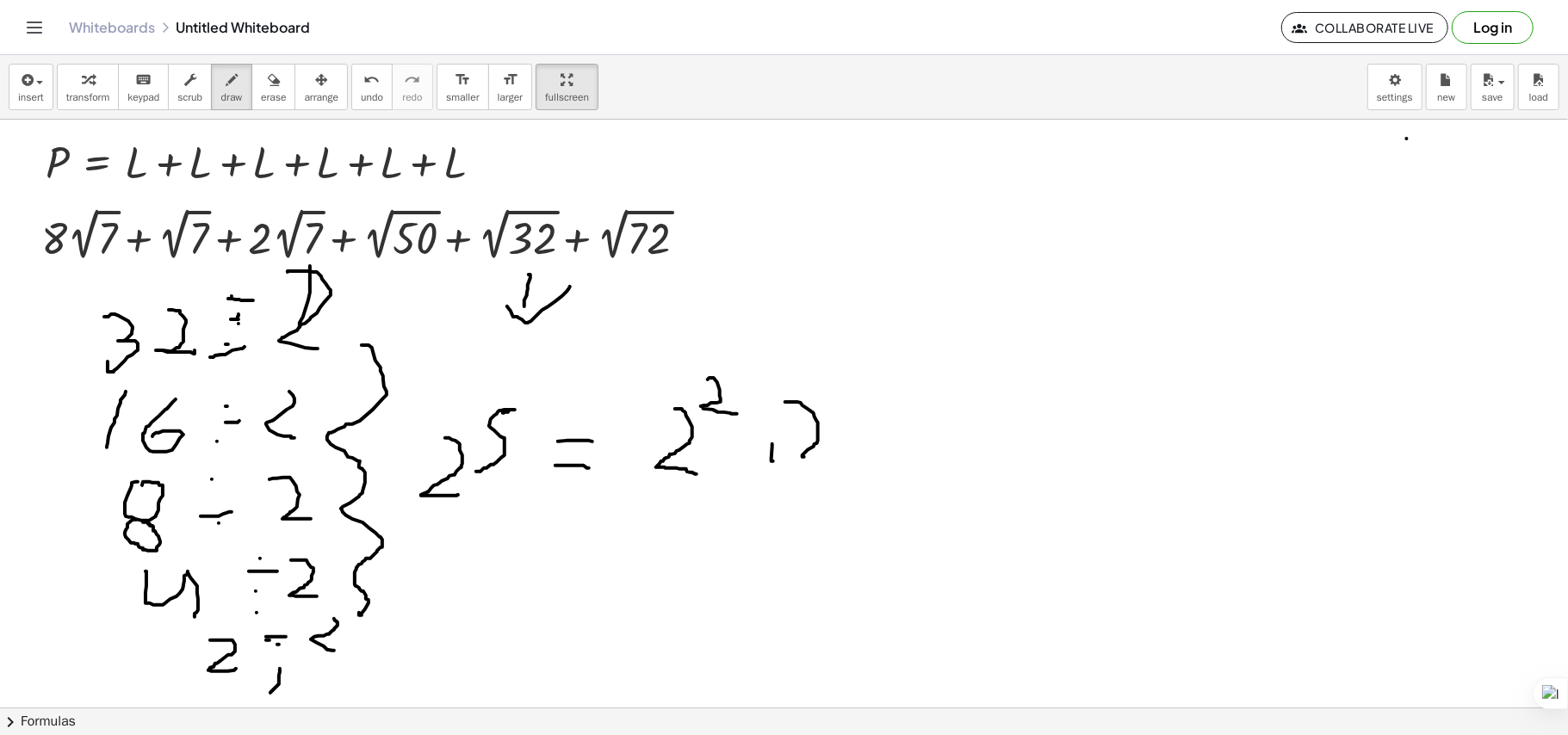 click at bounding box center (784, 707) 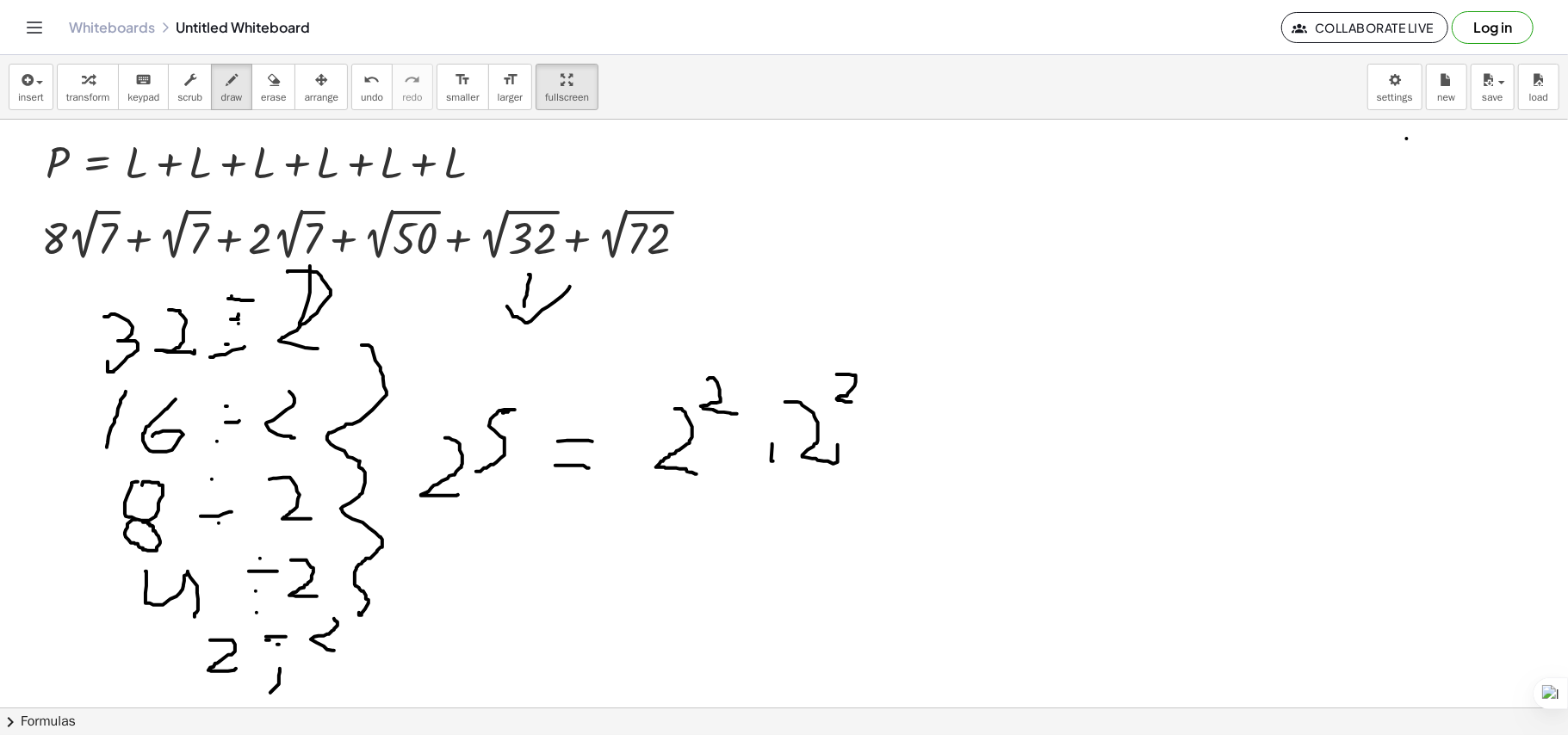 click at bounding box center (784, 707) 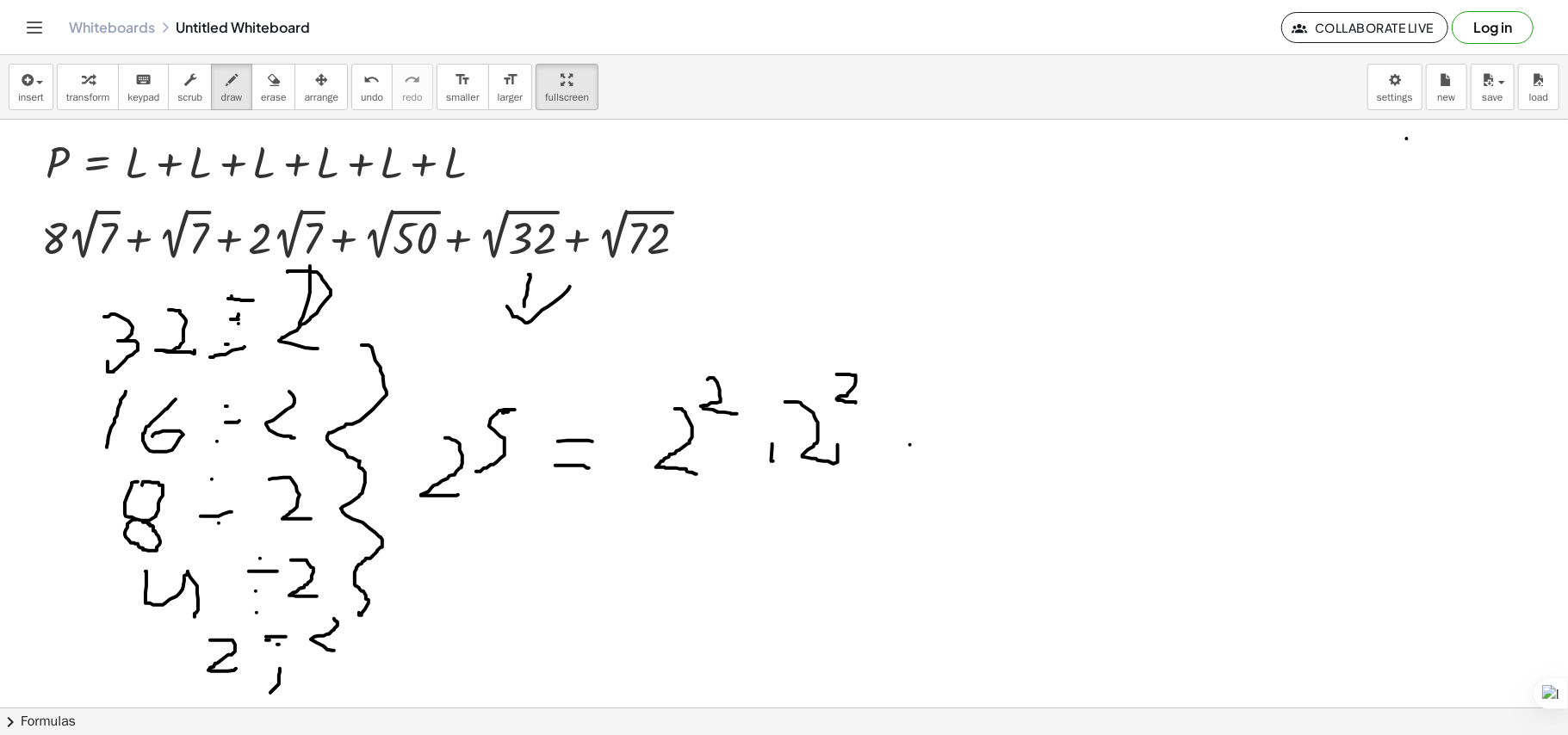 click at bounding box center (784, 707) 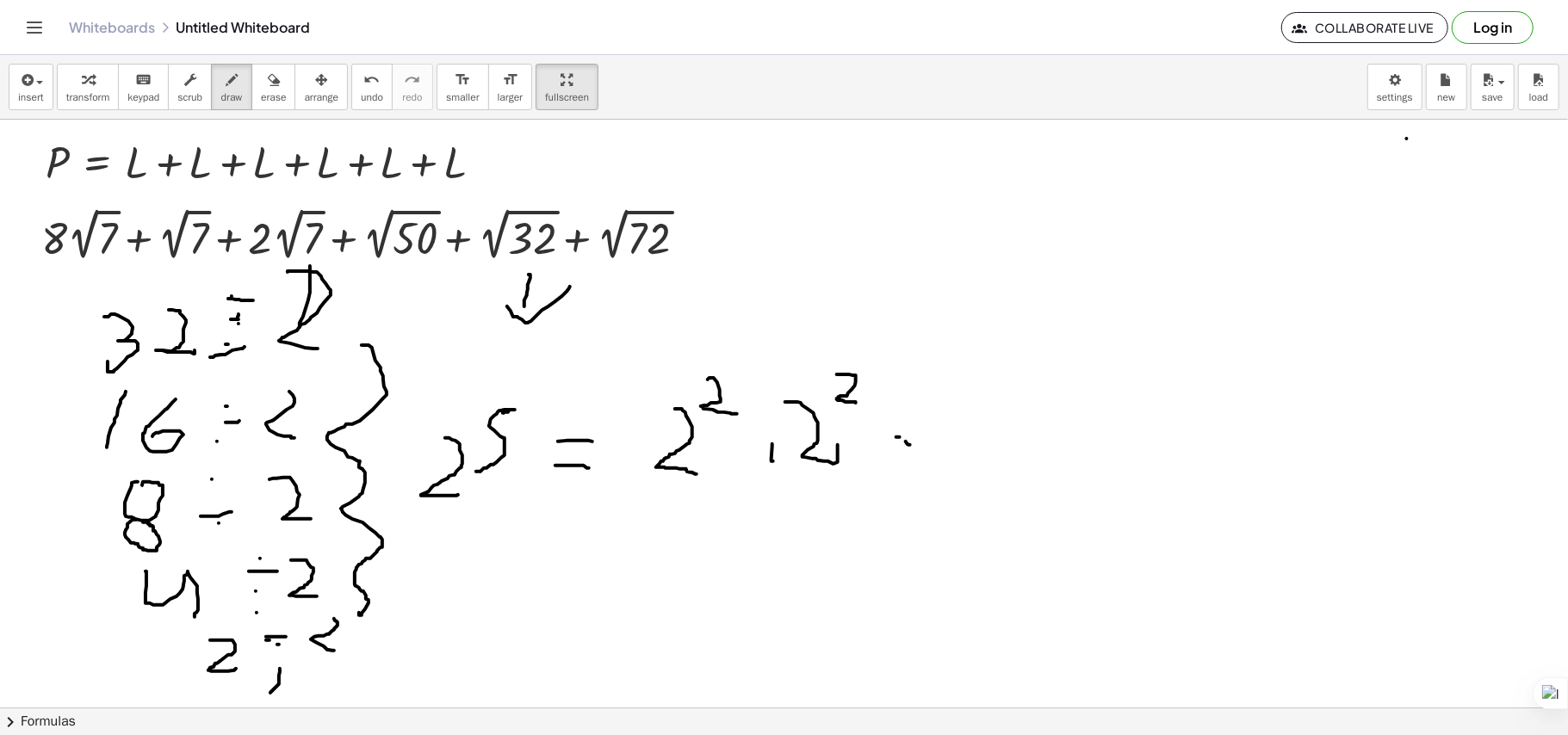 click at bounding box center [784, 707] 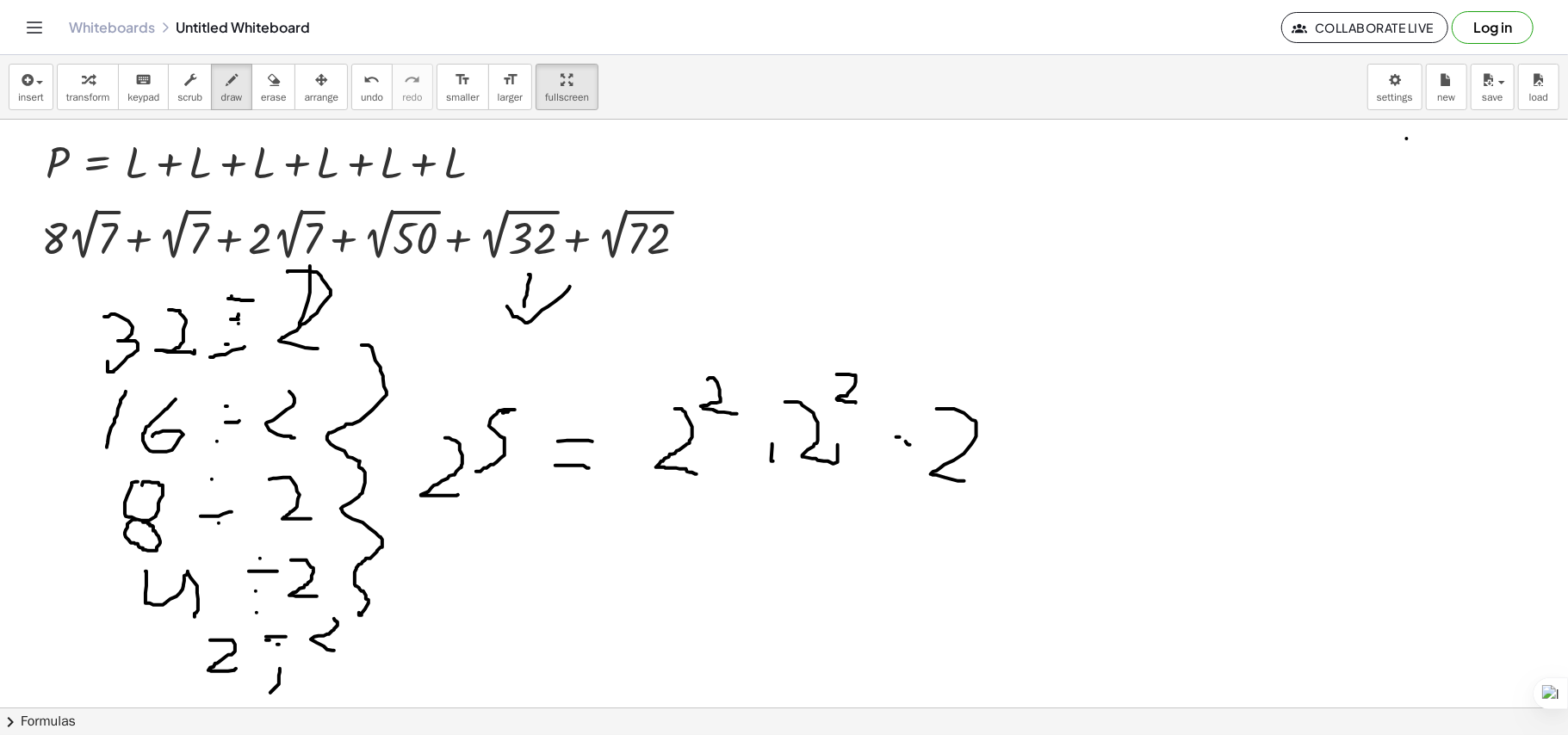 click at bounding box center (784, 707) 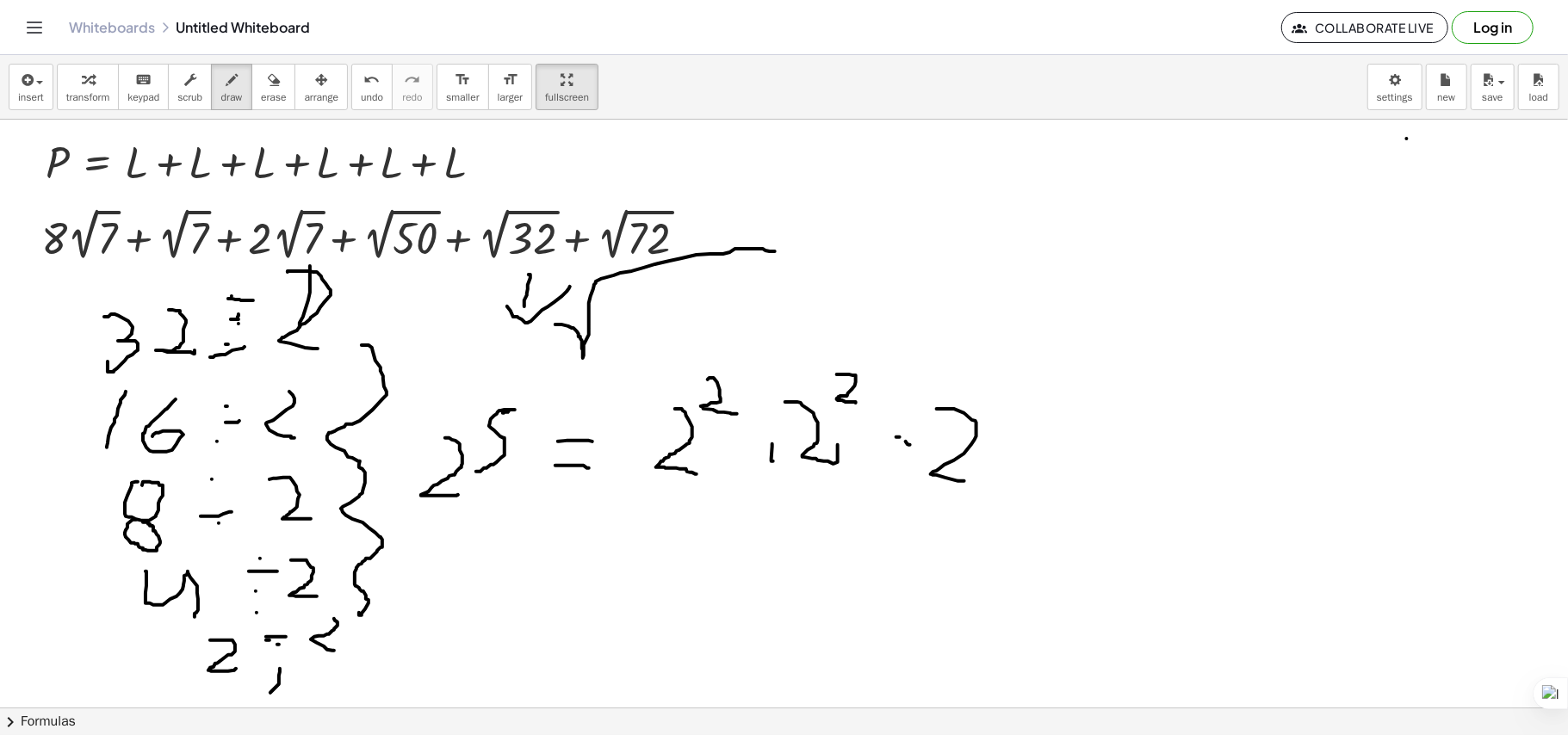 click at bounding box center [784, 707] 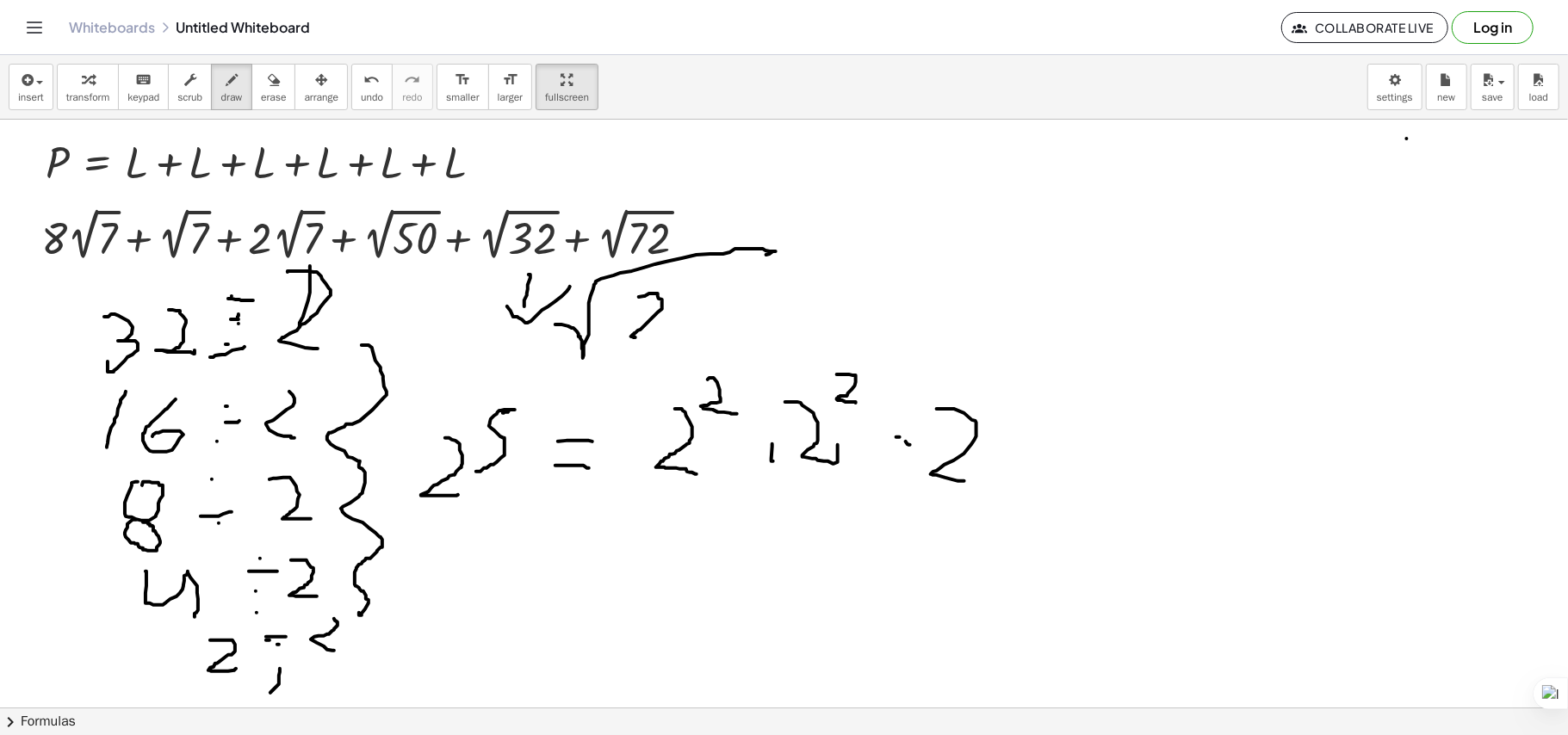 click at bounding box center [784, 707] 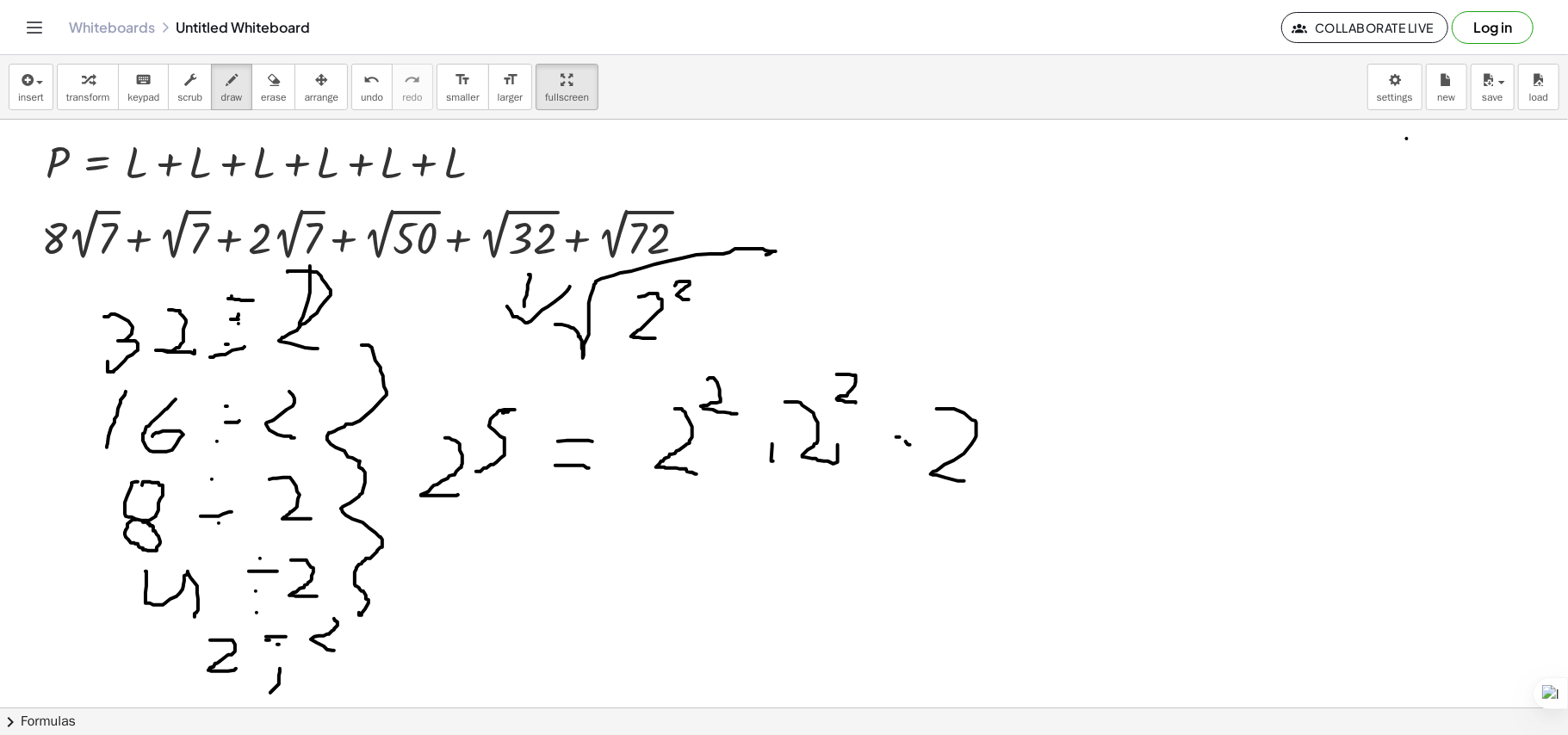 click at bounding box center [784, 707] 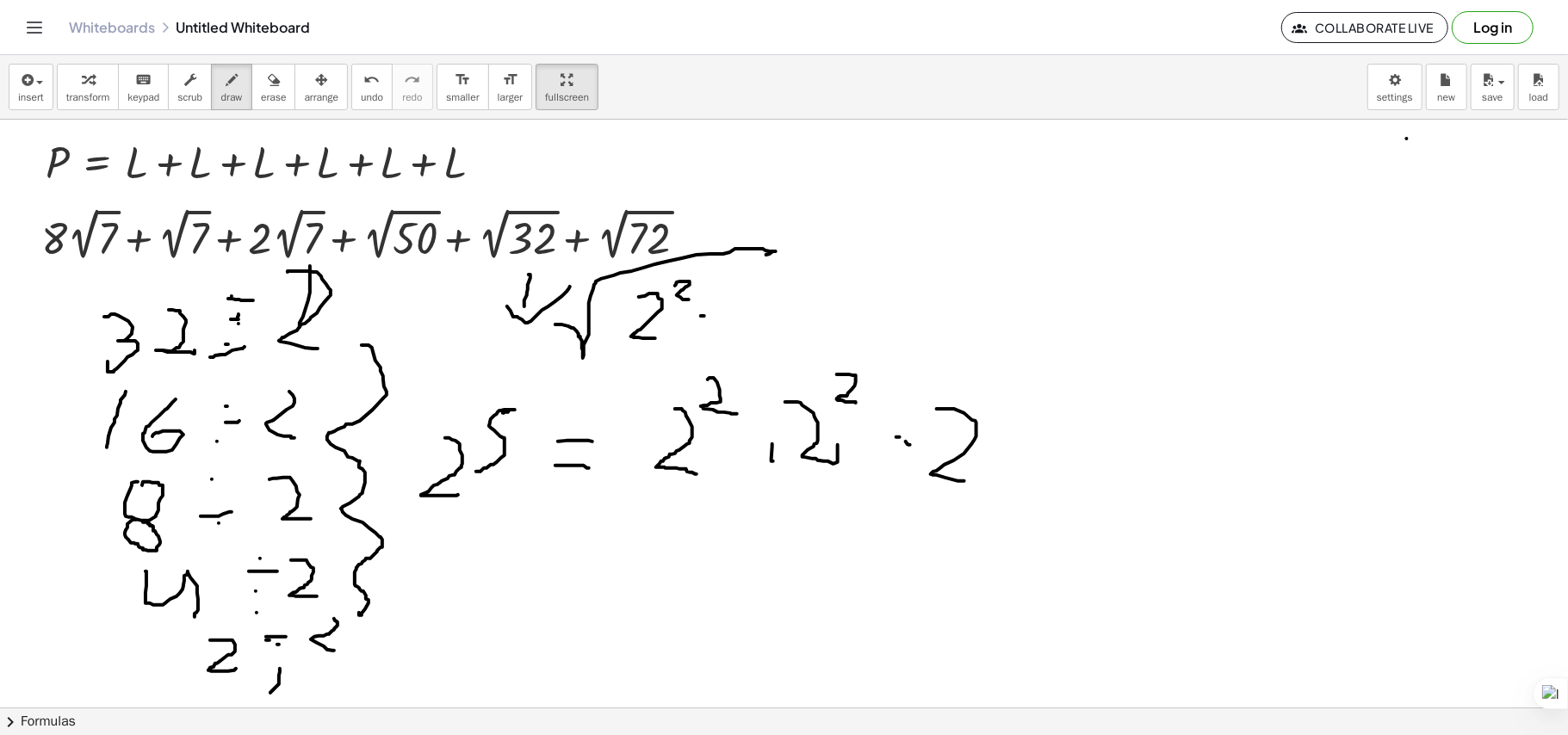 click at bounding box center [784, 707] 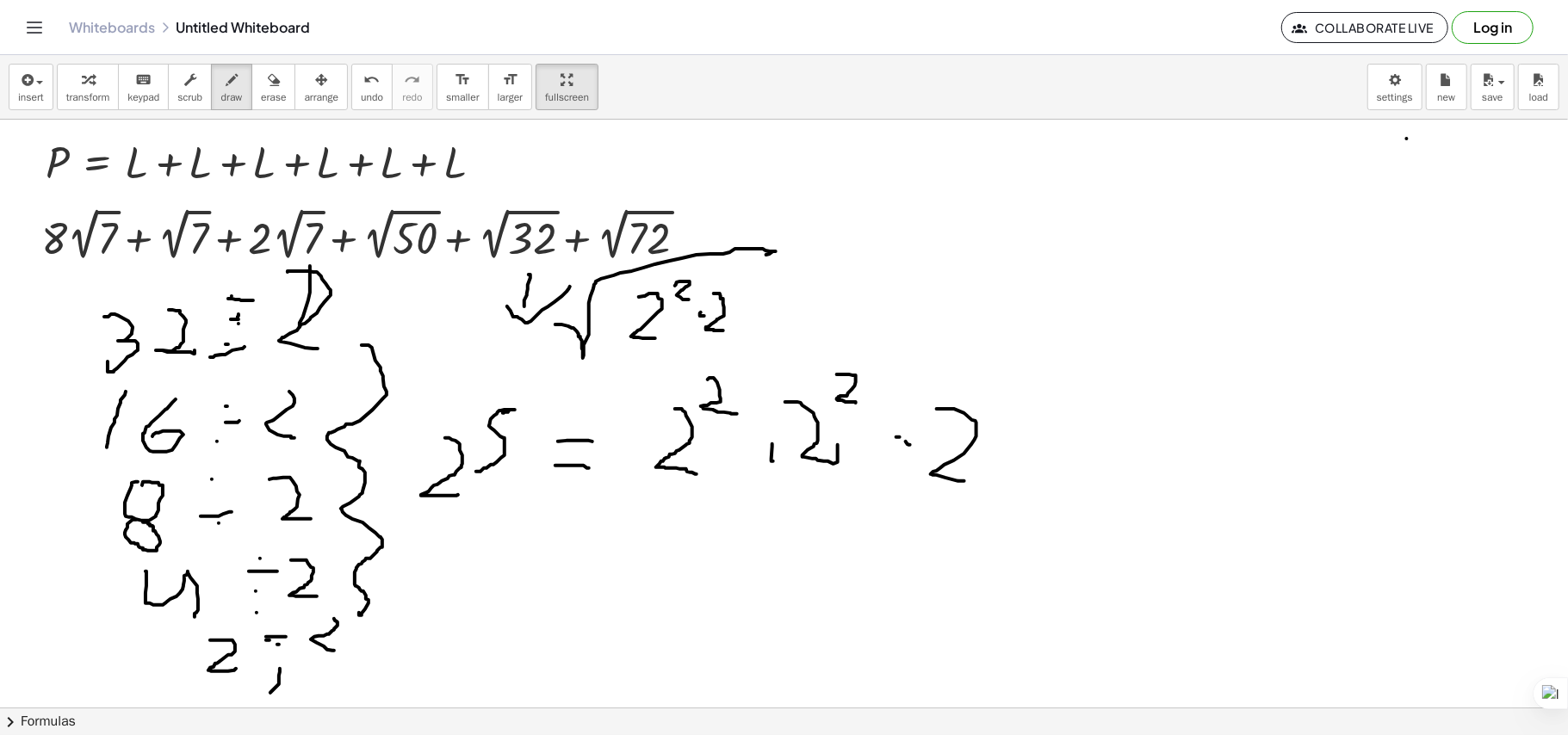 click at bounding box center (784, 707) 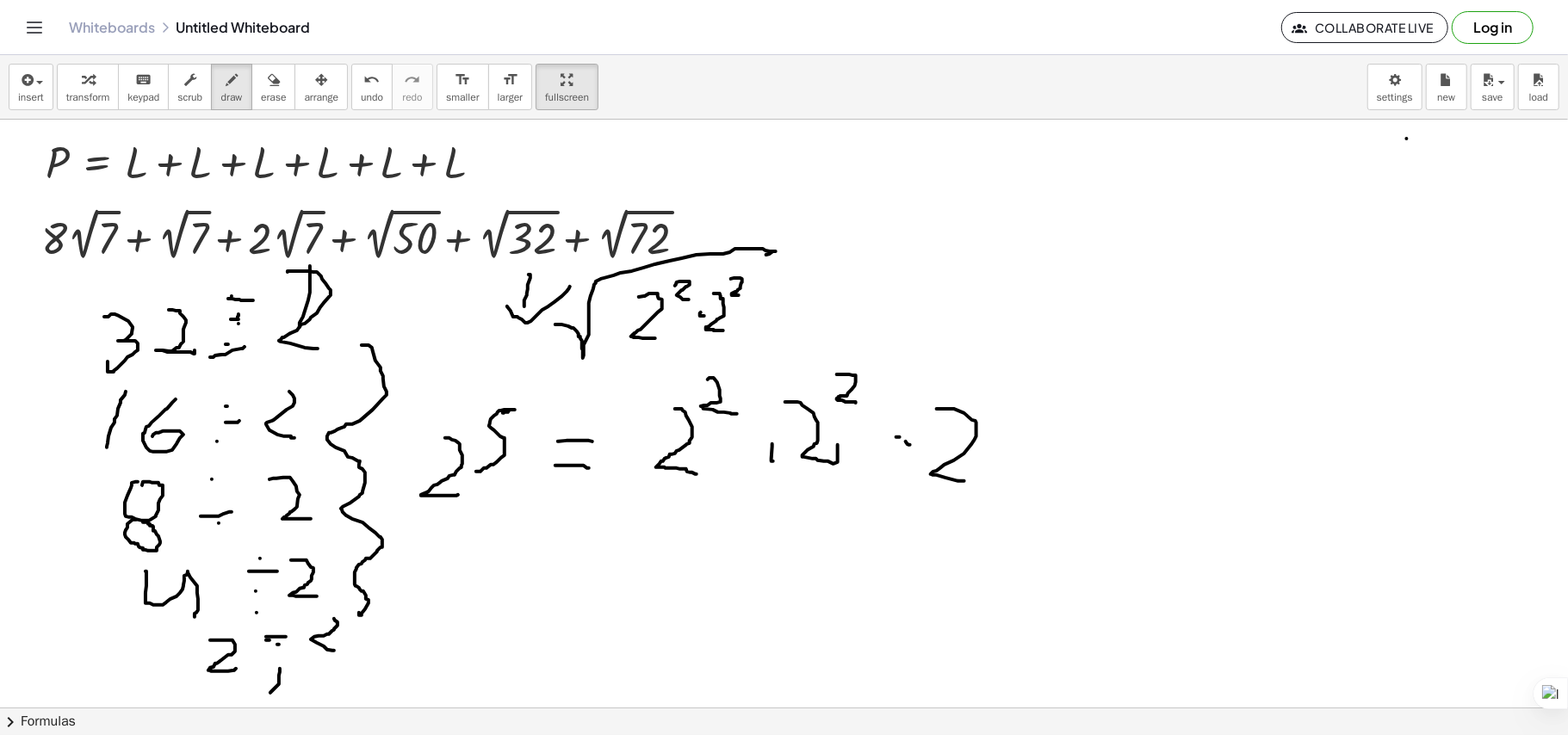 click at bounding box center [784, 707] 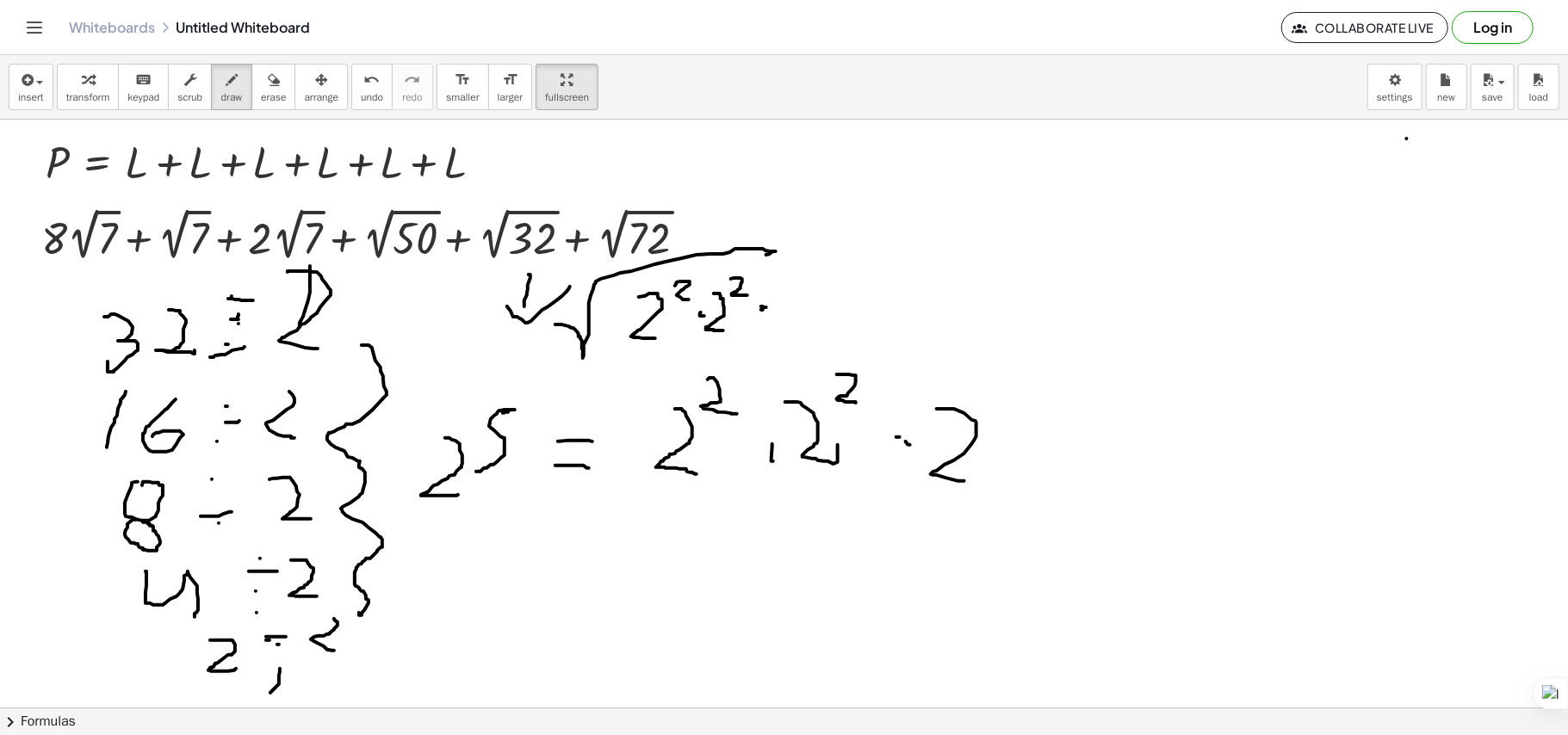 click at bounding box center [784, 707] 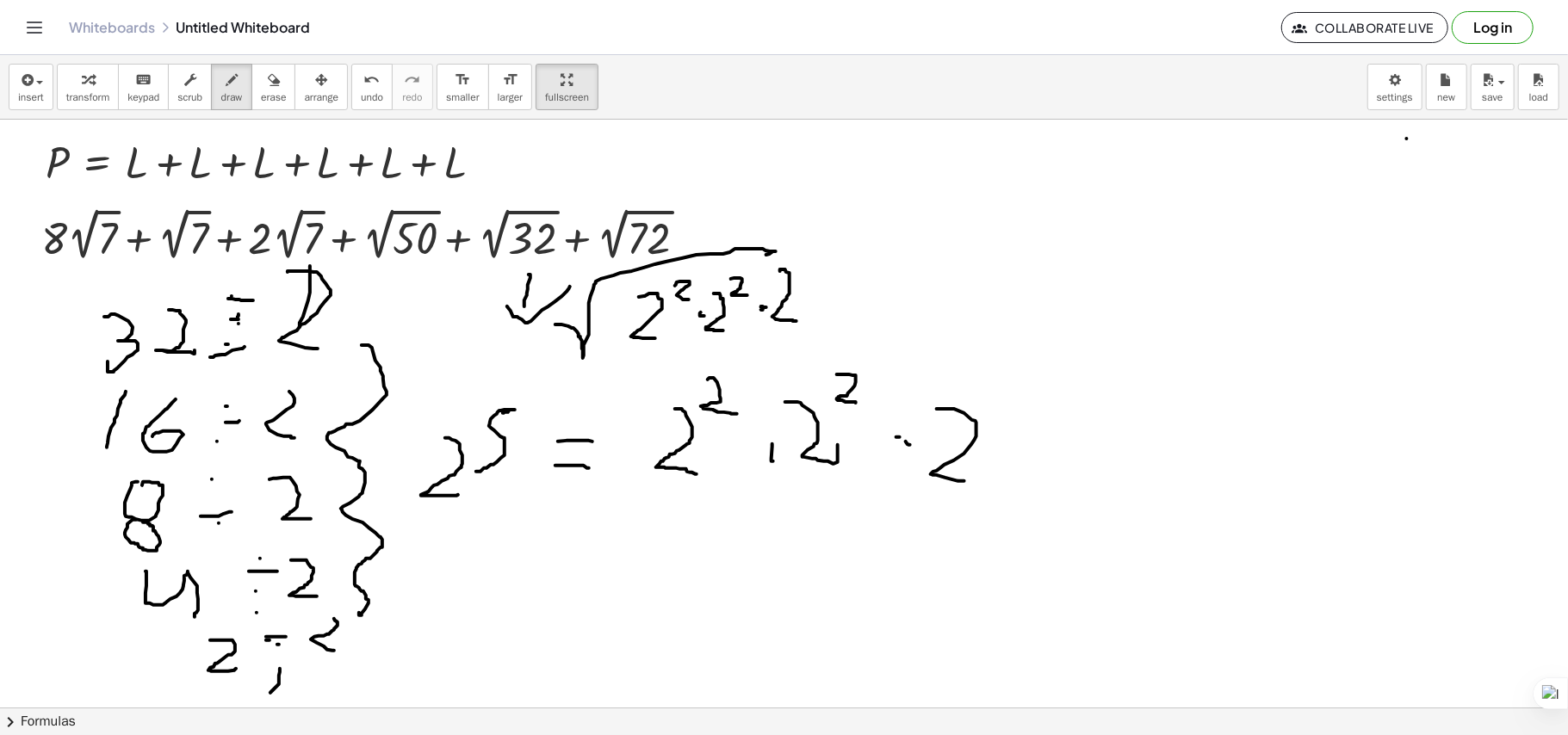 click at bounding box center (784, 707) 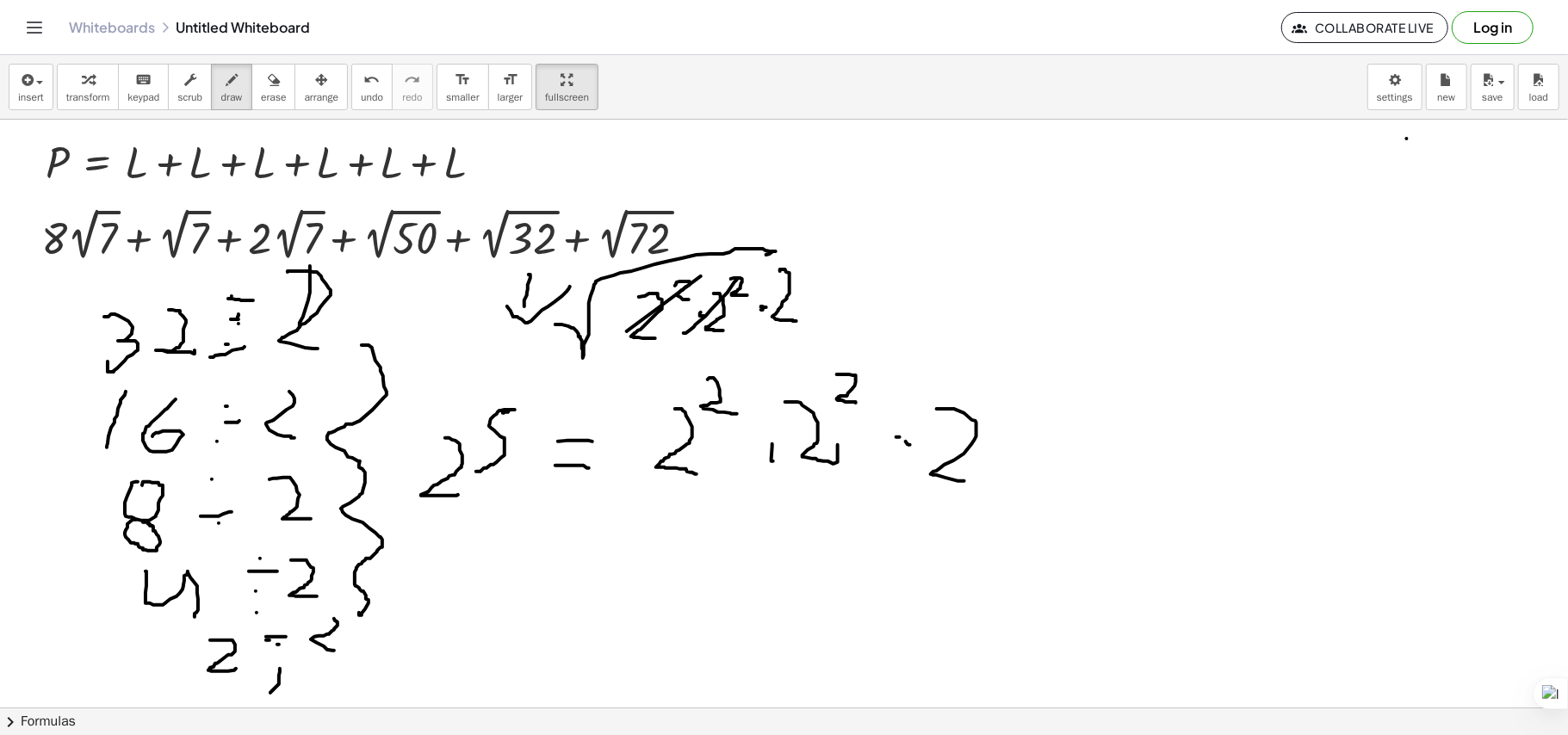 drag, startPoint x: 684, startPoint y: 334, endPoint x: 747, endPoint y: 270, distance: 89.8053 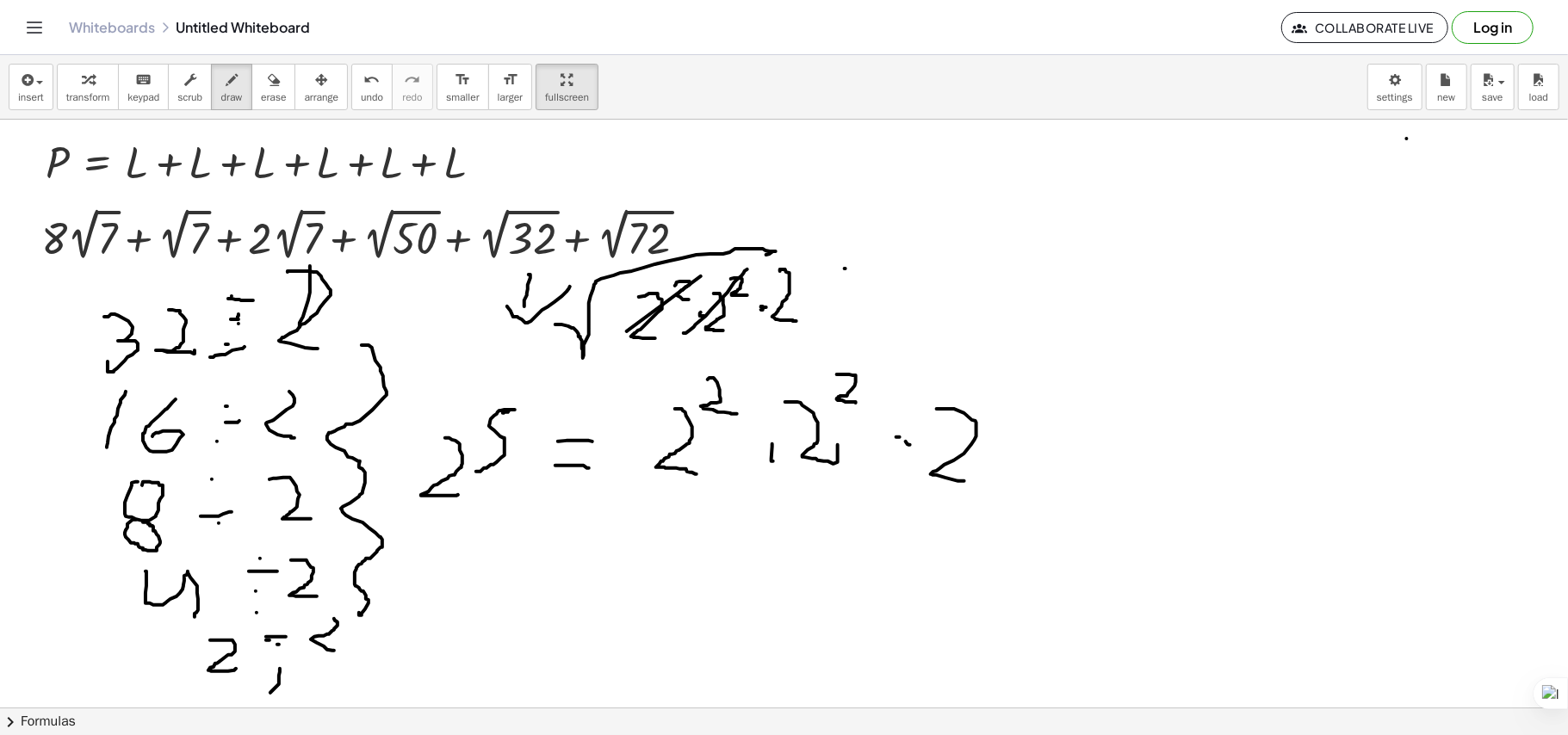 drag, startPoint x: 846, startPoint y: 269, endPoint x: 878, endPoint y: 274, distance: 32.388269 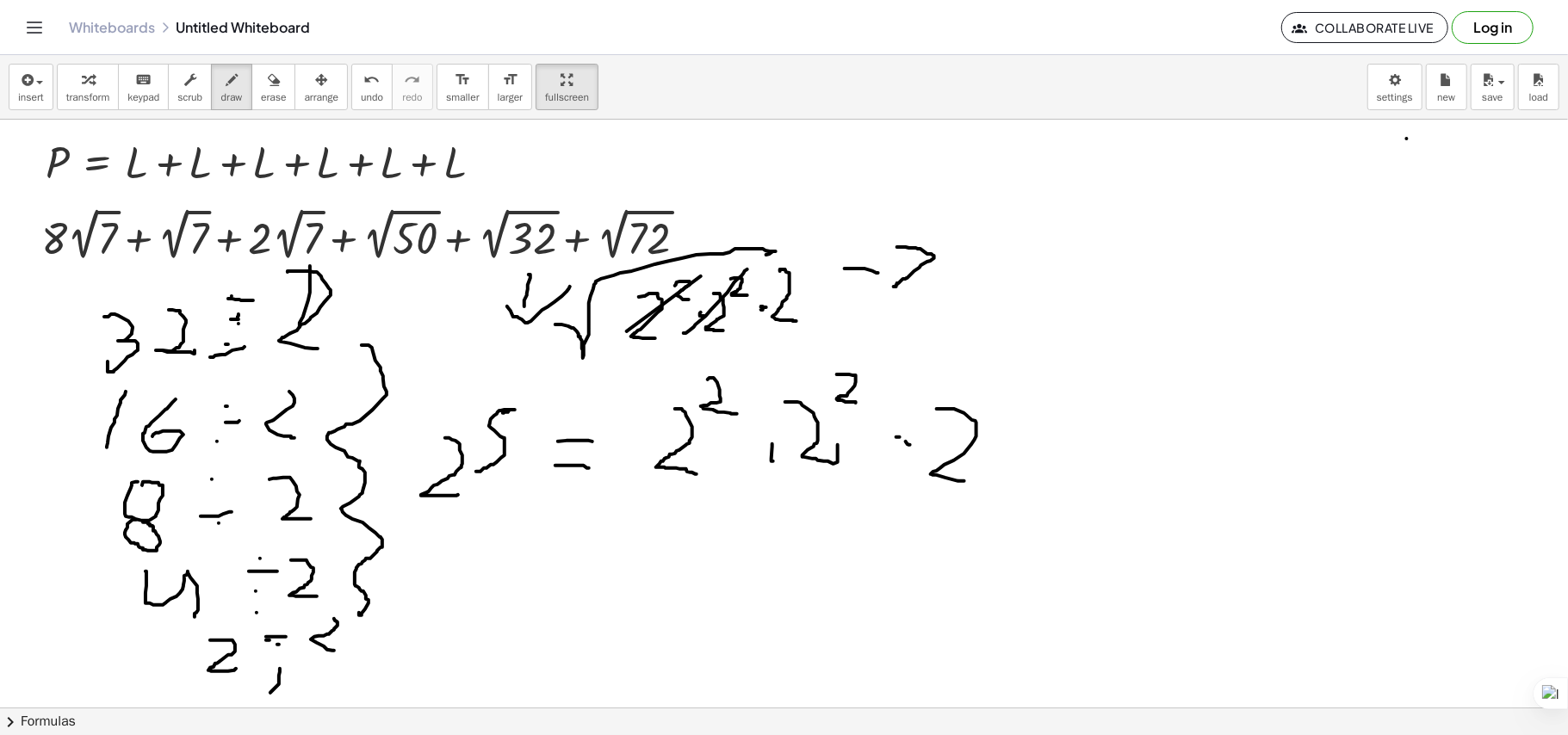 drag, startPoint x: 916, startPoint y: 249, endPoint x: 890, endPoint y: 287, distance: 46.04346 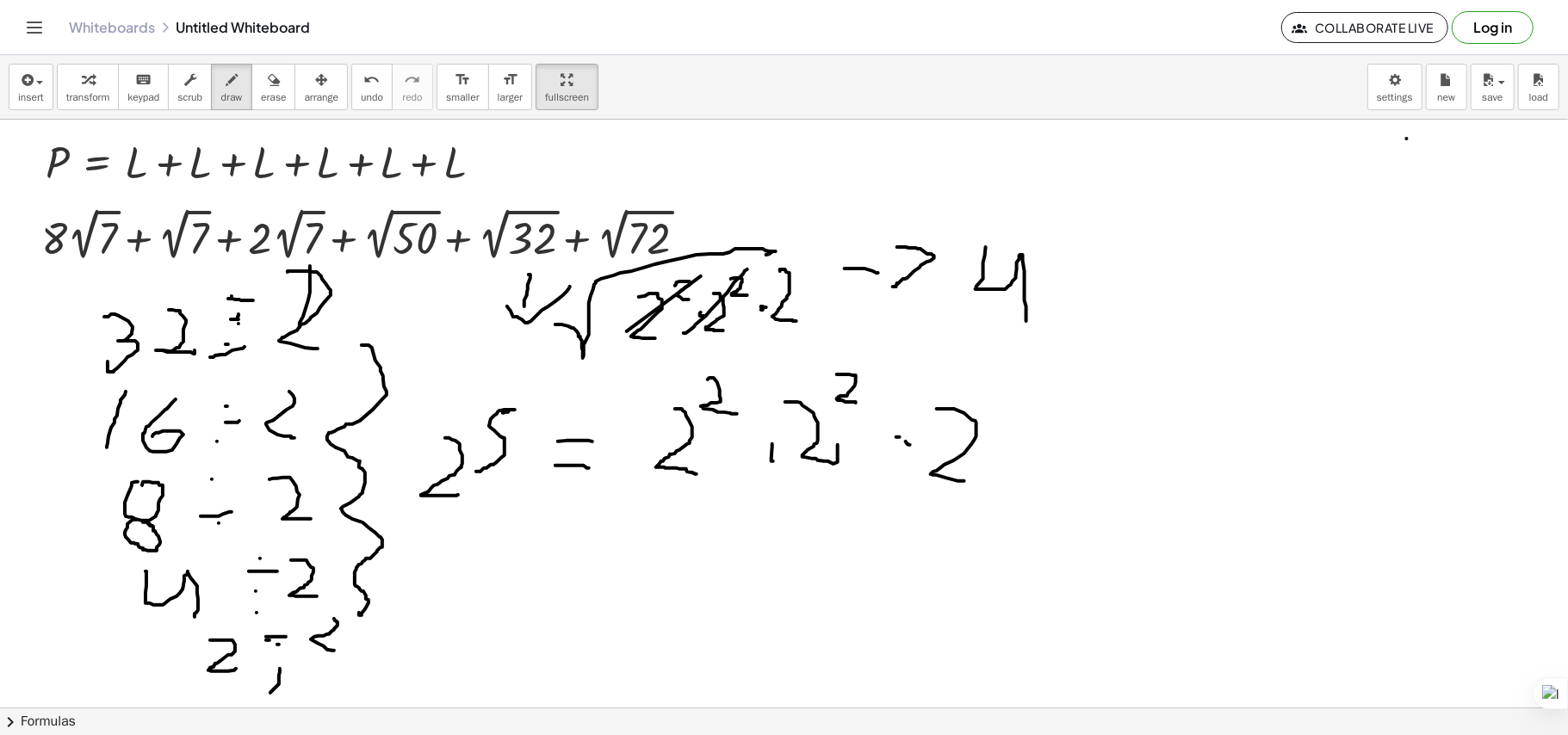 drag, startPoint x: 986, startPoint y: 248, endPoint x: 1048, endPoint y: 289, distance: 74.33034 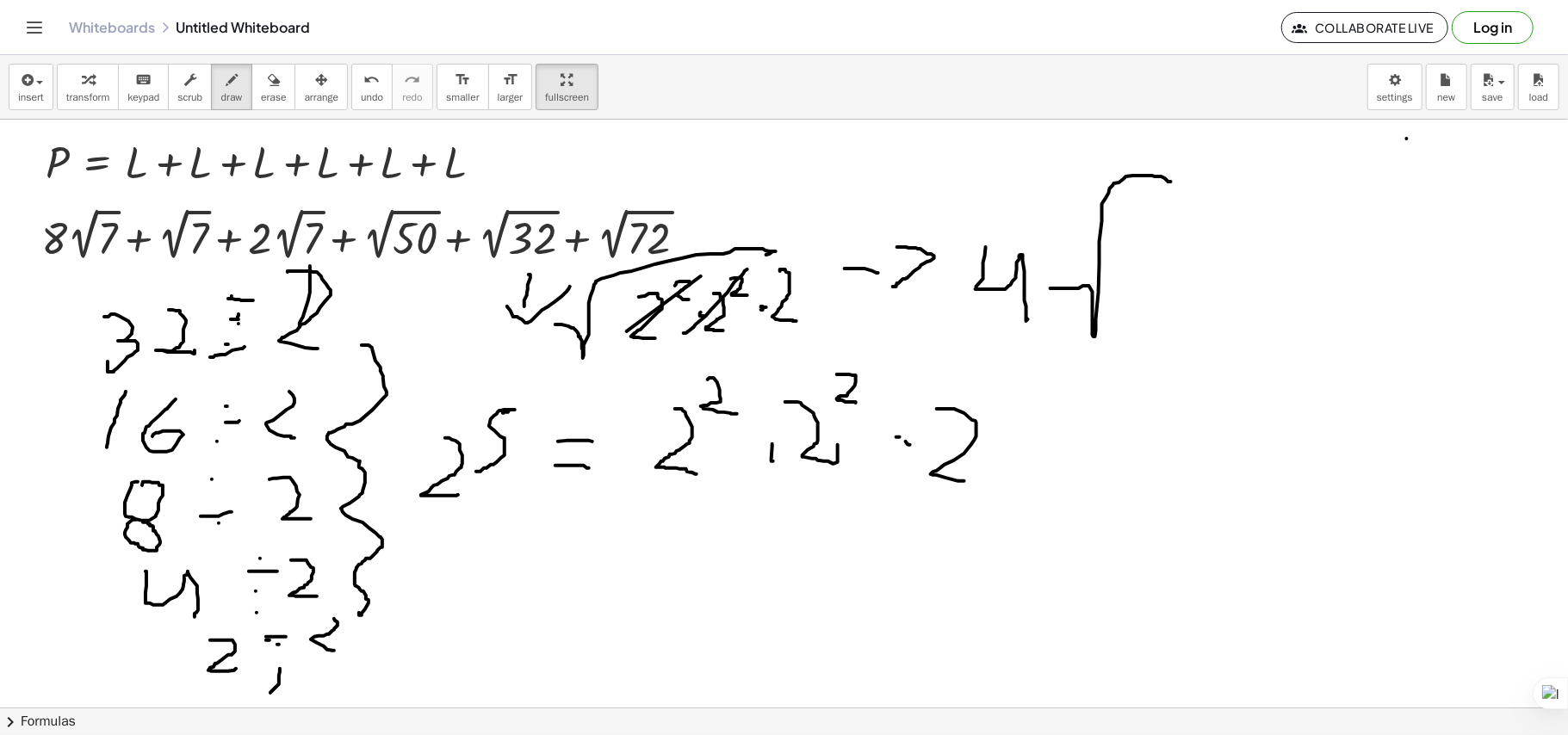 drag, startPoint x: 1069, startPoint y: 289, endPoint x: 1166, endPoint y: 217, distance: 120.80149 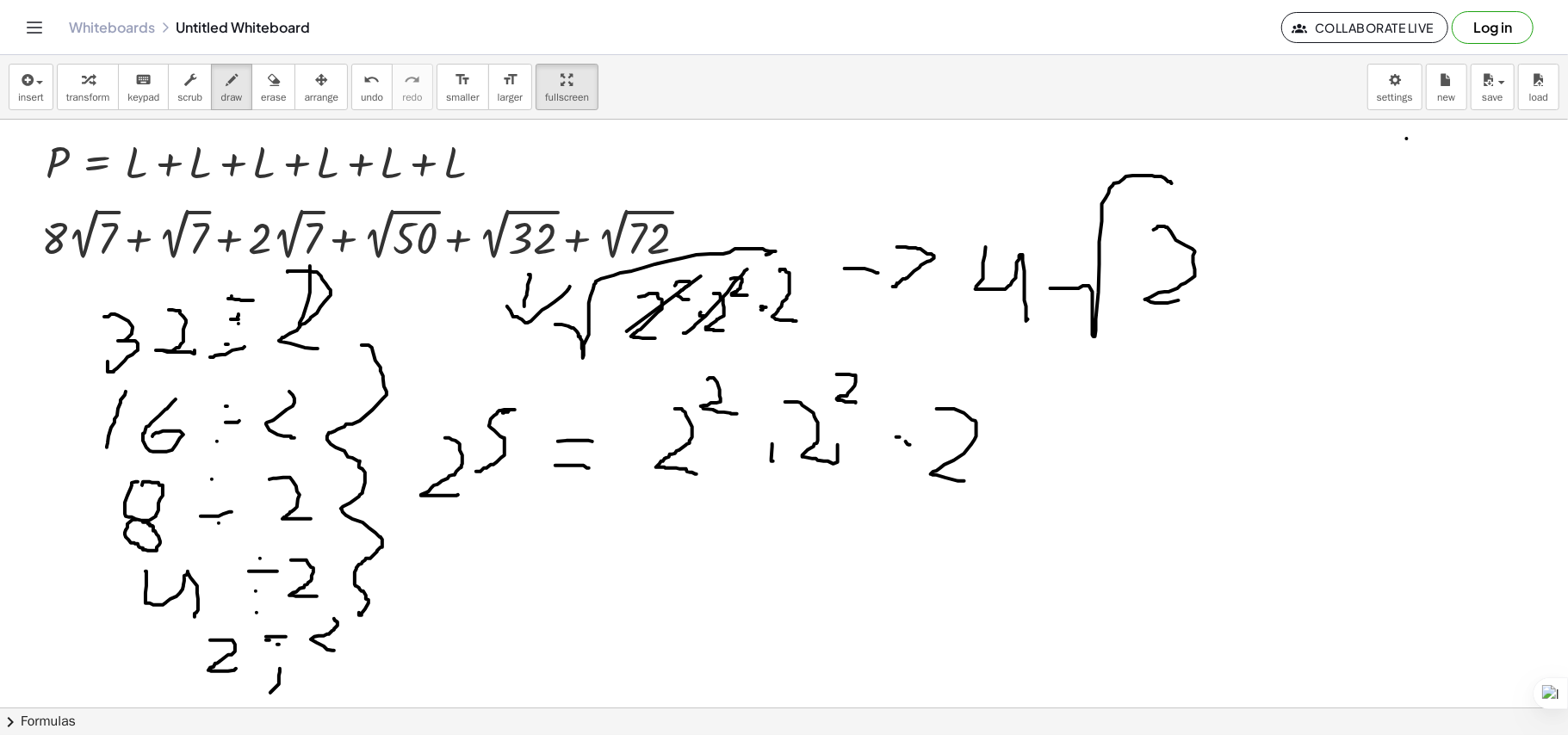 drag, startPoint x: 1158, startPoint y: 227, endPoint x: 1185, endPoint y: 291, distance: 69.46222 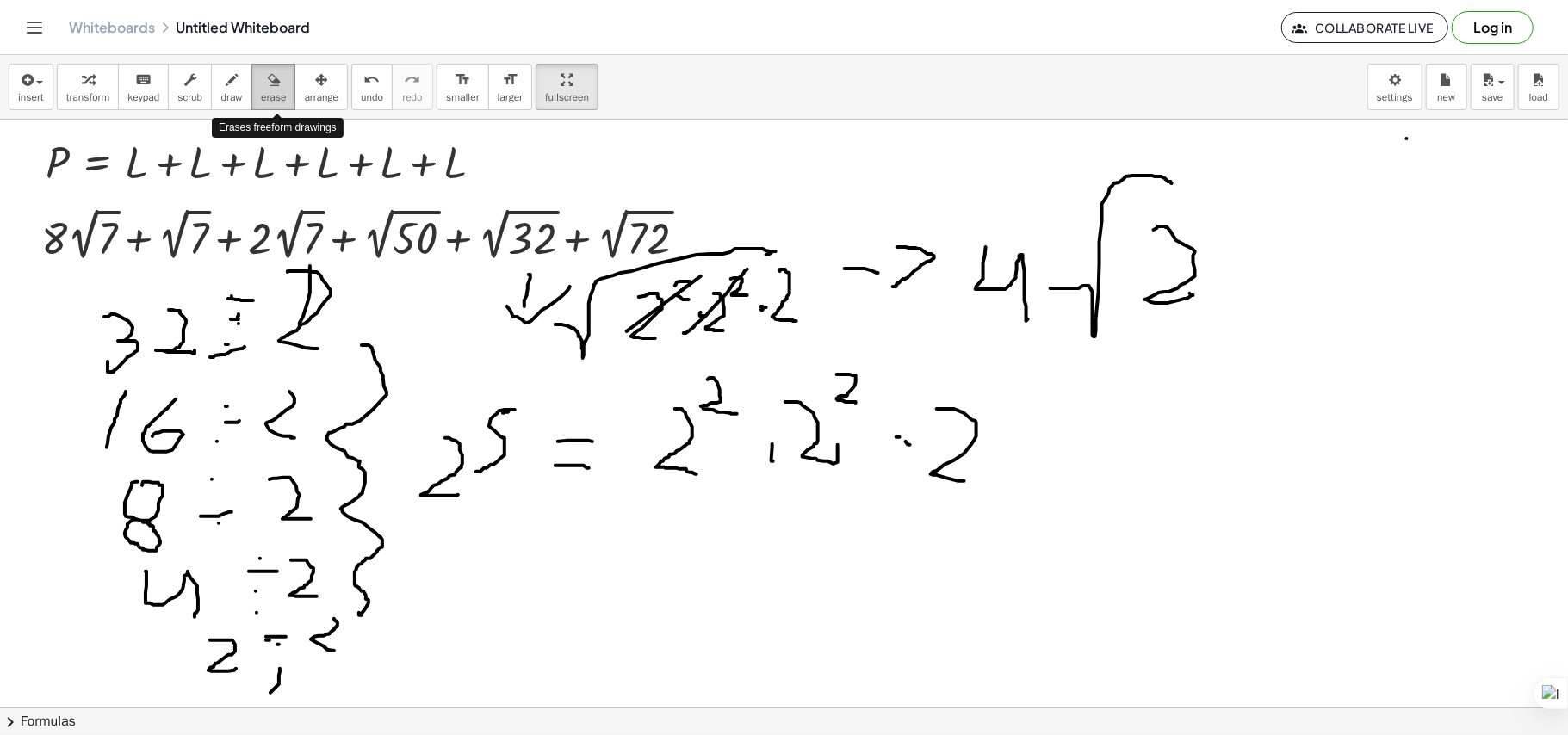 click at bounding box center [274, 80] 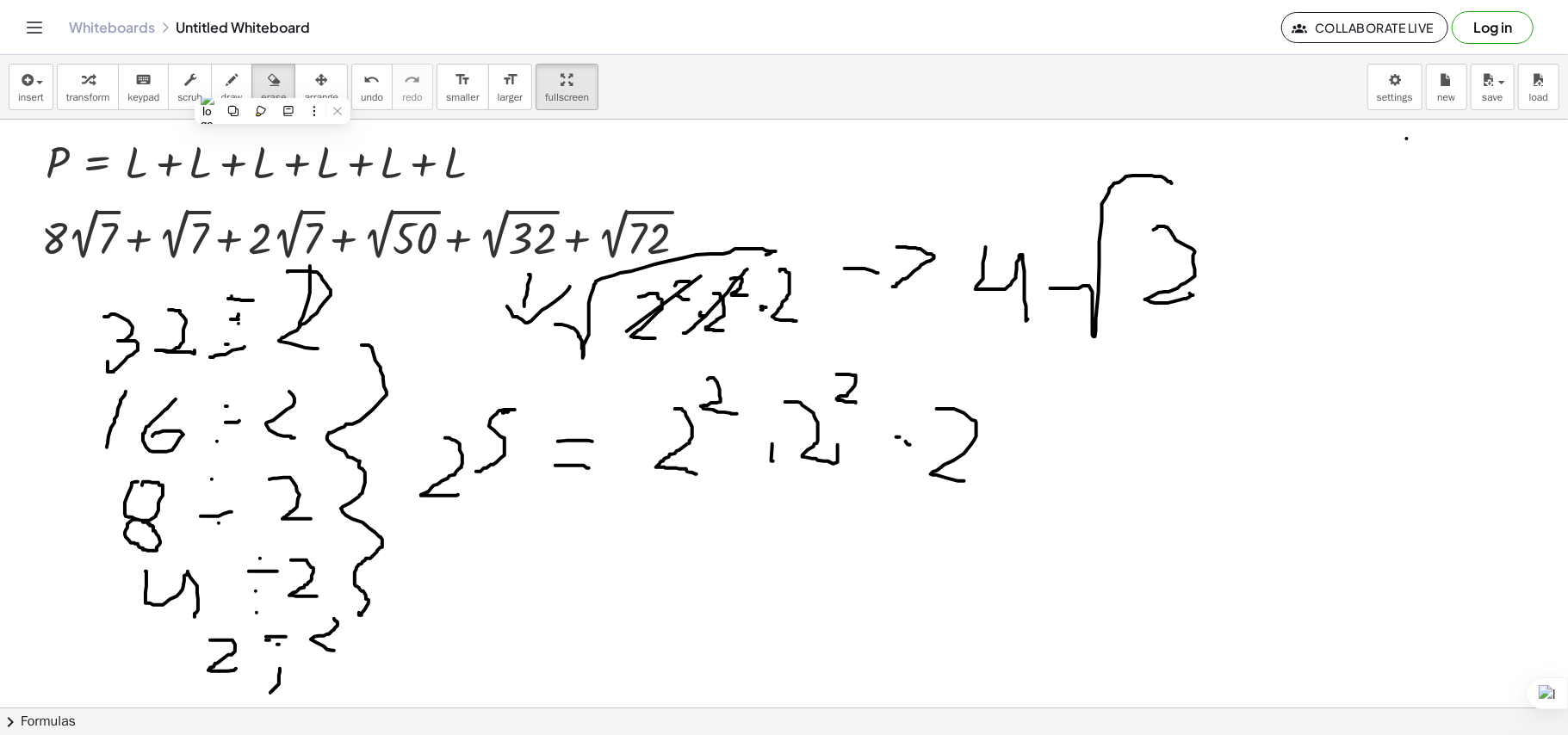 drag, startPoint x: 398, startPoint y: 94, endPoint x: 262, endPoint y: 473, distance: 402.6624 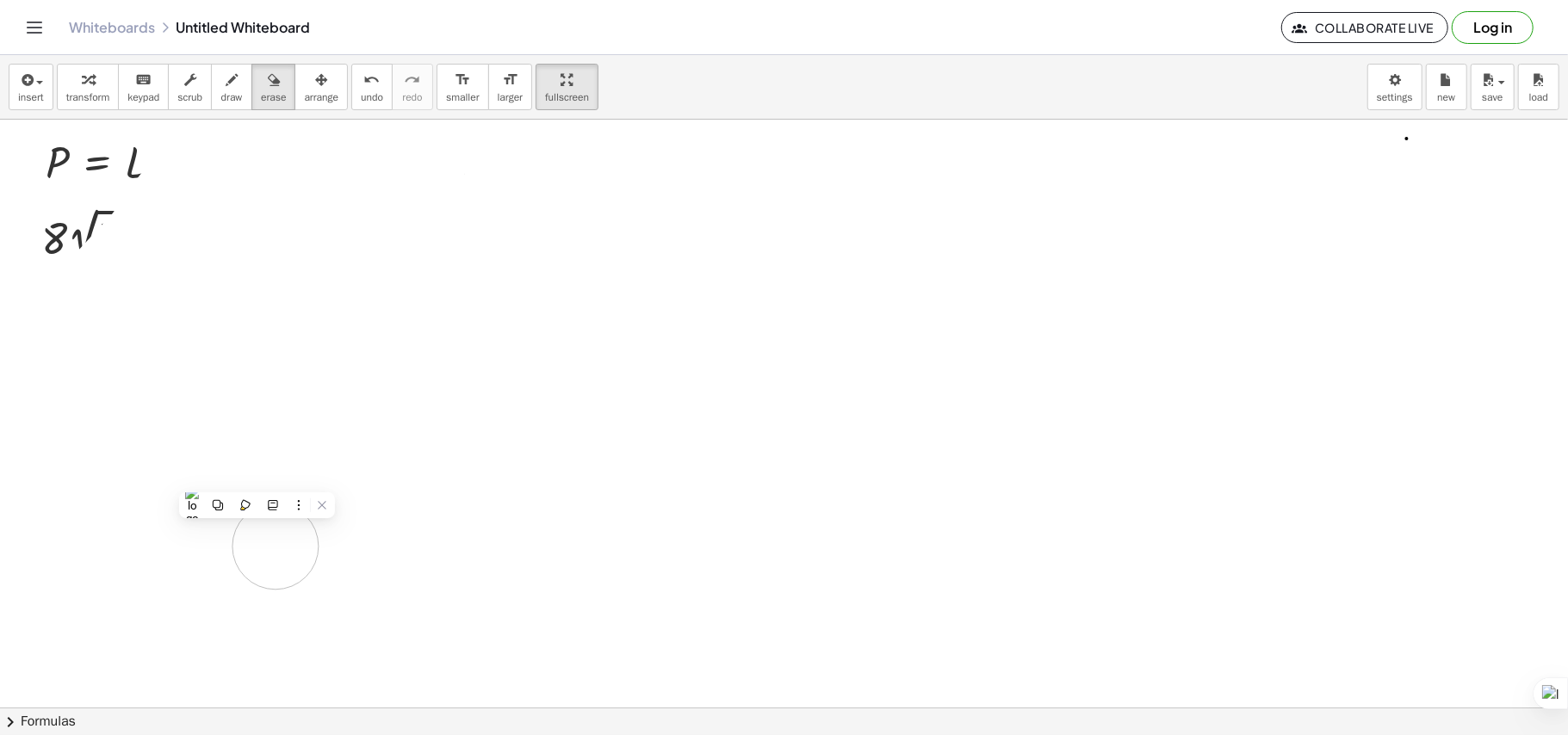 drag, startPoint x: 341, startPoint y: 282, endPoint x: 861, endPoint y: 117, distance: 545.5502 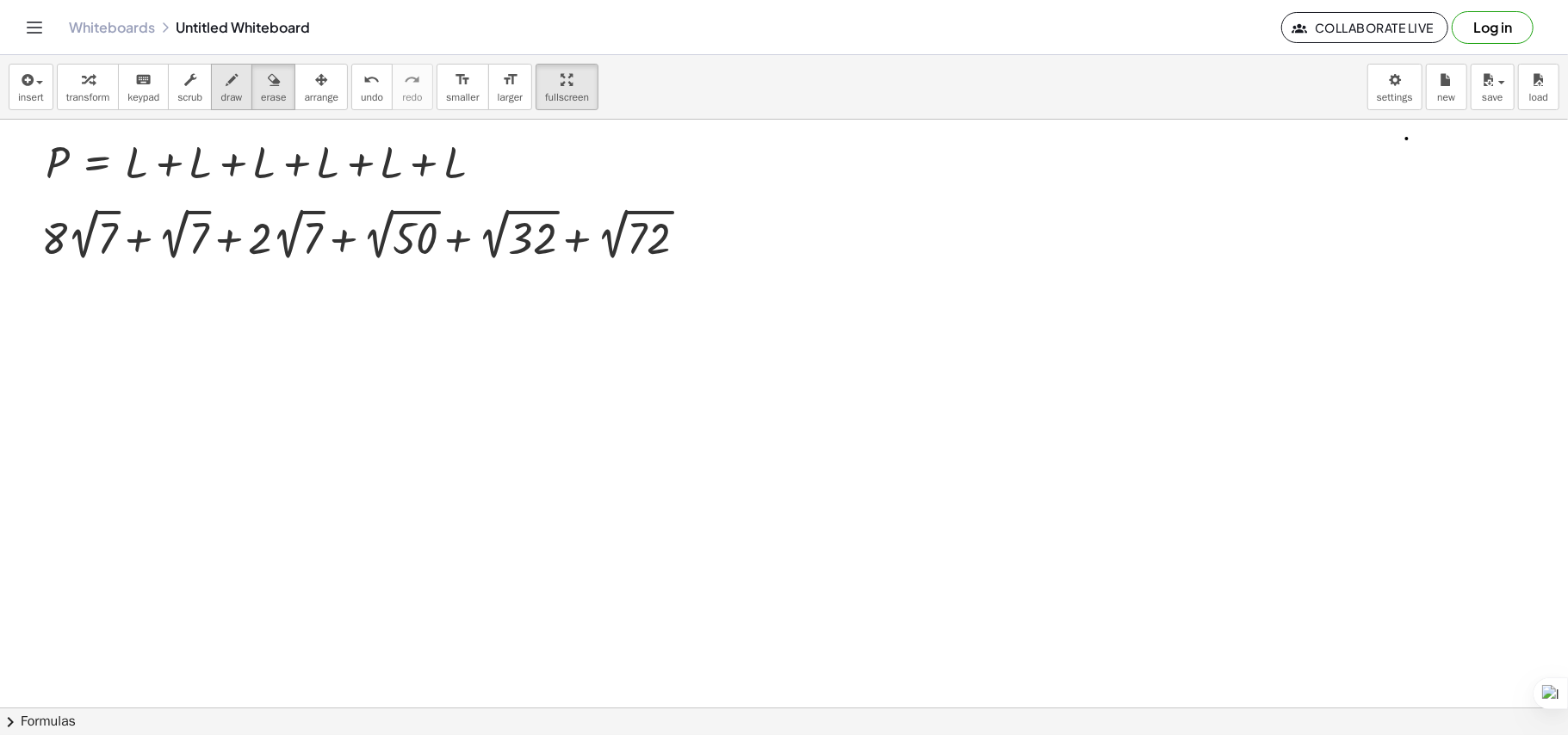click on "draw" at bounding box center [232, 87] 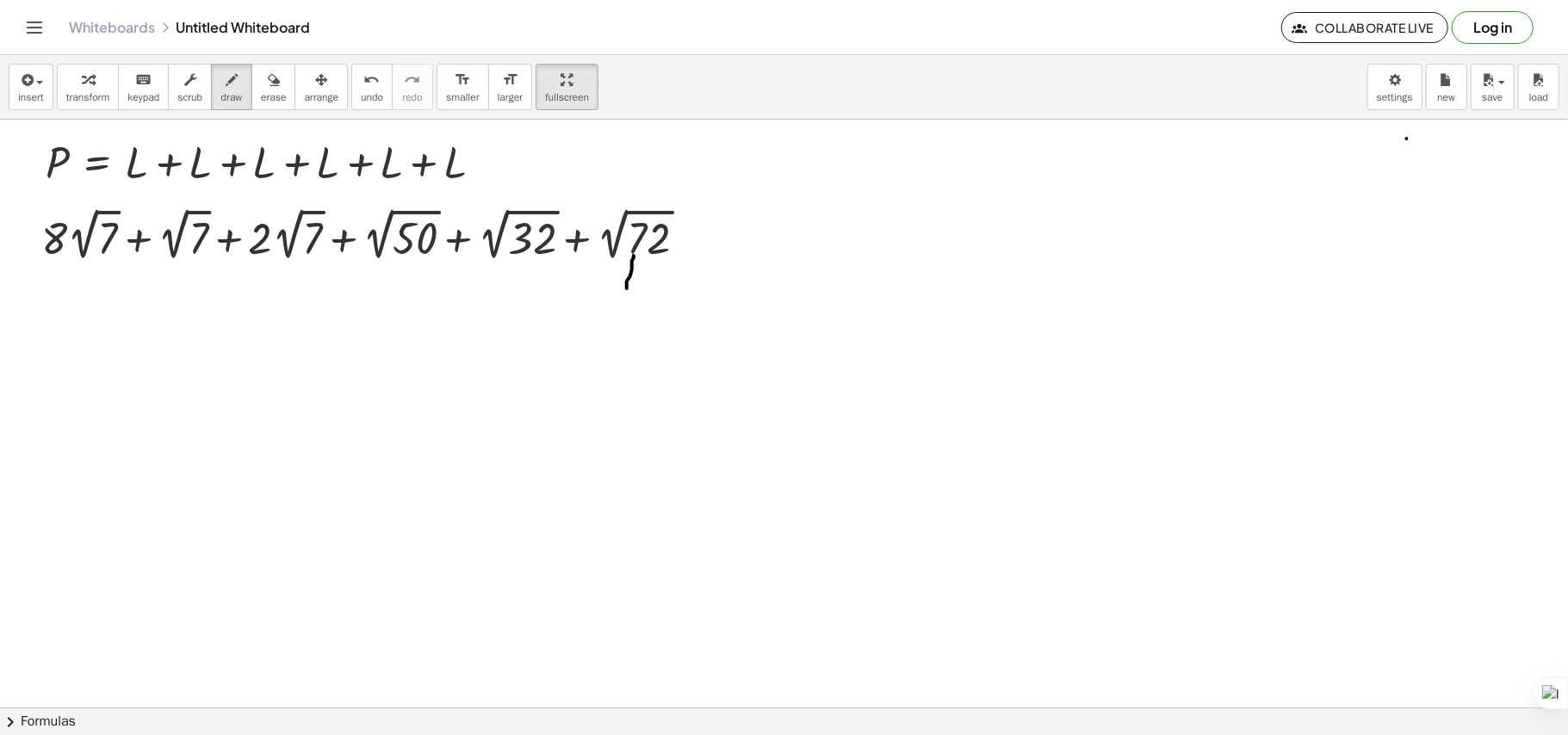 drag, startPoint x: 634, startPoint y: 256, endPoint x: 613, endPoint y: 297, distance: 46.065171 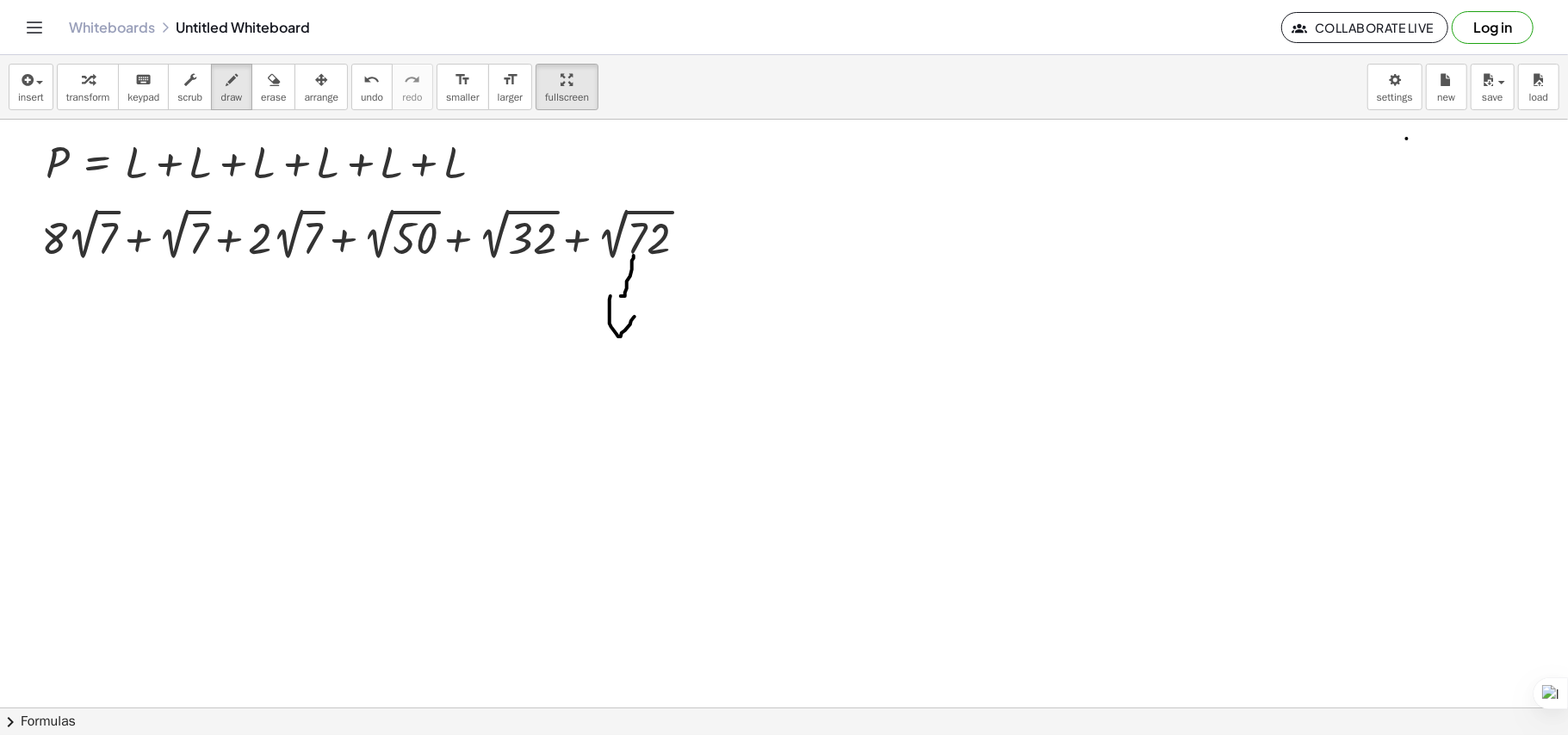 drag, startPoint x: 610, startPoint y: 297, endPoint x: 639, endPoint y: 313, distance: 33.12099 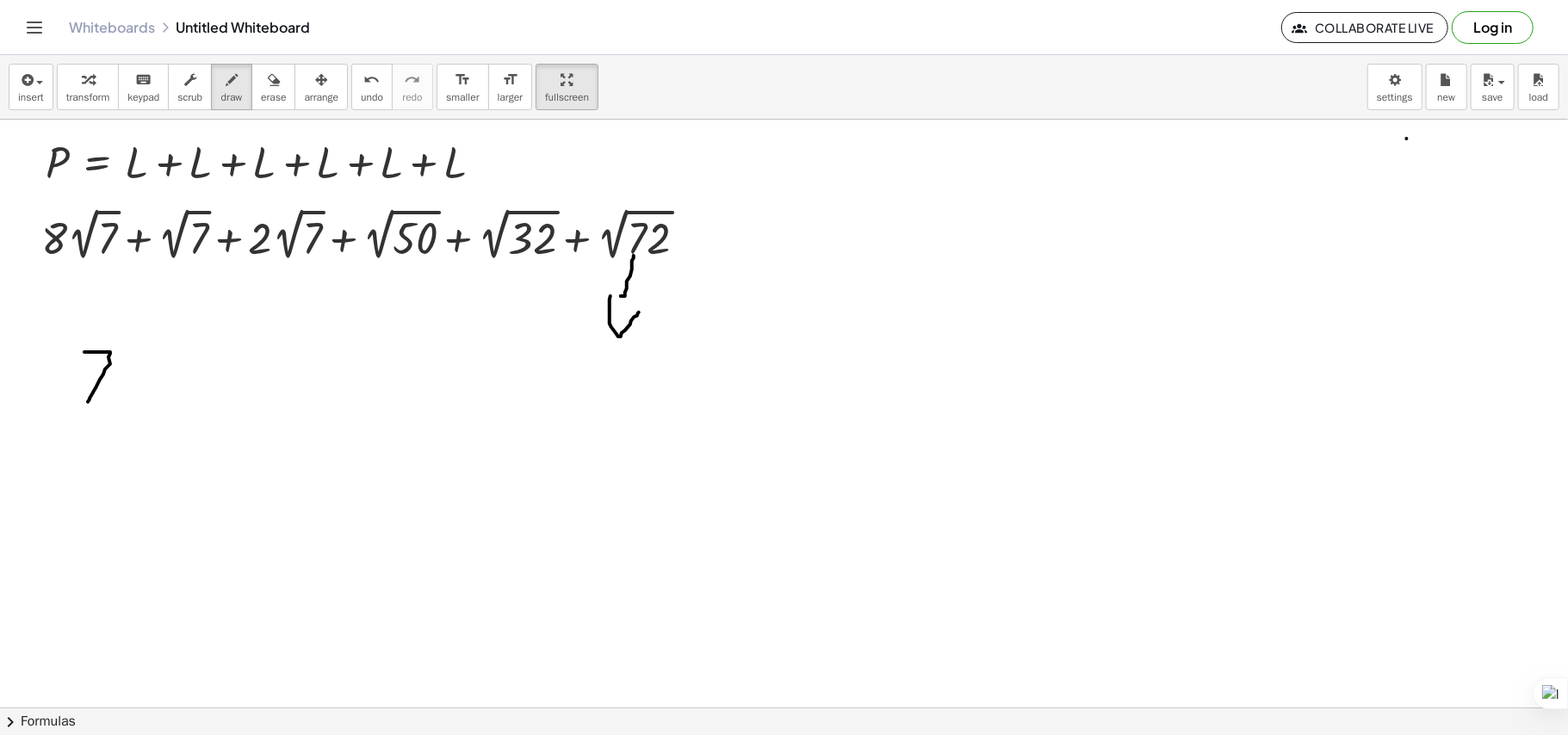 drag, startPoint x: 84, startPoint y: 353, endPoint x: 88, endPoint y: 403, distance: 50.159745 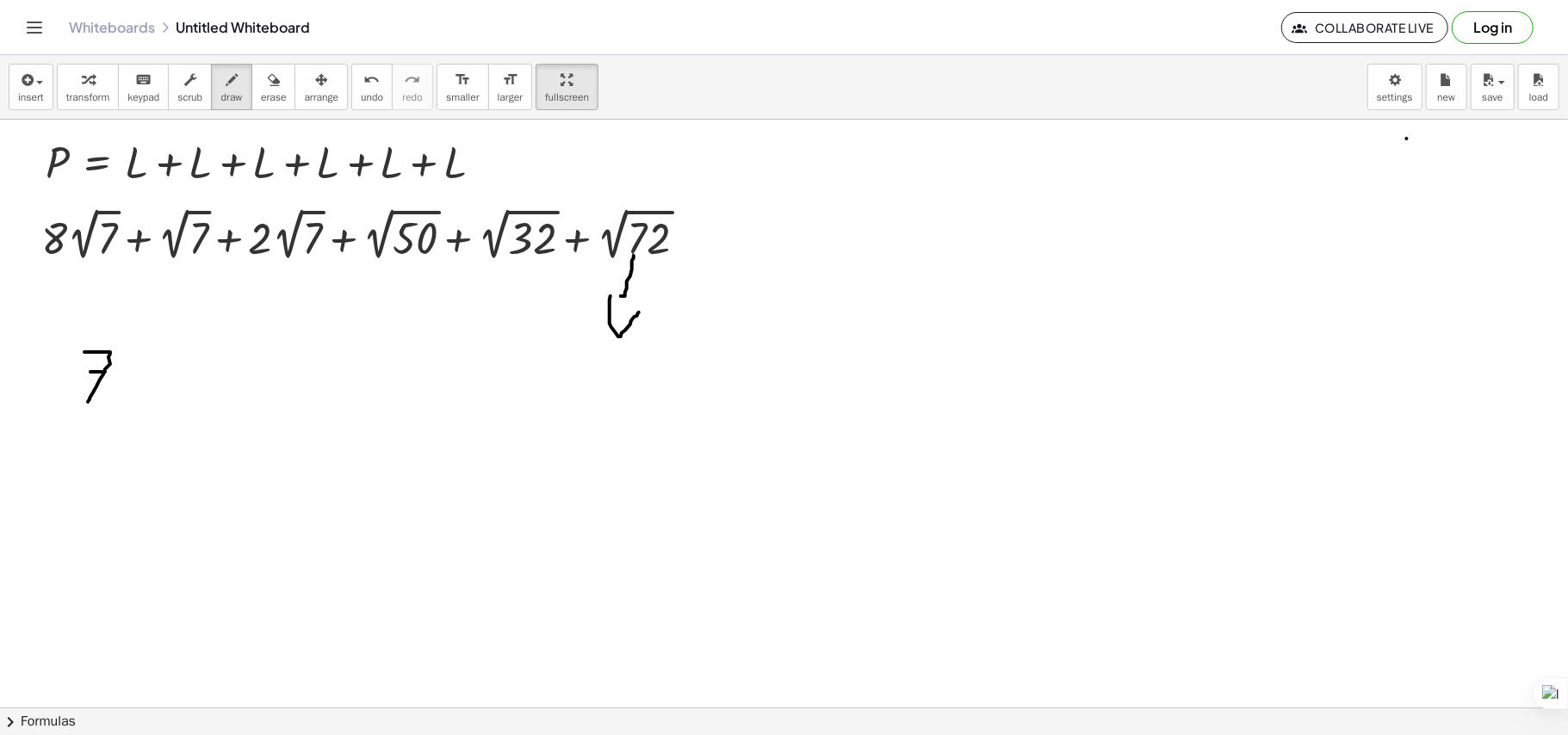 drag, startPoint x: 90, startPoint y: 373, endPoint x: 112, endPoint y: 373, distance: 22 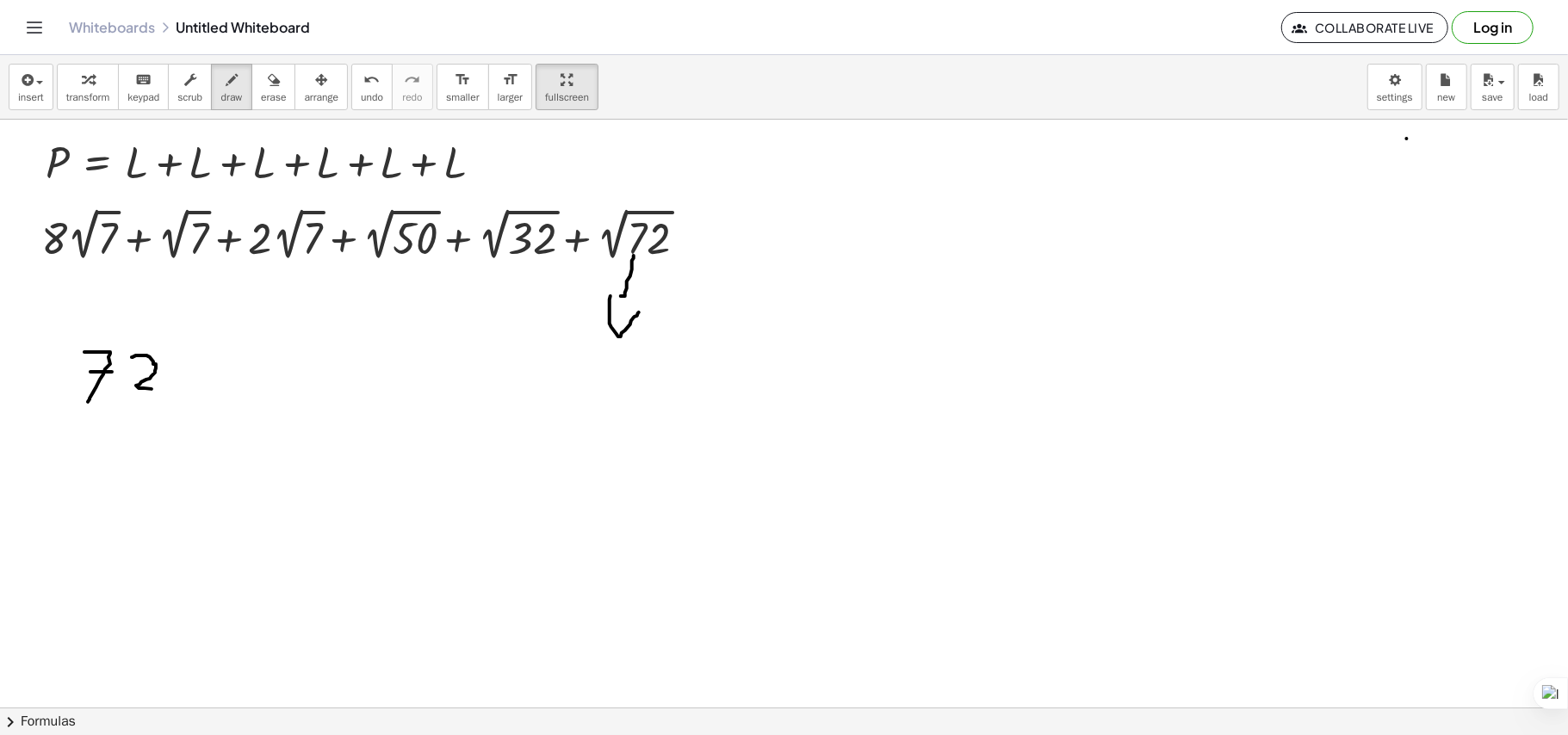 drag, startPoint x: 132, startPoint y: 358, endPoint x: 172, endPoint y: 393, distance: 53.150729 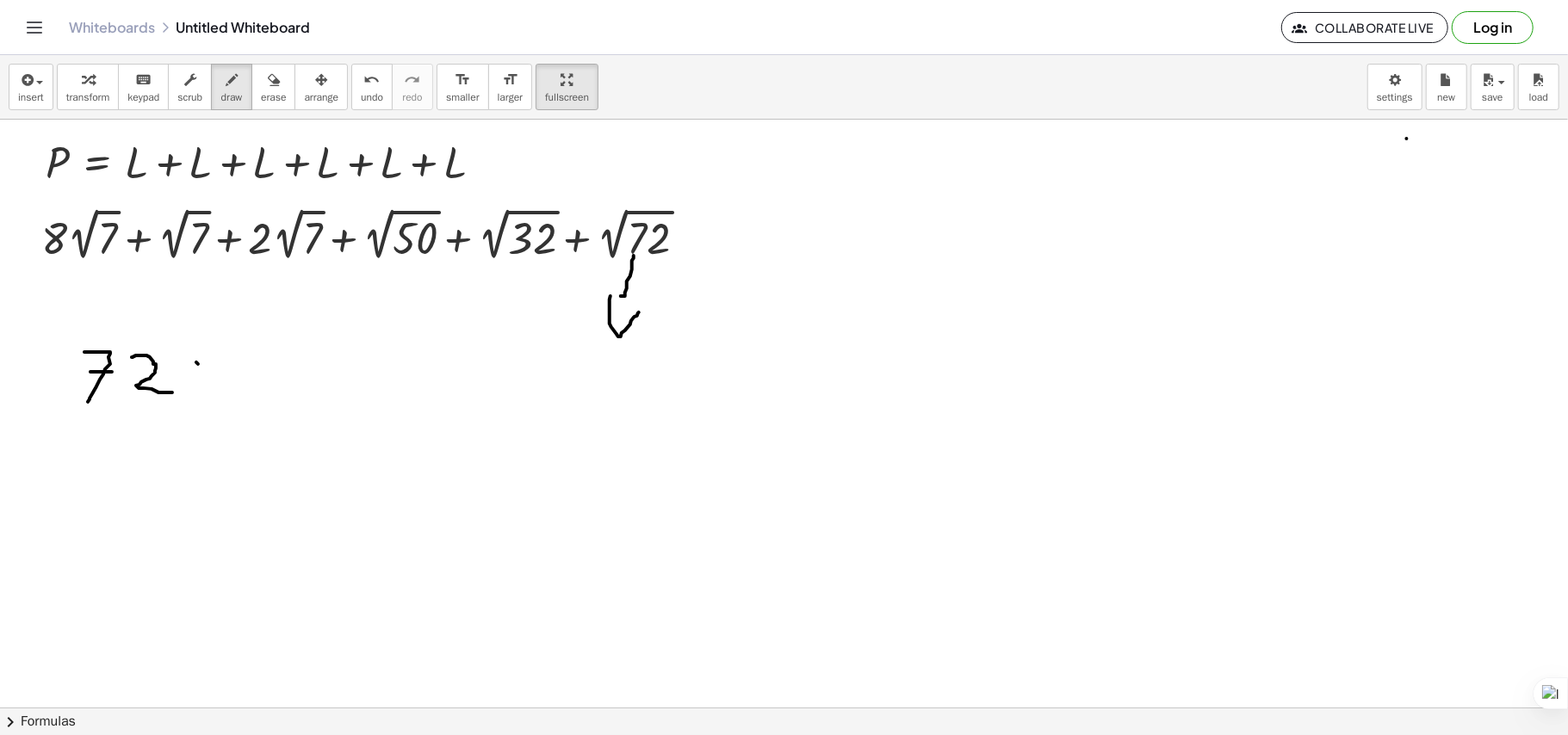drag, startPoint x: 196, startPoint y: 363, endPoint x: 221, endPoint y: 361, distance: 25.079872 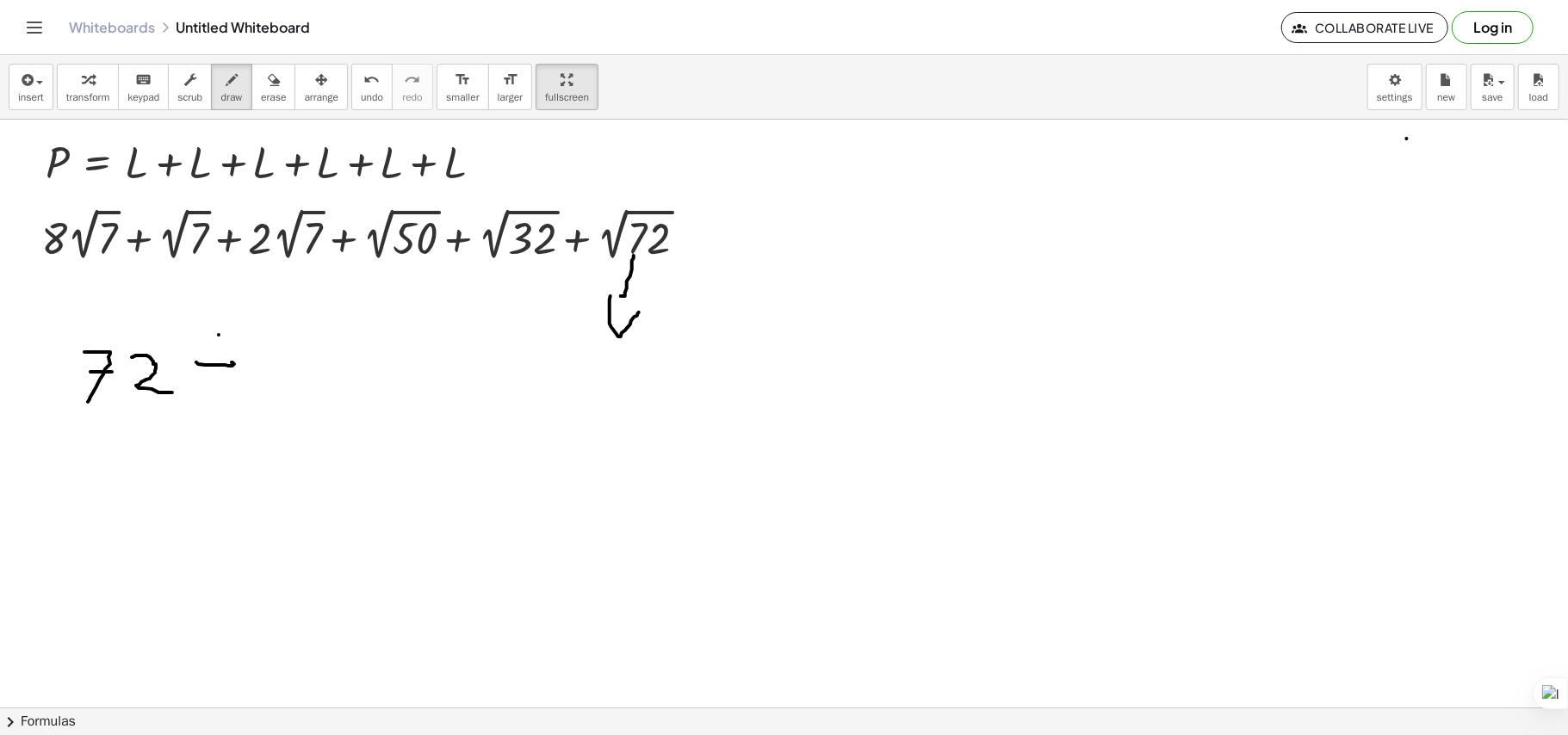 drag, startPoint x: 219, startPoint y: 336, endPoint x: 219, endPoint y: 370, distance: 34 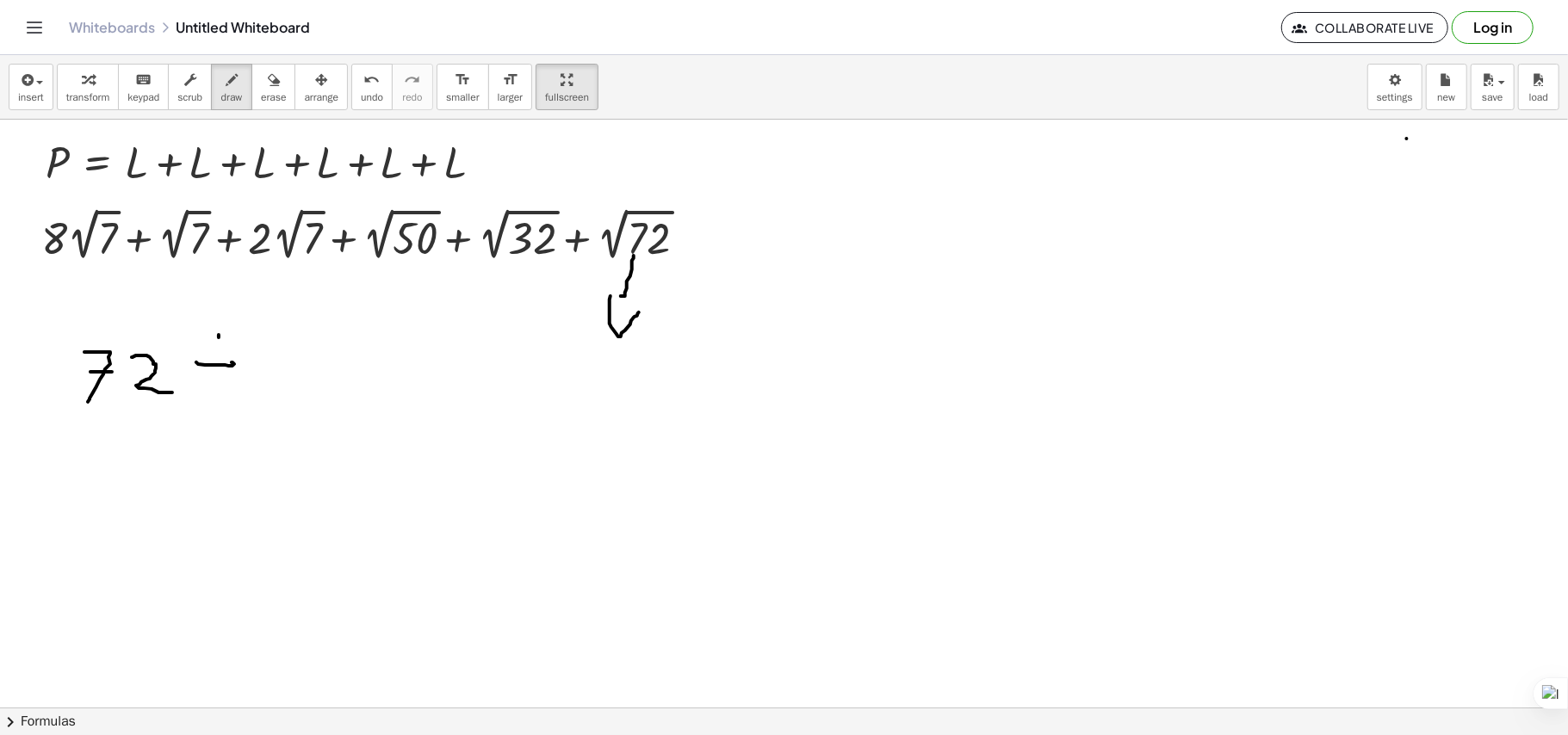 click at bounding box center [784, 707] 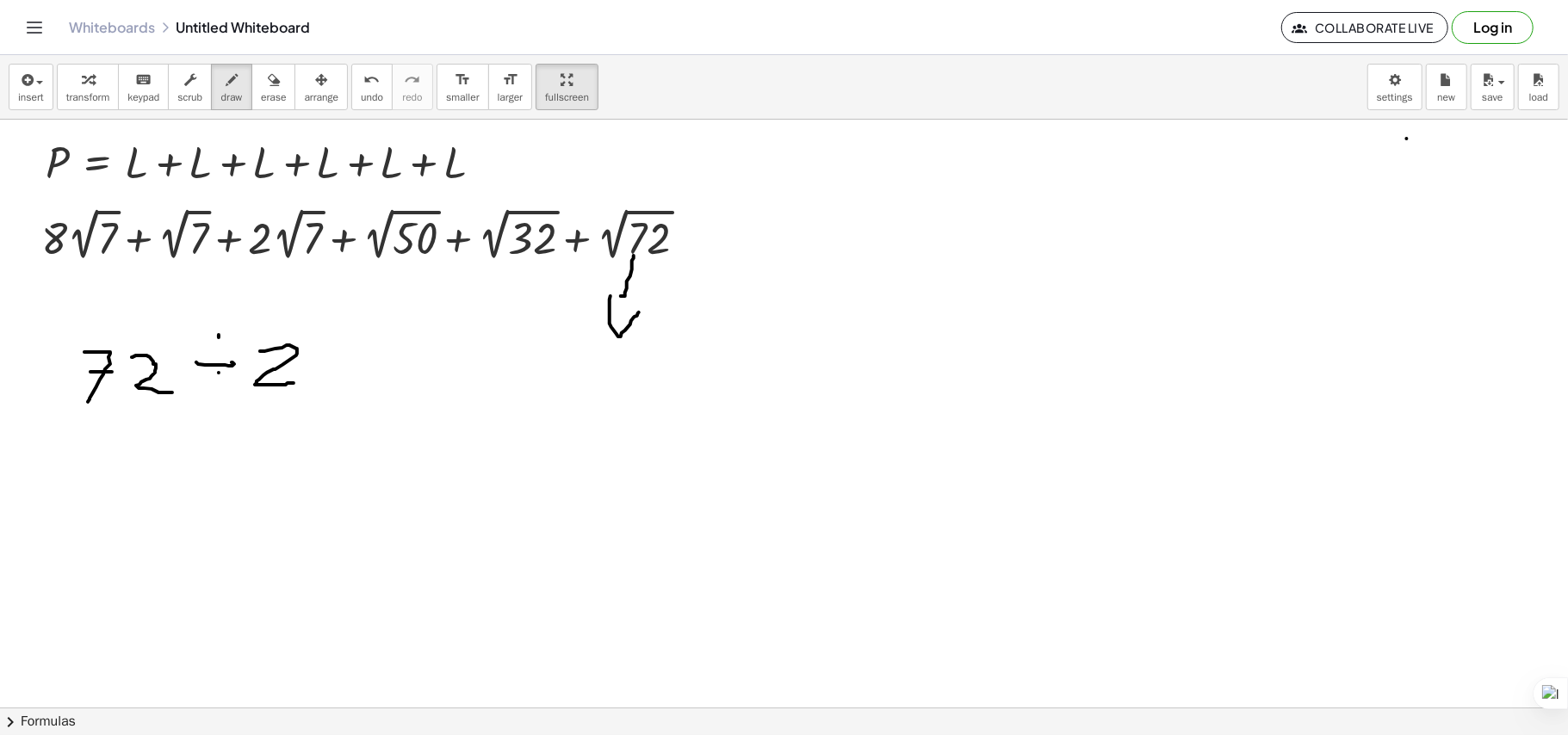 drag, startPoint x: 260, startPoint y: 352, endPoint x: 294, endPoint y: 384, distance: 46.69047 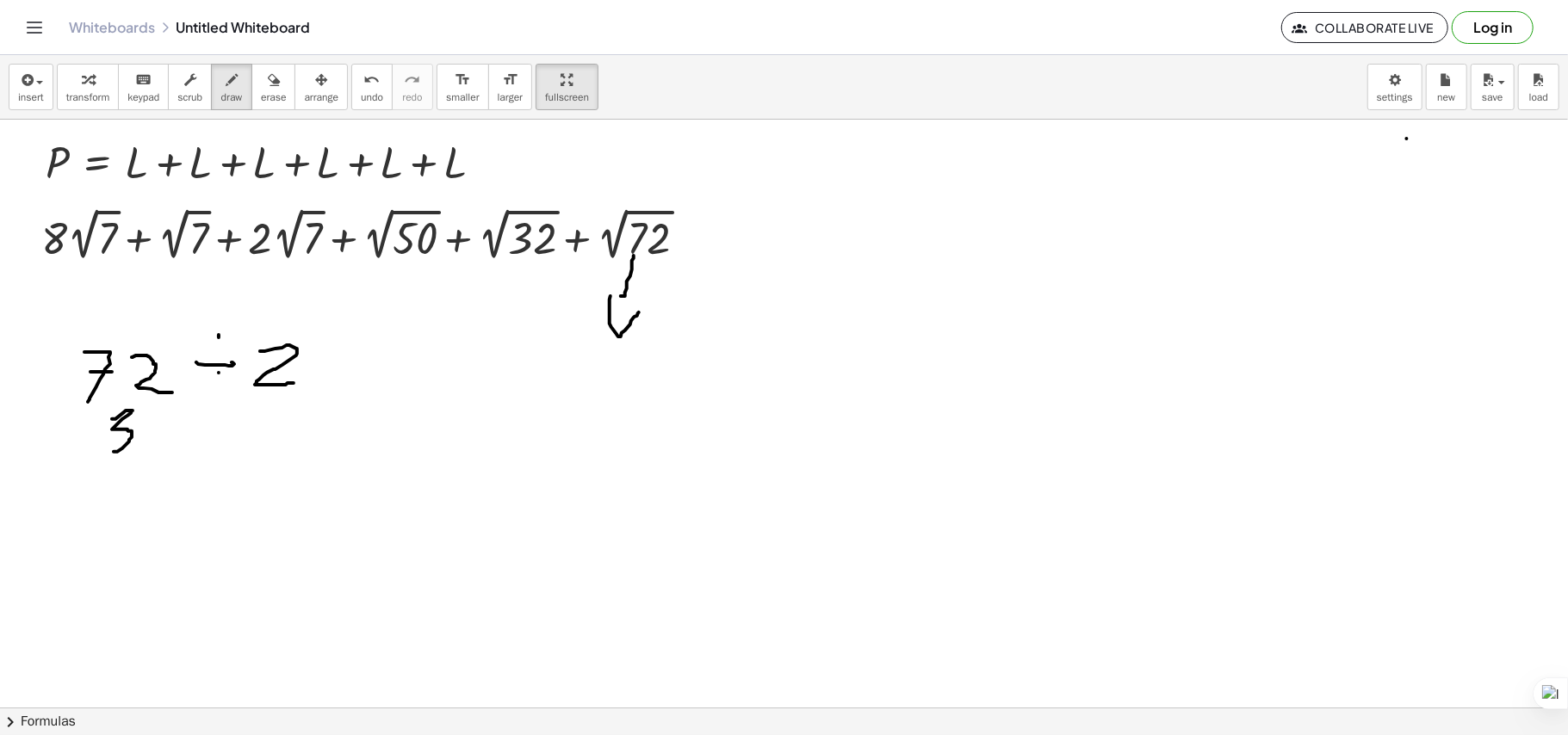 drag, startPoint x: 128, startPoint y: 411, endPoint x: 108, endPoint y: 453, distance: 46.51881 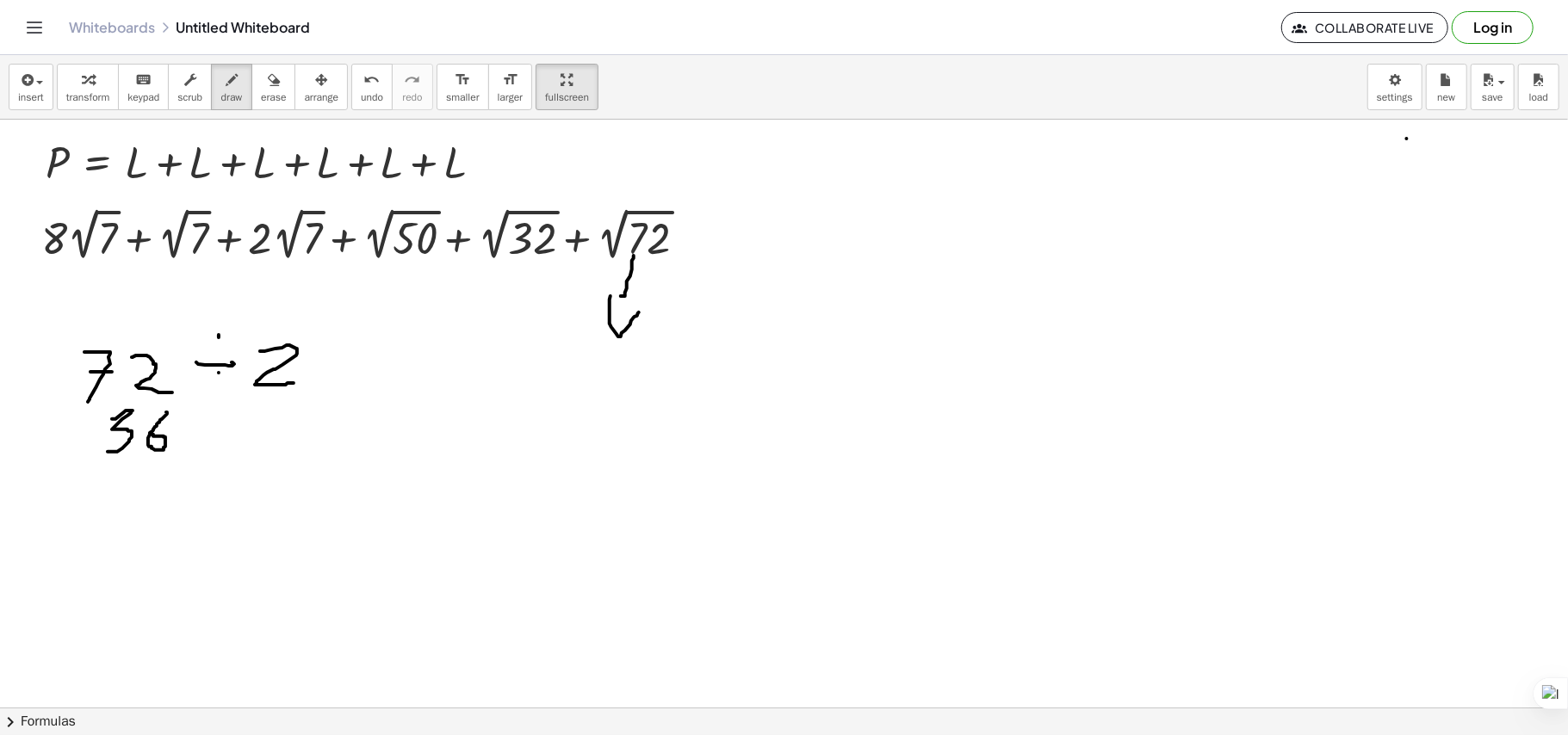 drag, startPoint x: 166, startPoint y: 413, endPoint x: 152, endPoint y: 435, distance: 26.07681 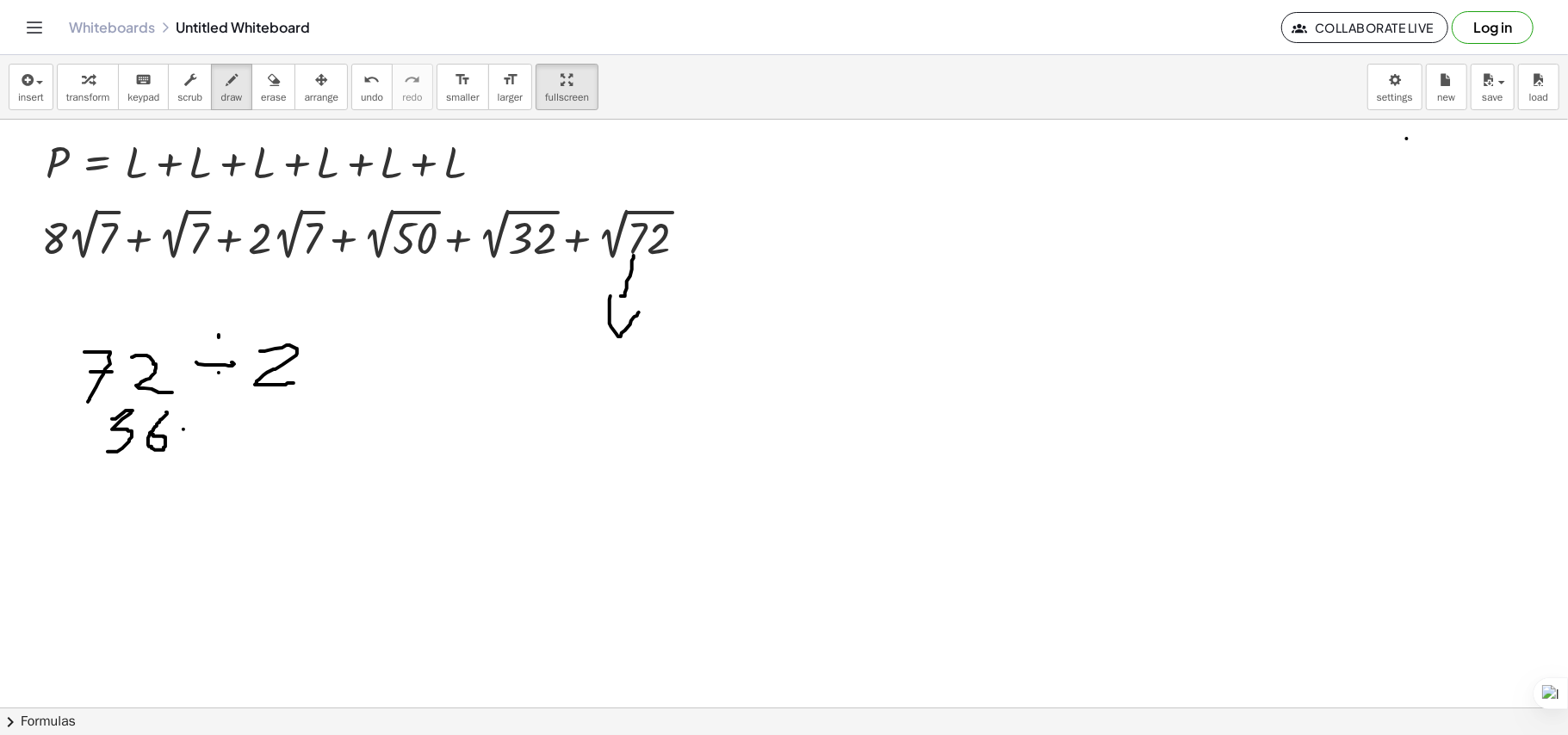 drag, startPoint x: 183, startPoint y: 430, endPoint x: 201, endPoint y: 434, distance: 18.439089 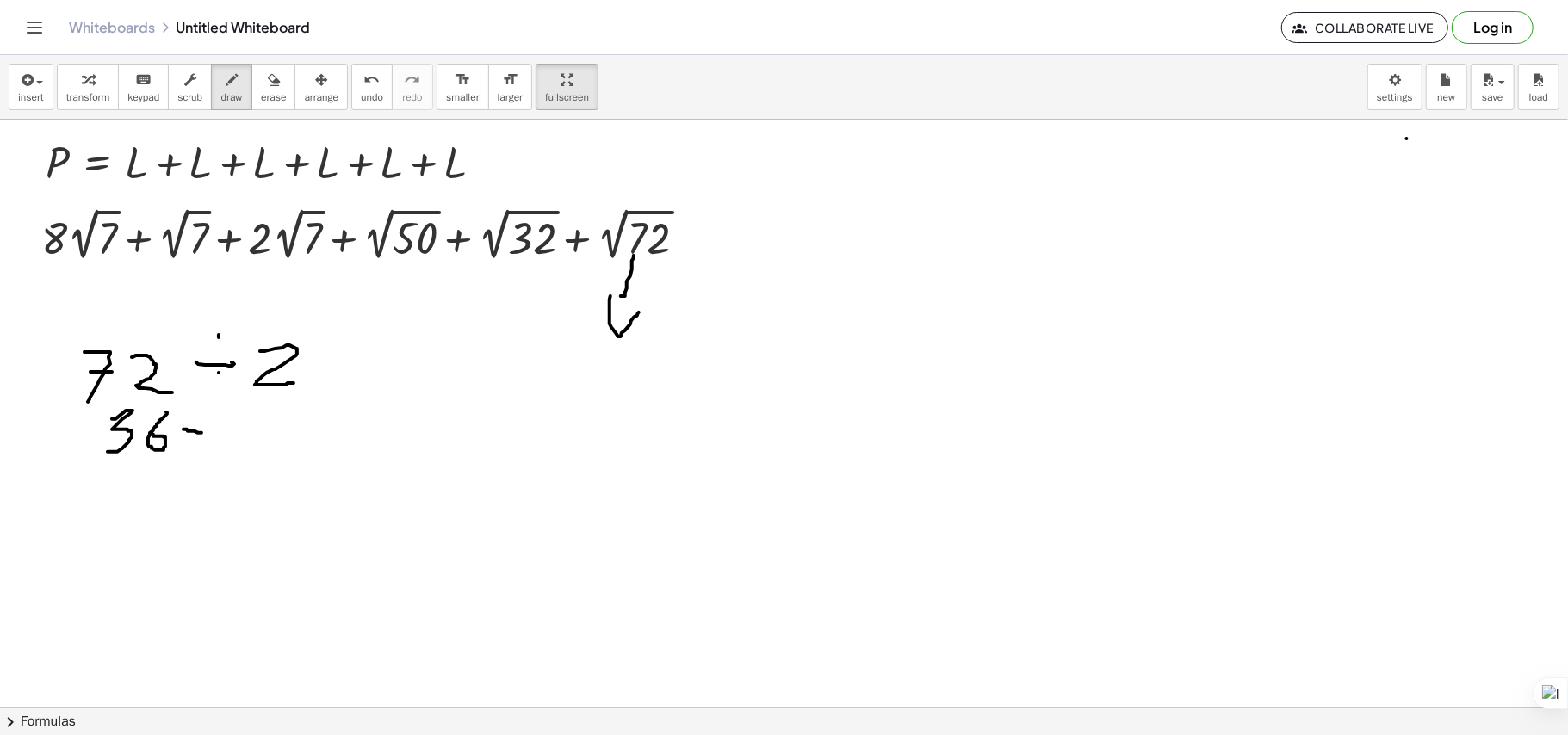 click at bounding box center (784, 707) 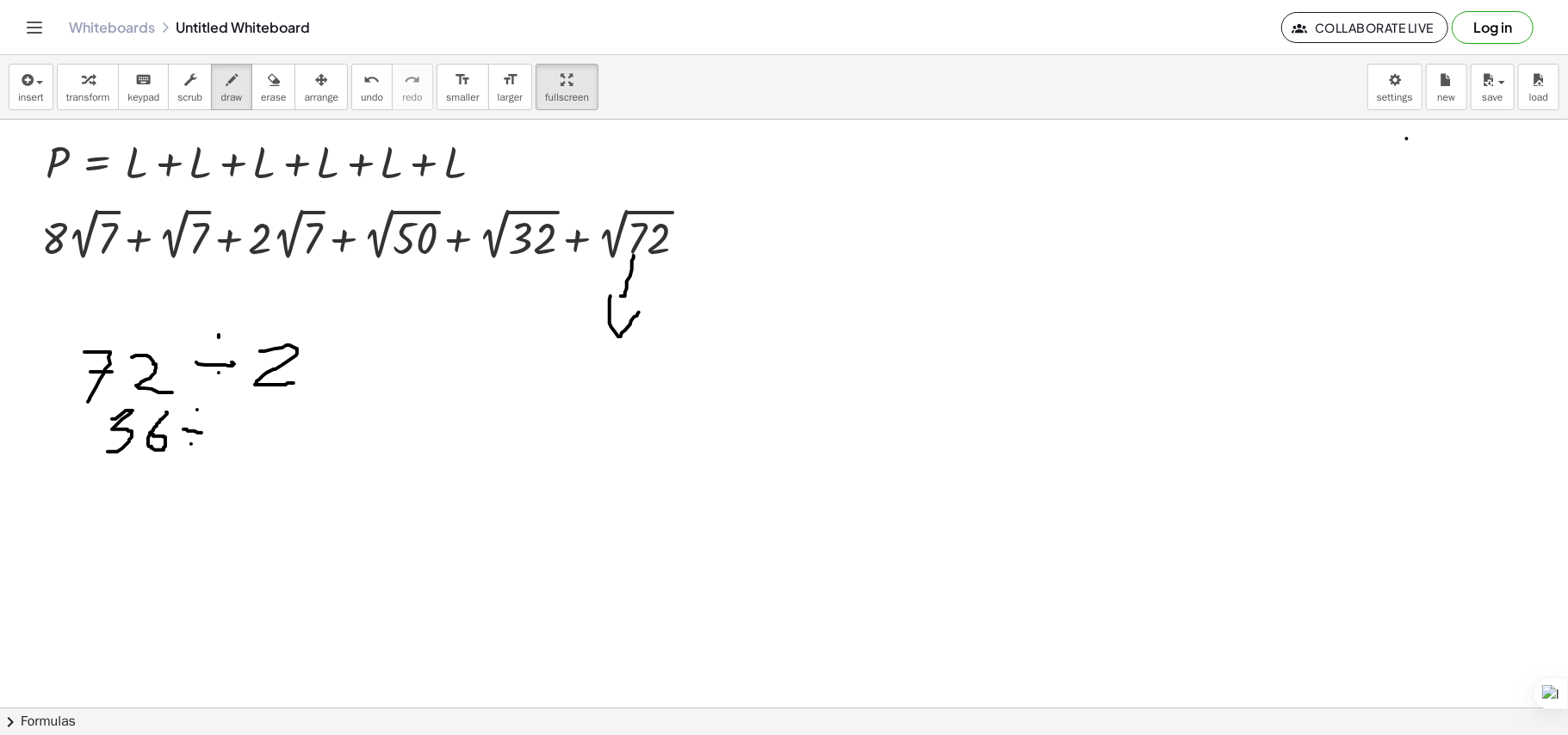 click at bounding box center [784, 707] 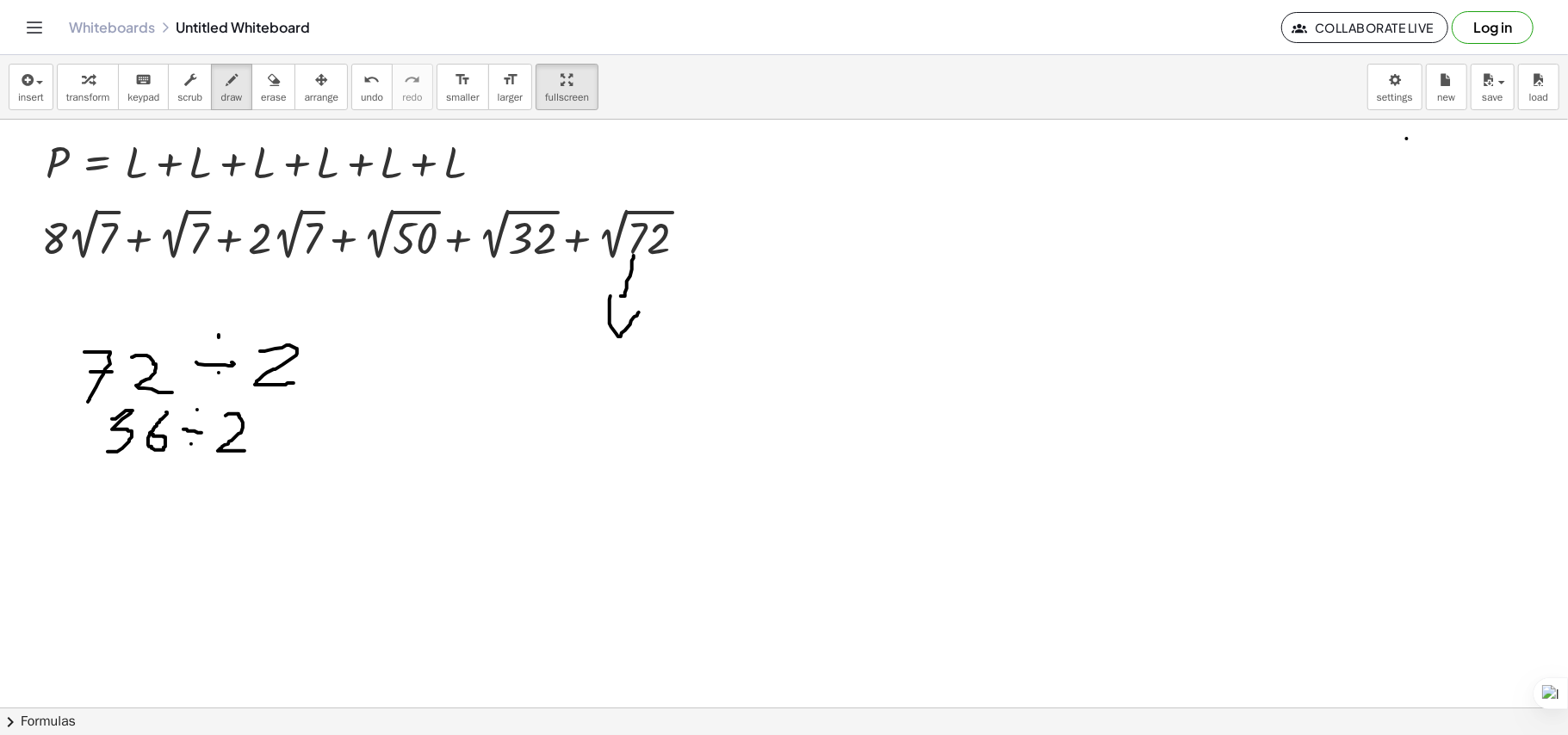 drag, startPoint x: 226, startPoint y: 417, endPoint x: 245, endPoint y: 452, distance: 39.82462 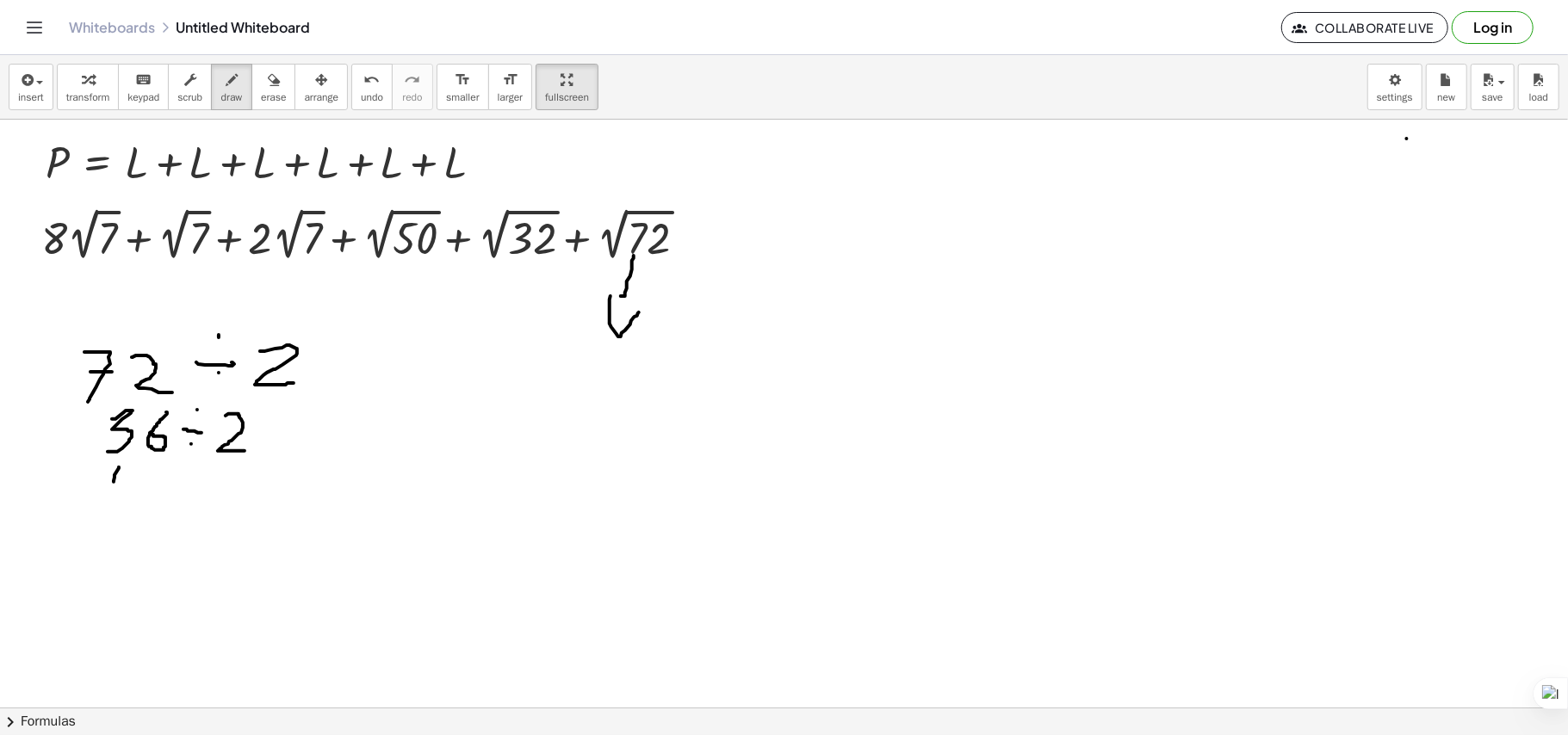 drag, startPoint x: 119, startPoint y: 468, endPoint x: 110, endPoint y: 501, distance: 34.205263 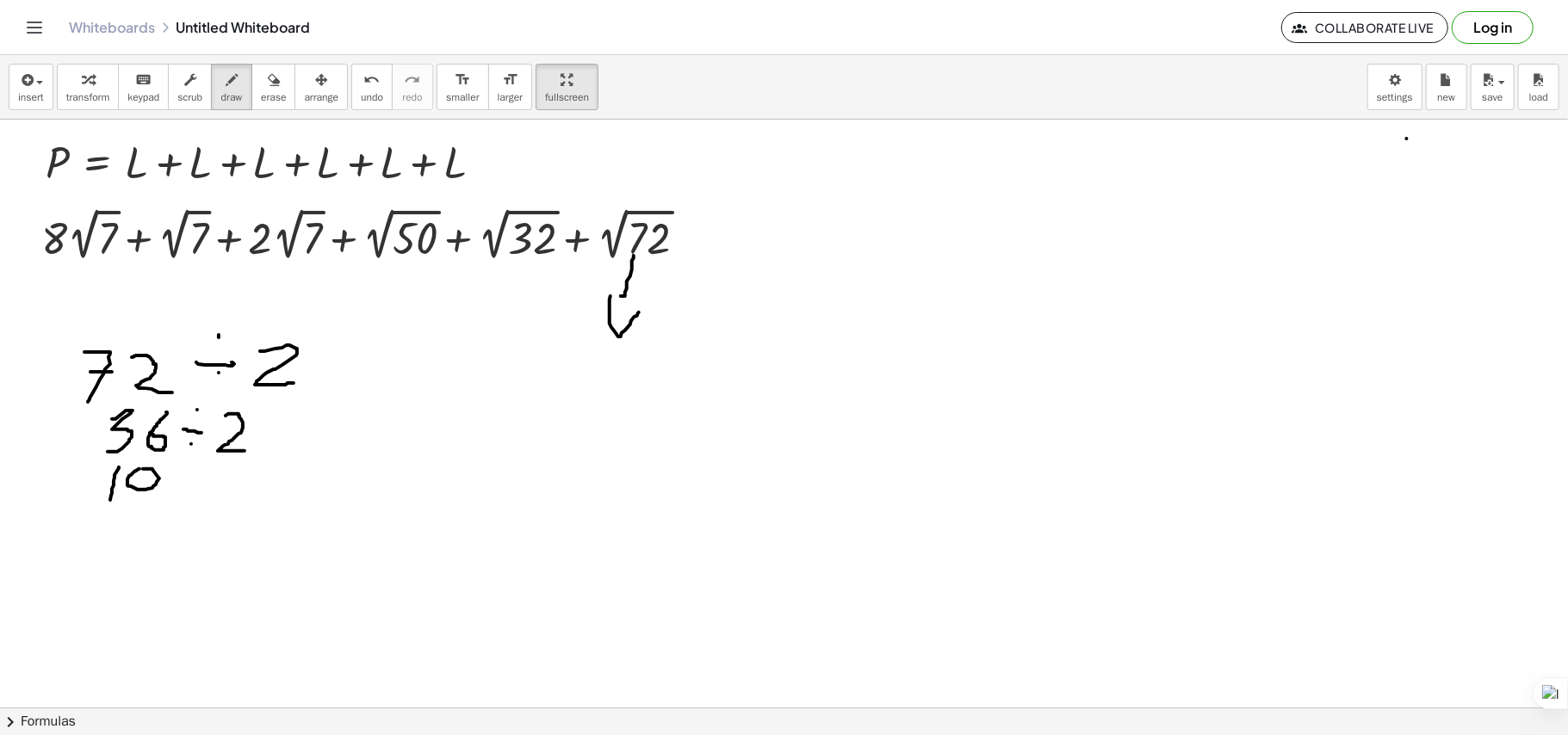 drag, startPoint x: 139, startPoint y: 470, endPoint x: 133, endPoint y: 477, distance: 9.219544 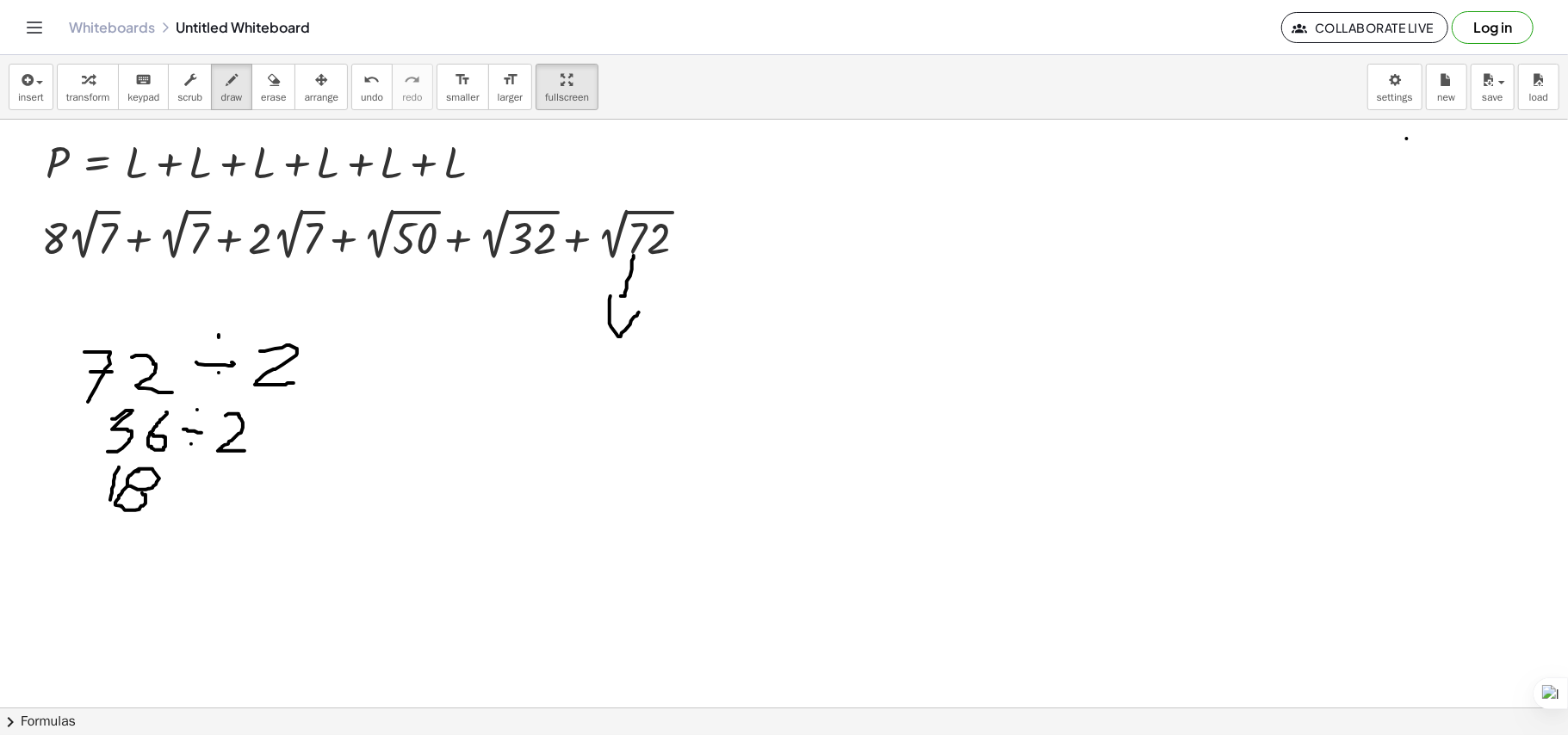drag, startPoint x: 127, startPoint y: 487, endPoint x: 139, endPoint y: 494, distance: 13.892444 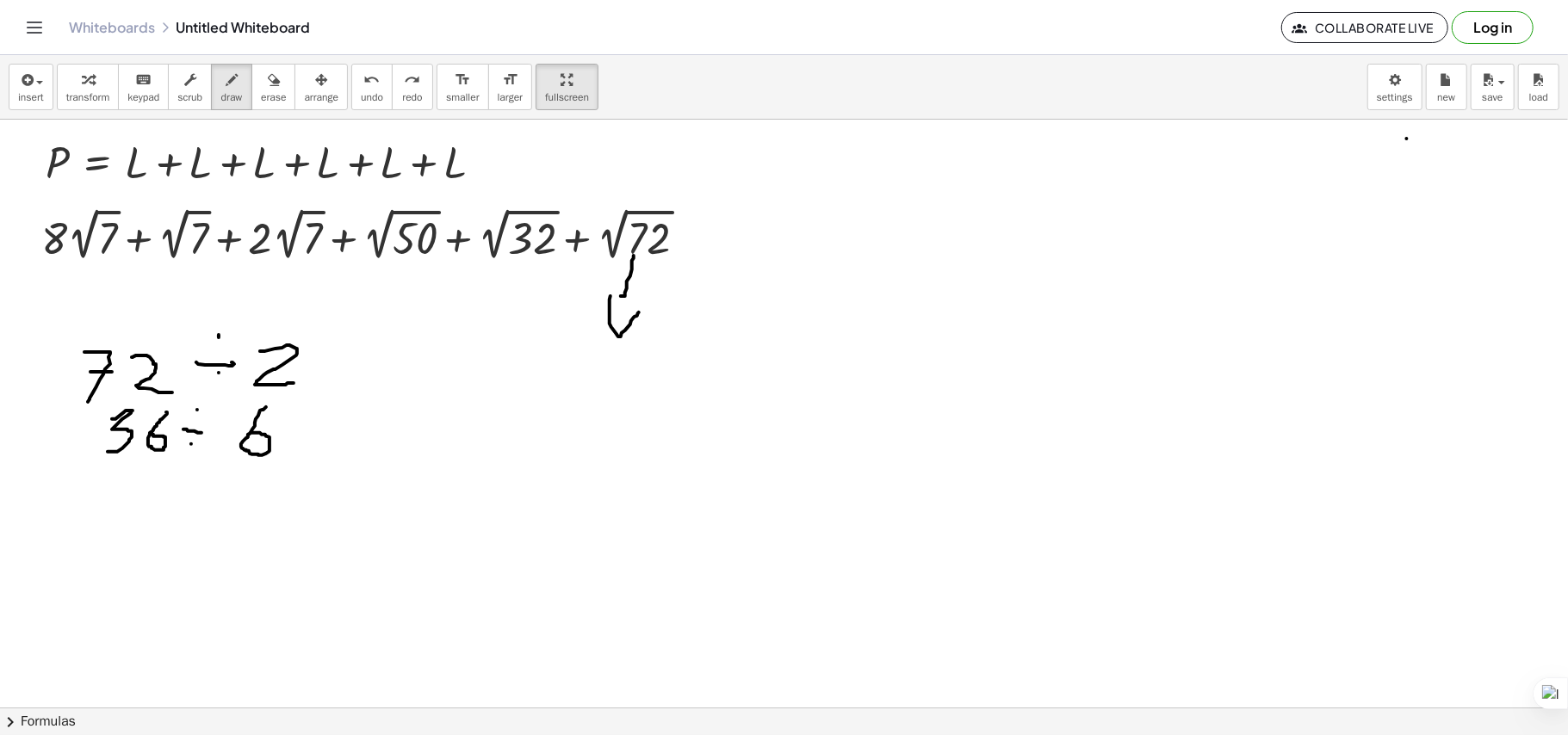 drag, startPoint x: 266, startPoint y: 408, endPoint x: 214, endPoint y: 470, distance: 80.91971 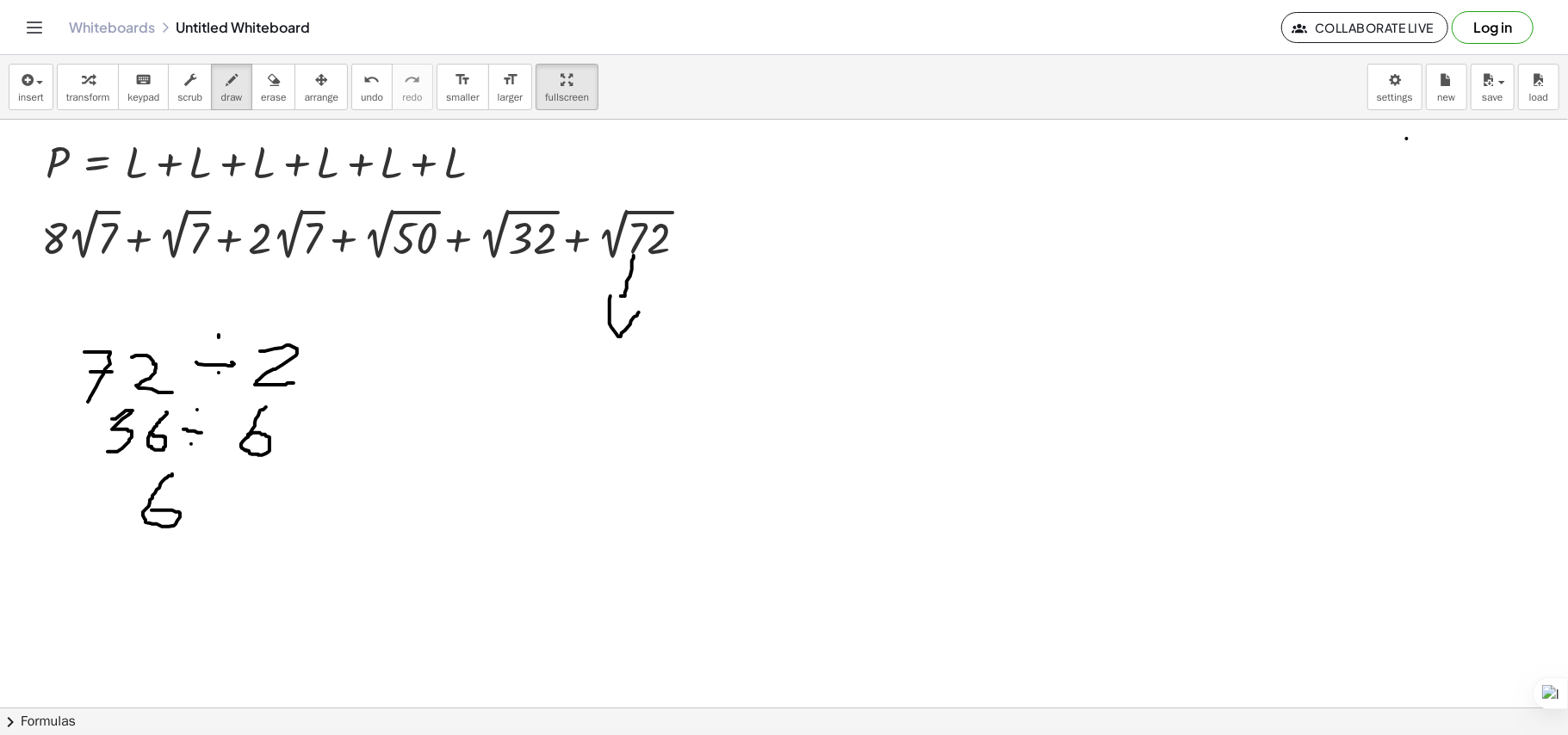 drag, startPoint x: 172, startPoint y: 475, endPoint x: 152, endPoint y: 511, distance: 41.182521 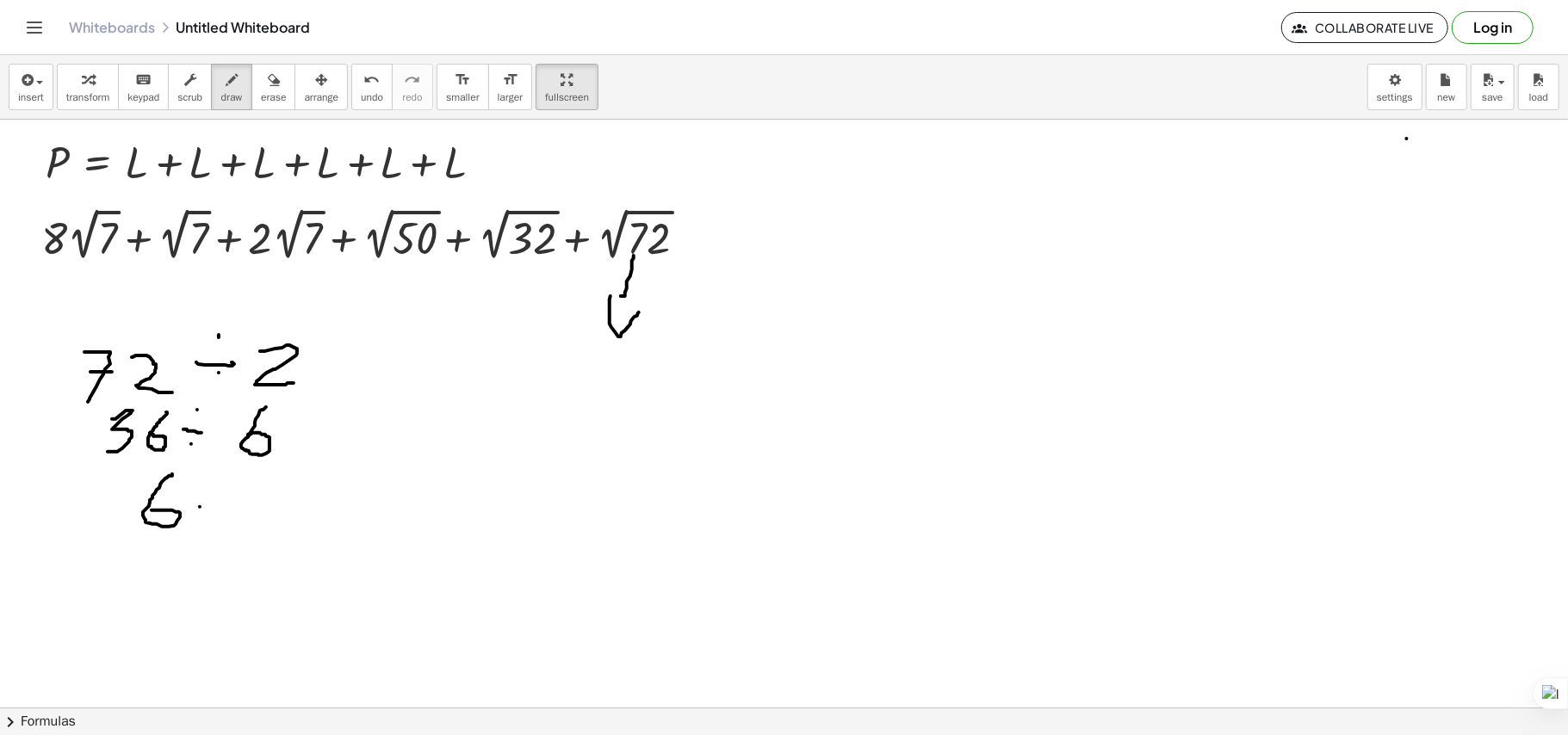 drag, startPoint x: 200, startPoint y: 508, endPoint x: 221, endPoint y: 508, distance: 21 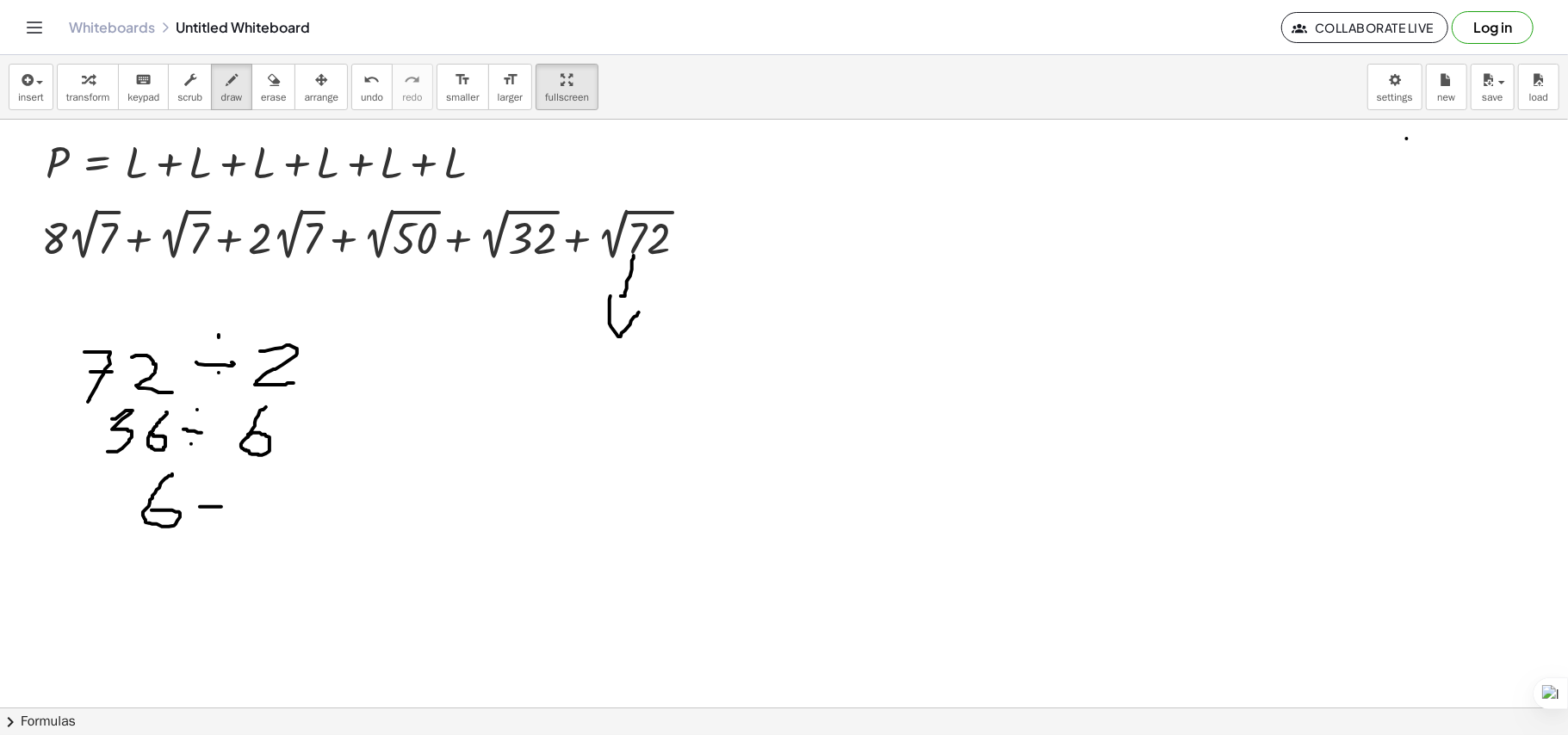 click at bounding box center (784, 707) 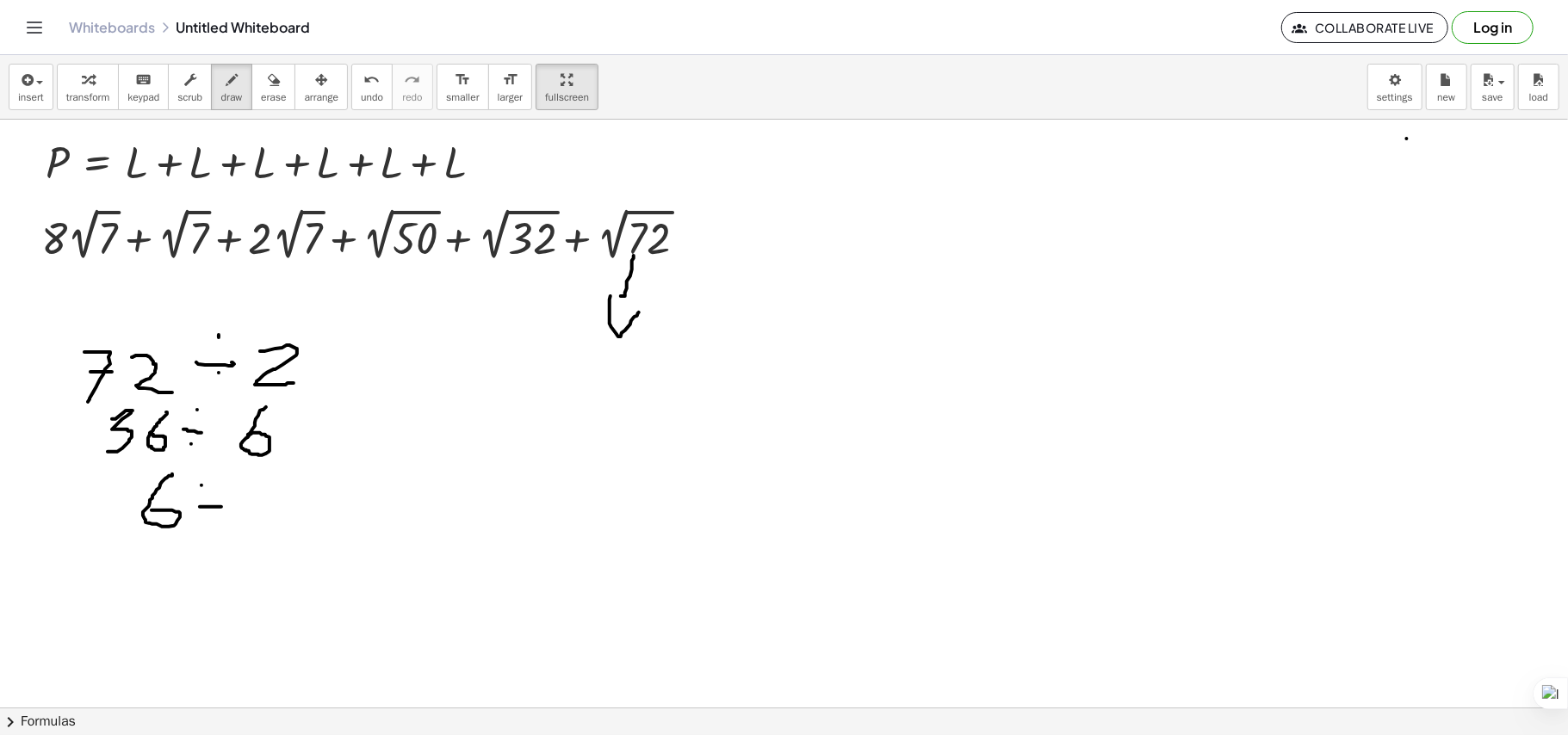 click at bounding box center (784, 707) 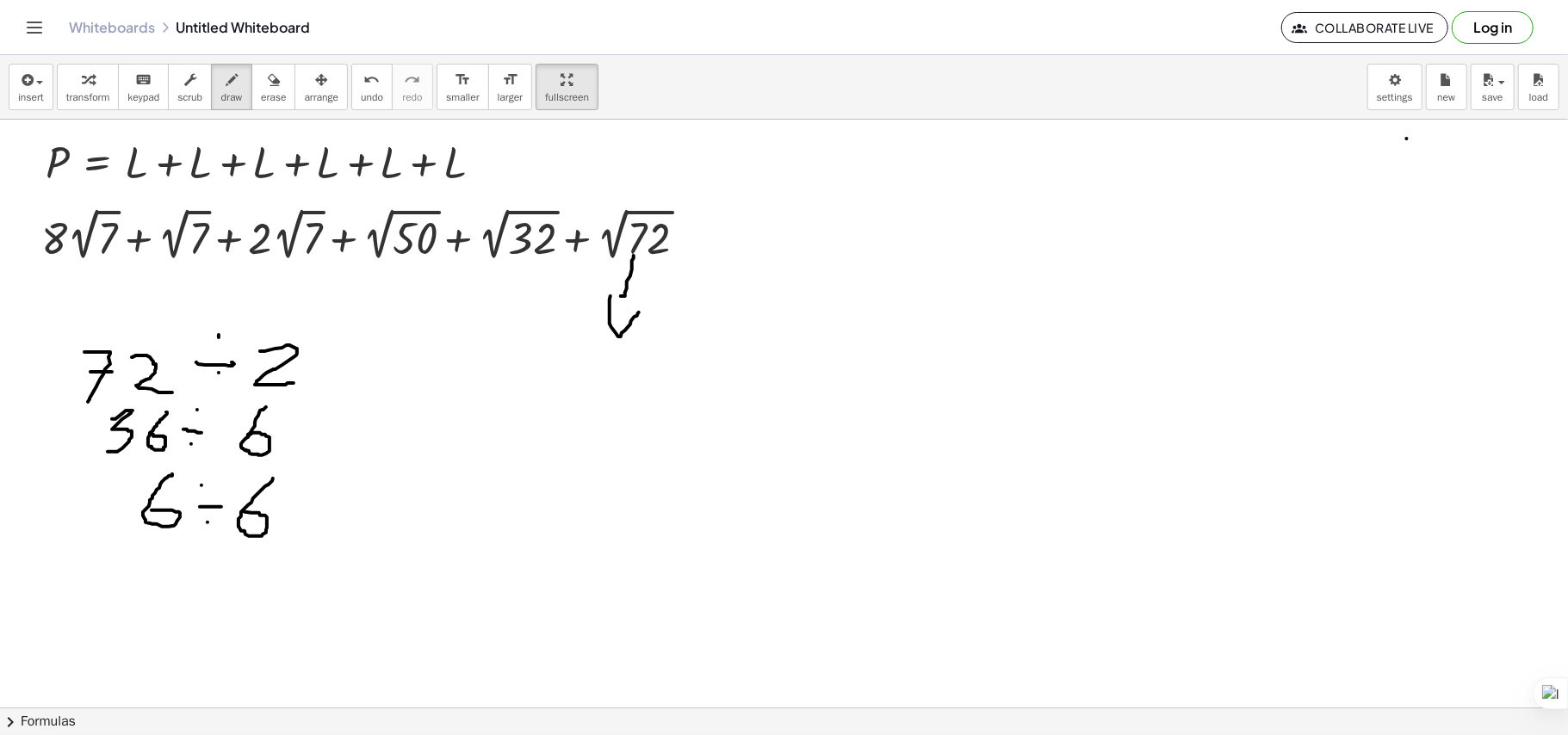 drag, startPoint x: 273, startPoint y: 479, endPoint x: 231, endPoint y: 515, distance: 55.31727 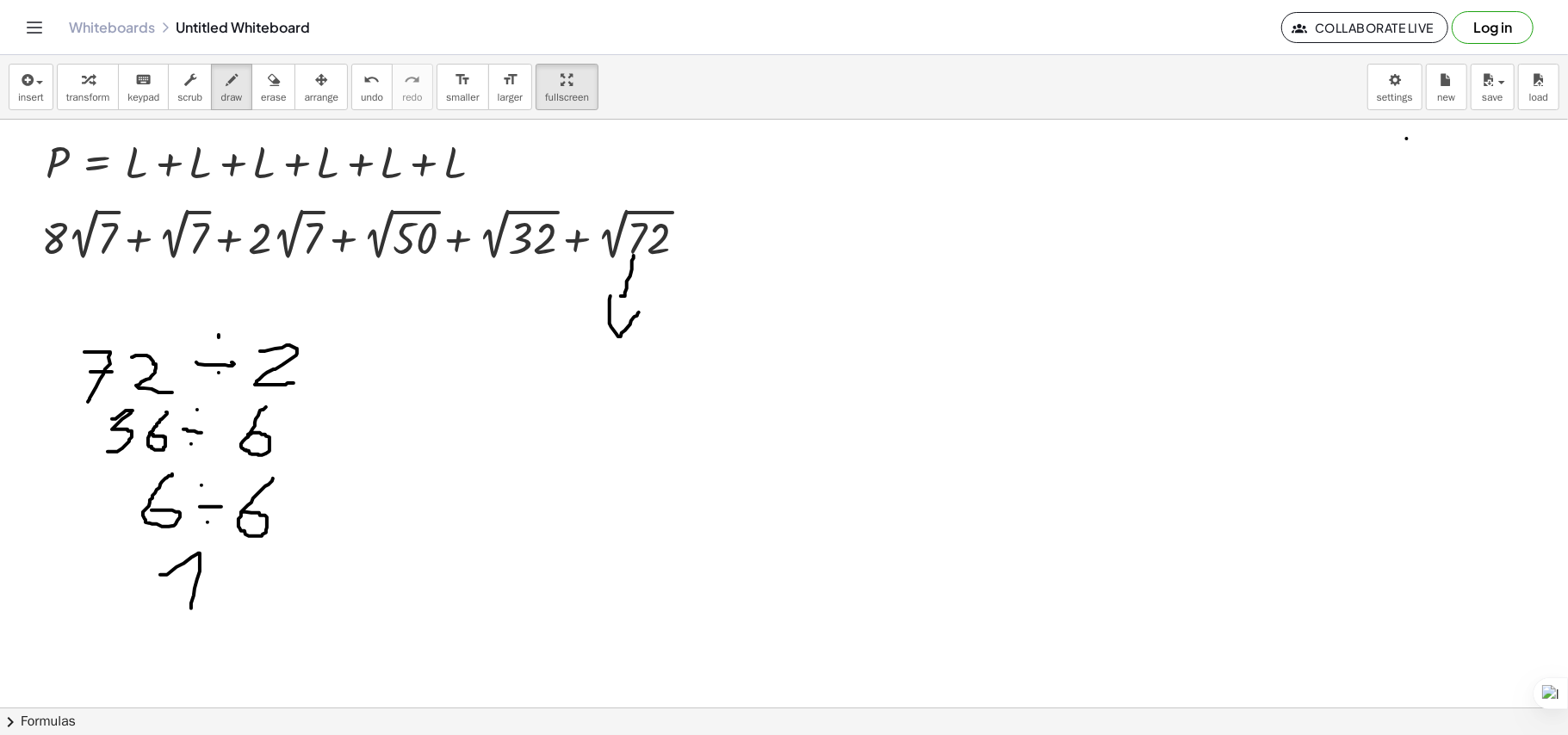 drag, startPoint x: 160, startPoint y: 576, endPoint x: 191, endPoint y: 609, distance: 45.276926 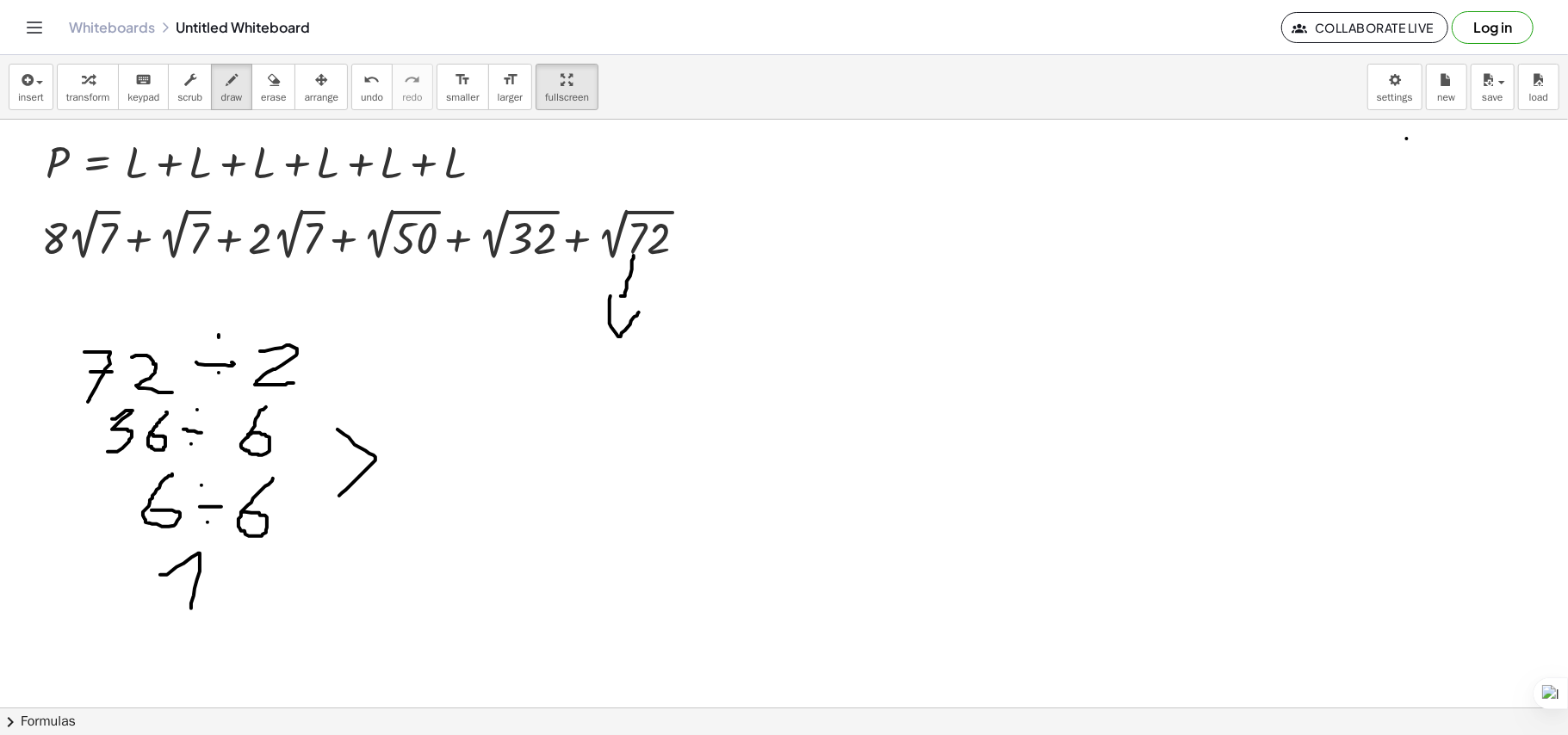 drag, startPoint x: 338, startPoint y: 430, endPoint x: 339, endPoint y: 497, distance: 67.00746 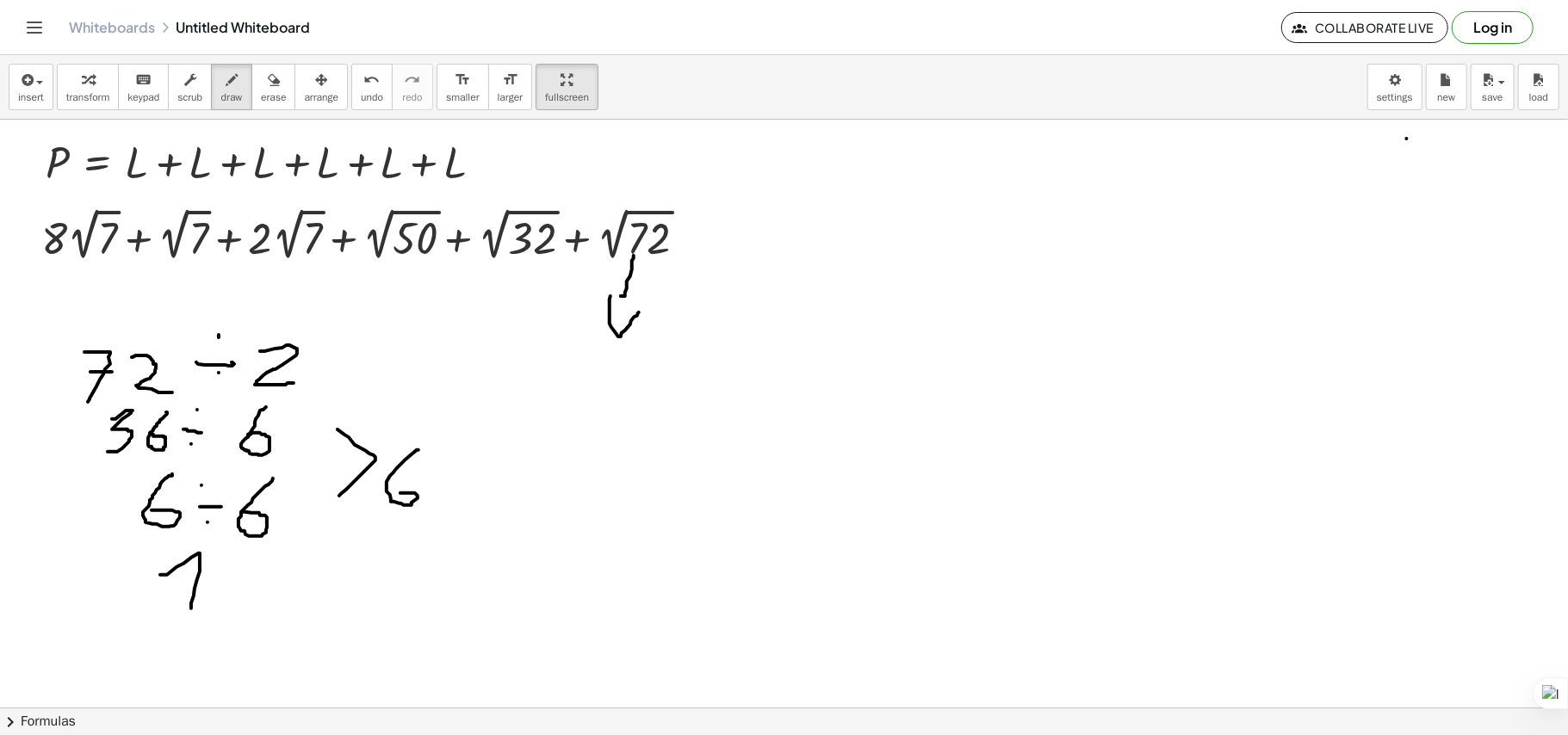drag, startPoint x: 418, startPoint y: 451, endPoint x: 408, endPoint y: 480, distance: 30.67572 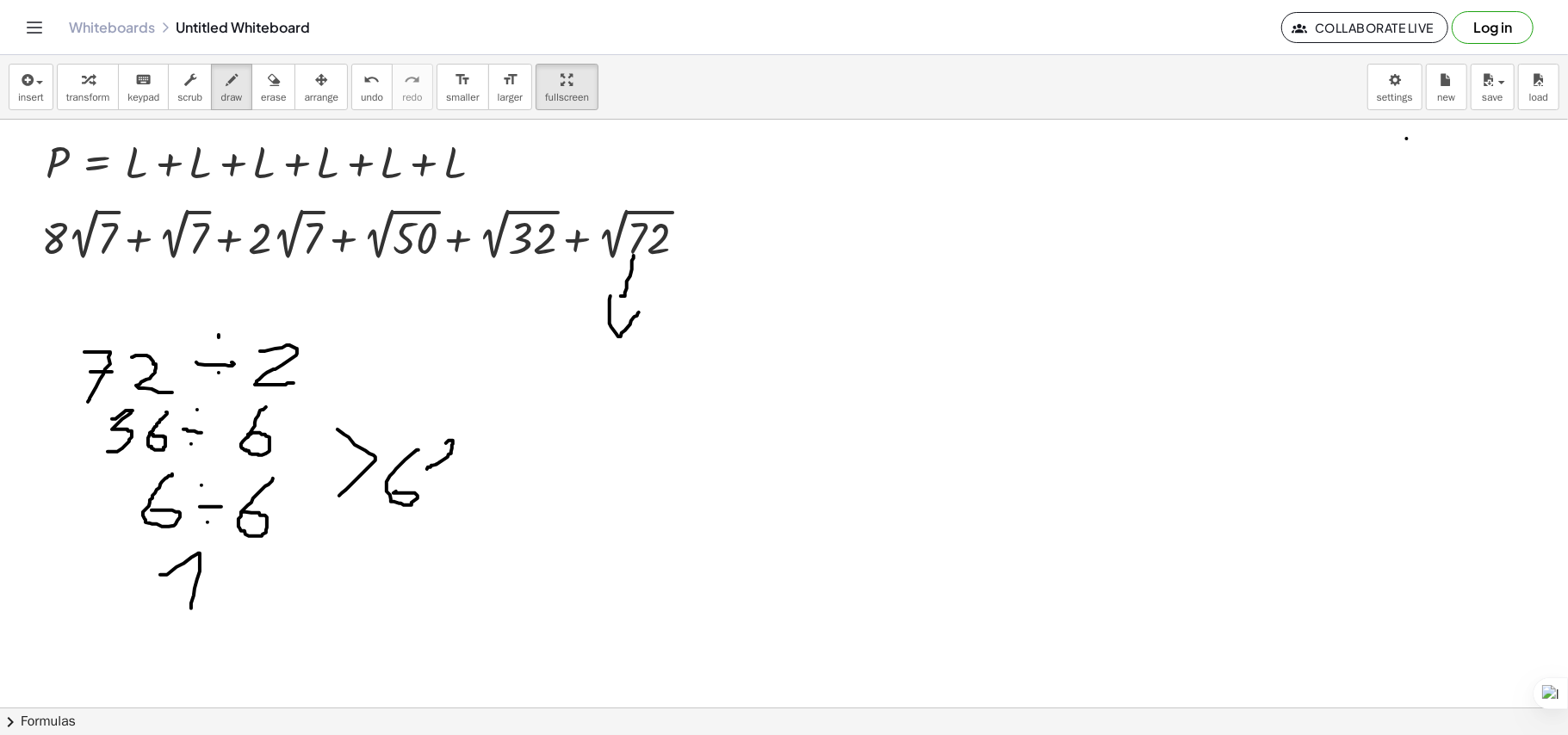 drag, startPoint x: 448, startPoint y: 442, endPoint x: 456, endPoint y: 470, distance: 29.12044 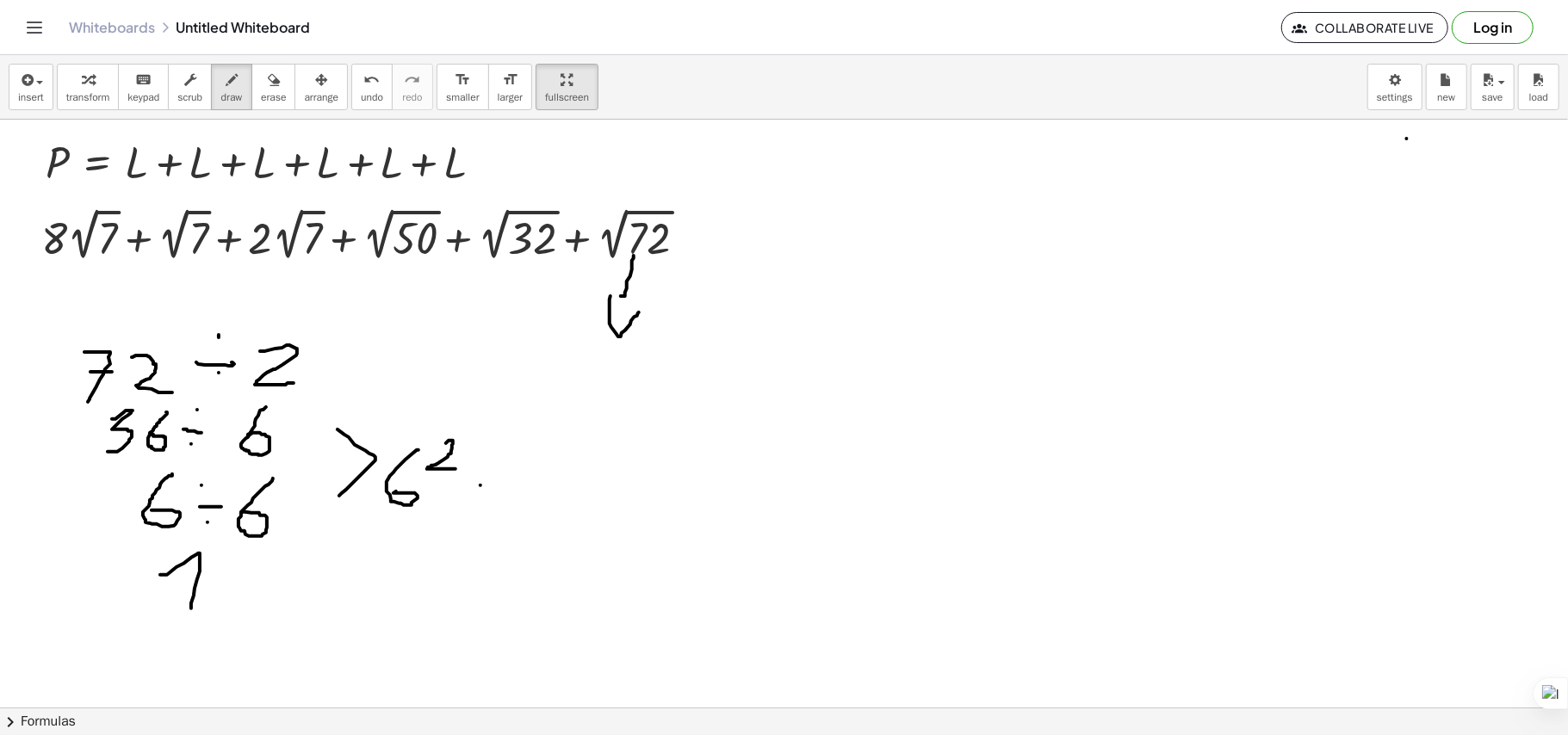 drag, startPoint x: 480, startPoint y: 486, endPoint x: 517, endPoint y: 460, distance: 45.221676 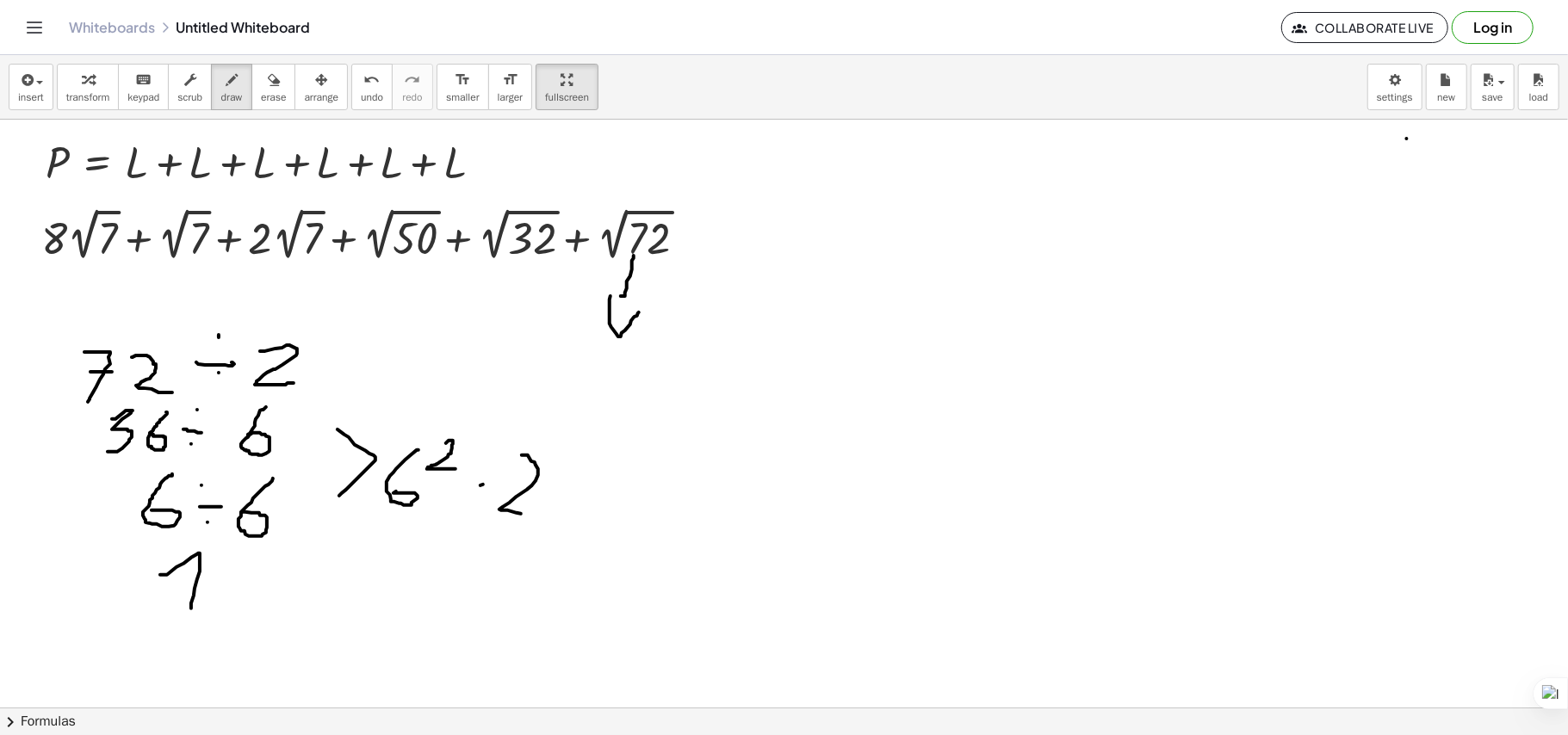 click at bounding box center (784, 707) 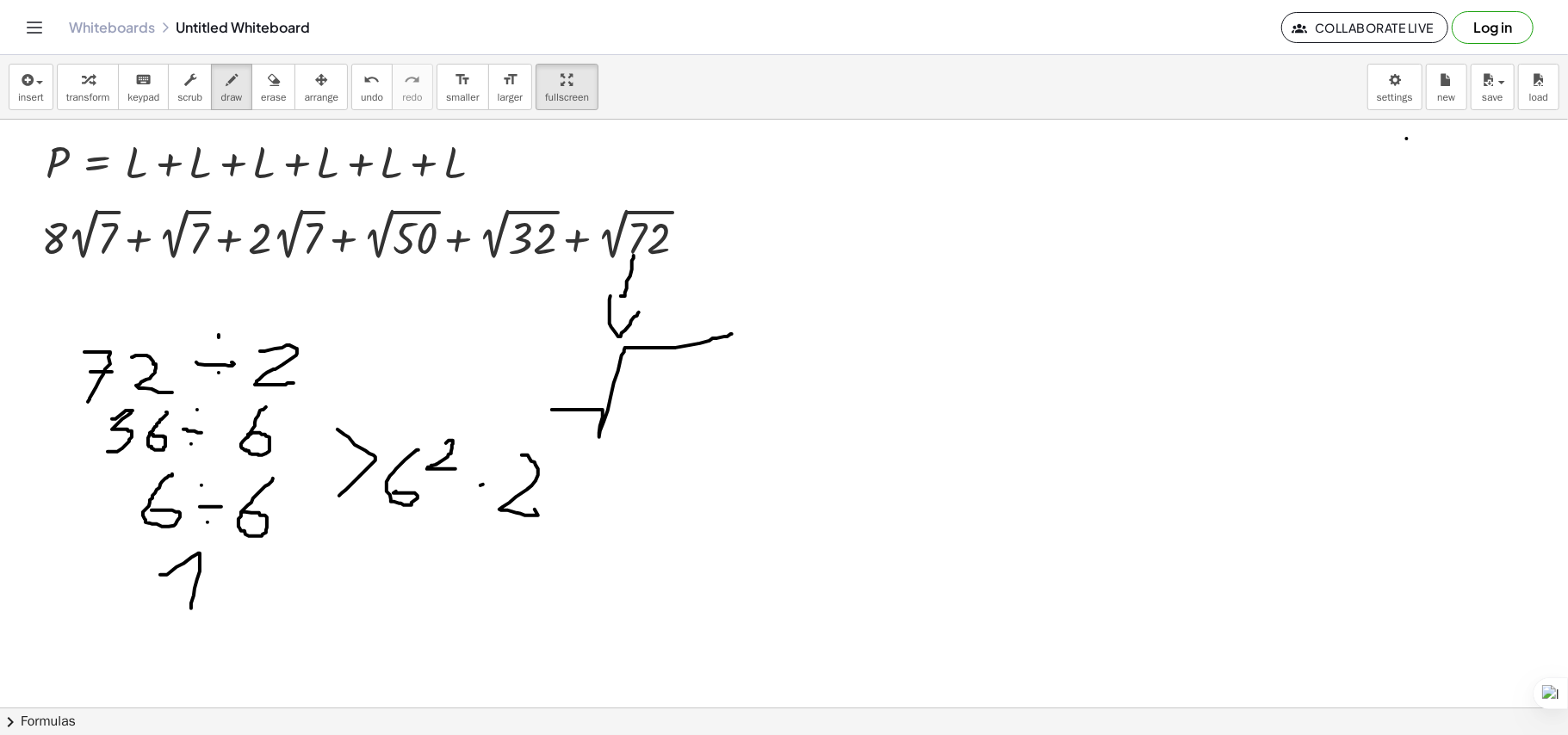 drag, startPoint x: 552, startPoint y: 411, endPoint x: 732, endPoint y: 335, distance: 195.3868 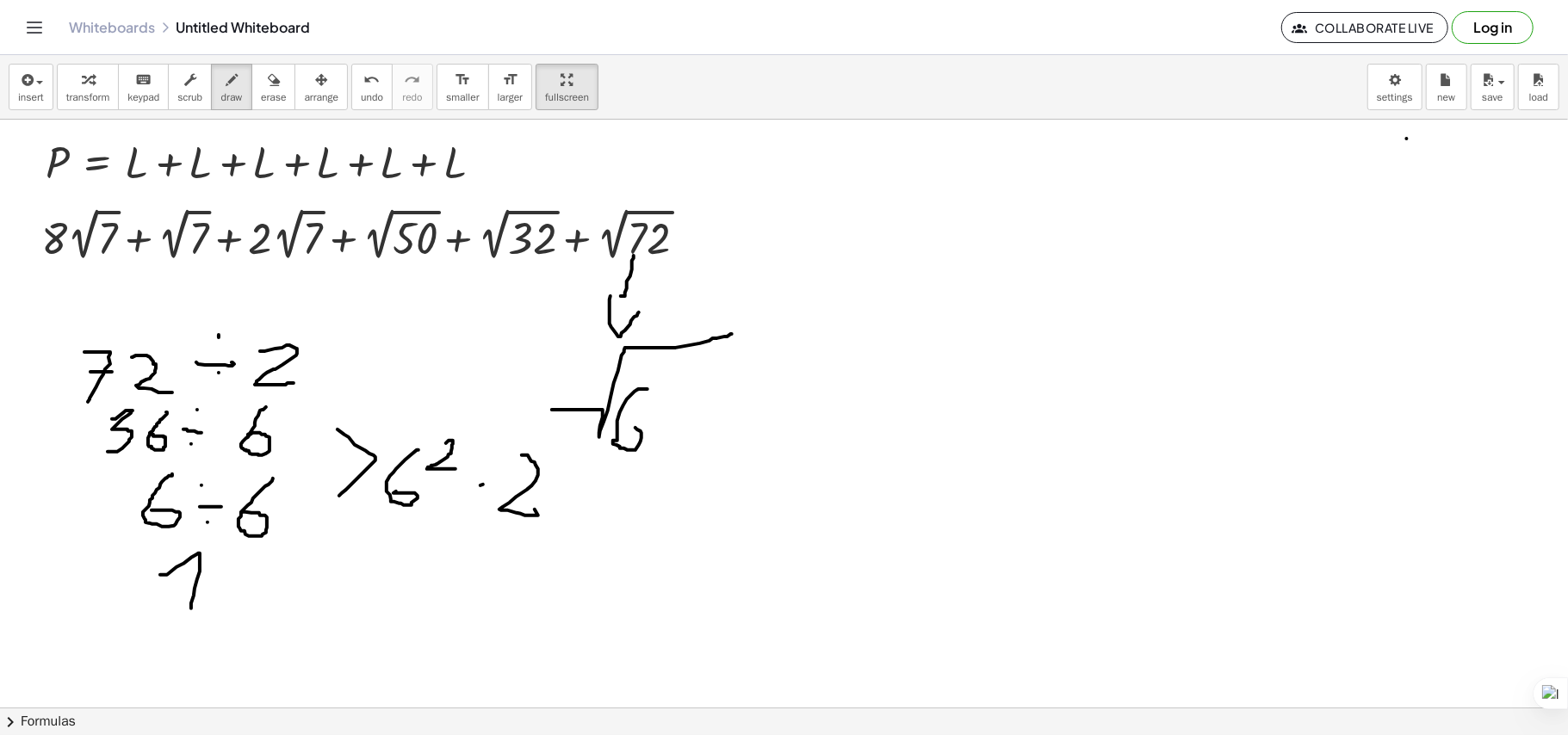 drag, startPoint x: 637, startPoint y: 391, endPoint x: 648, endPoint y: 411, distance: 22.82542 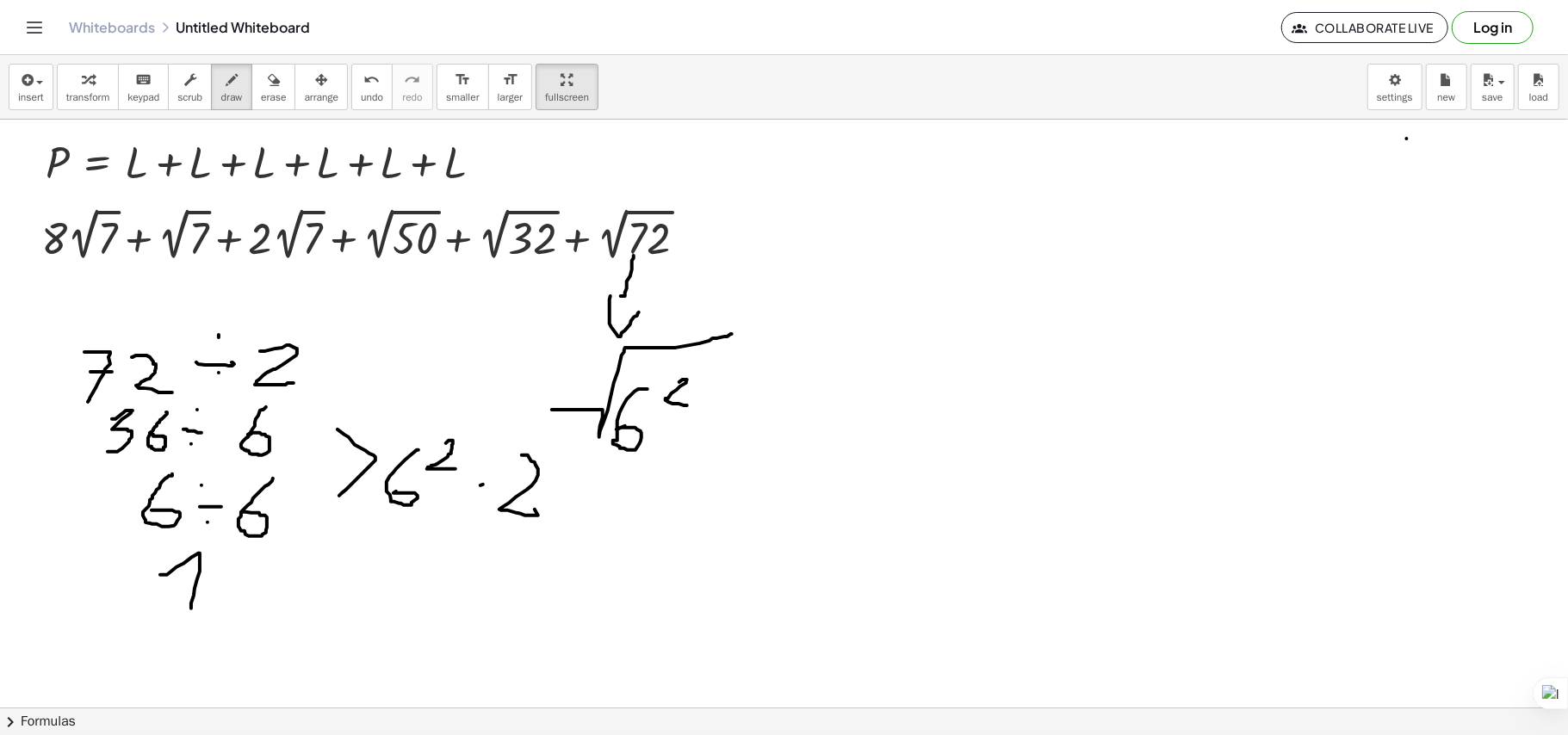 drag, startPoint x: 679, startPoint y: 383, endPoint x: 693, endPoint y: 406, distance: 26.92582 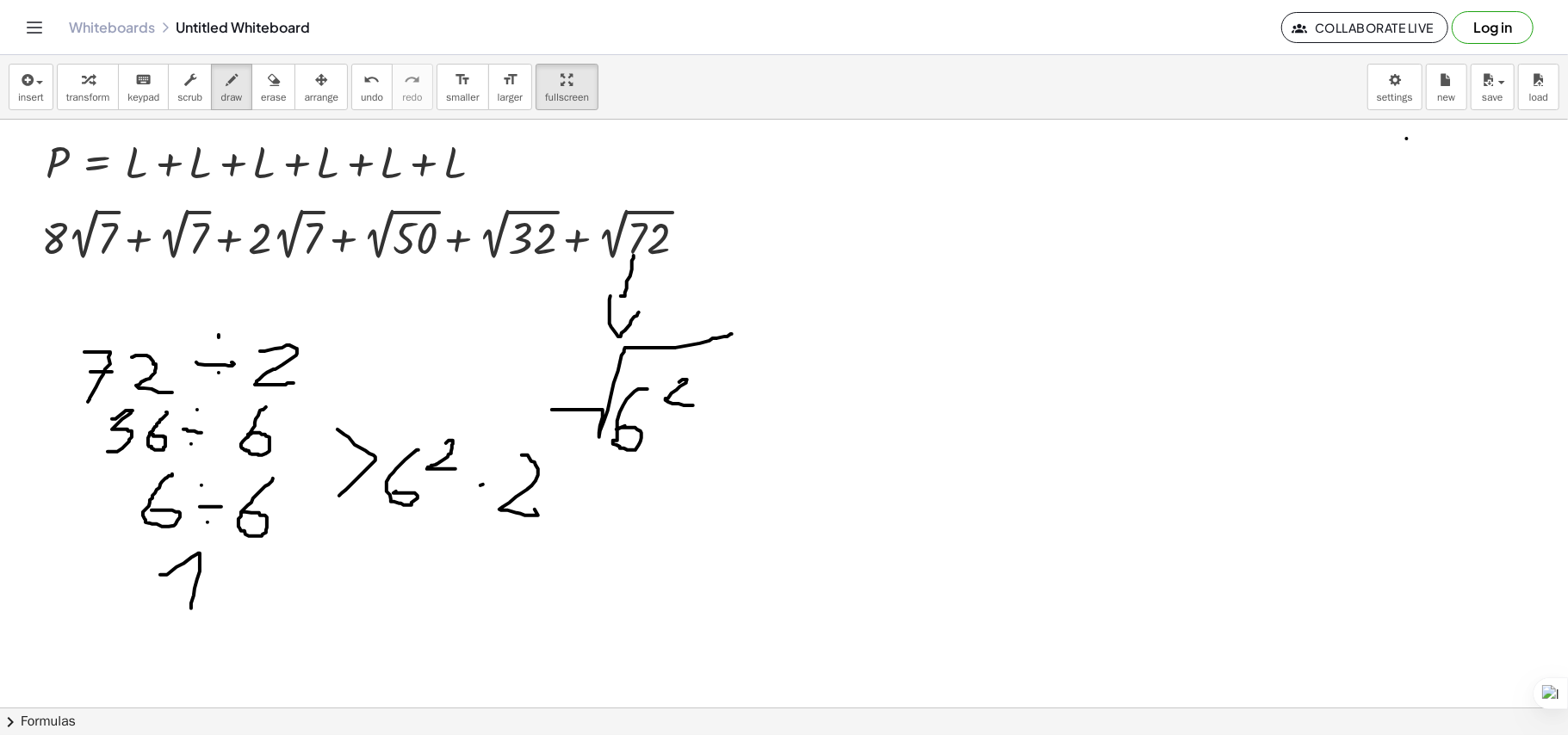 click at bounding box center (784, 707) 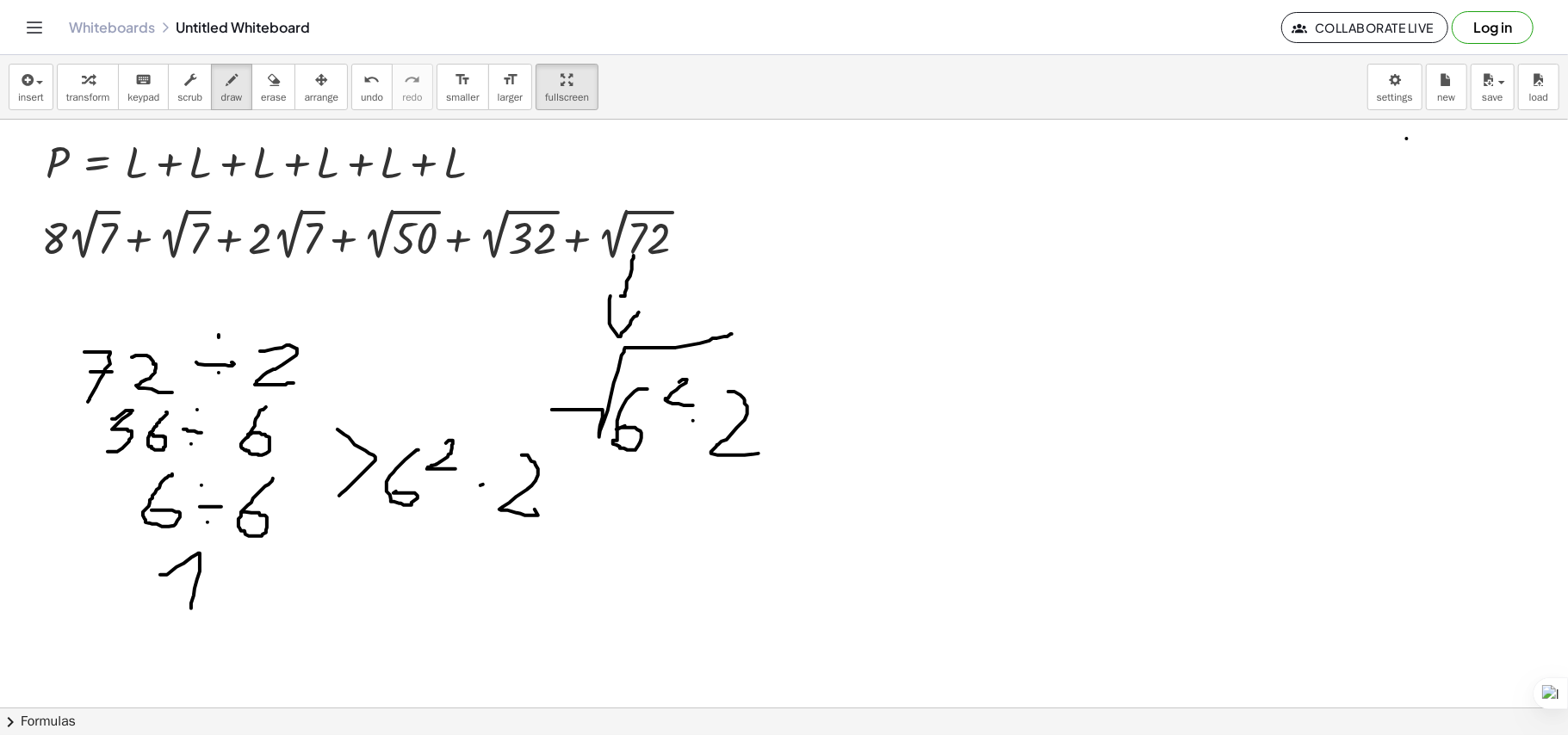 drag, startPoint x: 731, startPoint y: 392, endPoint x: 730, endPoint y: 449, distance: 57.008771 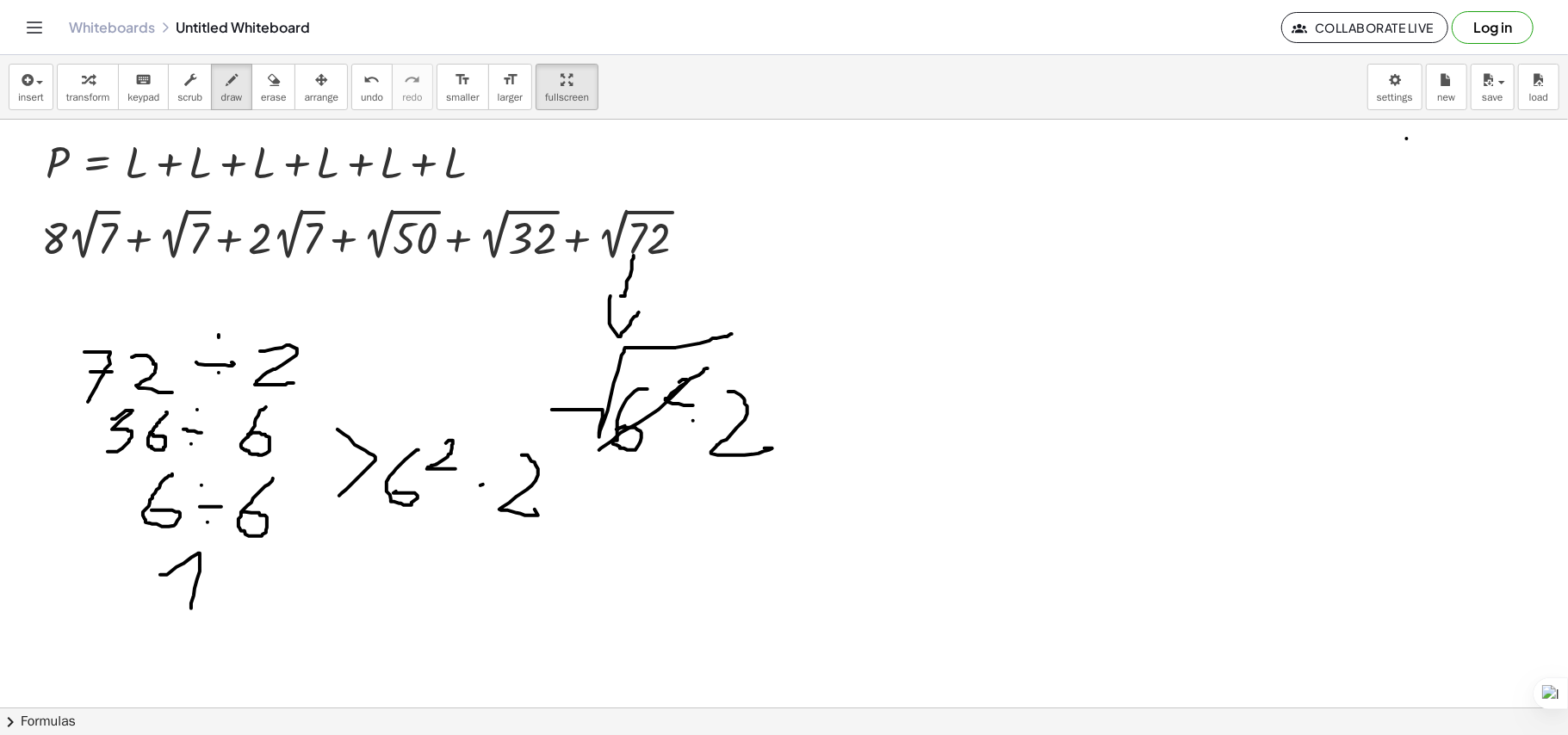 drag, startPoint x: 599, startPoint y: 451, endPoint x: 708, endPoint y: 369, distance: 136.4001 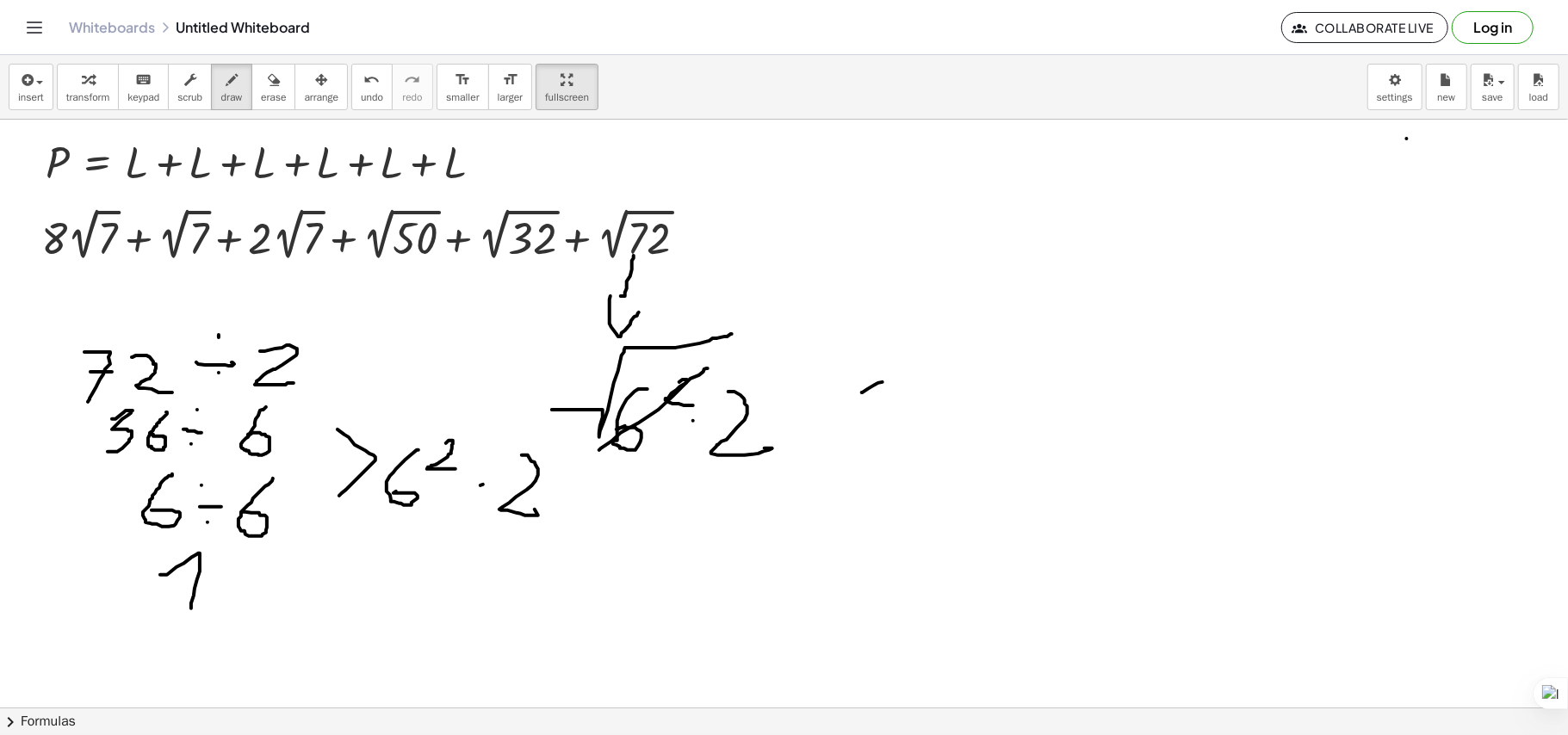 drag, startPoint x: 883, startPoint y: 383, endPoint x: 889, endPoint y: 407, distance: 24.73863 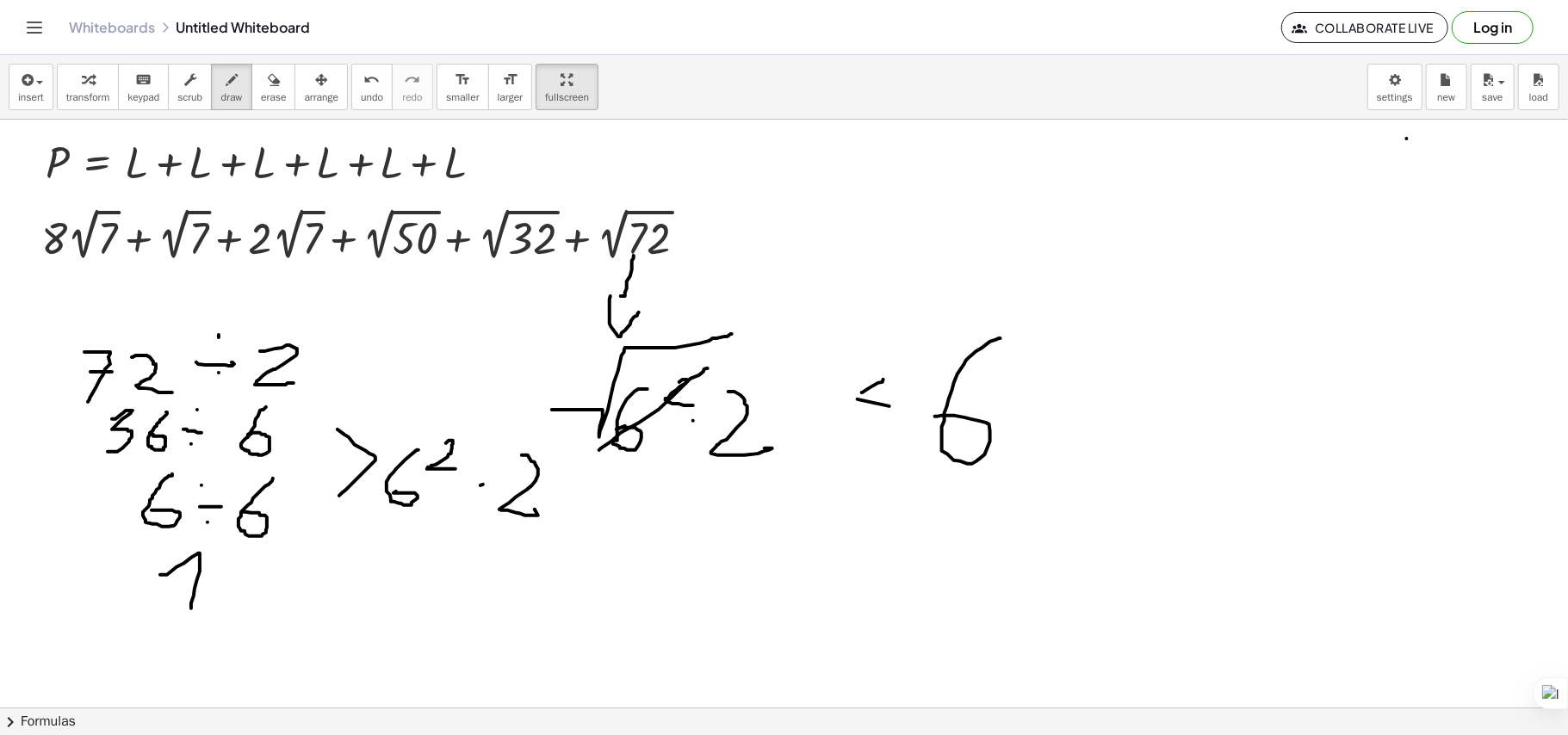 drag, startPoint x: 1001, startPoint y: 339, endPoint x: 958, endPoint y: 417, distance: 89.0674 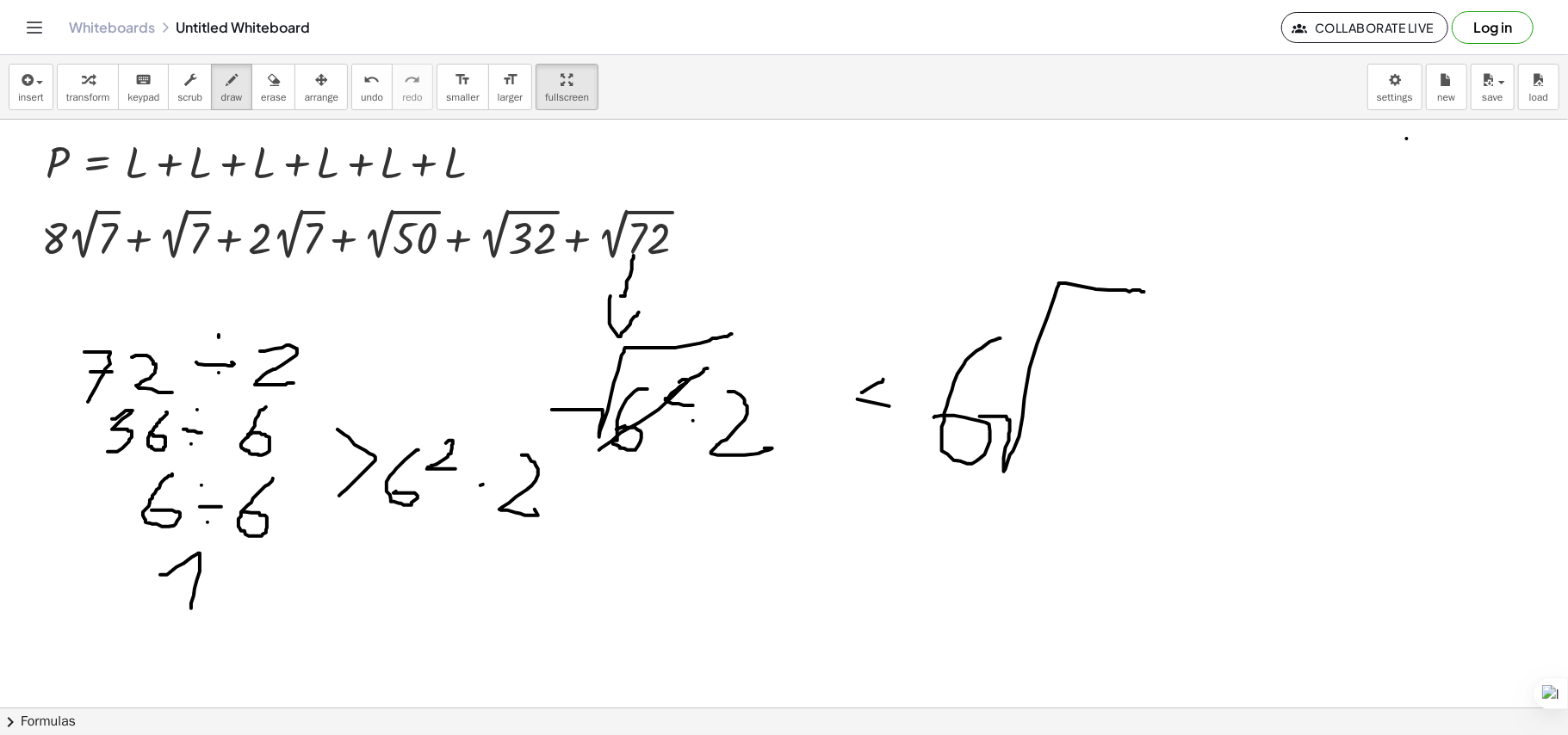 drag, startPoint x: 1002, startPoint y: 417, endPoint x: 1137, endPoint y: 306, distance: 174.77414 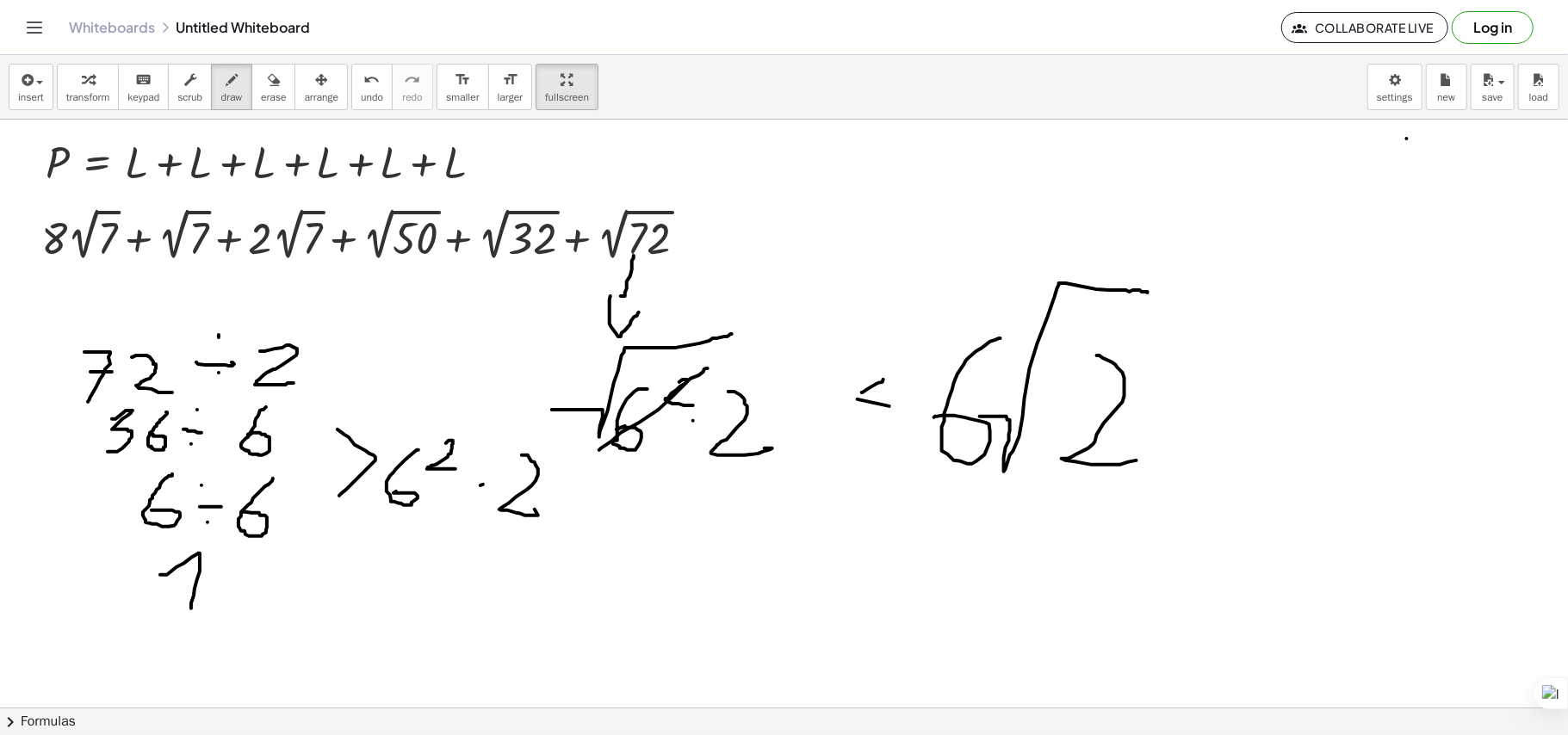 drag, startPoint x: 1103, startPoint y: 359, endPoint x: 1110, endPoint y: 445, distance: 86.28441 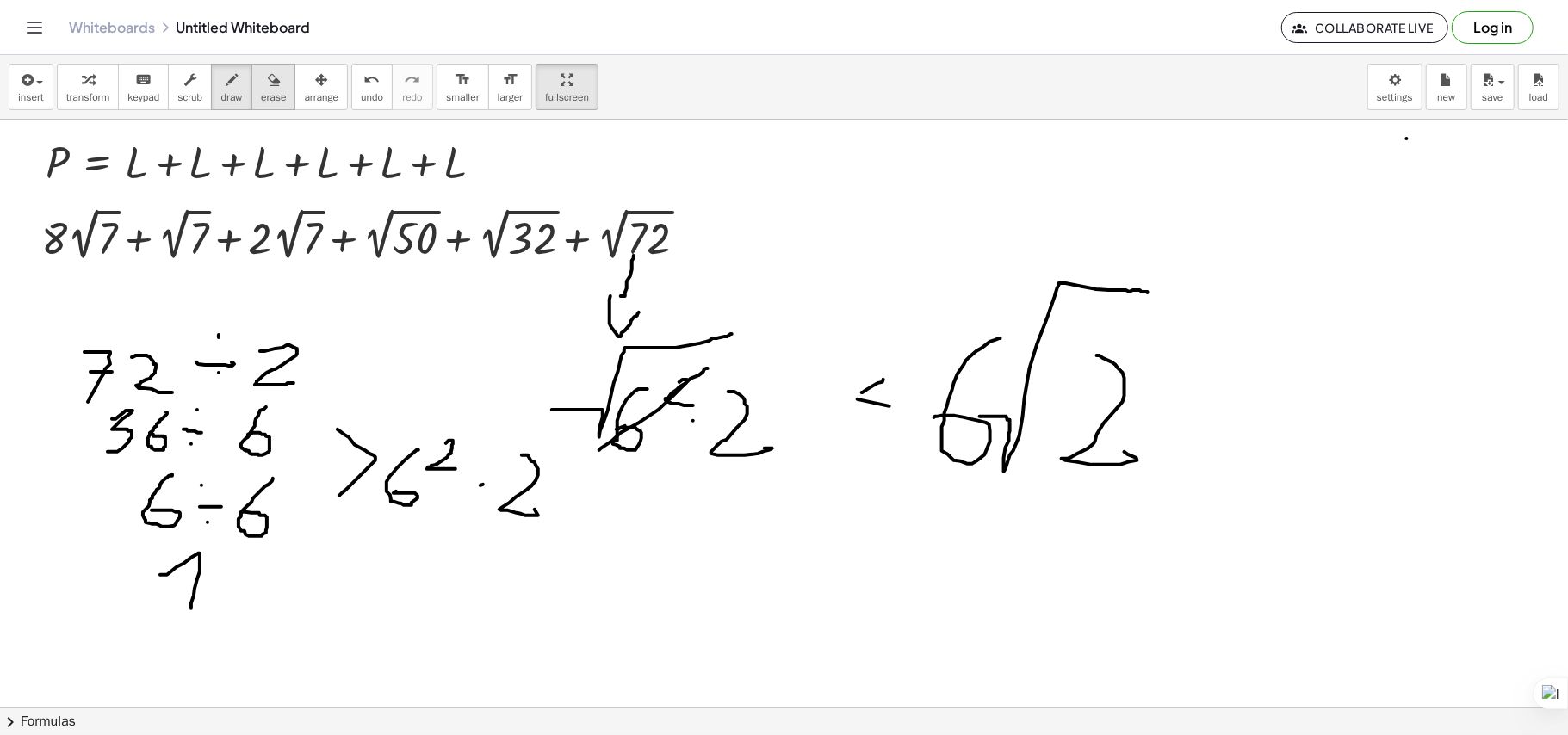 click at bounding box center [274, 80] 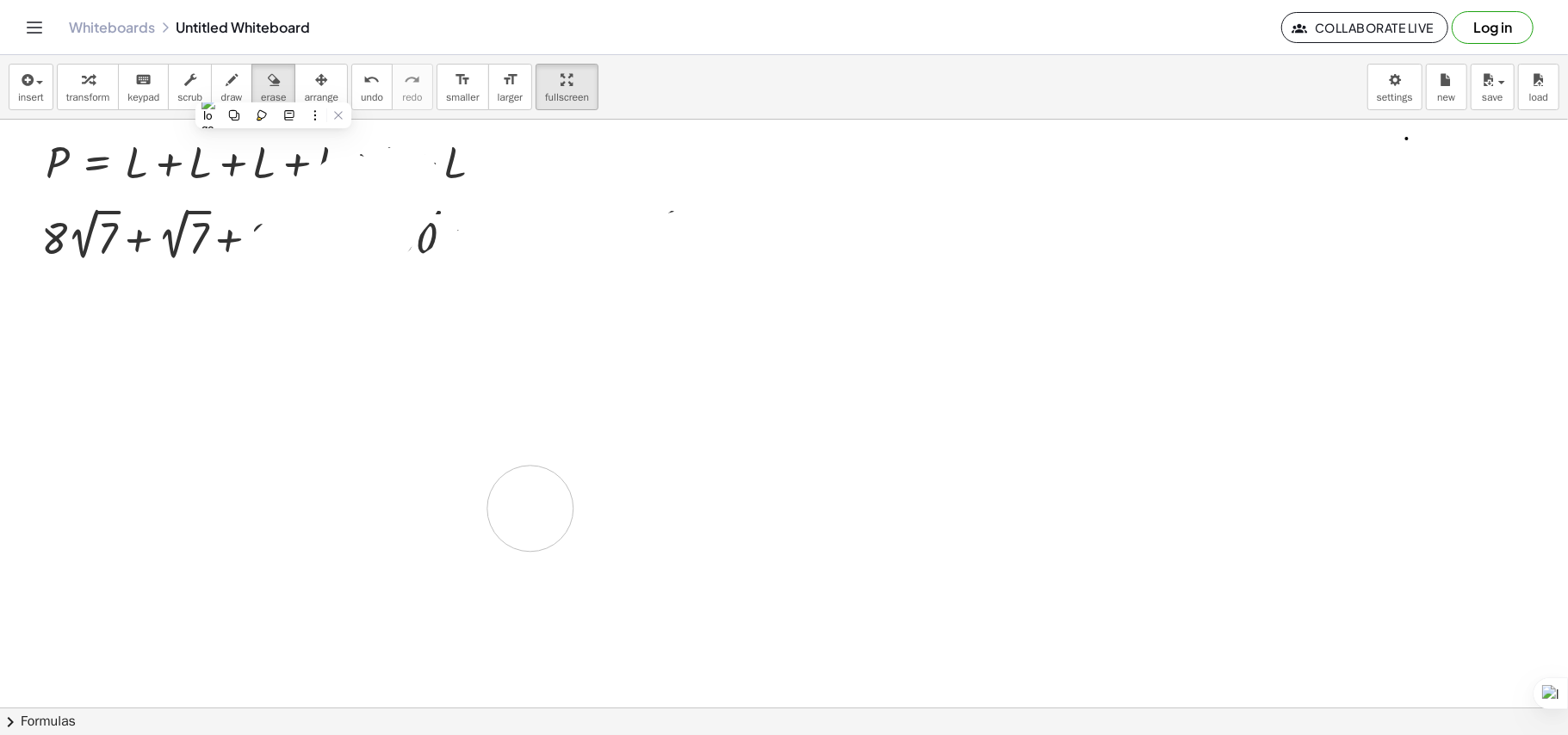 drag, startPoint x: 1064, startPoint y: 279, endPoint x: 622, endPoint y: 283, distance: 442.0181 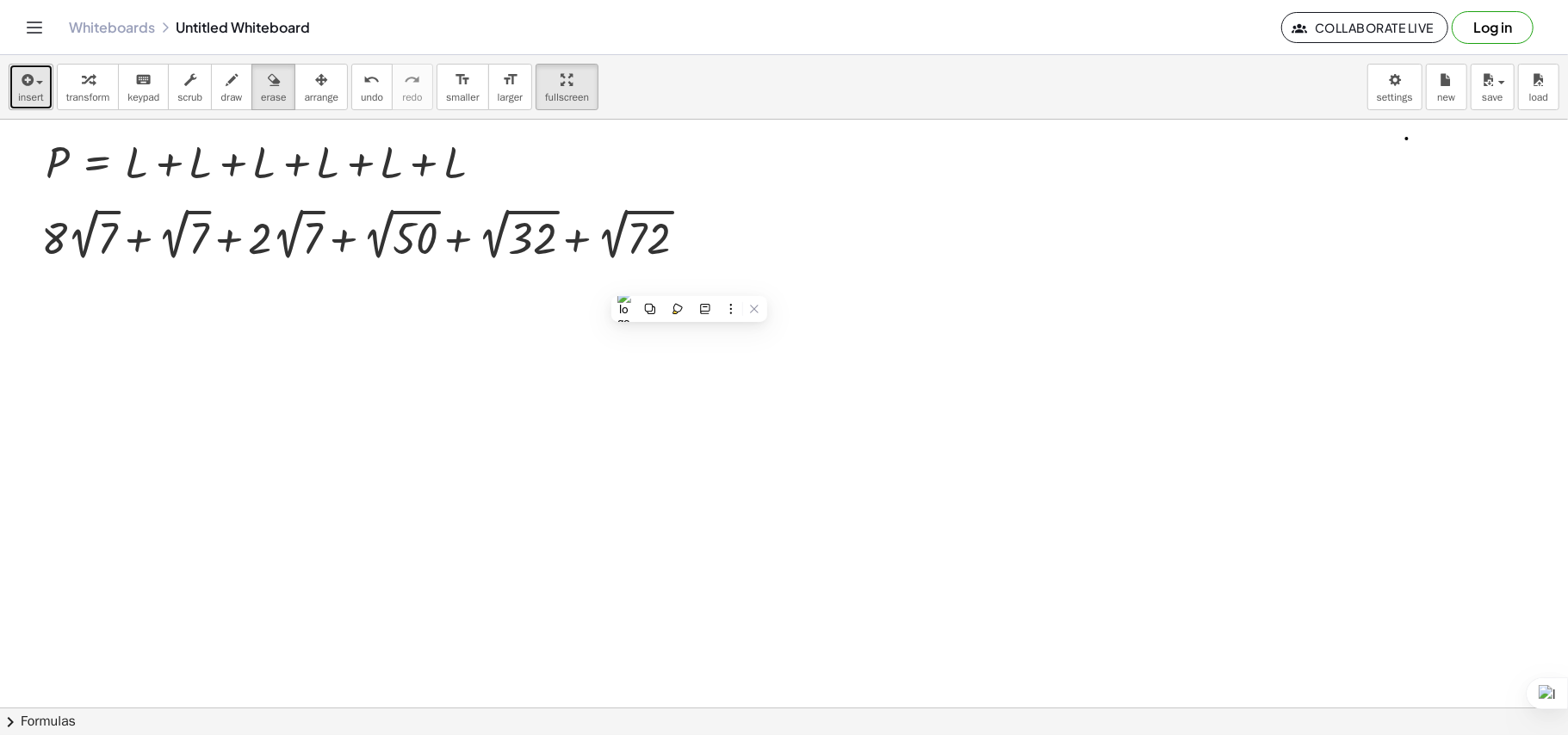 click at bounding box center (26, 80) 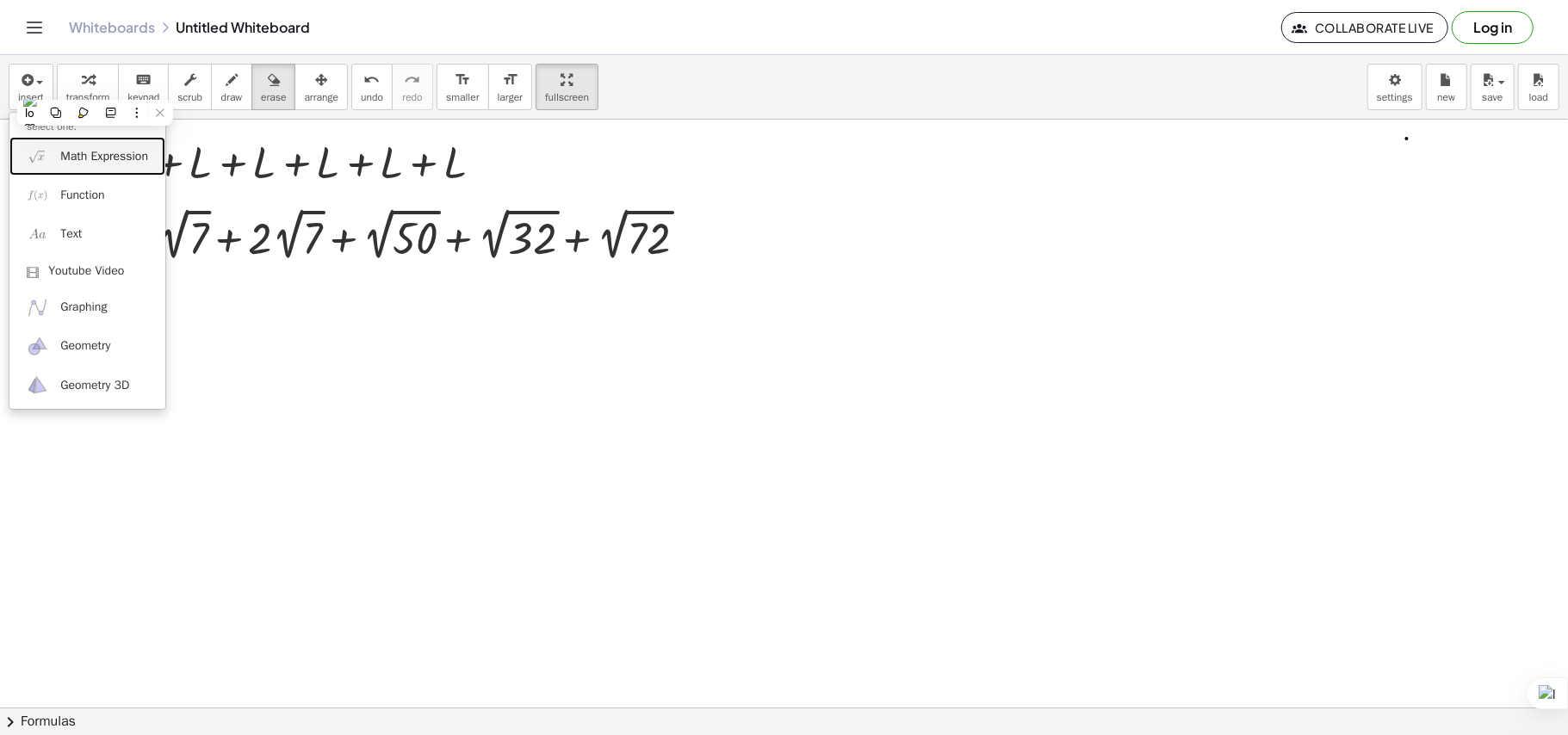 click on "Math Expression" at bounding box center [104, 157] 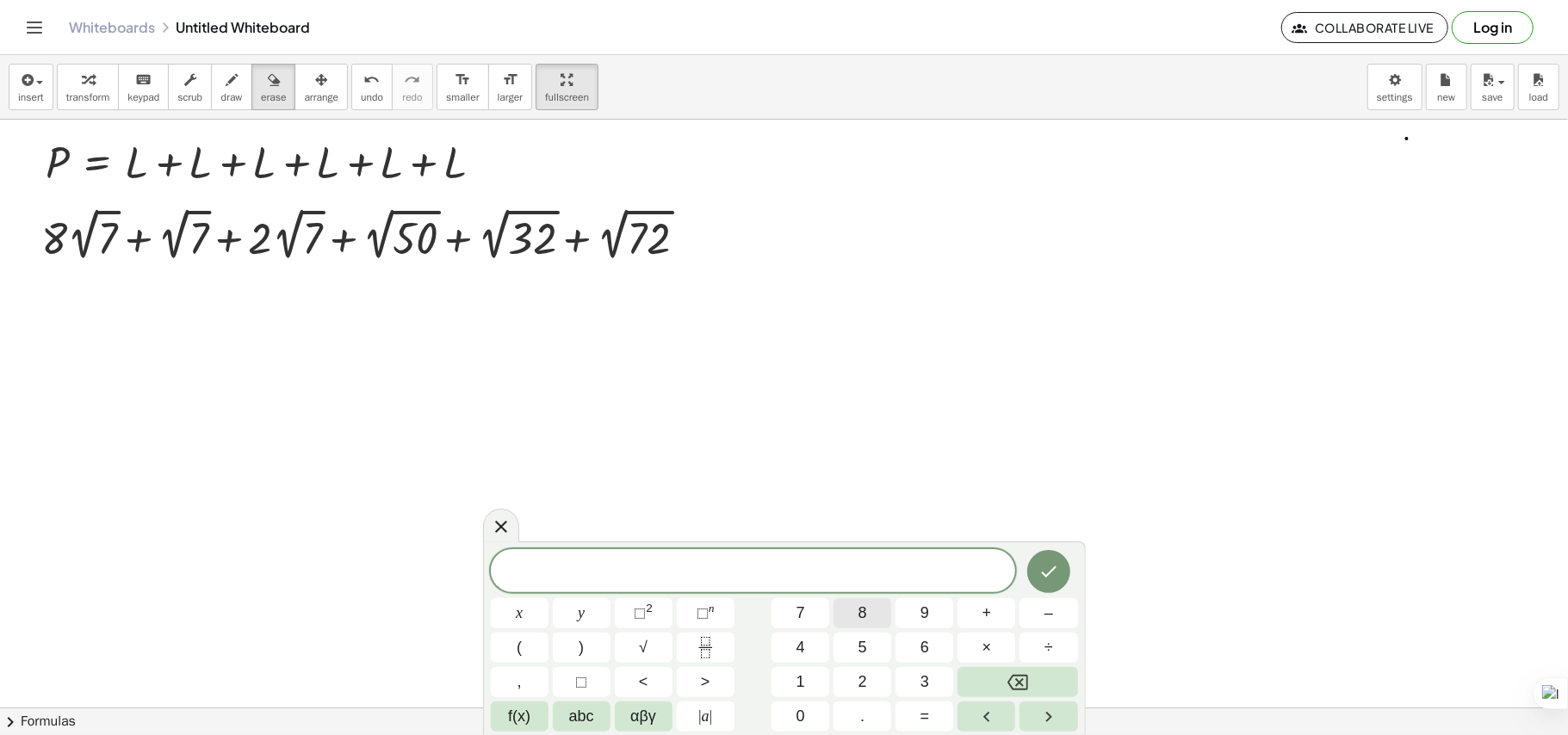 click on "8" at bounding box center (862, 613) 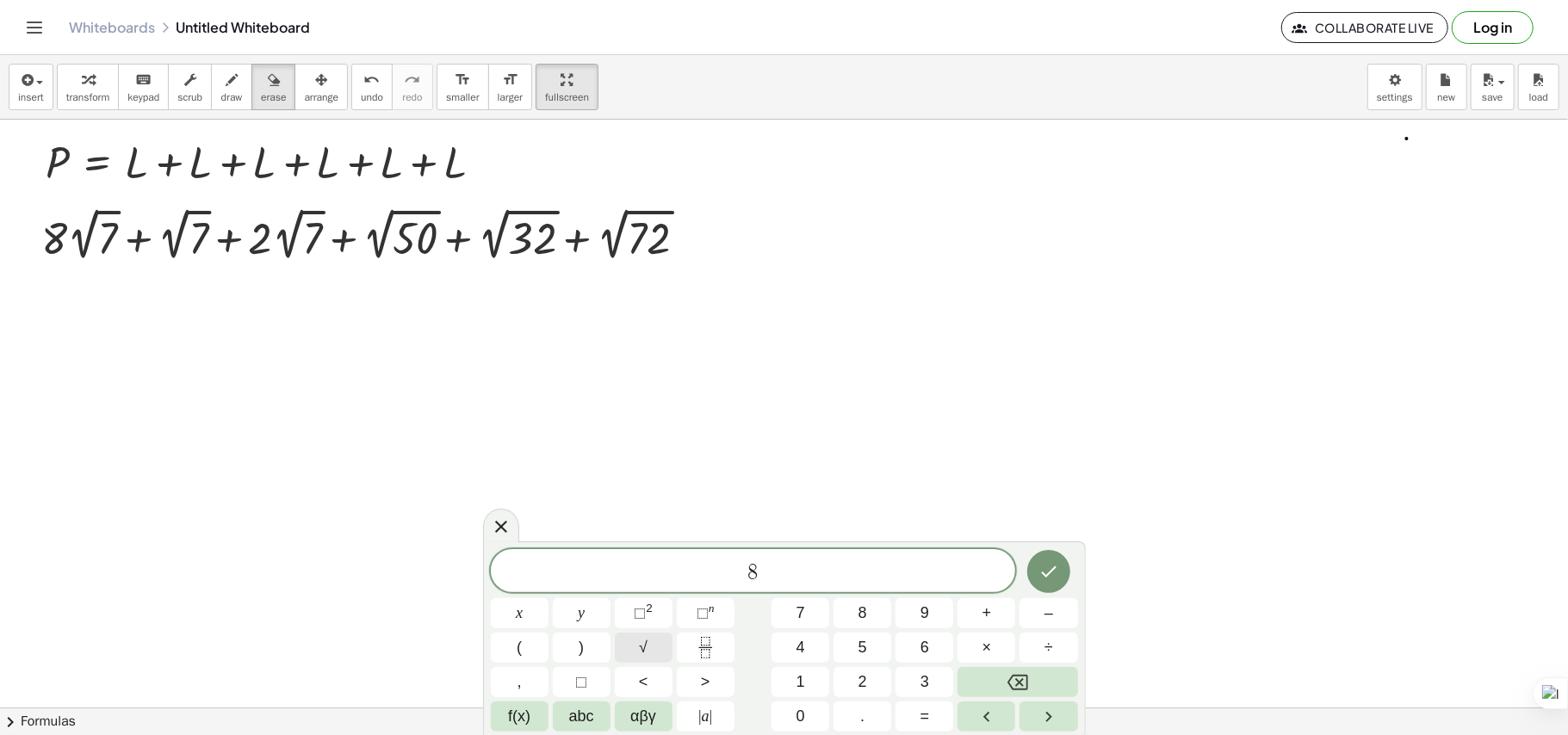 click on "√" at bounding box center [643, 647] 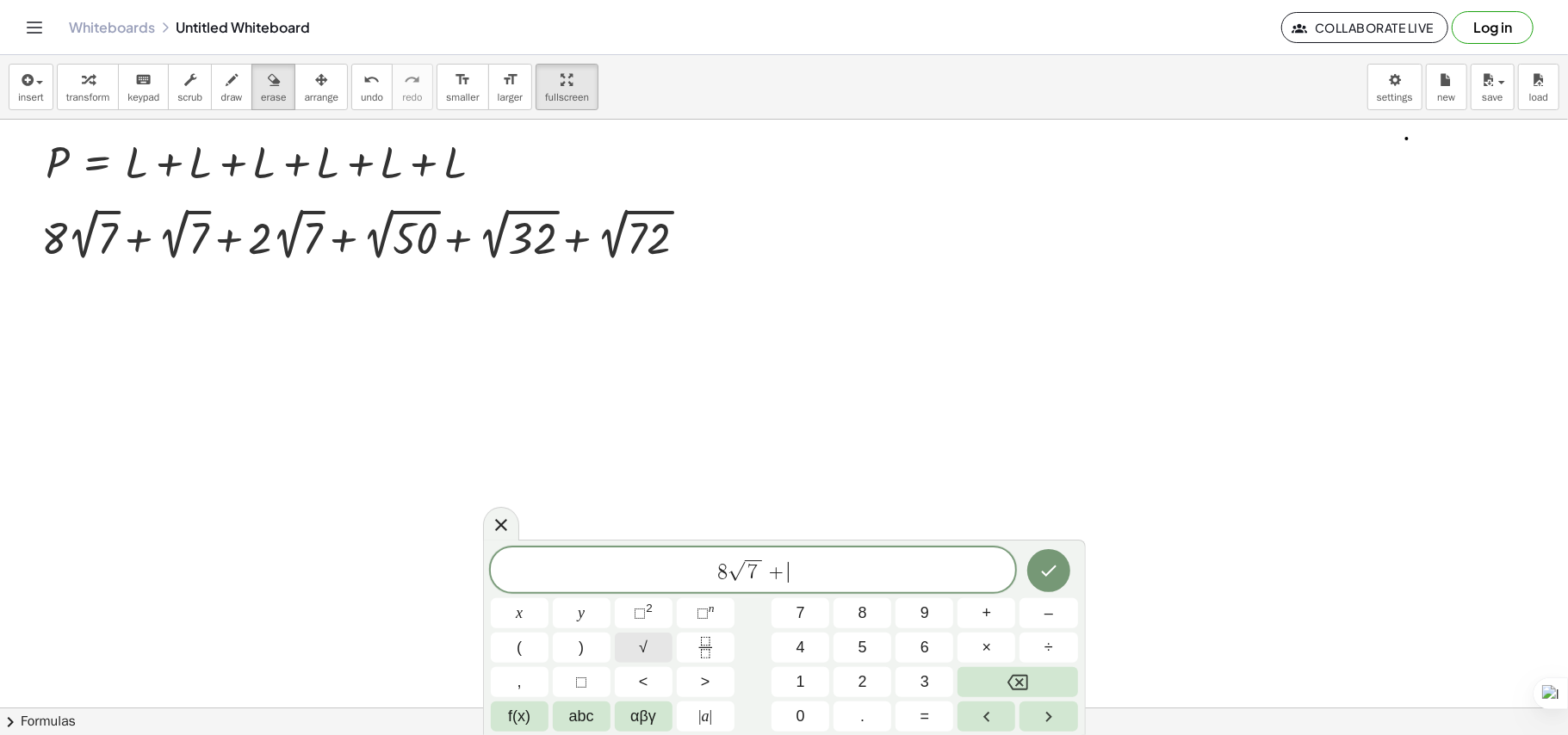 click on "√" at bounding box center [643, 647] 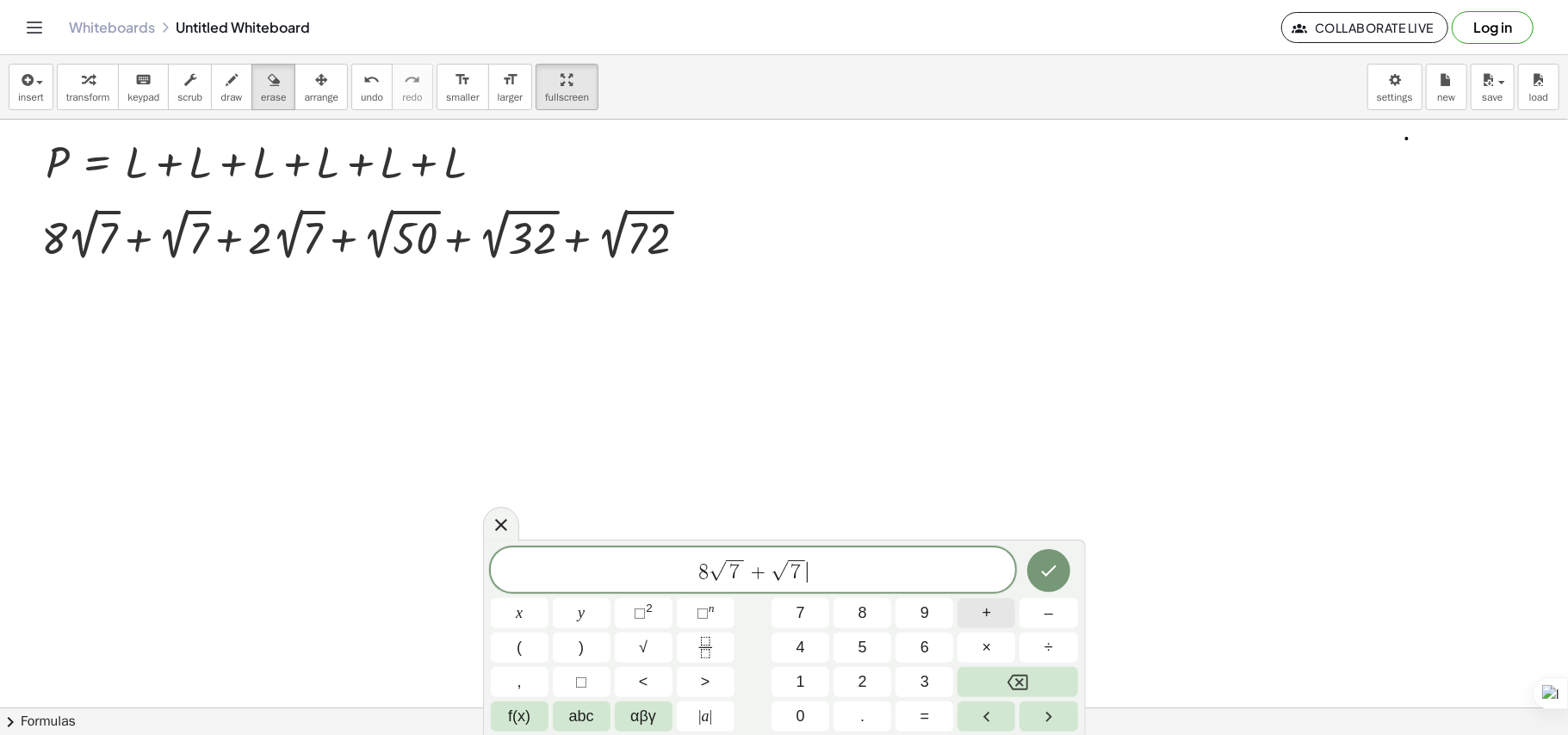 click on "+" at bounding box center [986, 613] 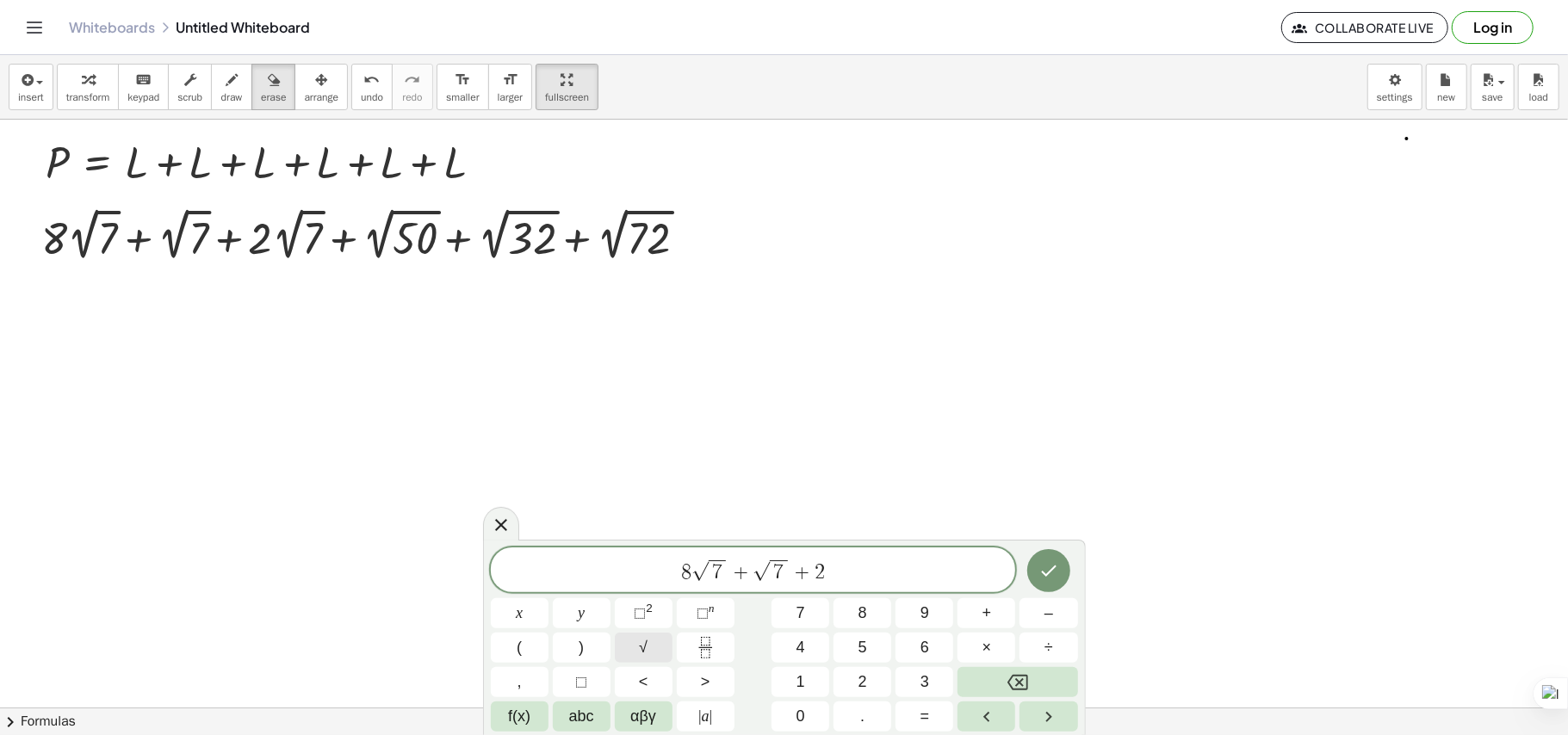 click on "√" at bounding box center [643, 647] 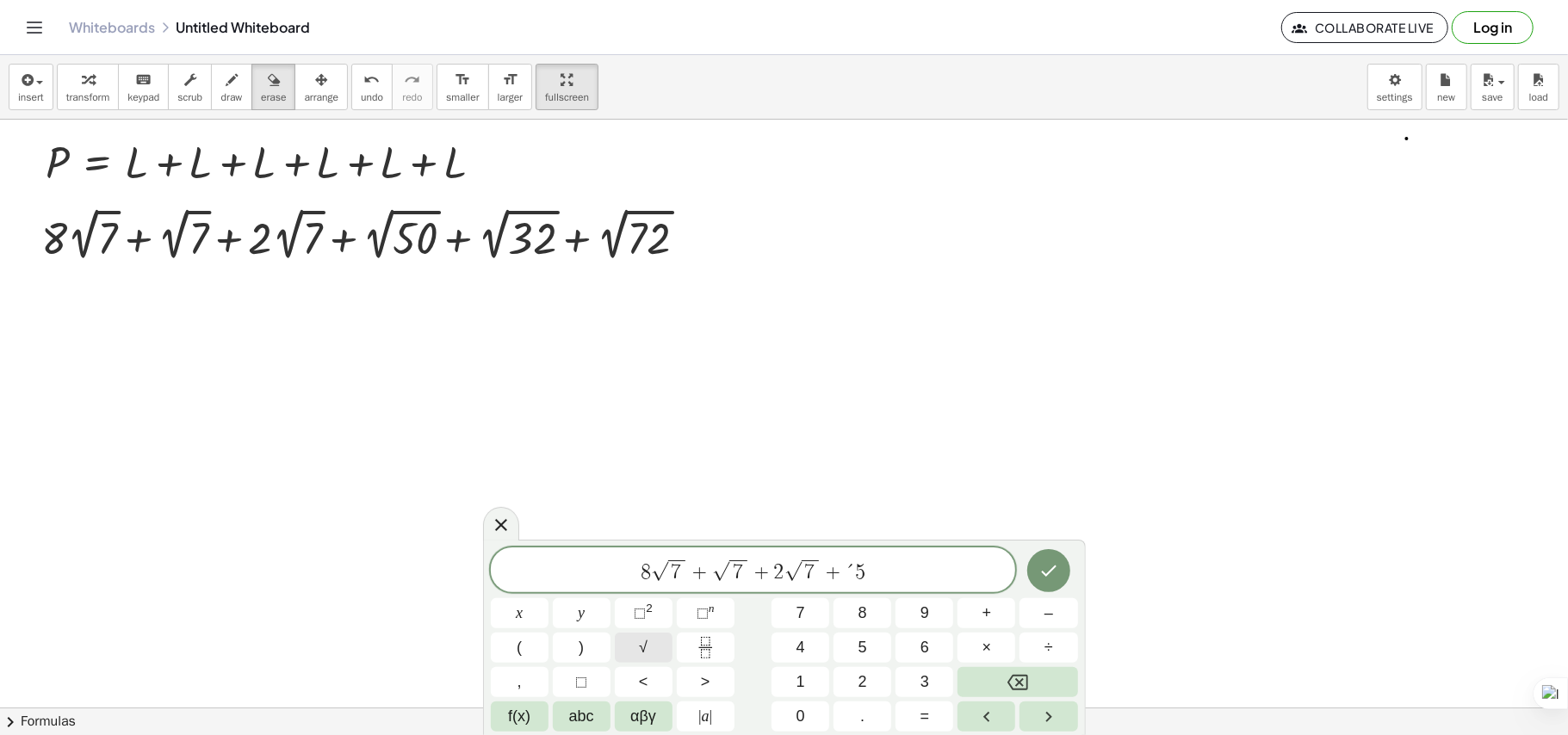 click on "√" at bounding box center (643, 647) 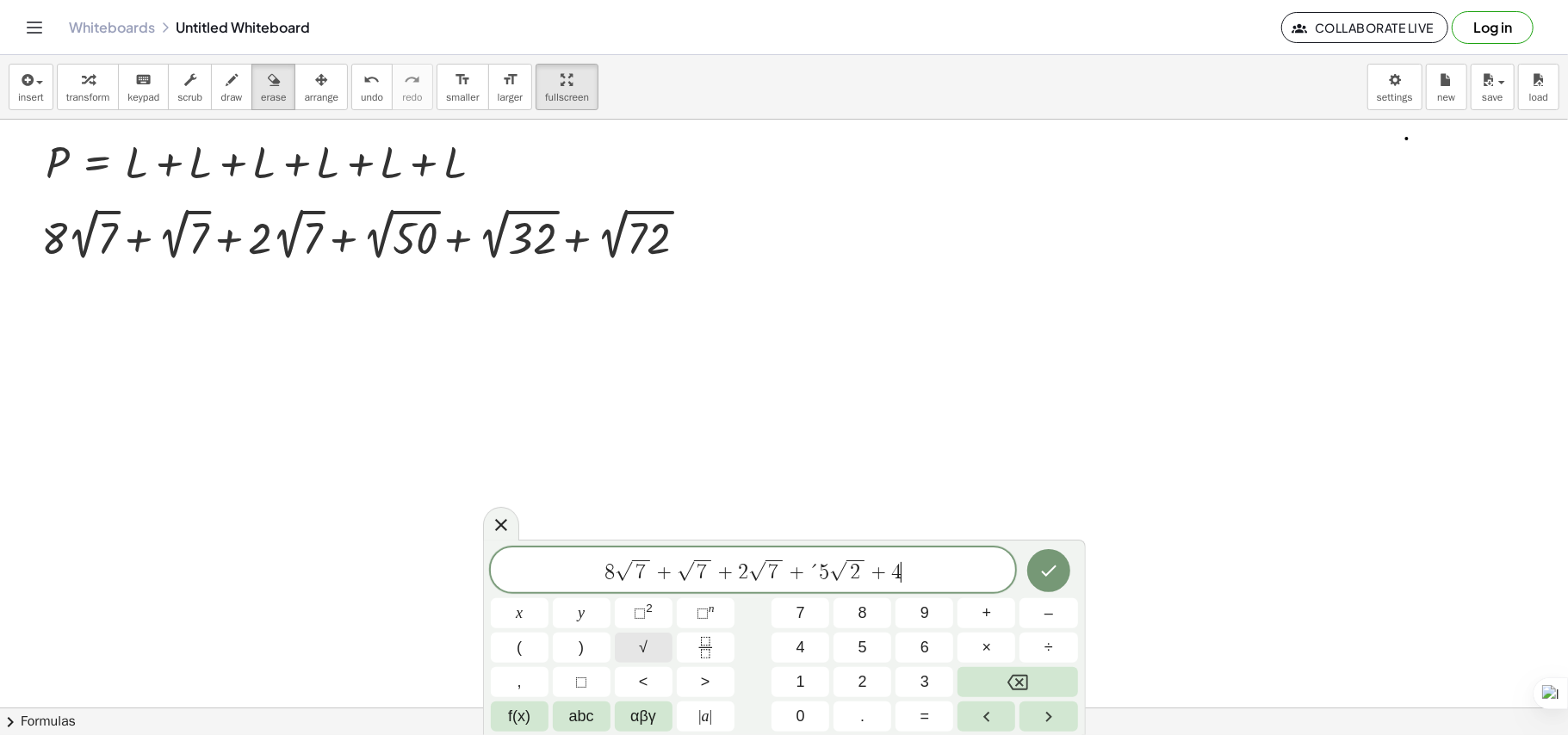 click on "√" at bounding box center [643, 647] 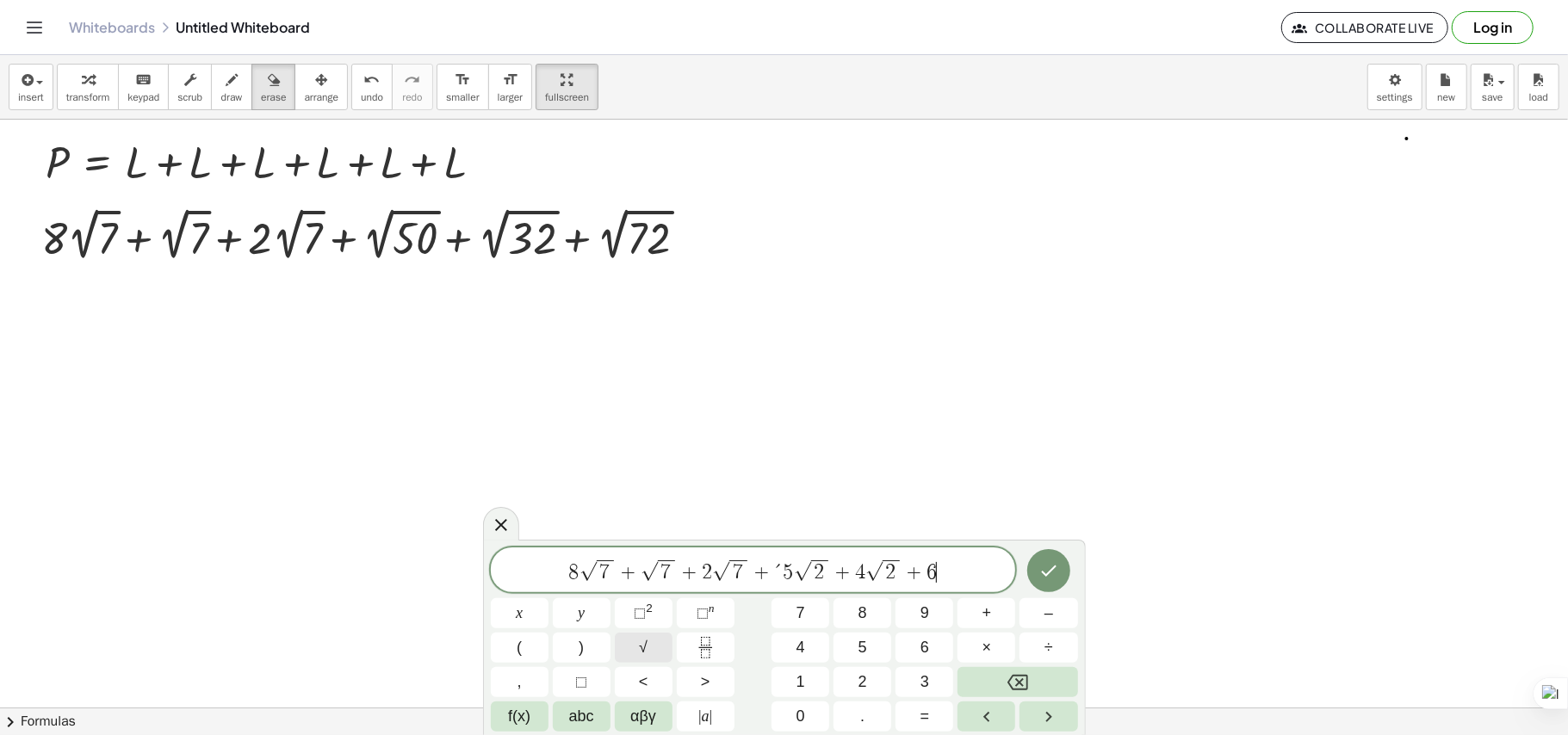 click on "√" at bounding box center [643, 647] 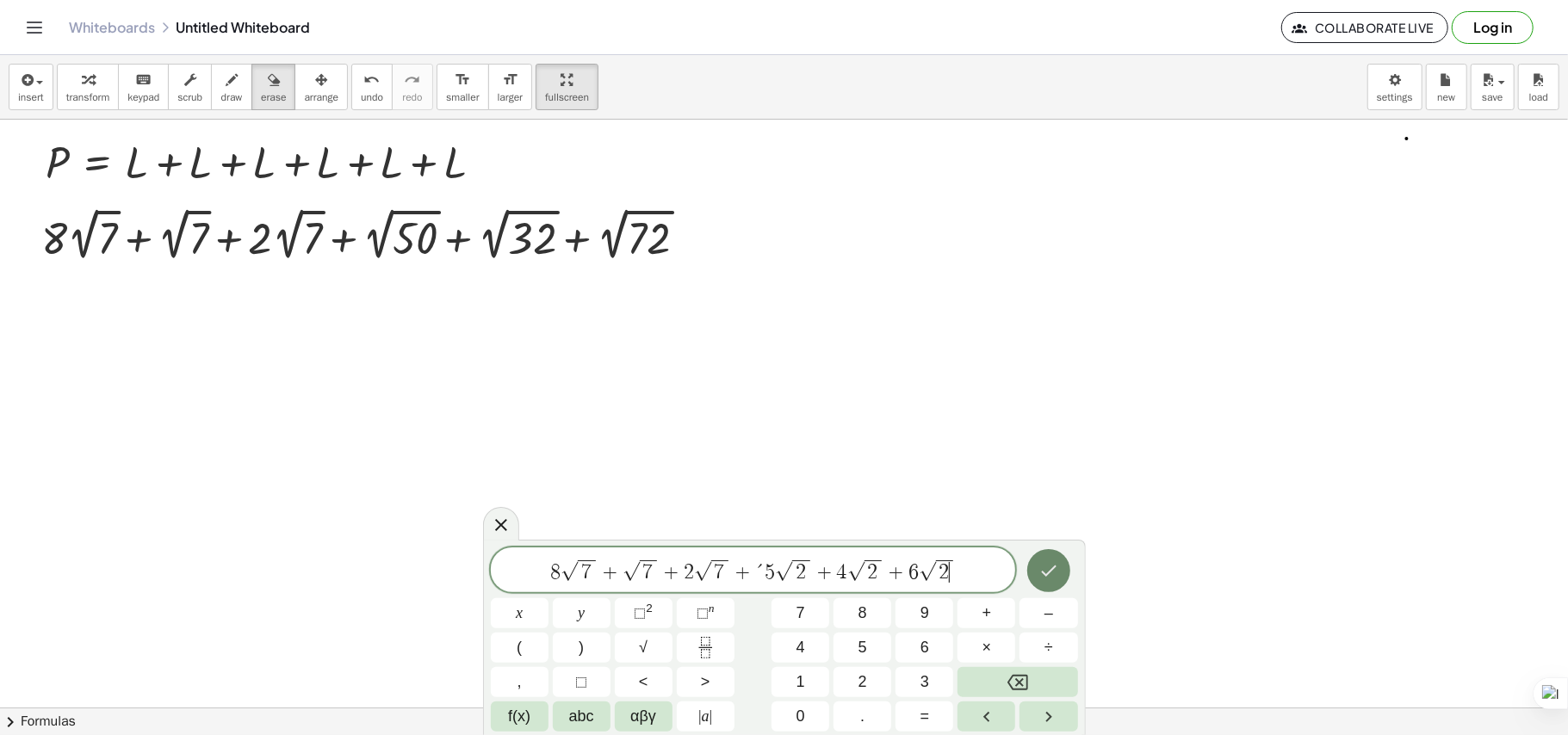 click at bounding box center (1049, 571) 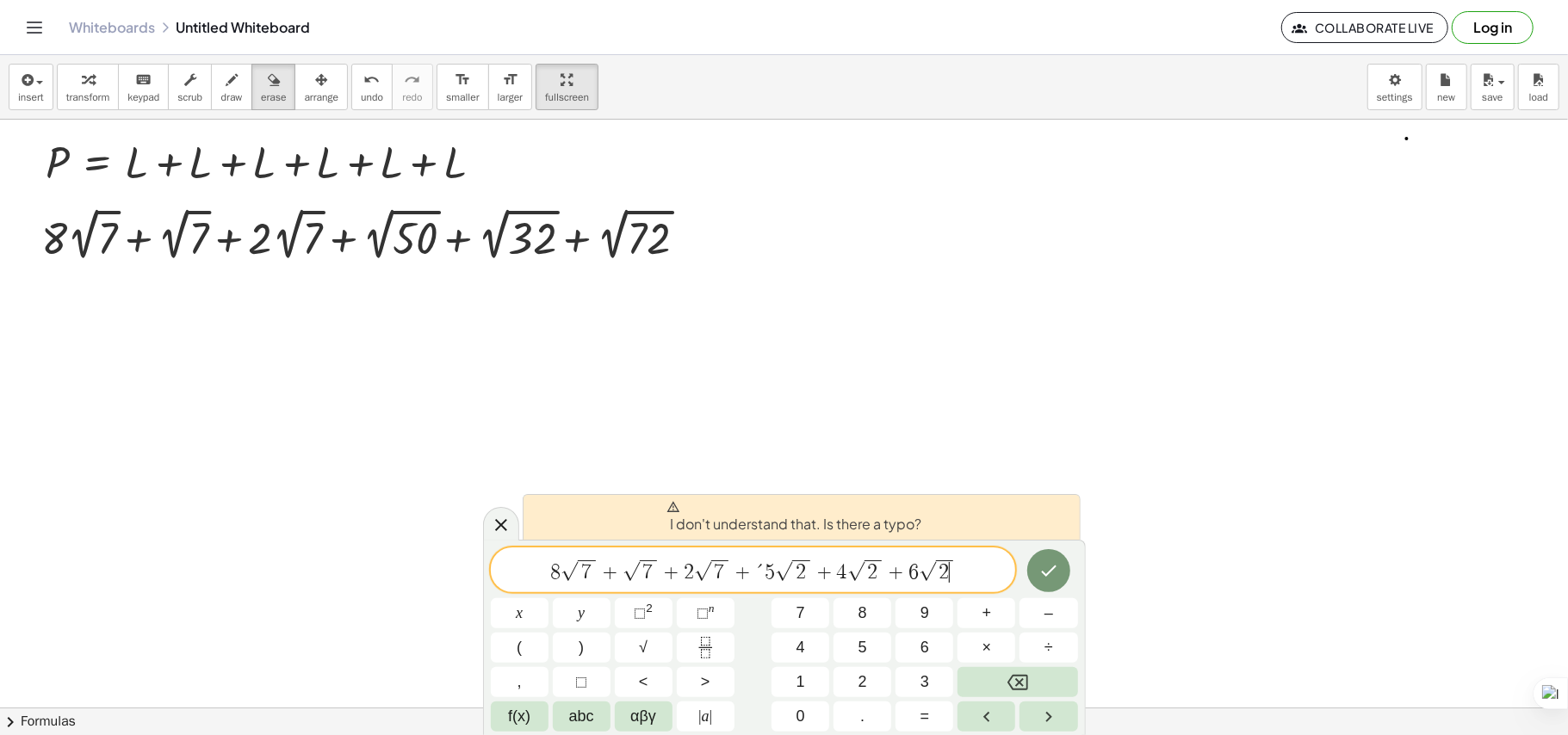 click on "+" at bounding box center [671, 572] 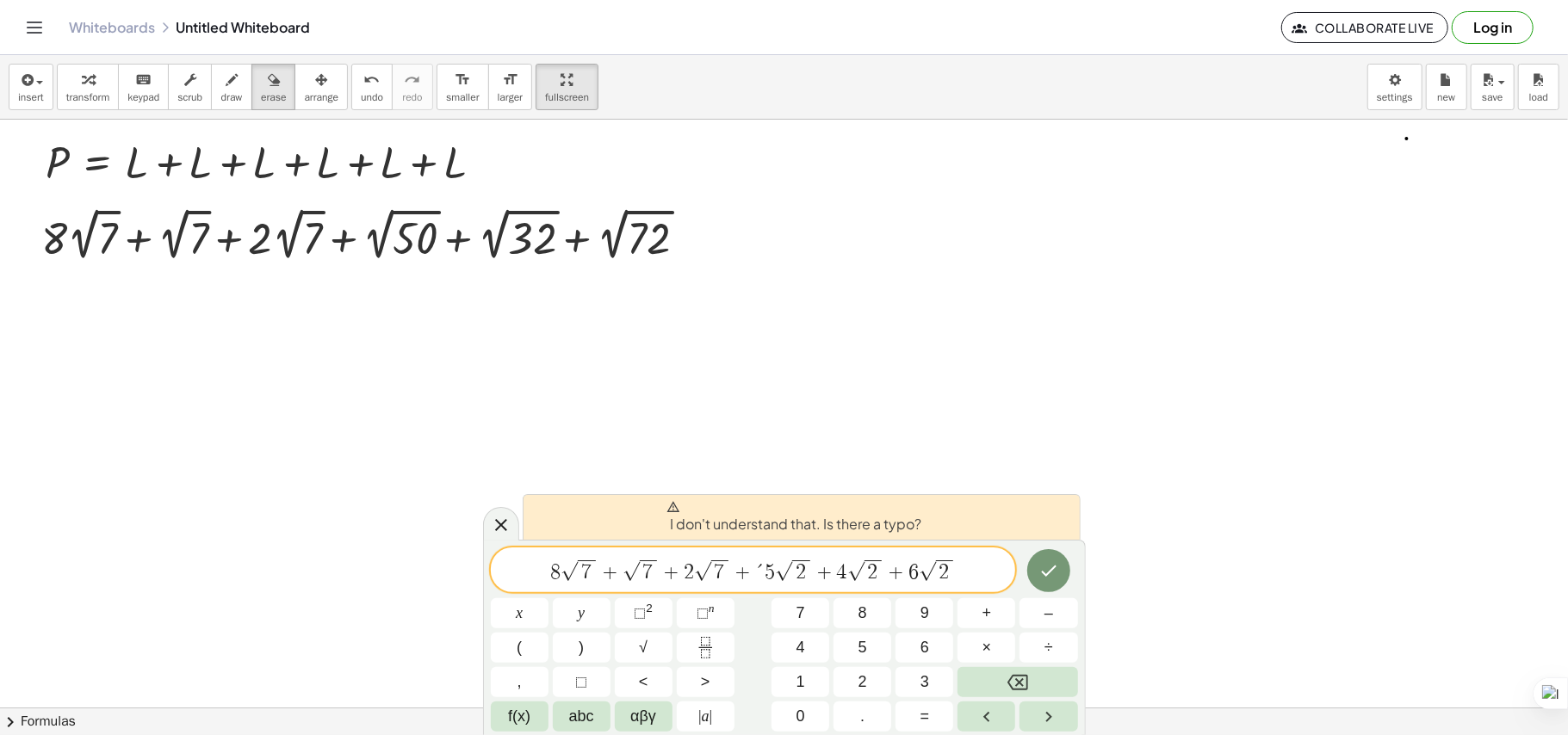 click on "+" at bounding box center [671, 572] 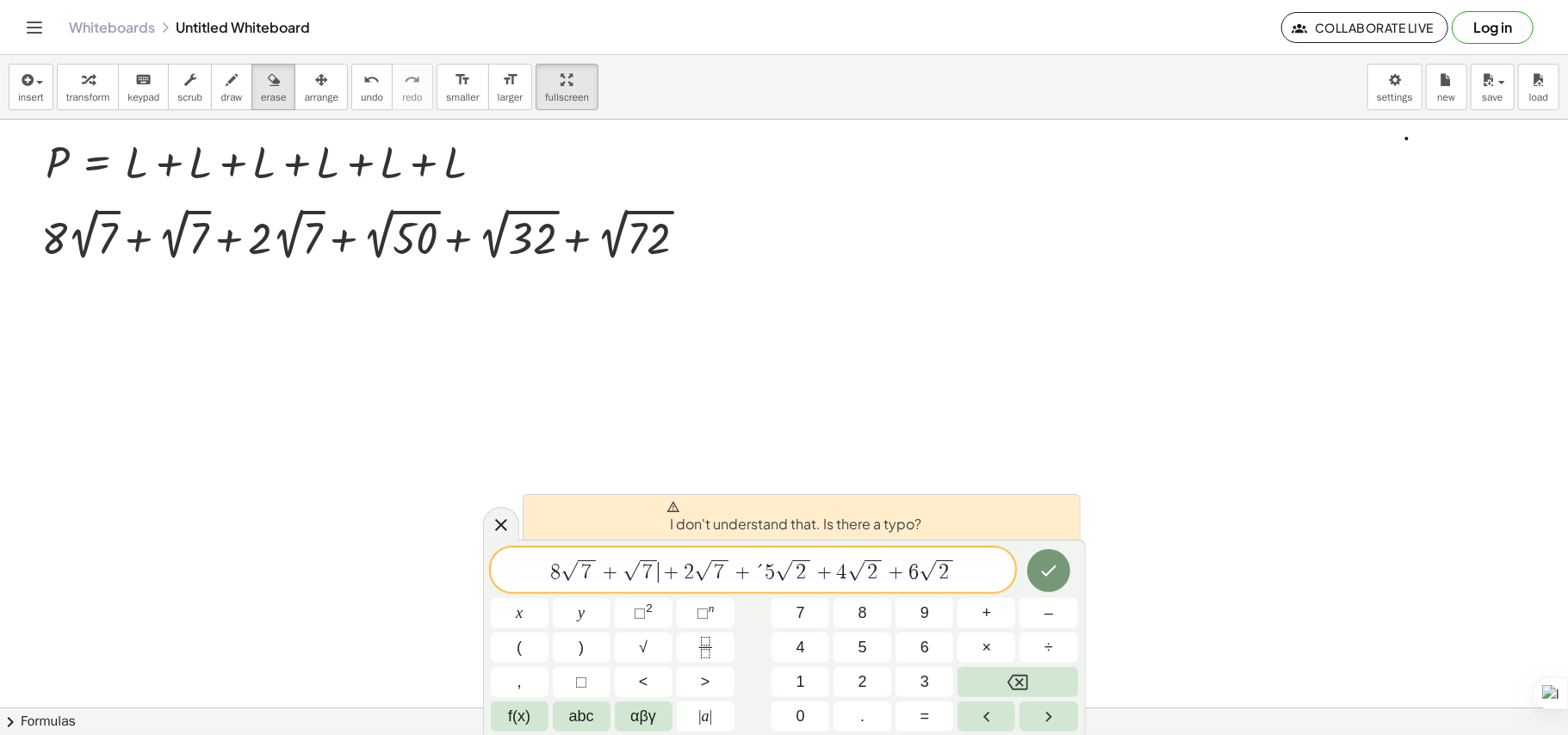 click on "+" at bounding box center [671, 572] 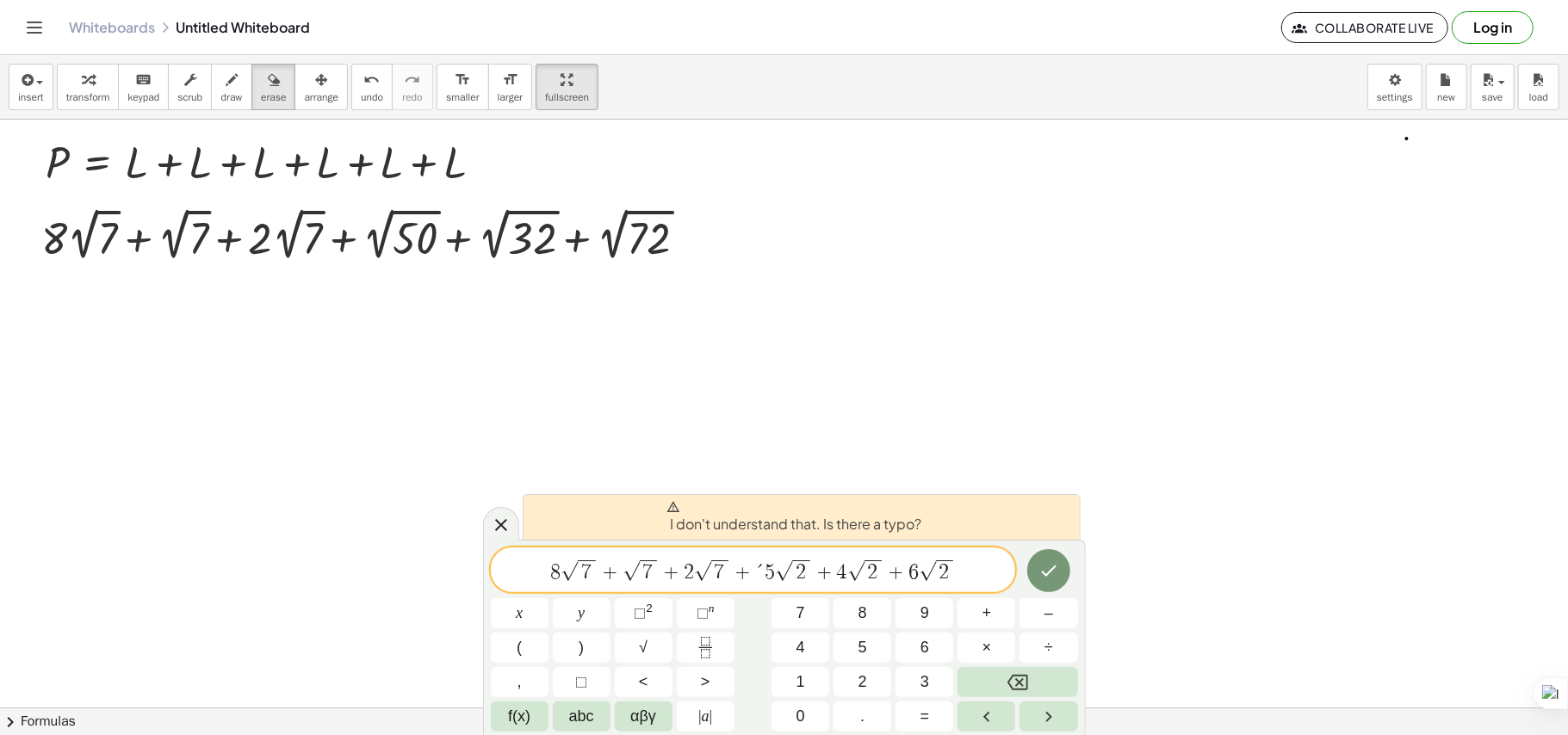 click on "8 √ 7 + √ 7 ​ + 2 √ 7 + ´ 5 √ 2 + 4 √ 2 + 6 √ 2" at bounding box center [753, 571] 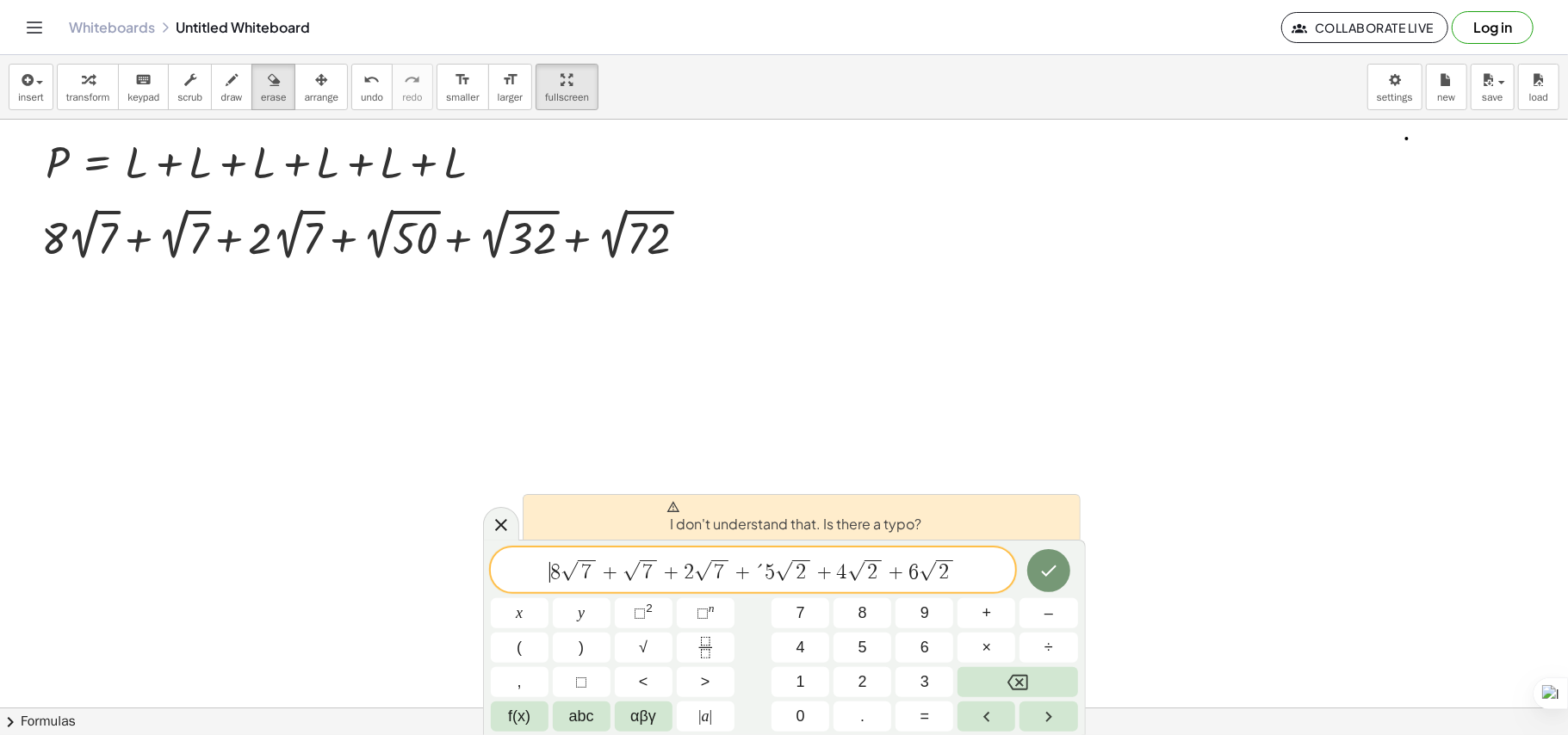 click on "+" at bounding box center [610, 572] 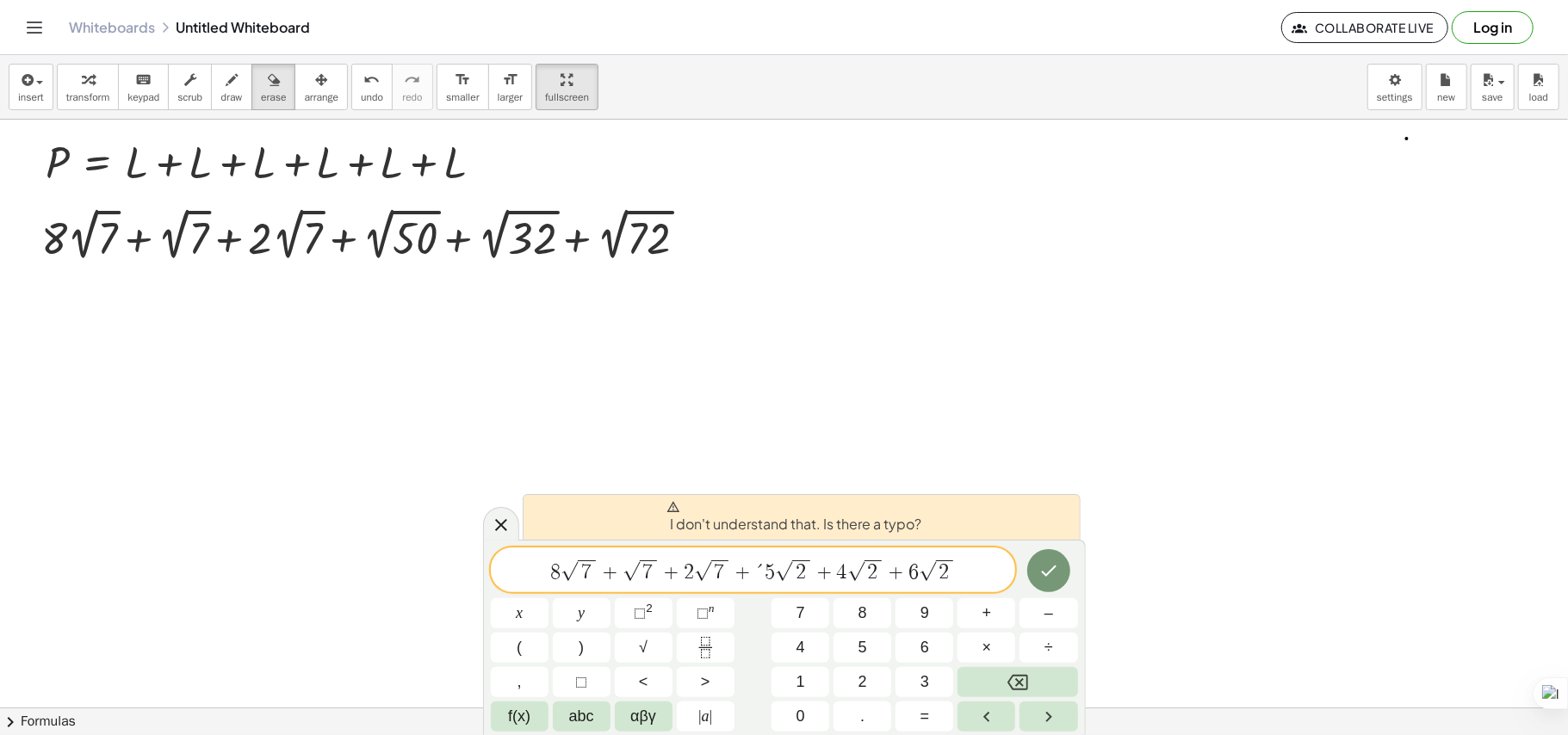 click on "8 √ 7 ​ + √ 7 + 2 √ 7 + ´ 5 √ 2 + 4 √ 2 + 6 √ 2" at bounding box center [753, 571] 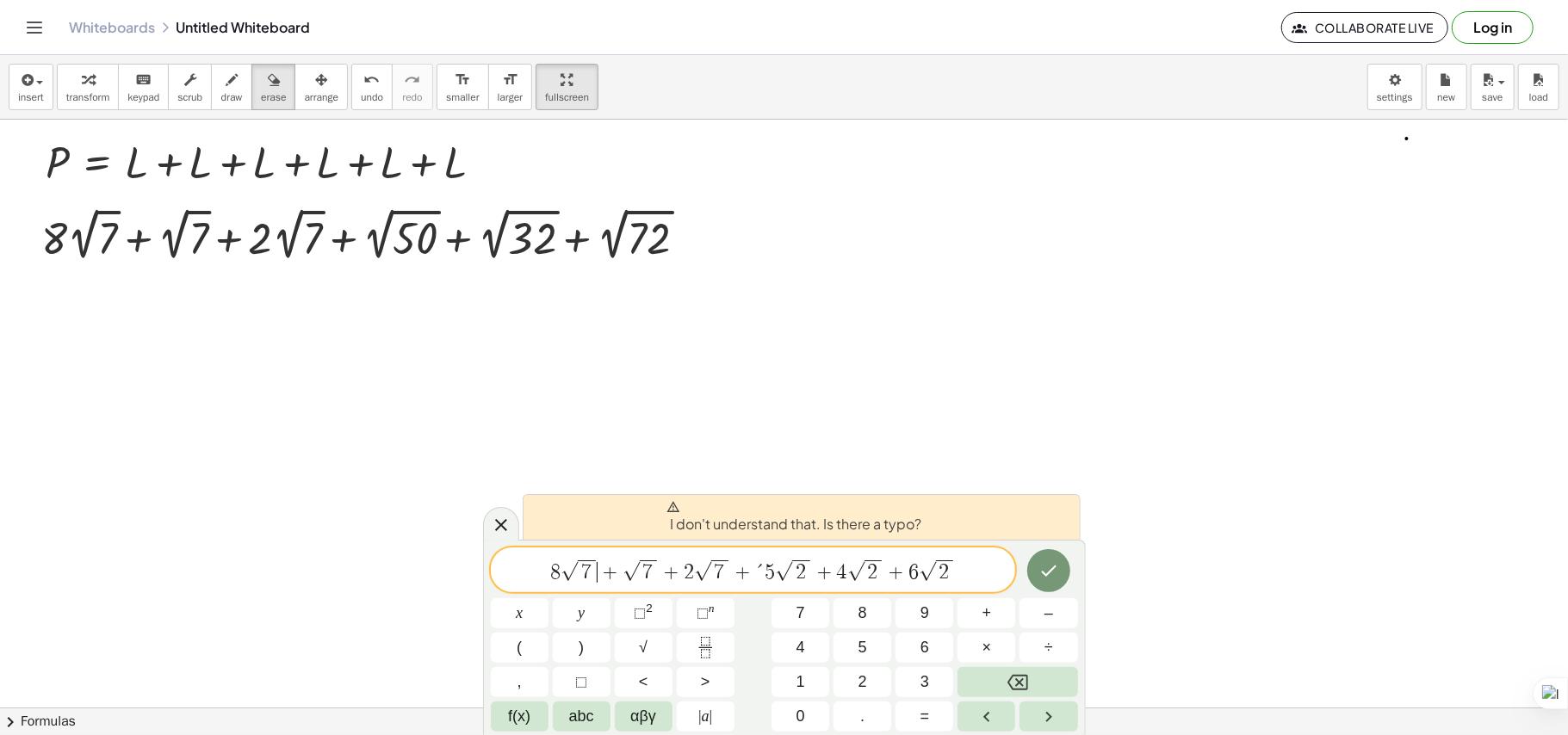 click on "+" at bounding box center [610, 572] 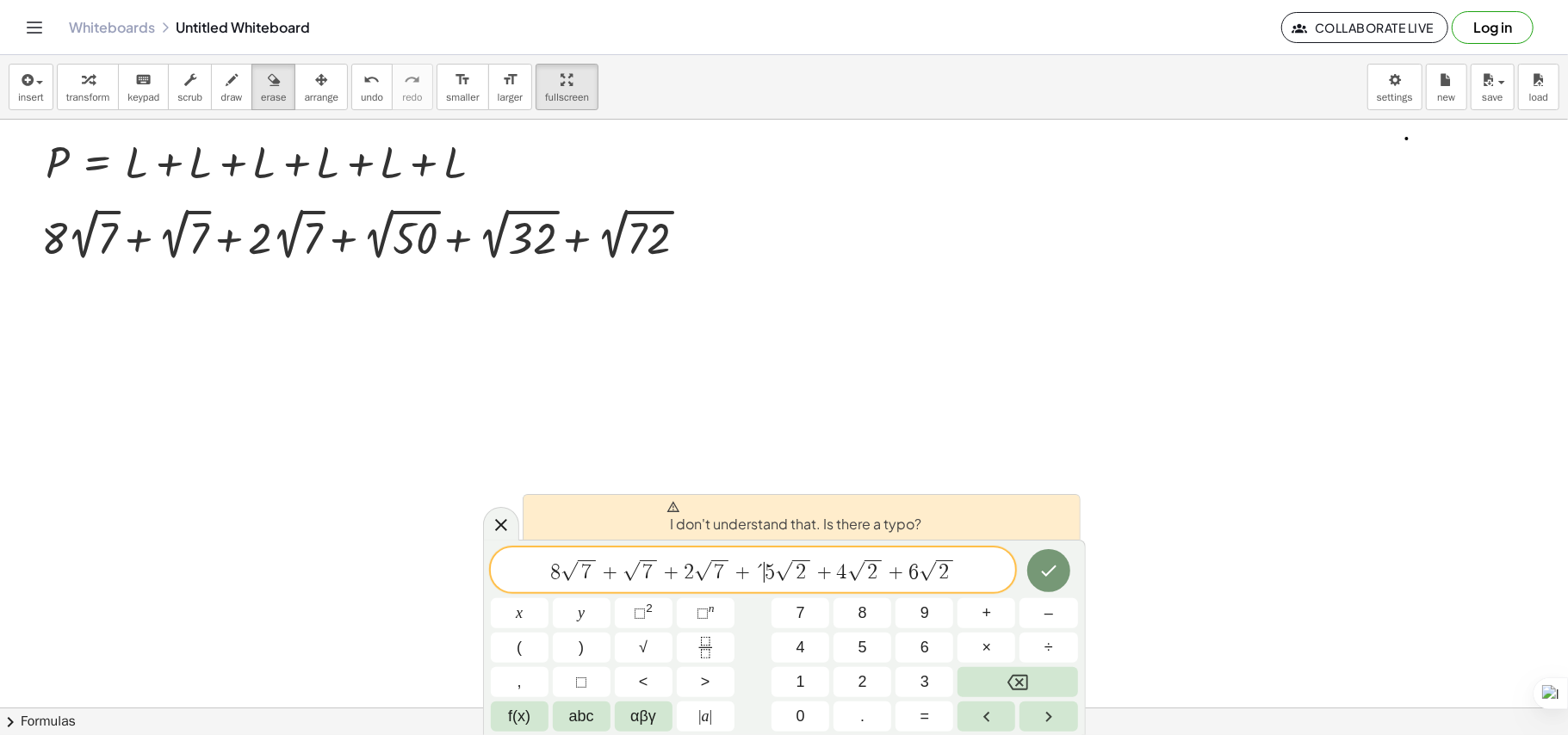 click on "8 √ 7 + √ 7 + 2 √ 7 + ´ ​ 5 √ 2 + 4 √ 2 + 6 √ 2" at bounding box center [753, 571] 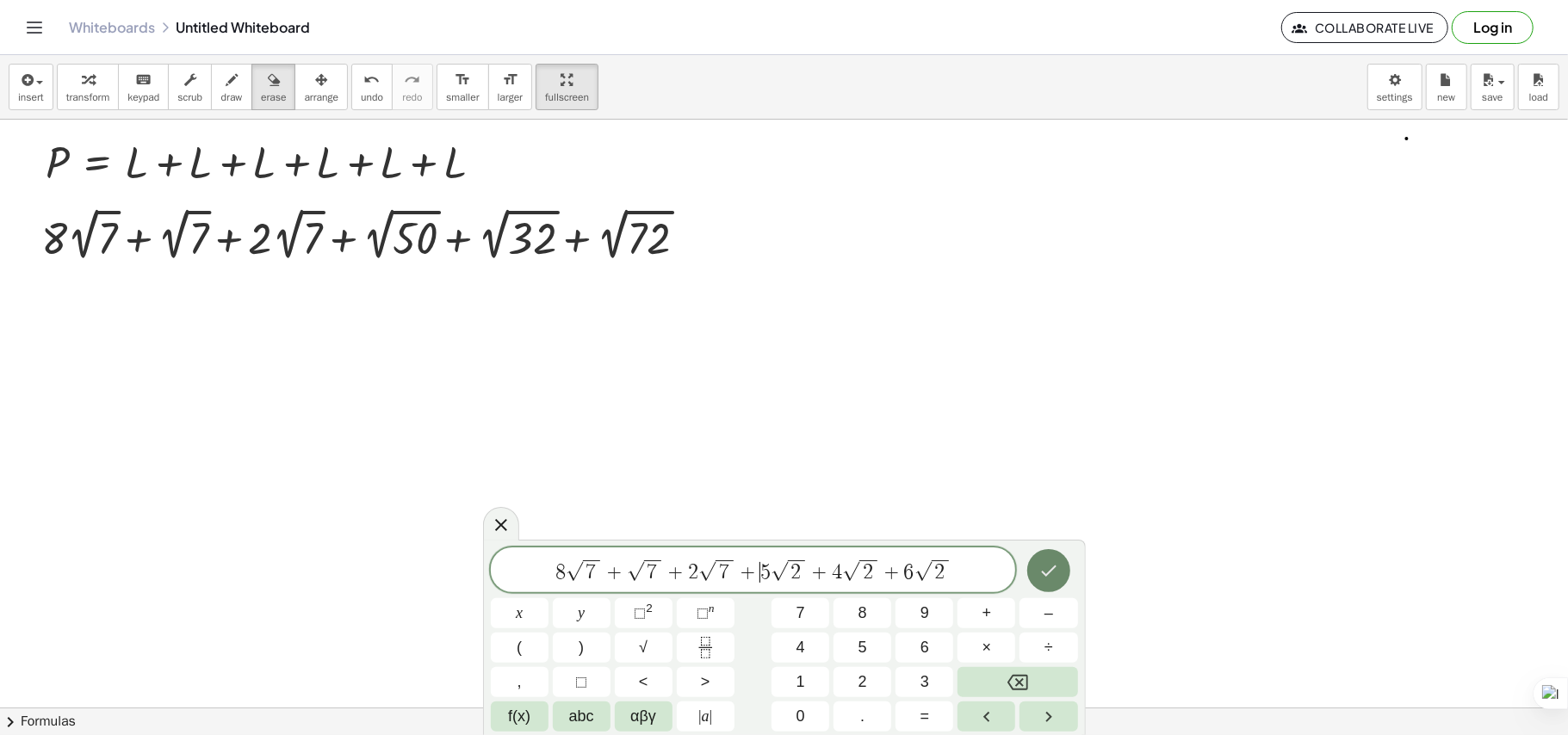click 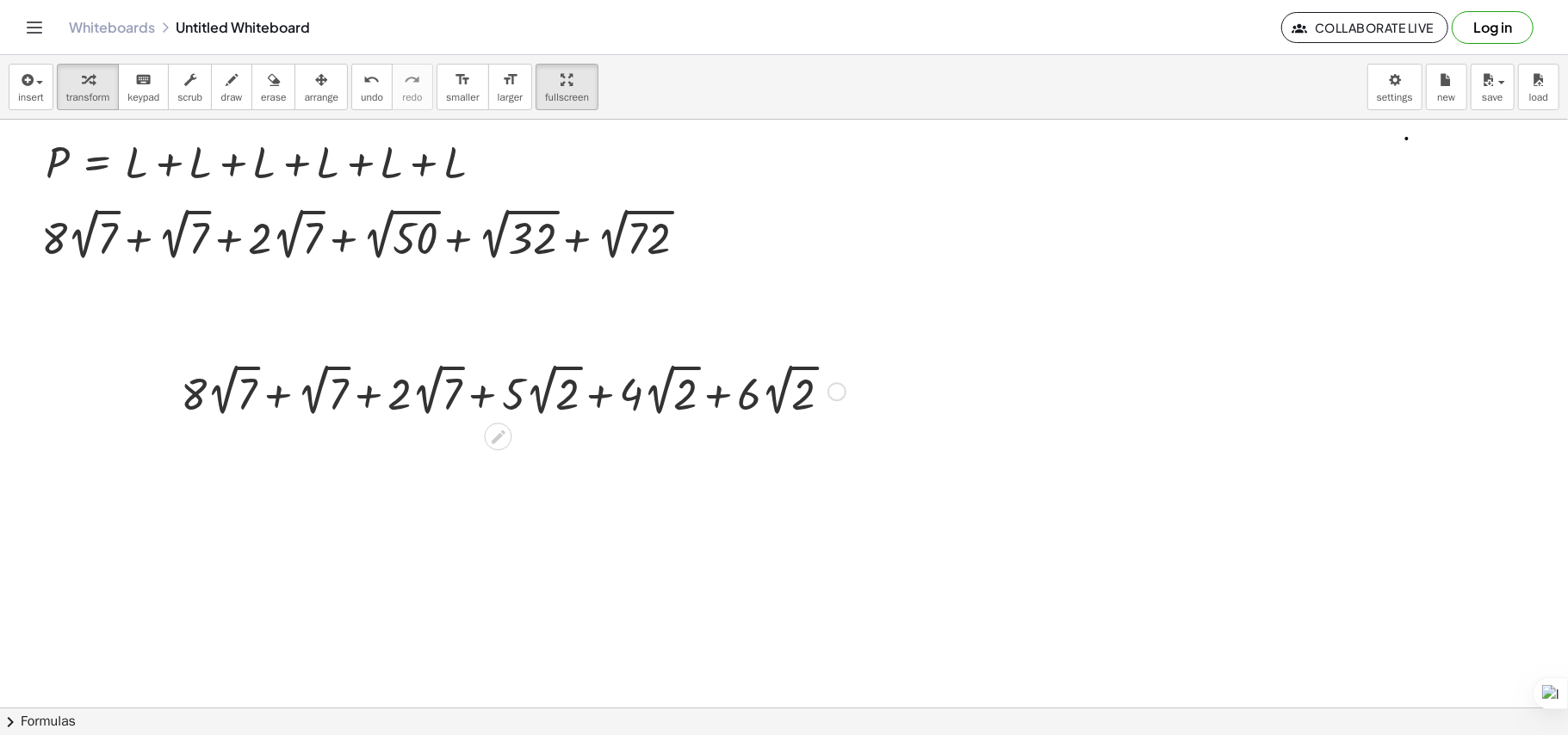 click at bounding box center [513, 390] 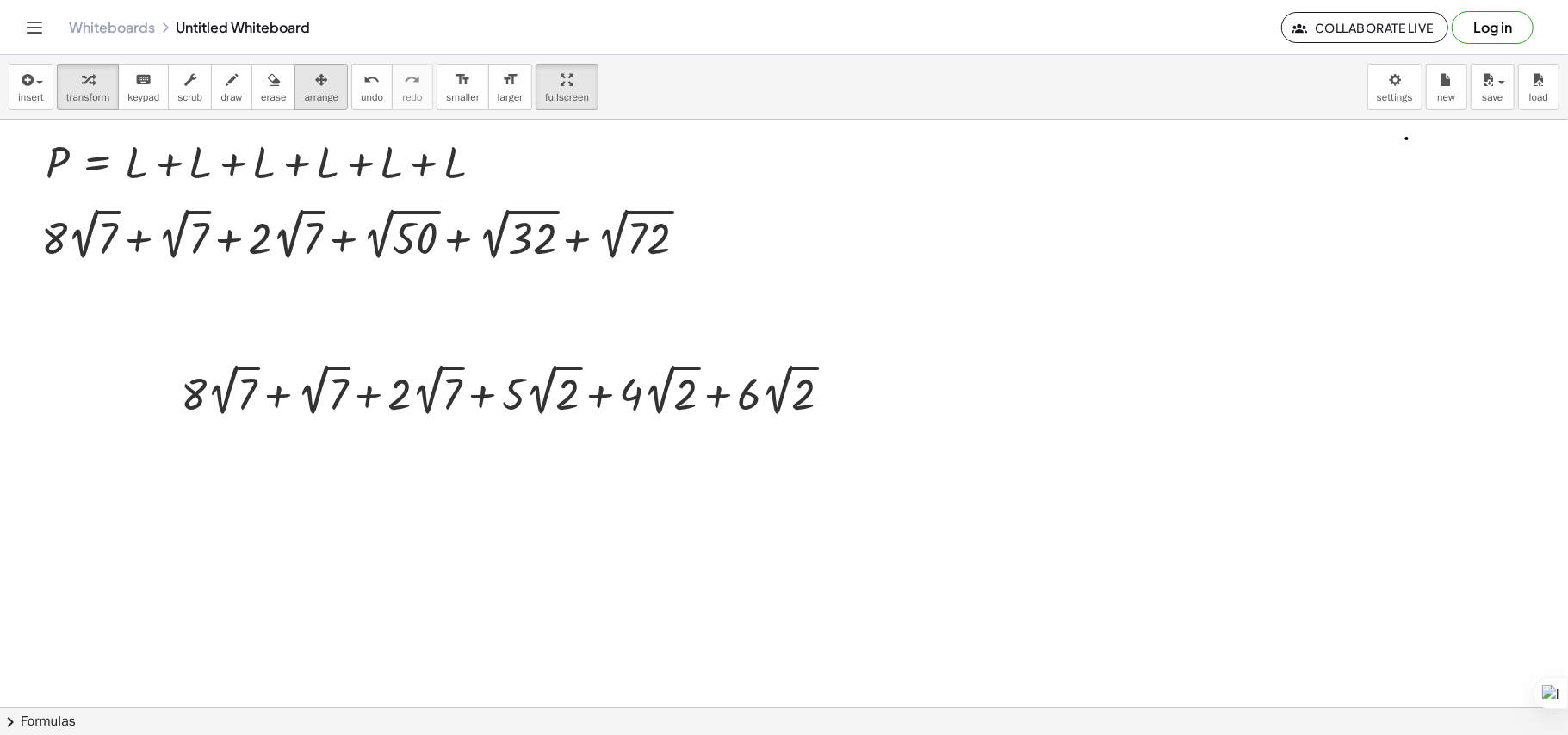 click at bounding box center [321, 80] 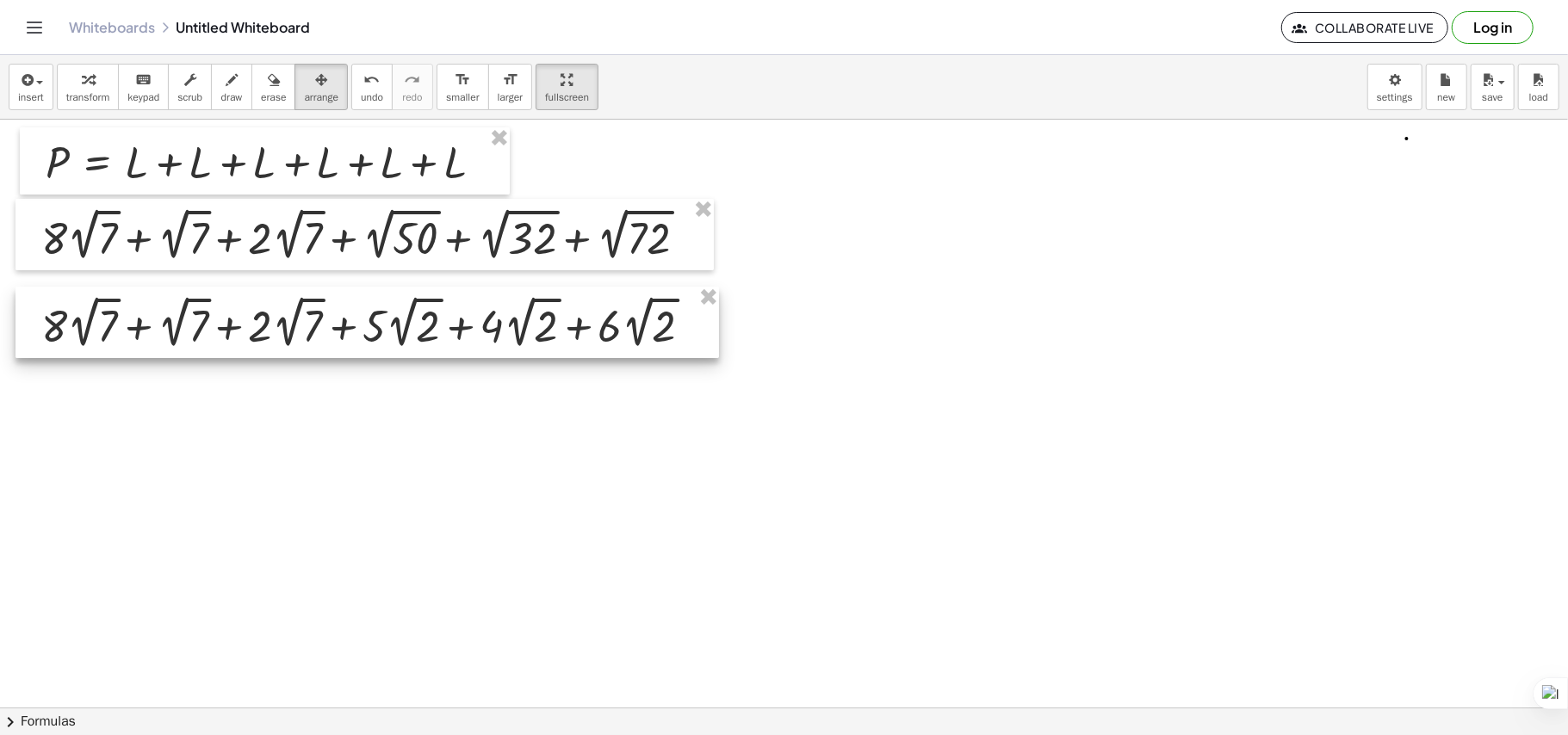 drag, startPoint x: 370, startPoint y: 417, endPoint x: 231, endPoint y: 349, distance: 154.74172 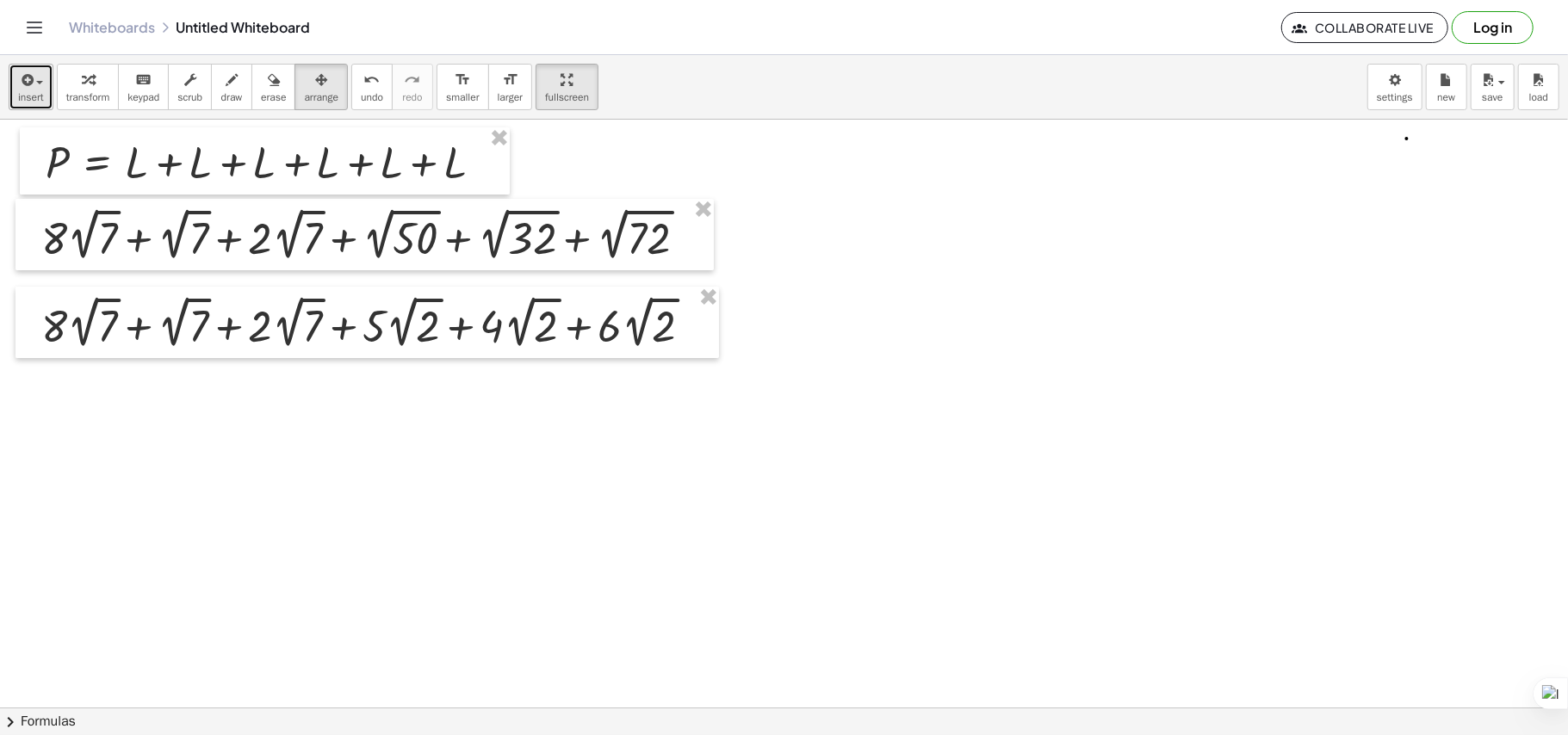 click at bounding box center [26, 80] 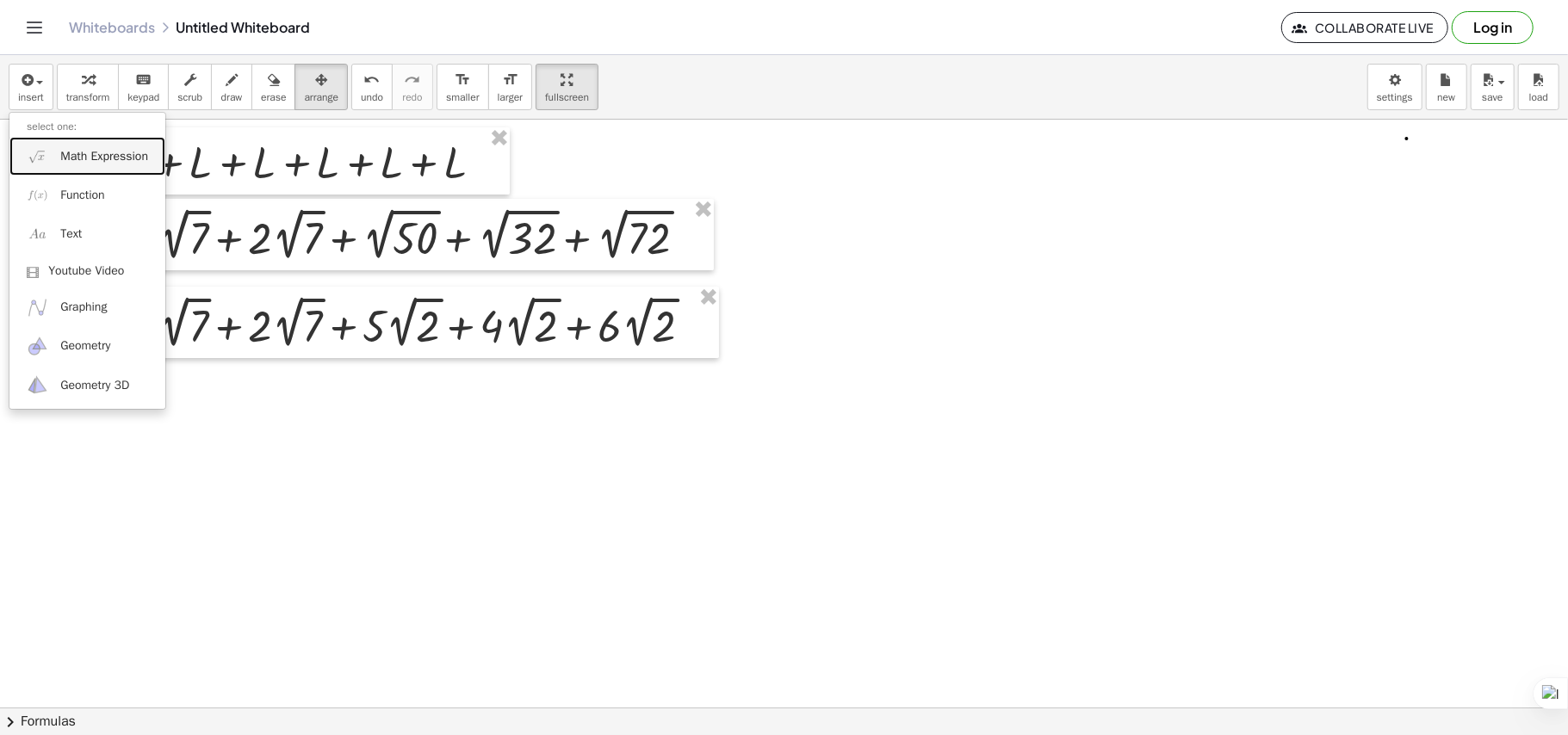 click on "Math Expression" at bounding box center [104, 157] 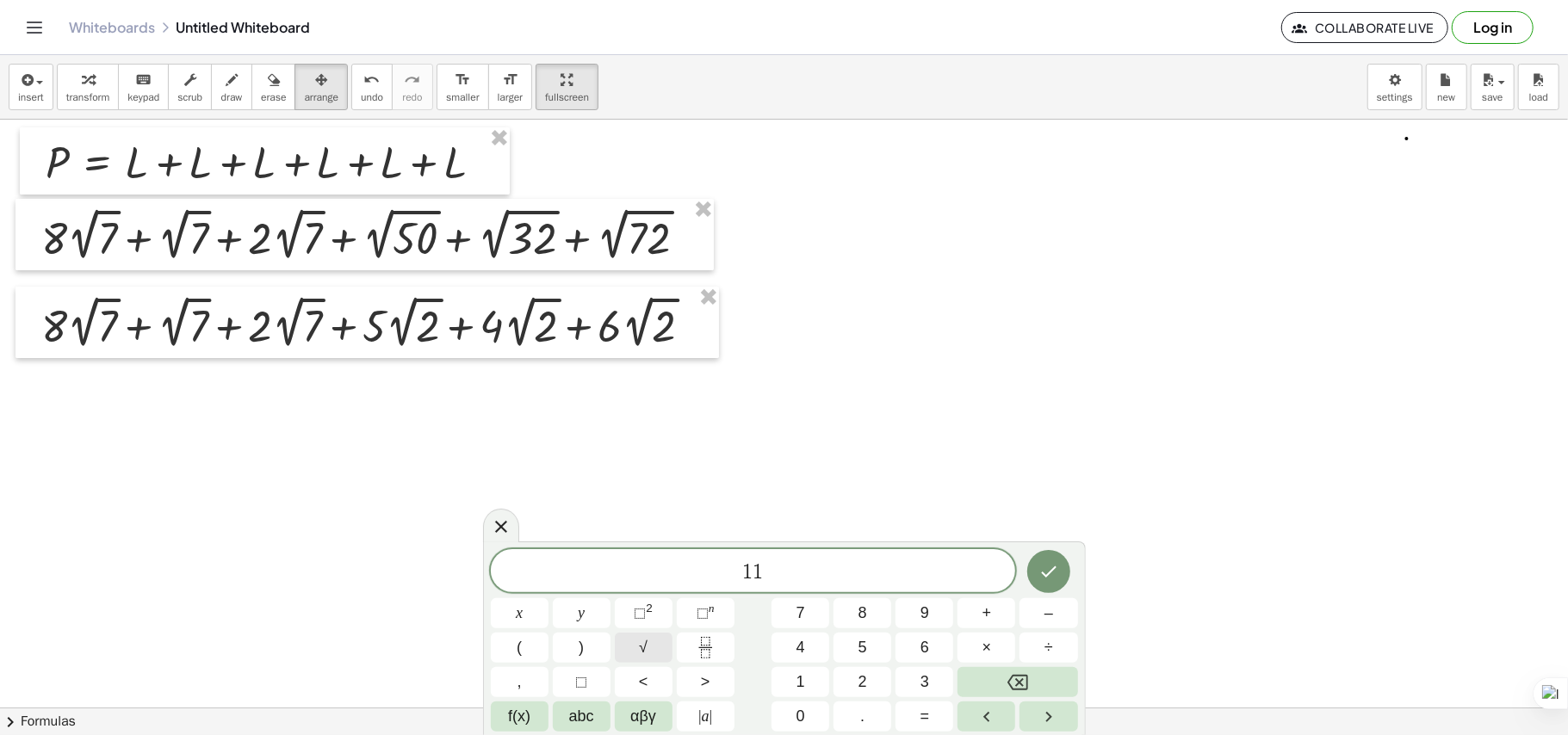 click on "√" at bounding box center [643, 647] 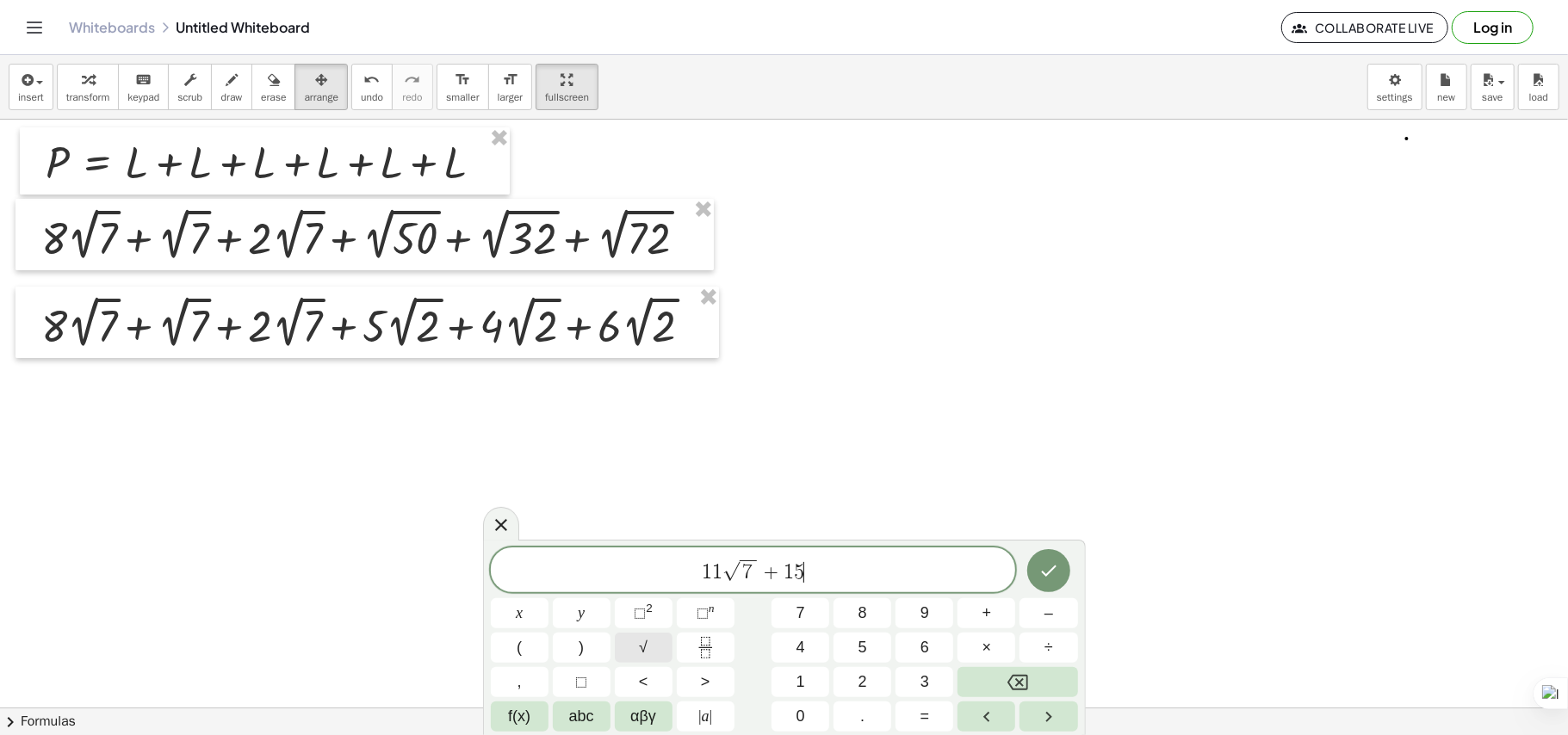 click on "√" at bounding box center (643, 647) 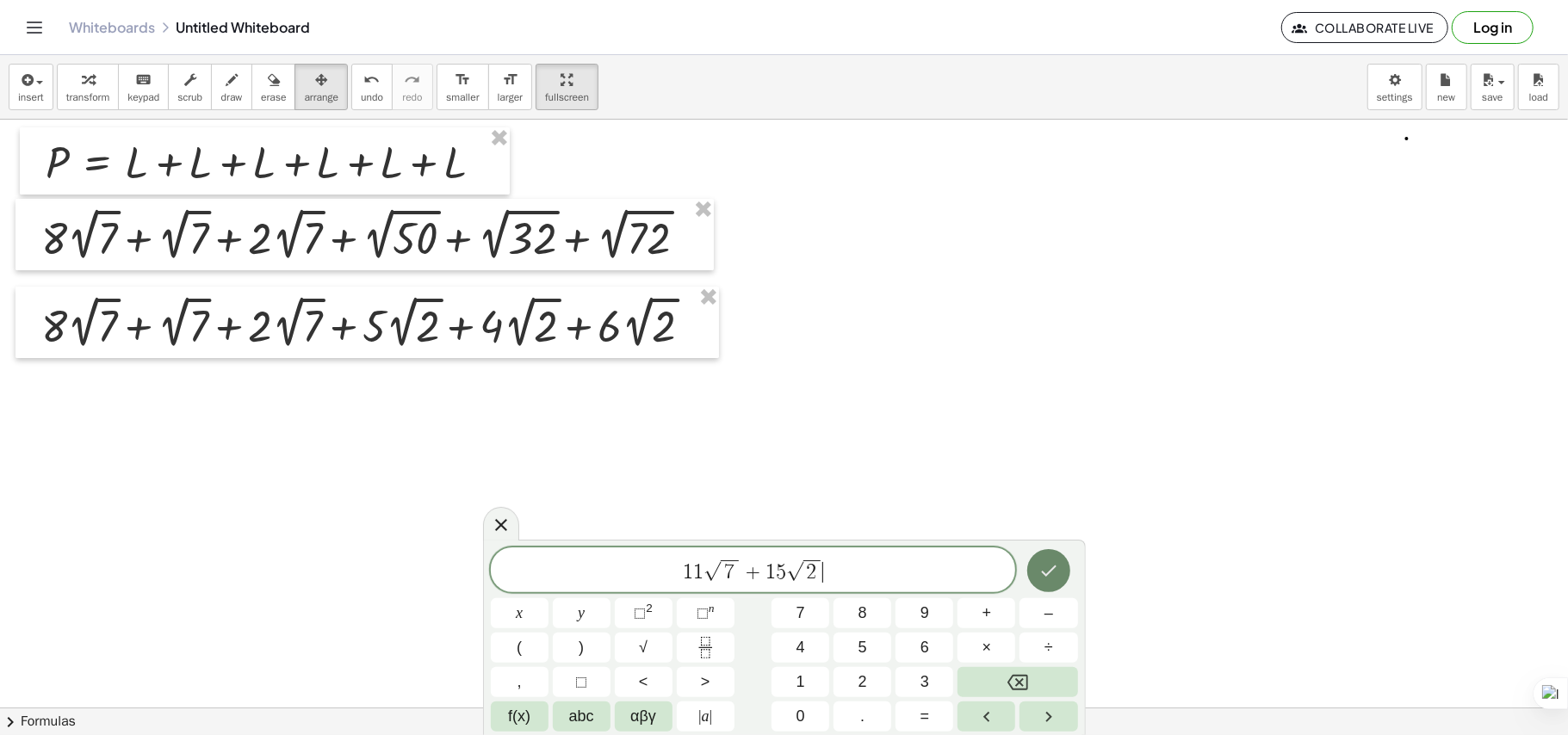 click 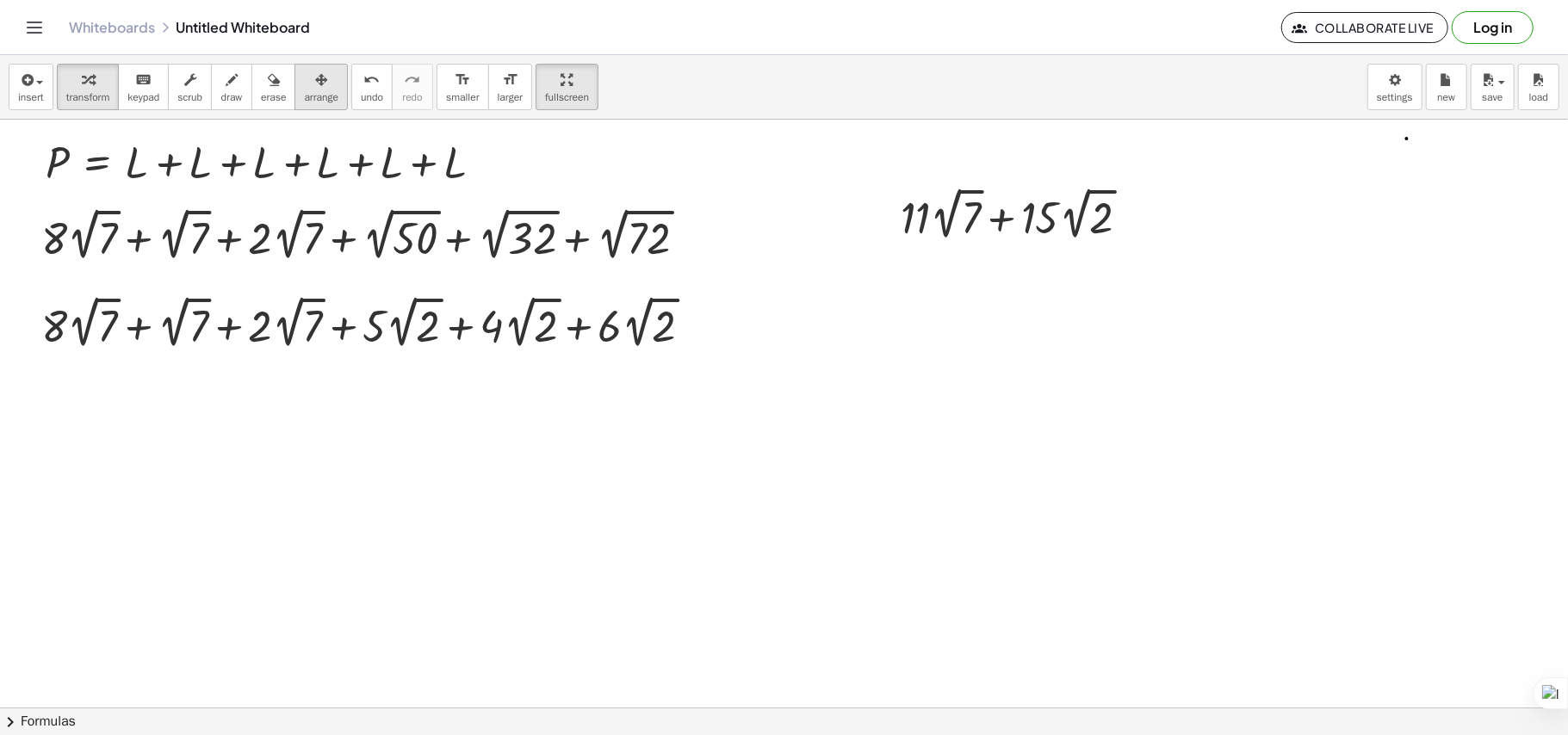 click on "arrange" at bounding box center (321, 97) 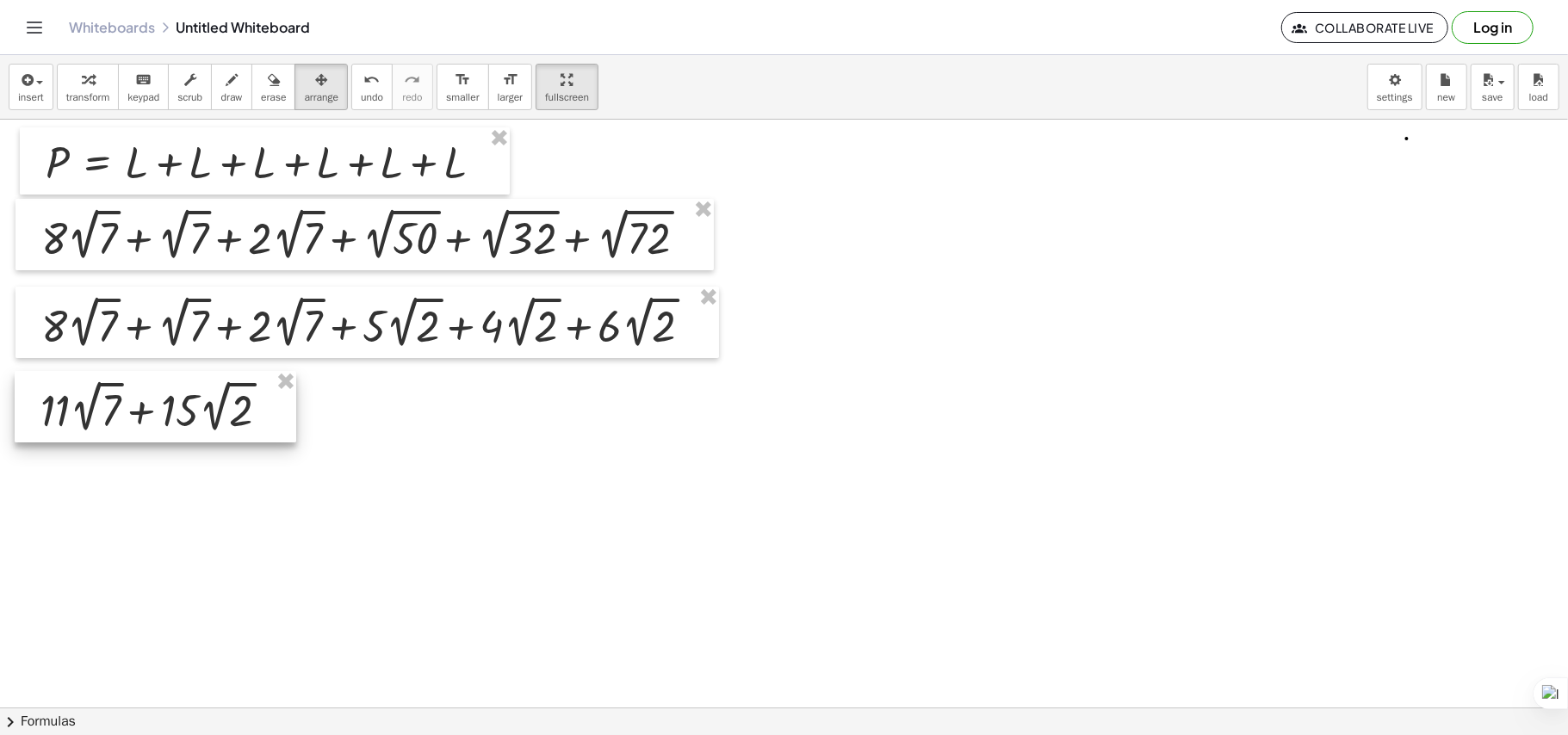drag, startPoint x: 1025, startPoint y: 203, endPoint x: 242, endPoint y: 324, distance: 792.29414 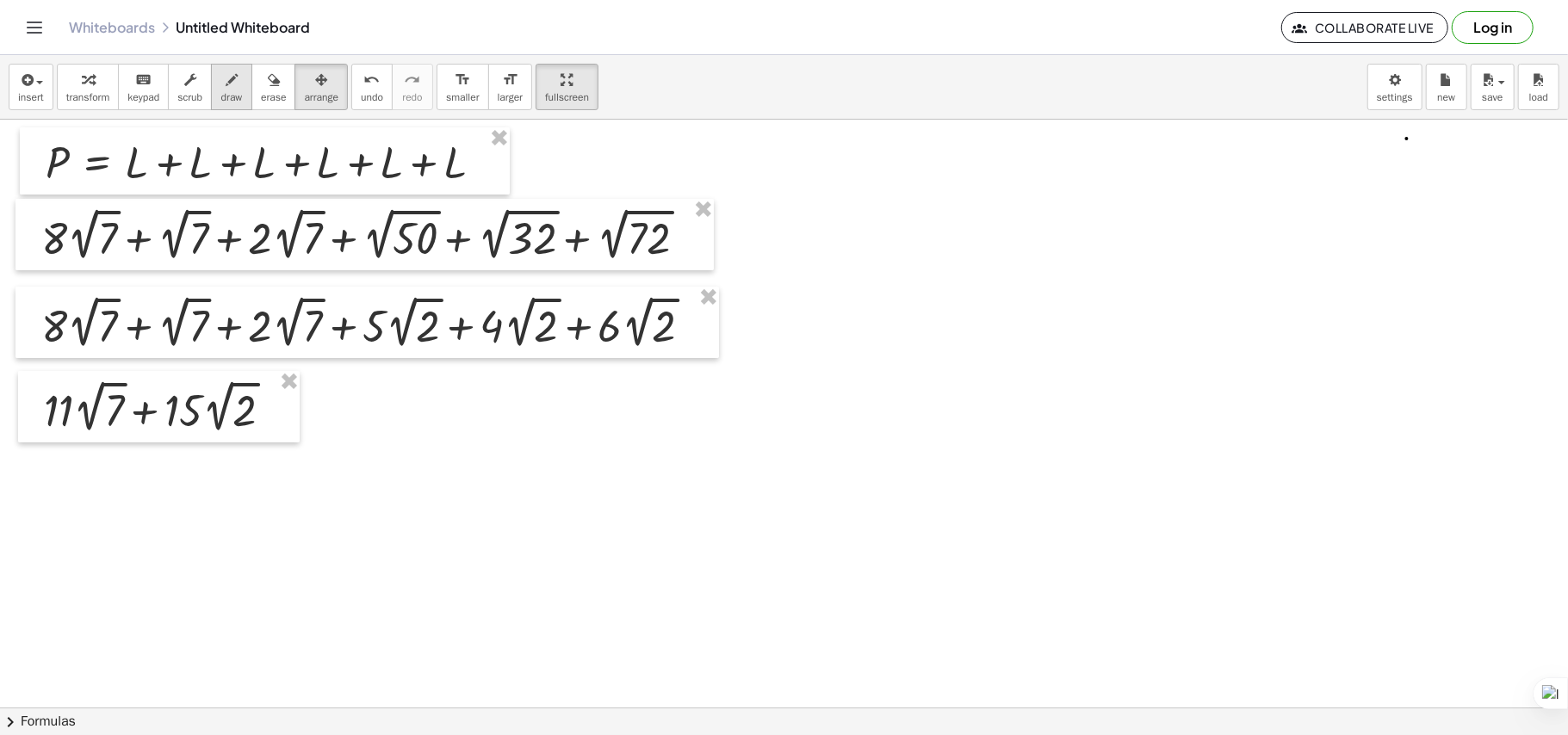 click on "draw" at bounding box center [232, 87] 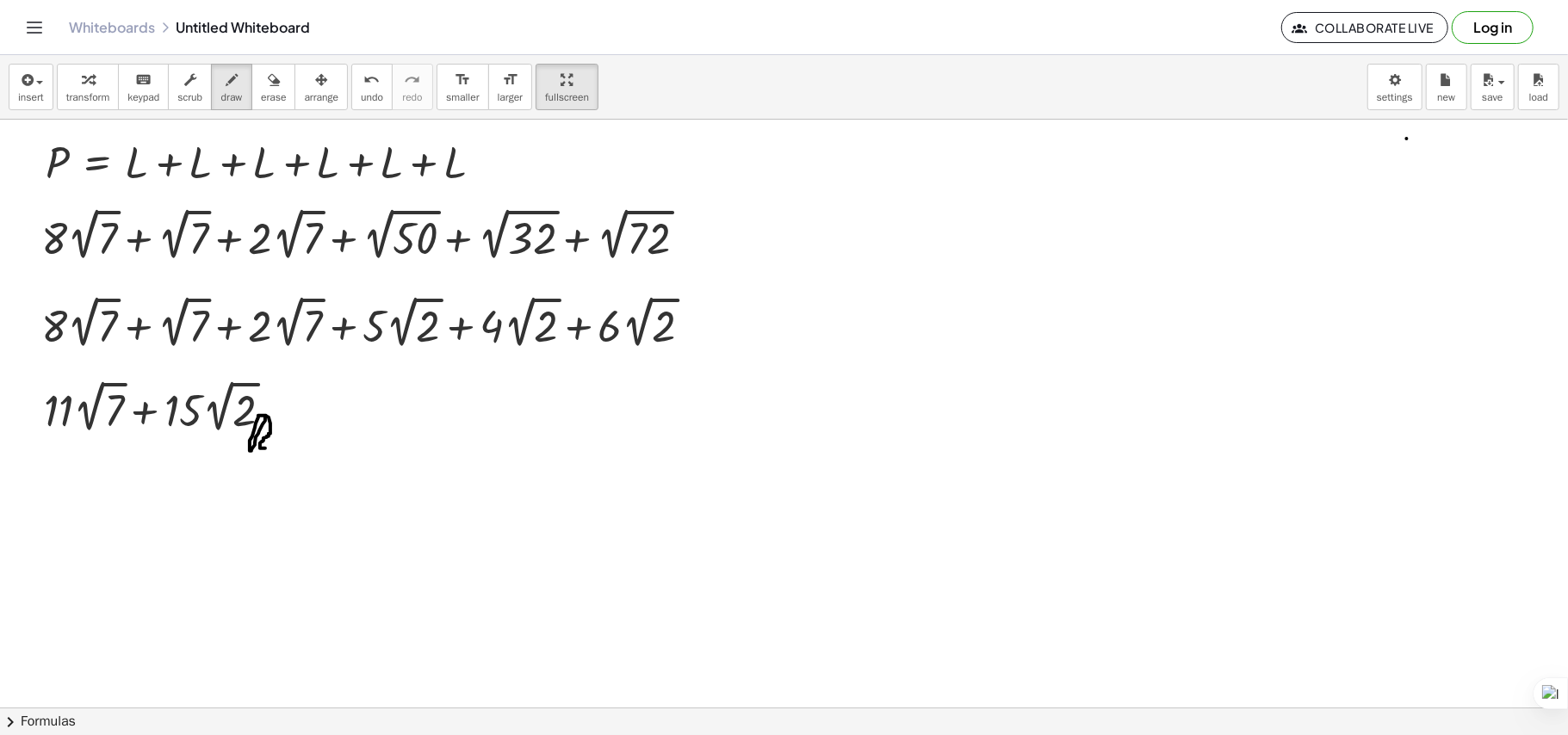 drag, startPoint x: 265, startPoint y: 418, endPoint x: 265, endPoint y: 449, distance: 31 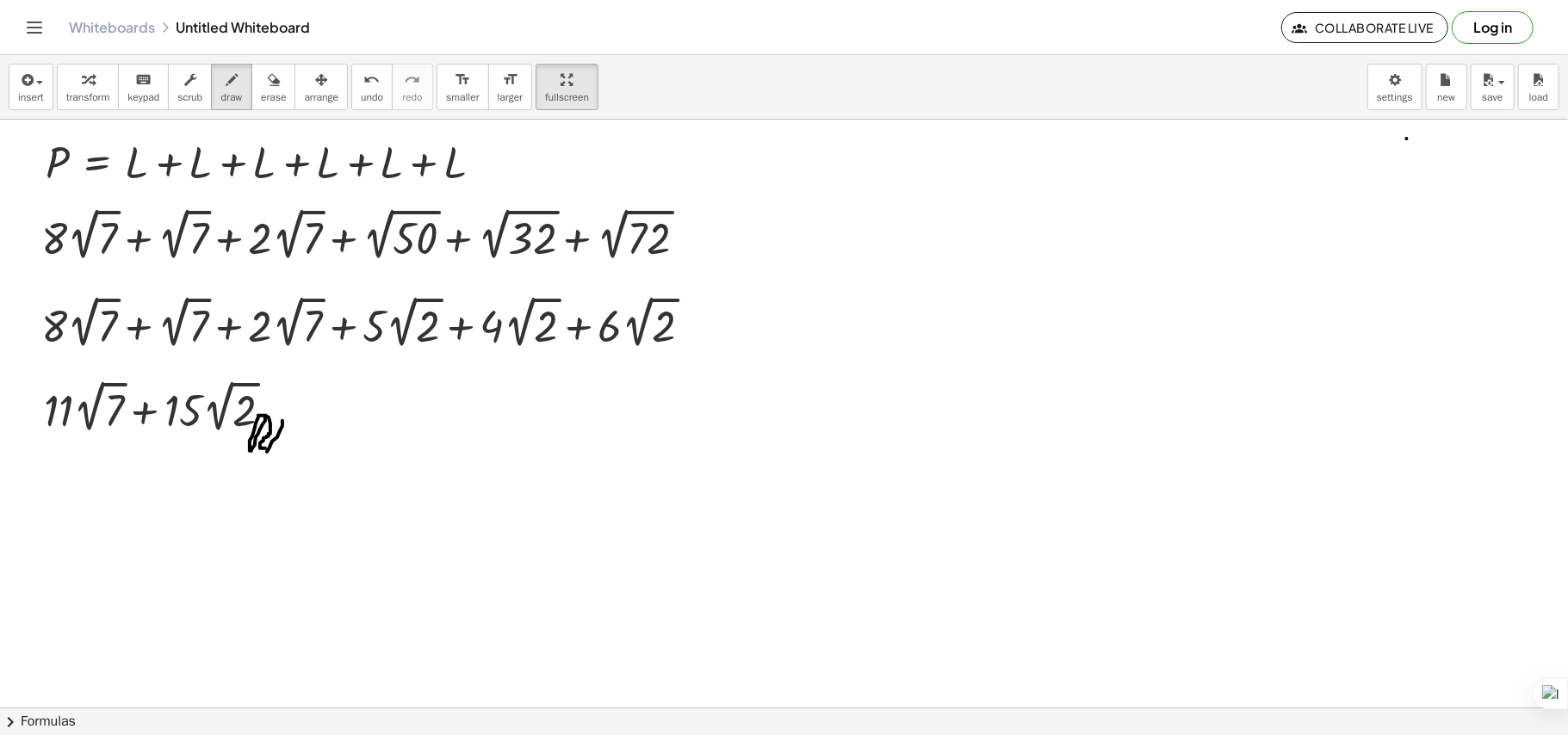 drag, startPoint x: 282, startPoint y: 422, endPoint x: 266, endPoint y: 458, distance: 39.39543 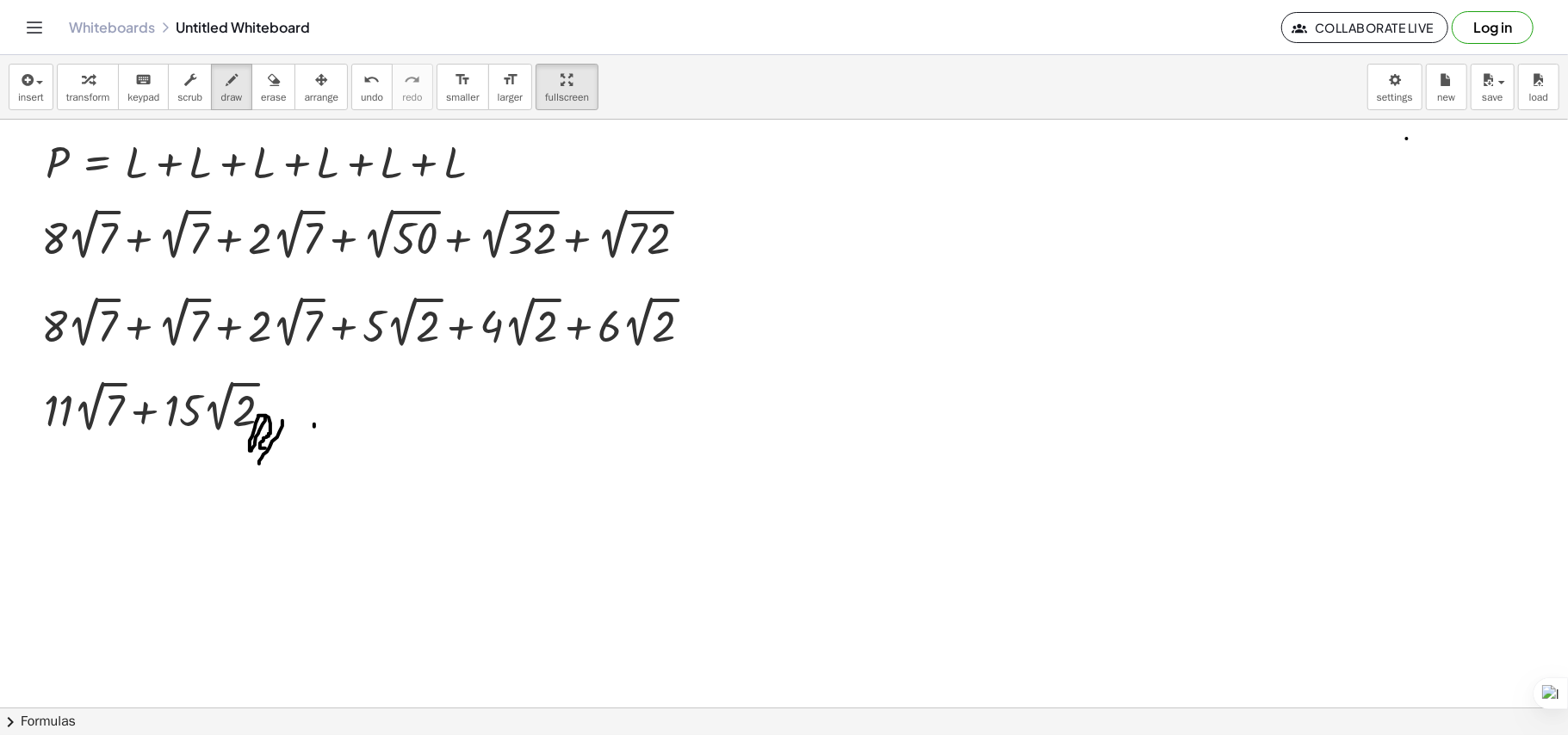 drag, startPoint x: 314, startPoint y: 425, endPoint x: 276, endPoint y: 479, distance: 66.030296 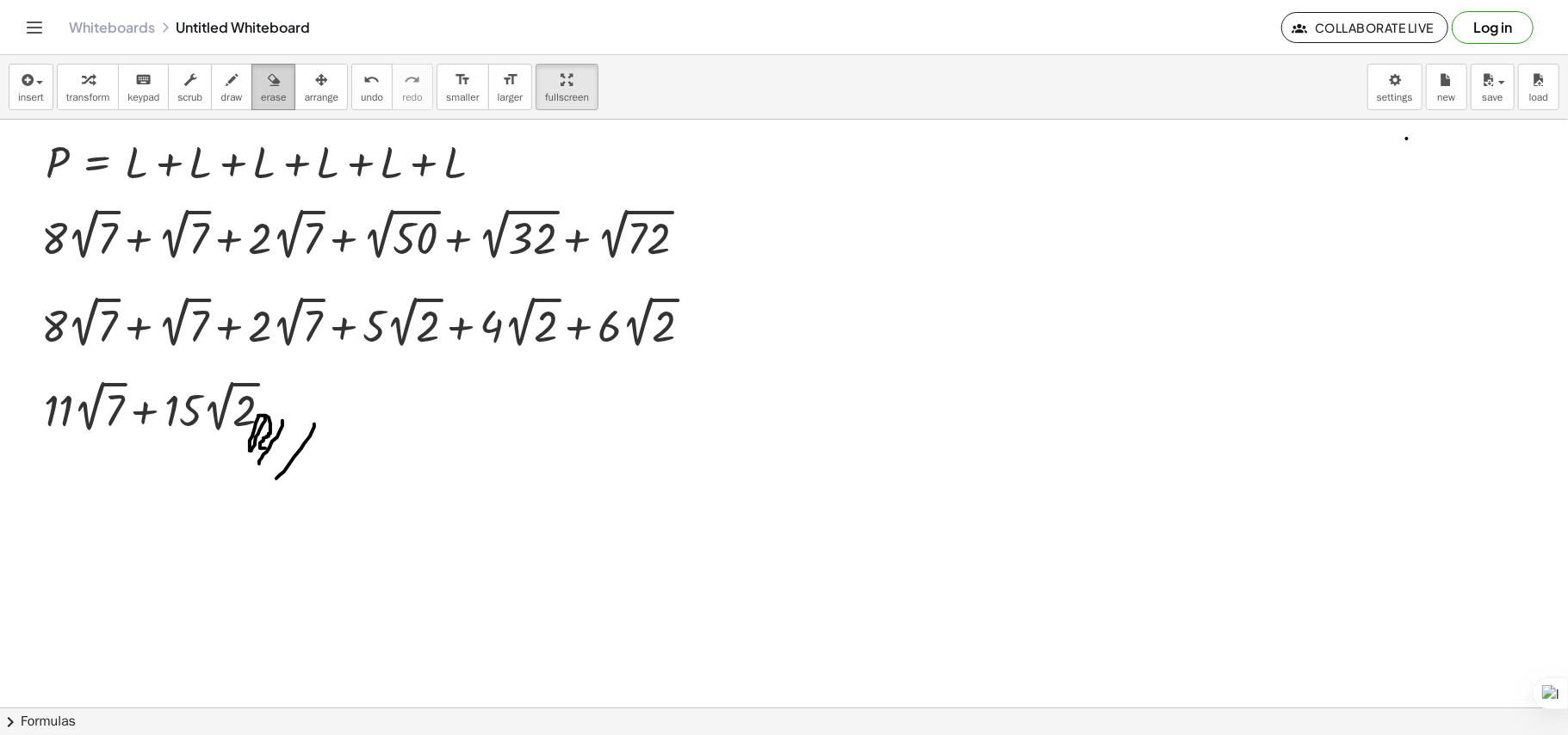 click at bounding box center [273, 79] 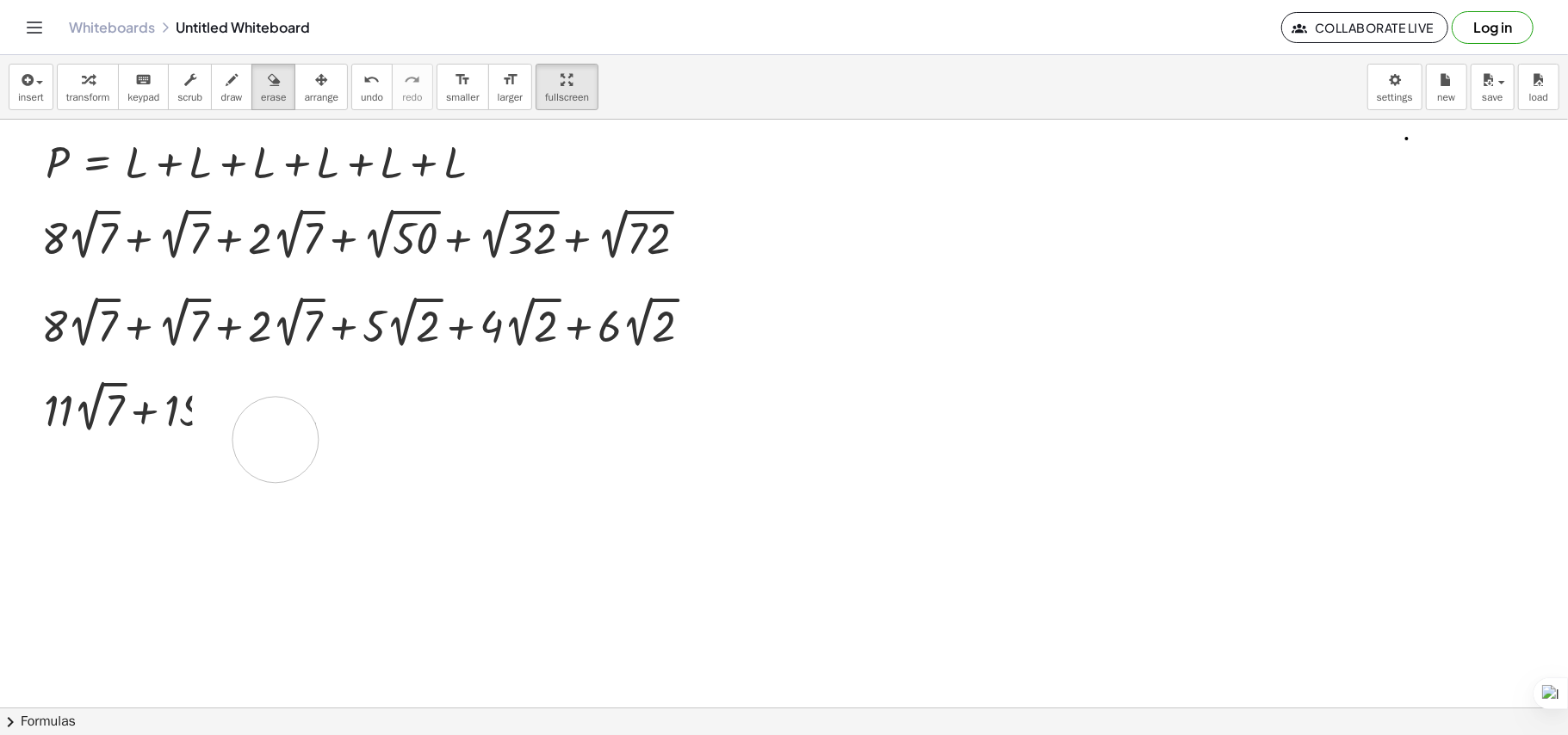 drag, startPoint x: 266, startPoint y: 466, endPoint x: 277, endPoint y: 438, distance: 30.083218 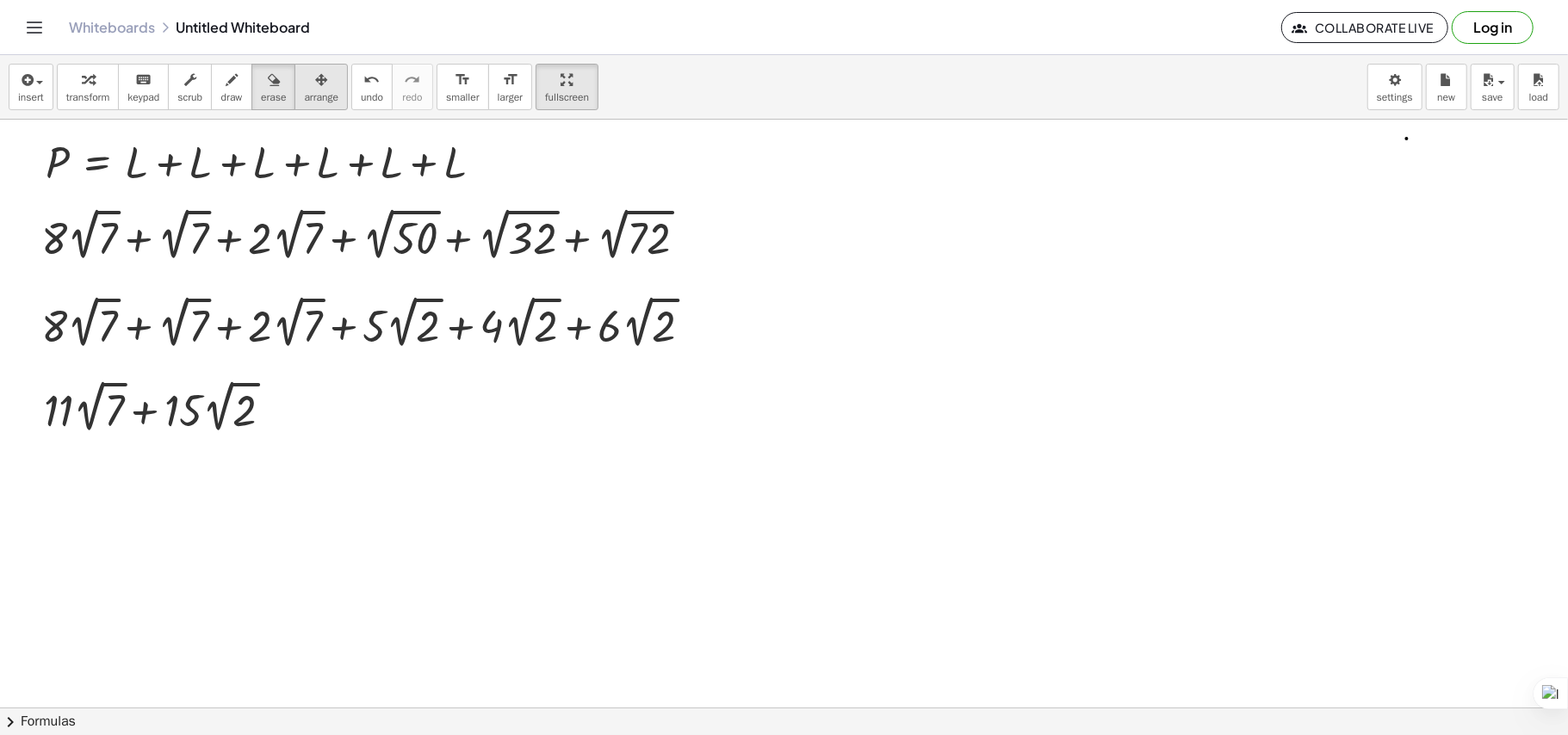 click on "arrange" at bounding box center (321, 97) 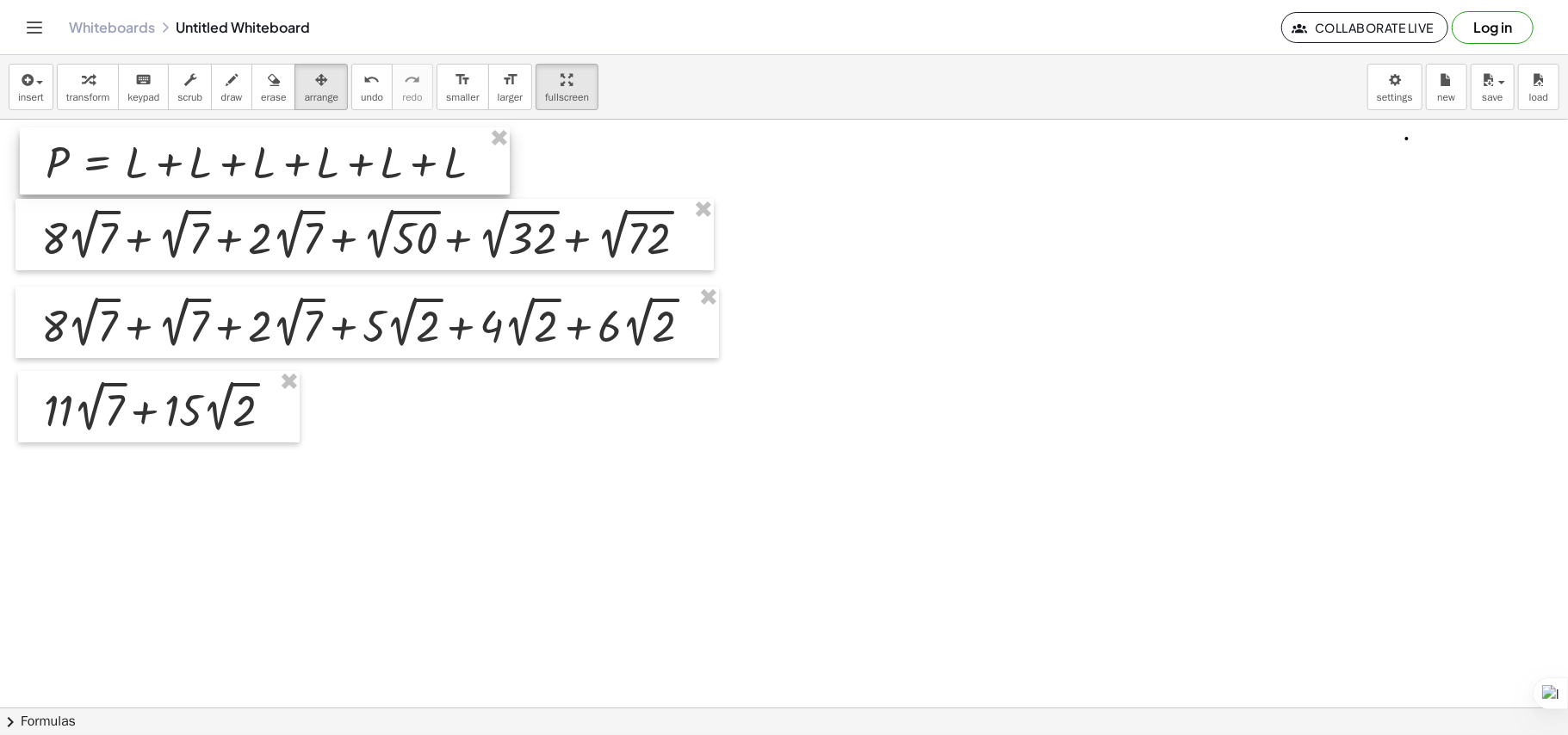 click at bounding box center [784, 707] 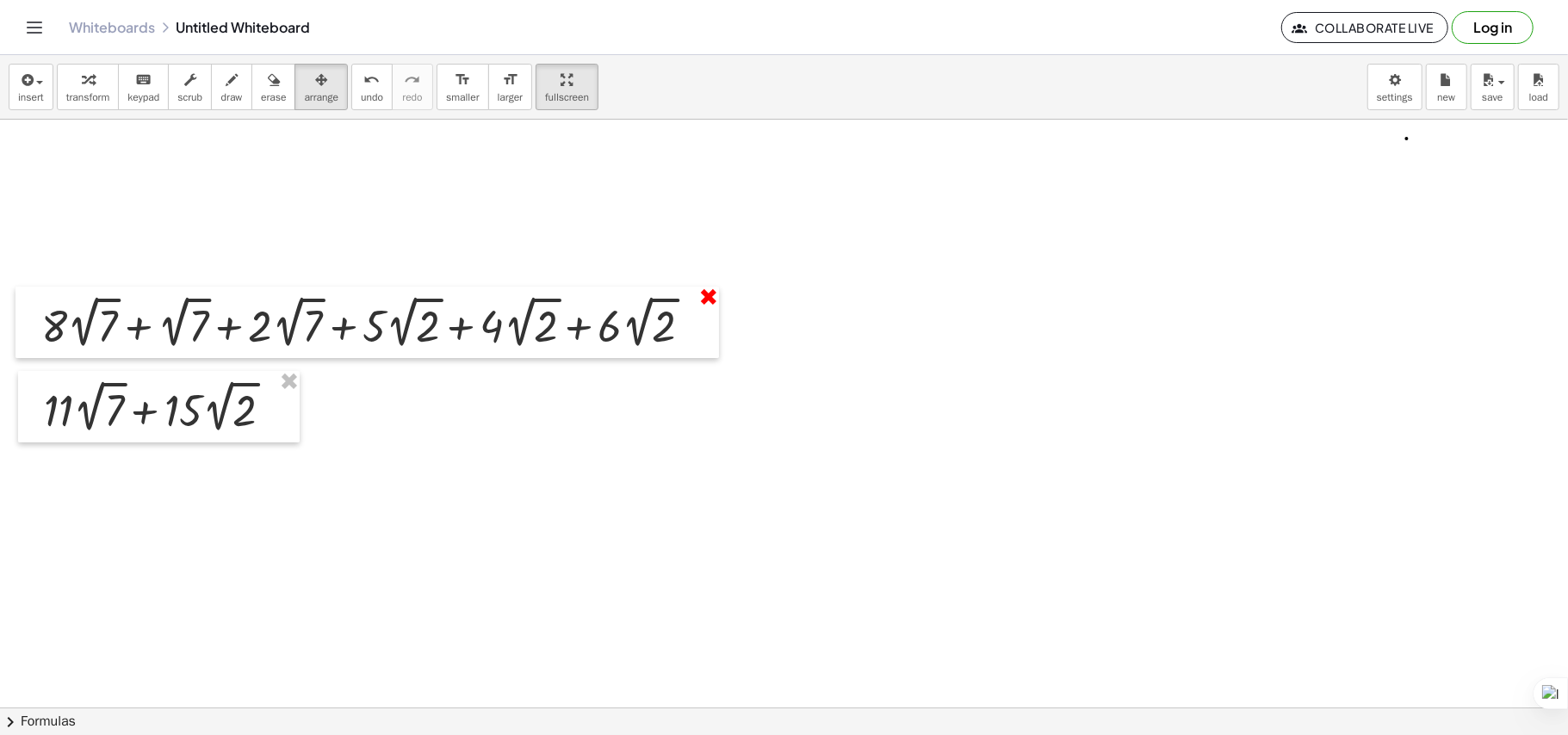 drag, startPoint x: 710, startPoint y: 283, endPoint x: 706, endPoint y: 293, distance: 11 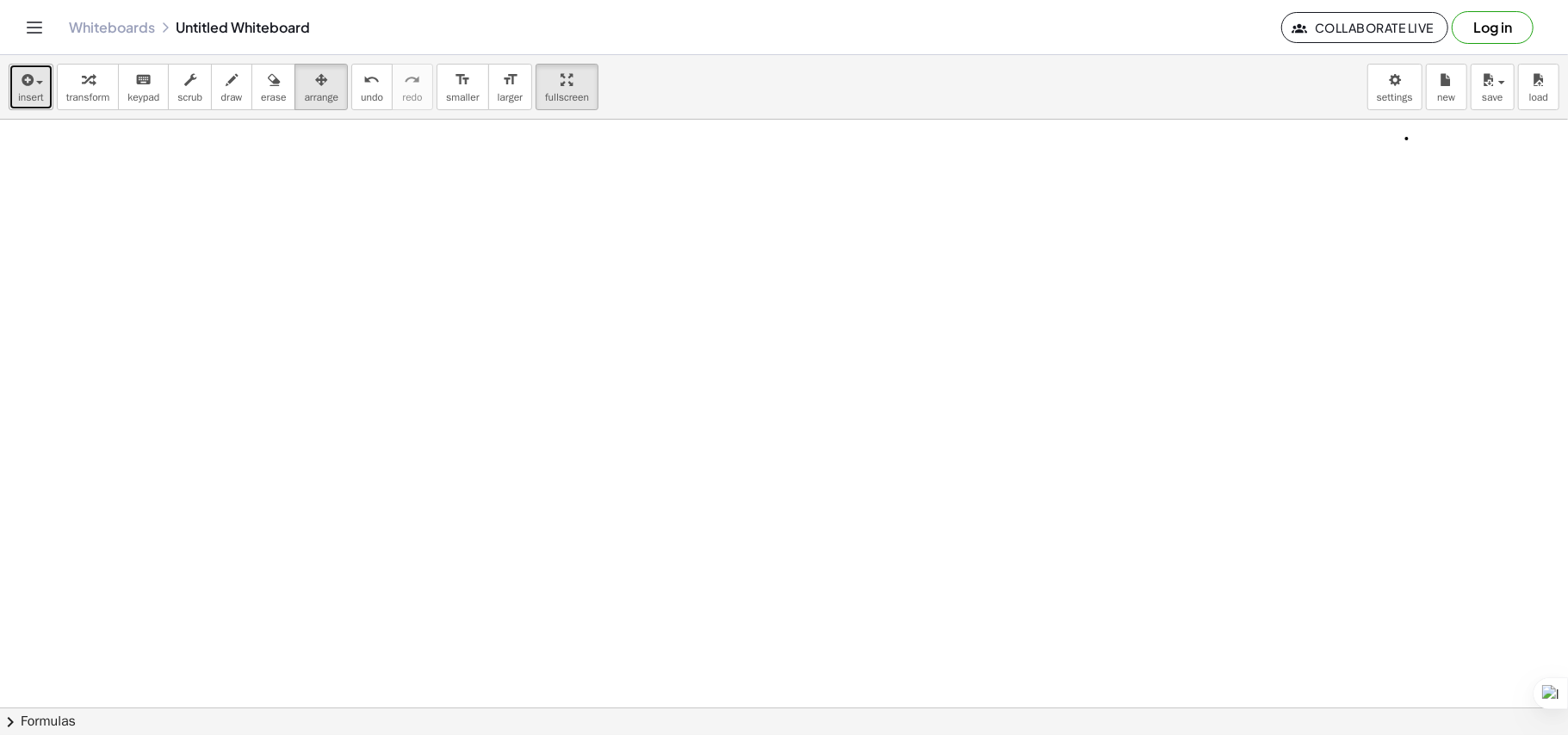 click on "insert" at bounding box center [31, 97] 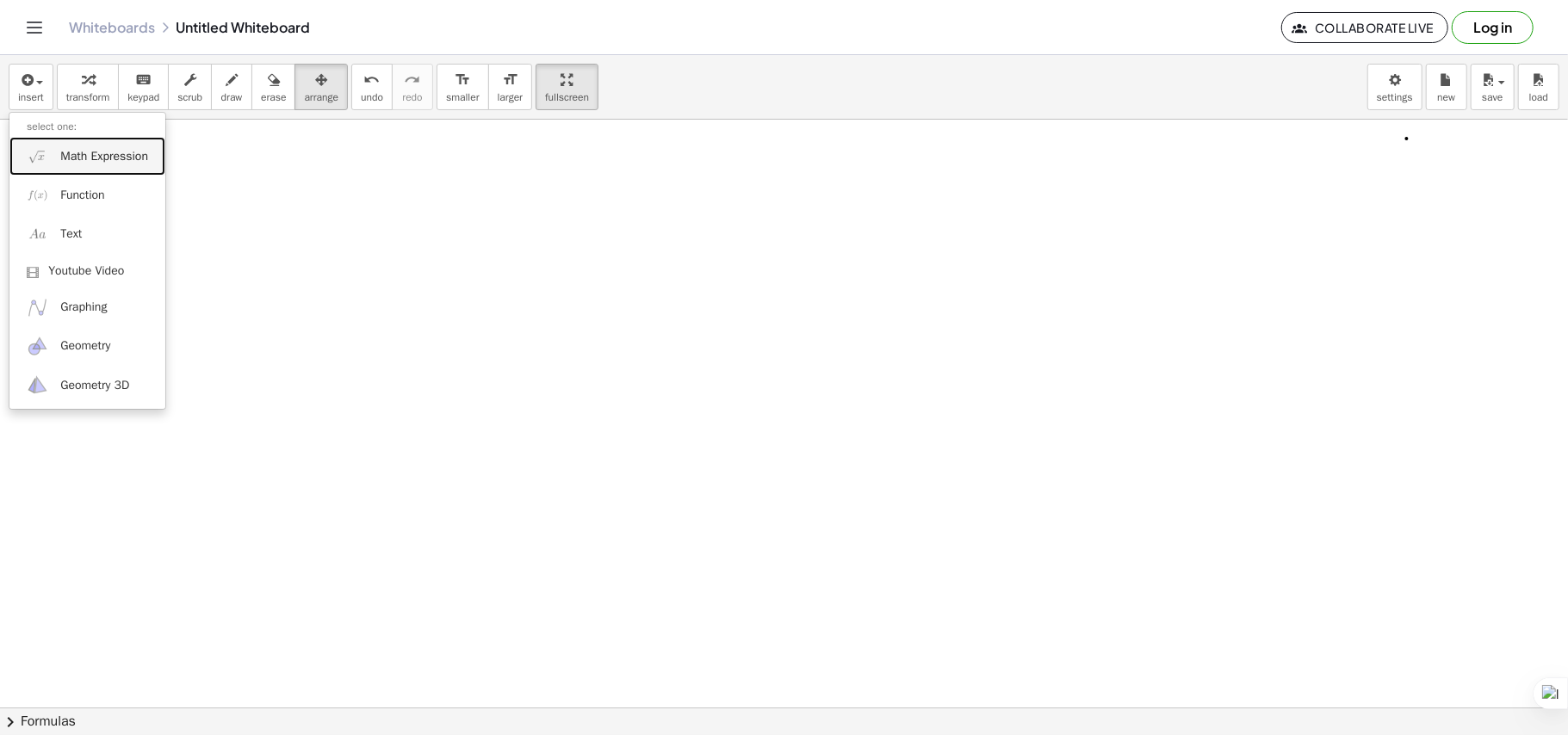 click on "Math Expression" at bounding box center (87, 156) 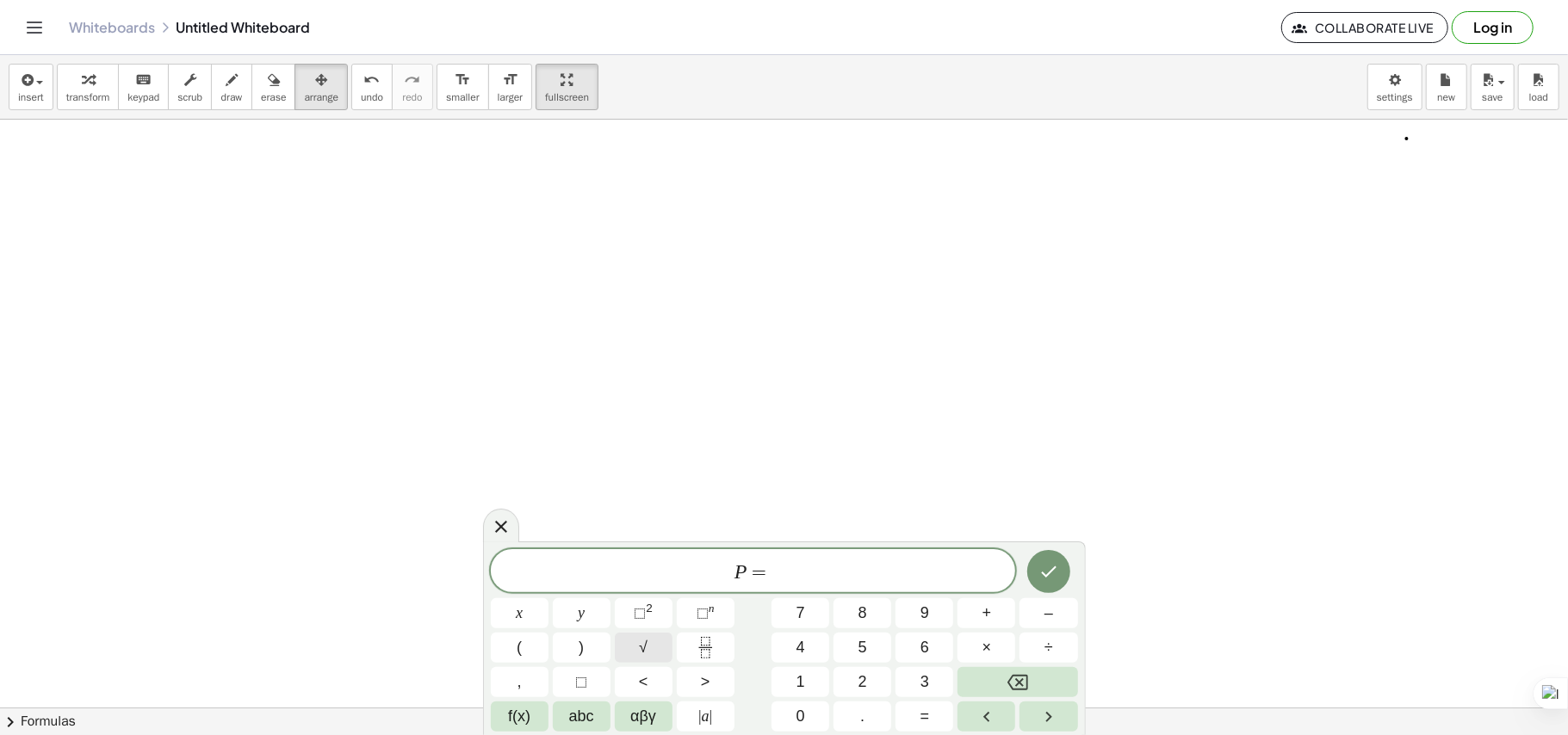 click on "√" at bounding box center [643, 647] 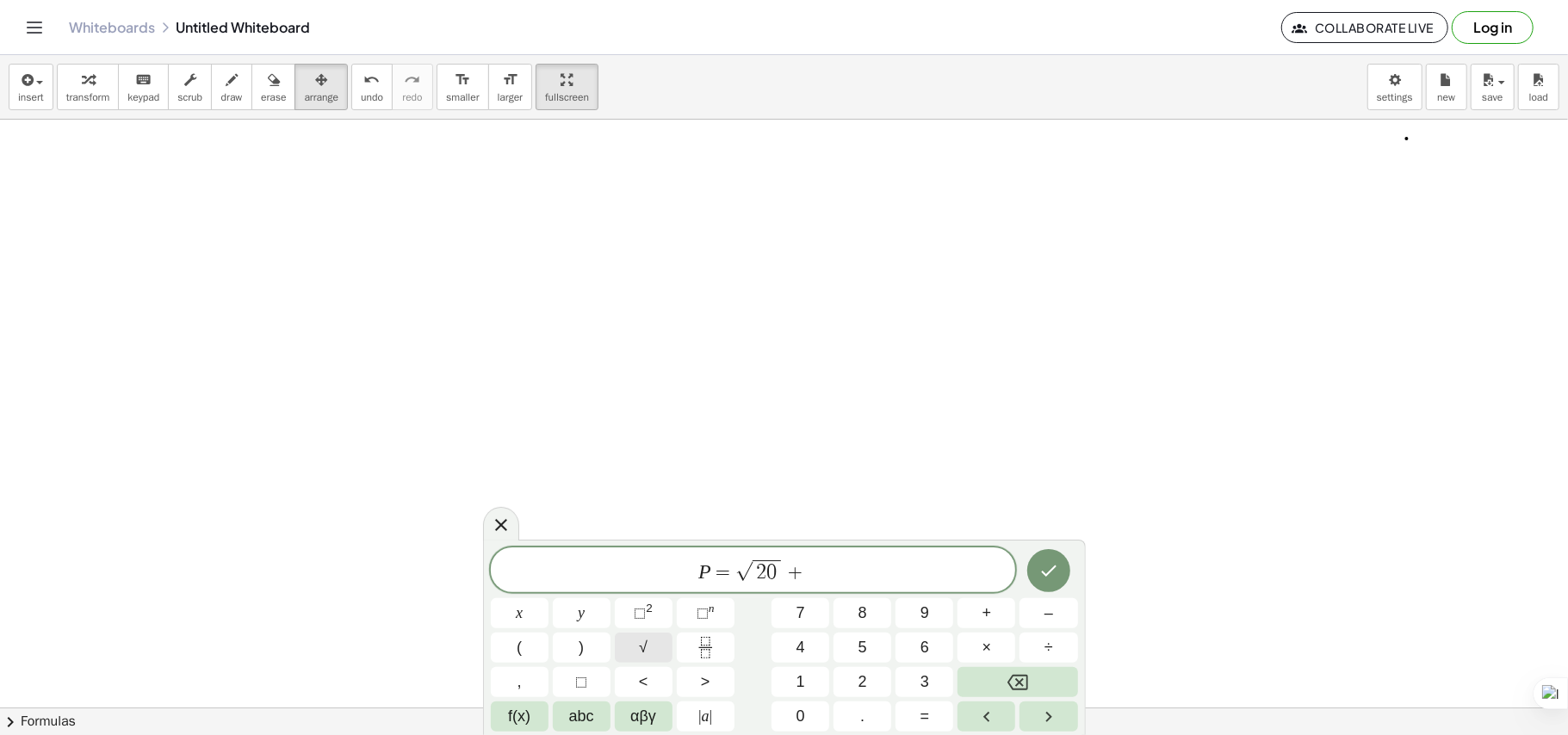 click on "√" at bounding box center [643, 647] 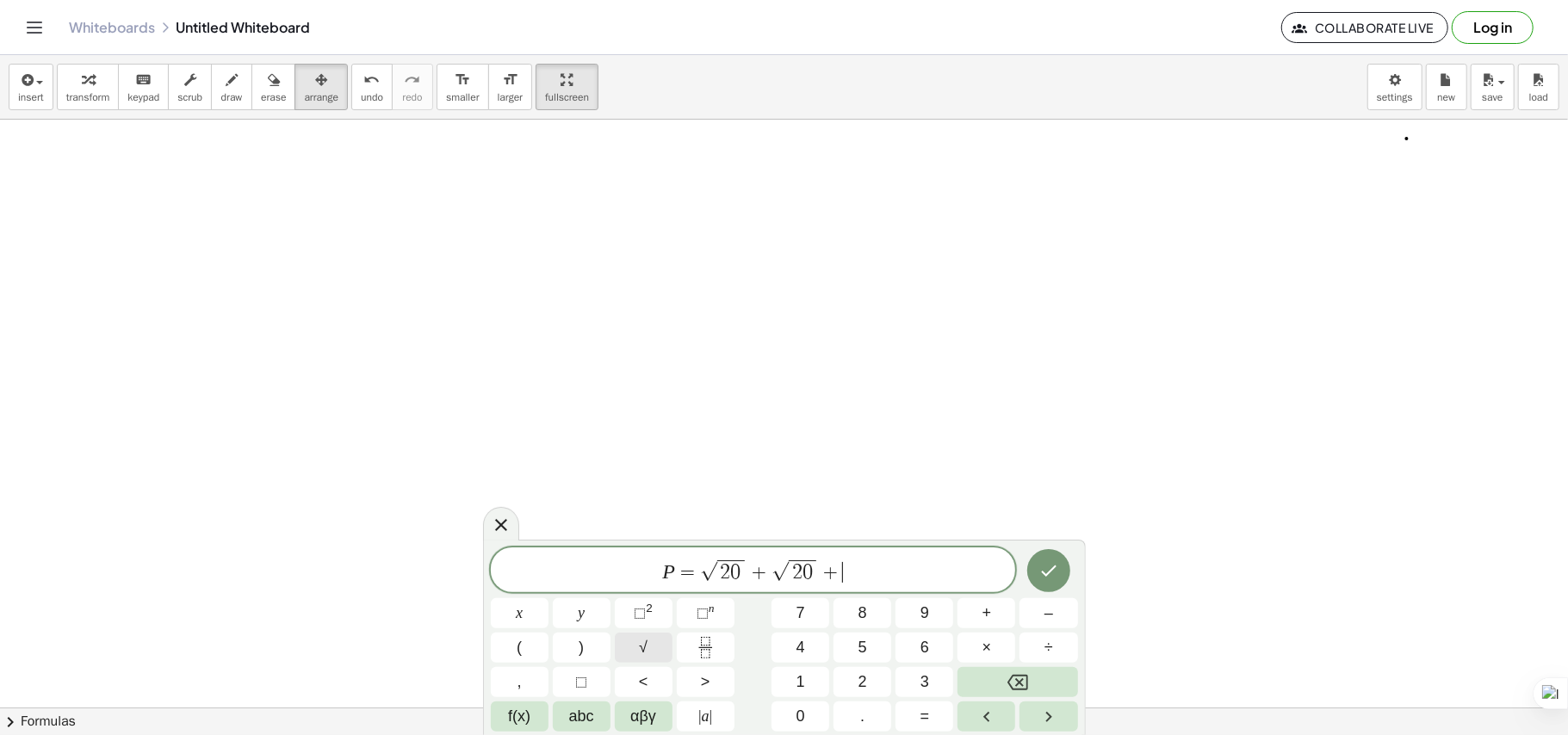 click on "√" at bounding box center [643, 647] 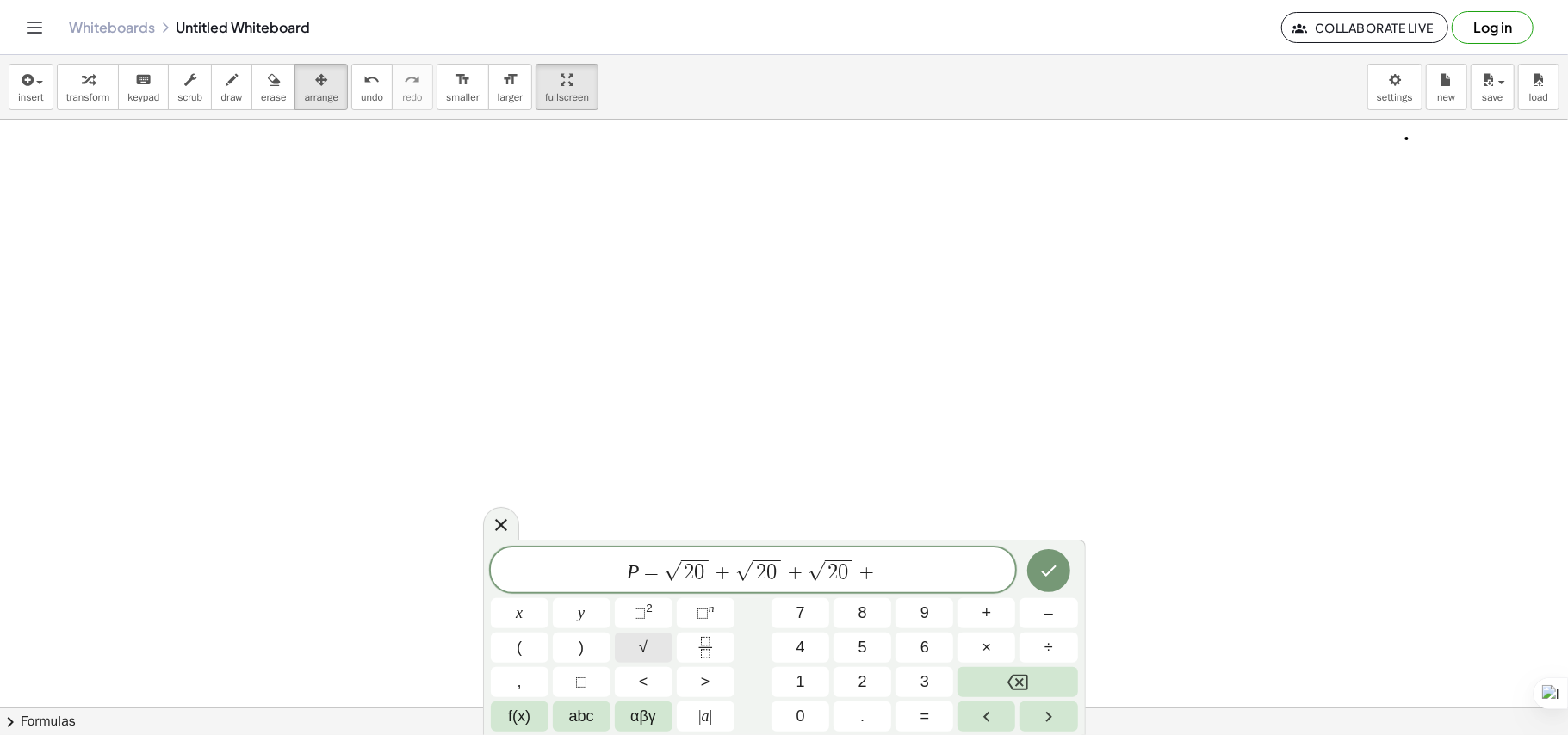 click on "√" at bounding box center (643, 647) 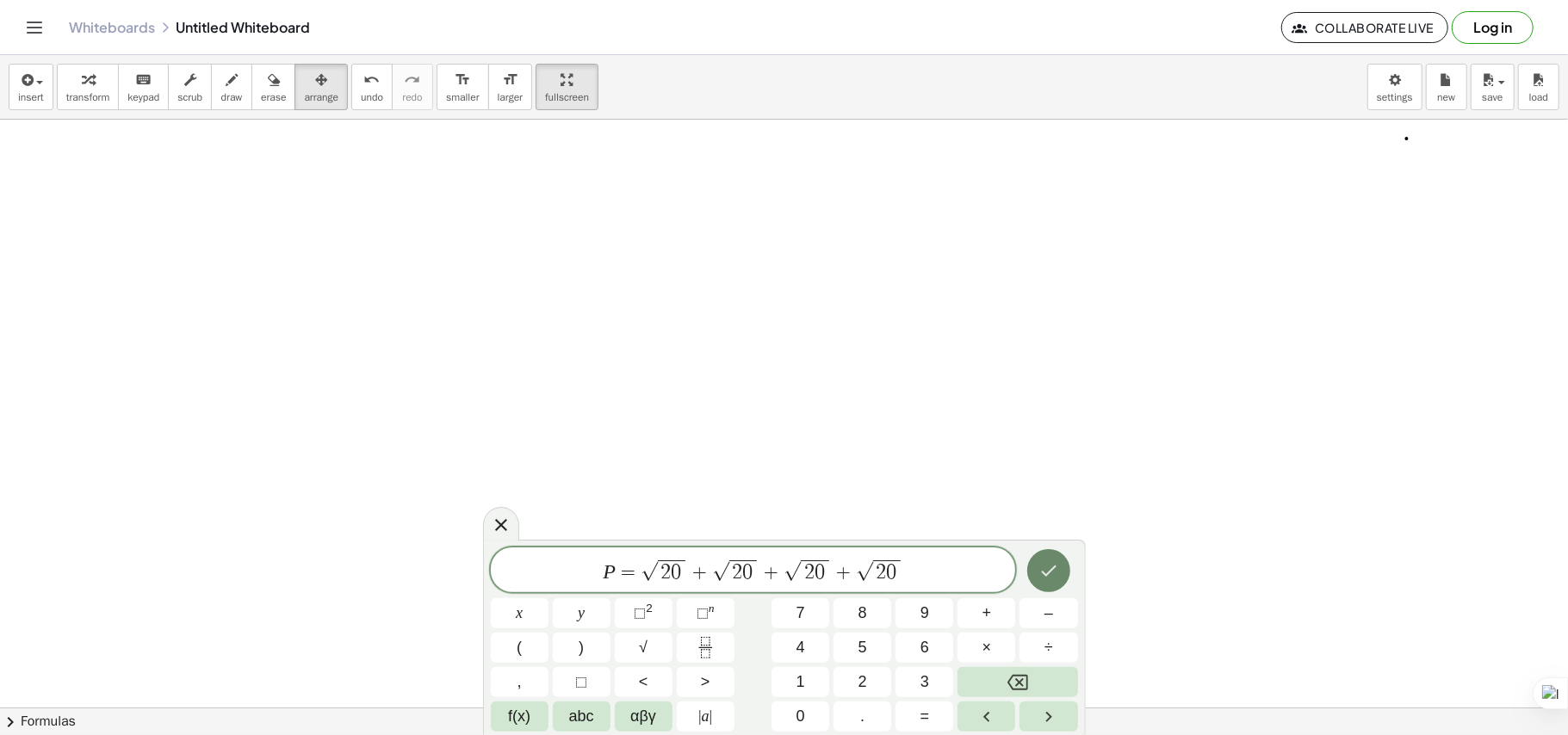 click 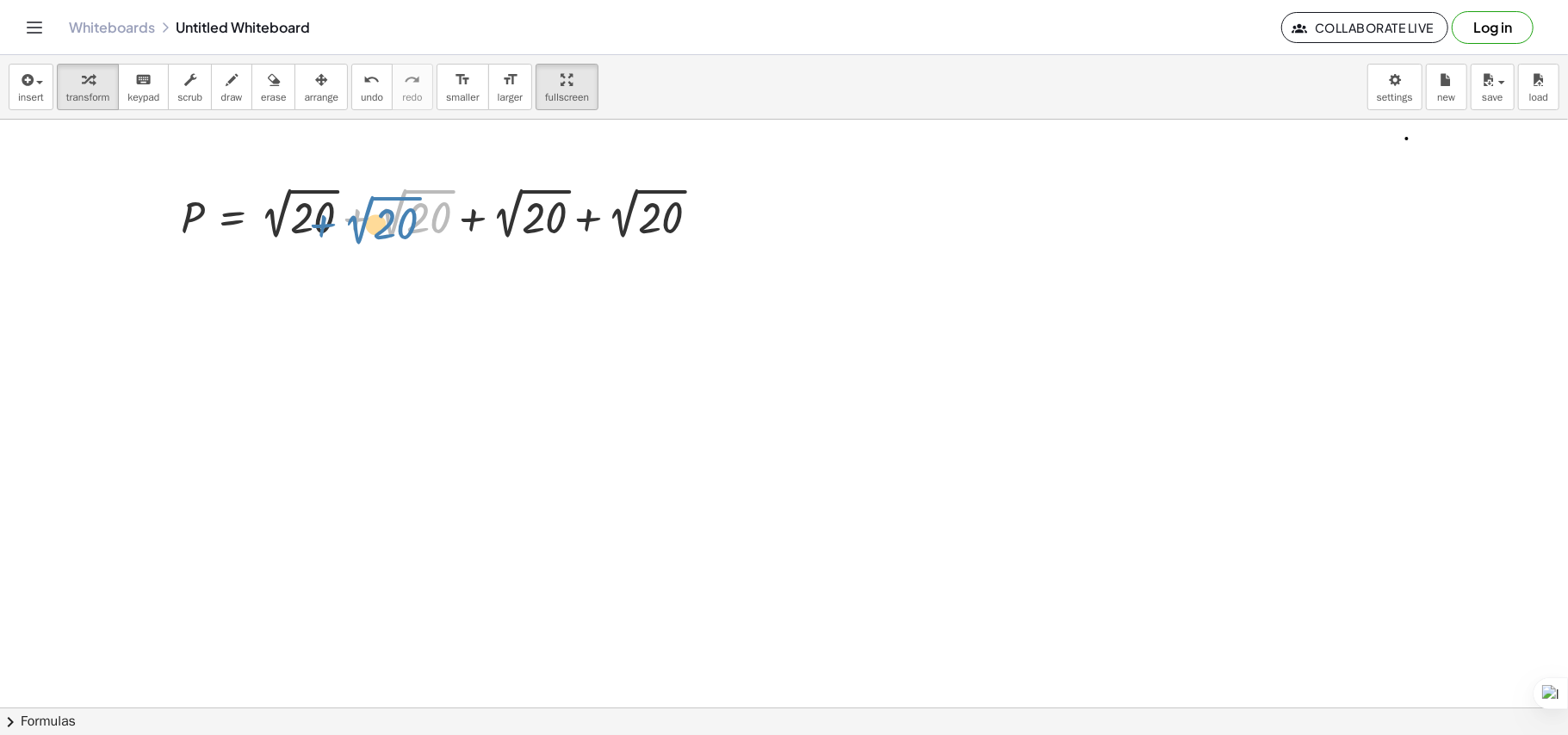 drag, startPoint x: 366, startPoint y: 207, endPoint x: 332, endPoint y: 214, distance: 34.71311 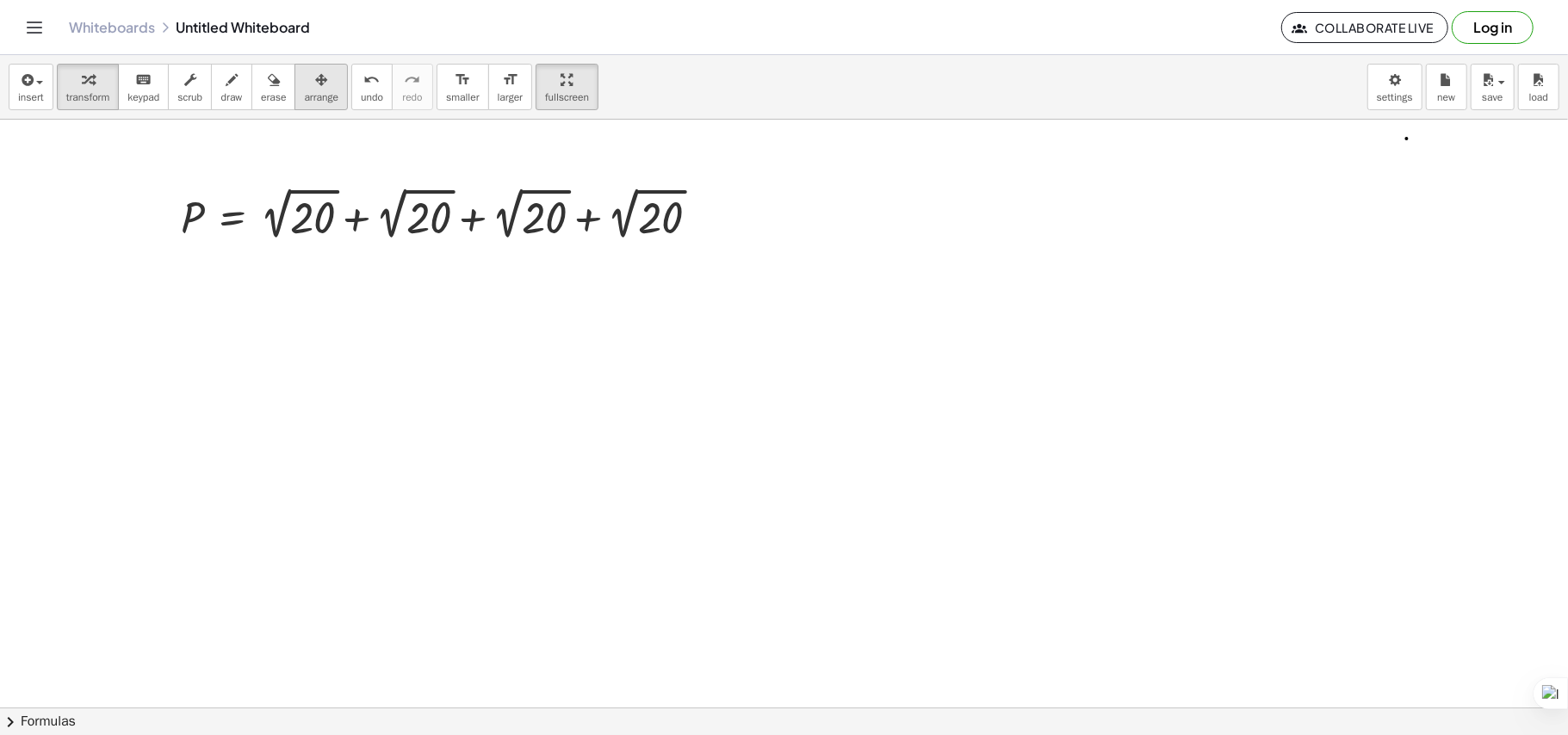 click at bounding box center [321, 79] 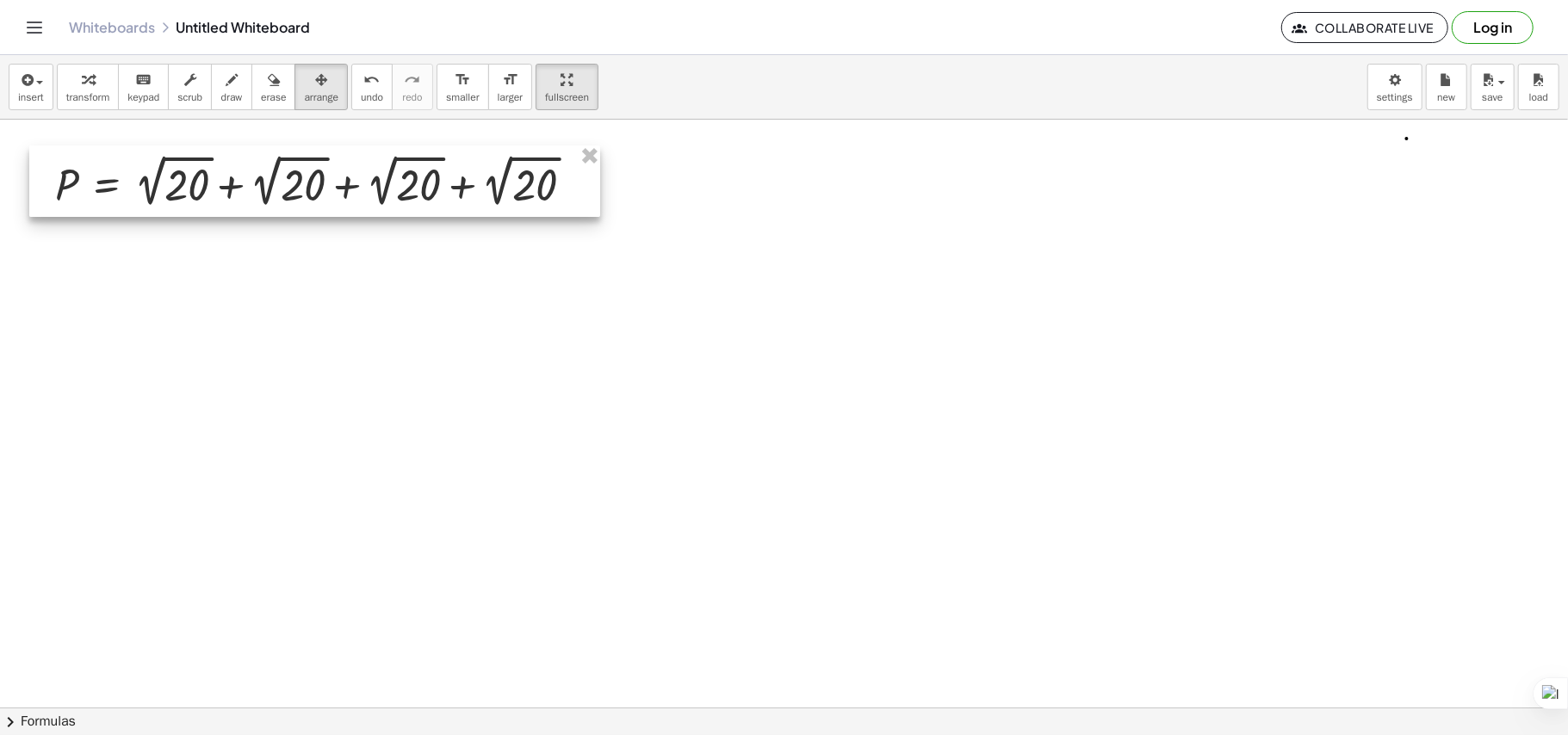 drag, startPoint x: 422, startPoint y: 205, endPoint x: 296, endPoint y: 172, distance: 130.24976 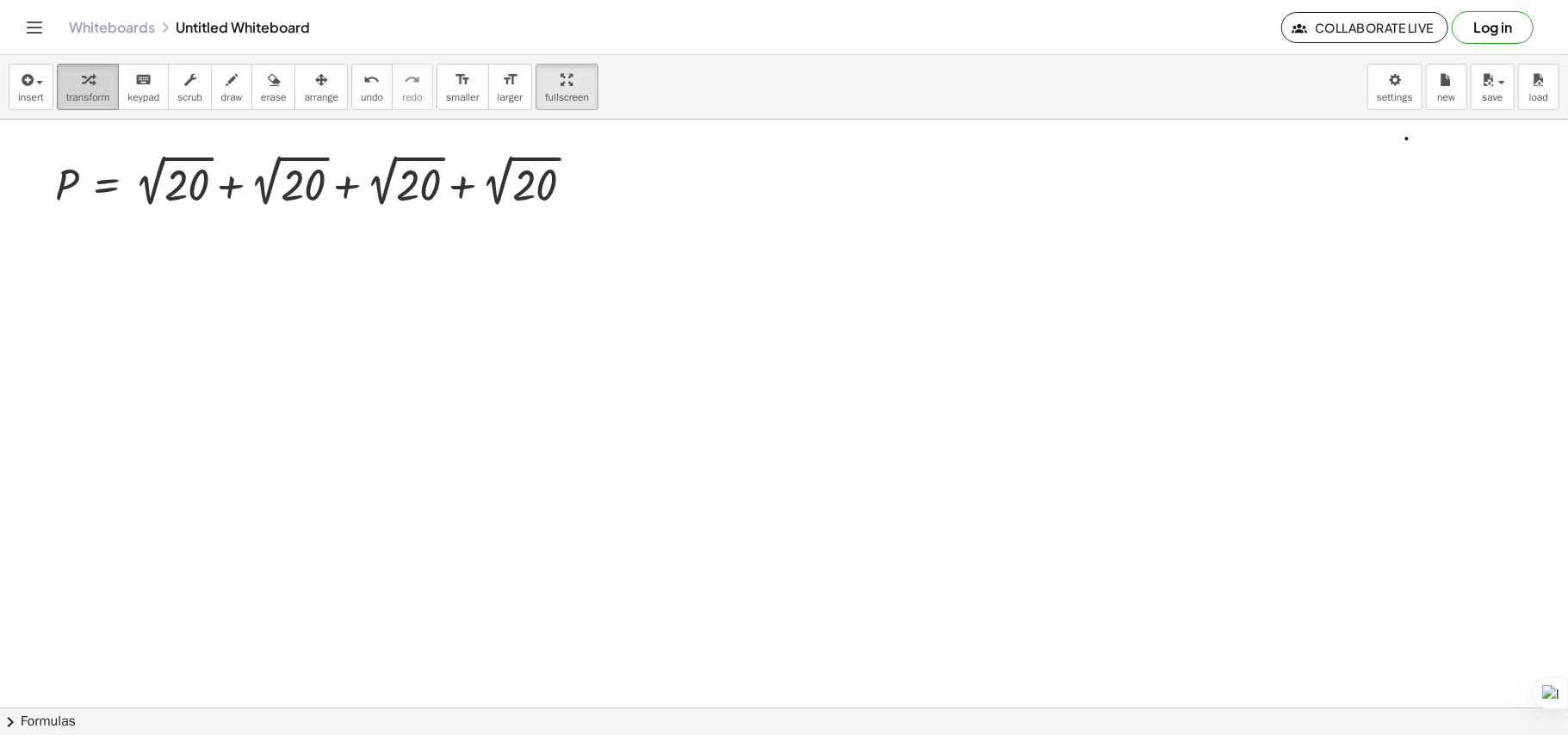 click on "transform" at bounding box center (88, 97) 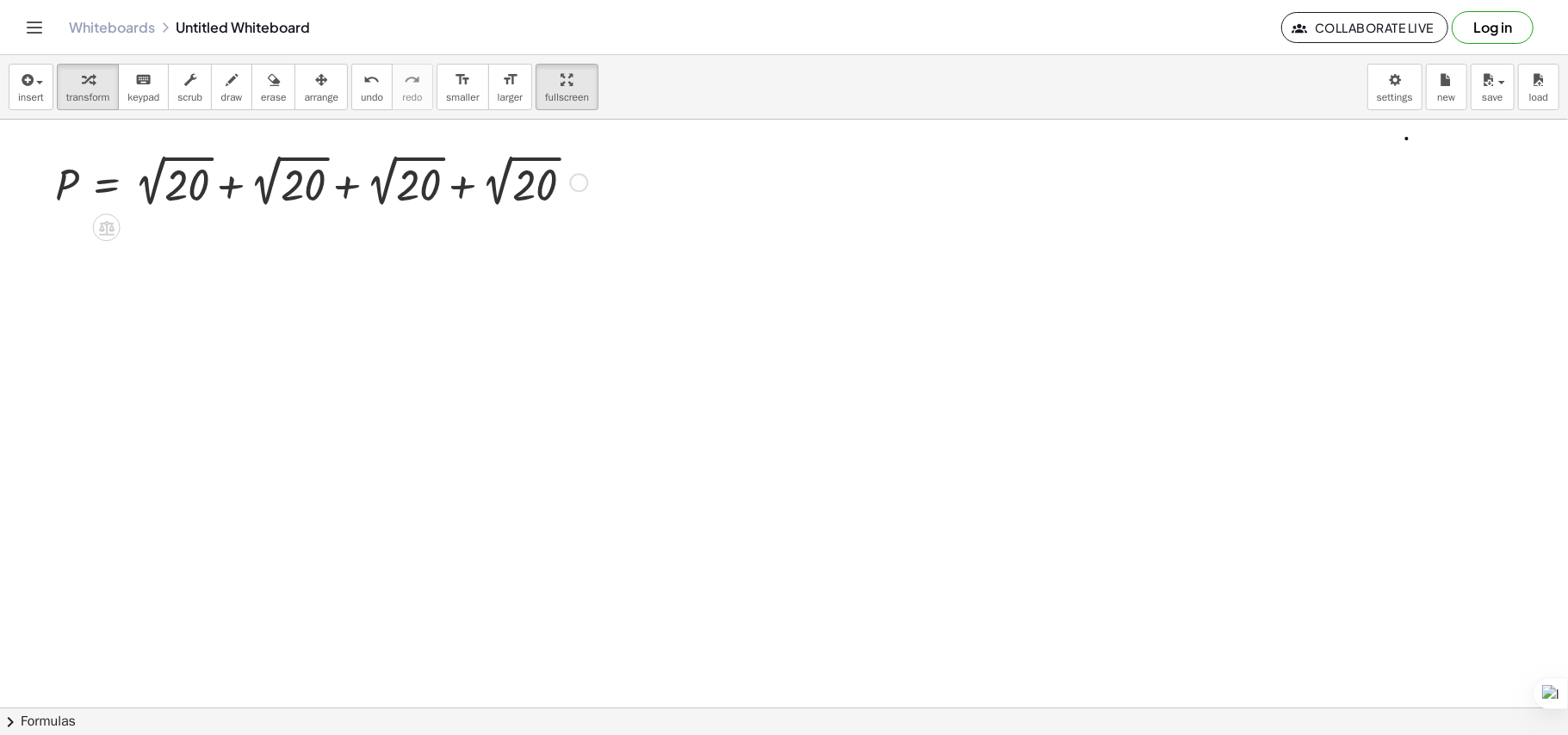click at bounding box center (321, 181) 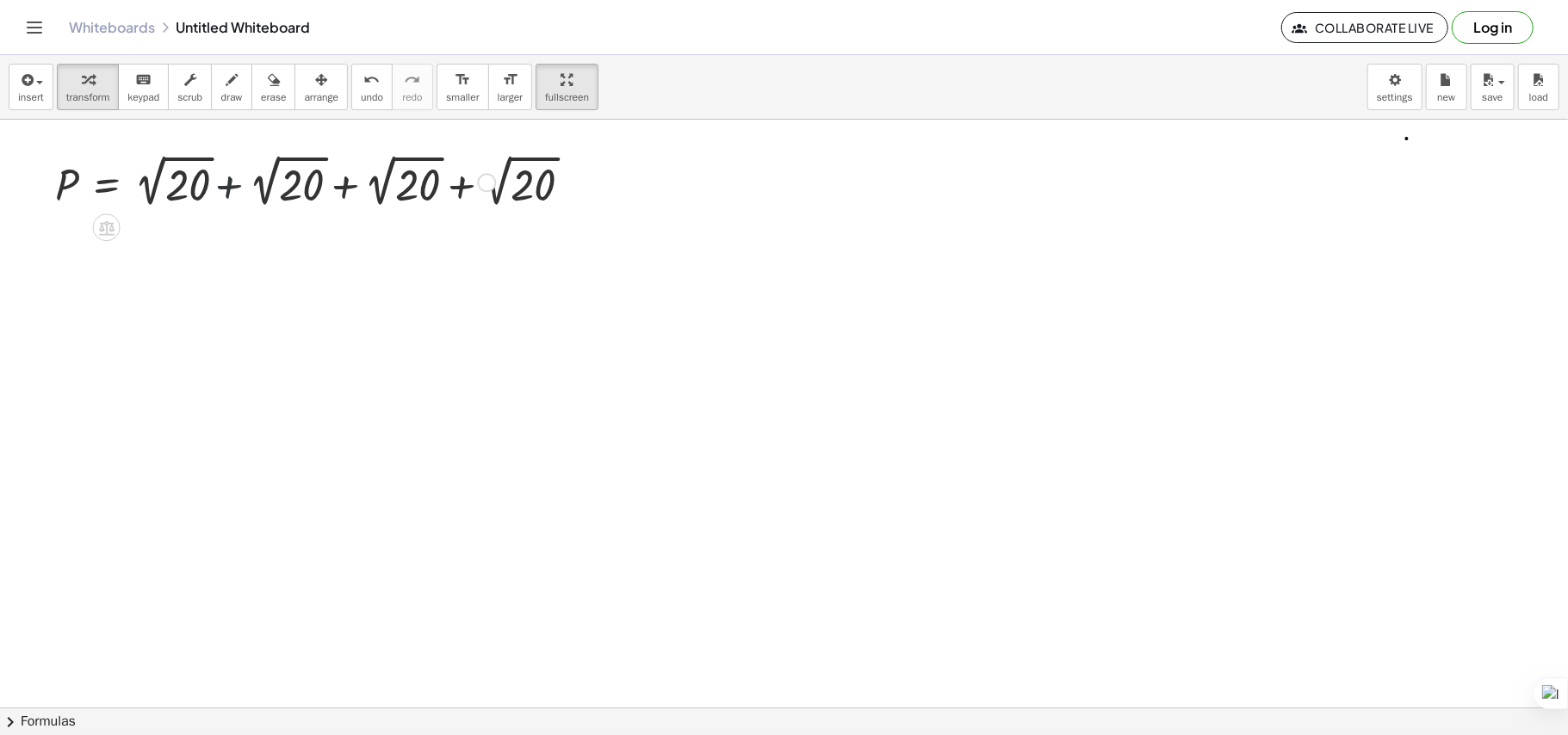 click at bounding box center (275, 181) 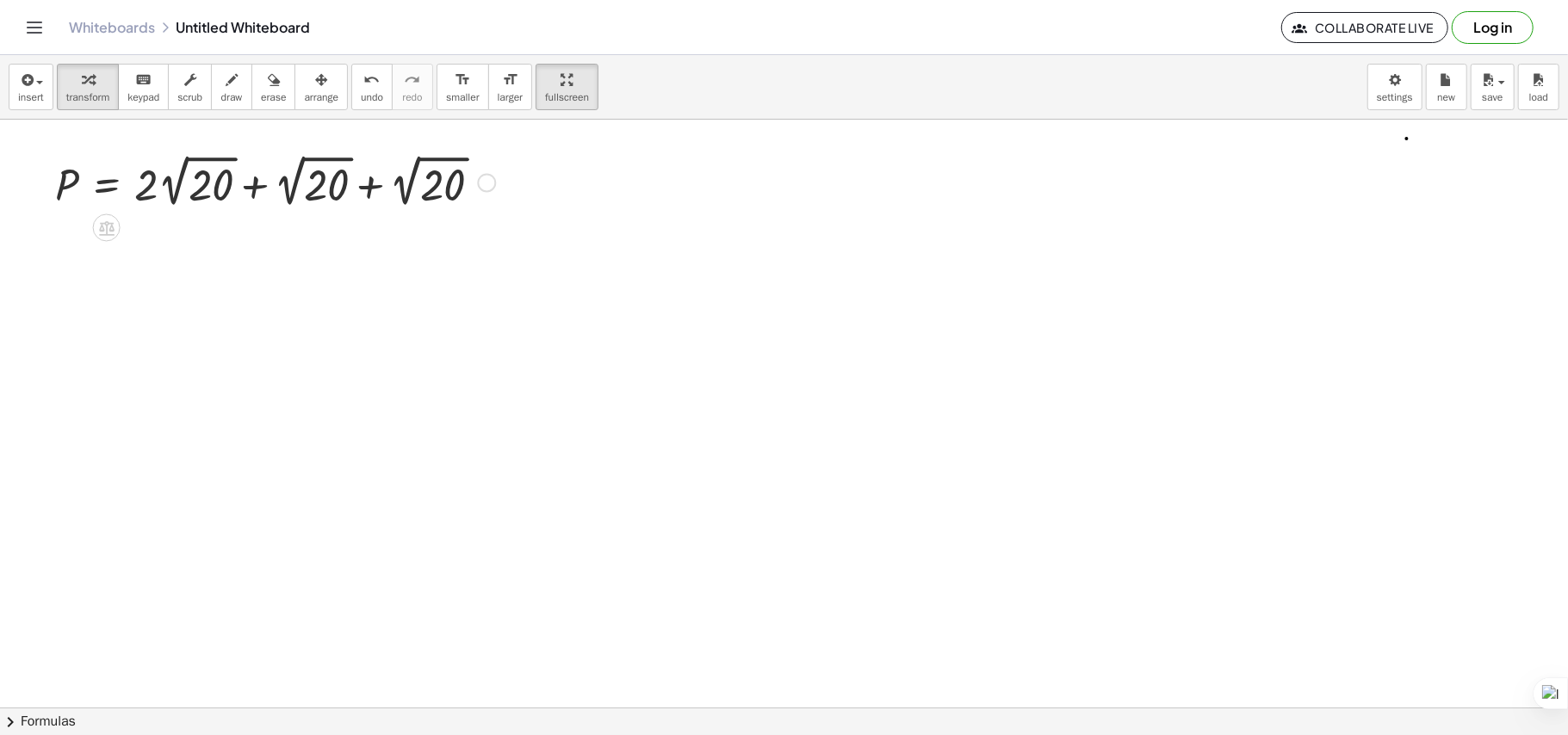 click at bounding box center [321, 181] 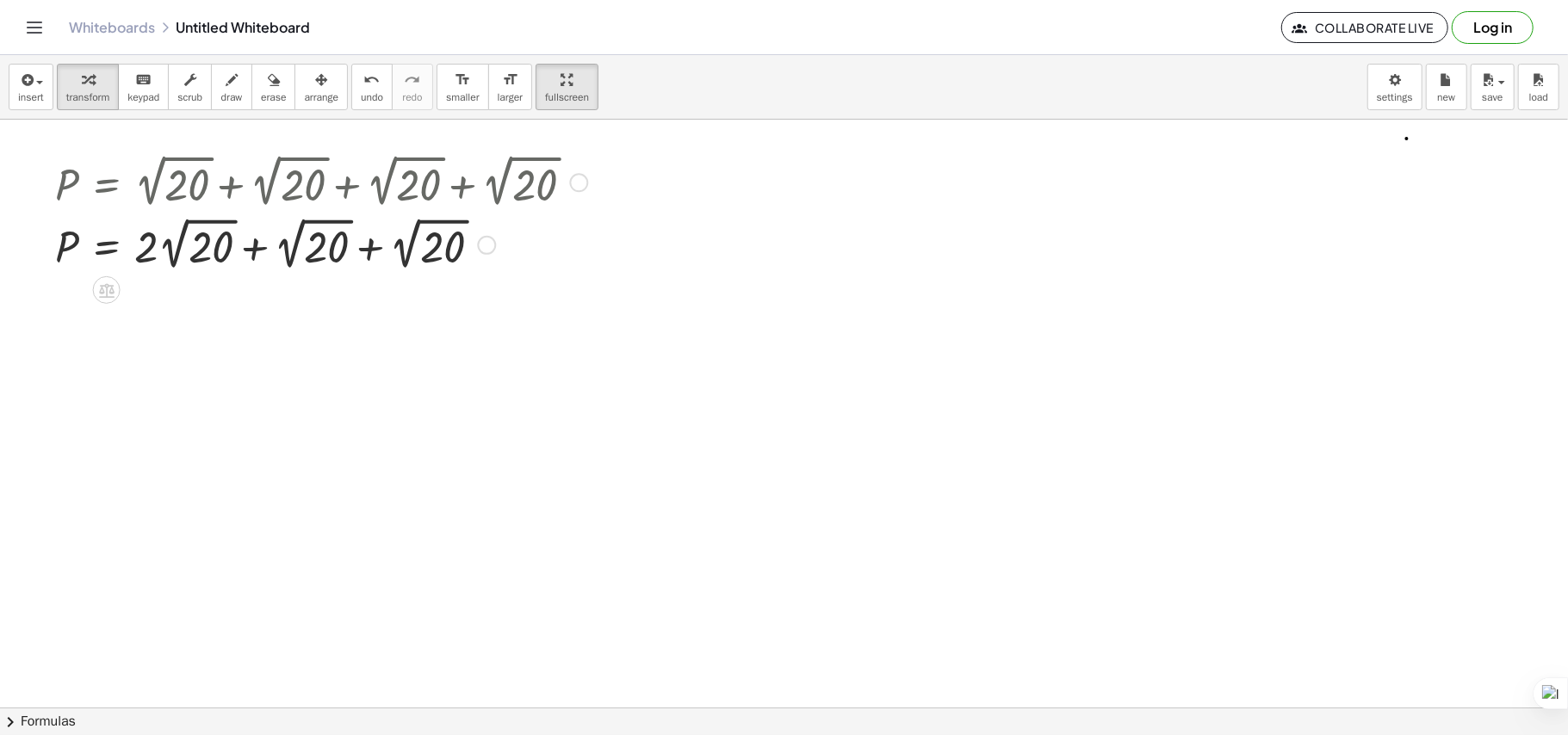 click at bounding box center [321, 181] 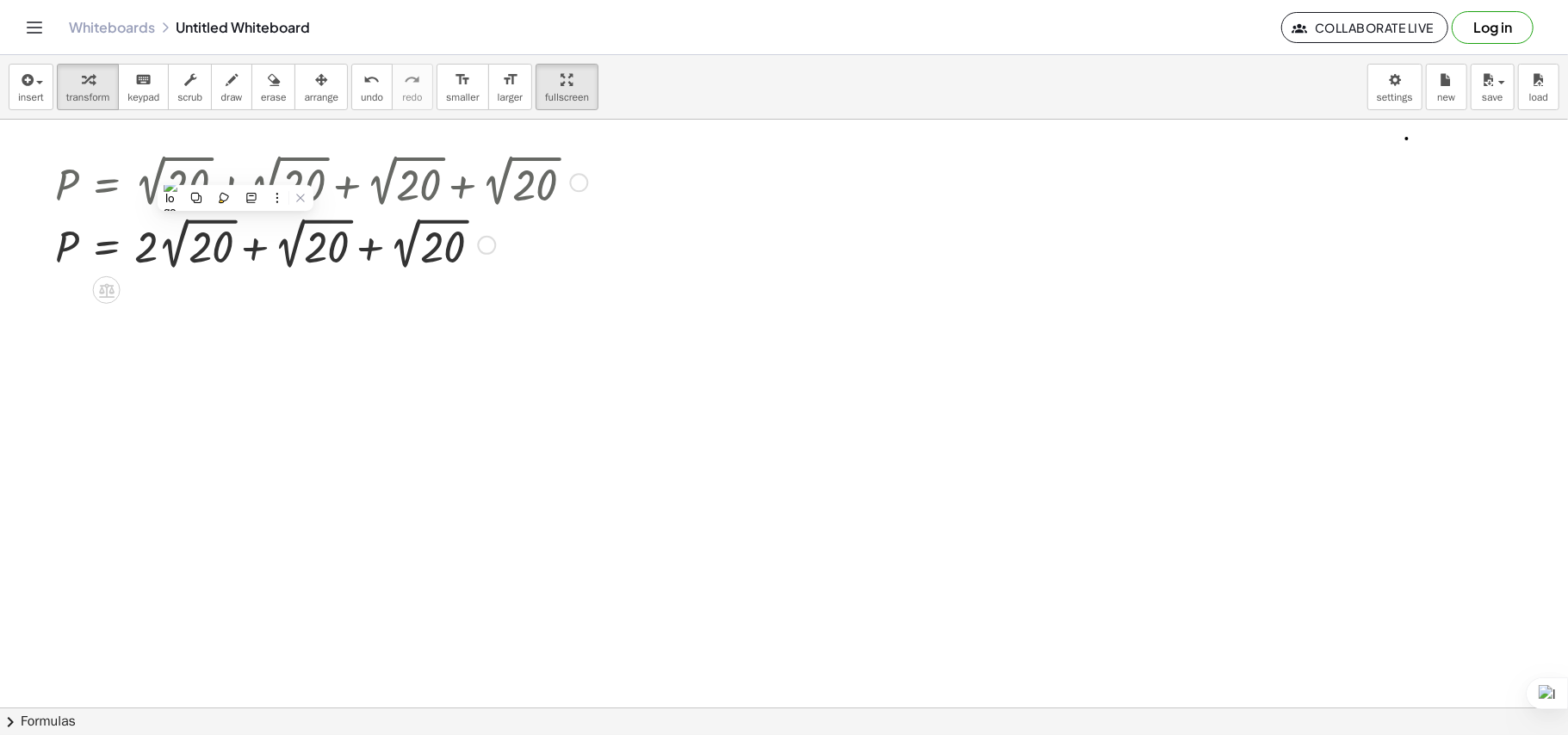 click at bounding box center [321, 244] 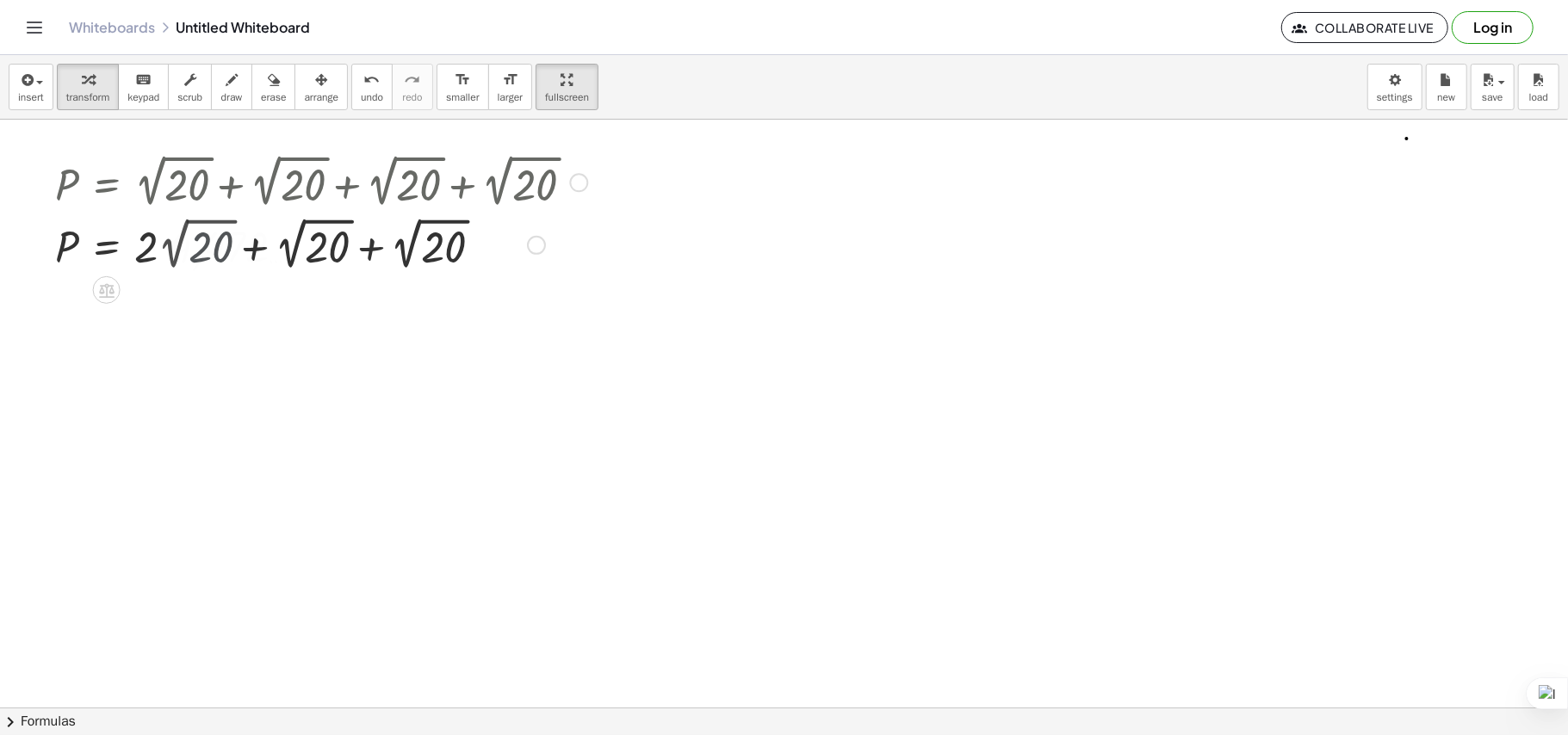 click at bounding box center [321, 244] 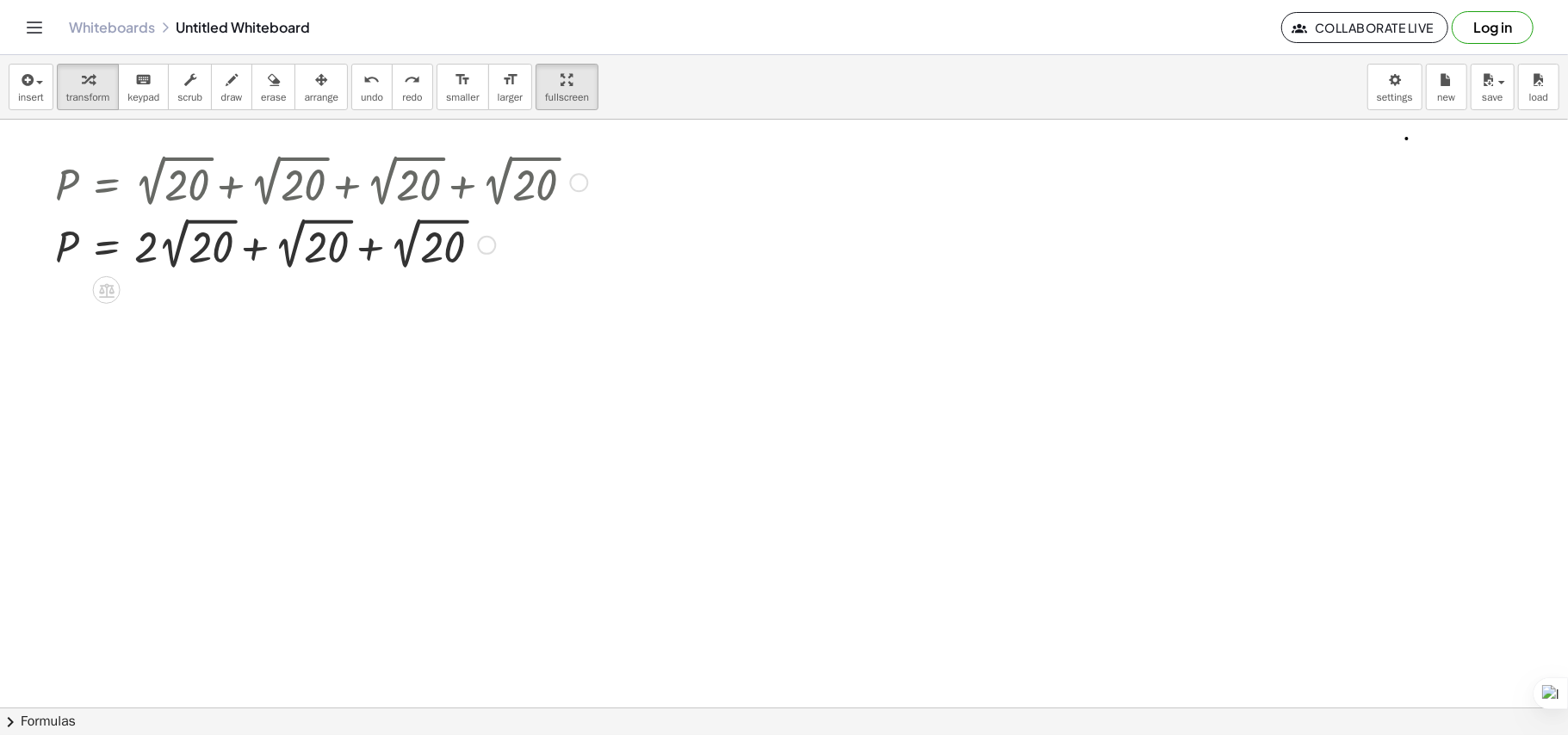 click at bounding box center [296, 244] 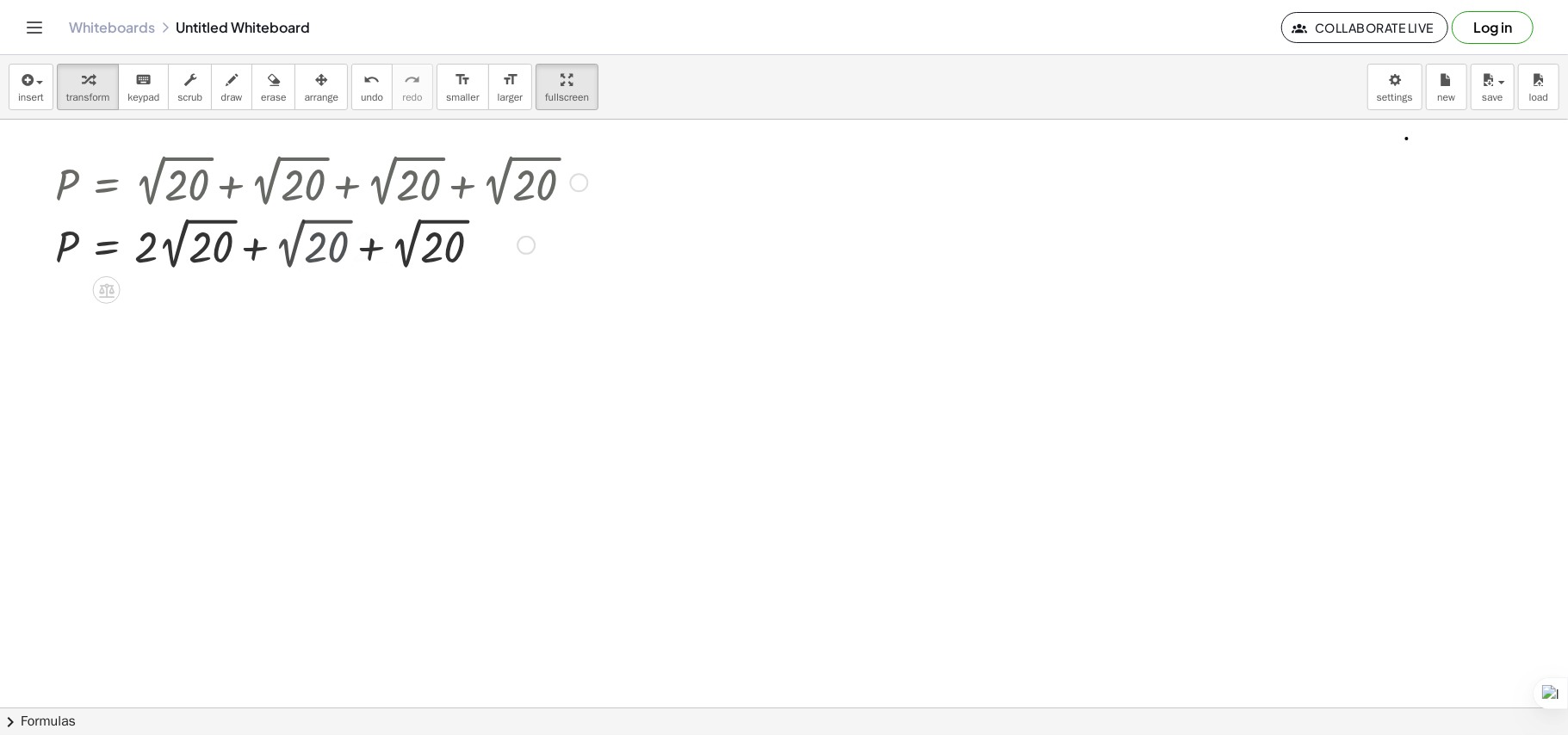 click at bounding box center [321, 244] 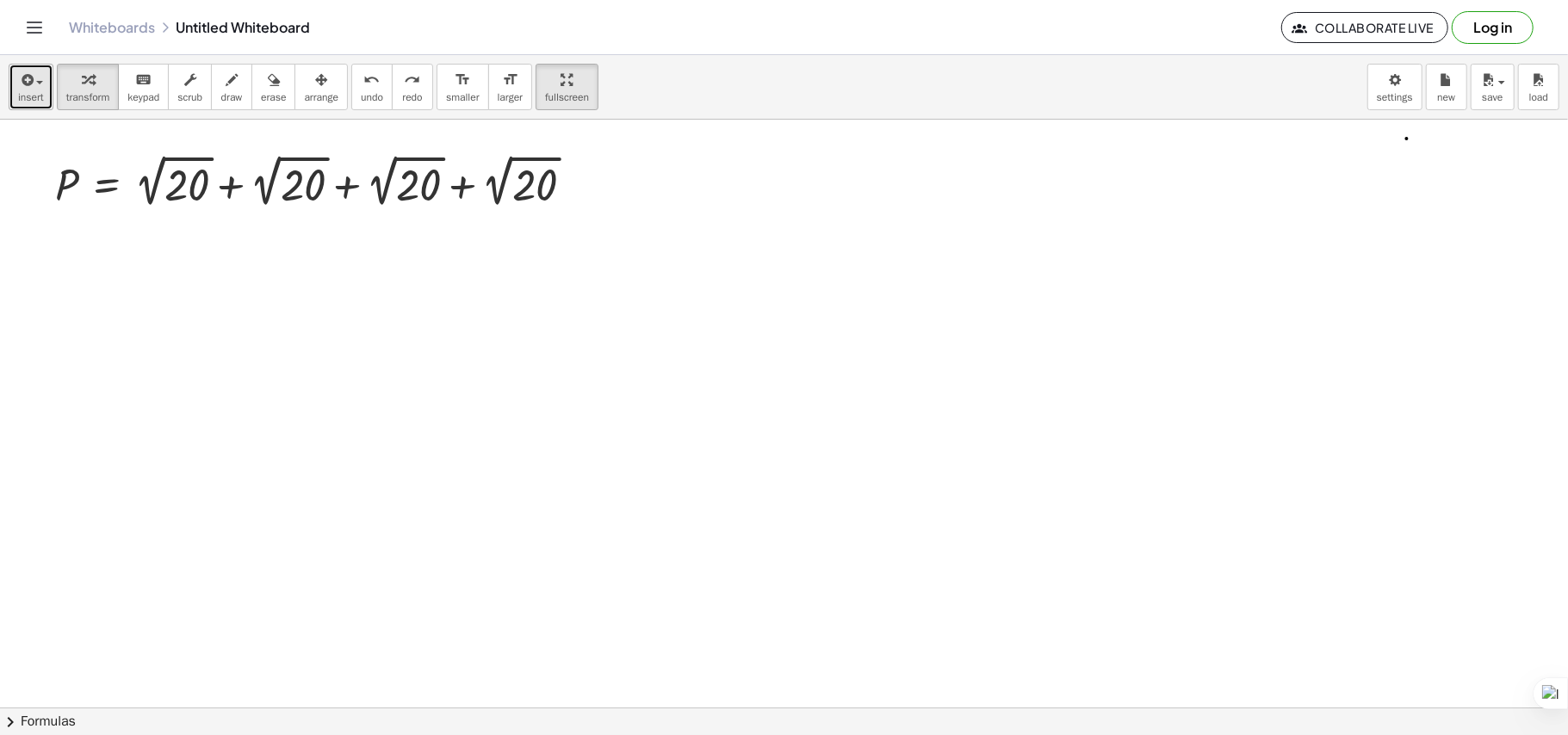 click on "insert" at bounding box center (31, 87) 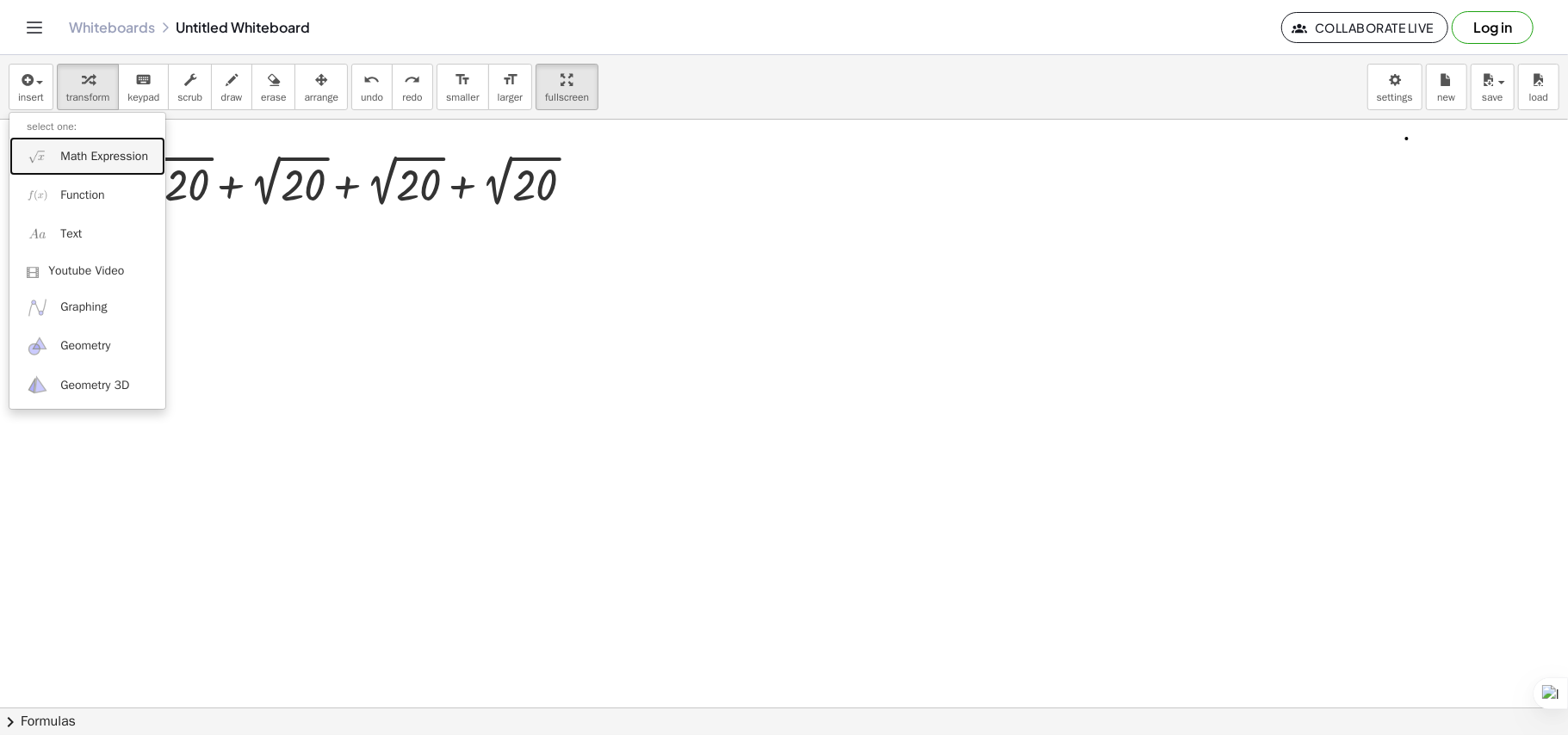 click on "Math Expression" at bounding box center [104, 157] 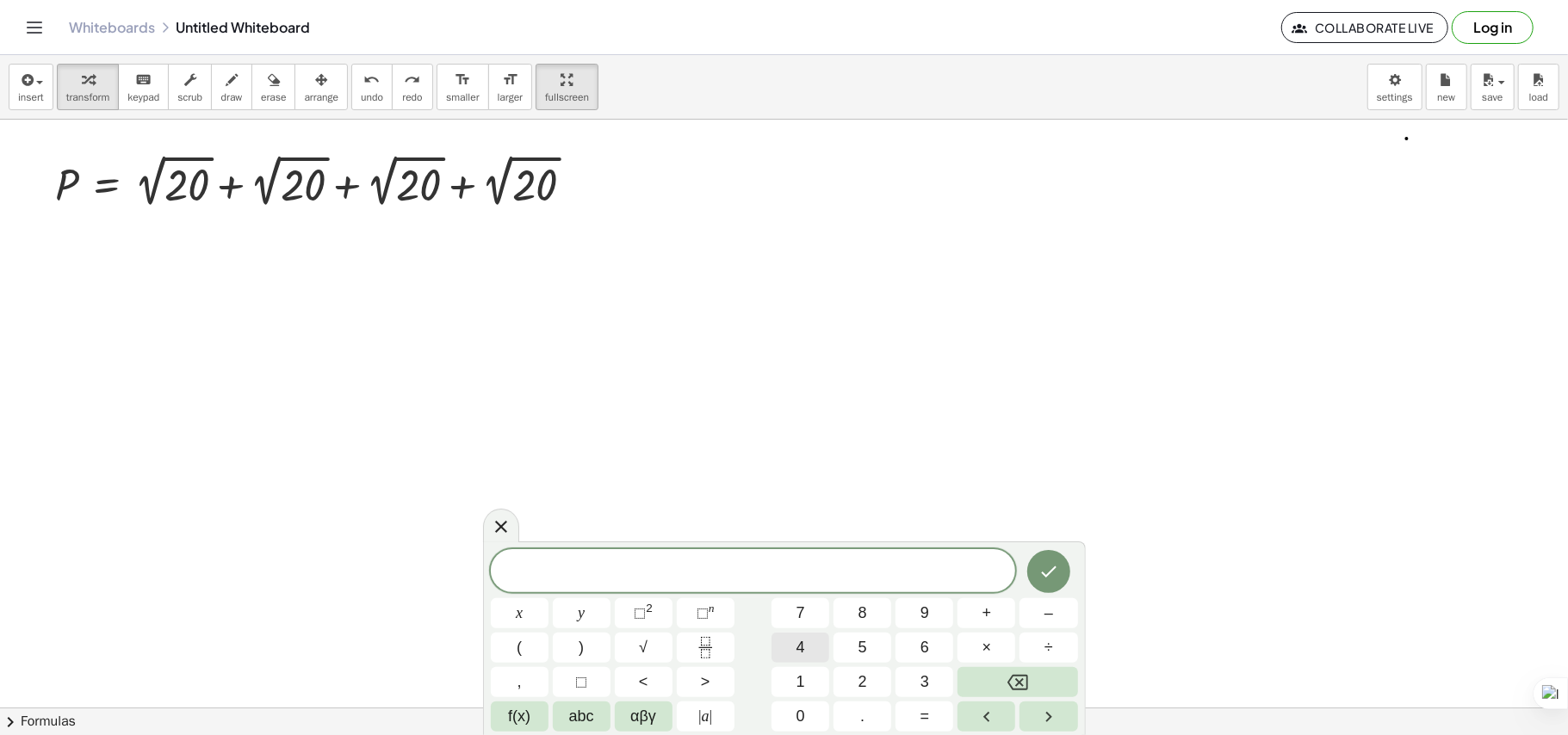 click on "4" at bounding box center (800, 647) 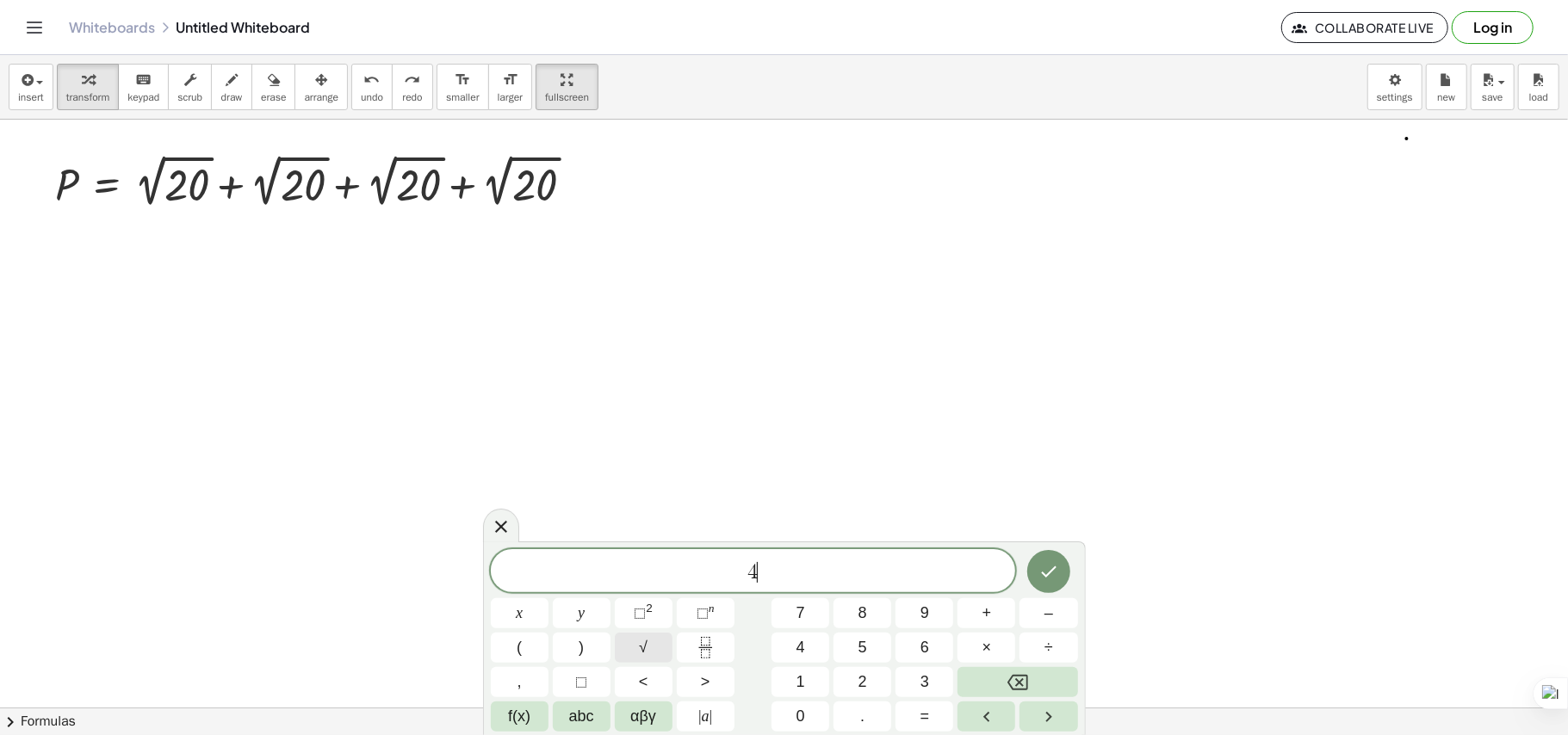 click on "√" at bounding box center [643, 647] 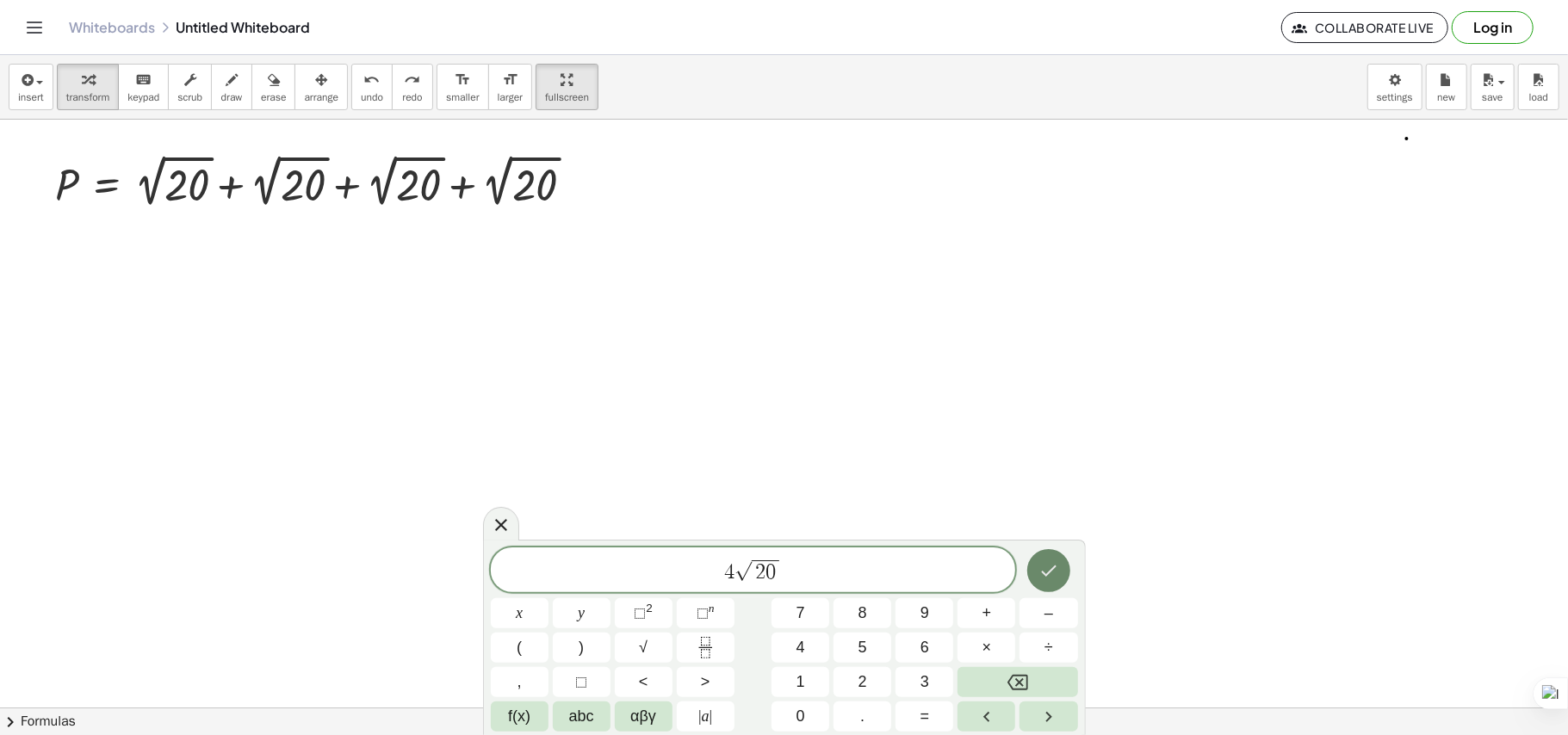 click at bounding box center [1049, 571] 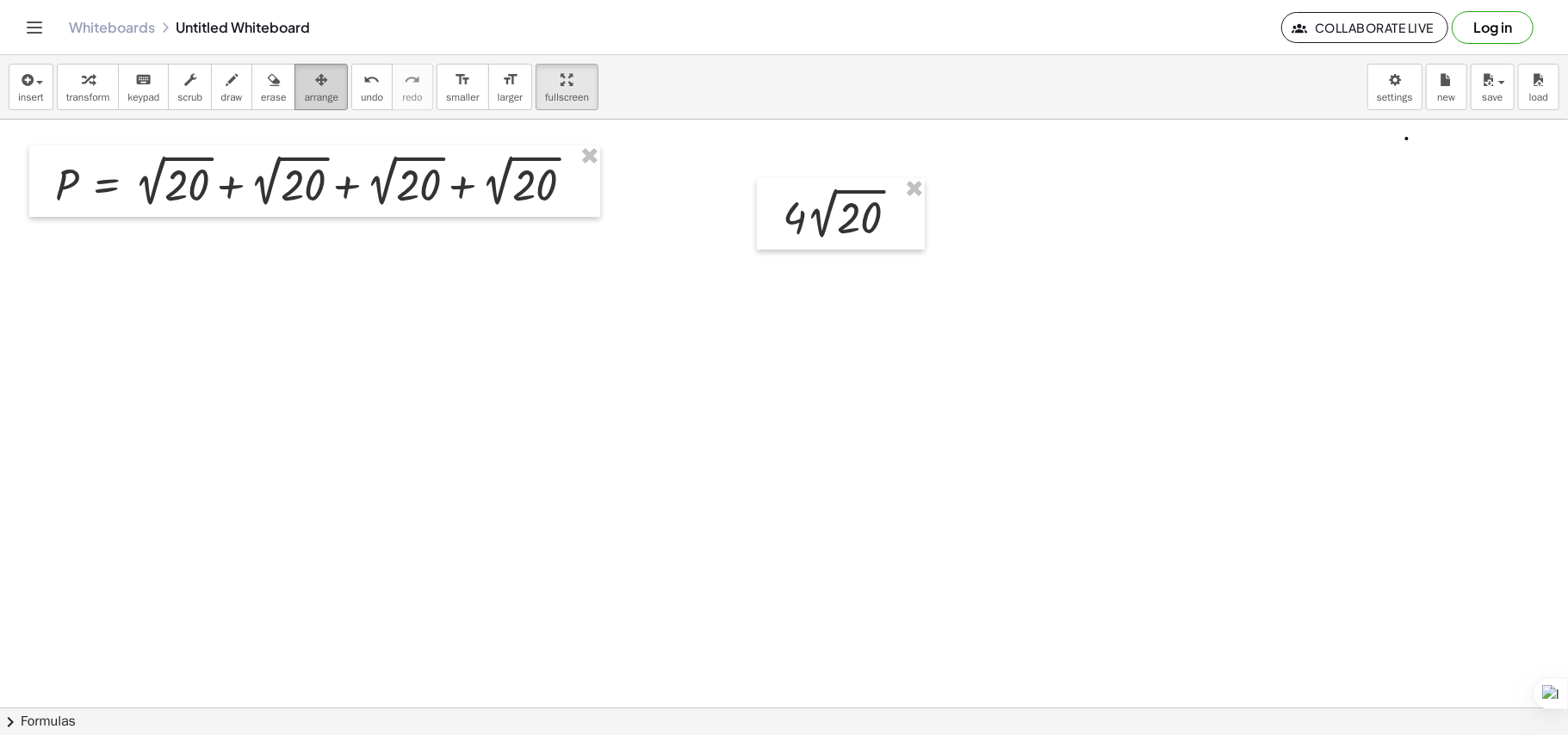click at bounding box center [321, 79] 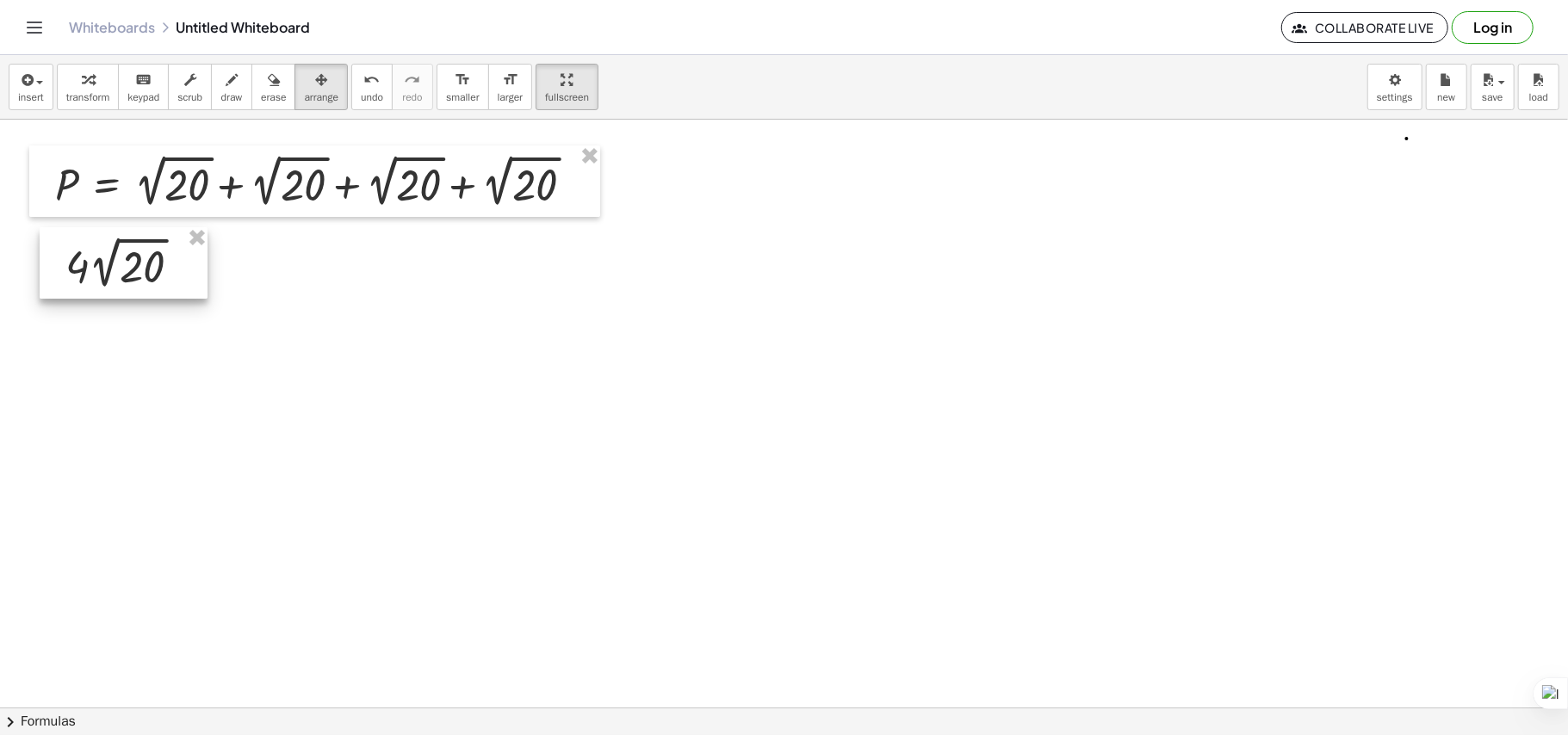drag, startPoint x: 766, startPoint y: 221, endPoint x: 48, endPoint y: 270, distance: 719.67006 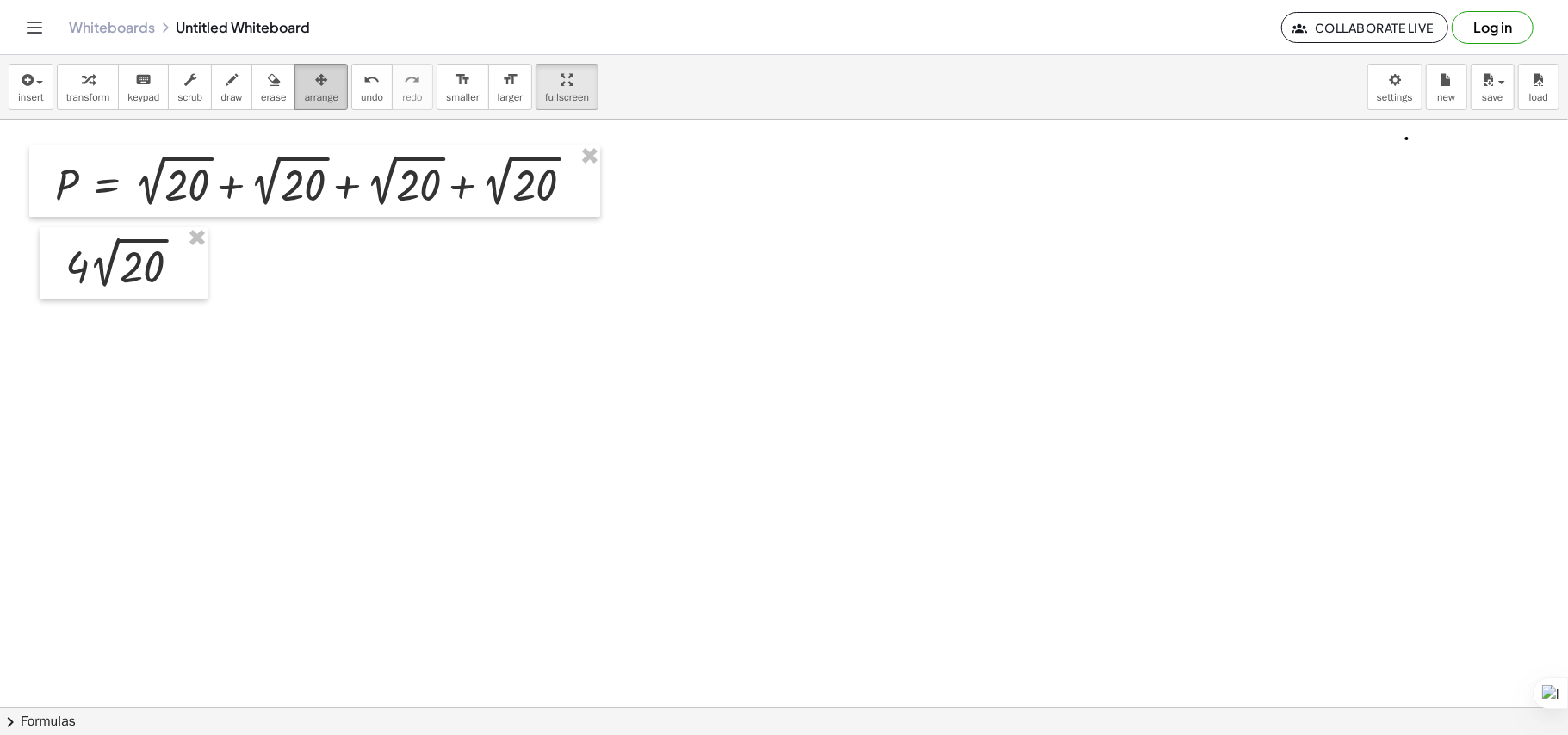 click at bounding box center [321, 79] 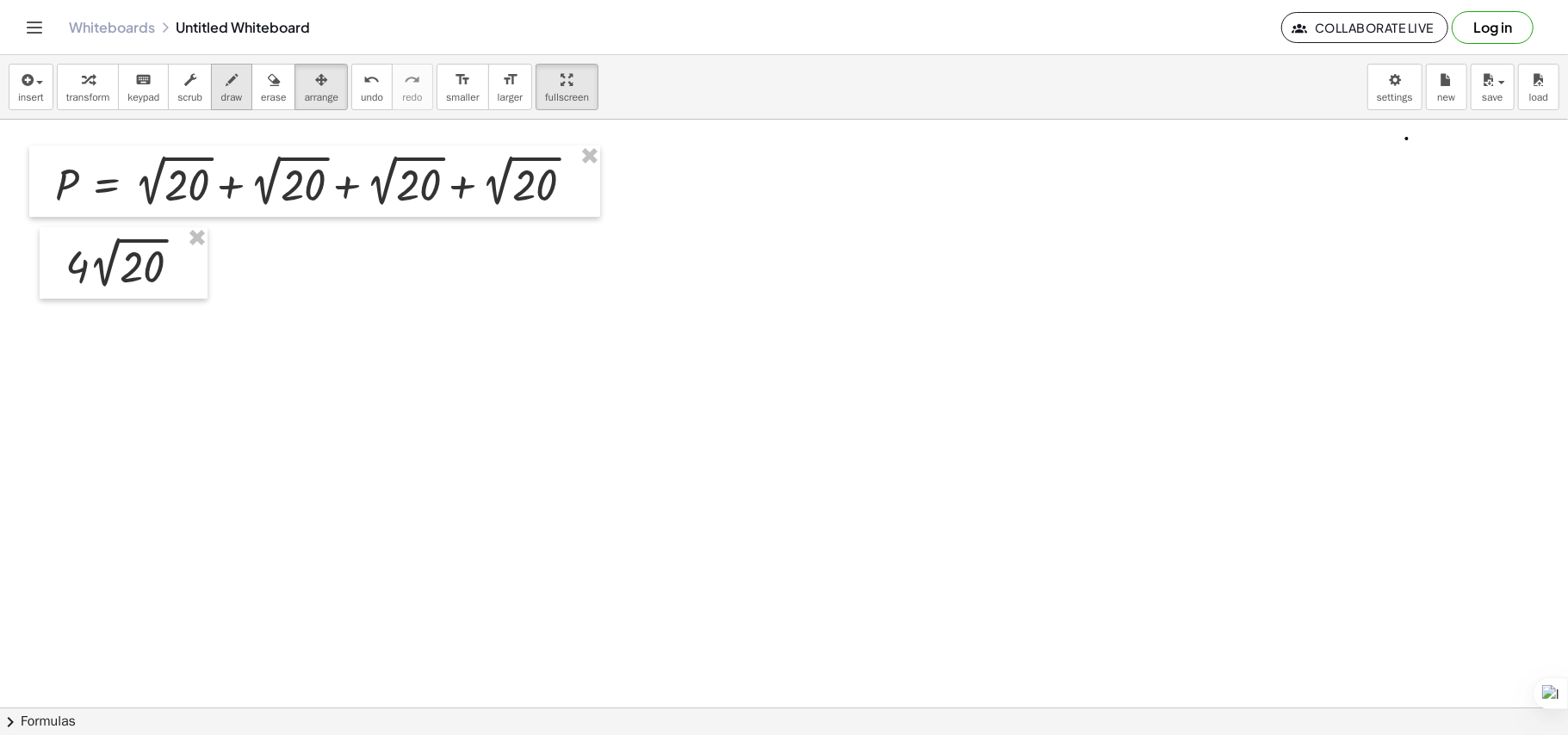 click at bounding box center (232, 79) 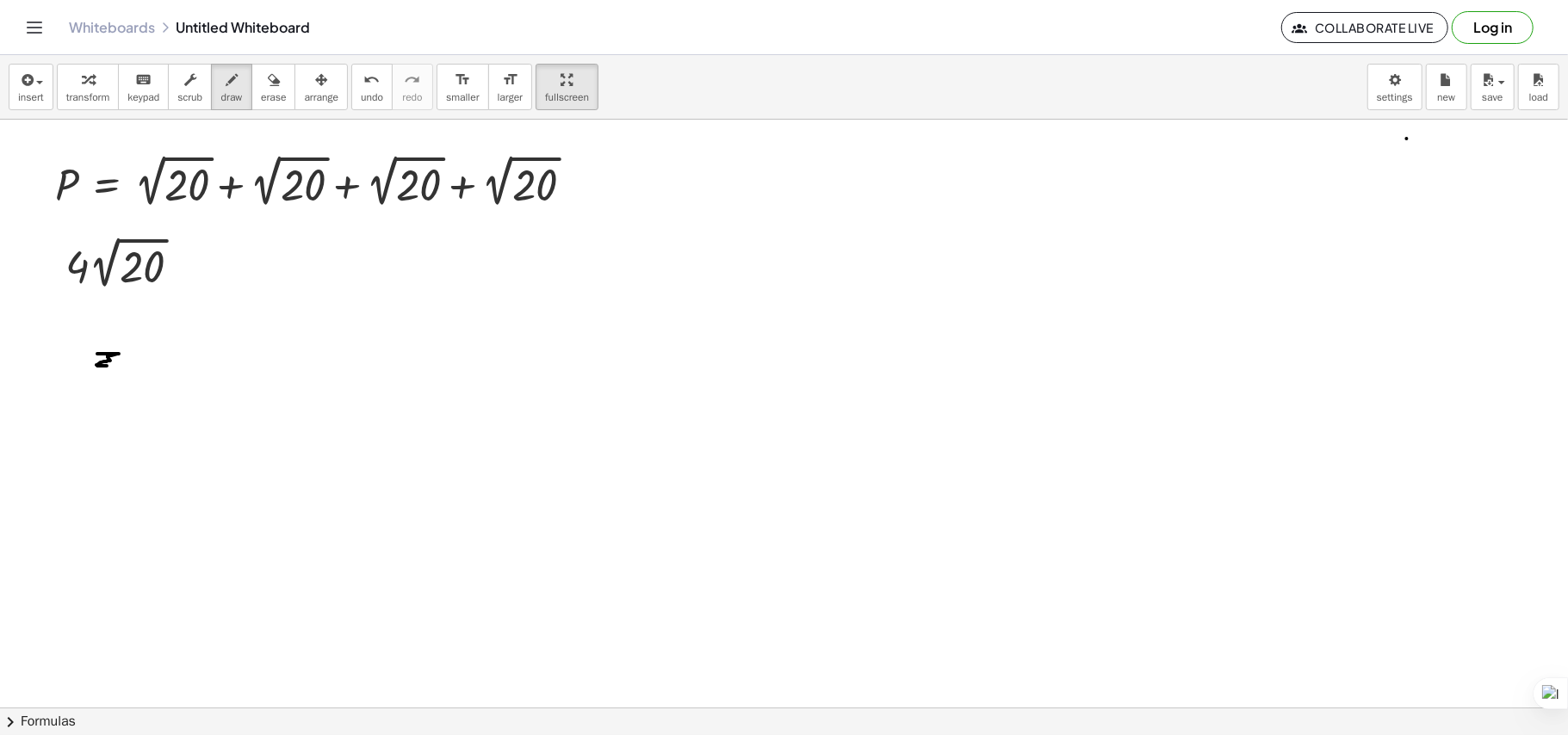 drag, startPoint x: 97, startPoint y: 355, endPoint x: 122, endPoint y: 366, distance: 27.313001 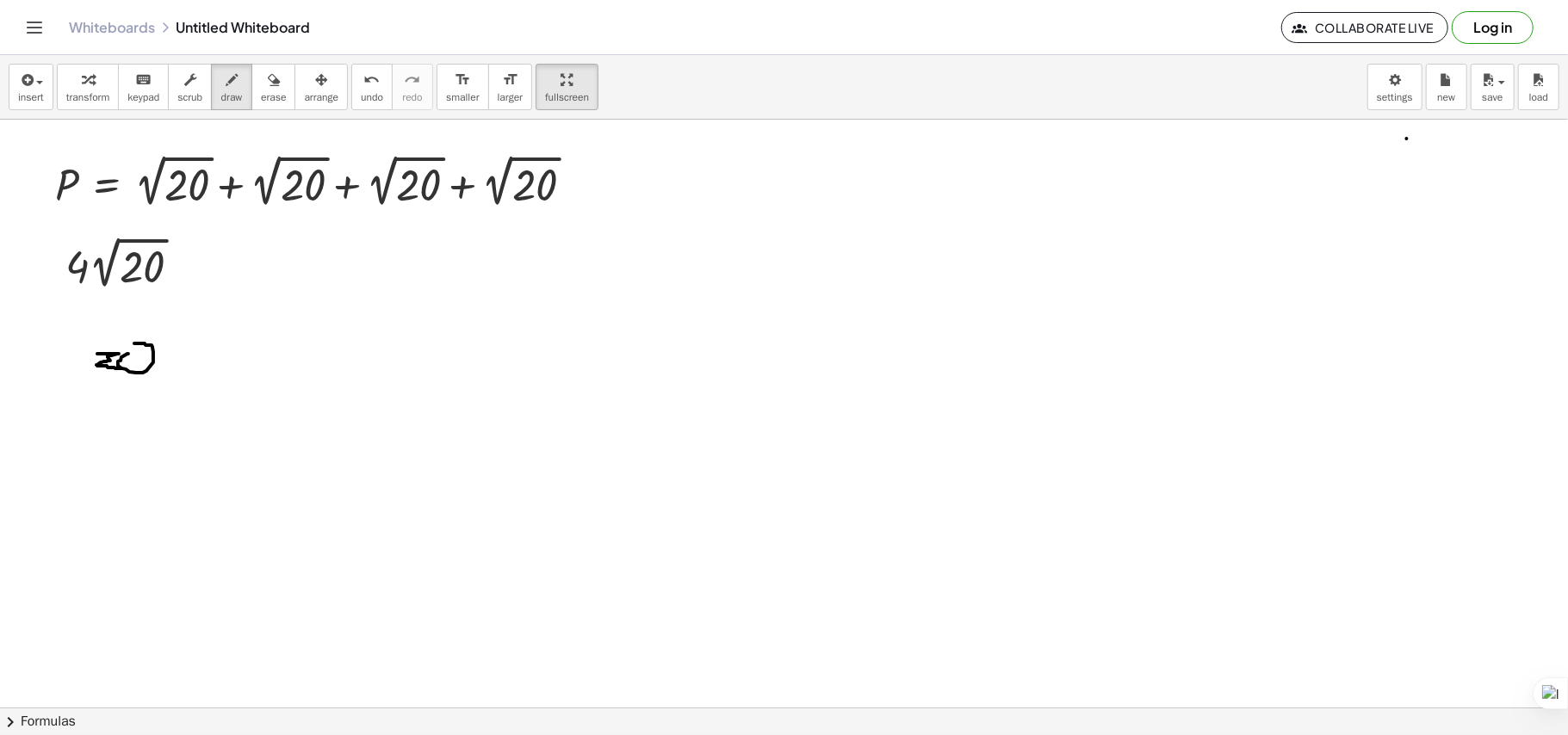 drag, startPoint x: 128, startPoint y: 355, endPoint x: 134, endPoint y: 344, distance: 12.529964 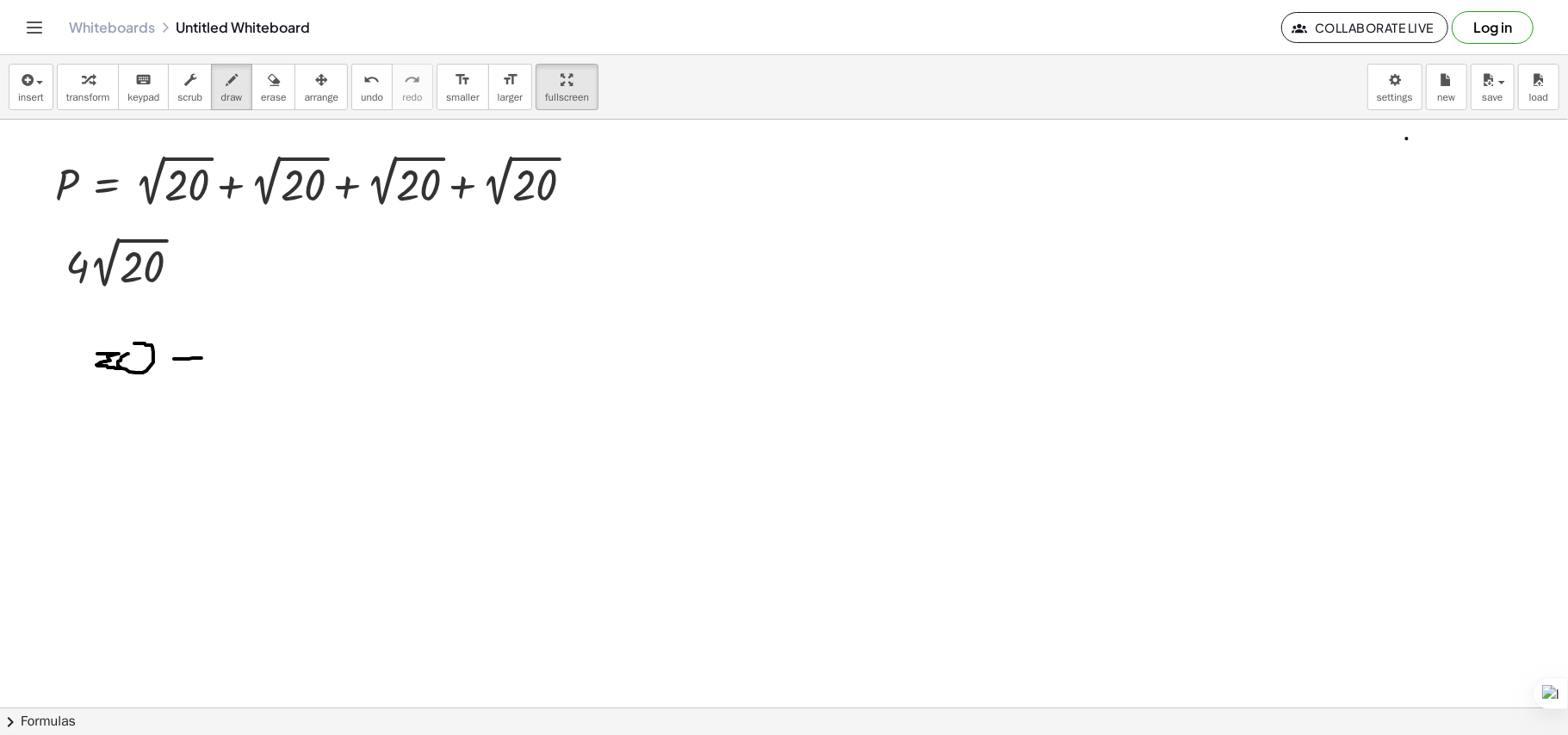 drag, startPoint x: 174, startPoint y: 360, endPoint x: 201, endPoint y: 359, distance: 27.01851 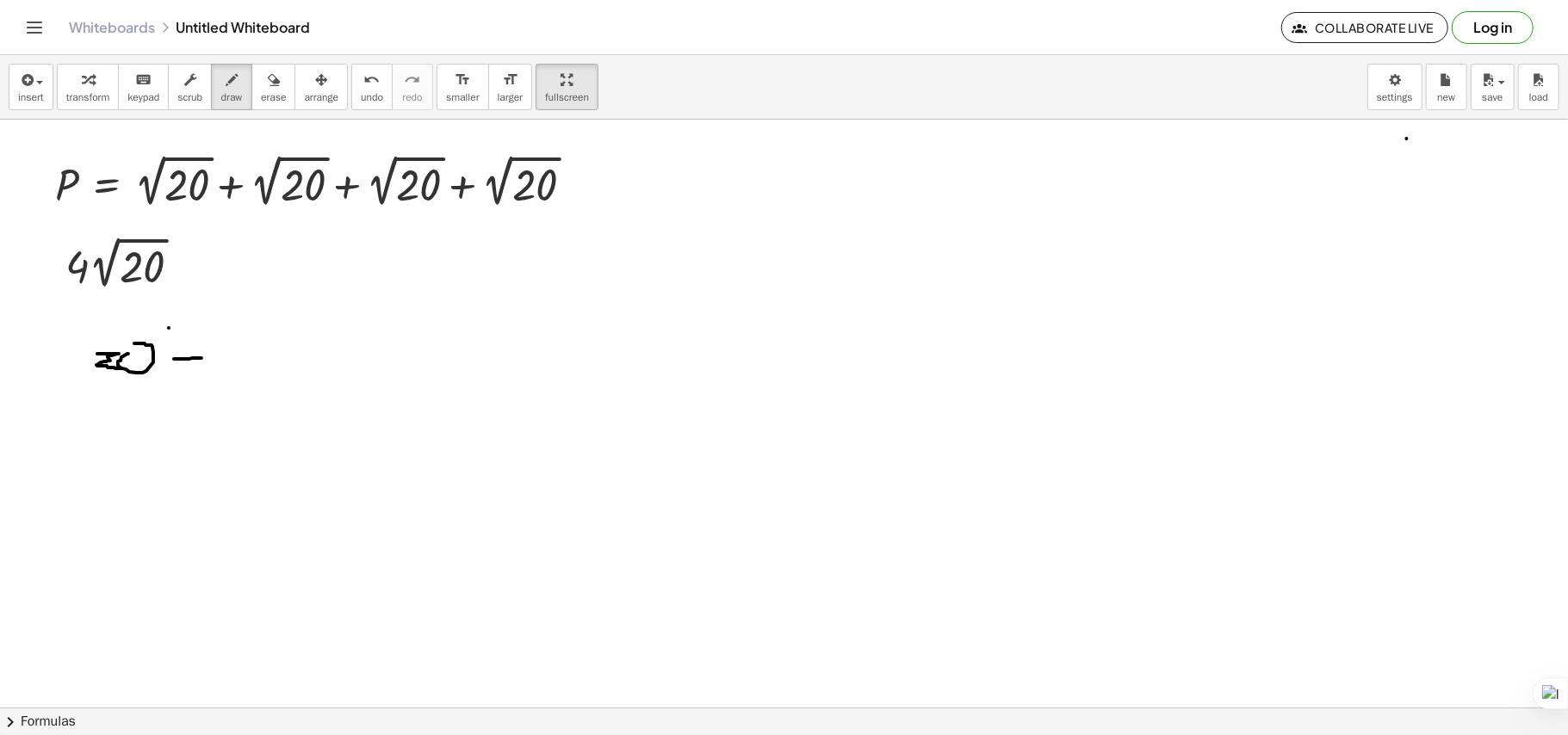 drag, startPoint x: 169, startPoint y: 329, endPoint x: 179, endPoint y: 362, distance: 34.481879 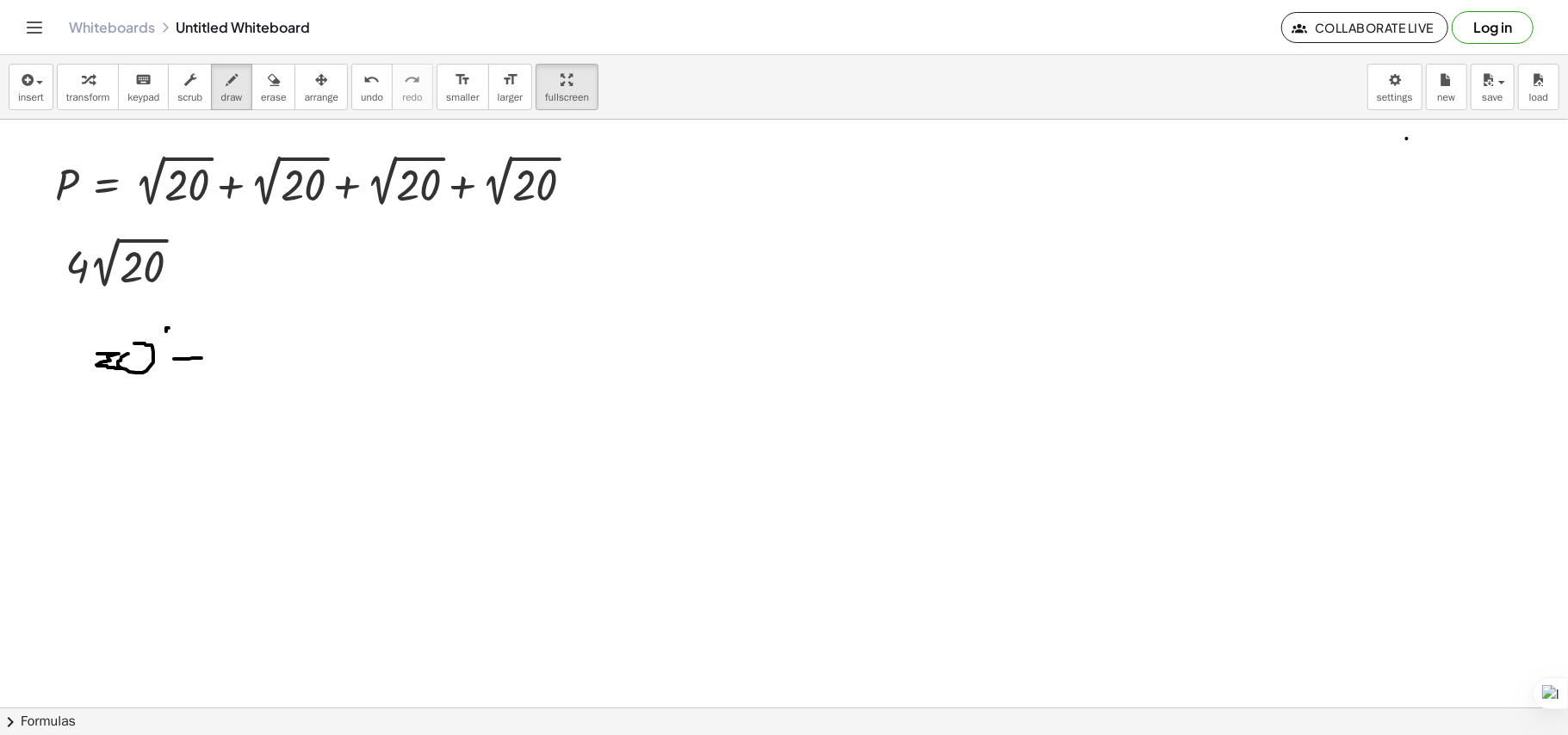 click at bounding box center [784, 707] 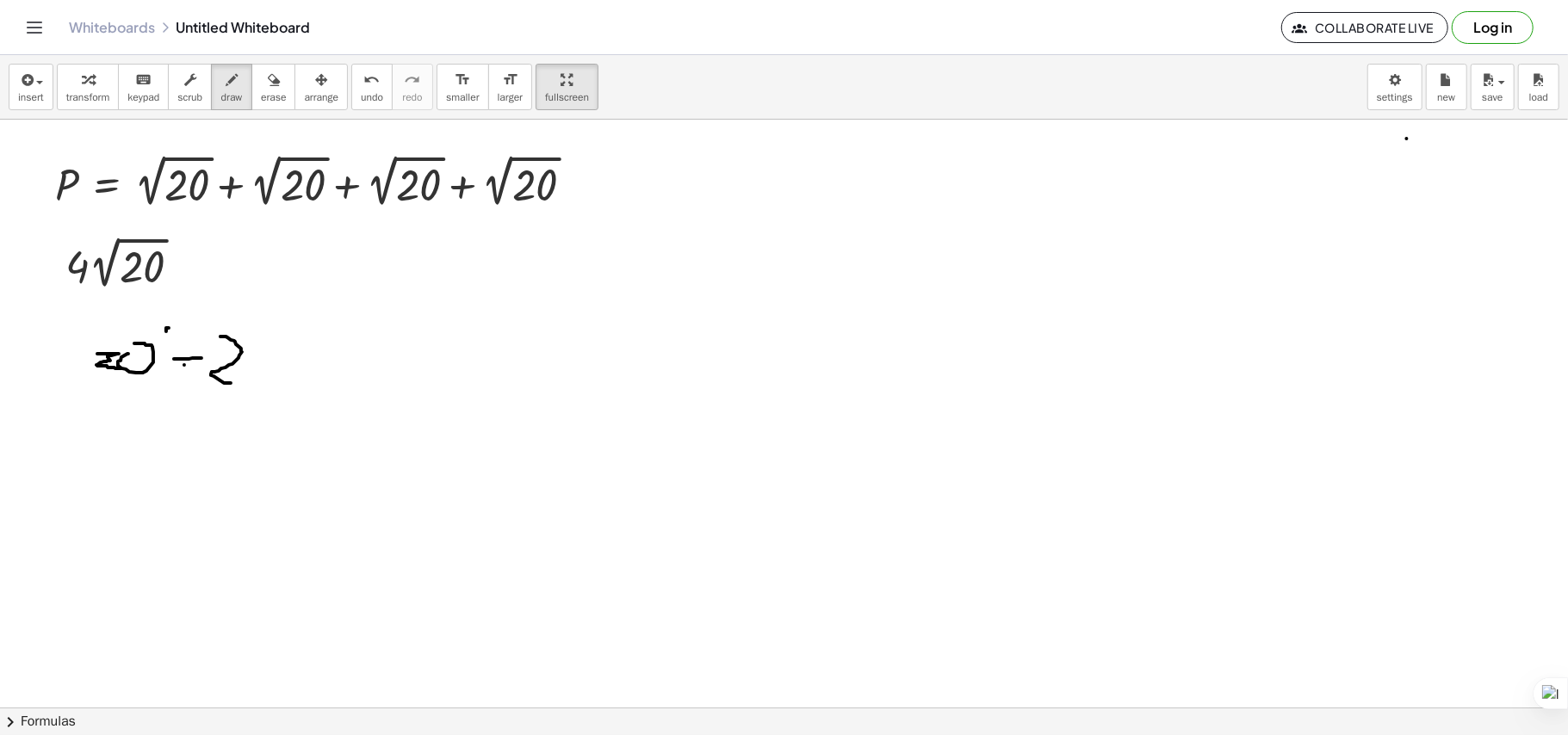 drag, startPoint x: 220, startPoint y: 337, endPoint x: 231, endPoint y: 384, distance: 48.27007 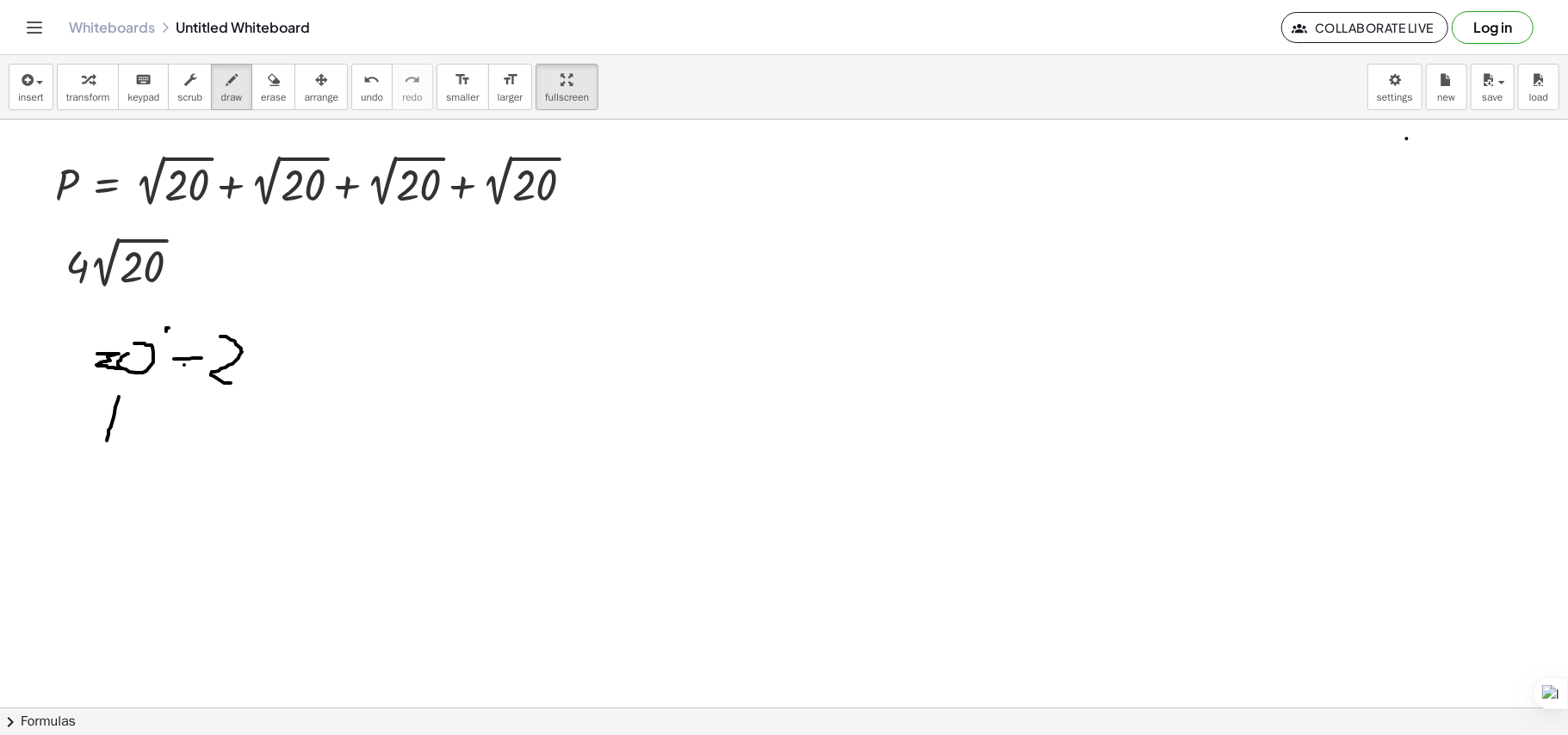 drag, startPoint x: 119, startPoint y: 398, endPoint x: 107, endPoint y: 442, distance: 45.607017 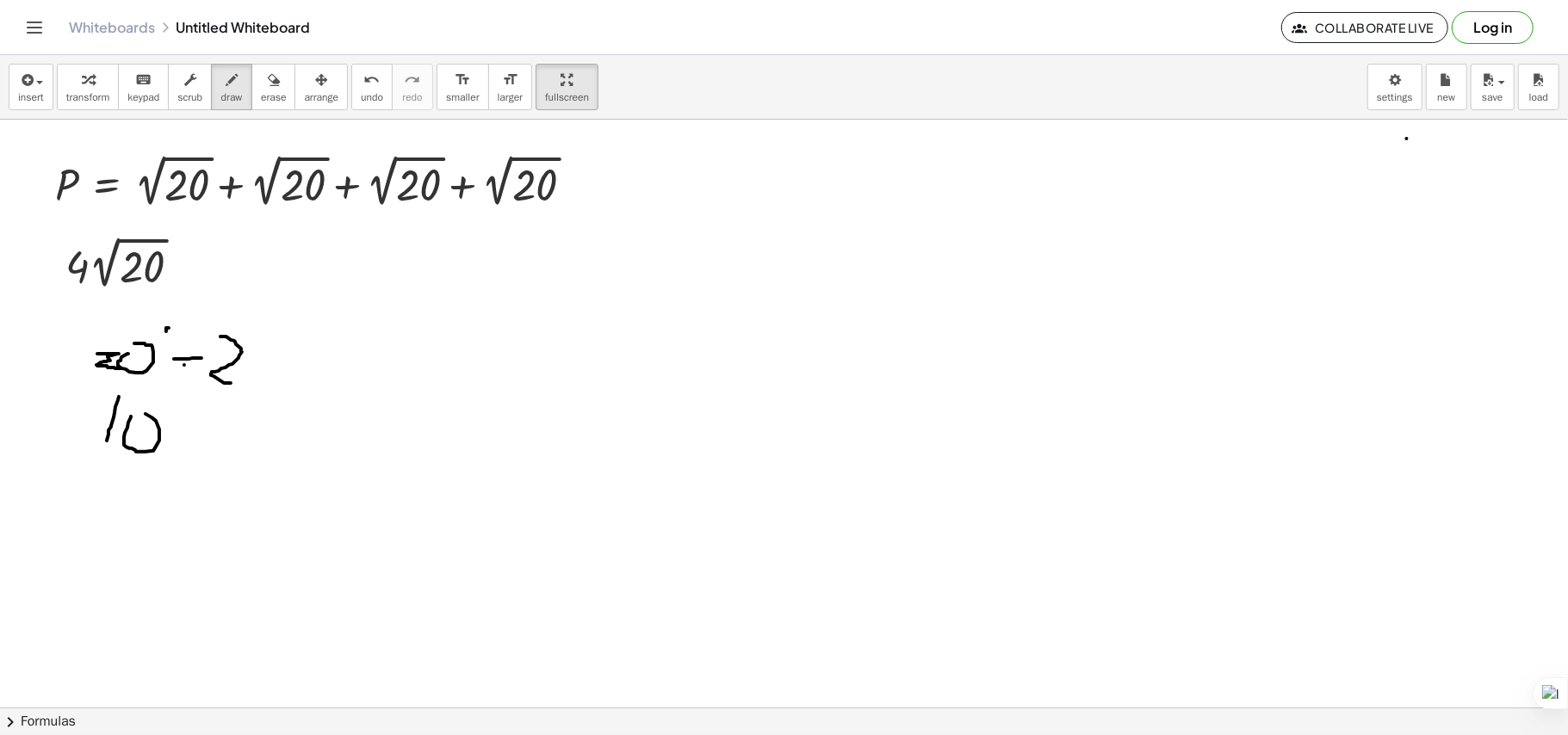 click at bounding box center [784, 707] 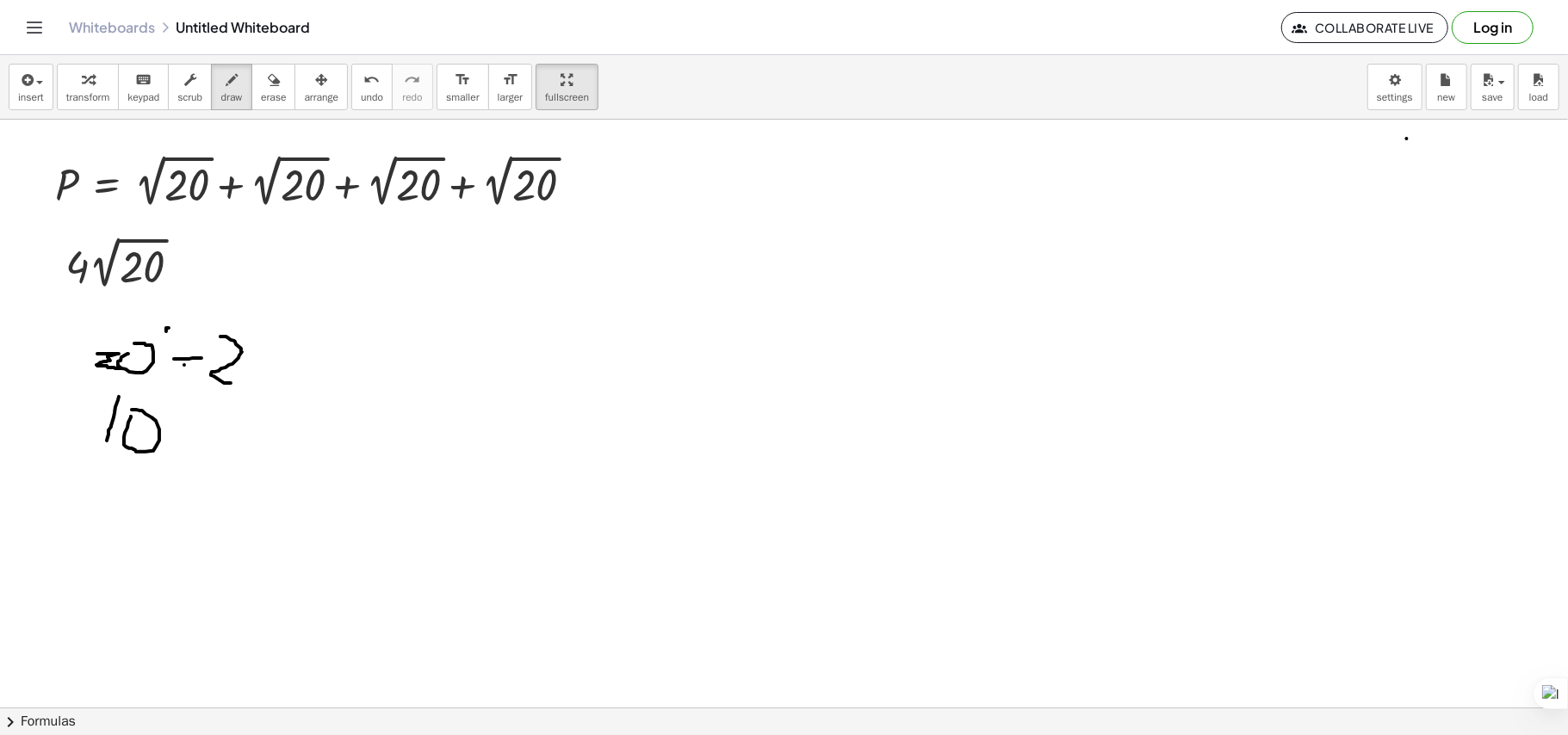 drag, startPoint x: 174, startPoint y: 423, endPoint x: 195, endPoint y: 428, distance: 21.587 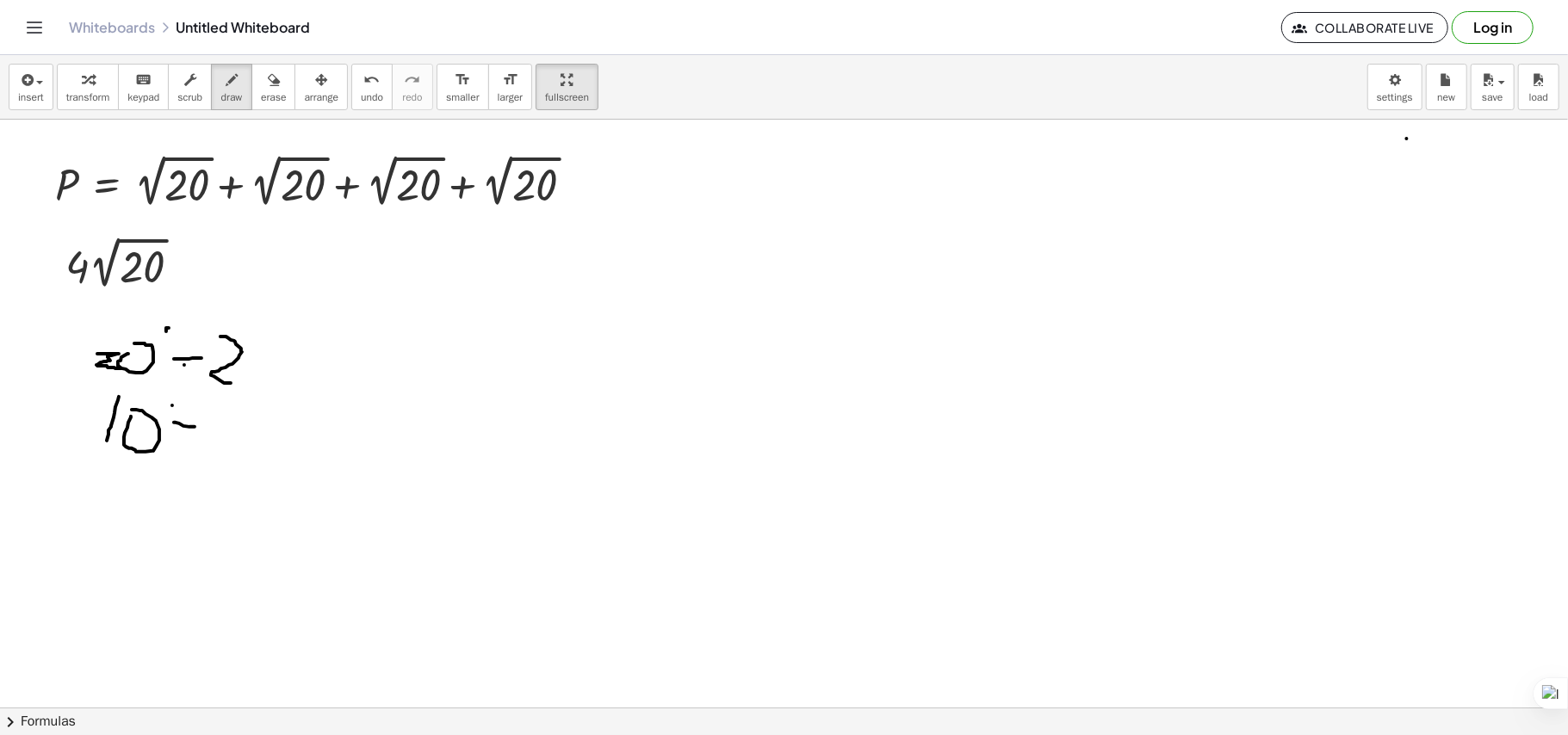 click at bounding box center (784, 707) 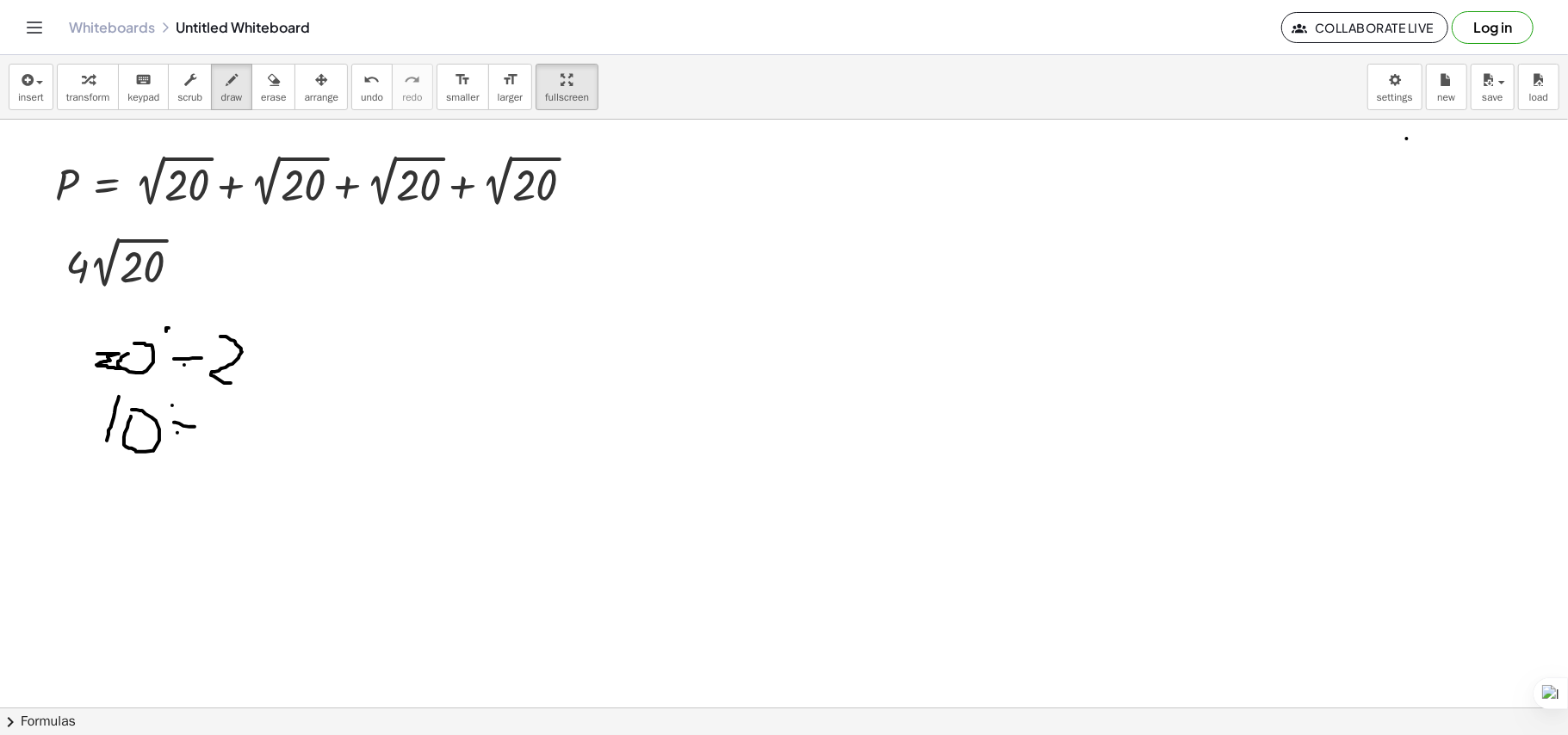 click at bounding box center [784, 707] 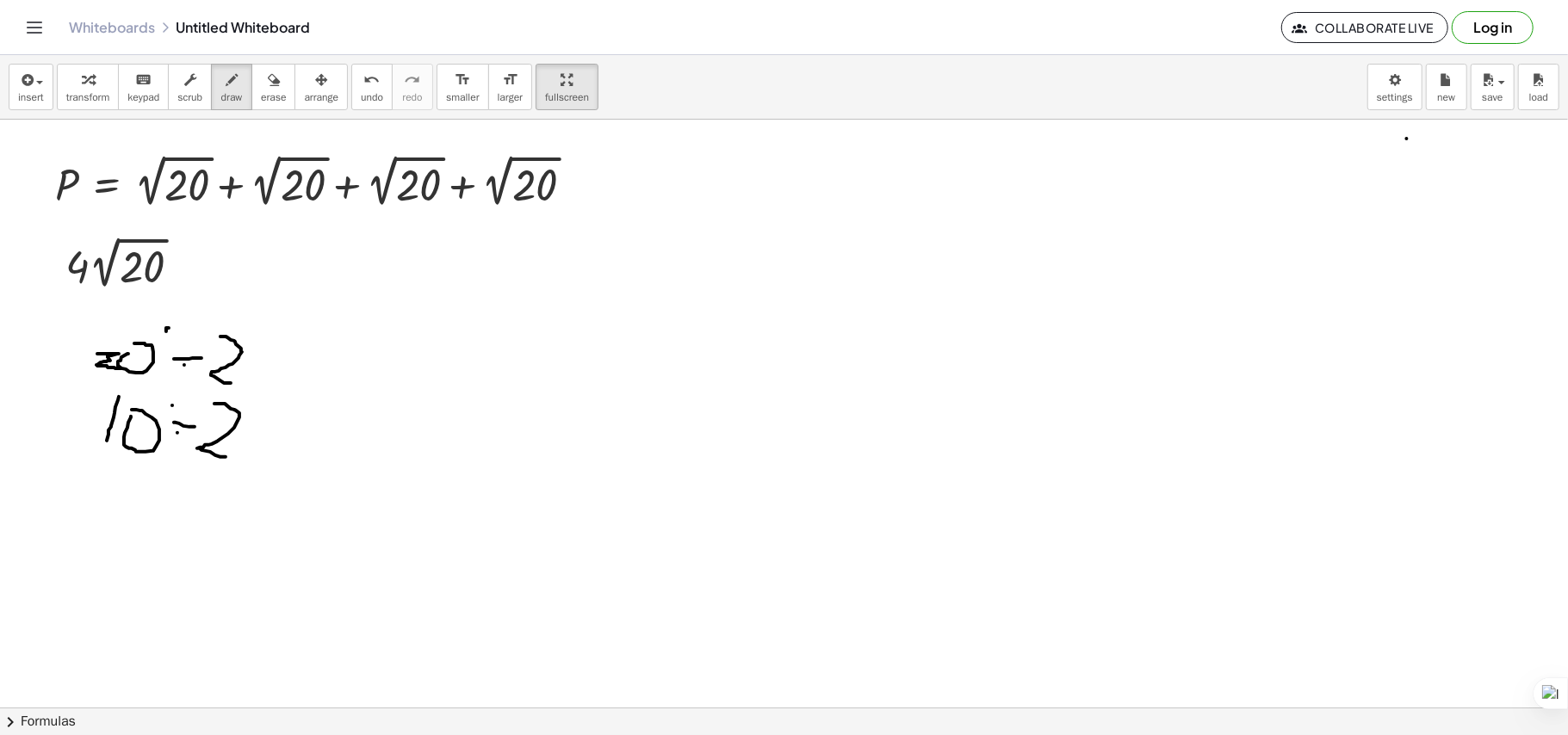 drag, startPoint x: 215, startPoint y: 405, endPoint x: 169, endPoint y: 458, distance: 70.178344 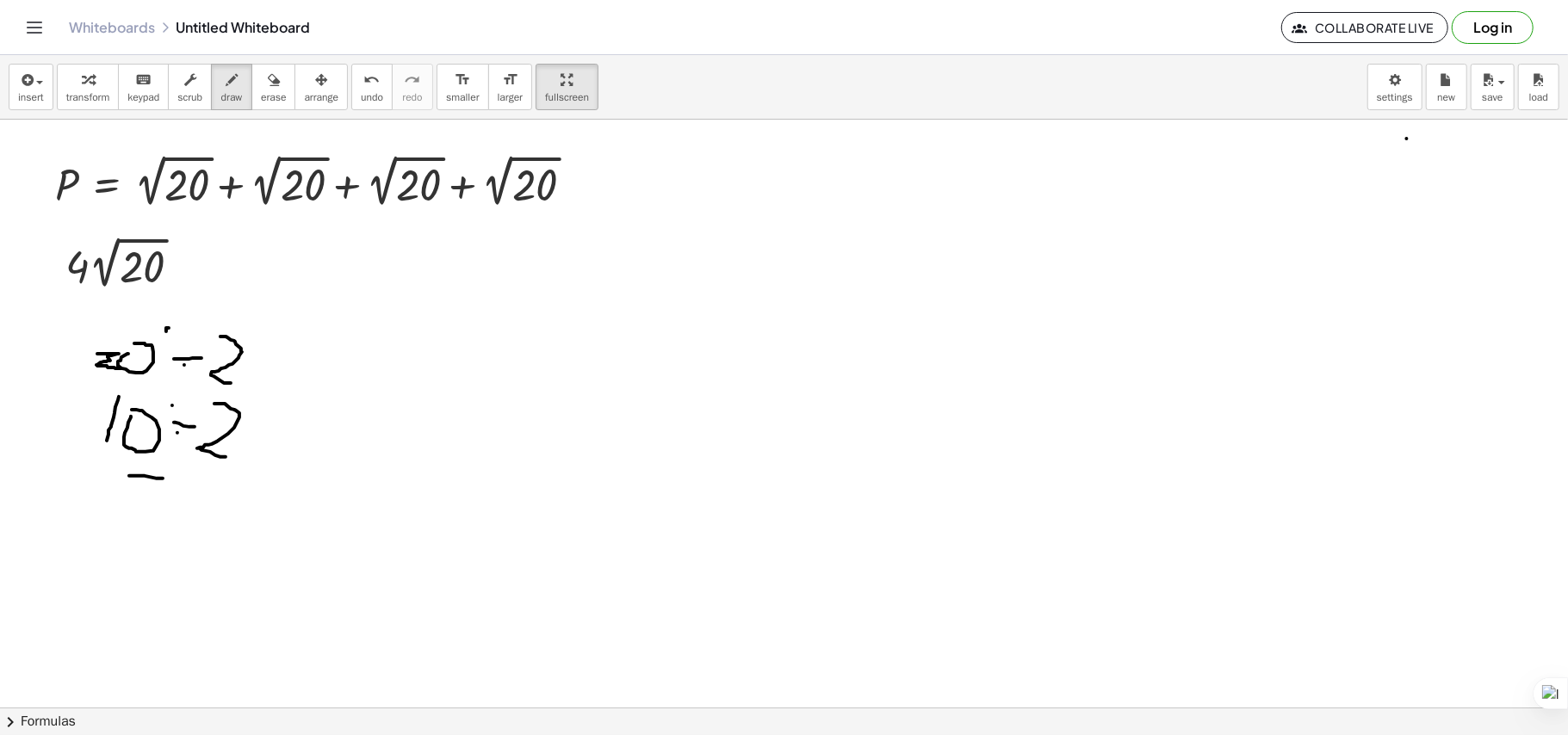 drag, startPoint x: 129, startPoint y: 477, endPoint x: 177, endPoint y: 479, distance: 48.041649 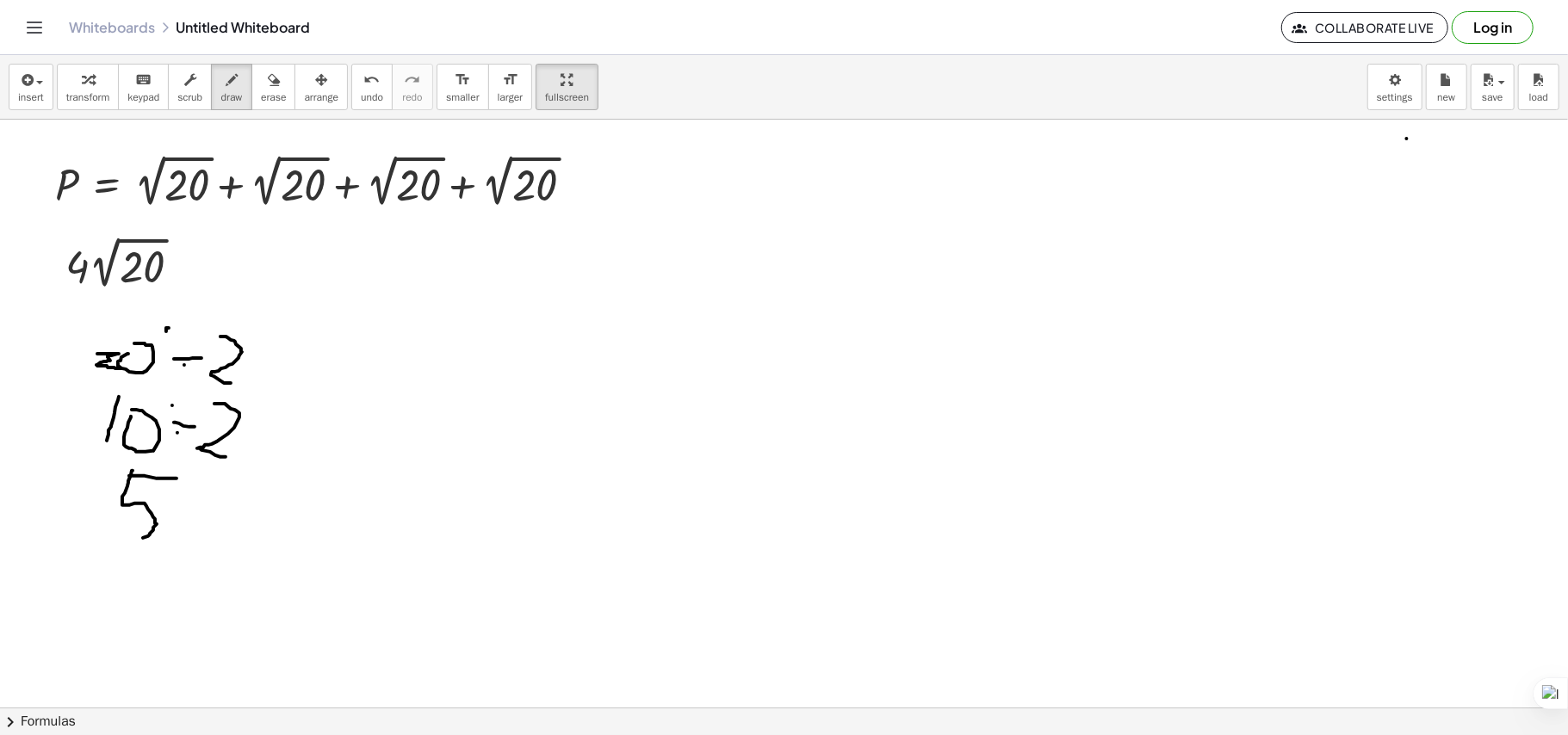 drag, startPoint x: 133, startPoint y: 472, endPoint x: 115, endPoint y: 544, distance: 74.2159 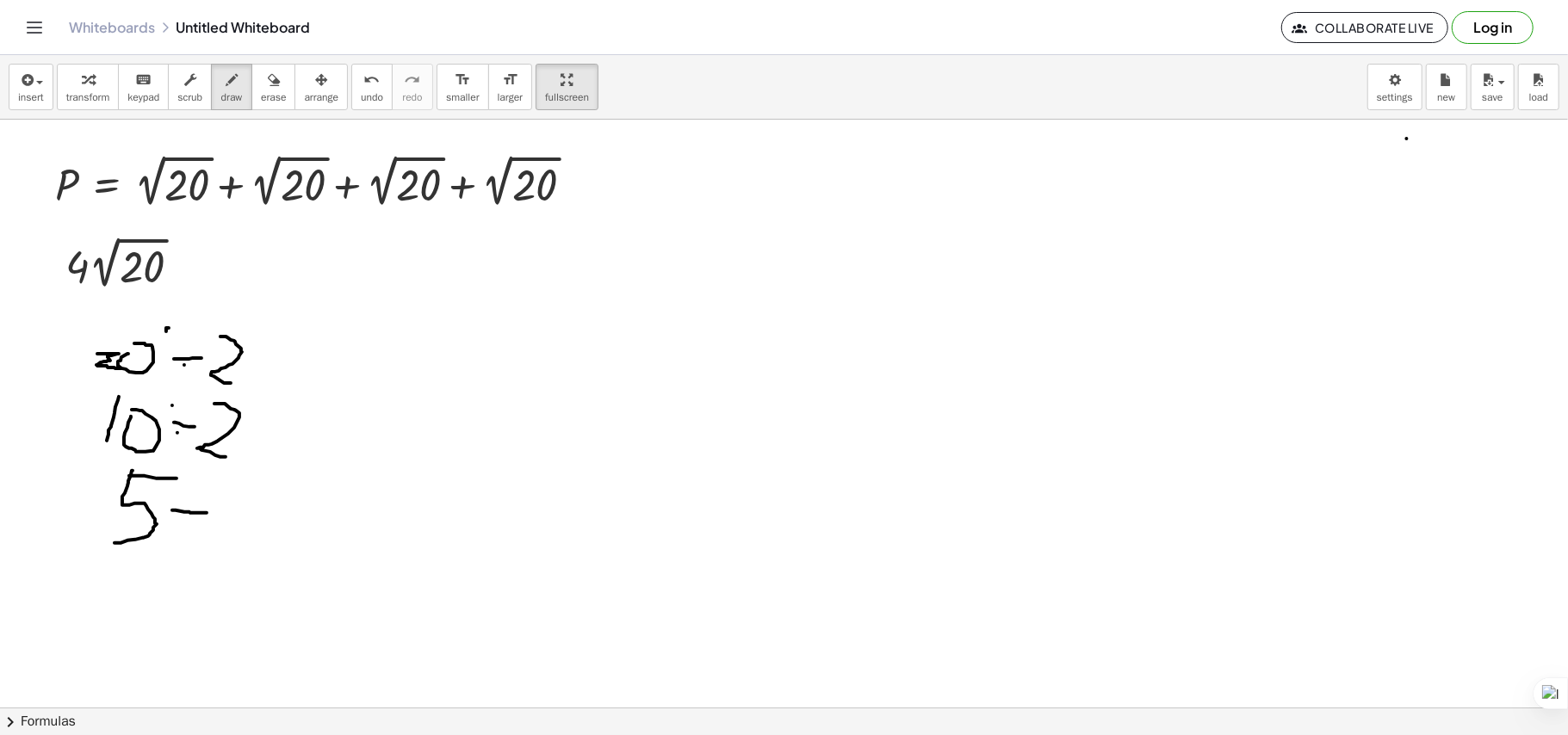 click at bounding box center (784, 707) 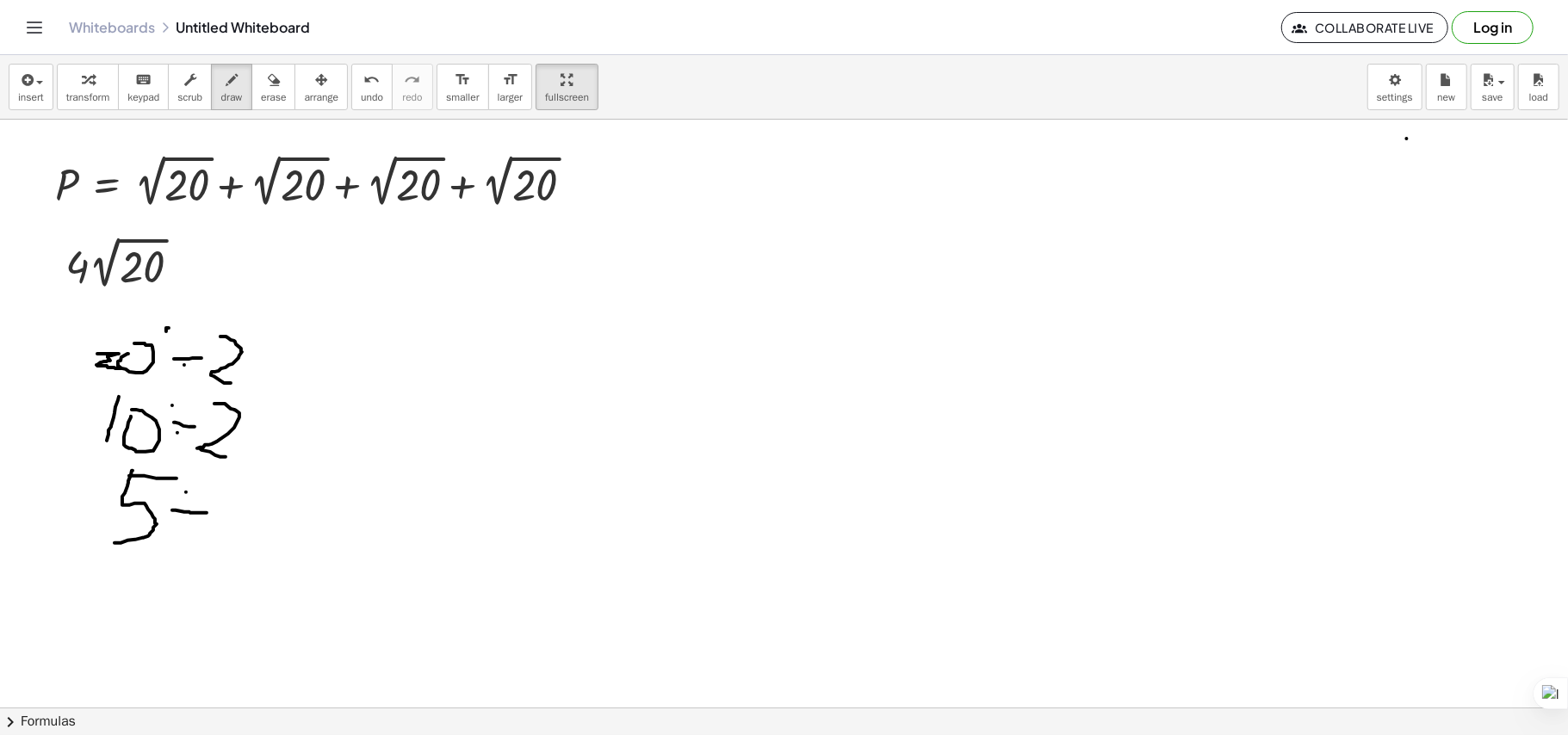 click at bounding box center (784, 707) 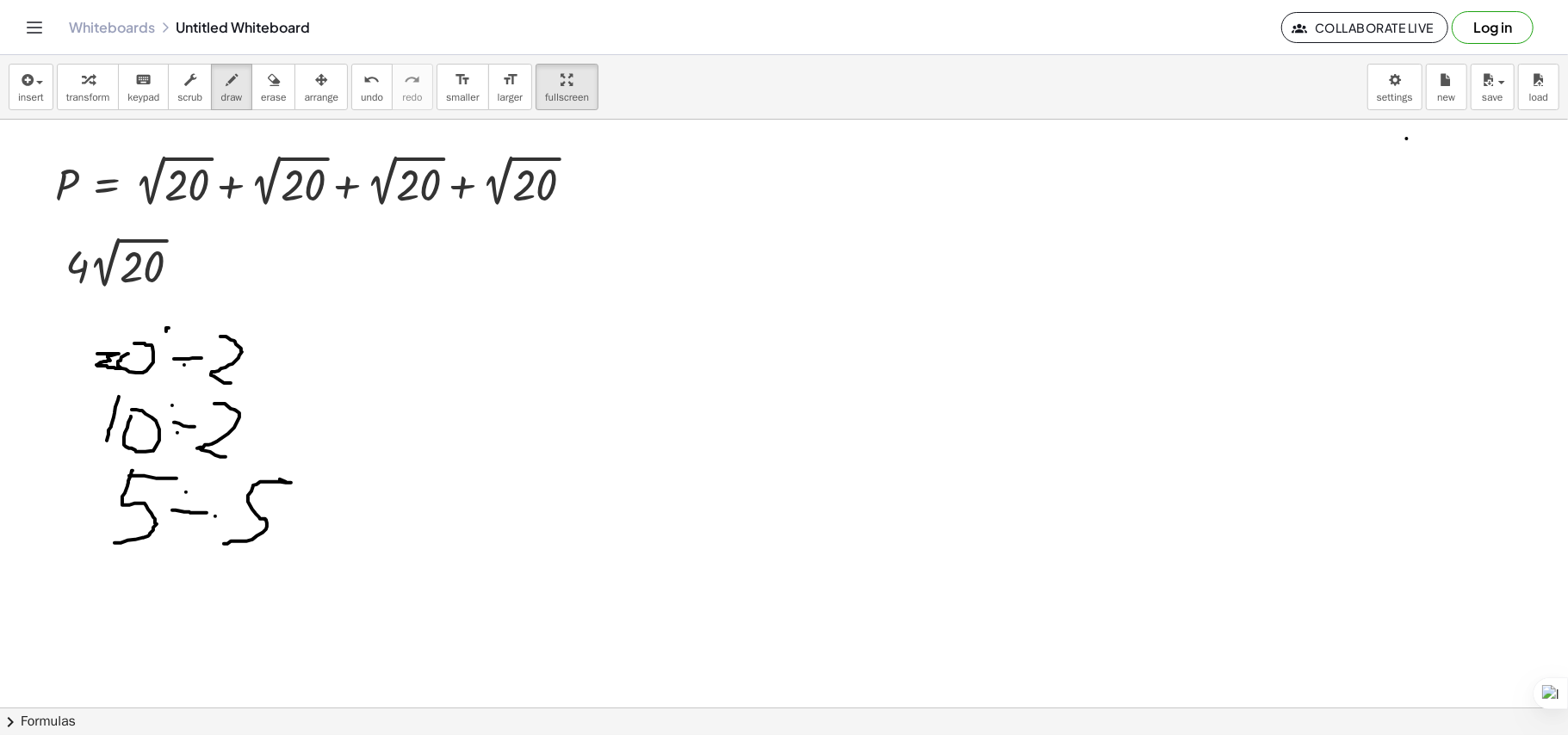 drag, startPoint x: 287, startPoint y: 484, endPoint x: 191, endPoint y: 545, distance: 113.74093 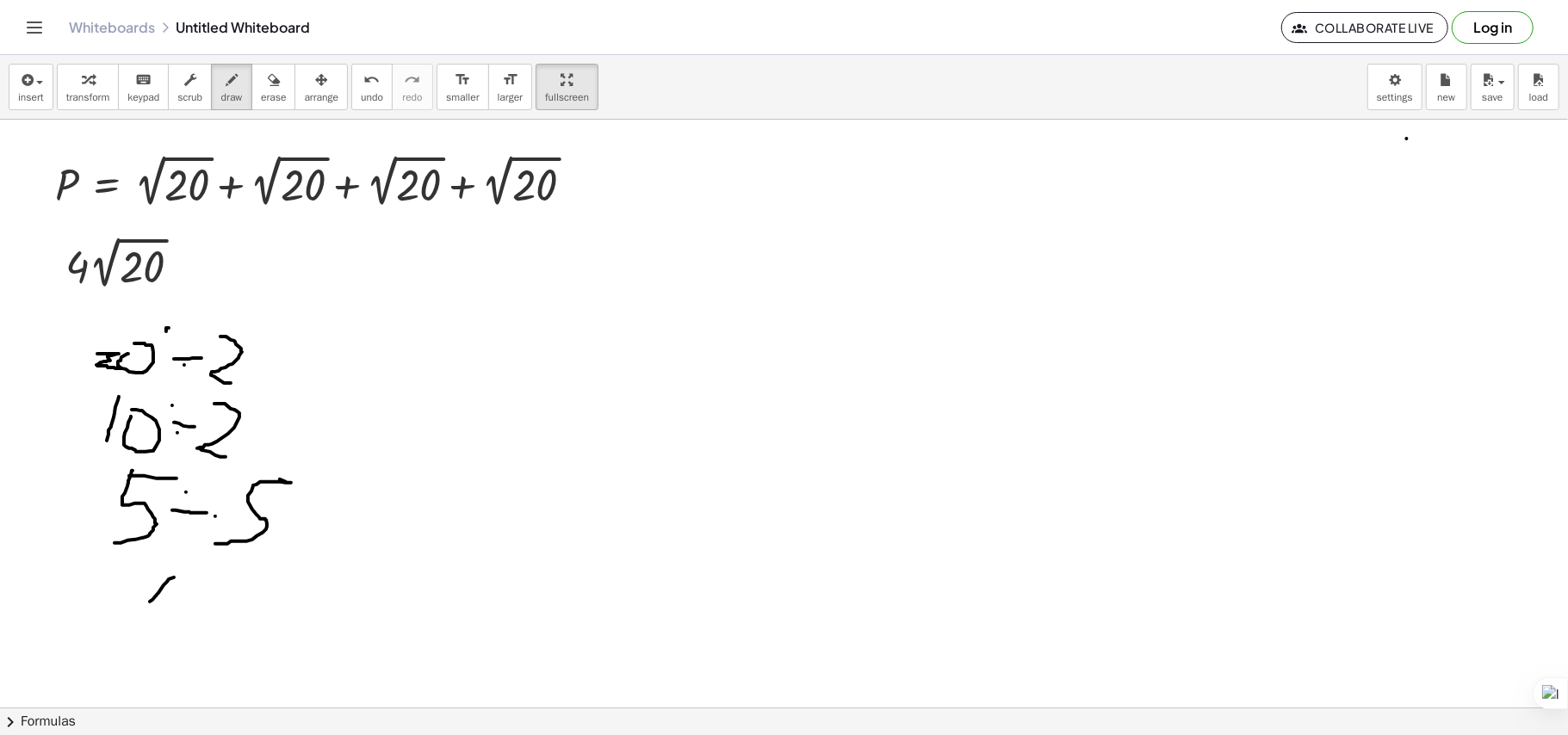 drag, startPoint x: 174, startPoint y: 578, endPoint x: 167, endPoint y: 599, distance: 22.135944 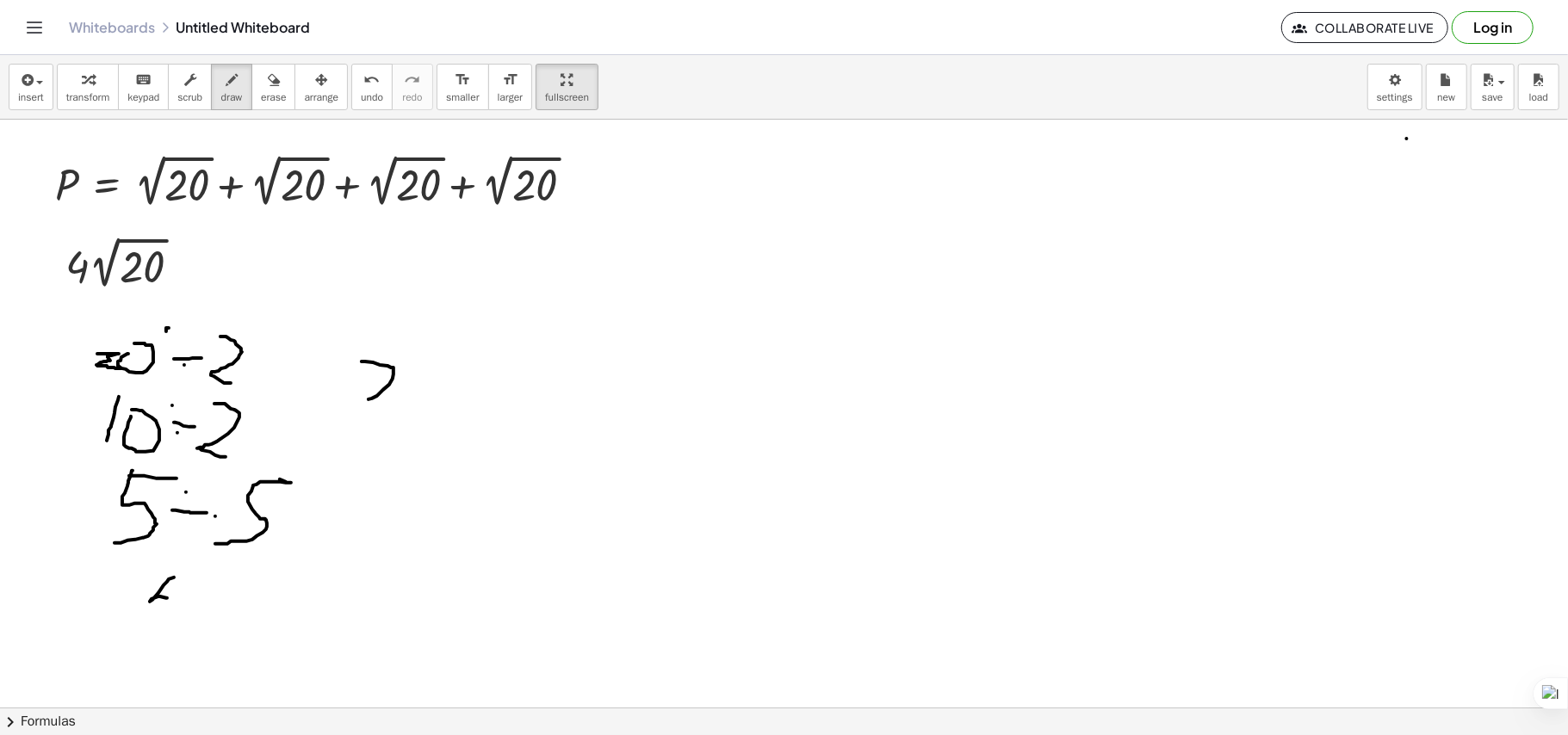 drag, startPoint x: 365, startPoint y: 362, endPoint x: 363, endPoint y: 403, distance: 41.048752 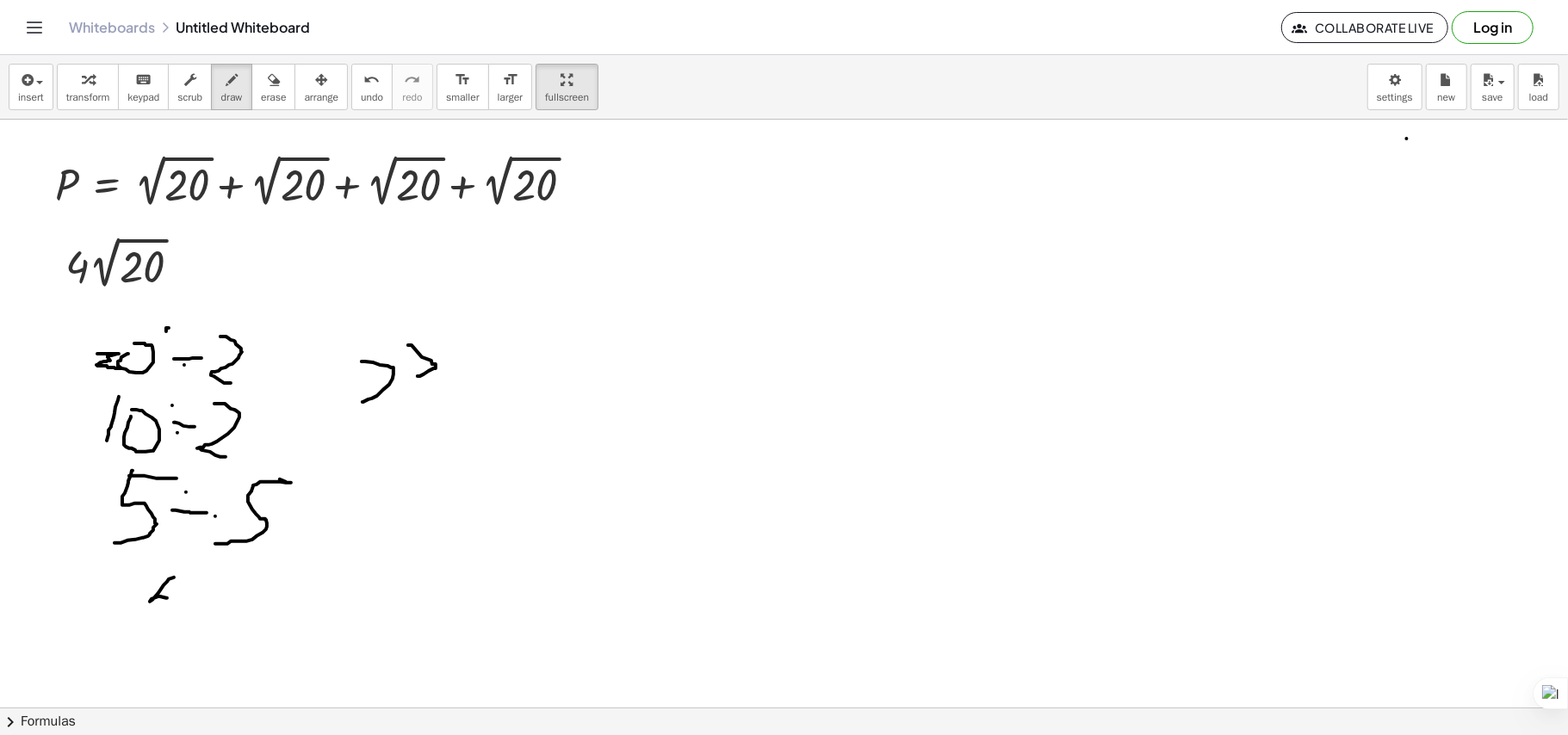 drag, startPoint x: 408, startPoint y: 346, endPoint x: 396, endPoint y: 430, distance: 84.85281 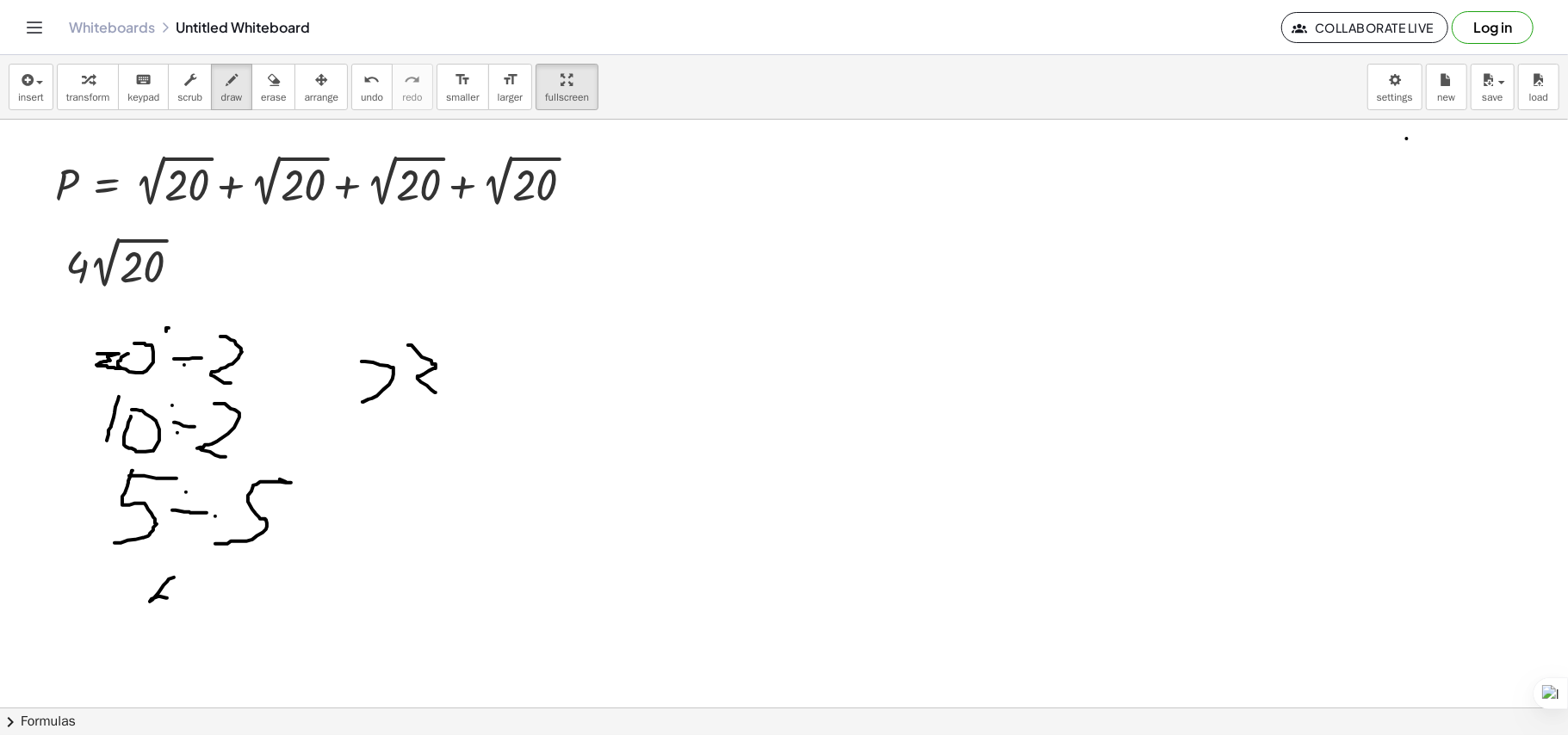 drag, startPoint x: 366, startPoint y: 497, endPoint x: 394, endPoint y: 503, distance: 28.635642 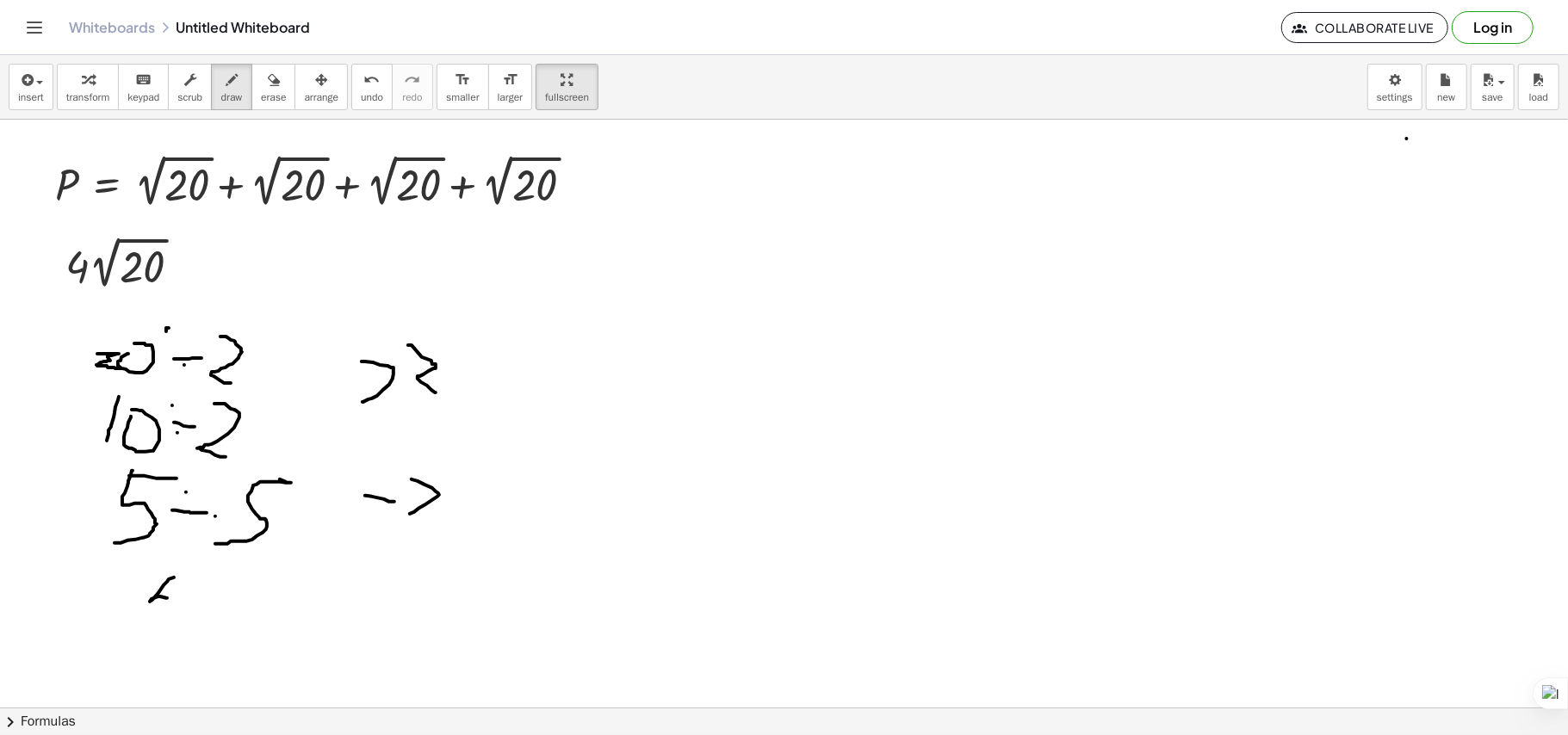 drag, startPoint x: 436, startPoint y: 492, endPoint x: 410, endPoint y: 515, distance: 34.71311 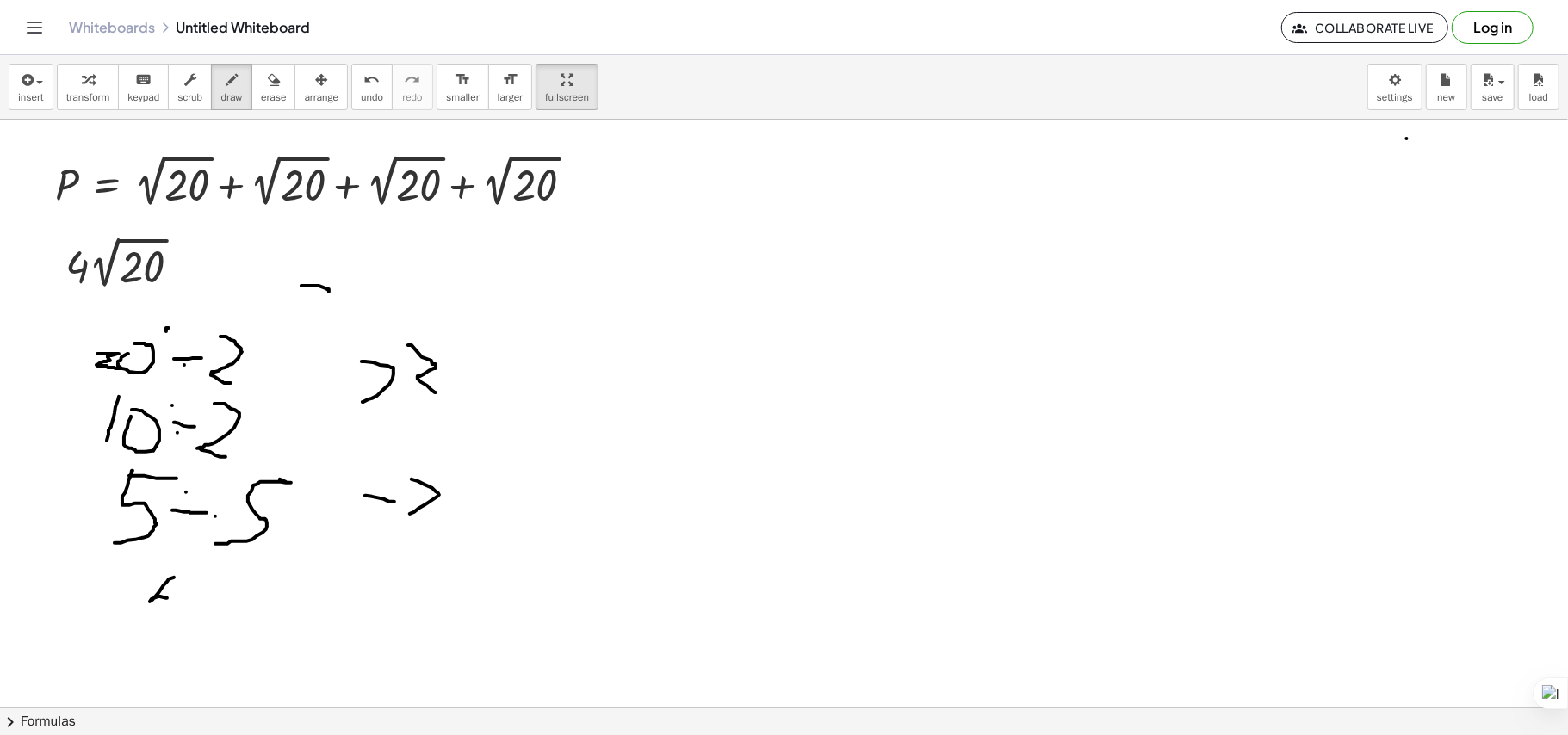 drag, startPoint x: 315, startPoint y: 287, endPoint x: 329, endPoint y: 293, distance: 15.231546 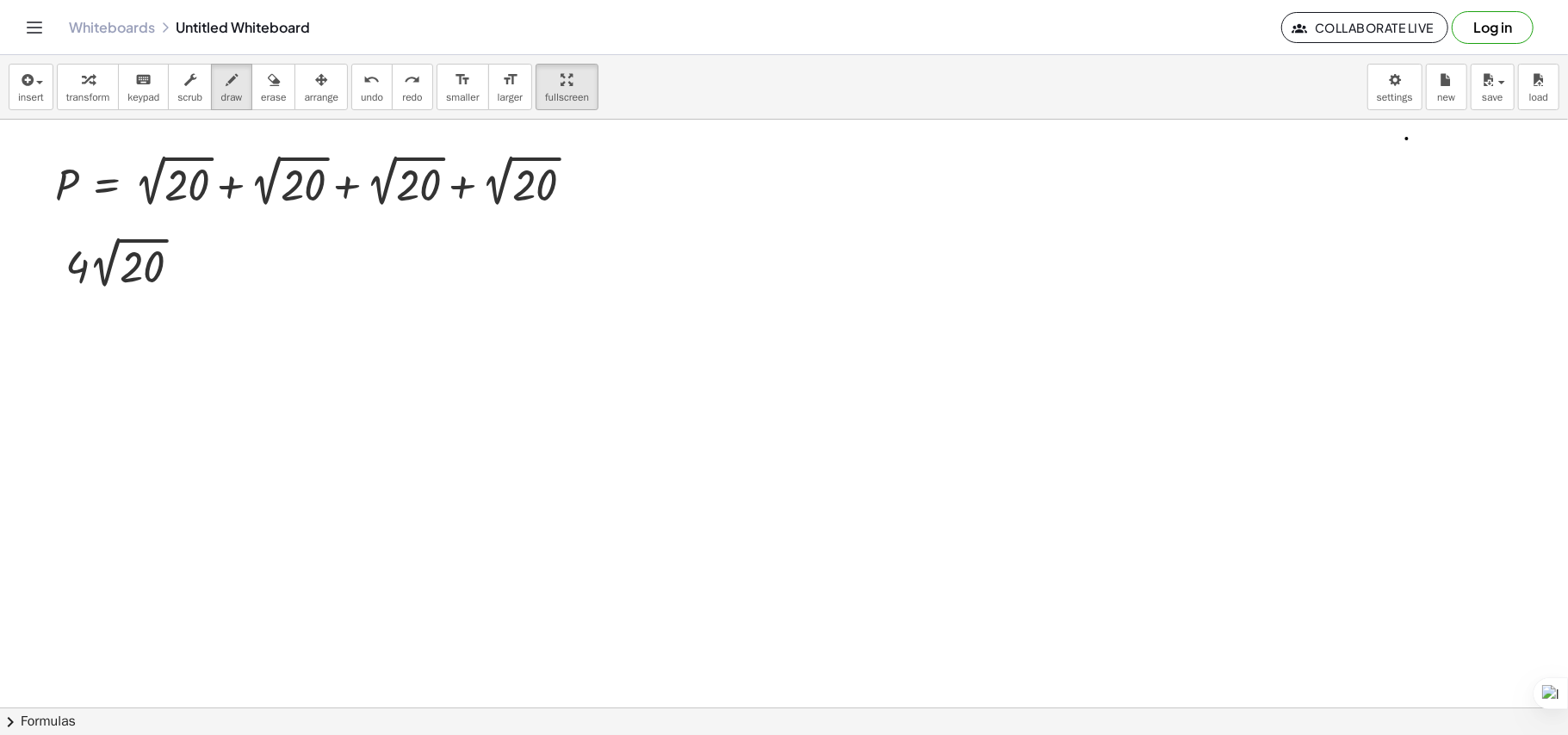 click at bounding box center [784, 707] 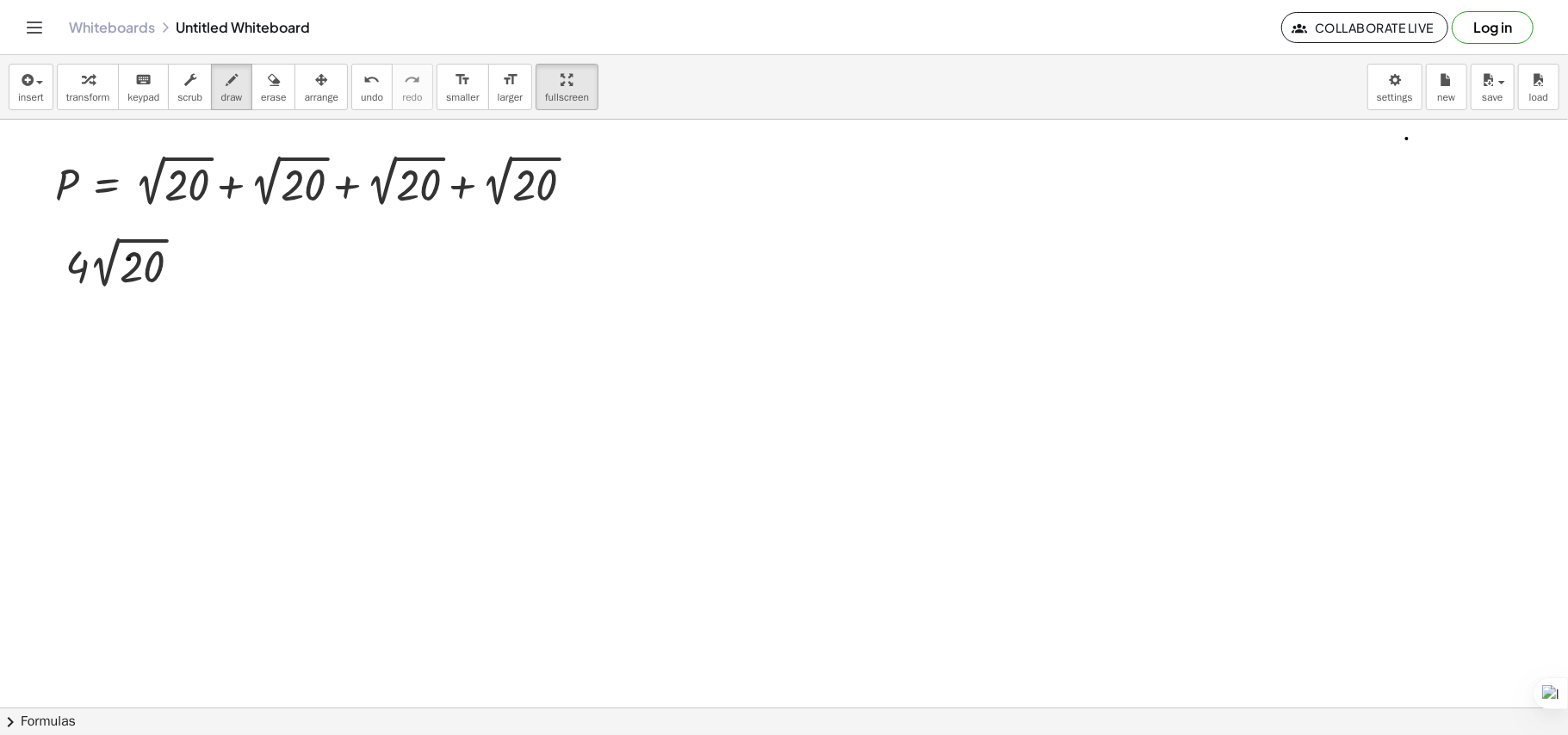 click at bounding box center (784, 707) 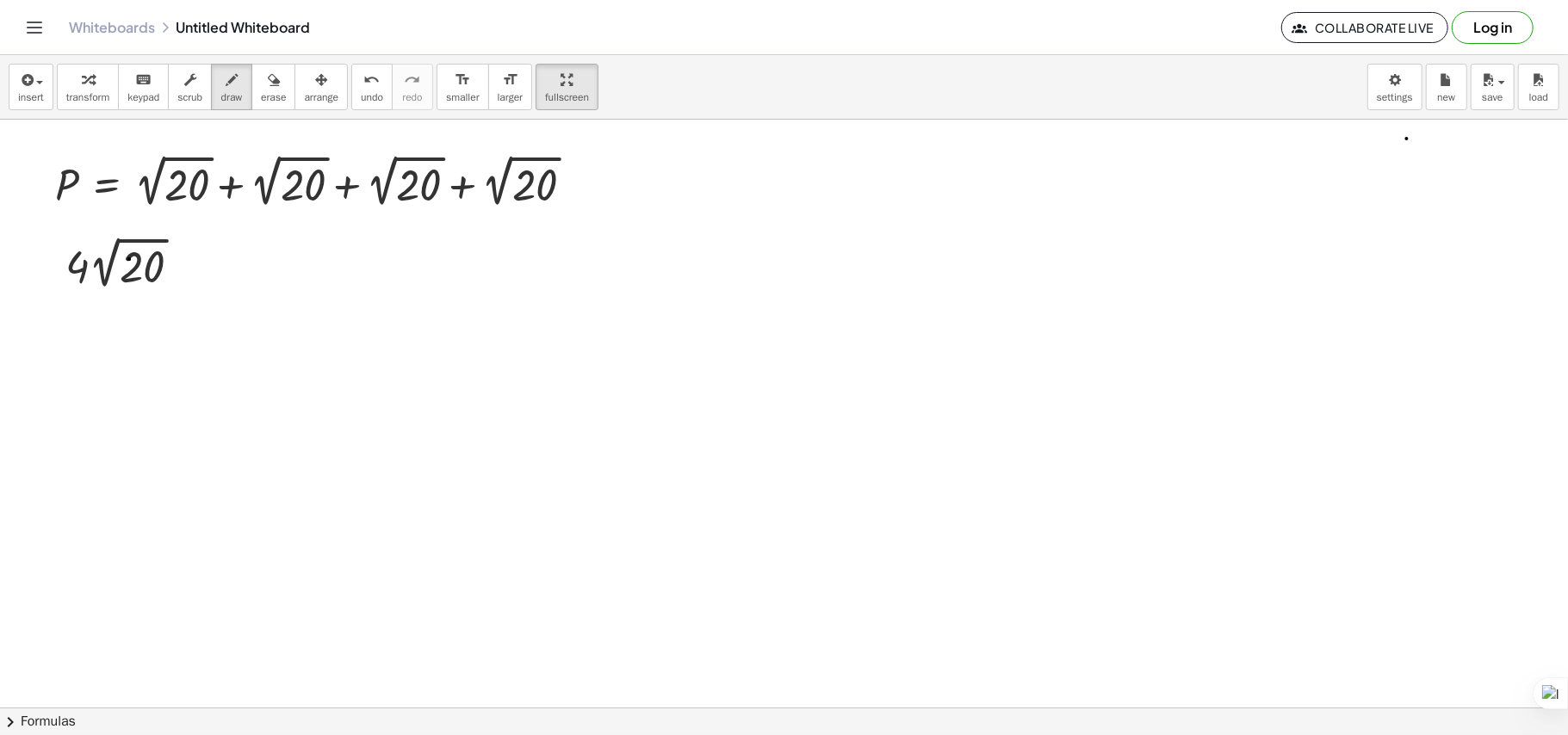 click at bounding box center [784, 707] 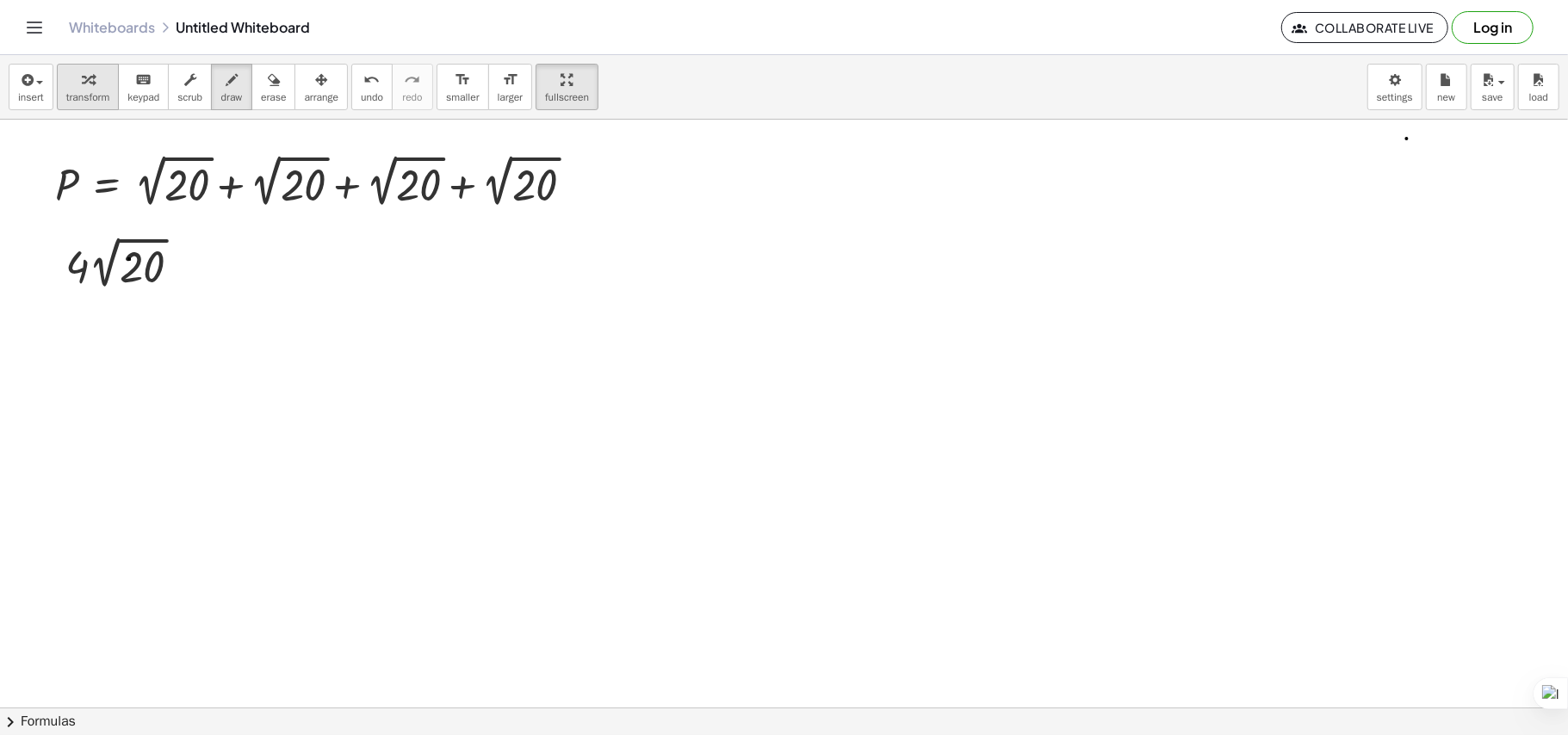 click at bounding box center [88, 79] 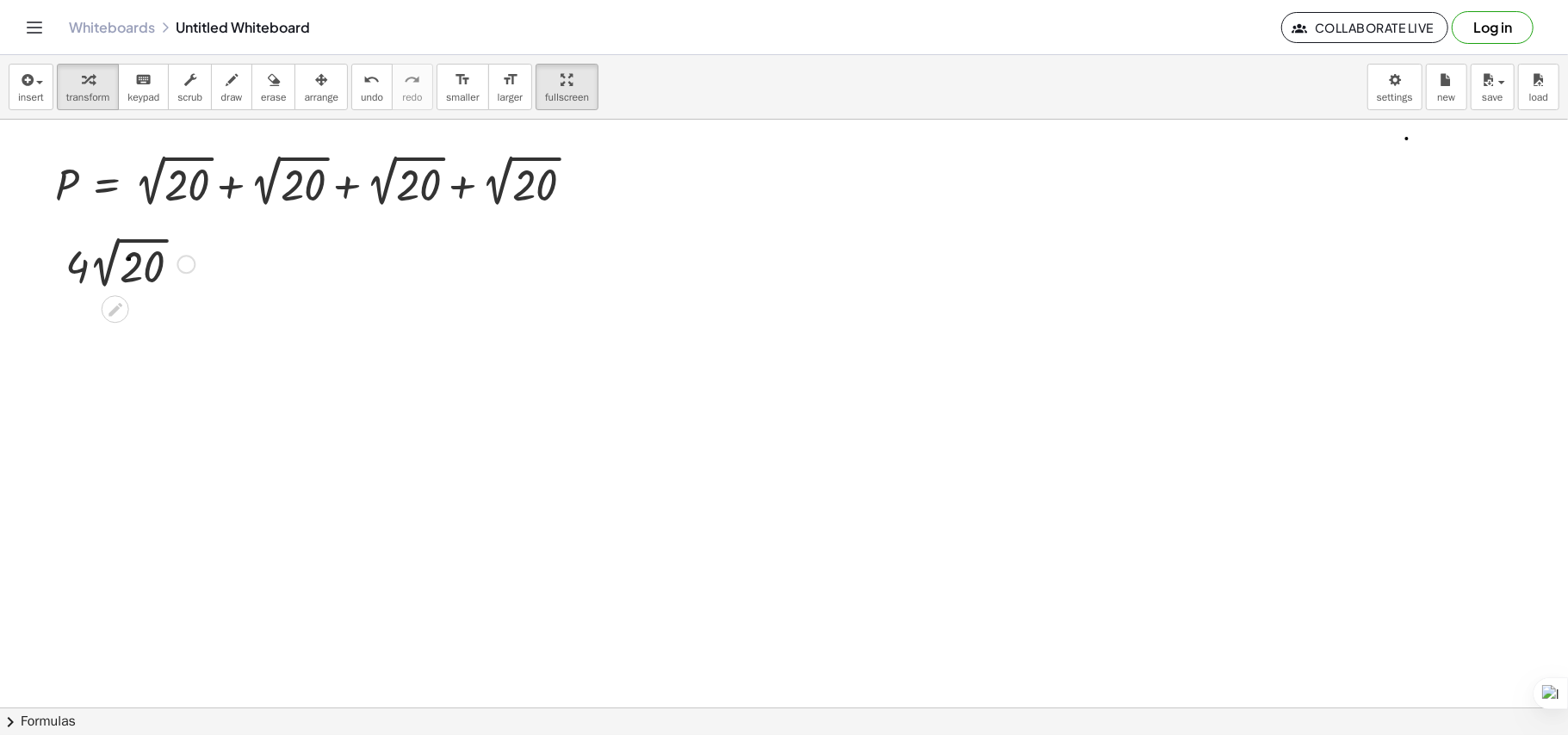 click at bounding box center (130, 262) 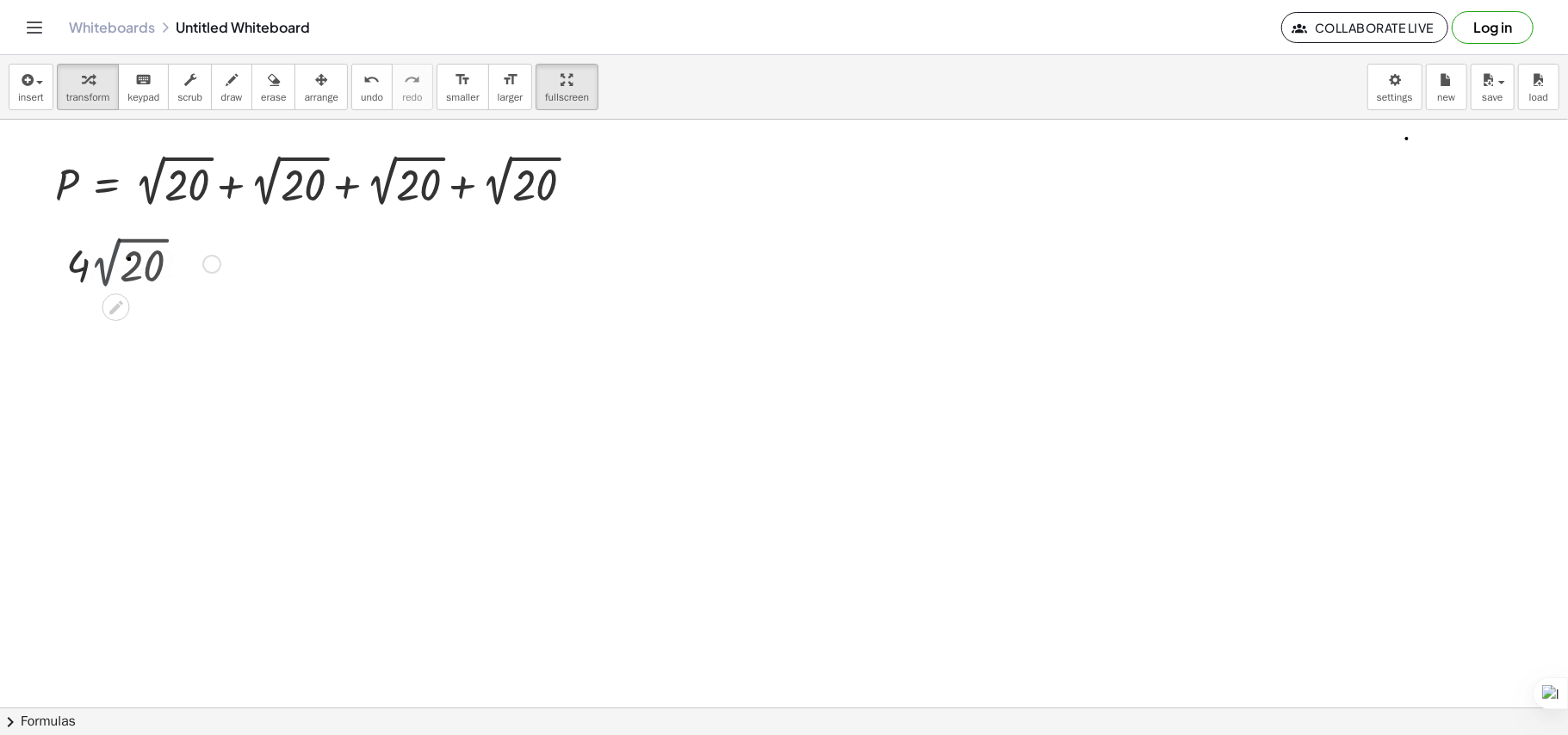 click at bounding box center (131, 262) 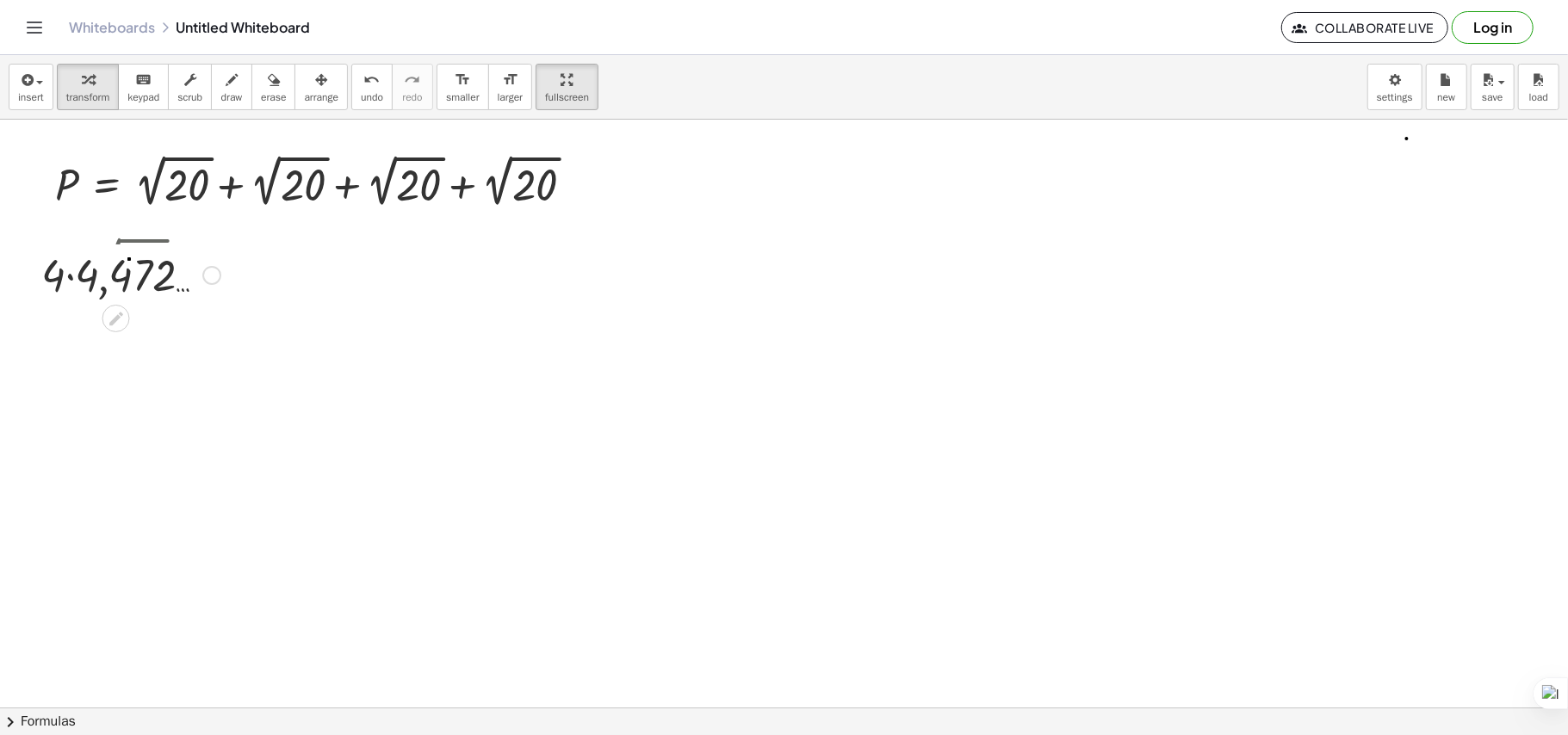click at bounding box center (131, 262) 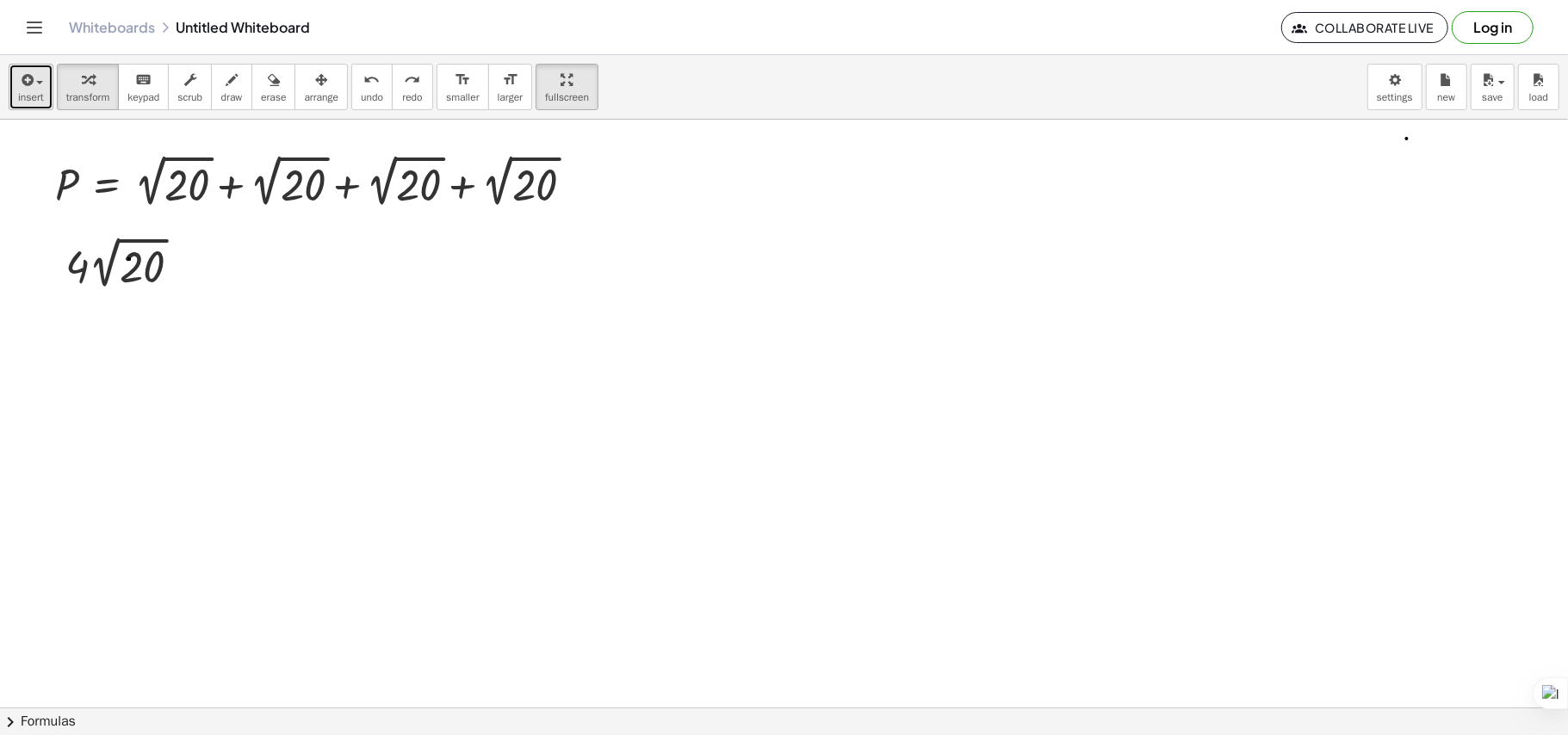 click at bounding box center [26, 80] 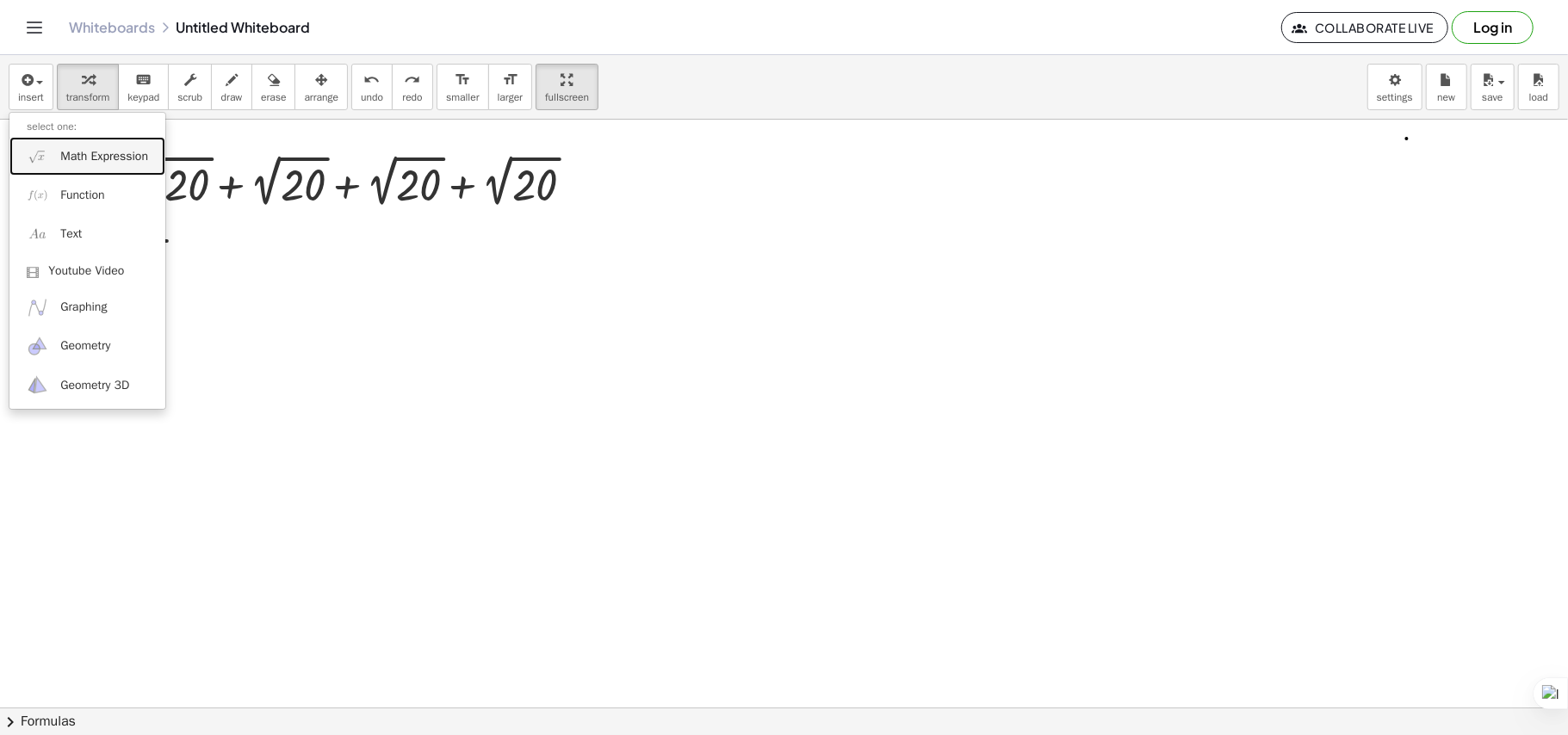 click on "Math Expression" at bounding box center [104, 157] 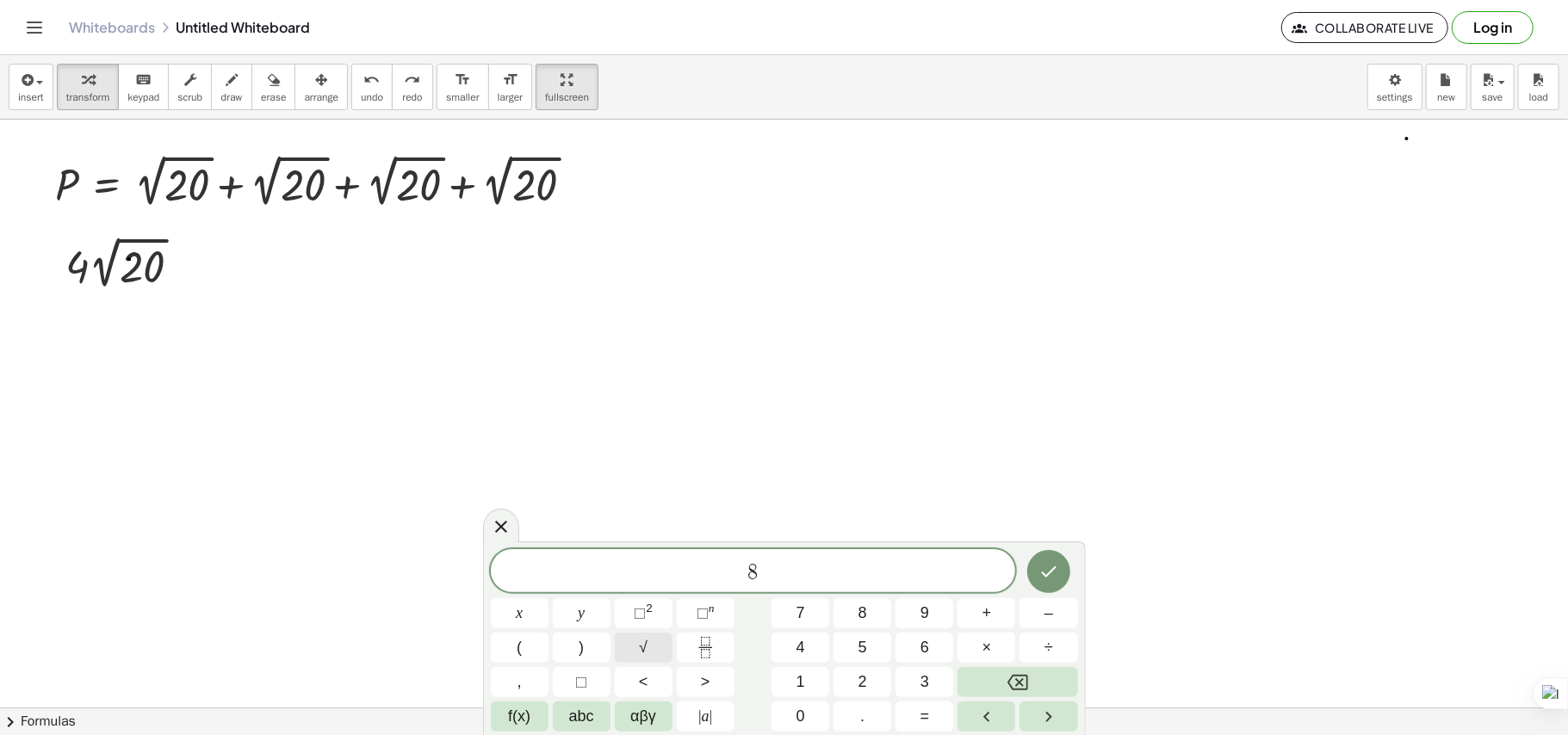 click on "√" at bounding box center (643, 647) 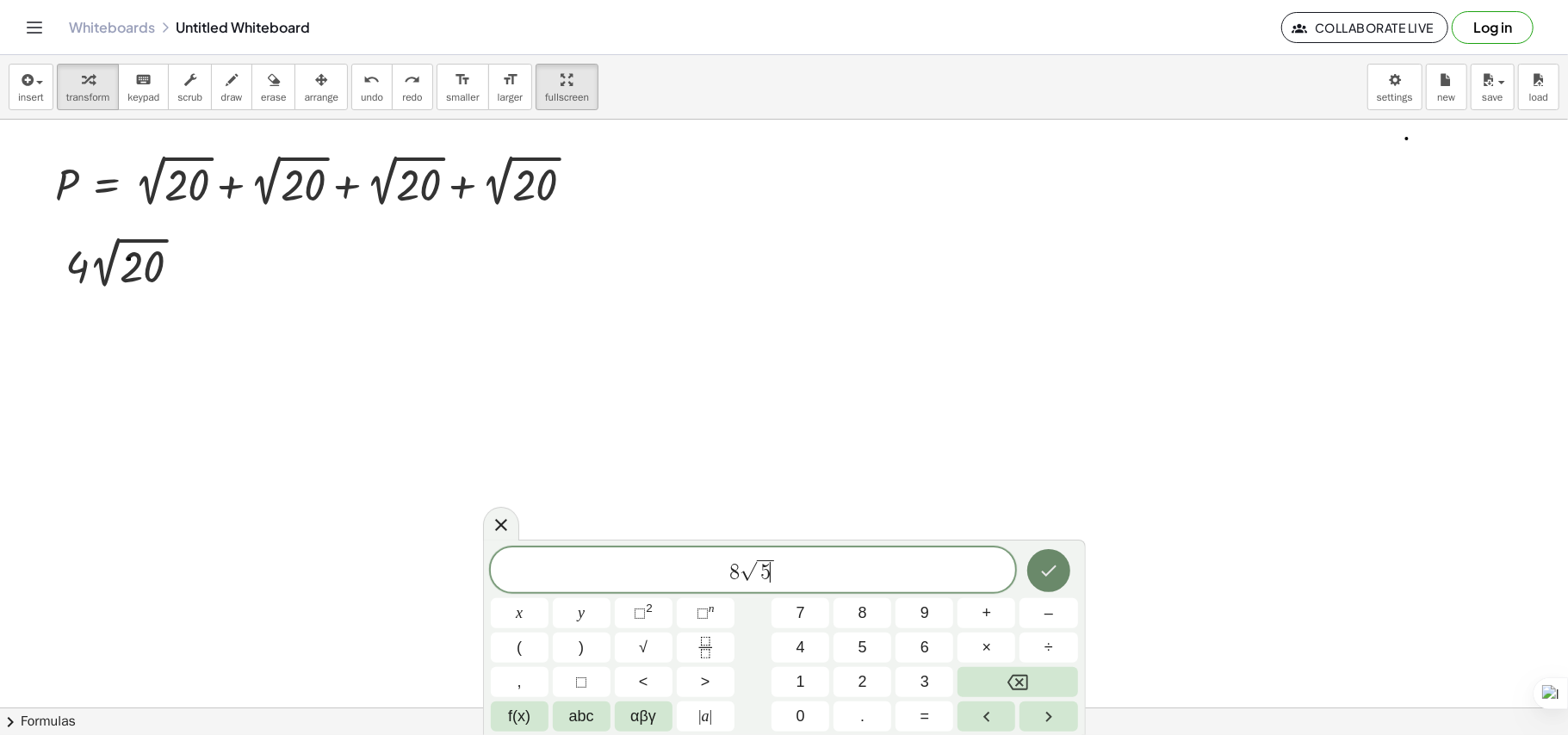 click 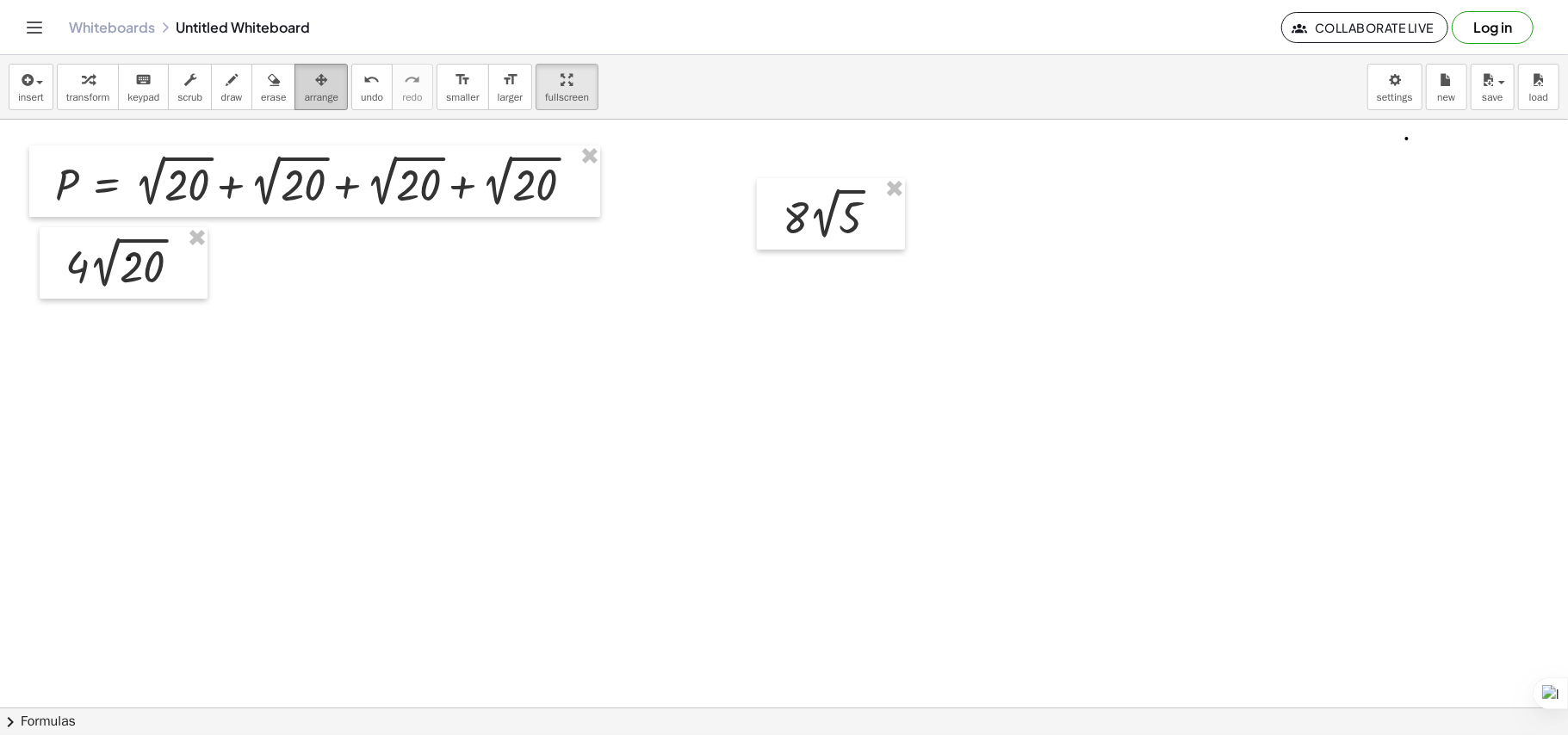 click on "arrange" at bounding box center (321, 87) 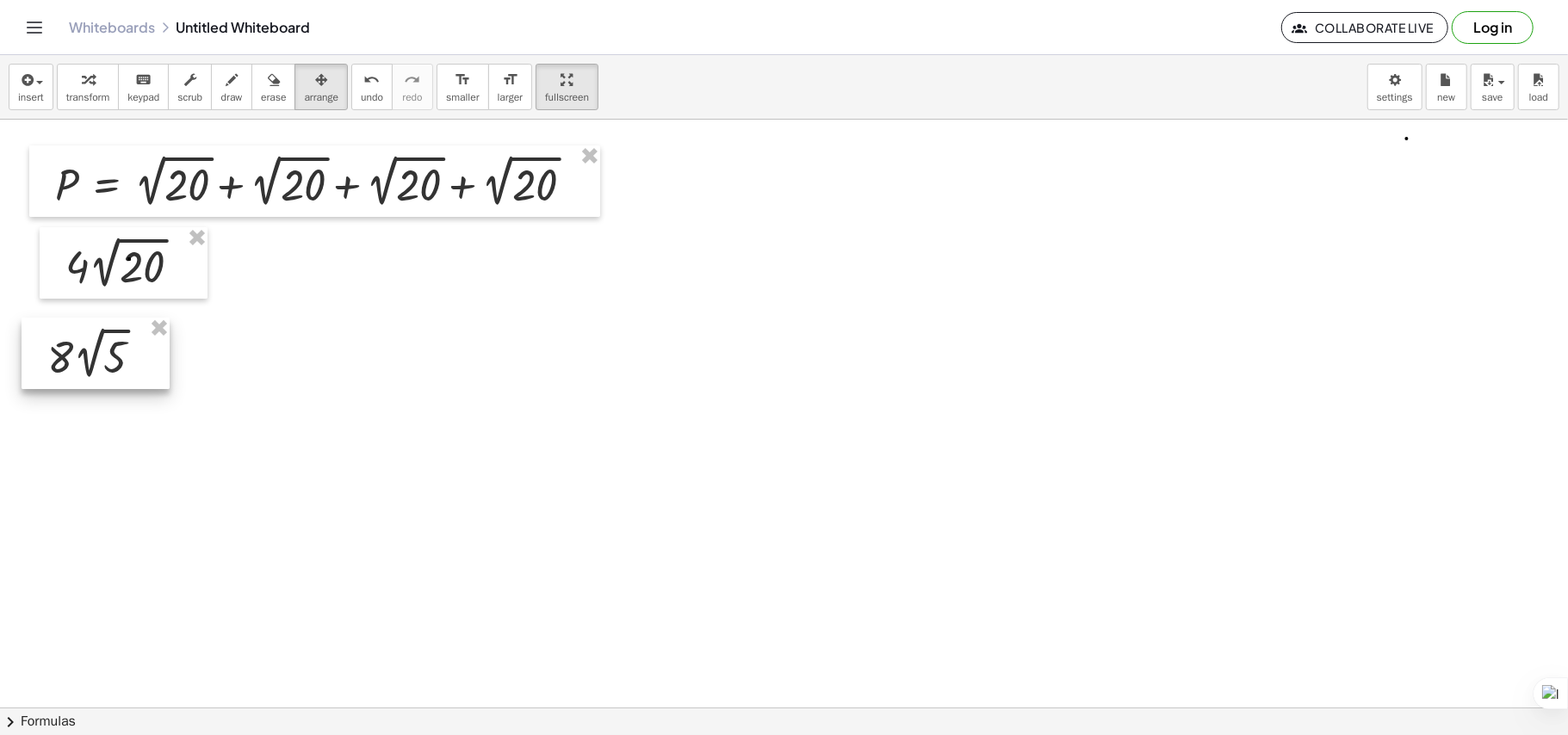 drag, startPoint x: 813, startPoint y: 234, endPoint x: 90, endPoint y: 321, distance: 728.21563 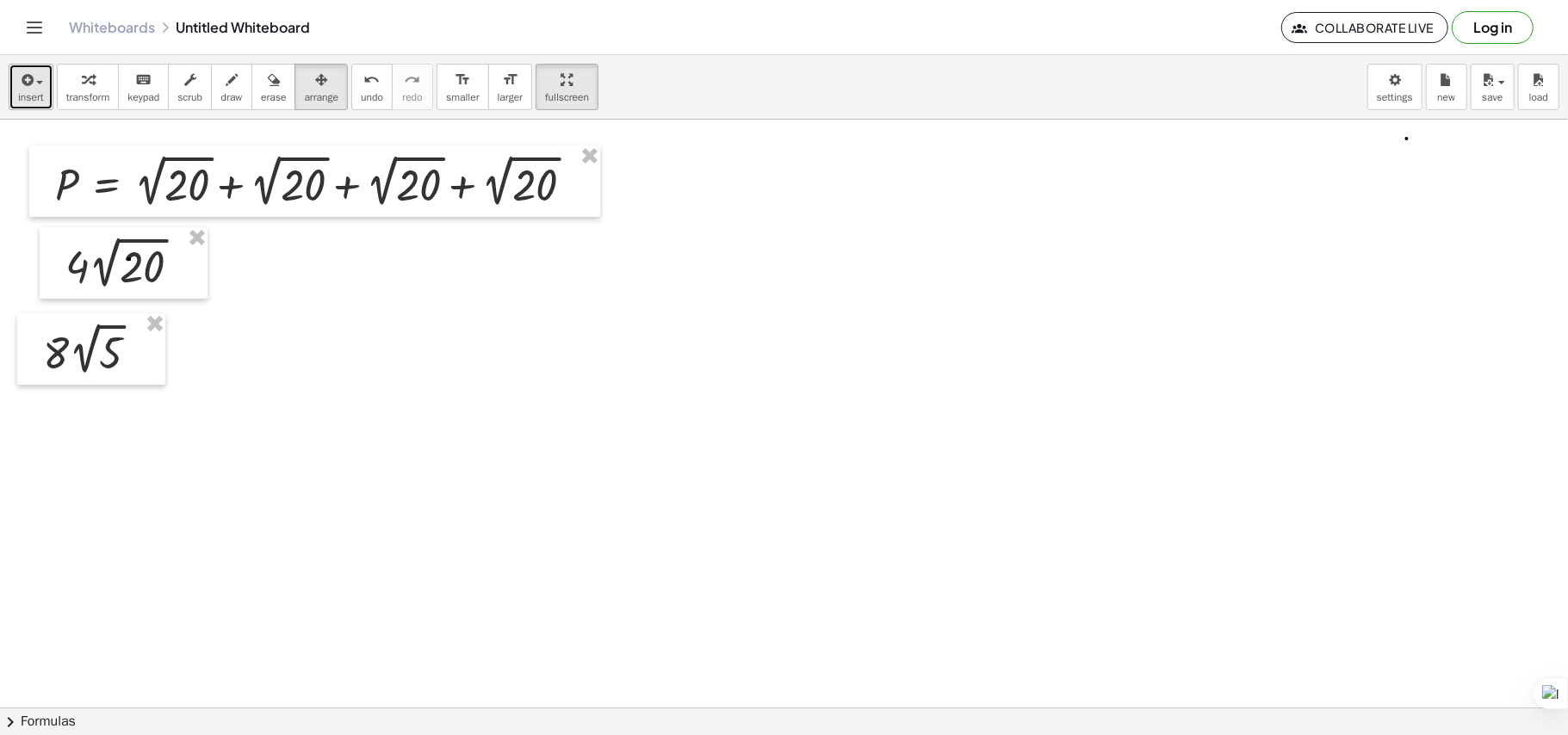 click at bounding box center (40, 83) 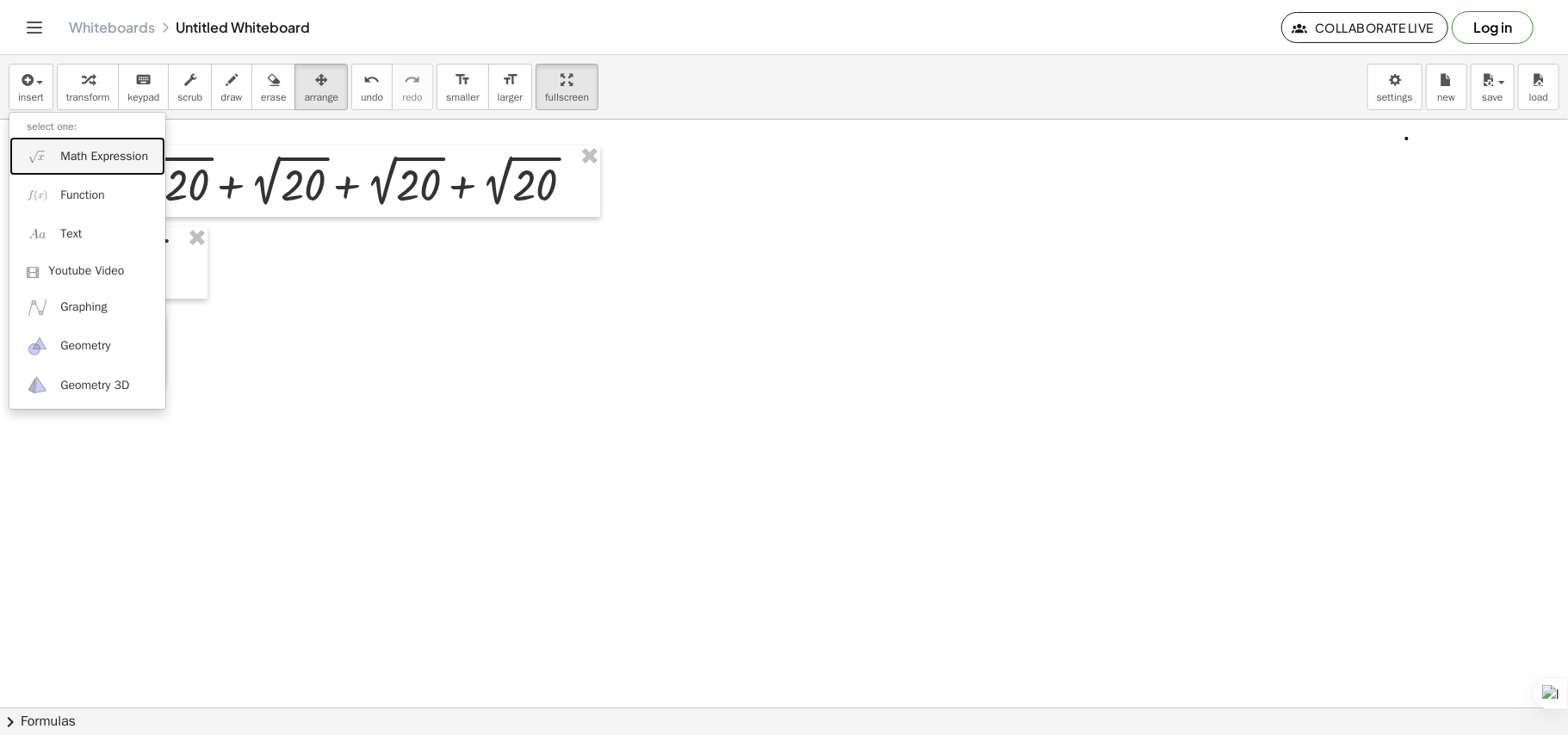 click on "Math Expression" at bounding box center (87, 156) 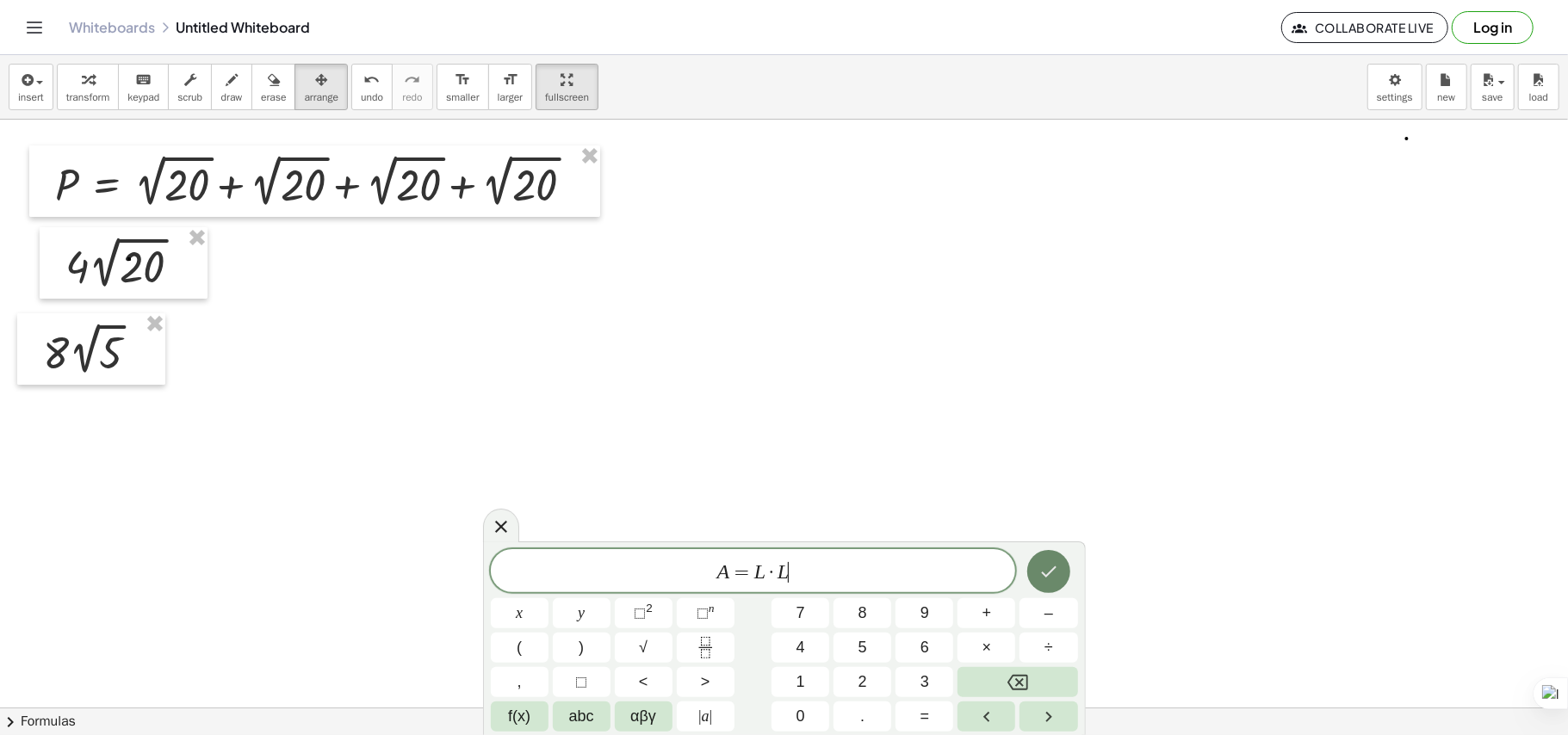 click 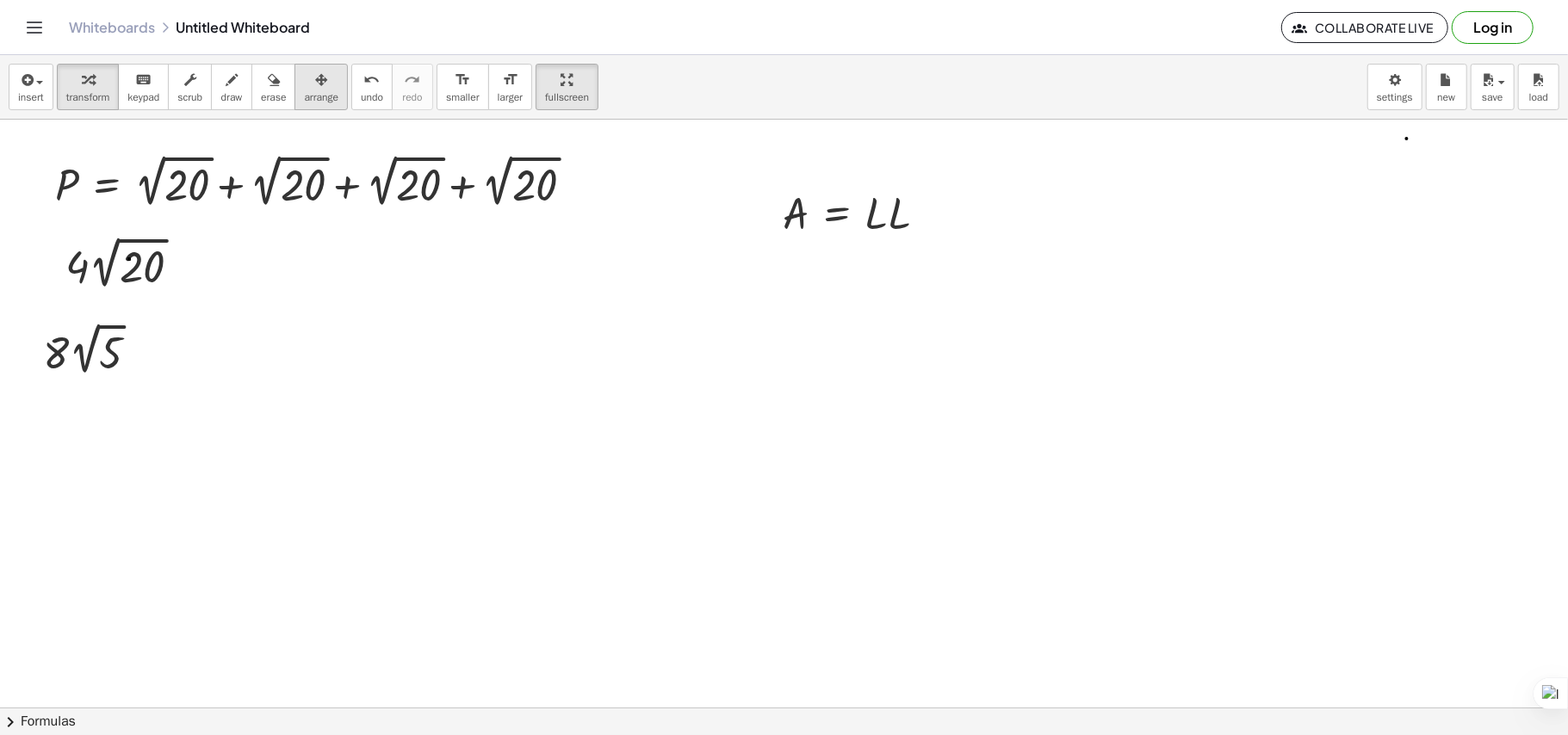 click at bounding box center [321, 79] 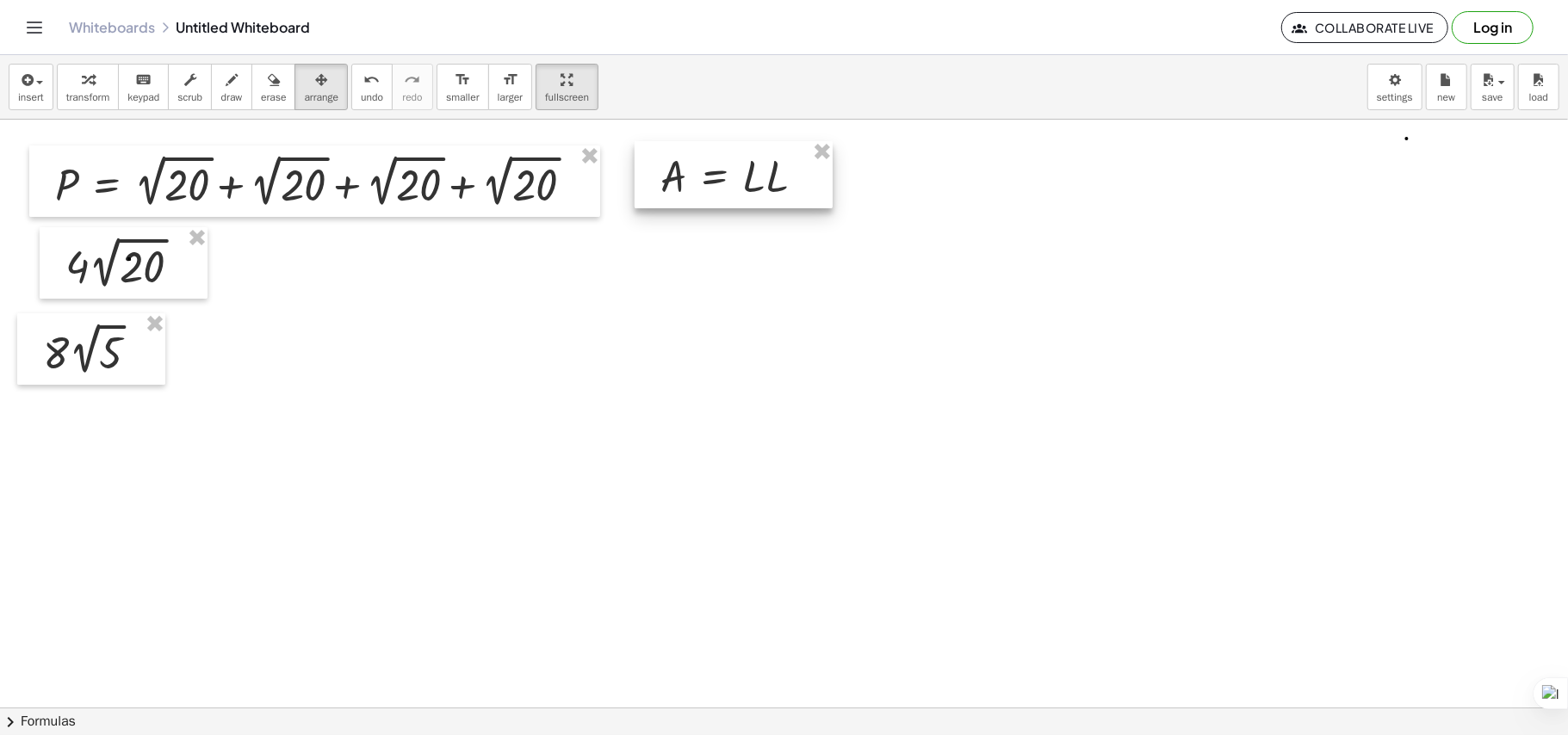 drag, startPoint x: 889, startPoint y: 241, endPoint x: 773, endPoint y: 205, distance: 121.45781 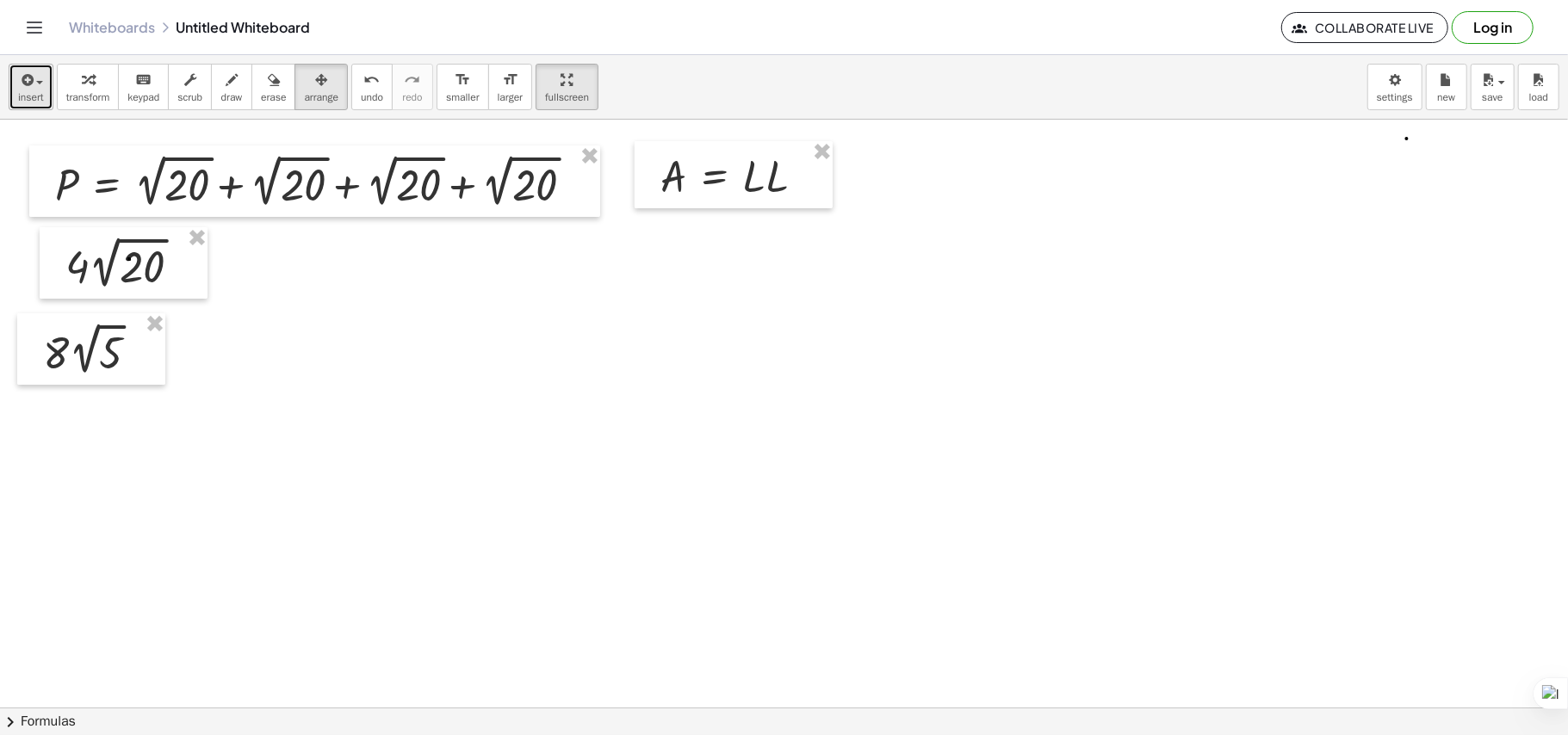 click on "insert" at bounding box center (31, 97) 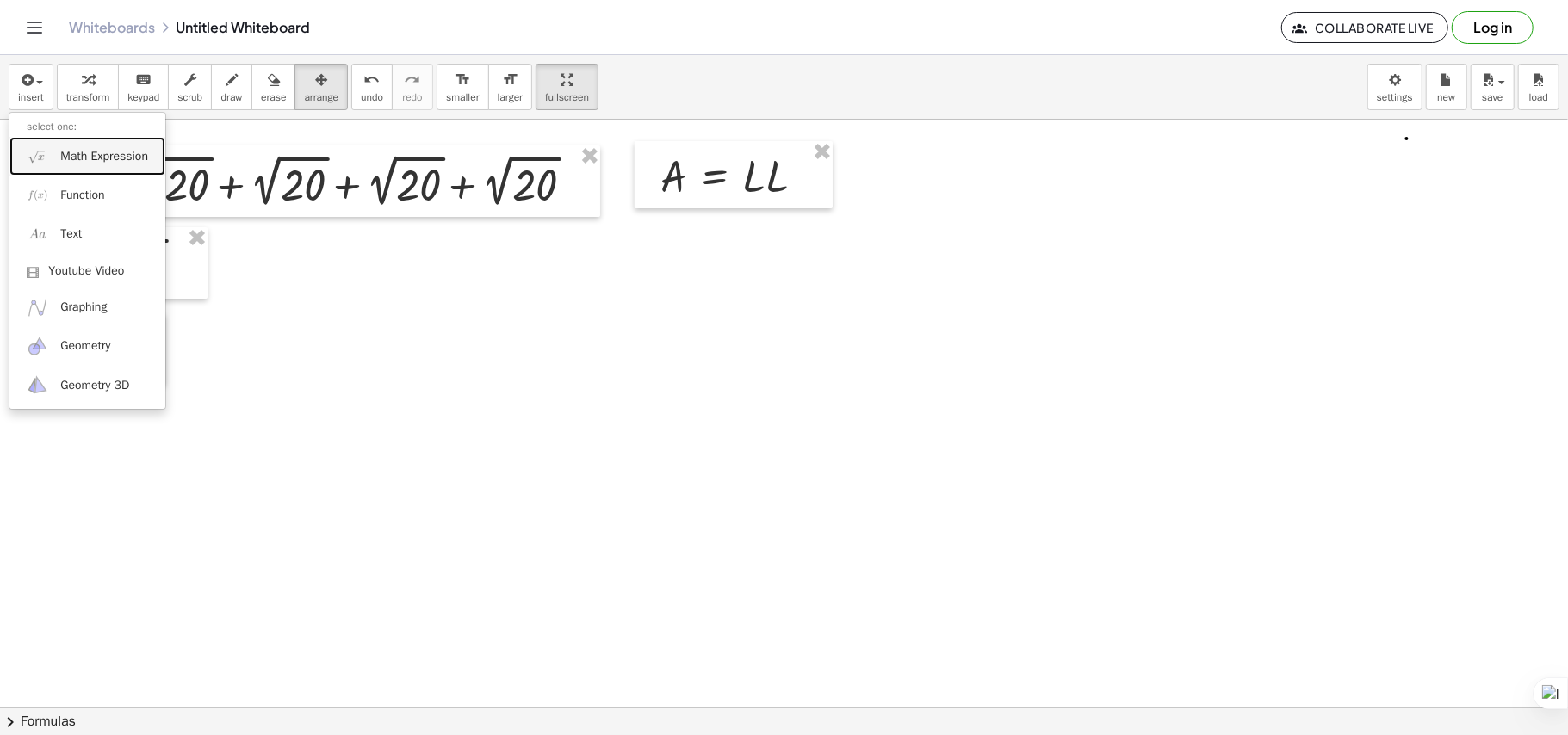 click on "Math Expression" at bounding box center [104, 157] 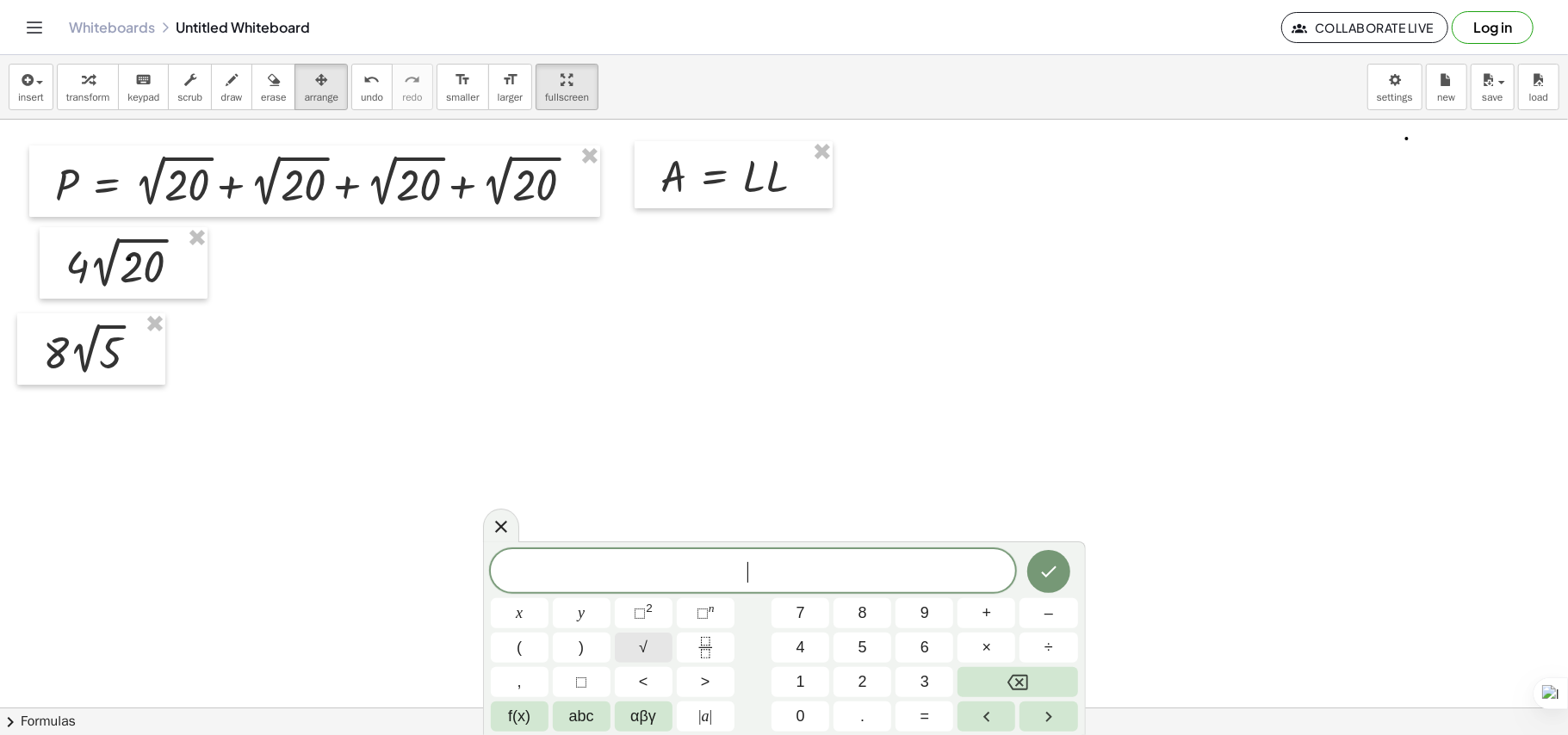 click on "√" at bounding box center [643, 647] 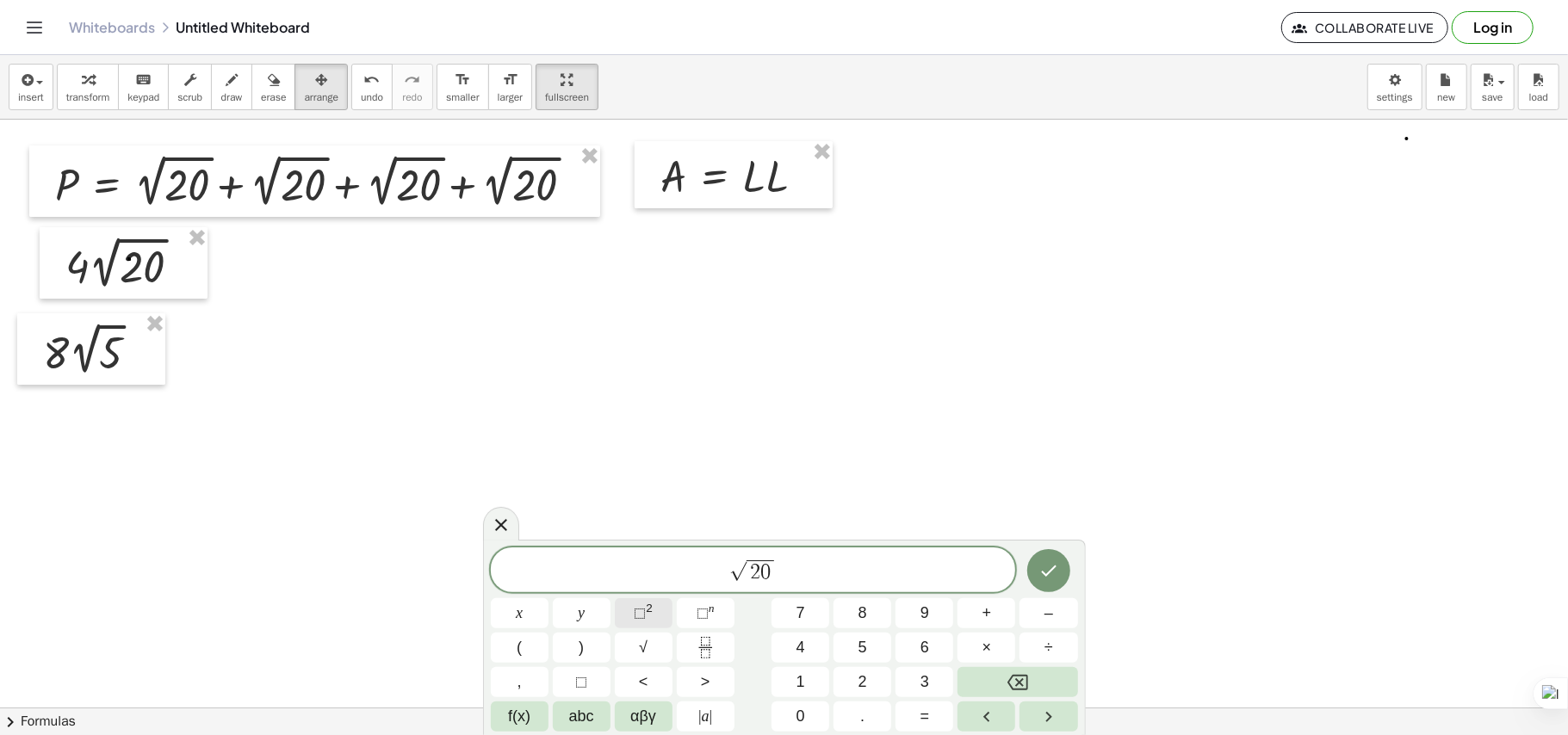 click on "⬚ 2" at bounding box center (643, 613) 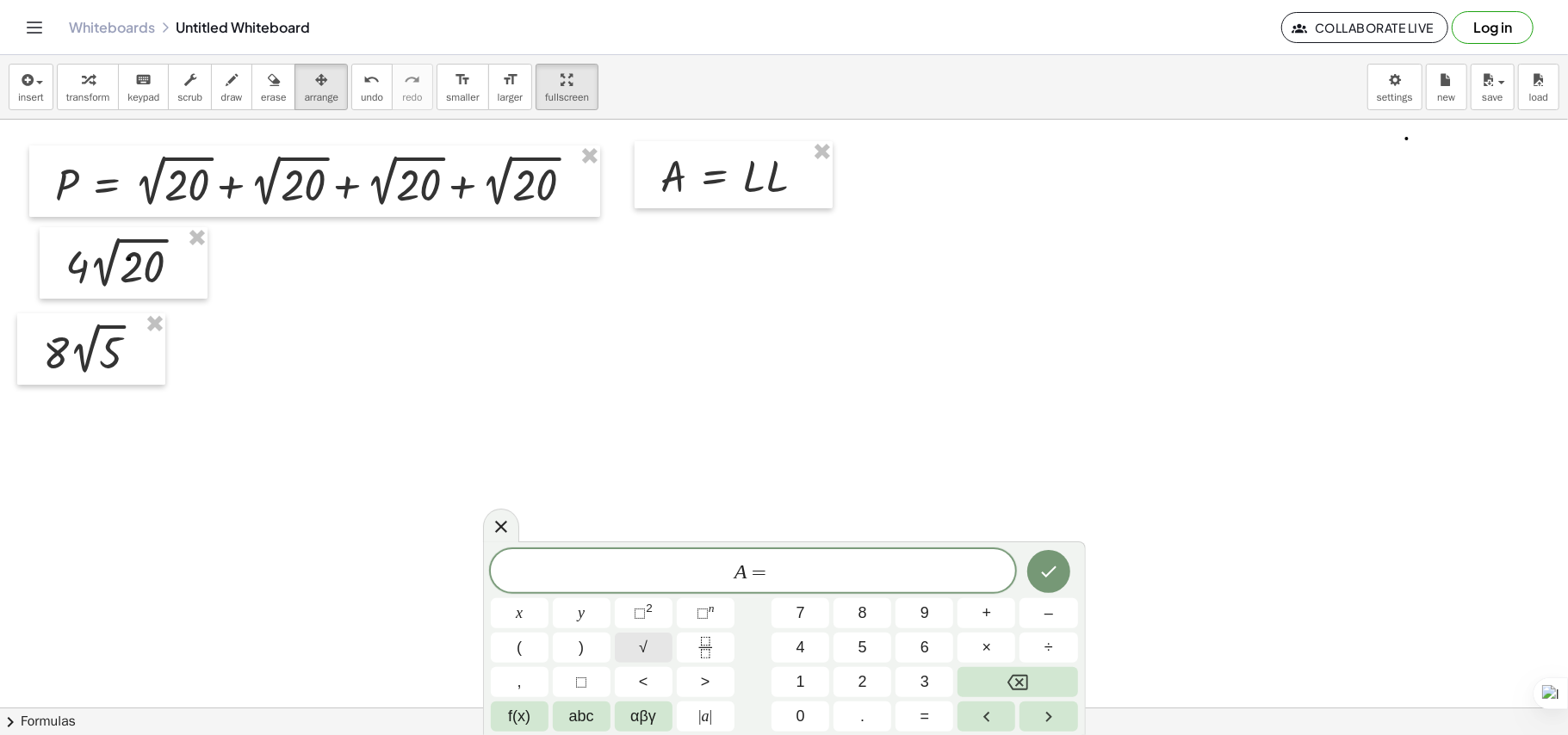 click on "√" at bounding box center [643, 647] 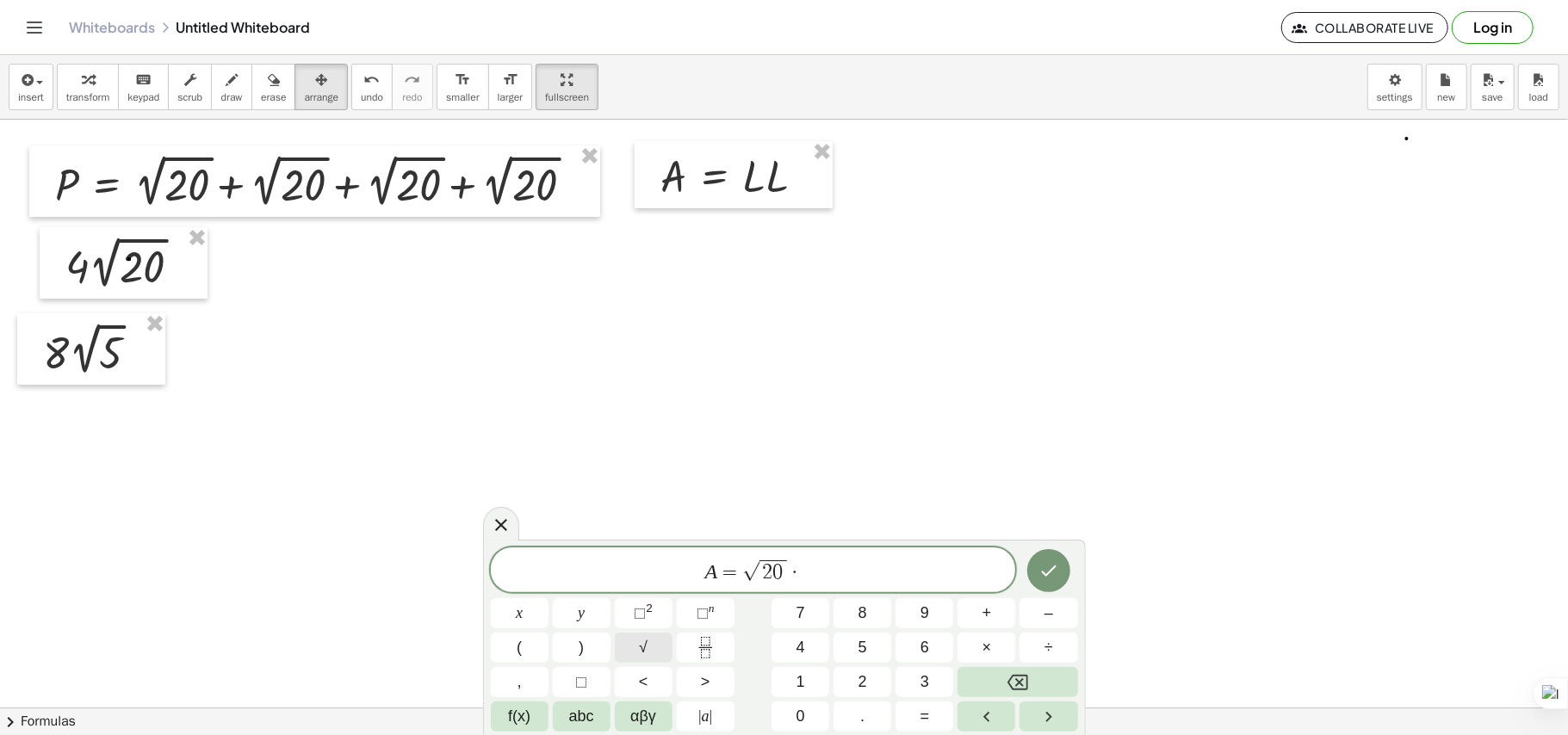click on "√" at bounding box center (643, 647) 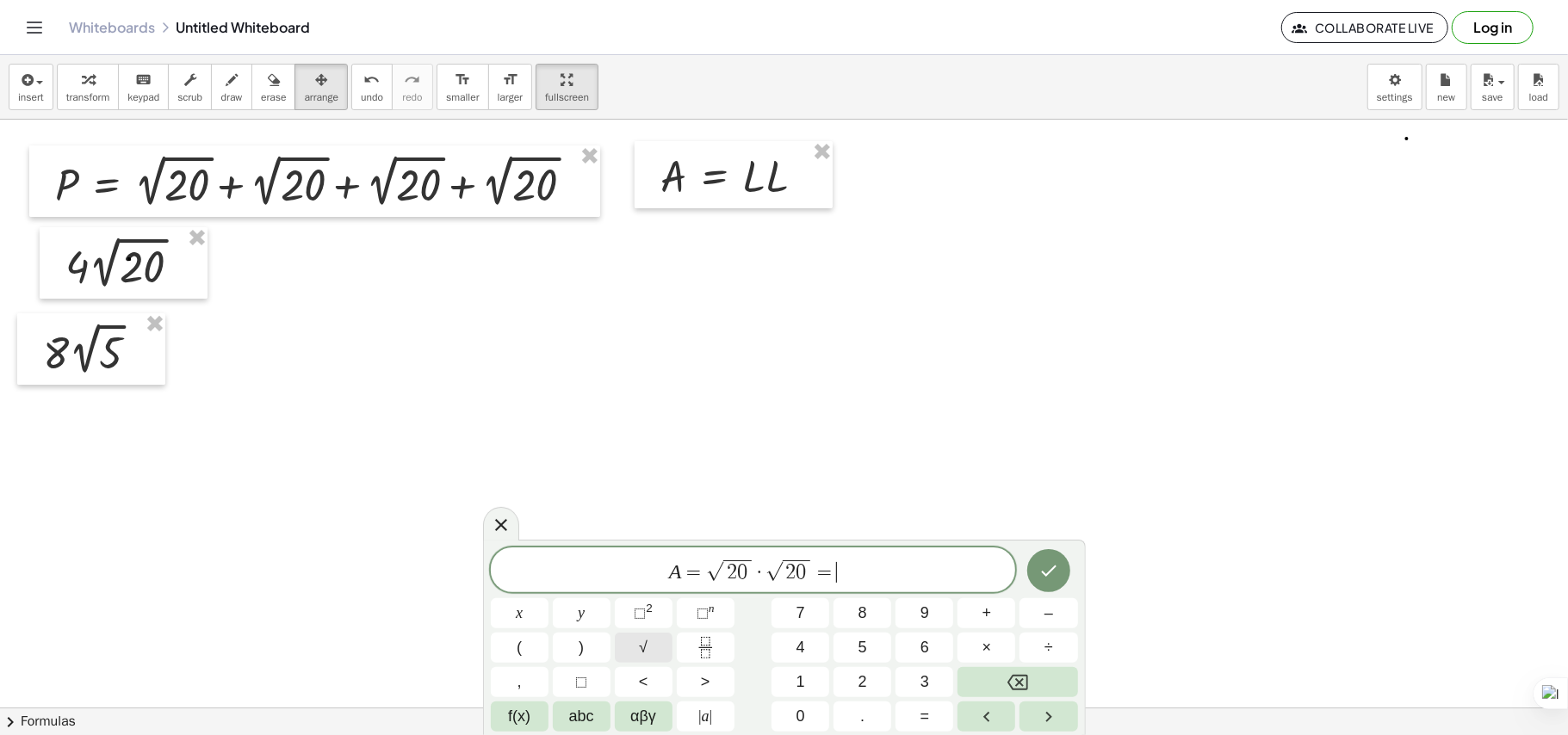 click on "√" at bounding box center [643, 647] 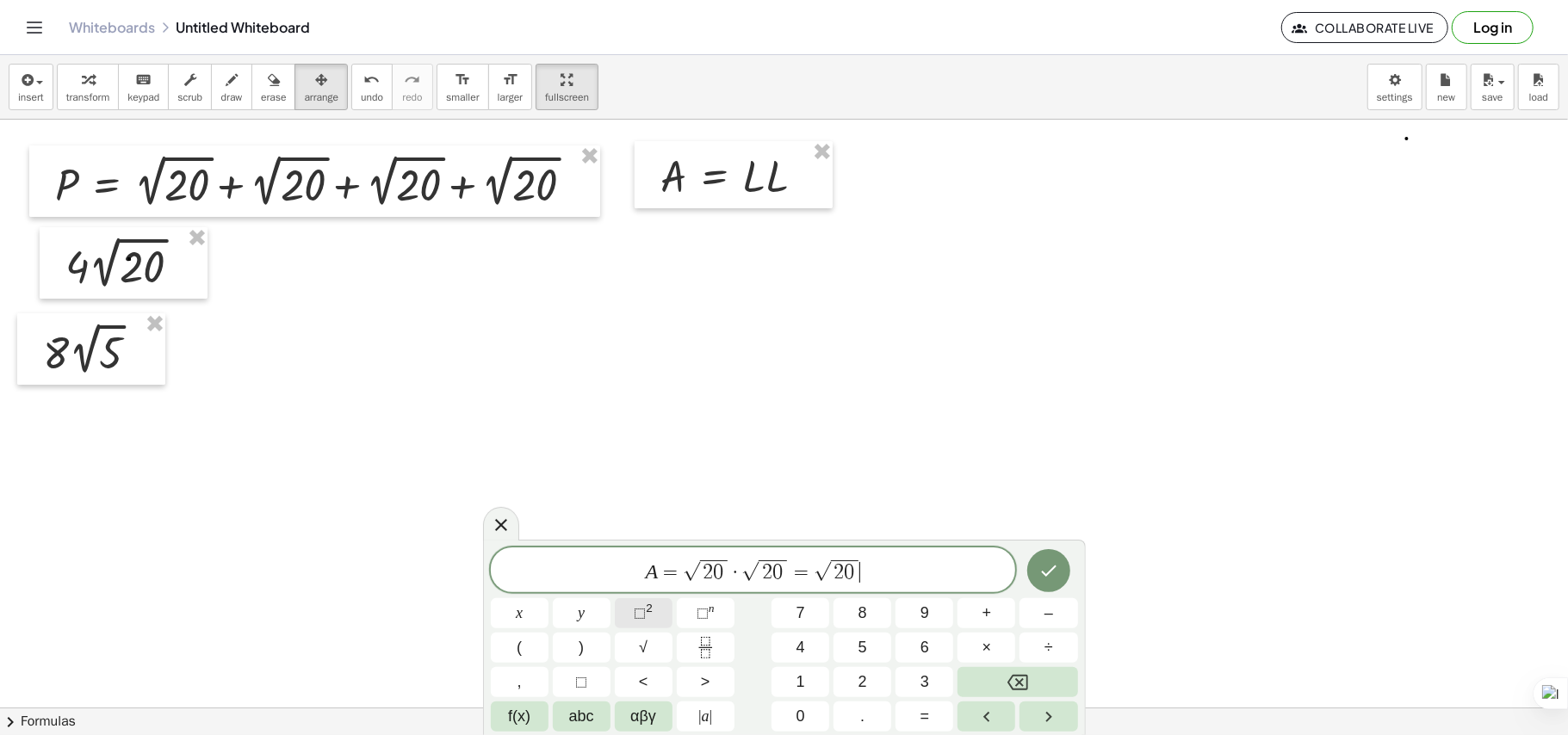 click on "⬚ 2" at bounding box center (643, 613) 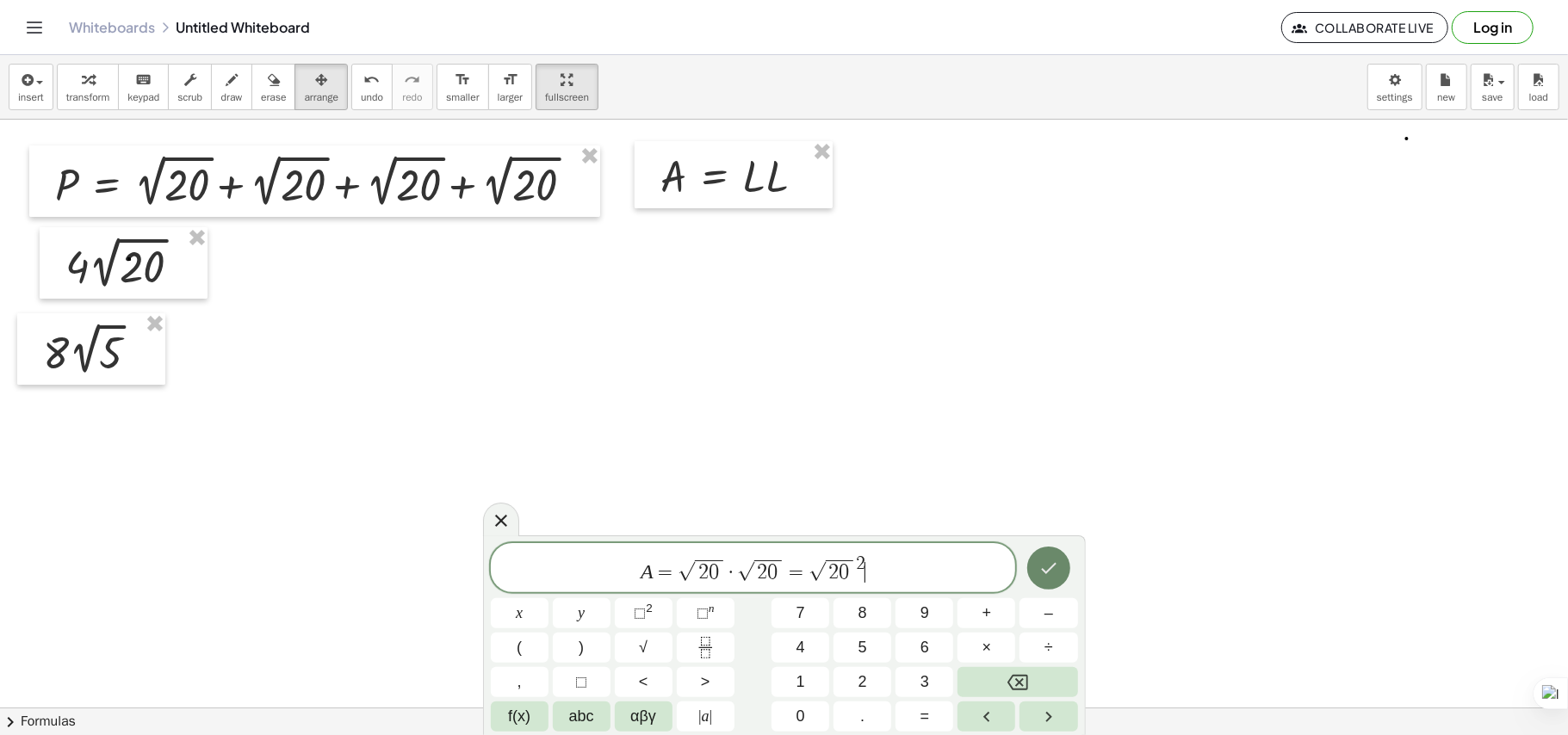 click 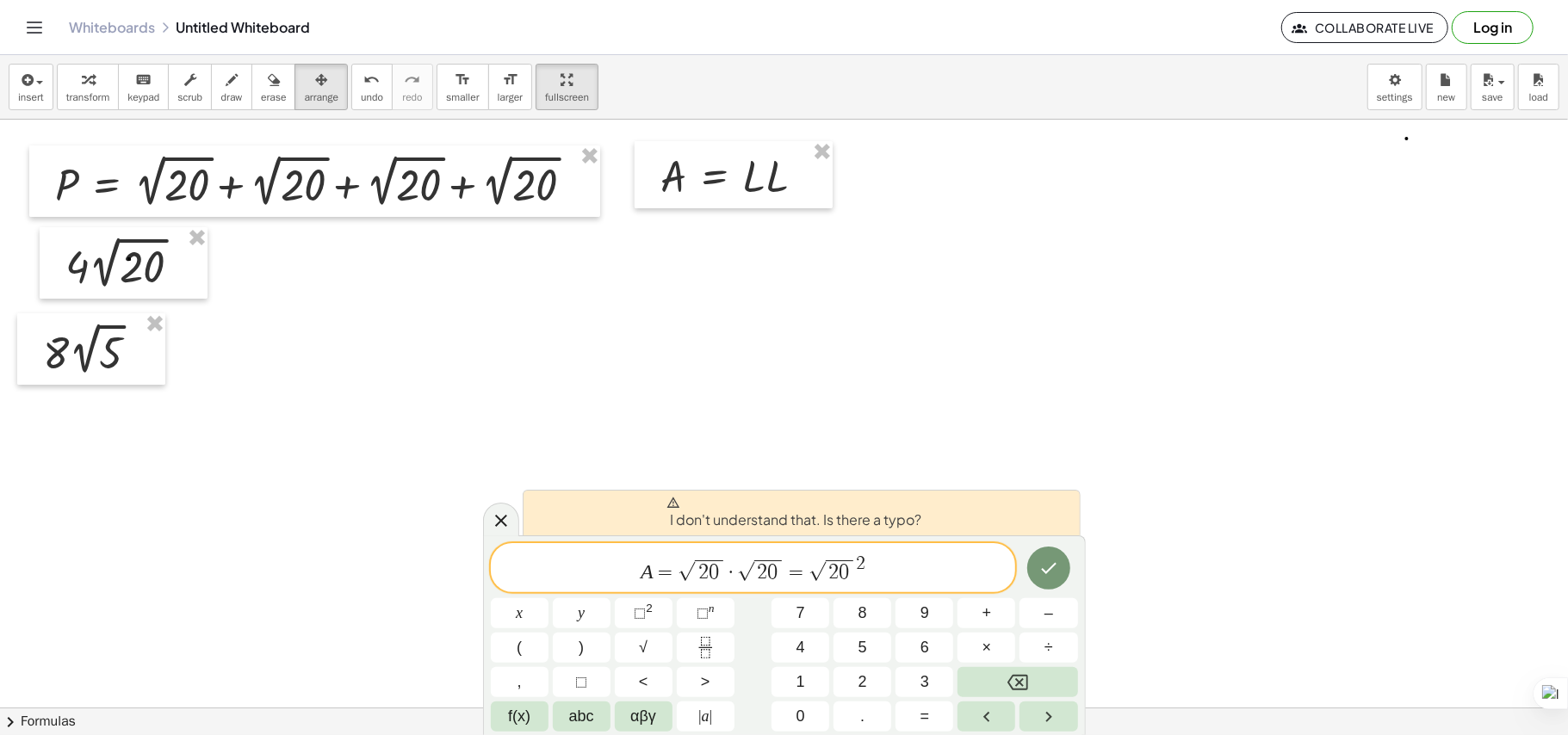 click on "A = √ 2 0 · √ 2 0 = √ 2 0 2 ​" at bounding box center [753, 569] 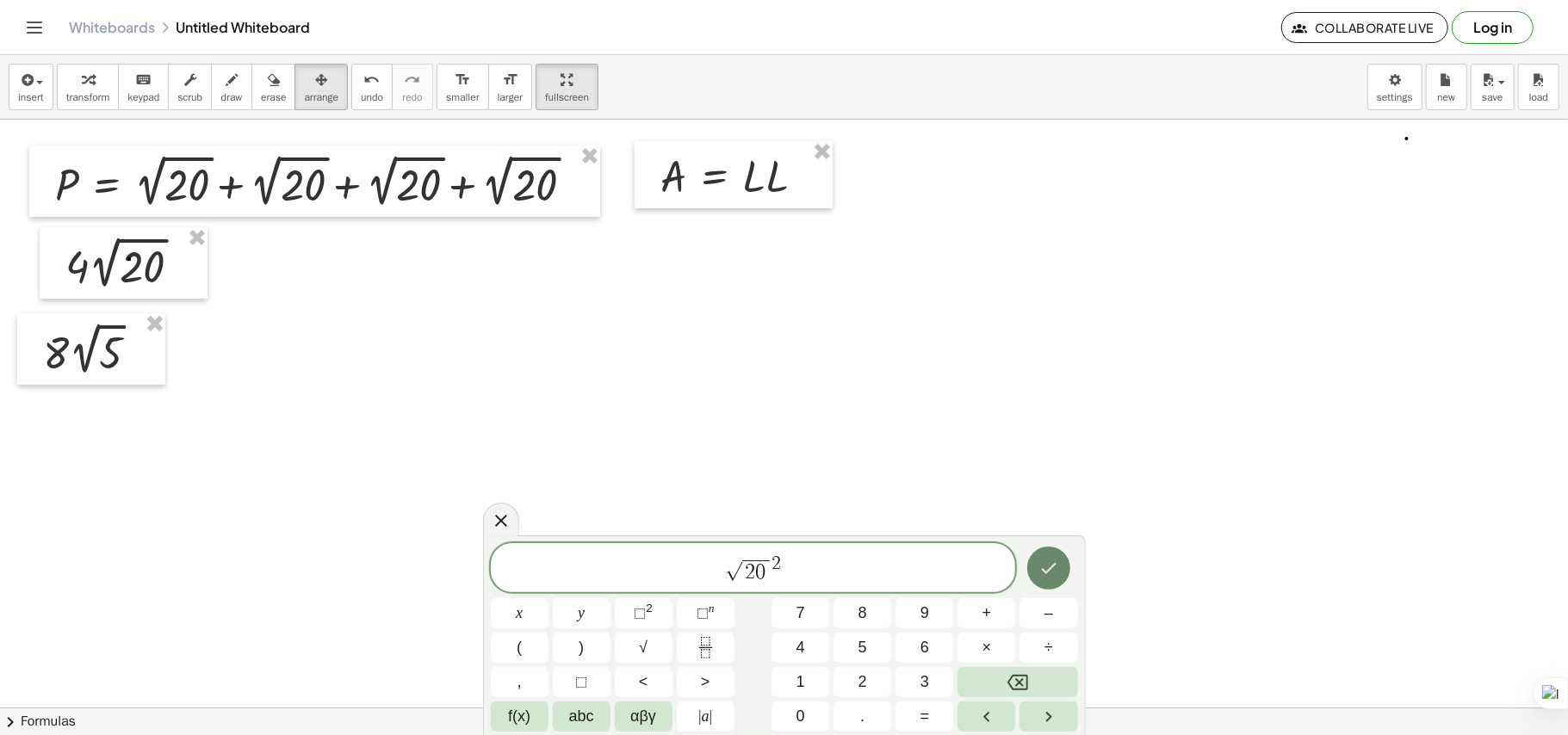 click at bounding box center (1049, 568) 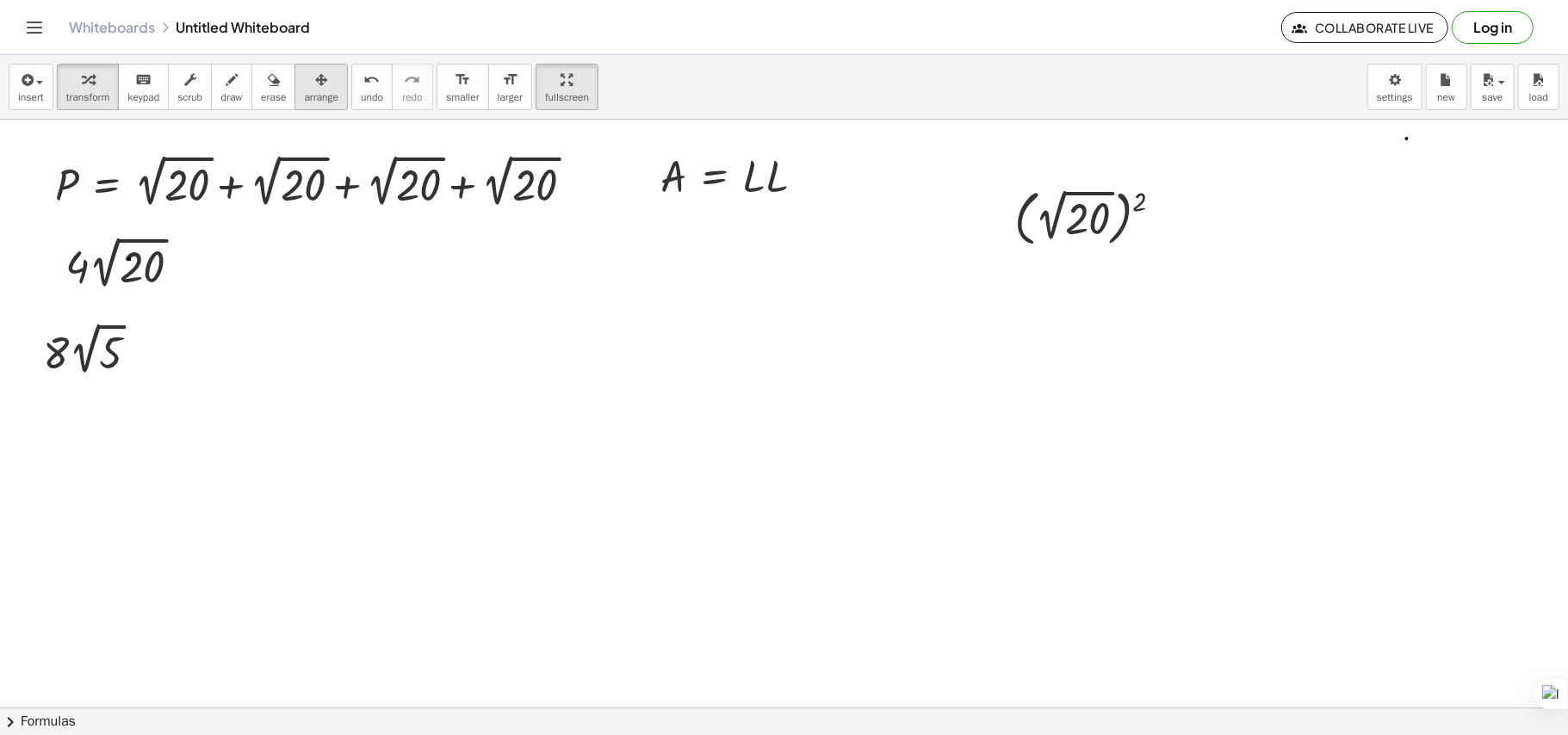 click at bounding box center (321, 80) 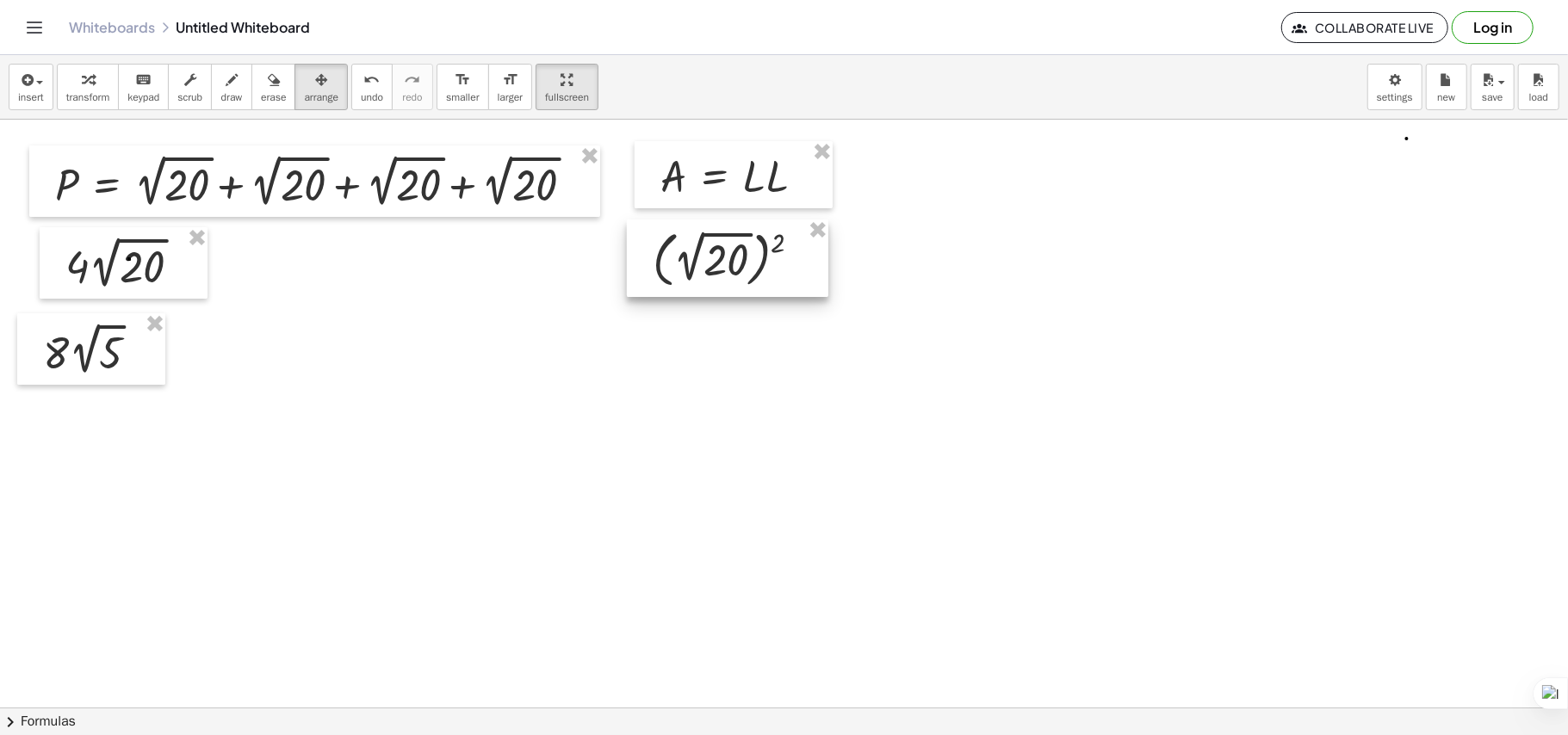 drag, startPoint x: 1119, startPoint y: 215, endPoint x: 759, endPoint y: 256, distance: 362.3272 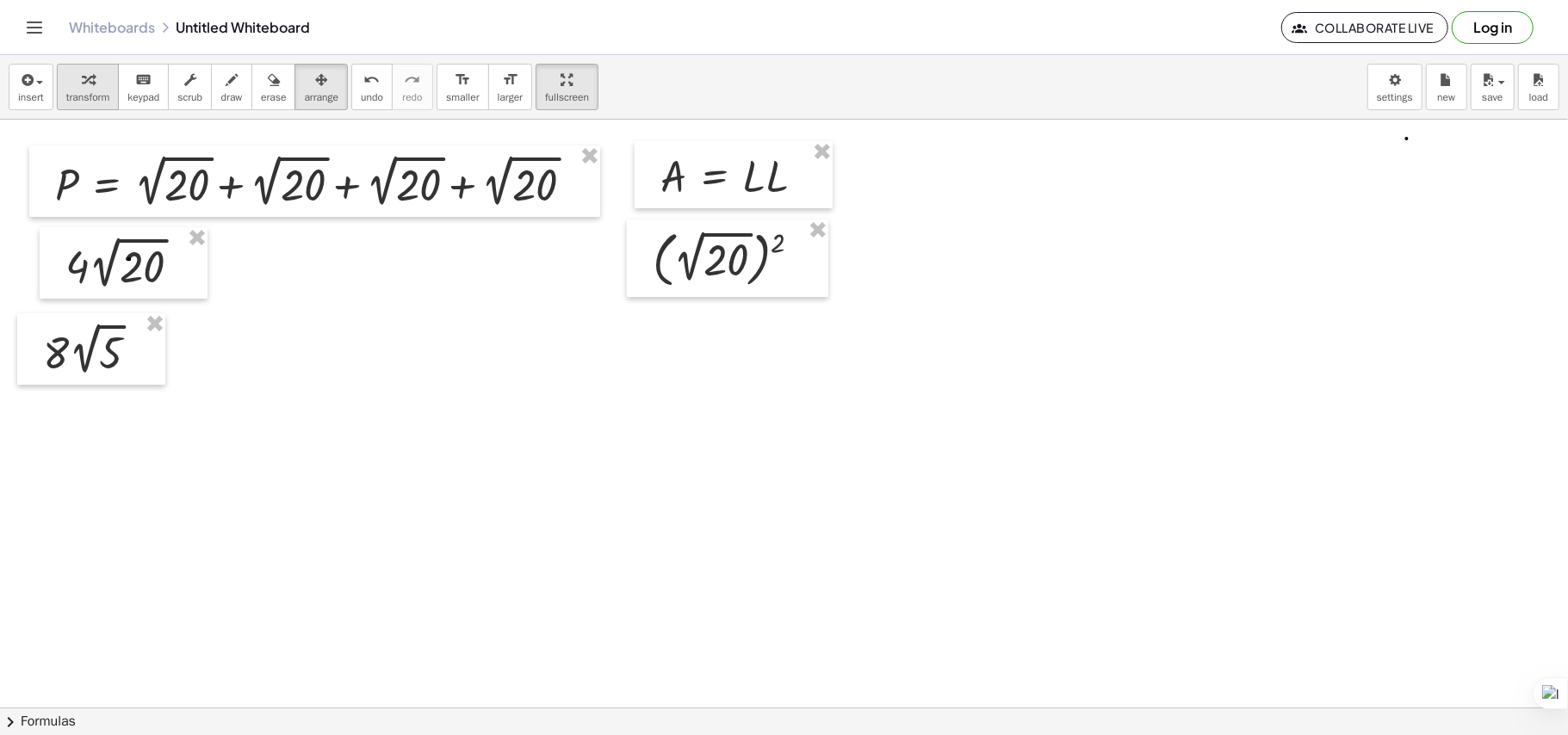 click at bounding box center (88, 79) 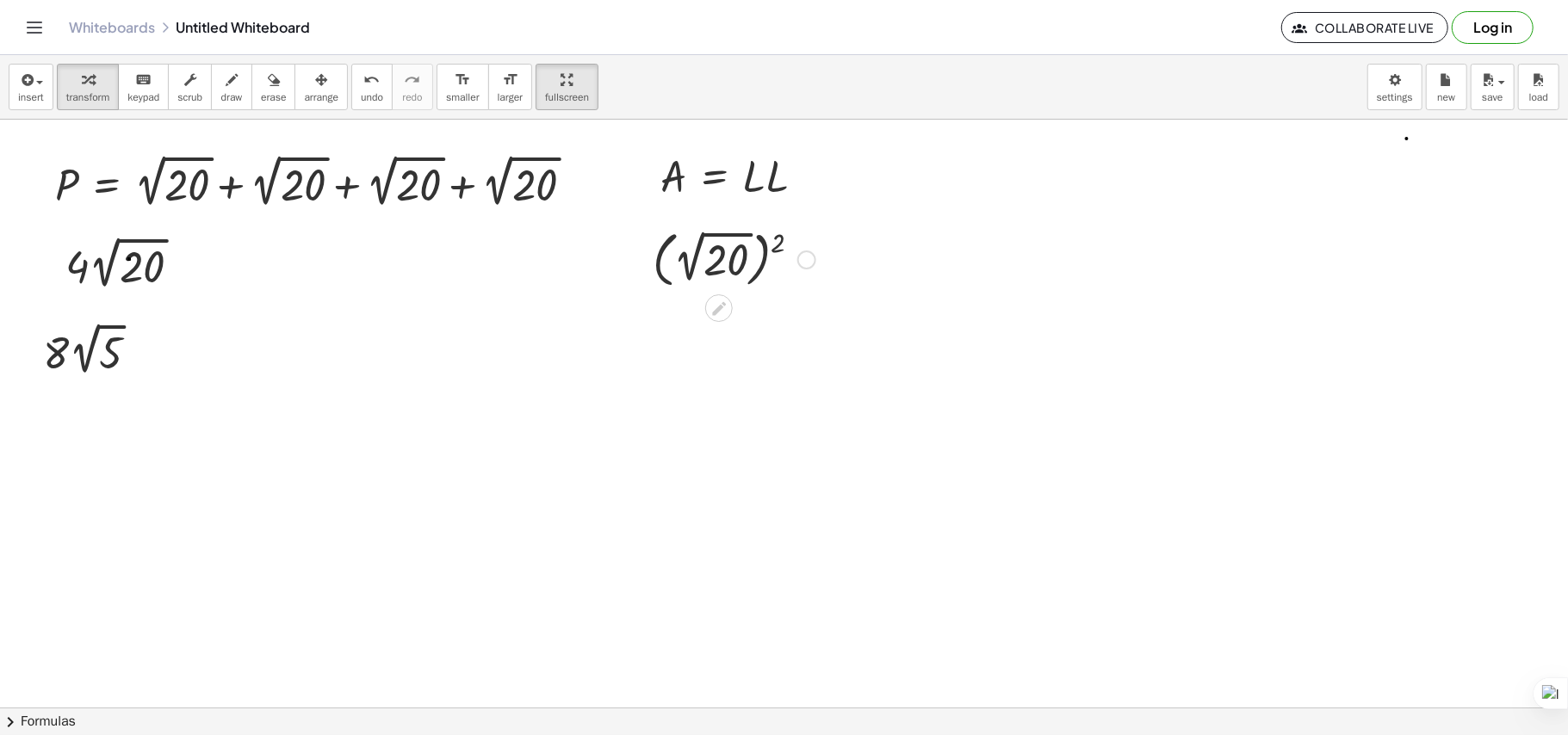 click at bounding box center (734, 258) 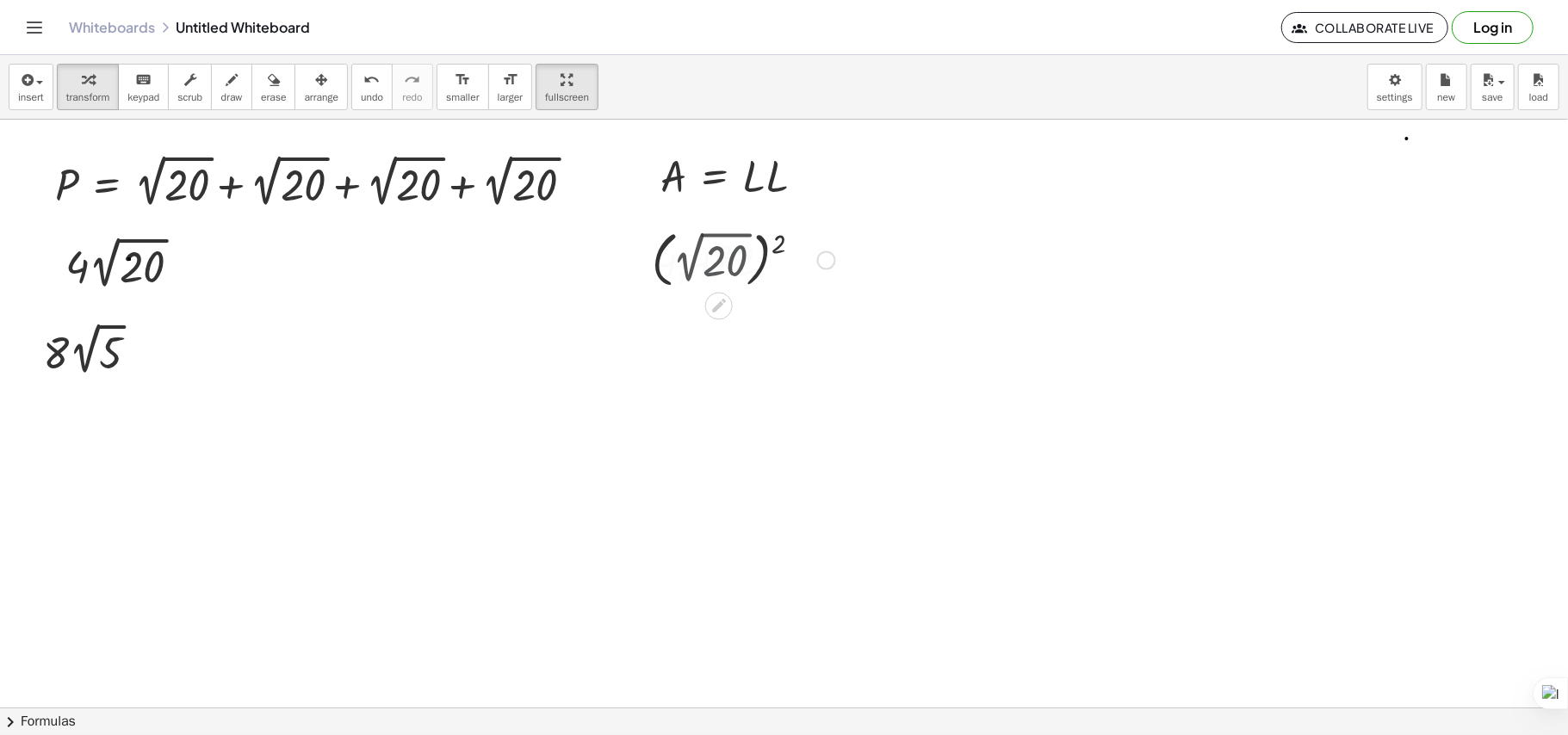 click at bounding box center [734, 258] 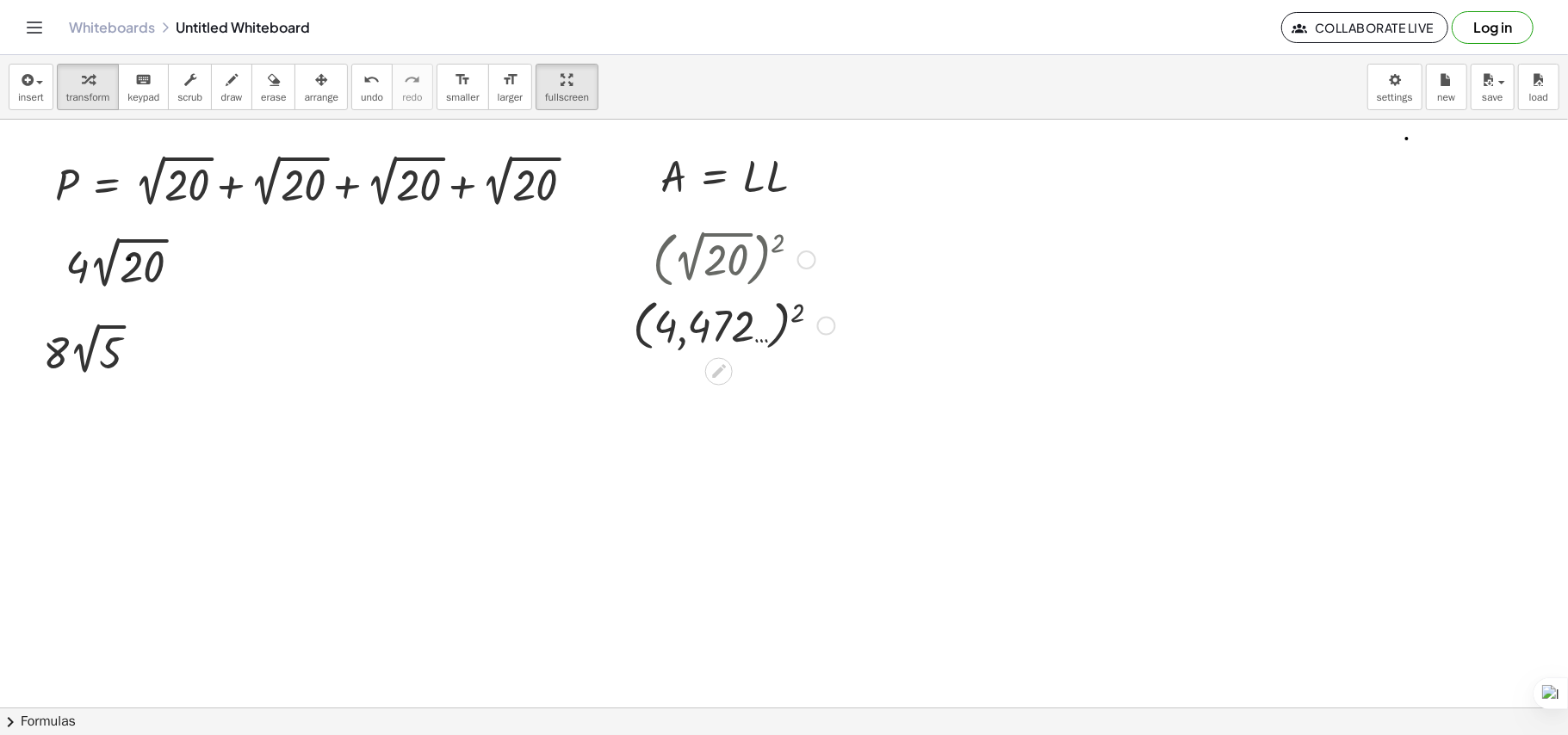 click at bounding box center [734, 258] 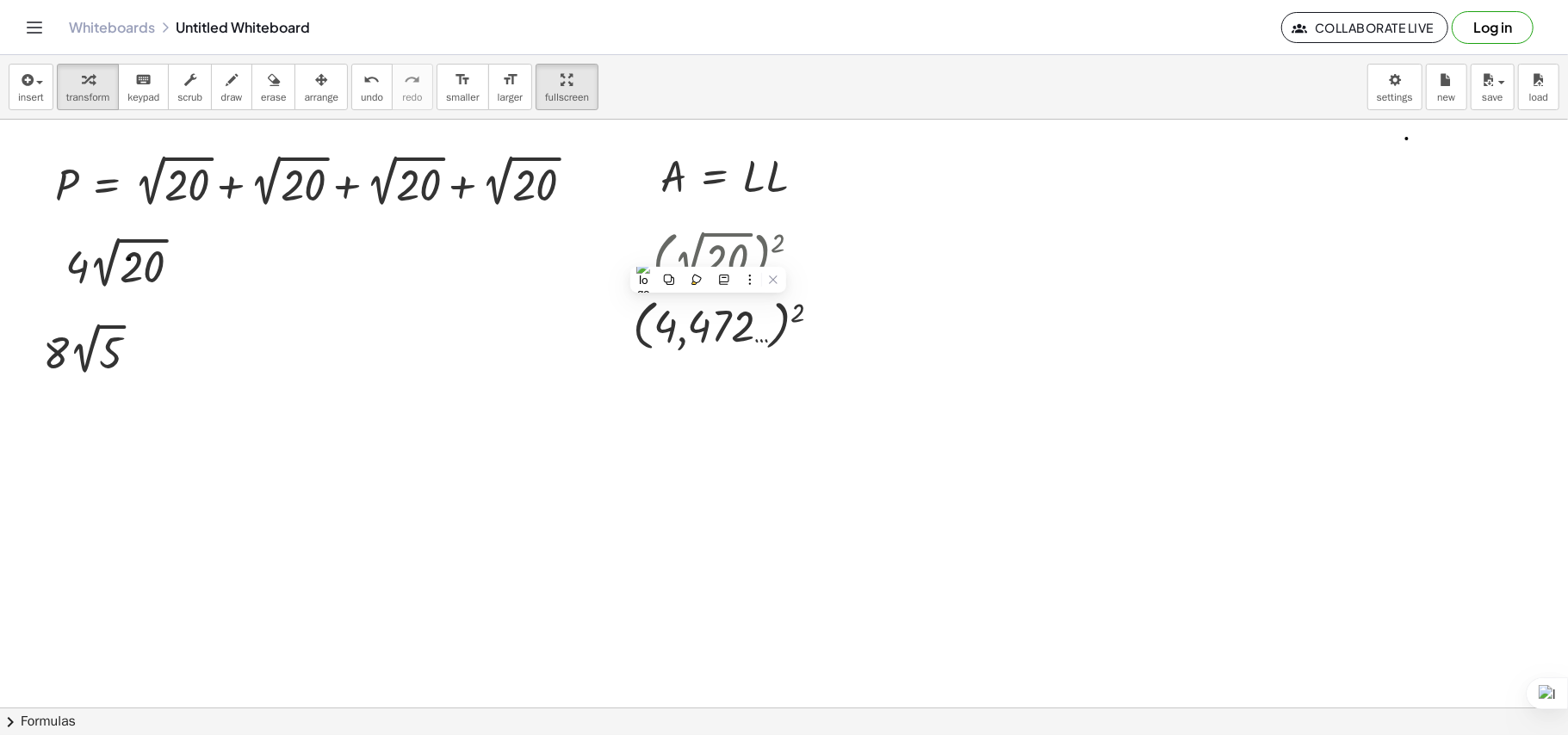 drag, startPoint x: 741, startPoint y: 277, endPoint x: 751, endPoint y: 293, distance: 18.867962 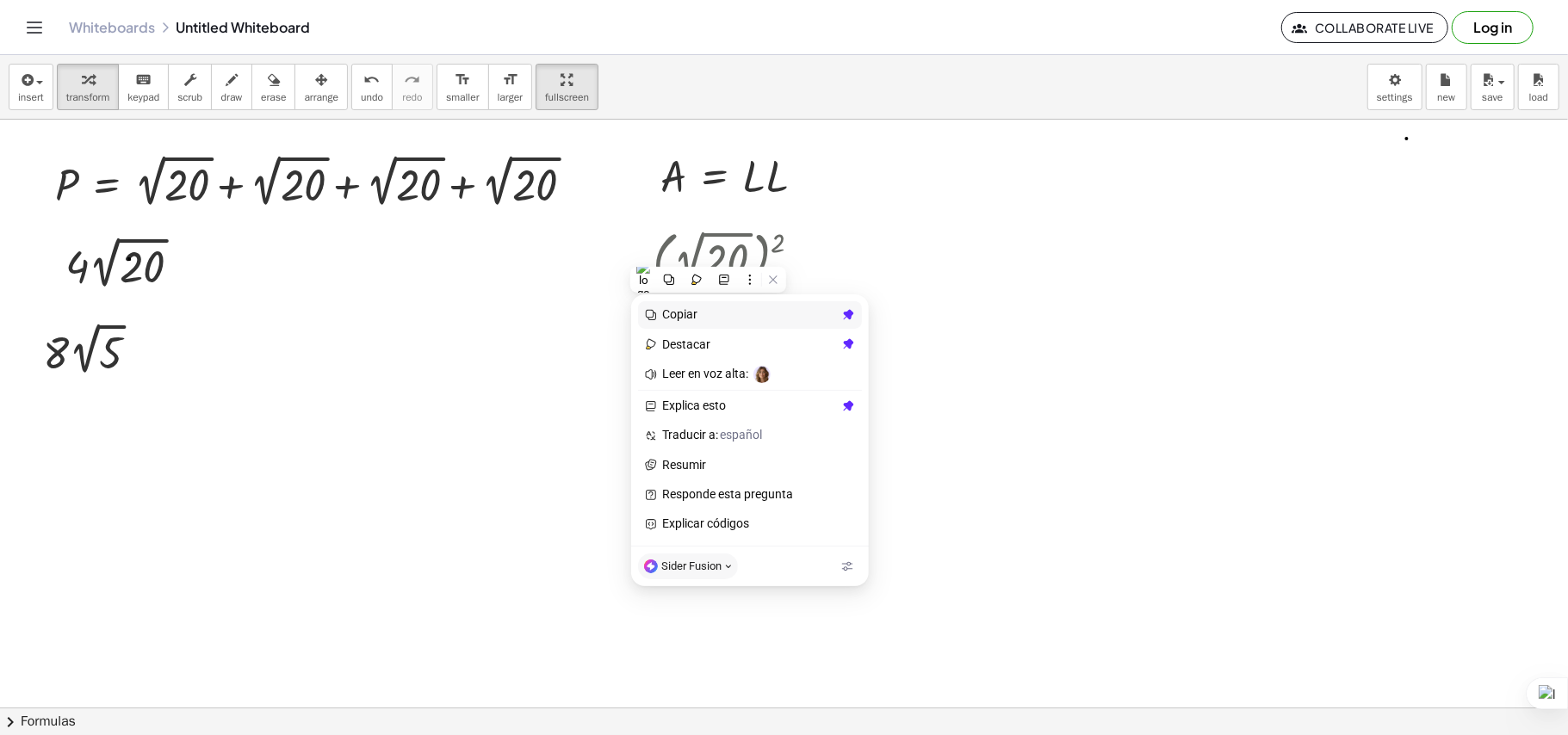 click on "Copiar" at bounding box center [752, 315] 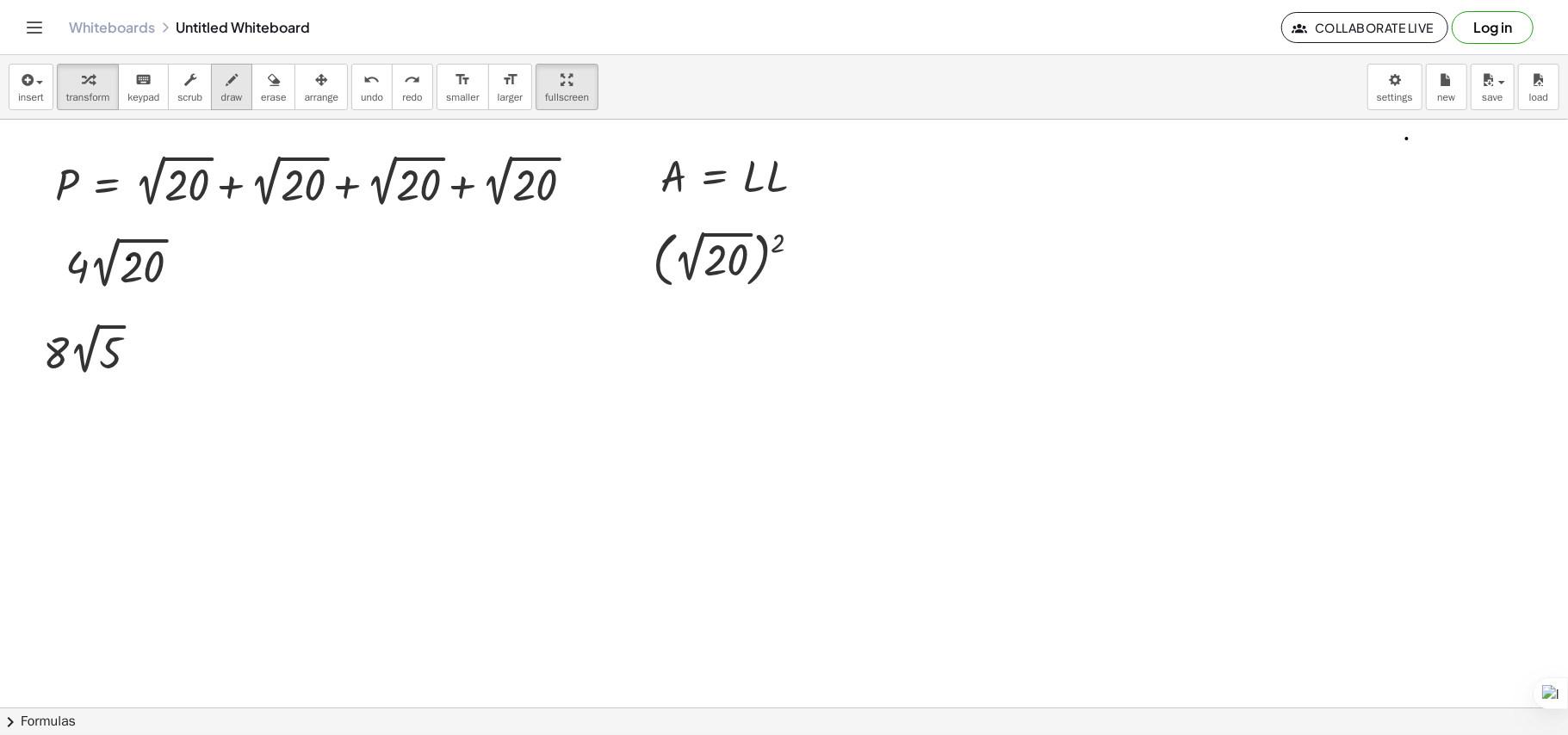 click at bounding box center [232, 79] 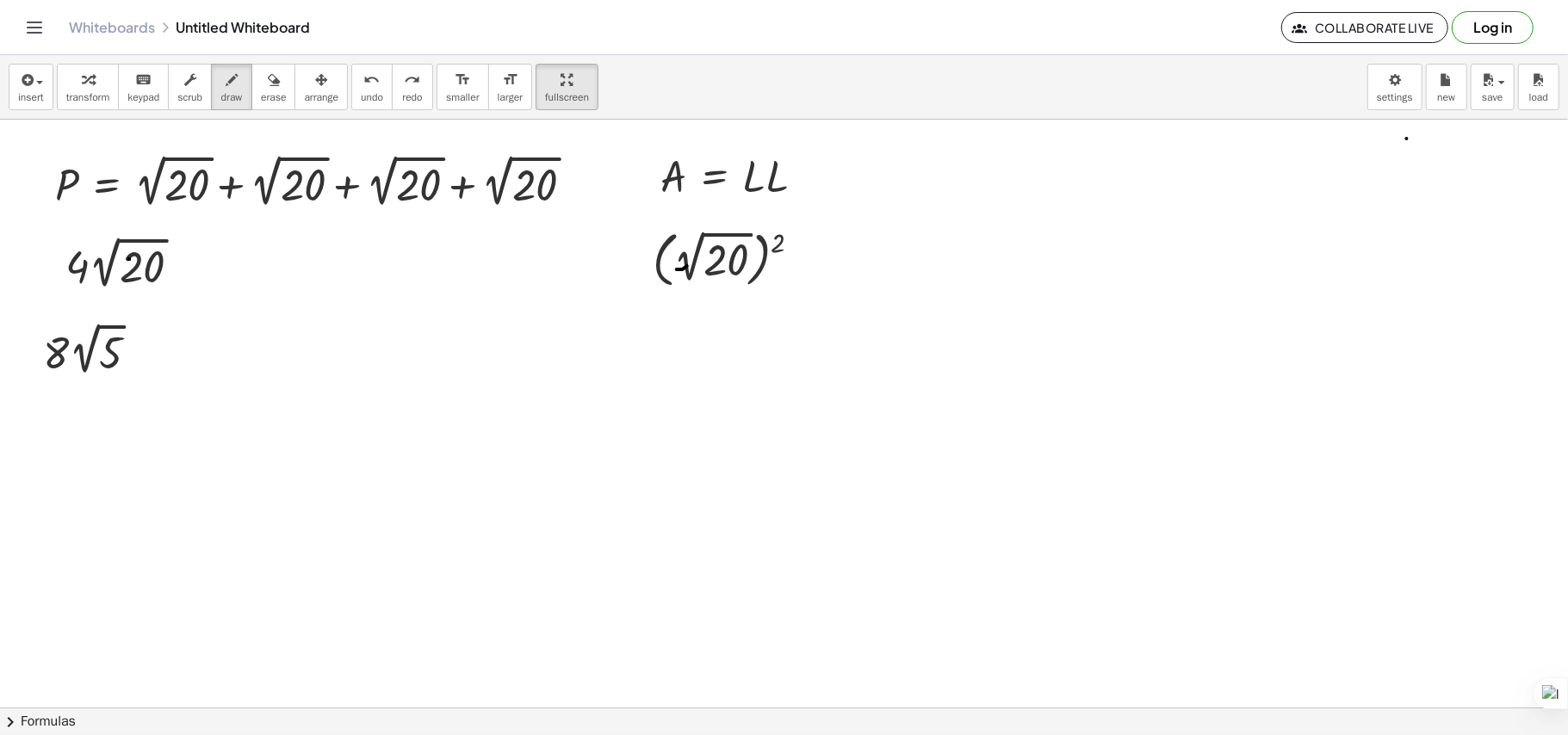 drag, startPoint x: 677, startPoint y: 270, endPoint x: 727, endPoint y: 242, distance: 57.306195 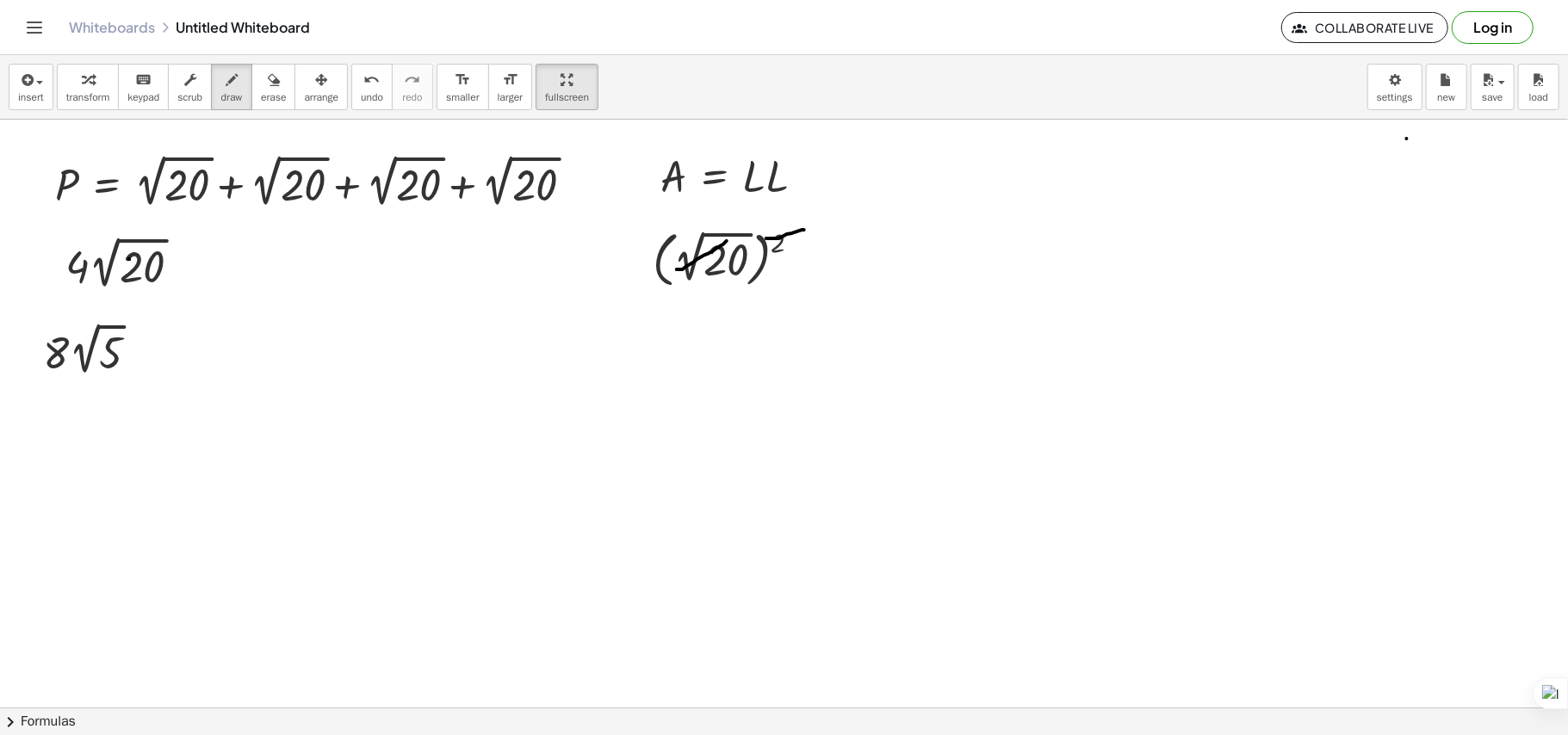 drag, startPoint x: 766, startPoint y: 239, endPoint x: 806, endPoint y: 229, distance: 41.231056 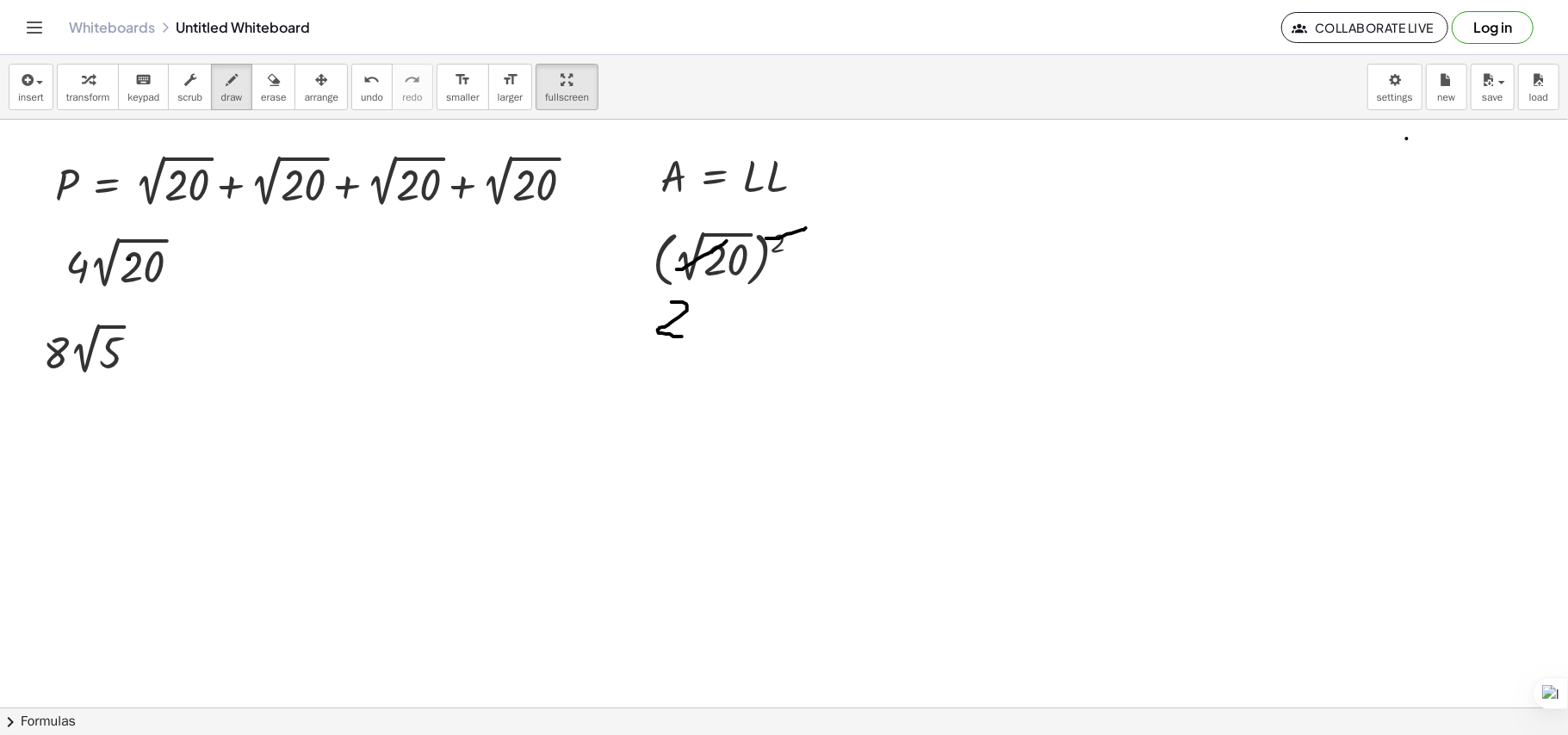 drag, startPoint x: 672, startPoint y: 303, endPoint x: 682, endPoint y: 337, distance: 35.44009 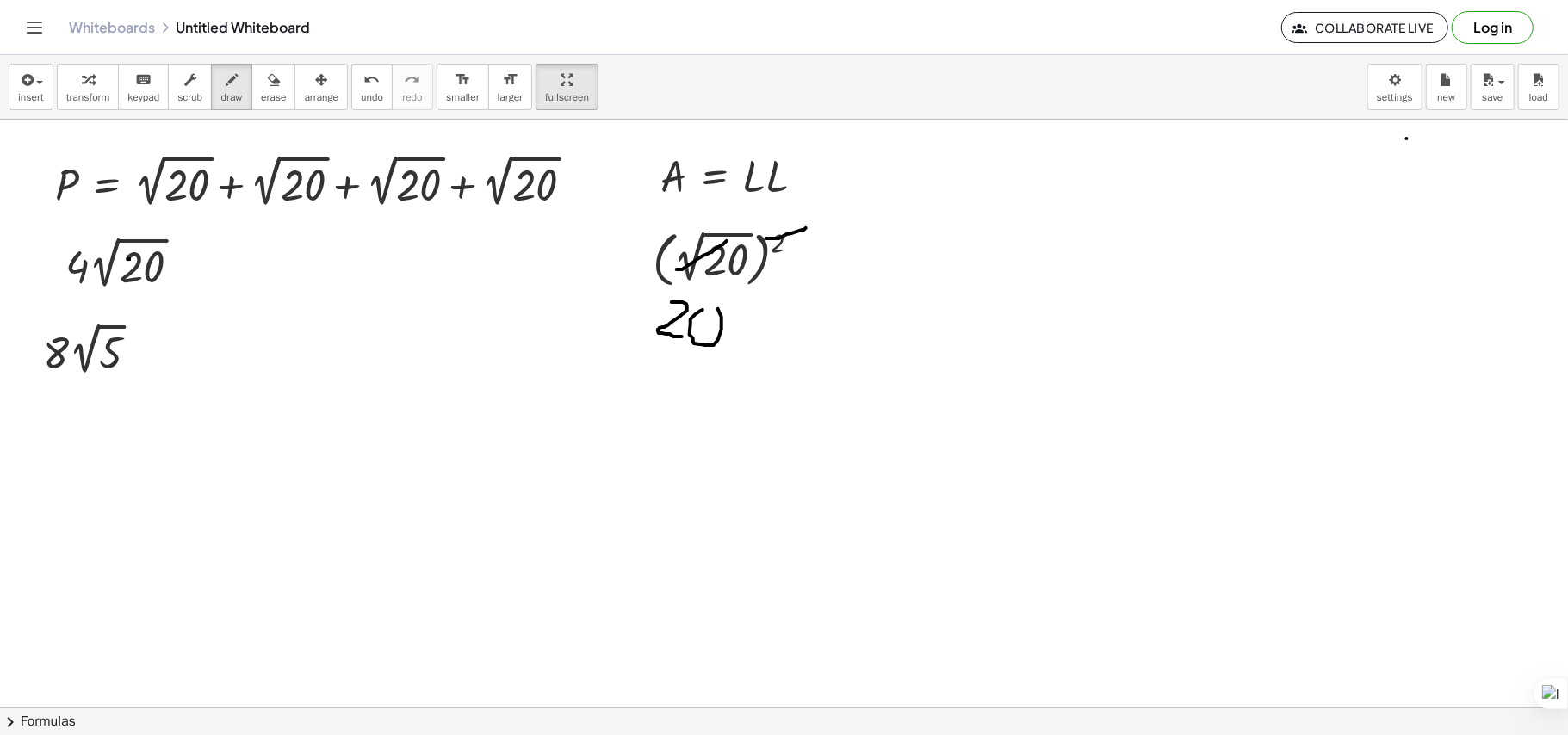 drag, startPoint x: 690, startPoint y: 334, endPoint x: 696, endPoint y: 308, distance: 26.683328 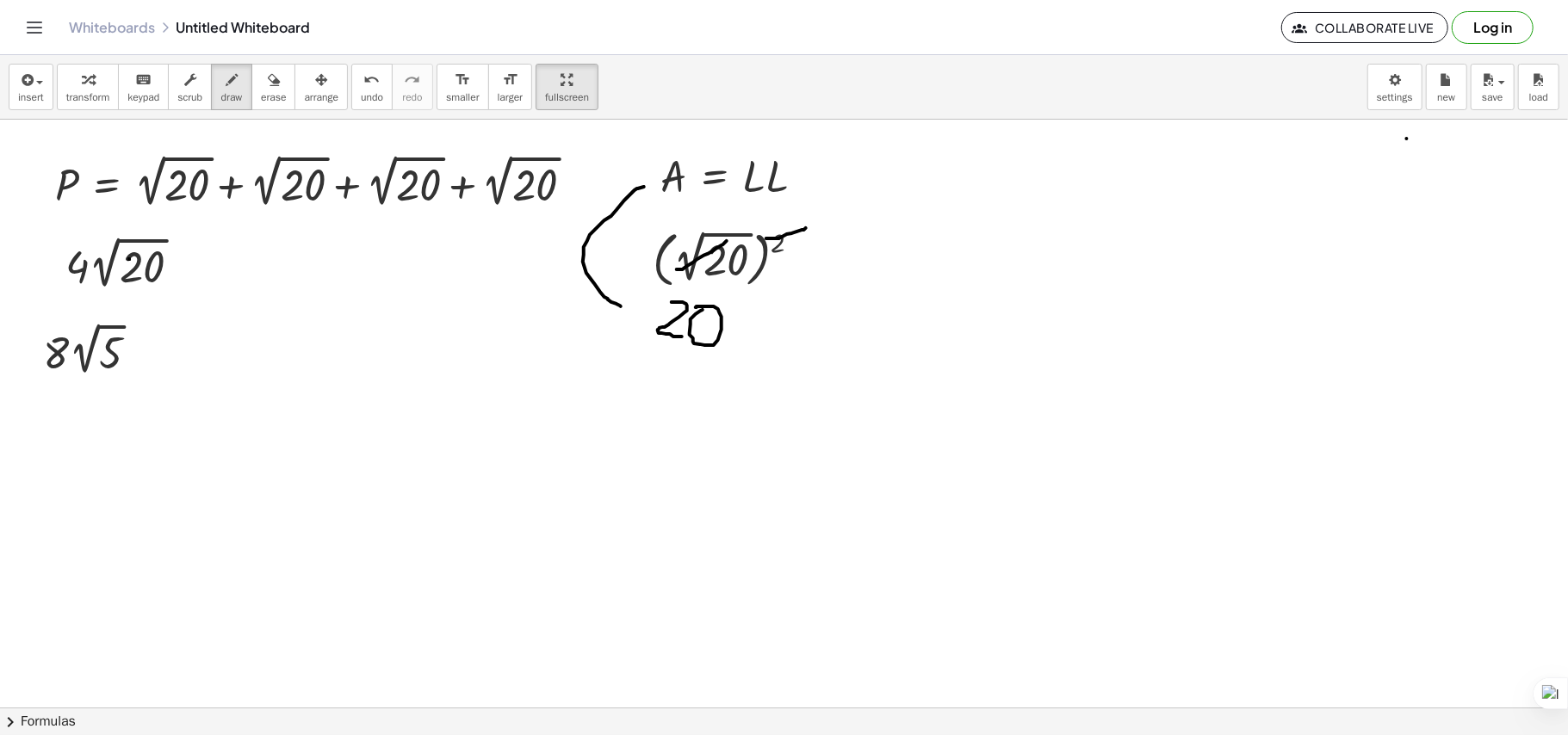 drag, startPoint x: 644, startPoint y: 188, endPoint x: 603, endPoint y: 291, distance: 110.86027 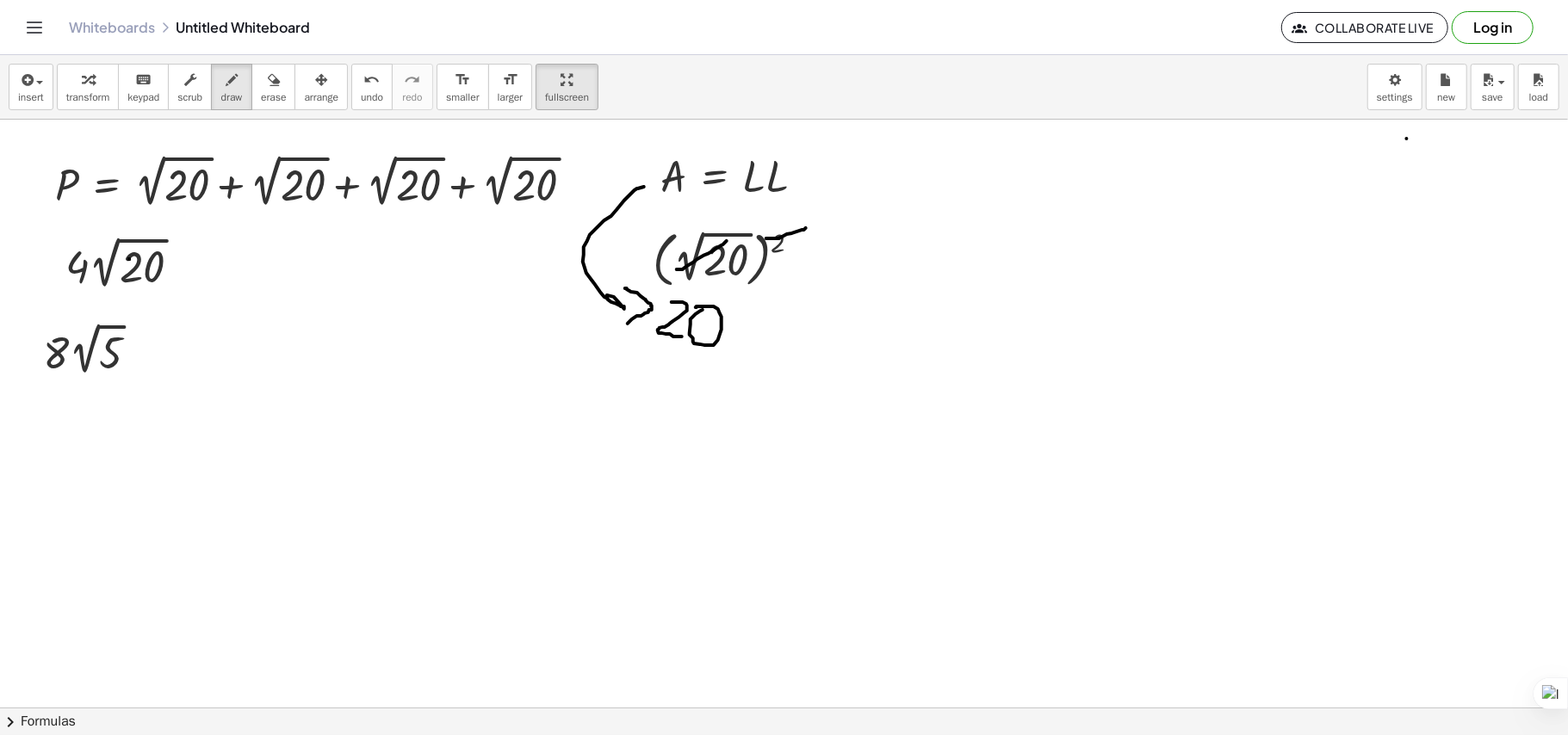 drag, startPoint x: 625, startPoint y: 289, endPoint x: 627, endPoint y: 324, distance: 35.0571 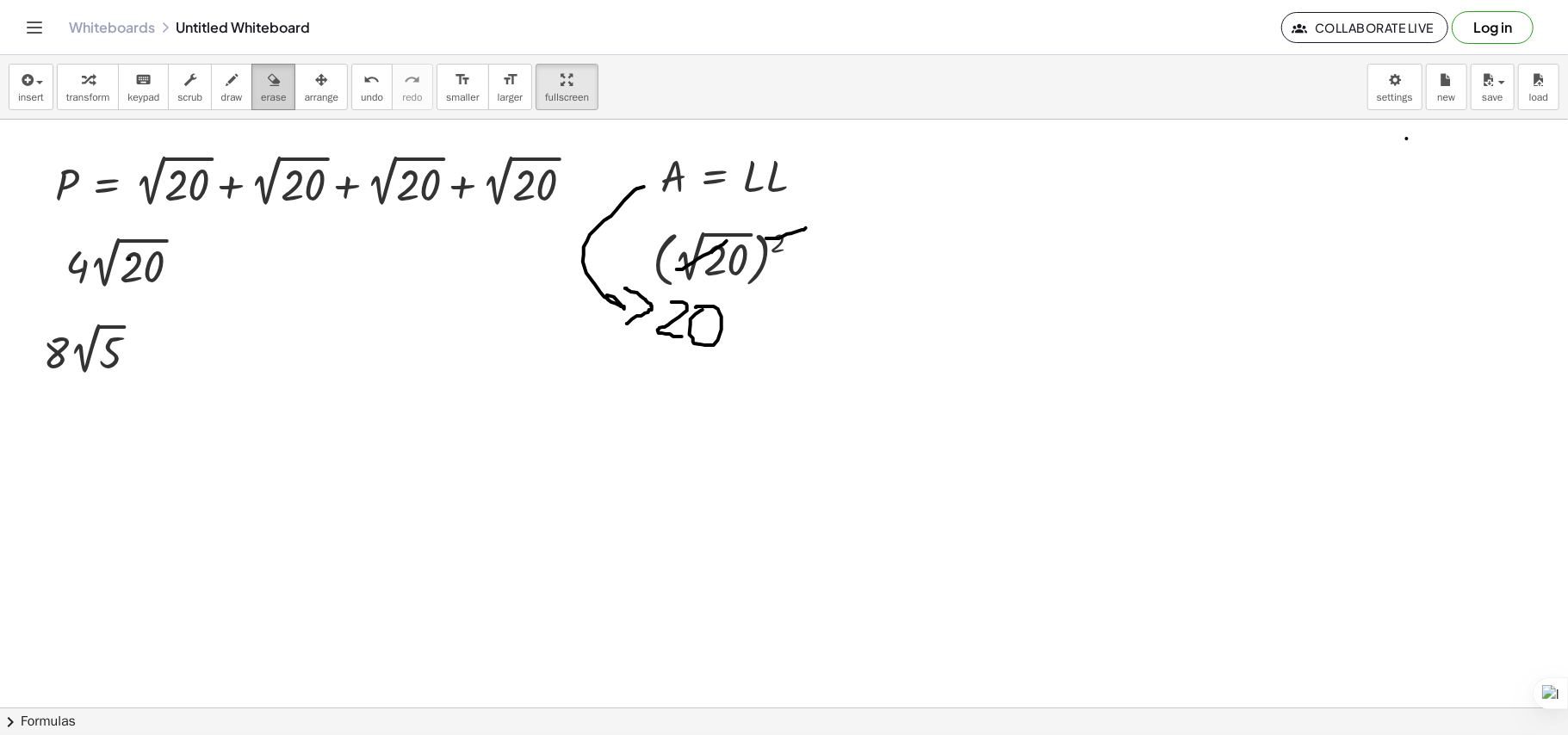 click on "erase" at bounding box center [273, 97] 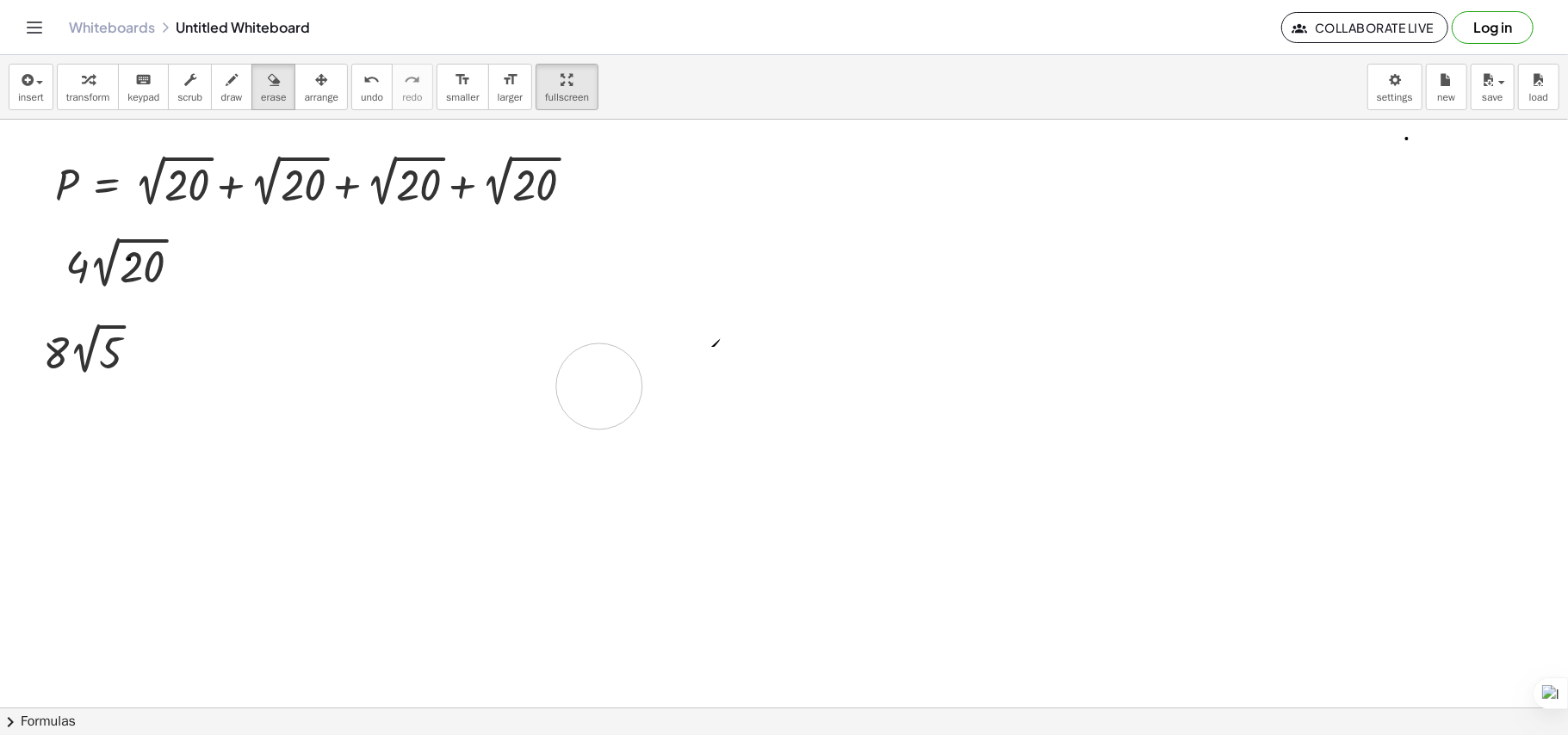 drag, startPoint x: 635, startPoint y: 303, endPoint x: 722, endPoint y: 236, distance: 109.80892 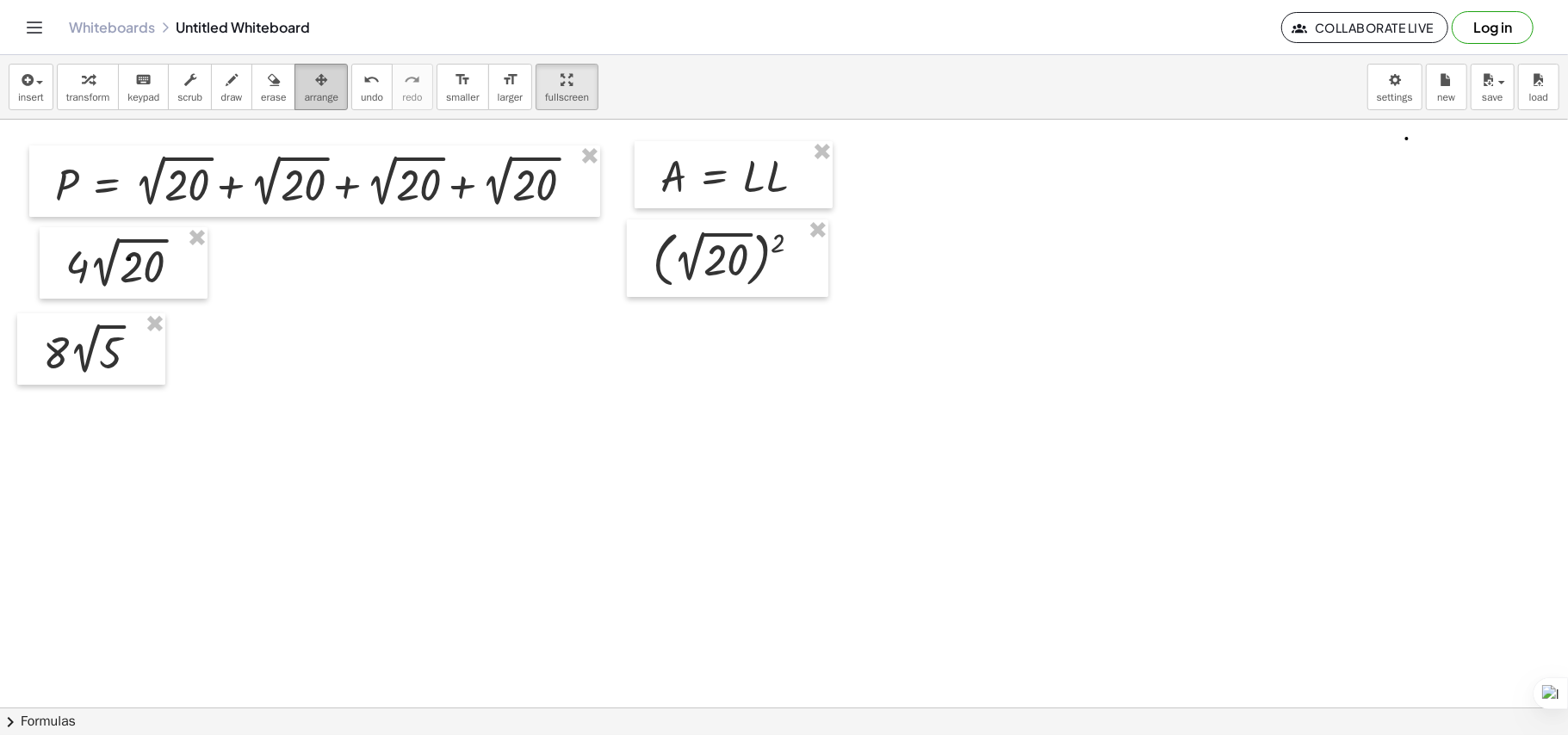click on "arrange" at bounding box center [321, 97] 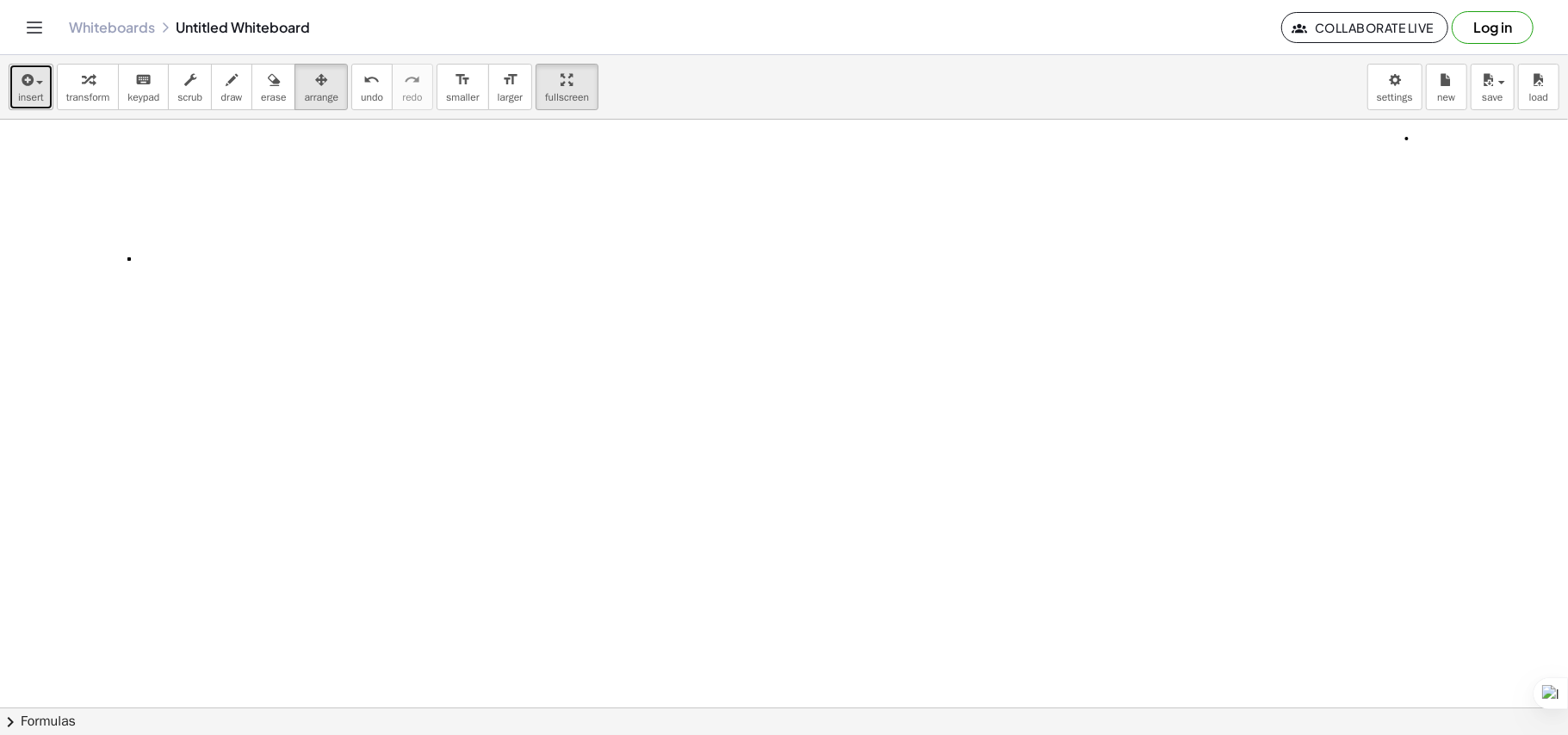 click on "insert" at bounding box center (31, 87) 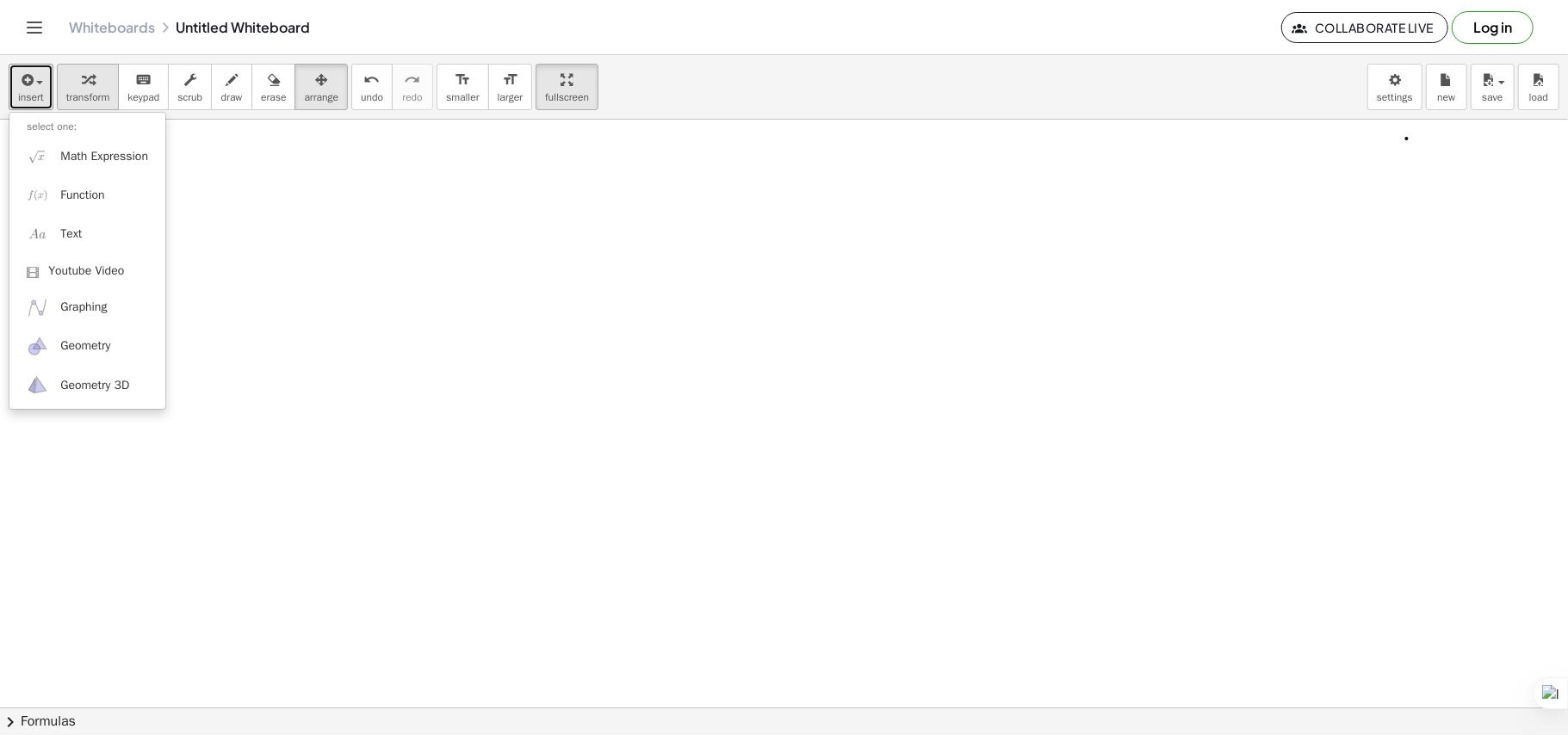click on "transform" at bounding box center [88, 97] 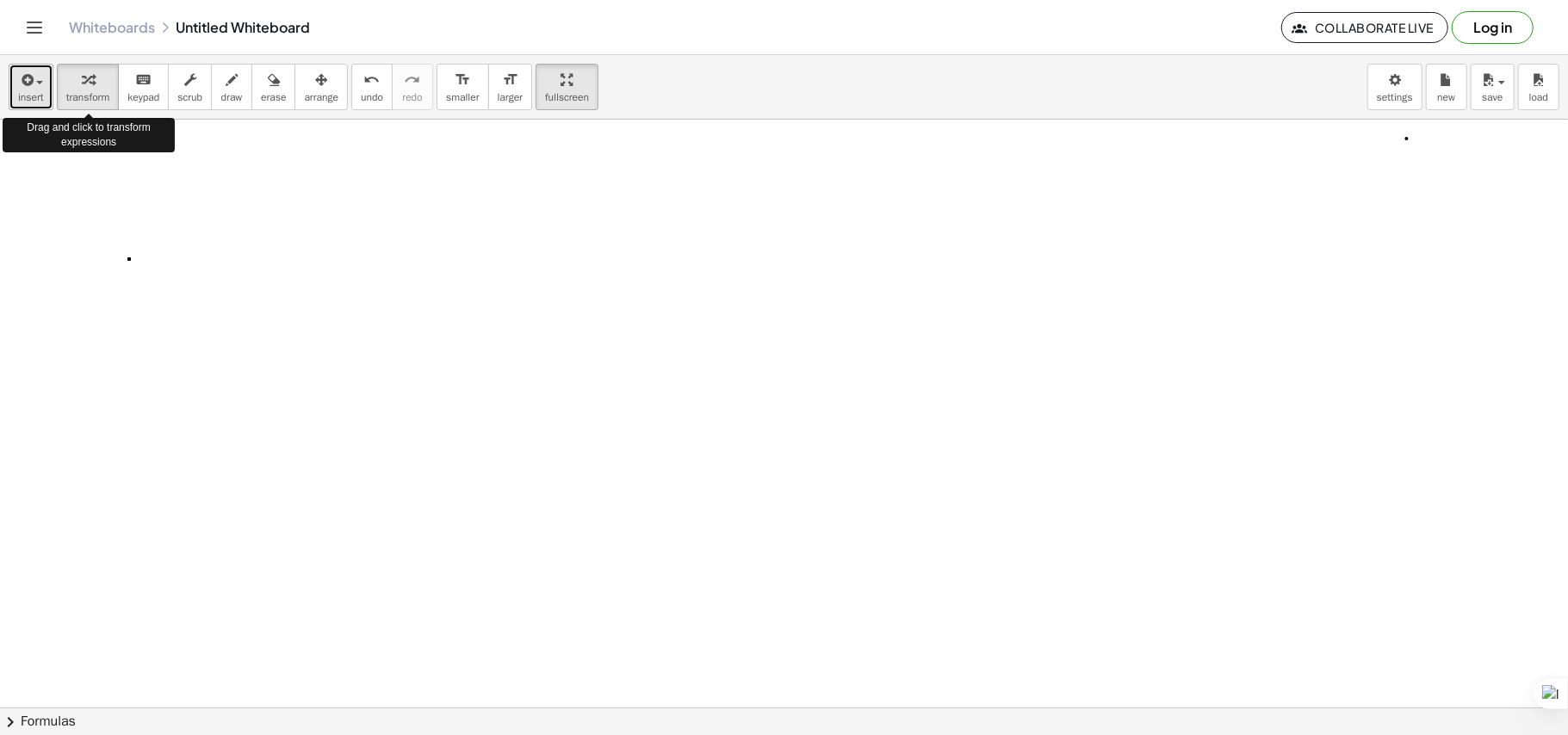 click at bounding box center (26, 80) 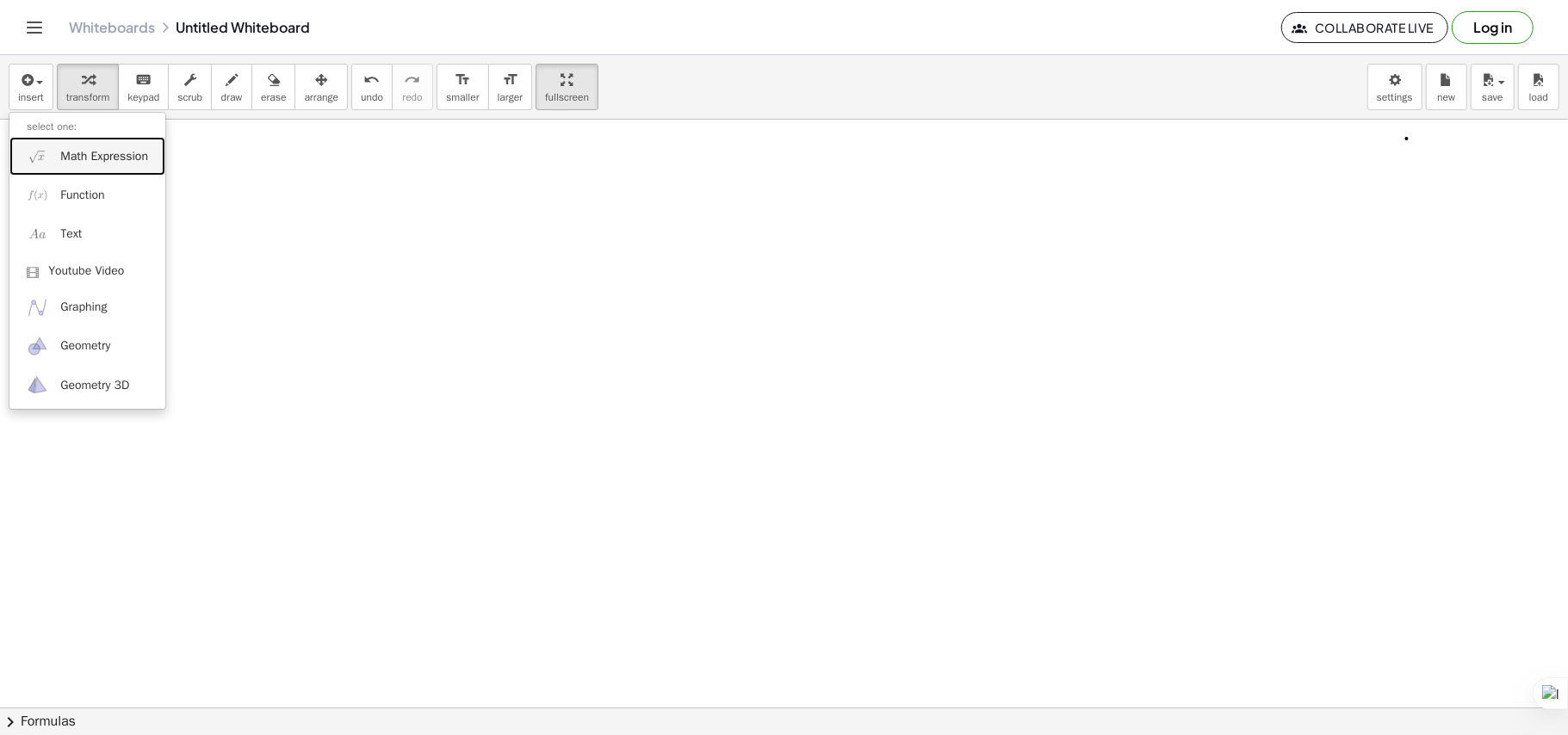 click on "Math Expression" at bounding box center [104, 157] 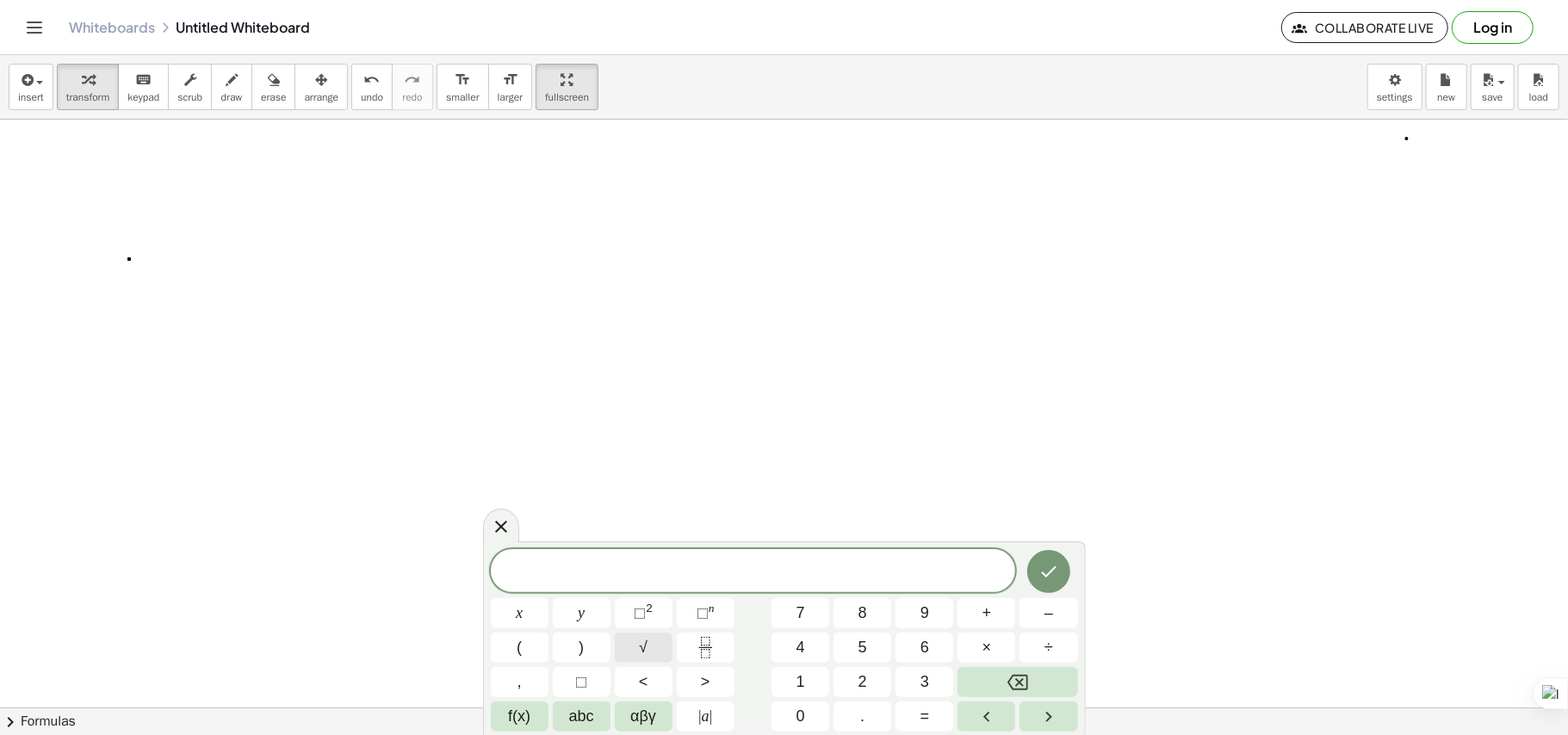 click on "√" at bounding box center (643, 647) 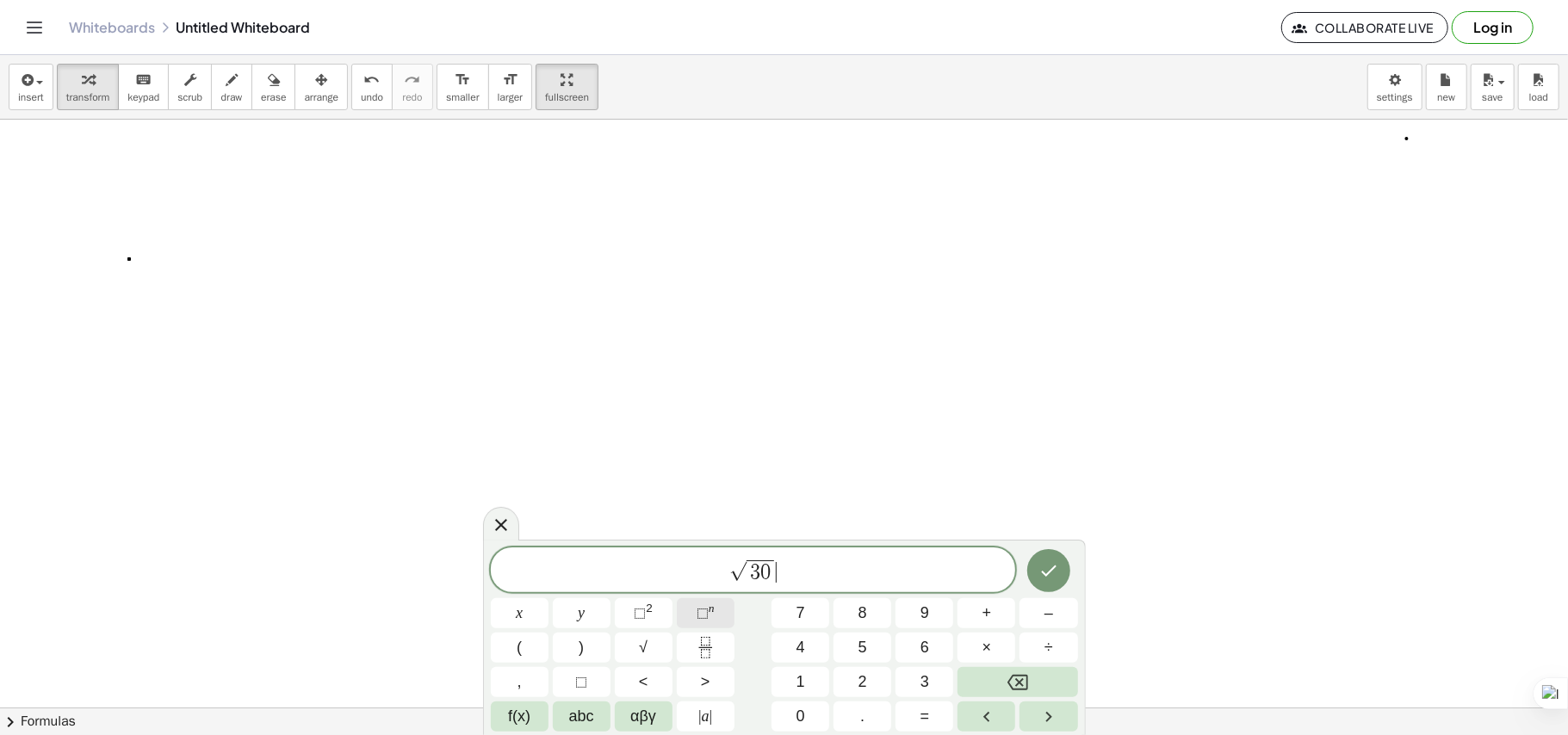 click on "⬚" at bounding box center (703, 613) 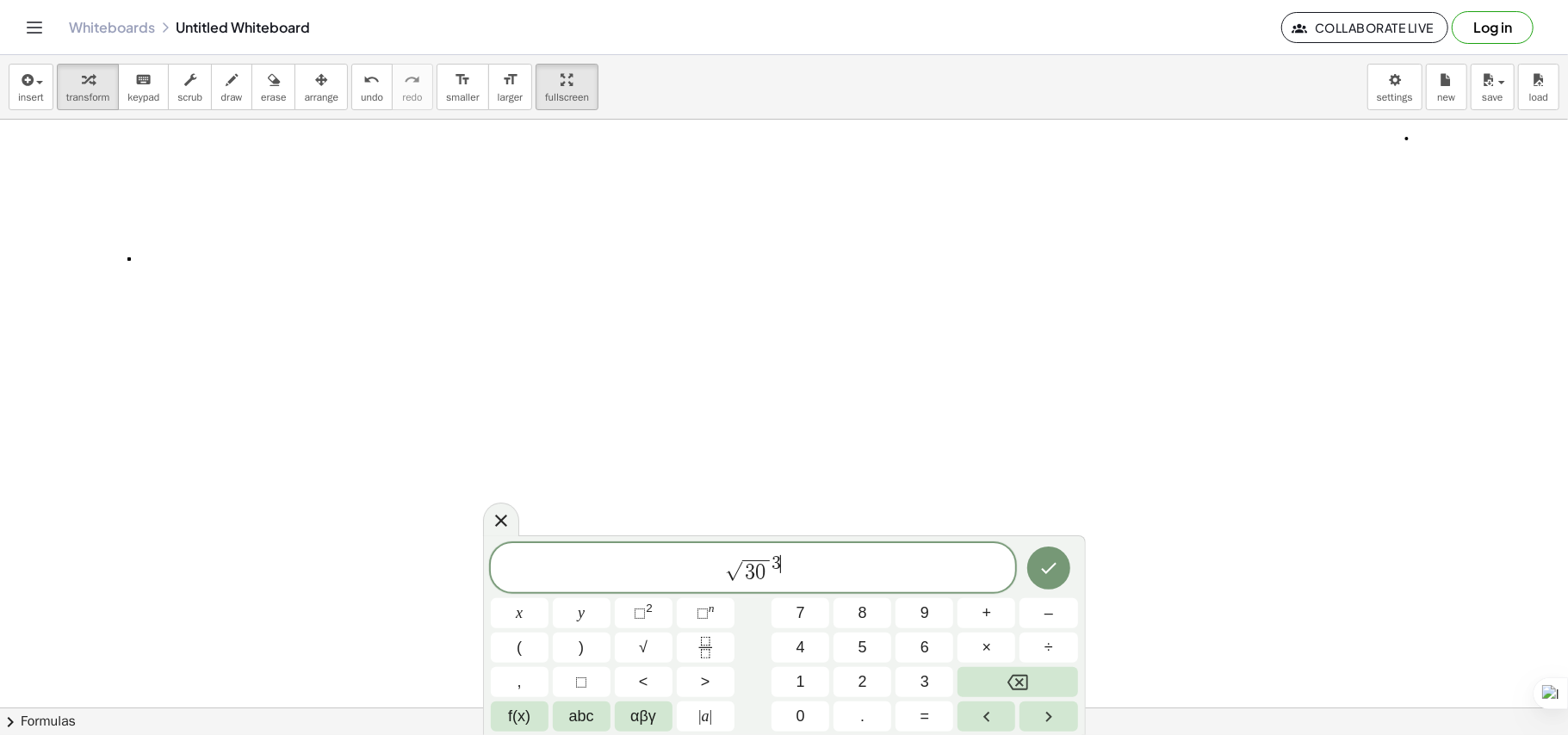 click on "√ 3 0 3 ​" at bounding box center [753, 569] 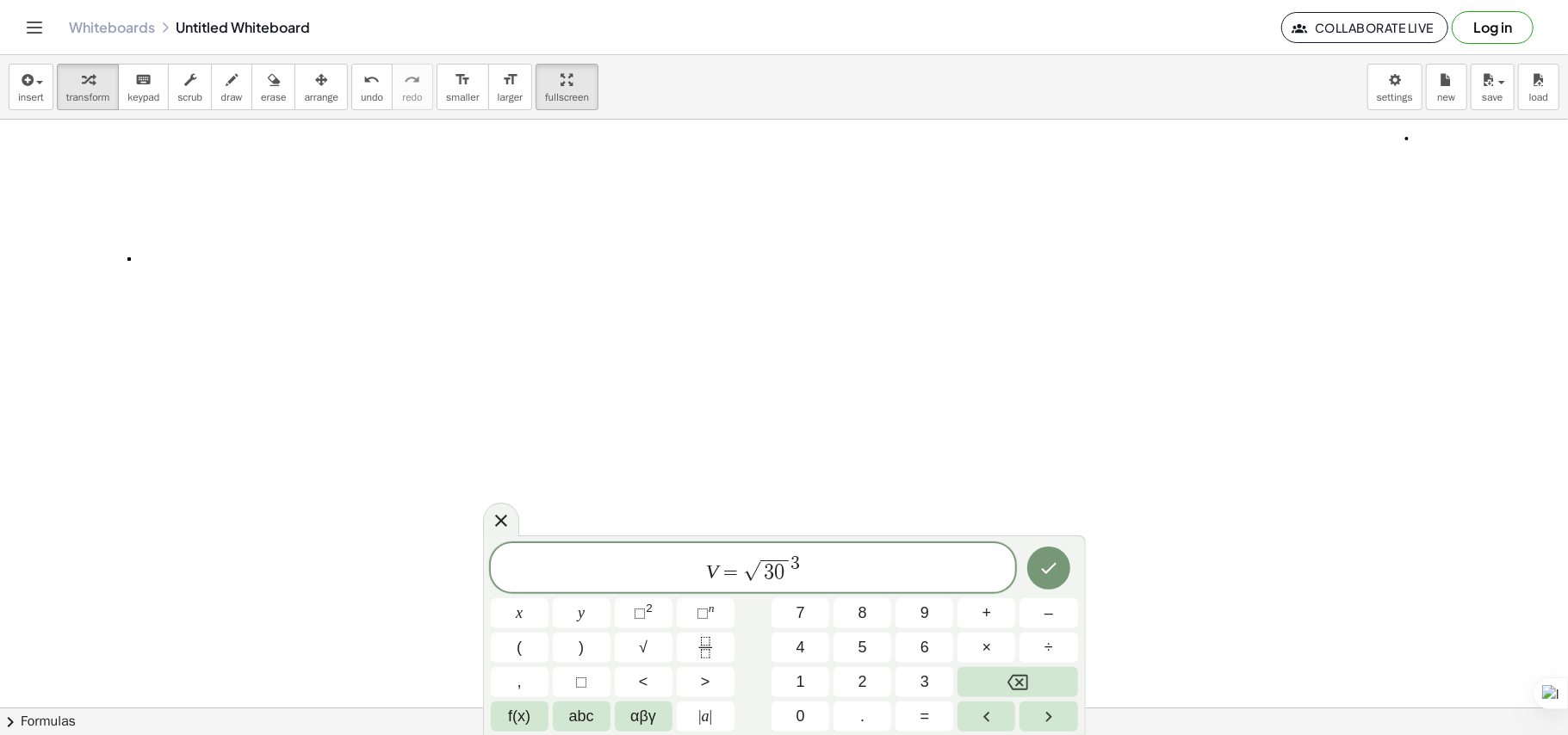 click on "3" at bounding box center [795, 564] 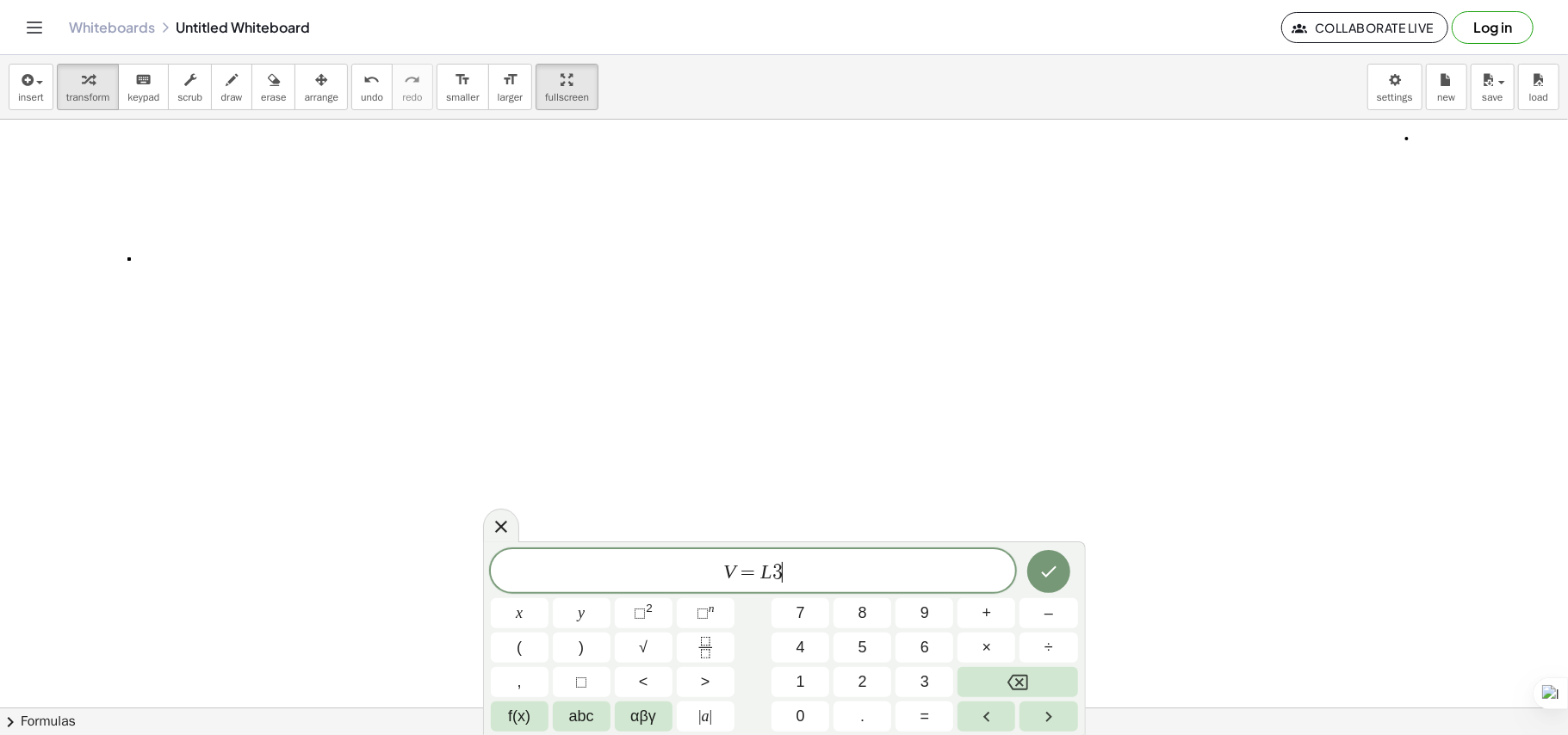 click on "V = L 3 ​" at bounding box center [753, 572] 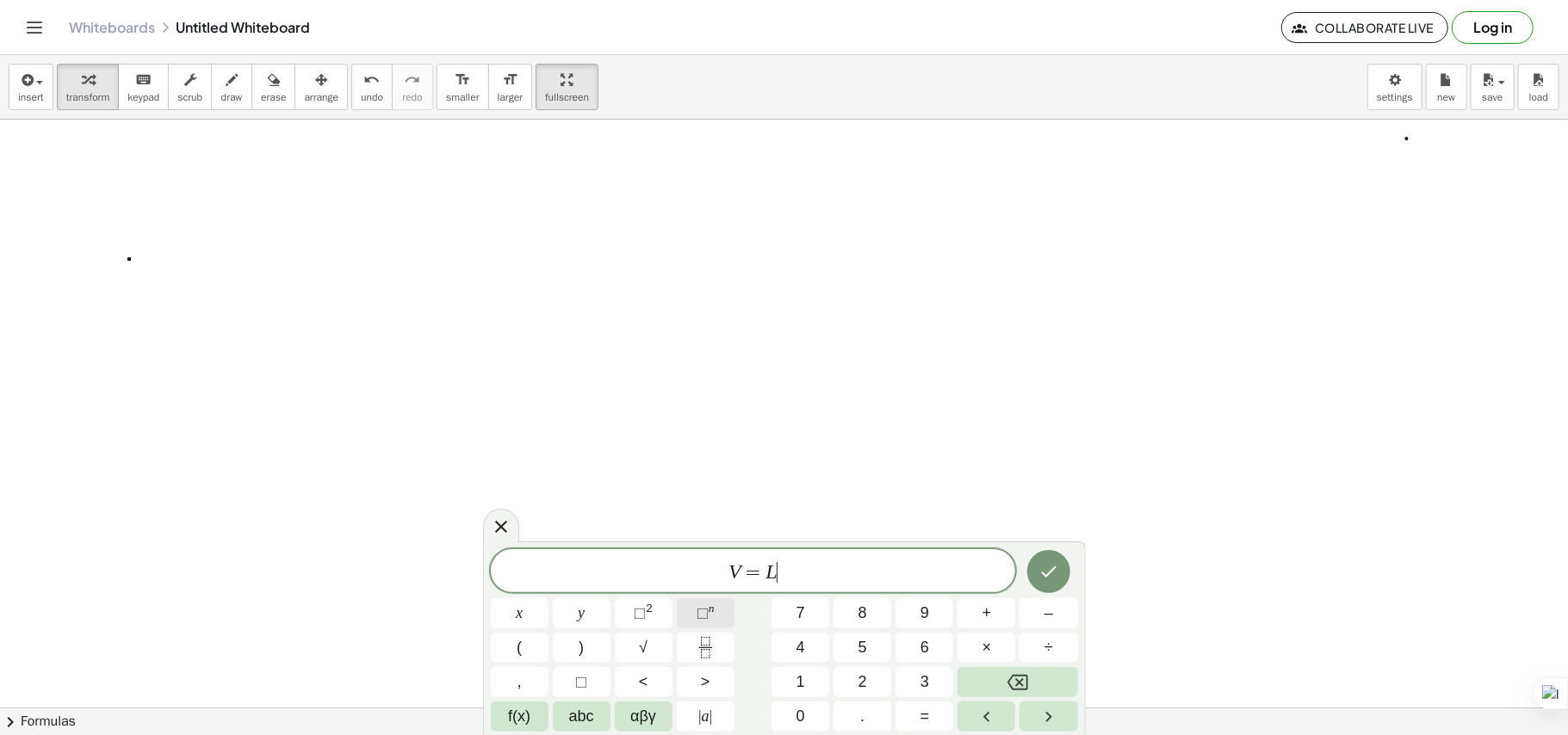 click on "⬚ n" at bounding box center (705, 613) 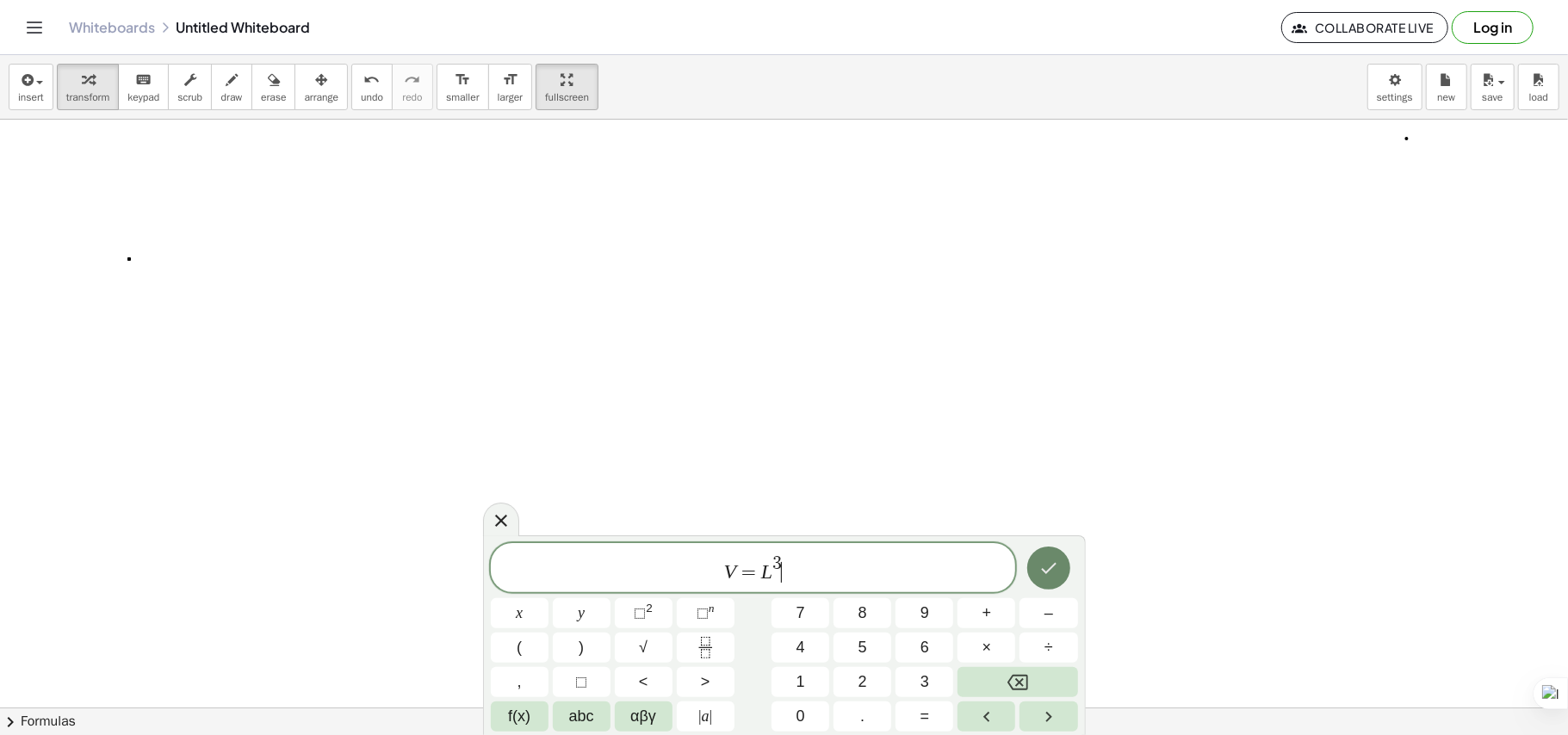 click 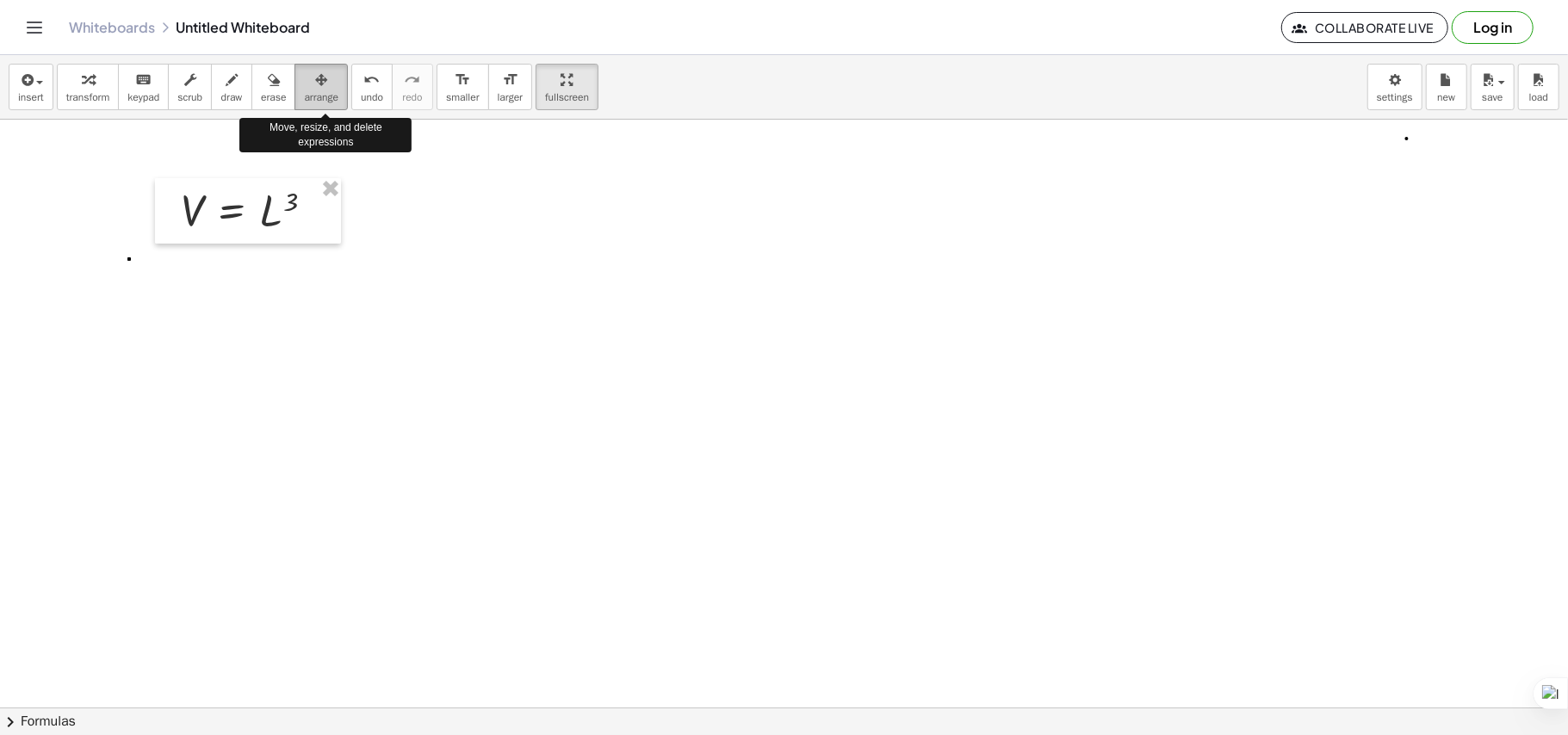 click on "arrange" at bounding box center (321, 97) 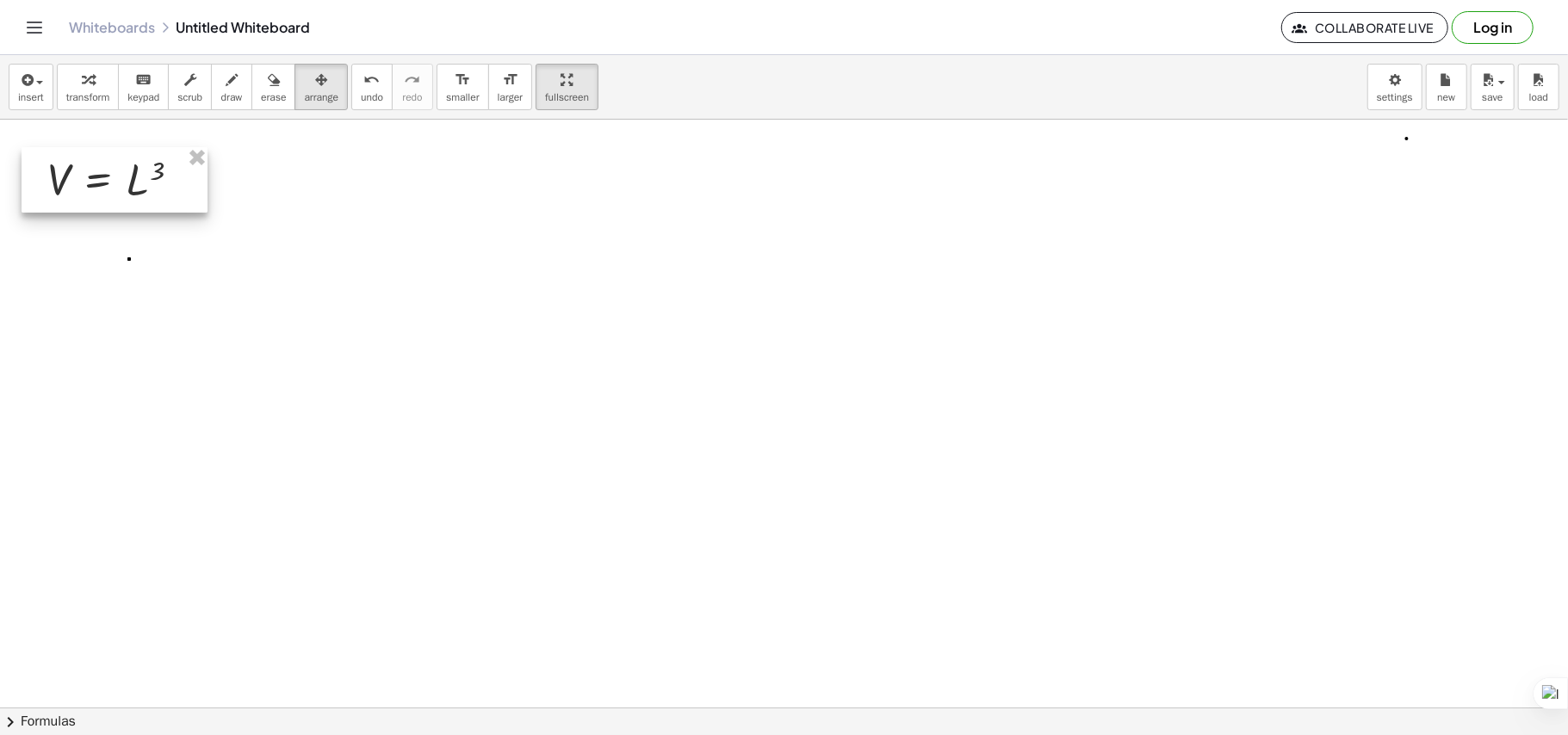 drag, startPoint x: 250, startPoint y: 219, endPoint x: 84, endPoint y: 111, distance: 198.0404 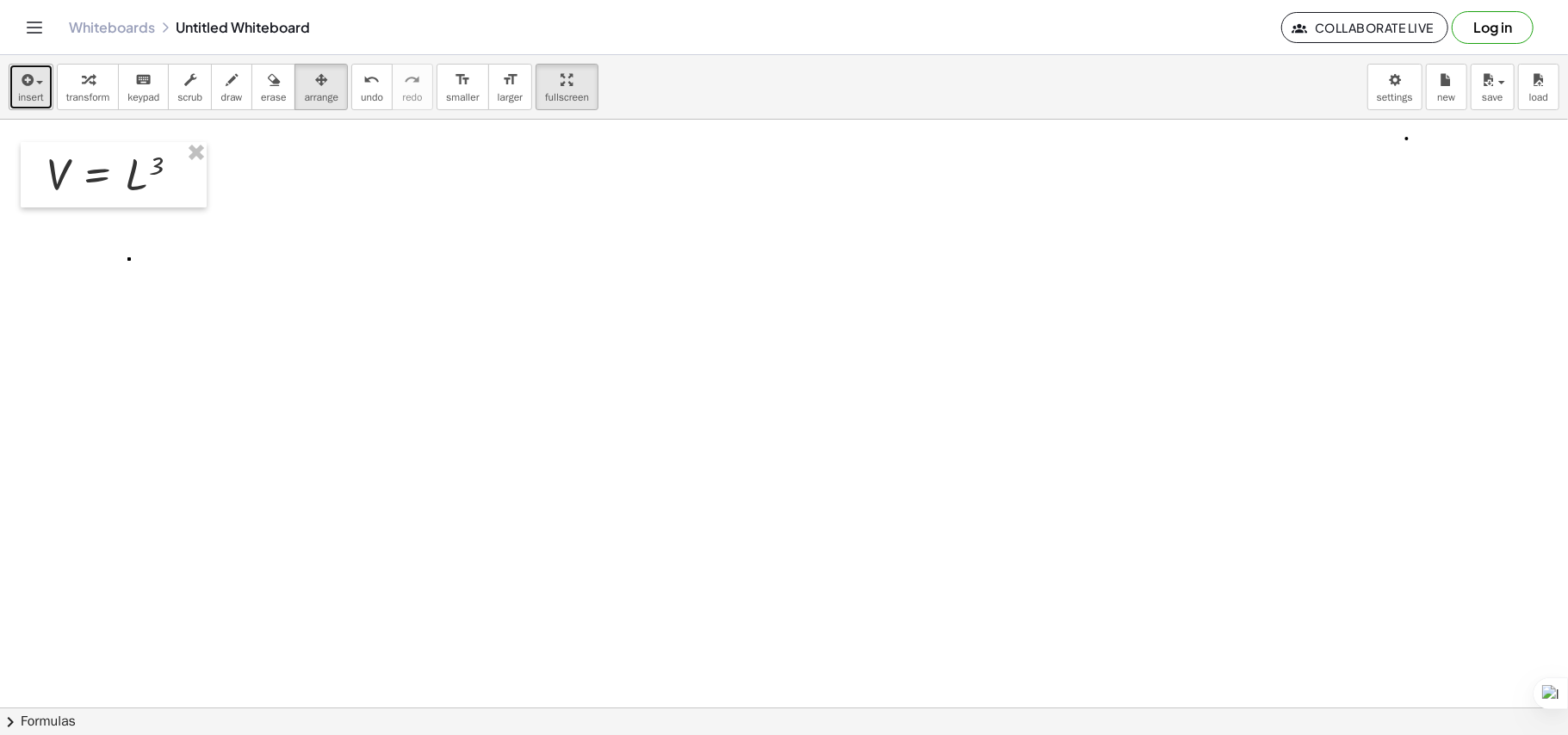 click at bounding box center (35, 82) 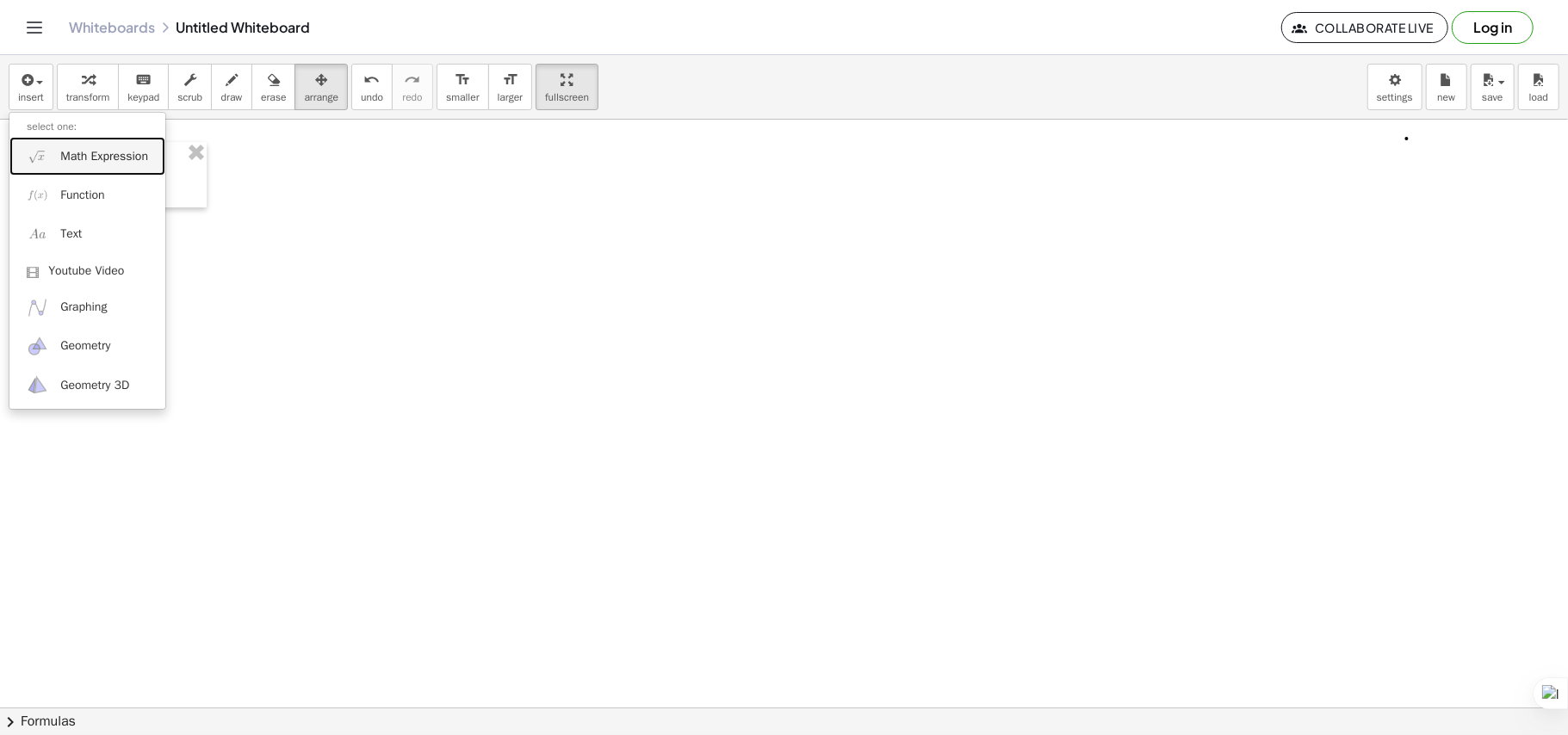 click on "Math Expression" at bounding box center [104, 157] 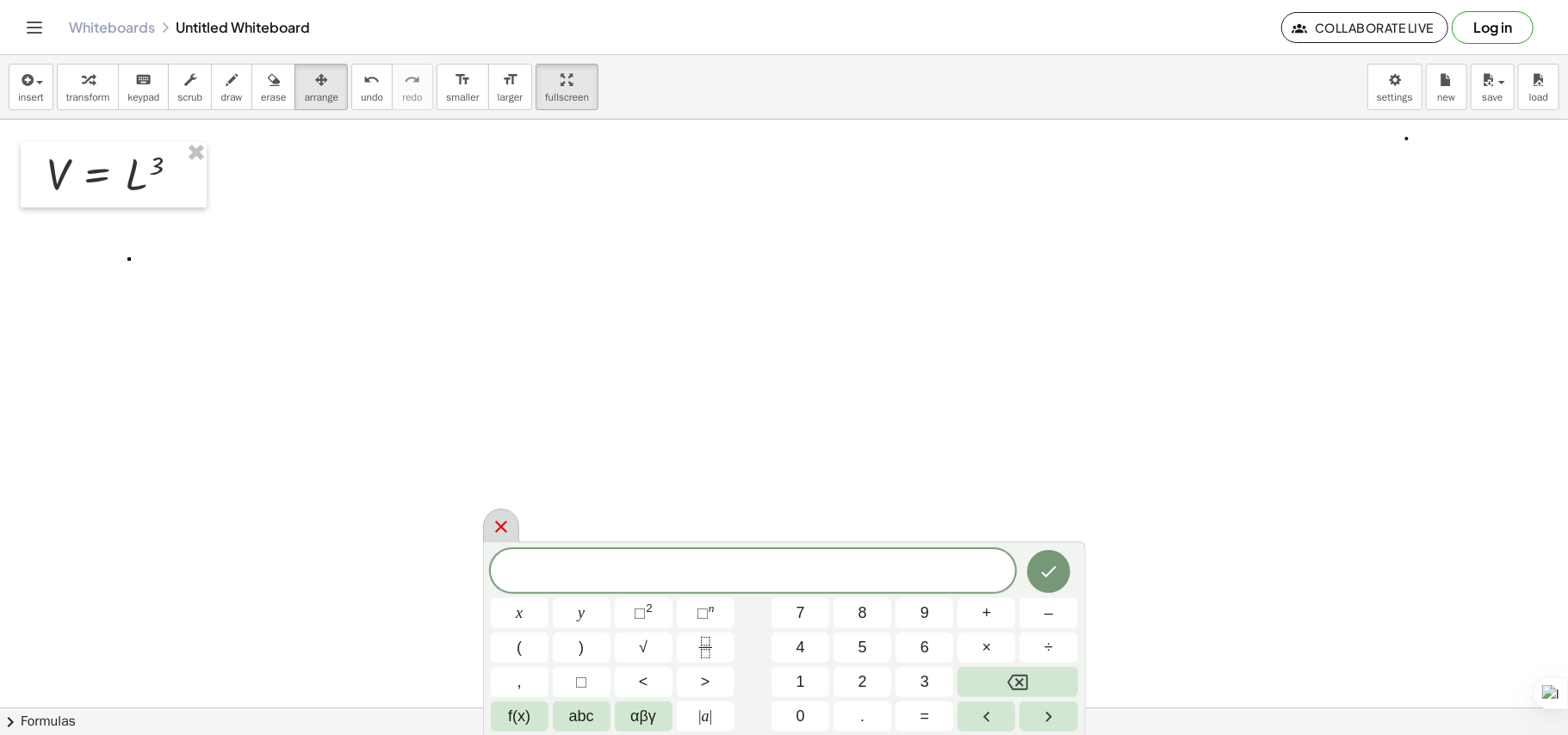 click 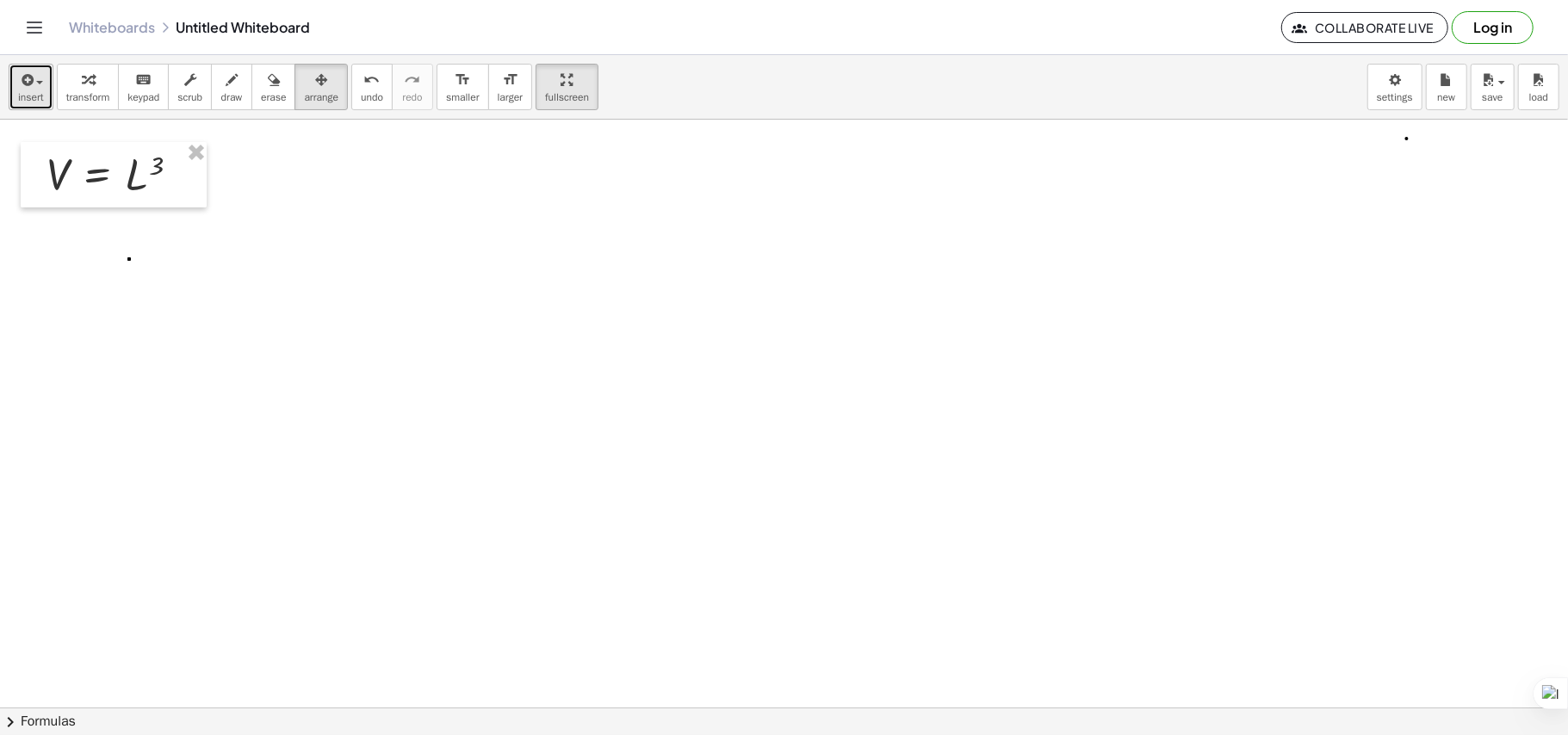 click at bounding box center [26, 80] 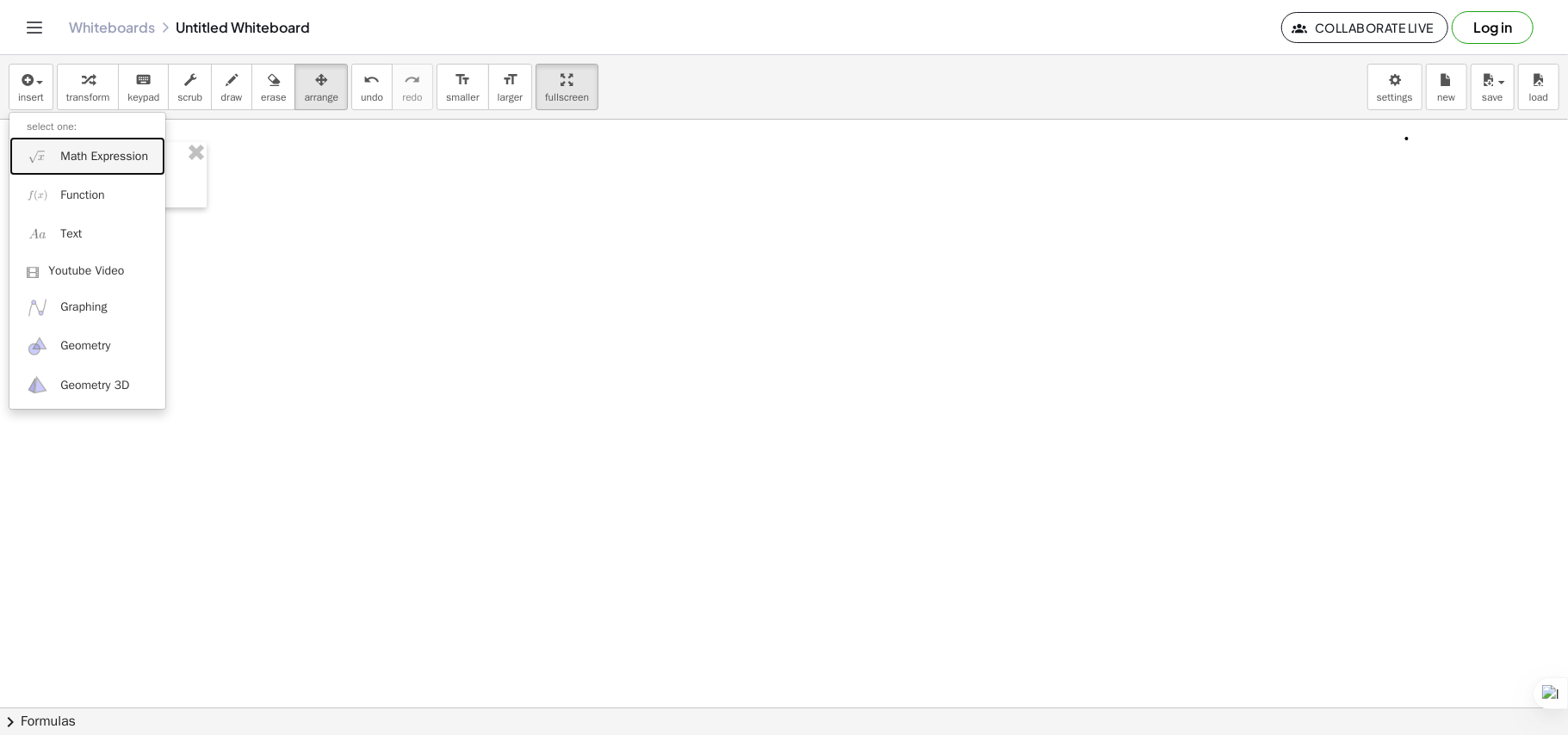 click on "Math Expression" at bounding box center (104, 157) 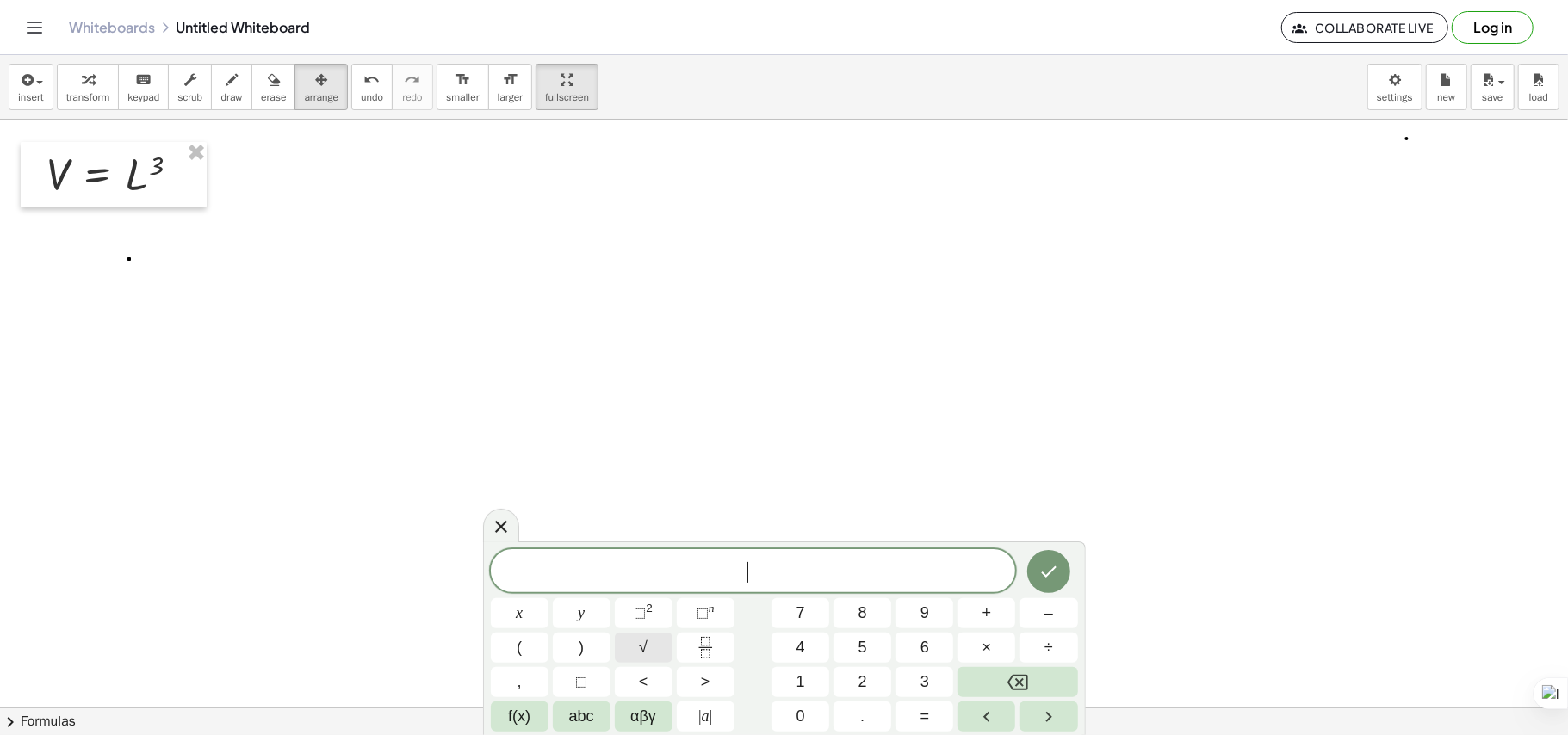 click on "√" at bounding box center (643, 647) 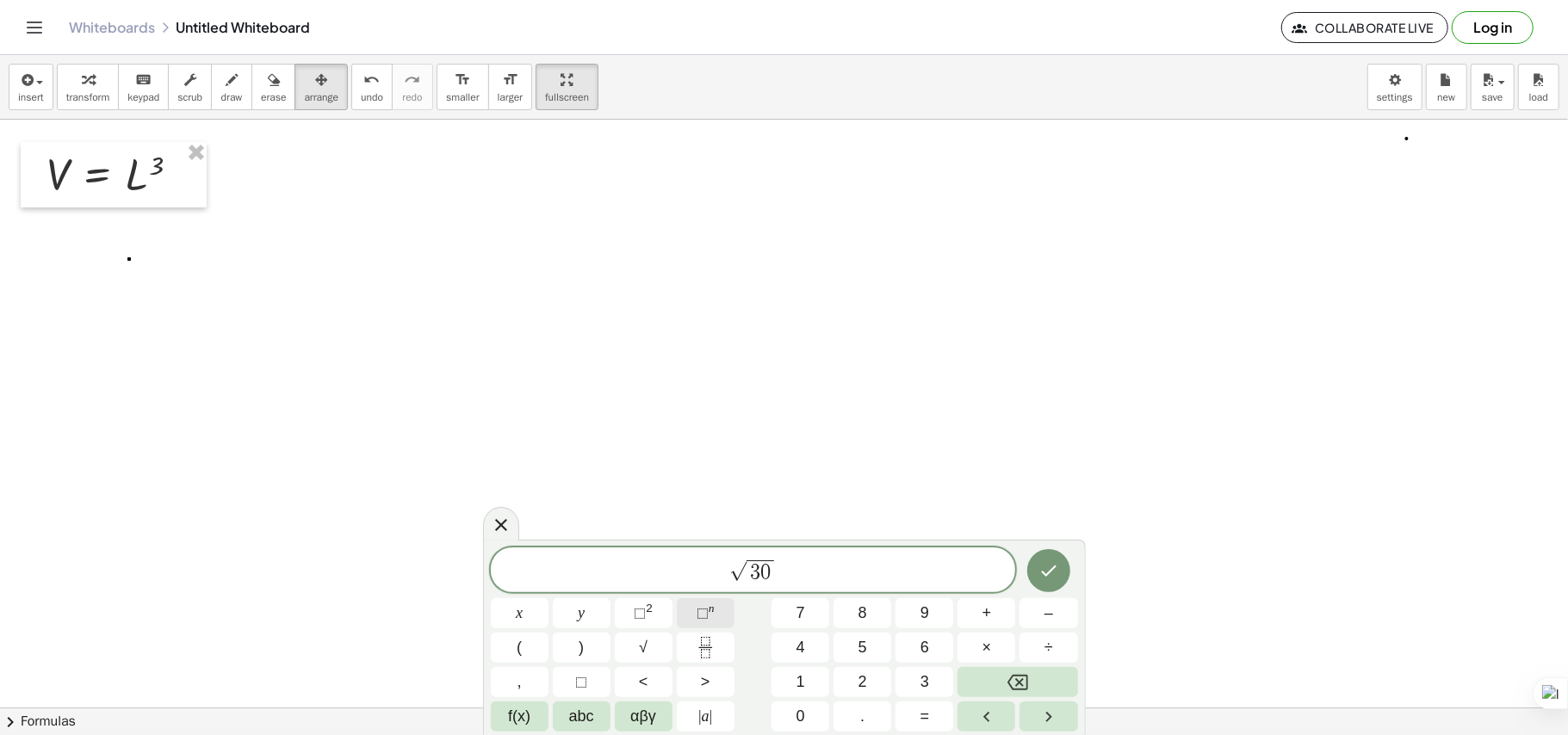 click on "⬚" at bounding box center [703, 613] 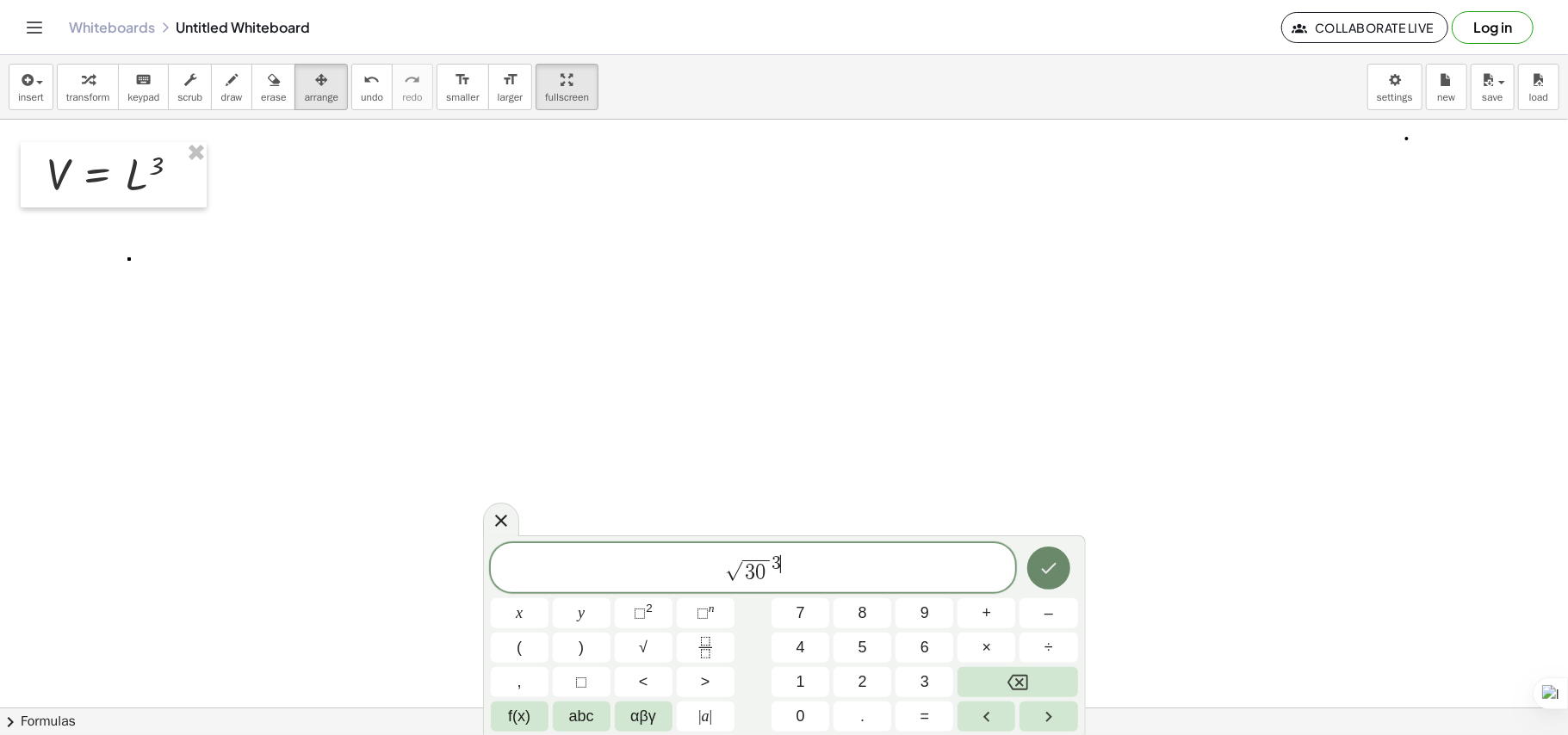 click at bounding box center (1049, 568) 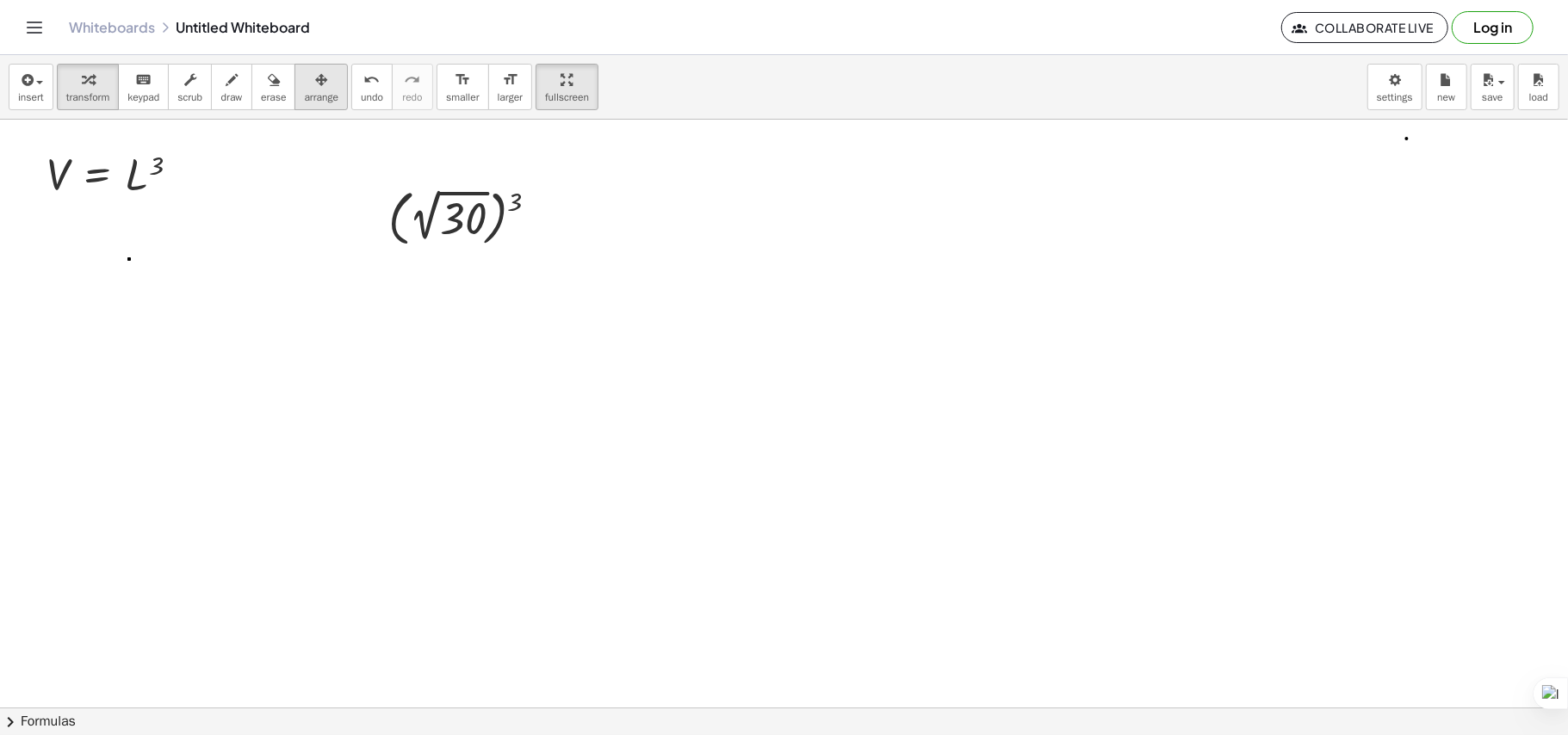 click on "arrange" at bounding box center [321, 87] 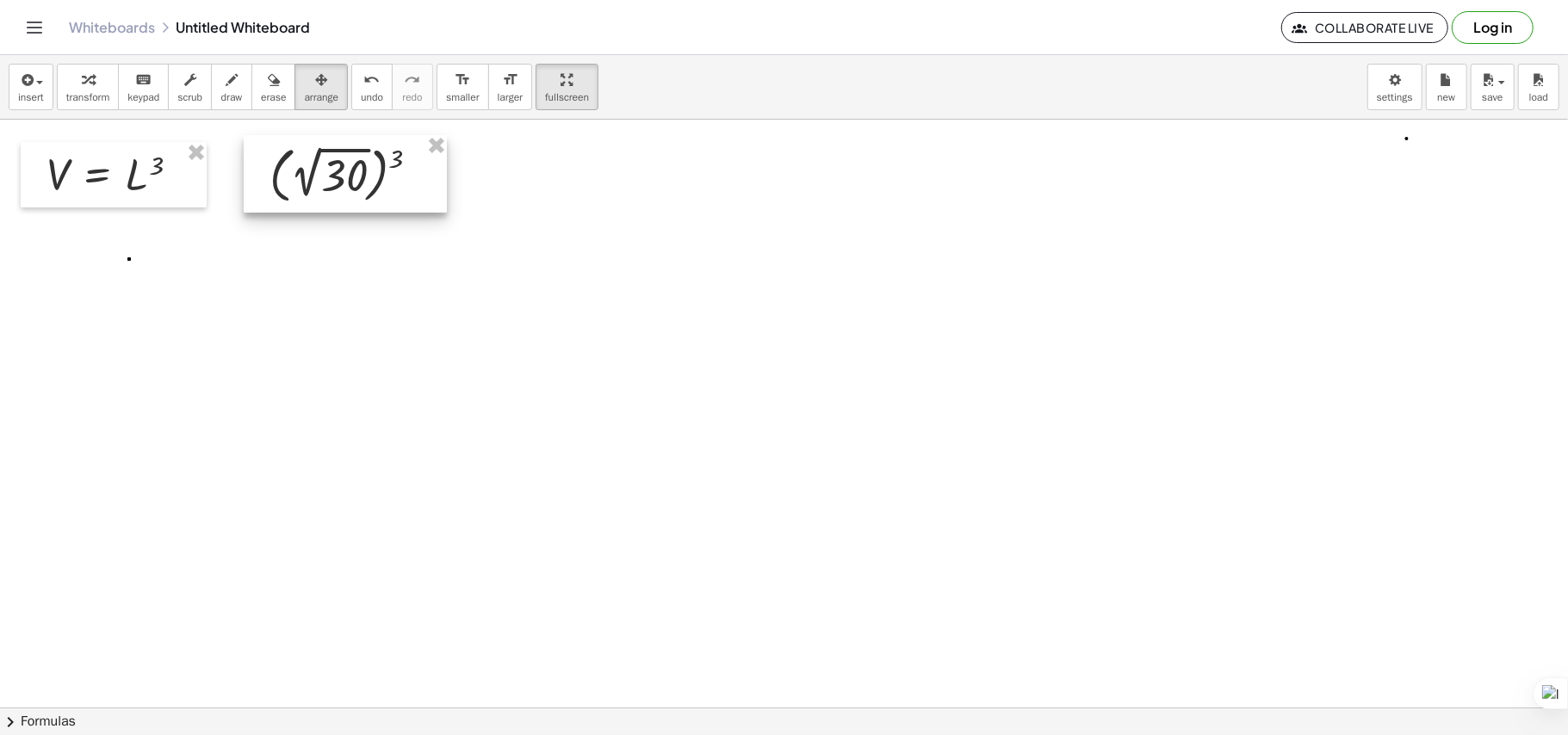 drag, startPoint x: 465, startPoint y: 207, endPoint x: 346, endPoint y: 164, distance: 126.53063 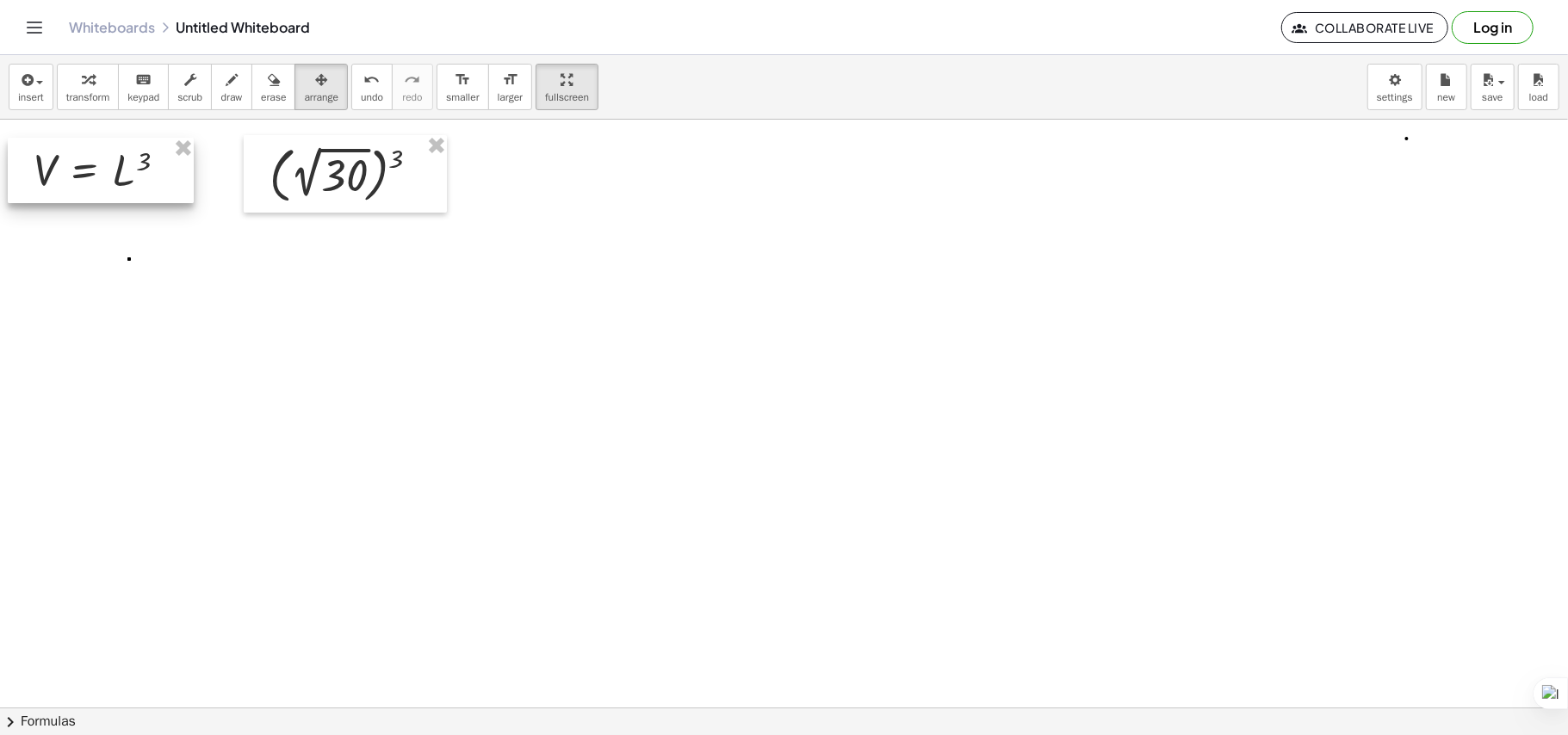 drag, startPoint x: 114, startPoint y: 177, endPoint x: 115, endPoint y: 165, distance: 12.041595 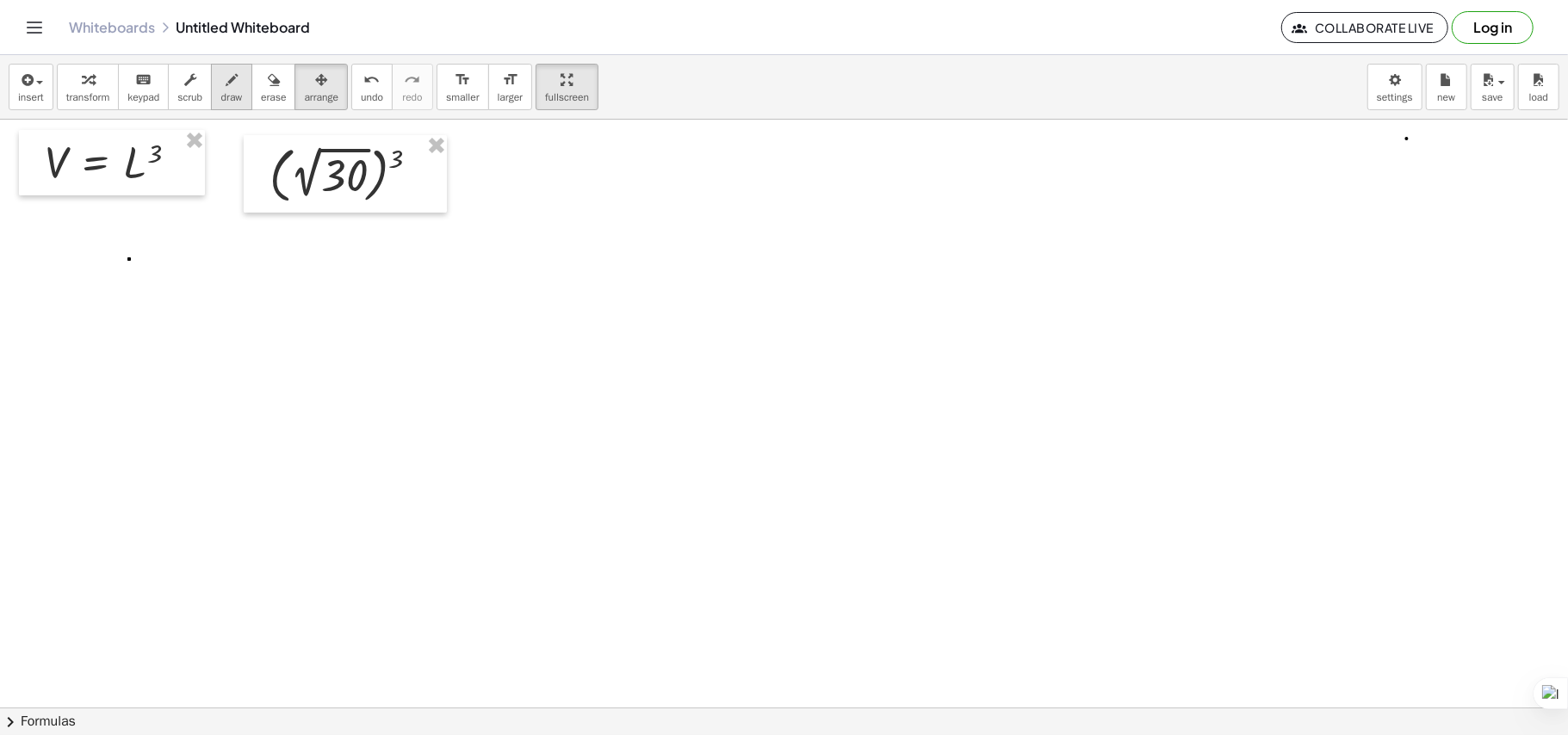 click on "draw" at bounding box center [232, 87] 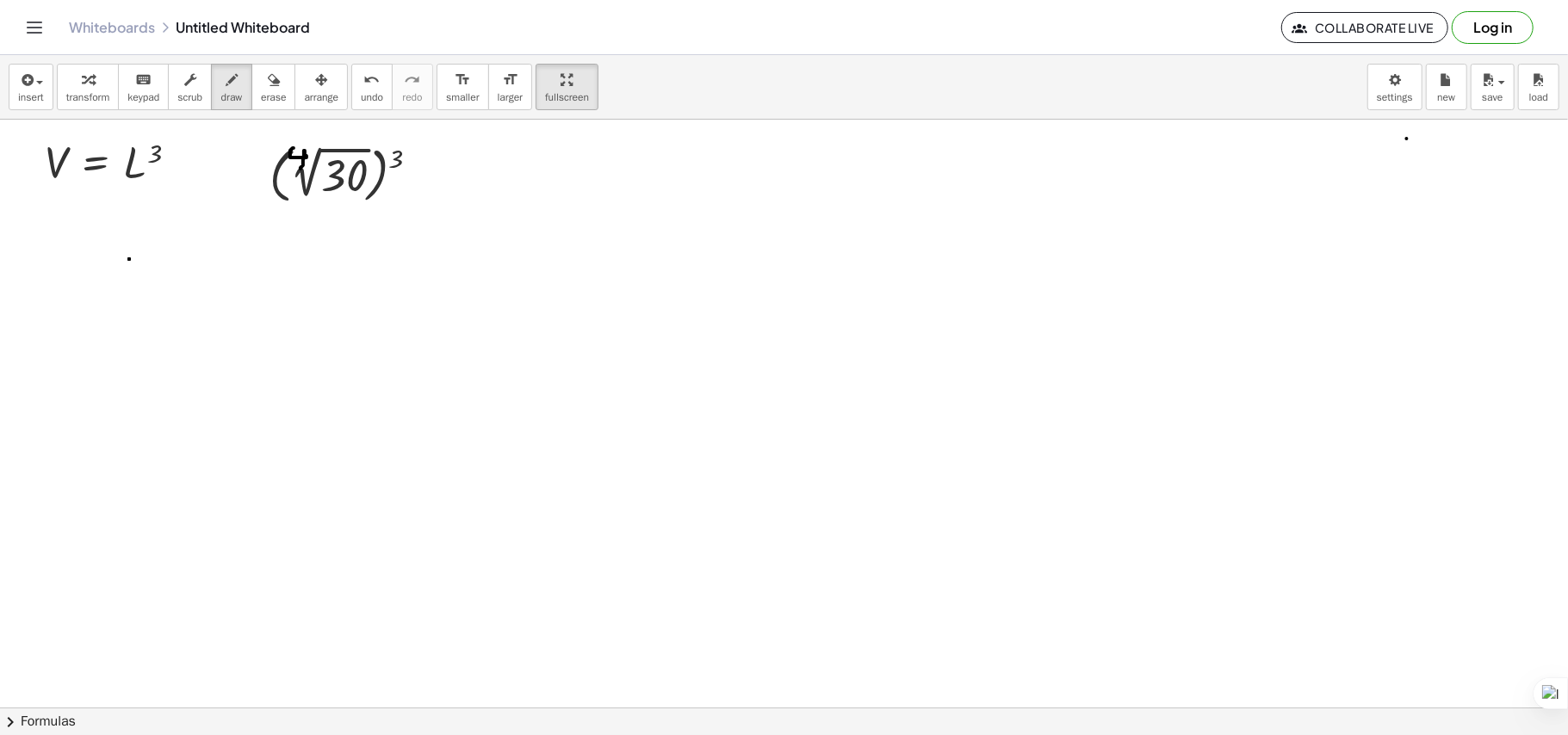 drag, startPoint x: 294, startPoint y: 149, endPoint x: 301, endPoint y: 170, distance: 22.135944 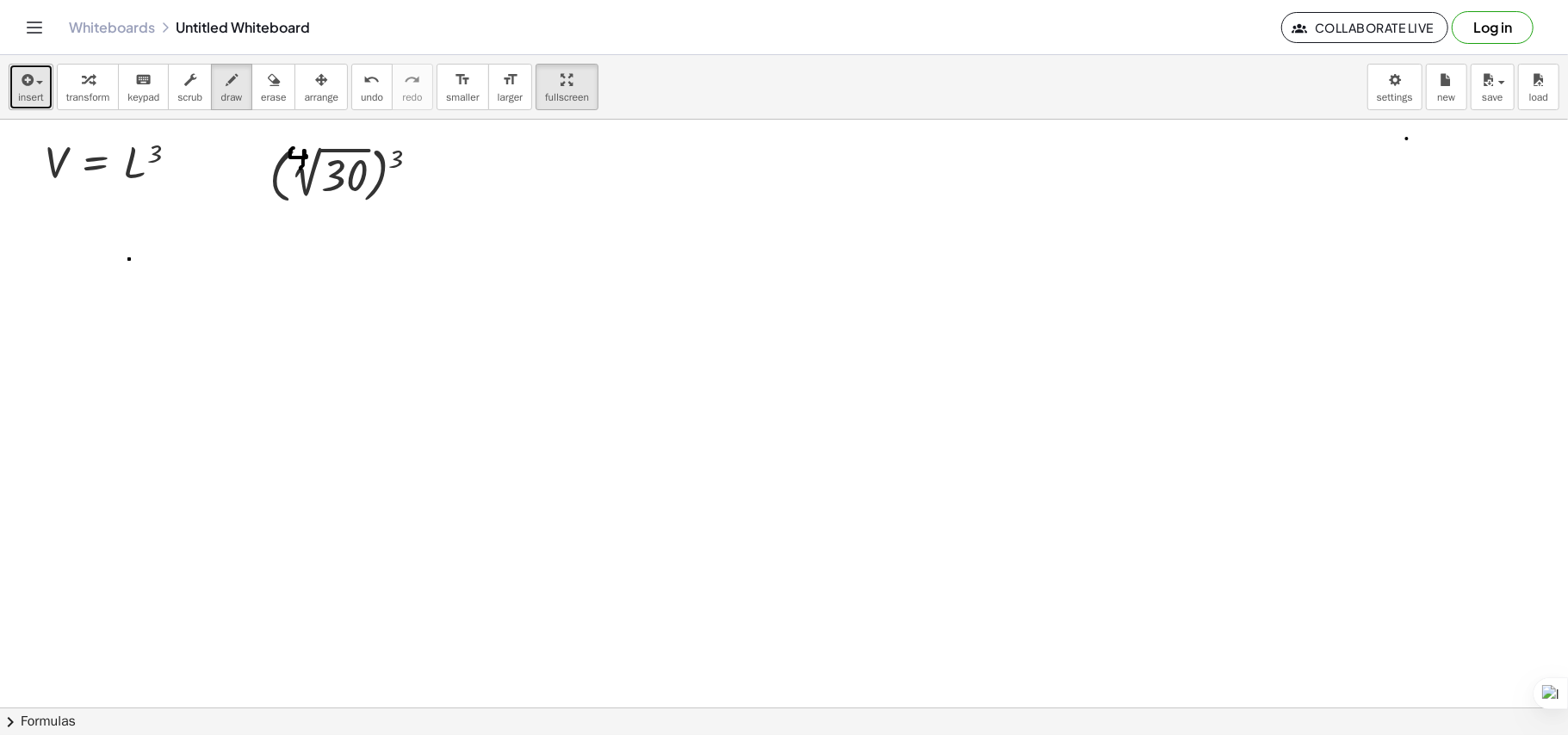 click on "insert" at bounding box center [31, 97] 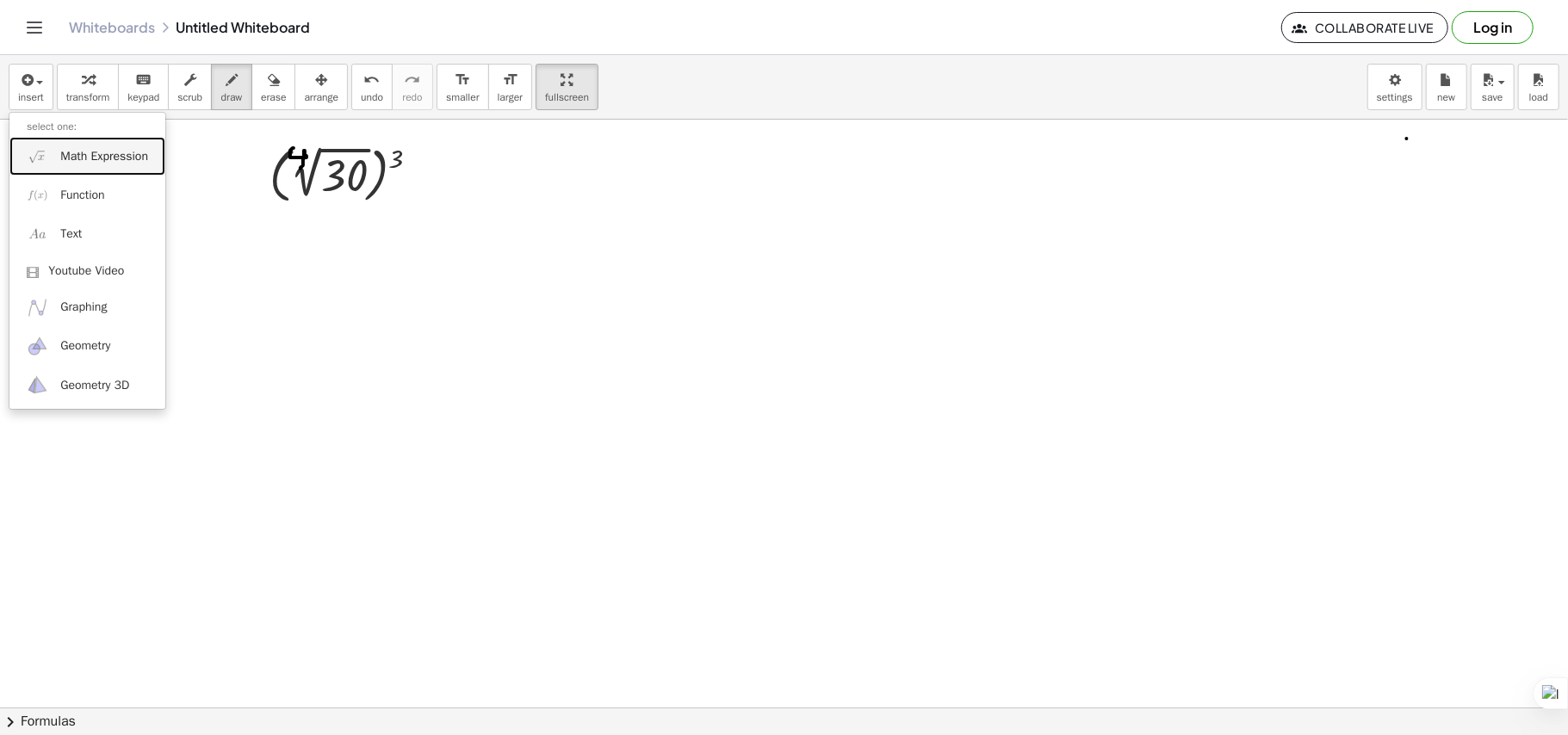 click on "Math Expression" at bounding box center (104, 157) 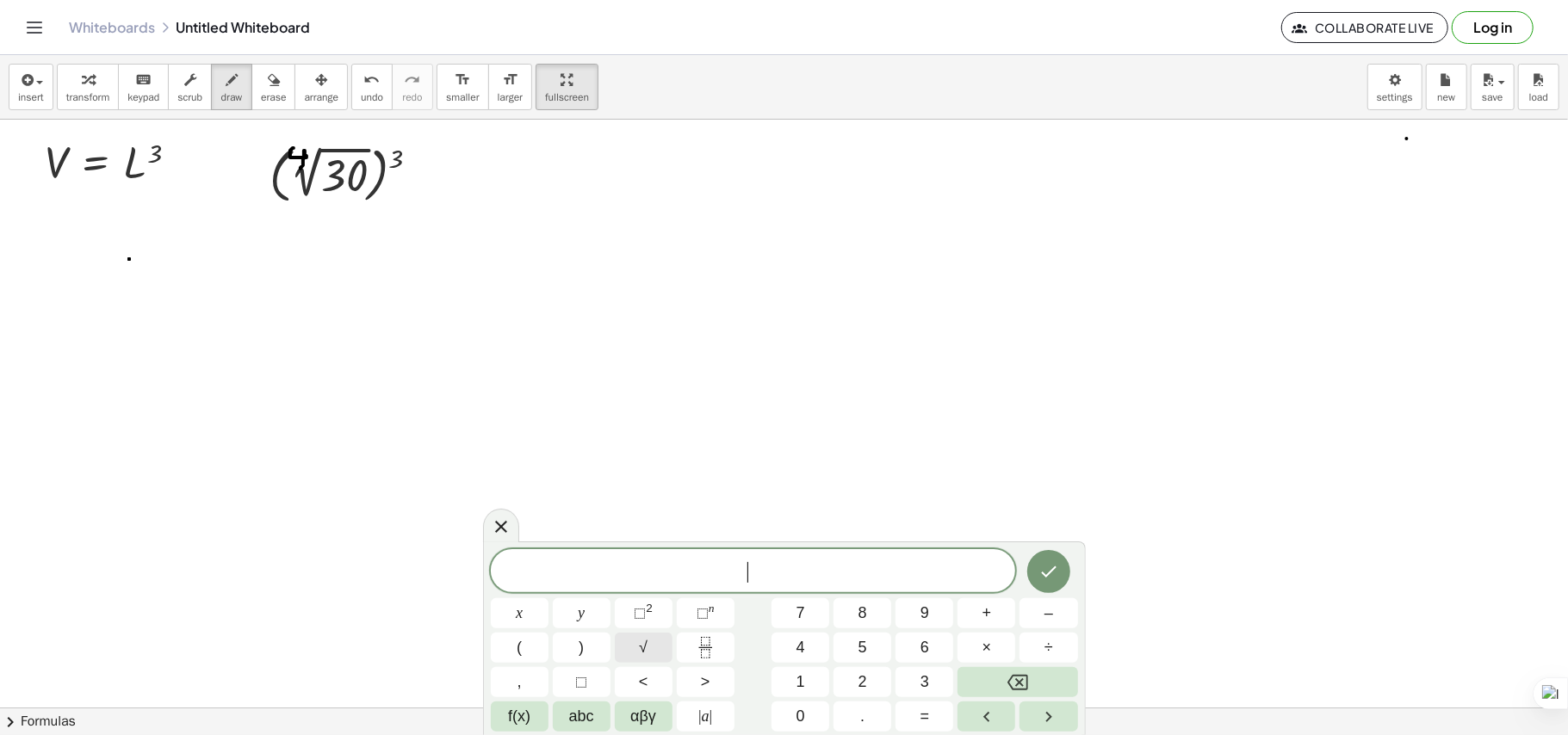 click on "√" at bounding box center (643, 647) 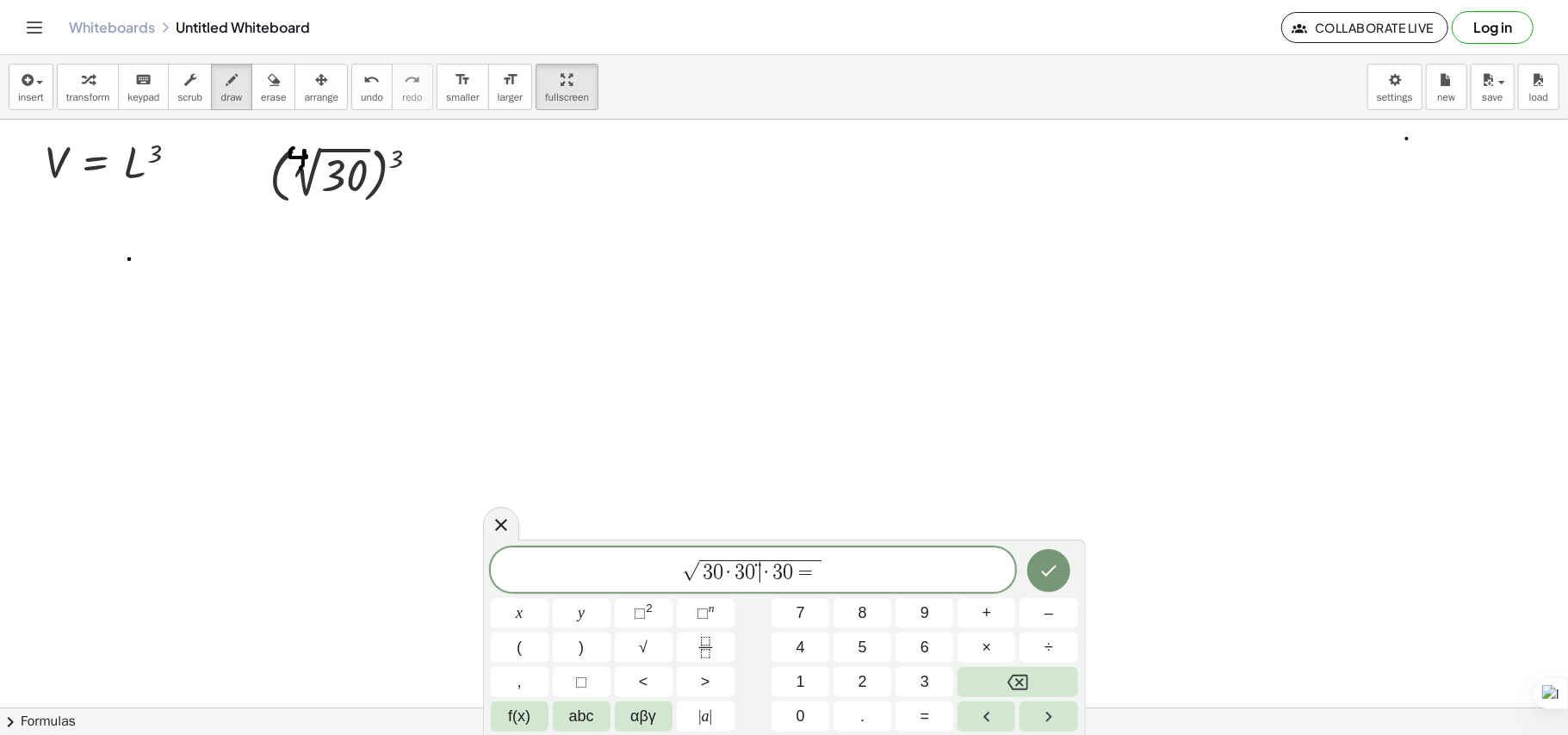 click on "·" at bounding box center [766, 572] 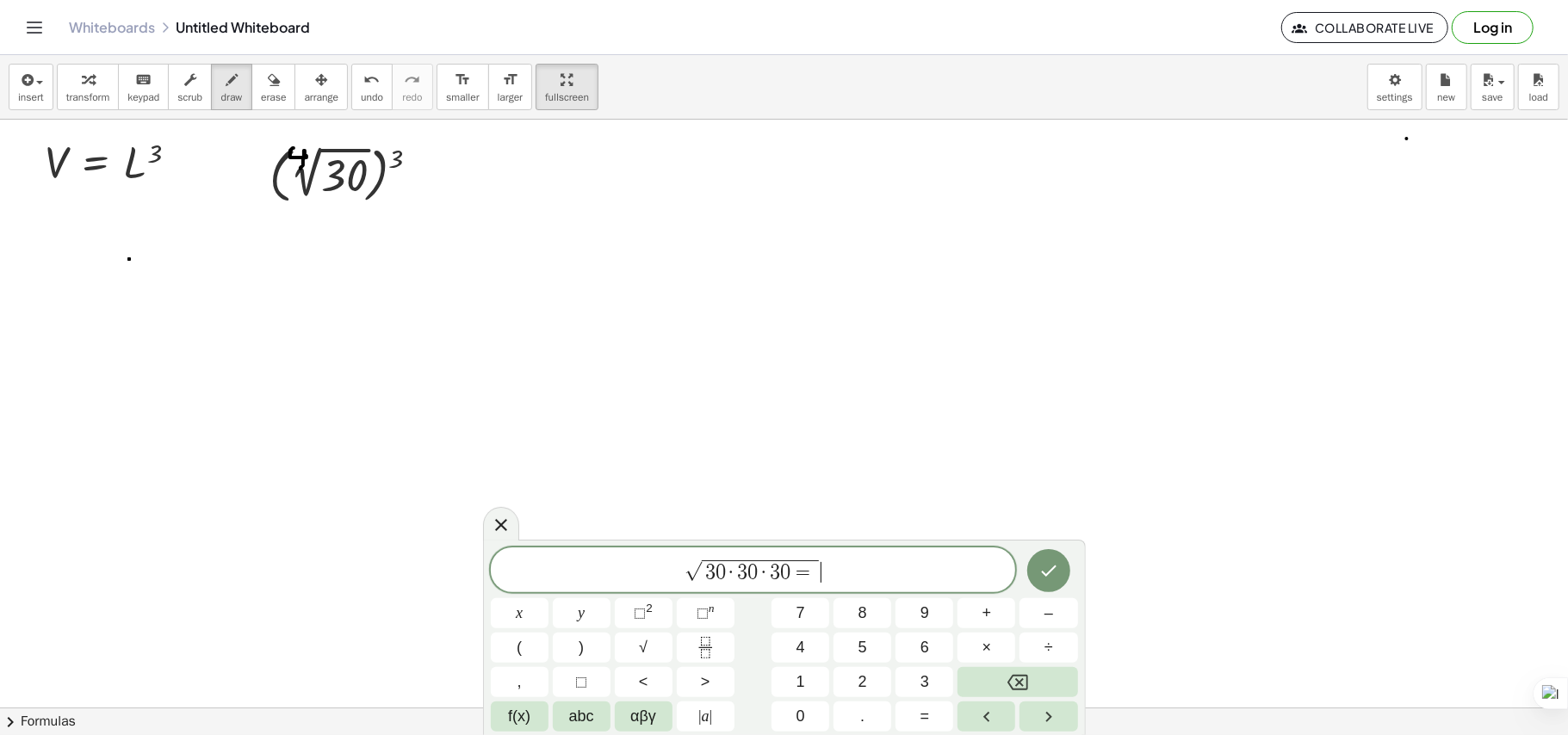 click on "√ 3 0 · 3 0 · 3 0 = ​" at bounding box center (753, 571) 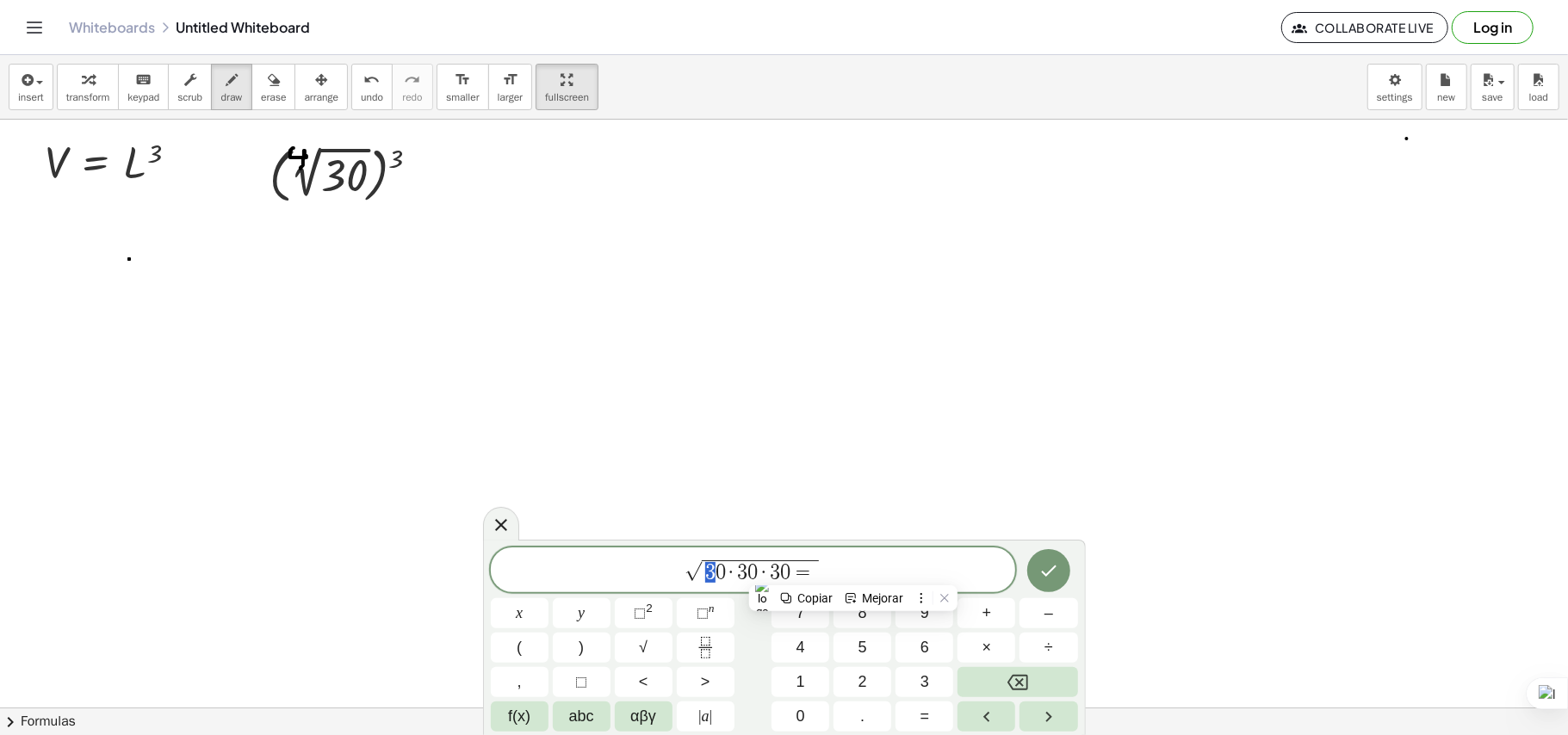 drag, startPoint x: 703, startPoint y: 571, endPoint x: 713, endPoint y: 571, distance: 10 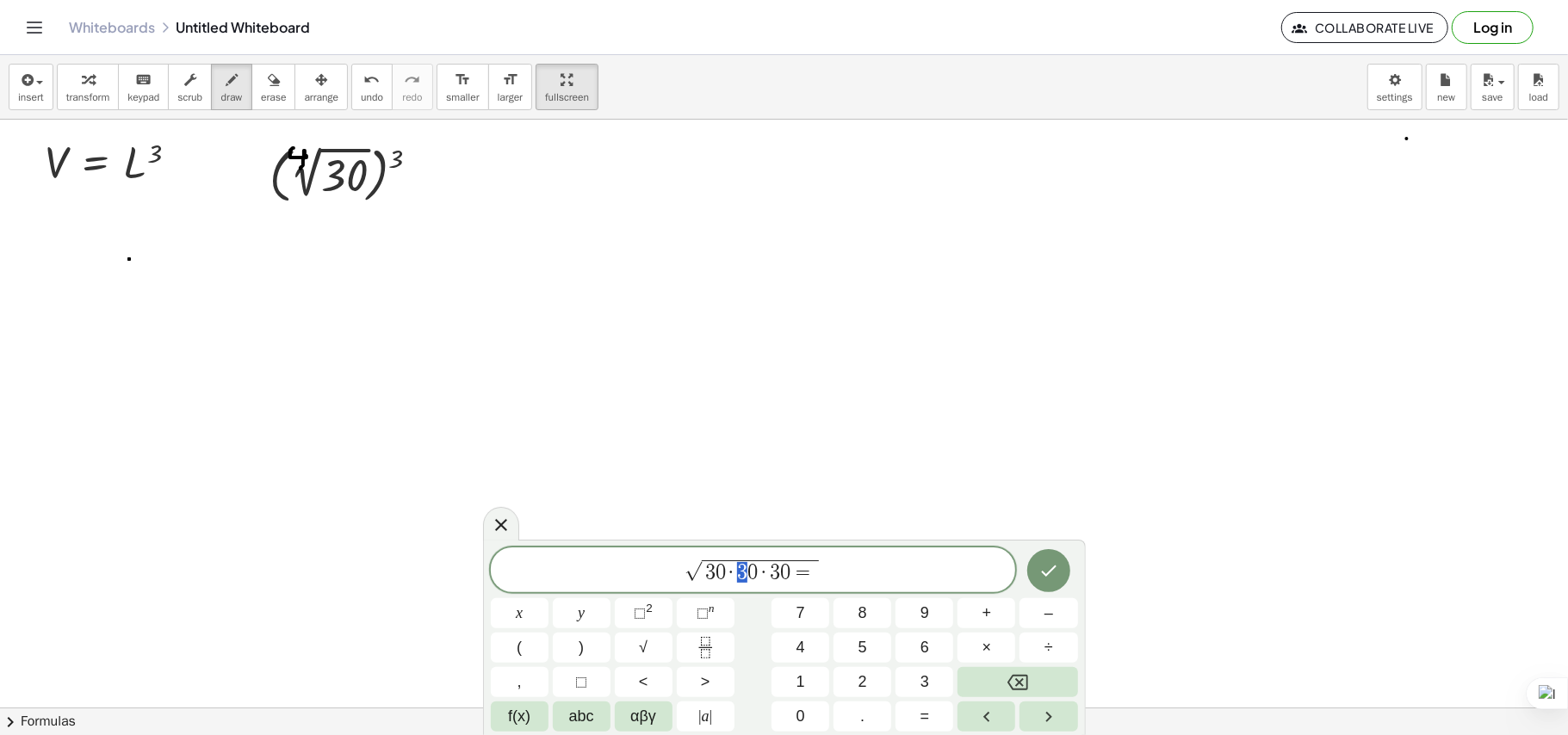 drag, startPoint x: 734, startPoint y: 571, endPoint x: 747, endPoint y: 571, distance: 13 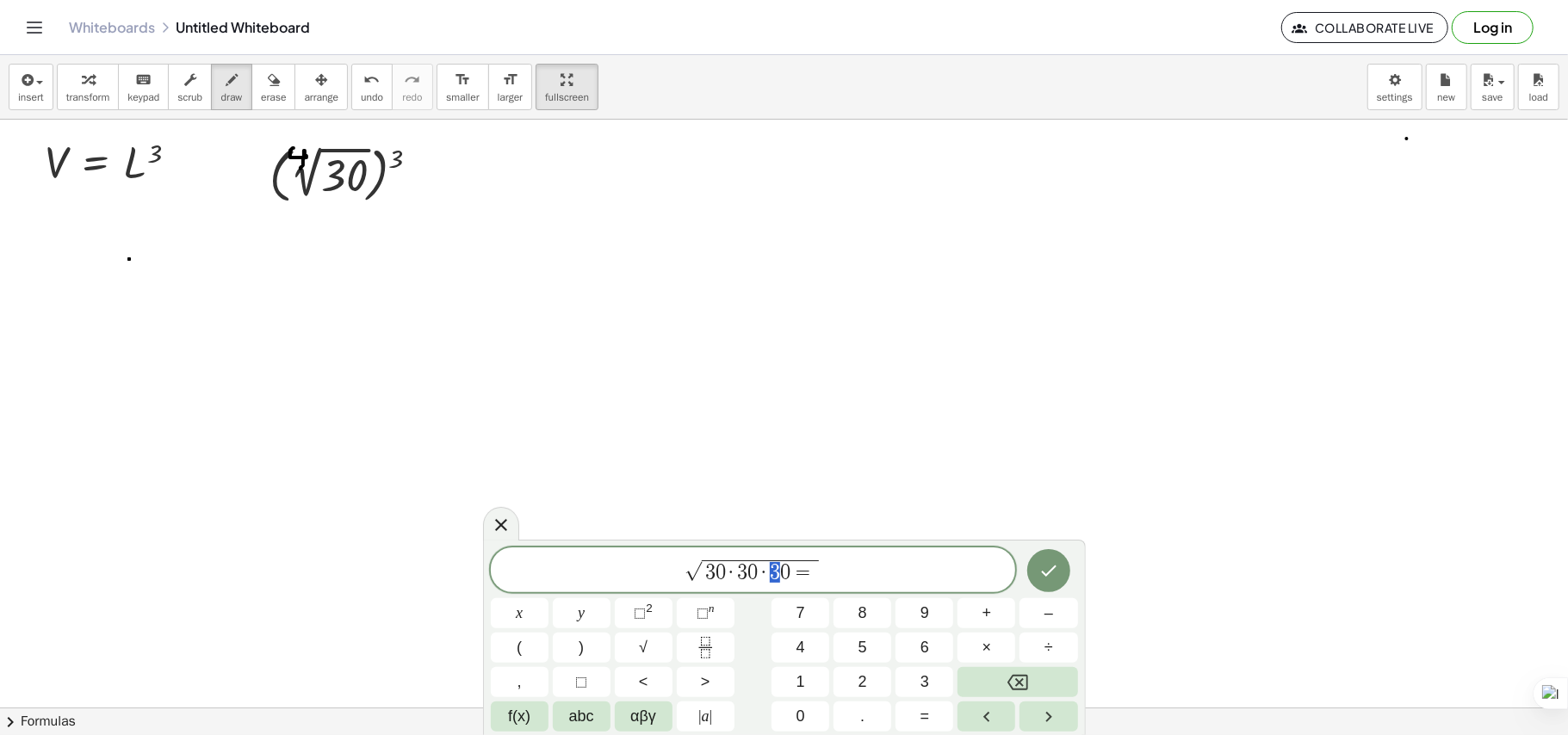 drag, startPoint x: 769, startPoint y: 571, endPoint x: 779, endPoint y: 571, distance: 10 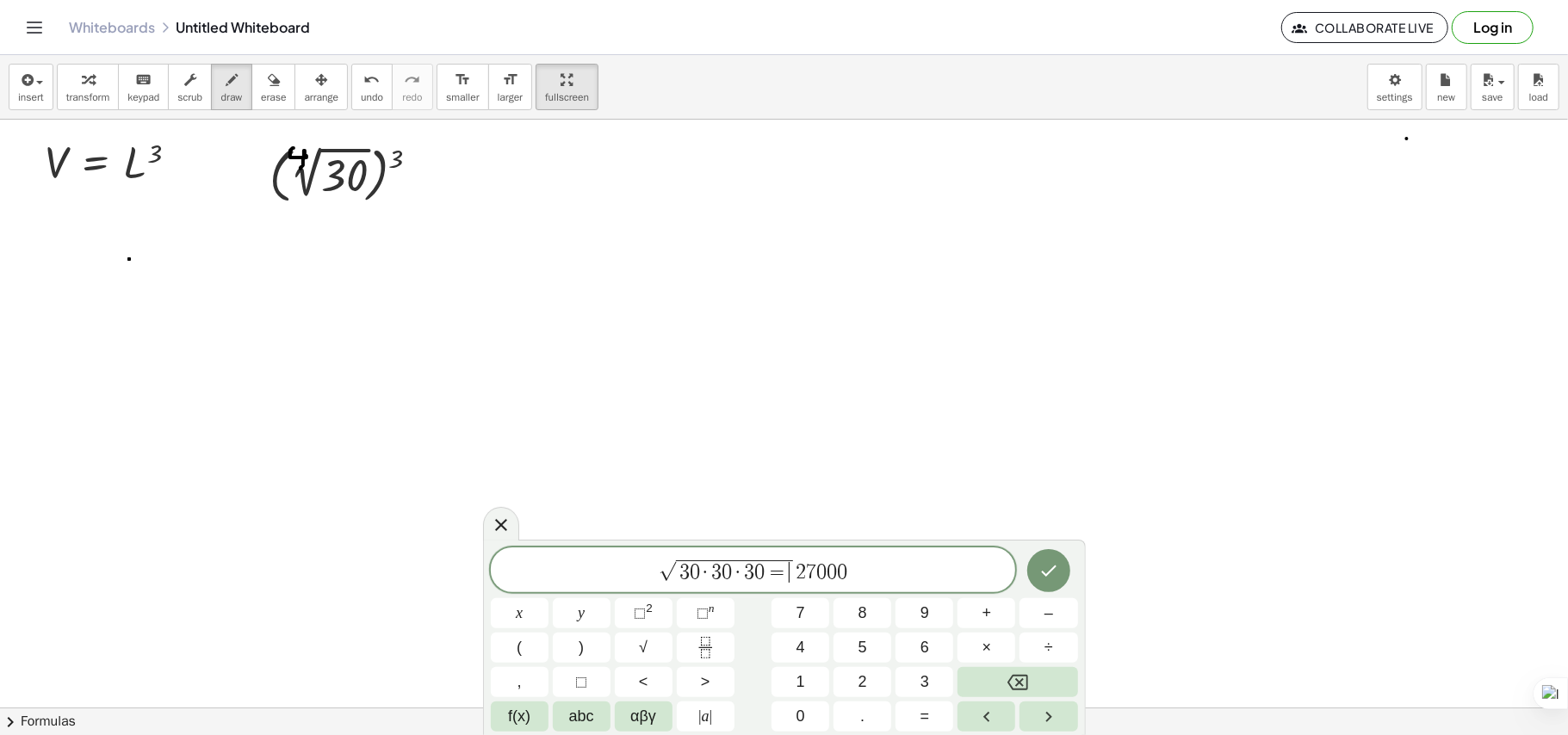 click on "√ 3 0 · 3 0 · 3 0 = ​" at bounding box center (727, 571) 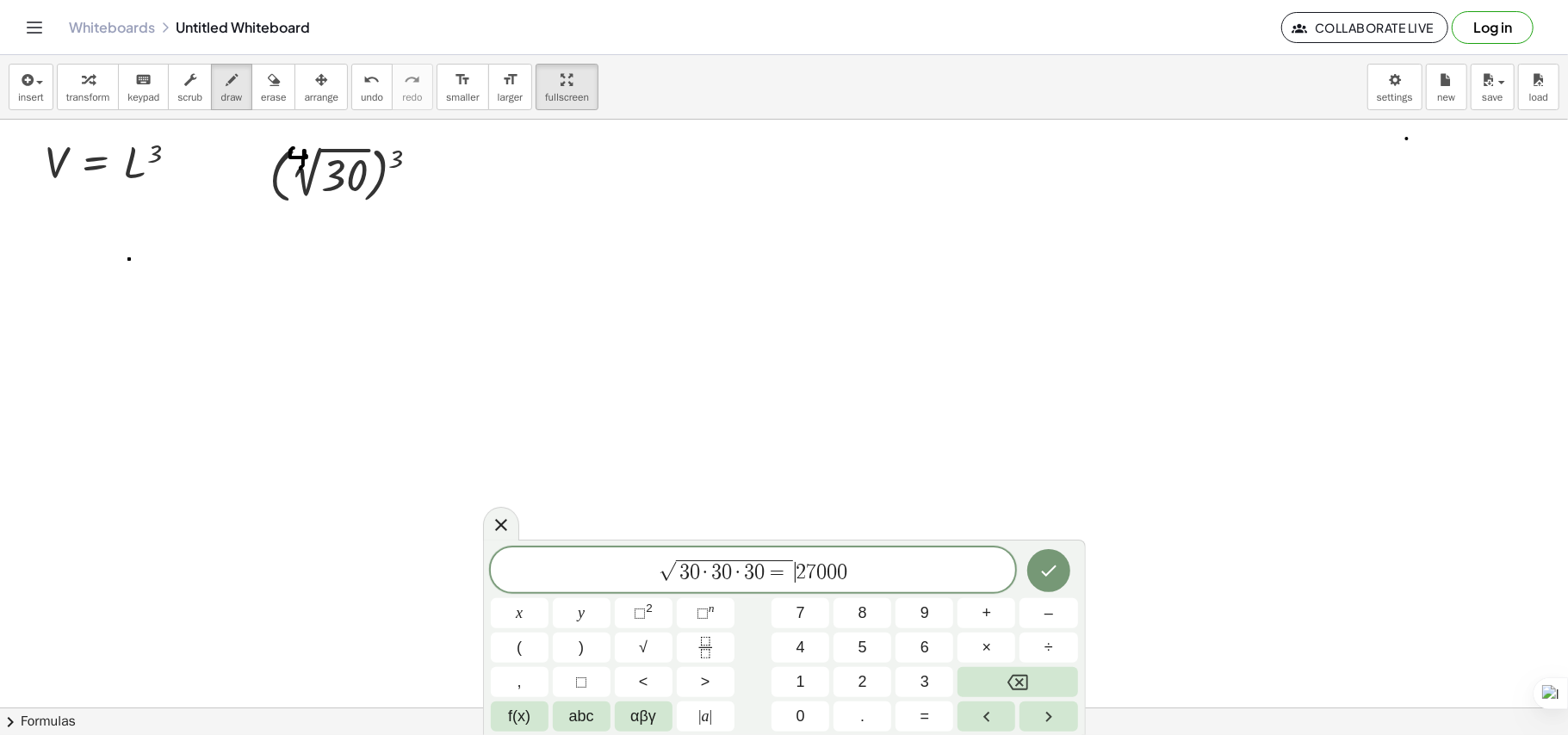 click on "2" at bounding box center [801, 572] 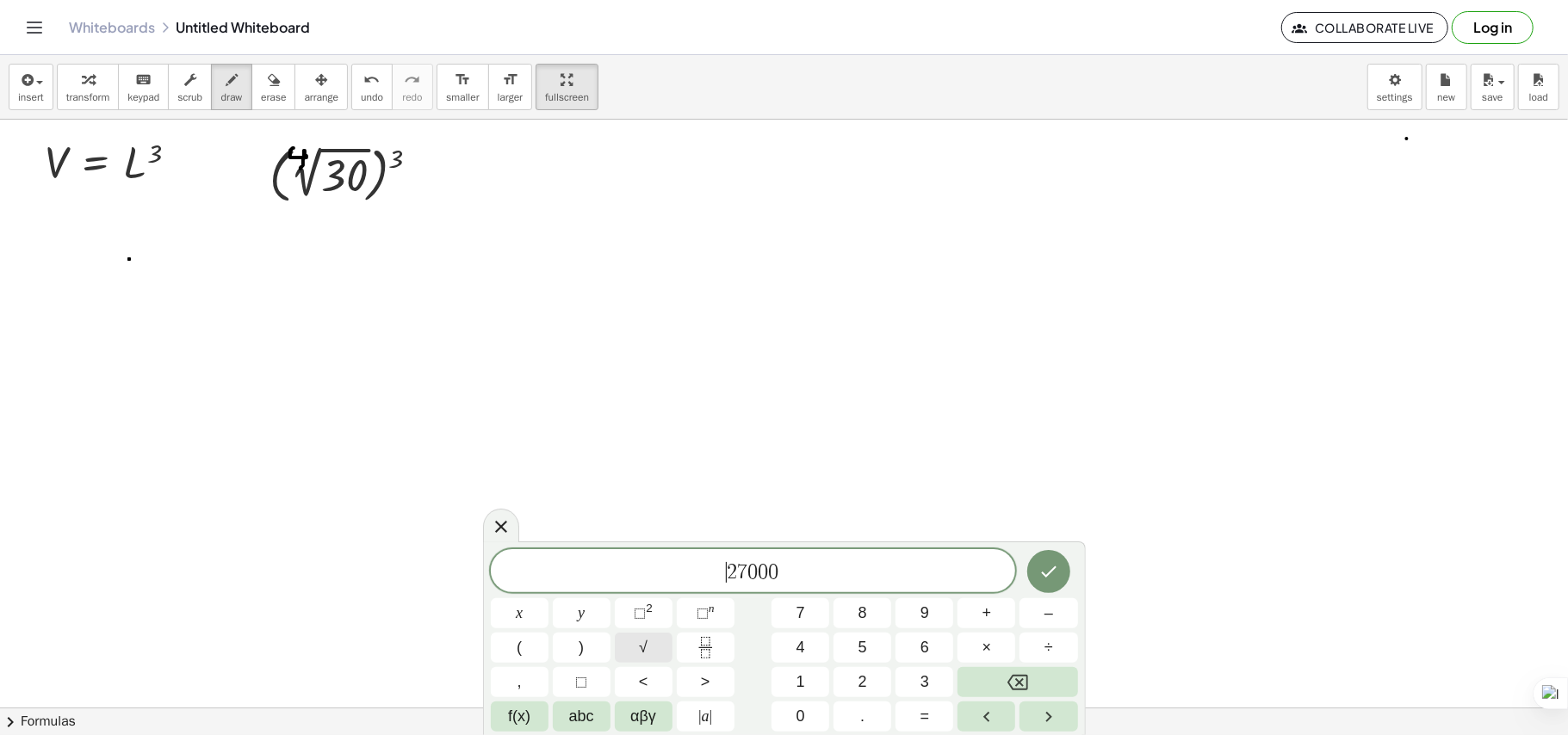 click on "√" at bounding box center (643, 647) 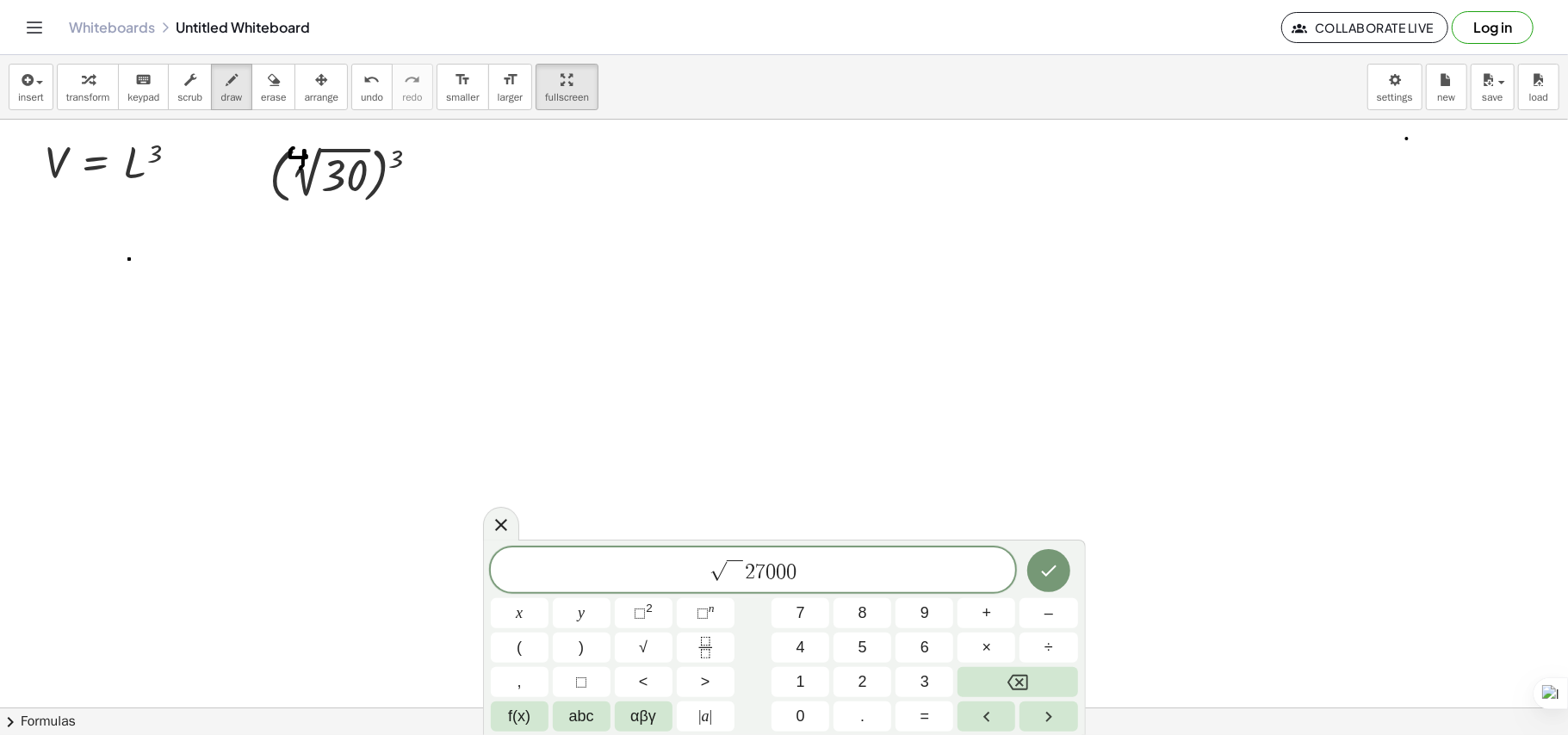 click on "√ ​ 2 7 0 0 0" at bounding box center (753, 571) 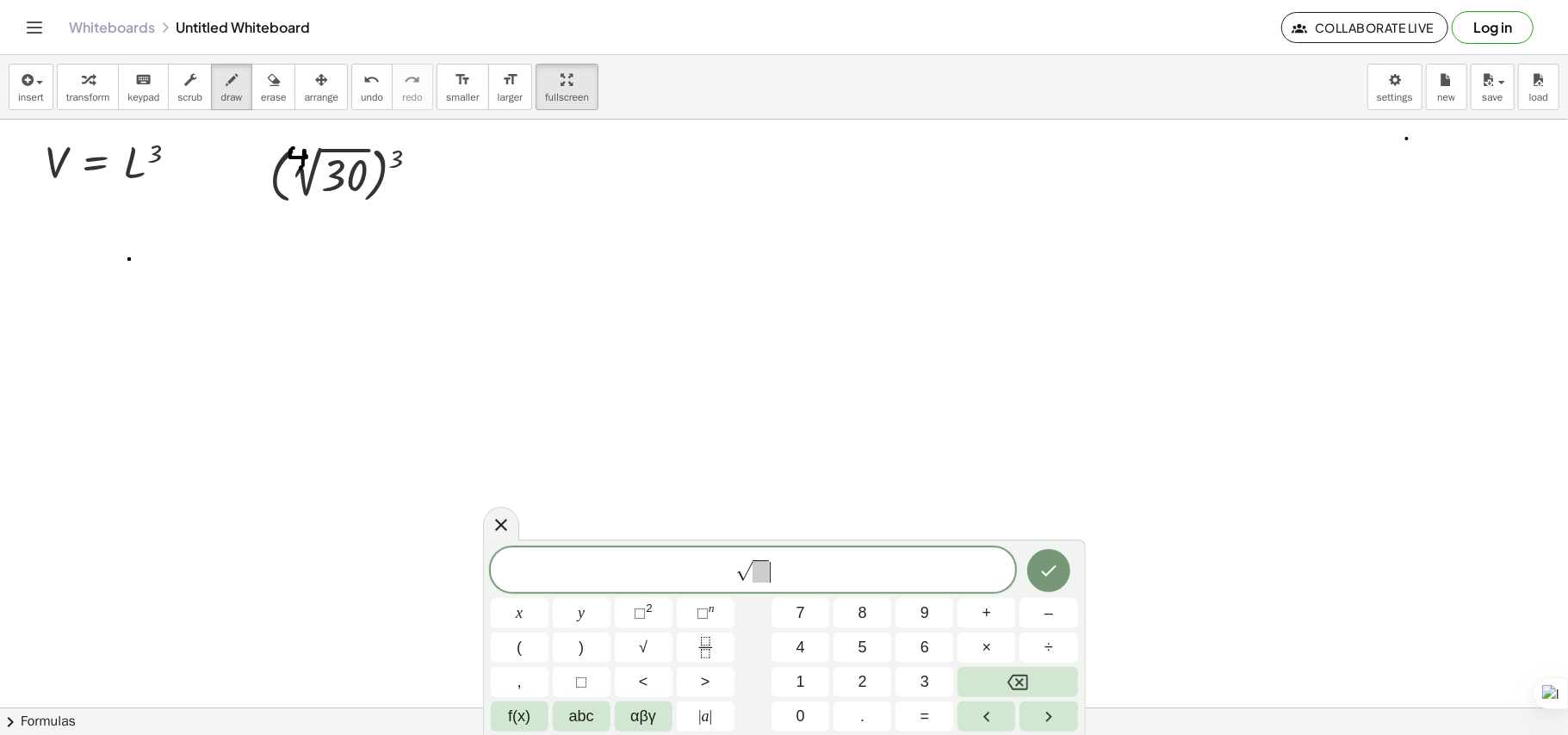 click at bounding box center [760, 571] 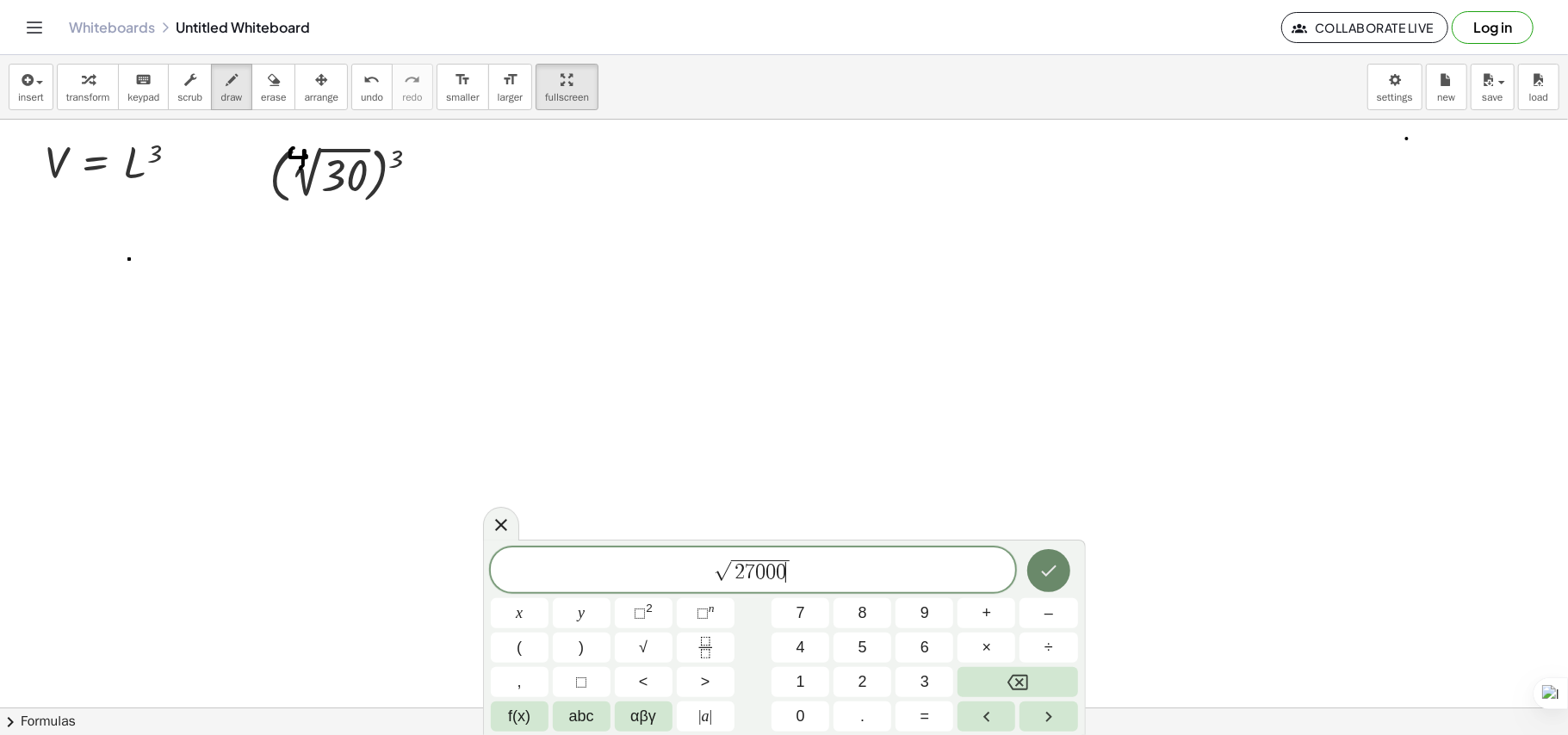 click at bounding box center [1049, 571] 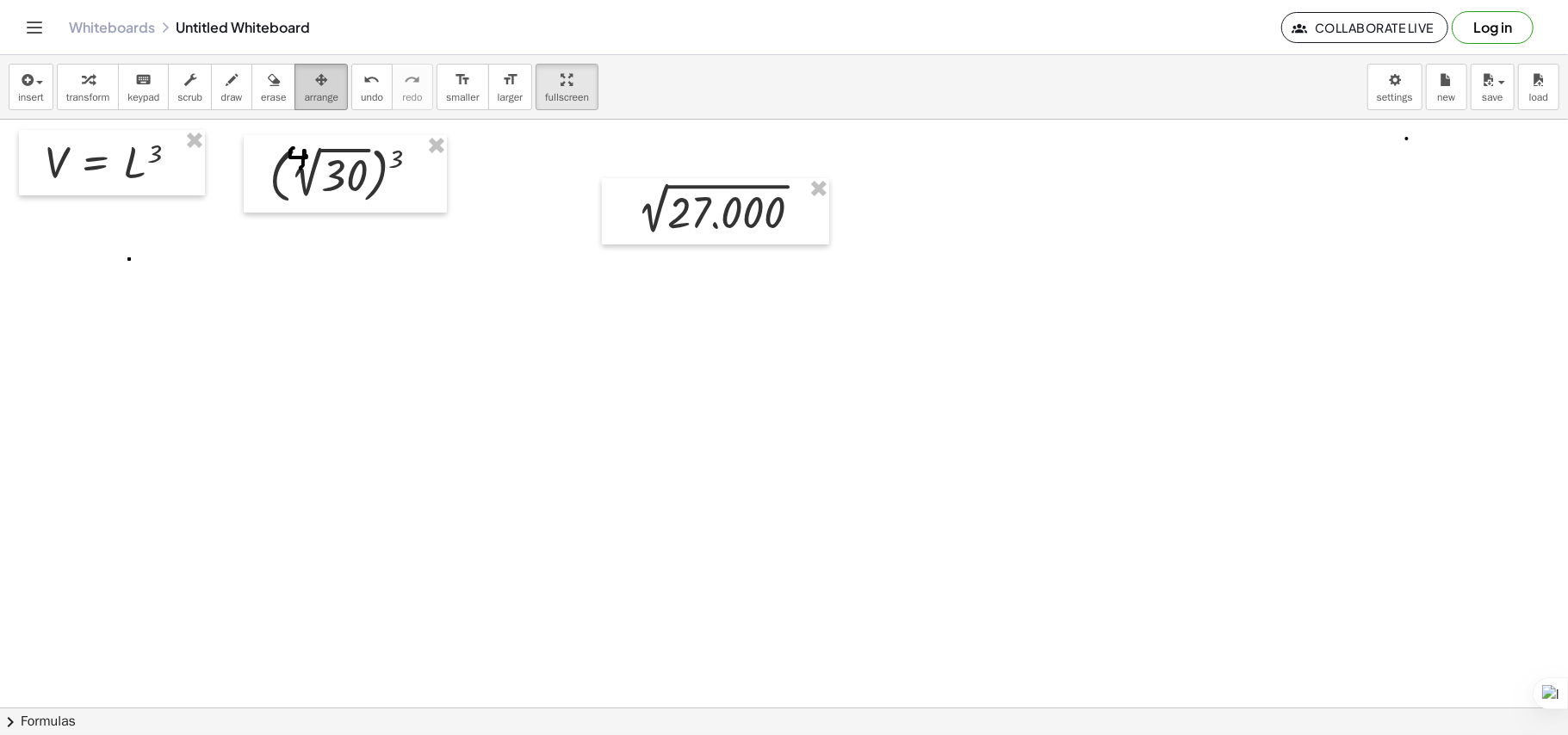 click on "arrange" at bounding box center (321, 87) 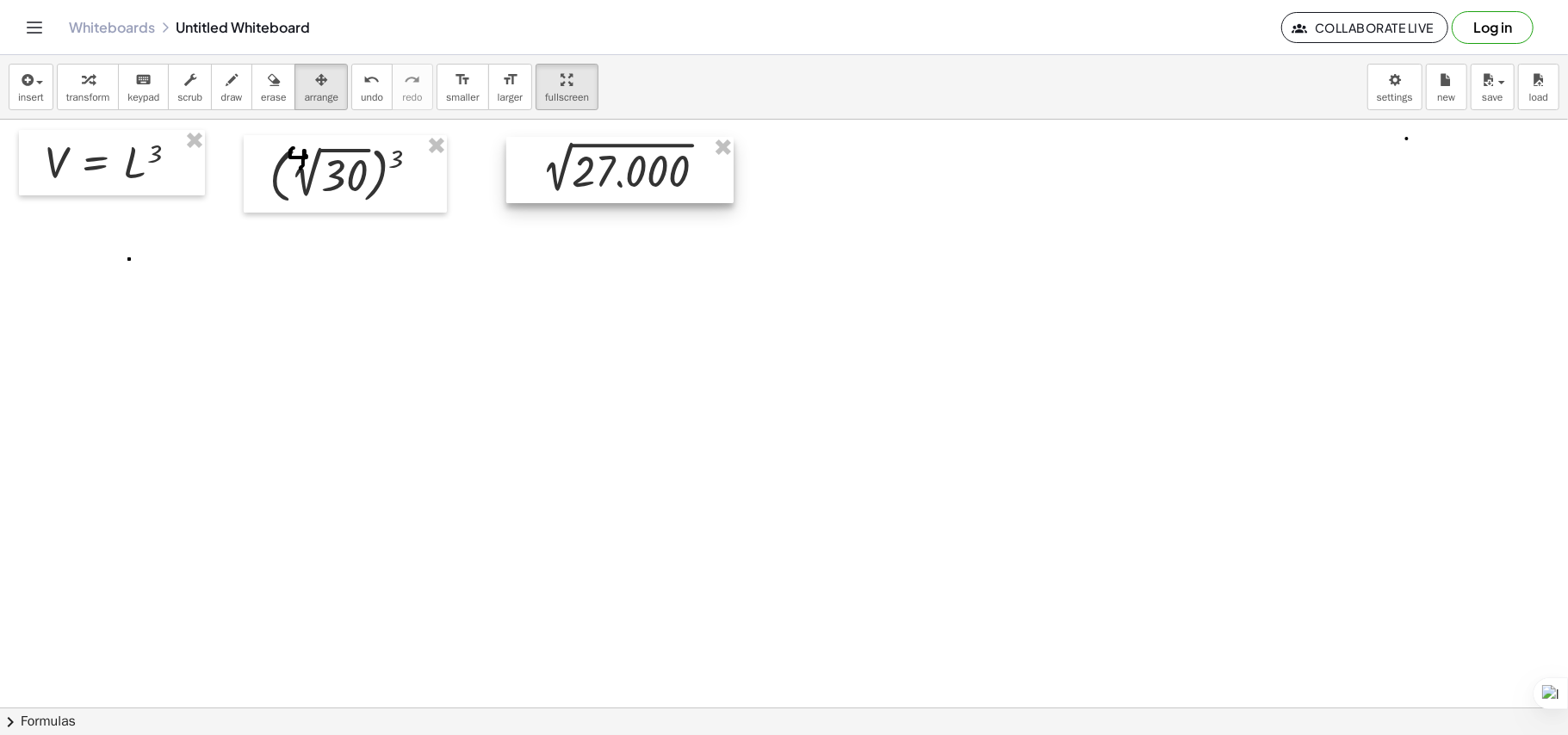 drag, startPoint x: 714, startPoint y: 207, endPoint x: 586, endPoint y: 163, distance: 135.35139 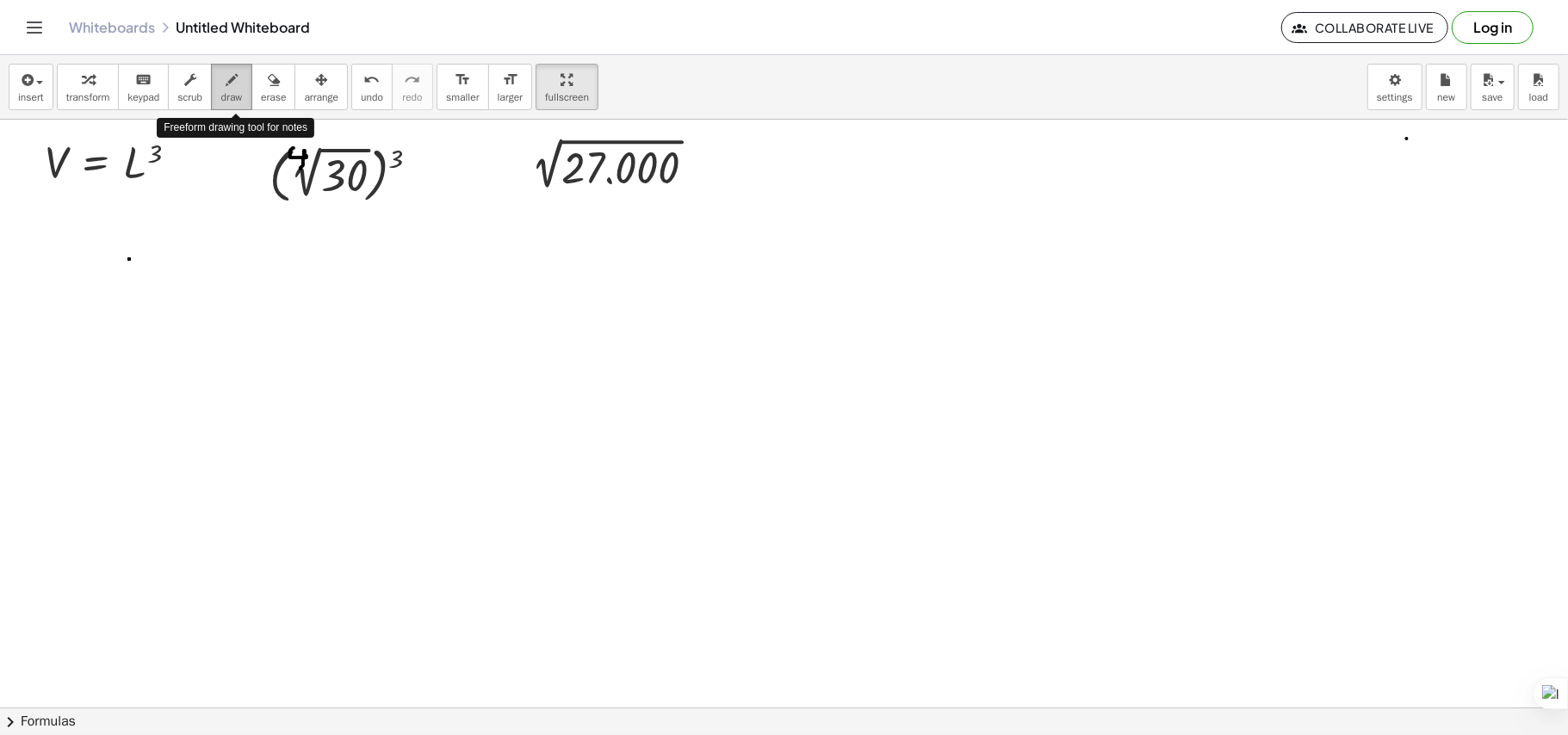 click on "draw" at bounding box center [232, 97] 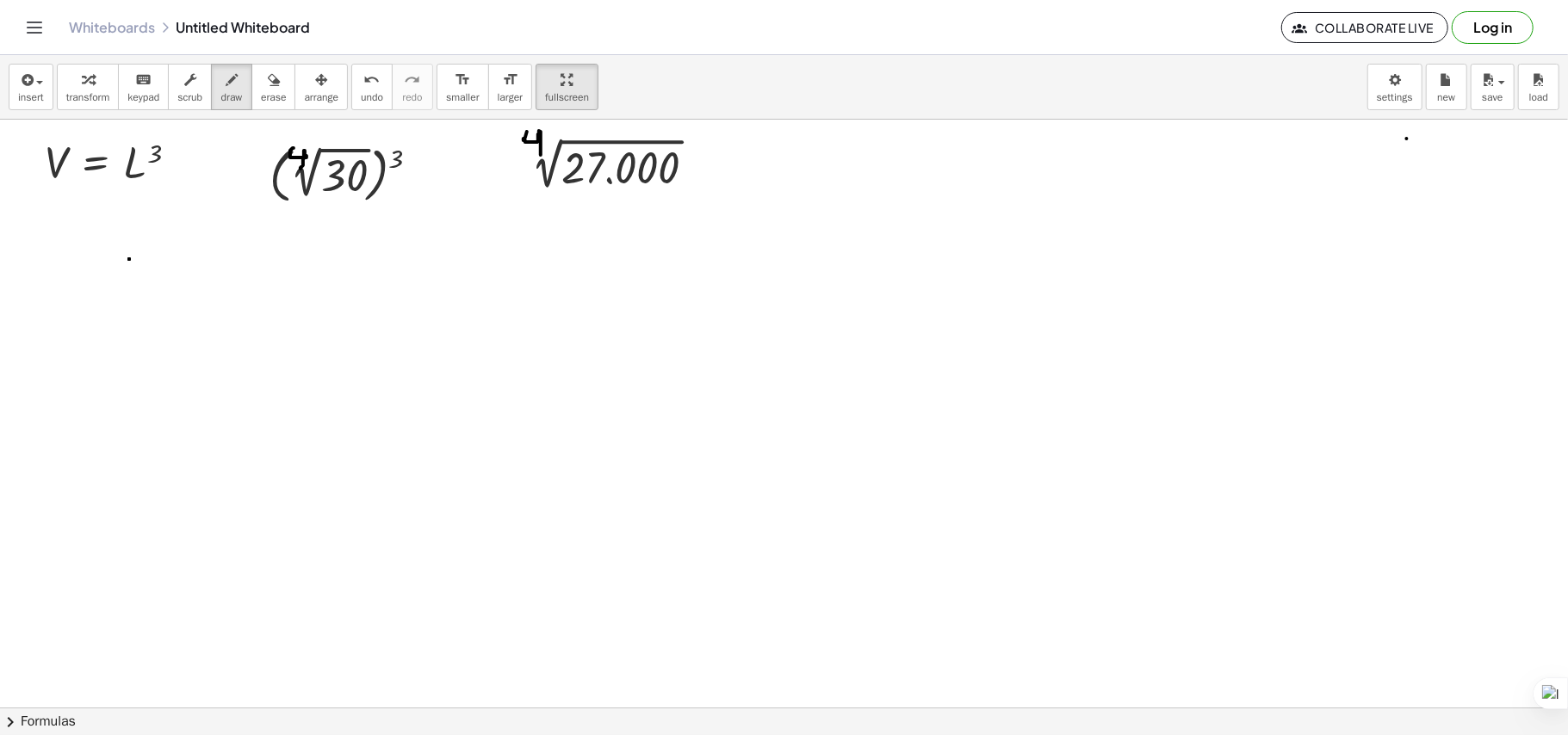 drag, startPoint x: 527, startPoint y: 133, endPoint x: 541, endPoint y: 156, distance: 26.92582 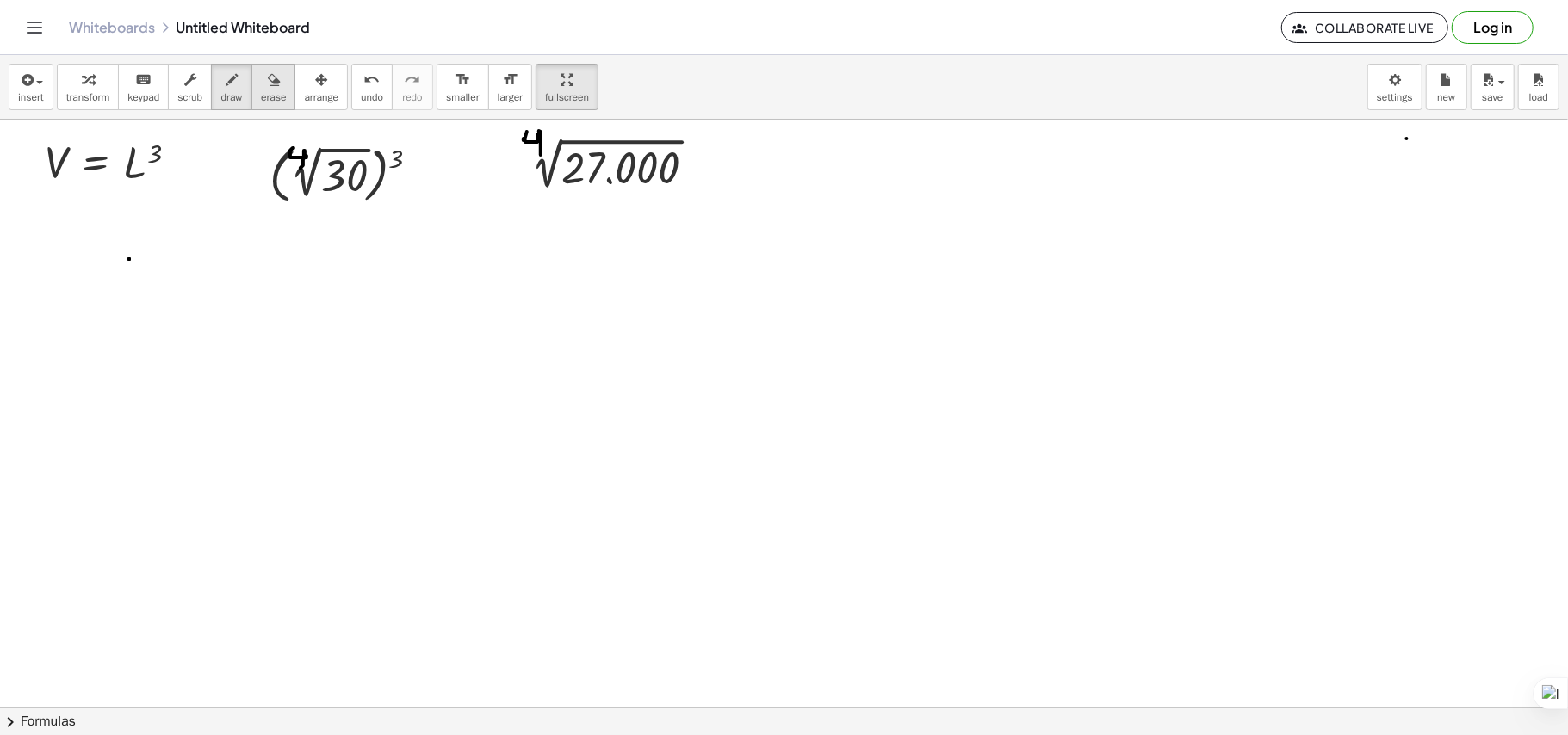 click on "erase" at bounding box center [273, 97] 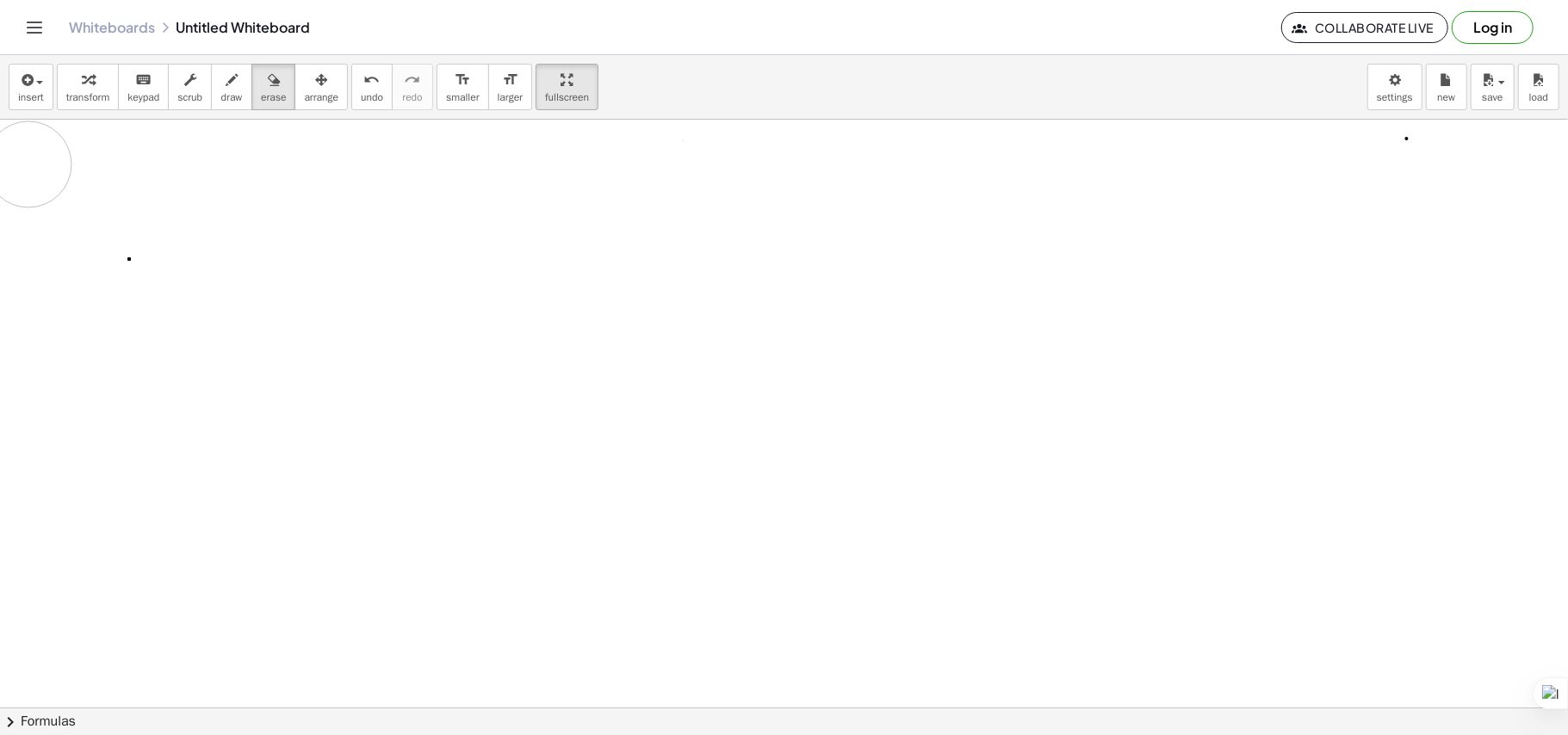 drag, startPoint x: 656, startPoint y: 176, endPoint x: 197, endPoint y: 120, distance: 462.4035 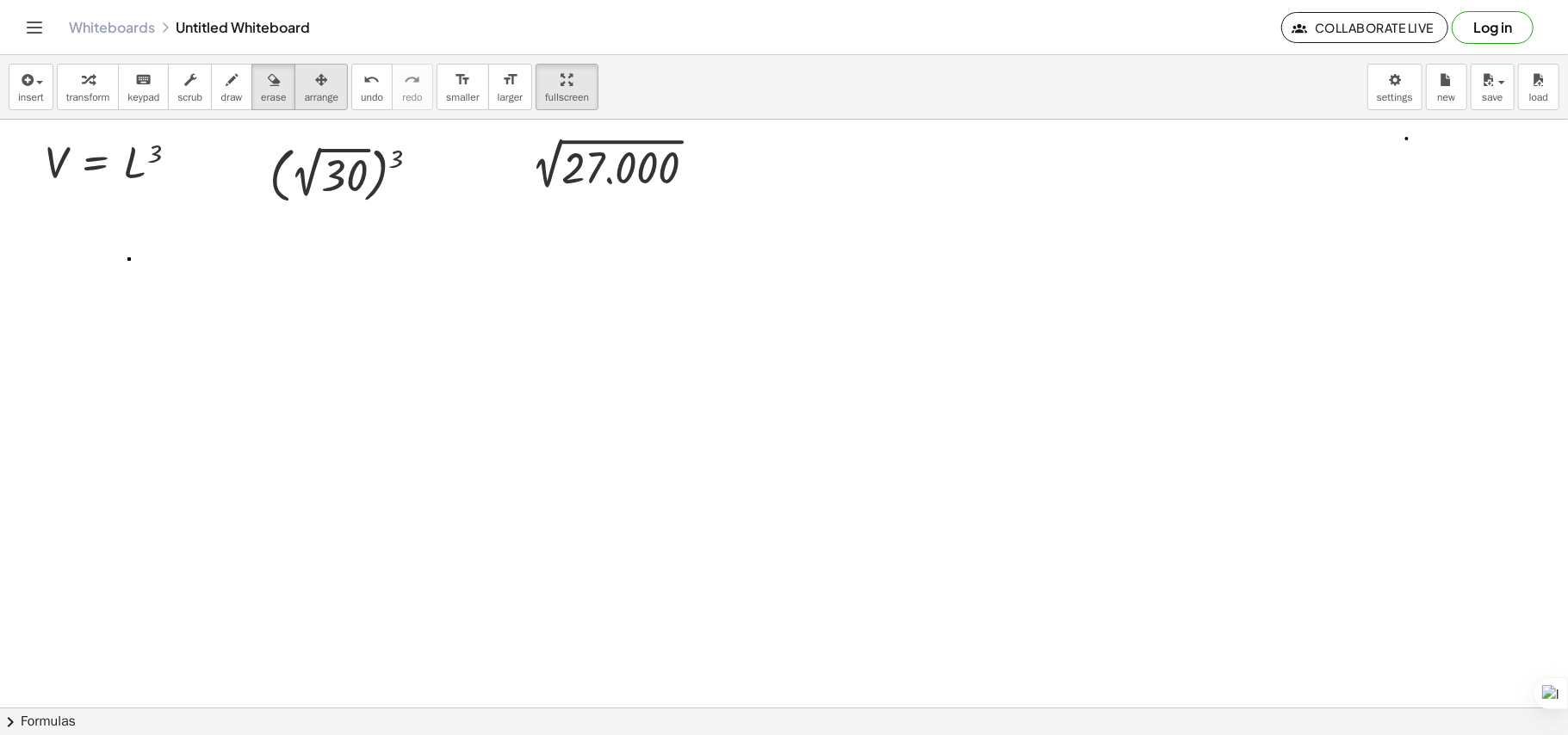 click on "arrange" at bounding box center [321, 97] 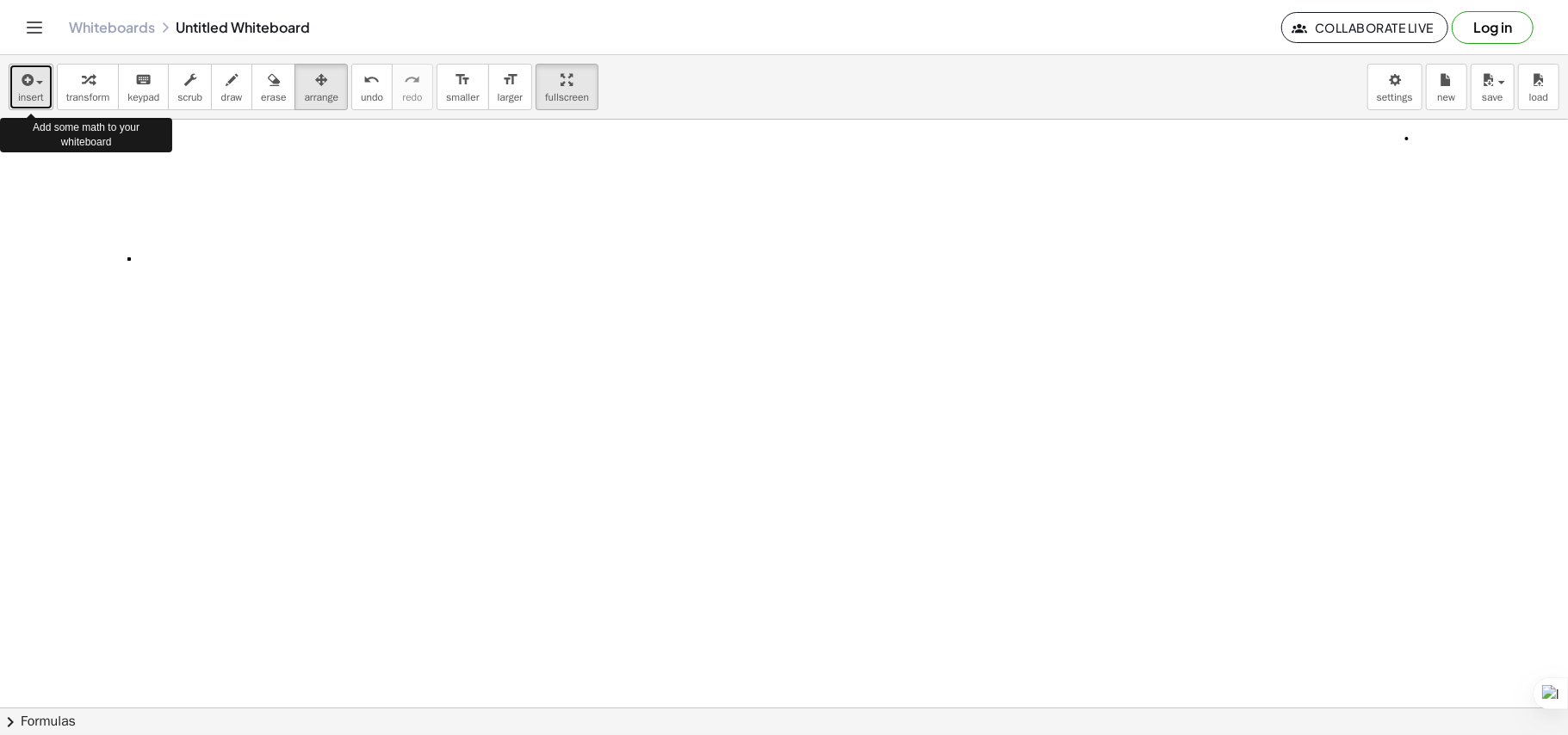 click on "insert" at bounding box center (31, 87) 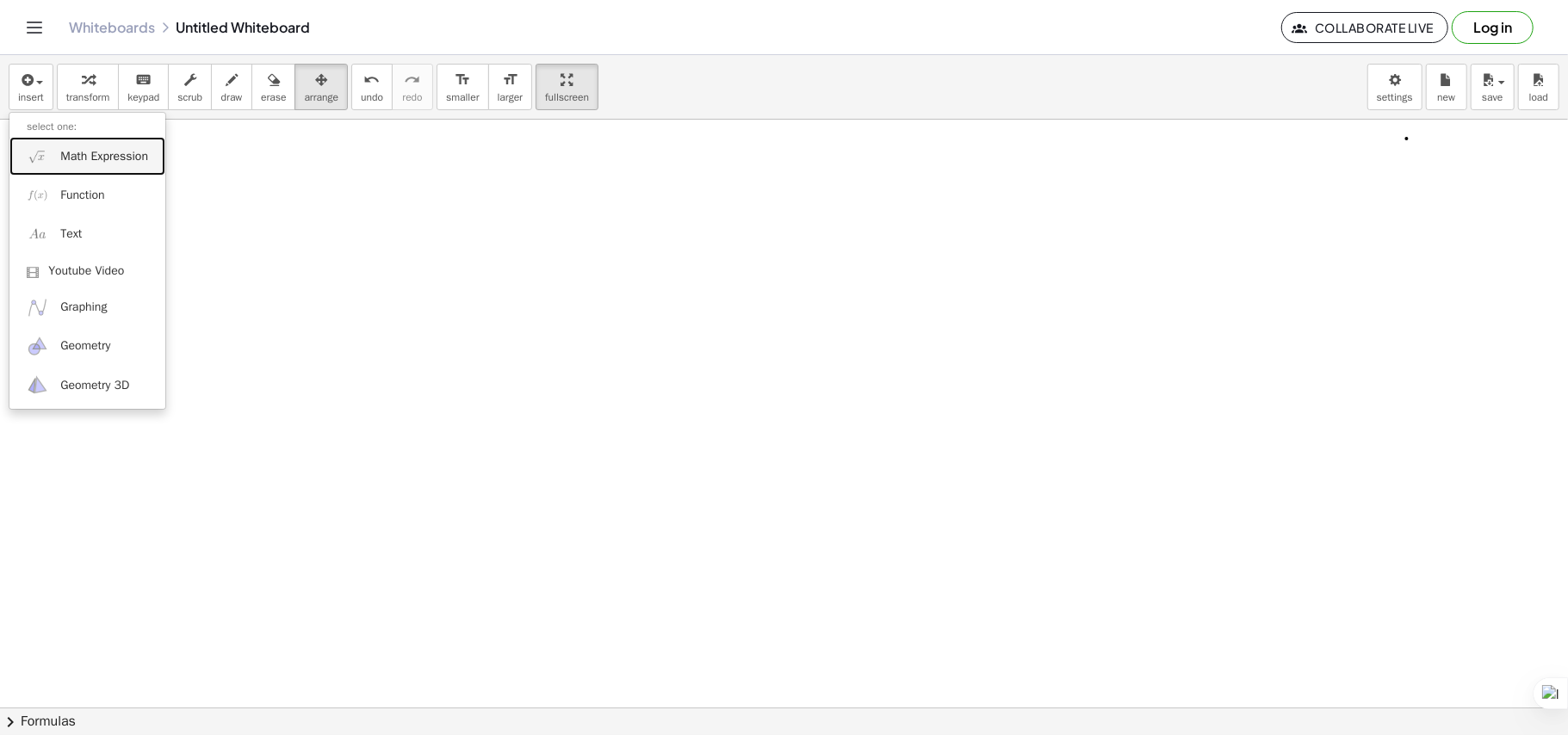 click on "Math Expression" at bounding box center (87, 156) 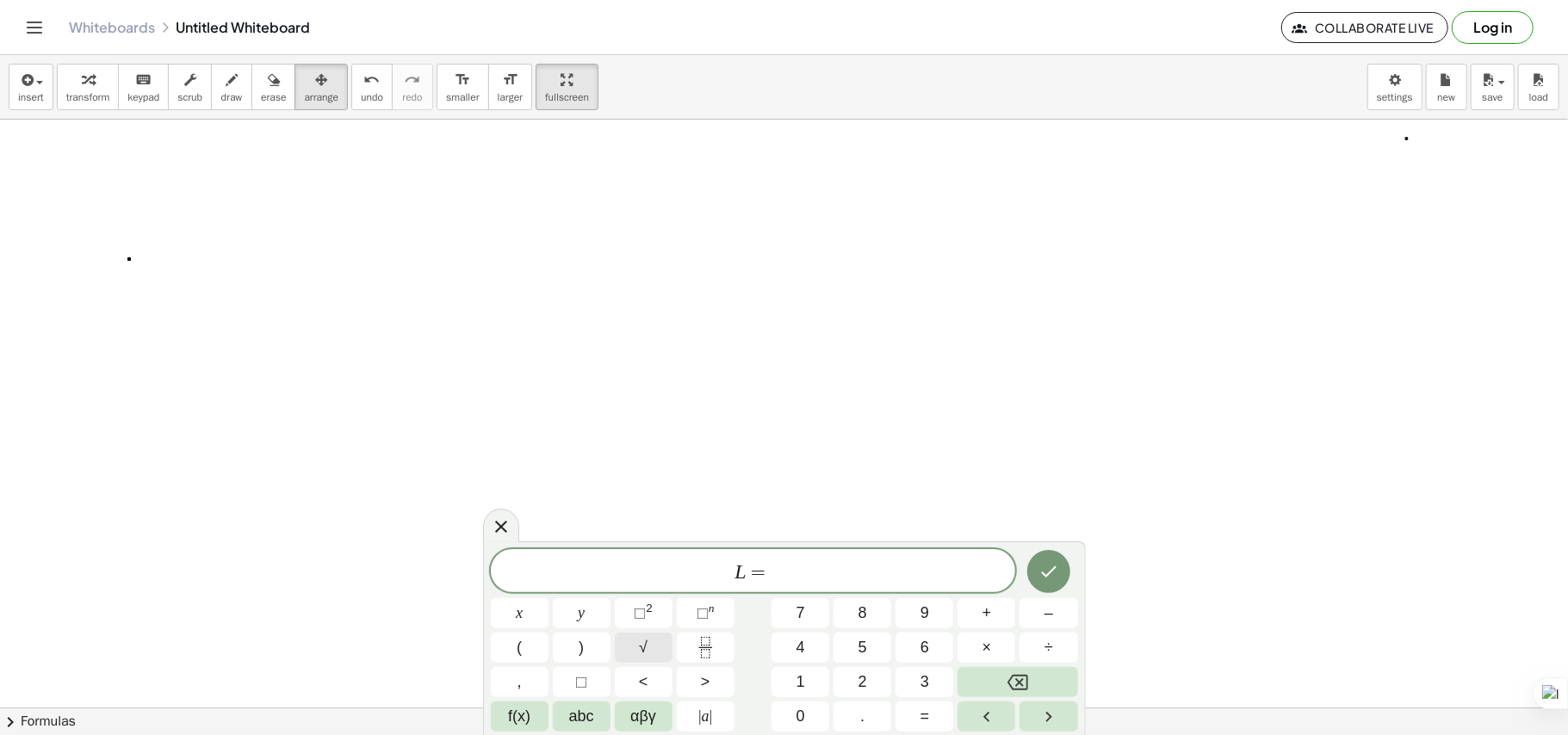 click on "√" at bounding box center (643, 647) 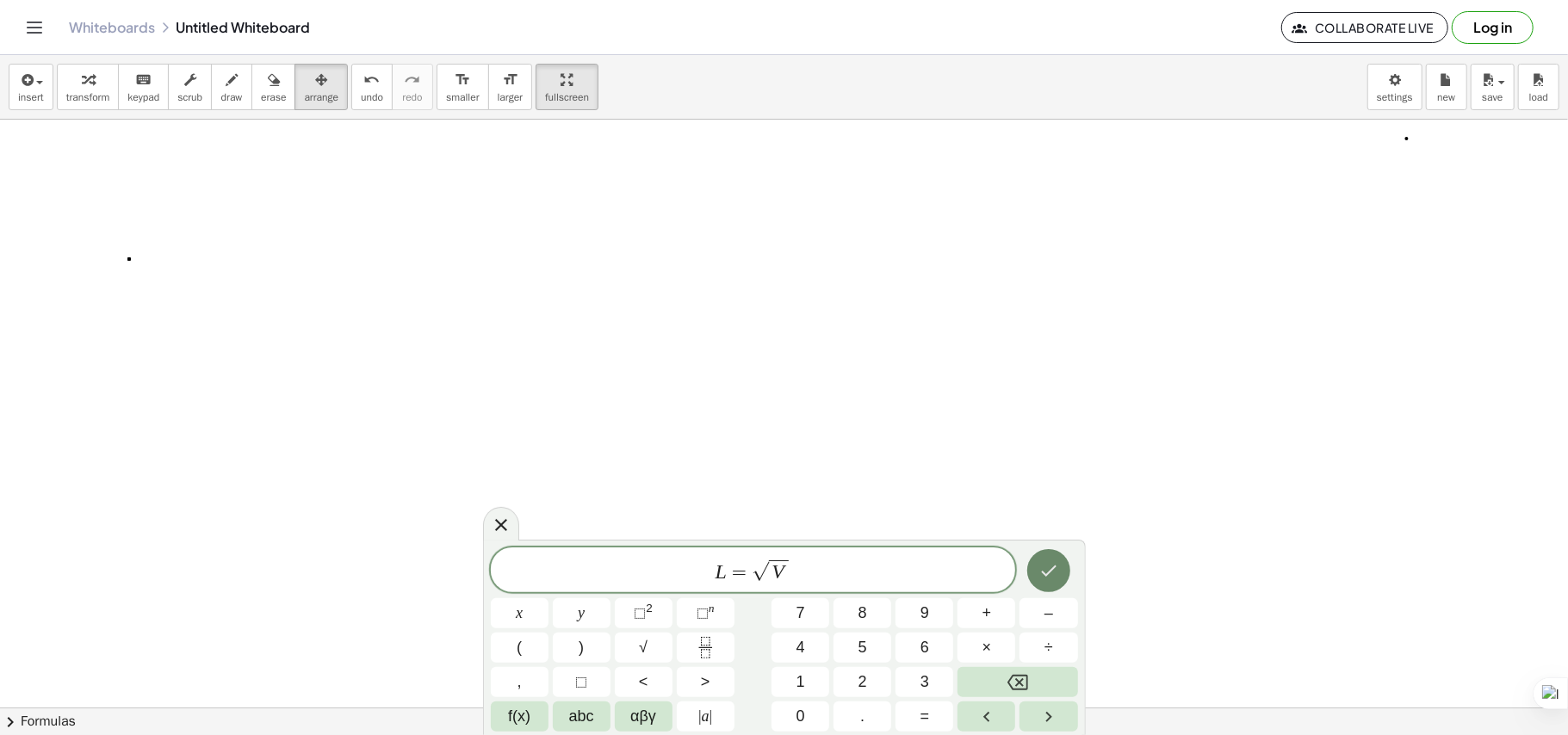 click 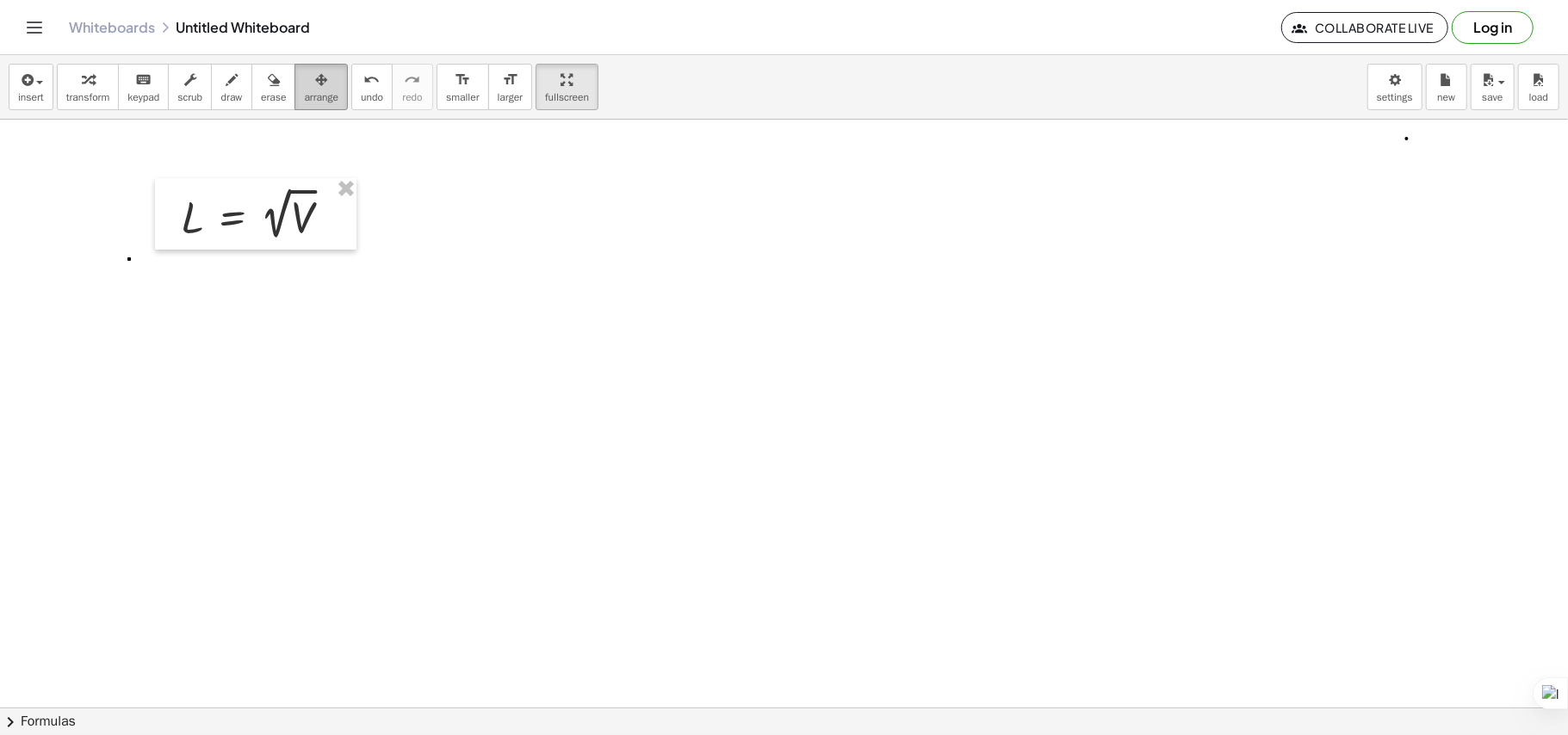 click at bounding box center [321, 79] 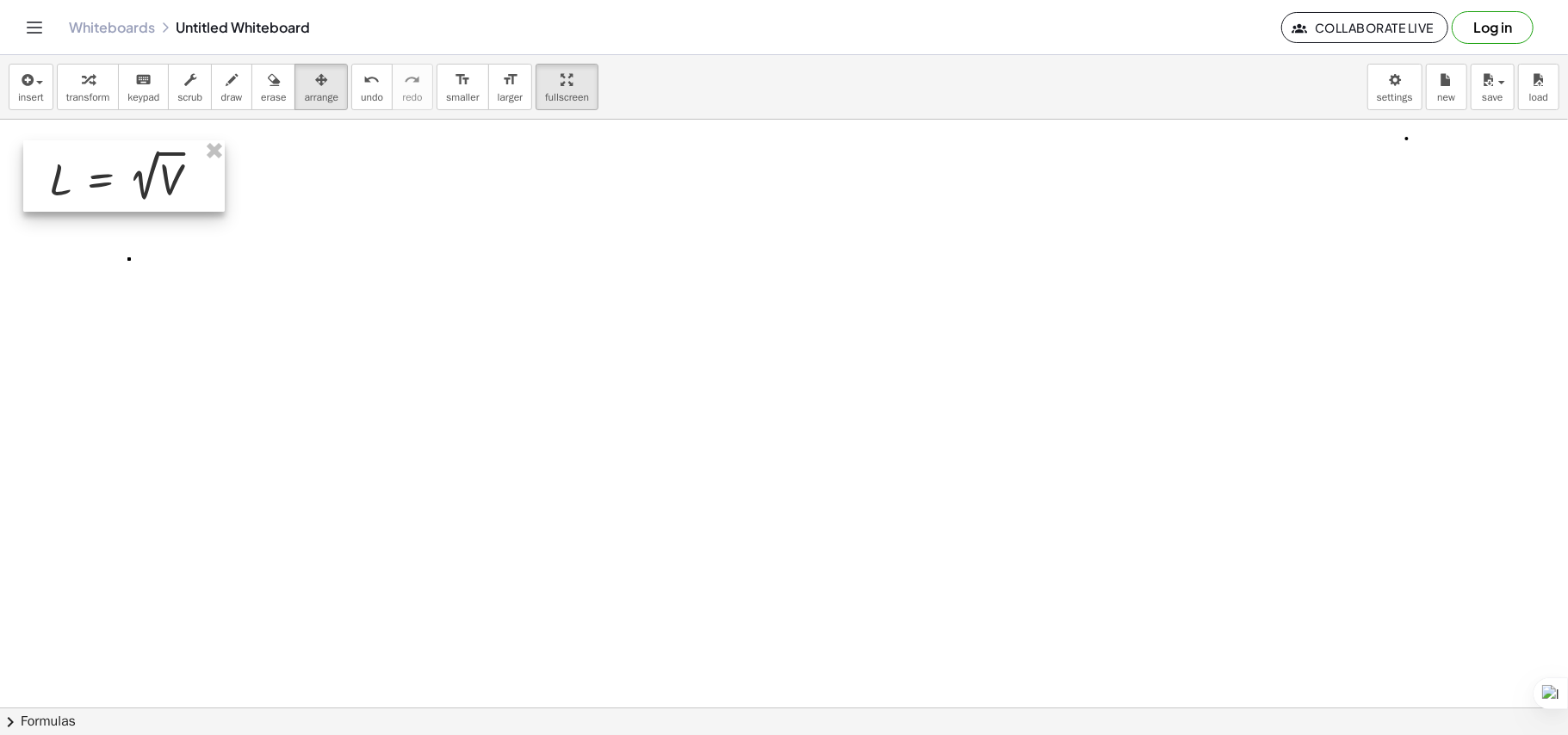 drag, startPoint x: 287, startPoint y: 221, endPoint x: 155, endPoint y: 183, distance: 137.36084 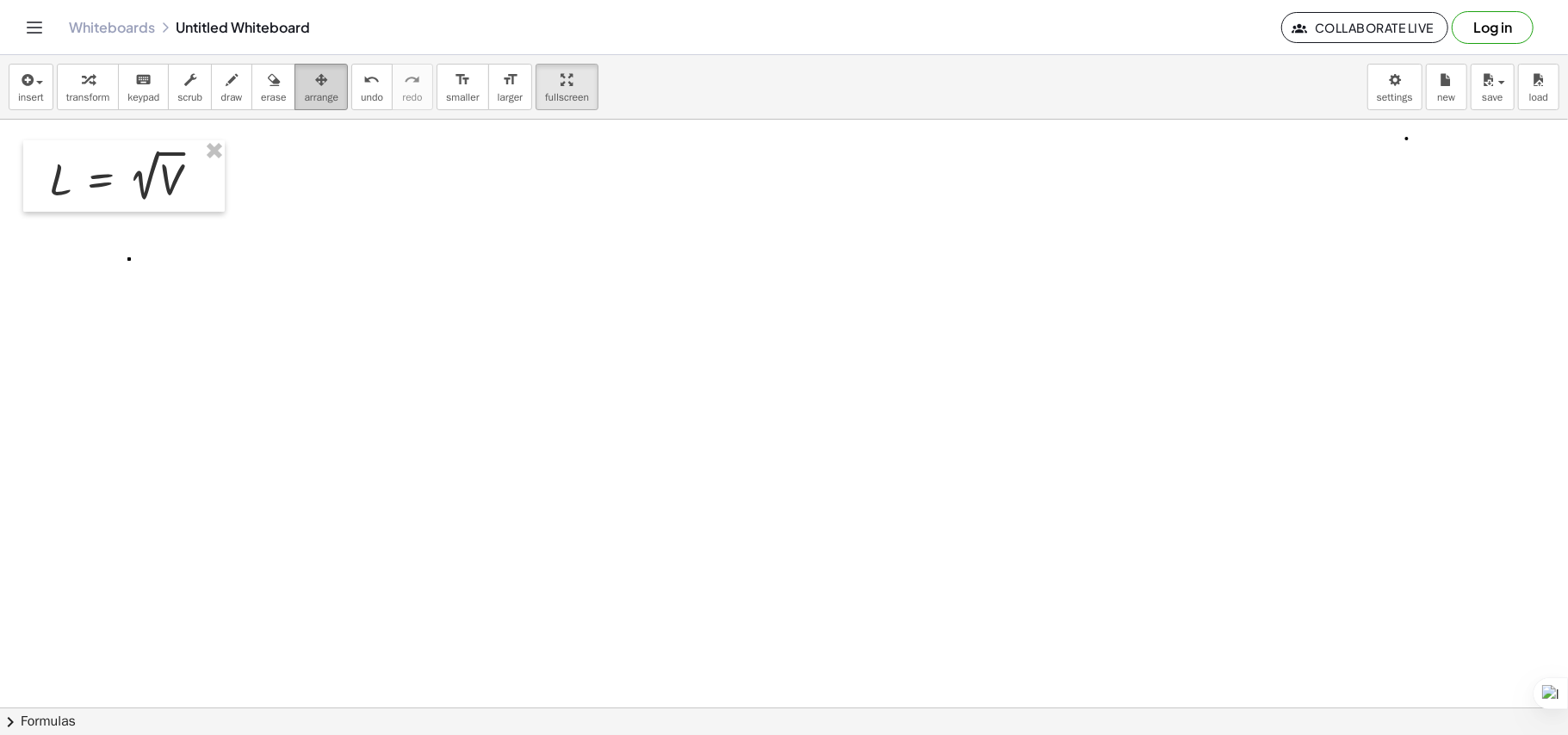 click on "arrange" at bounding box center [321, 97] 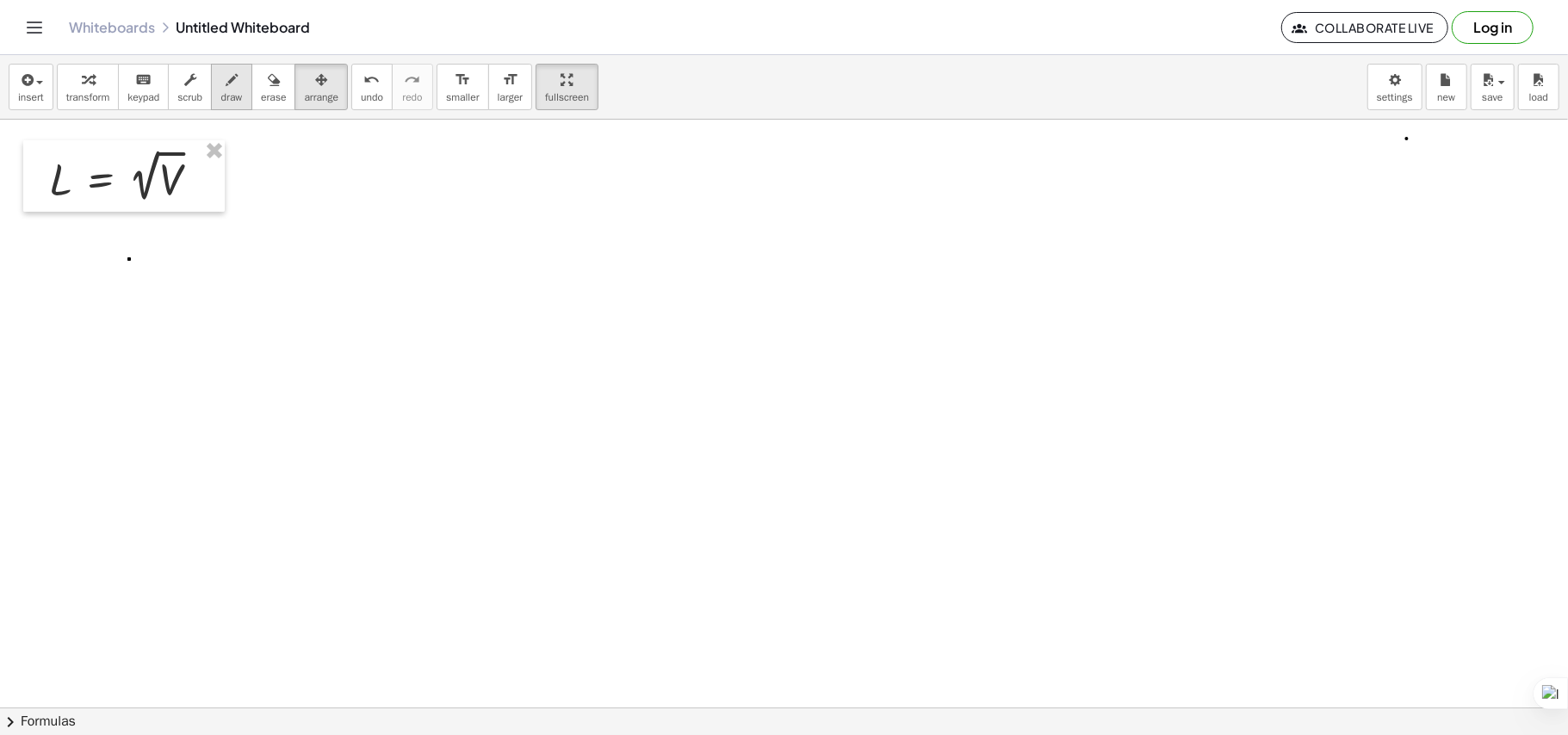 click at bounding box center (232, 80) 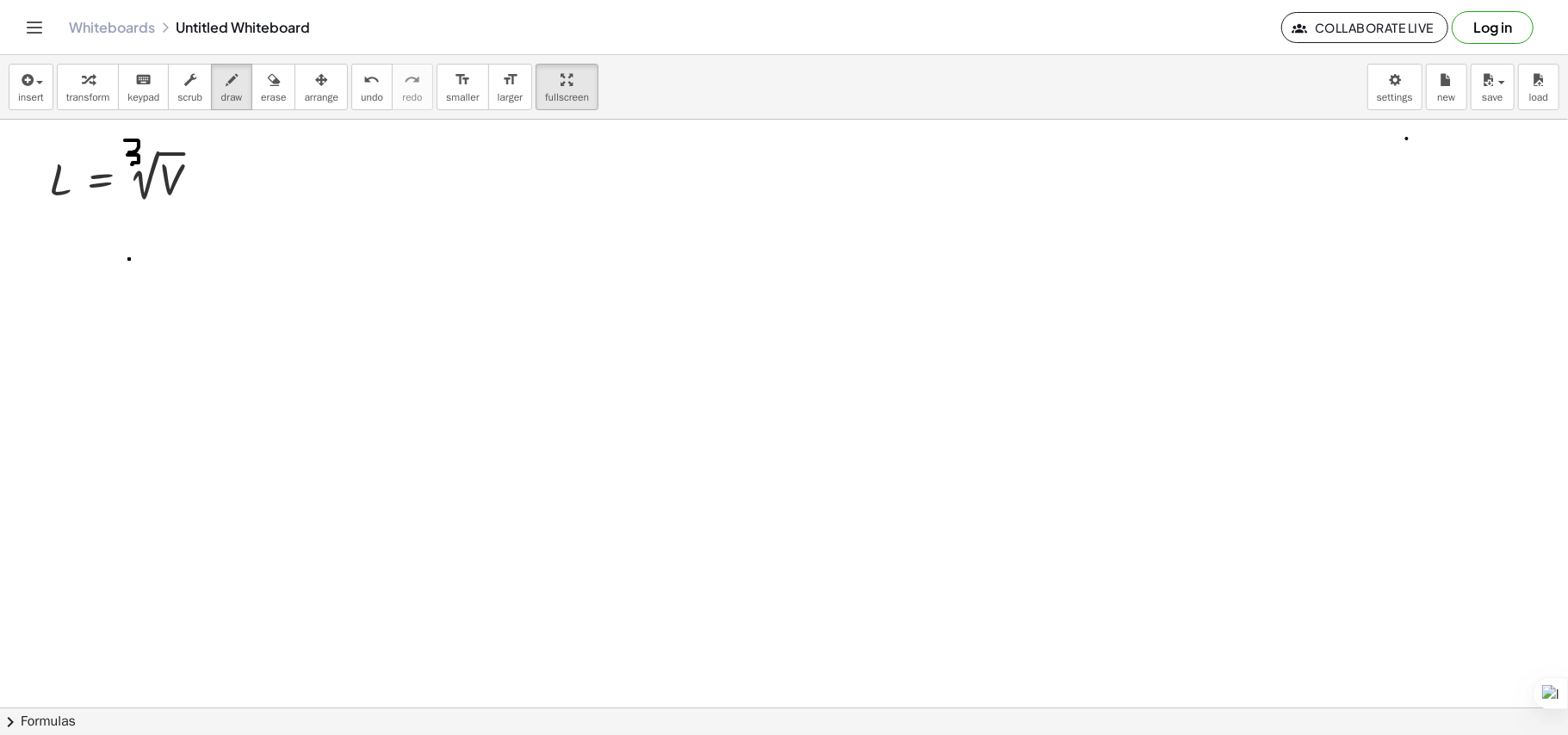 drag, startPoint x: 125, startPoint y: 141, endPoint x: 132, endPoint y: 165, distance: 25 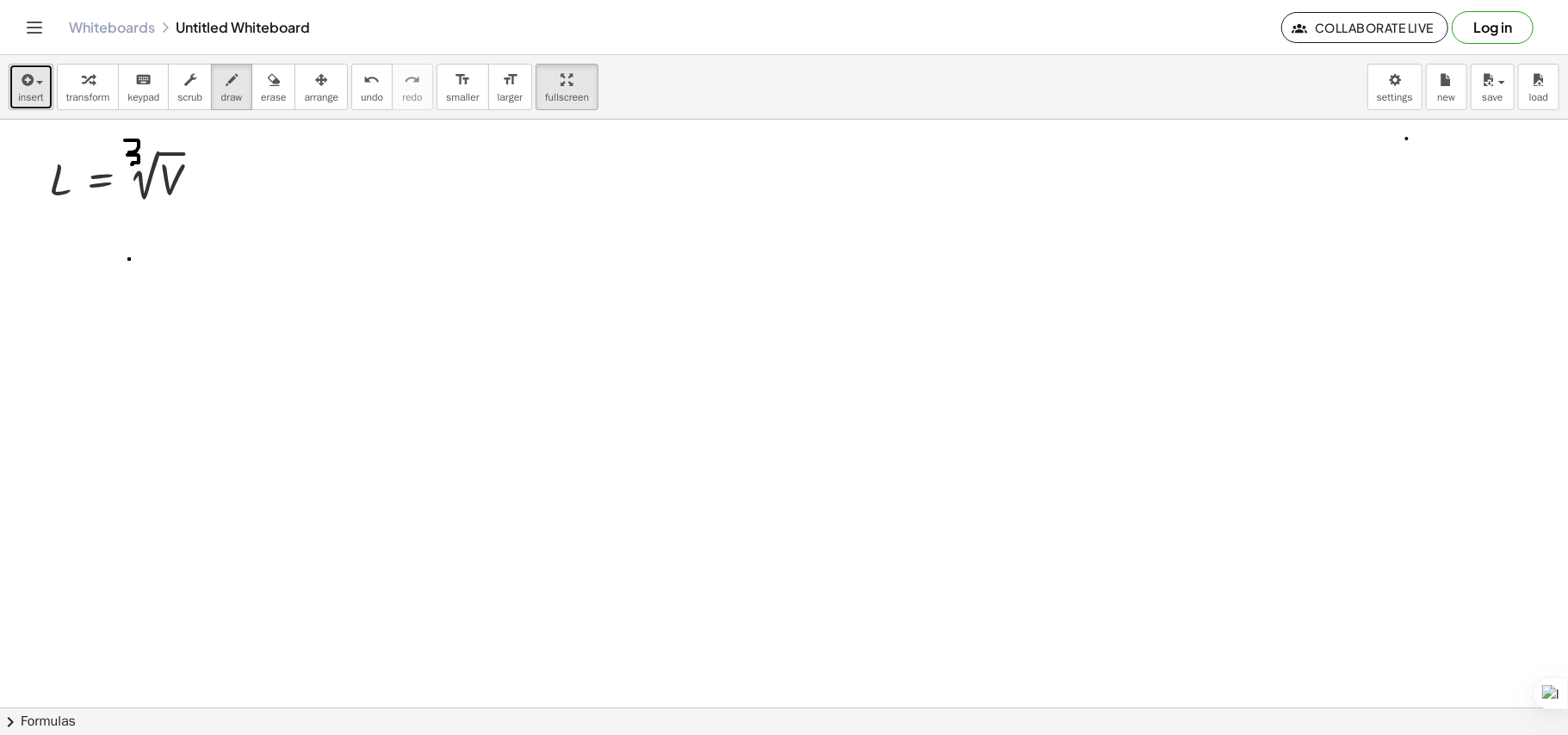 click at bounding box center (26, 80) 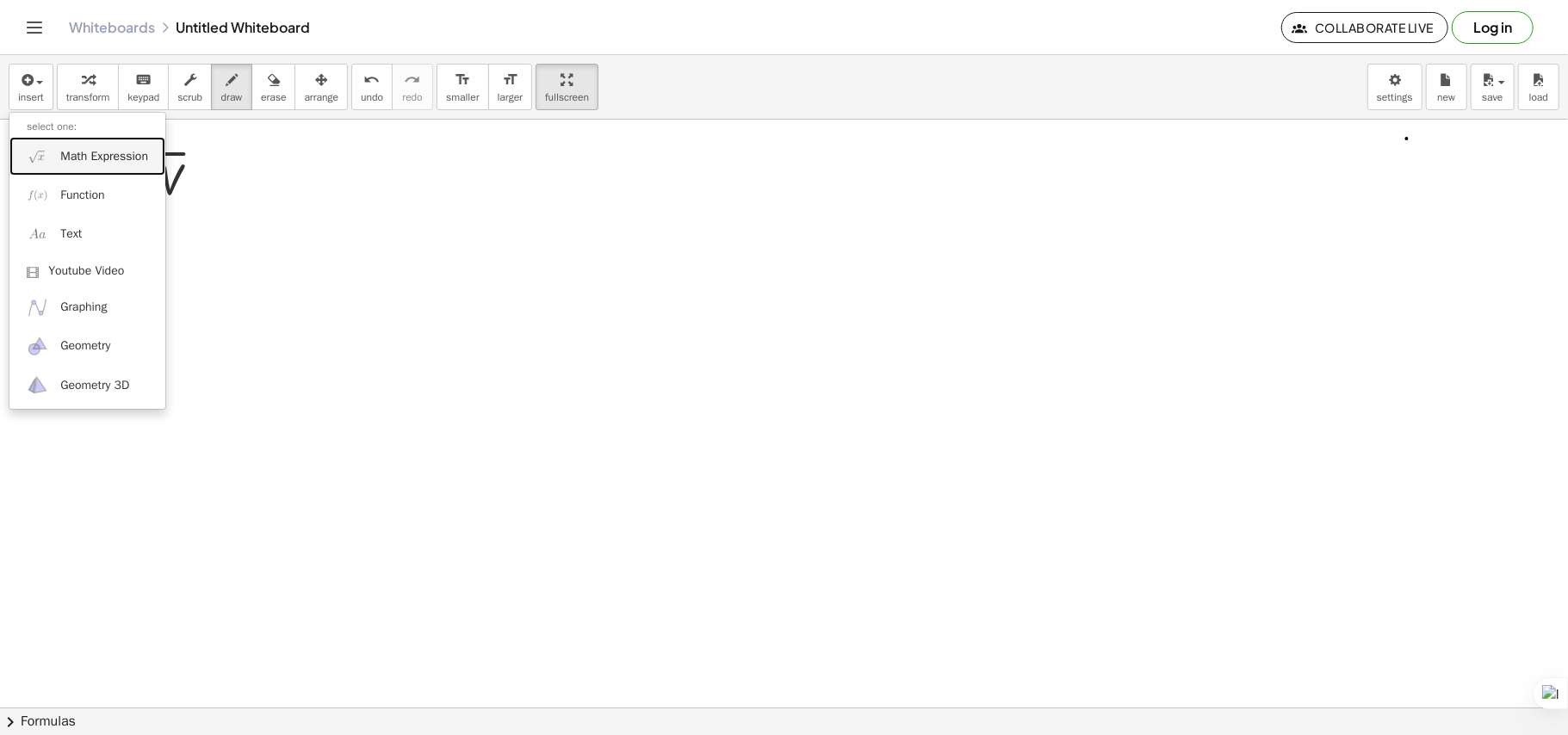 click on "Math Expression" at bounding box center (104, 157) 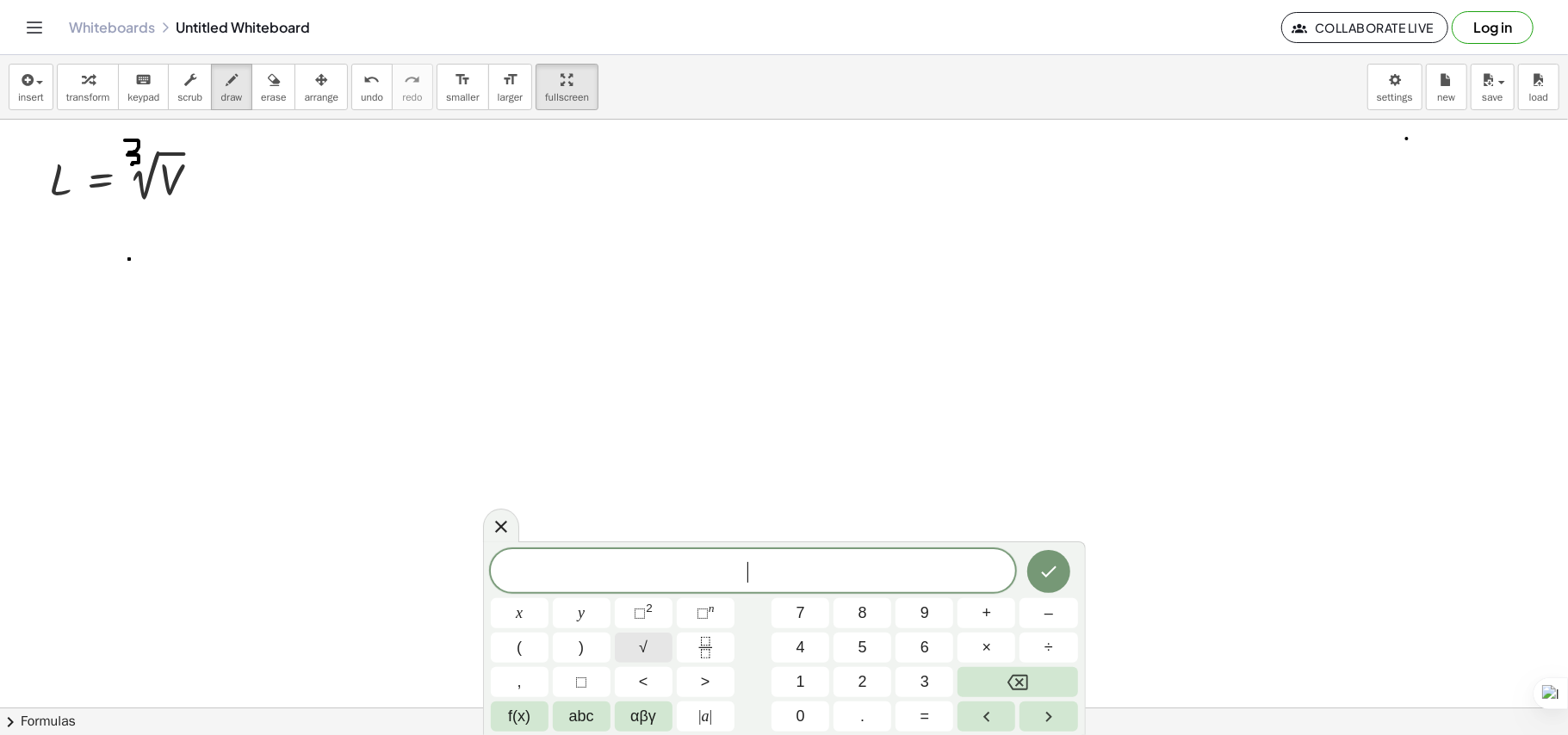 click on "√" at bounding box center [643, 647] 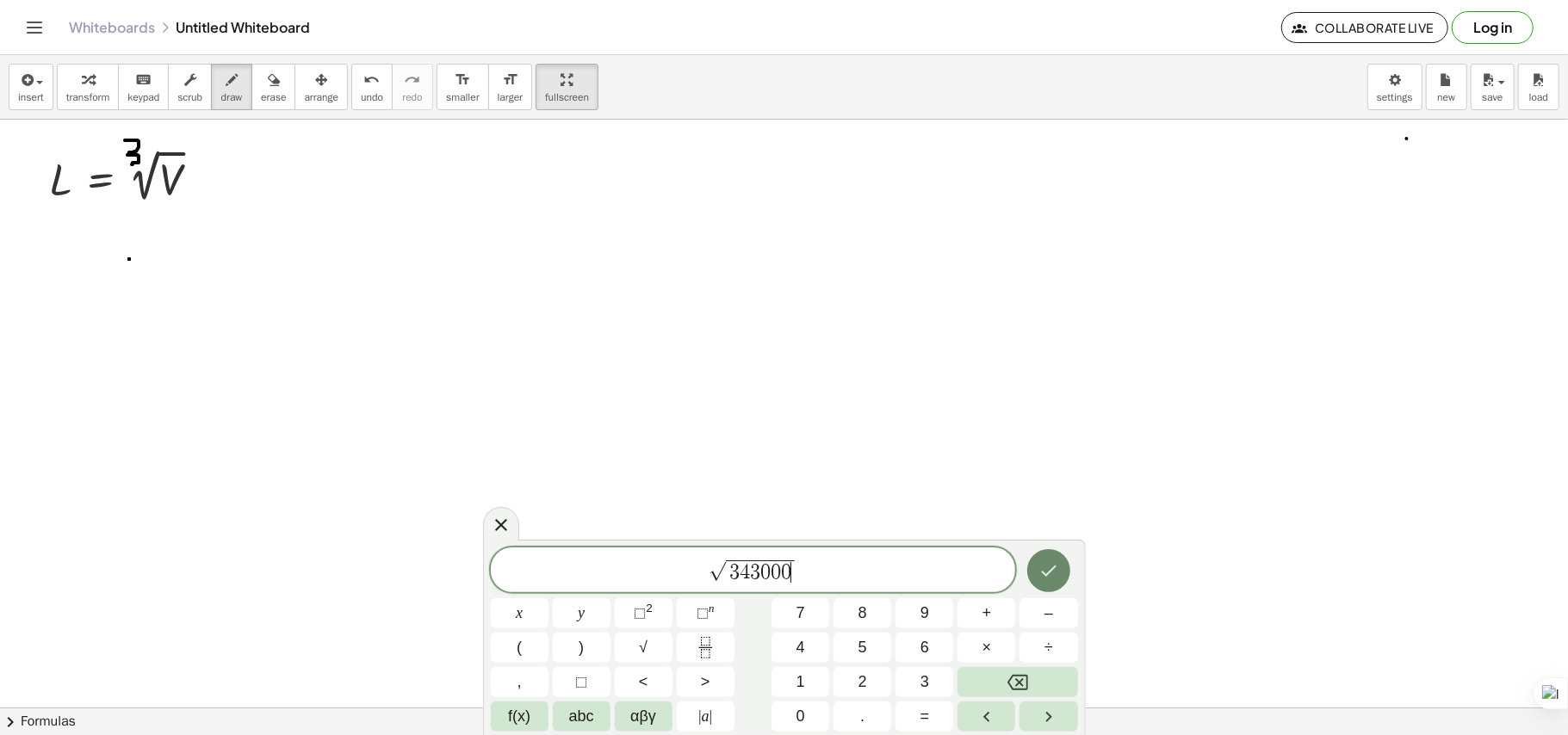 click at bounding box center [1049, 571] 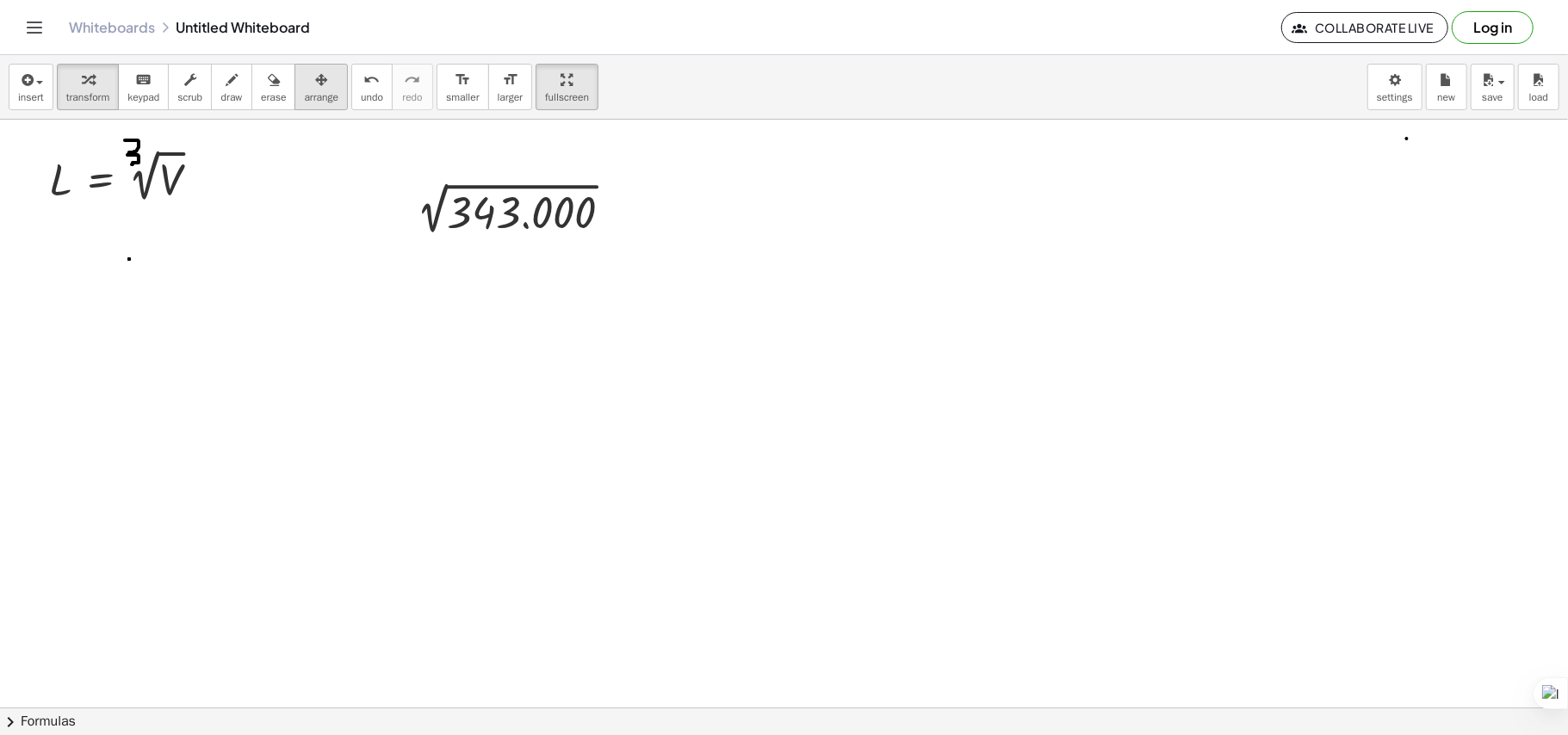 click at bounding box center (321, 79) 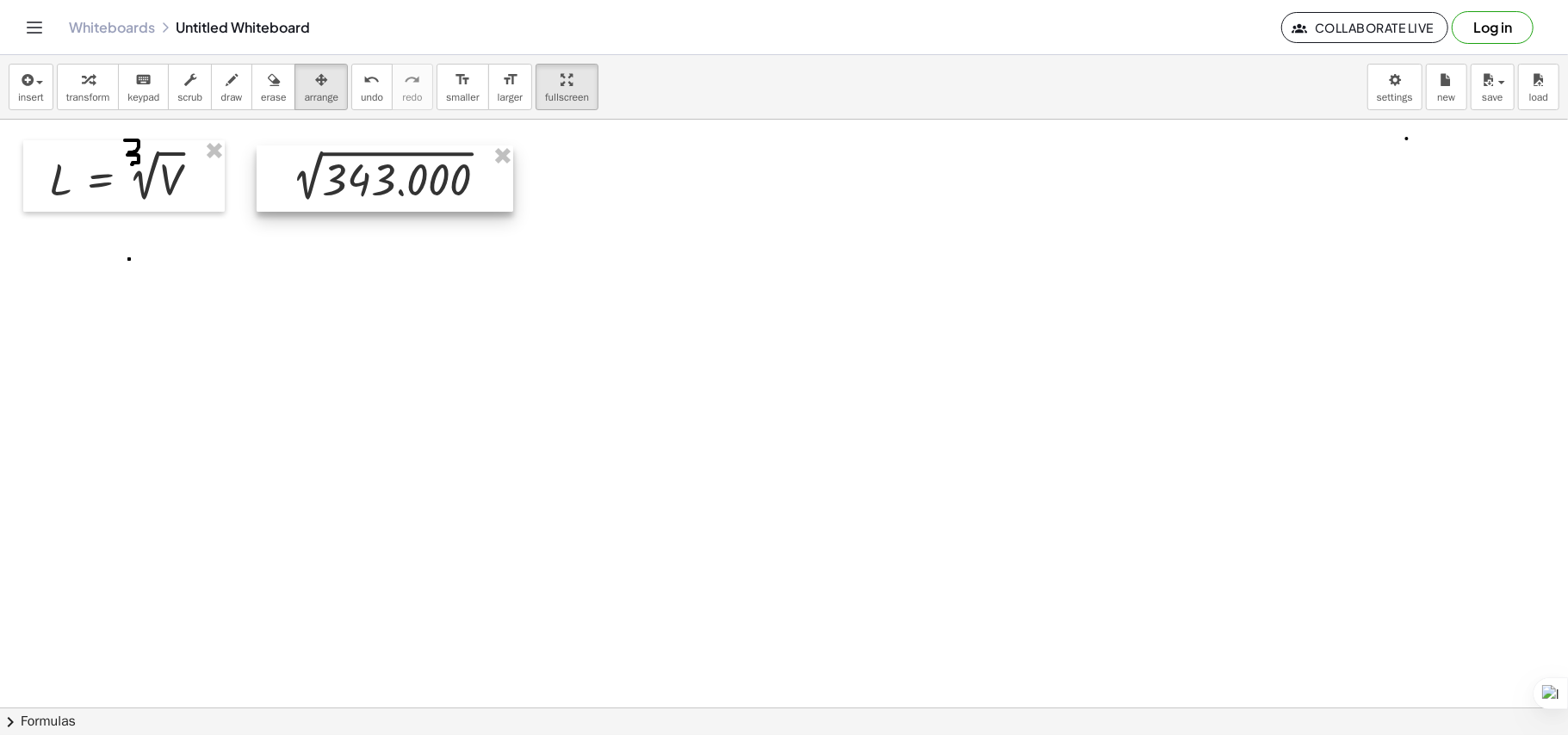 drag, startPoint x: 479, startPoint y: 208, endPoint x: 314, endPoint y: 148, distance: 175.5705 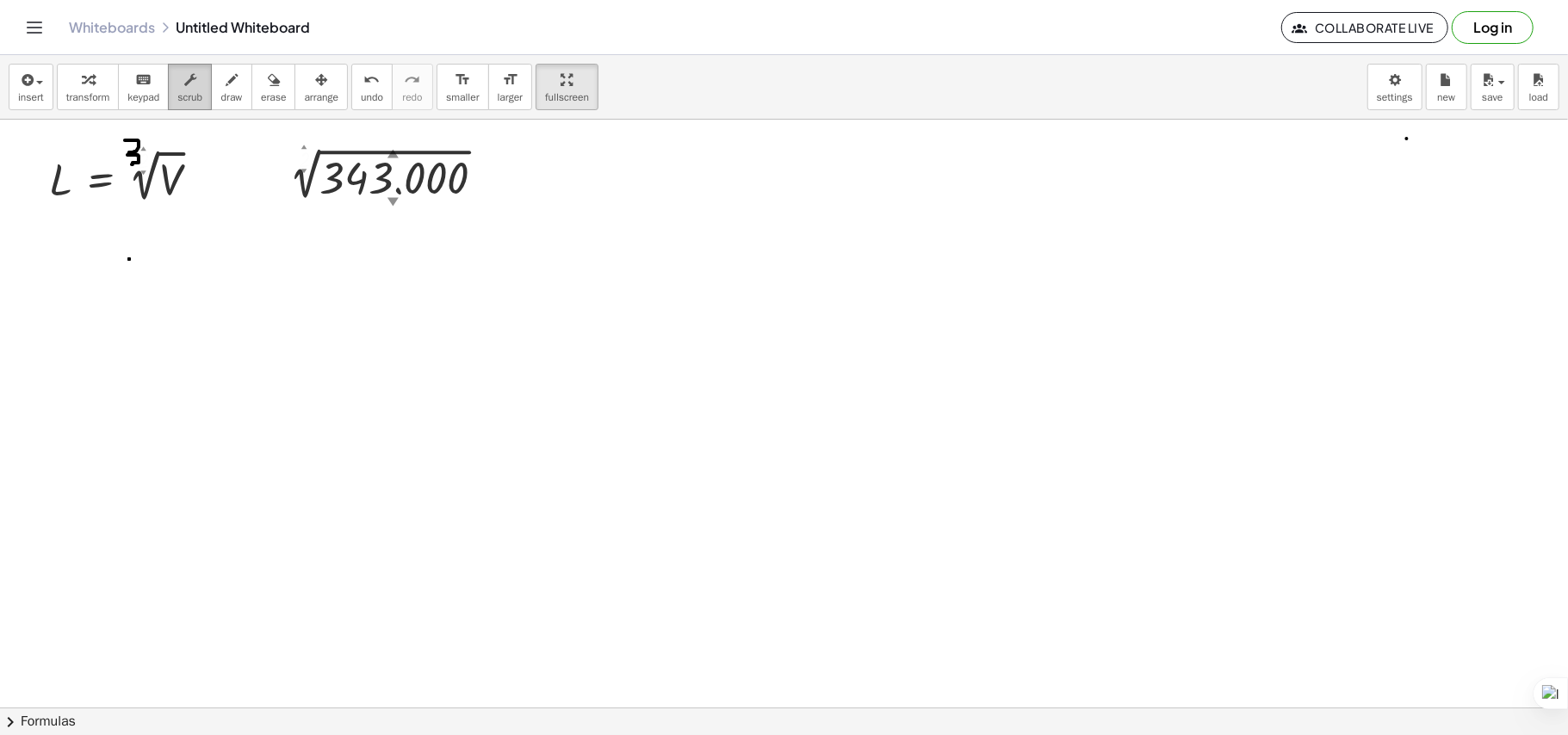 click at bounding box center [190, 80] 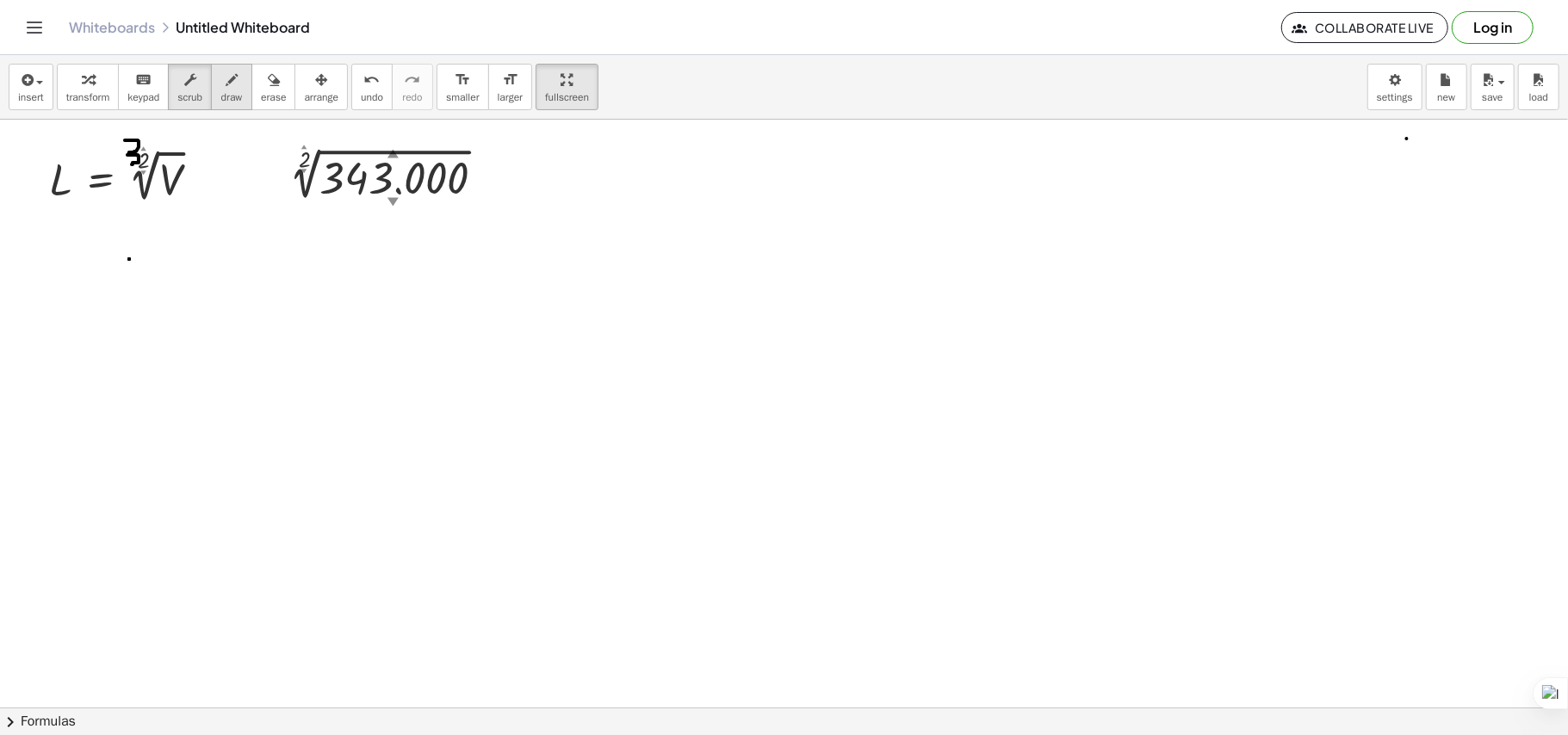 click at bounding box center [232, 80] 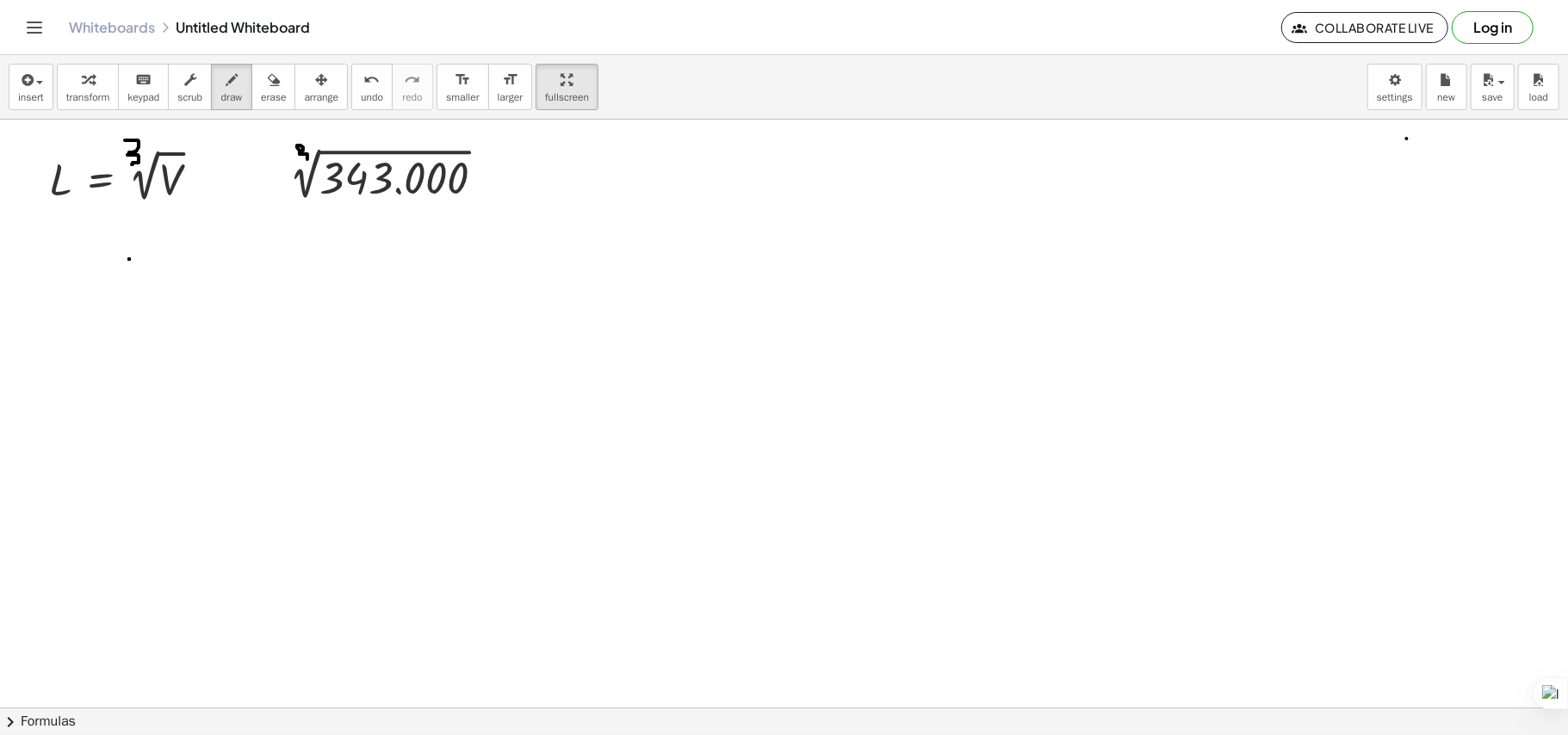 drag, startPoint x: 300, startPoint y: 151, endPoint x: 290, endPoint y: 160, distance: 13.453624 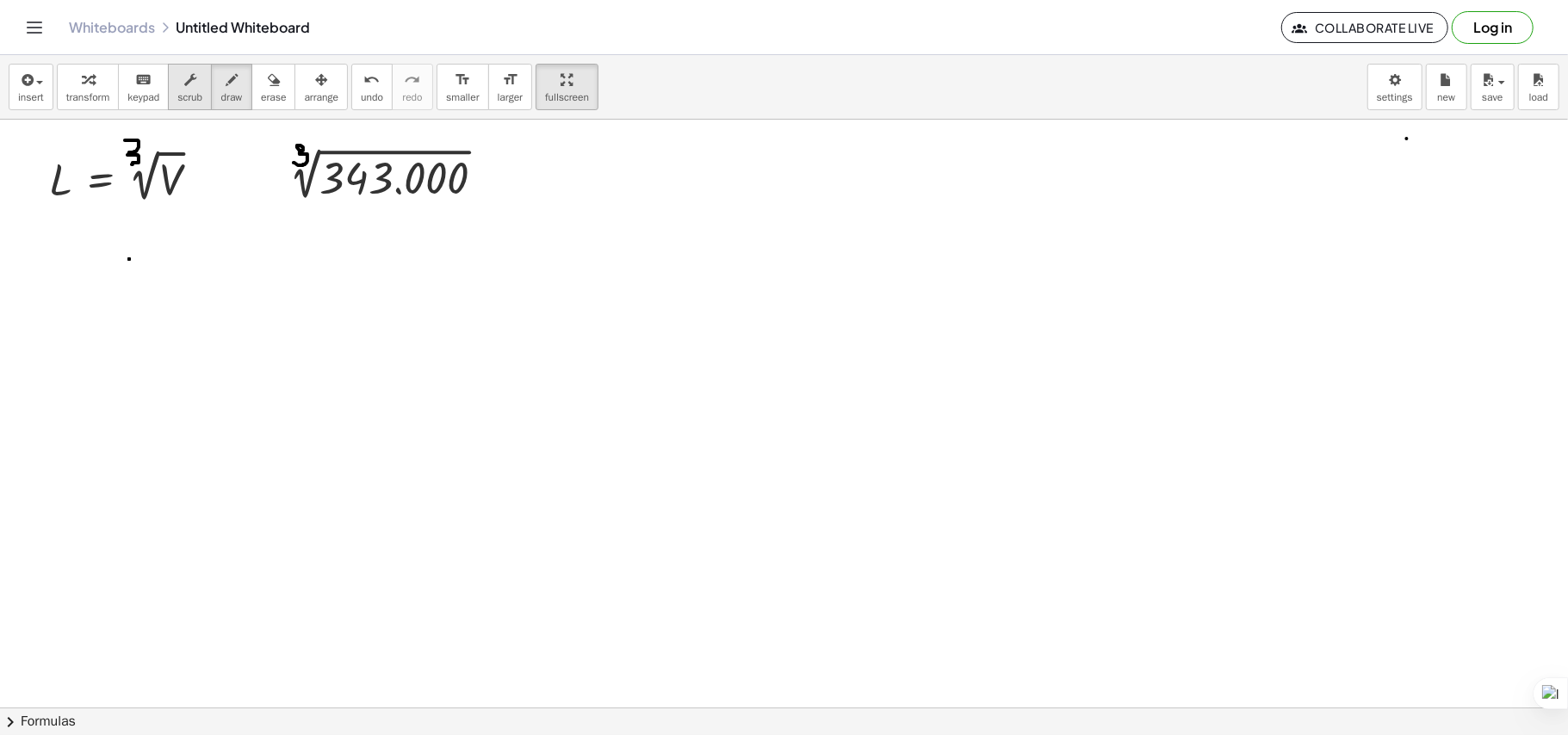 click on "scrub" at bounding box center [189, 97] 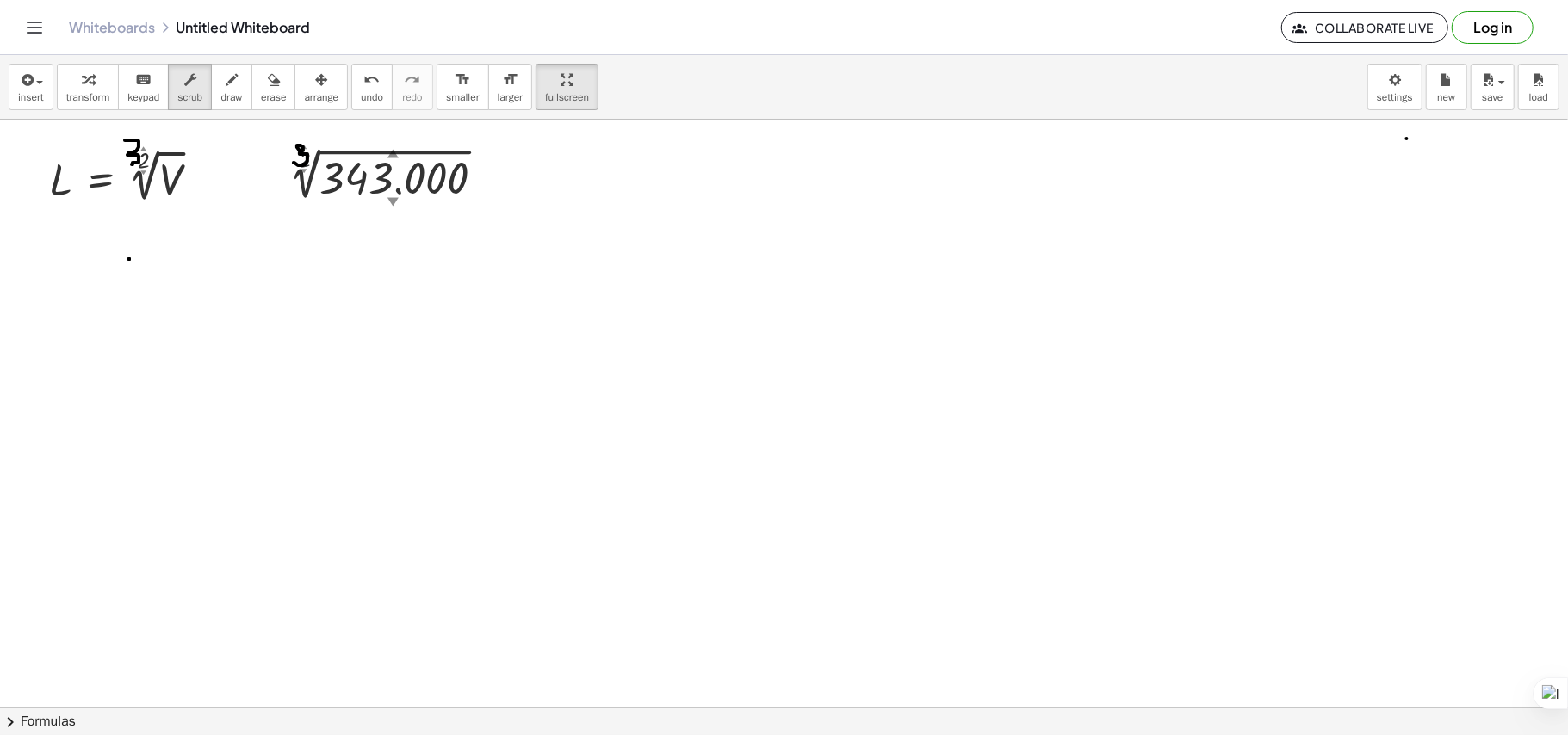 drag, startPoint x: 290, startPoint y: 151, endPoint x: 252, endPoint y: 145, distance: 38.47077 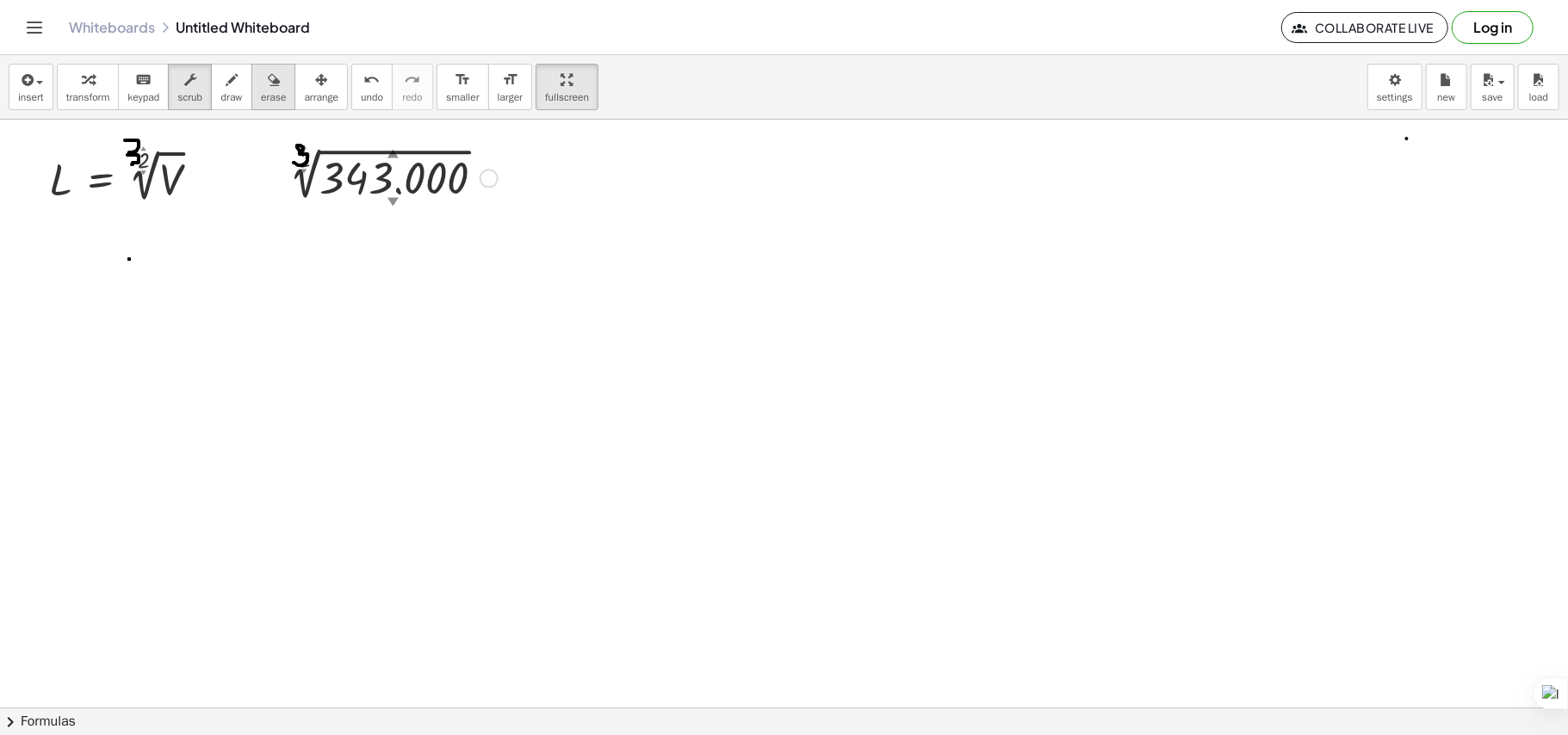click at bounding box center (273, 79) 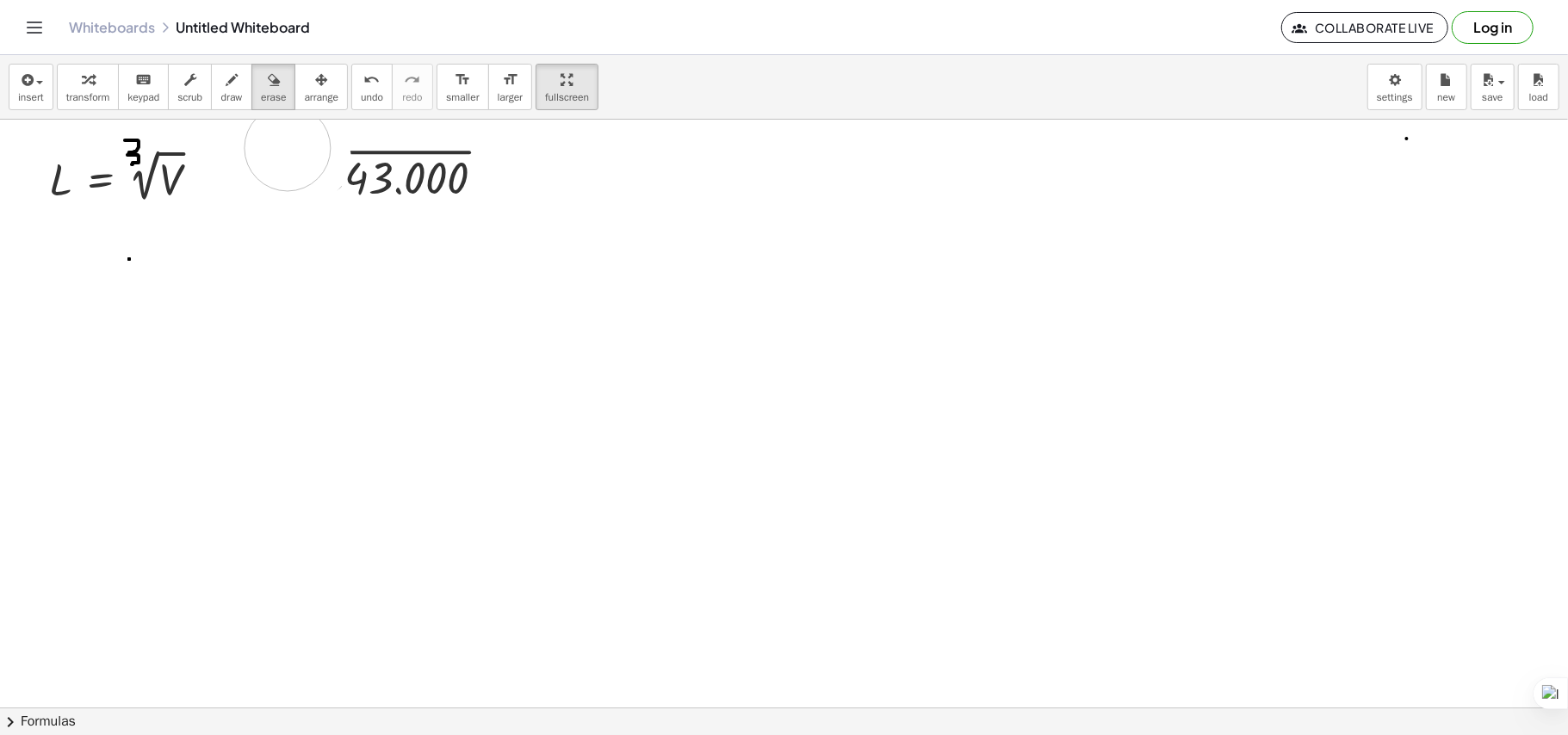 drag, startPoint x: 308, startPoint y: 160, endPoint x: 288, endPoint y: 125, distance: 40.311289 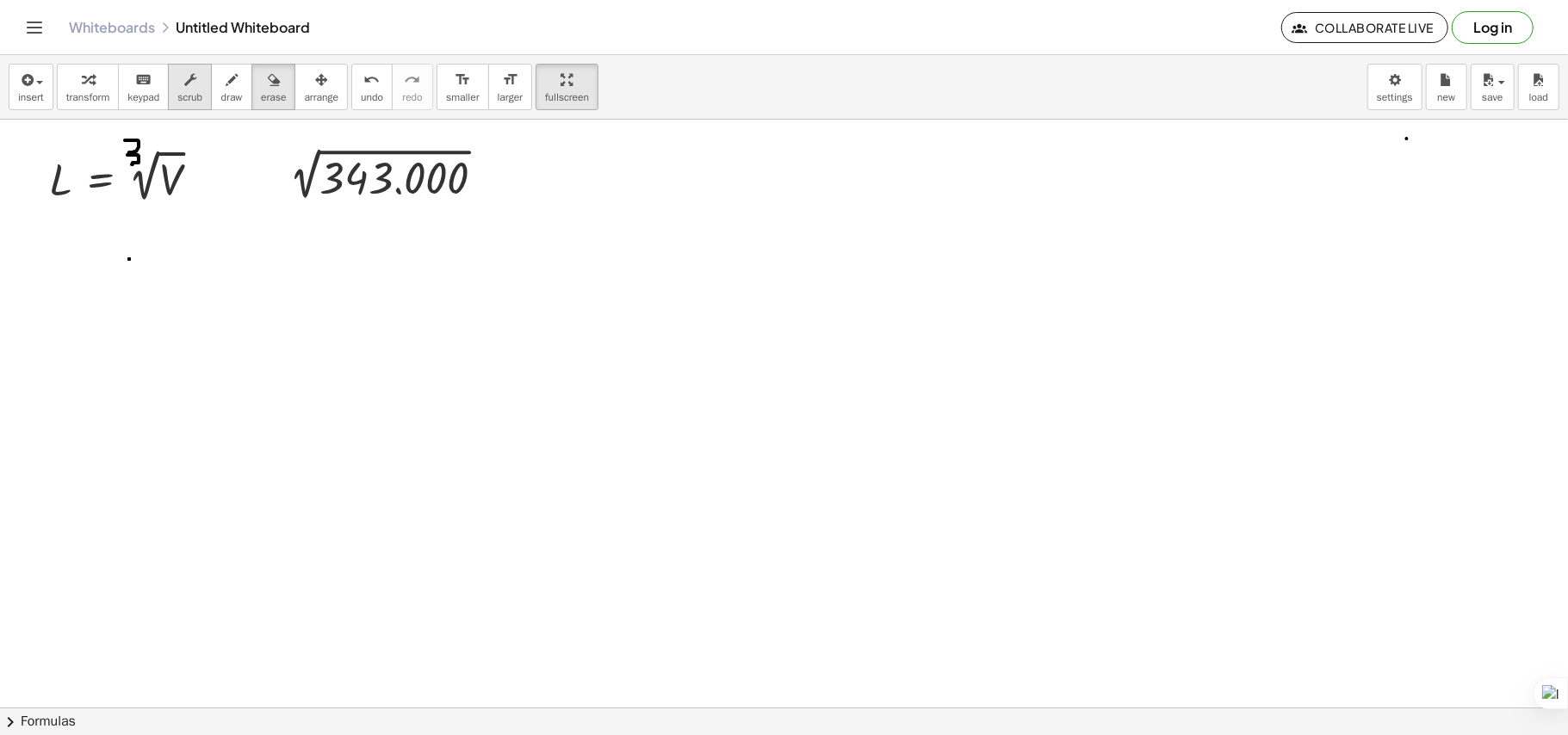 click at bounding box center [190, 80] 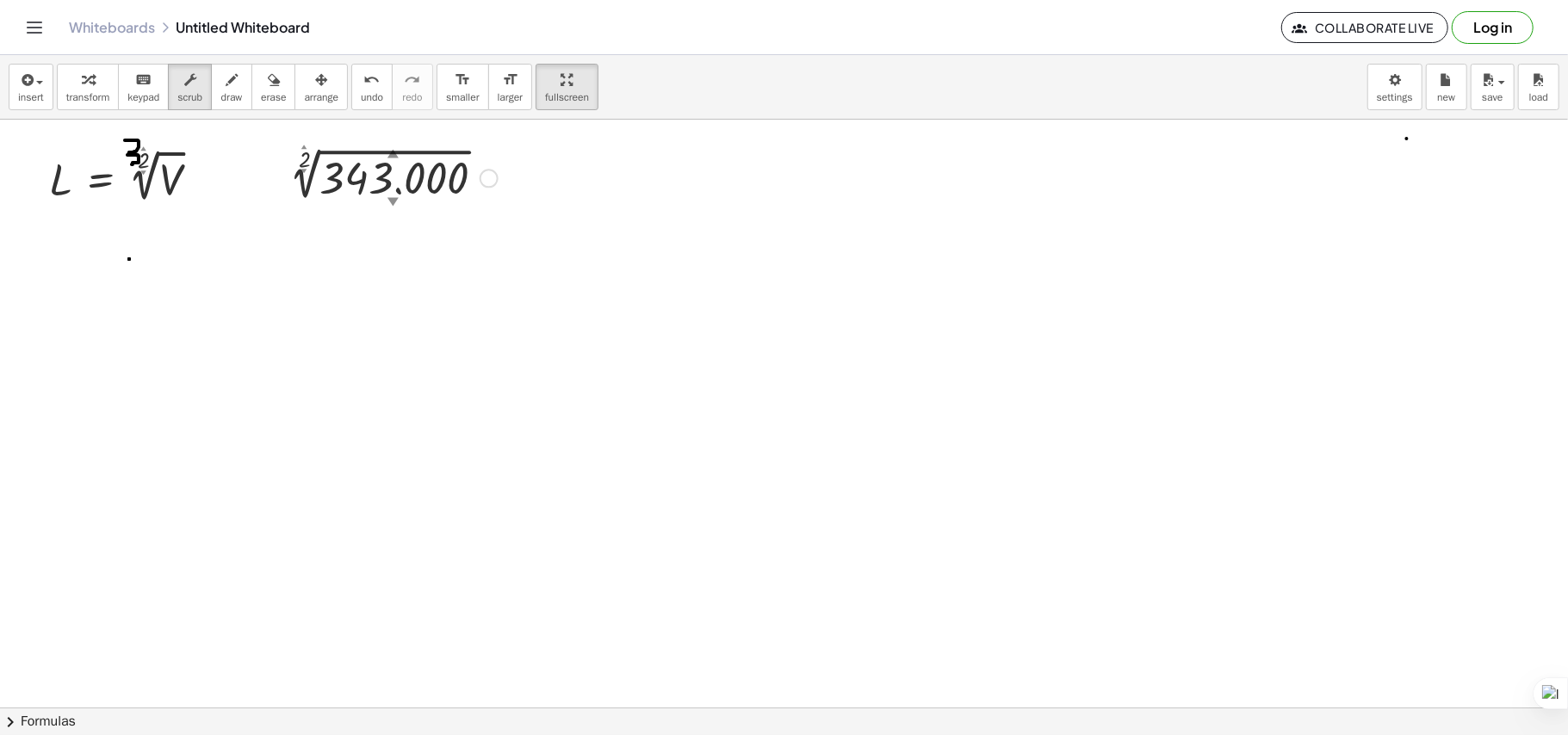 click on "▲" at bounding box center (304, 147) 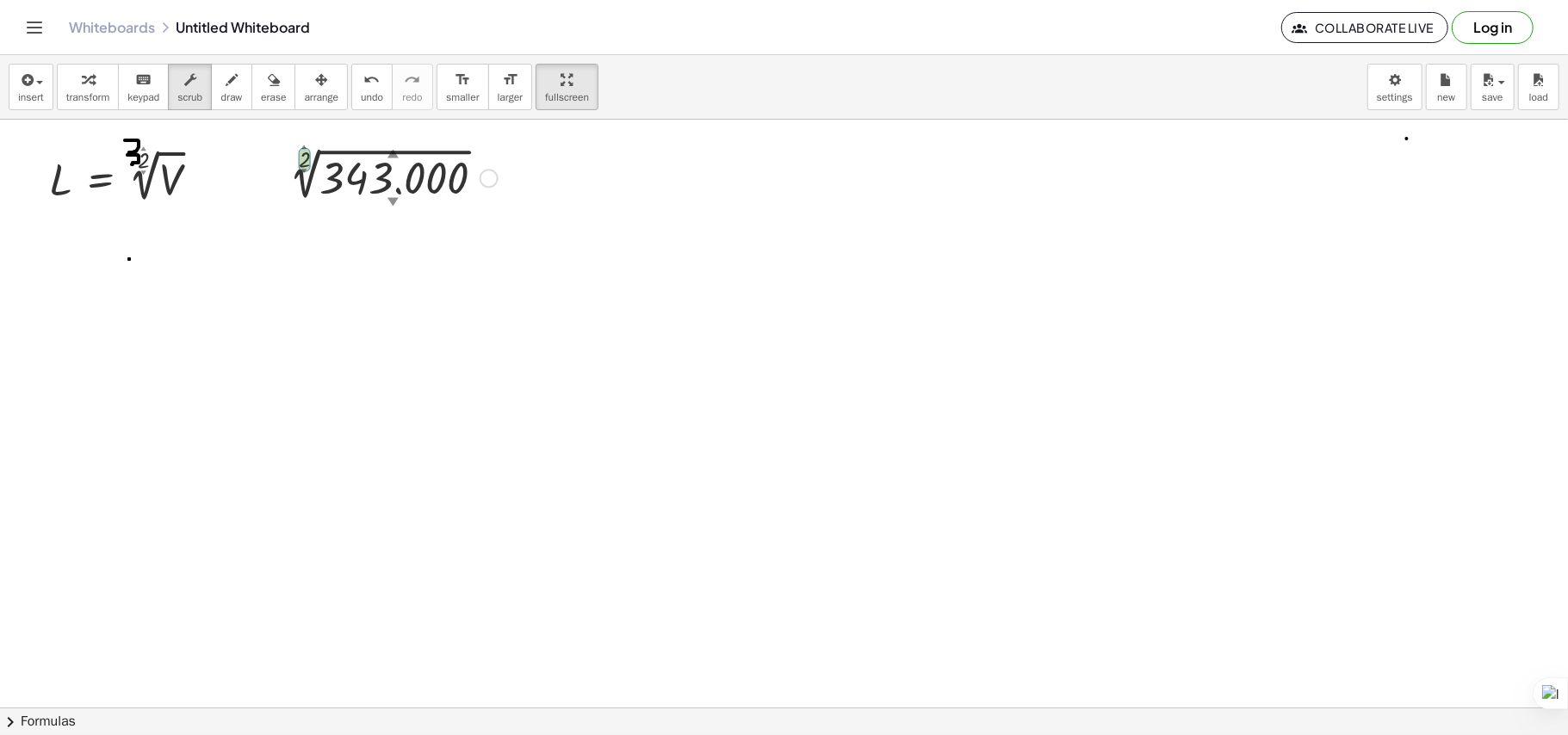 click on "▲" at bounding box center (304, 147) 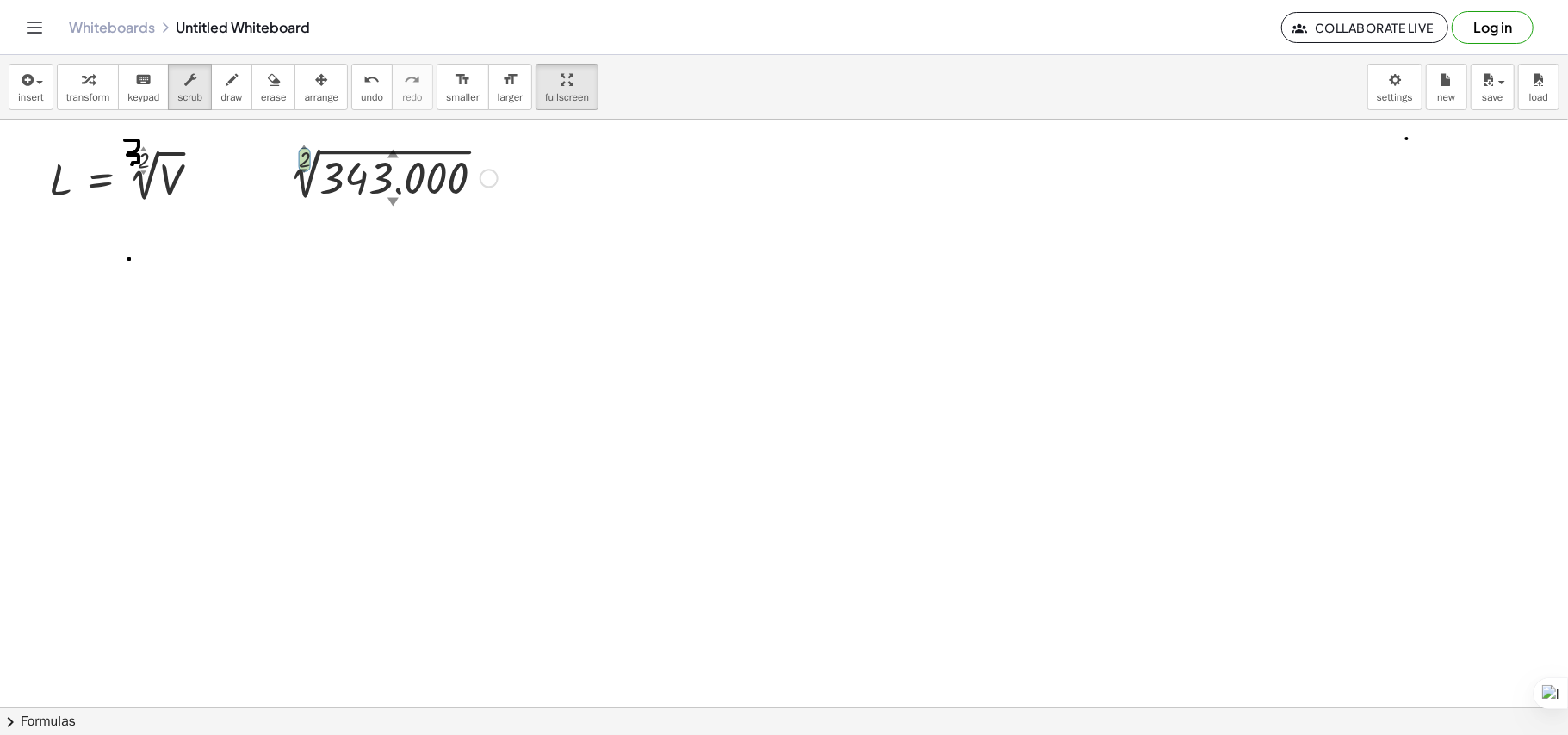 click at bounding box center (388, 176) 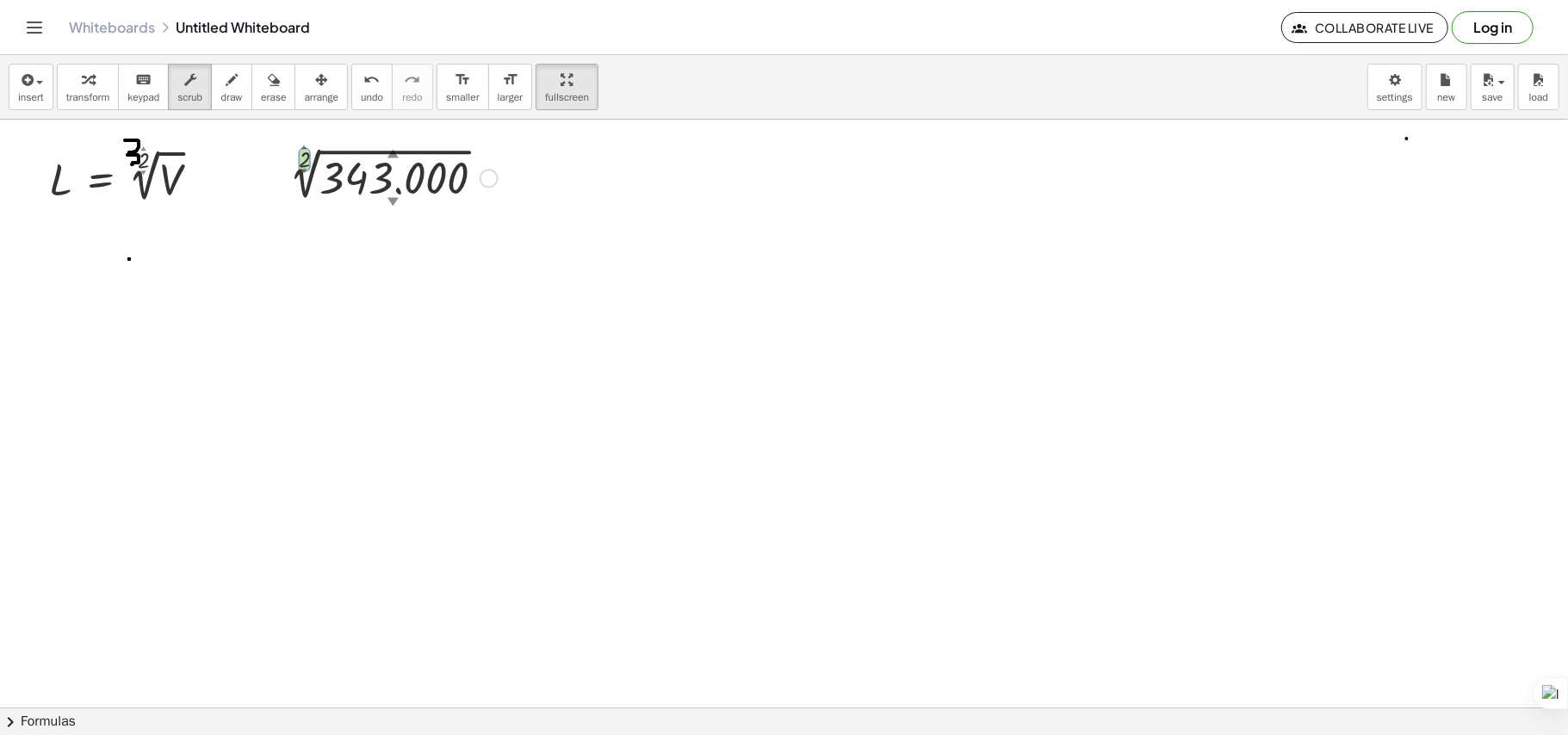 click on "▲" at bounding box center (304, 147) 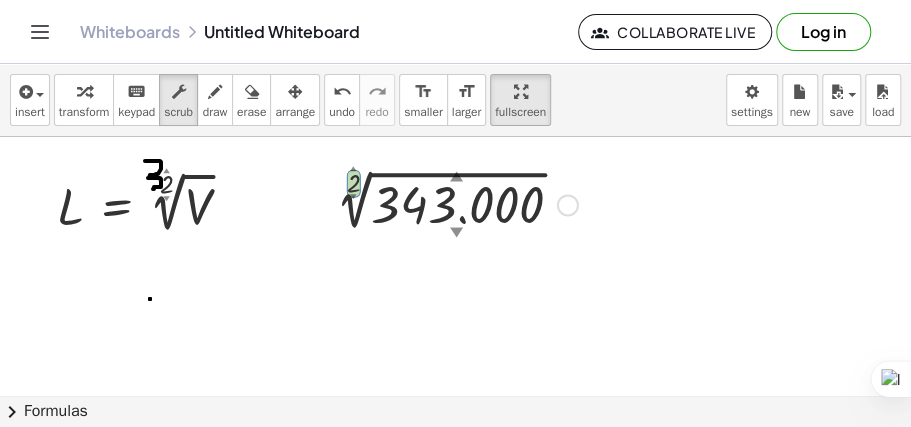 click on "▲" at bounding box center [353, 169] 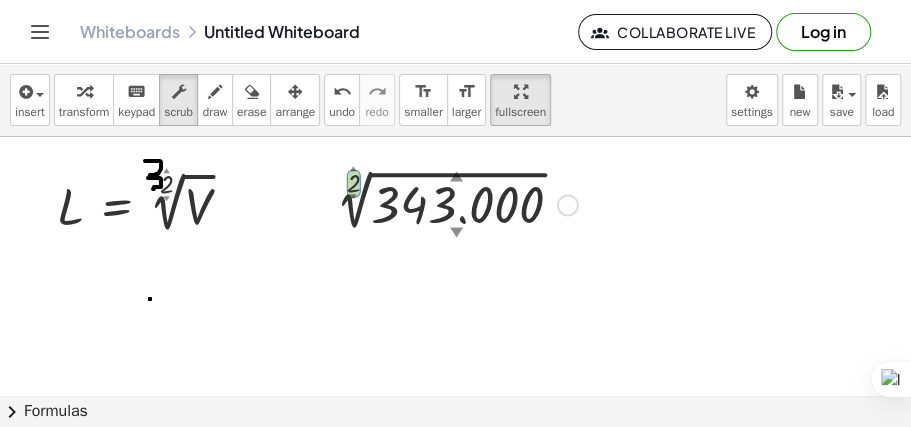 click on "▲" at bounding box center (353, 169) 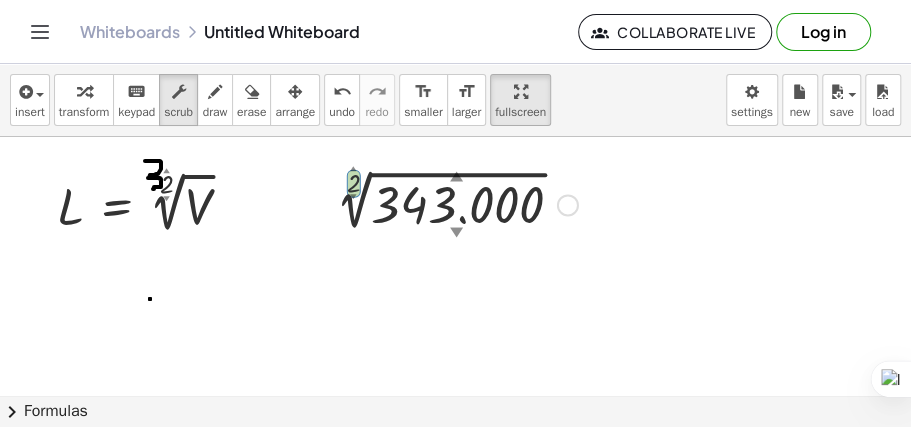 click on "▲" at bounding box center [353, 169] 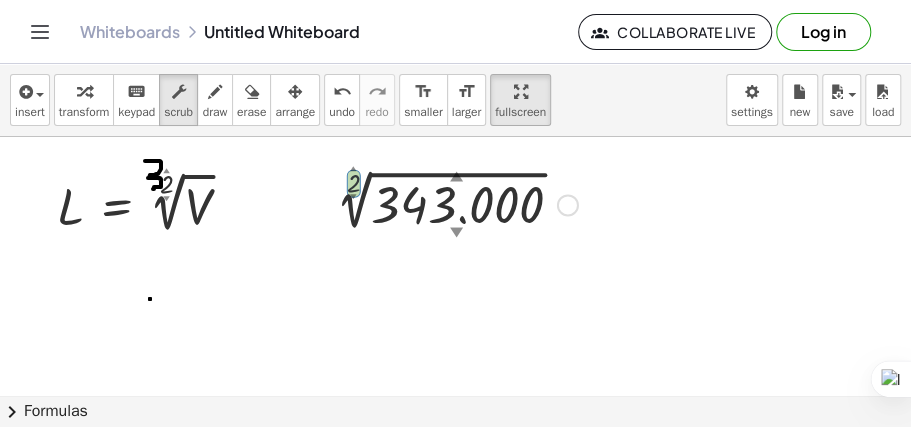 click on "▲" at bounding box center (353, 169) 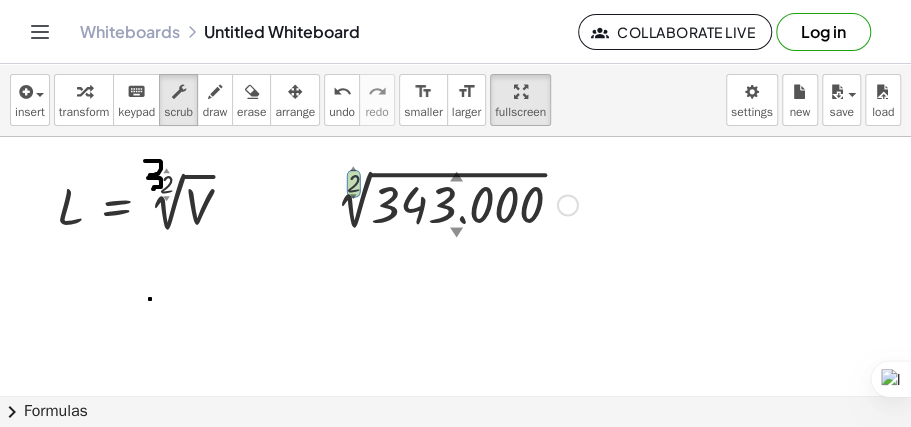 click on "▲" at bounding box center [353, 169] 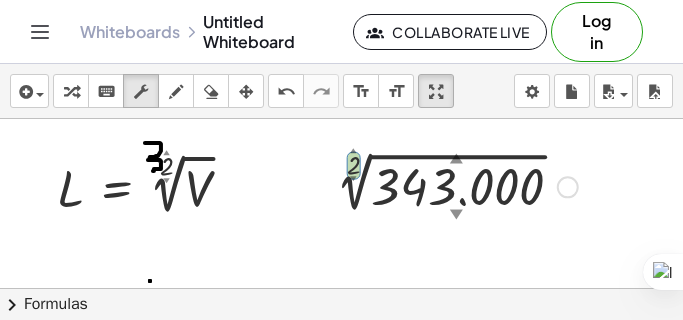 click on "▲" at bounding box center [456, 160] 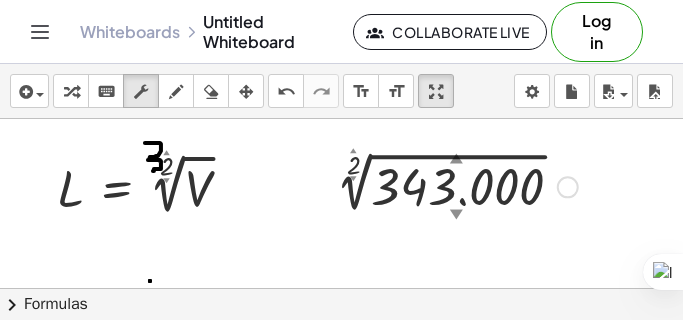 click on "▲" at bounding box center (456, 160) 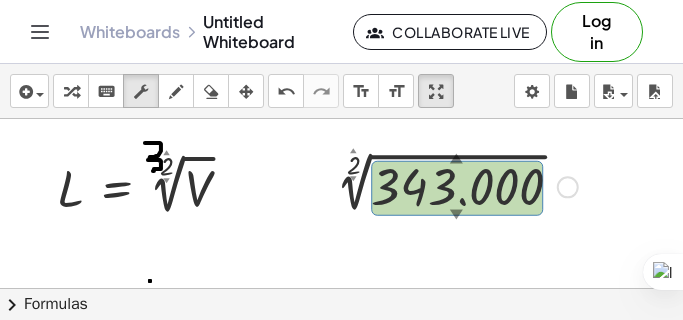 click on "▲" at bounding box center [456, 160] 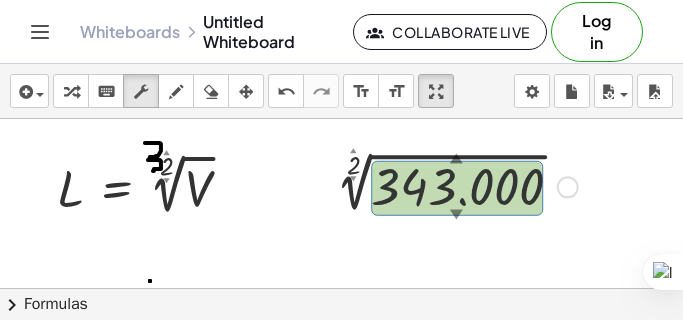 click on "▲" at bounding box center (456, 160) 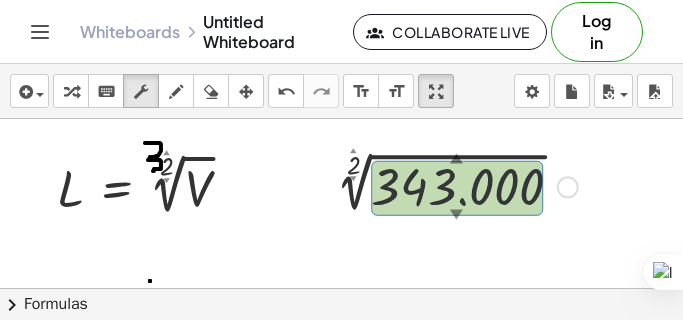 click on "▲" at bounding box center [456, 160] 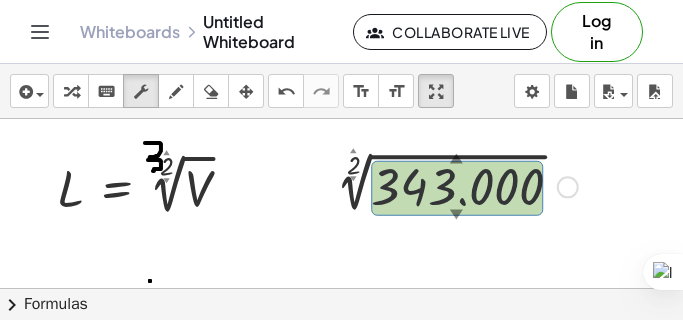 click on "▲" at bounding box center [456, 160] 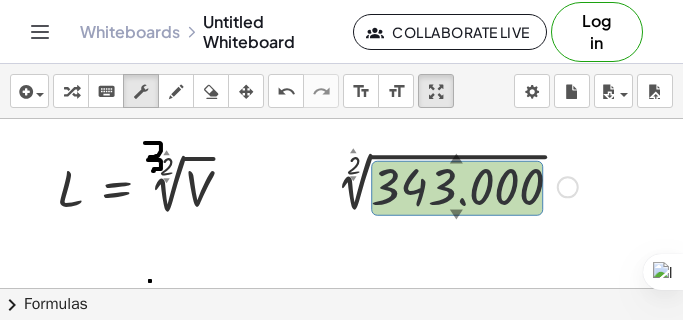 click at bounding box center (451, 185) 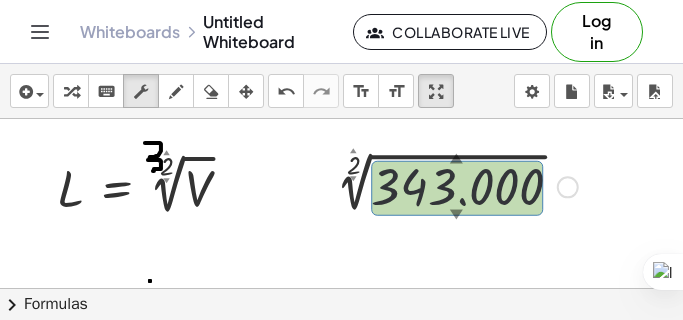 click at bounding box center [451, 185] 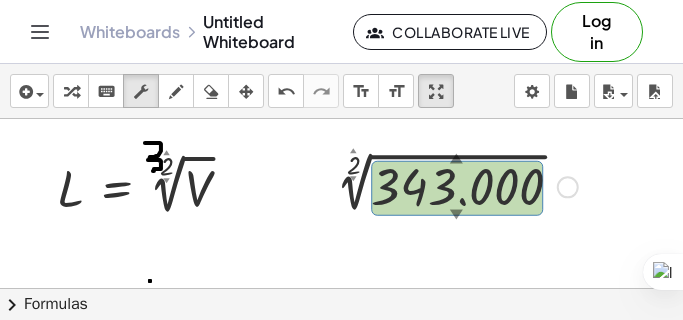 click at bounding box center (451, 185) 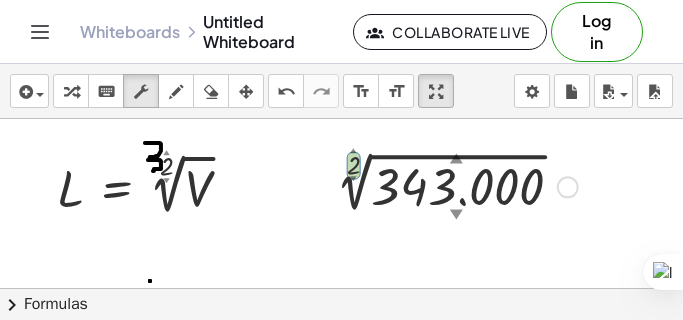 click on "▲" at bounding box center (353, 151) 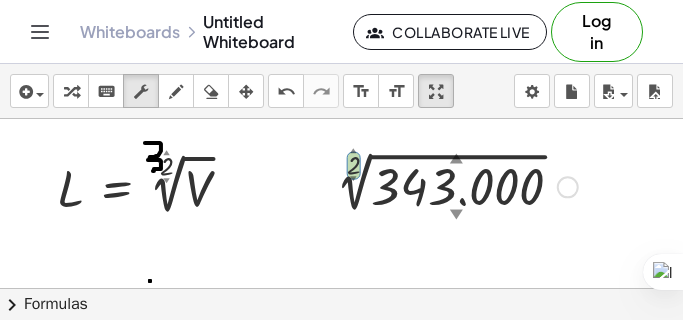 click on "▲" at bounding box center (353, 151) 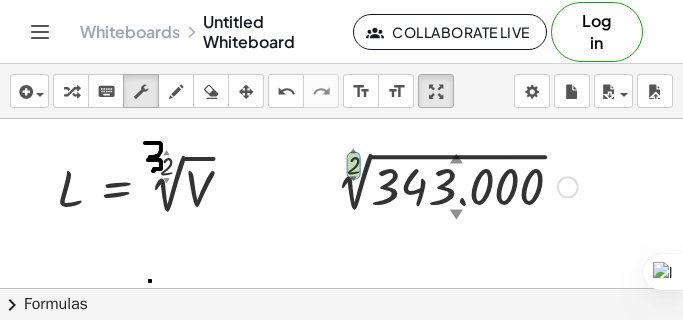 click on "▲" at bounding box center [353, 151] 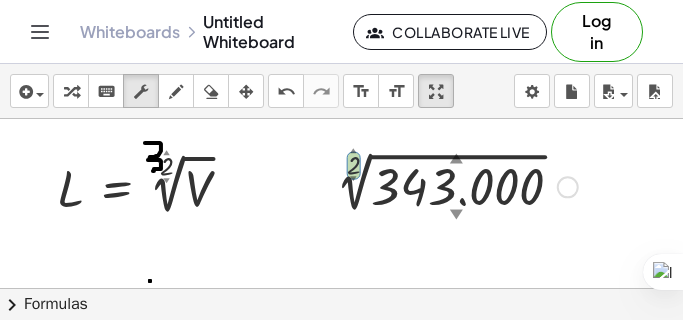 click at bounding box center [451, 185] 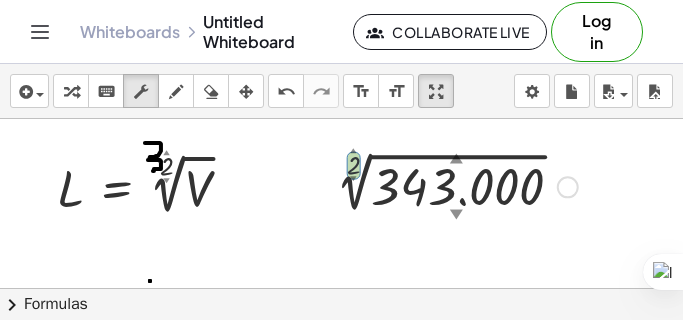 click at bounding box center [451, 185] 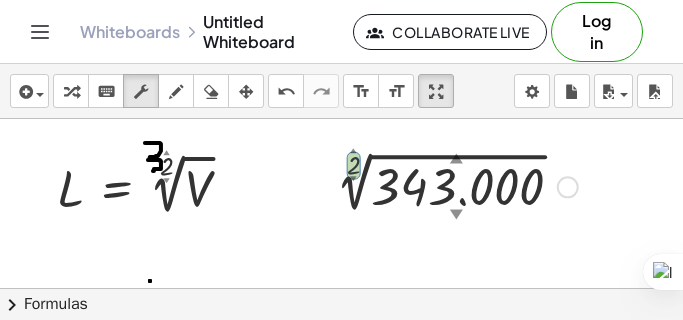 click at bounding box center [451, 185] 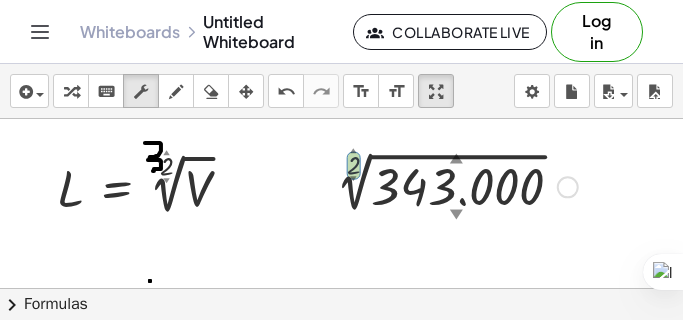 drag, startPoint x: 347, startPoint y: 165, endPoint x: 353, endPoint y: 174, distance: 10.816654 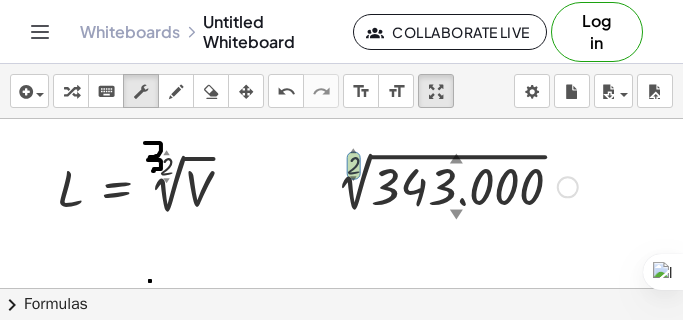 click at bounding box center (451, 185) 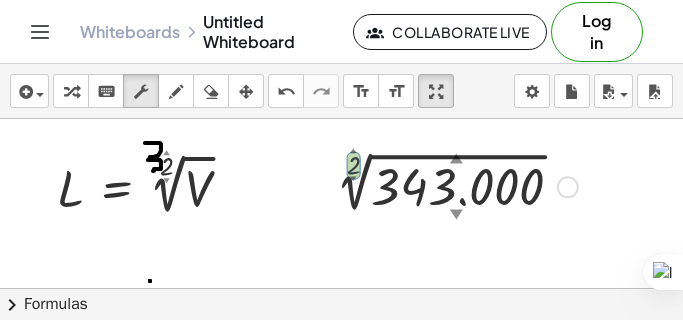 click at bounding box center [451, 185] 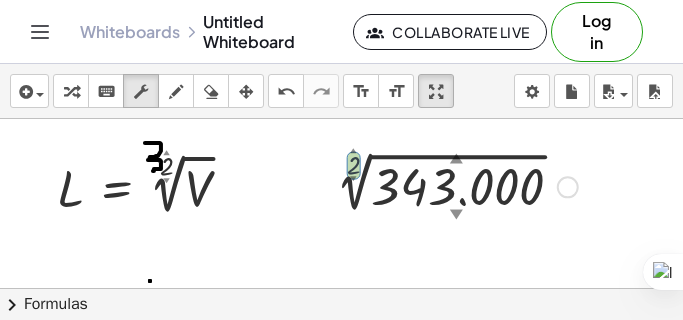 click on "▼" at bounding box center [353, 179] 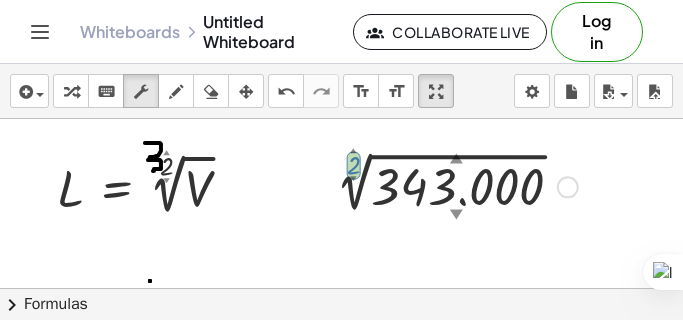 click on "▼" at bounding box center (353, 179) 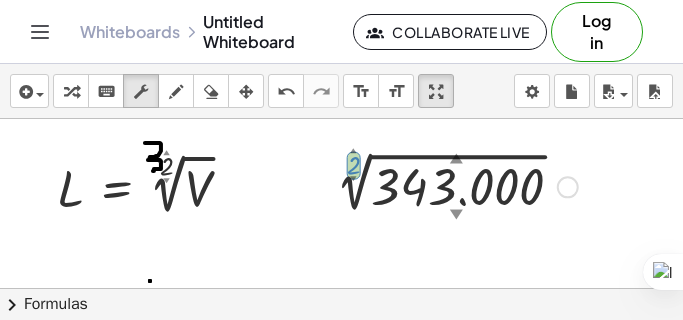 click on "▼" at bounding box center [353, 179] 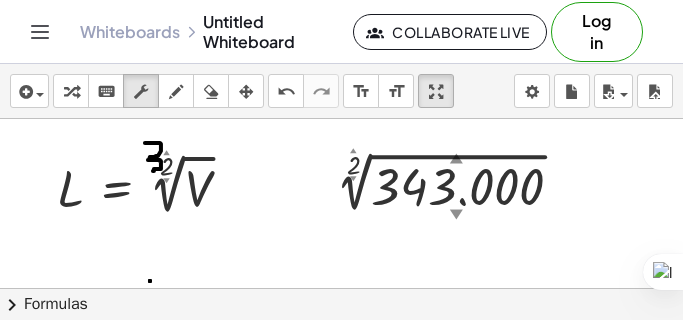 click on "▲" at bounding box center [353, 151] 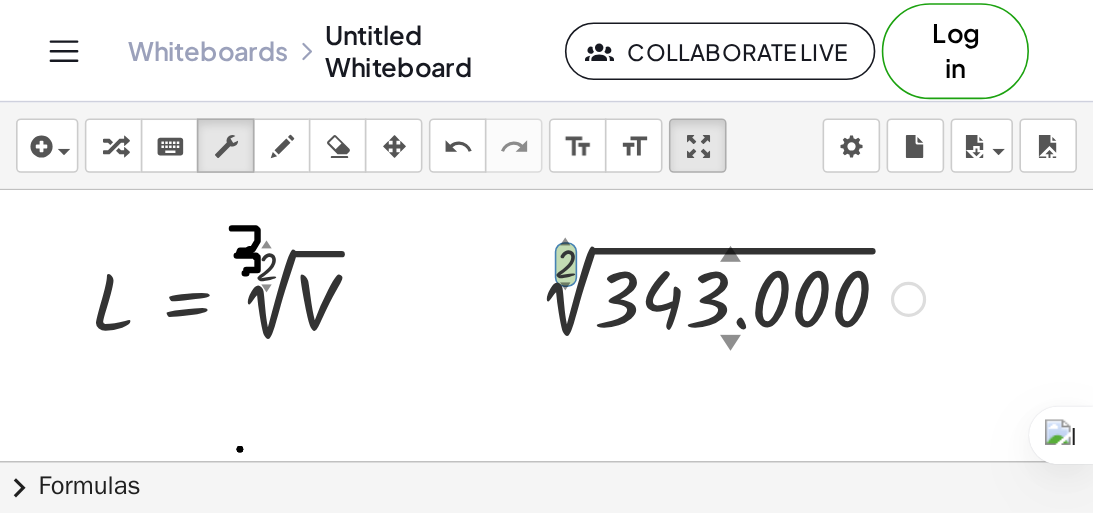 scroll, scrollTop: 37, scrollLeft: 0, axis: vertical 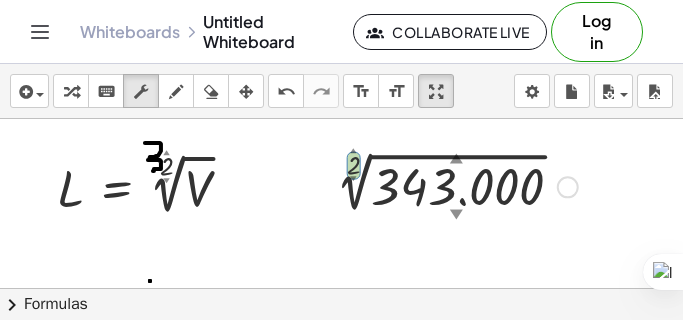 click on "▲" at bounding box center (353, 151) 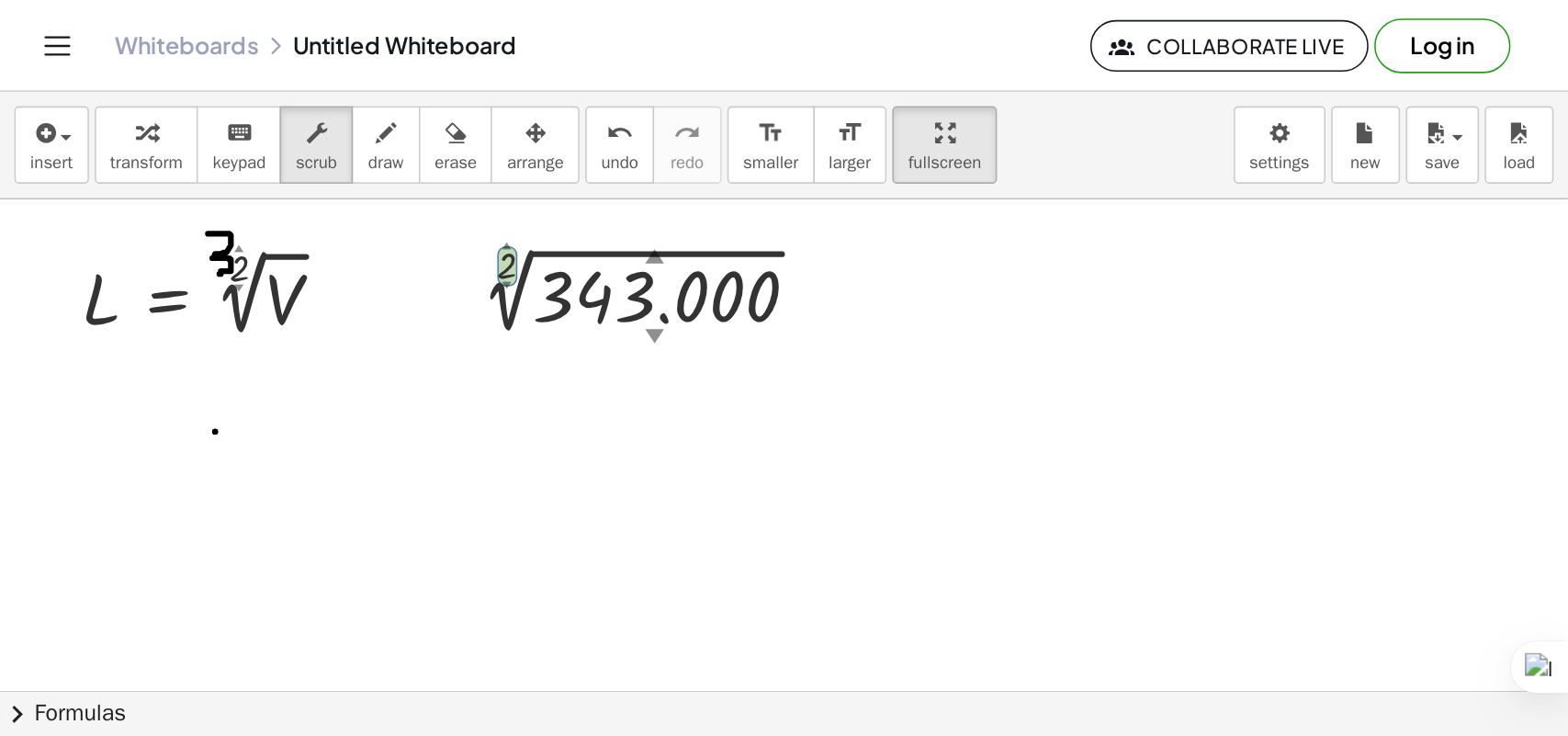 scroll, scrollTop: 0, scrollLeft: 0, axis: both 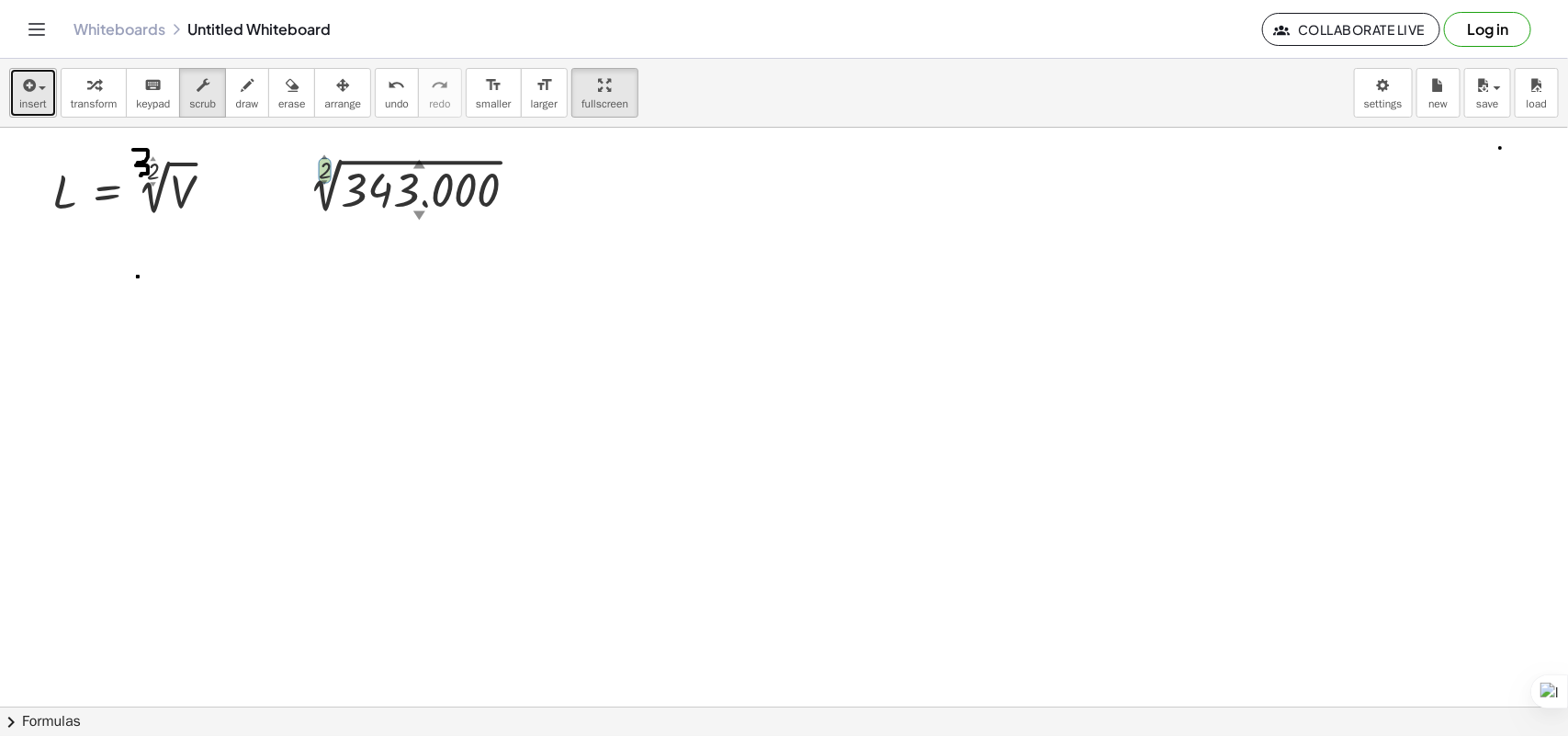 click on "insert" at bounding box center (33, 104) 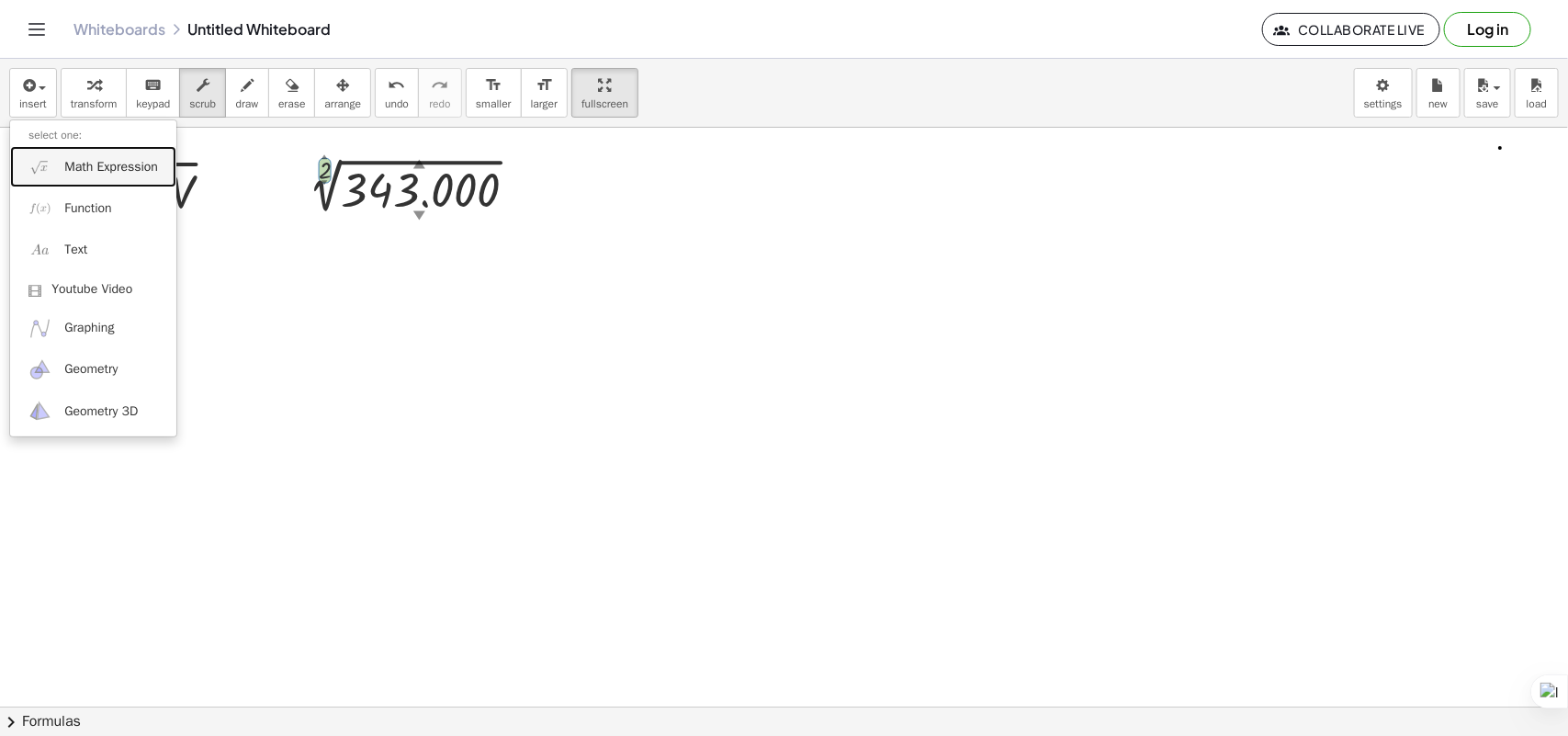 click on "Math Expression" at bounding box center [111, 167] 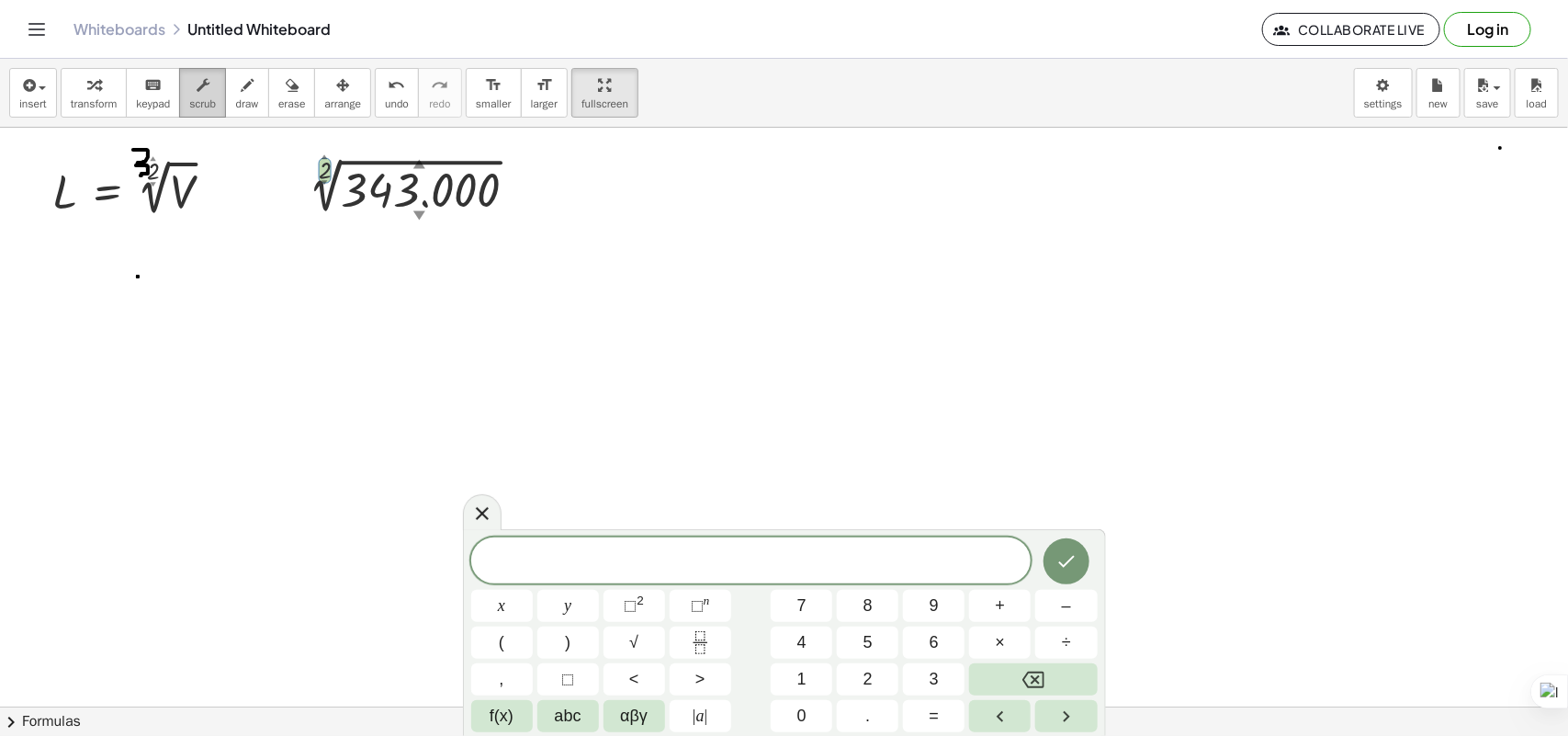 click at bounding box center (203, 85) 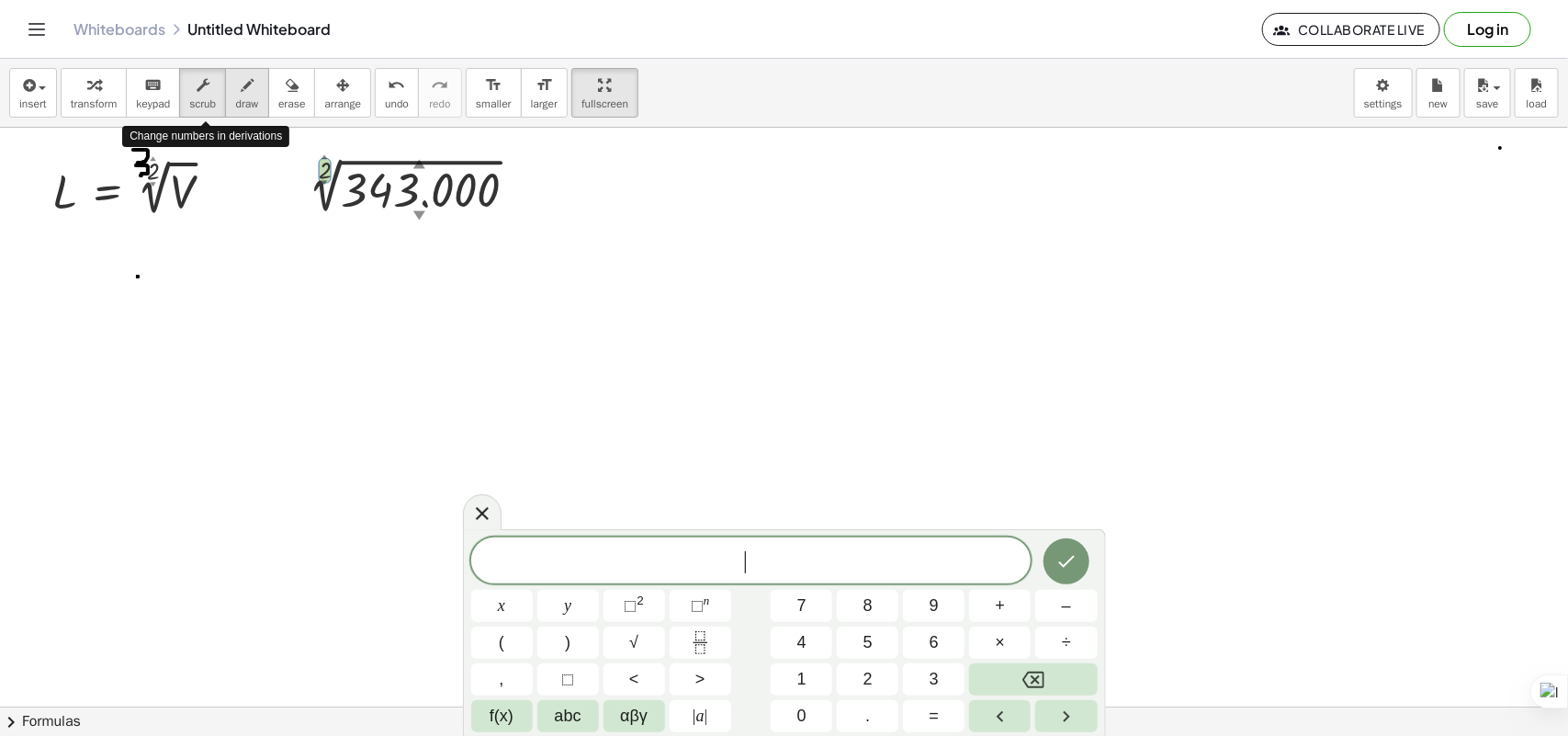 click on "draw" at bounding box center (247, 93) 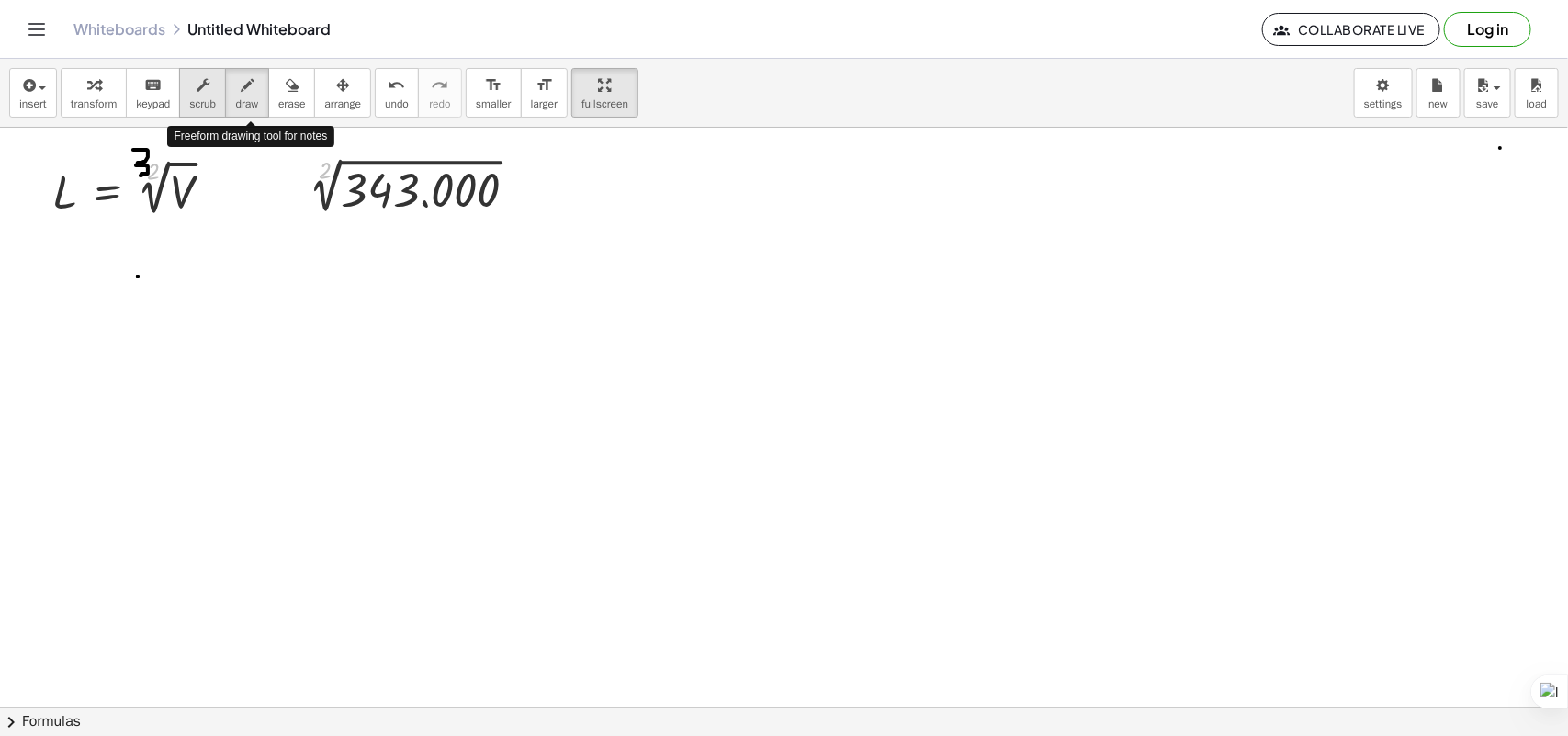click at bounding box center [203, 85] 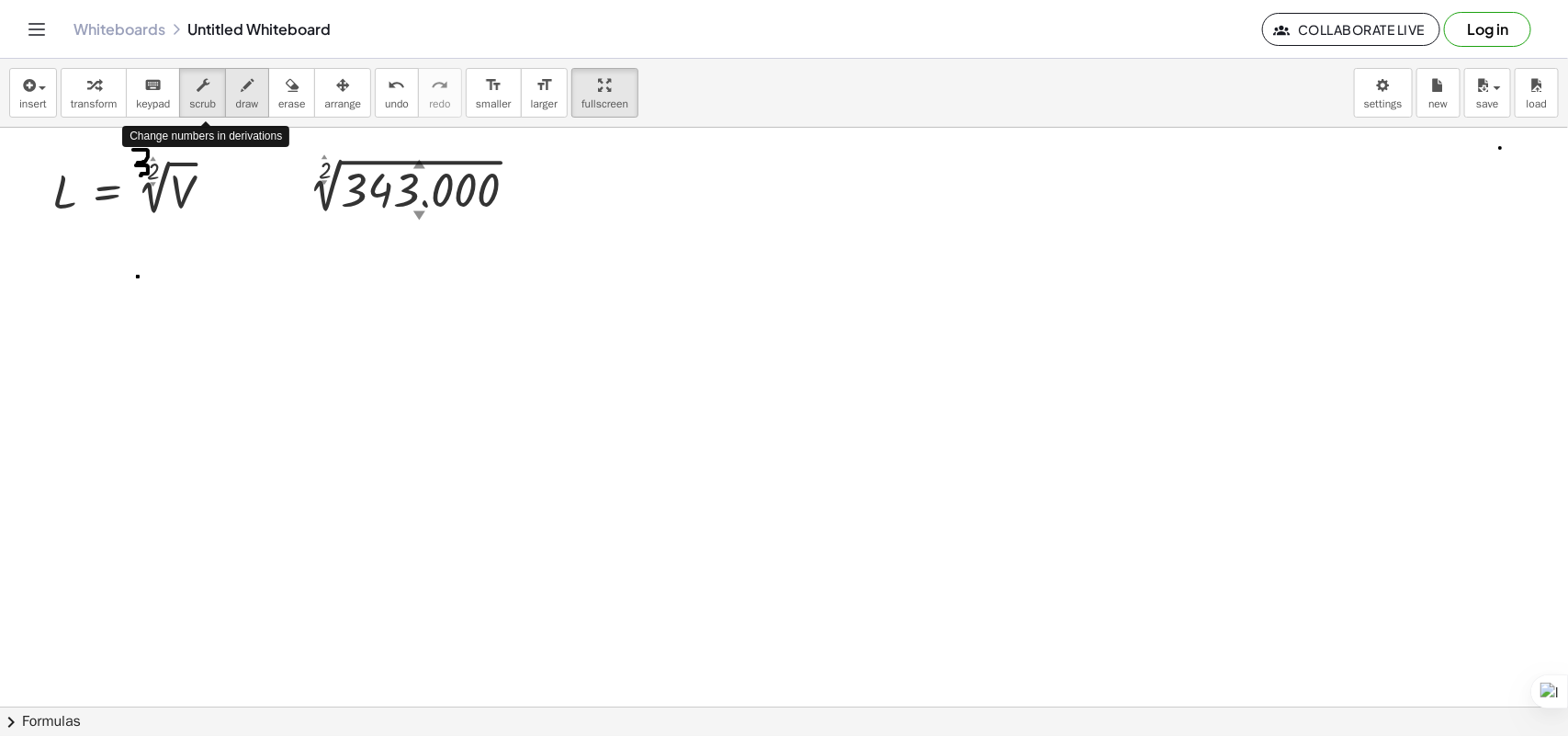 click on "draw" at bounding box center (247, 93) 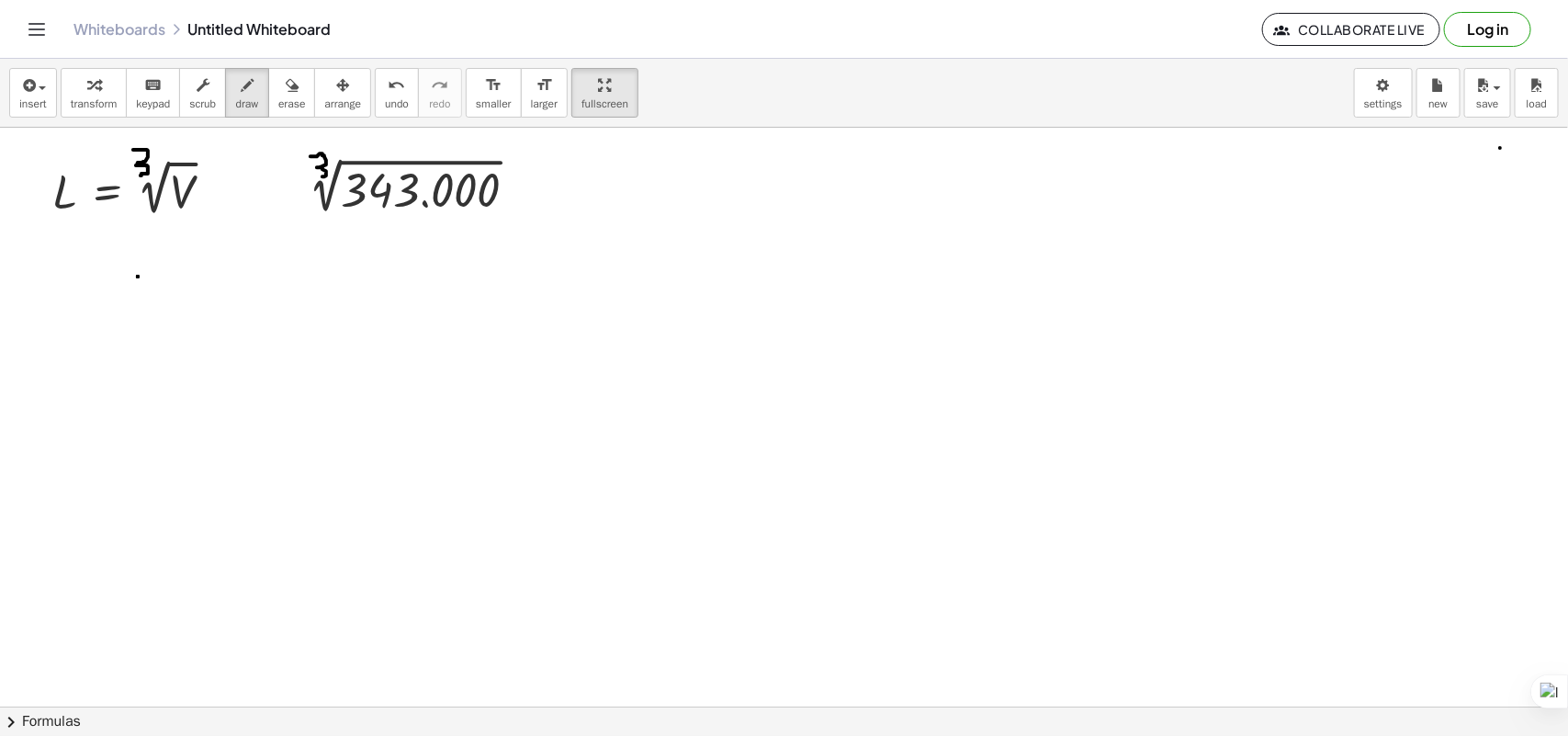 drag, startPoint x: 322, startPoint y: 156, endPoint x: 282, endPoint y: 176, distance: 44.72136 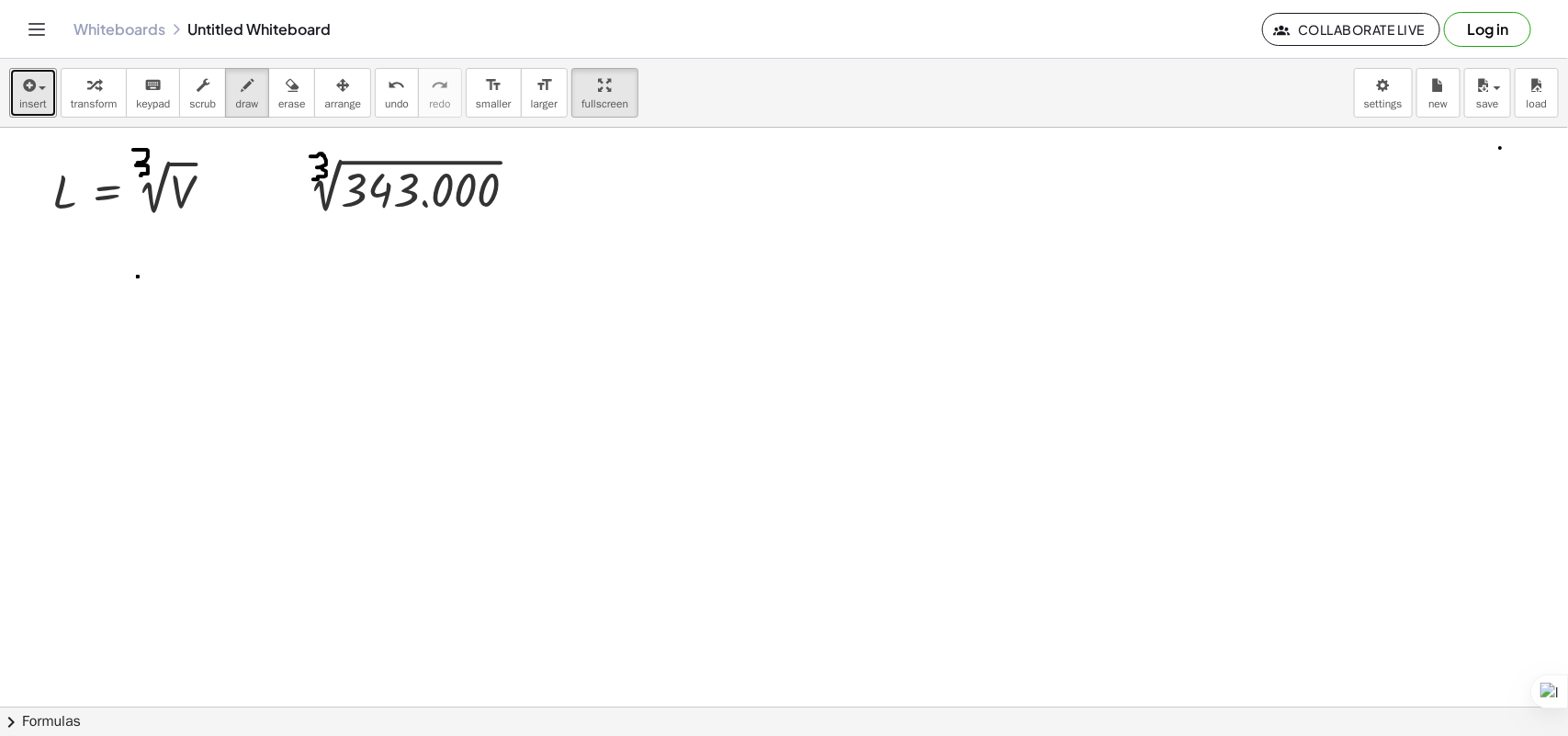drag, startPoint x: 52, startPoint y: 108, endPoint x: 67, endPoint y: 130, distance: 26.62705 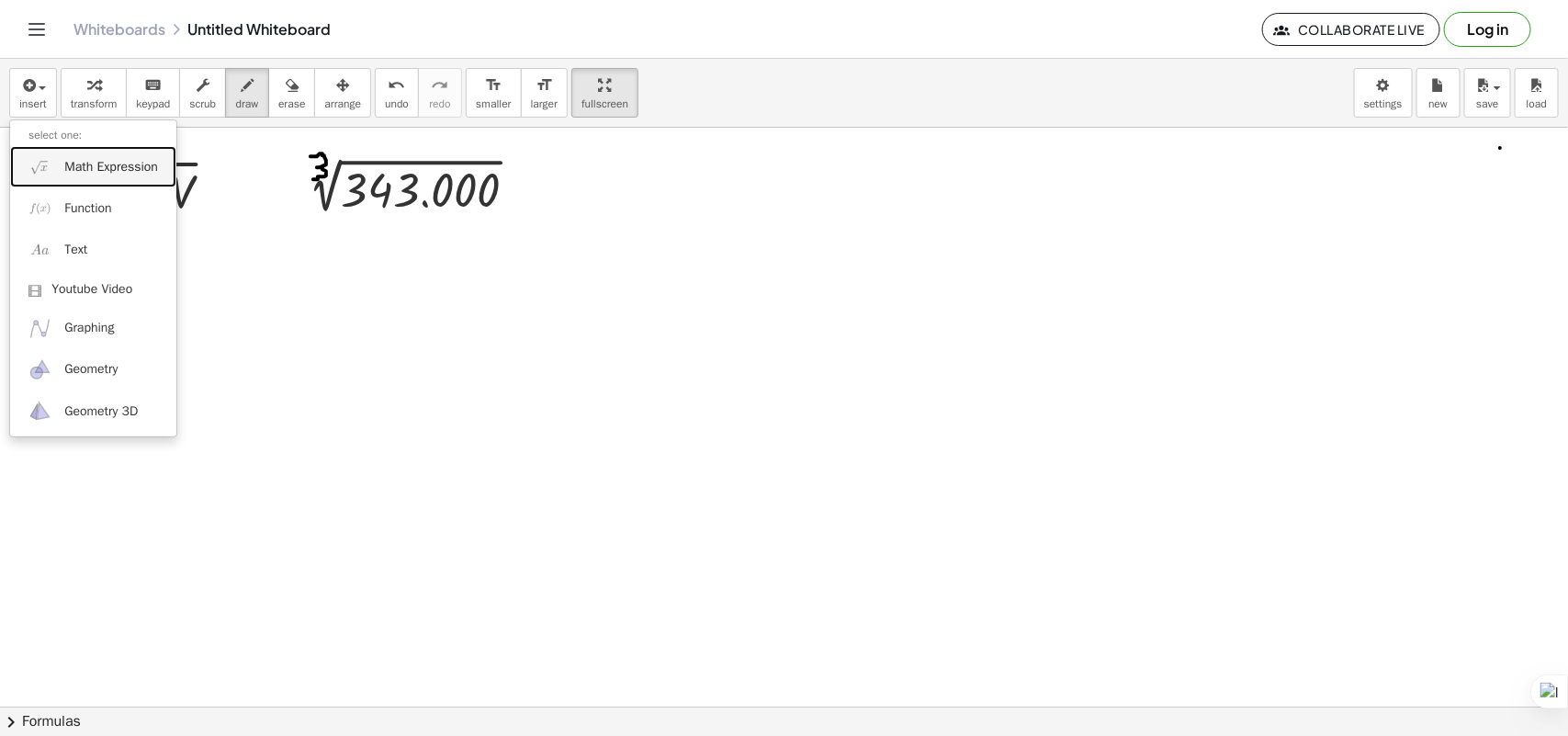 click on "Math Expression" at bounding box center (111, 167) 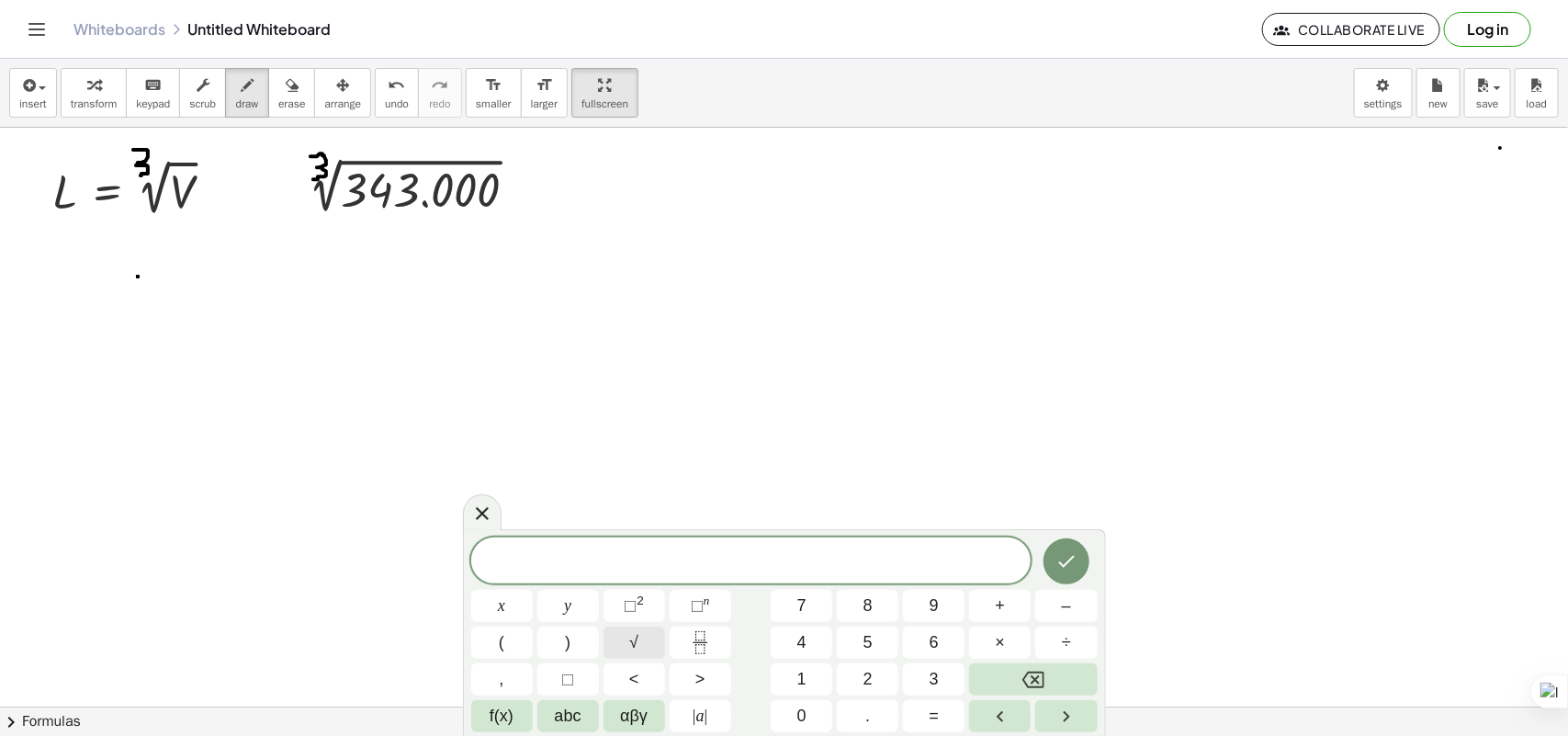 click on "√" at bounding box center (634, 642) 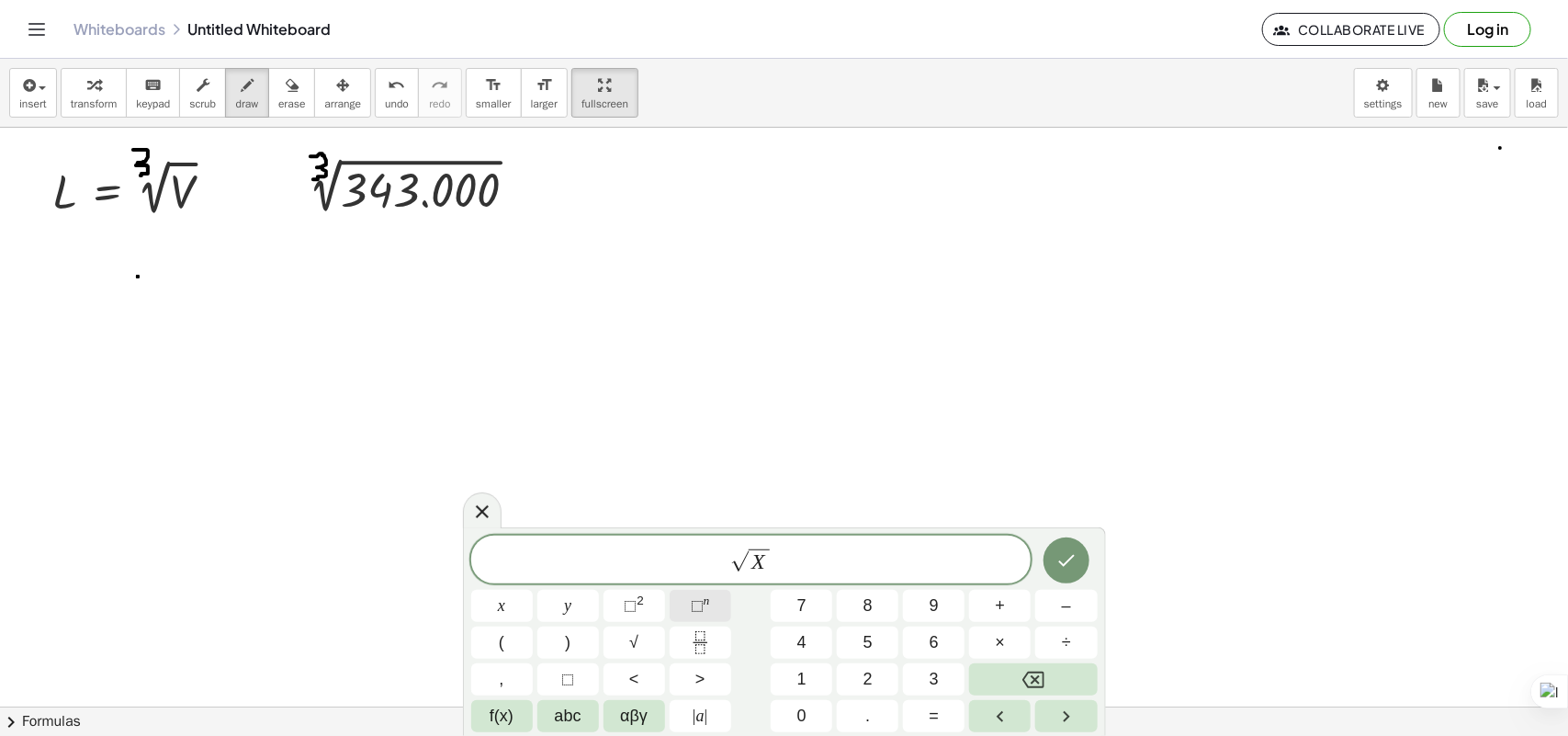 click on "⬚" at bounding box center (697, 606) 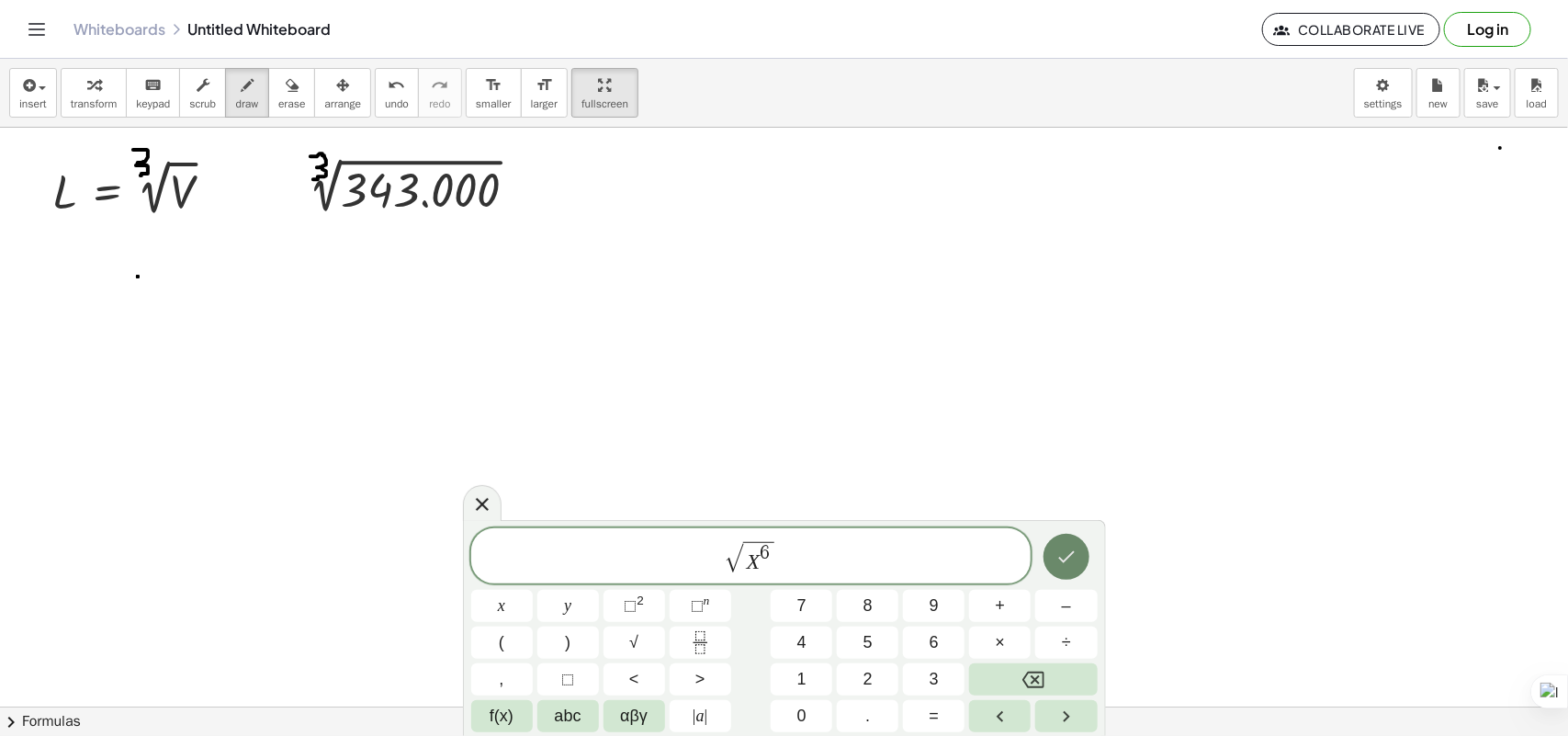 click 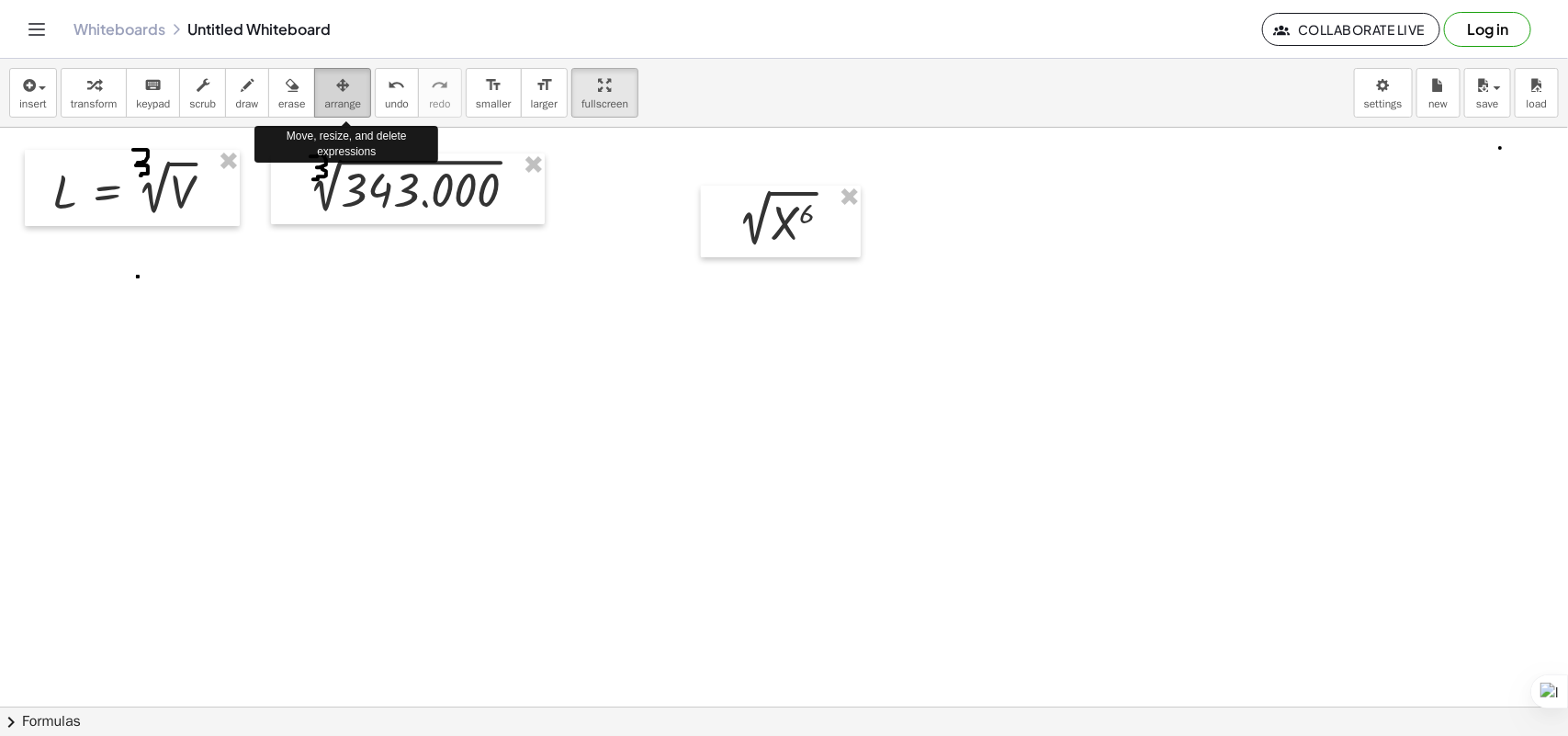 click at bounding box center [343, 85] 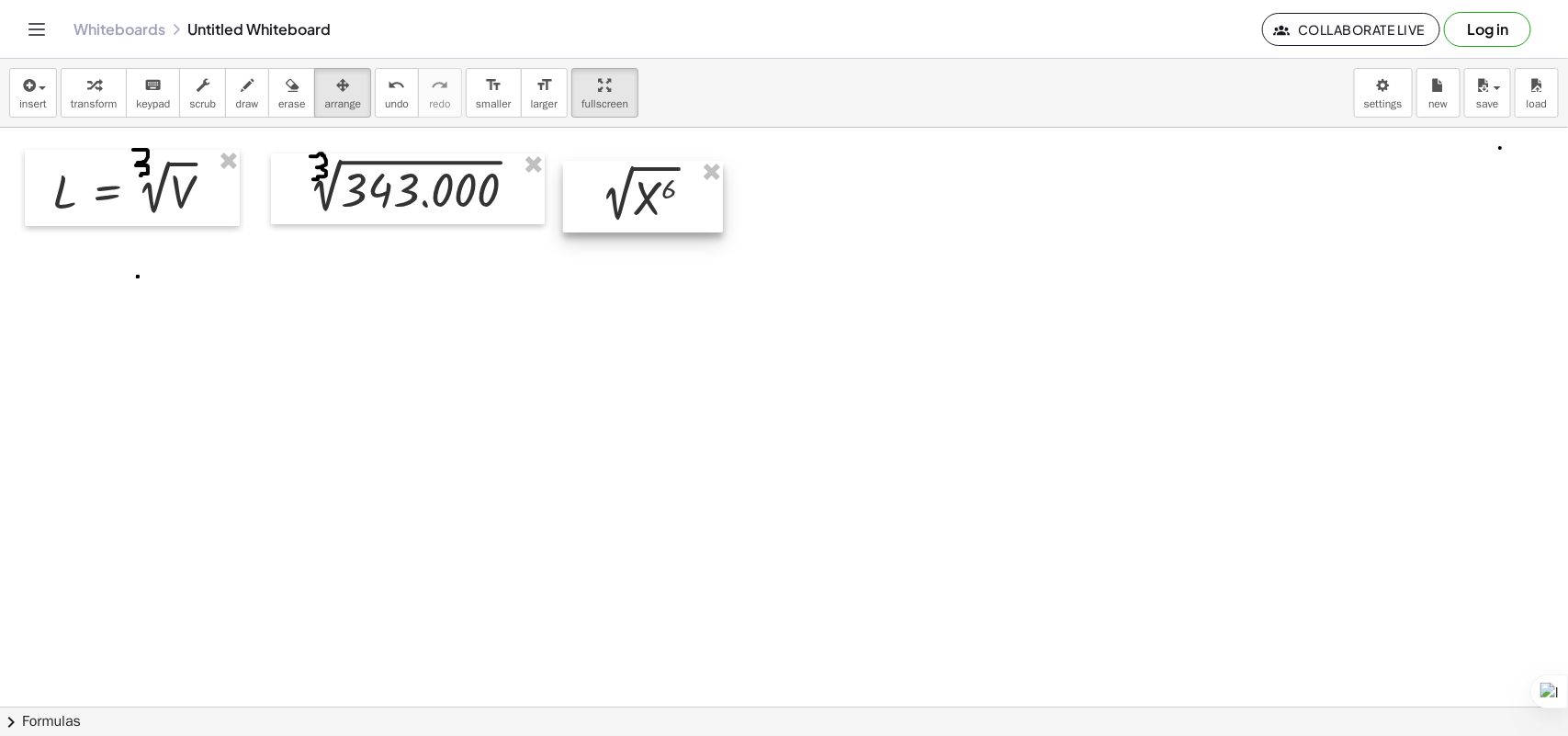 drag, startPoint x: 724, startPoint y: 225, endPoint x: 340, endPoint y: 20, distance: 435.2942 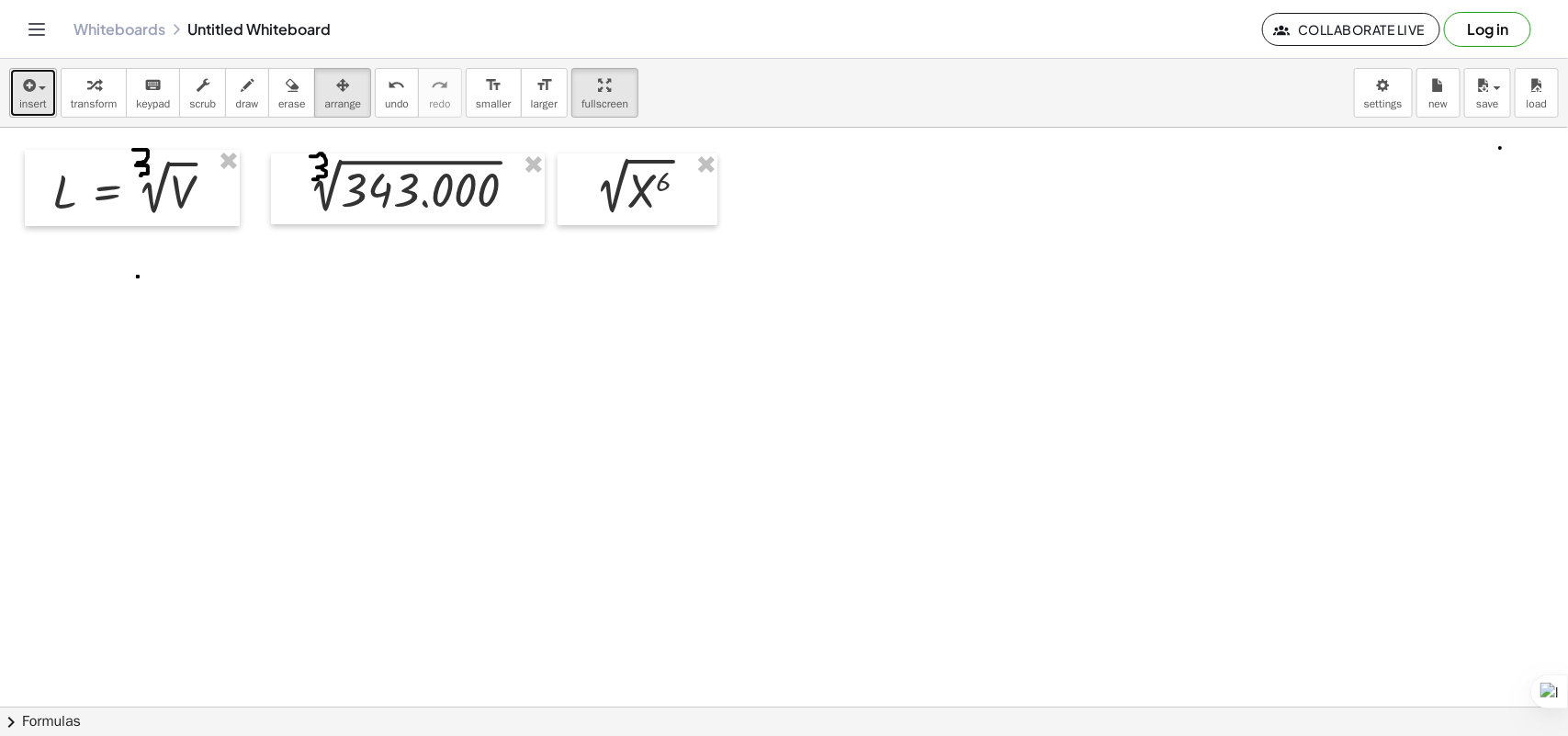 click on "insert" at bounding box center [33, 93] 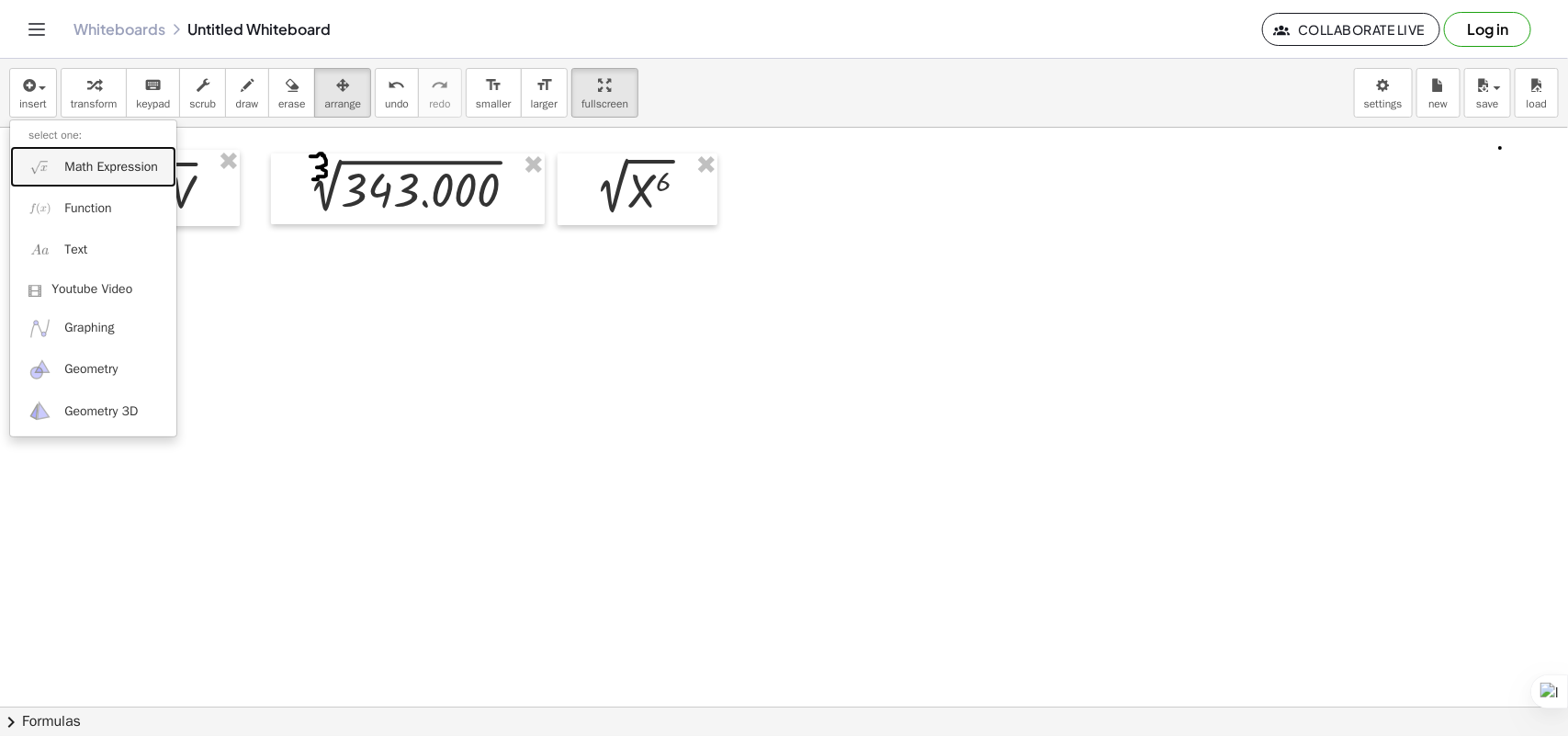 click on "Math Expression" at bounding box center (111, 167) 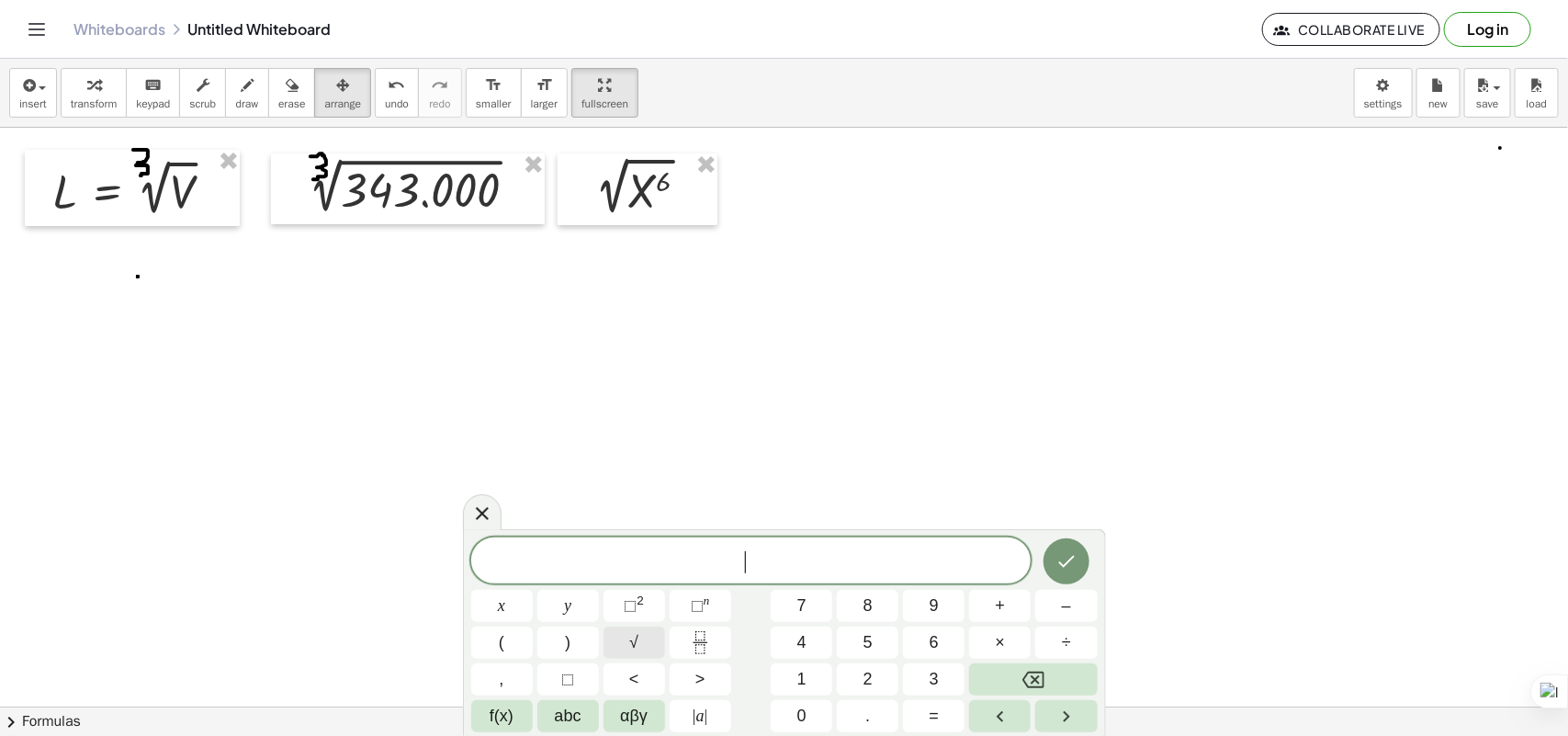 click on "√" at bounding box center (634, 642) 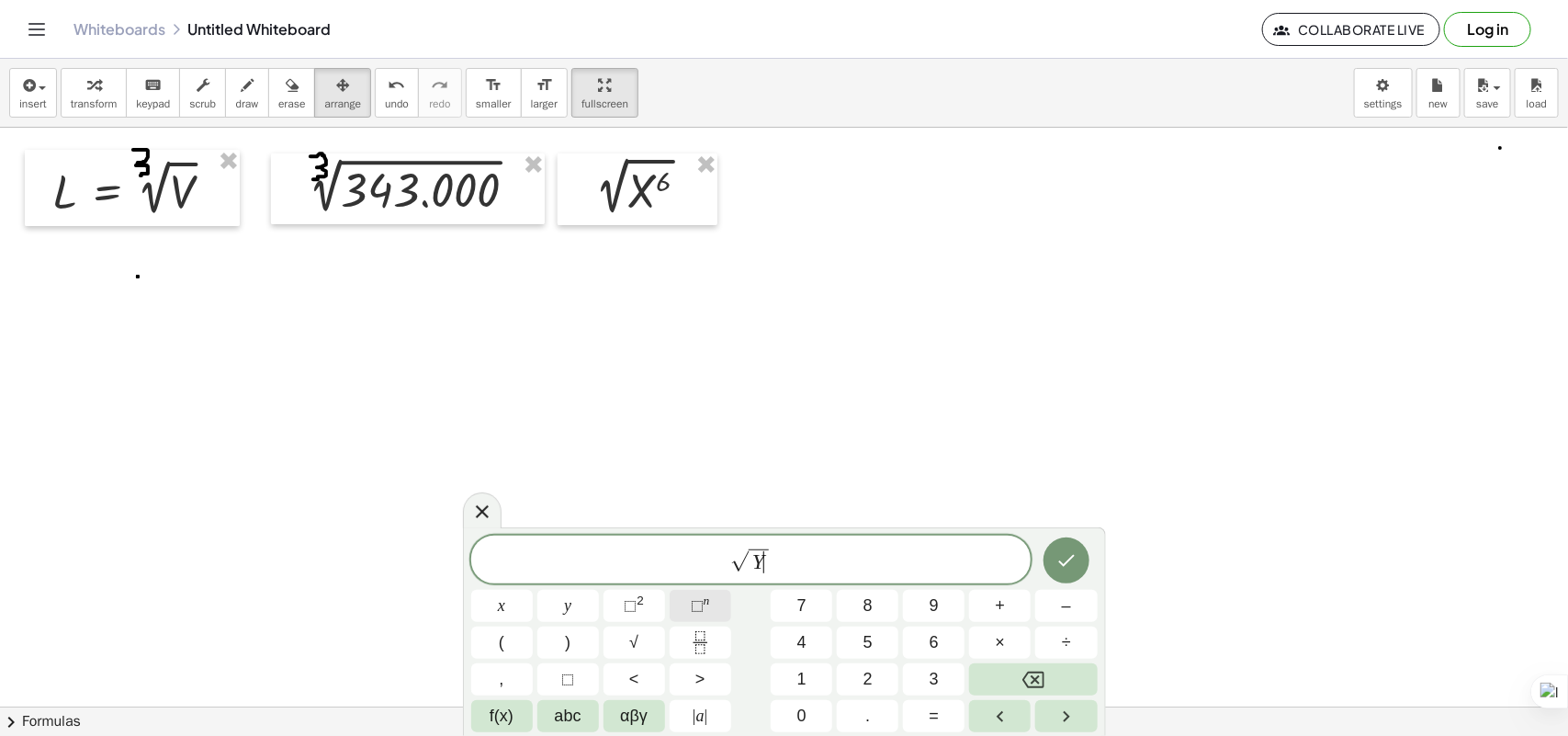 click on "⬚ n" at bounding box center (700, 606) 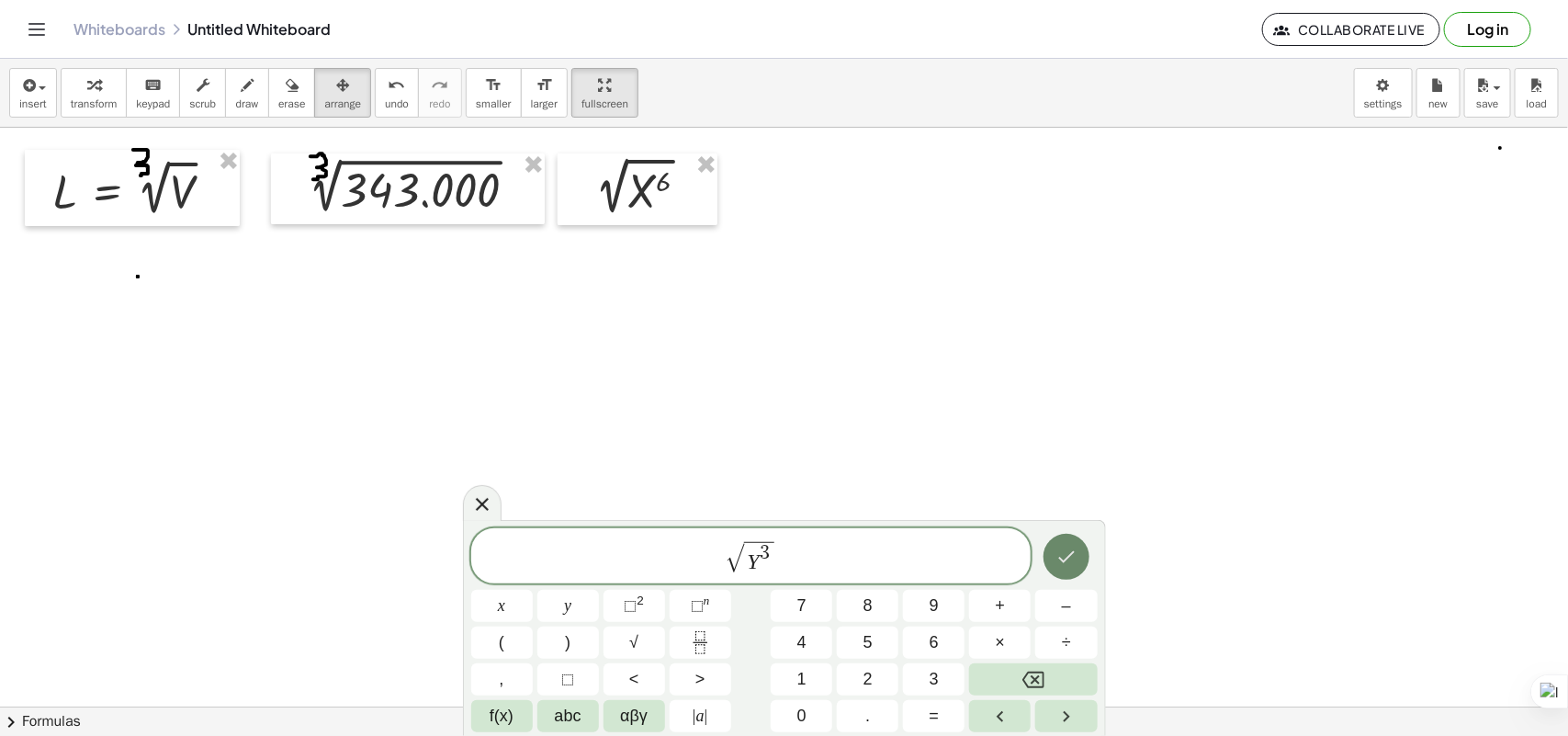 click 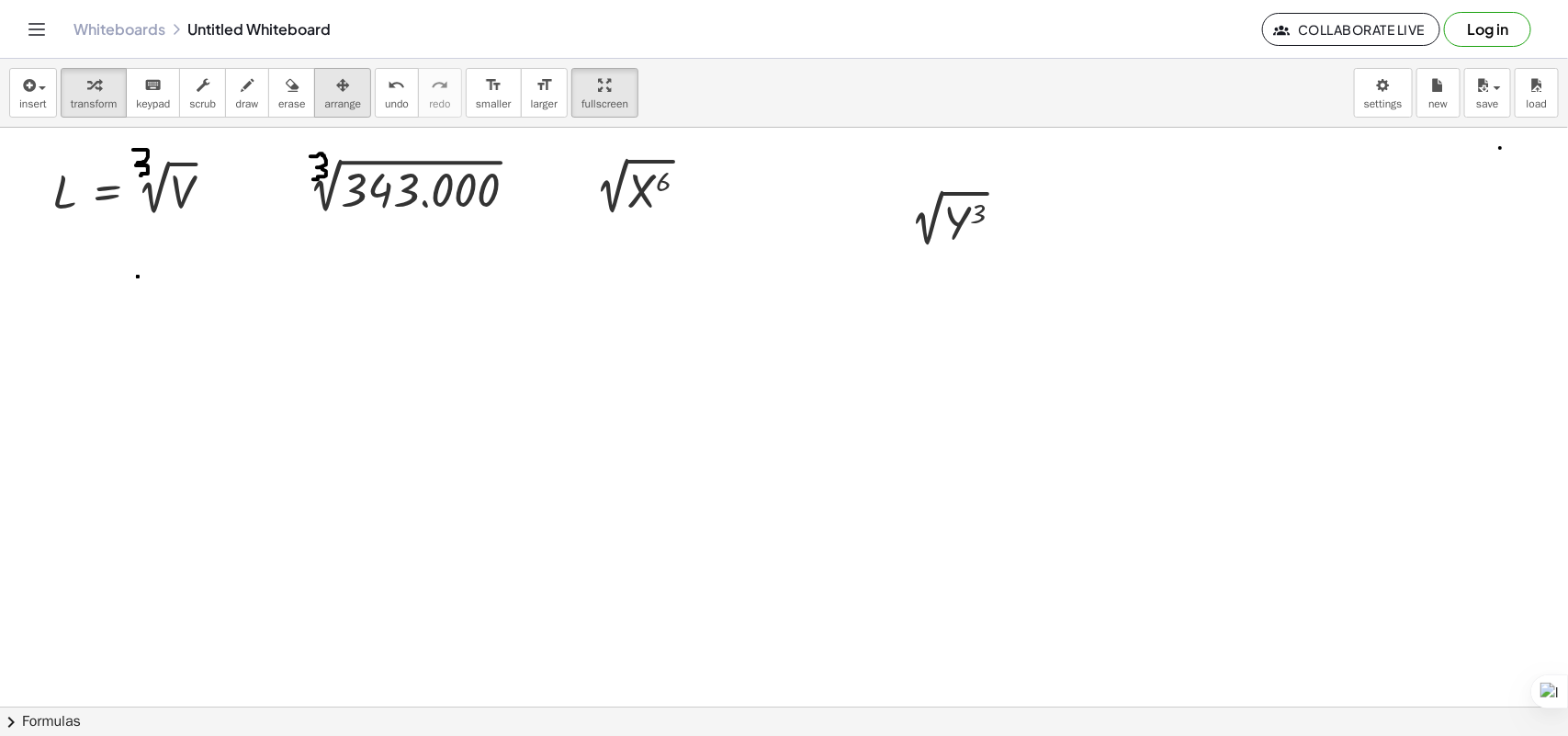 click at bounding box center (343, 85) 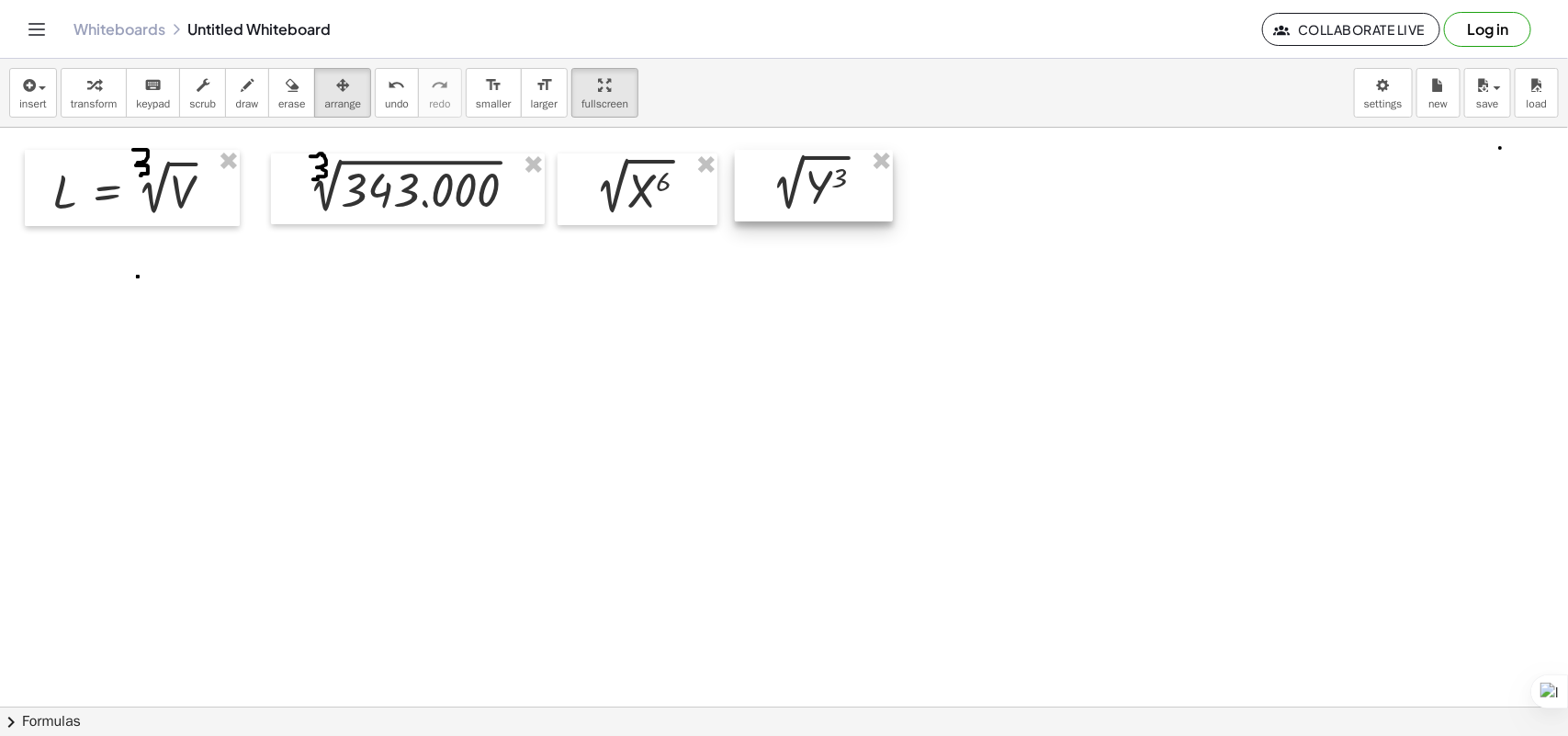 drag, startPoint x: 942, startPoint y: 221, endPoint x: 804, endPoint y: 186, distance: 142.36924 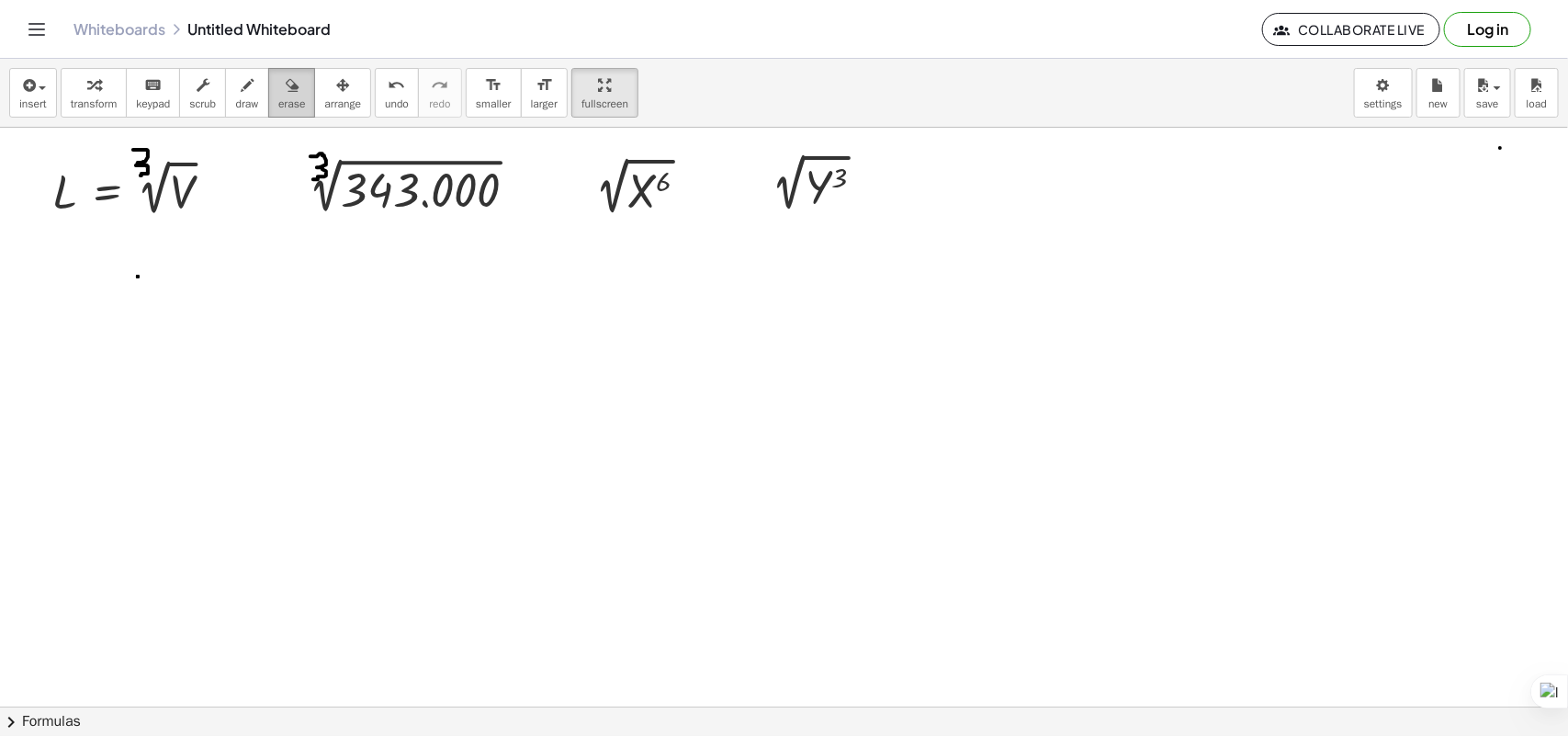 click at bounding box center [292, 85] 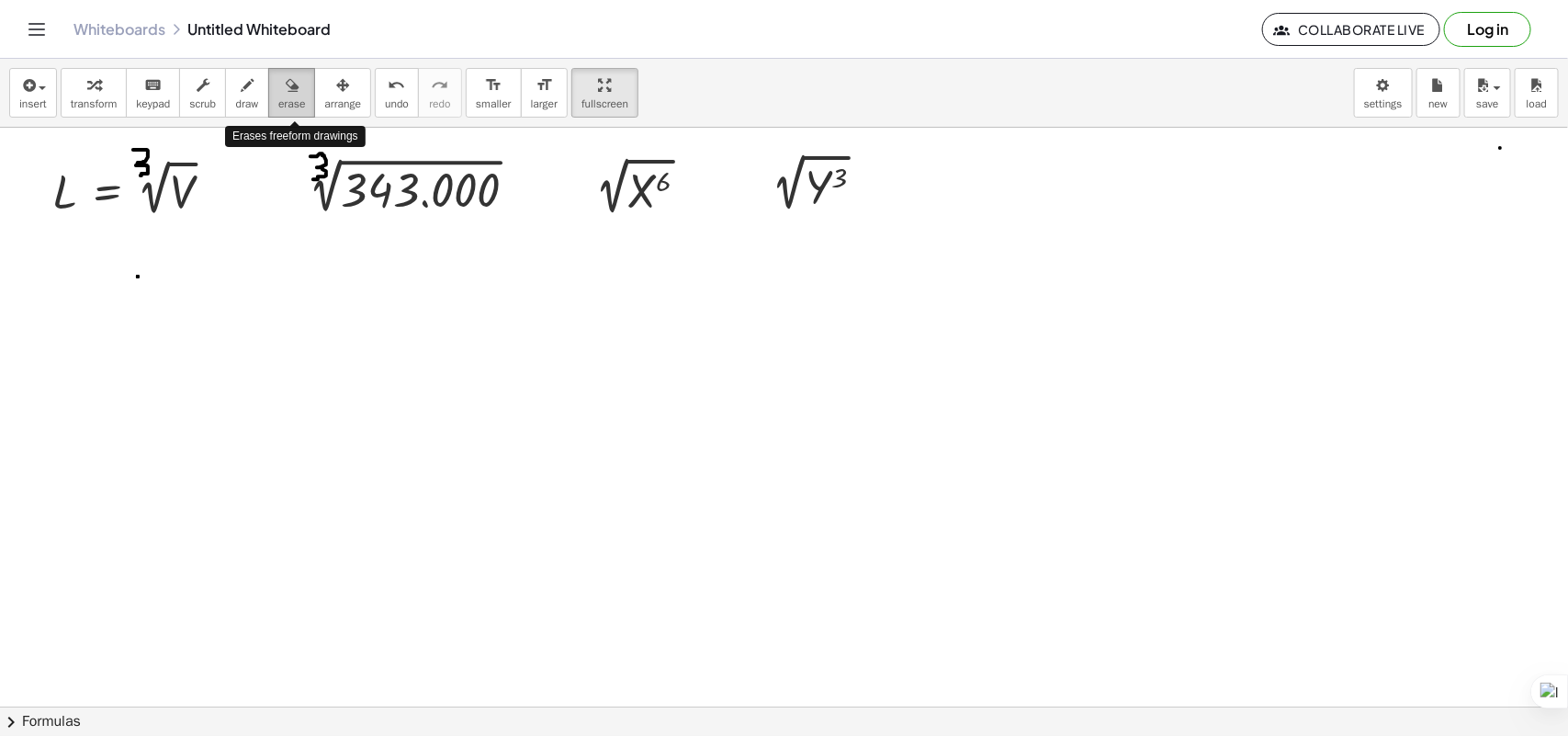 click on "erase" at bounding box center [291, 93] 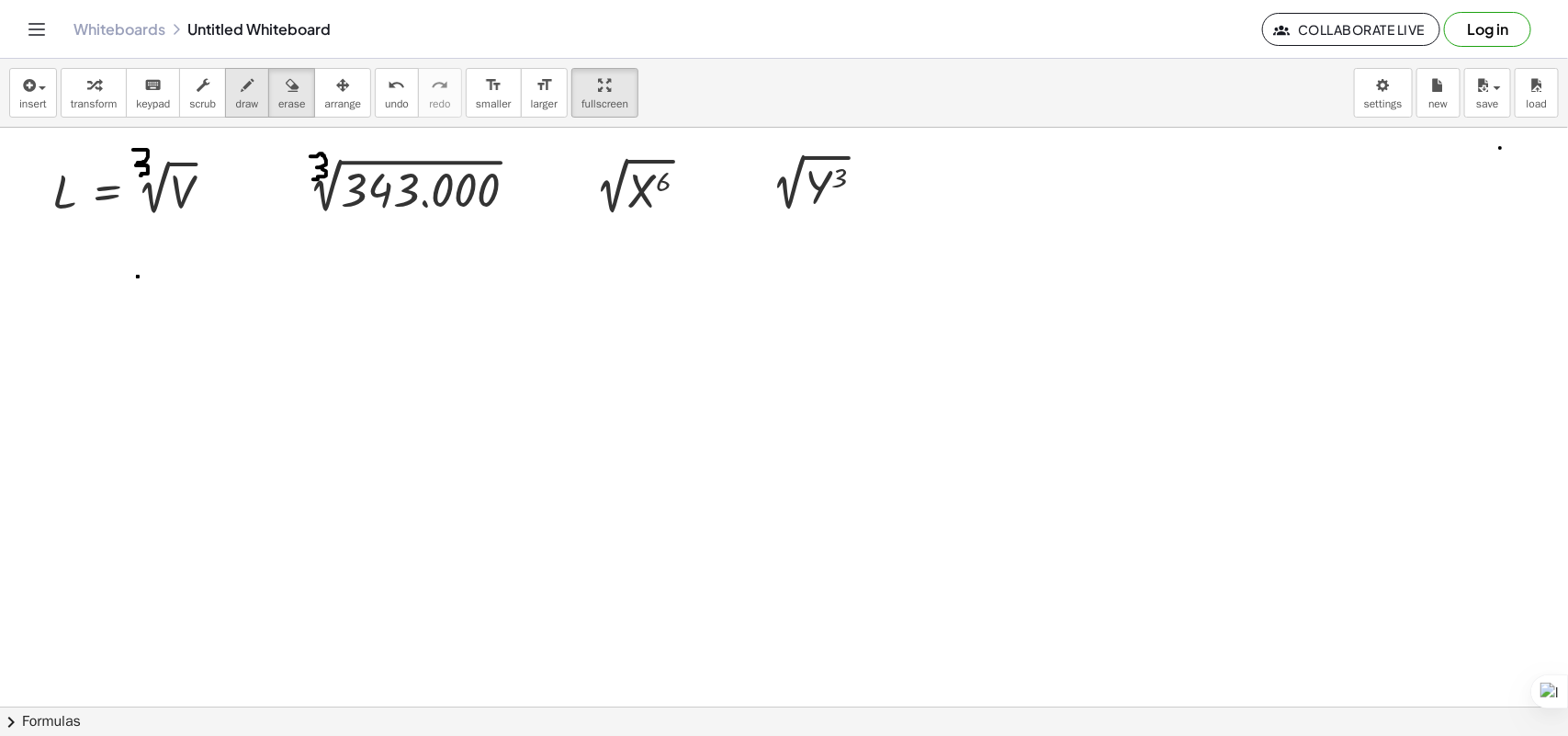 click at bounding box center [247, 85] 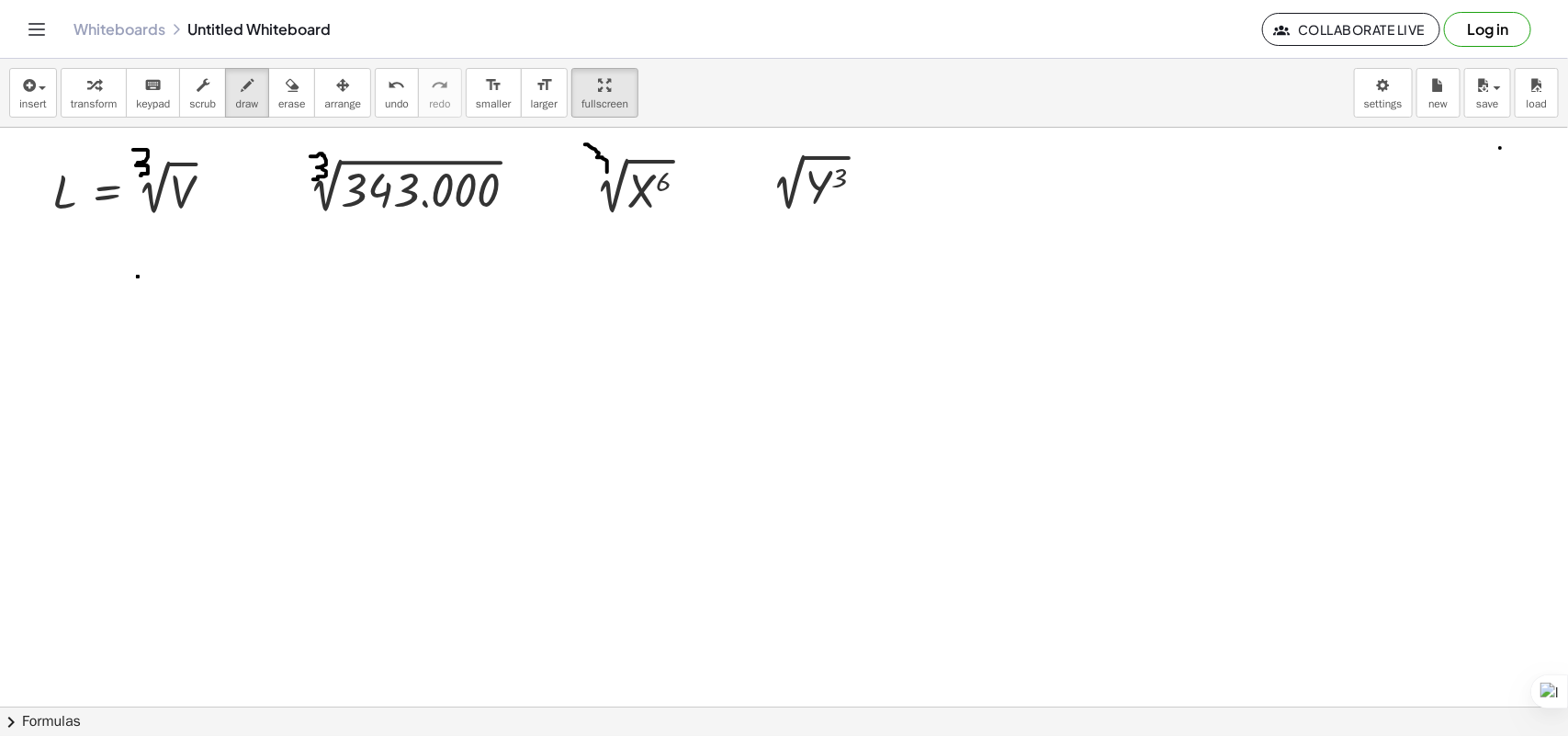 drag, startPoint x: 585, startPoint y: 145, endPoint x: 594, endPoint y: 176, distance: 32.28002 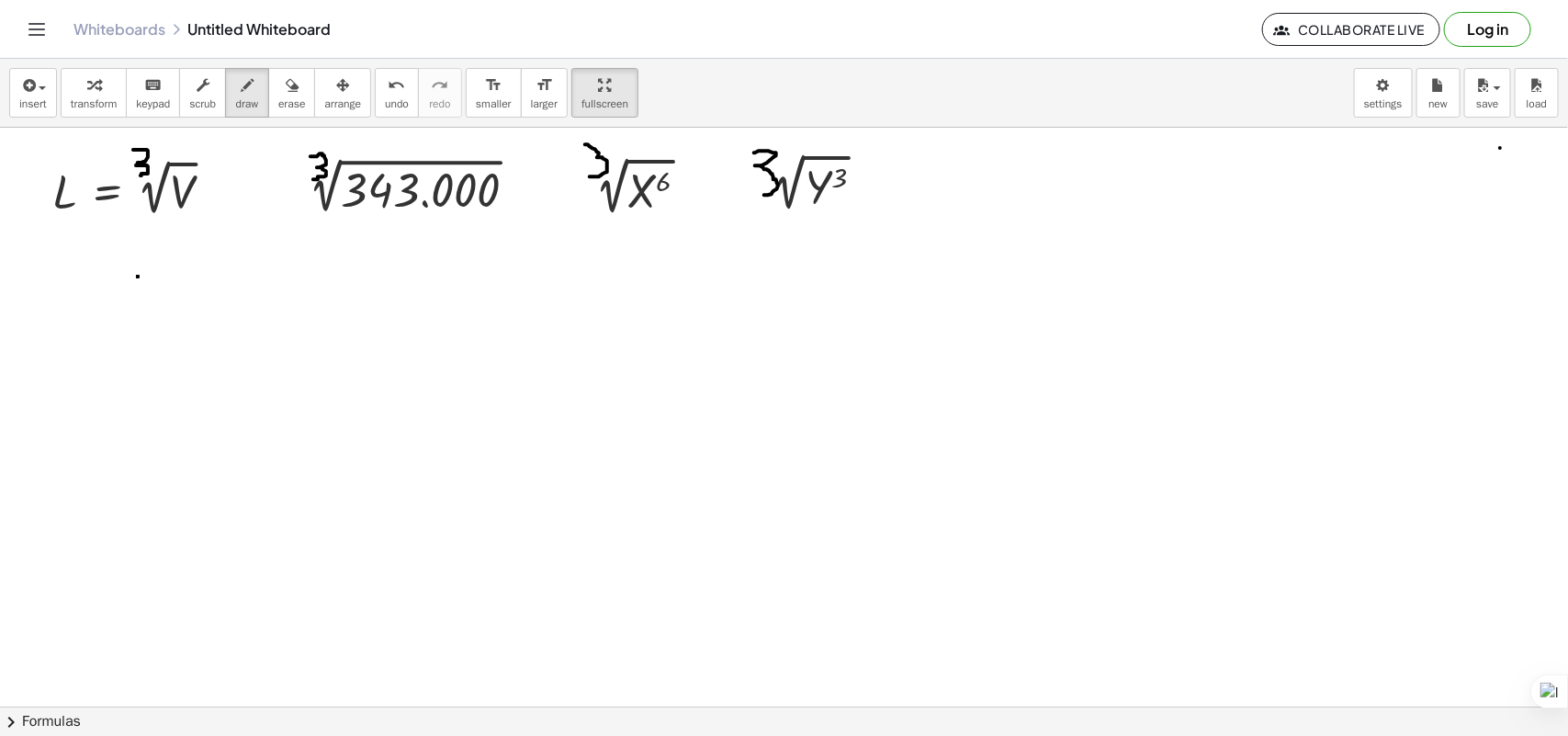 drag, startPoint x: 754, startPoint y: 153, endPoint x: 740, endPoint y: 203, distance: 51.92302 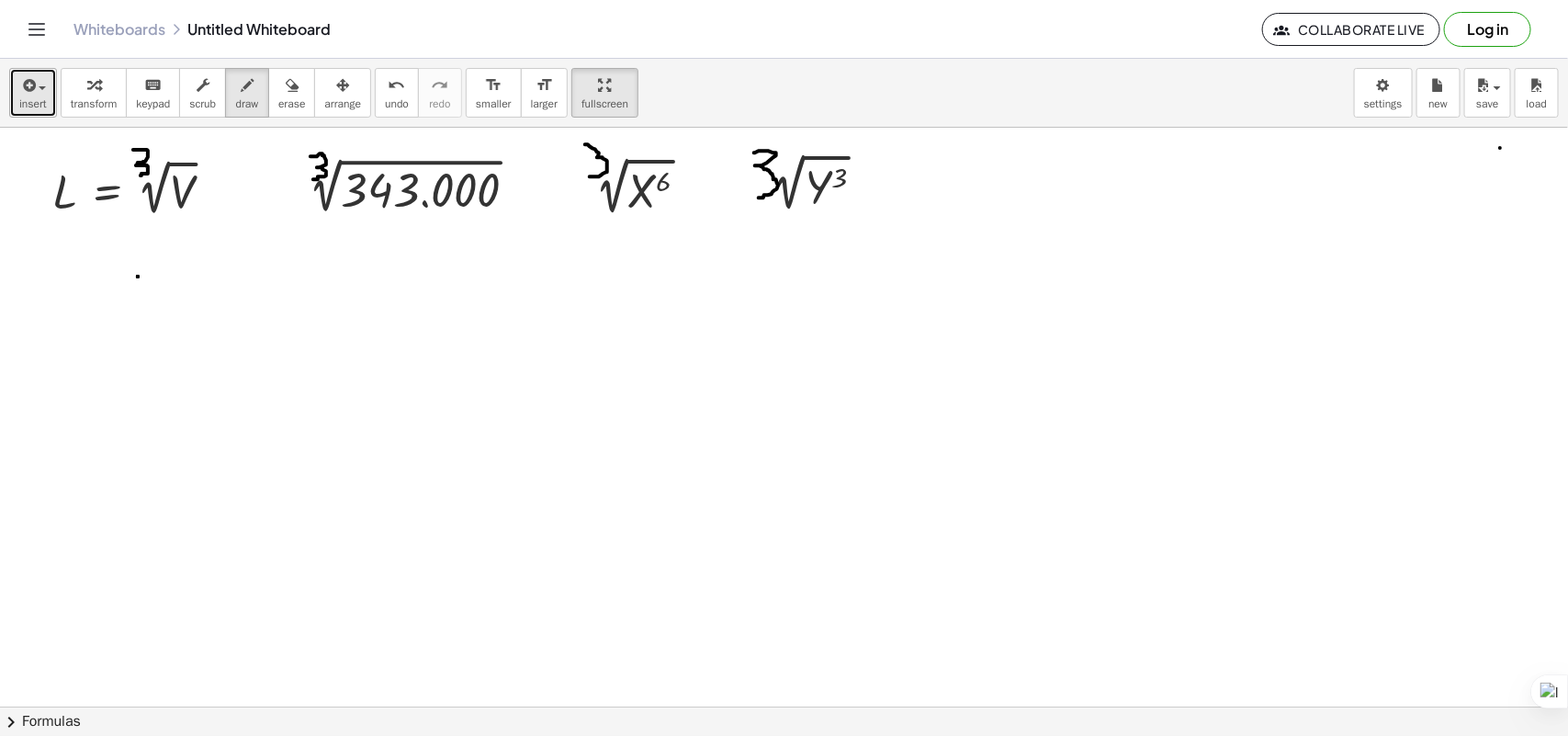 click on "insert" at bounding box center (33, 93) 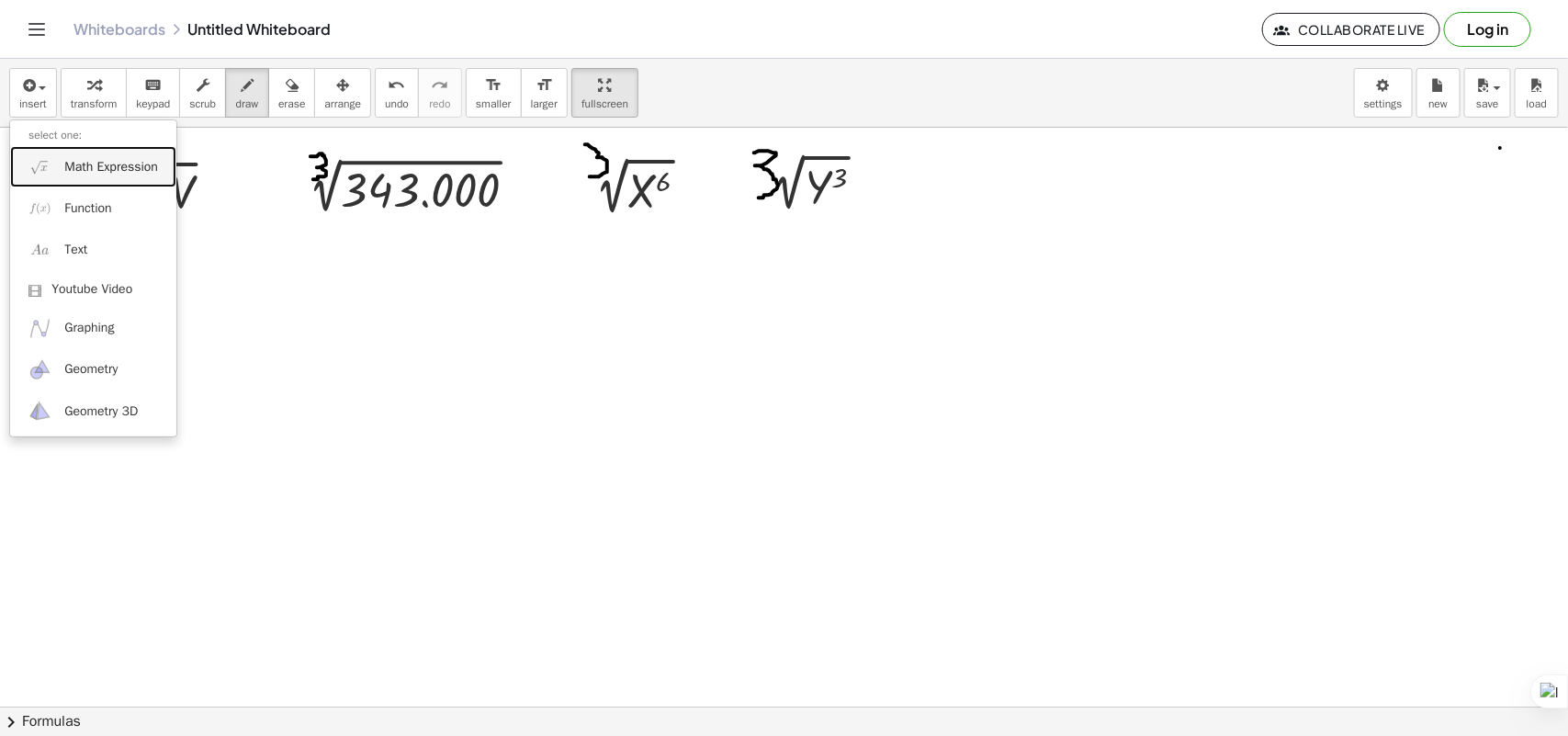 click on "Math Expression" at bounding box center (111, 167) 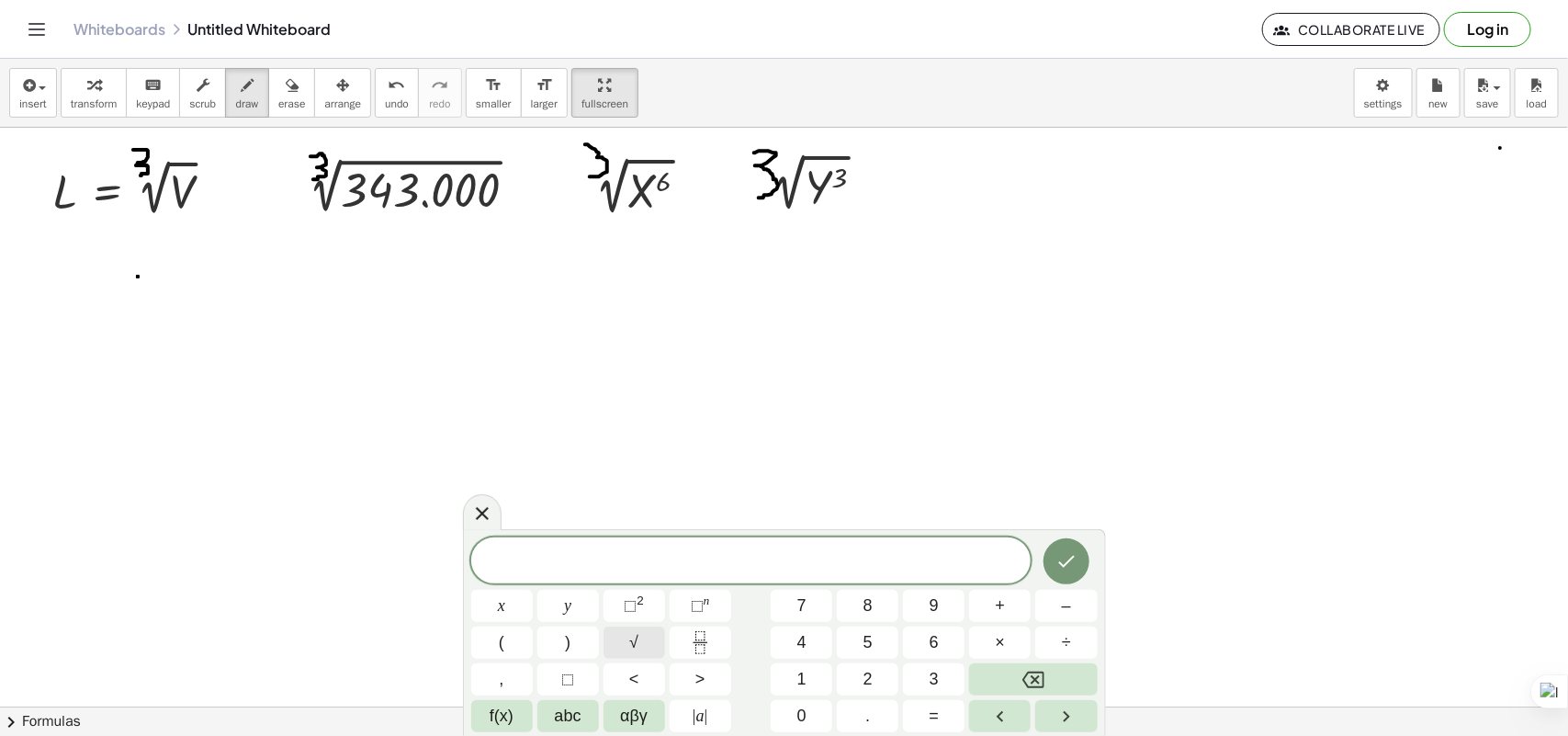 click on "√" at bounding box center (634, 642) 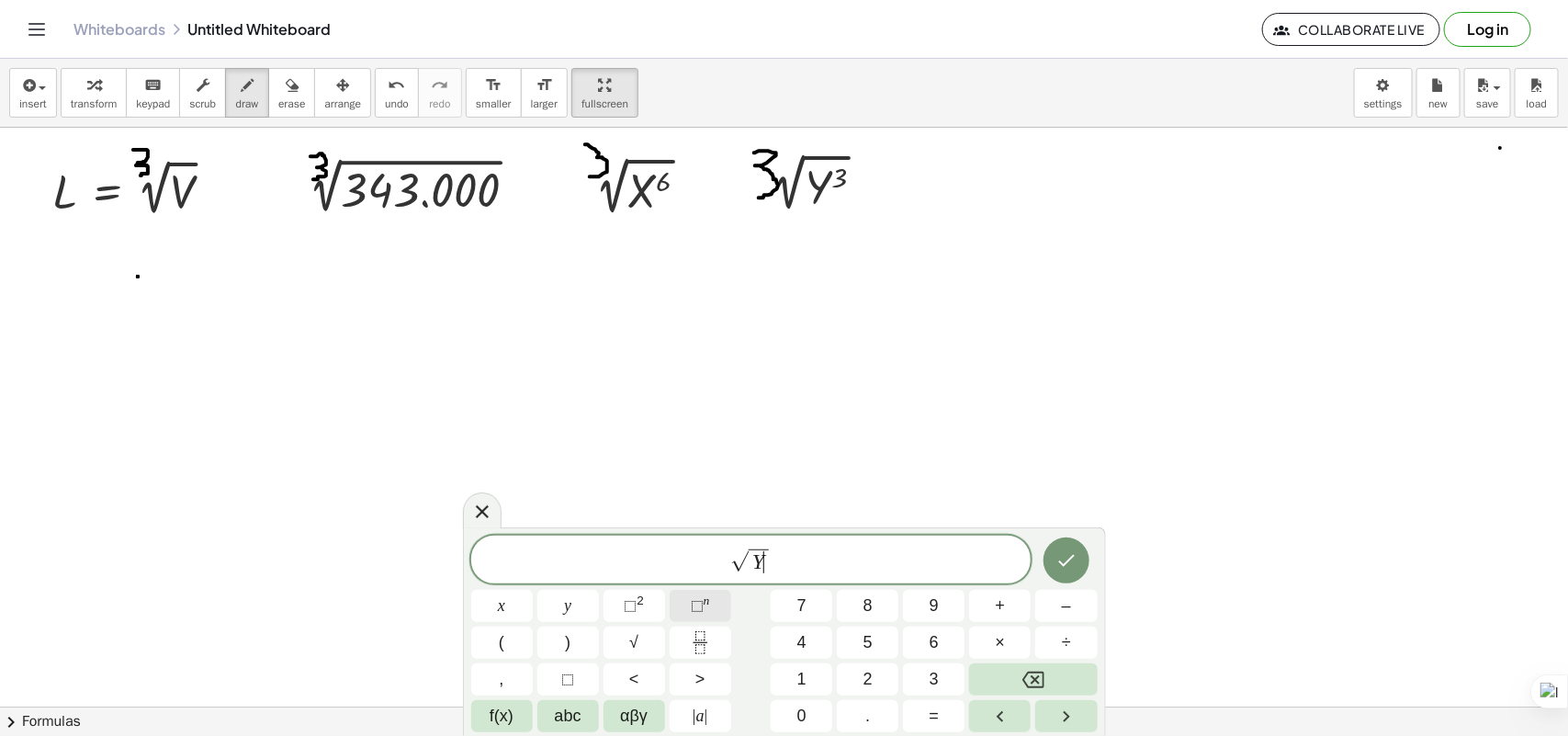 click on "⬚ n" at bounding box center (700, 606) 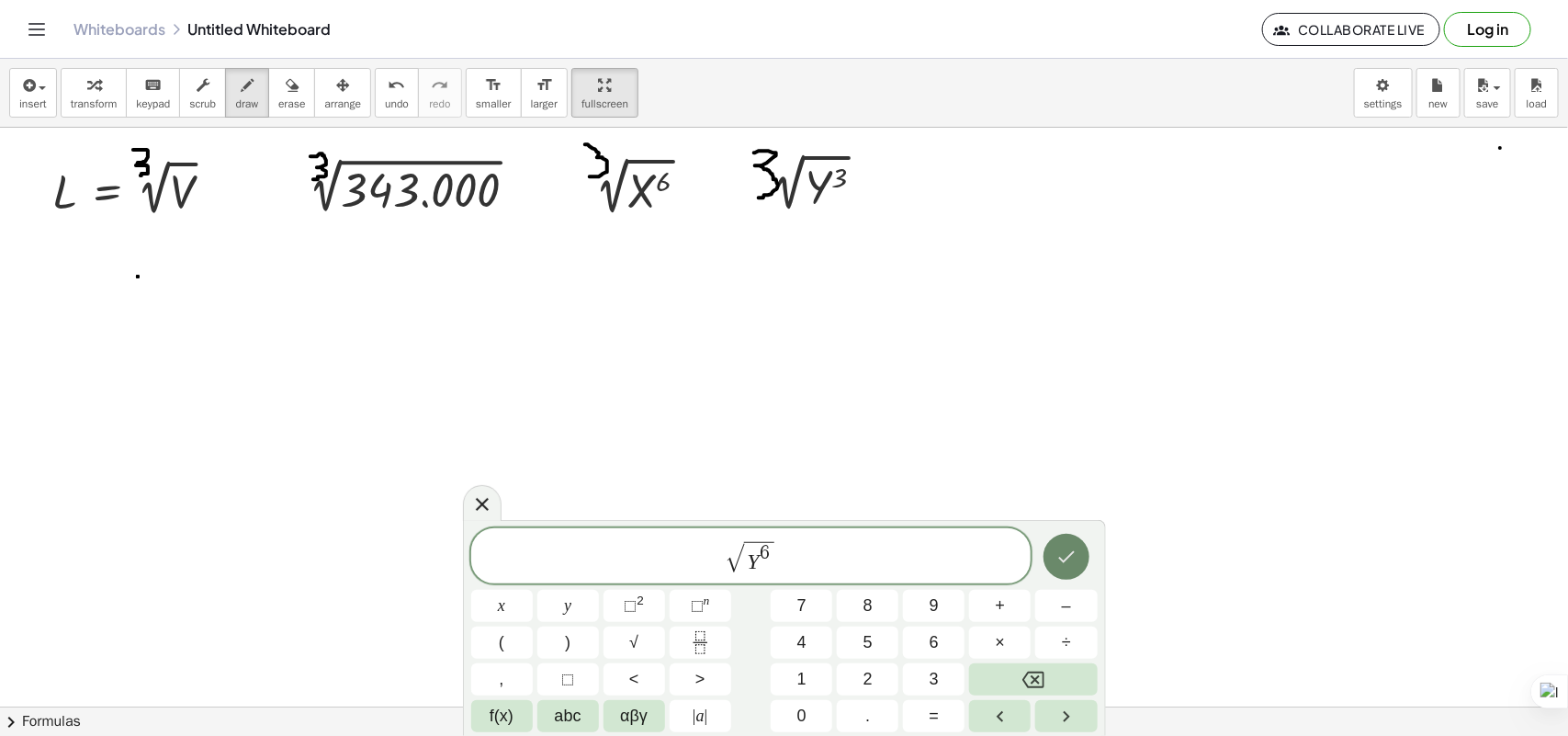click at bounding box center [1066, 557] 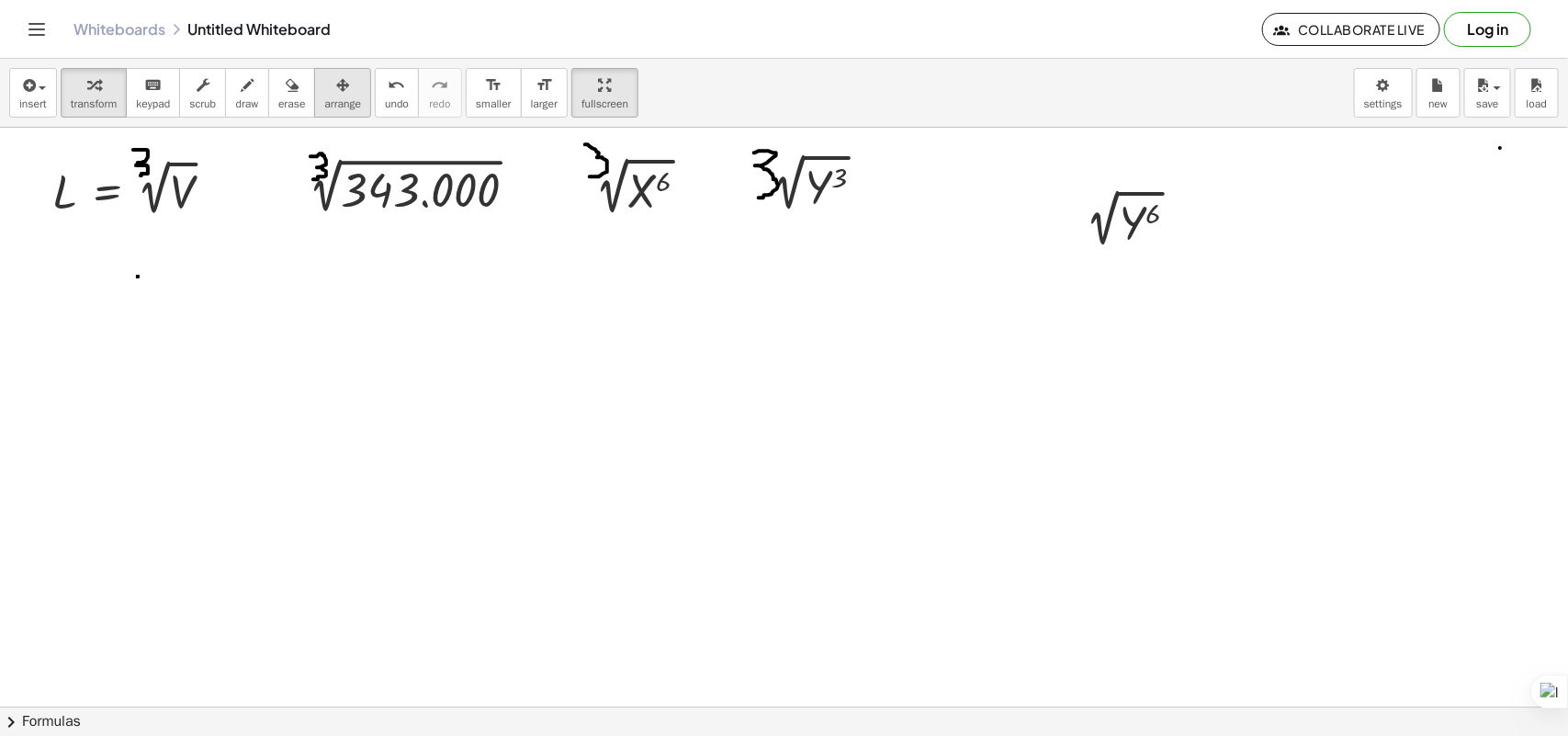 click at bounding box center [343, 85] 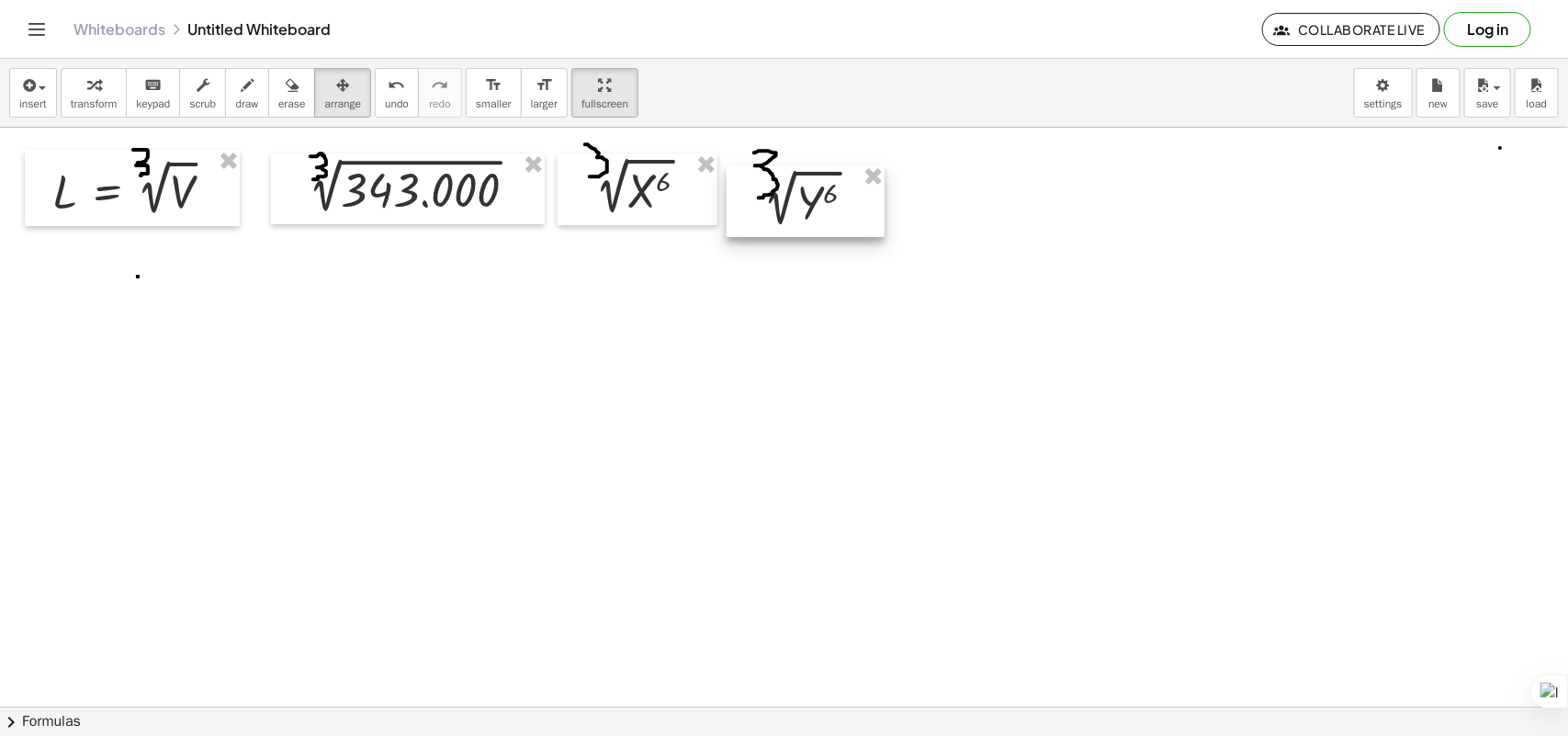 drag, startPoint x: 1149, startPoint y: 234, endPoint x: 827, endPoint y: 214, distance: 322.62052 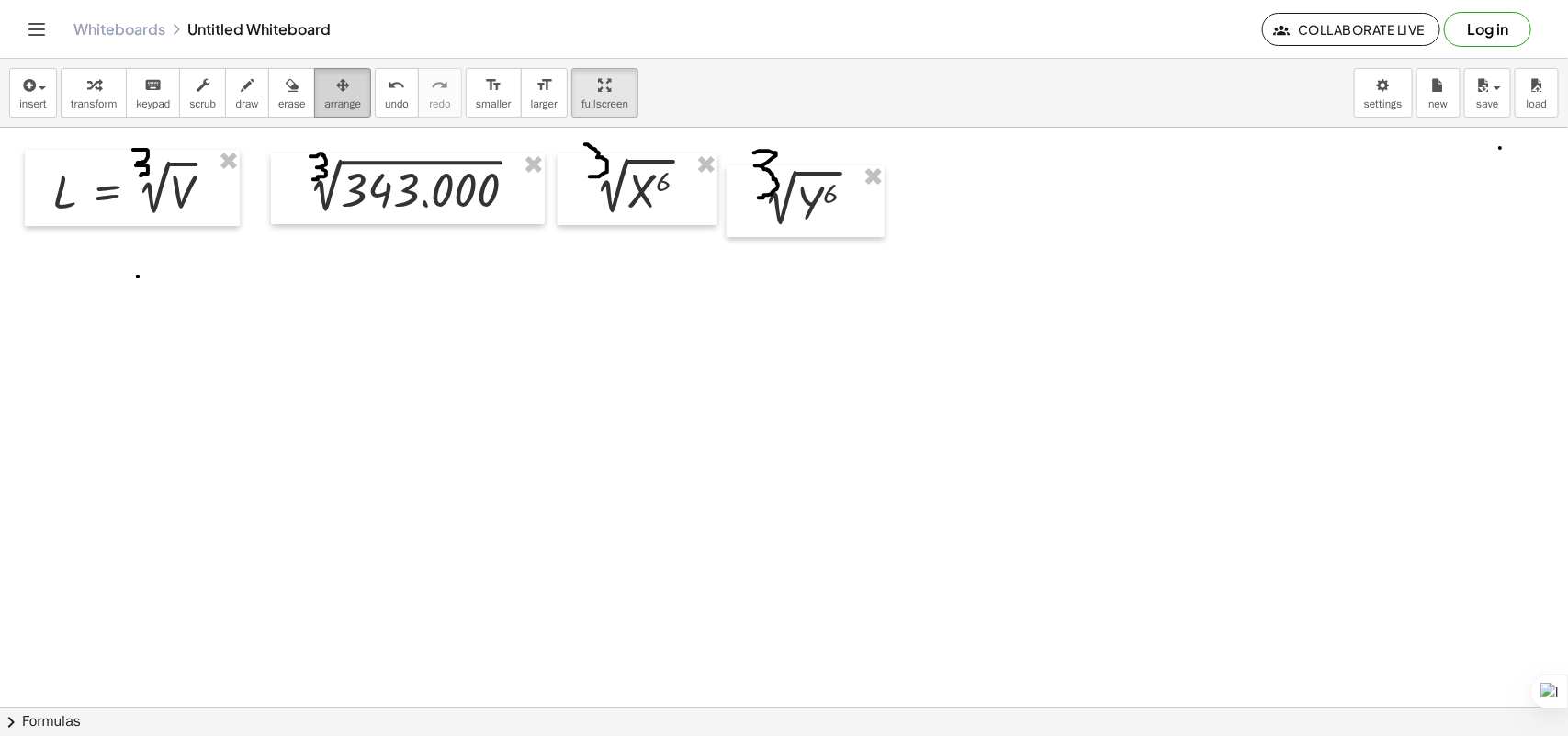 click at bounding box center (343, 85) 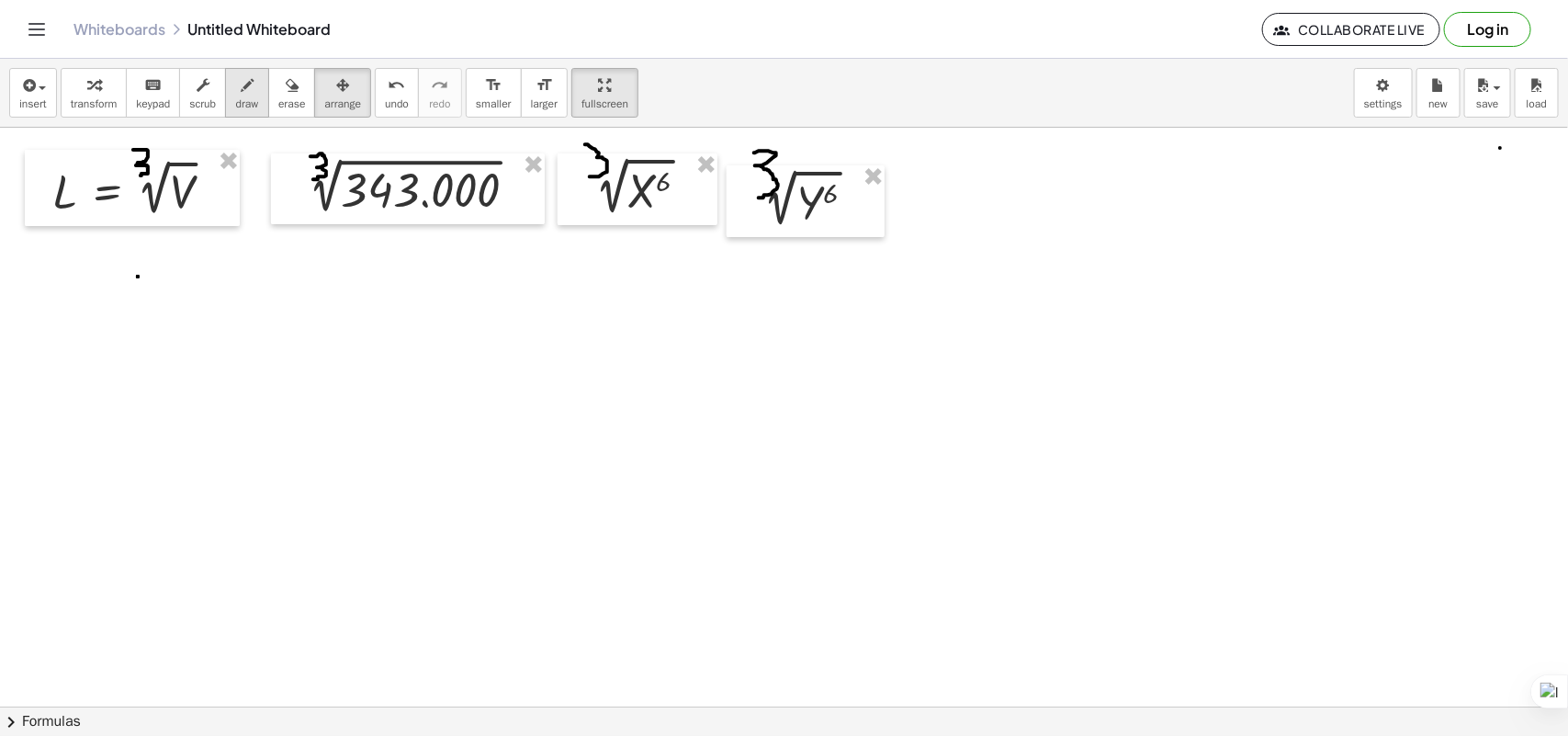 click on "draw" at bounding box center (247, 104) 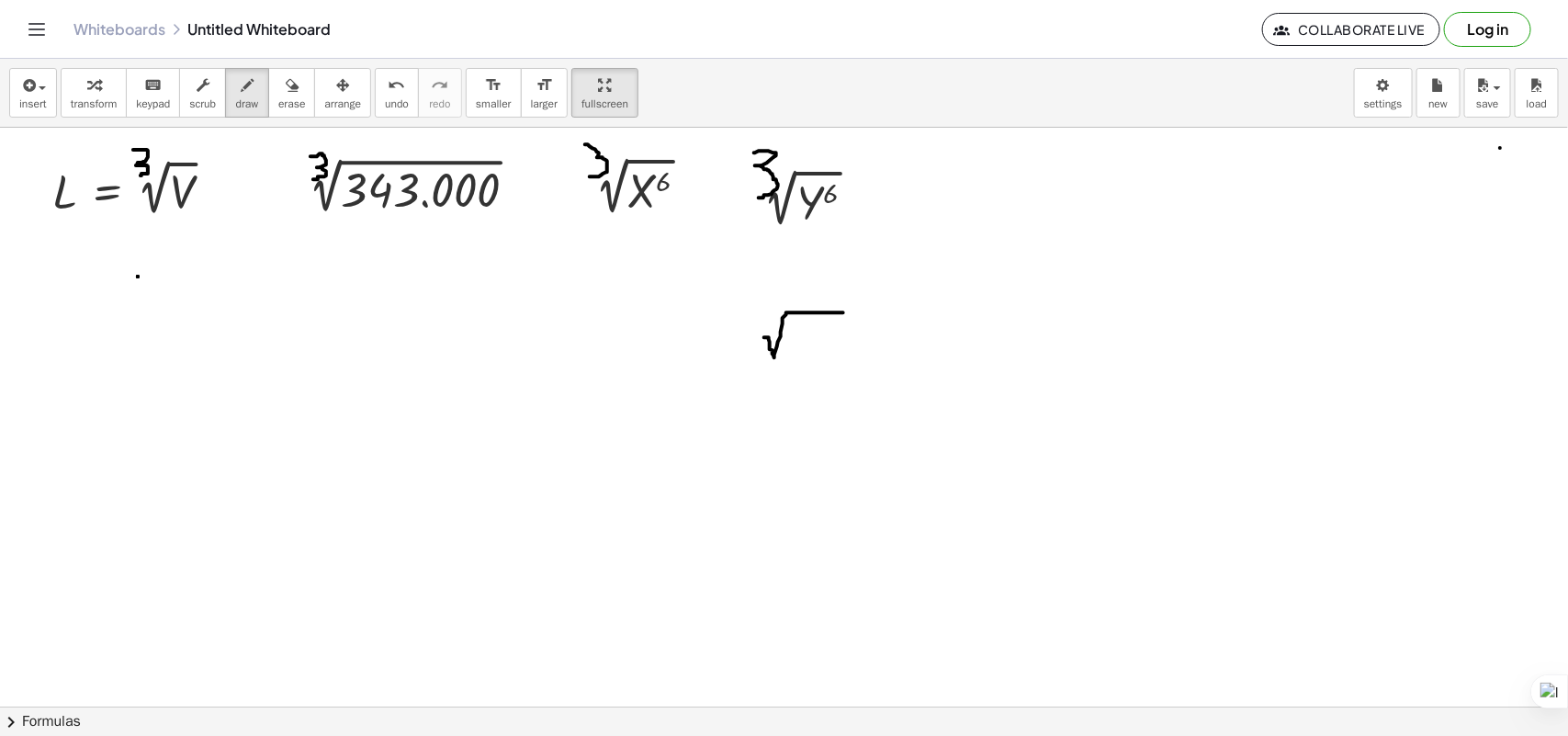 drag, startPoint x: 764, startPoint y: 338, endPoint x: 755, endPoint y: 285, distance: 53.75872 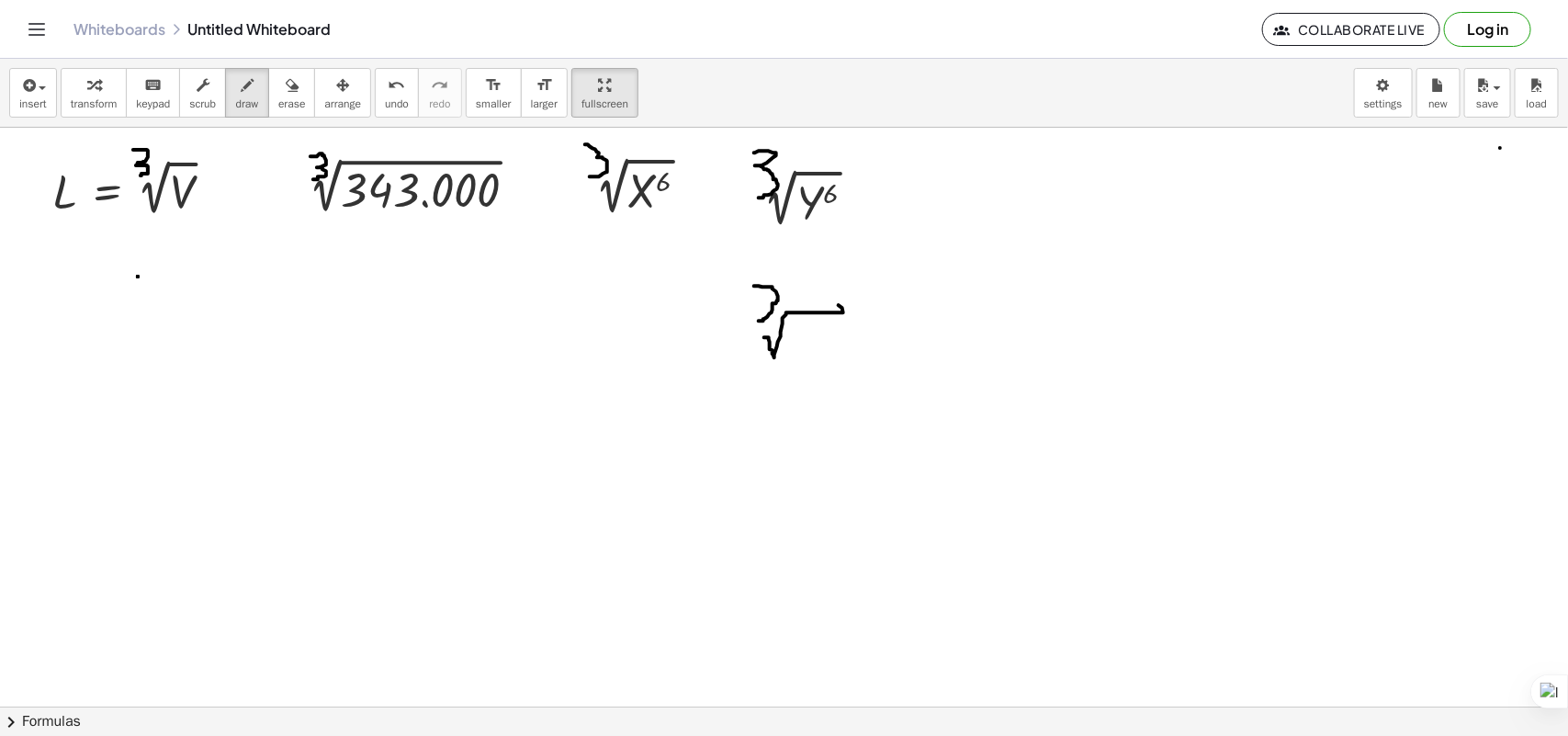 drag, startPoint x: 759, startPoint y: 287, endPoint x: 765, endPoint y: 322, distance: 35.51056 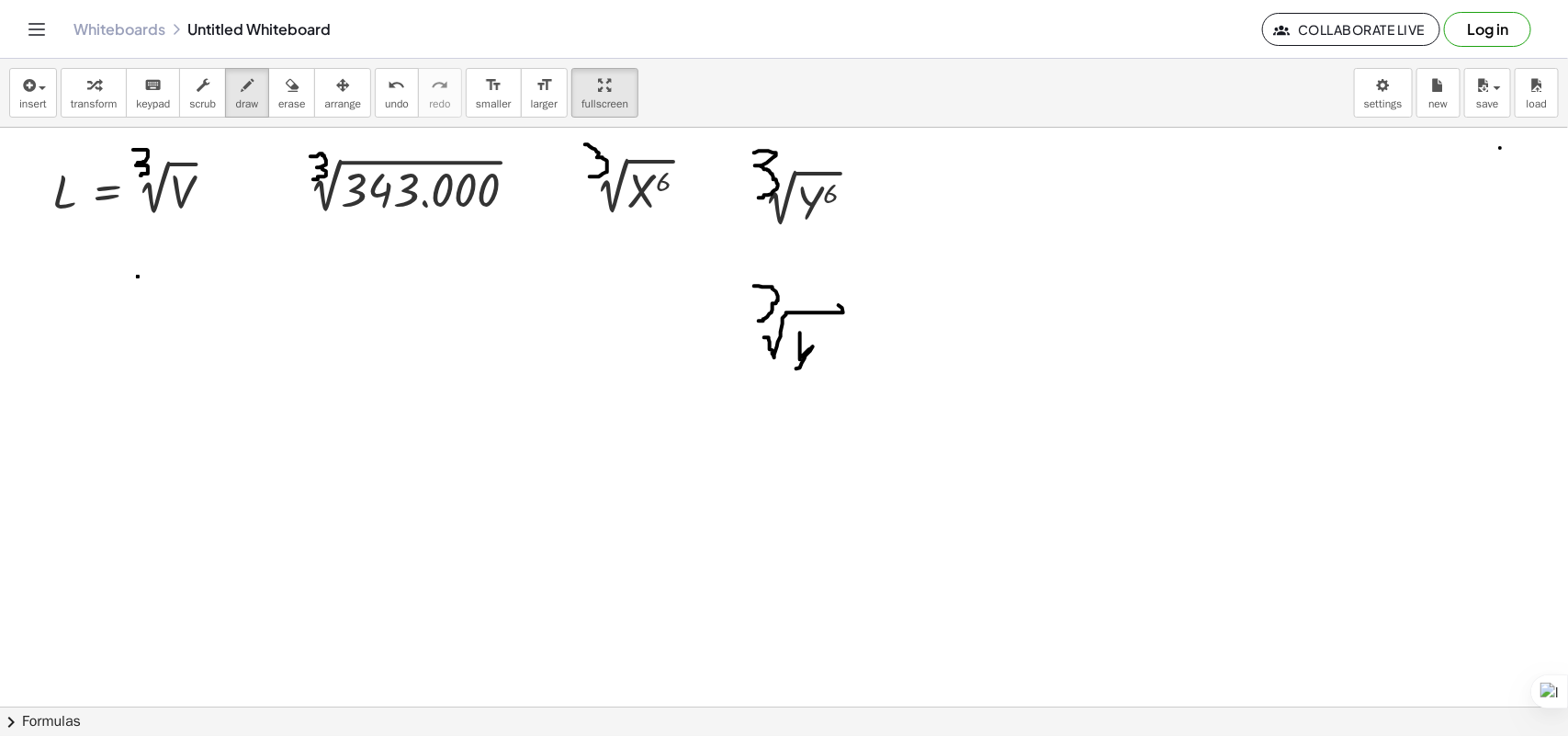 drag, startPoint x: 800, startPoint y: 334, endPoint x: 800, endPoint y: 366, distance: 32 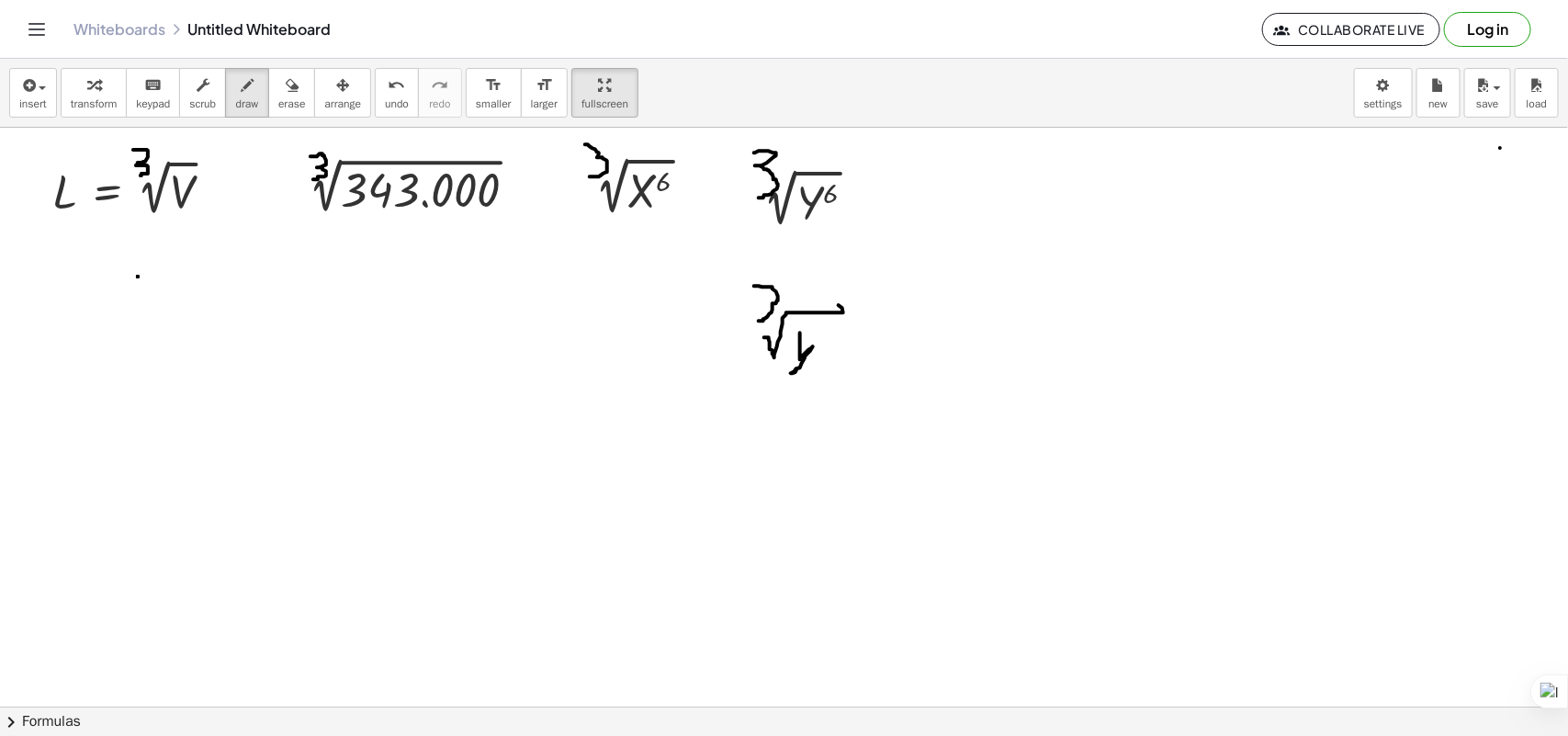 click at bounding box center [784, 754] 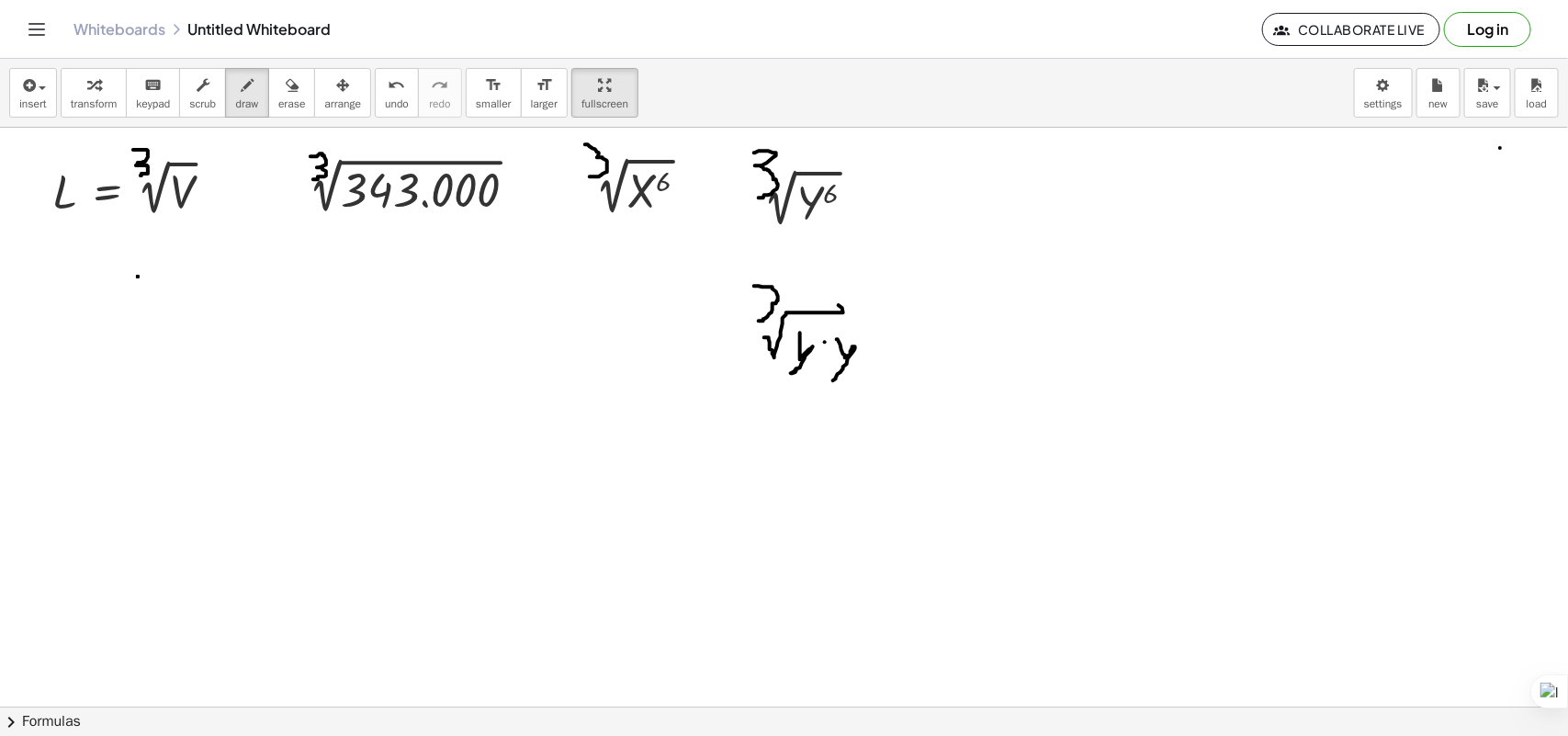 drag, startPoint x: 837, startPoint y: 340, endPoint x: 869, endPoint y: 327, distance: 34.539832 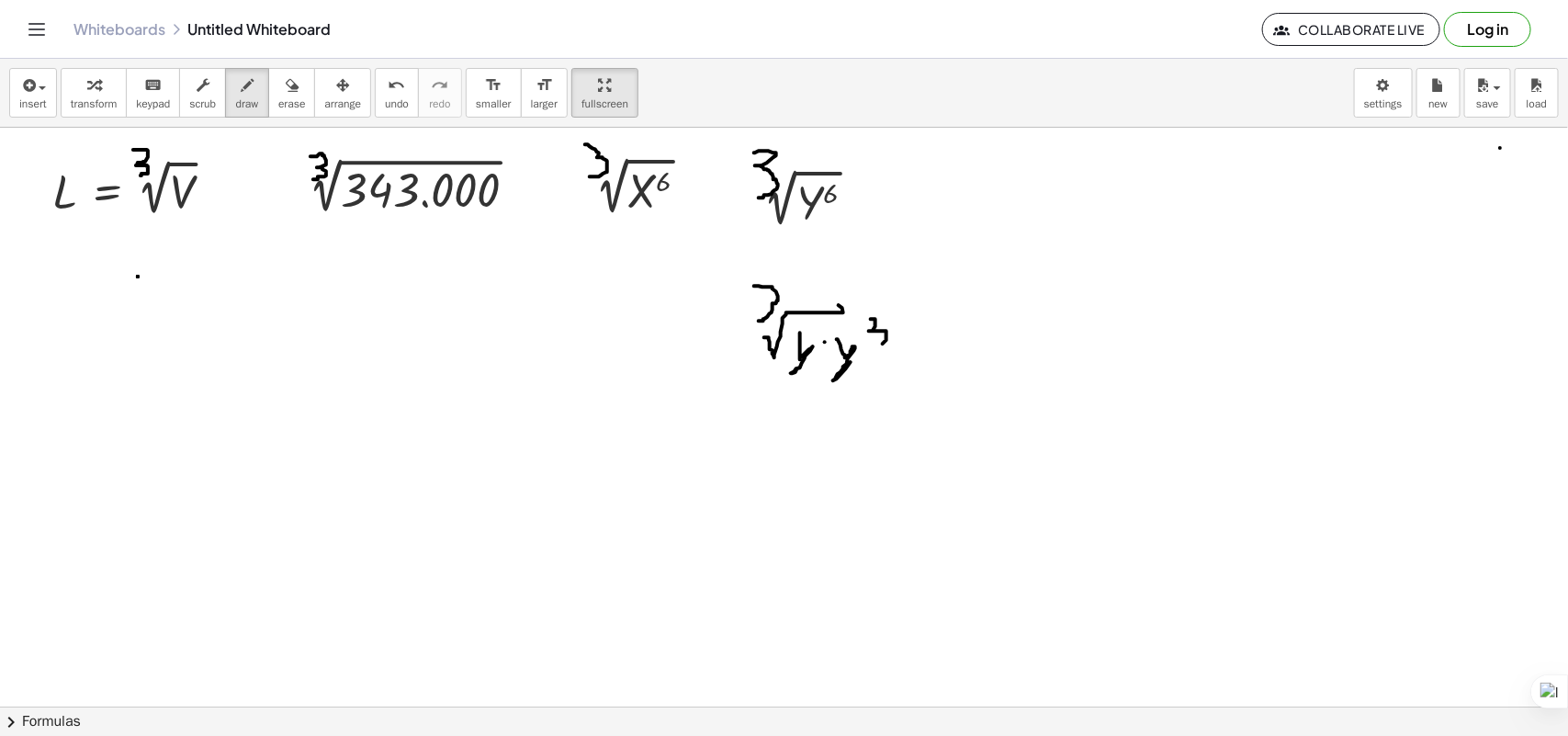 drag, startPoint x: 871, startPoint y: 320, endPoint x: 842, endPoint y: 346, distance: 38.94868 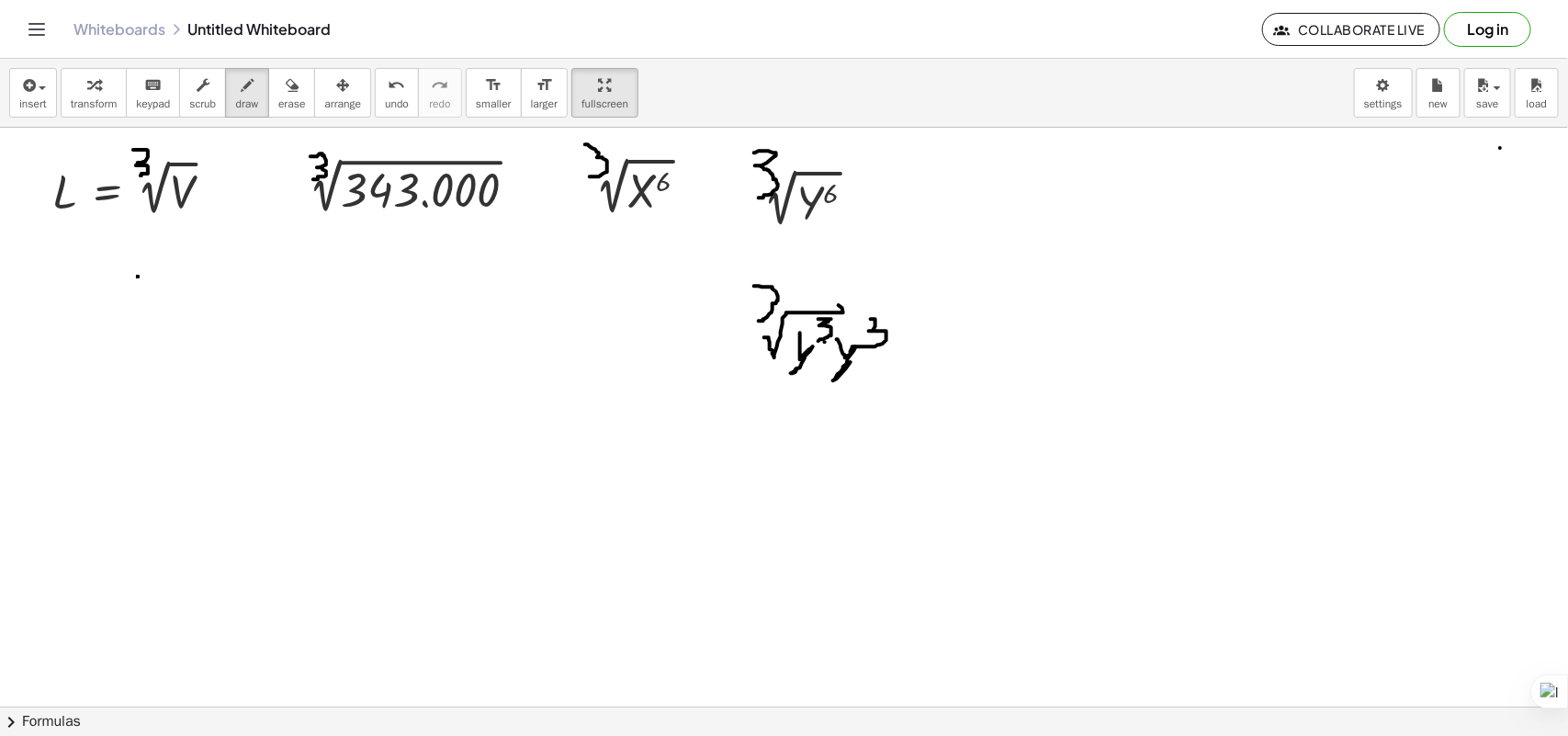 drag, startPoint x: 818, startPoint y: 320, endPoint x: 818, endPoint y: 342, distance: 22 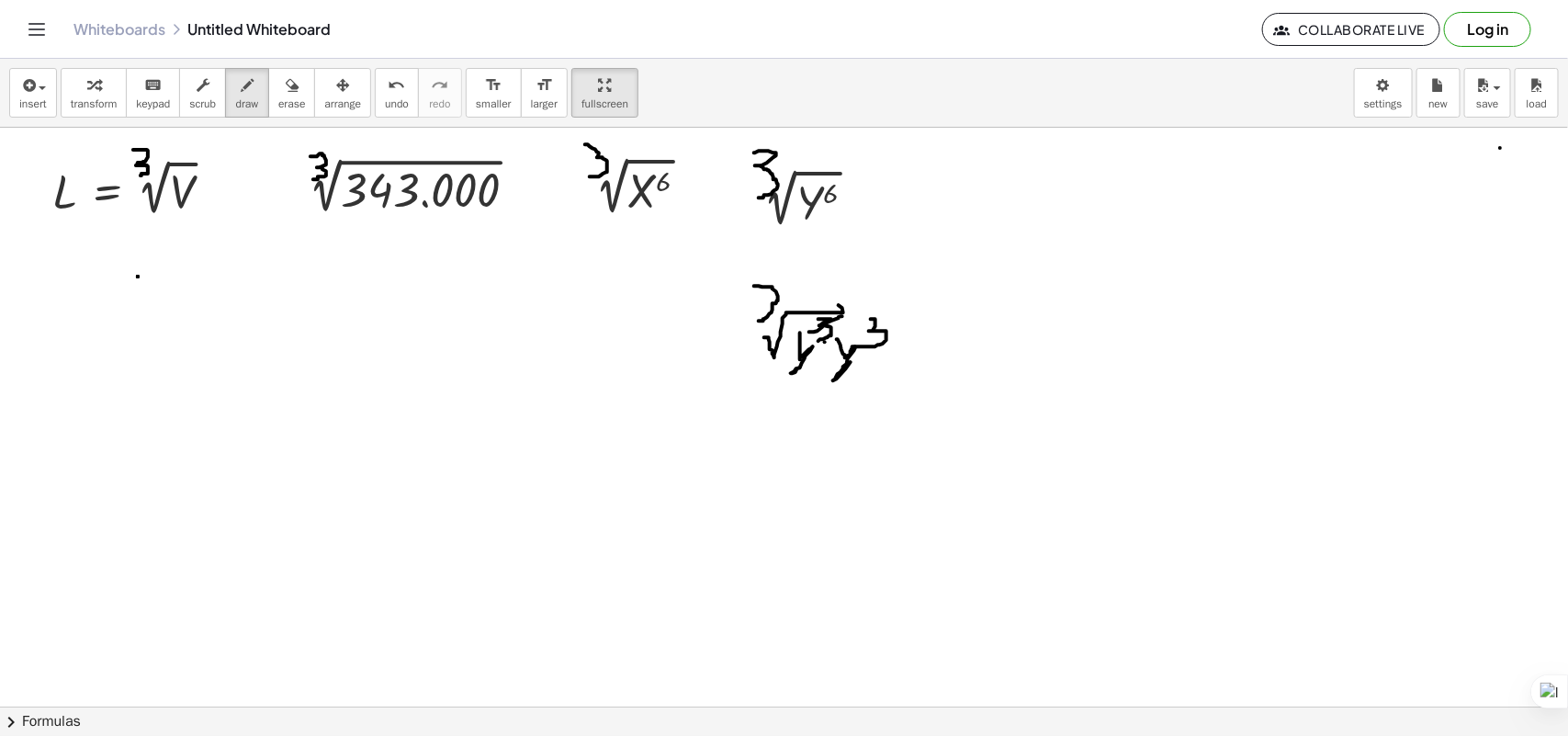 drag, startPoint x: 809, startPoint y: 333, endPoint x: 842, endPoint y: 317, distance: 36.674242 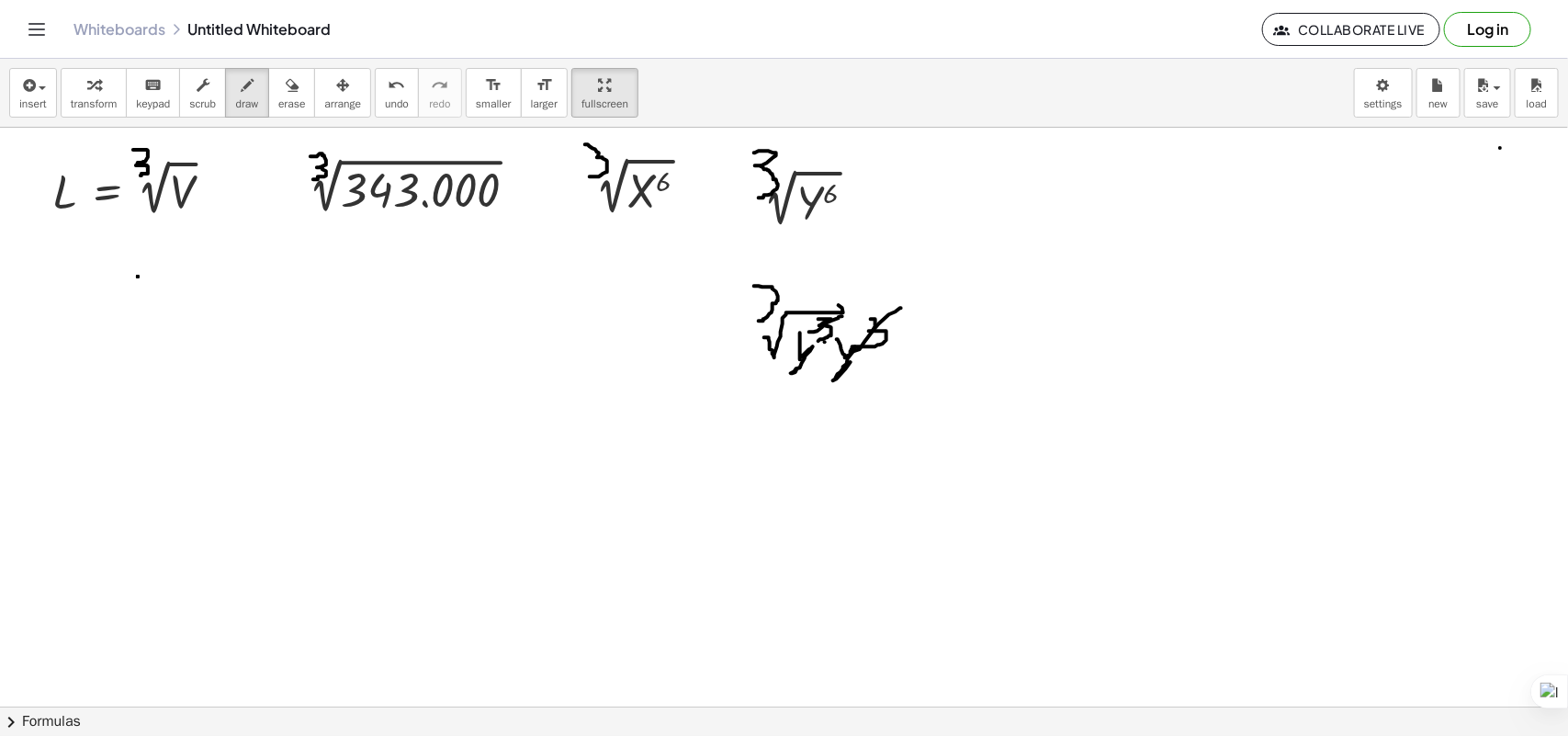 click at bounding box center (784, 754) 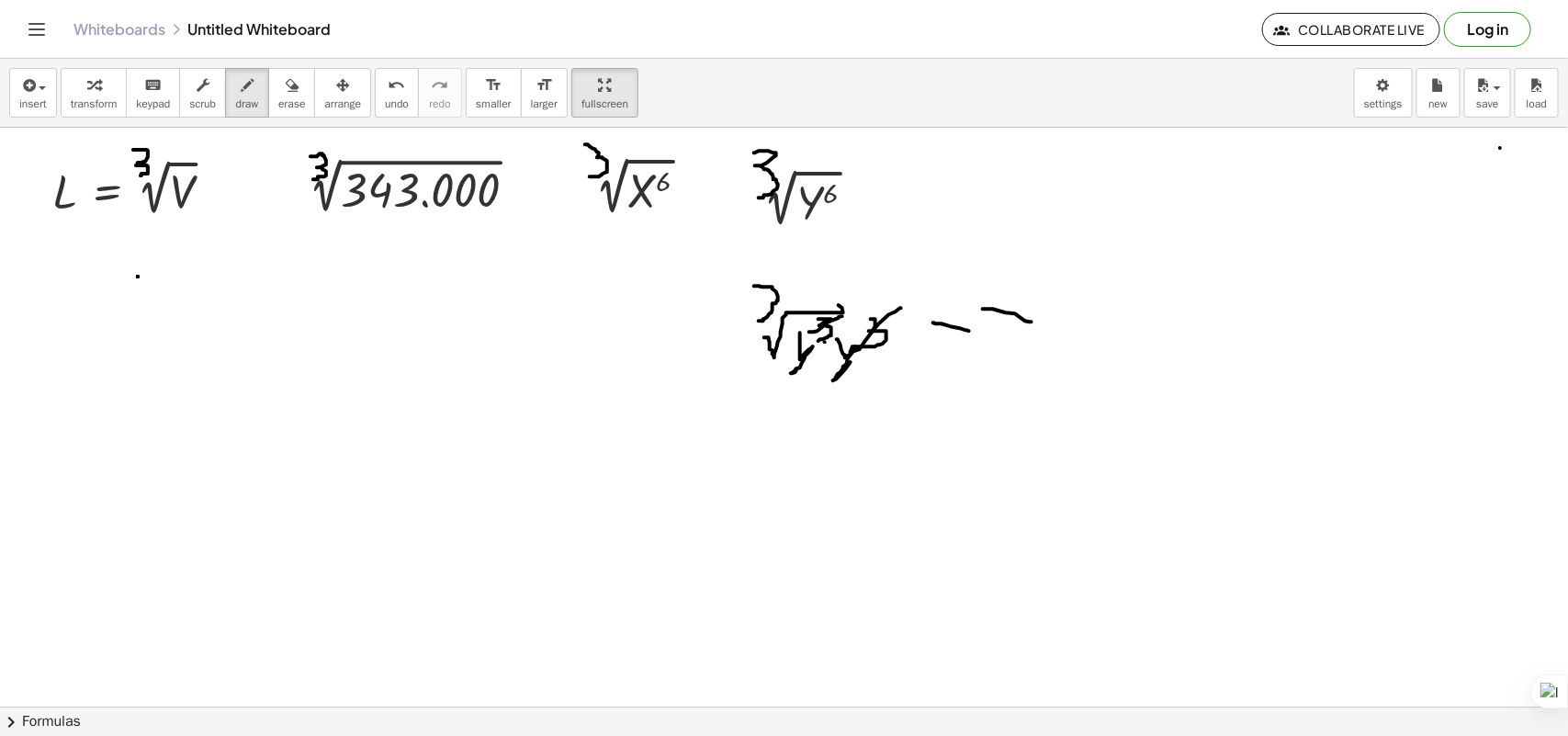 drag, startPoint x: 1032, startPoint y: 323, endPoint x: 990, endPoint y: 345, distance: 47.41308 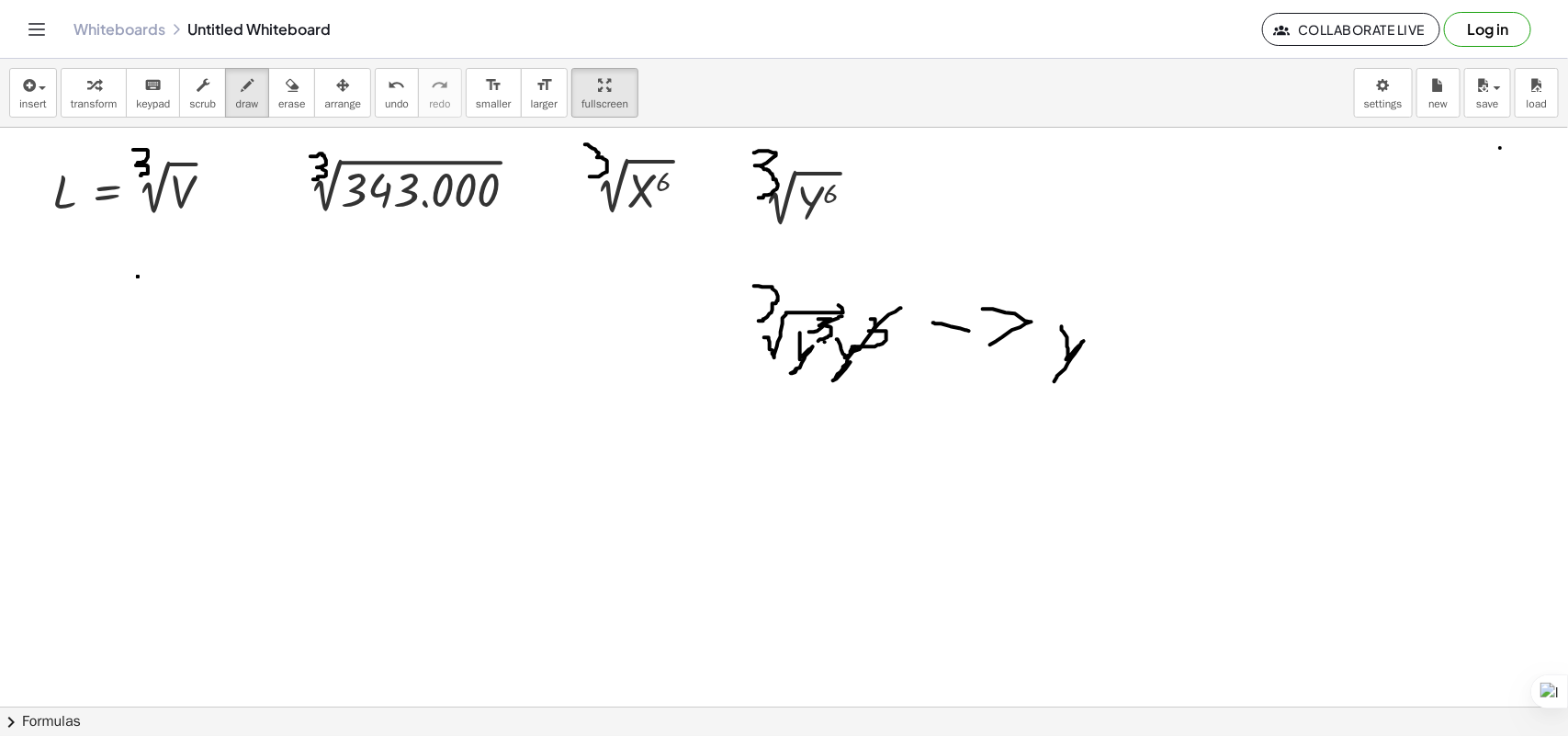 drag, startPoint x: 1062, startPoint y: 328, endPoint x: 1091, endPoint y: 347, distance: 34.66987 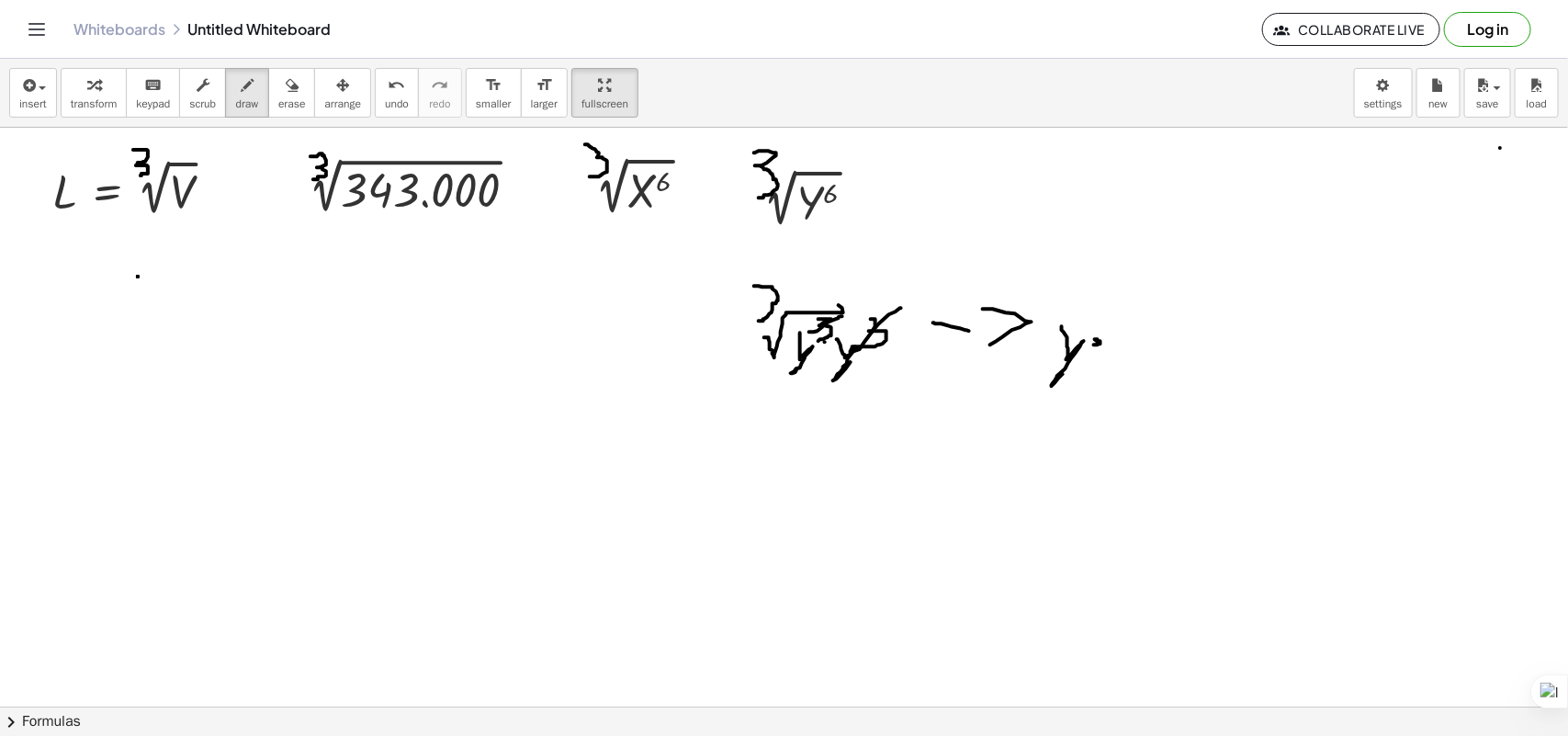 click at bounding box center [784, 754] 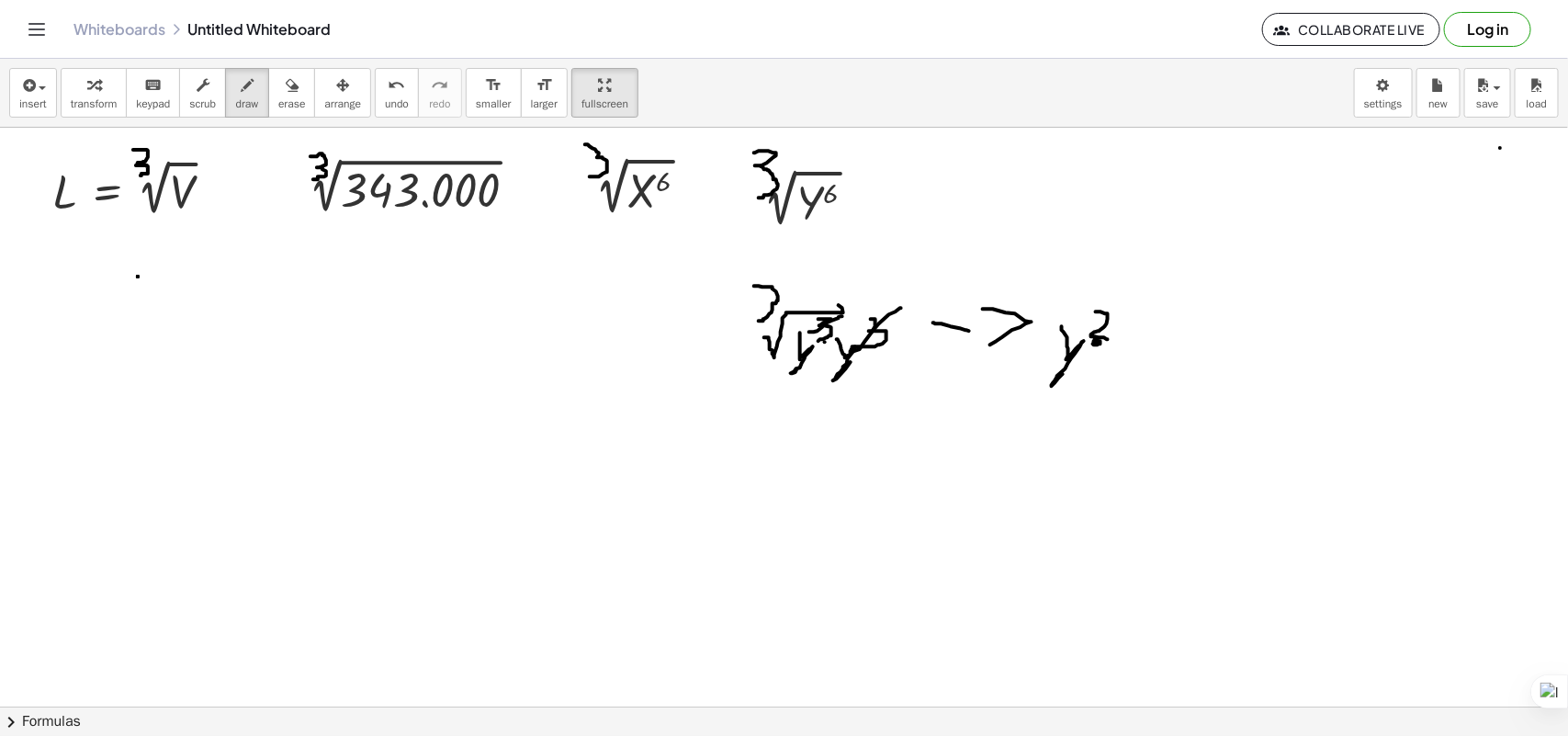 drag, startPoint x: 1096, startPoint y: 312, endPoint x: 1108, endPoint y: 340, distance: 30.463092 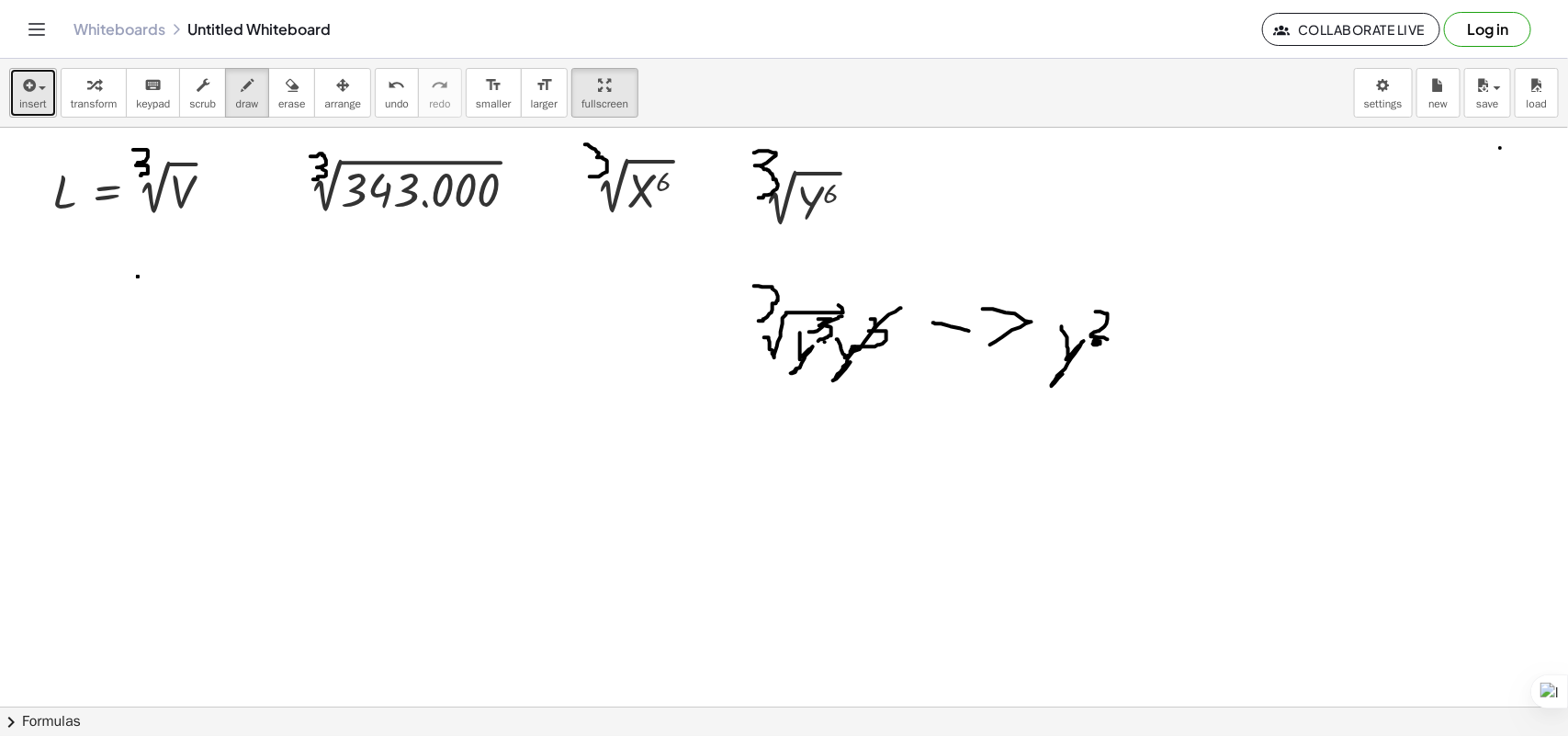 click at bounding box center [28, 85] 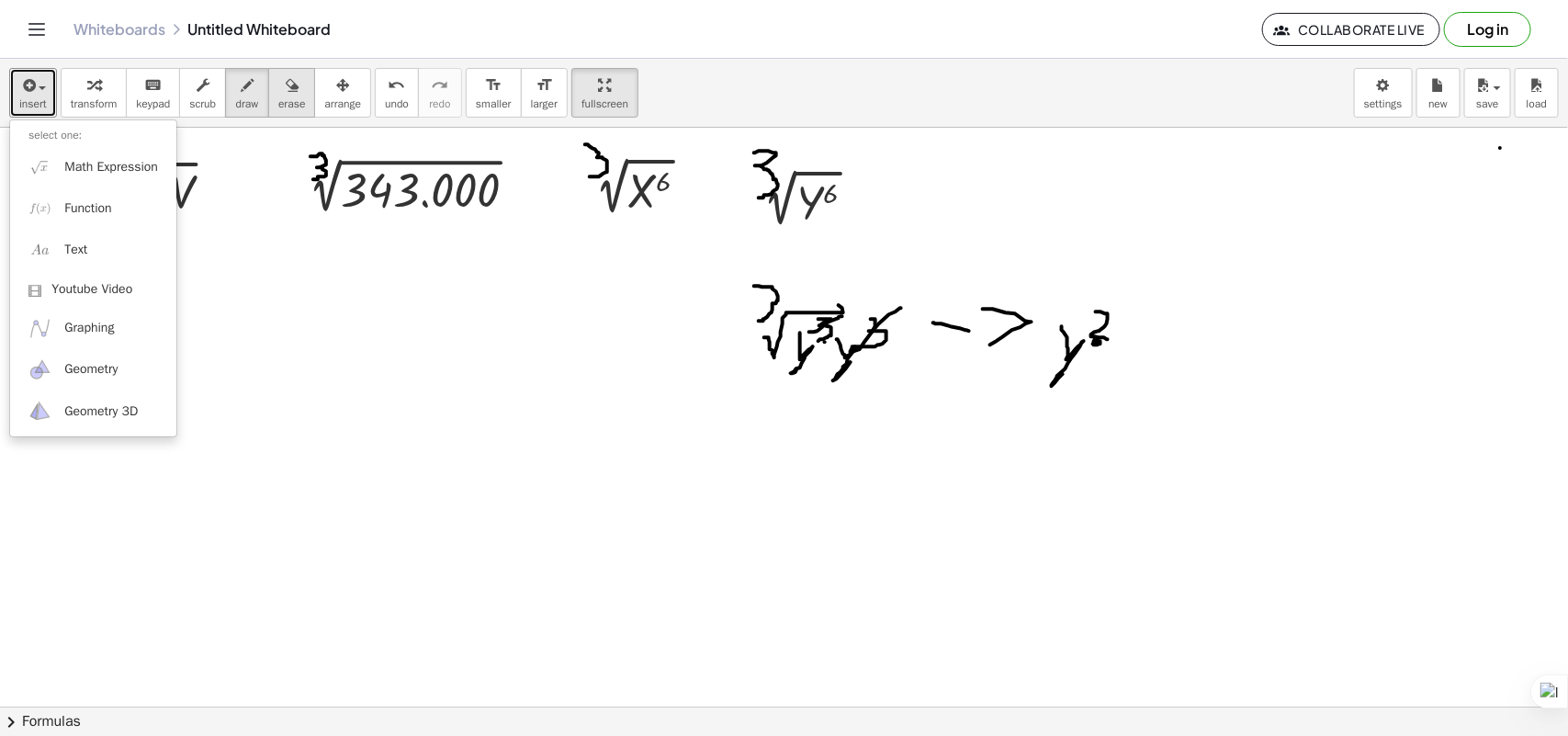 click at bounding box center (292, 85) 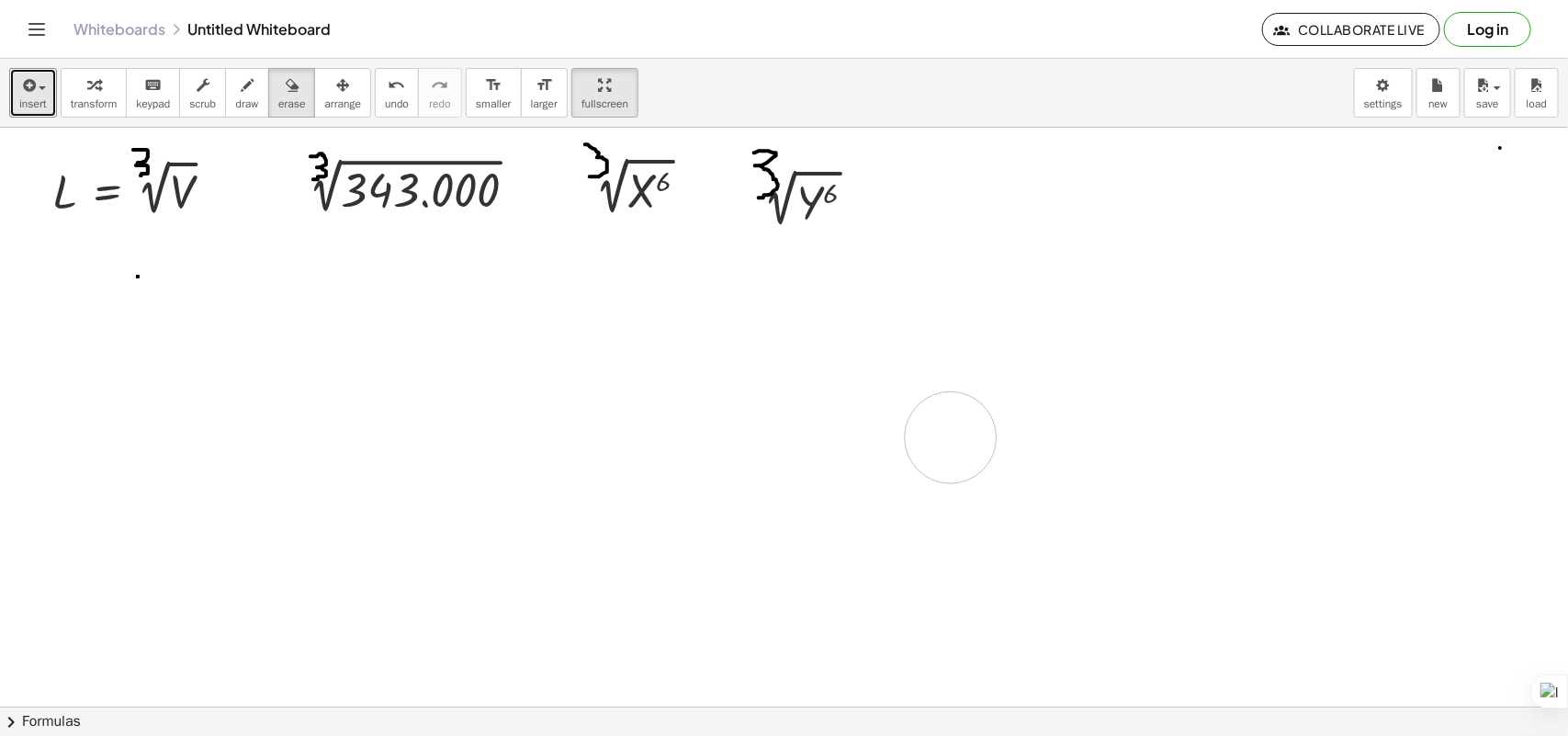 drag, startPoint x: 981, startPoint y: 326, endPoint x: 318, endPoint y: 314, distance: 663.109 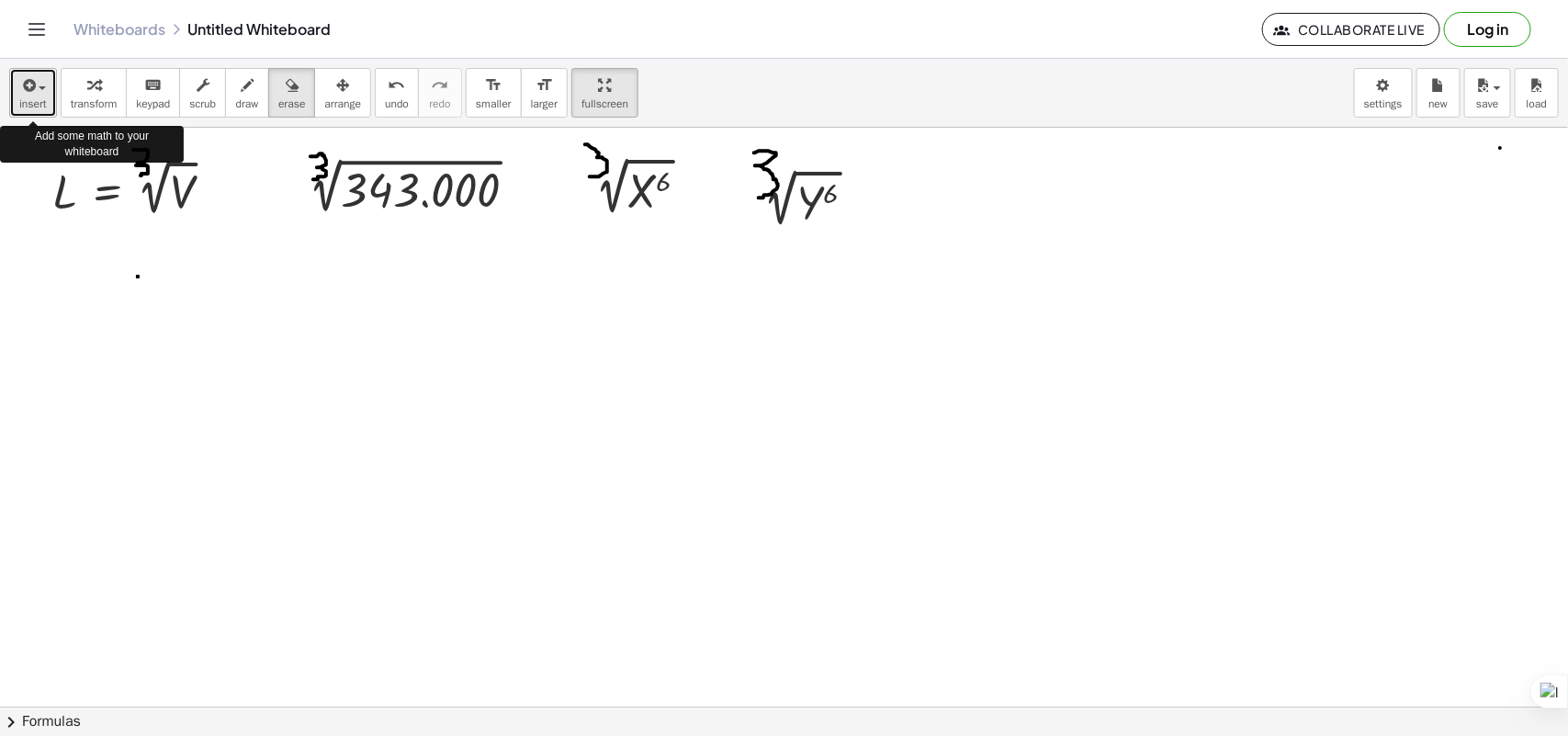 click at bounding box center [28, 85] 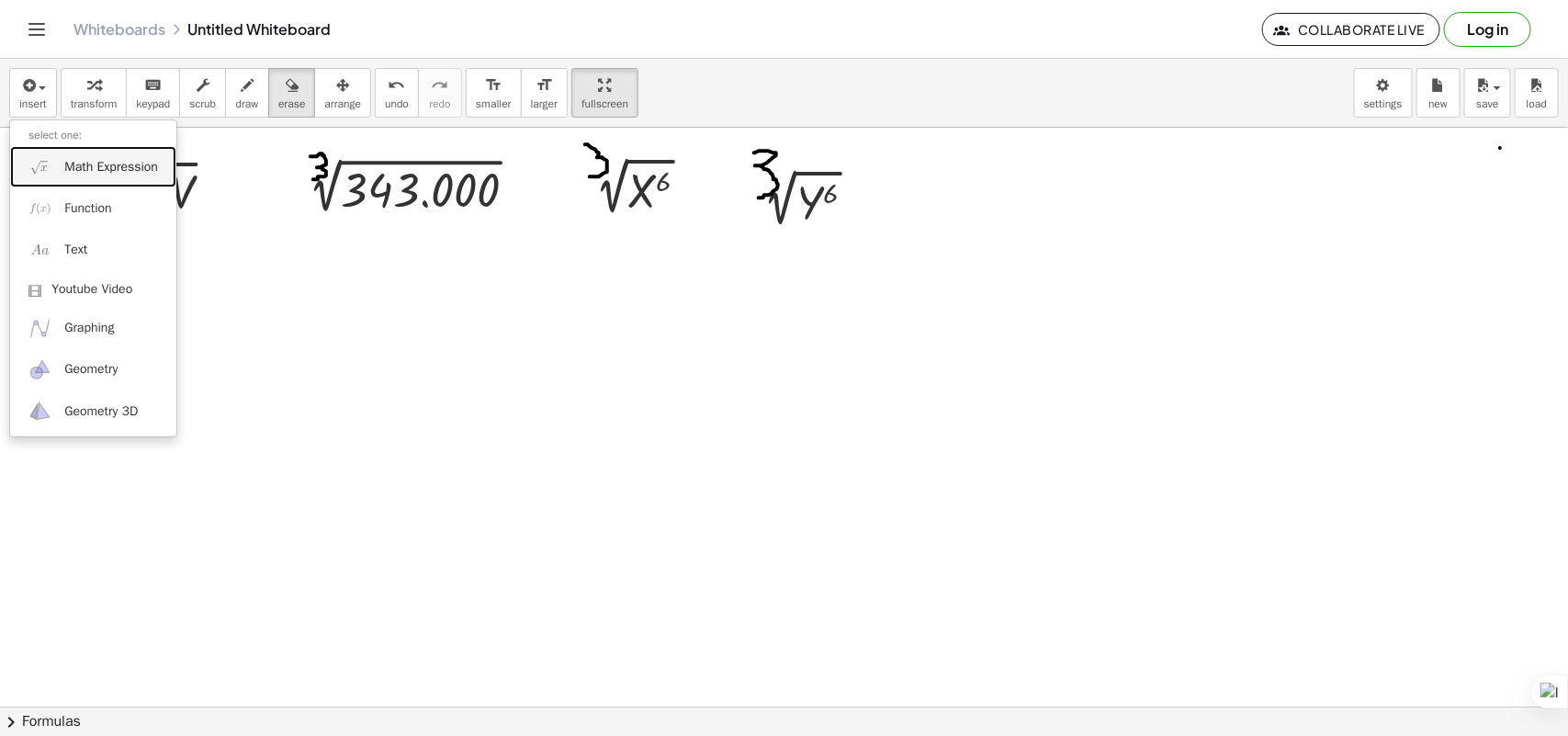 click on "Math Expression" at bounding box center [111, 167] 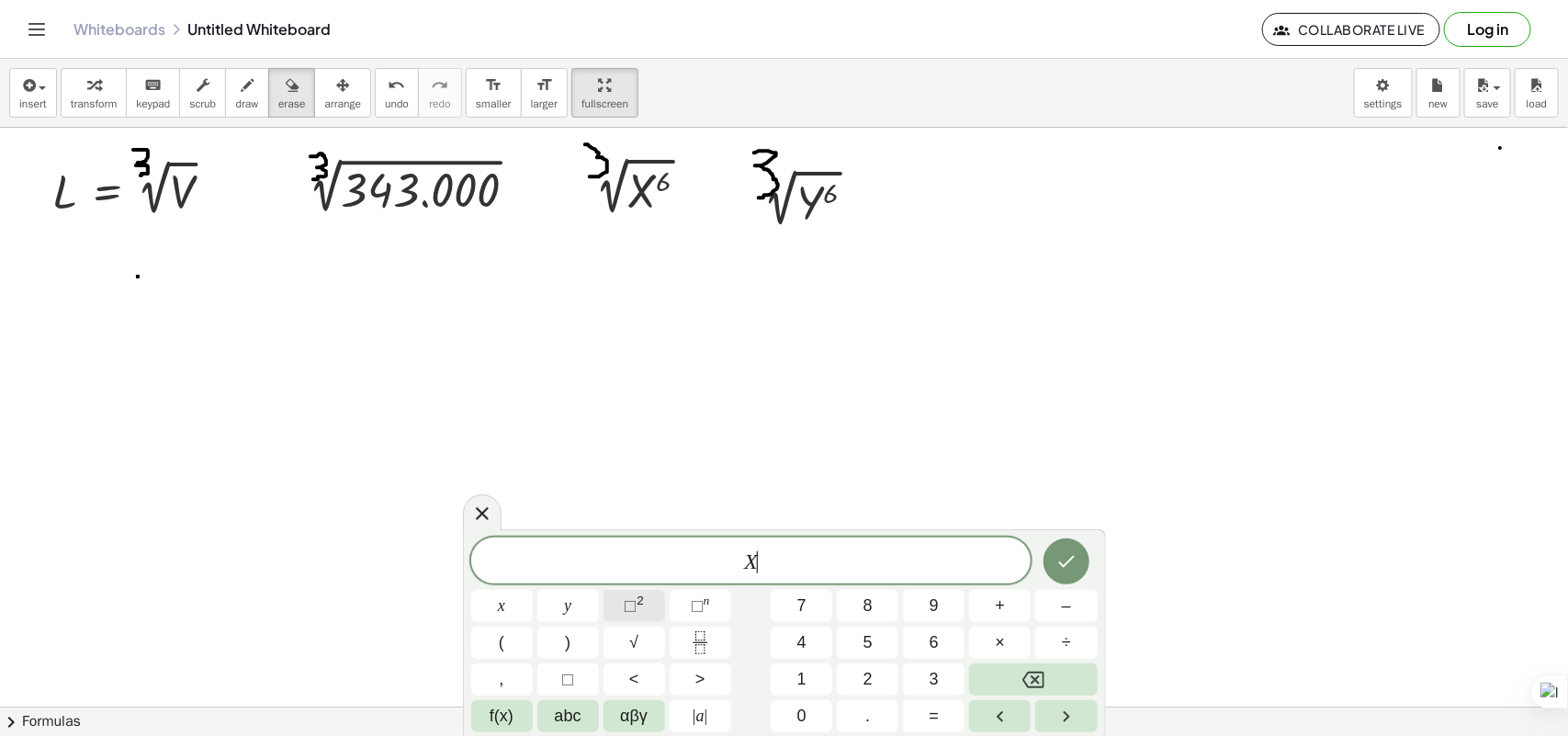 click on "⬚" at bounding box center (630, 606) 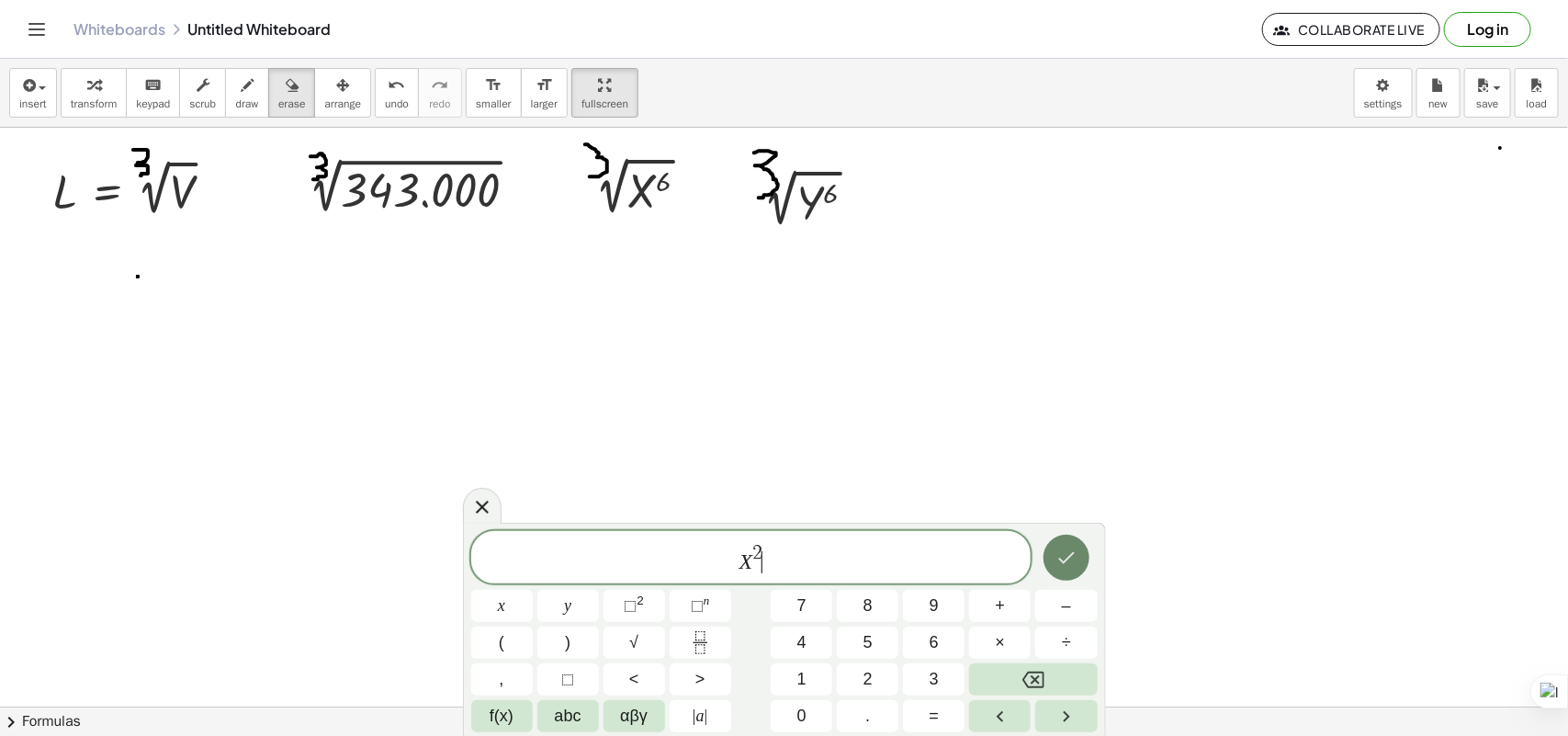 click 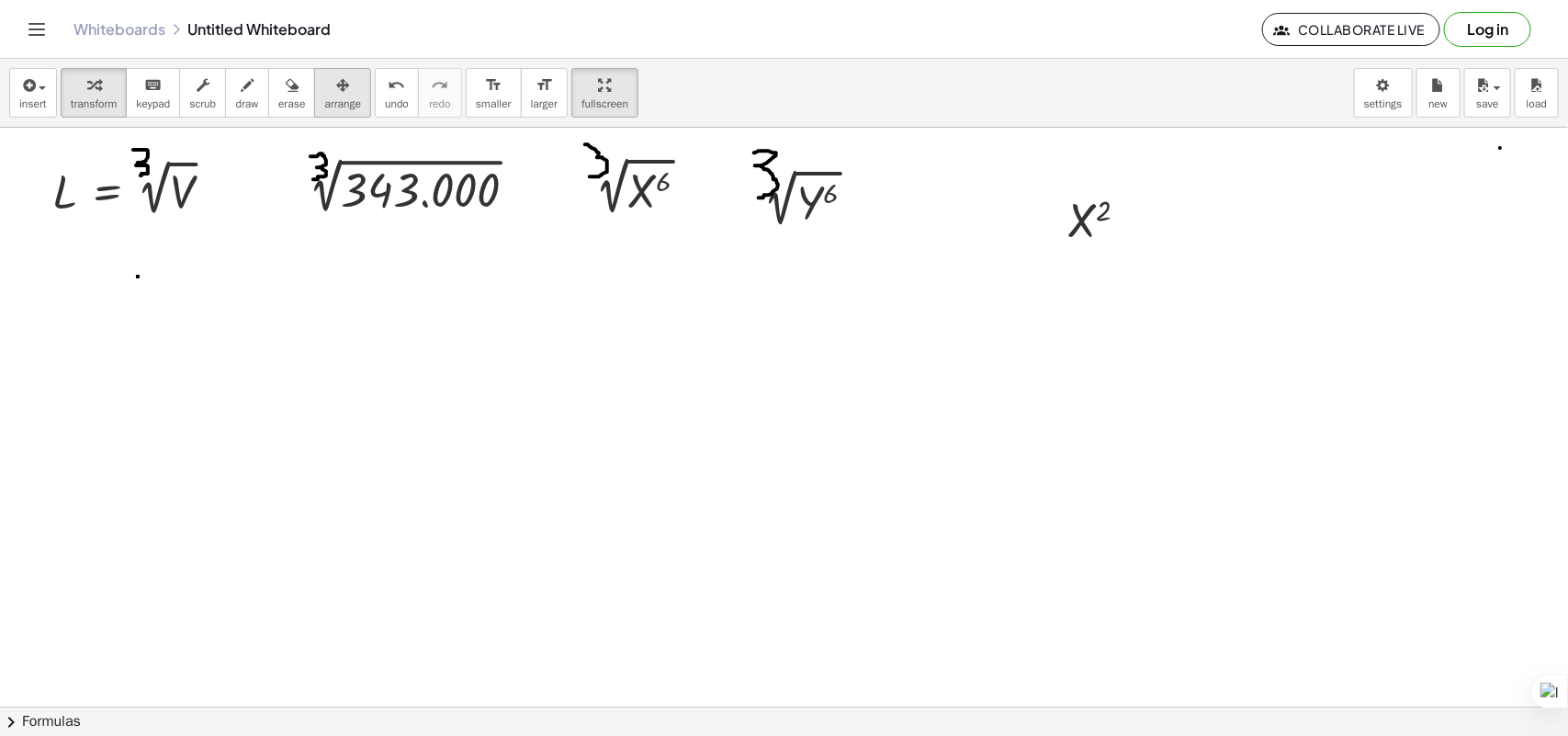 click at bounding box center (343, 85) 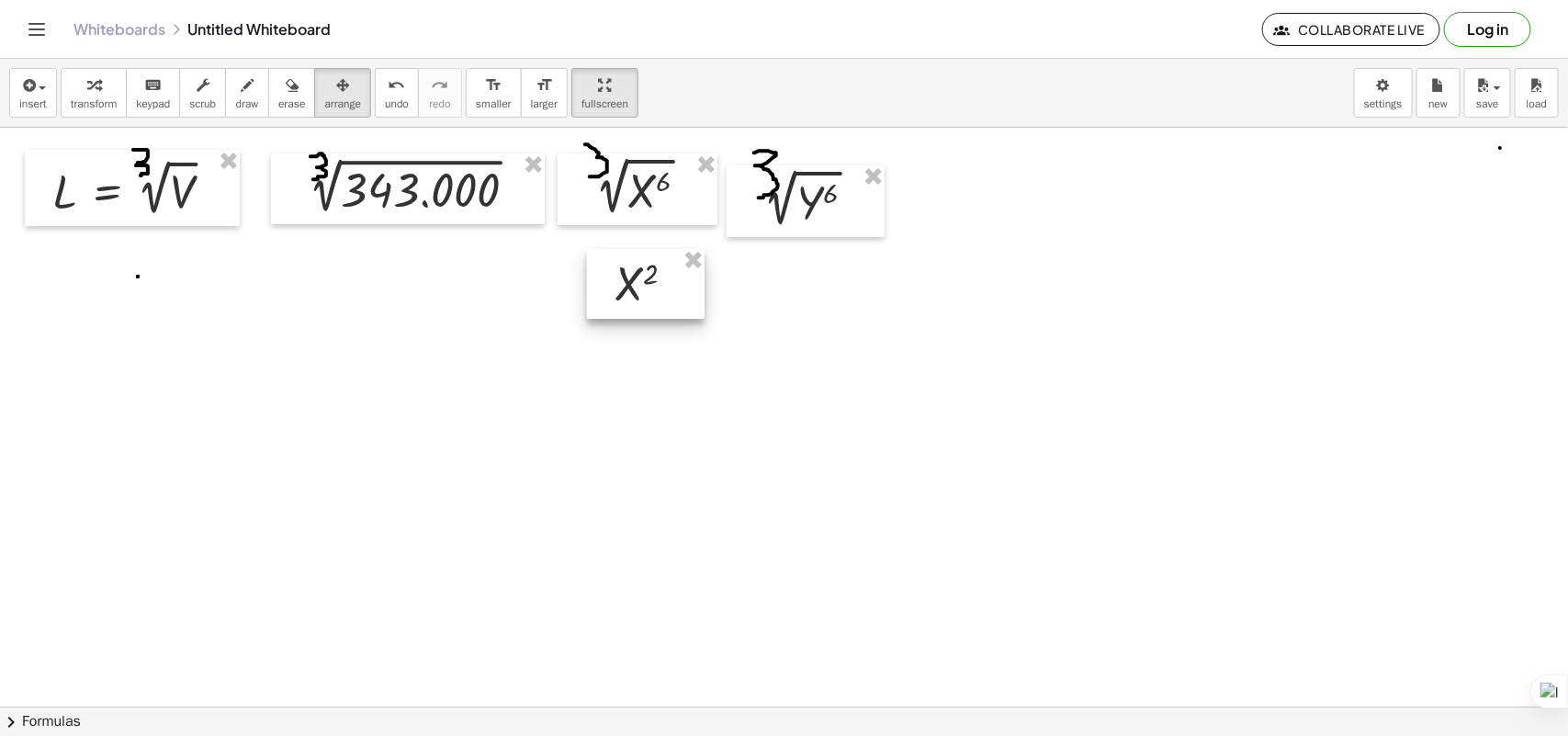 drag, startPoint x: 1093, startPoint y: 226, endPoint x: 625, endPoint y: 288, distance: 472.08897 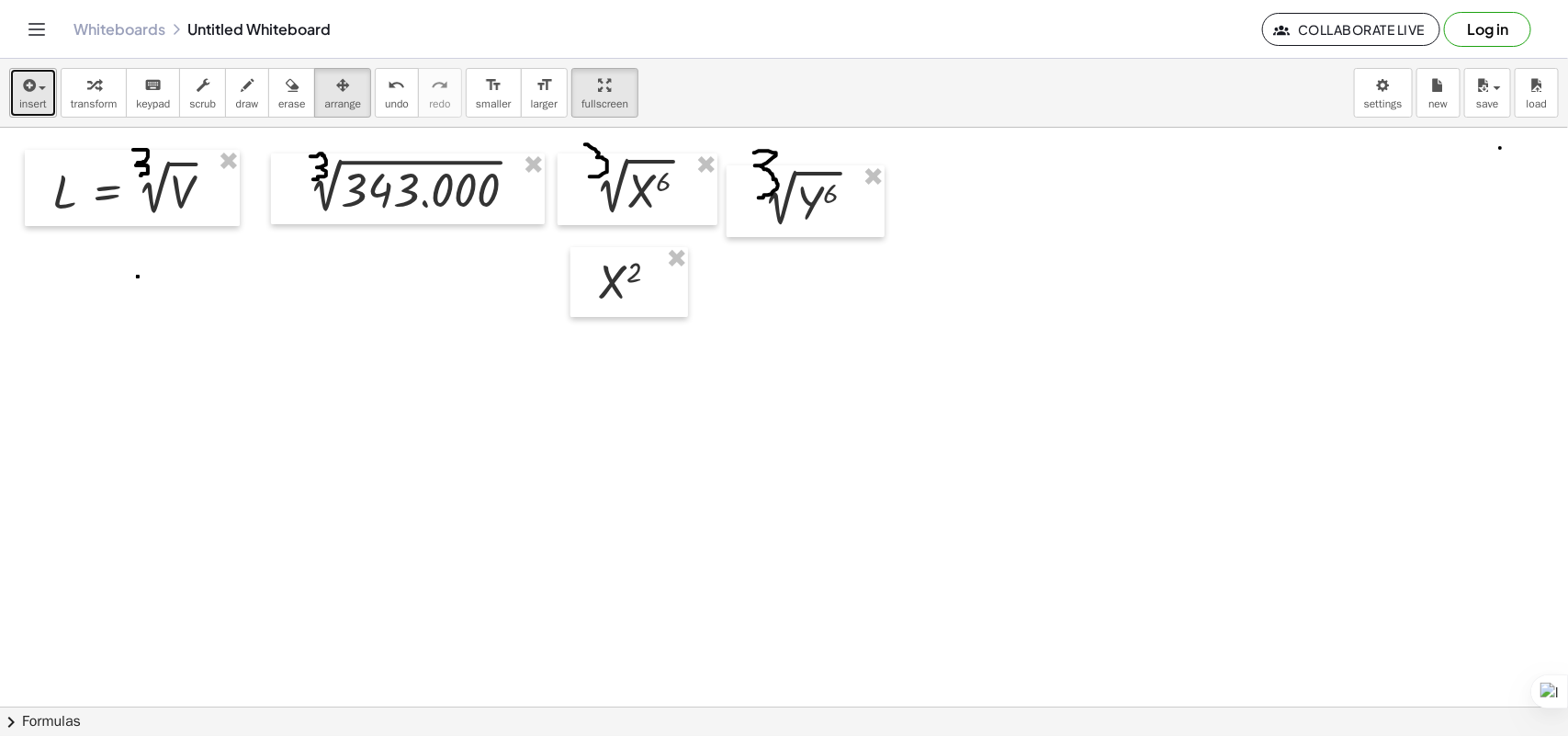 click at bounding box center (28, 85) 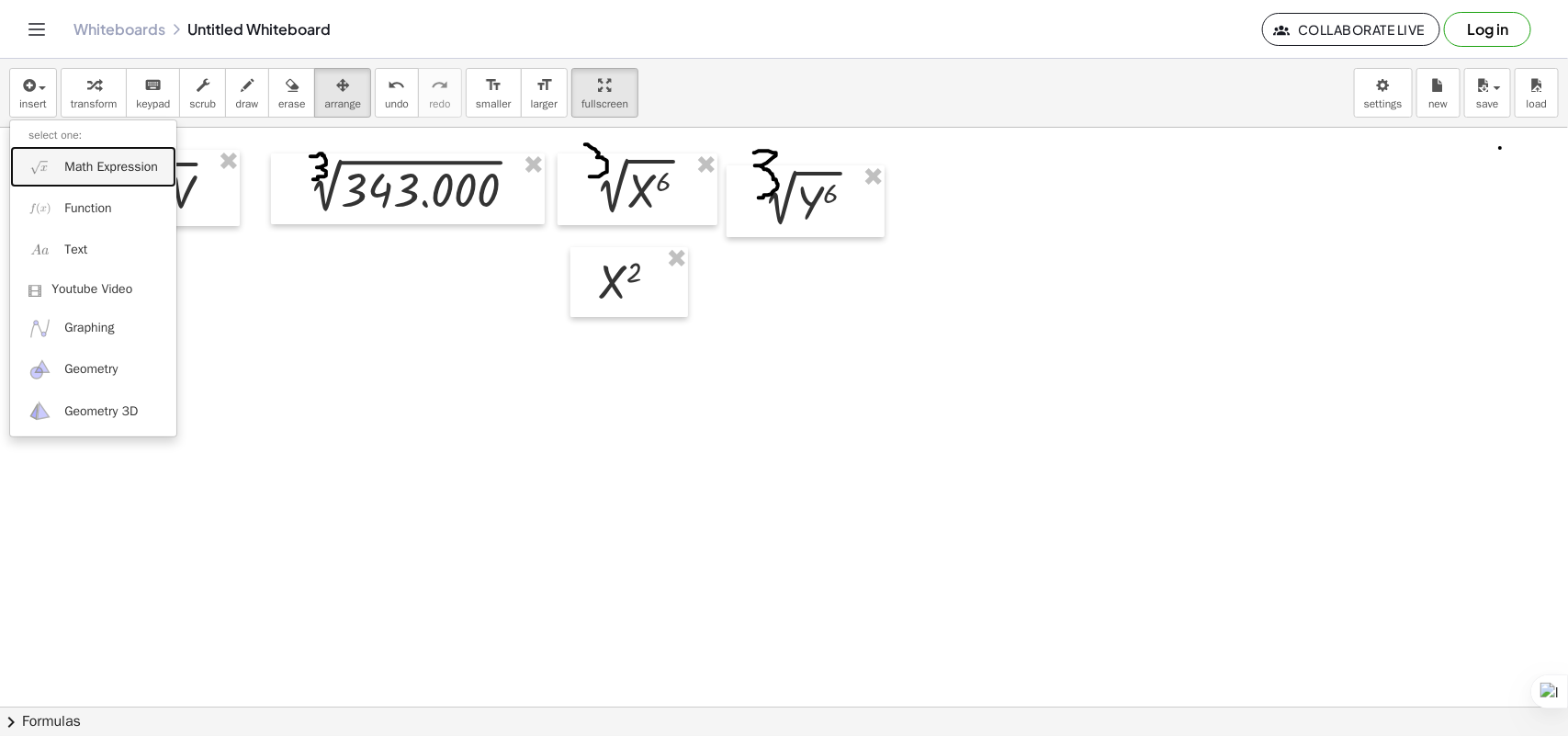 click on "Math Expression" at bounding box center [111, 167] 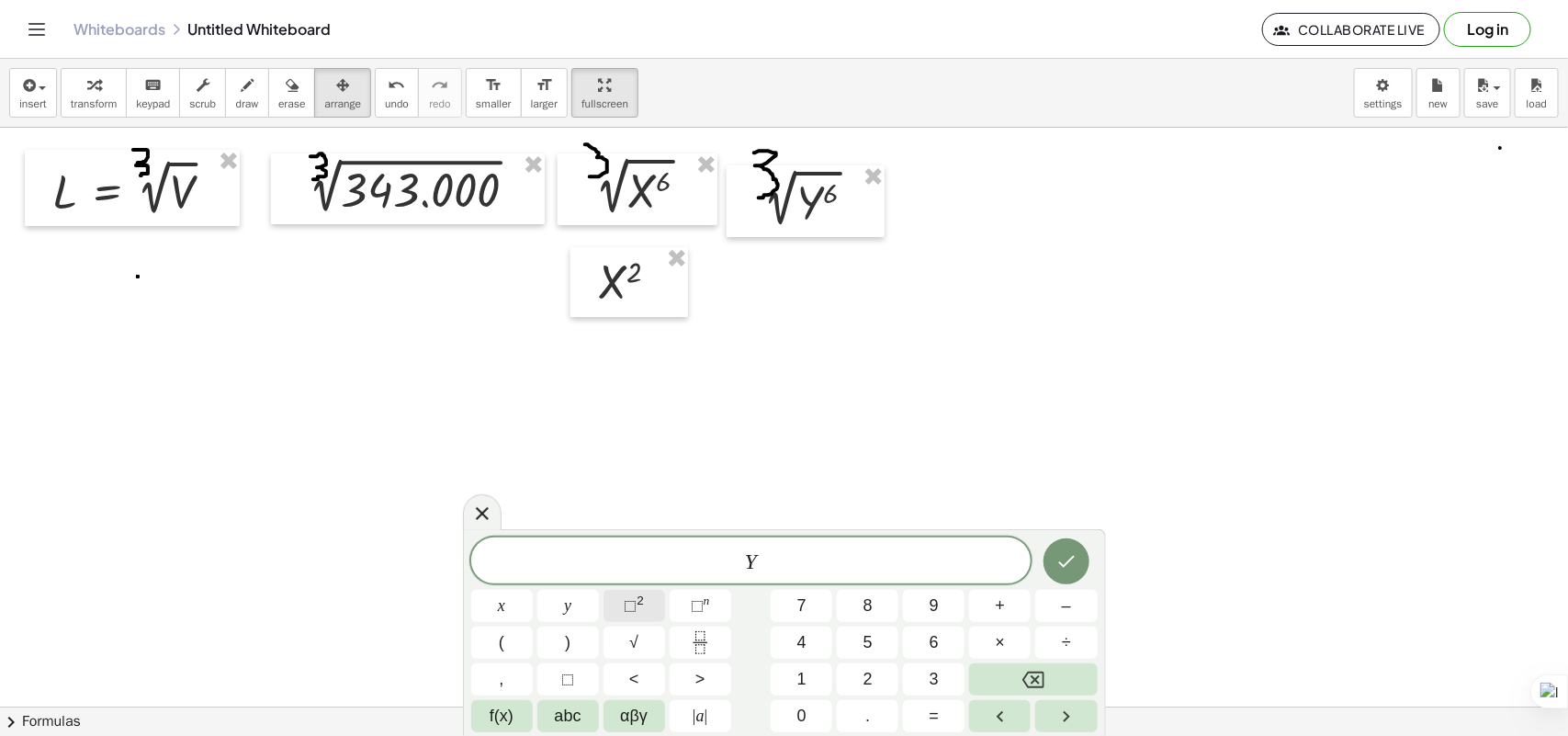click on "⬚ 2" at bounding box center (634, 606) 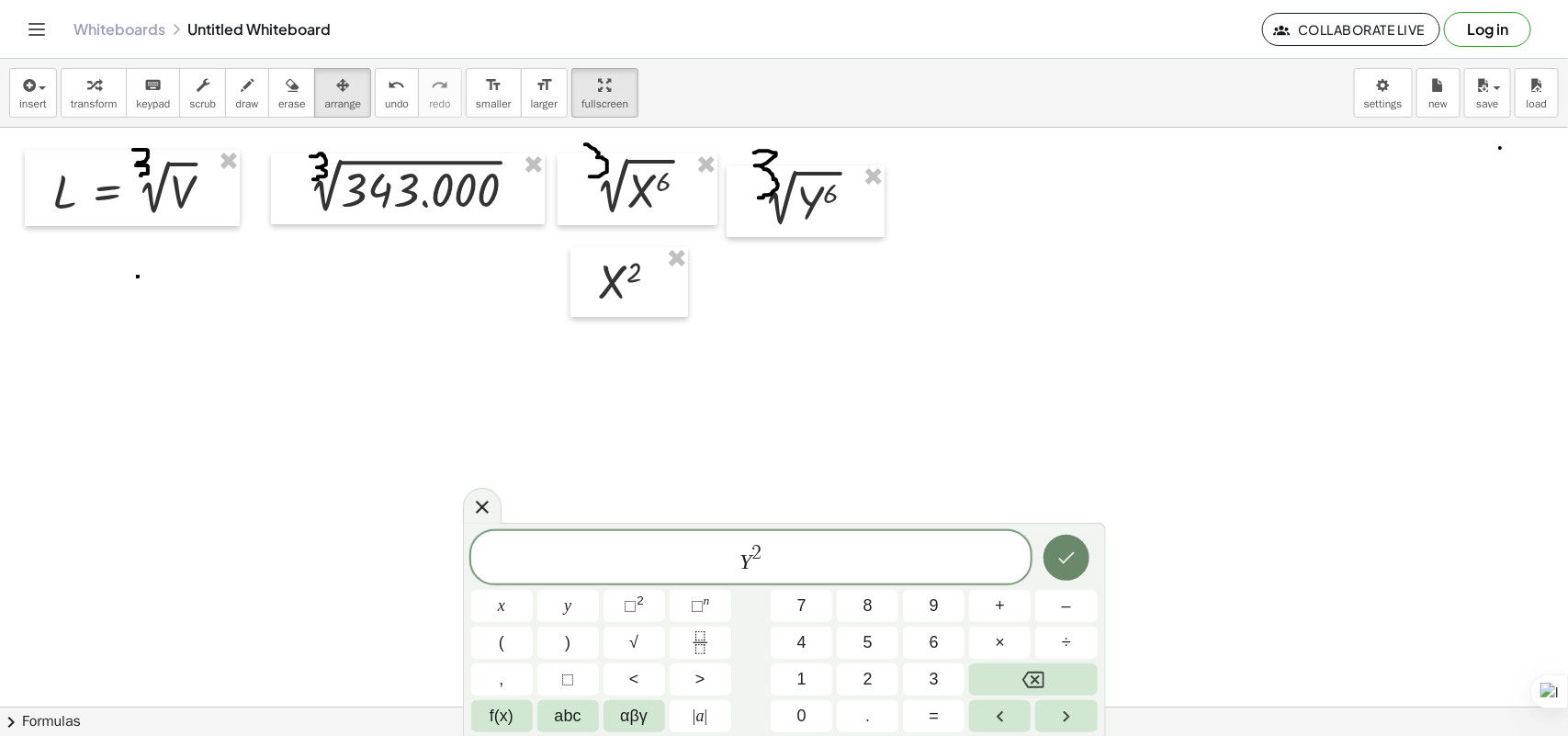 click 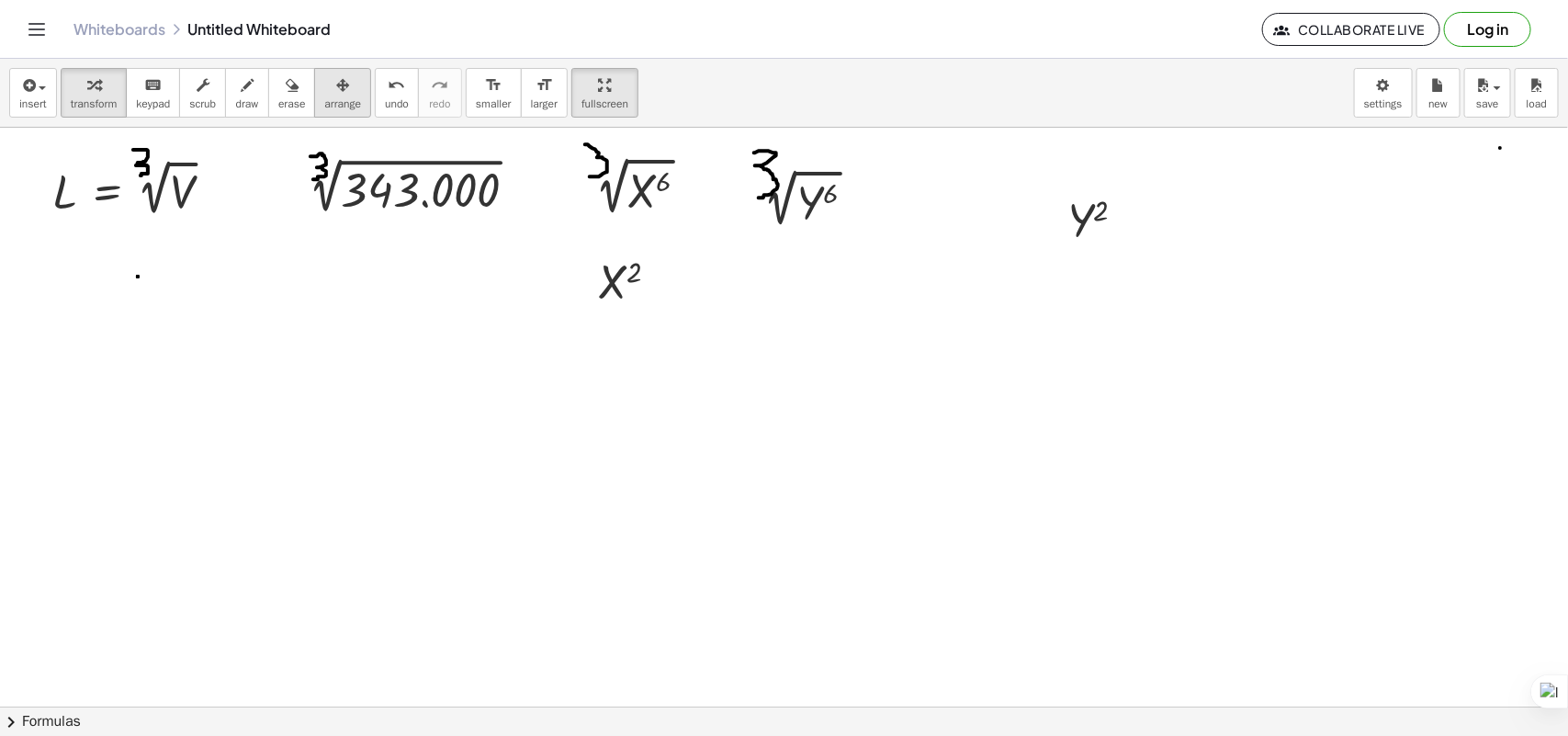 click on "arrange" at bounding box center [343, 104] 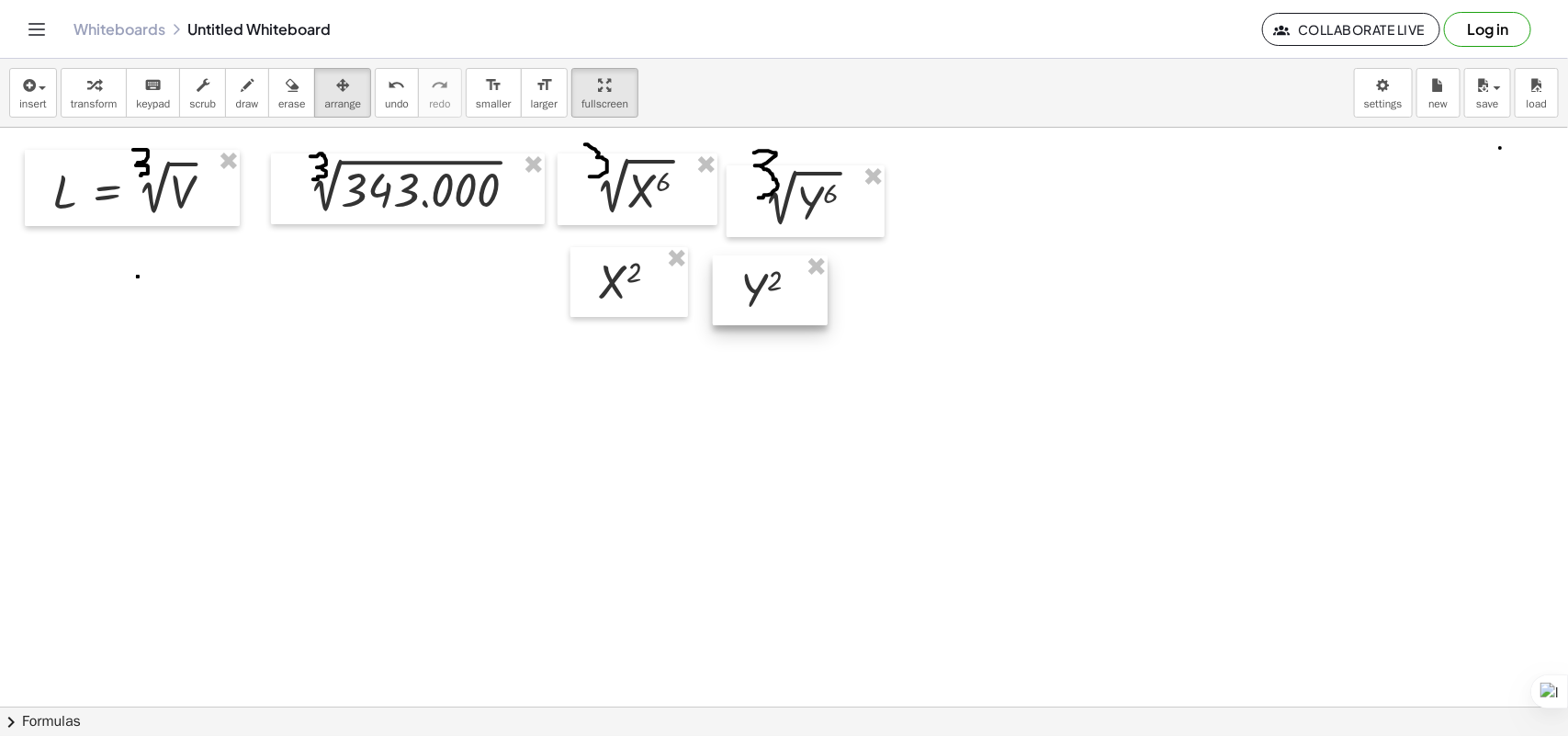 drag, startPoint x: 1089, startPoint y: 227, endPoint x: 763, endPoint y: 295, distance: 333.01652 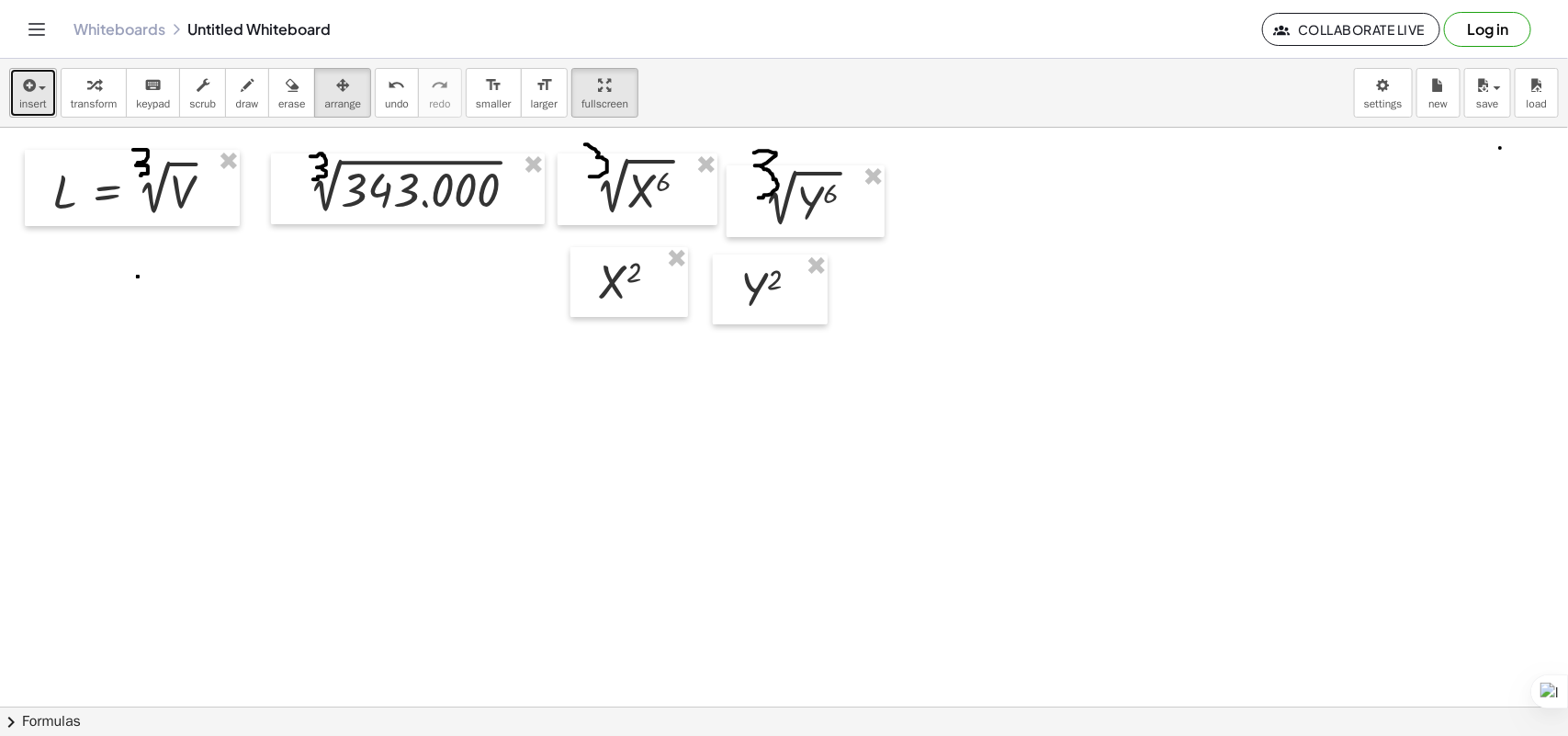 click at bounding box center [28, 85] 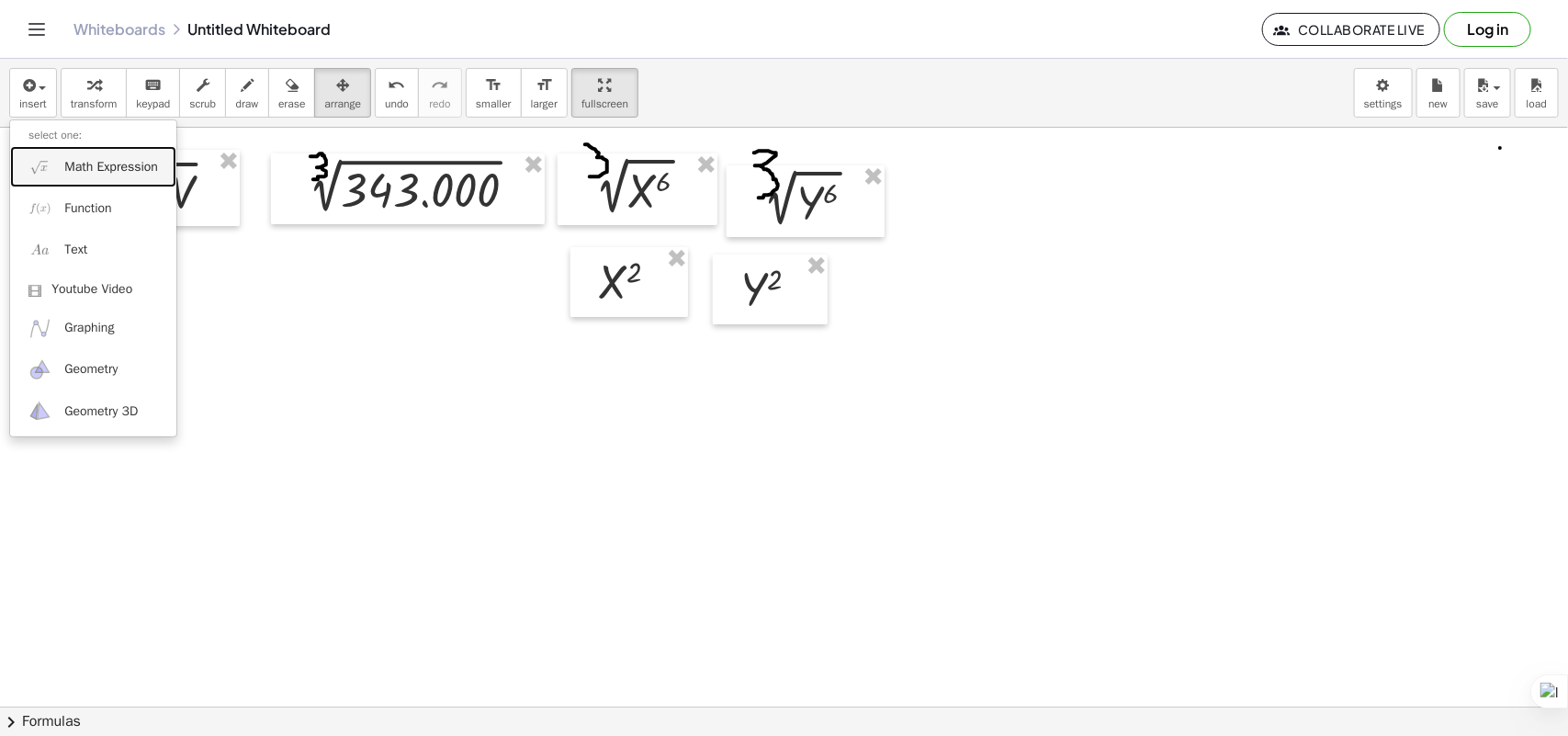 click on "Math Expression" at bounding box center [111, 167] 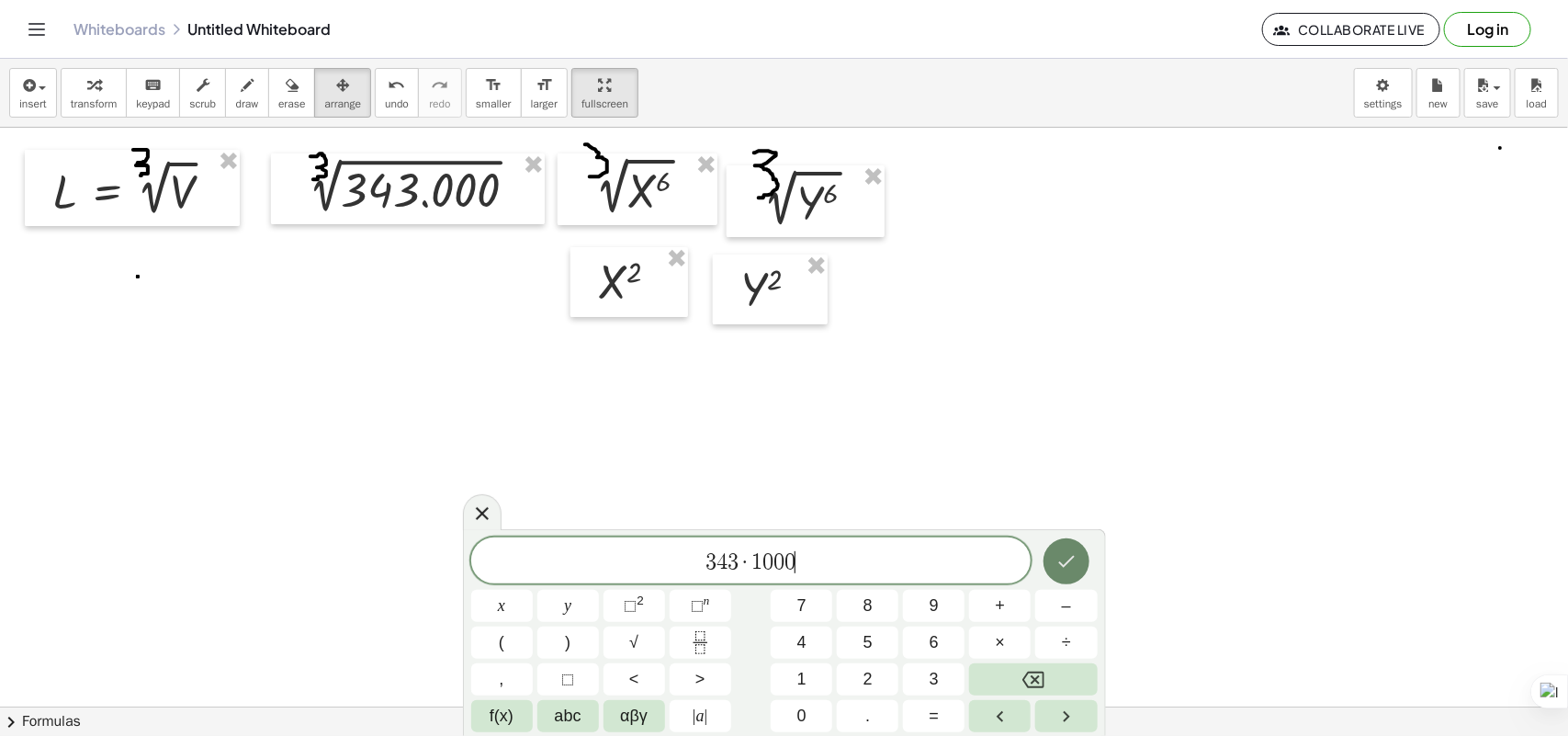 click 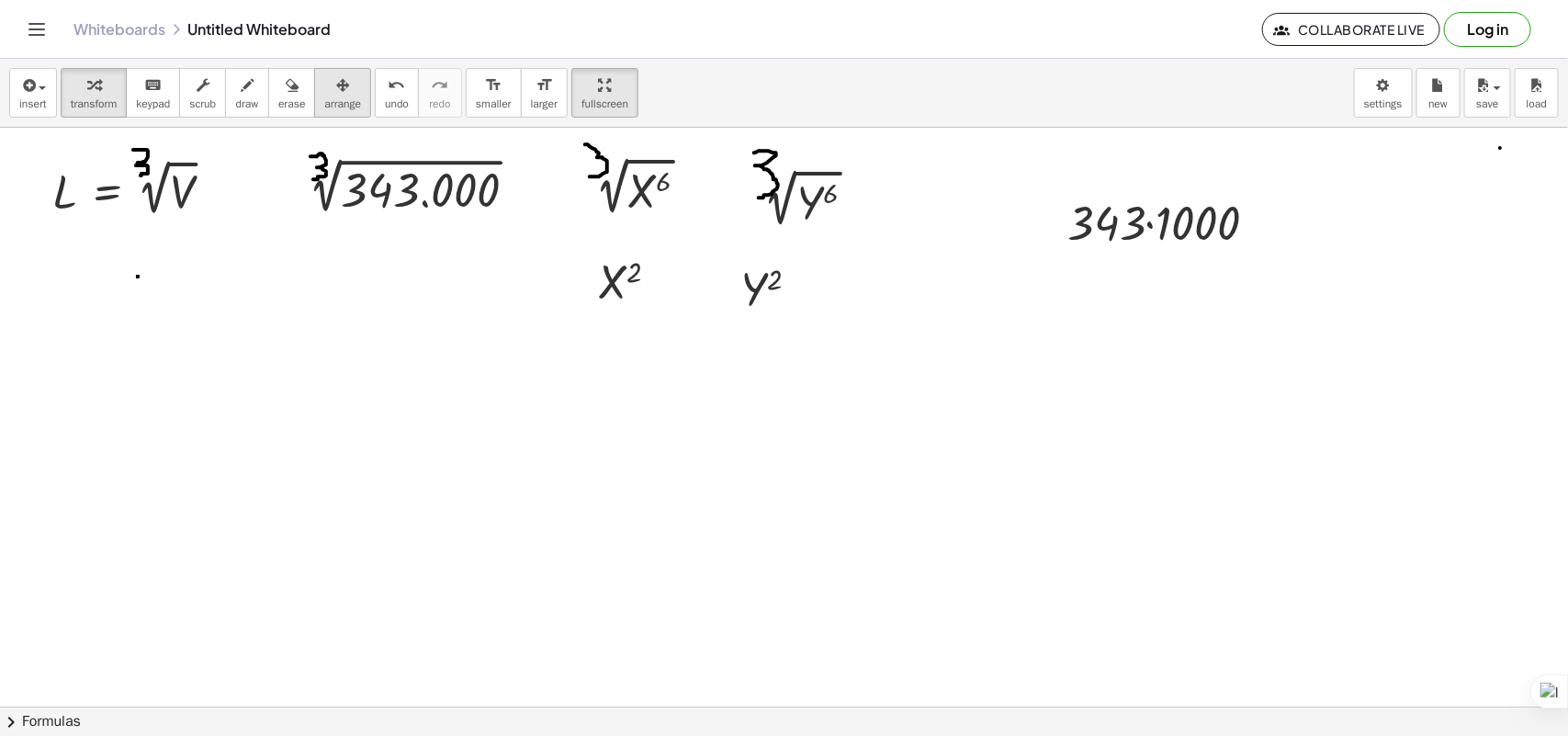 click at bounding box center (343, 85) 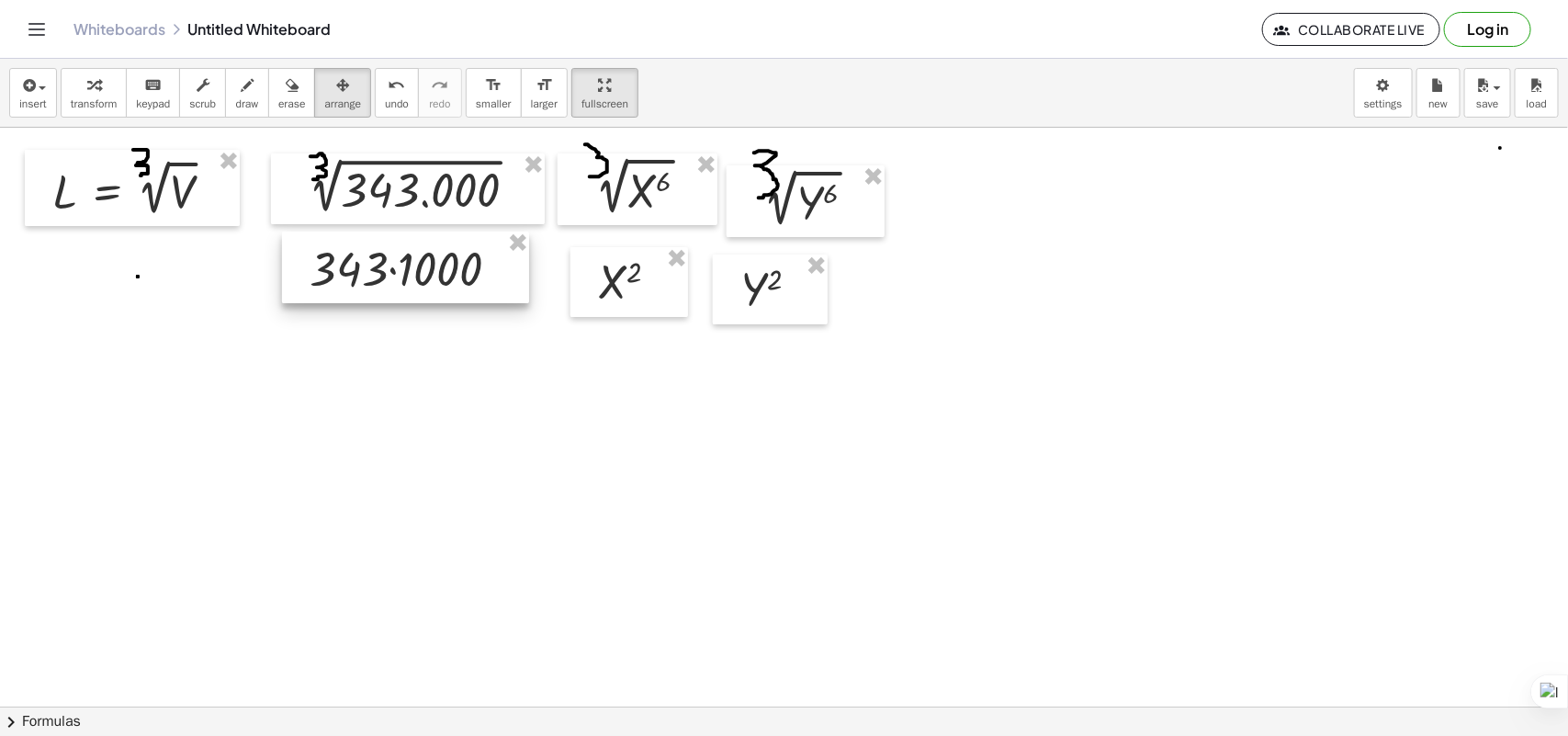 drag, startPoint x: 1200, startPoint y: 230, endPoint x: 442, endPoint y: 276, distance: 759.3945 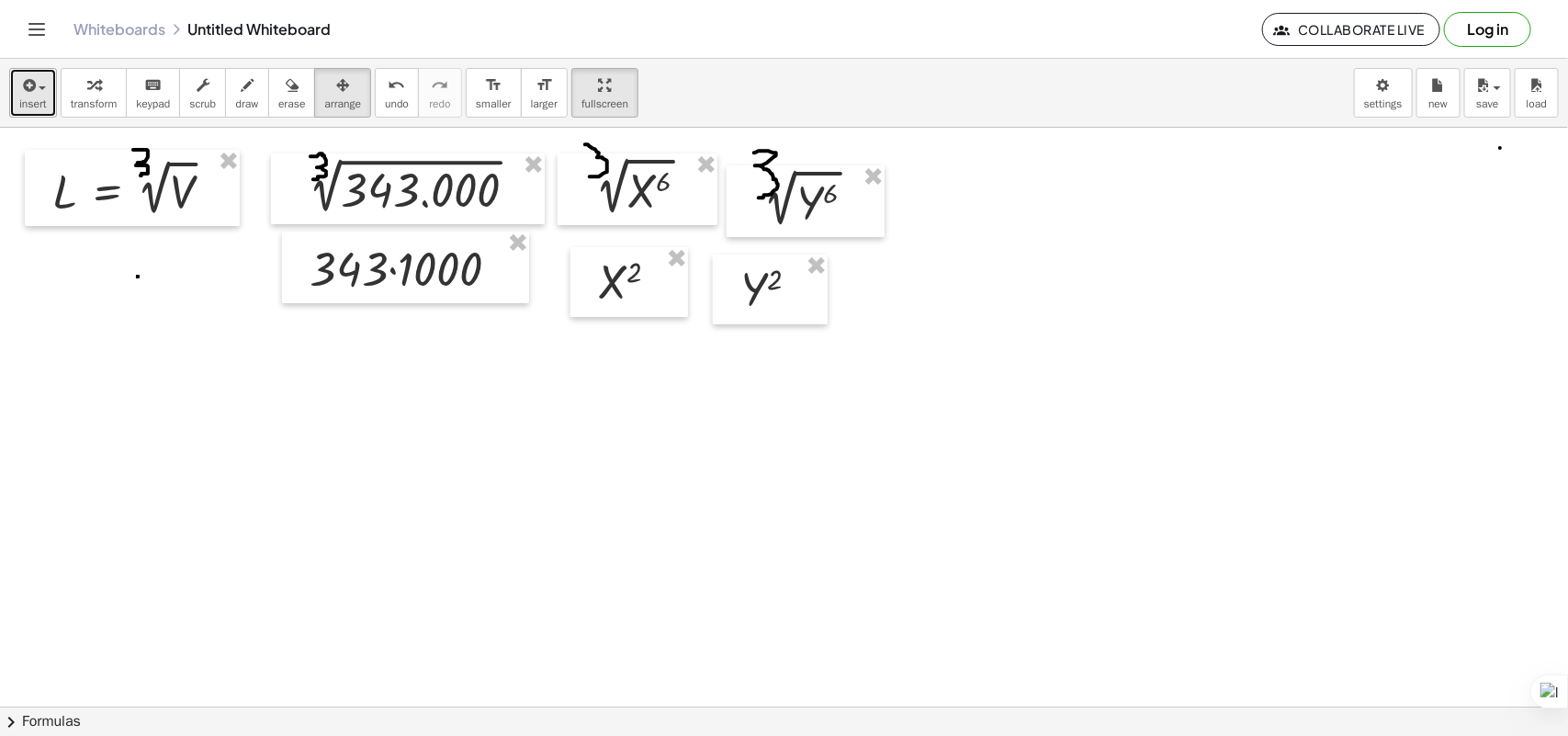 click on "insert" at bounding box center (33, 93) 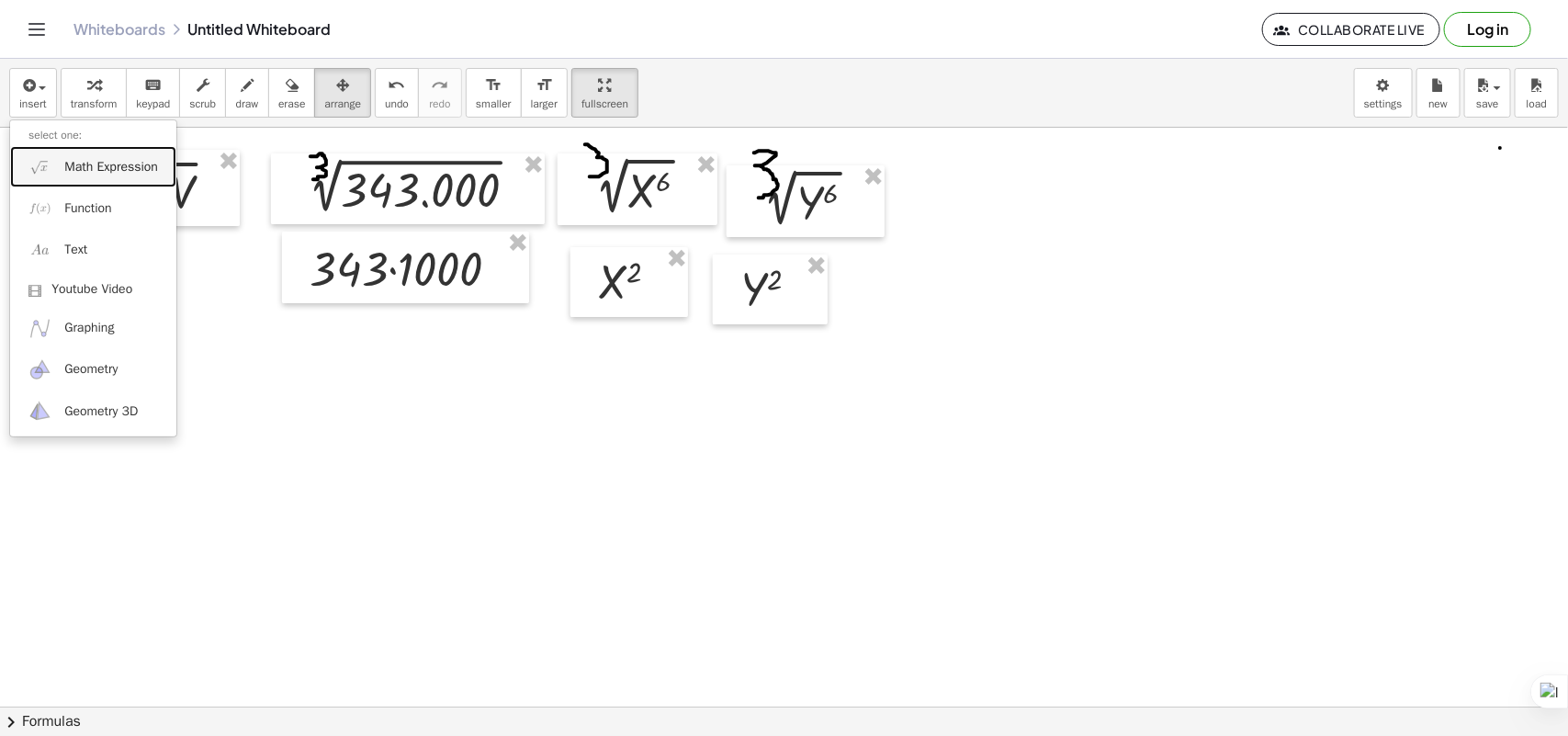 click on "Math Expression" at bounding box center (111, 167) 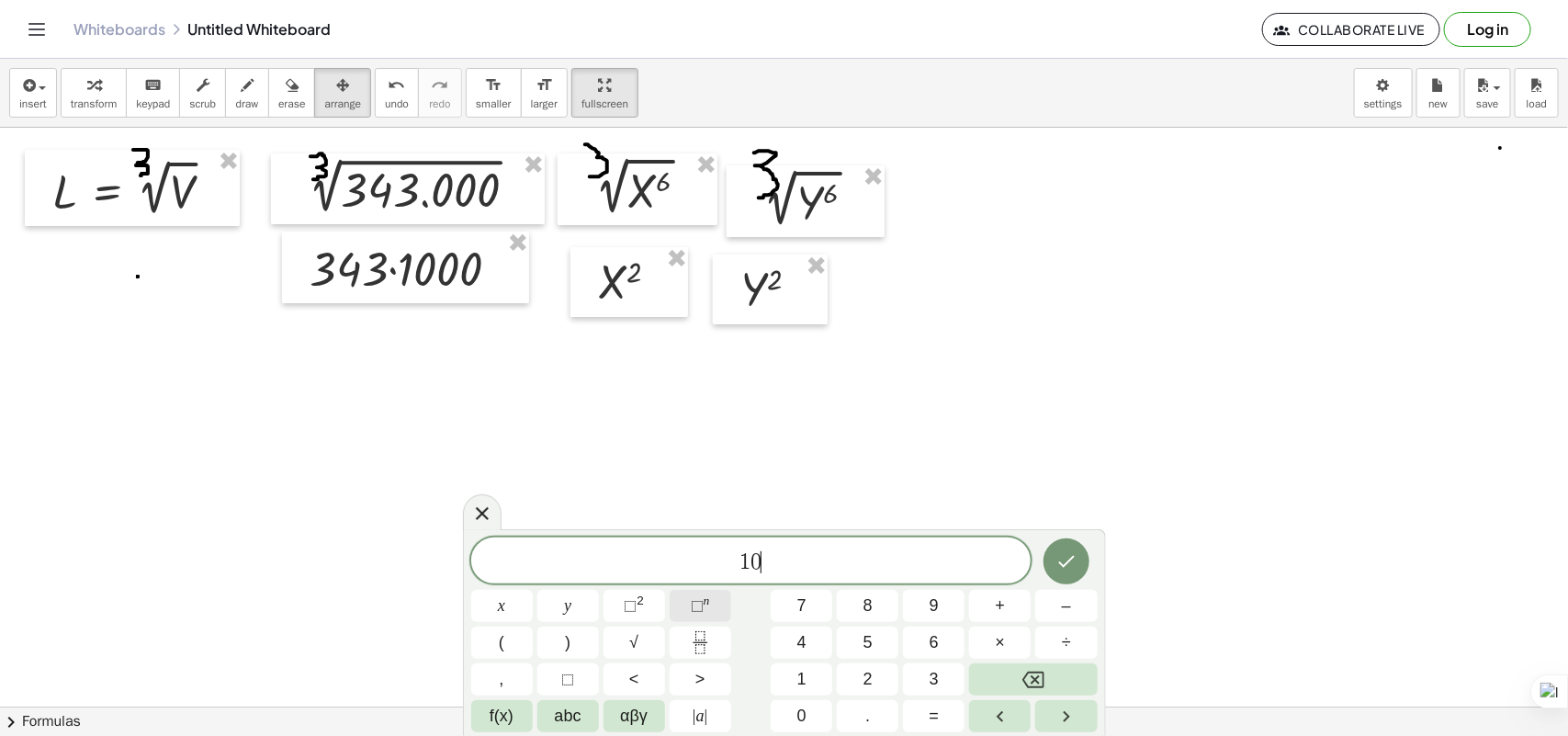 click on "⬚" at bounding box center [697, 606] 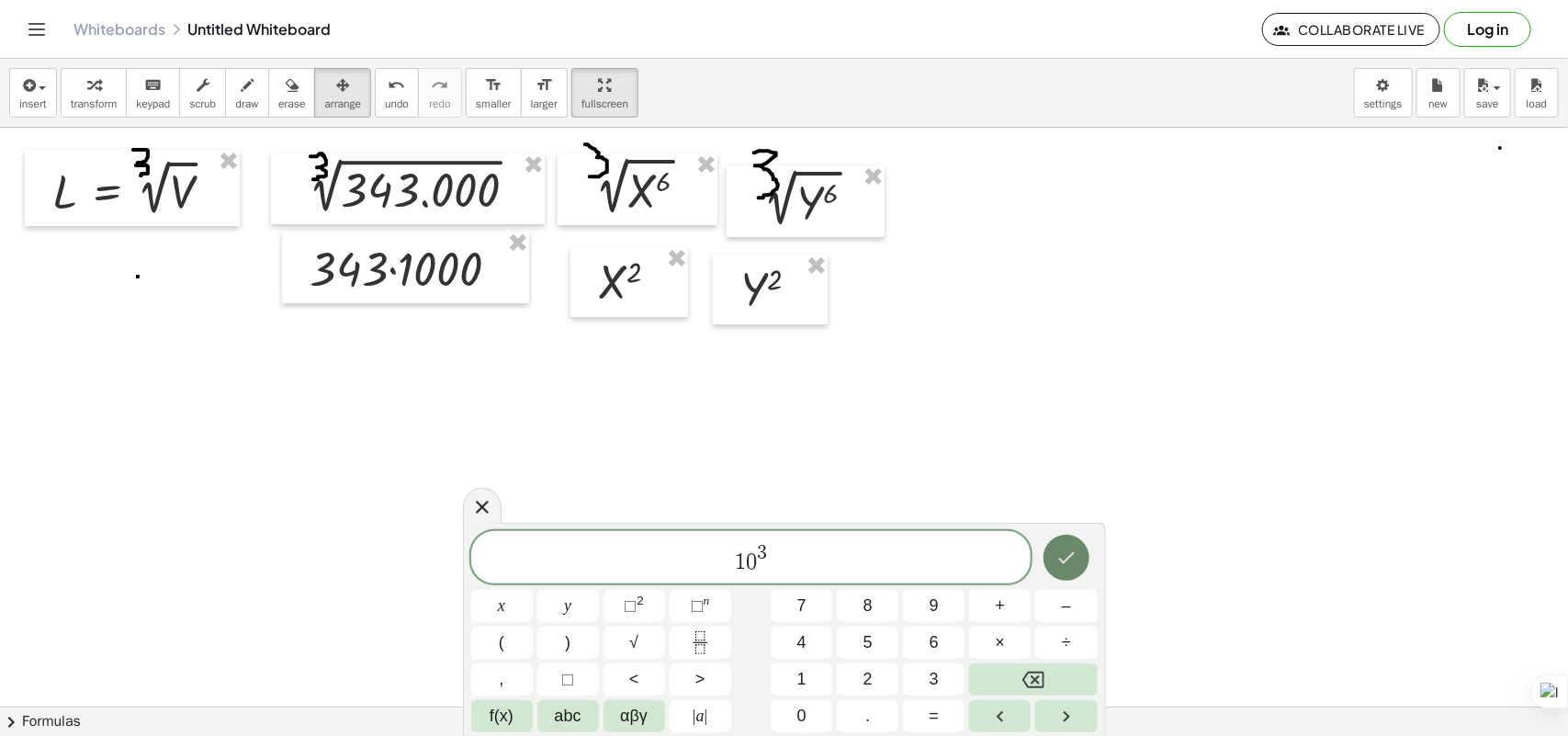click 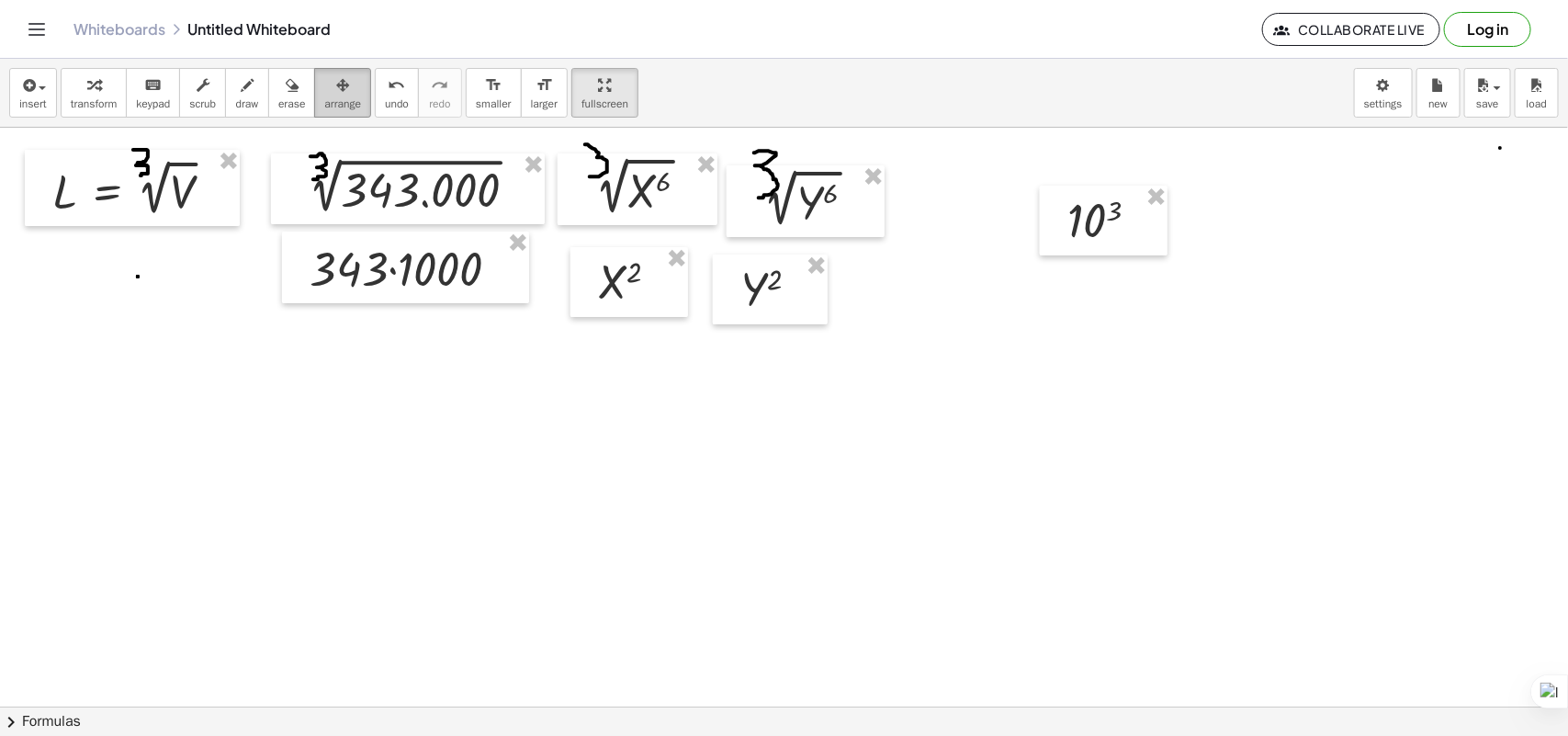 click on "arrange" at bounding box center (343, 93) 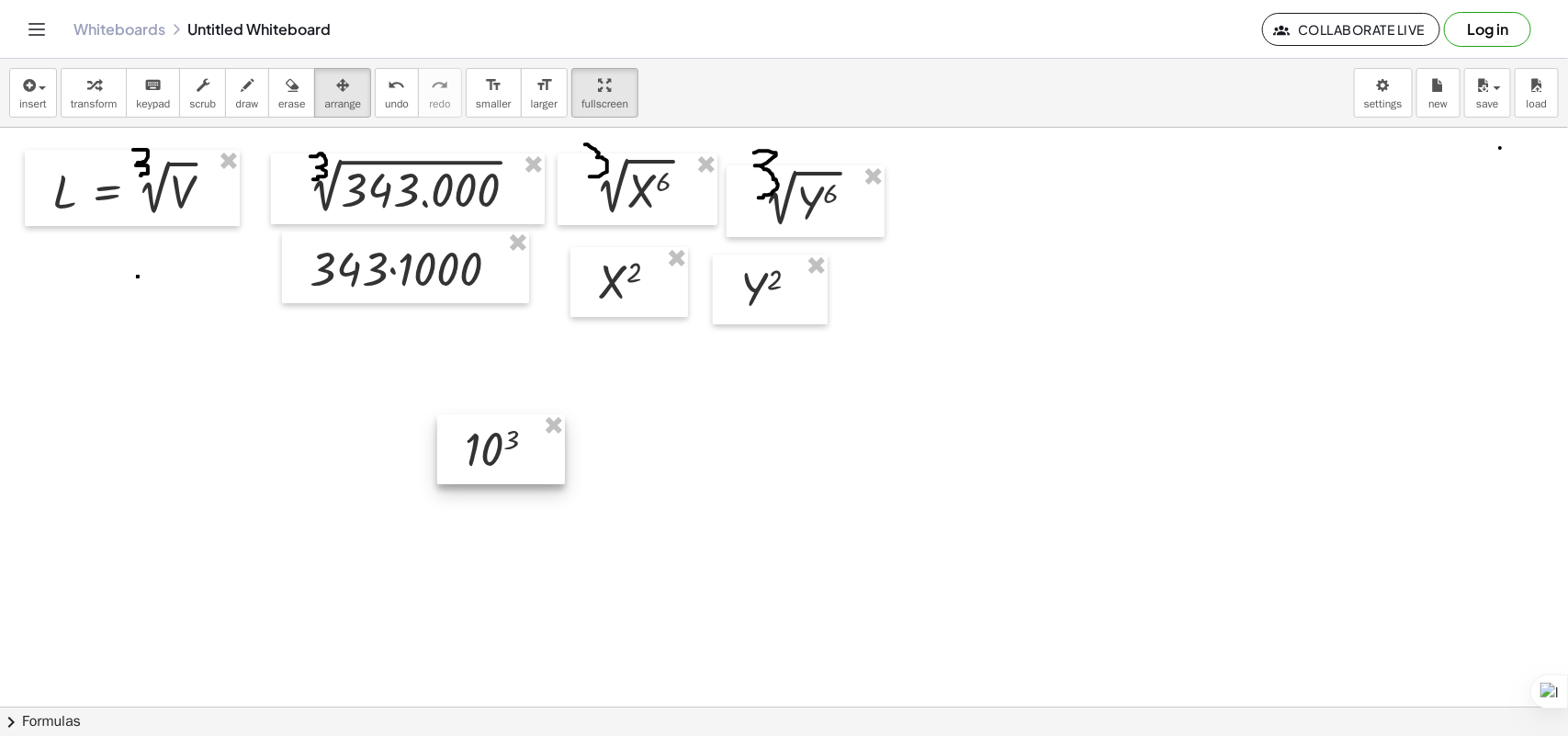 drag, startPoint x: 1094, startPoint y: 226, endPoint x: 455, endPoint y: 379, distance: 657.0616 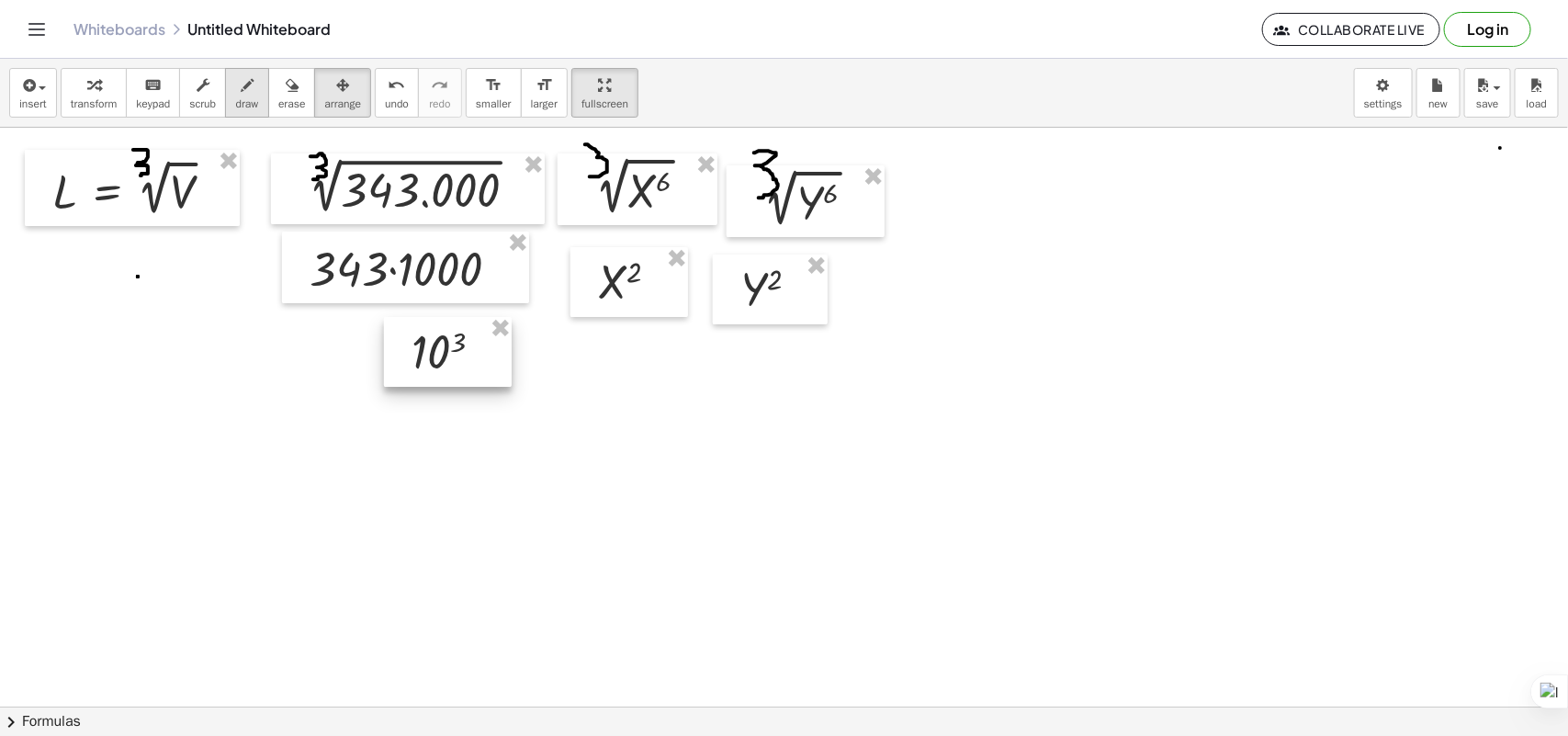 drag, startPoint x: 457, startPoint y: 373, endPoint x: 269, endPoint y: 83, distance: 345.60671 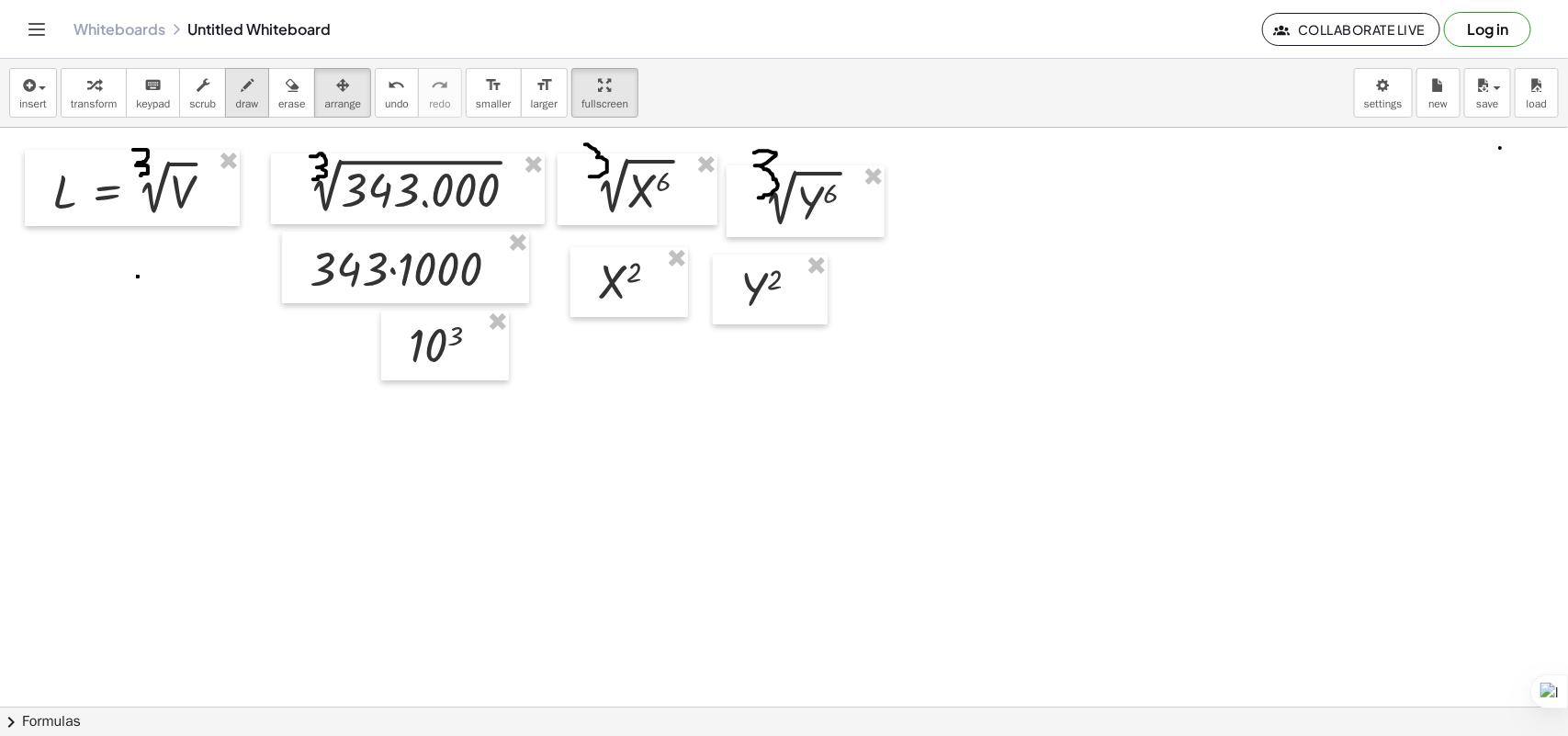 click on "draw" at bounding box center [247, 93] 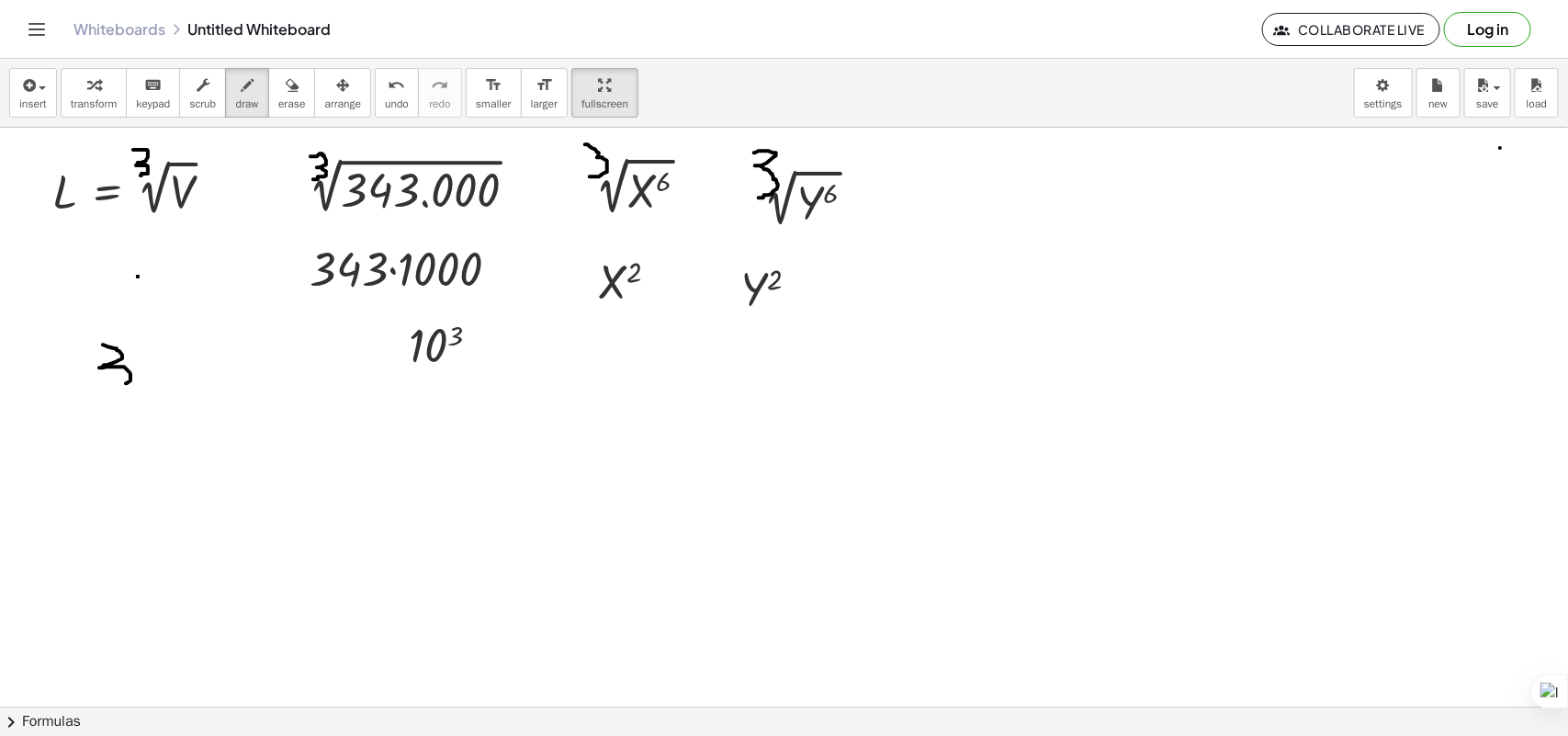 drag, startPoint x: 103, startPoint y: 345, endPoint x: 129, endPoint y: 363, distance: 31.62278 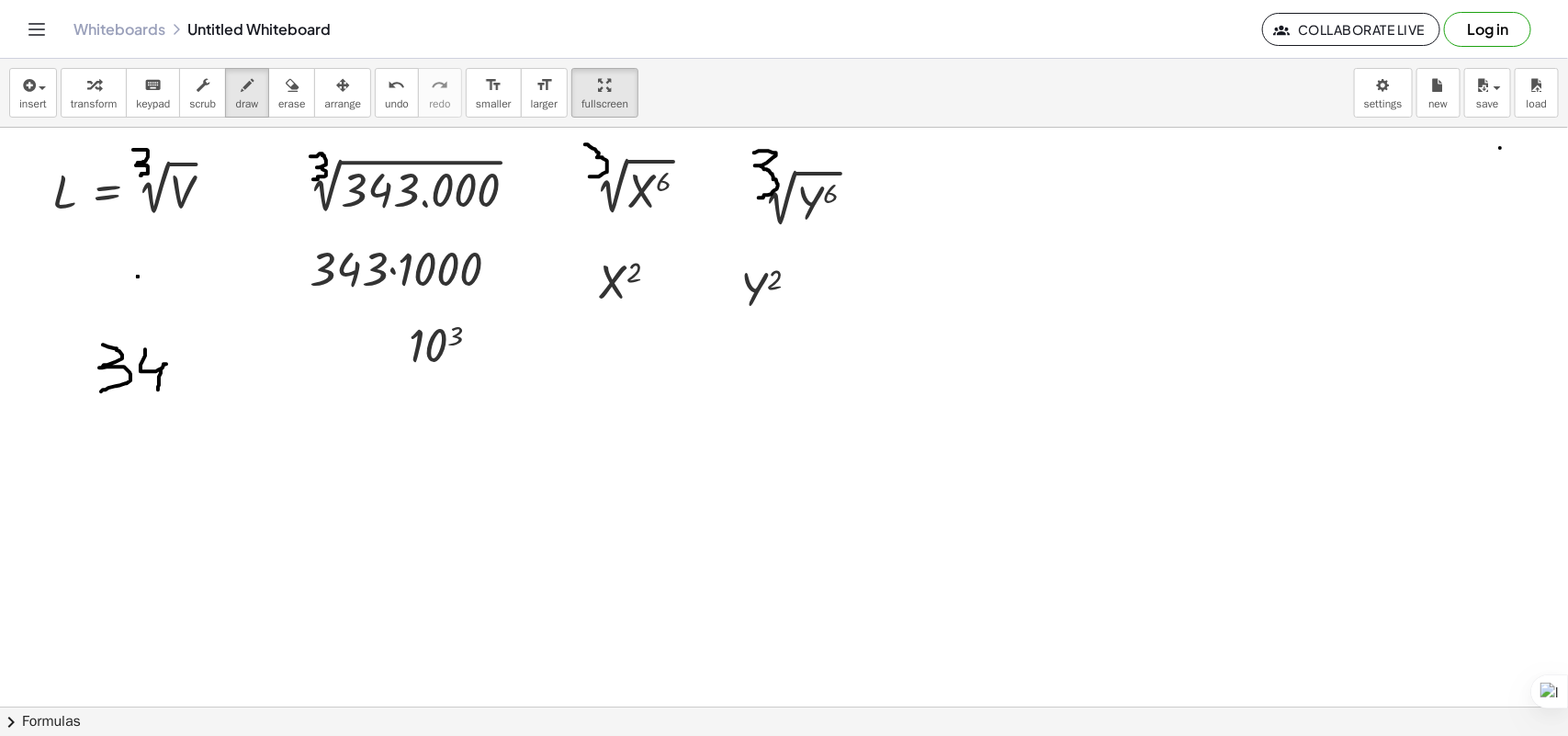 drag, startPoint x: 145, startPoint y: 350, endPoint x: 179, endPoint y: 354, distance: 34.234486 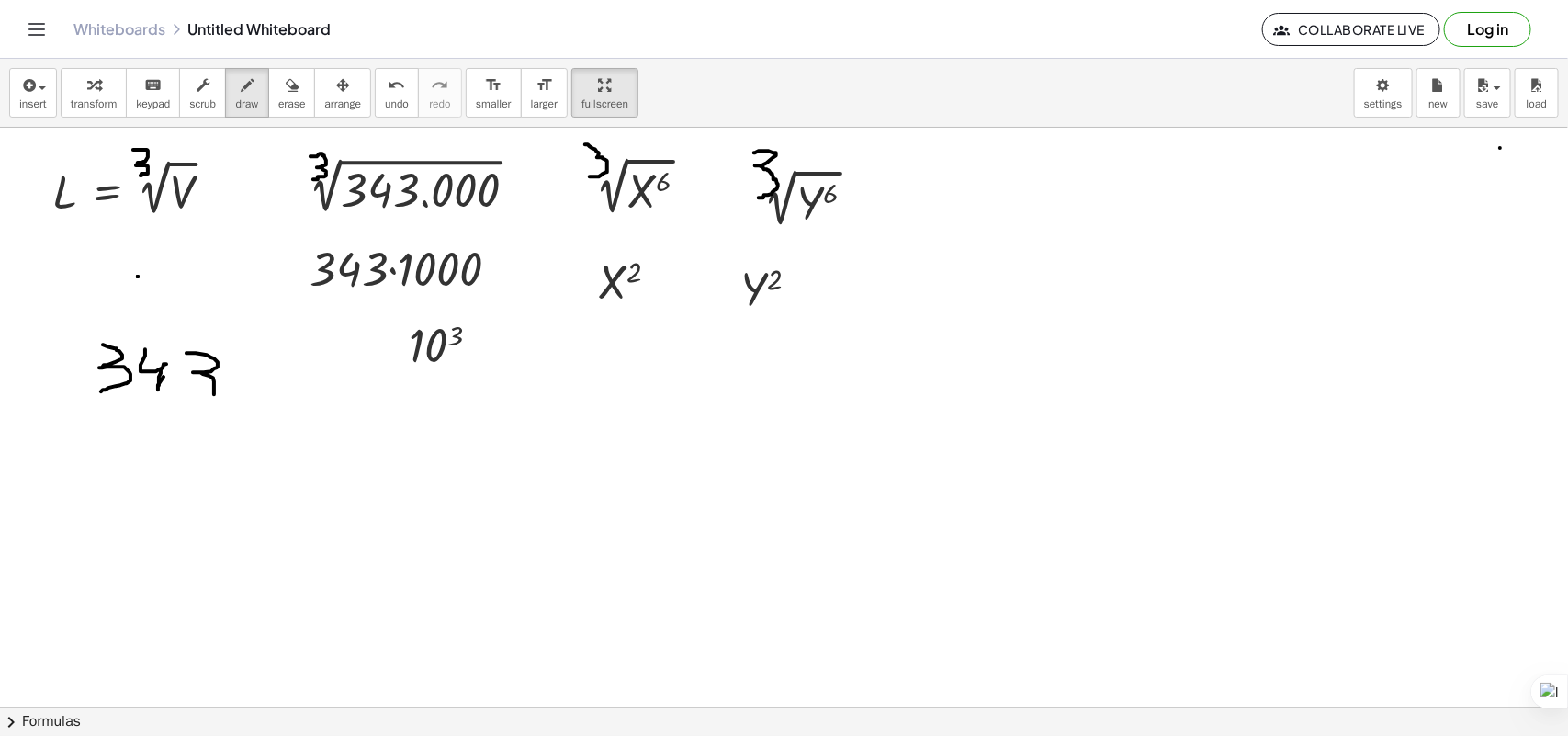 drag, startPoint x: 214, startPoint y: 359, endPoint x: 232, endPoint y: 369, distance: 20.59126 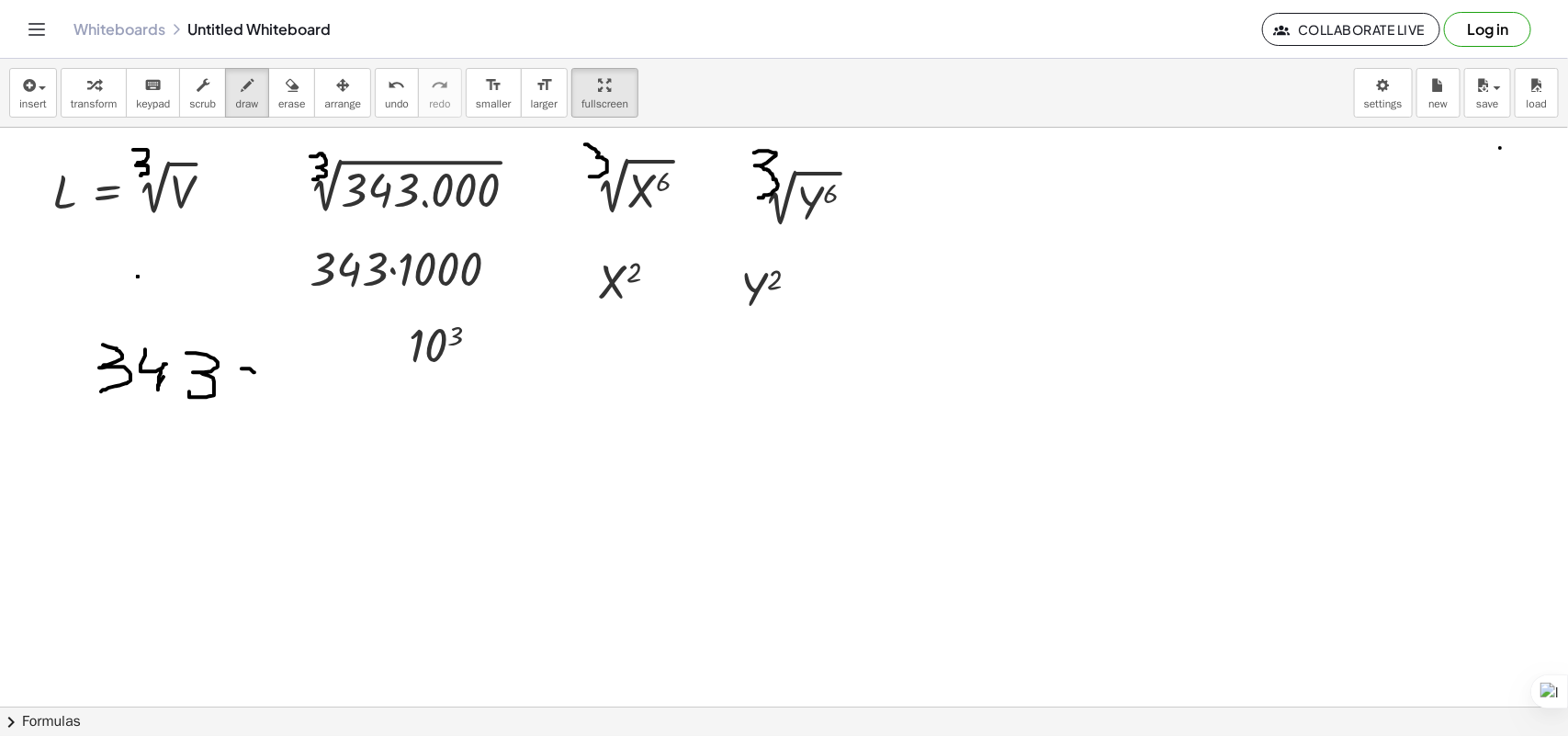 drag, startPoint x: 248, startPoint y: 369, endPoint x: 253, endPoint y: 361, distance: 9.43398 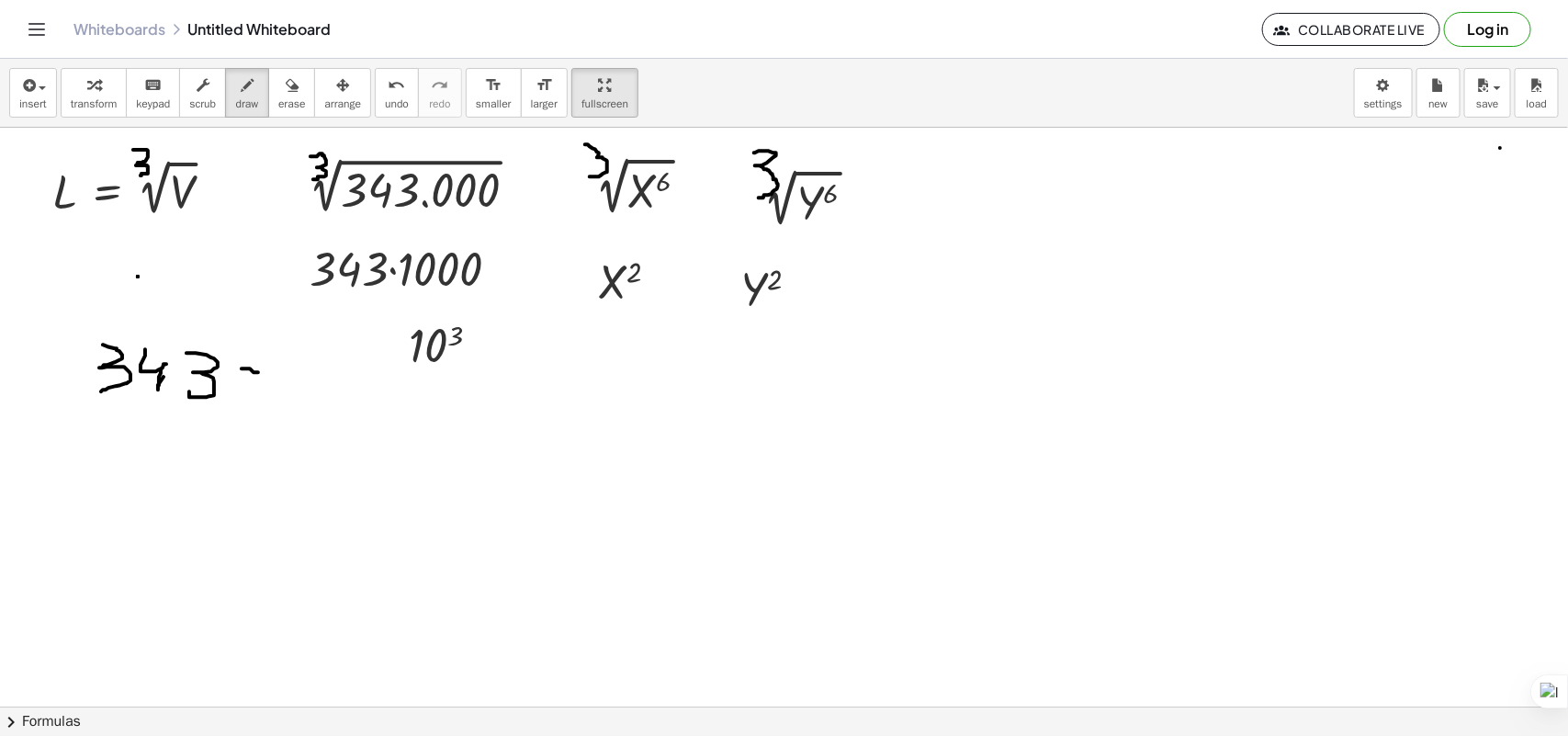 drag, startPoint x: 245, startPoint y: 354, endPoint x: 241, endPoint y: 392, distance: 38.209946 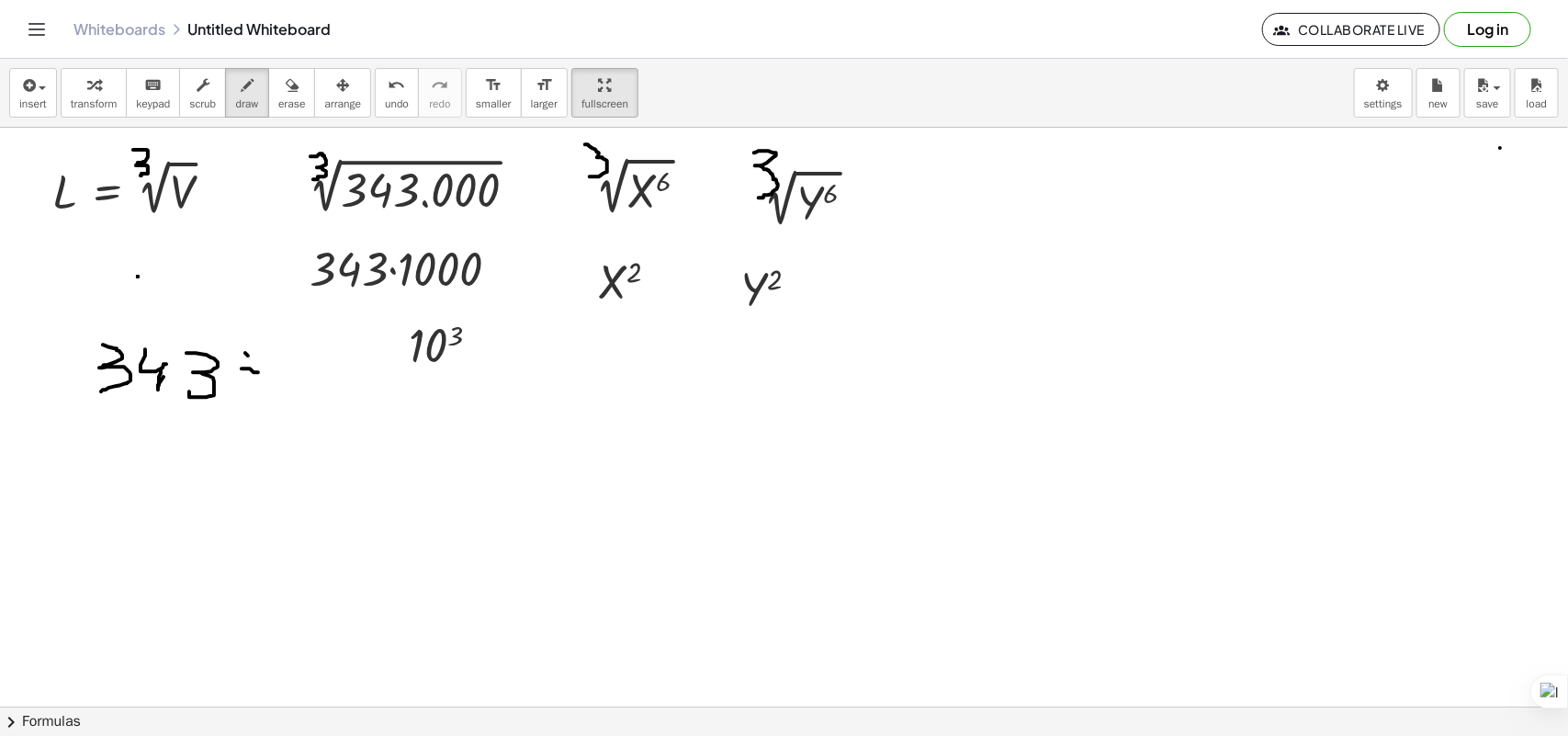 click at bounding box center [784, 754] 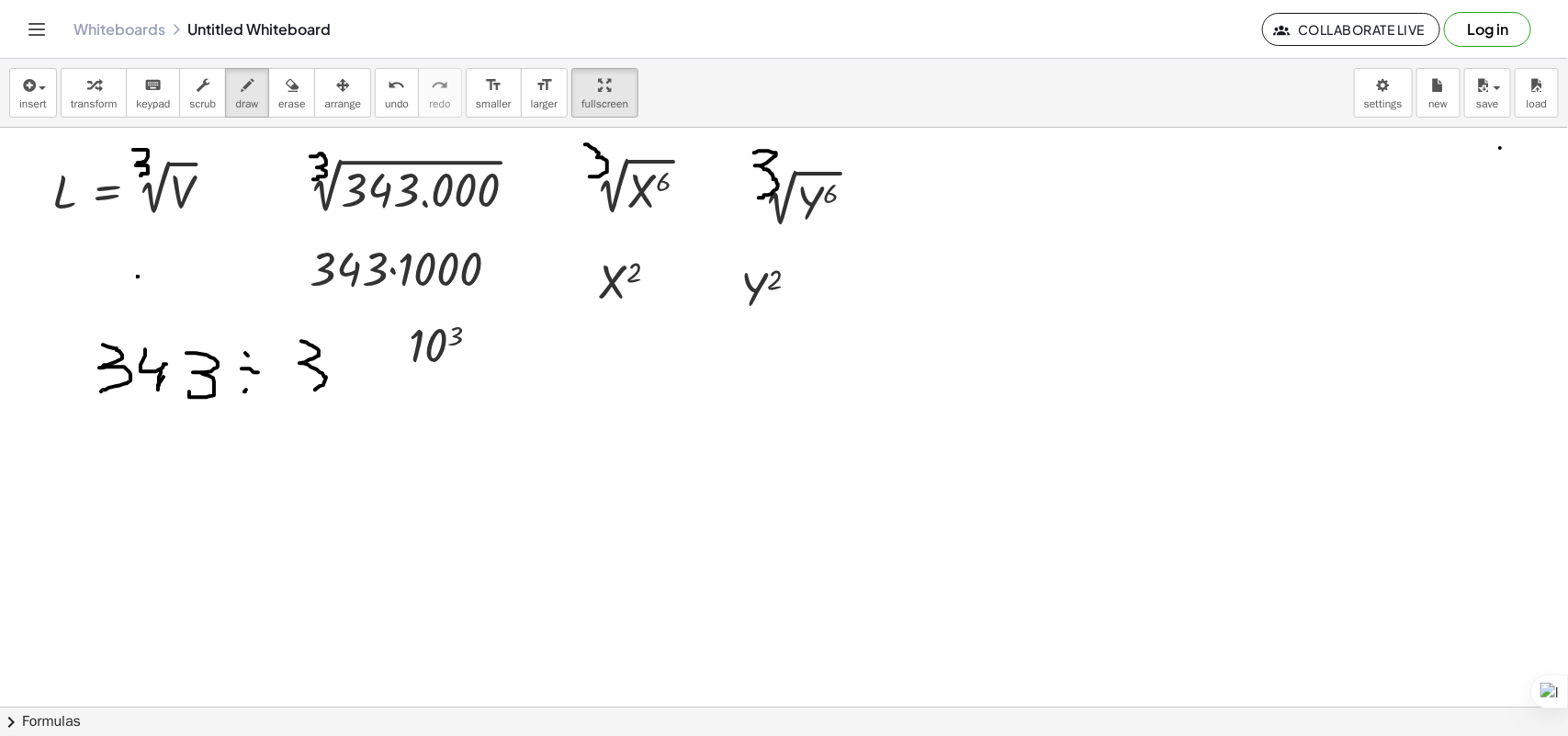 drag, startPoint x: 310, startPoint y: 345, endPoint x: 276, endPoint y: 397, distance: 62.1289 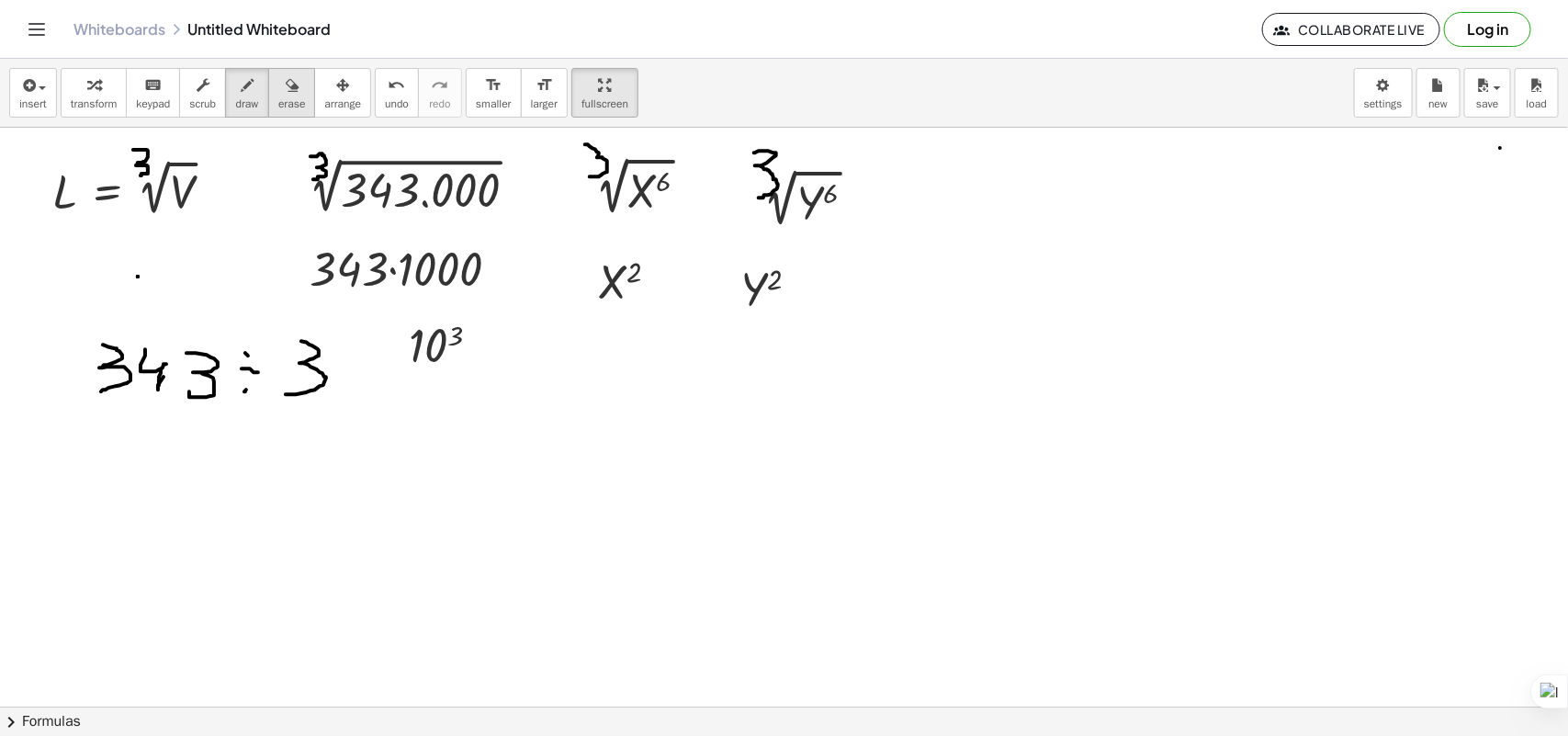 click at bounding box center (291, 85) 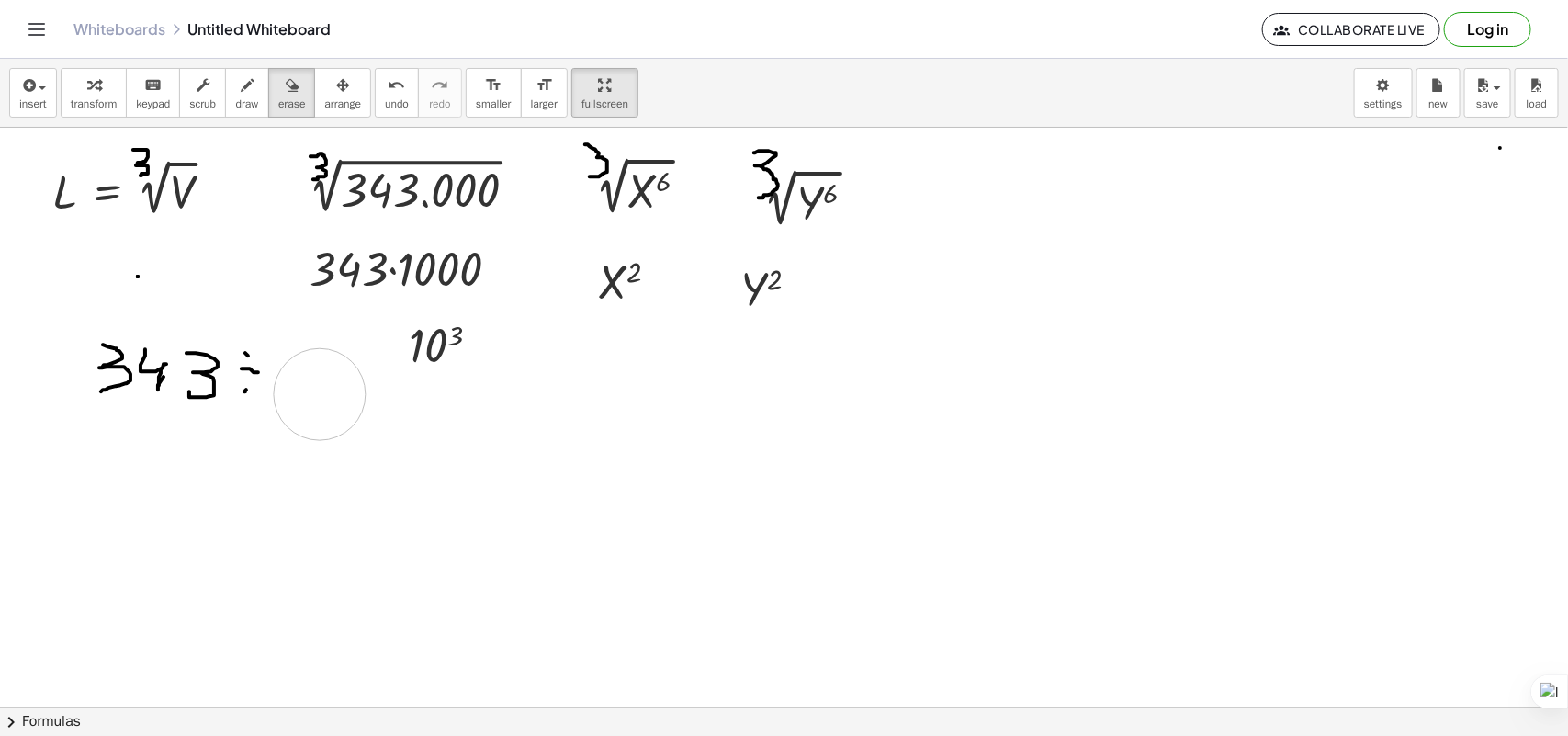 drag, startPoint x: 308, startPoint y: 334, endPoint x: 320, endPoint y: 398, distance: 65.11528 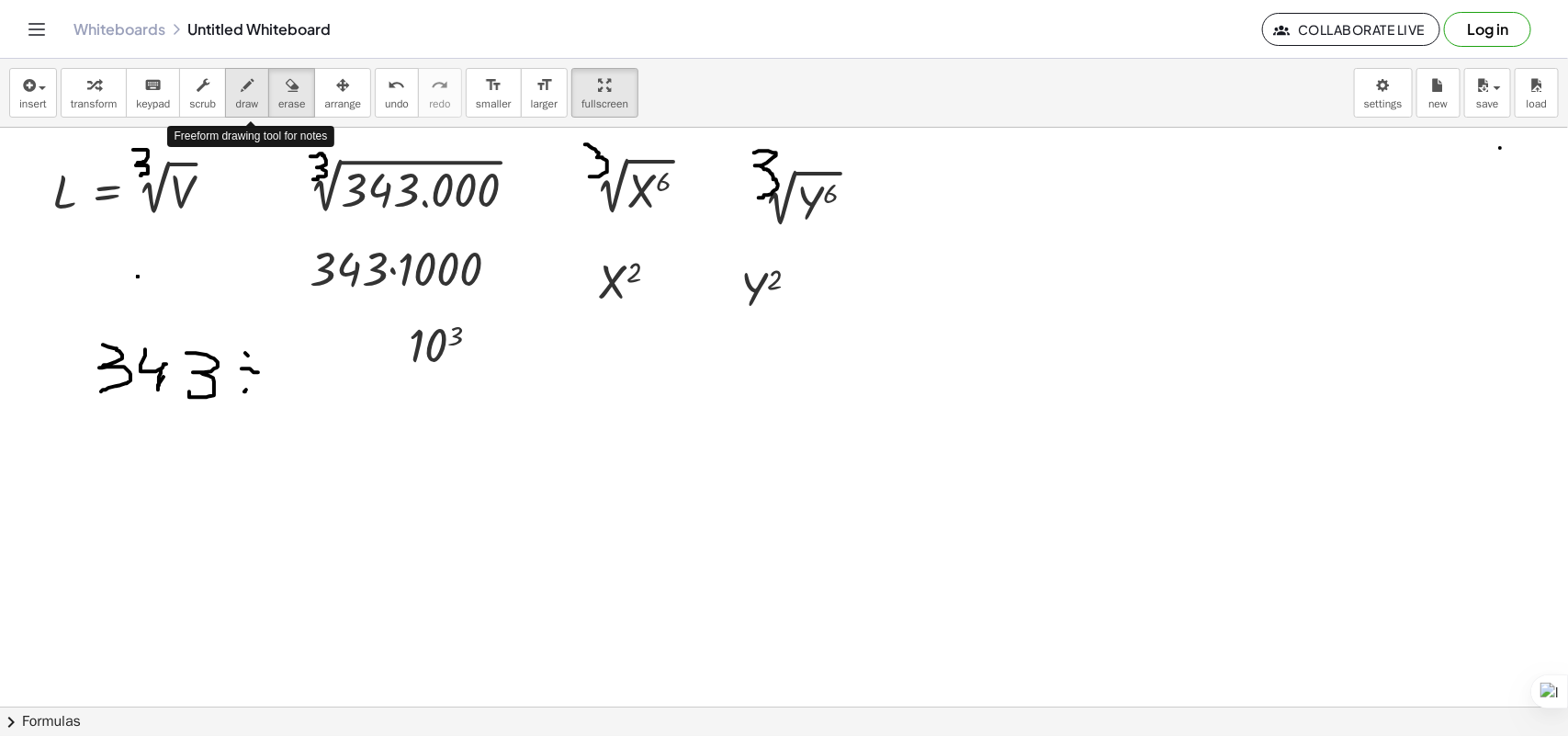 click at bounding box center [247, 85] 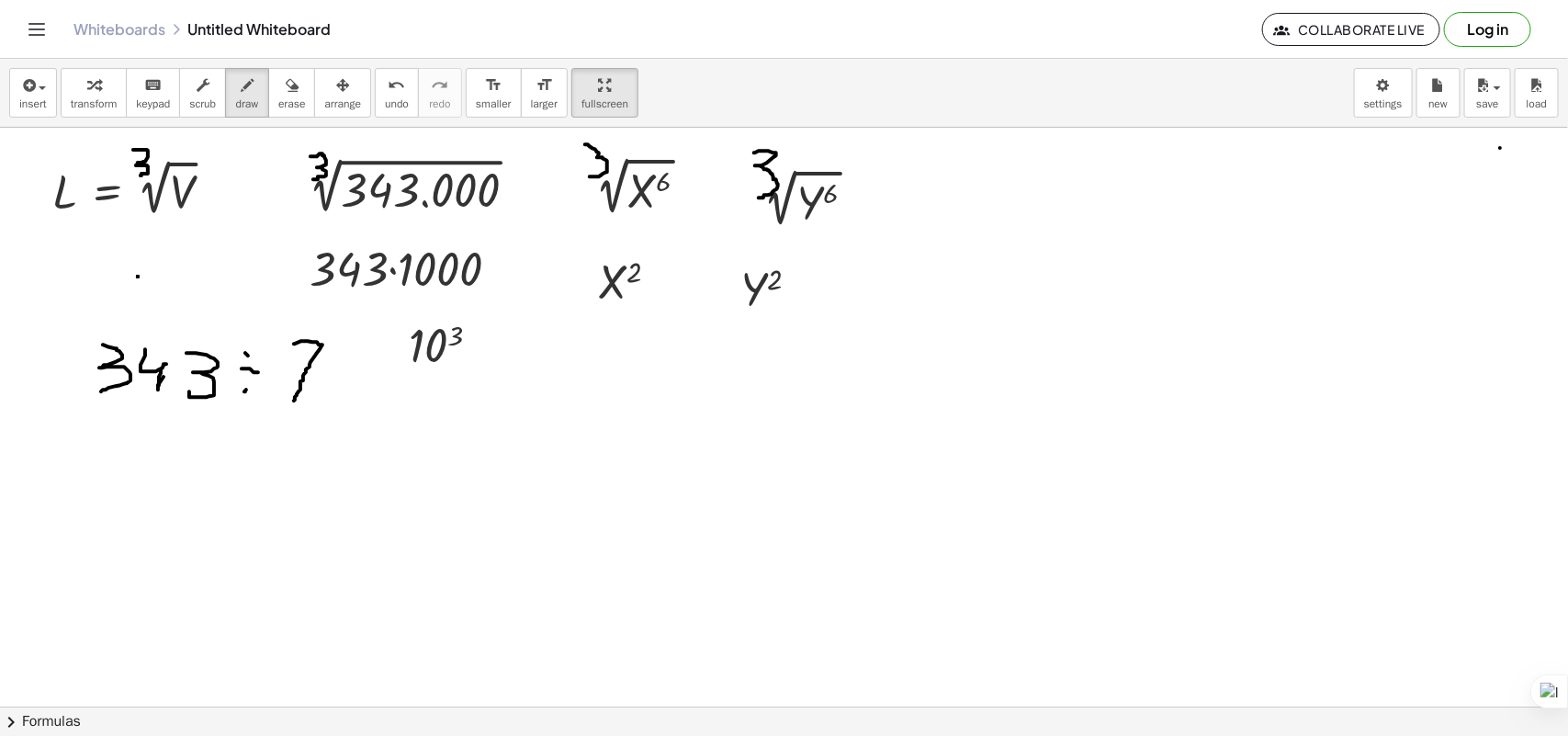 drag, startPoint x: 294, startPoint y: 345, endPoint x: 294, endPoint y: 402, distance: 57 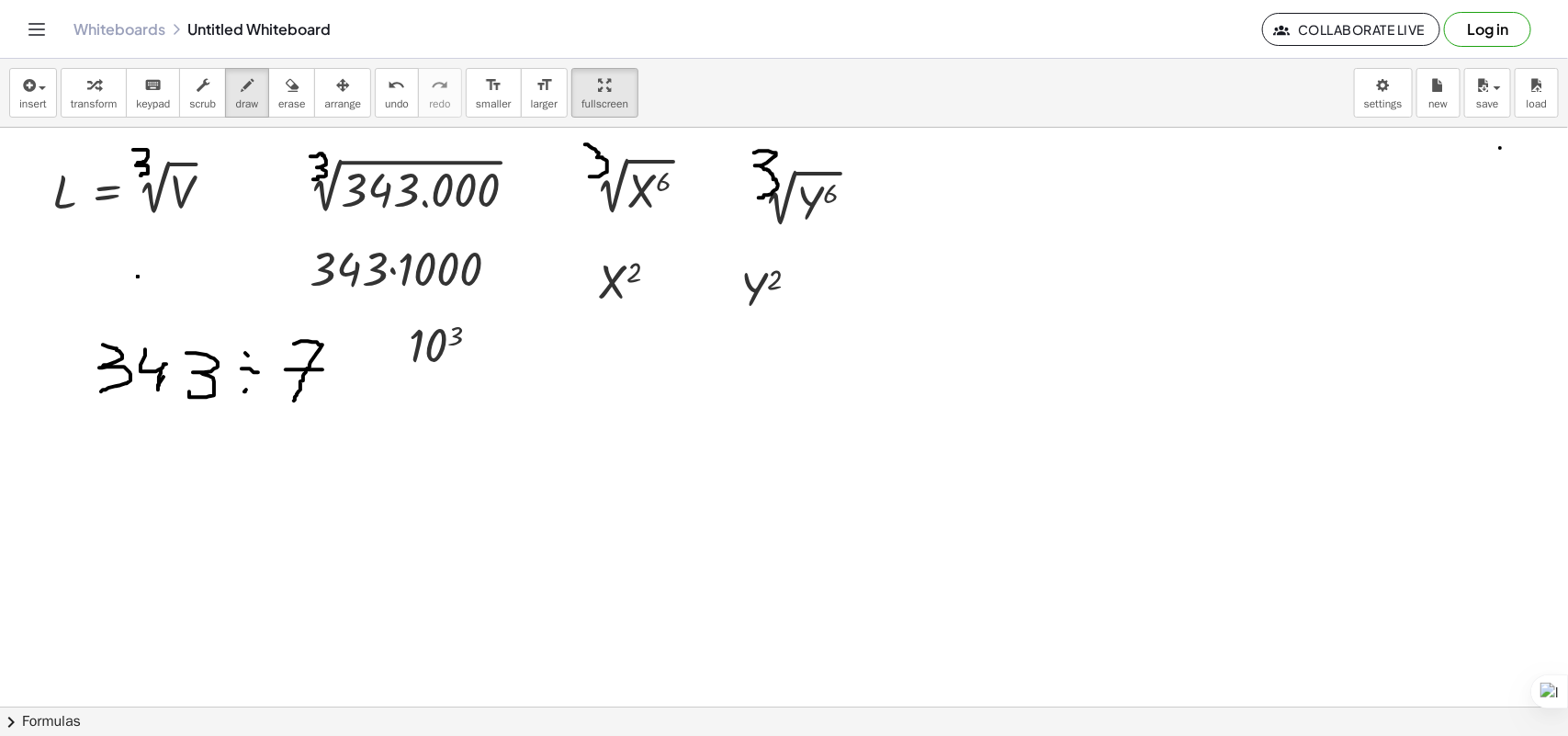 drag, startPoint x: 286, startPoint y: 370, endPoint x: 322, endPoint y: 370, distance: 36 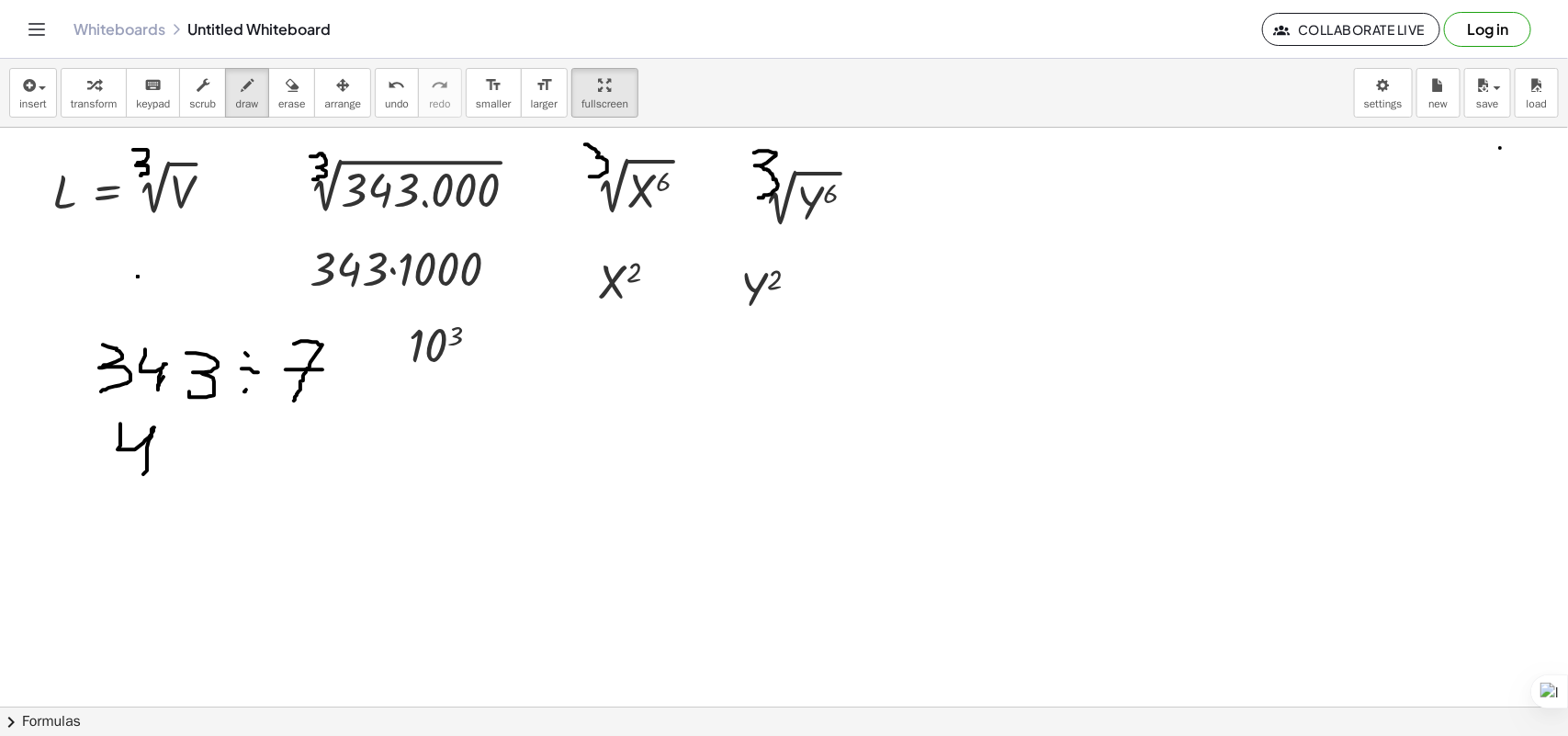 drag, startPoint x: 120, startPoint y: 425, endPoint x: 143, endPoint y: 475, distance: 55.03635 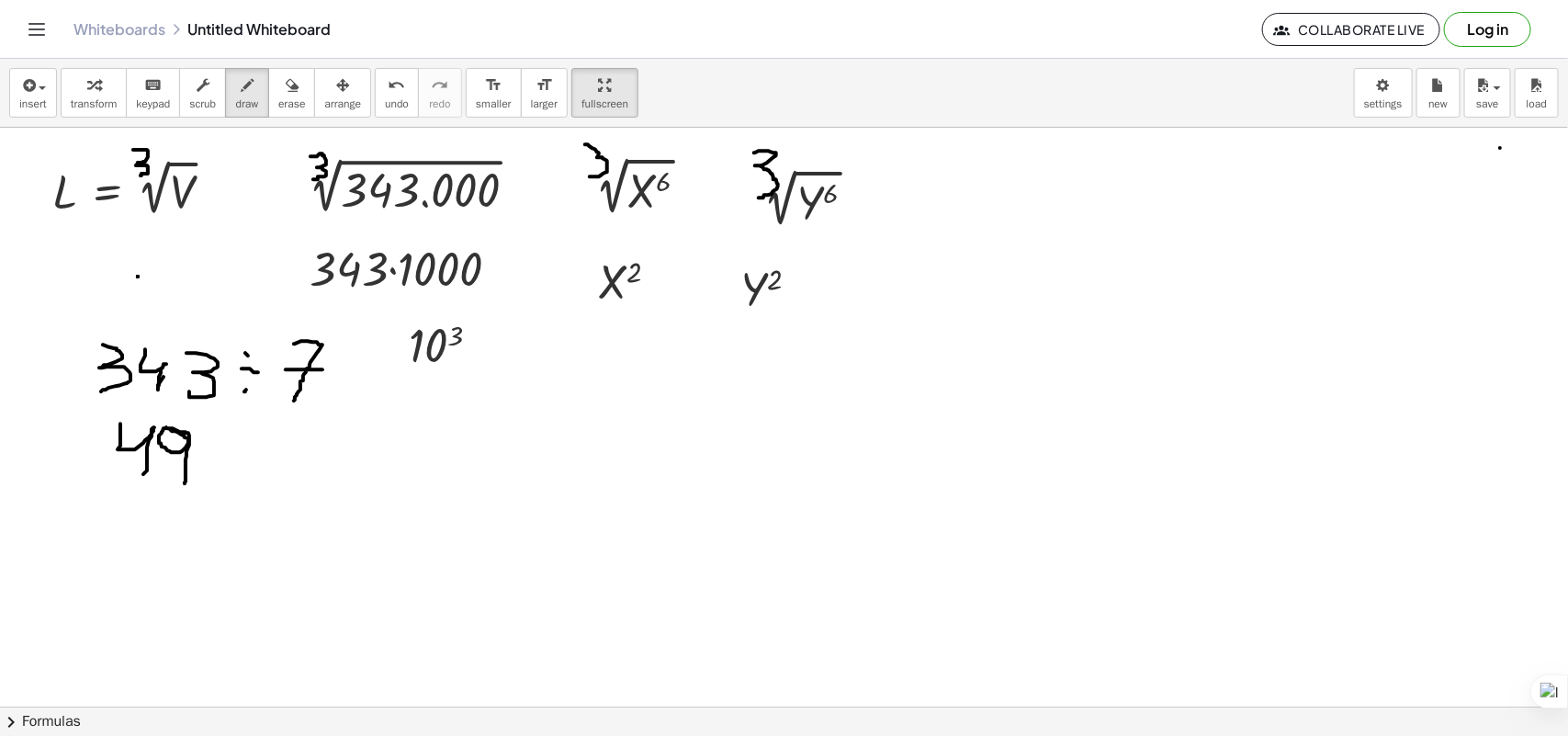 drag, startPoint x: 162, startPoint y: 433, endPoint x: 191, endPoint y: 461, distance: 40.311289 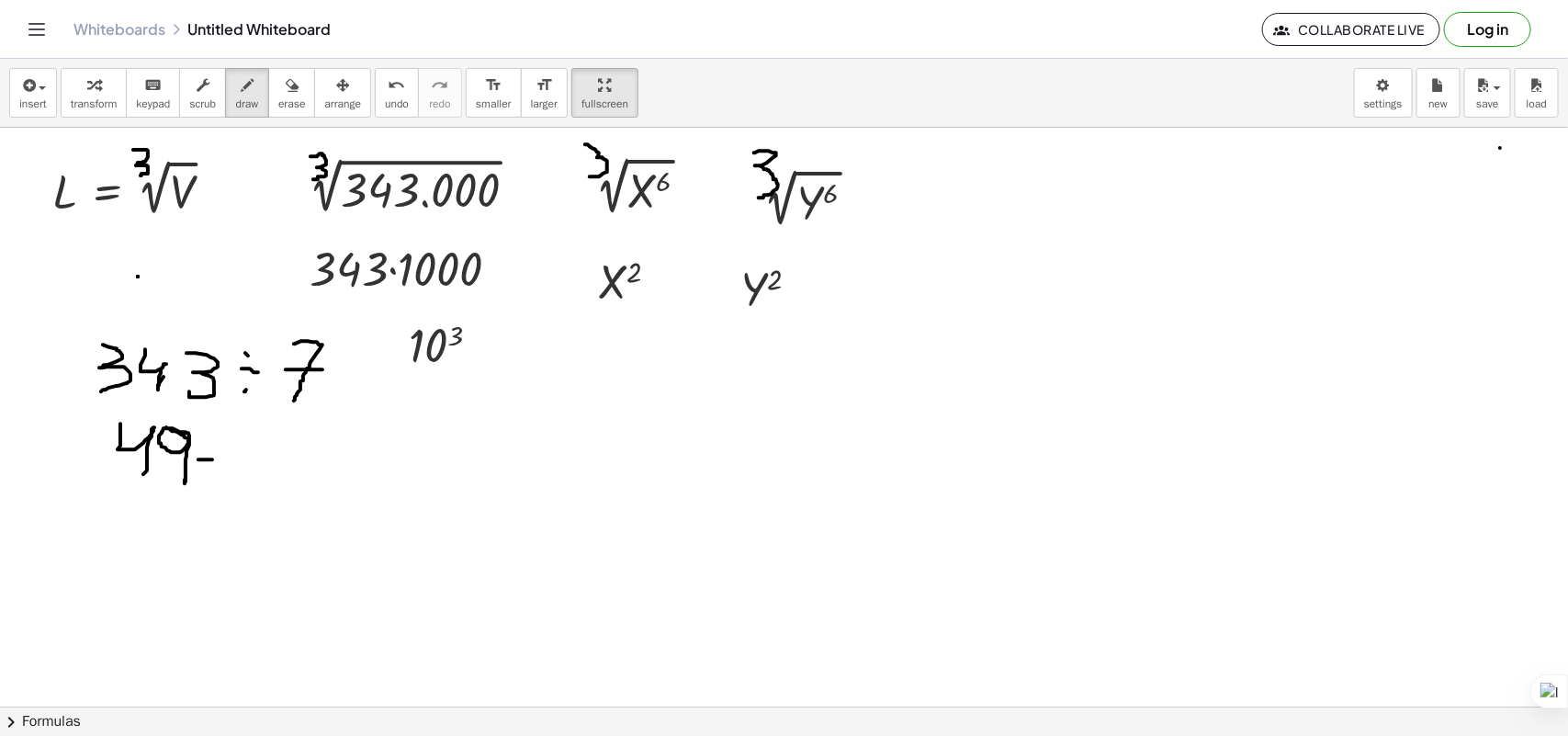 click at bounding box center (784, 754) 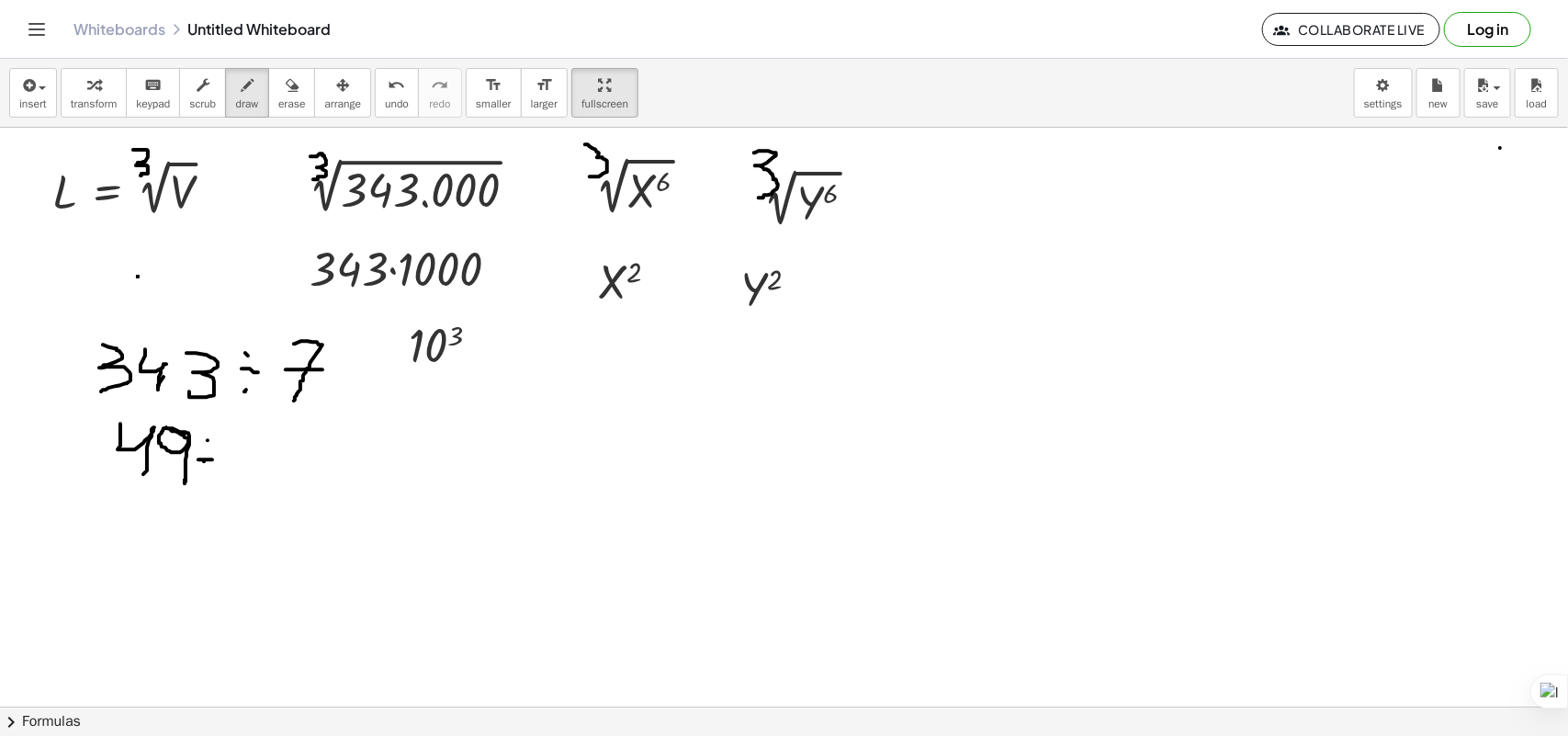 click at bounding box center (784, 754) 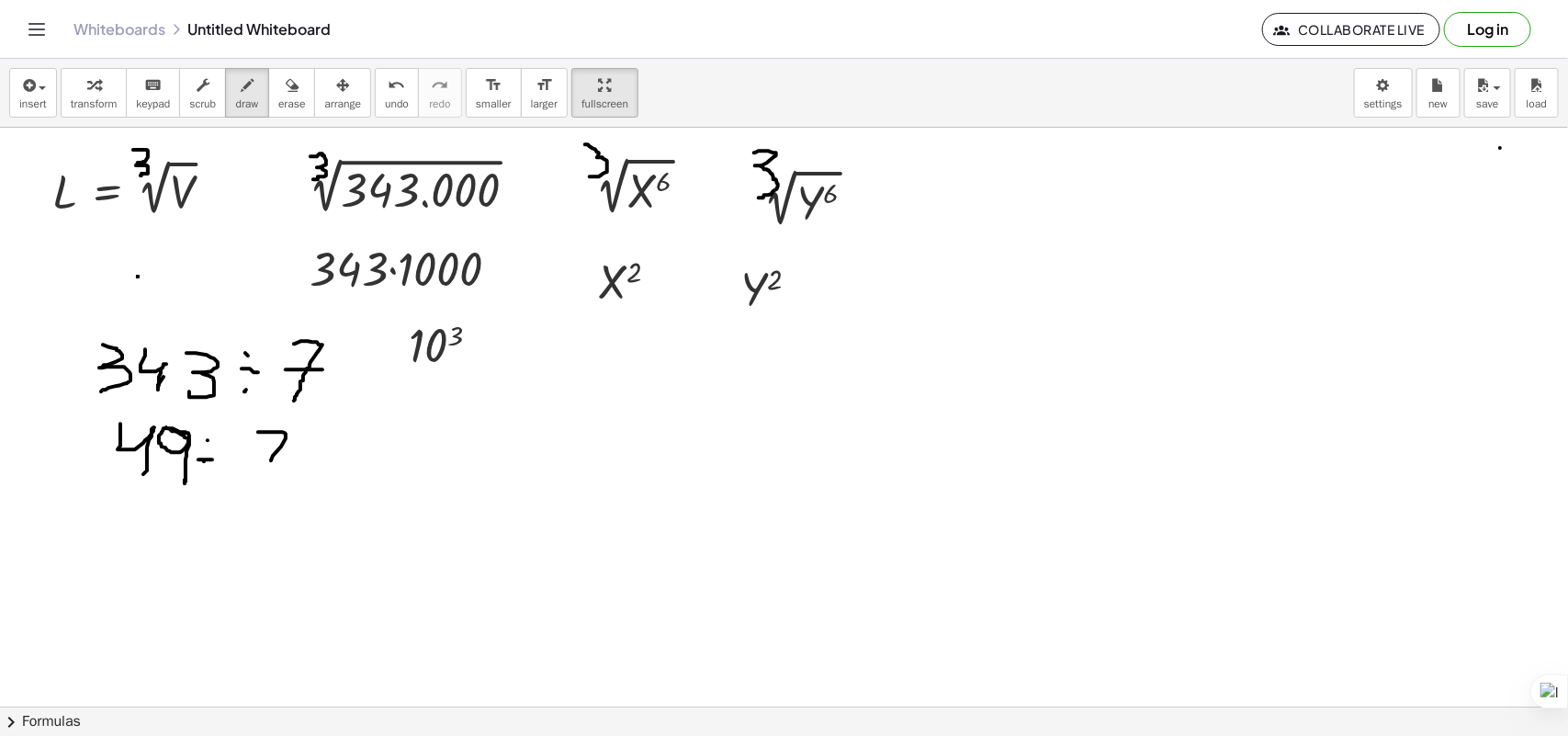 drag, startPoint x: 258, startPoint y: 433, endPoint x: 259, endPoint y: 484, distance: 51.009803 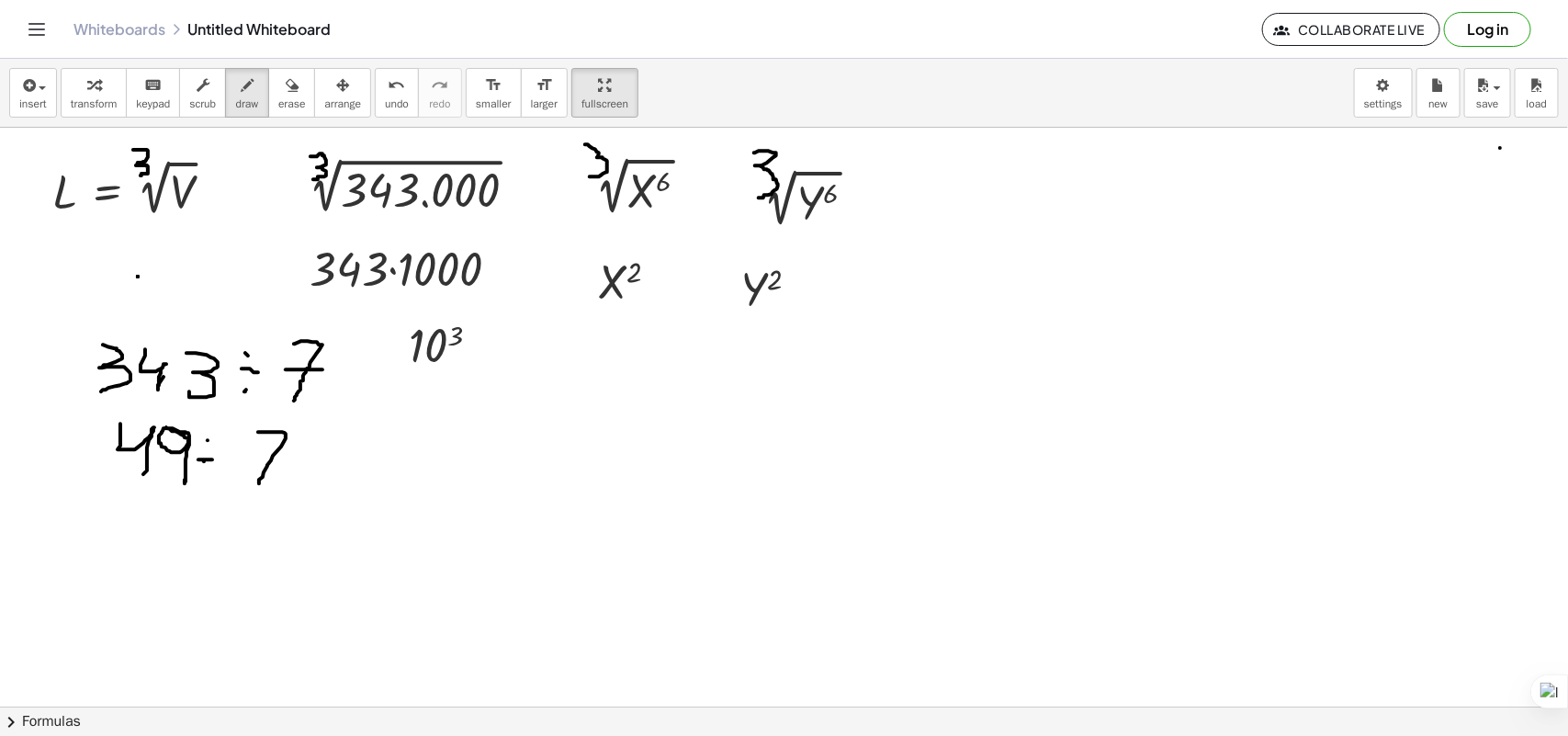 drag, startPoint x: 266, startPoint y: 459, endPoint x: 278, endPoint y: 461, distance: 12.165525 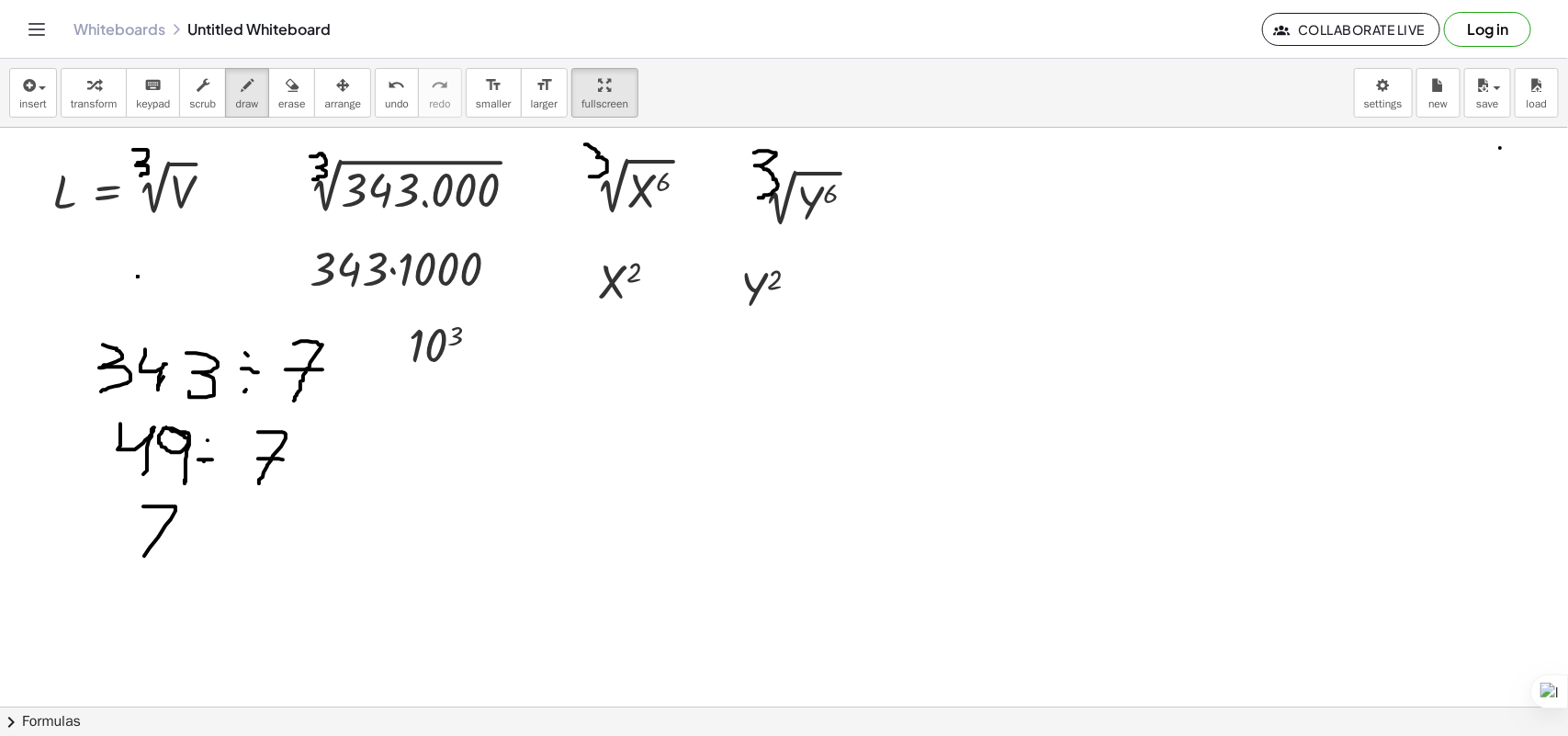drag, startPoint x: 173, startPoint y: 507, endPoint x: 138, endPoint y: 572, distance: 73.82412 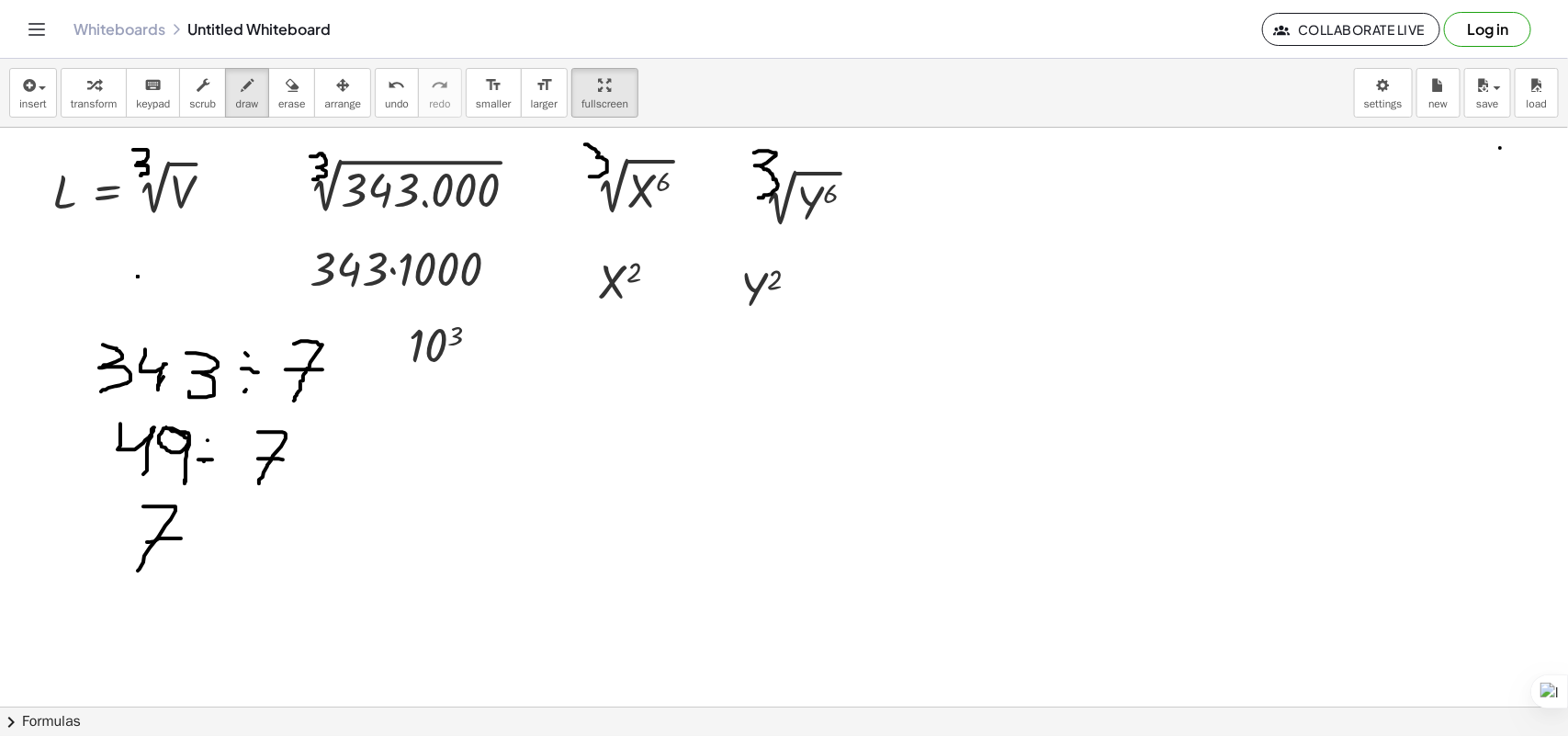 drag, startPoint x: 163, startPoint y: 539, endPoint x: 189, endPoint y: 539, distance: 26 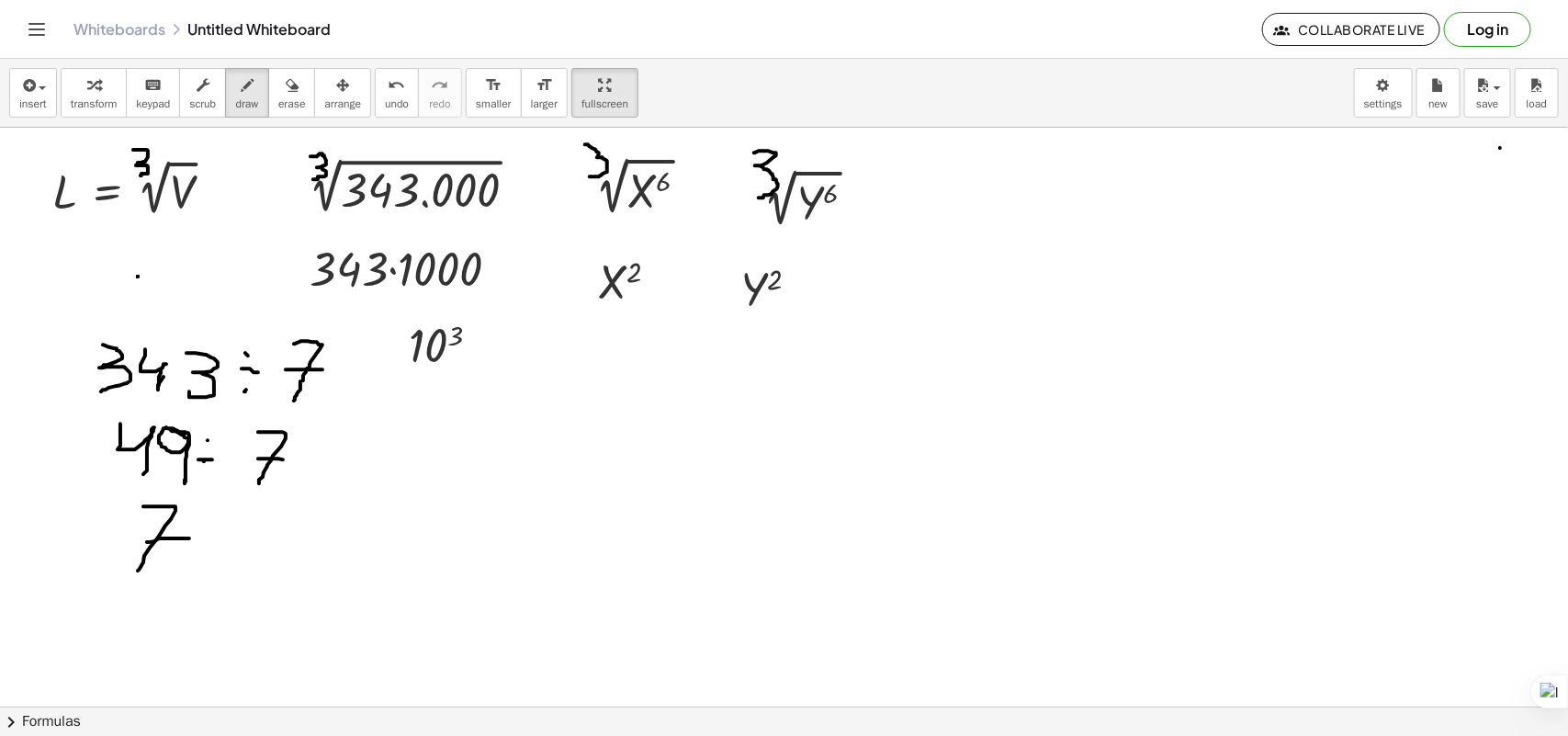 drag, startPoint x: 199, startPoint y: 539, endPoint x: 211, endPoint y: 520, distance: 22.472205 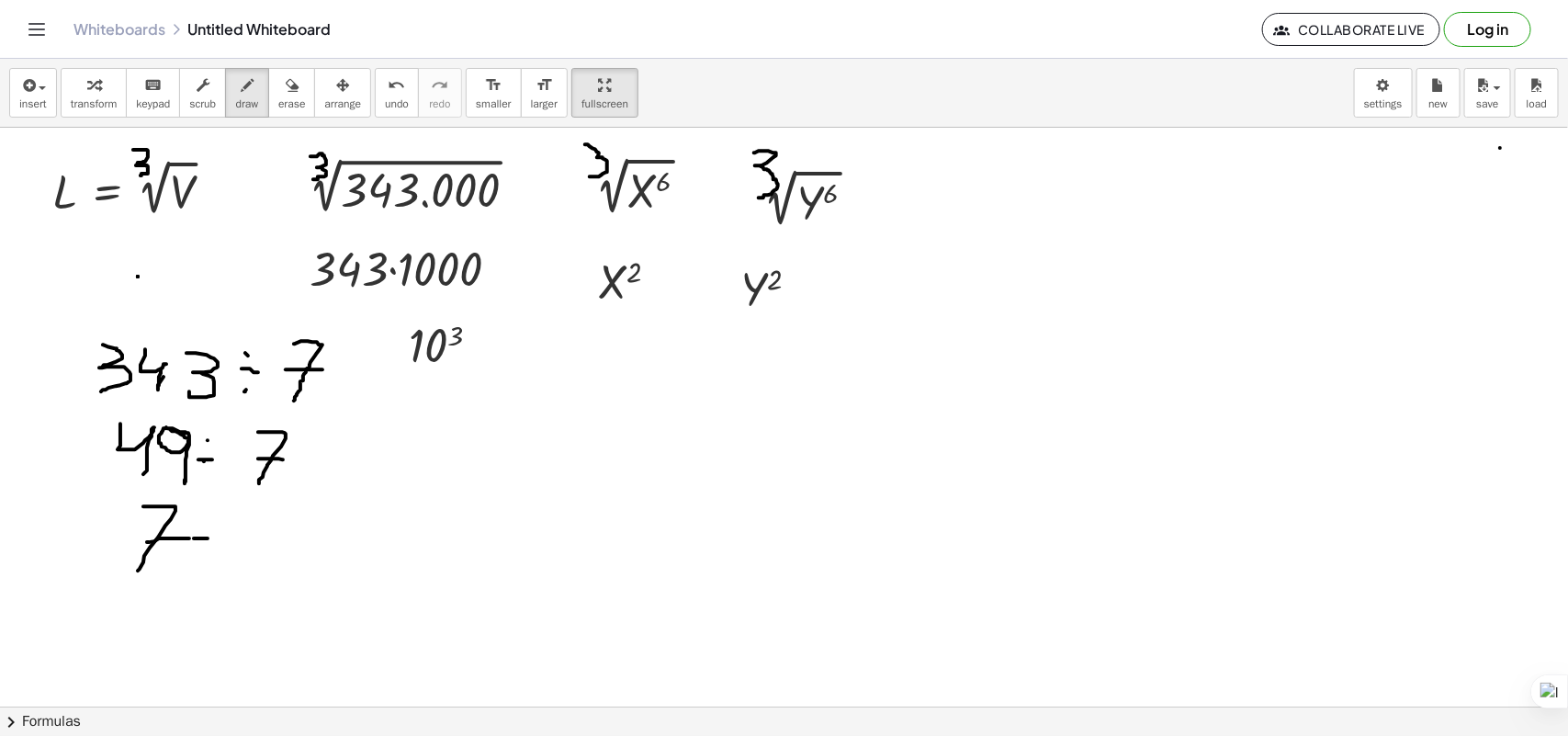click at bounding box center [784, 754] 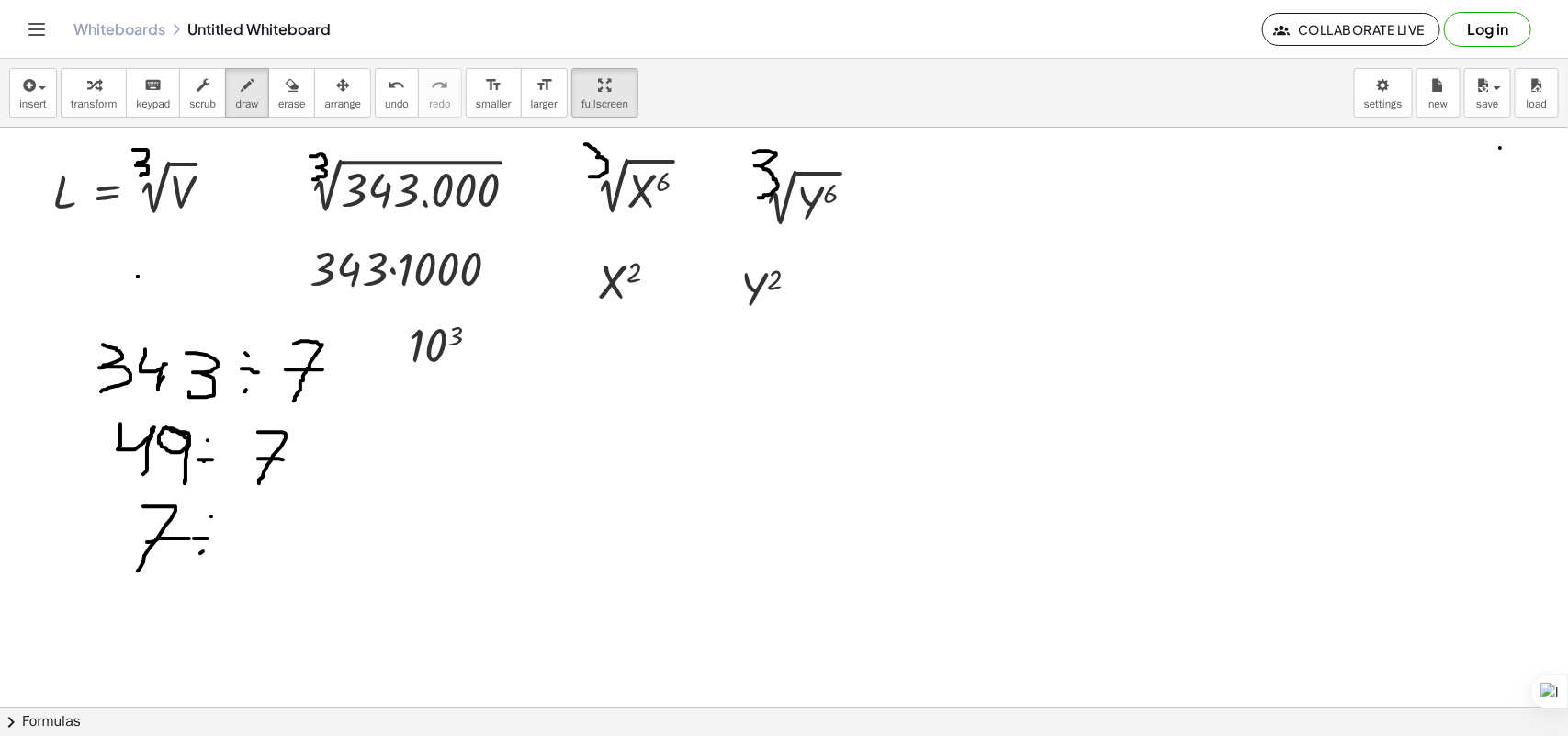 click at bounding box center (784, 754) 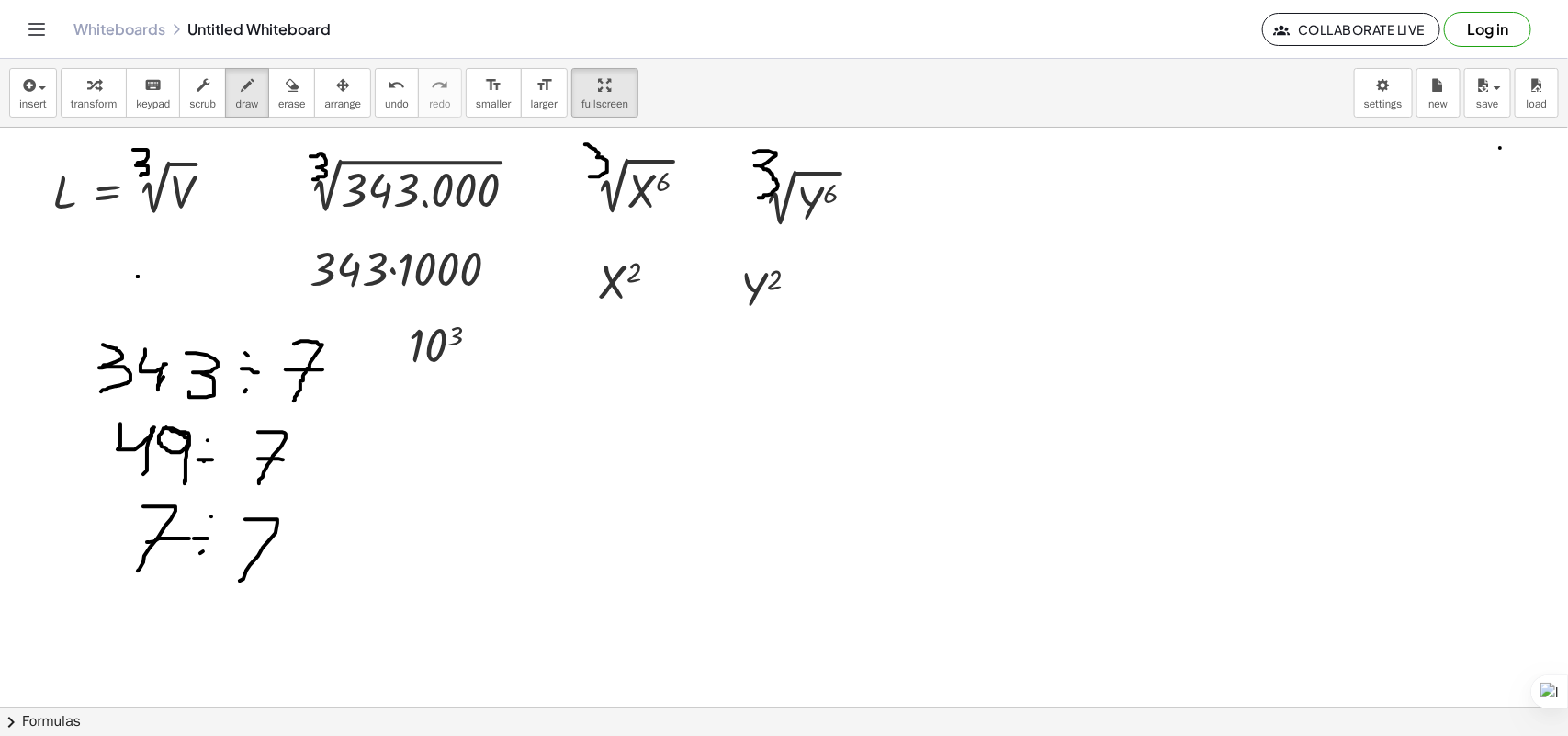 drag, startPoint x: 277, startPoint y: 520, endPoint x: 236, endPoint y: 558, distance: 55.901699 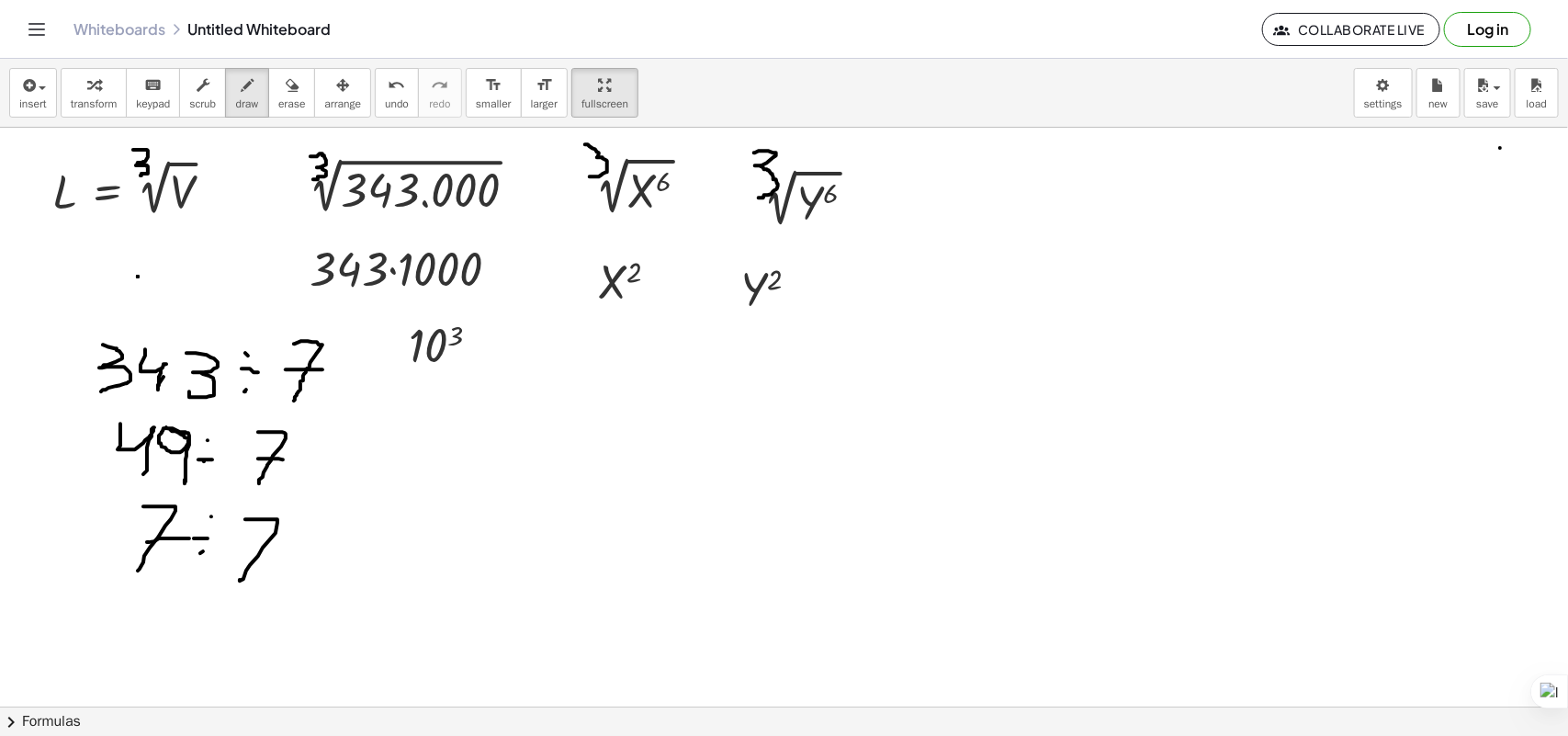 drag, startPoint x: 236, startPoint y: 556, endPoint x: 243, endPoint y: 565, distance: 11.401754 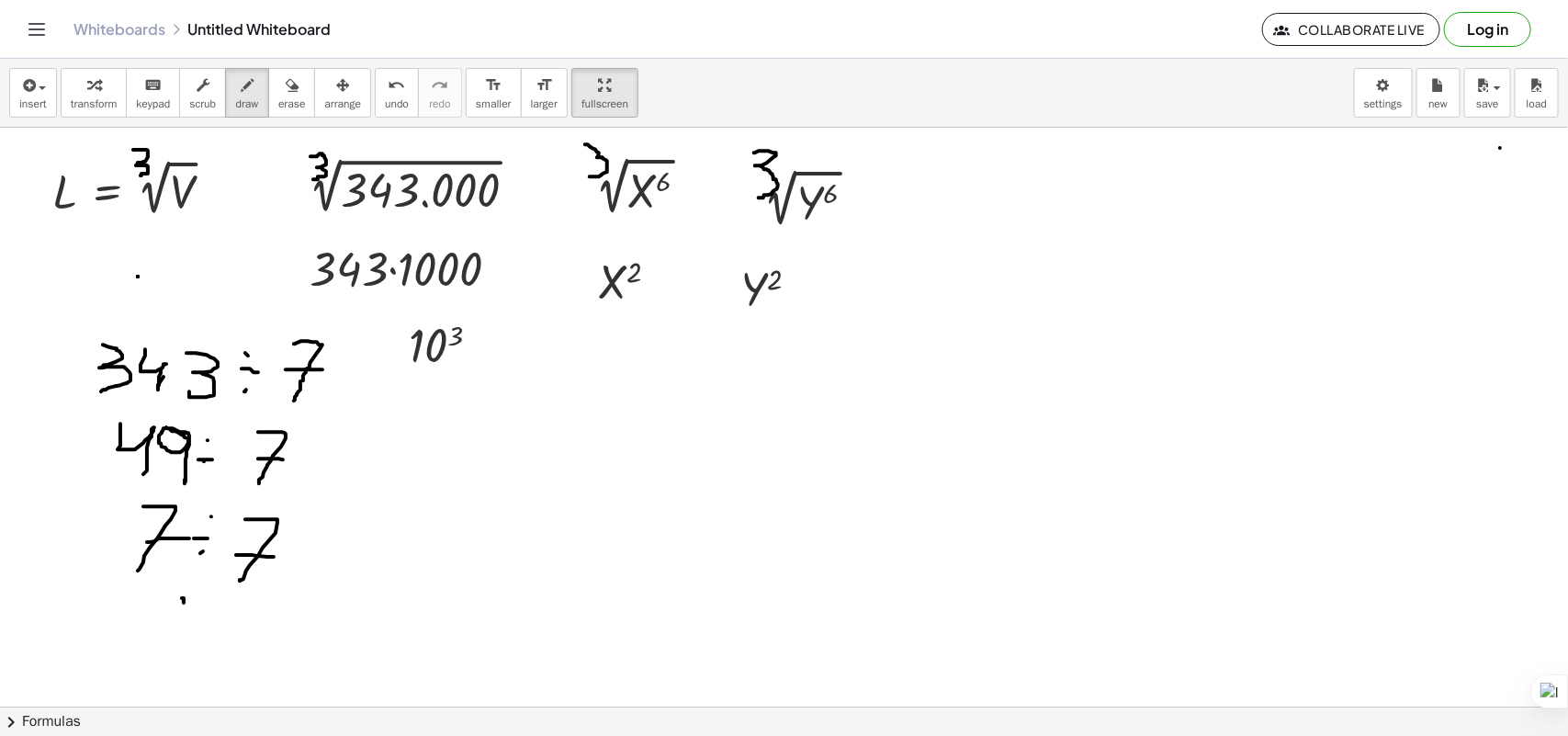 drag, startPoint x: 184, startPoint y: 604, endPoint x: 226, endPoint y: 561, distance: 60.108236 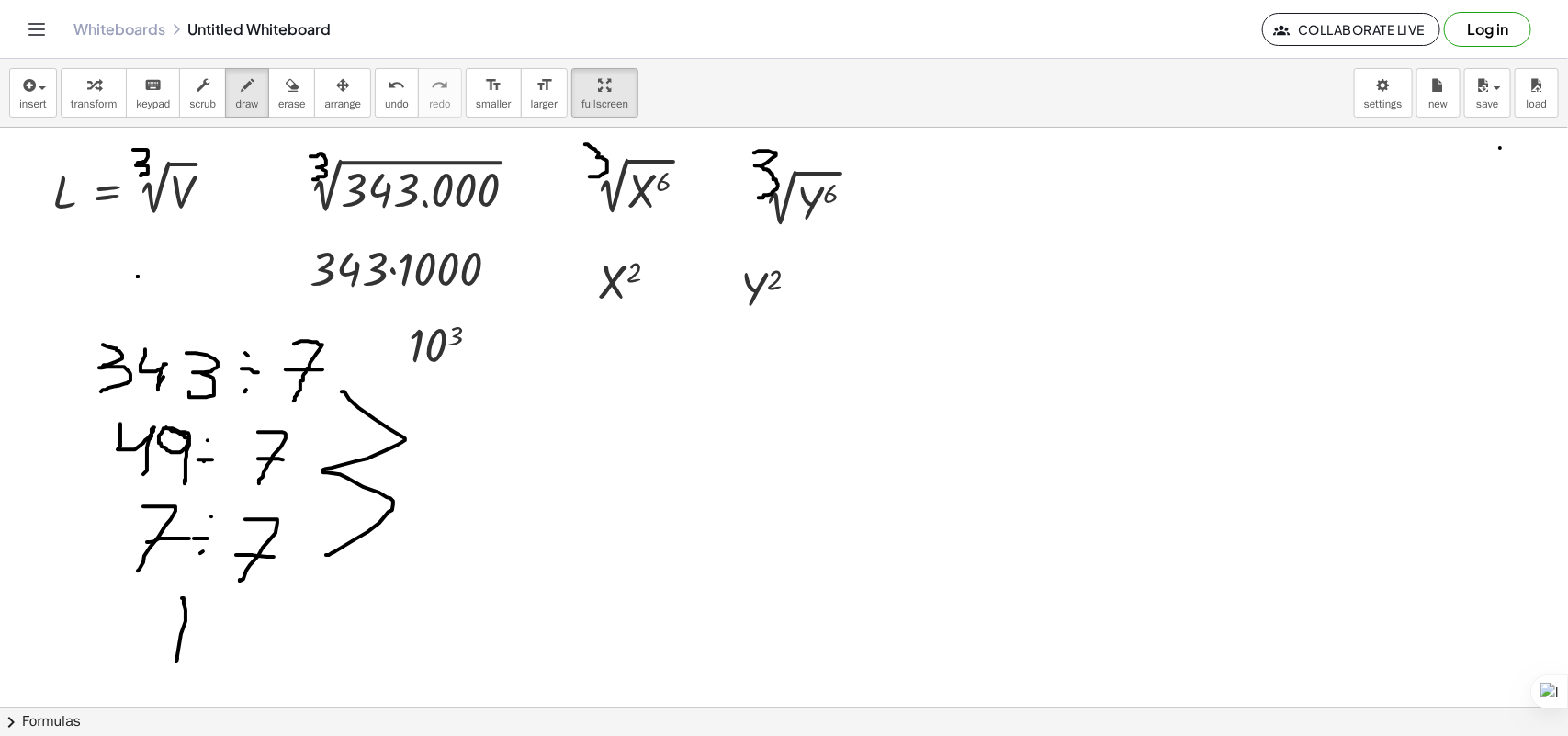 drag, startPoint x: 342, startPoint y: 392, endPoint x: 350, endPoint y: 533, distance: 141.22677 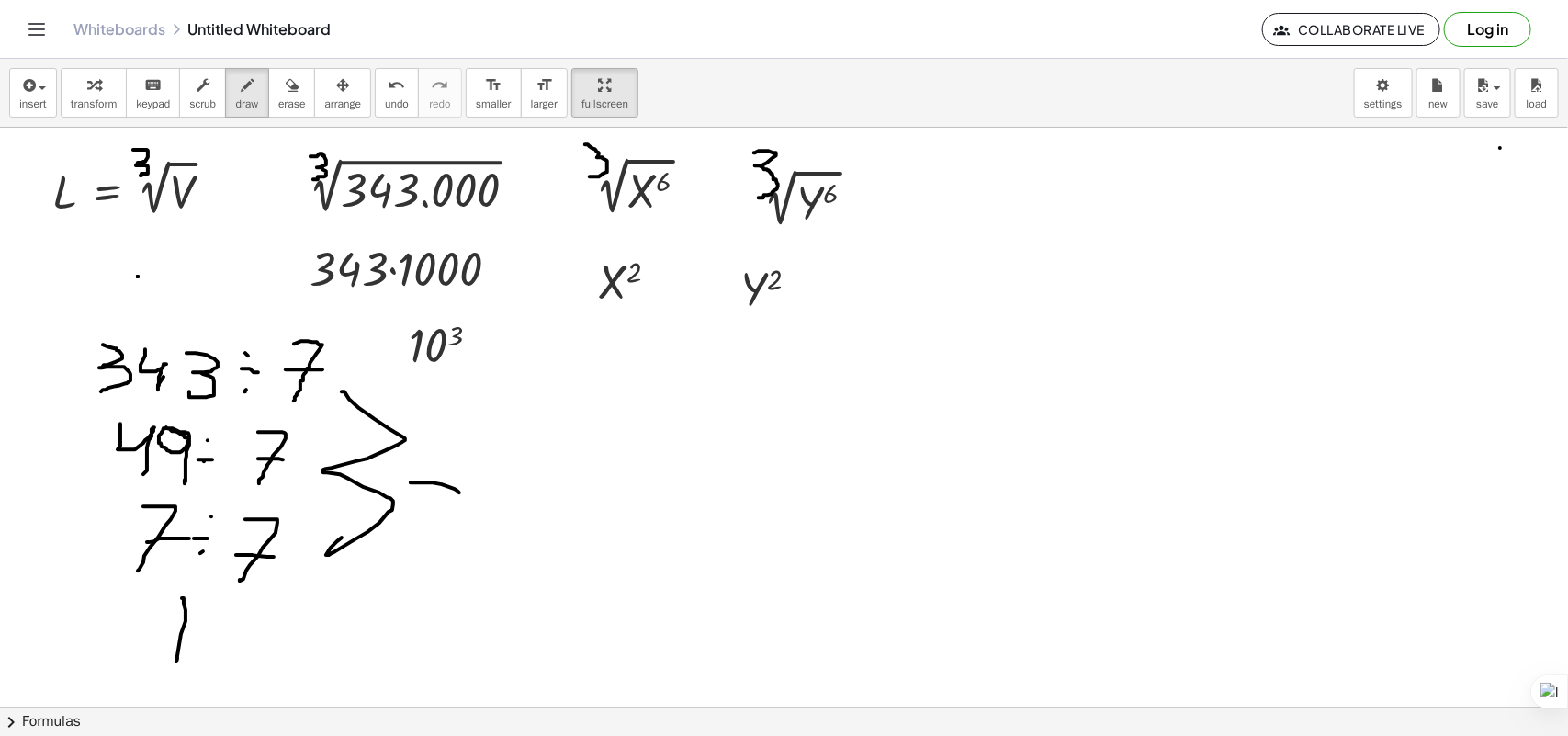 drag, startPoint x: 459, startPoint y: 493, endPoint x: 436, endPoint y: 539, distance: 51.4296 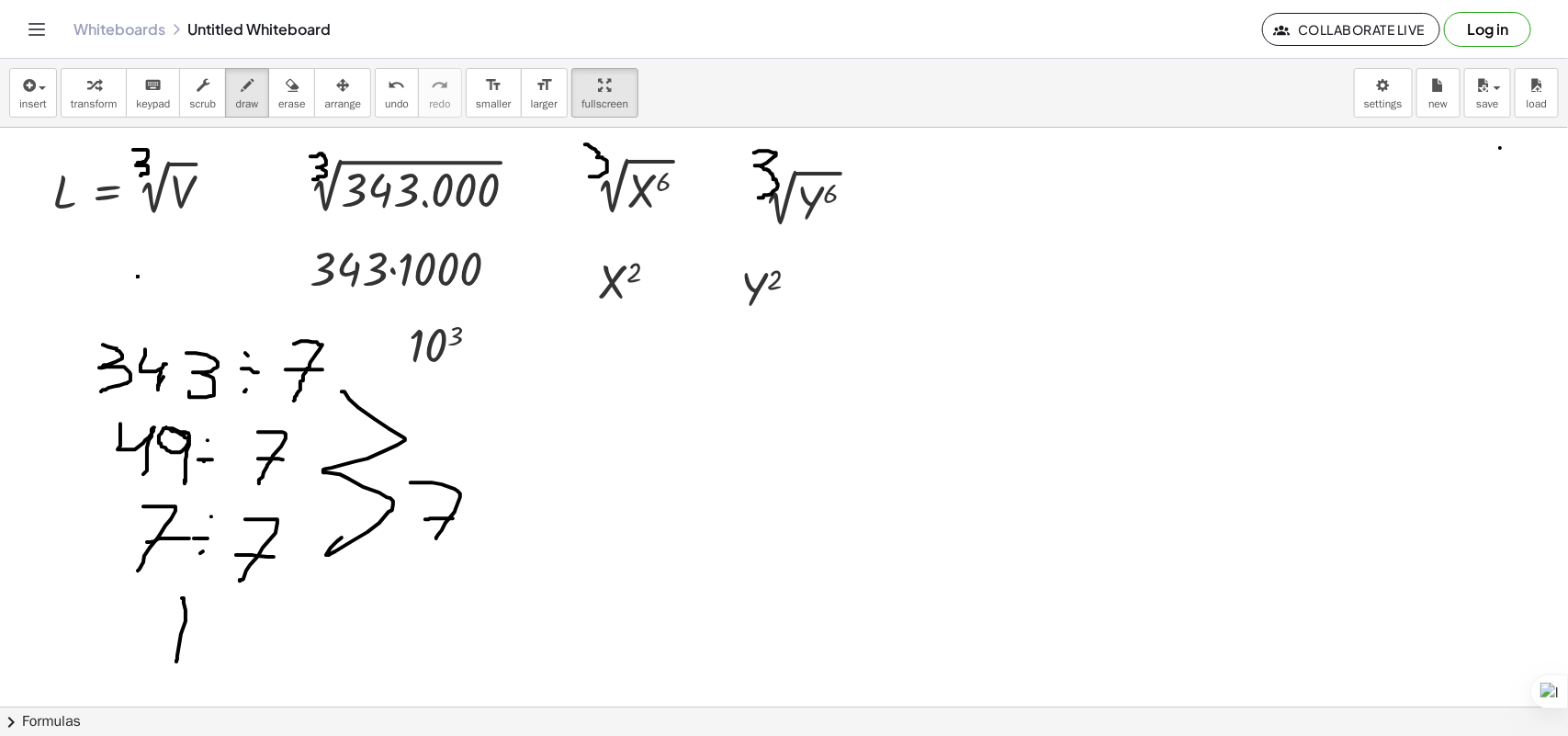 drag, startPoint x: 425, startPoint y: 520, endPoint x: 457, endPoint y: 515, distance: 32.38827 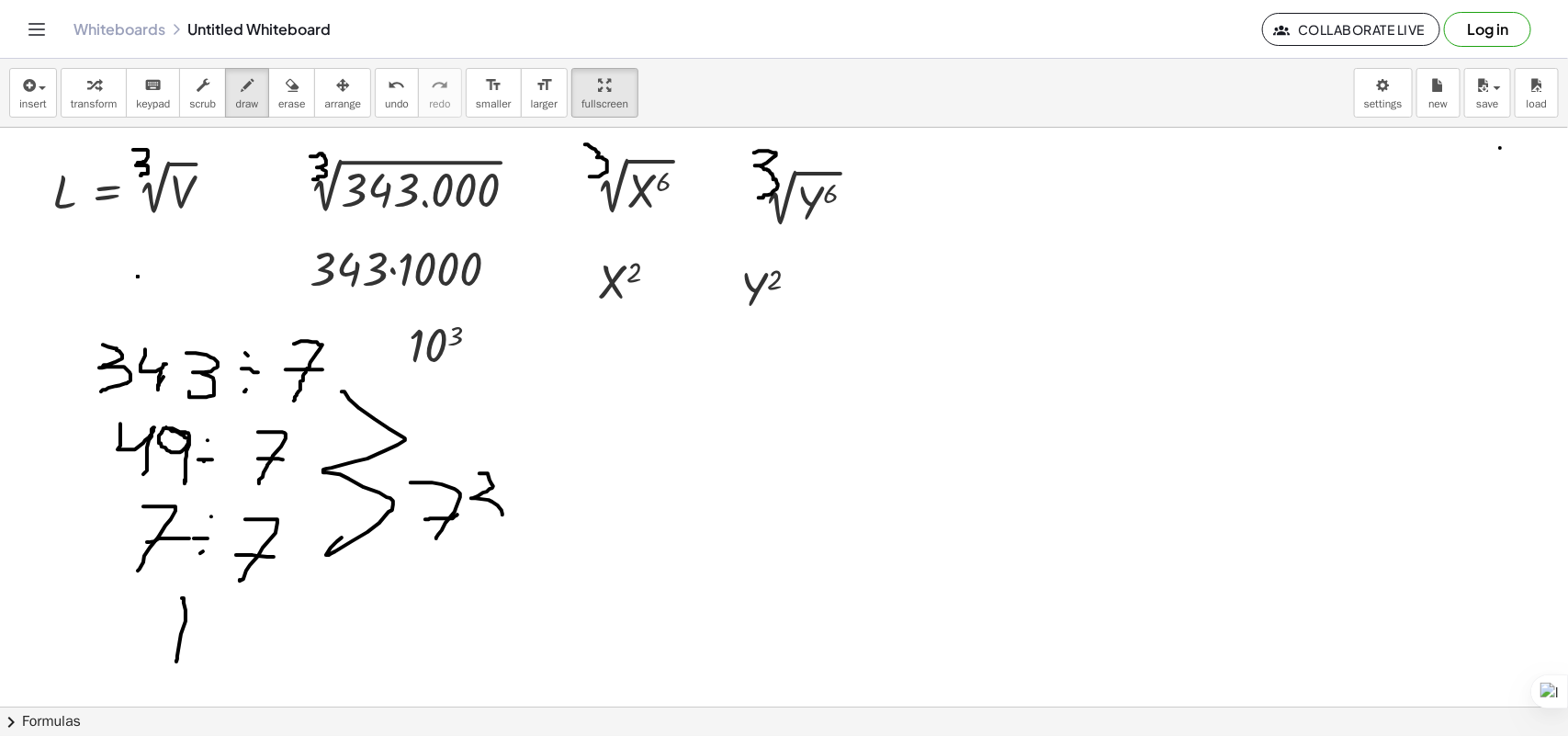 drag, startPoint x: 493, startPoint y: 487, endPoint x: 423, endPoint y: 501, distance: 71.38627 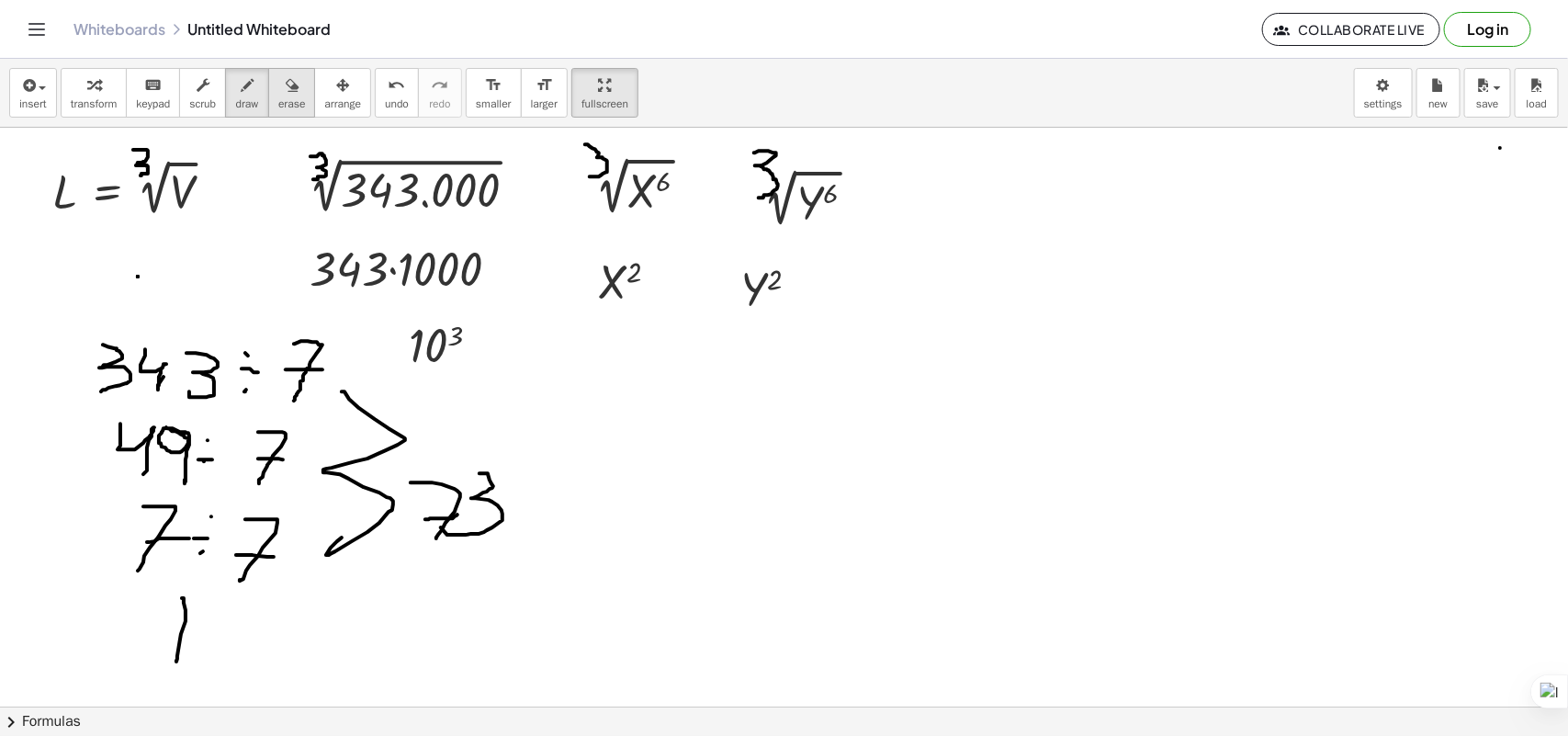 click on "erase" at bounding box center [291, 104] 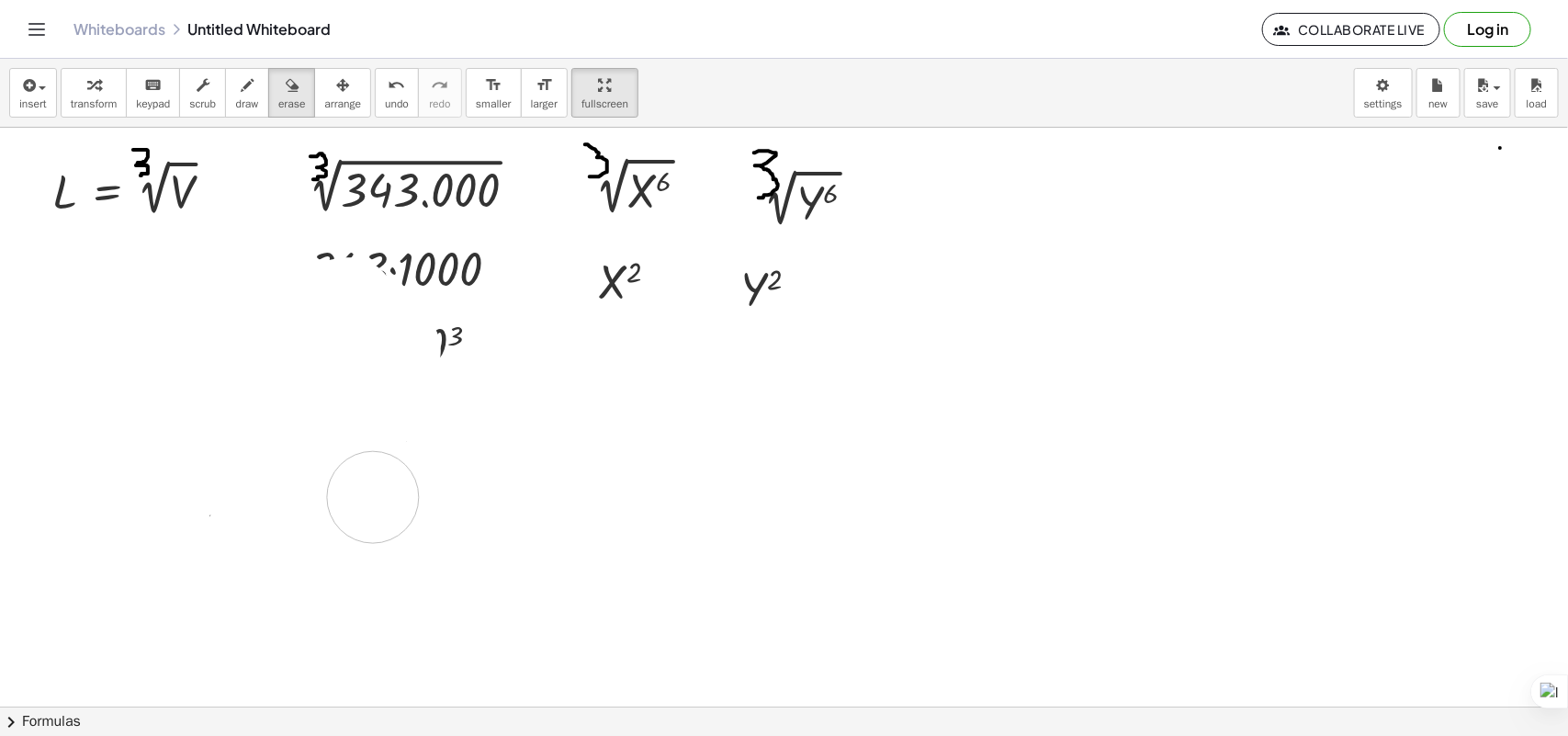drag, startPoint x: 125, startPoint y: 407, endPoint x: 312, endPoint y: 15, distance: 434.31901 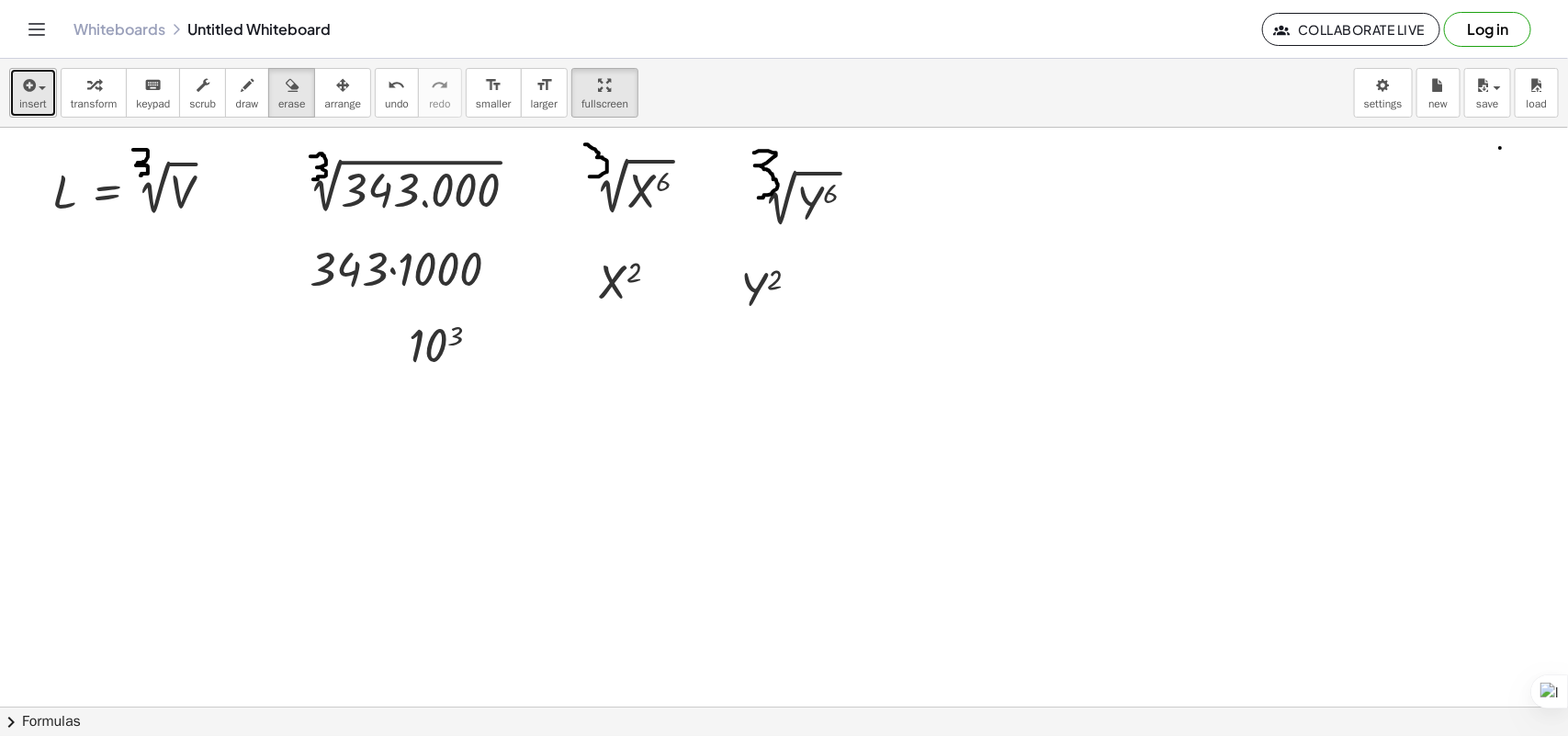 click on "insert" at bounding box center (33, 93) 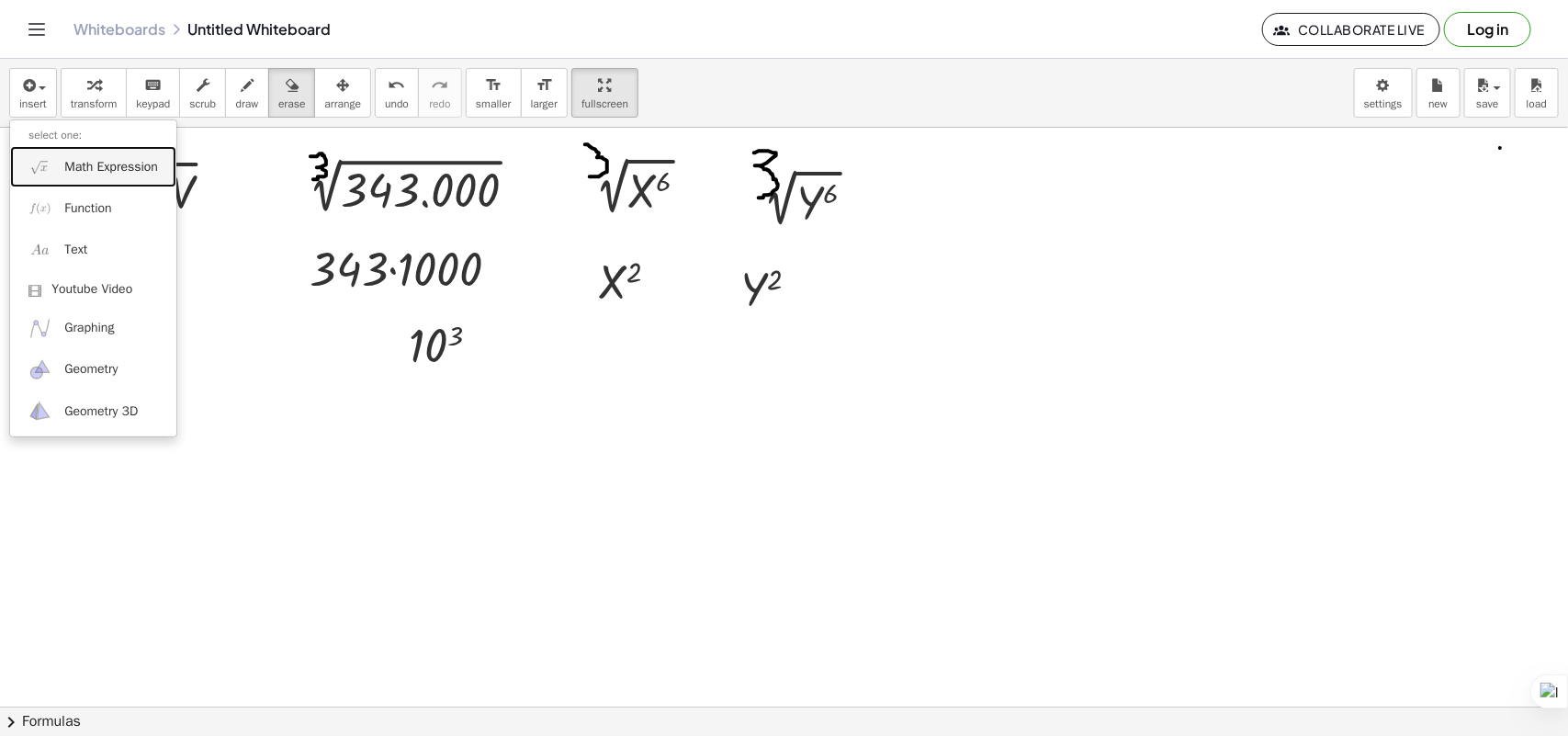 click on "Math Expression" at bounding box center [111, 167] 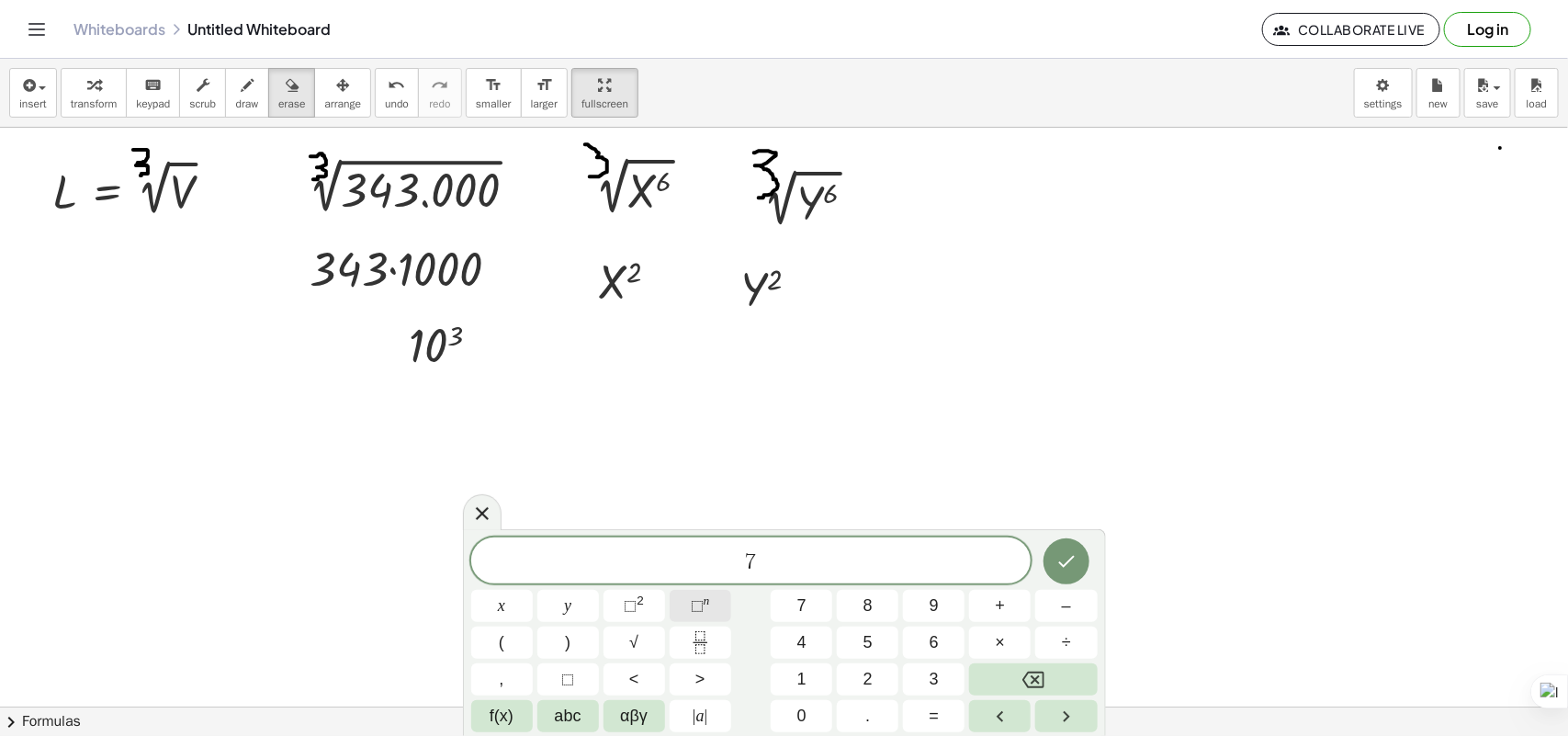 click on "⬚ n" 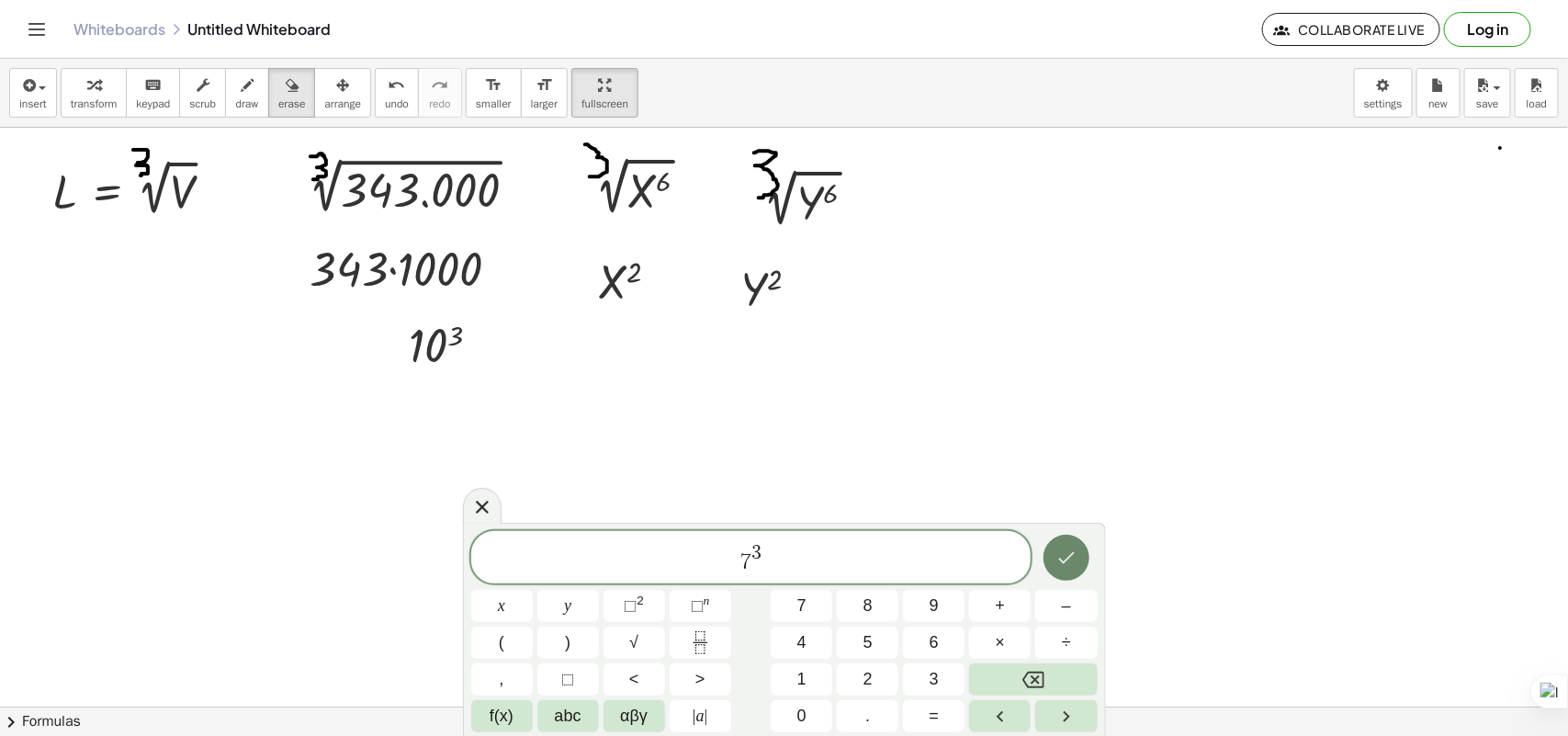 click 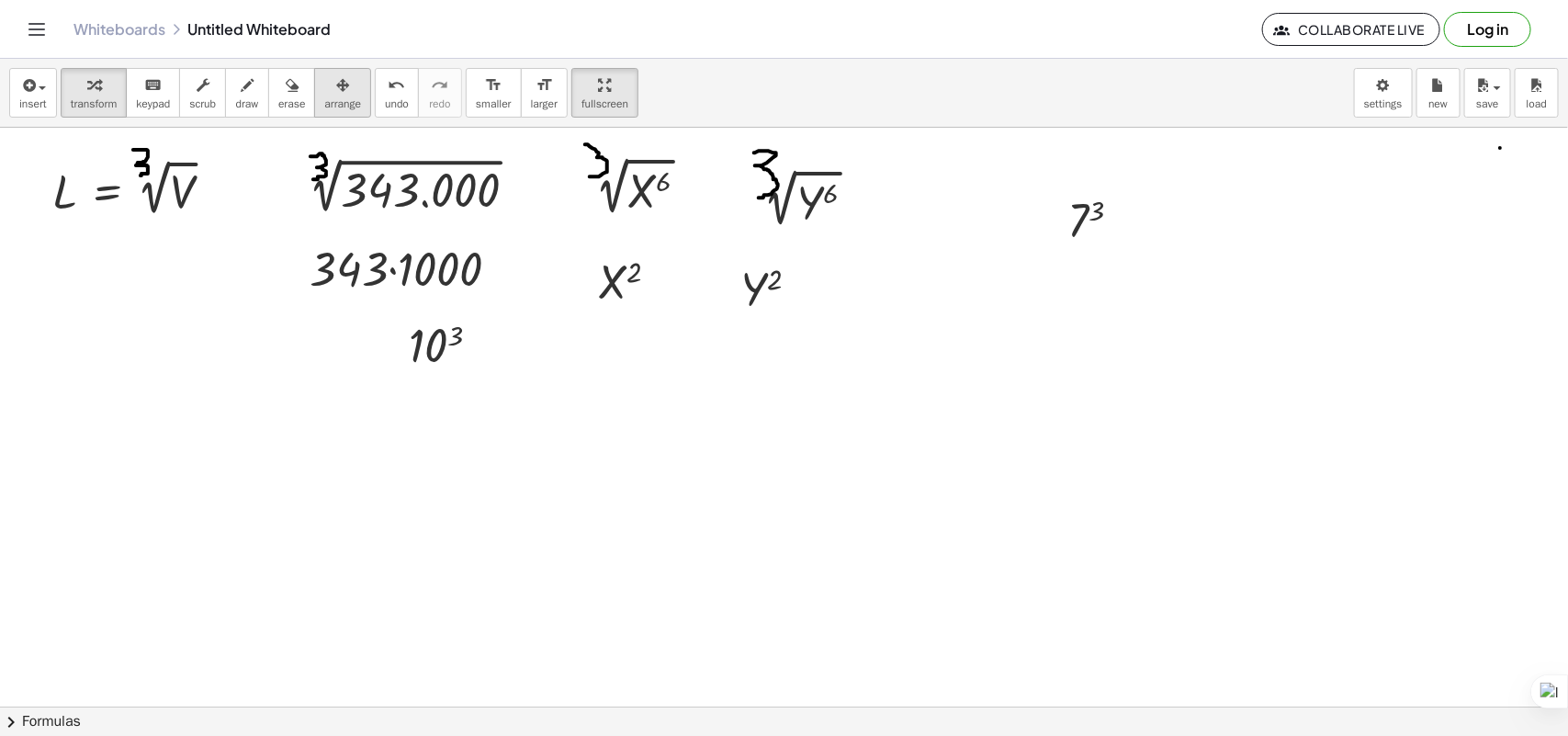 click at bounding box center [343, 85] 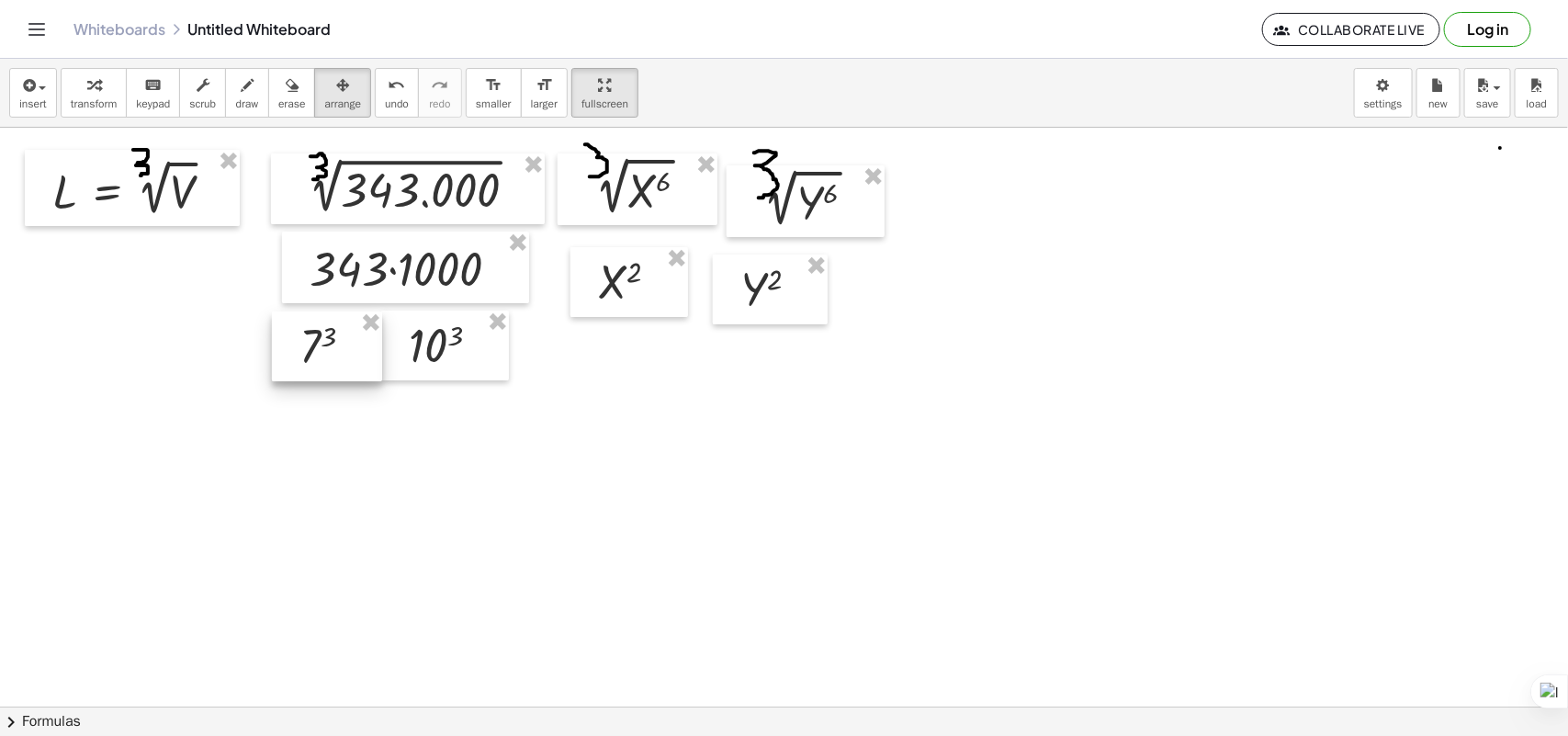 drag, startPoint x: 1132, startPoint y: 244, endPoint x: 361, endPoint y: 370, distance: 781.22788 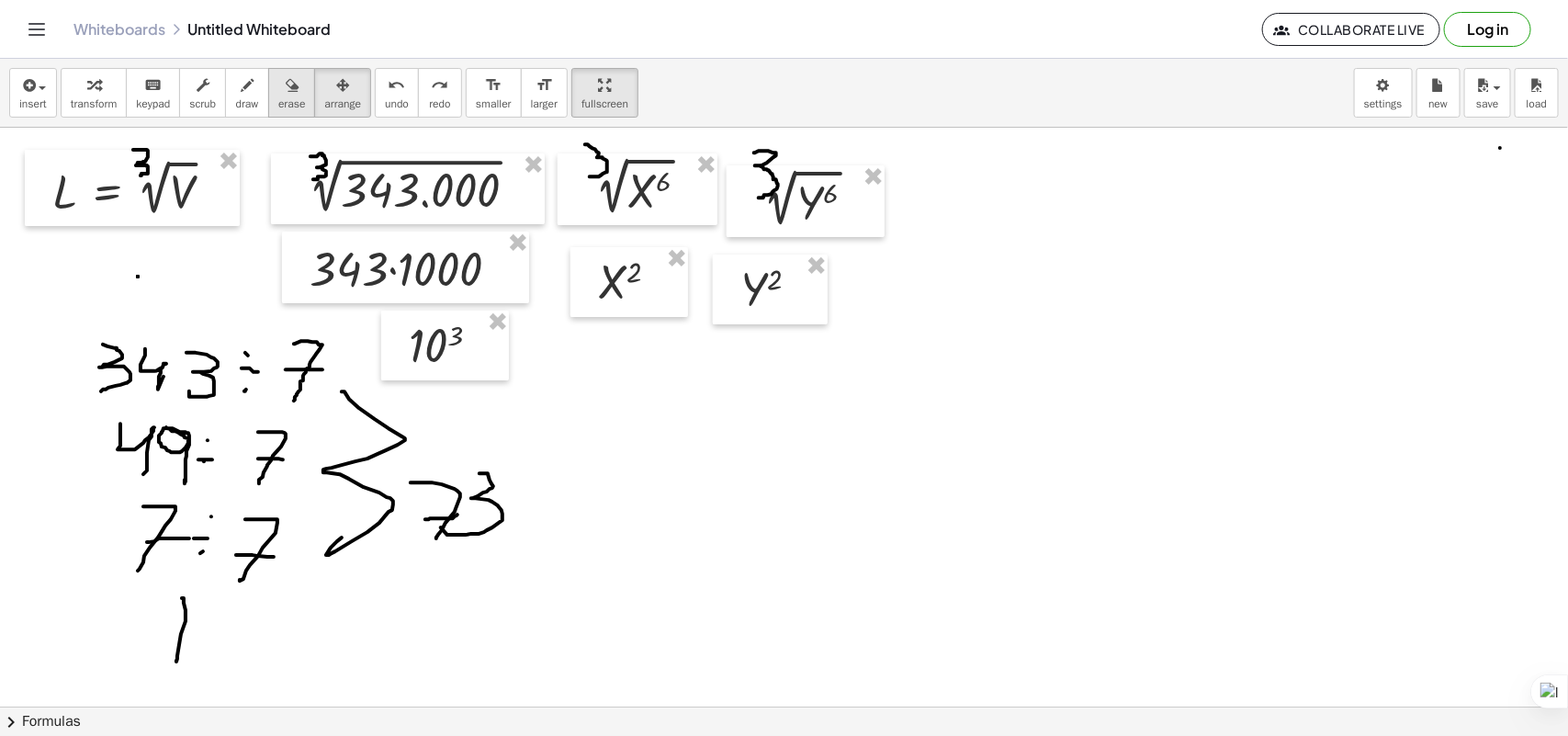 click at bounding box center (291, 85) 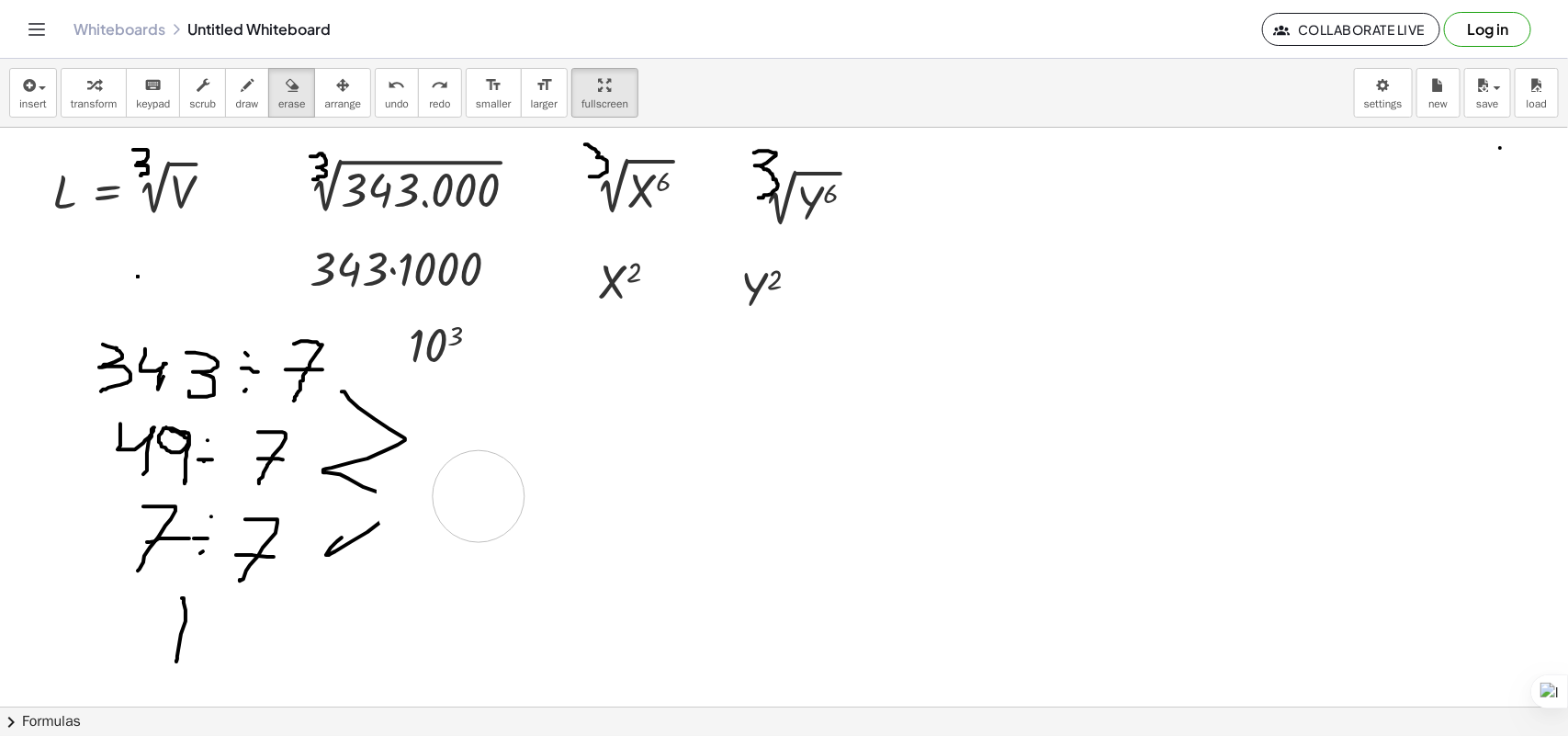 drag, startPoint x: 436, startPoint y: 517, endPoint x: 479, endPoint y: 497, distance: 47.423623 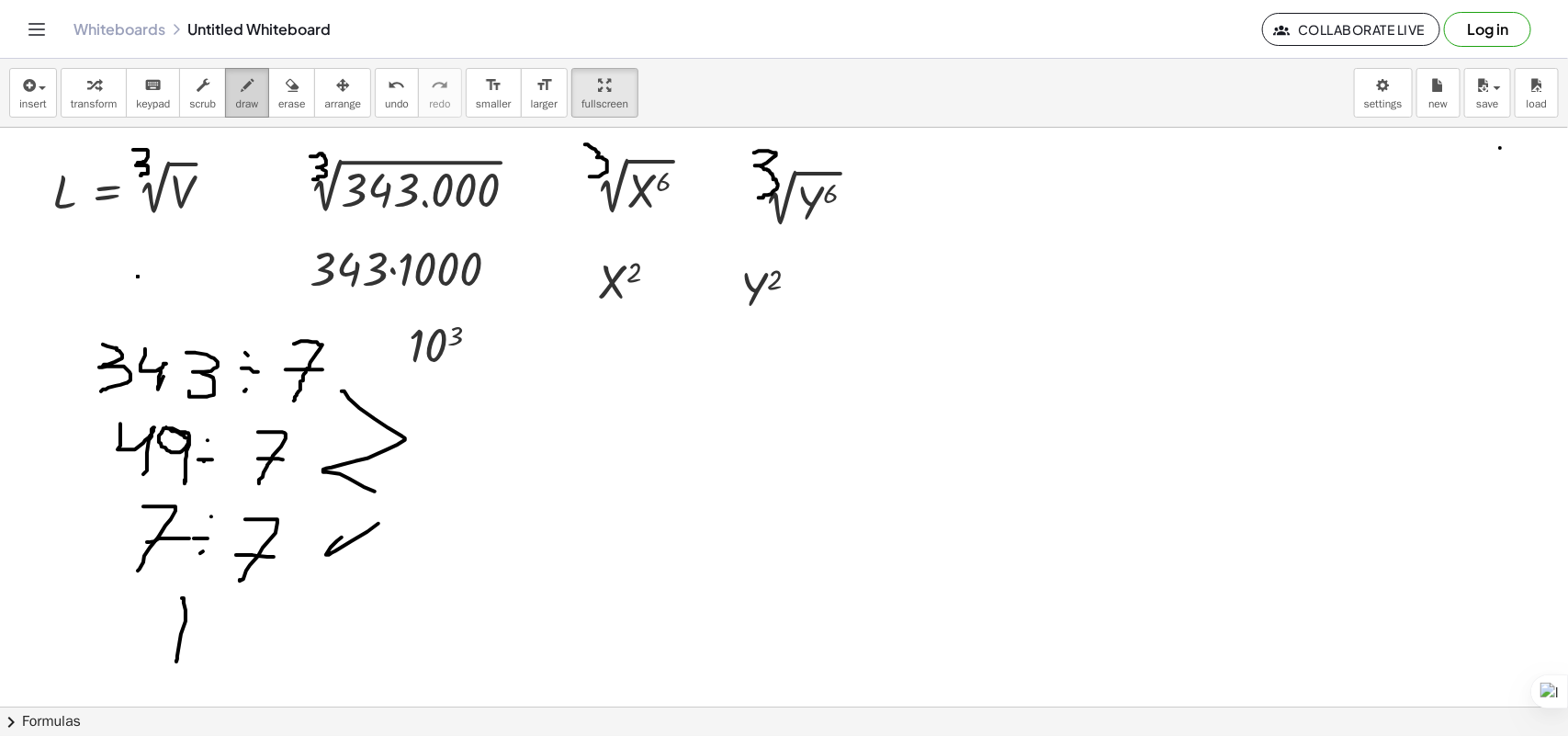 click at bounding box center [247, 85] 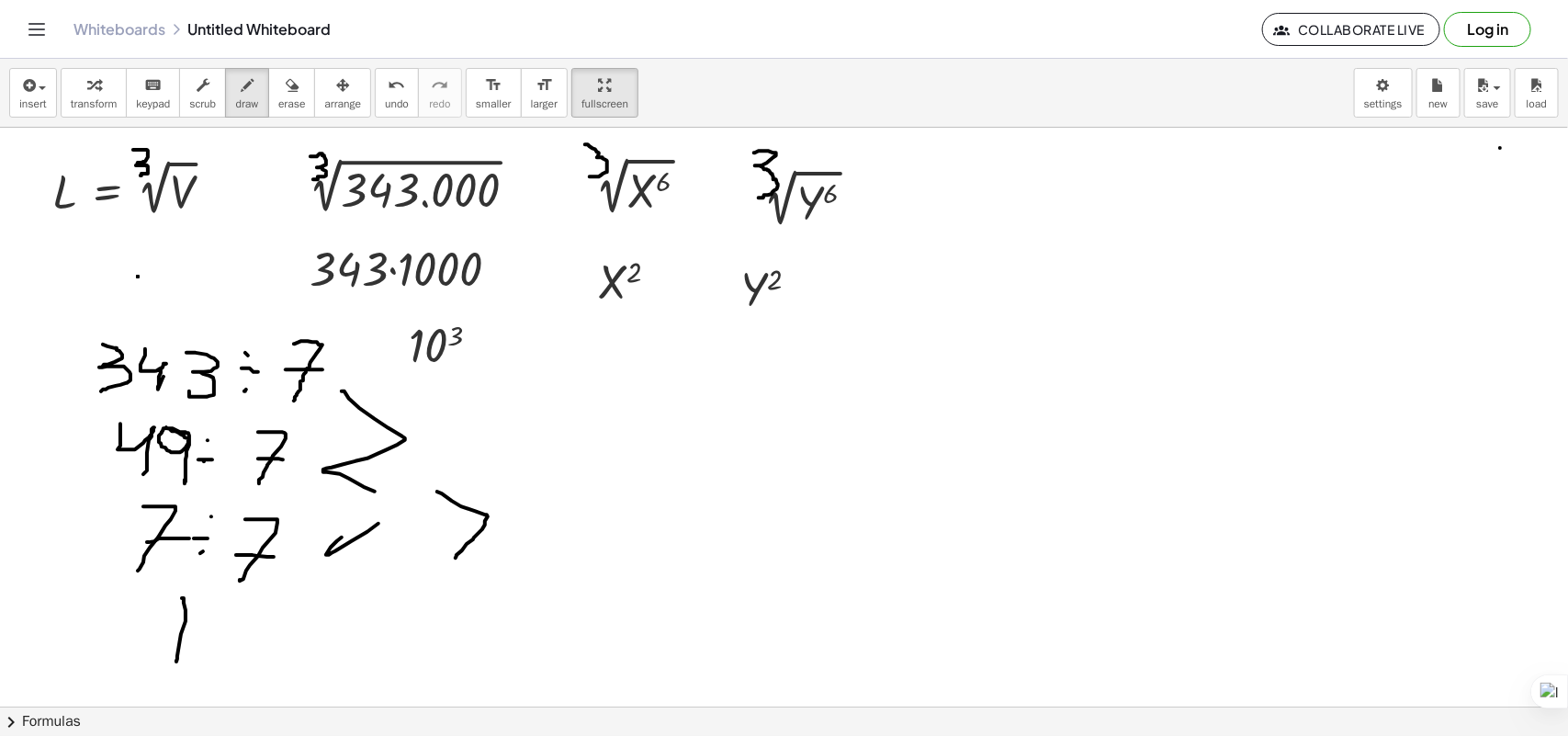 drag, startPoint x: 452, startPoint y: 502, endPoint x: 438, endPoint y: 539, distance: 39.56008 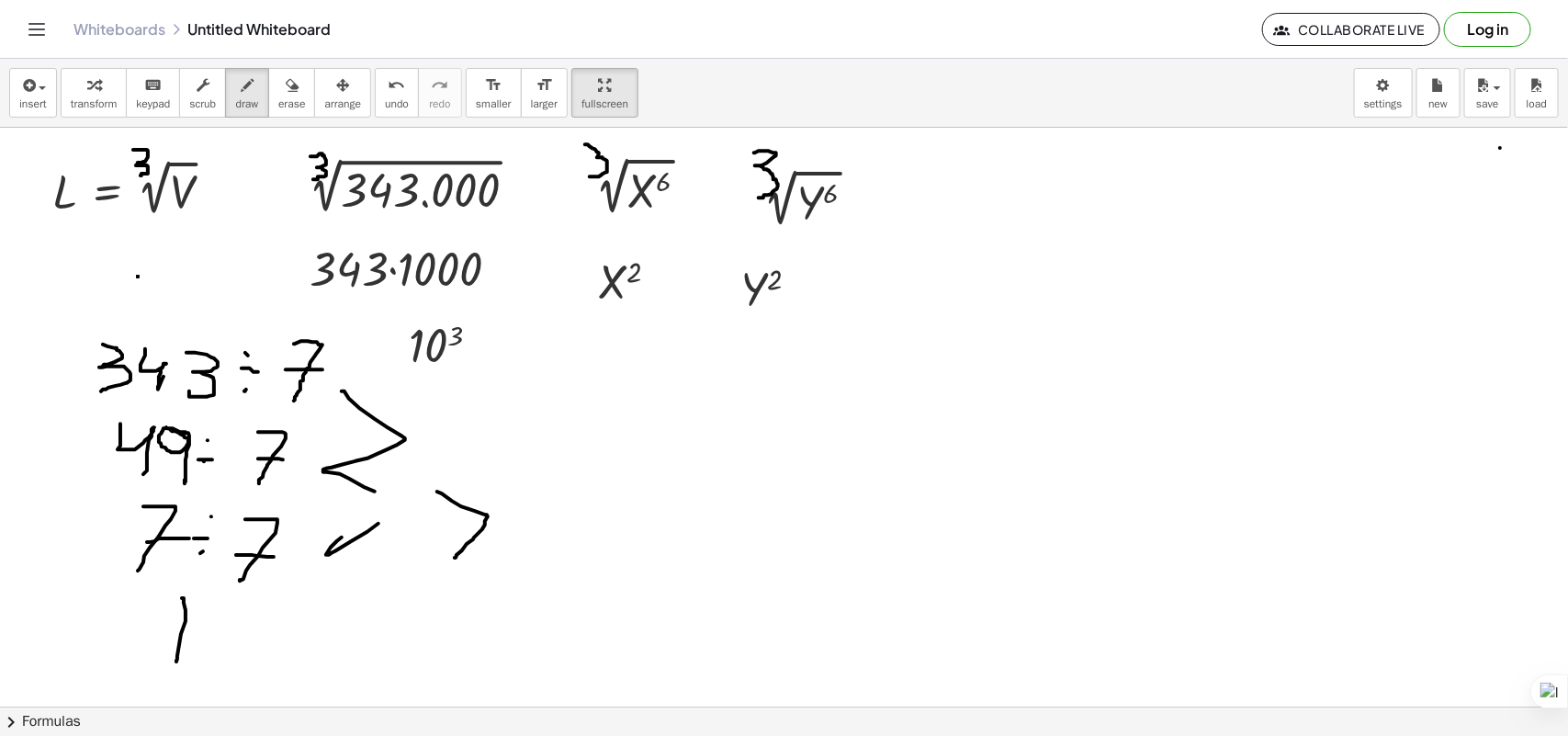 drag, startPoint x: 479, startPoint y: 547, endPoint x: 484, endPoint y: 534, distance: 13.928388 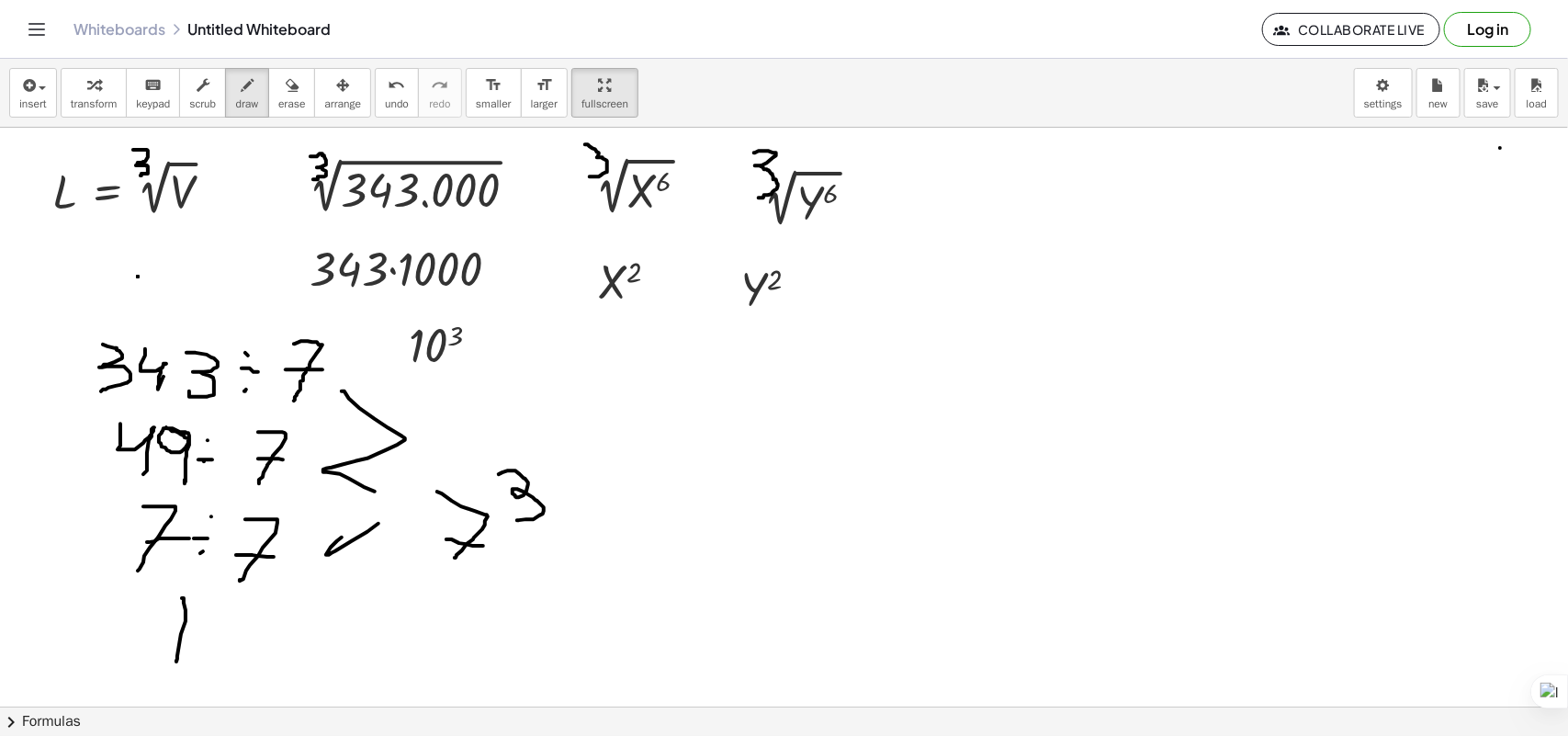 drag, startPoint x: 502, startPoint y: 473, endPoint x: 493, endPoint y: 510, distance: 38.078866 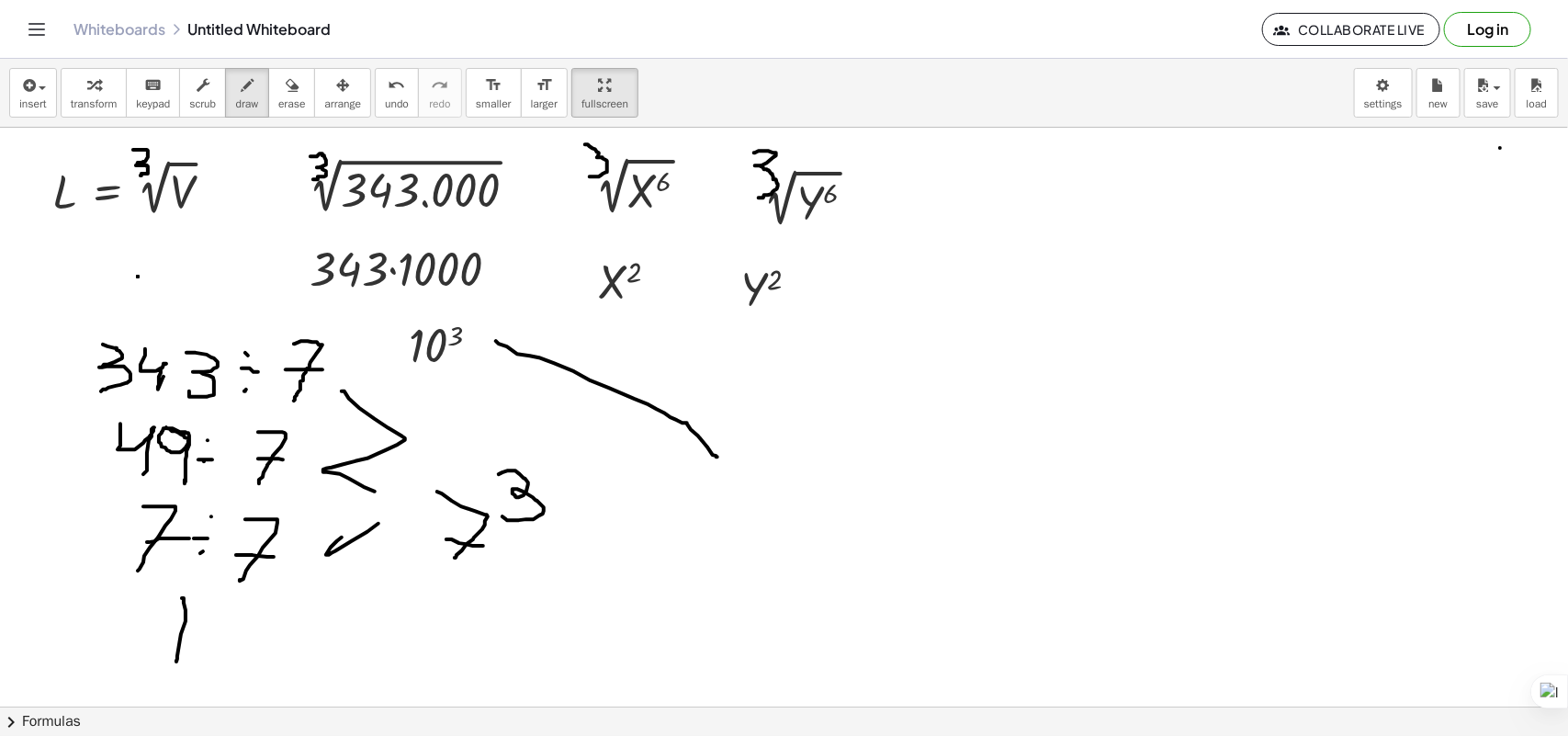 drag, startPoint x: 554, startPoint y: 364, endPoint x: 719, endPoint y: 437, distance: 180.42727 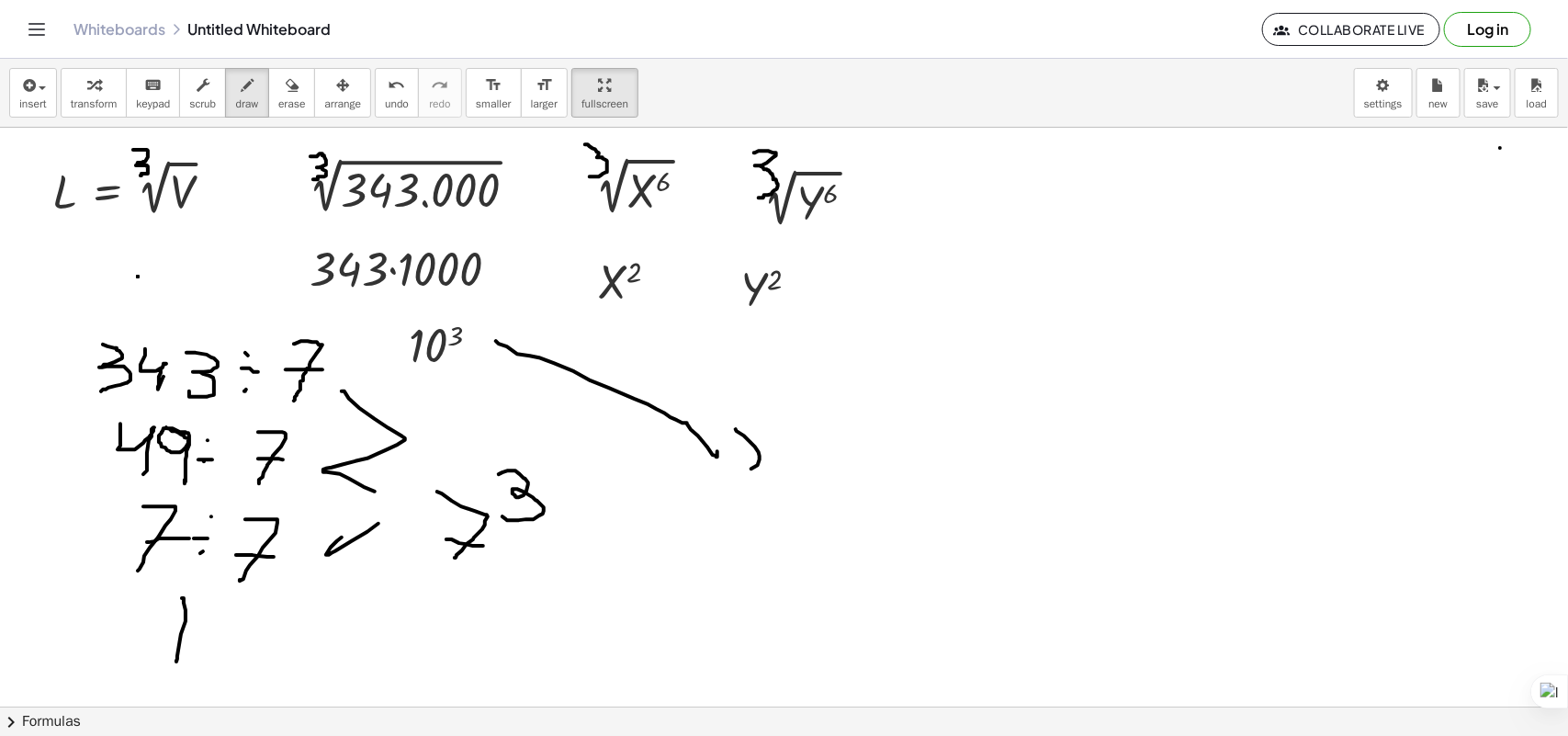 drag, startPoint x: 760, startPoint y: 459, endPoint x: 750, endPoint y: 458, distance: 10.049876 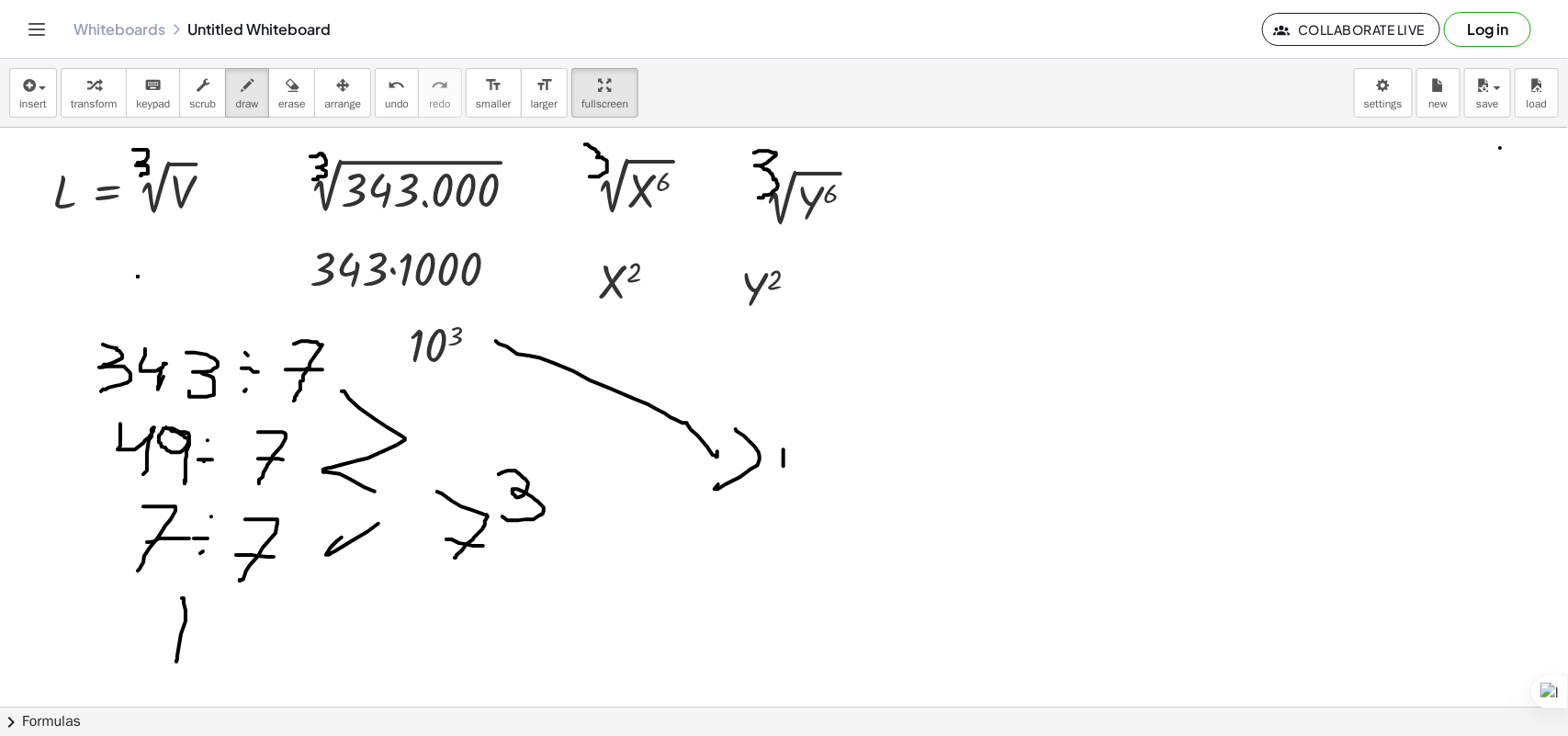 drag, startPoint x: 784, startPoint y: 450, endPoint x: 786, endPoint y: 481, distance: 31.06445 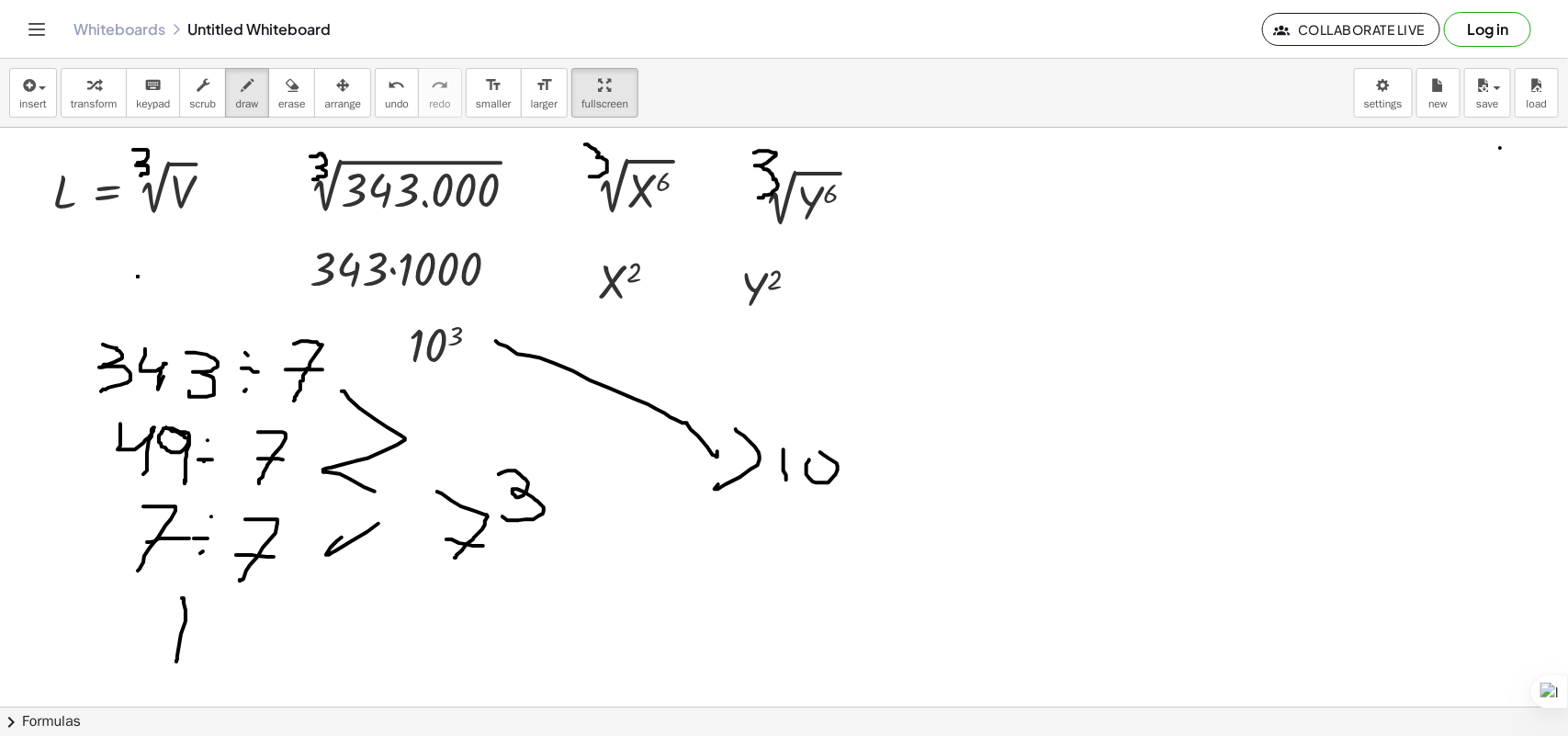 drag, startPoint x: 809, startPoint y: 461, endPoint x: 825, endPoint y: 458, distance: 16.278821 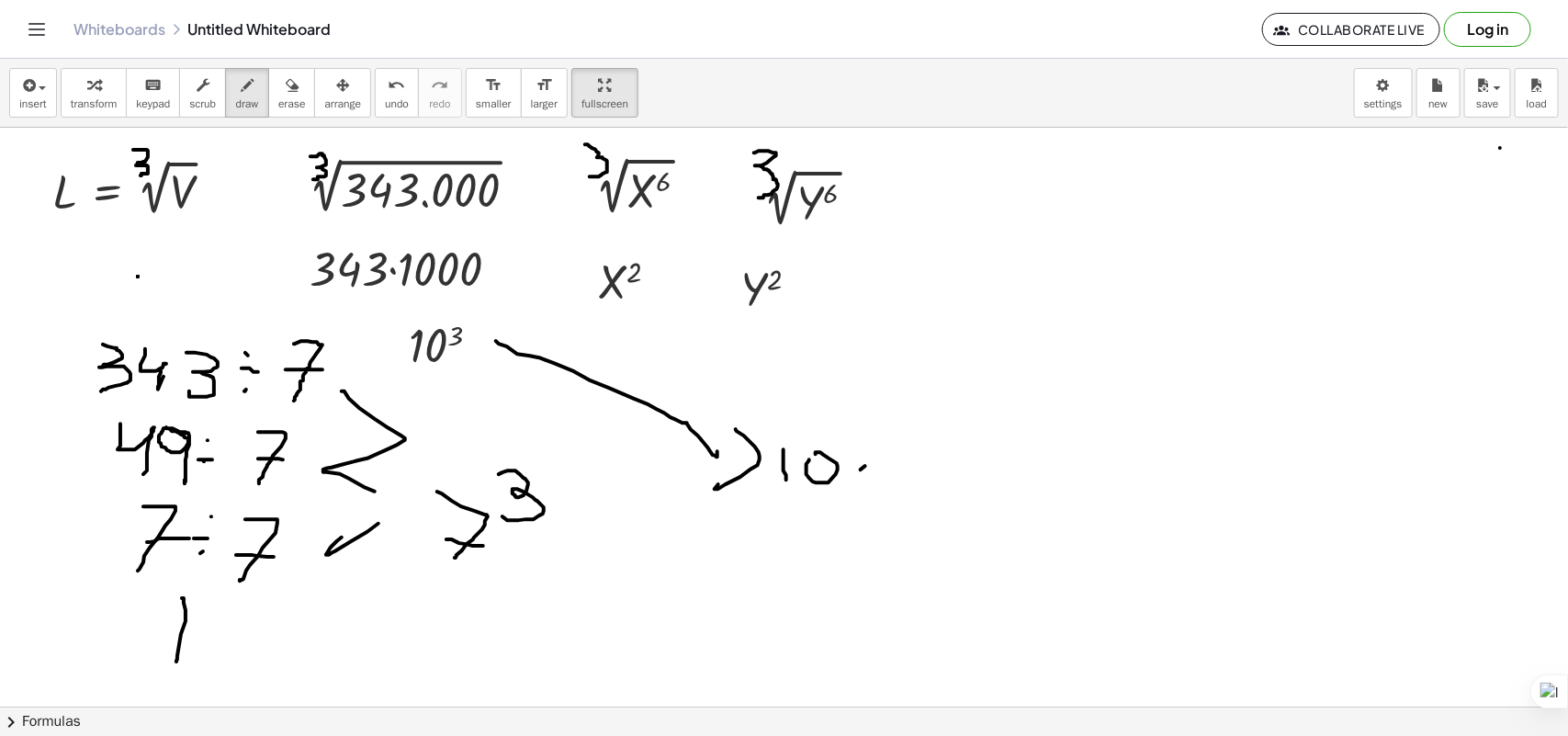 click at bounding box center [784, 754] 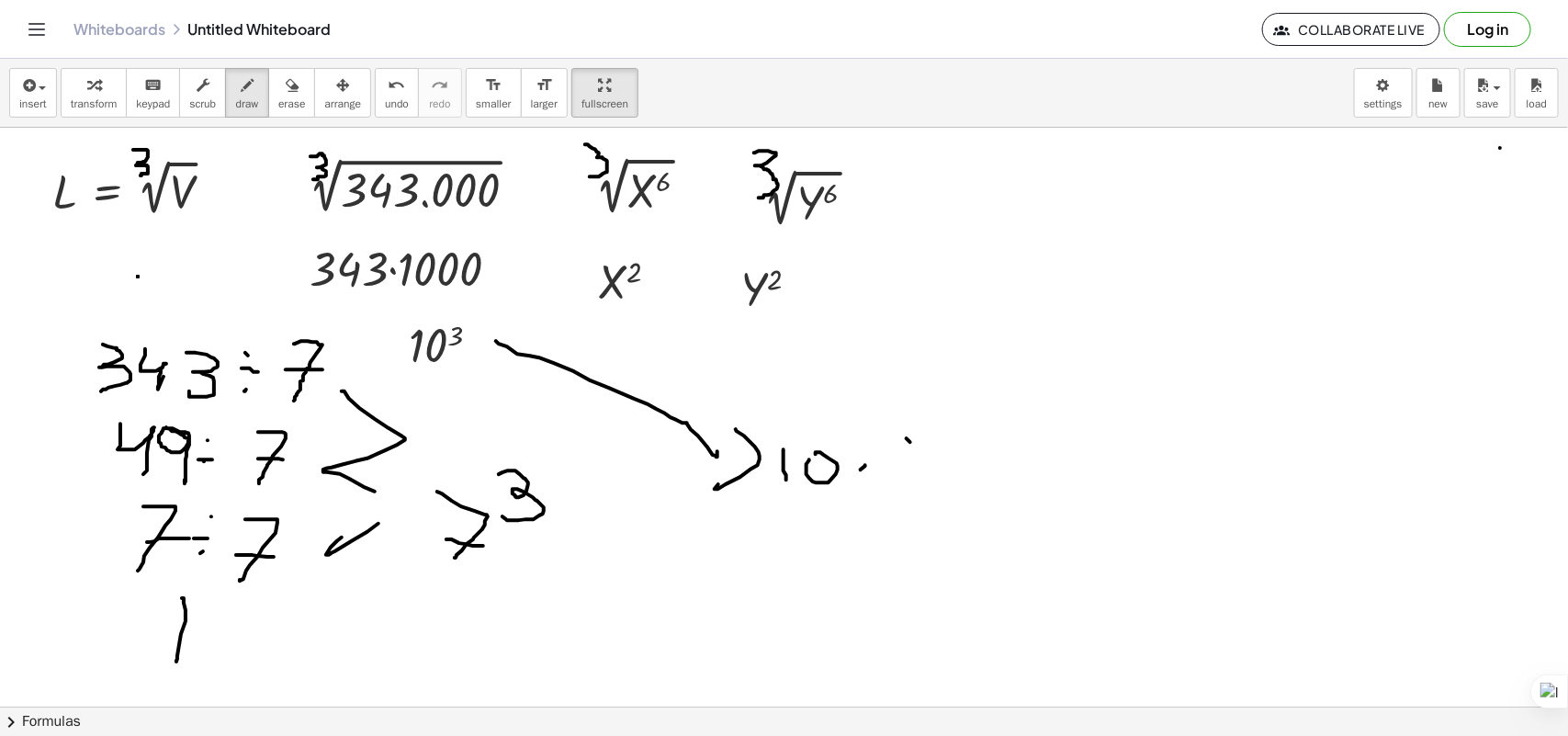 drag, startPoint x: 910, startPoint y: 443, endPoint x: 919, endPoint y: 482, distance: 40.02499 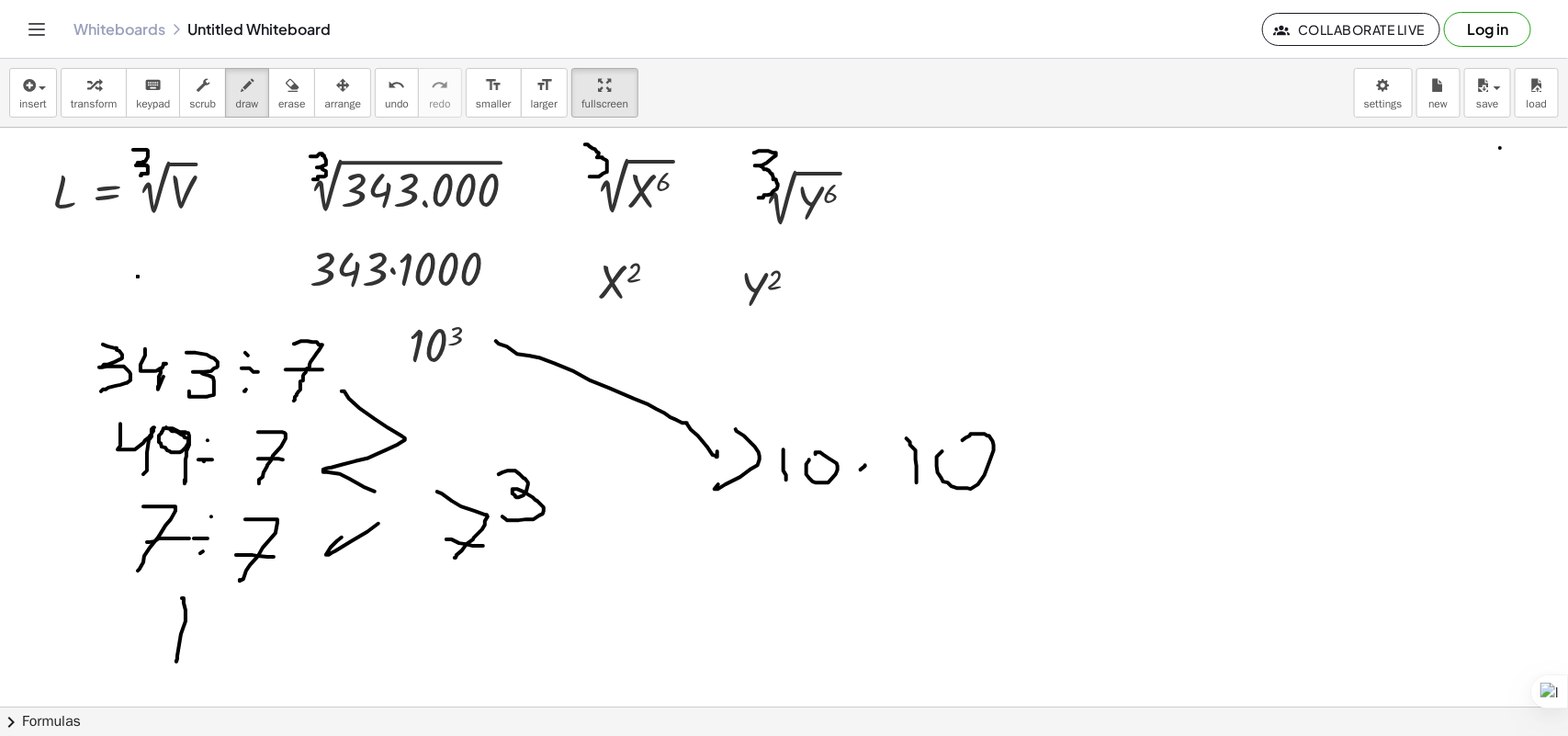 drag, startPoint x: 942, startPoint y: 452, endPoint x: 919, endPoint y: 467, distance: 27.45906 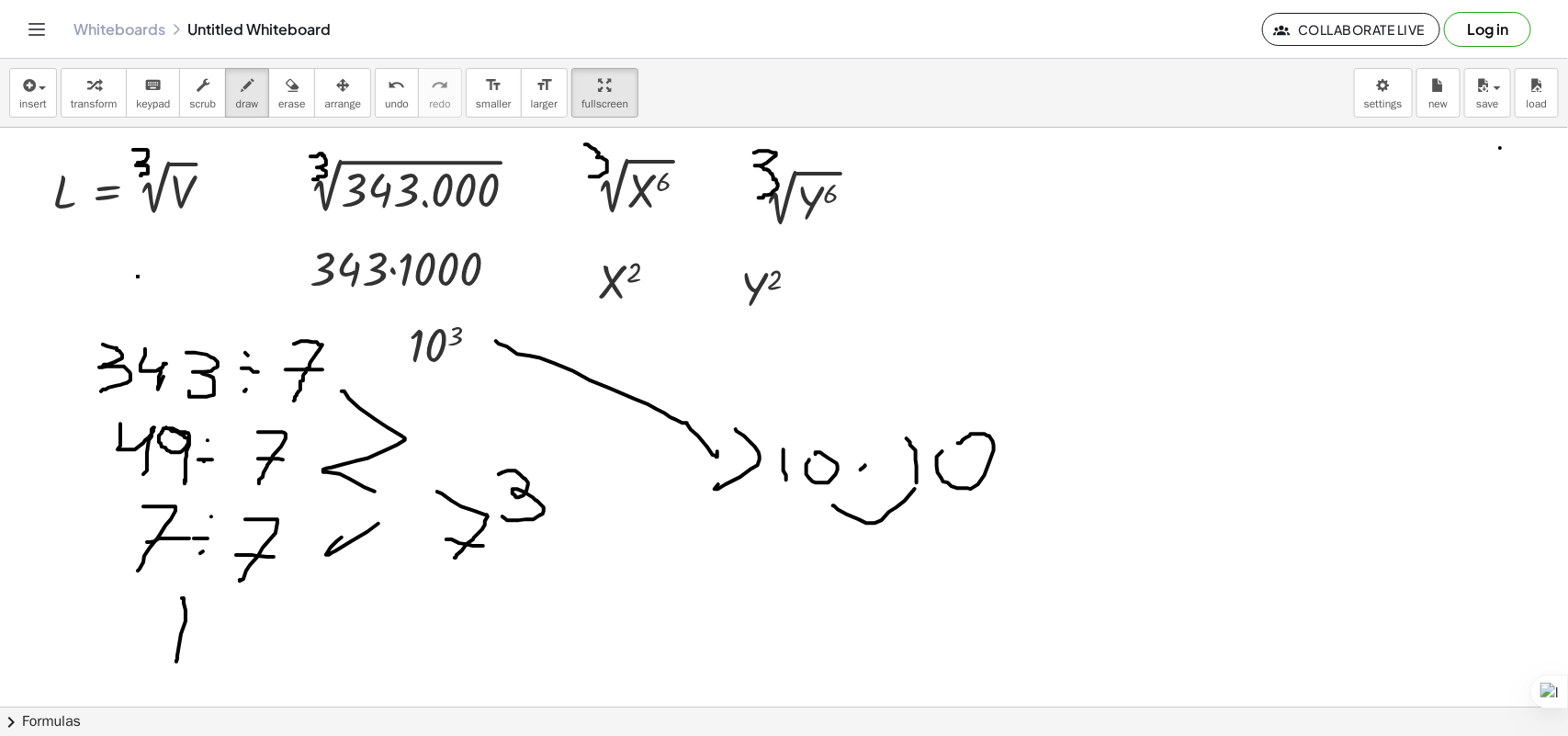 drag, startPoint x: 859, startPoint y: 520, endPoint x: 815, endPoint y: 552, distance: 54.405882 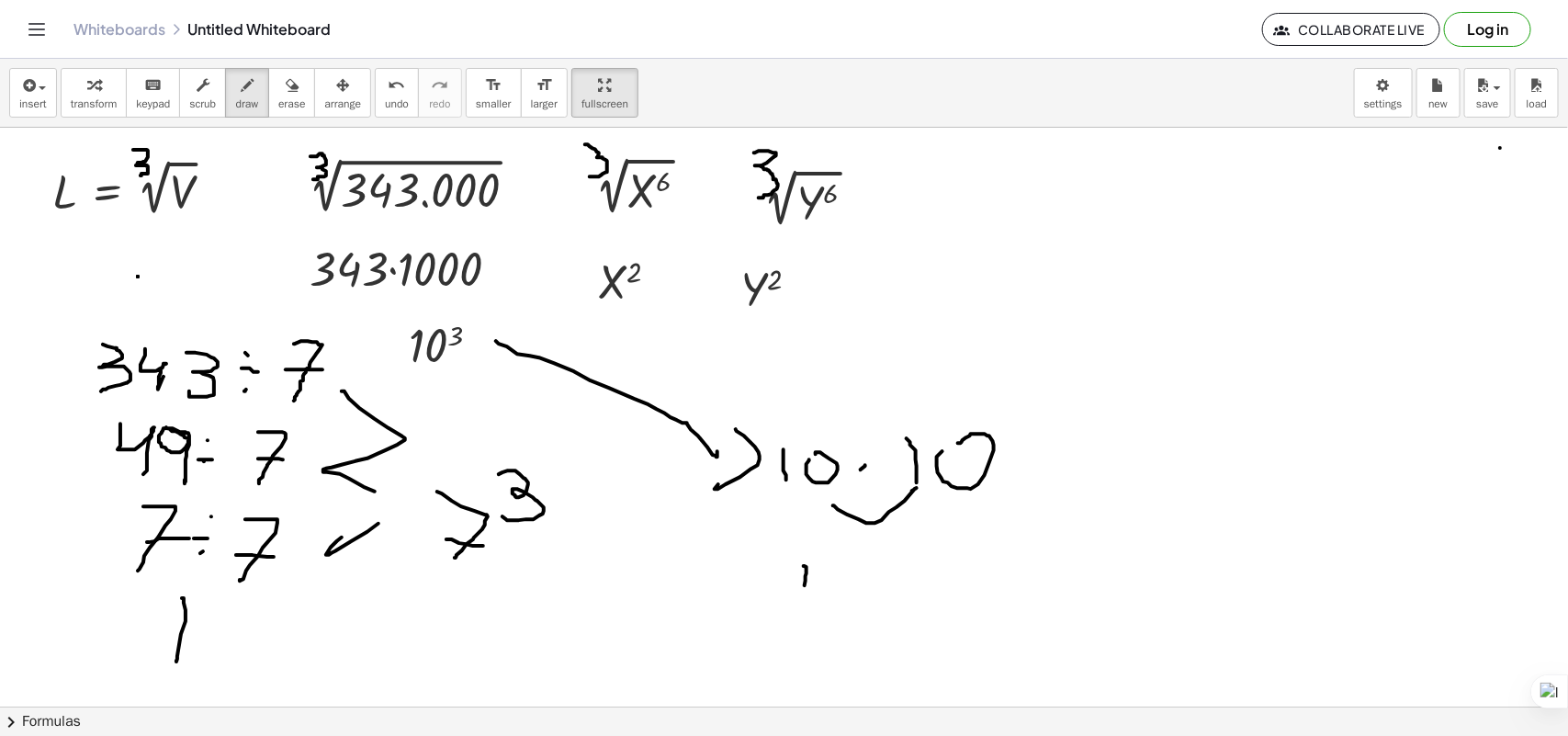 drag, startPoint x: 805, startPoint y: 567, endPoint x: 833, endPoint y: 566, distance: 28.017851 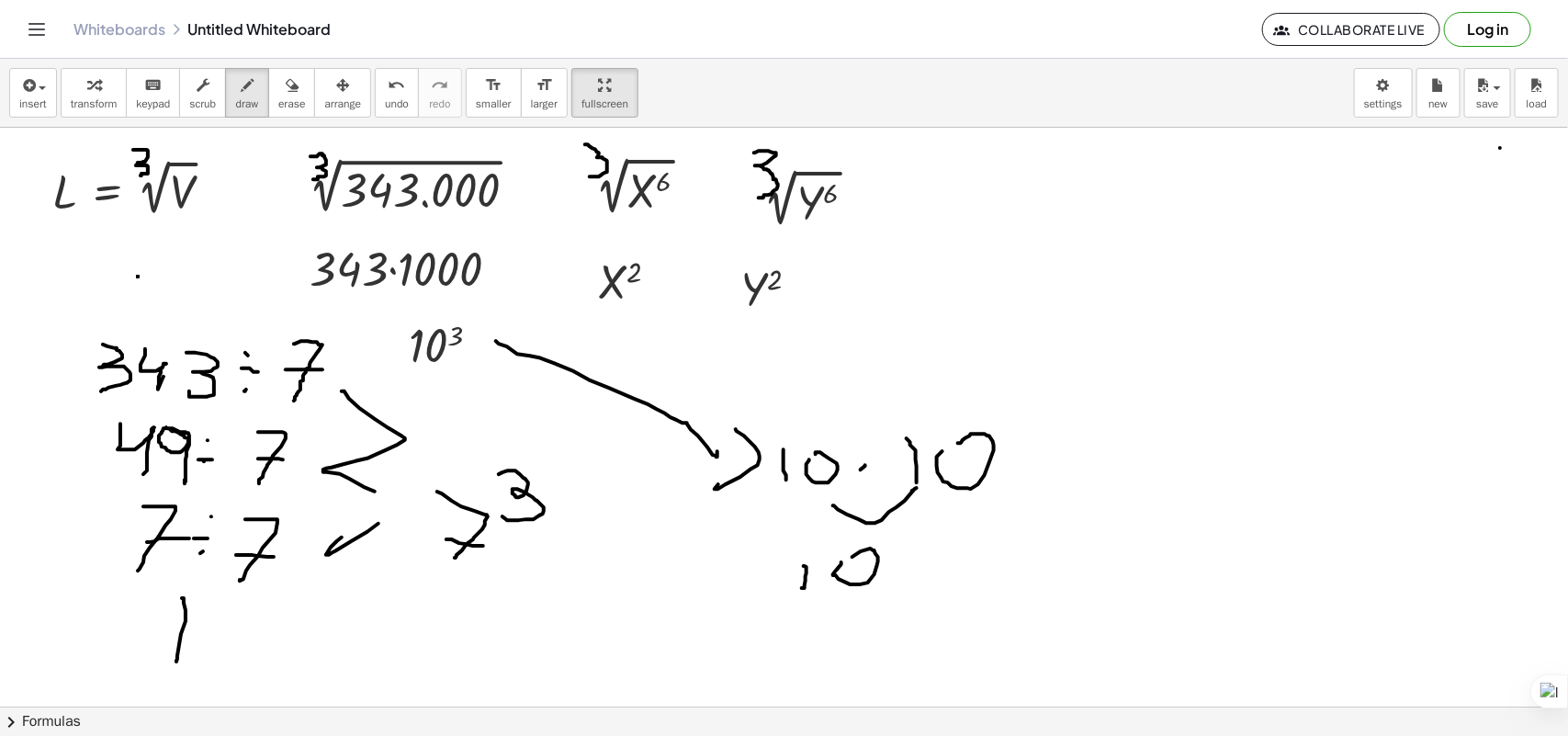 click at bounding box center (784, 754) 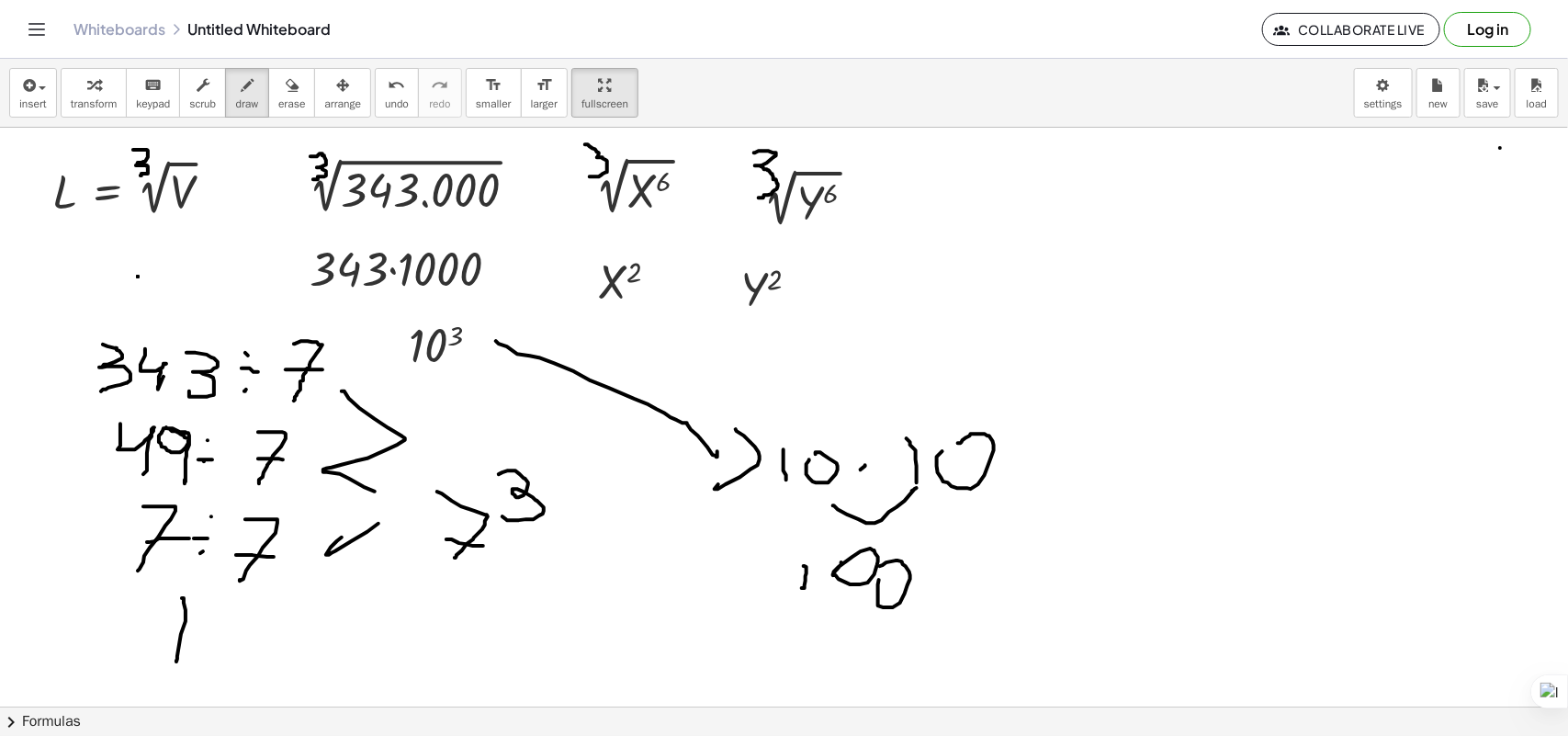 drag, startPoint x: 879, startPoint y: 581, endPoint x: 905, endPoint y: 576, distance: 26.476405 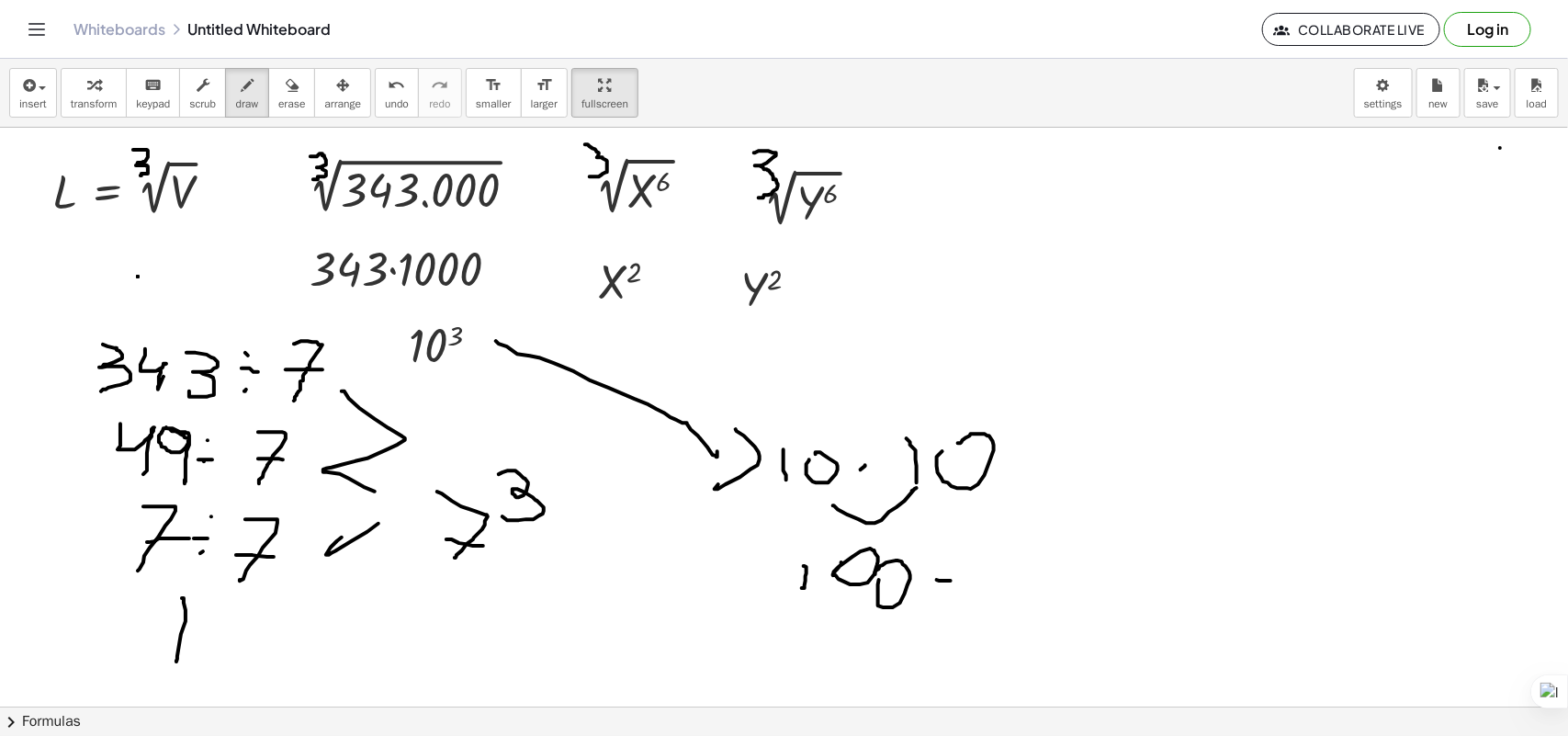 click at bounding box center [784, 754] 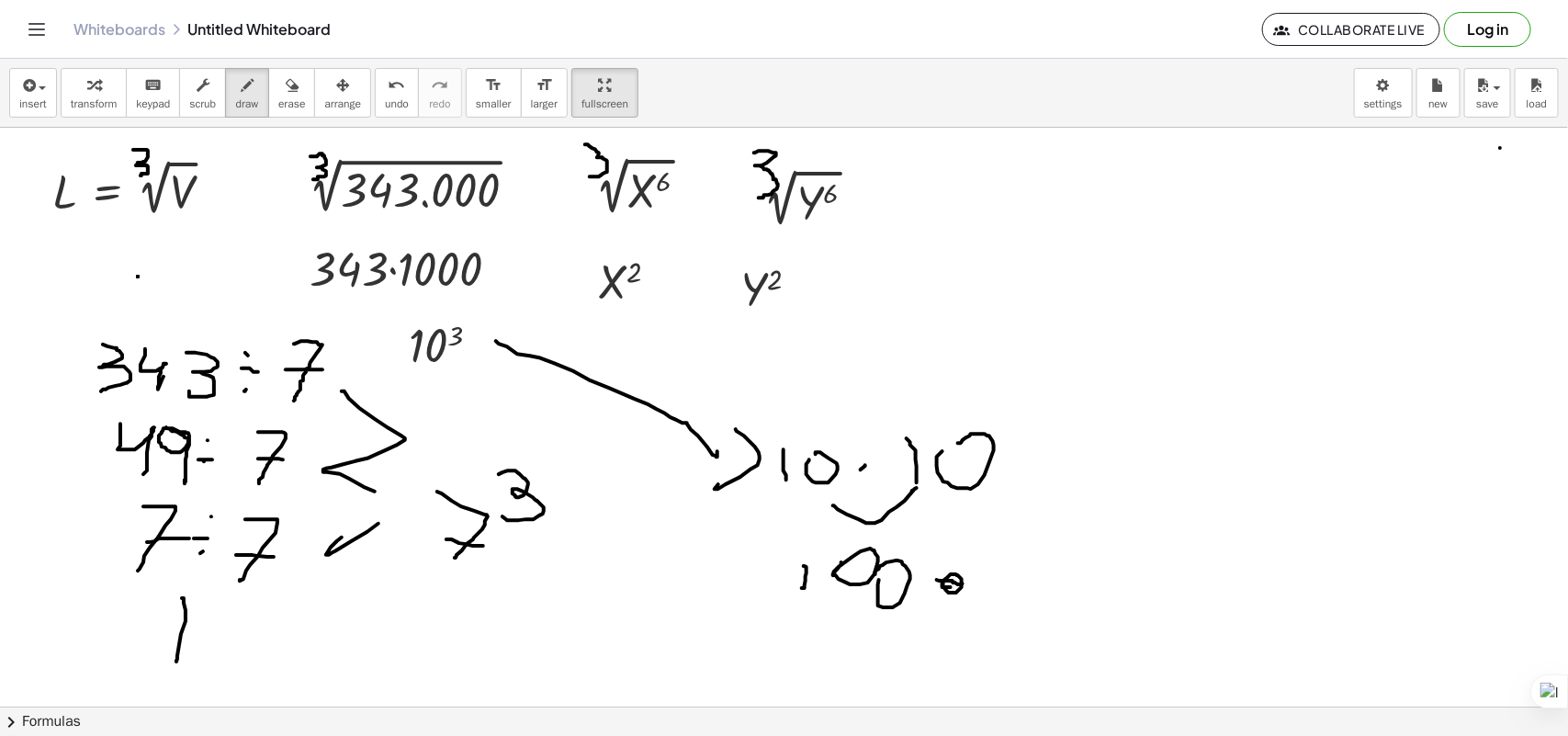 click at bounding box center (784, 754) 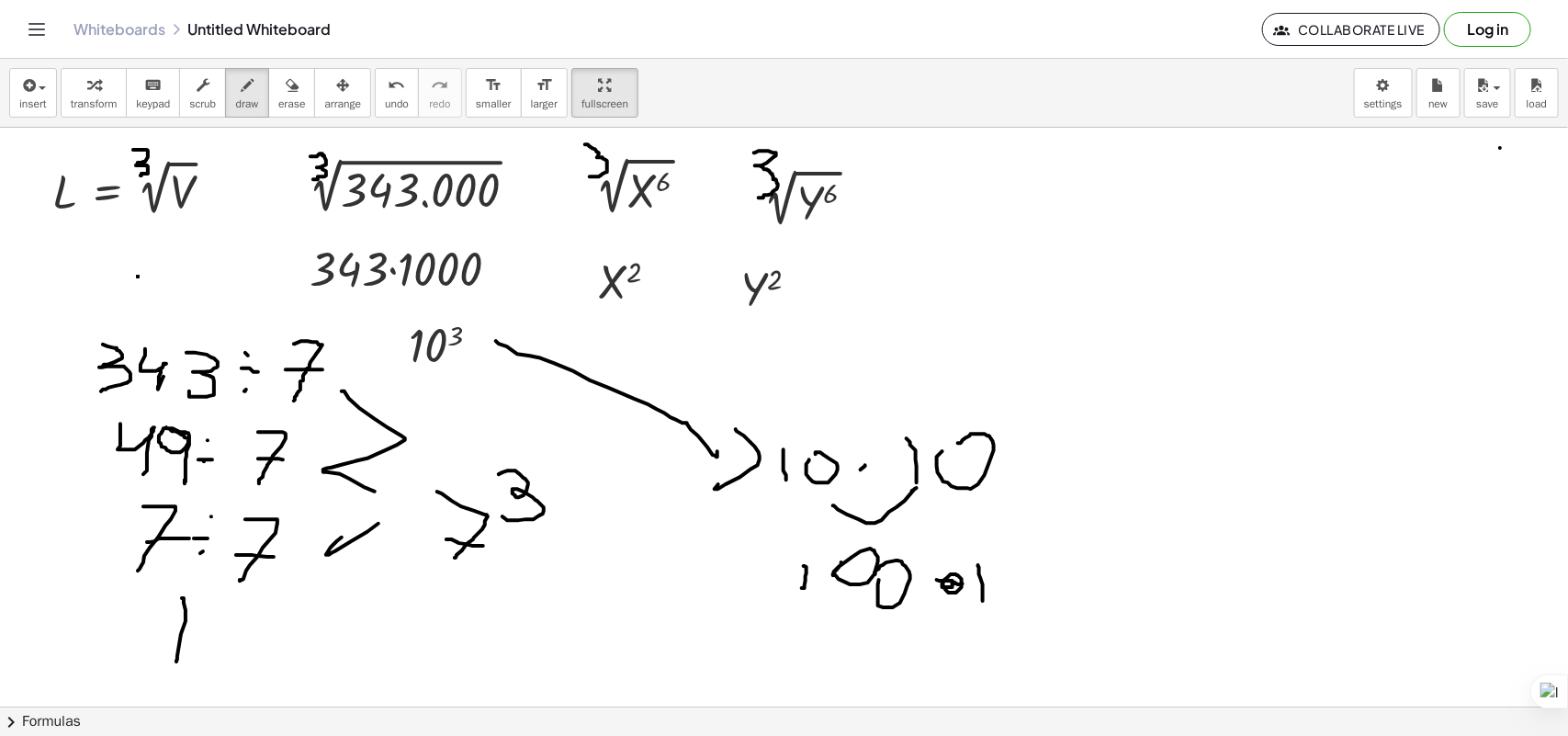 drag, startPoint x: 978, startPoint y: 566, endPoint x: 988, endPoint y: 571, distance: 11.18034 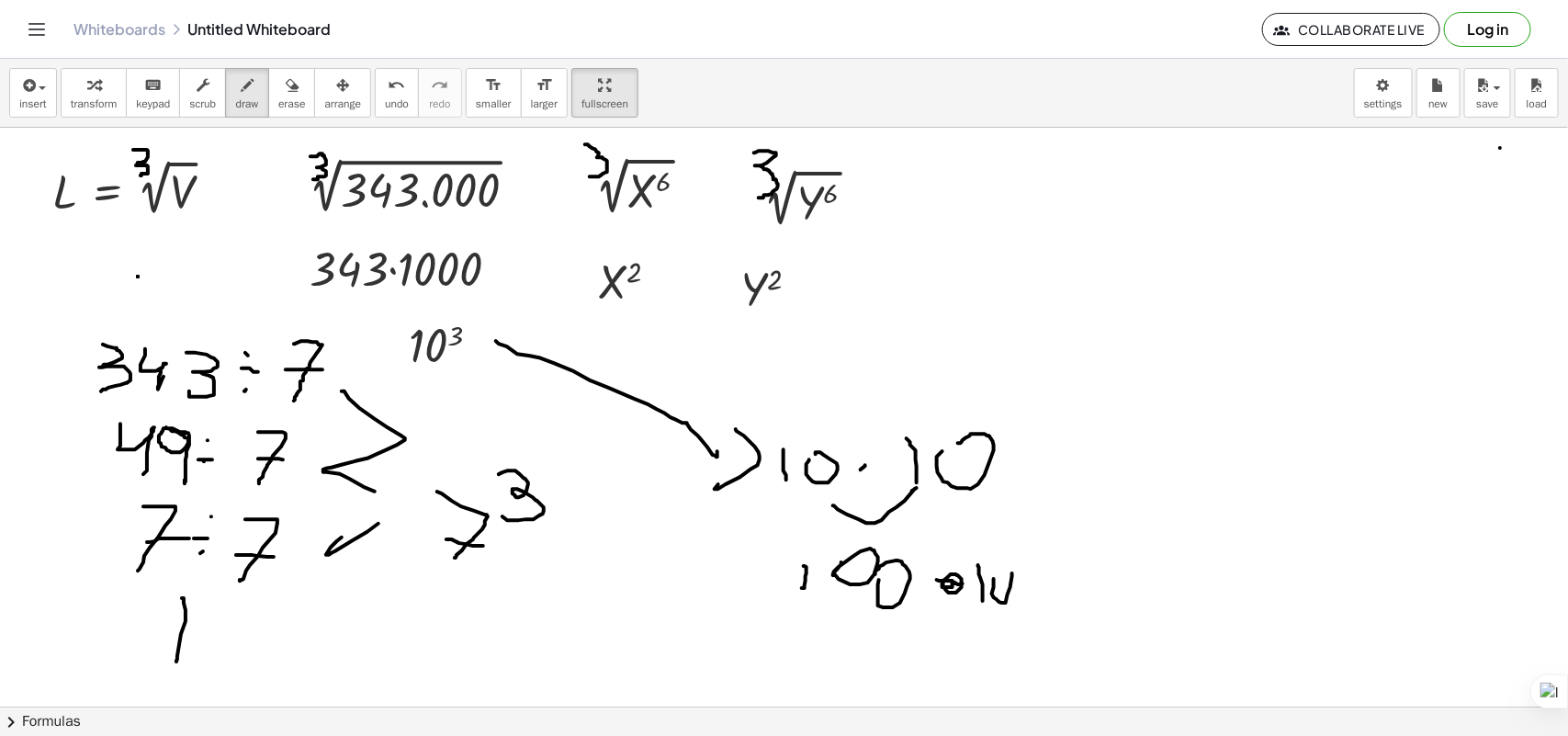 click at bounding box center [784, 754] 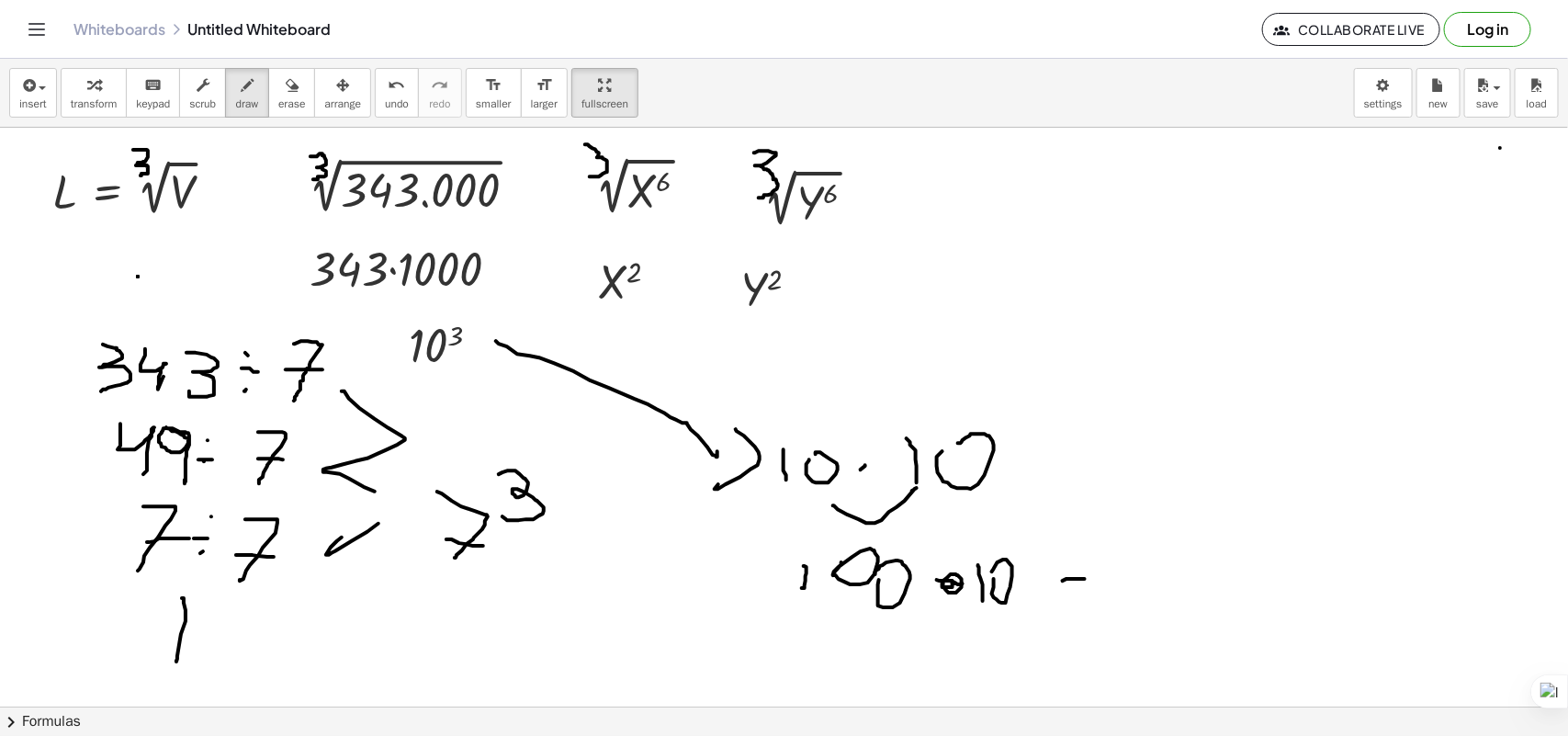 drag, startPoint x: 1063, startPoint y: 582, endPoint x: 1090, endPoint y: 575, distance: 27.892651 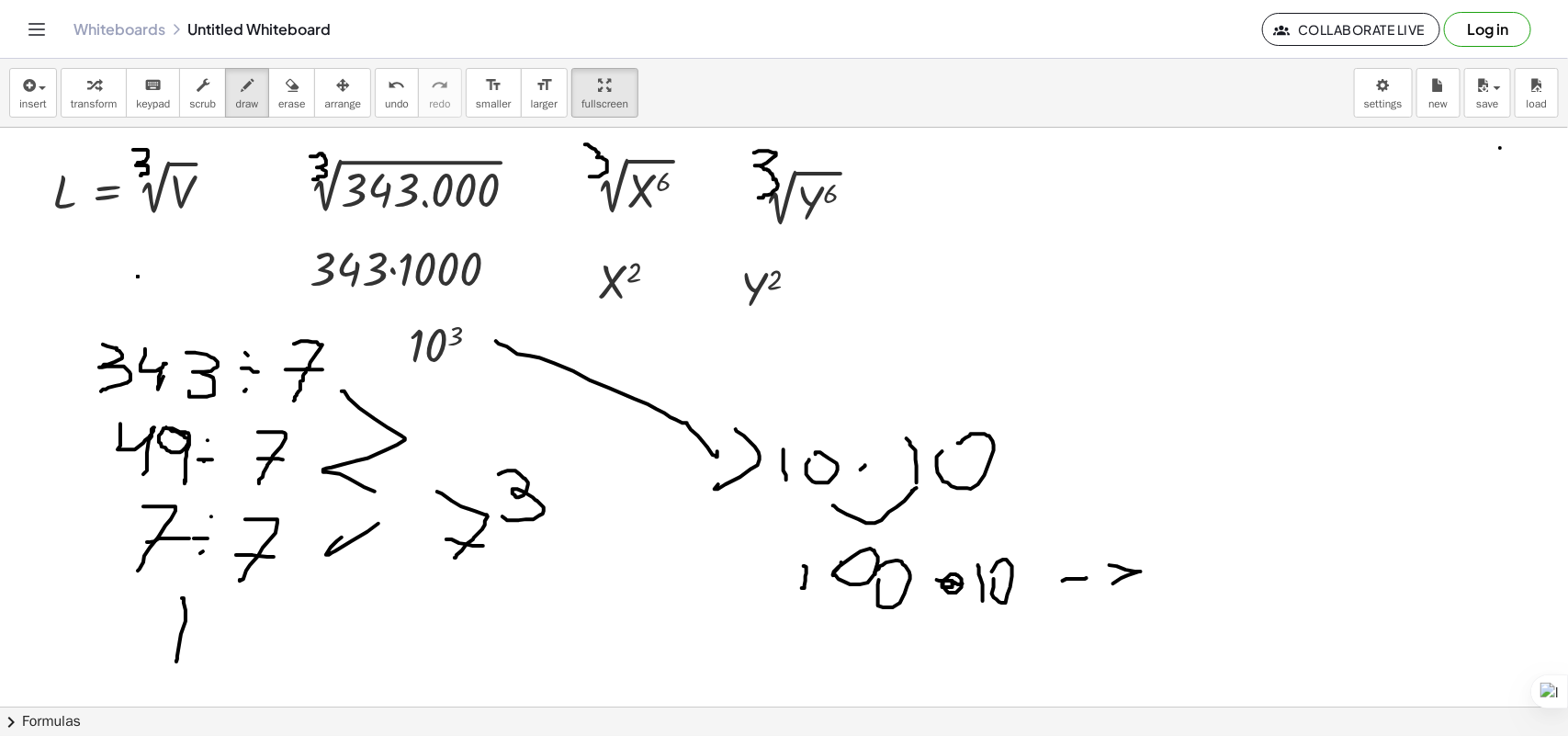 drag, startPoint x: 1141, startPoint y: 572, endPoint x: 1112, endPoint y: 585, distance: 31.7805 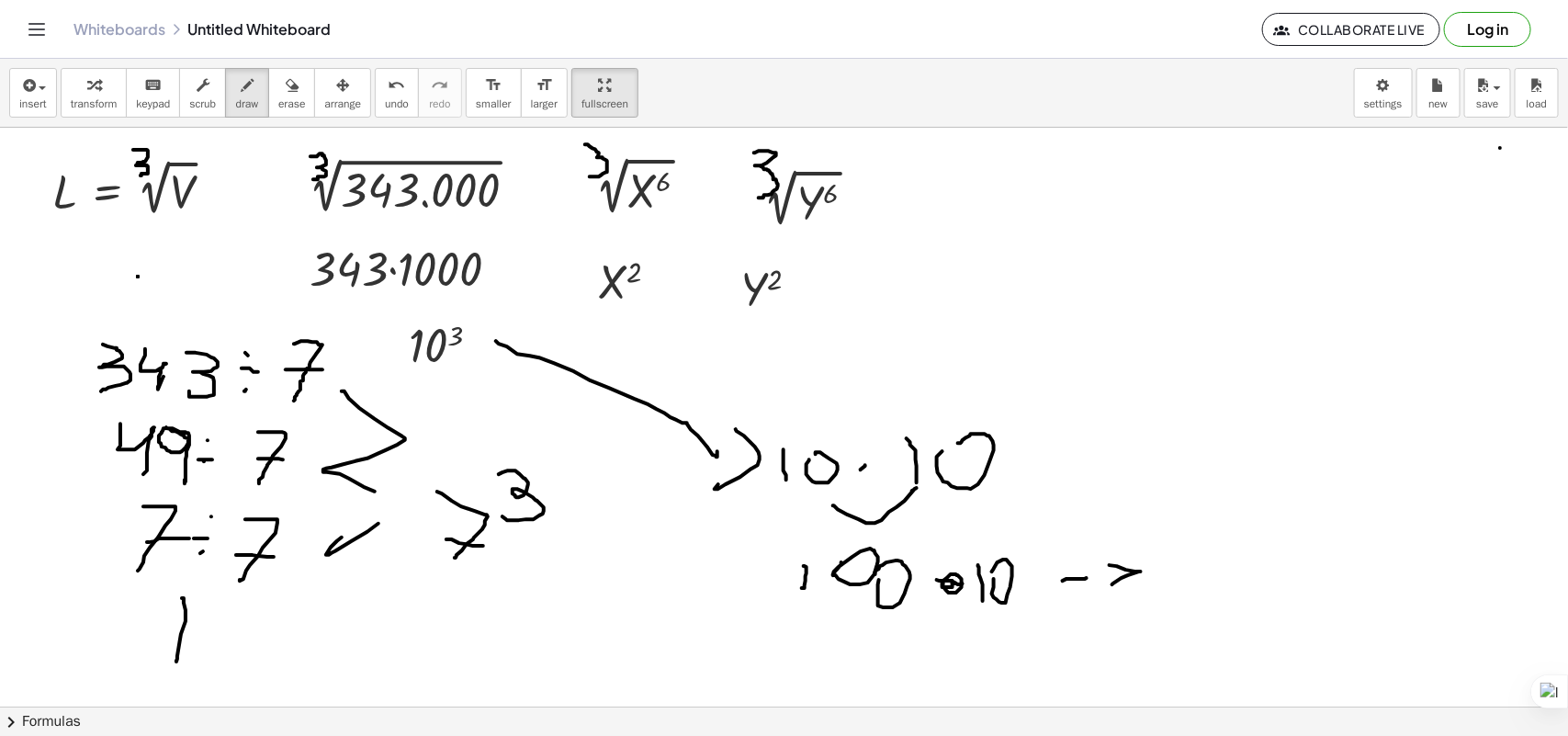click at bounding box center [784, 754] 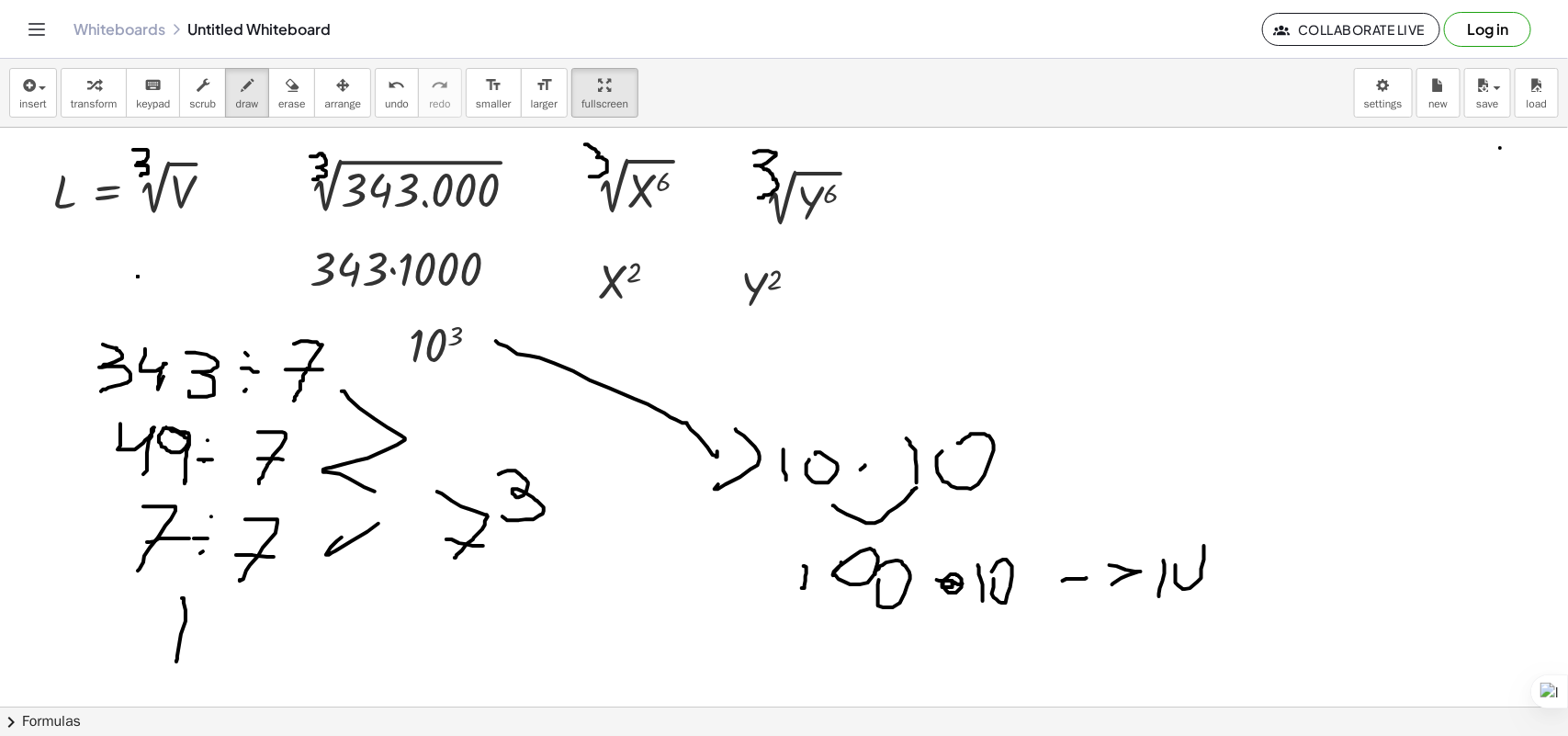 drag, startPoint x: 1176, startPoint y: 570, endPoint x: 1190, endPoint y: 557, distance: 19.104973 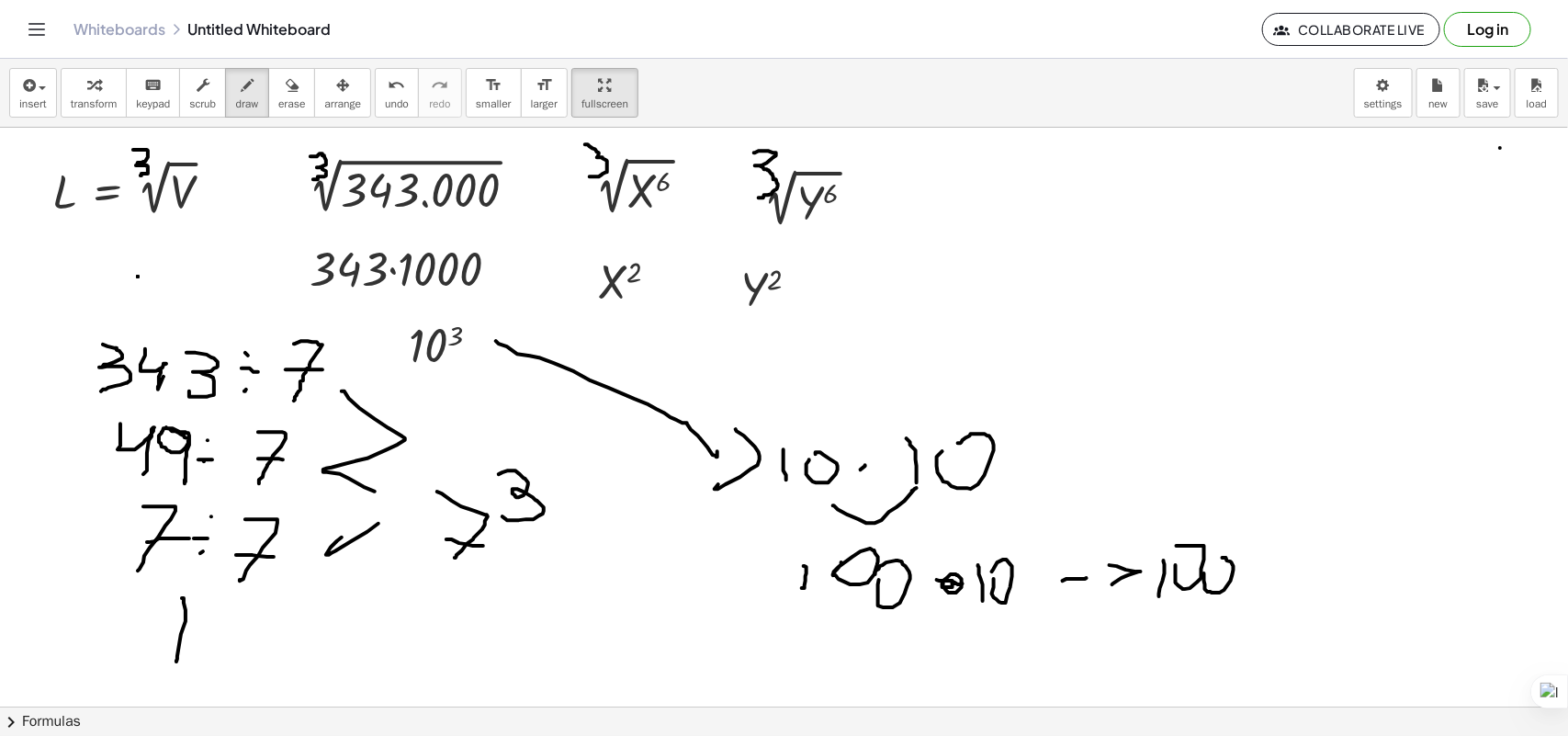 drag, startPoint x: 1211, startPoint y: 593, endPoint x: 1219, endPoint y: 568, distance: 26.248809 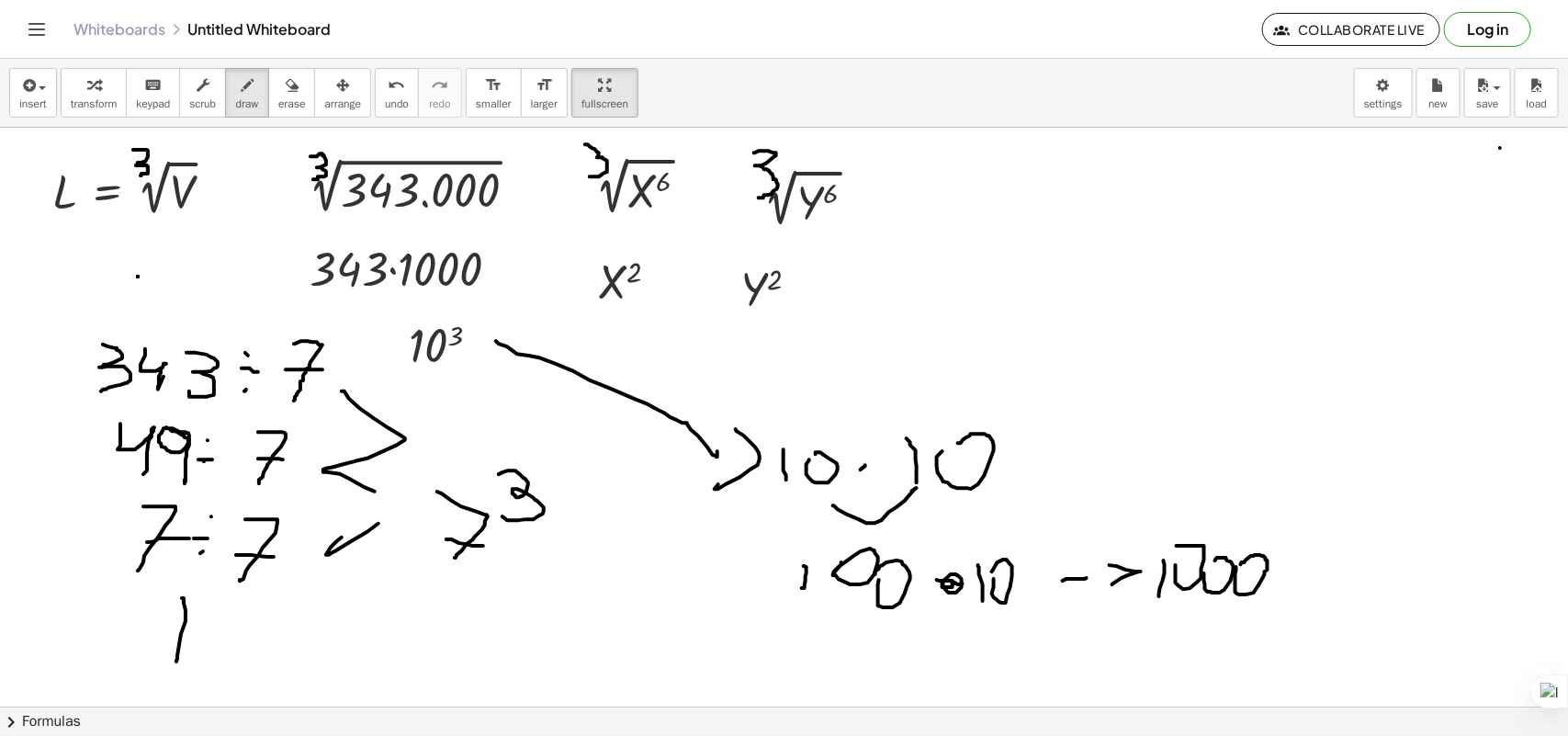 click at bounding box center (784, 754) 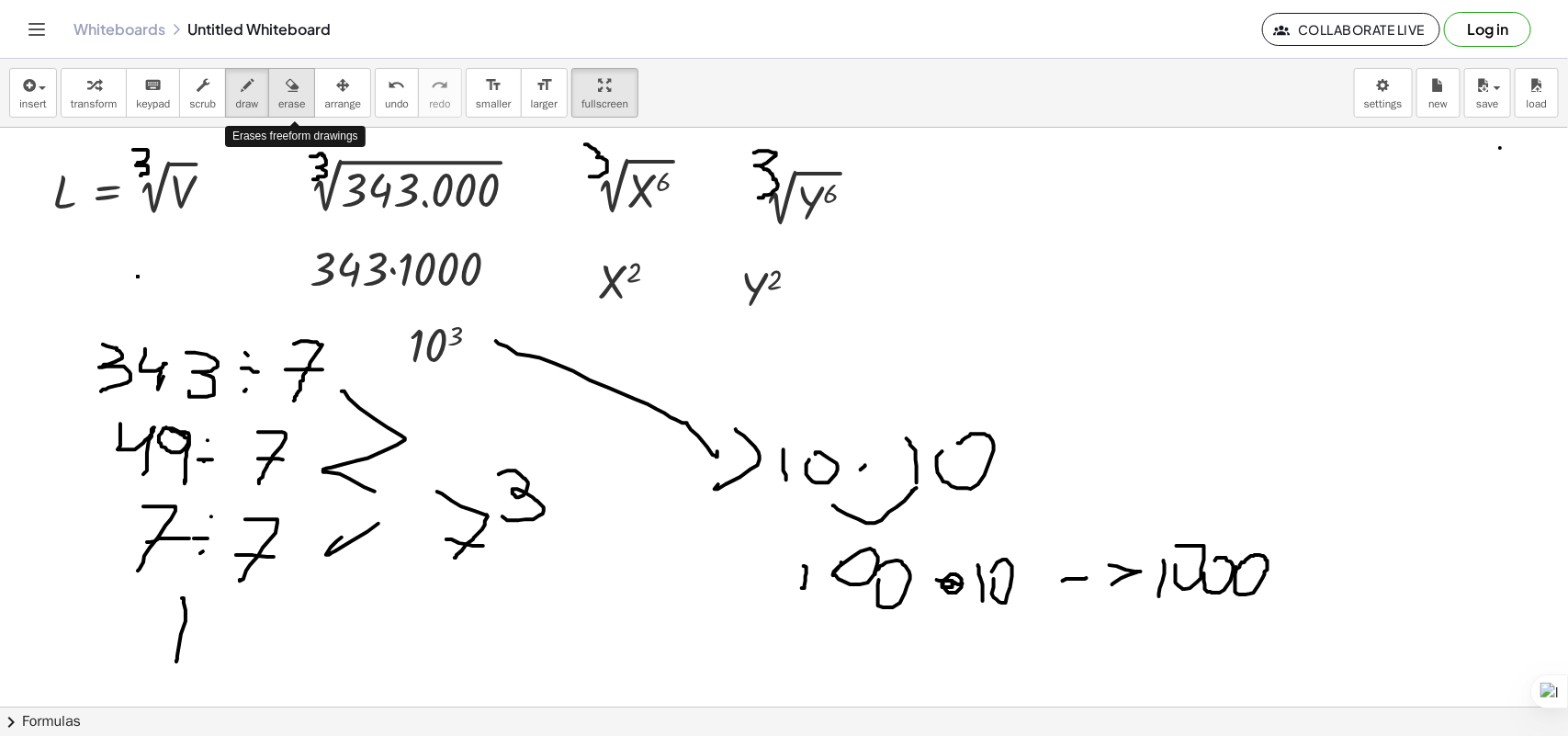 click on "erase" at bounding box center (291, 104) 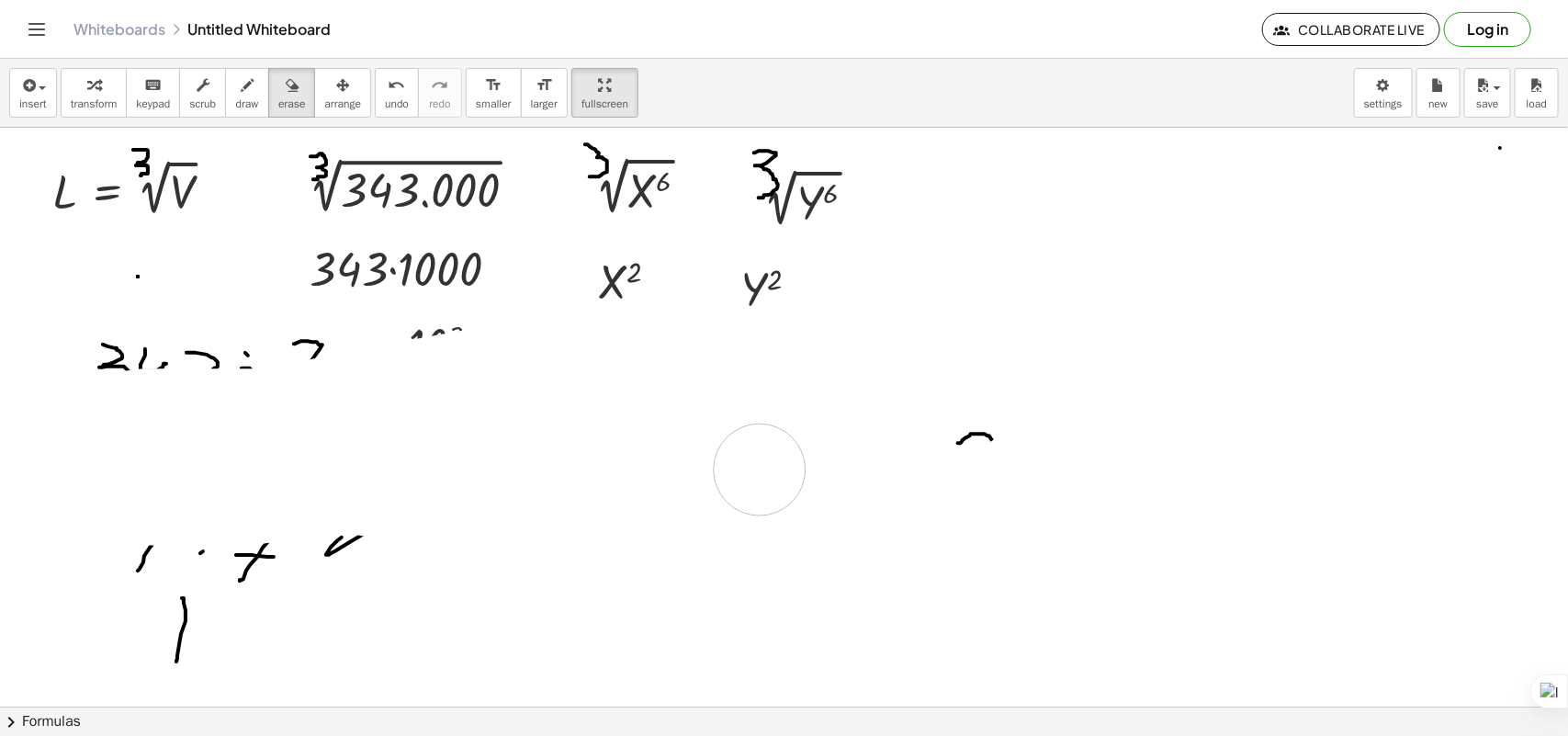 drag, startPoint x: 1325, startPoint y: 542, endPoint x: 0, endPoint y: 378, distance: 1335.1109 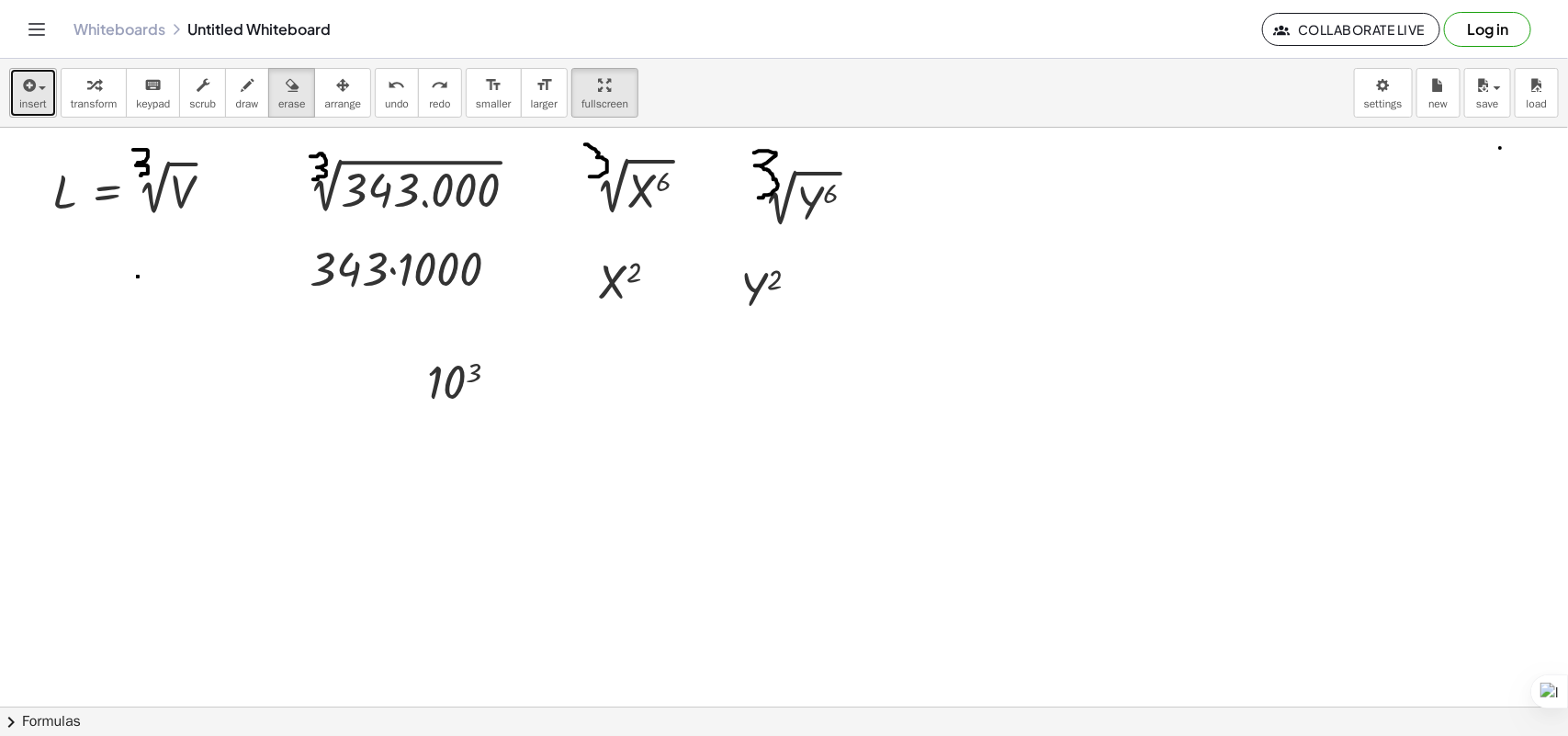 click at bounding box center (28, 85) 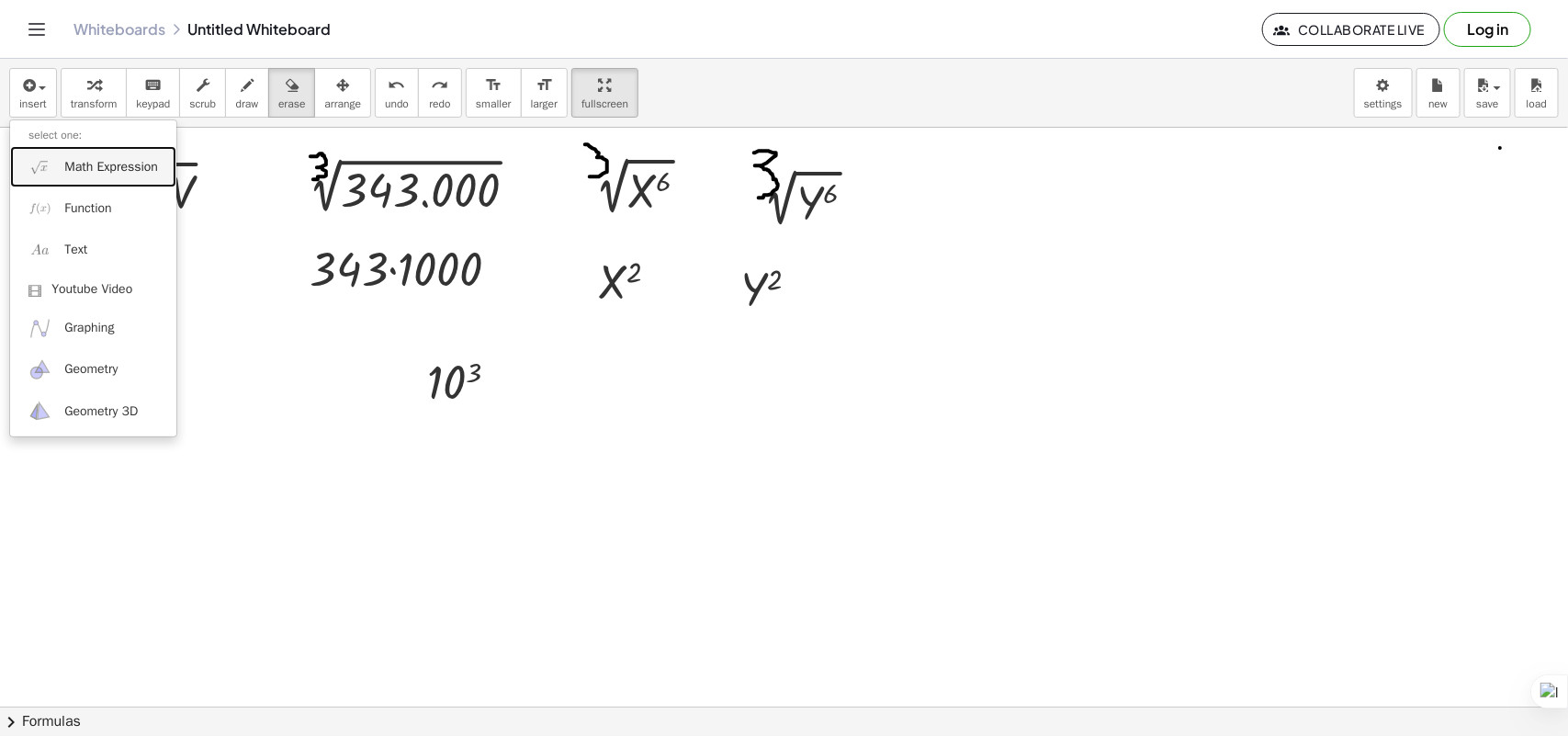 click on "Math Expression" at bounding box center [93, 166] 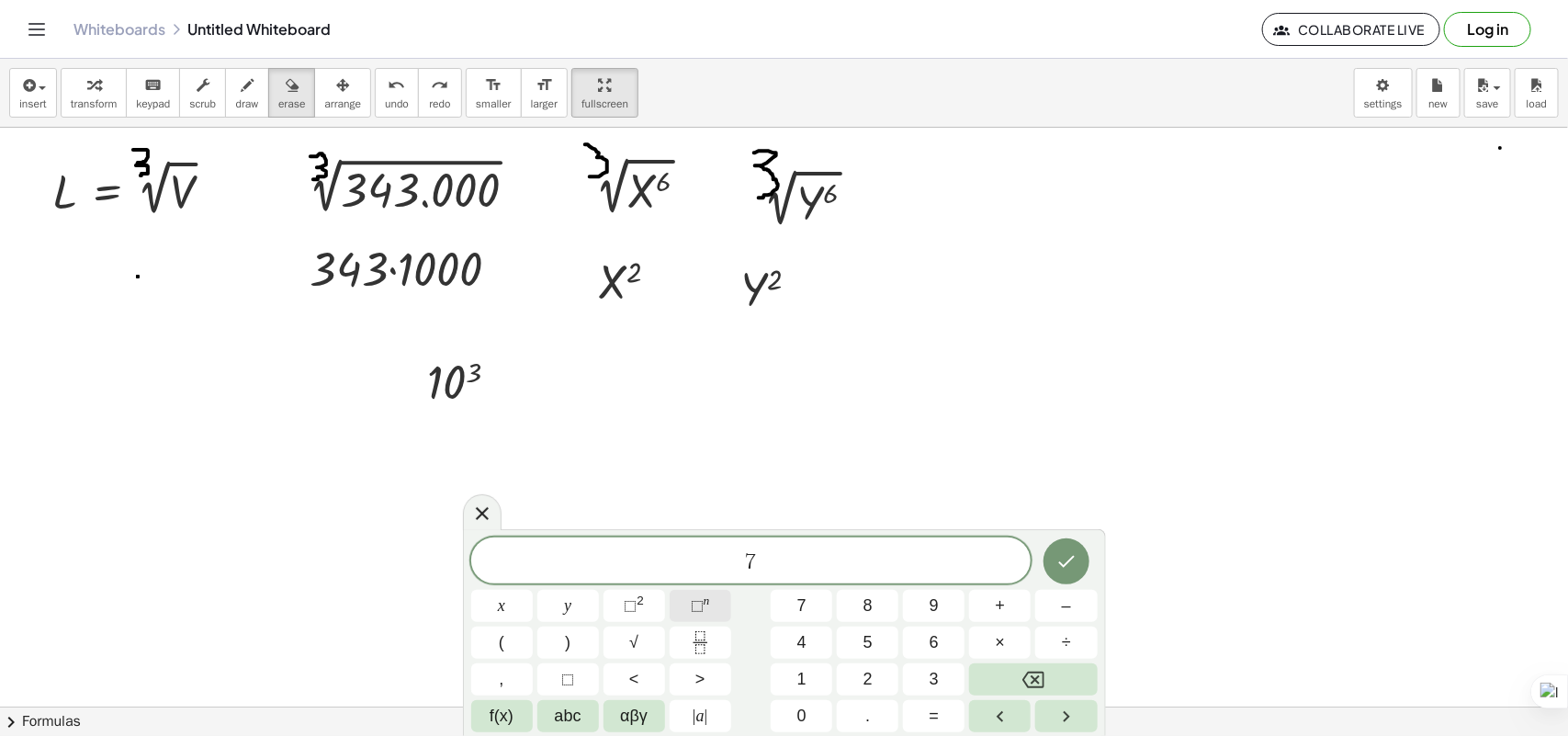 click on "⬚" at bounding box center [697, 606] 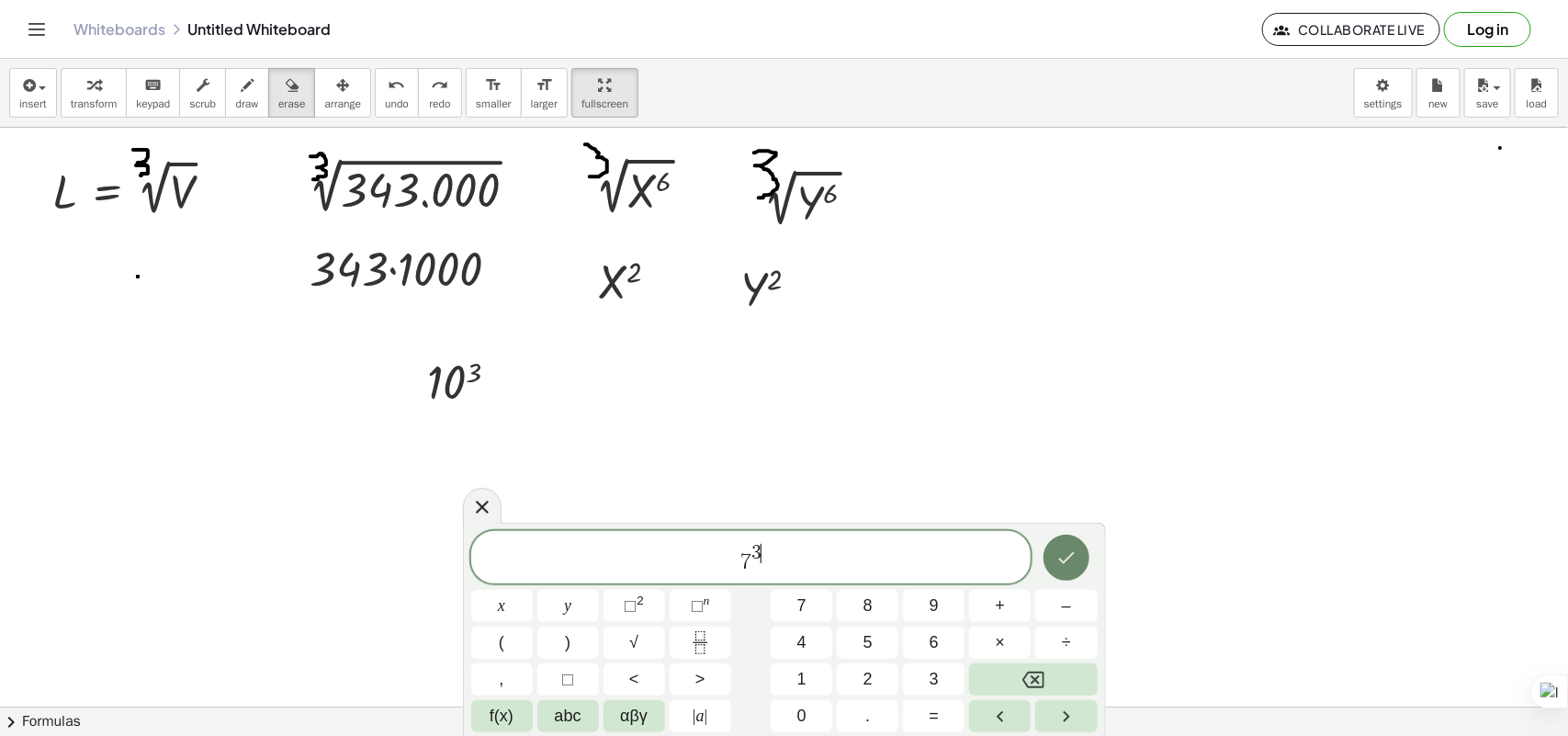 click 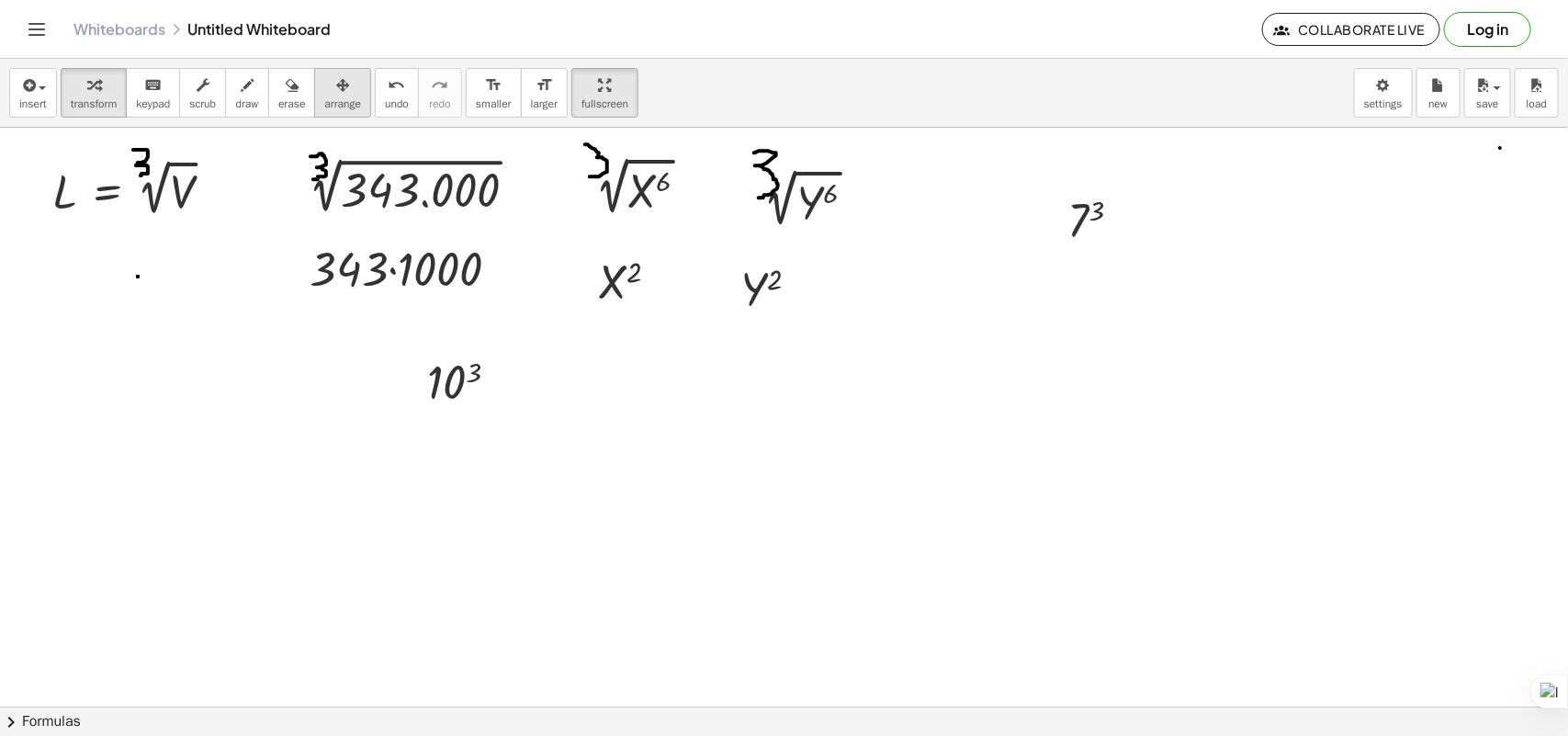 click at bounding box center (343, 85) 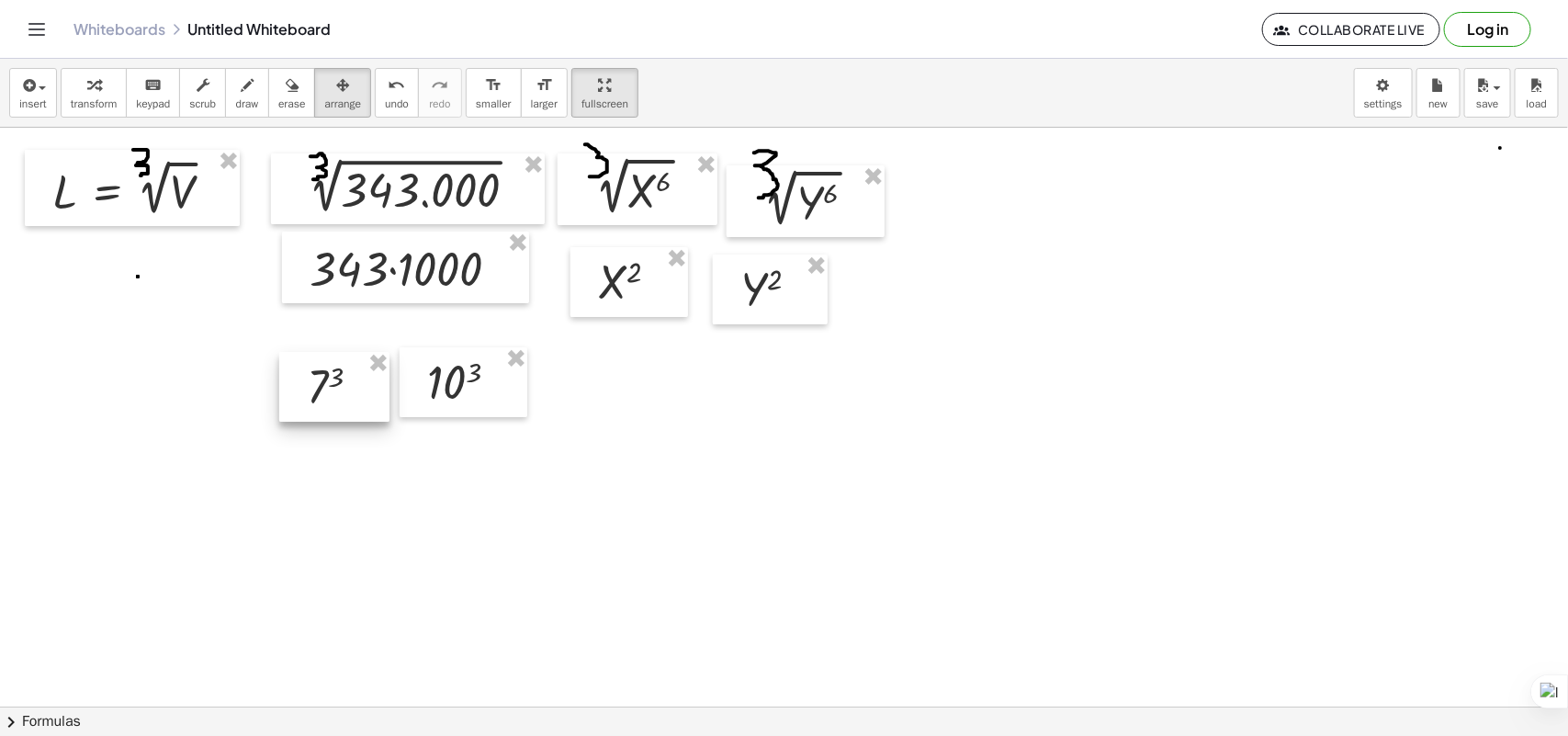 drag, startPoint x: 1066, startPoint y: 221, endPoint x: 305, endPoint y: 388, distance: 779.1085 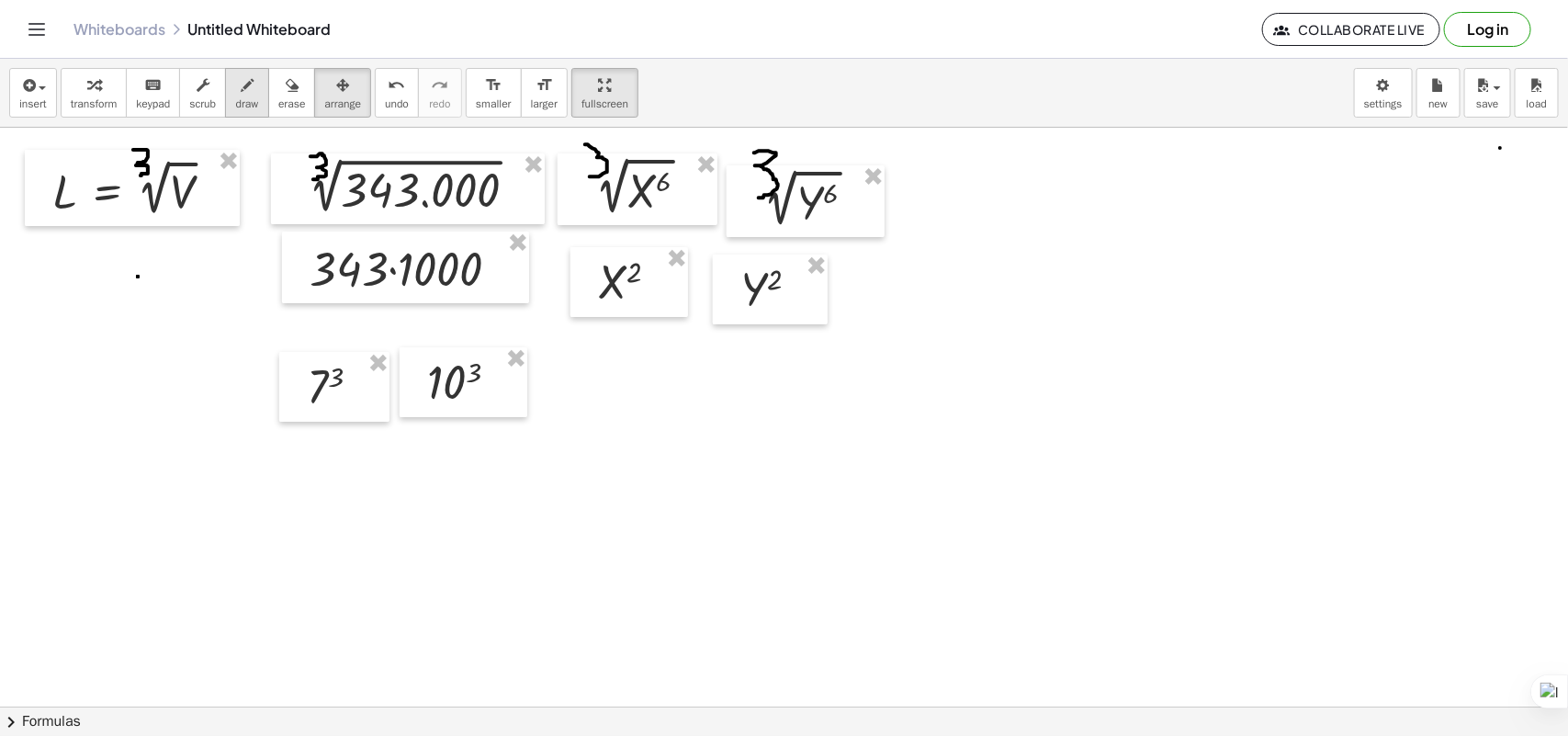 click at bounding box center [247, 85] 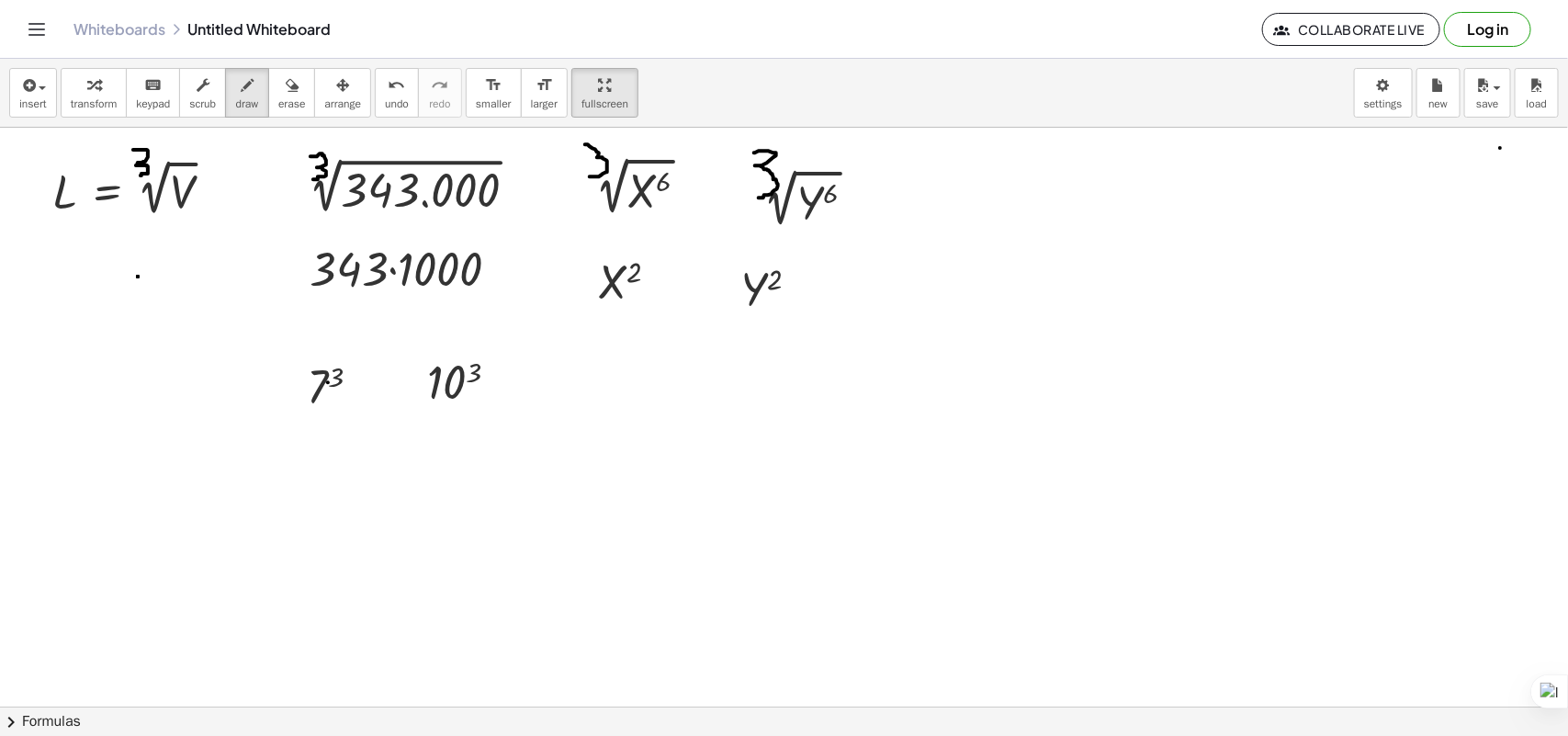 drag, startPoint x: 328, startPoint y: 383, endPoint x: 478, endPoint y: 341, distance: 155.76906 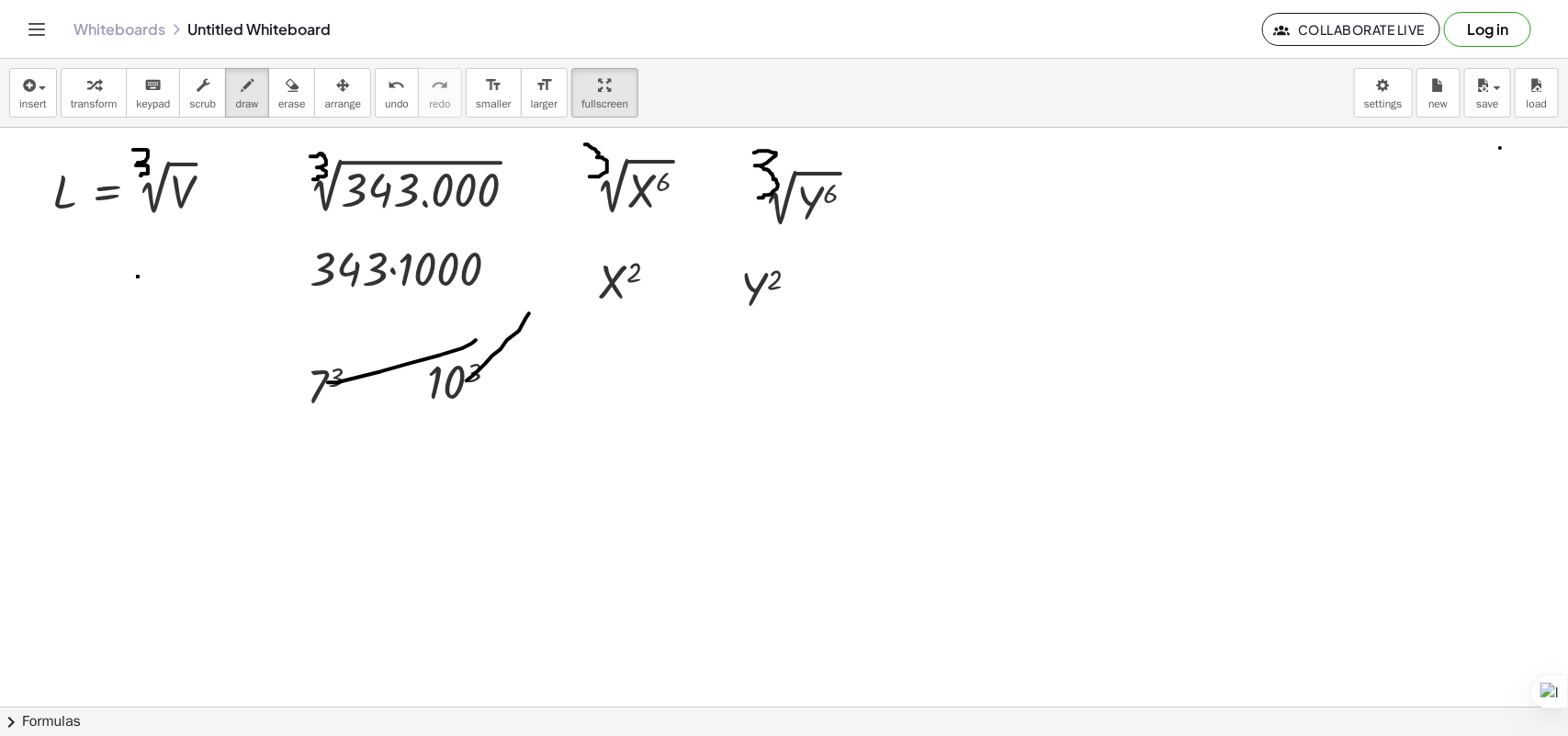 drag, startPoint x: 507, startPoint y: 341, endPoint x: 520, endPoint y: 308, distance: 35.468296 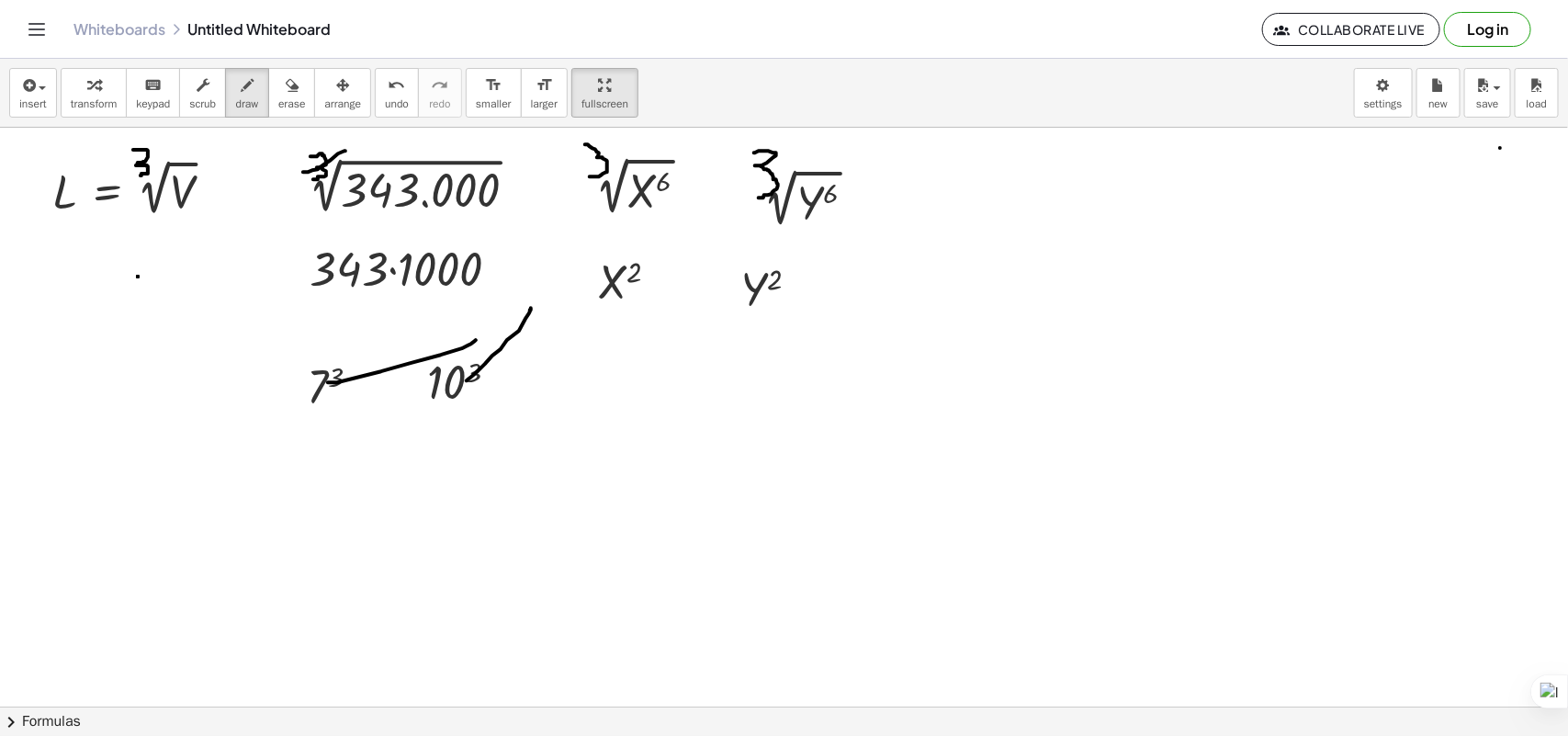 drag, startPoint x: 303, startPoint y: 173, endPoint x: 345, endPoint y: 152, distance: 46.95743 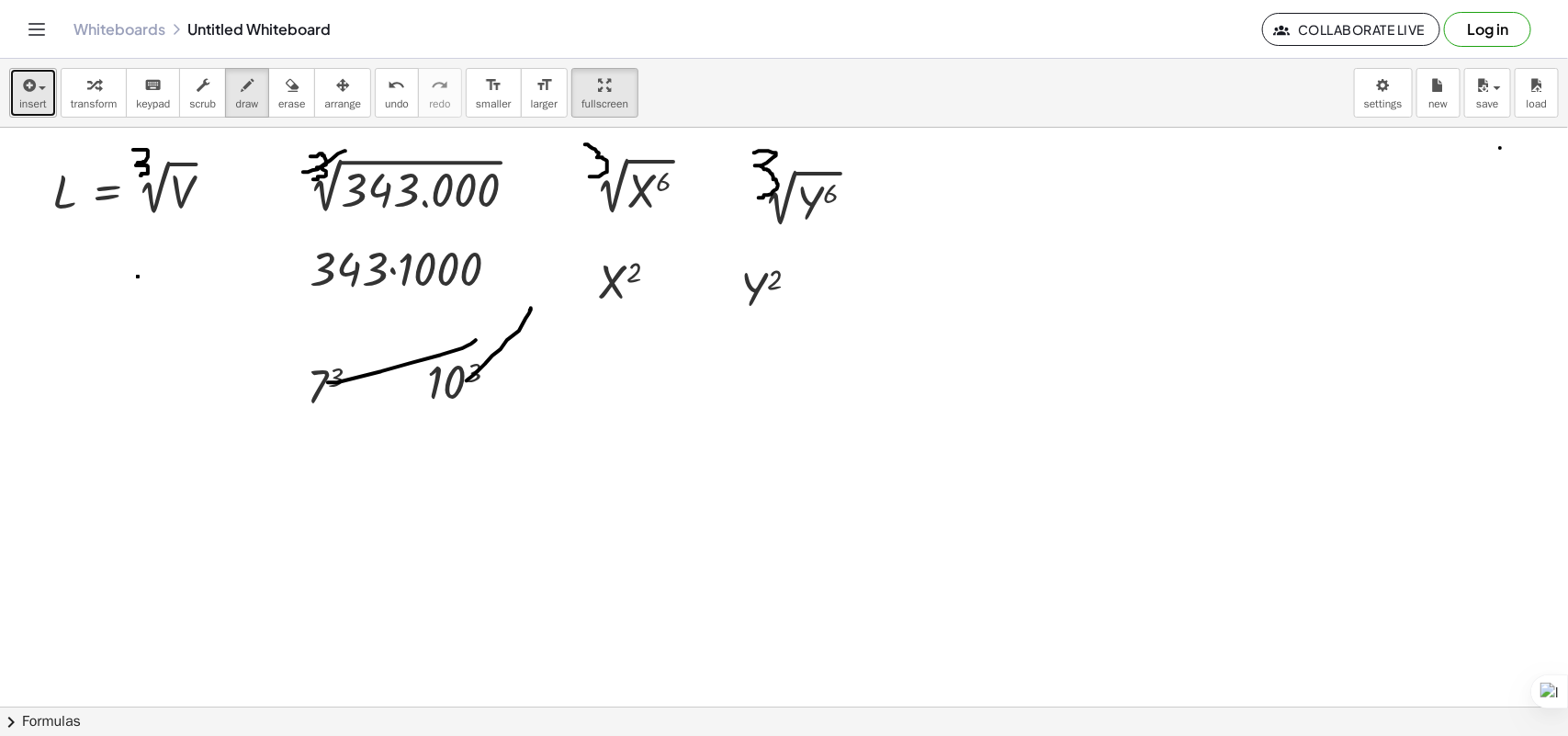 click at bounding box center [33, 85] 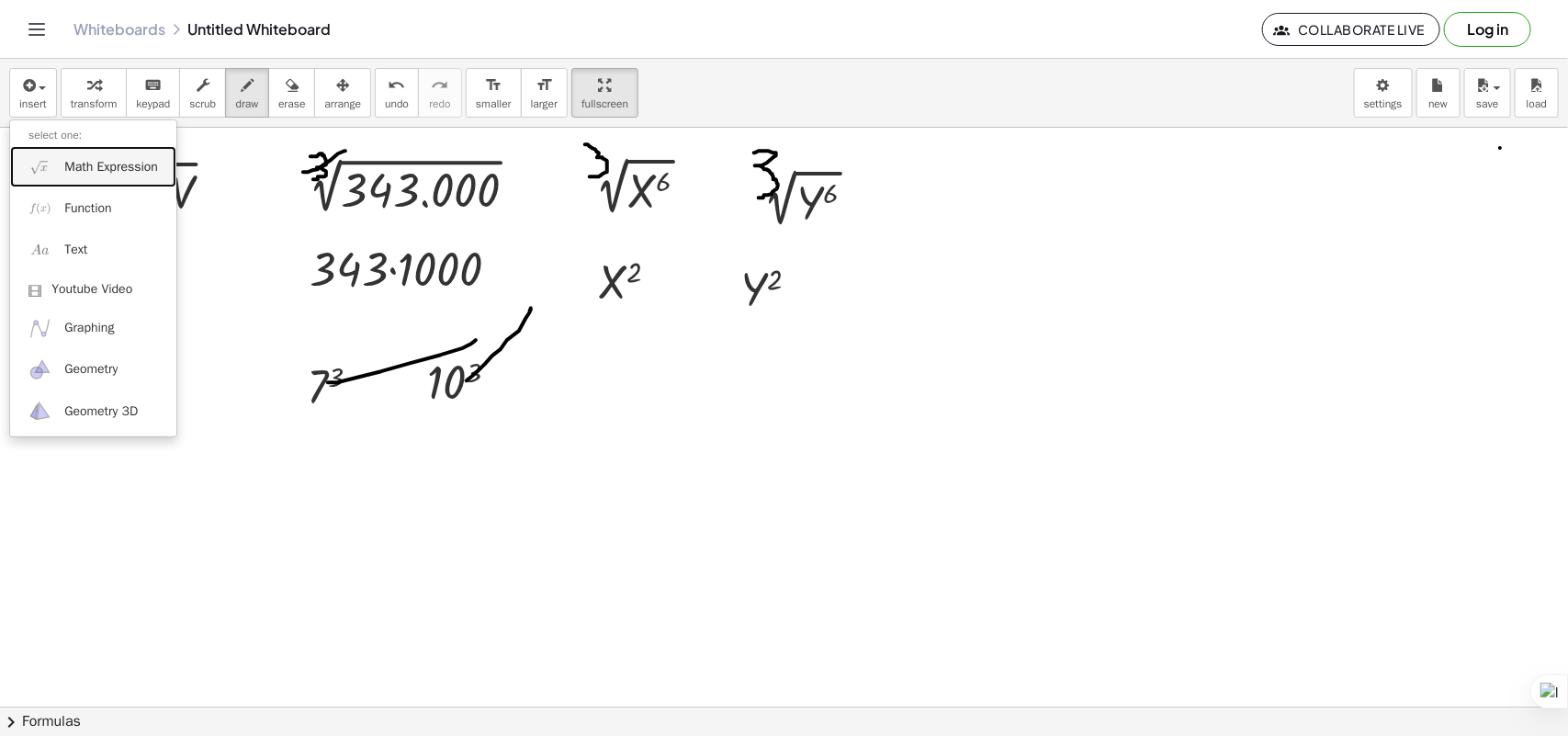 click on "Math Expression" at bounding box center [111, 167] 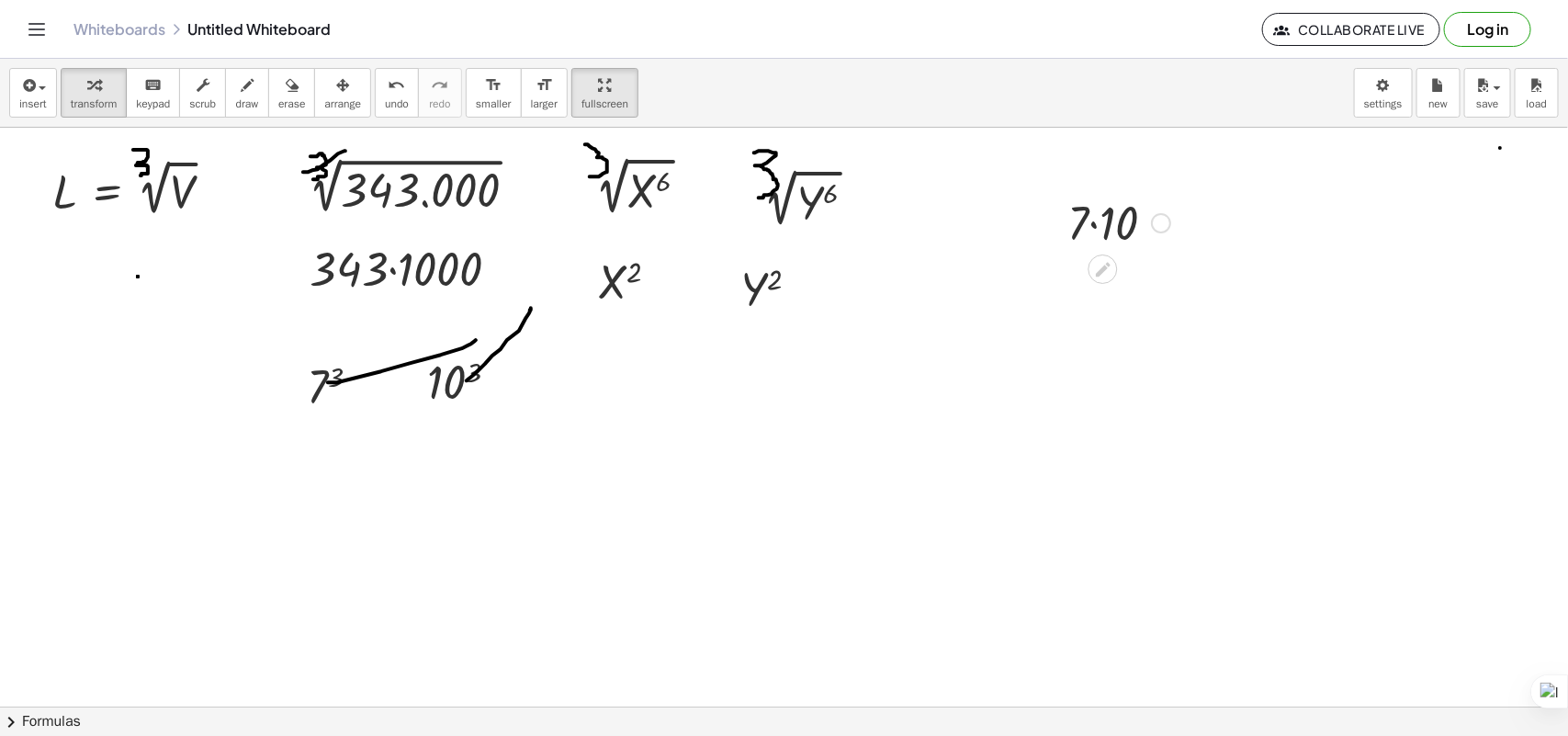 click at bounding box center [1119, 221] 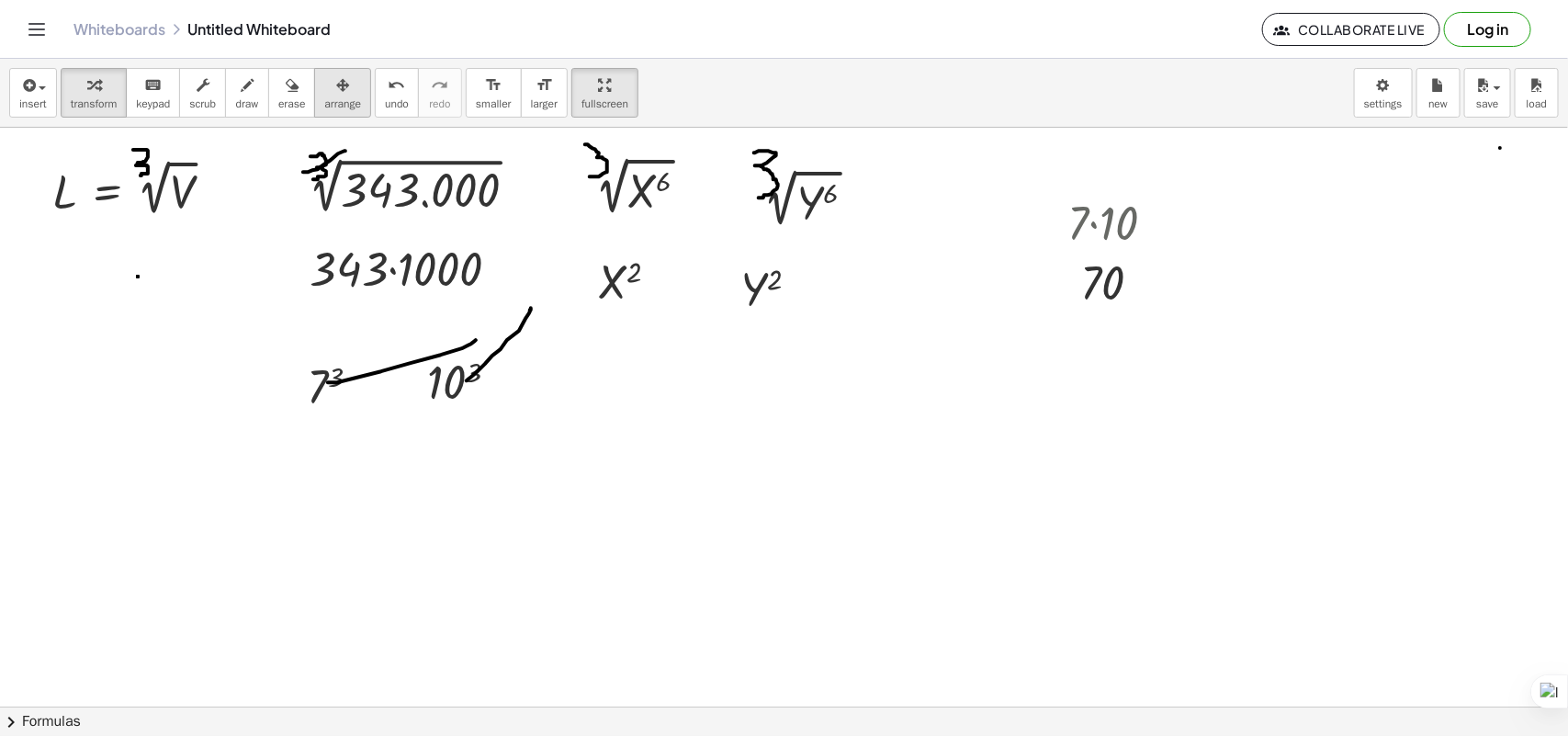 click on "arrange" at bounding box center [343, 104] 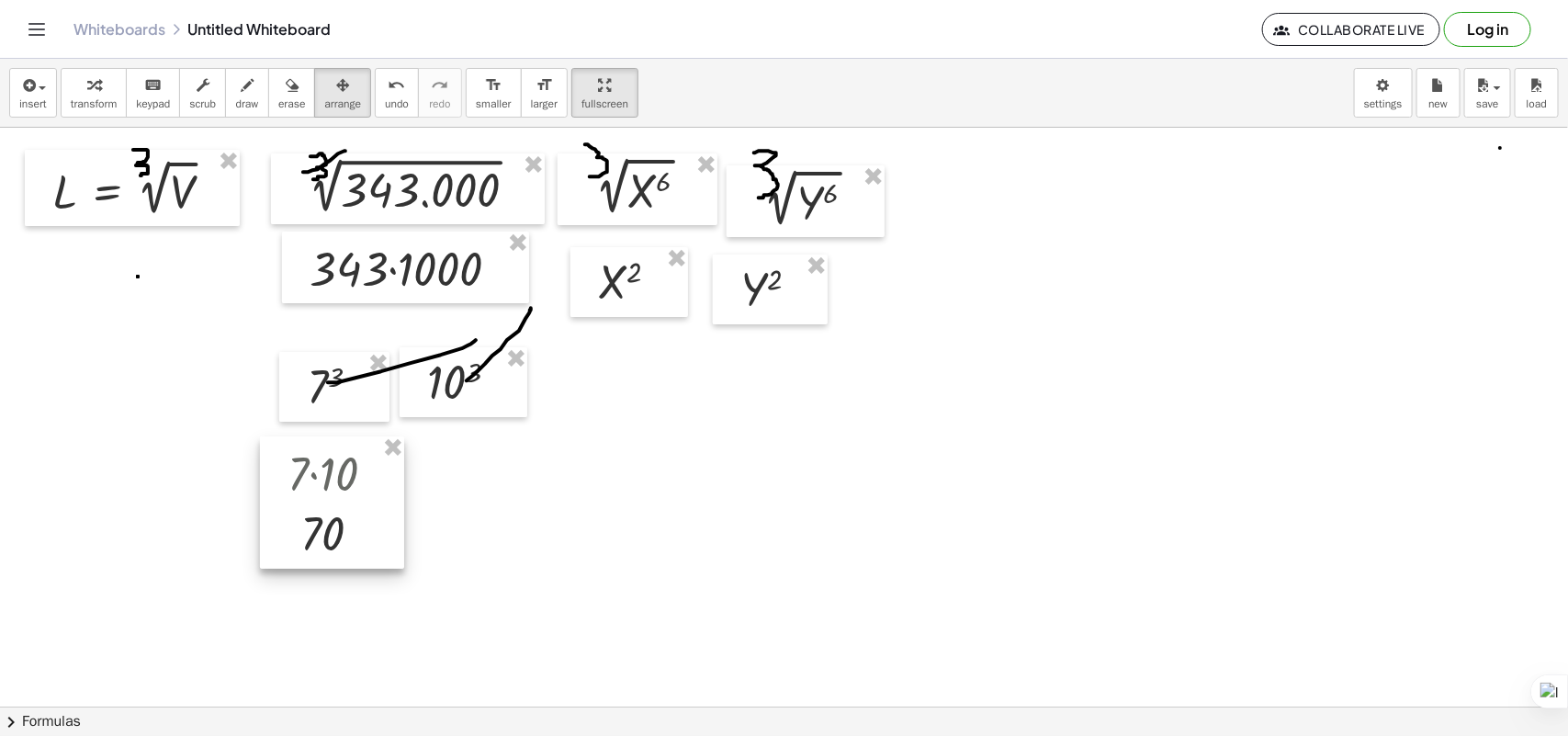 drag, startPoint x: 1100, startPoint y: 255, endPoint x: 324, endPoint y: 501, distance: 814.05897 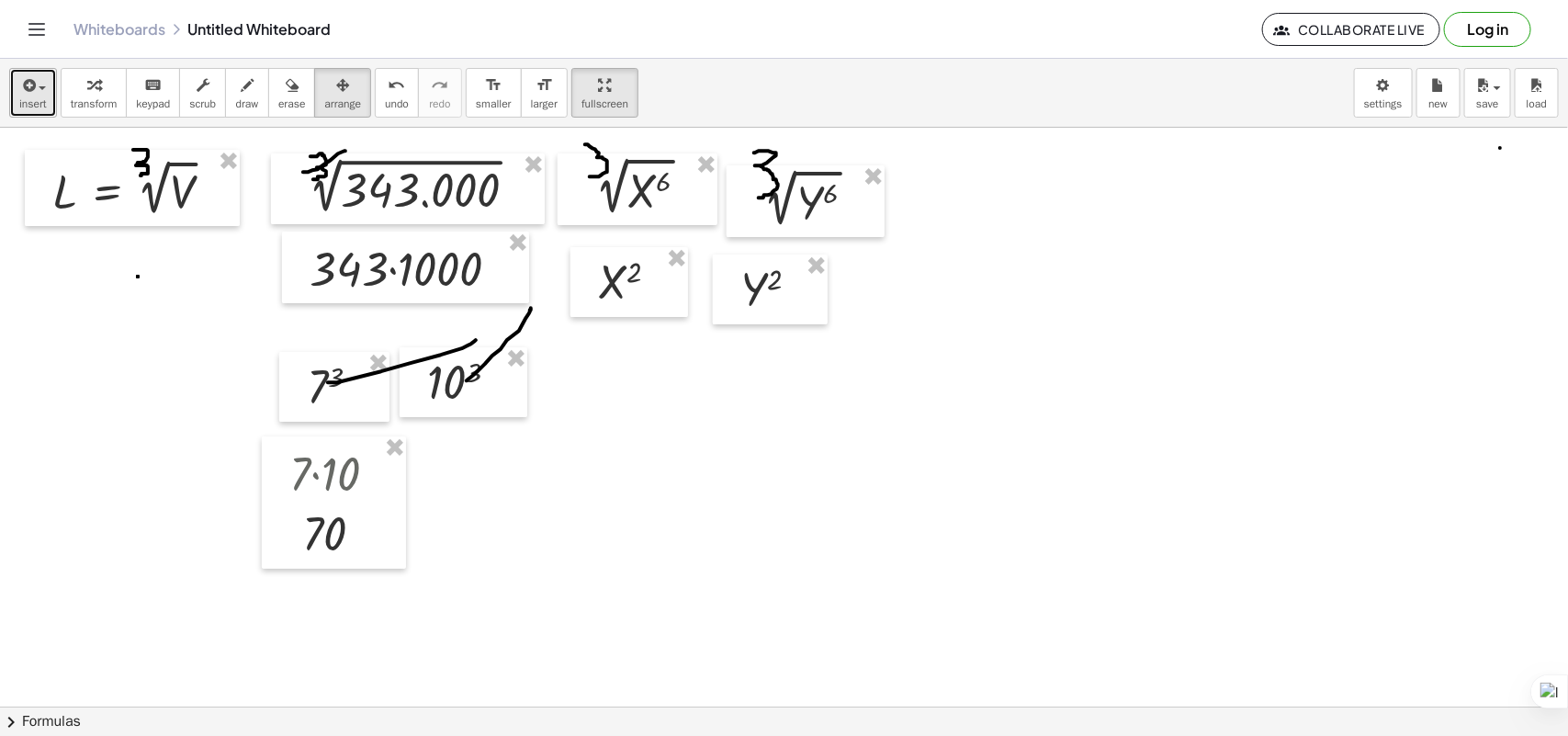 click on "insert" at bounding box center [33, 104] 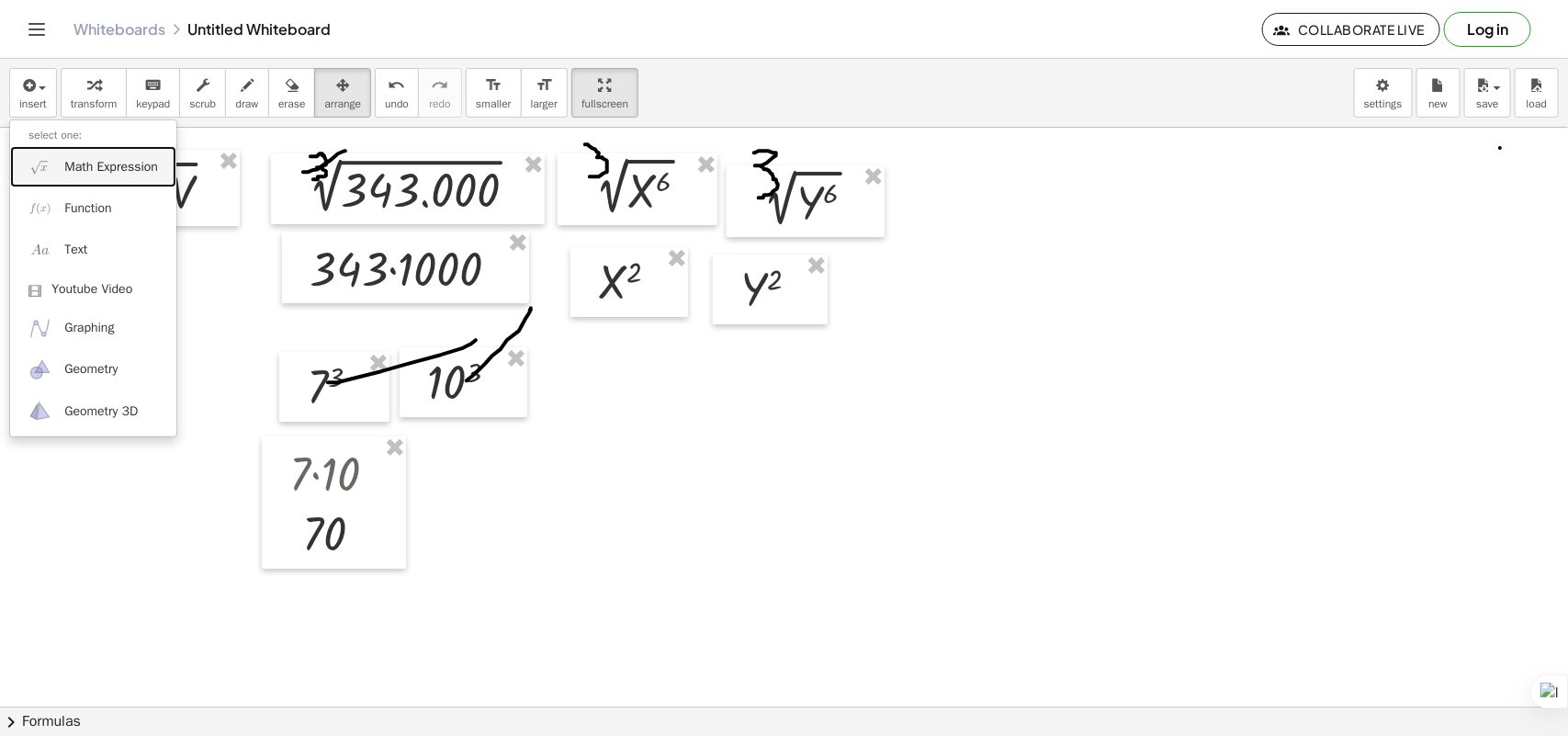 click on "Math Expression" at bounding box center (93, 166) 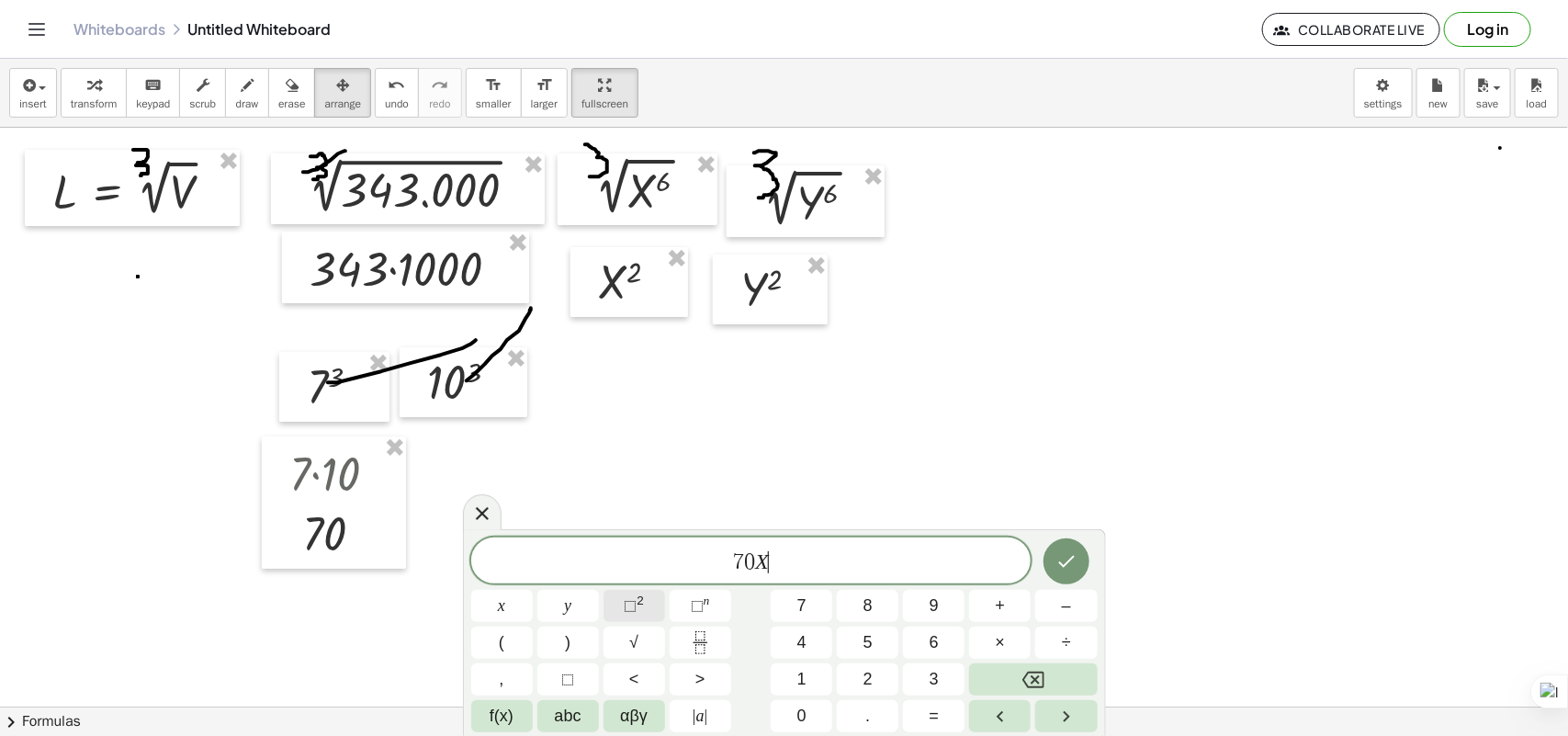 click on "⬚" at bounding box center [630, 606] 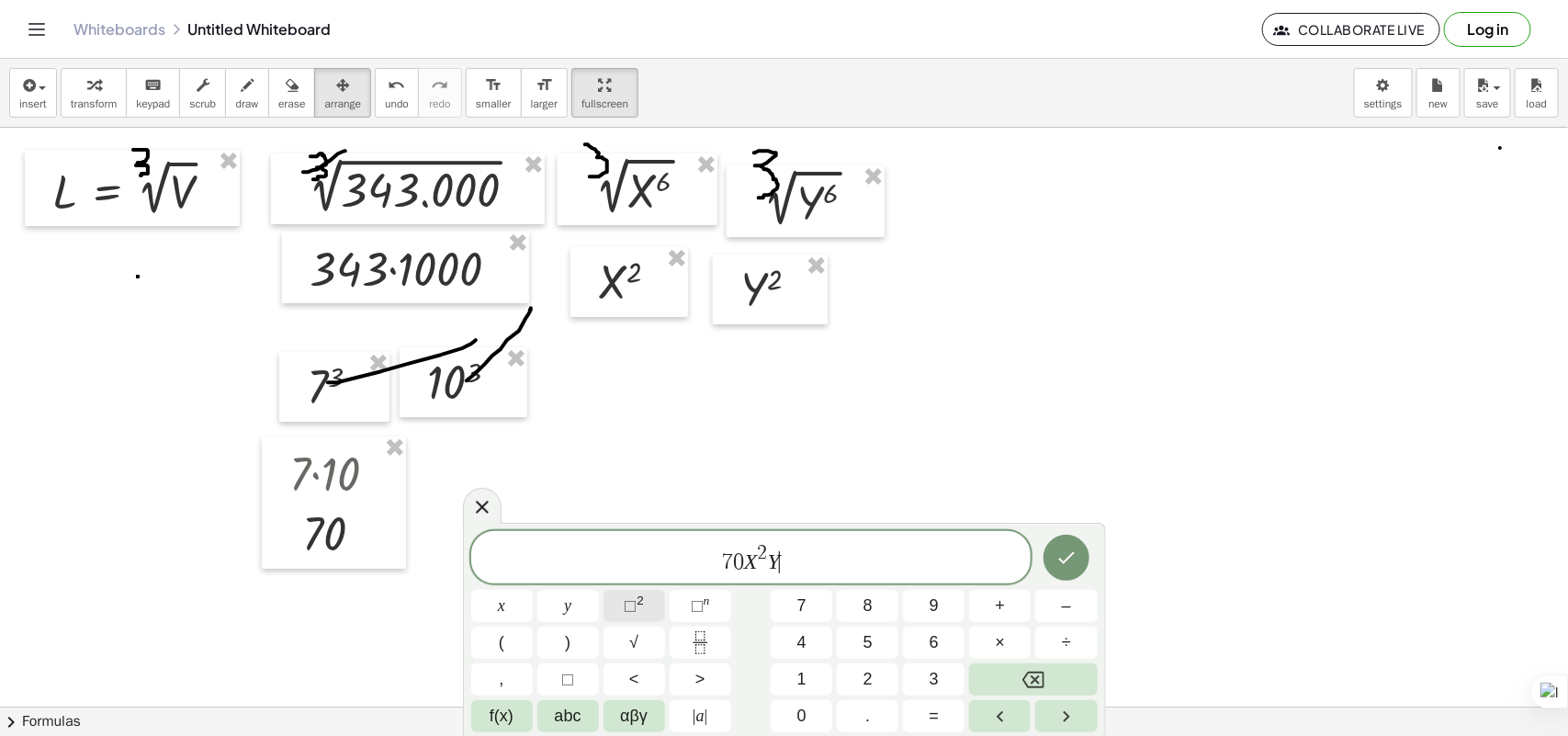 click on "⬚ 2" at bounding box center [634, 606] 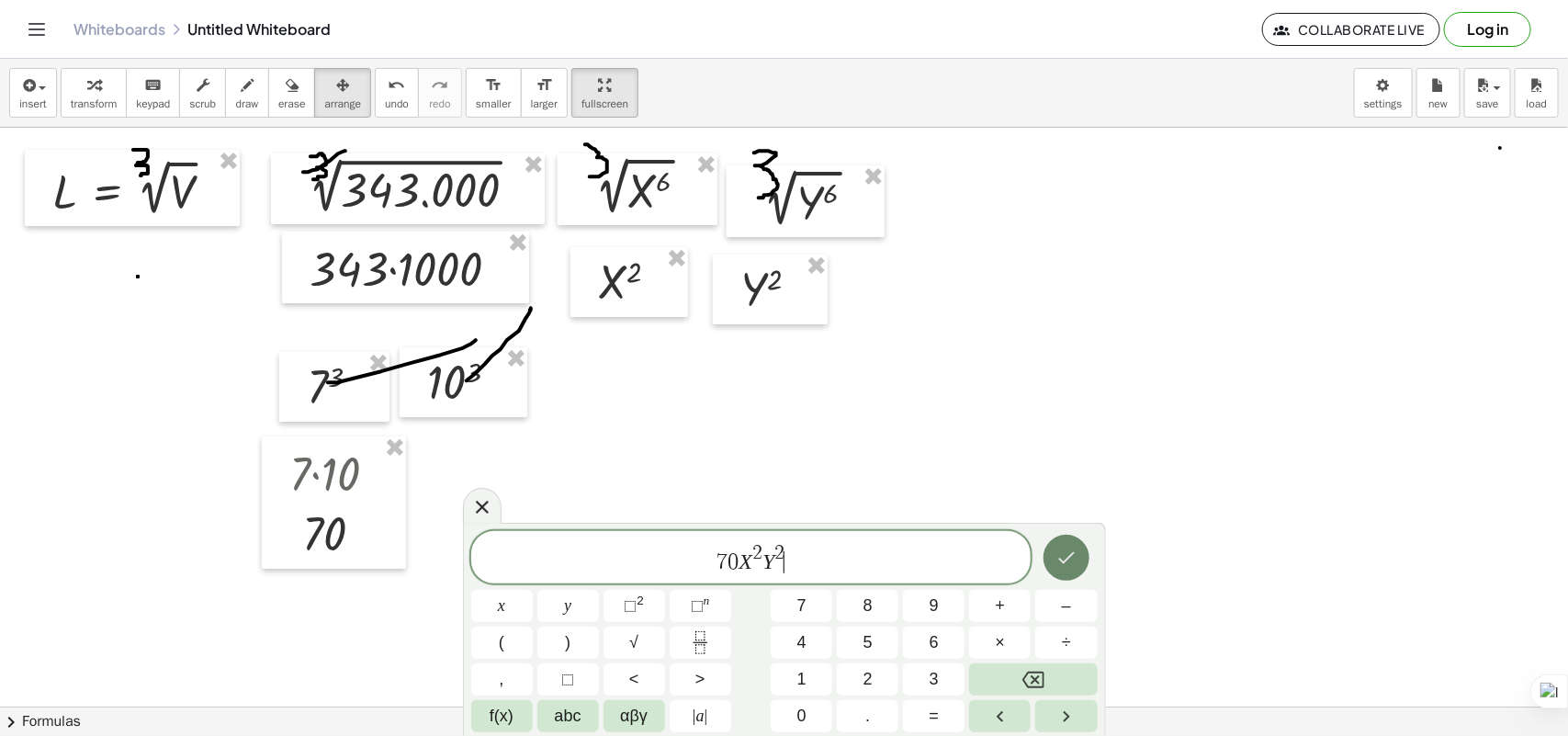 click at bounding box center (1066, 558) 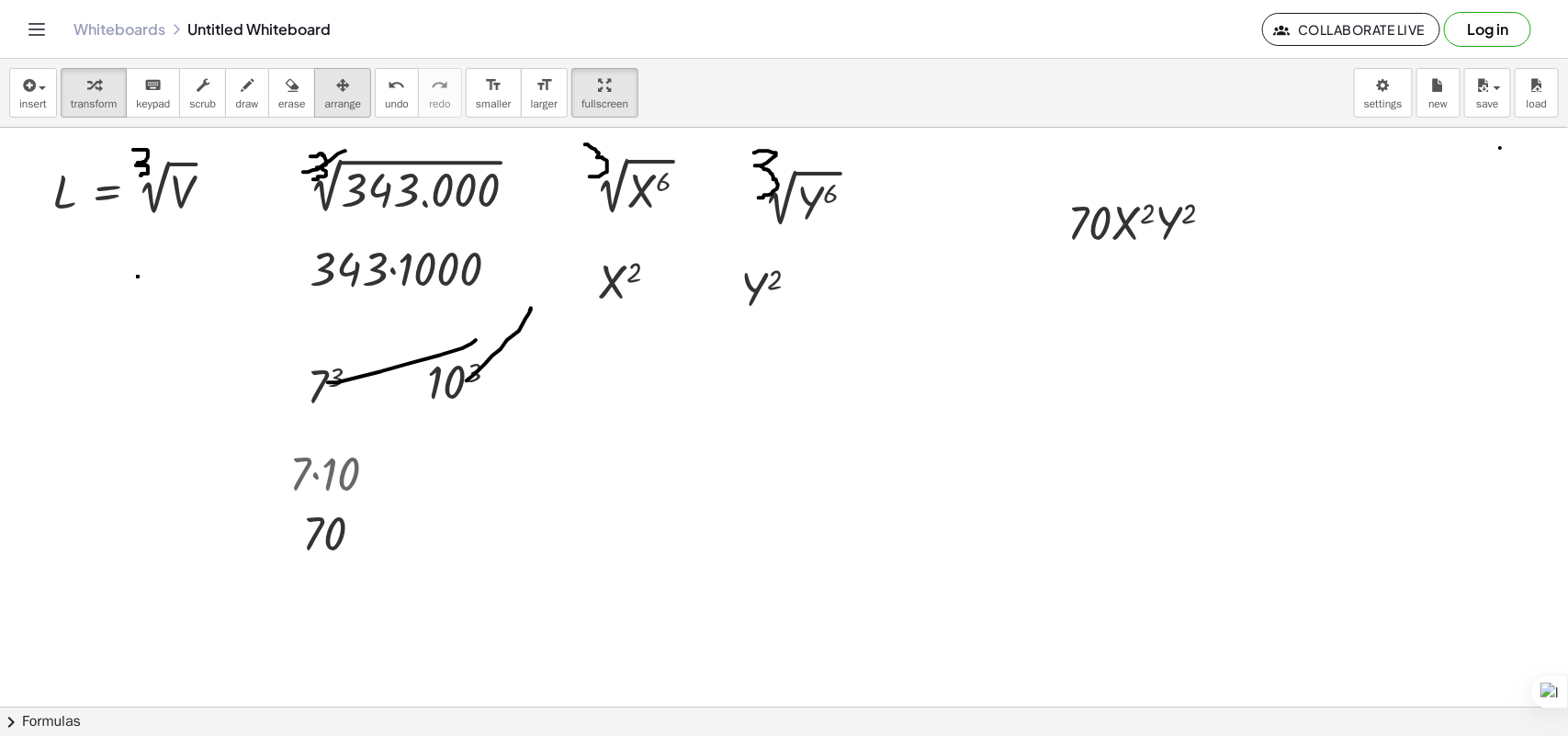 click at bounding box center [343, 85] 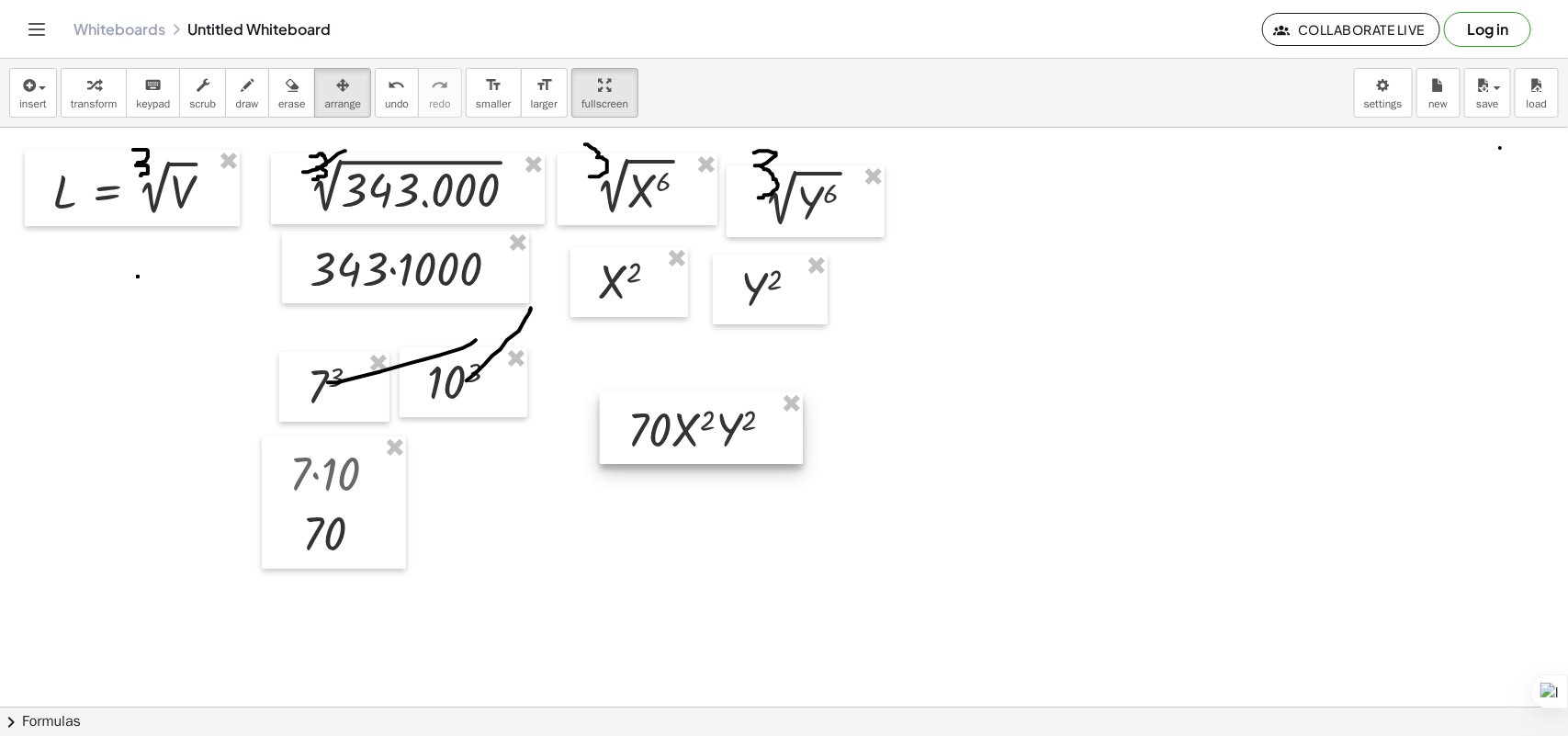 drag, startPoint x: 1112, startPoint y: 218, endPoint x: 570, endPoint y: 295, distance: 547.4422 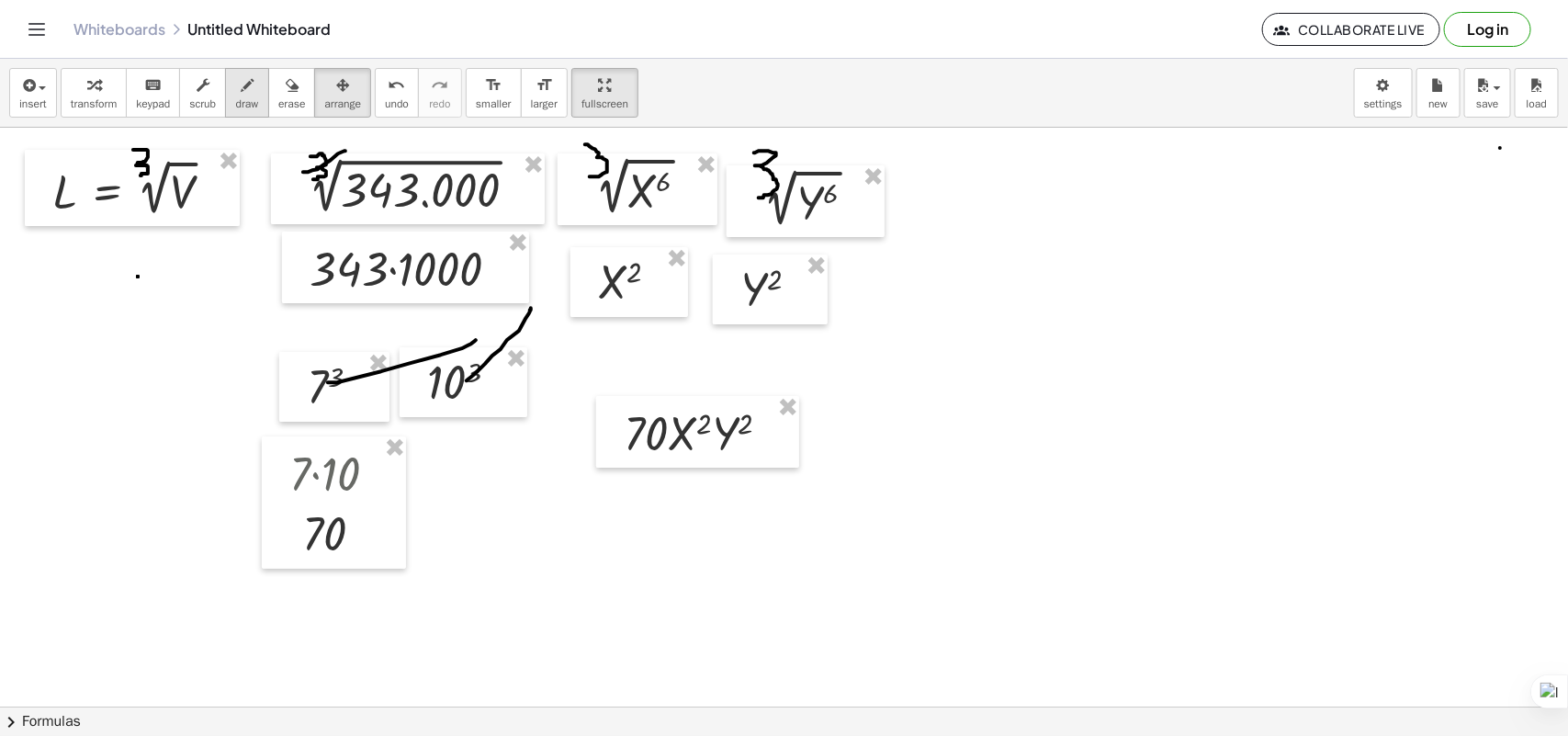 click at bounding box center (247, 85) 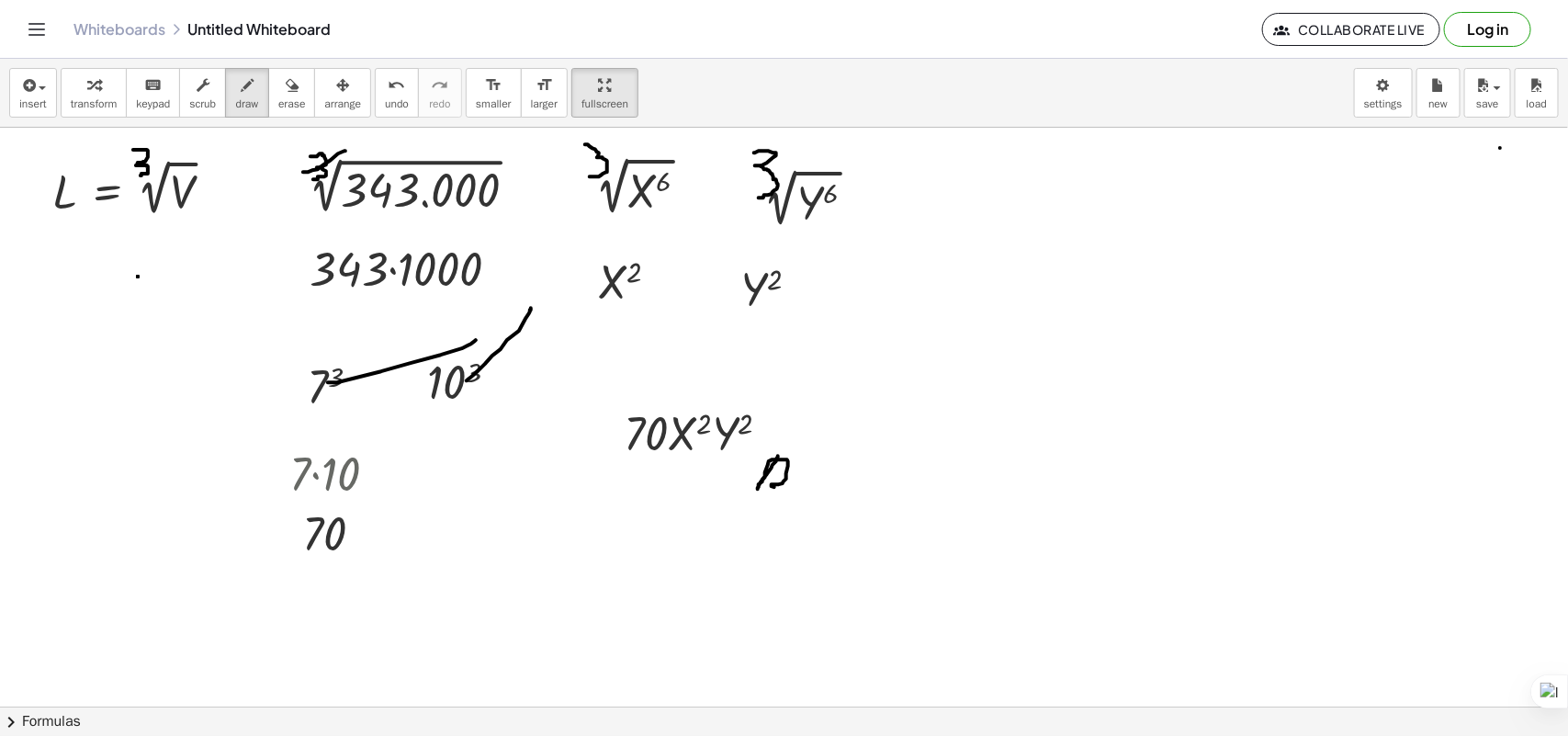 drag, startPoint x: 767, startPoint y: 475, endPoint x: 793, endPoint y: 498, distance: 34.71311 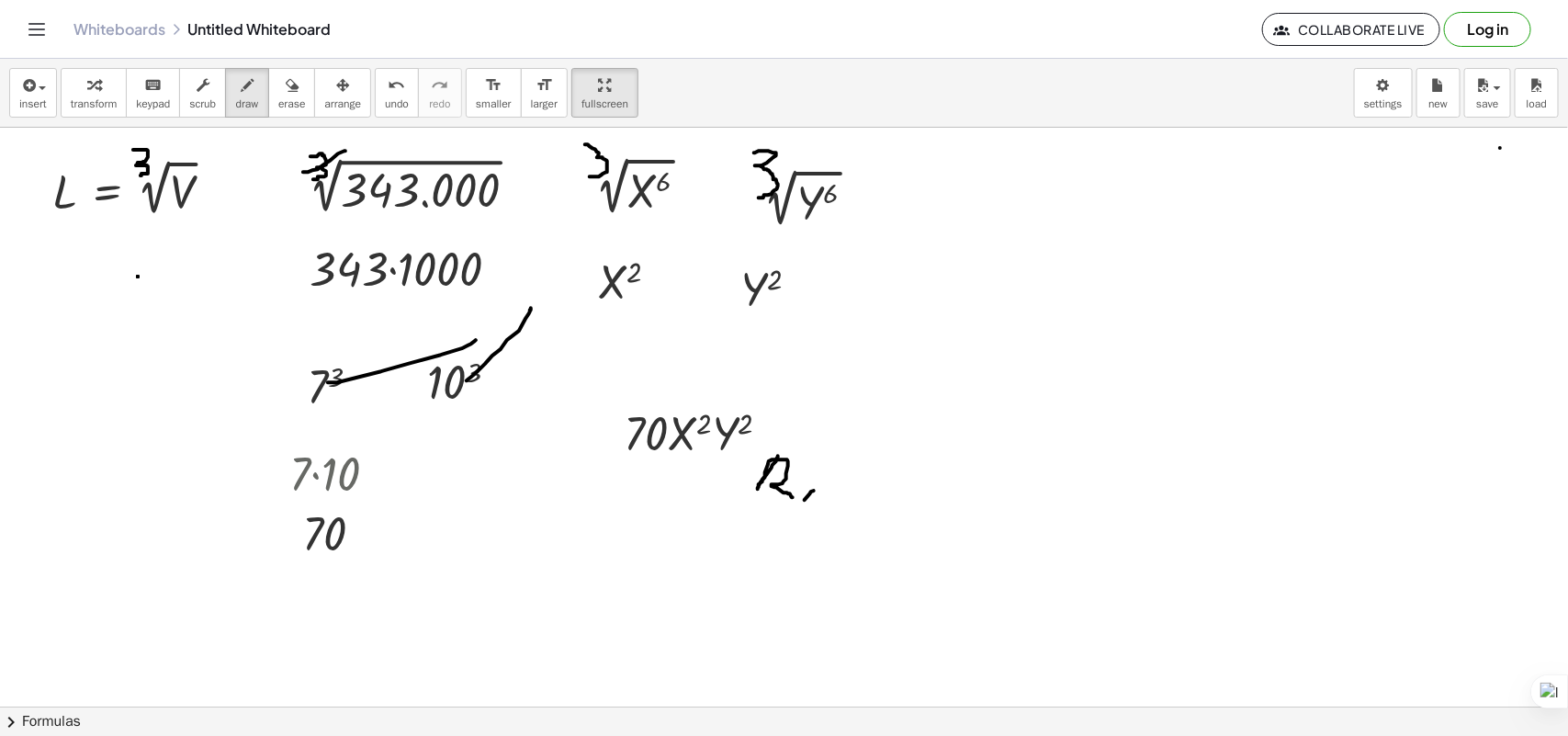 drag, startPoint x: 805, startPoint y: 501, endPoint x: 786, endPoint y: 520, distance: 27 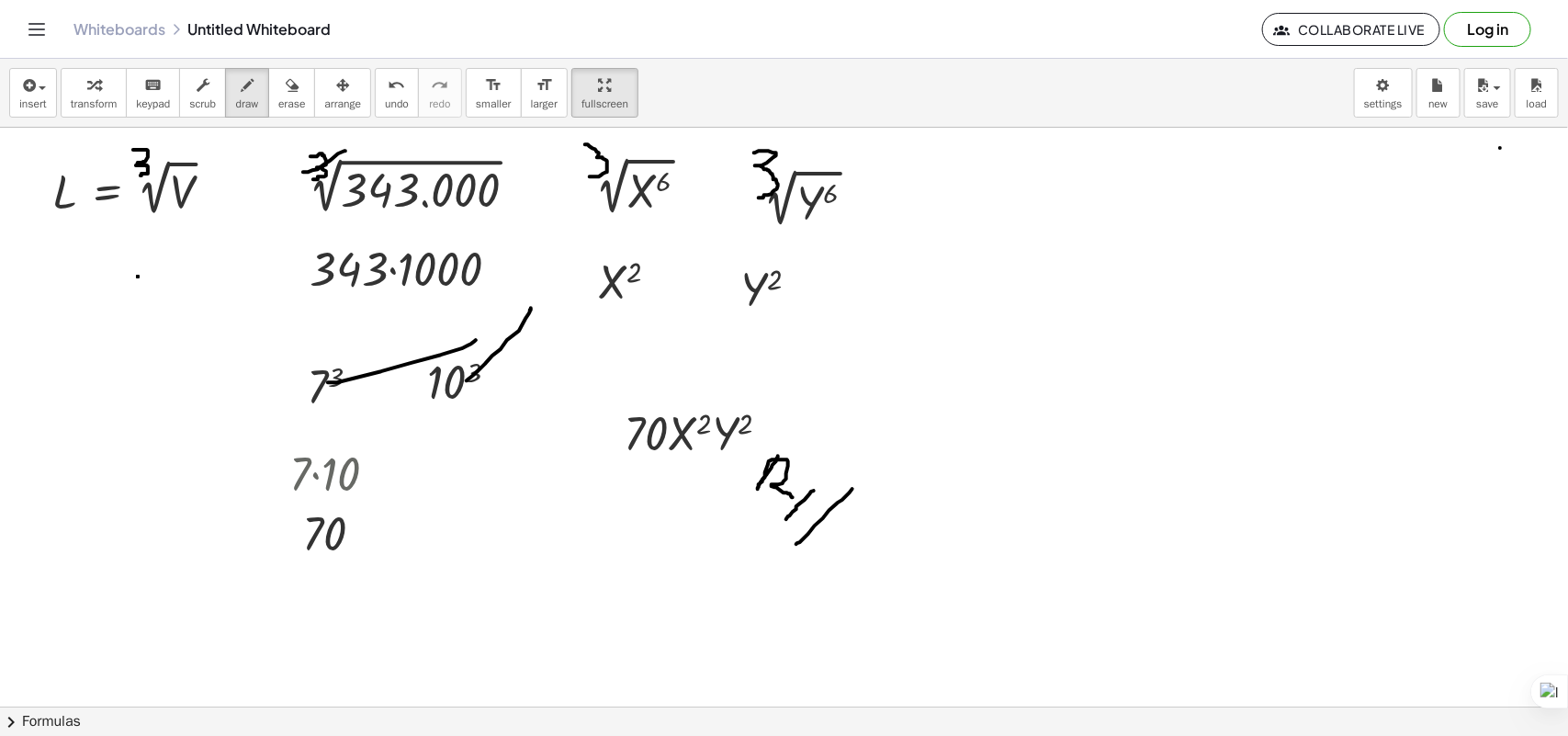 drag, startPoint x: 852, startPoint y: 490, endPoint x: 796, endPoint y: 545, distance: 78.49204 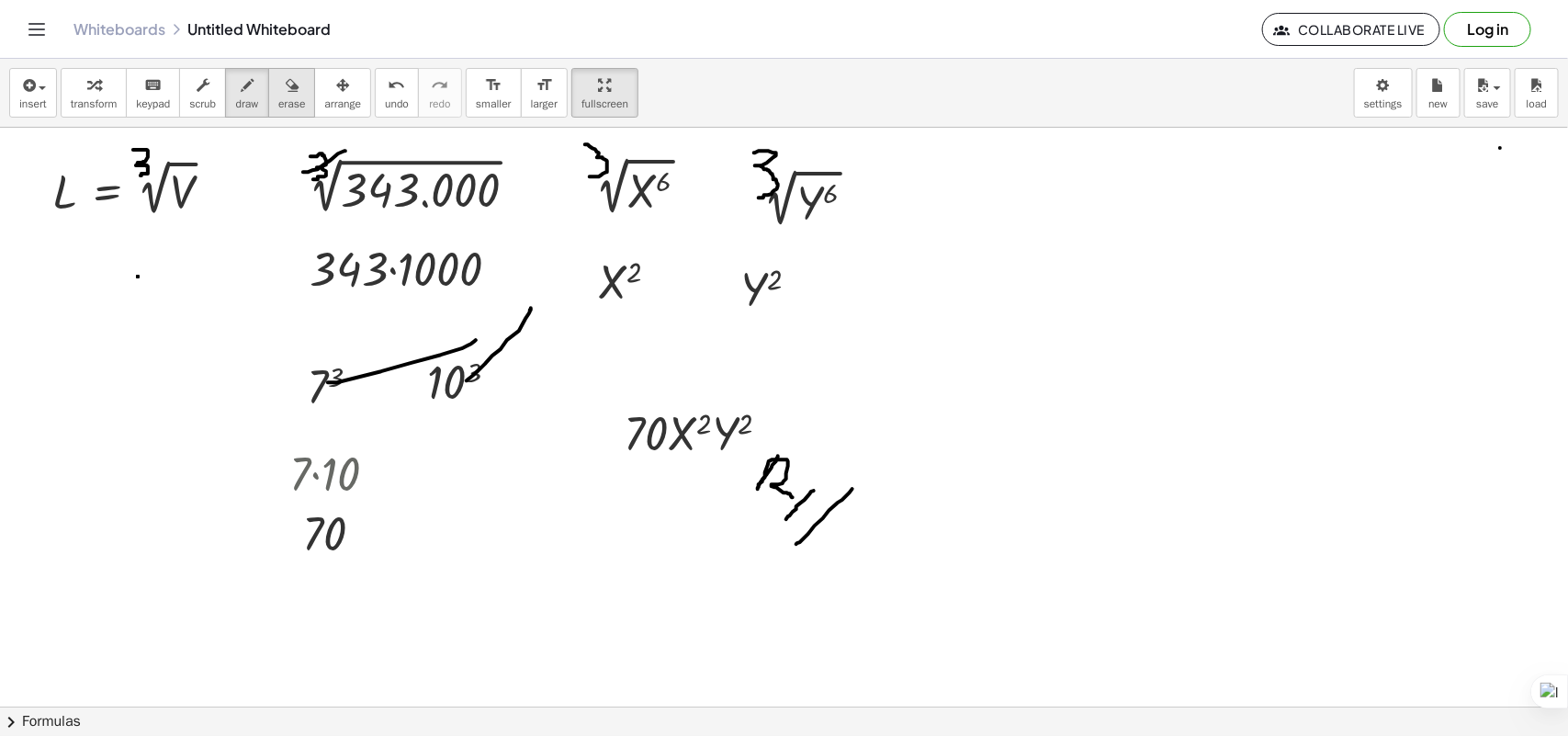 click on "erase" at bounding box center [291, 104] 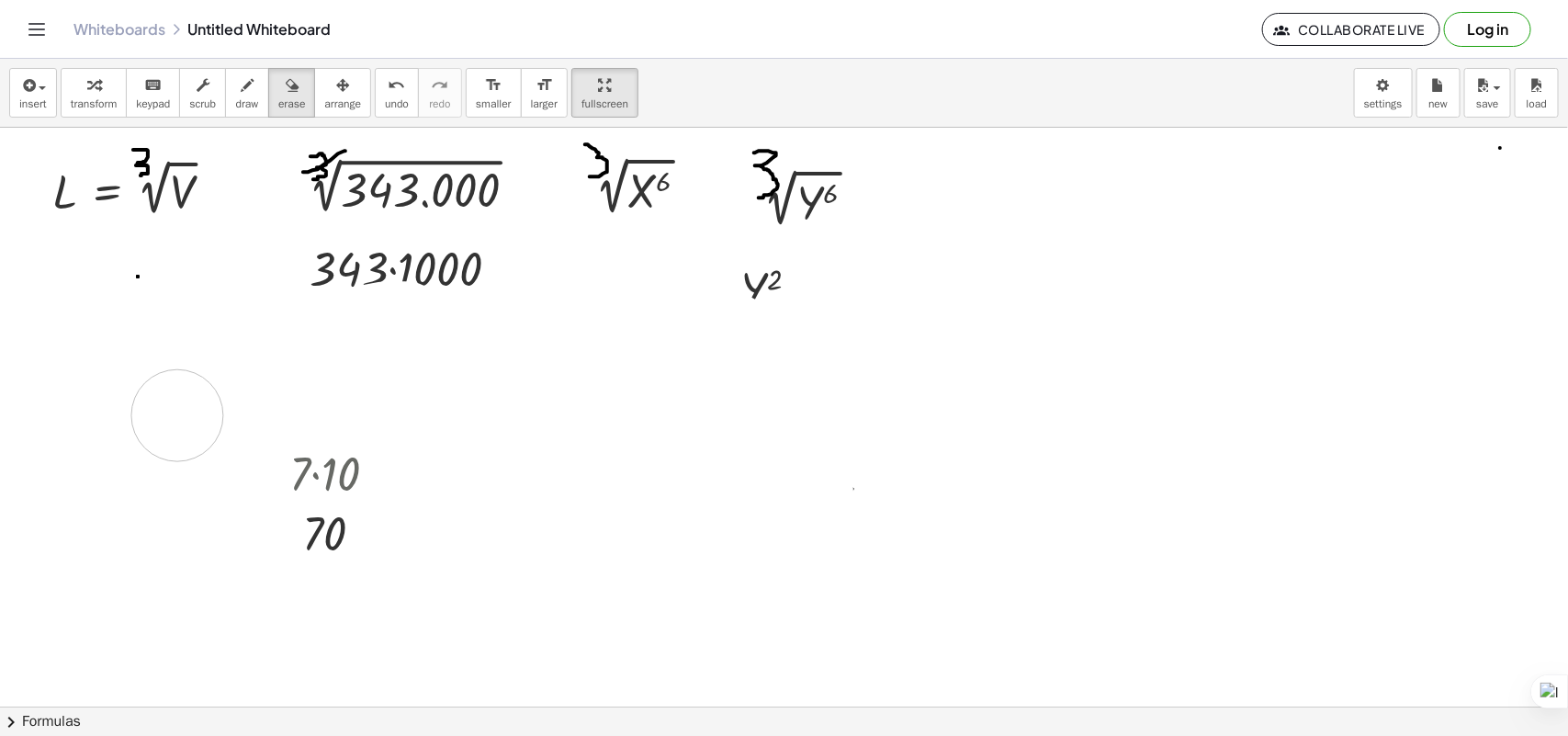 drag, startPoint x: 762, startPoint y: 465, endPoint x: 1, endPoint y: 202, distance: 805.1646 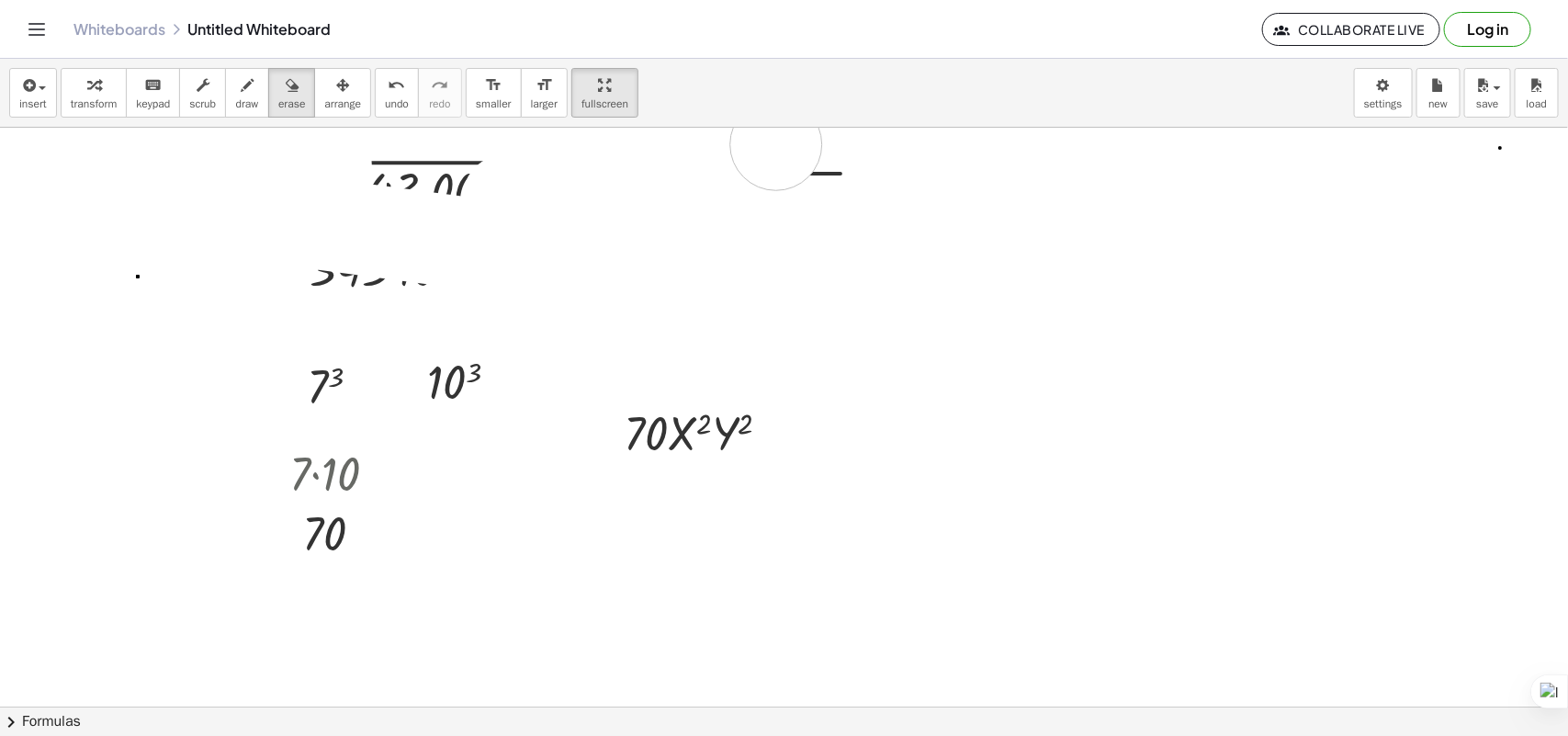 drag, startPoint x: 315, startPoint y: 163, endPoint x: 776, endPoint y: 145, distance: 461.35128 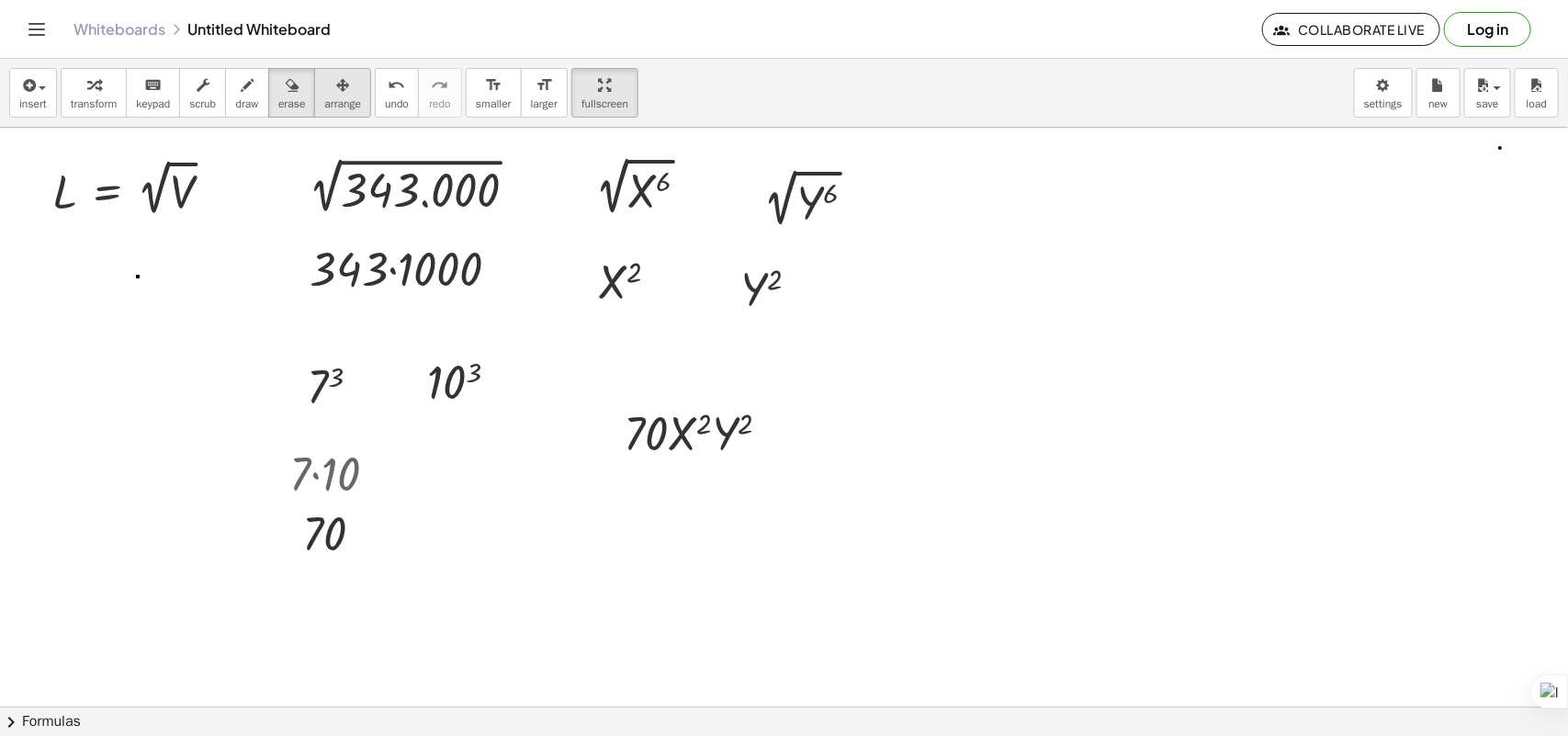click on "arrange" at bounding box center [343, 93] 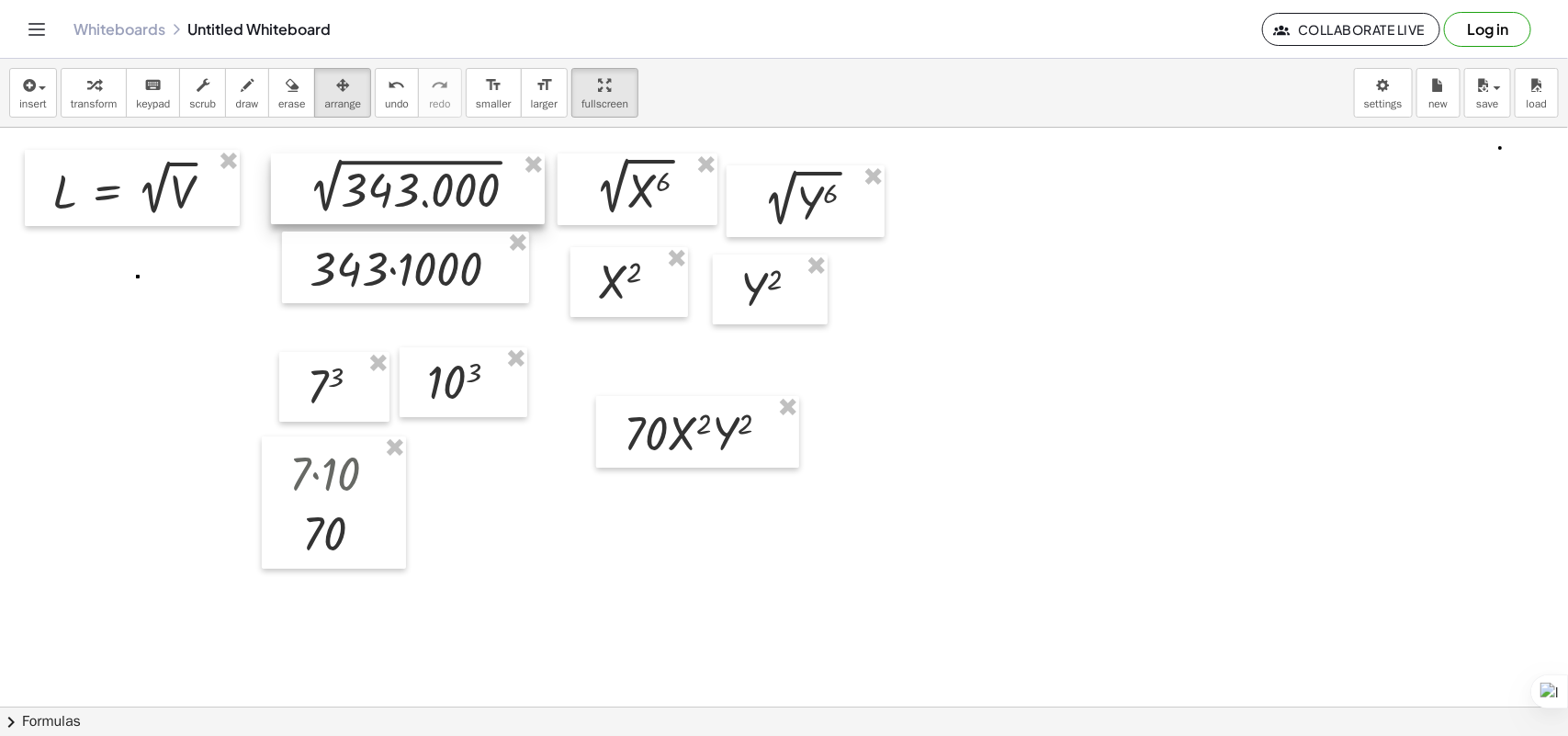 drag, startPoint x: 539, startPoint y: 165, endPoint x: 378, endPoint y: 161, distance: 161.04968 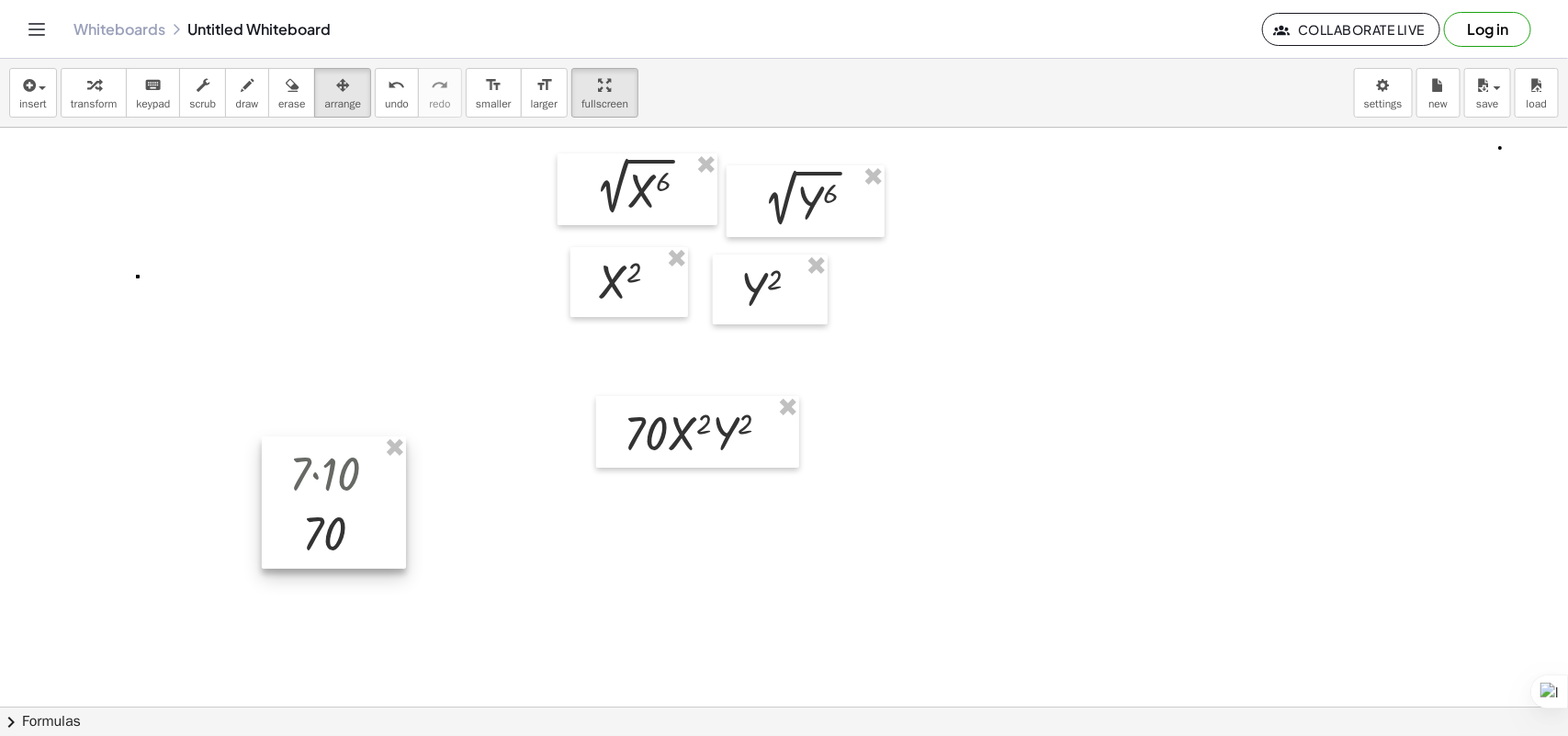 drag, startPoint x: 384, startPoint y: 458, endPoint x: 519, endPoint y: 444, distance: 135.72398 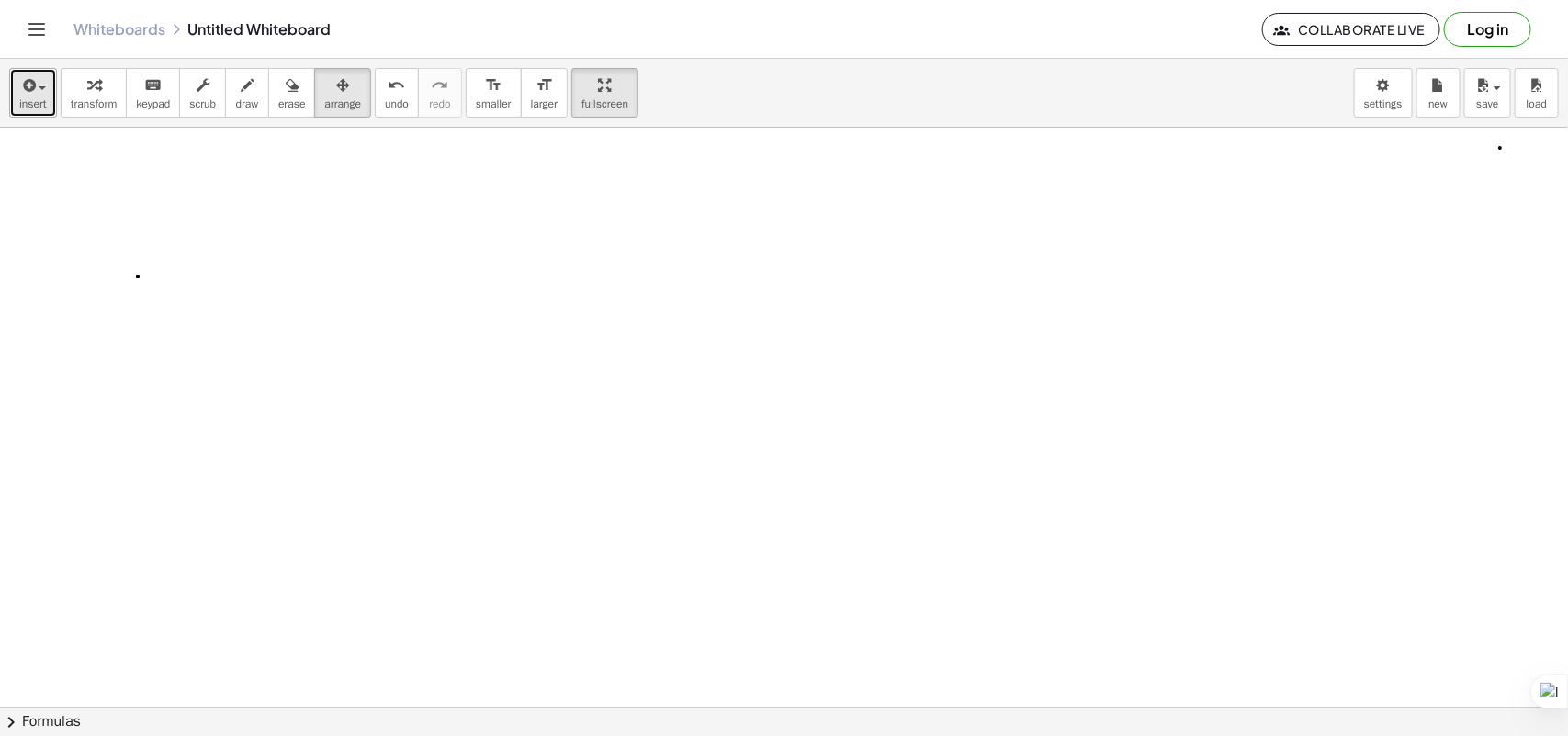 click at bounding box center (28, 85) 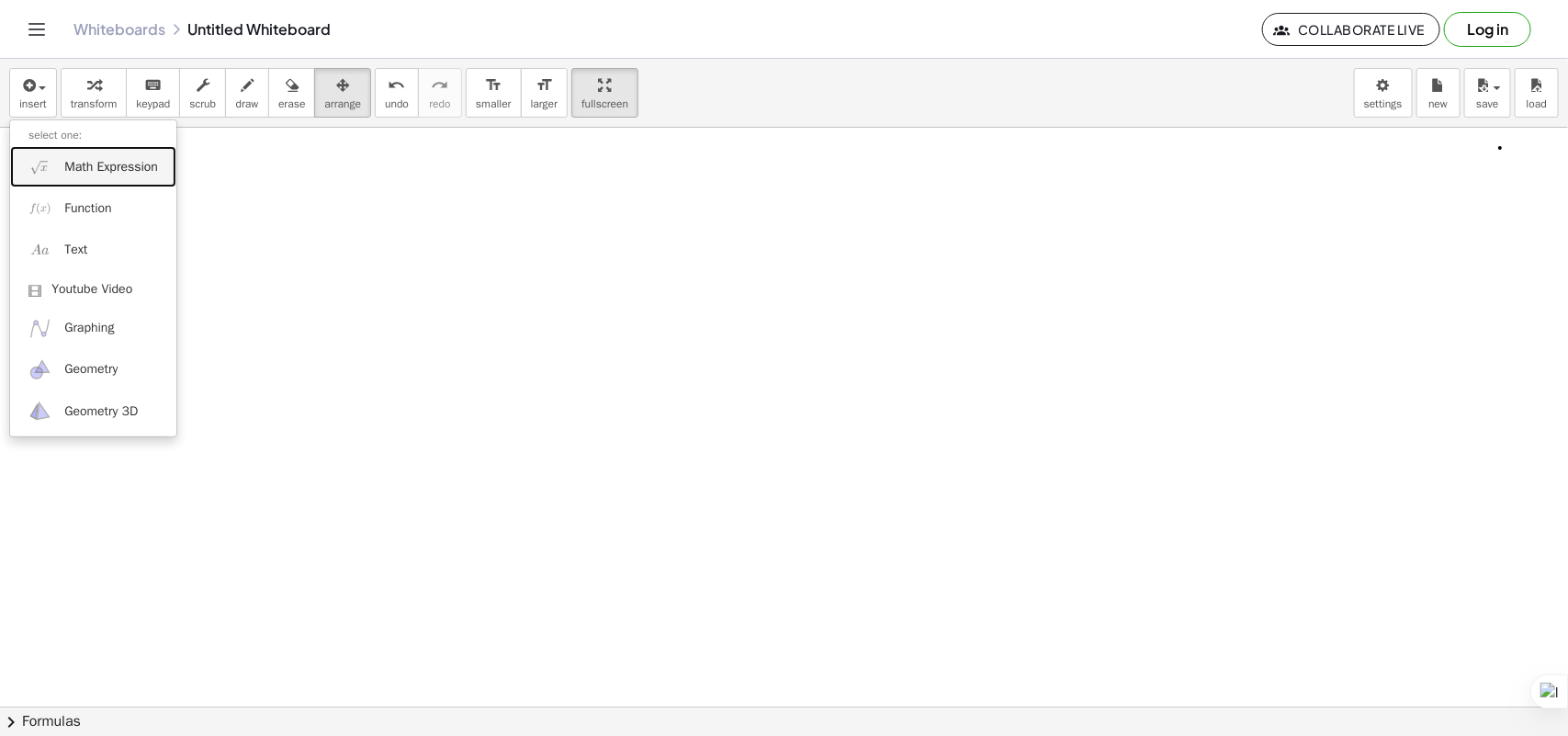 click on "Math Expression" at bounding box center (111, 167) 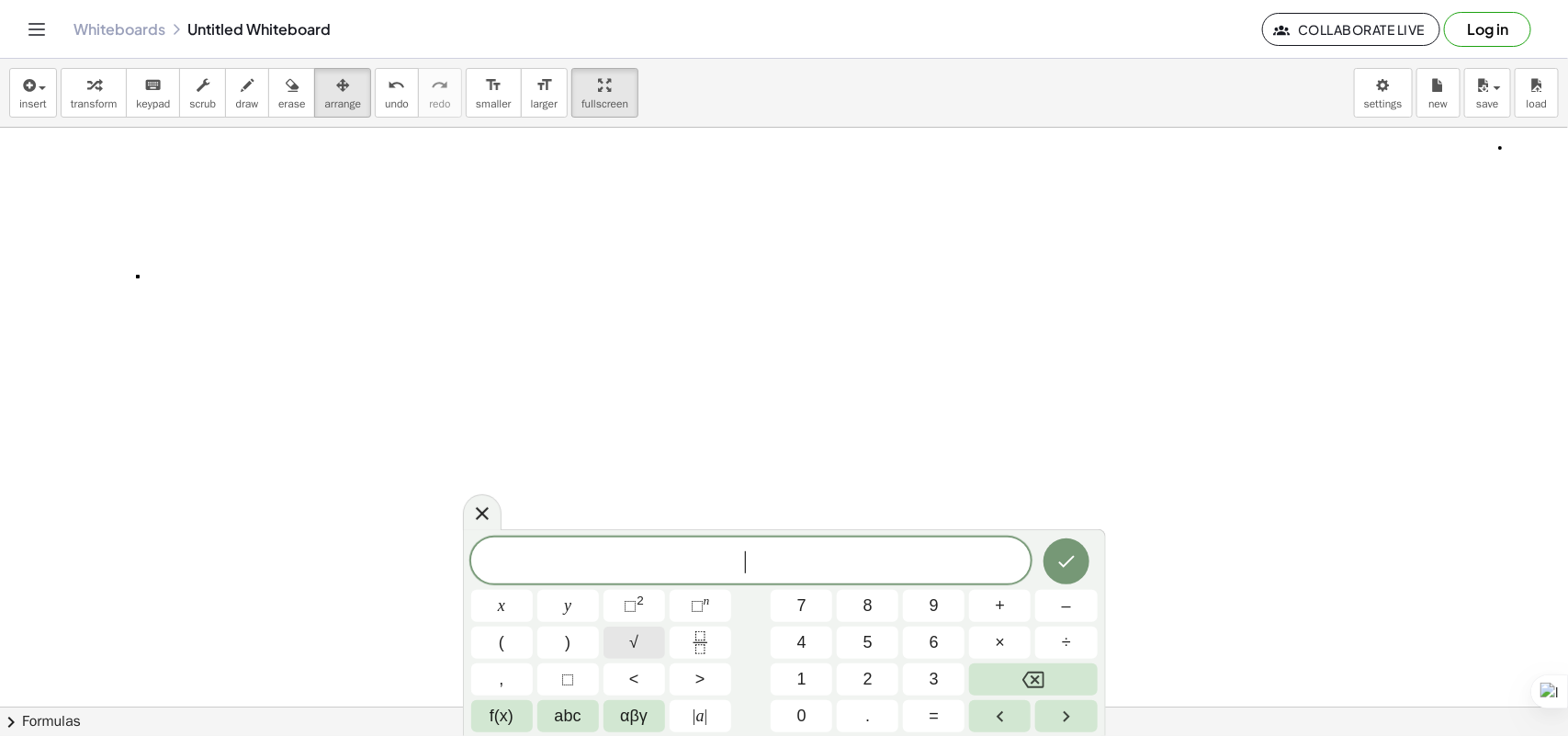 click on "√" at bounding box center (634, 642) 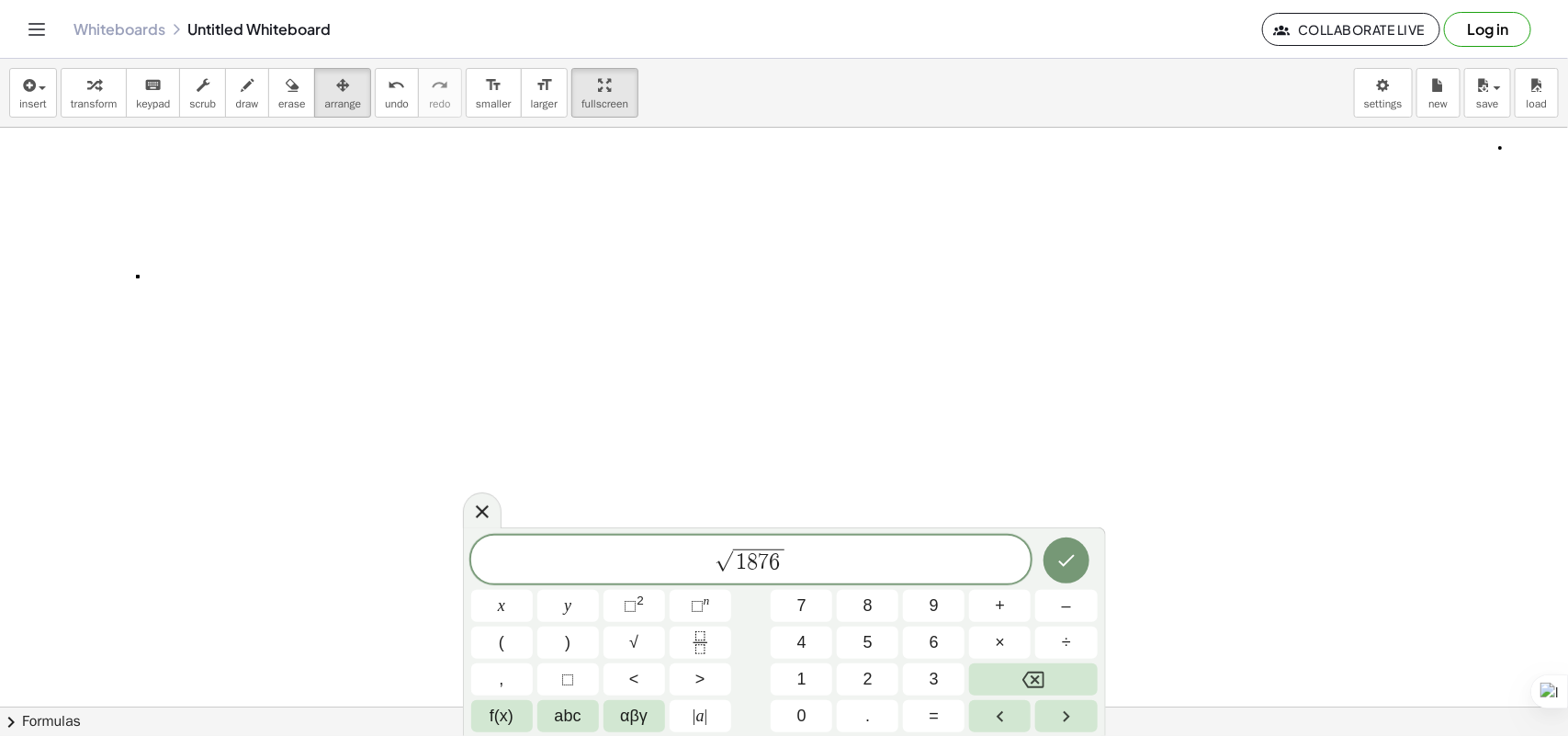 click 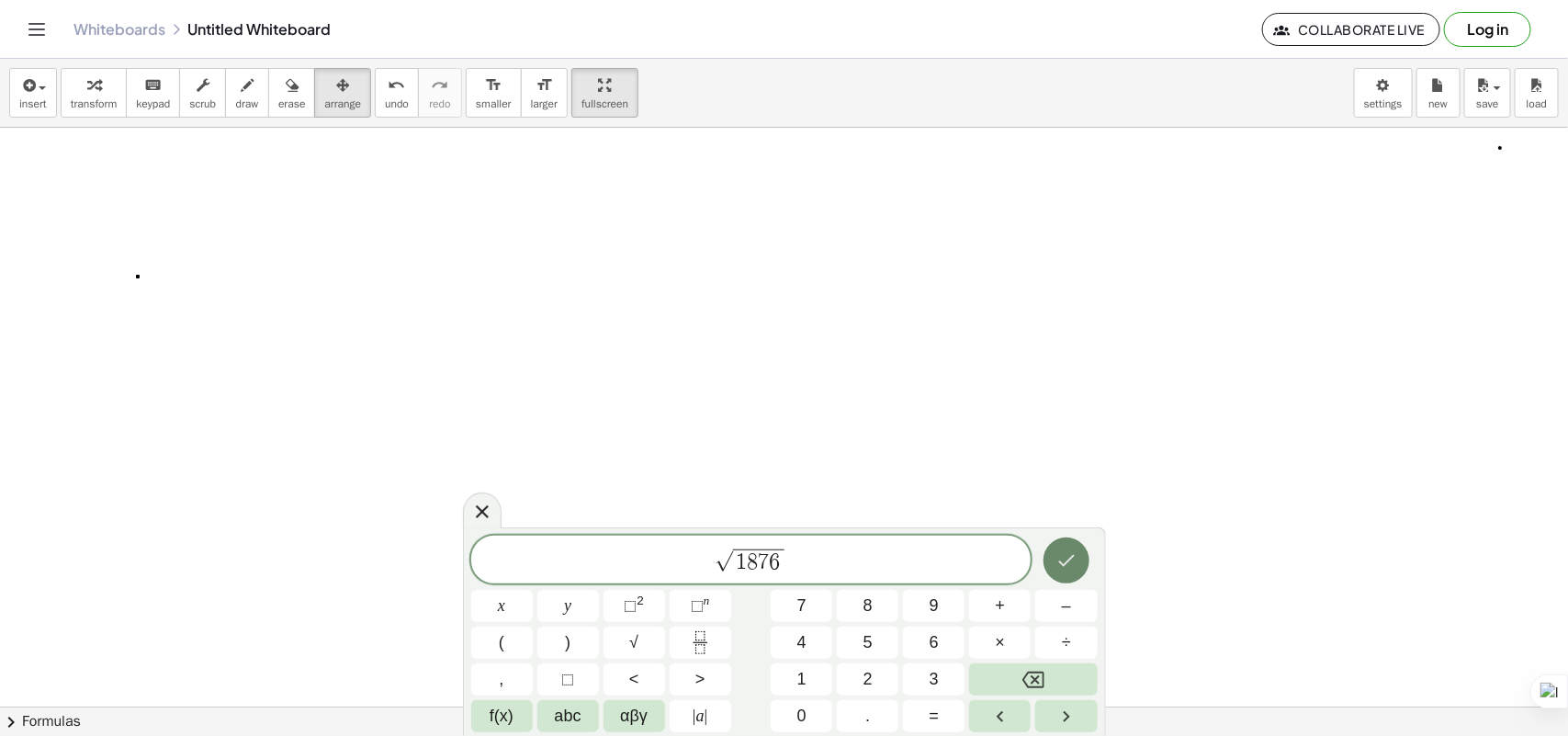 click 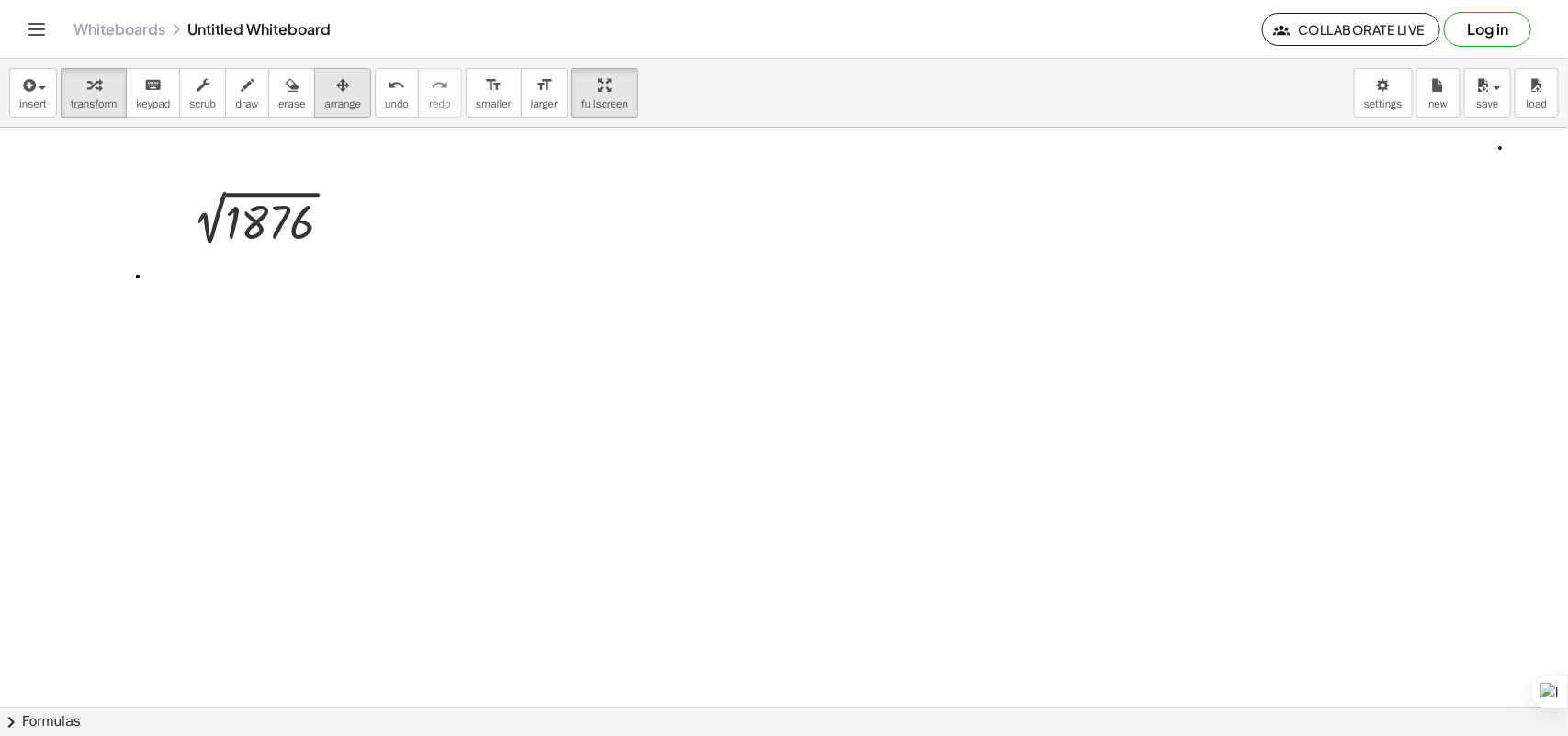 click on "arrange" at bounding box center (343, 104) 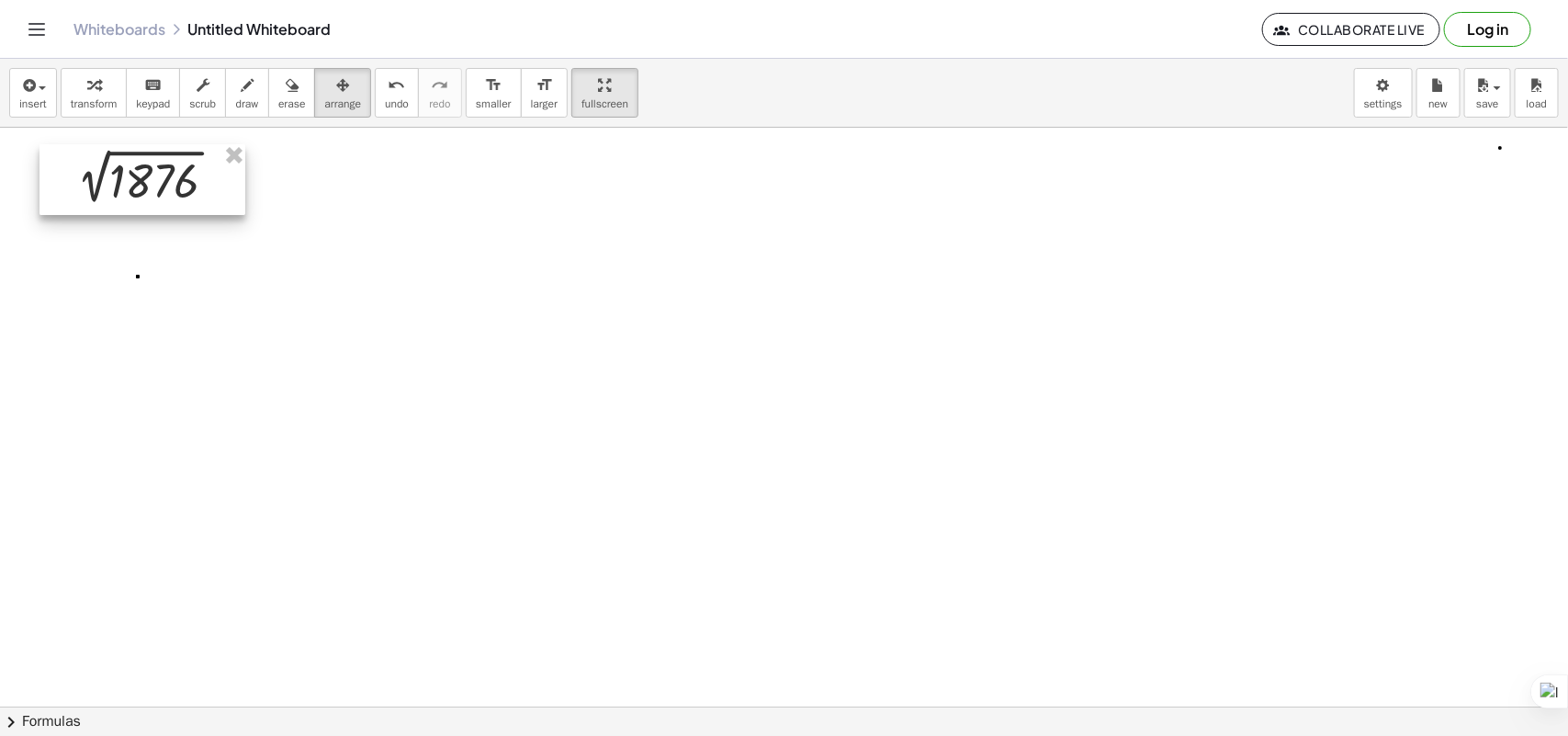 drag, startPoint x: 265, startPoint y: 207, endPoint x: 149, endPoint y: 165, distance: 123.36936 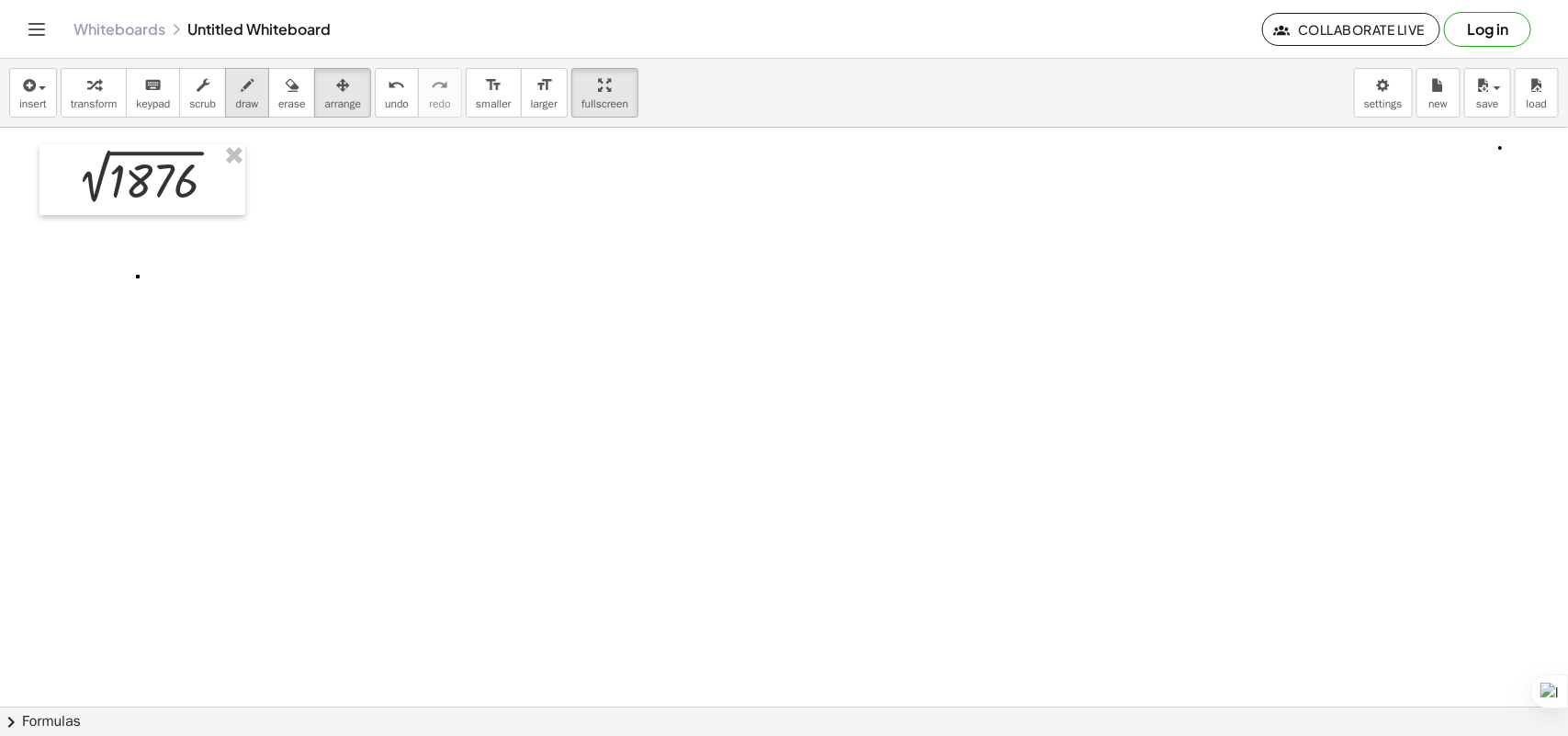 click at bounding box center (247, 85) 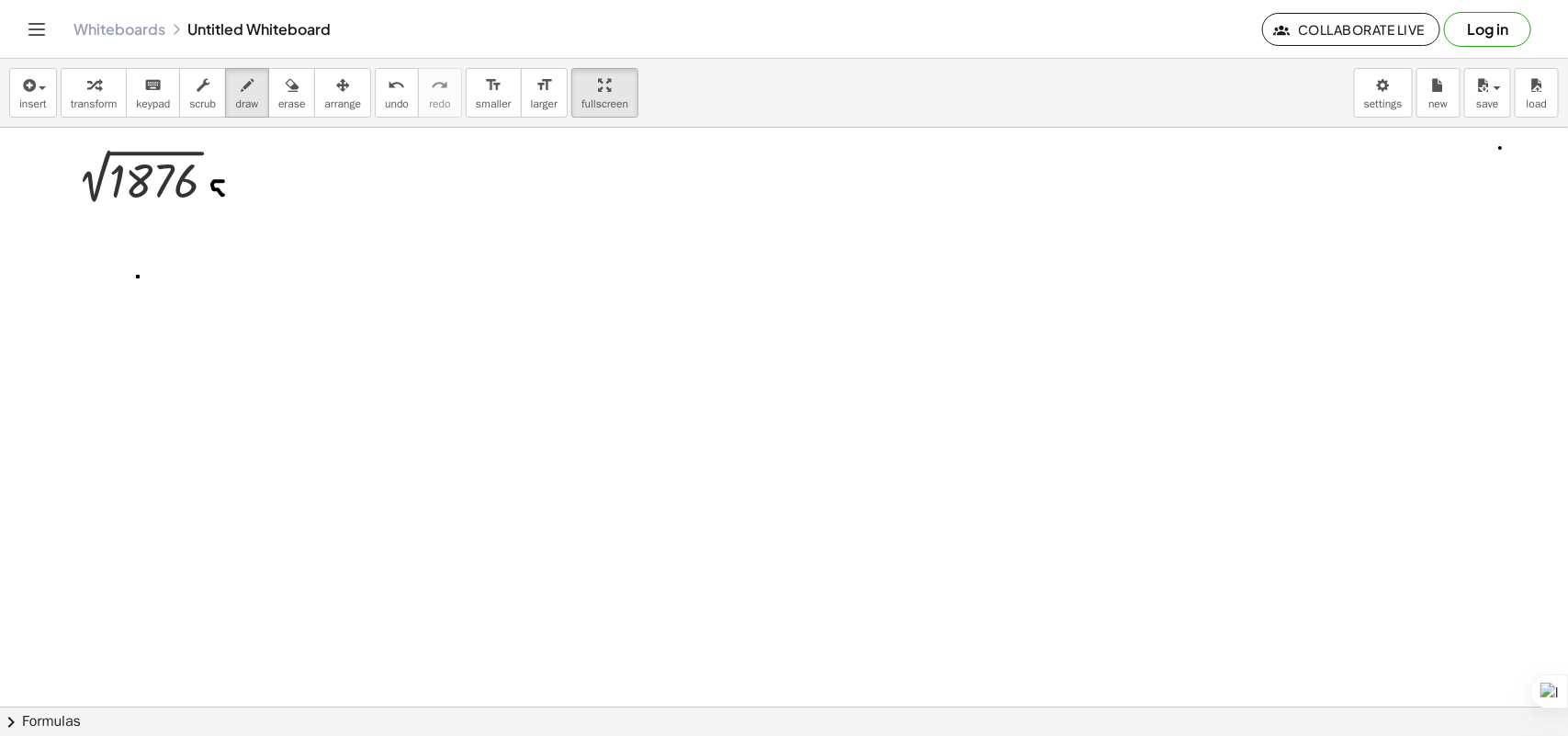 drag, startPoint x: 223, startPoint y: 182, endPoint x: 231, endPoint y: 198, distance: 17.888544 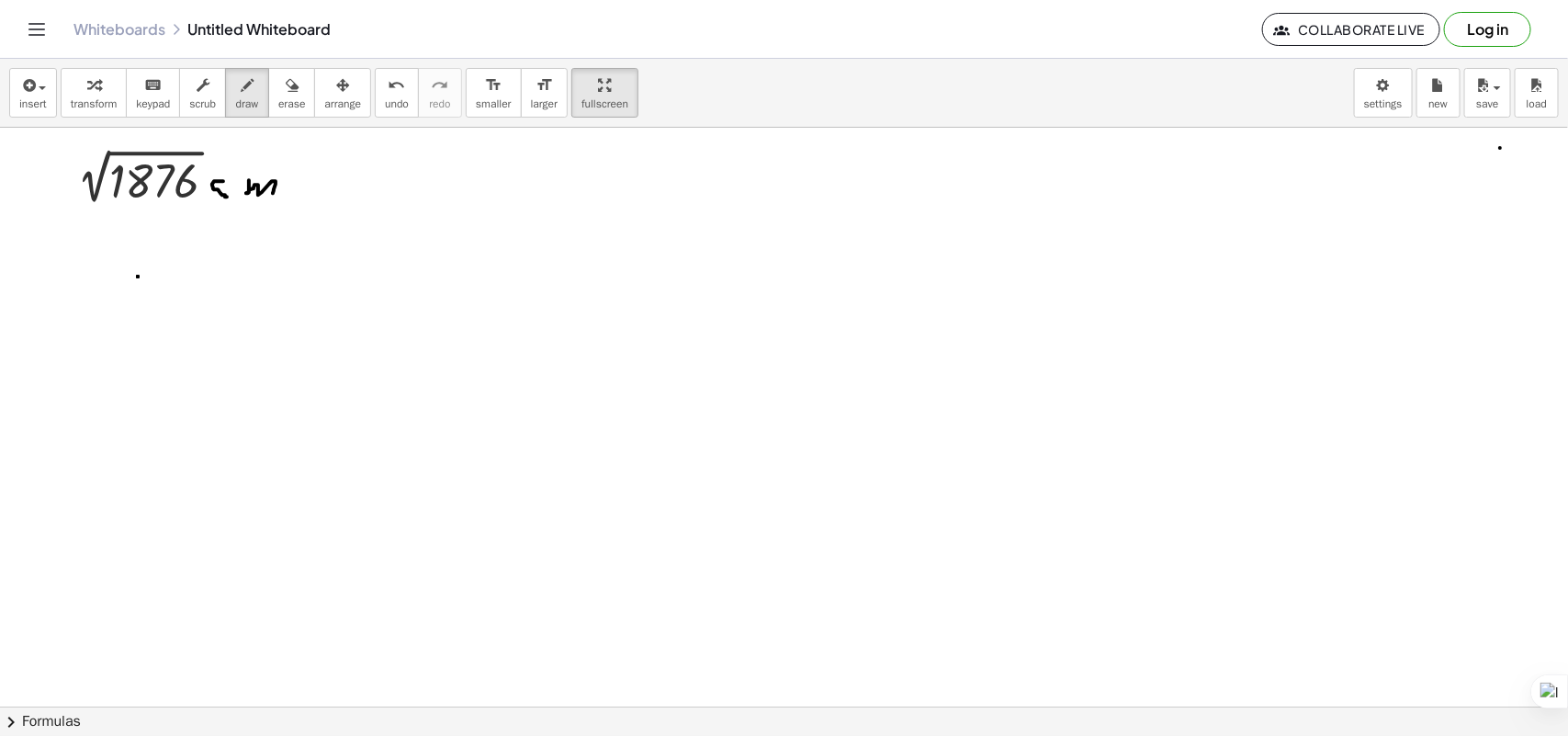 drag, startPoint x: 249, startPoint y: 181, endPoint x: 273, endPoint y: 196, distance: 28.301943 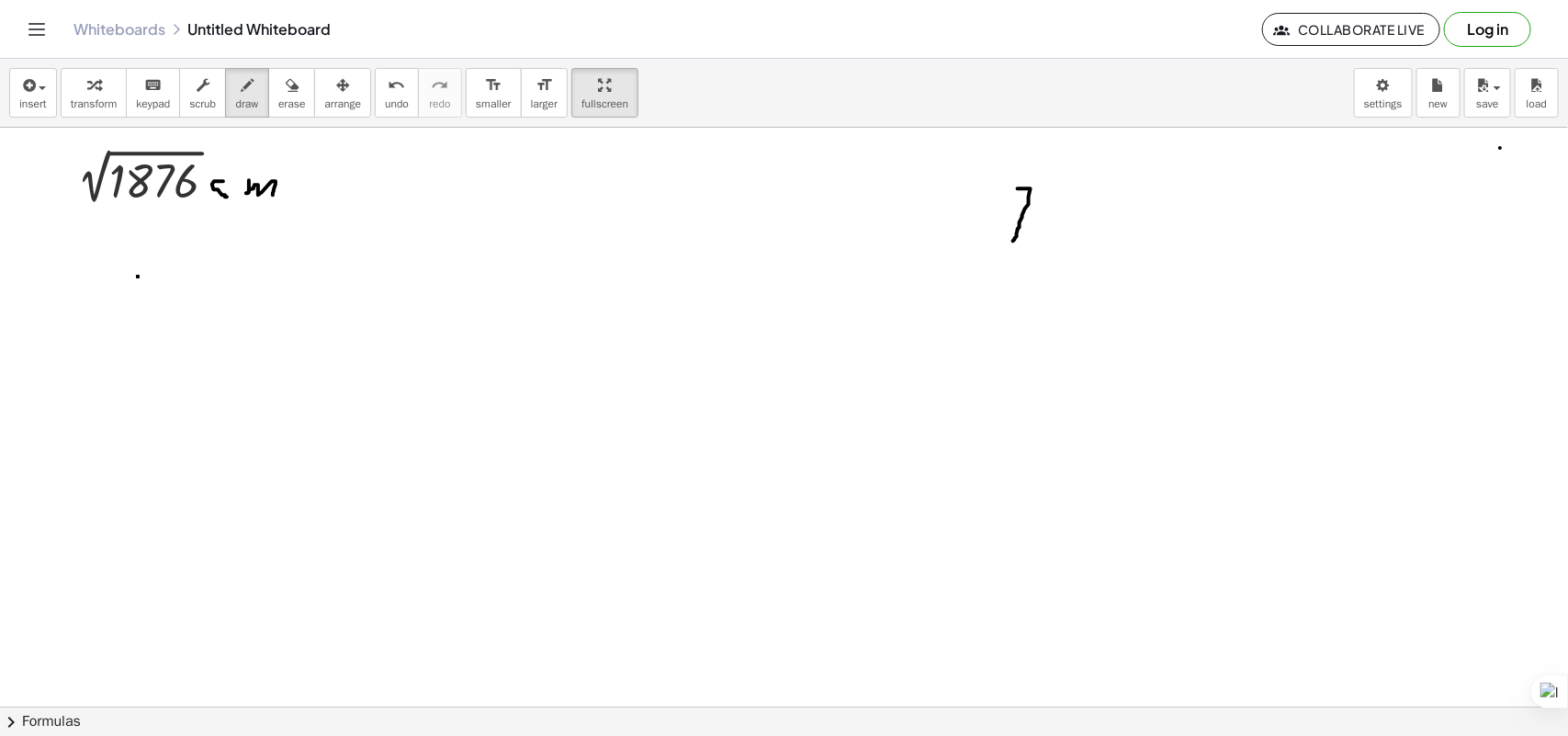 drag, startPoint x: 1025, startPoint y: 189, endPoint x: 1013, endPoint y: 240, distance: 52.392748 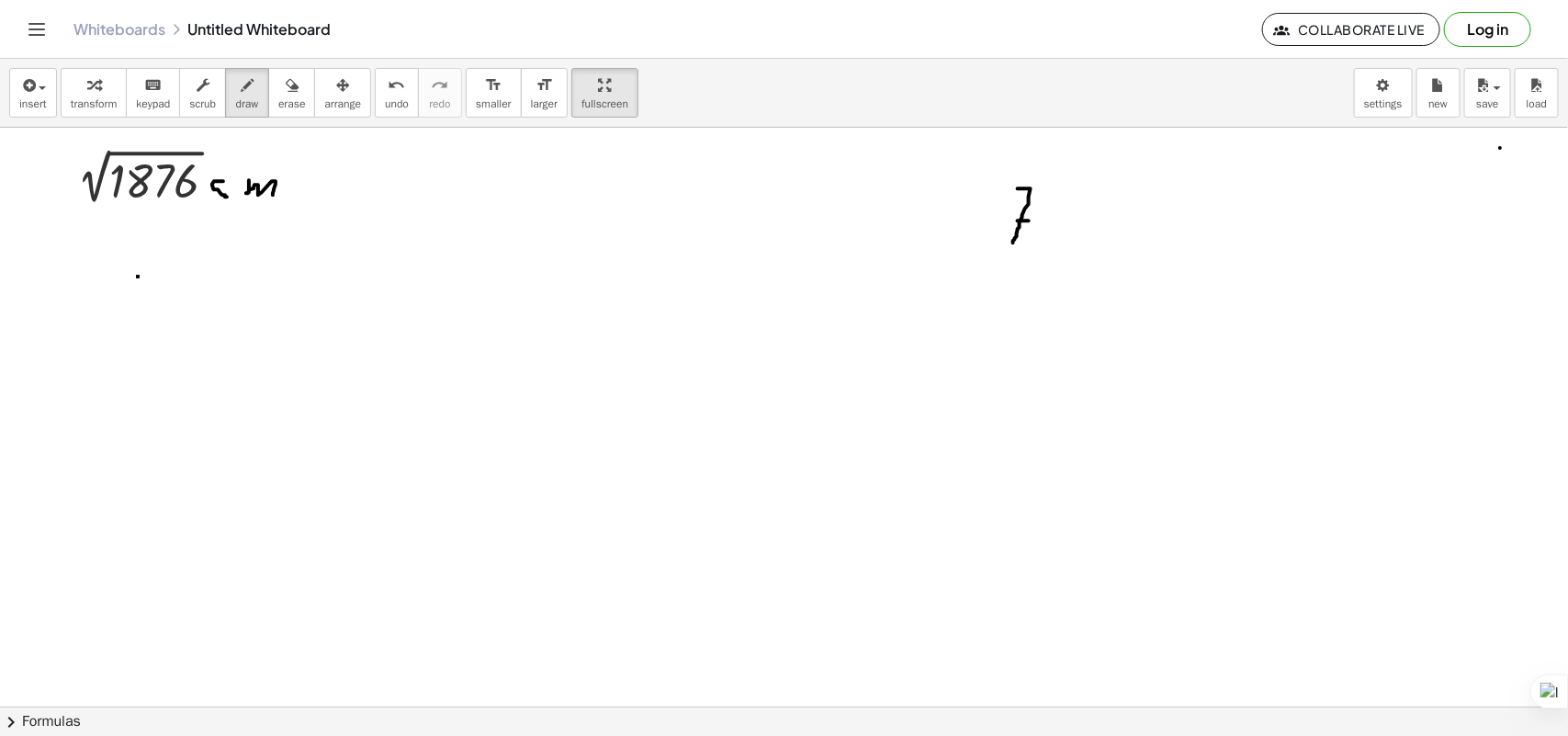 drag, startPoint x: 1018, startPoint y: 221, endPoint x: 1066, endPoint y: 209, distance: 49.477268 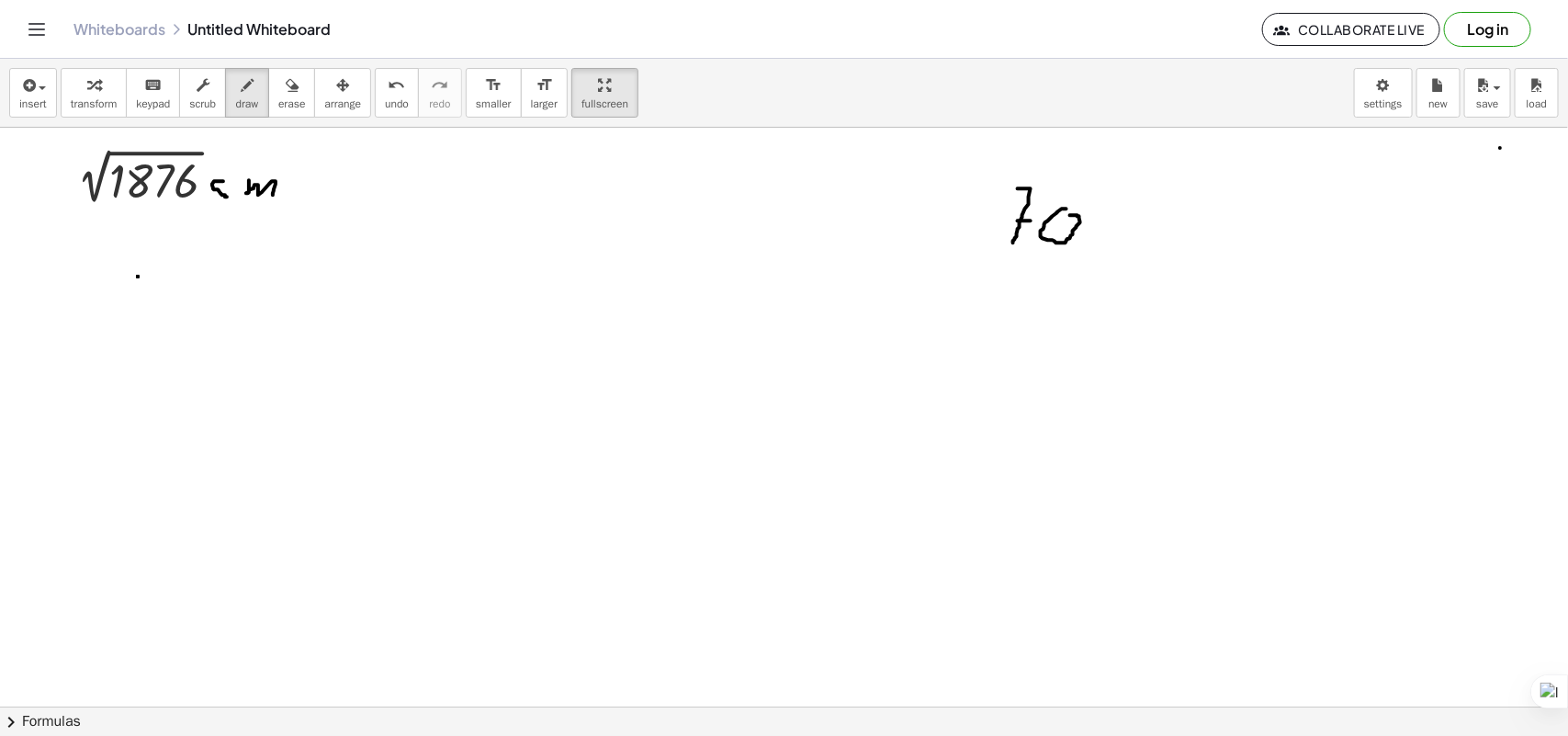 drag, startPoint x: 1066, startPoint y: 209, endPoint x: 1057, endPoint y: 216, distance: 11.401754 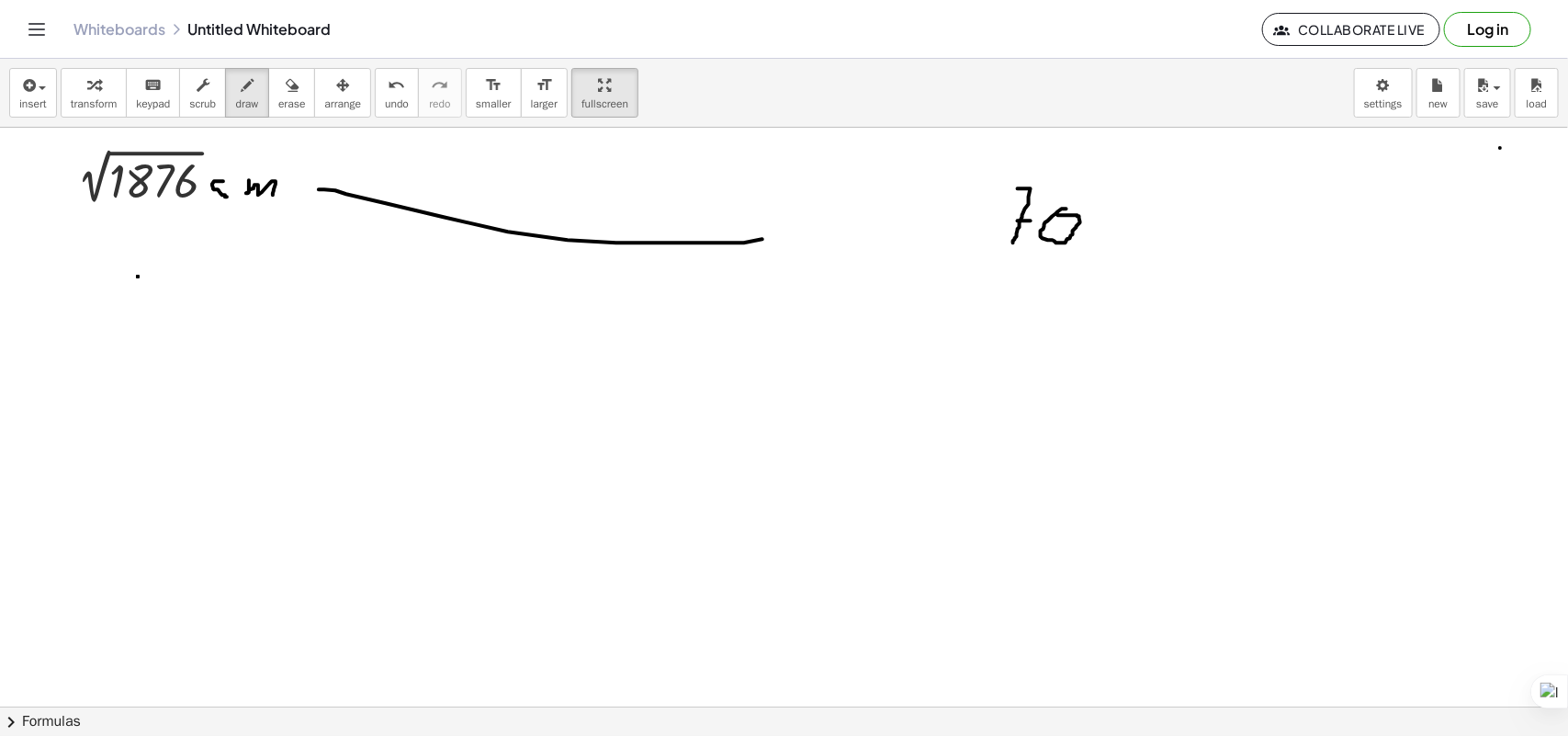 drag, startPoint x: 319, startPoint y: 190, endPoint x: 796, endPoint y: 232, distance: 478.8455 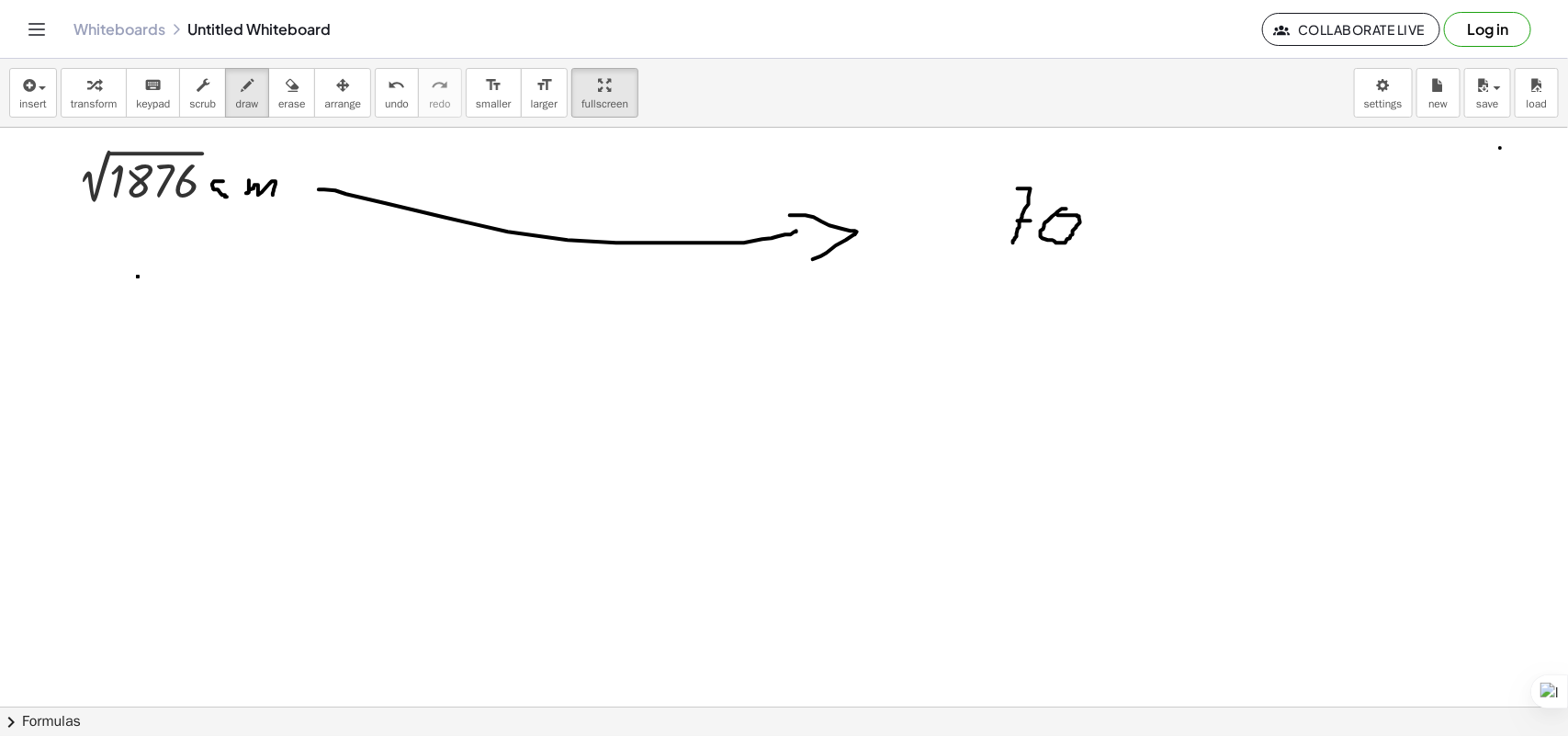 drag, startPoint x: 790, startPoint y: 216, endPoint x: 813, endPoint y: 260, distance: 49.648766 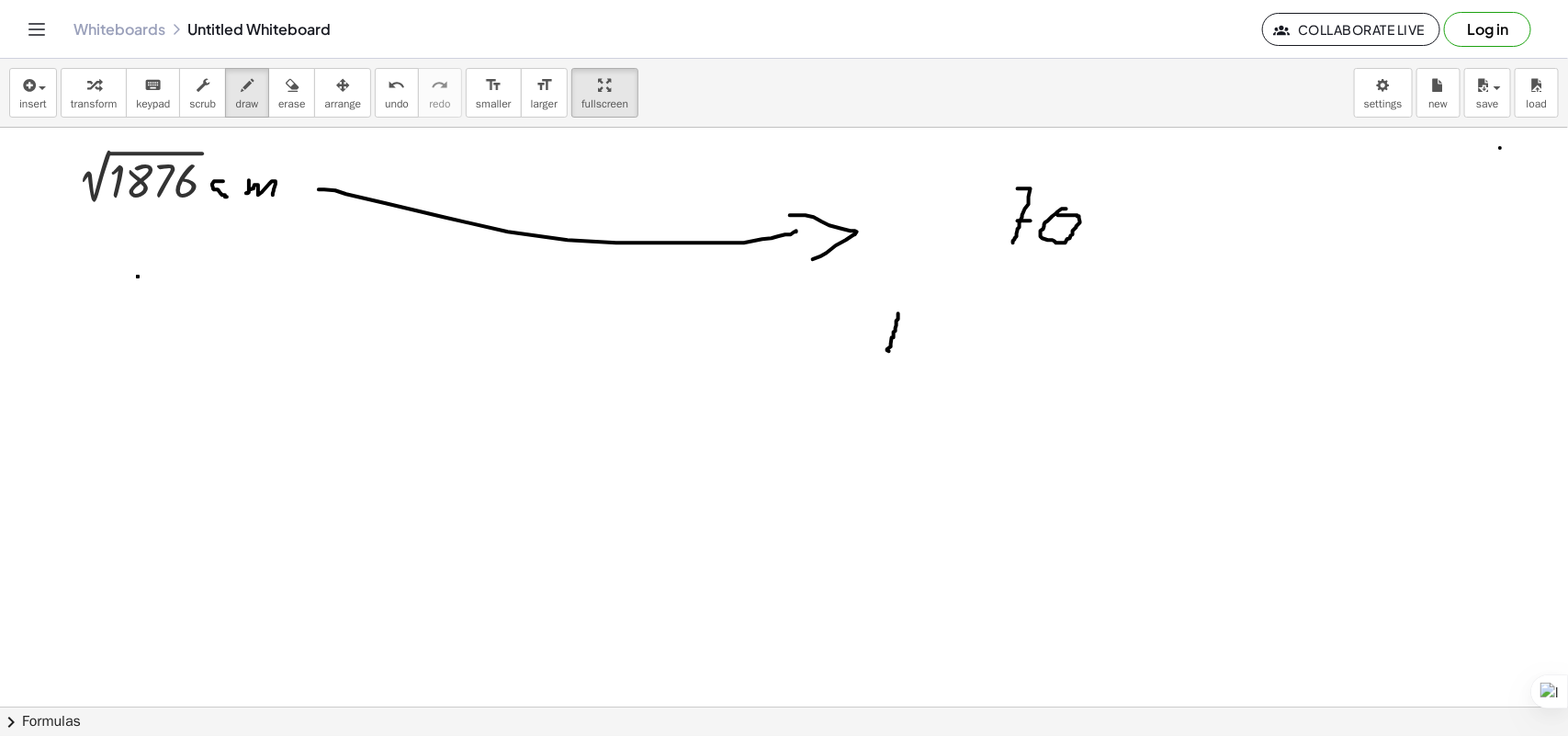 drag, startPoint x: 898, startPoint y: 314, endPoint x: 837, endPoint y: 355, distance: 73.4983 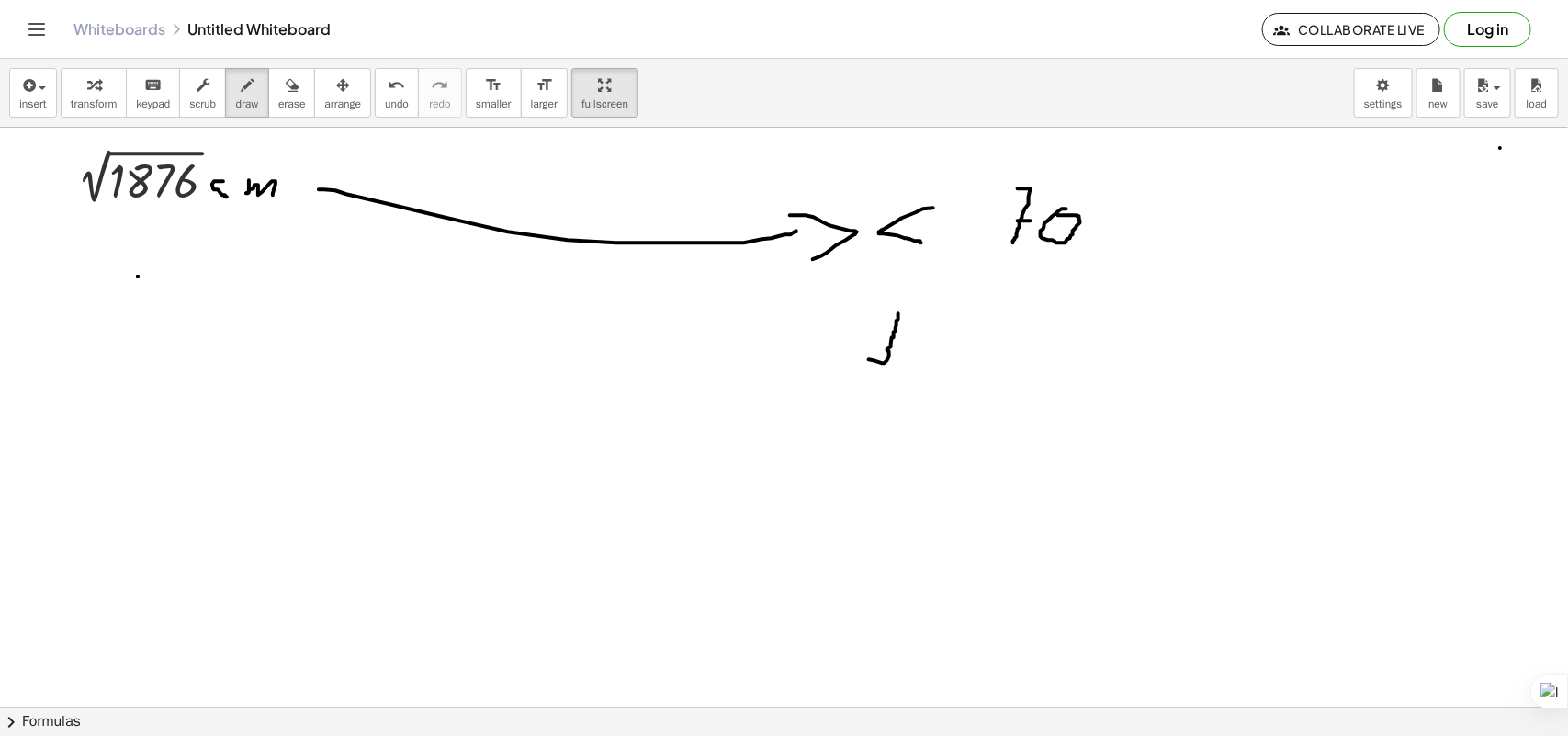 drag, startPoint x: 933, startPoint y: 209, endPoint x: 921, endPoint y: 243, distance: 36.05551 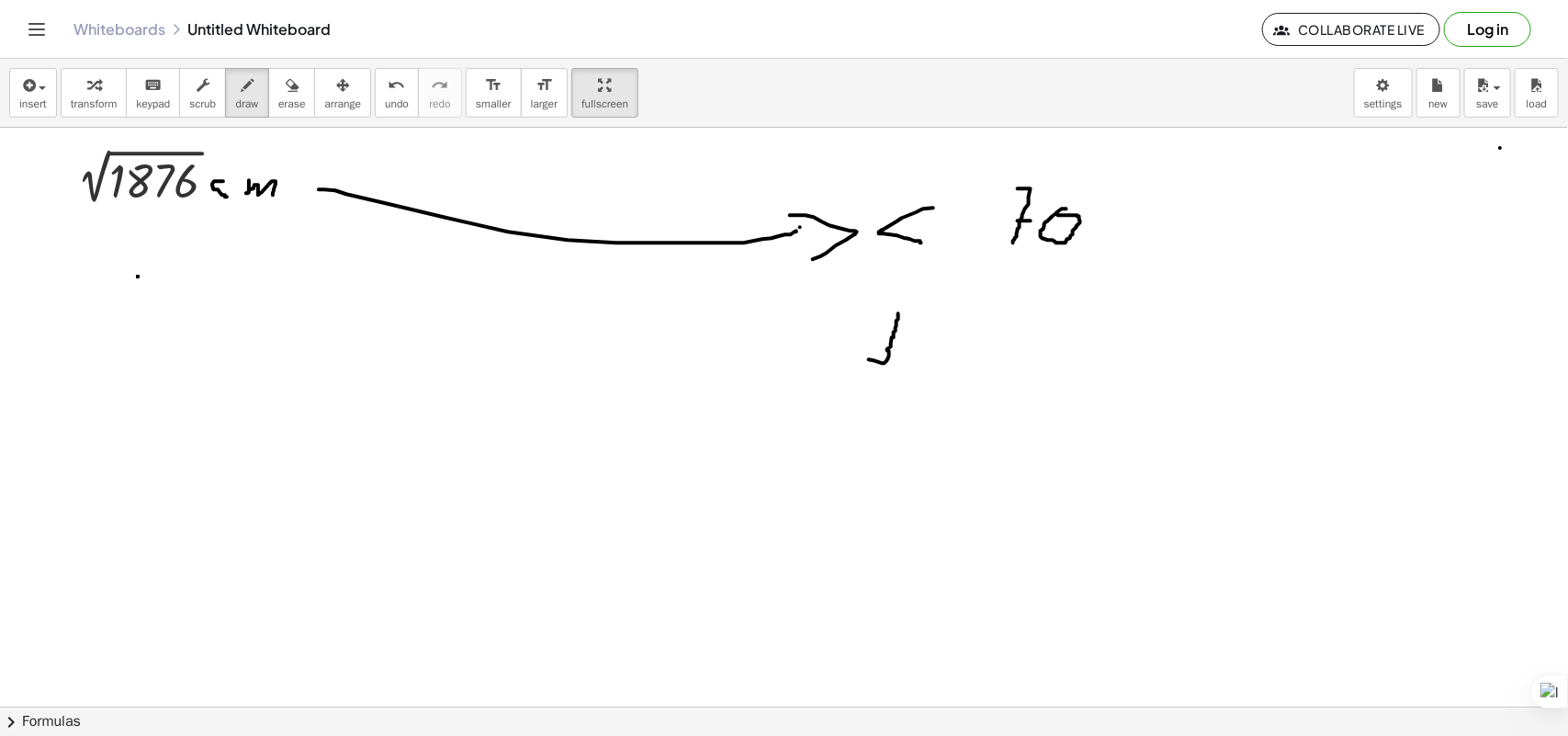 click at bounding box center [784, 754] 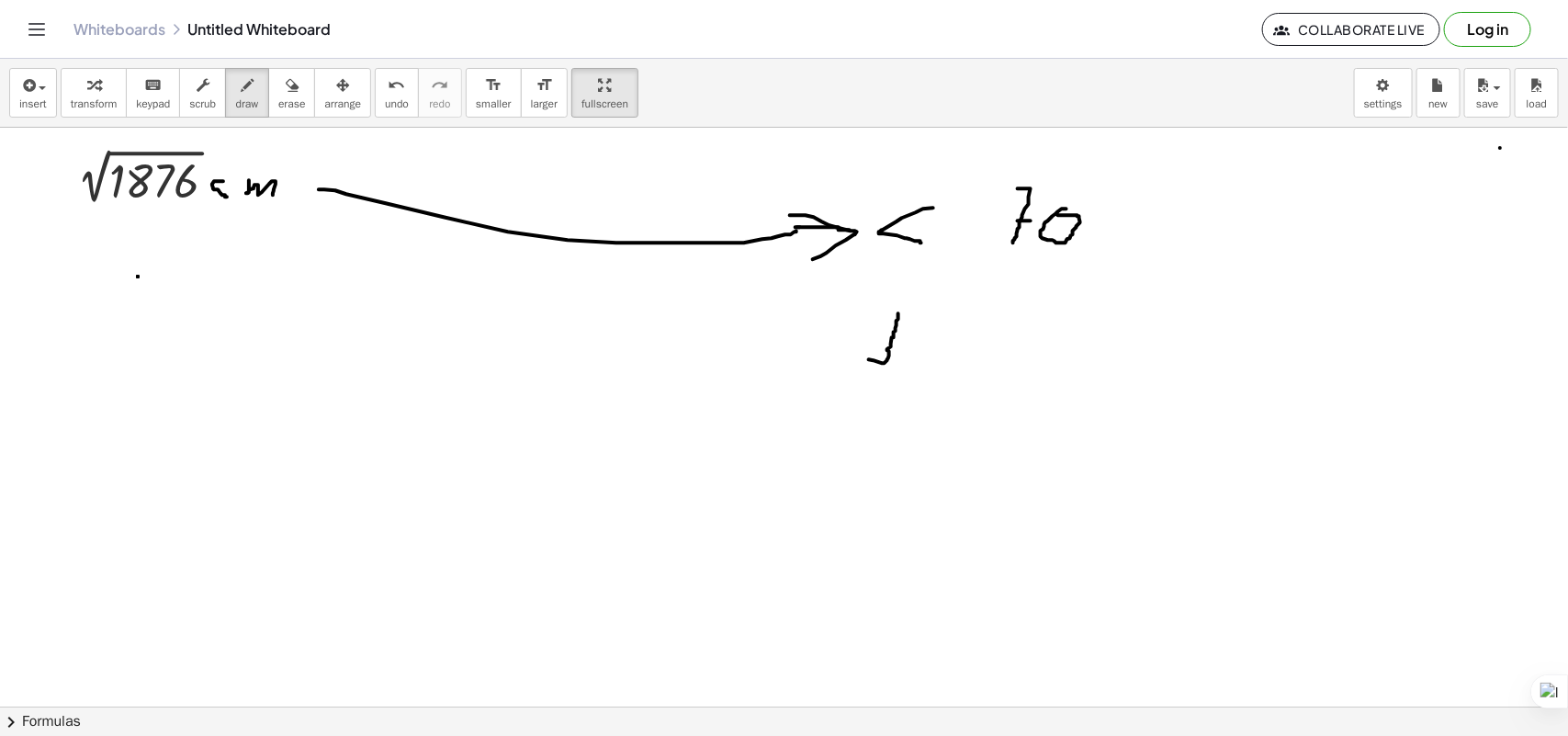 drag, startPoint x: 795, startPoint y: 228, endPoint x: 850, endPoint y: 231, distance: 55.08176 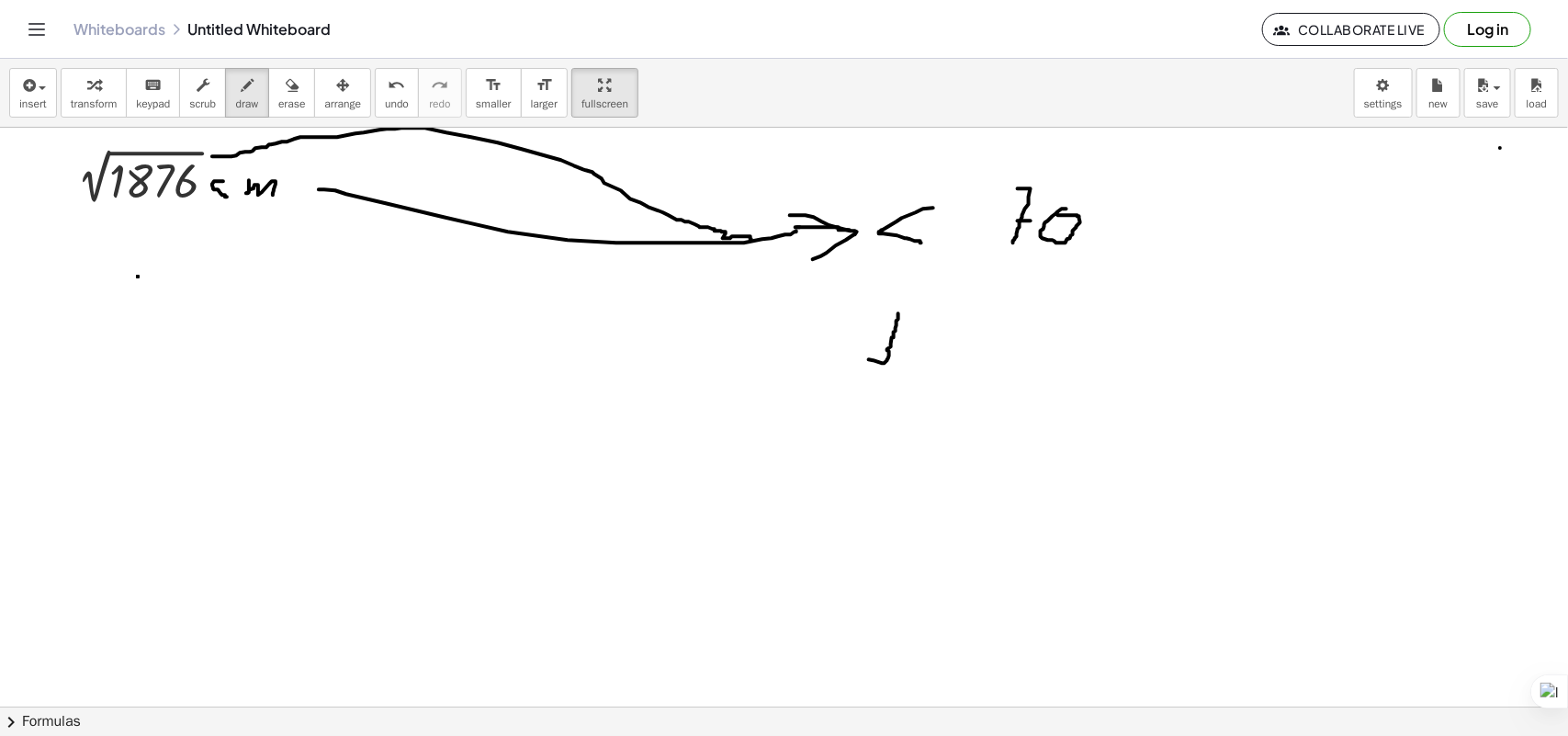 drag, startPoint x: 222, startPoint y: 157, endPoint x: 751, endPoint y: 240, distance: 535.47175 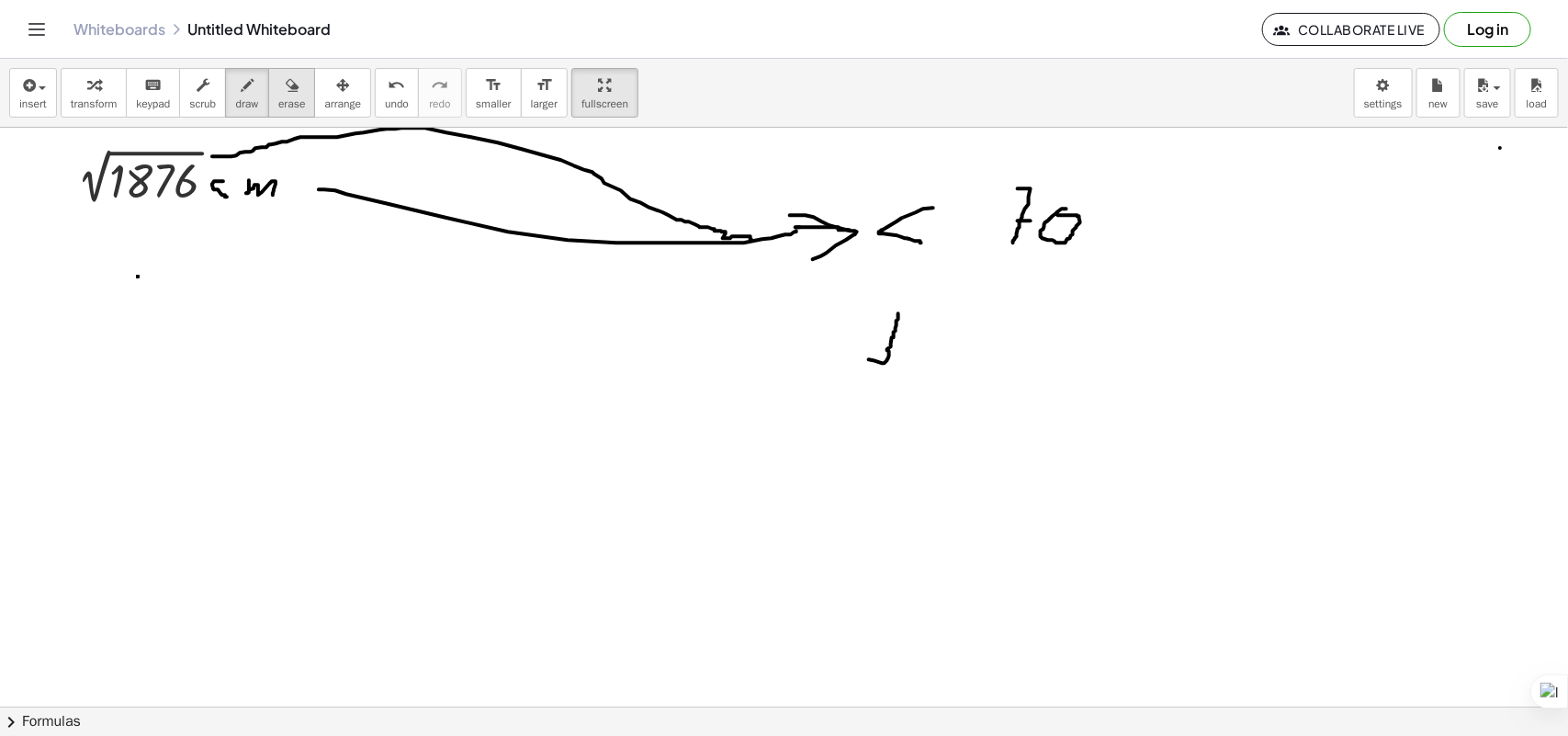 click at bounding box center (292, 85) 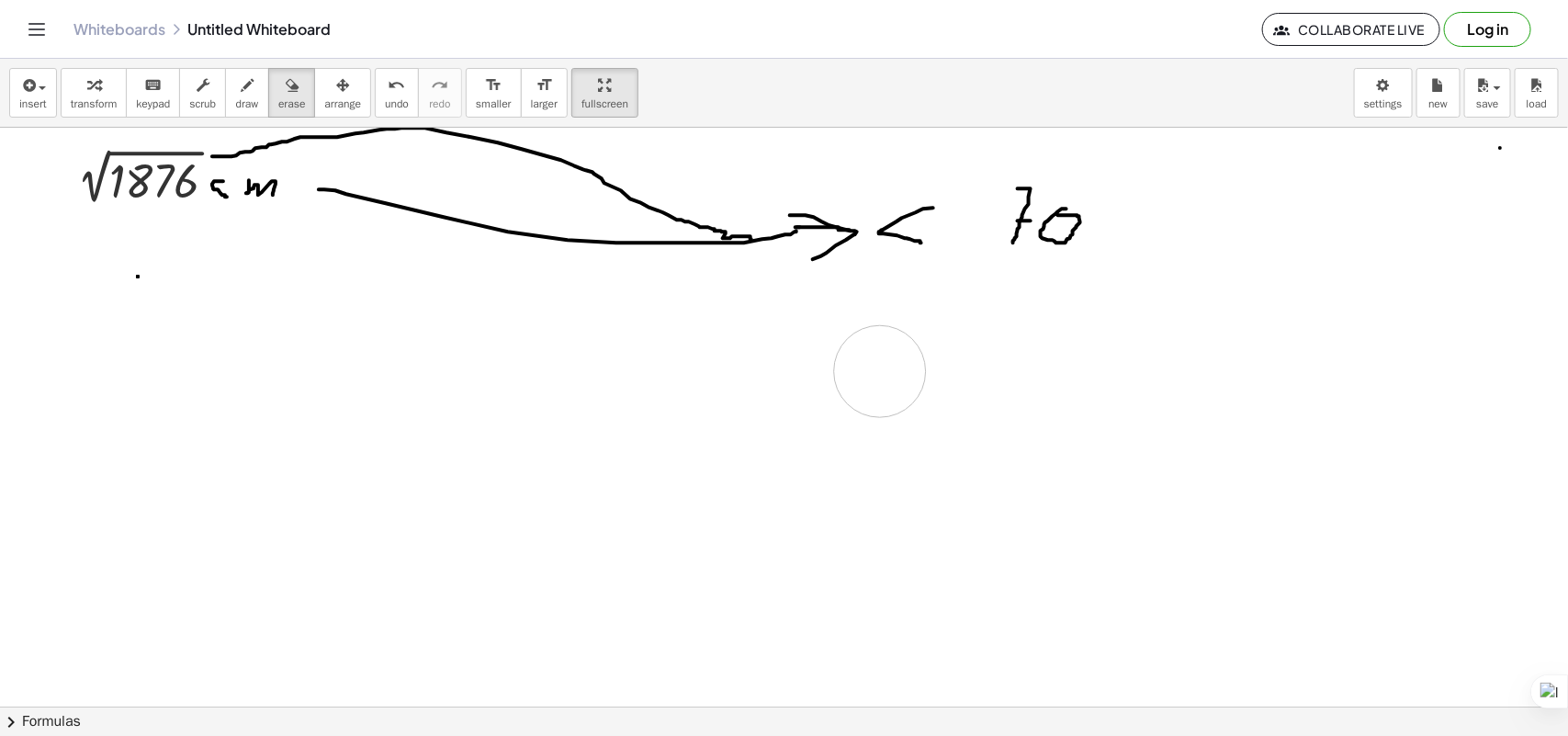 drag, startPoint x: 888, startPoint y: 312, endPoint x: 880, endPoint y: 372, distance: 60.53098 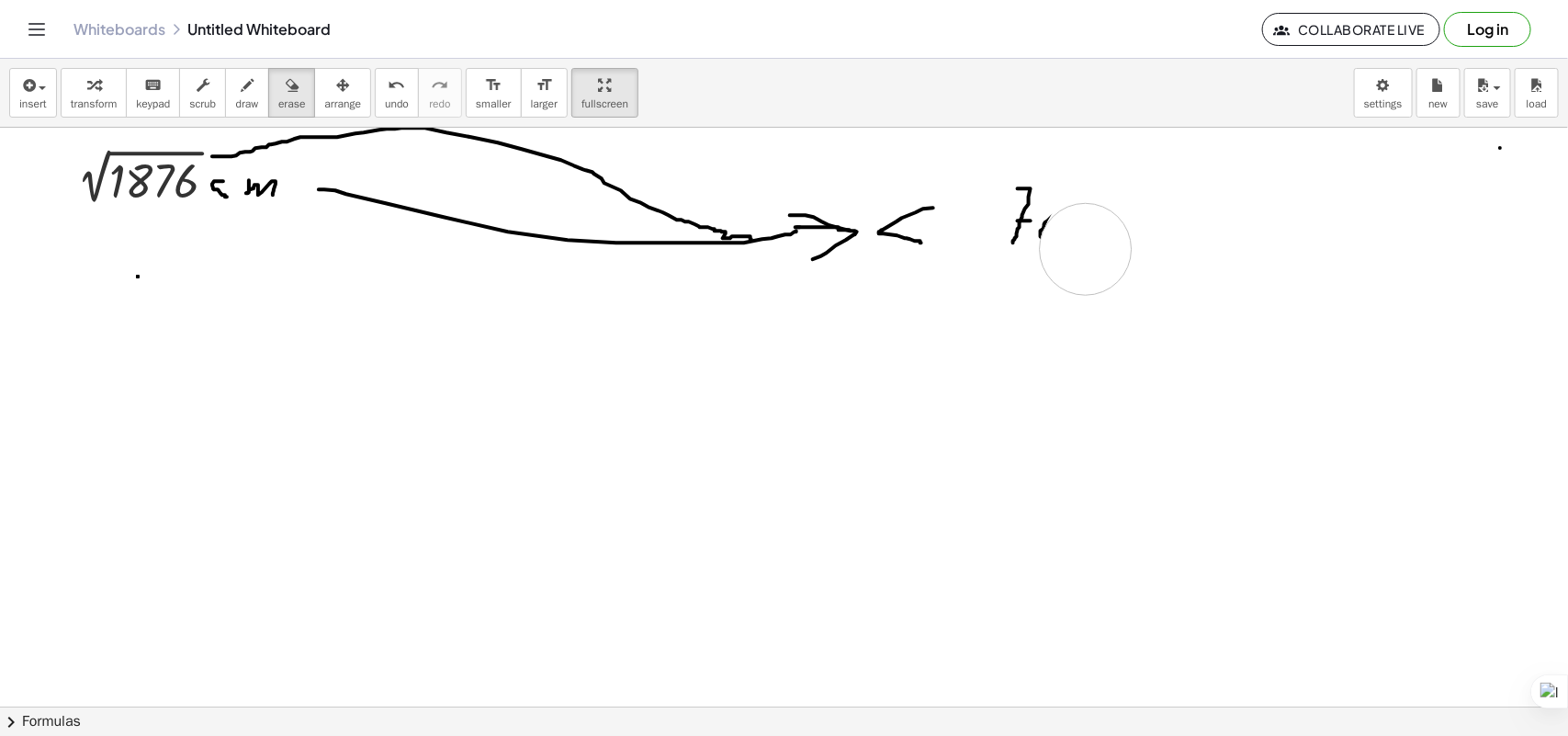 drag, startPoint x: 1100, startPoint y: 232, endPoint x: 1087, endPoint y: 257, distance: 28.178006 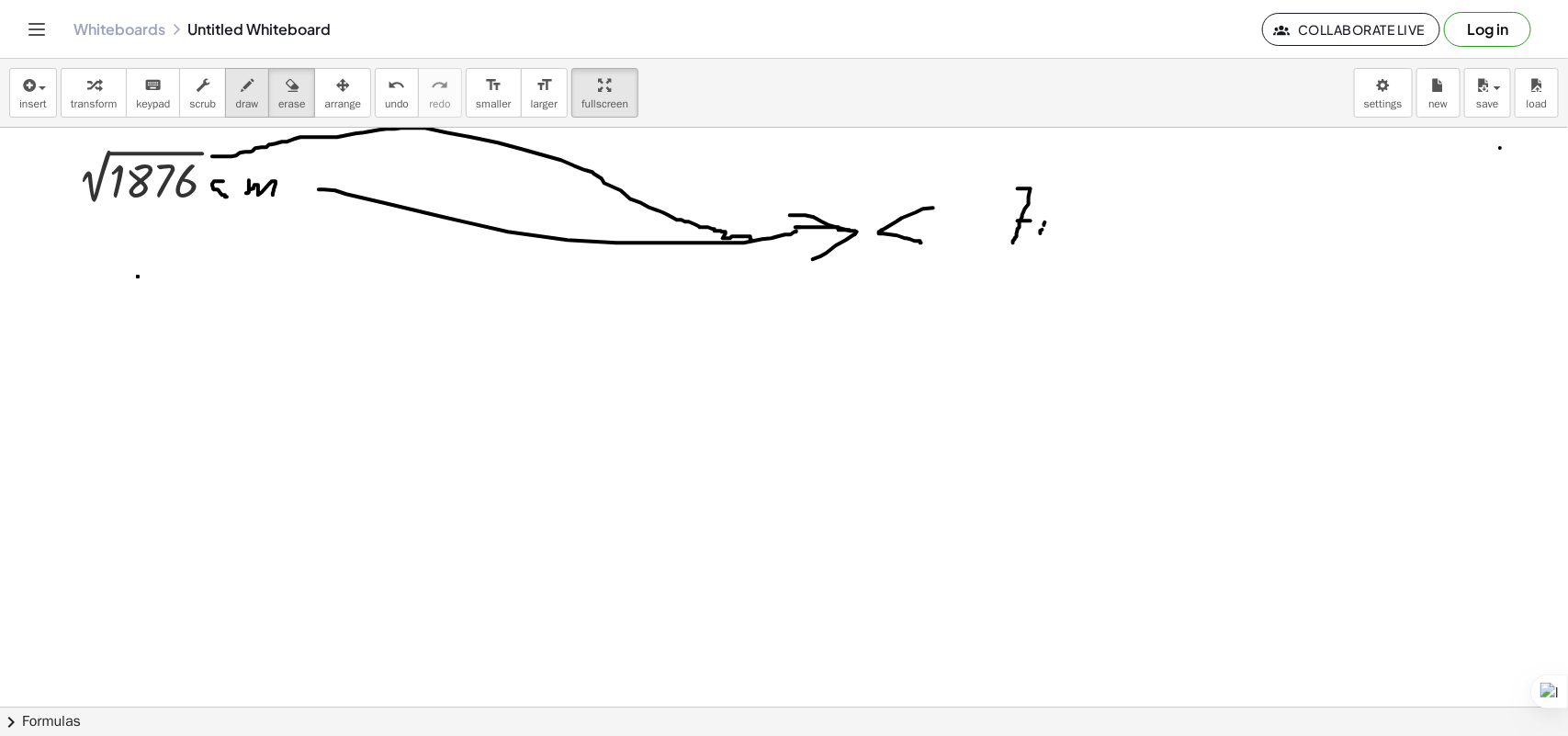 click on "draw" at bounding box center (247, 104) 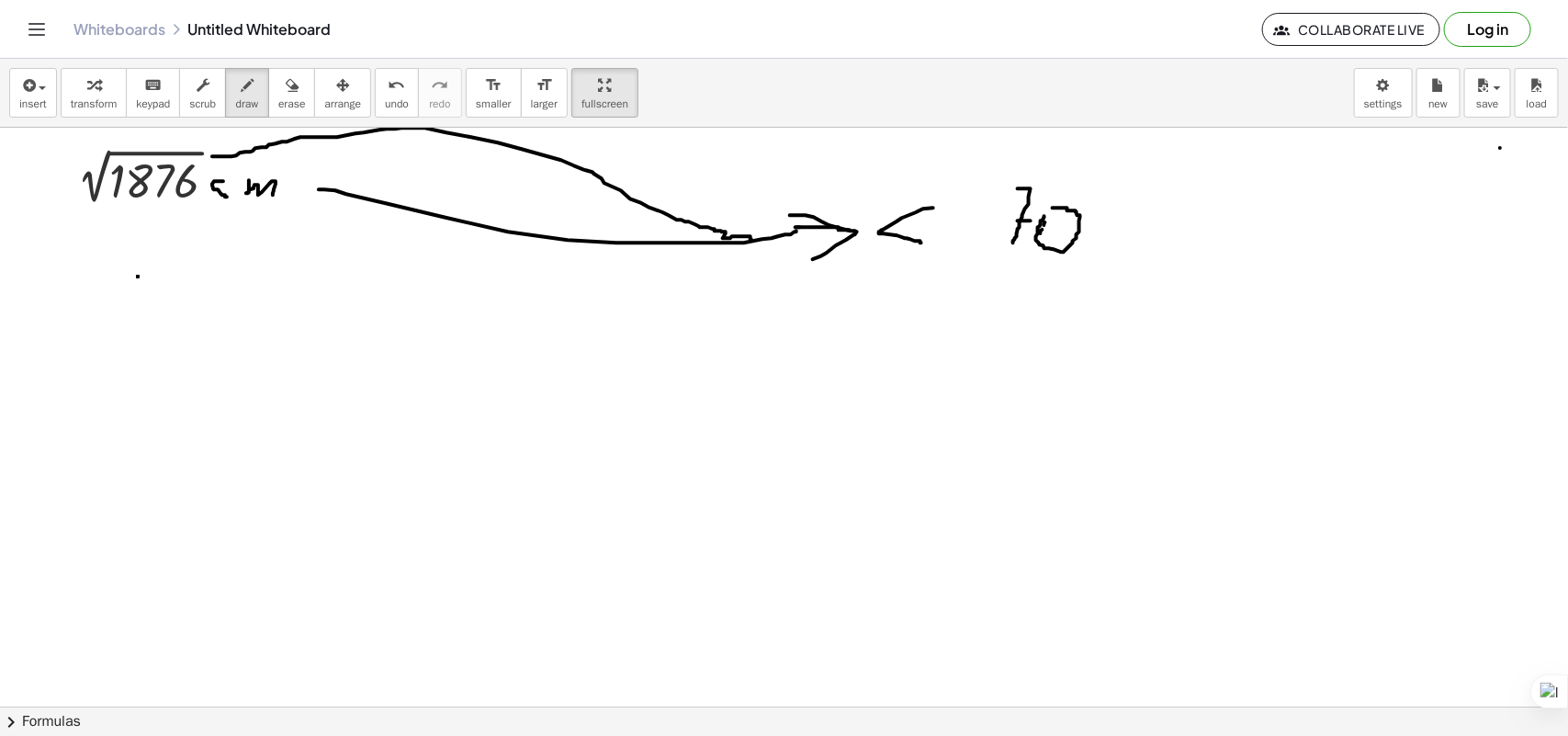 drag, startPoint x: 1043, startPoint y: 221, endPoint x: 1061, endPoint y: 221, distance: 18 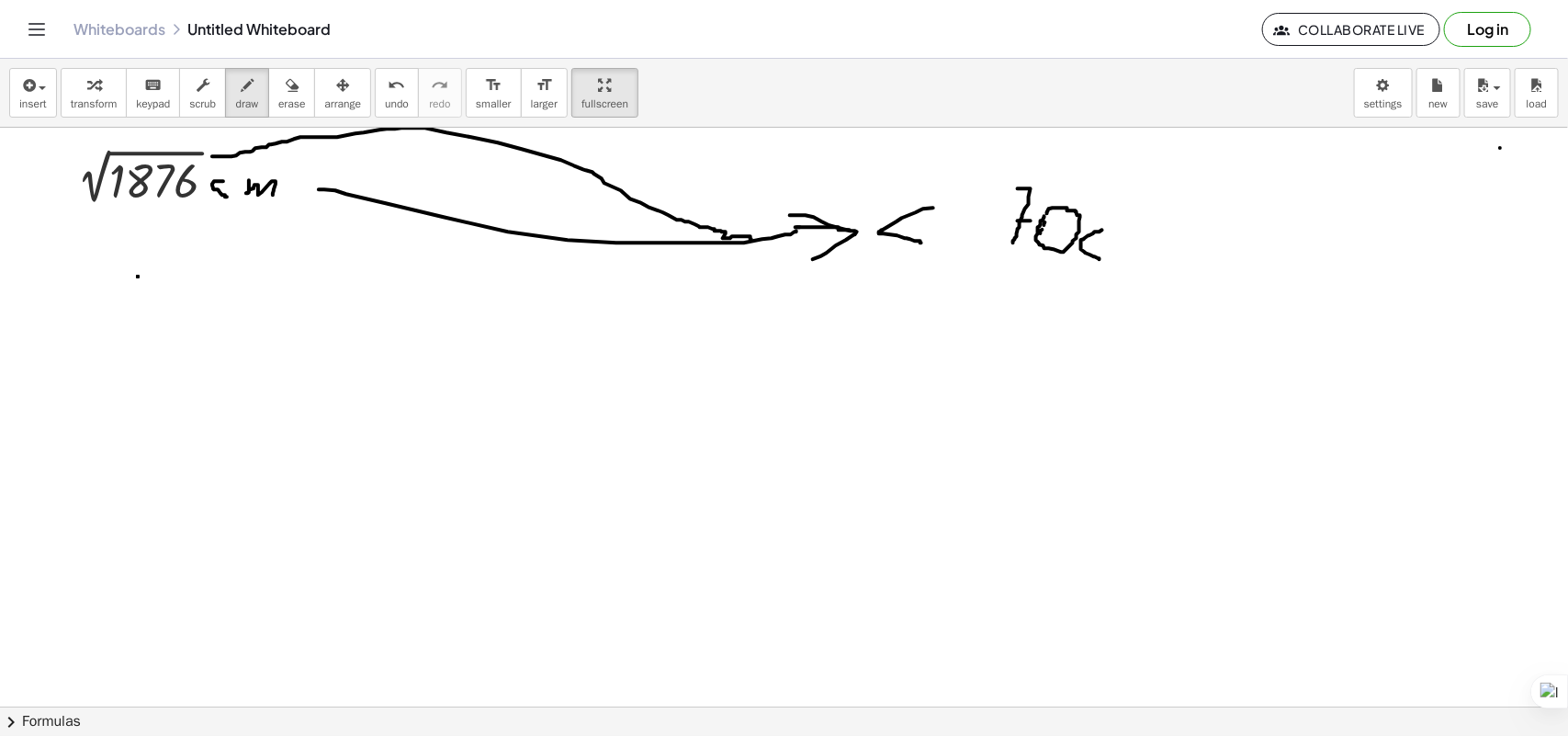 drag, startPoint x: 1102, startPoint y: 231, endPoint x: 1113, endPoint y: 237, distance: 12.529964 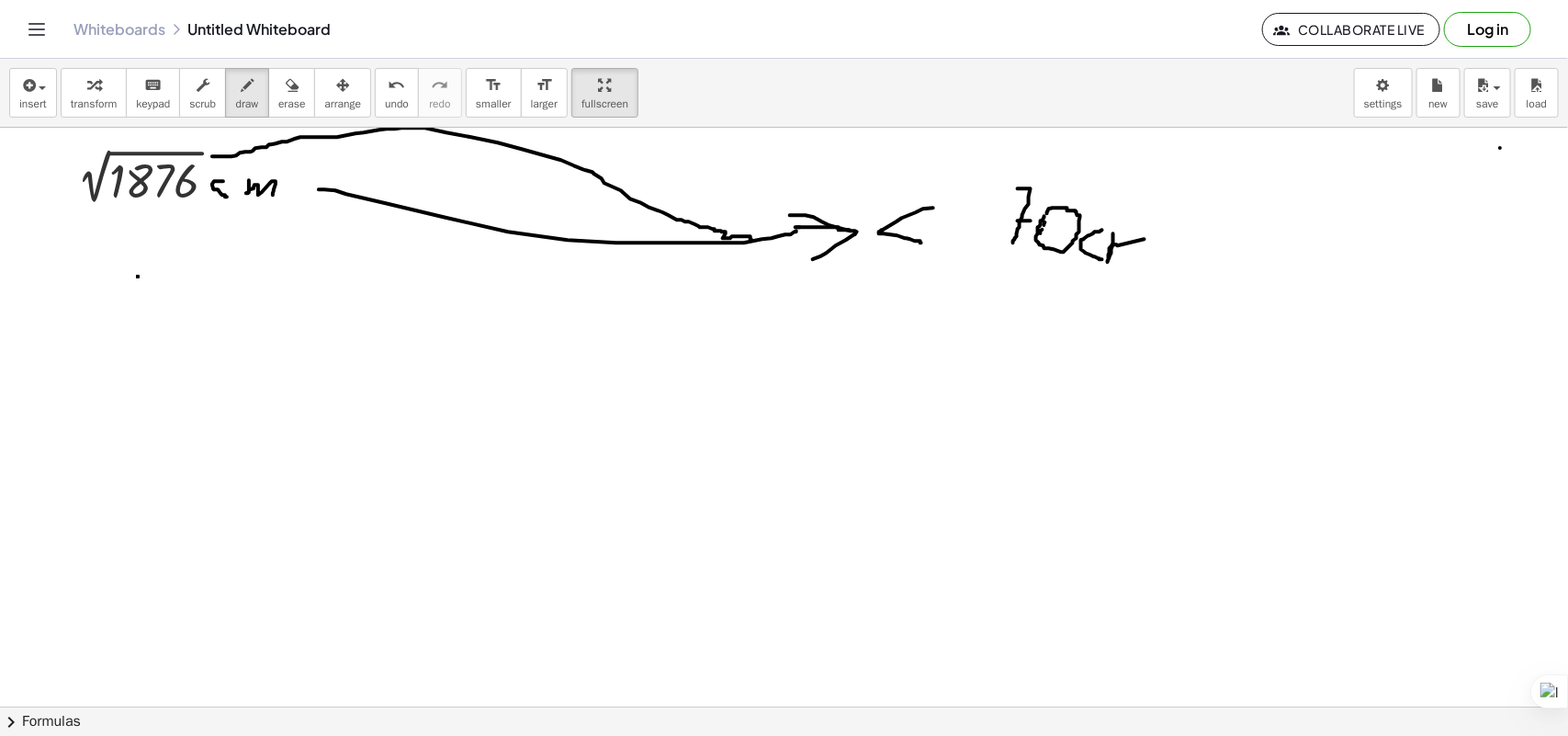drag, startPoint x: 1113, startPoint y: 234, endPoint x: 1132, endPoint y: 241, distance: 20.248457 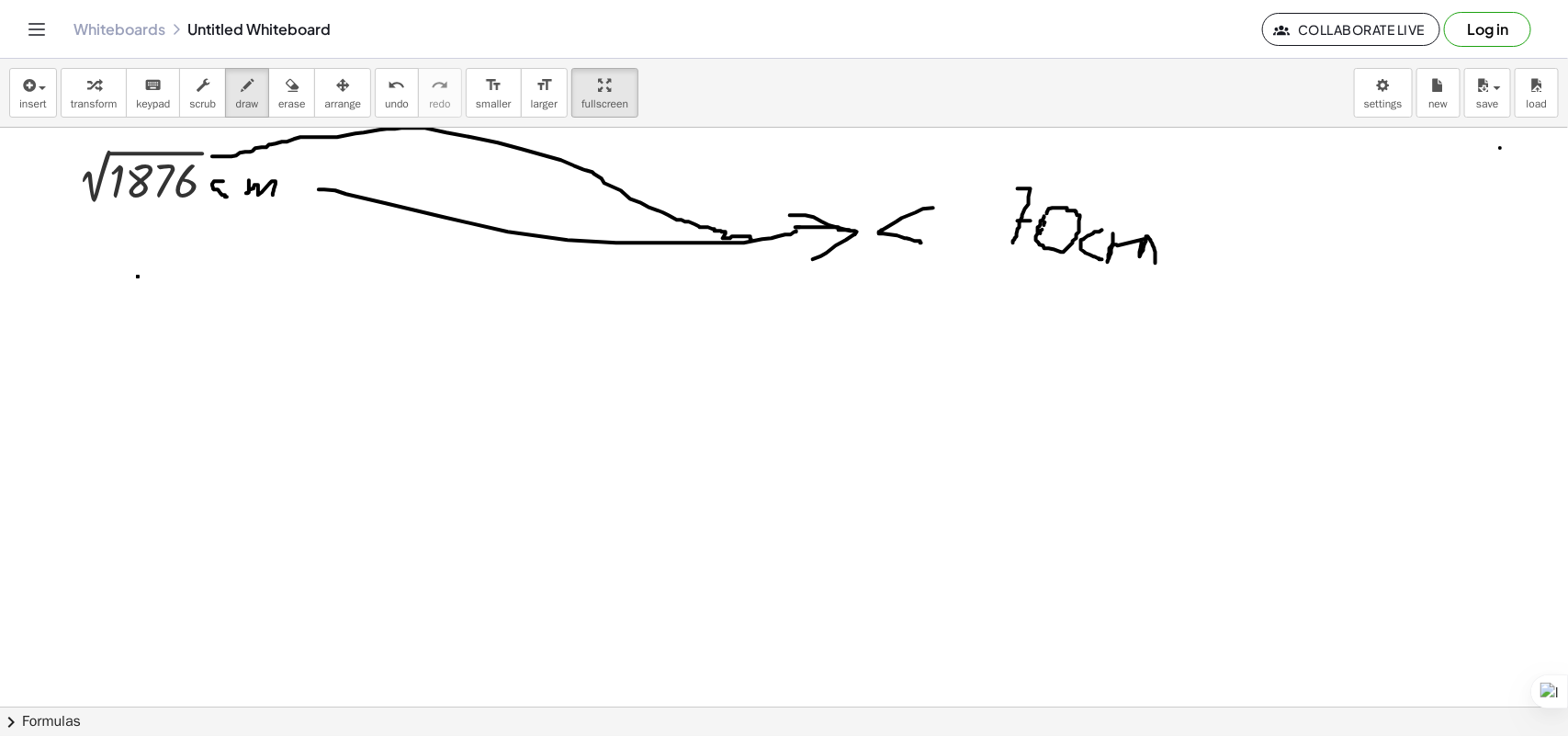 drag, startPoint x: 1142, startPoint y: 241, endPoint x: 1108, endPoint y: 264, distance: 41.04875 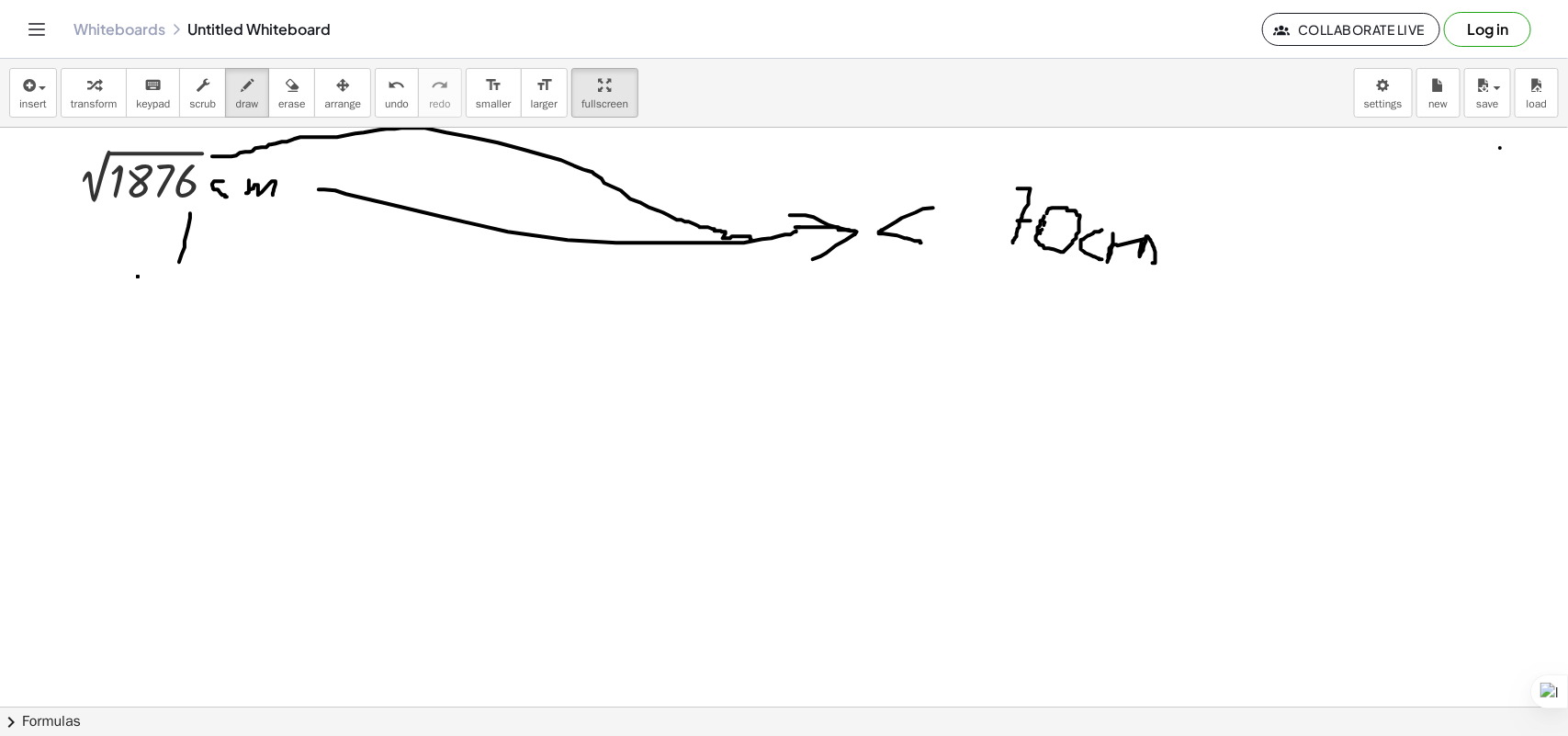 drag, startPoint x: 190, startPoint y: 214, endPoint x: 179, endPoint y: 263, distance: 50.21952 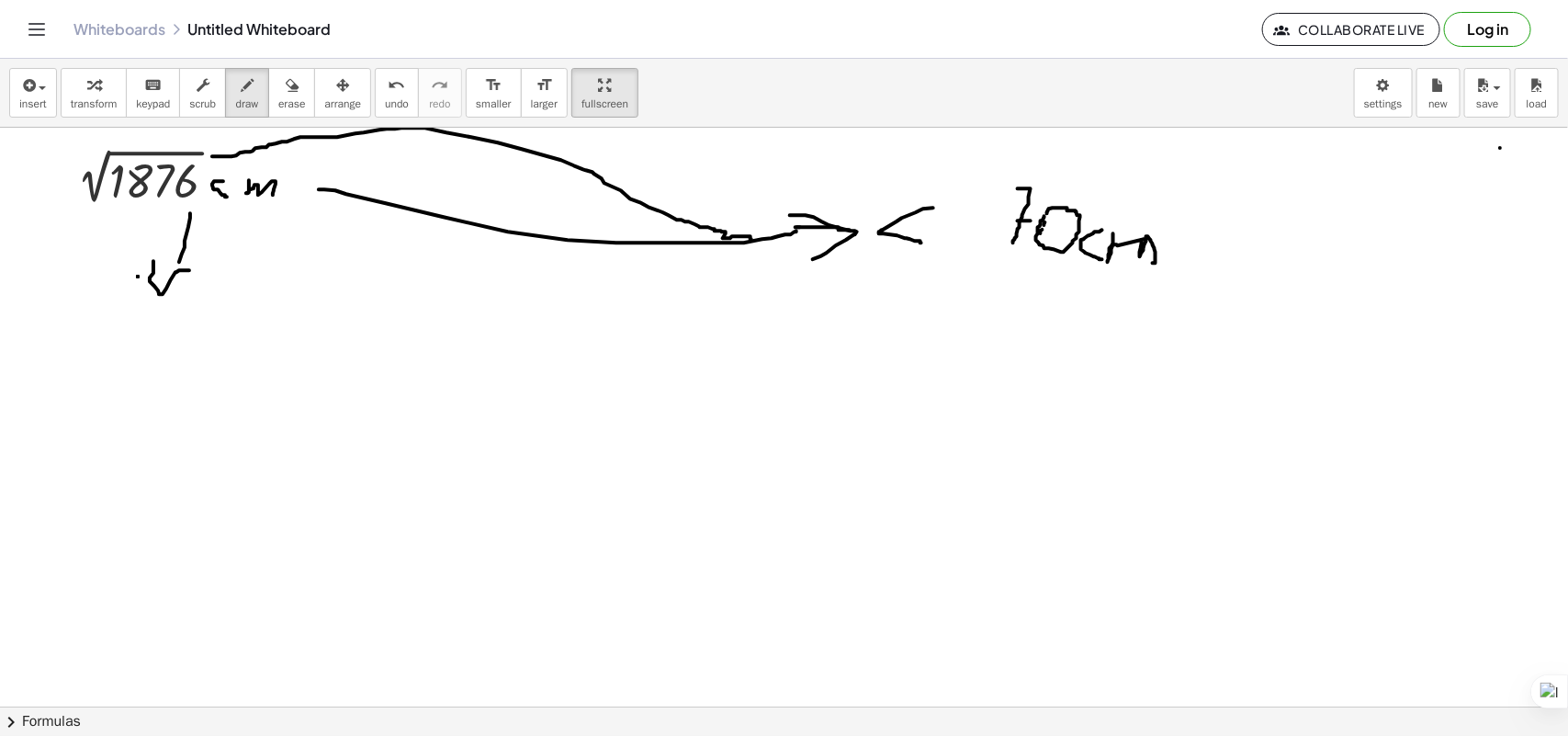 drag, startPoint x: 153, startPoint y: 262, endPoint x: 189, endPoint y: 271, distance: 37.107951 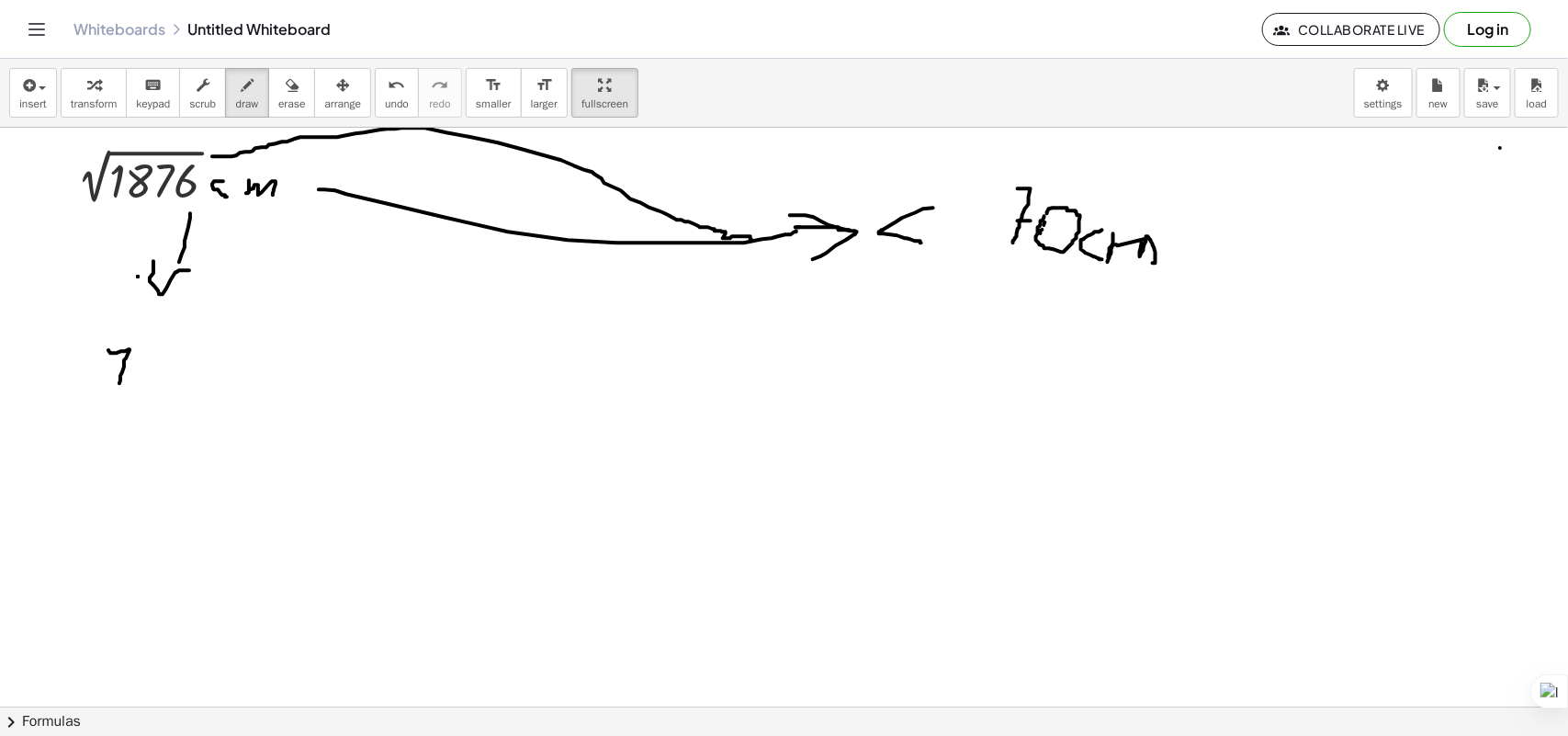 drag, startPoint x: 108, startPoint y: 351, endPoint x: 125, endPoint y: 378, distance: 31.906112 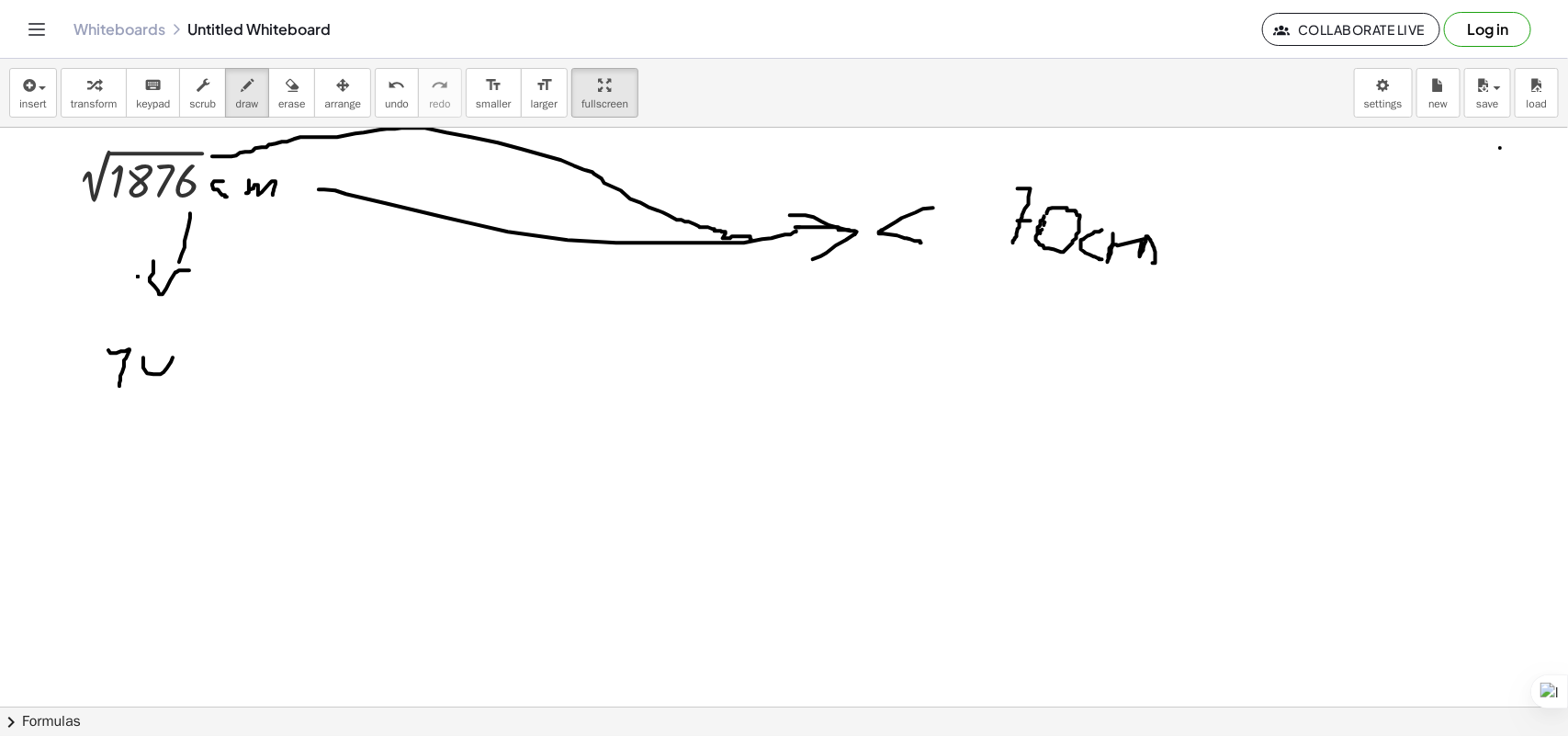 drag, startPoint x: 143, startPoint y: 358, endPoint x: 144, endPoint y: 369, distance: 11.045361 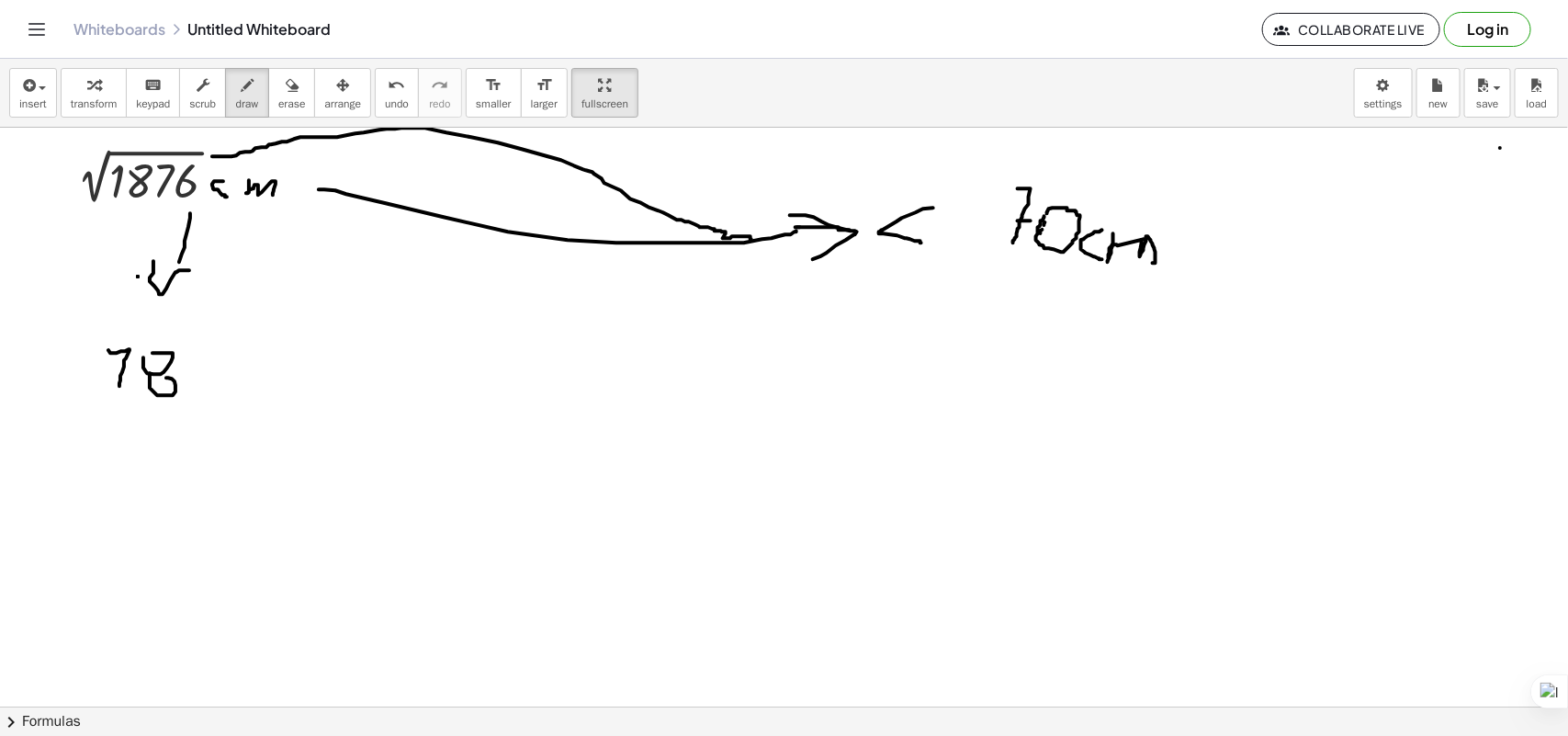 drag, startPoint x: 150, startPoint y: 374, endPoint x: 175, endPoint y: 377, distance: 25.179357 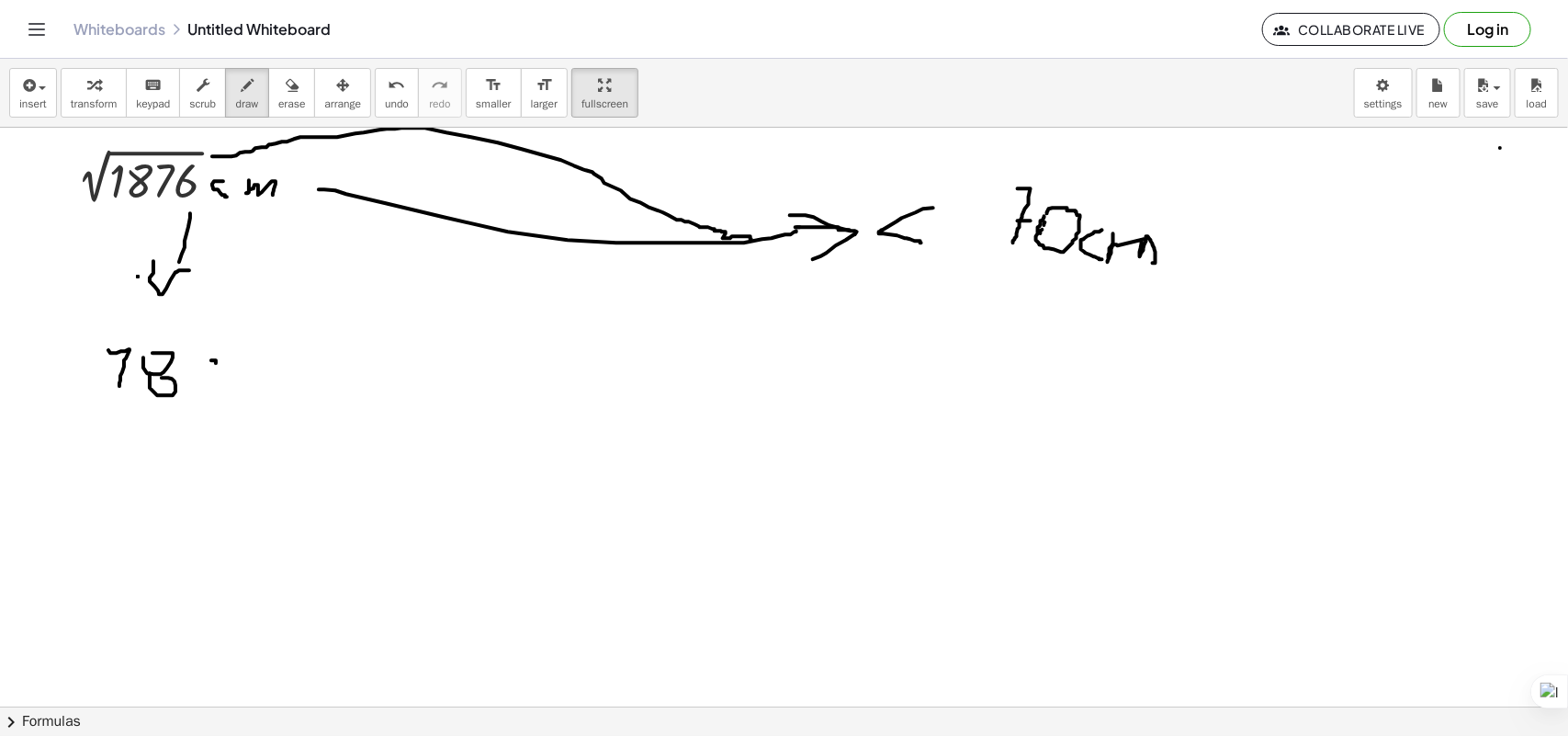 drag, startPoint x: 212, startPoint y: 361, endPoint x: 205, endPoint y: 397, distance: 36.674242 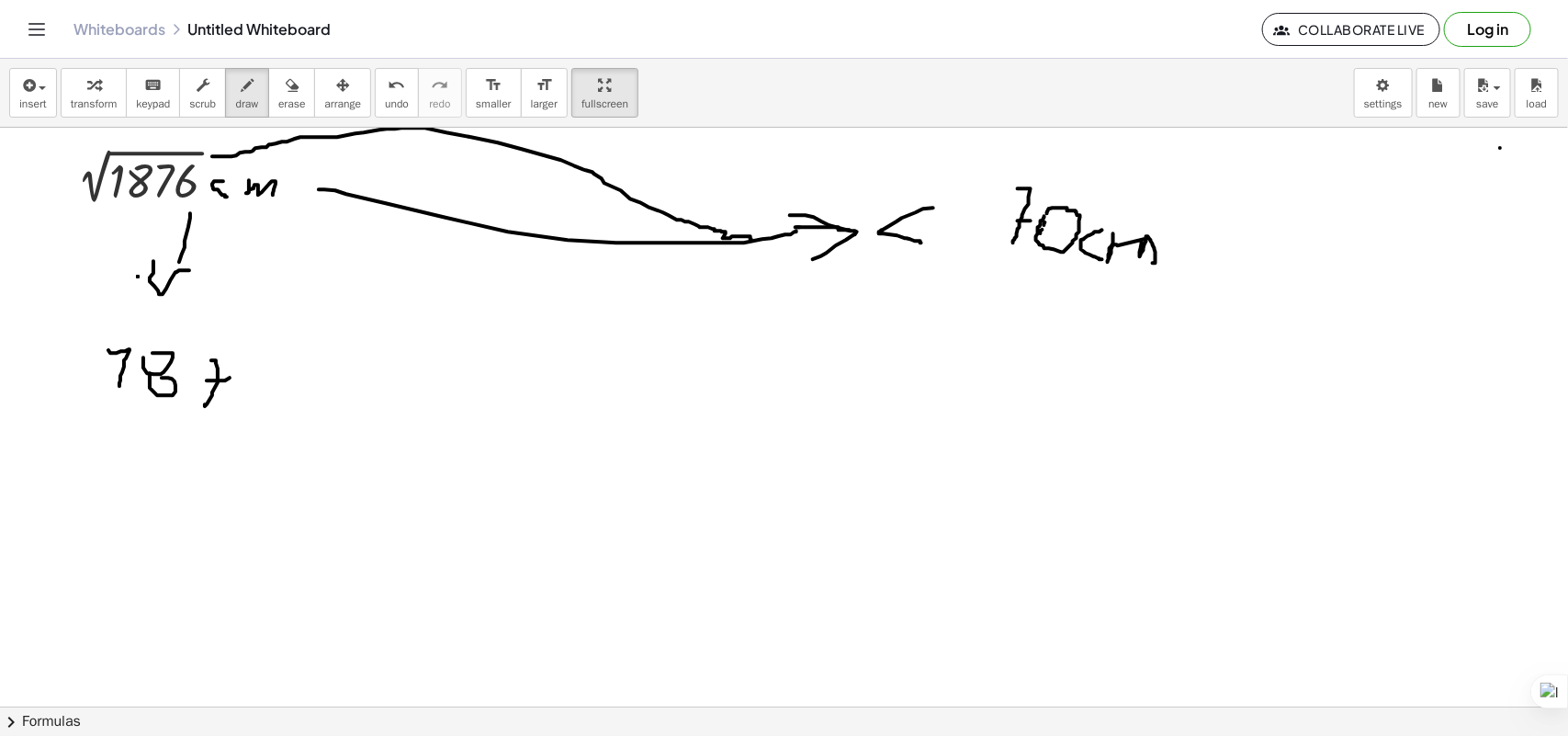 drag, startPoint x: 230, startPoint y: 379, endPoint x: 244, endPoint y: 375, distance: 14.56022 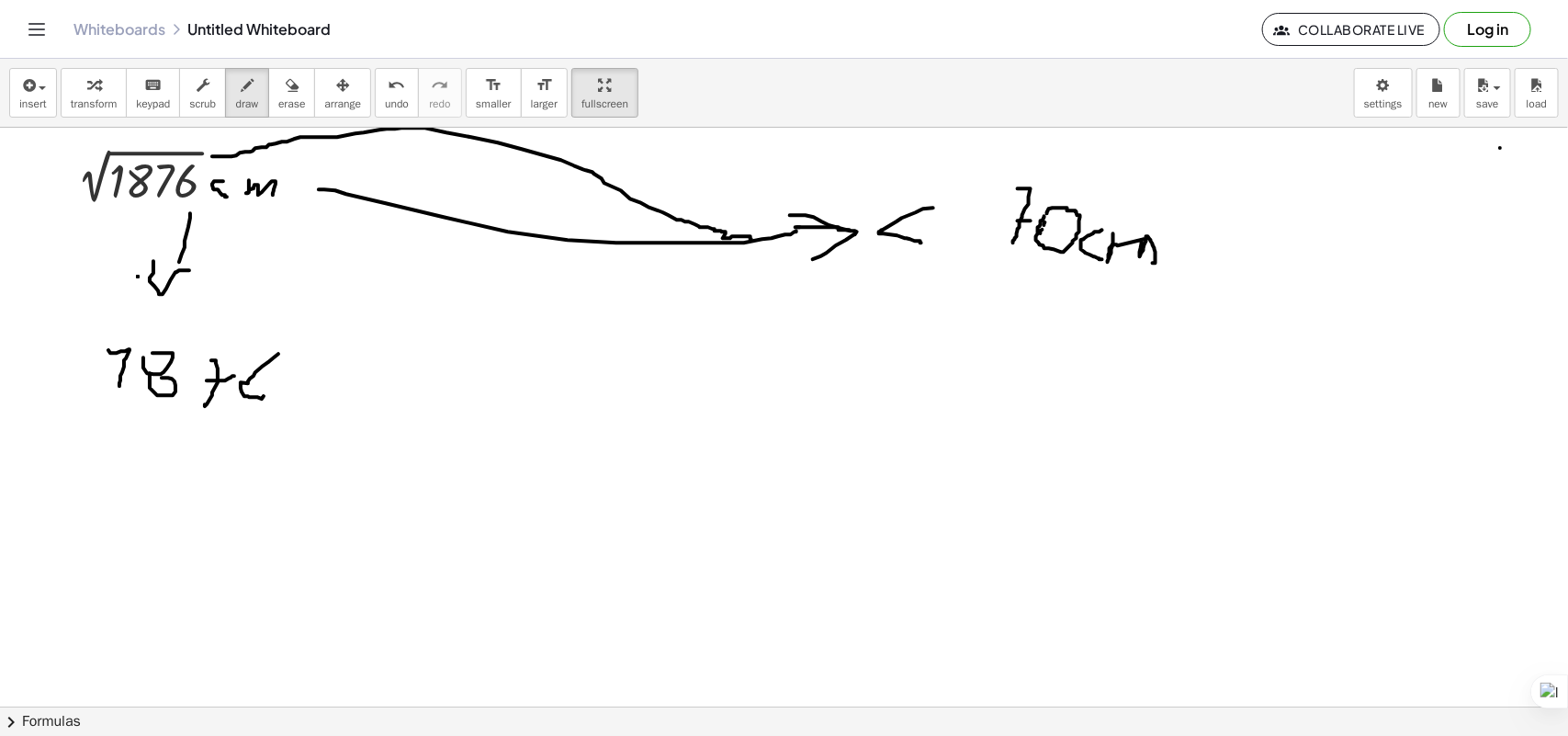 drag, startPoint x: 274, startPoint y: 358, endPoint x: 271, endPoint y: 381, distance: 23.194827 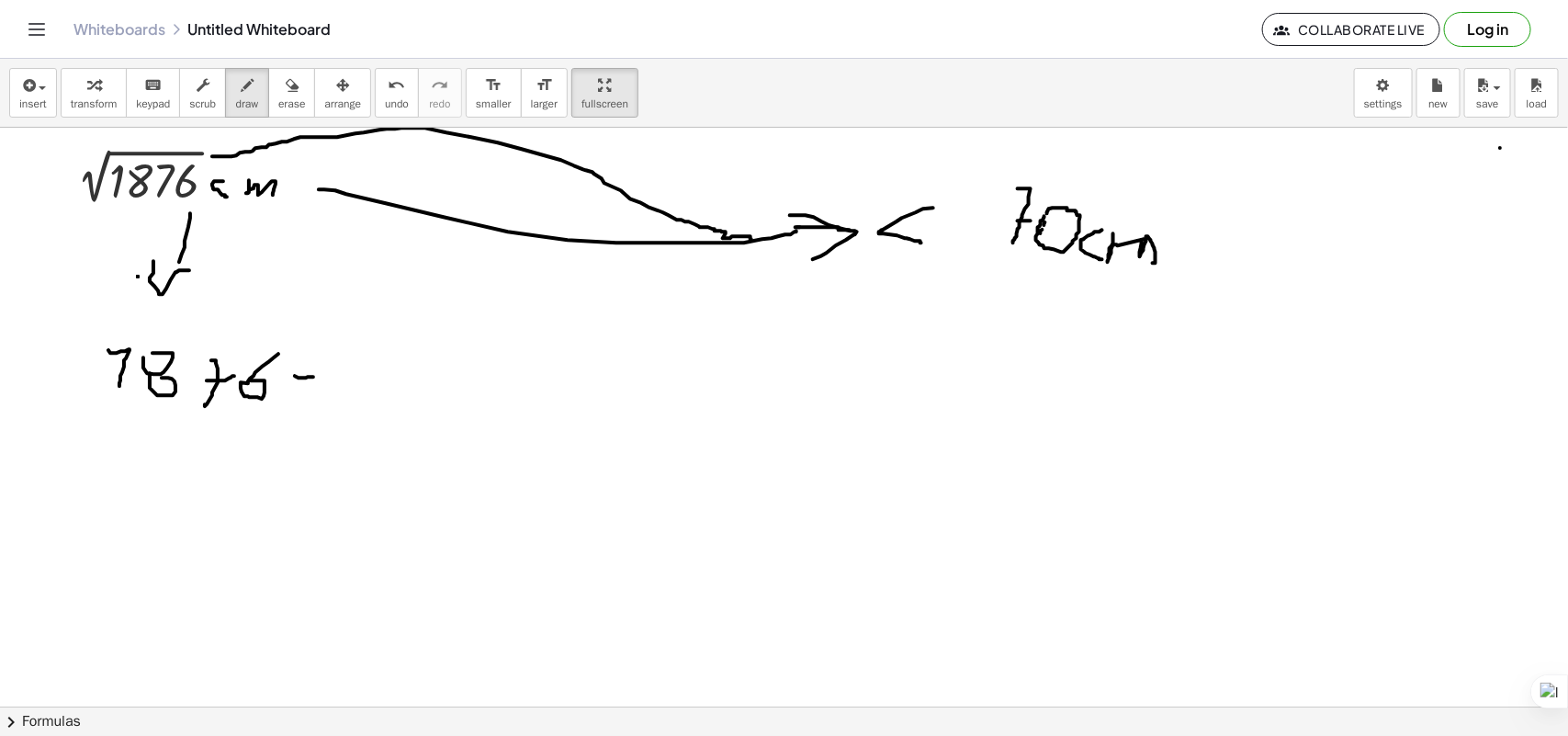 drag, startPoint x: 295, startPoint y: 377, endPoint x: 314, endPoint y: 365, distance: 22.472205 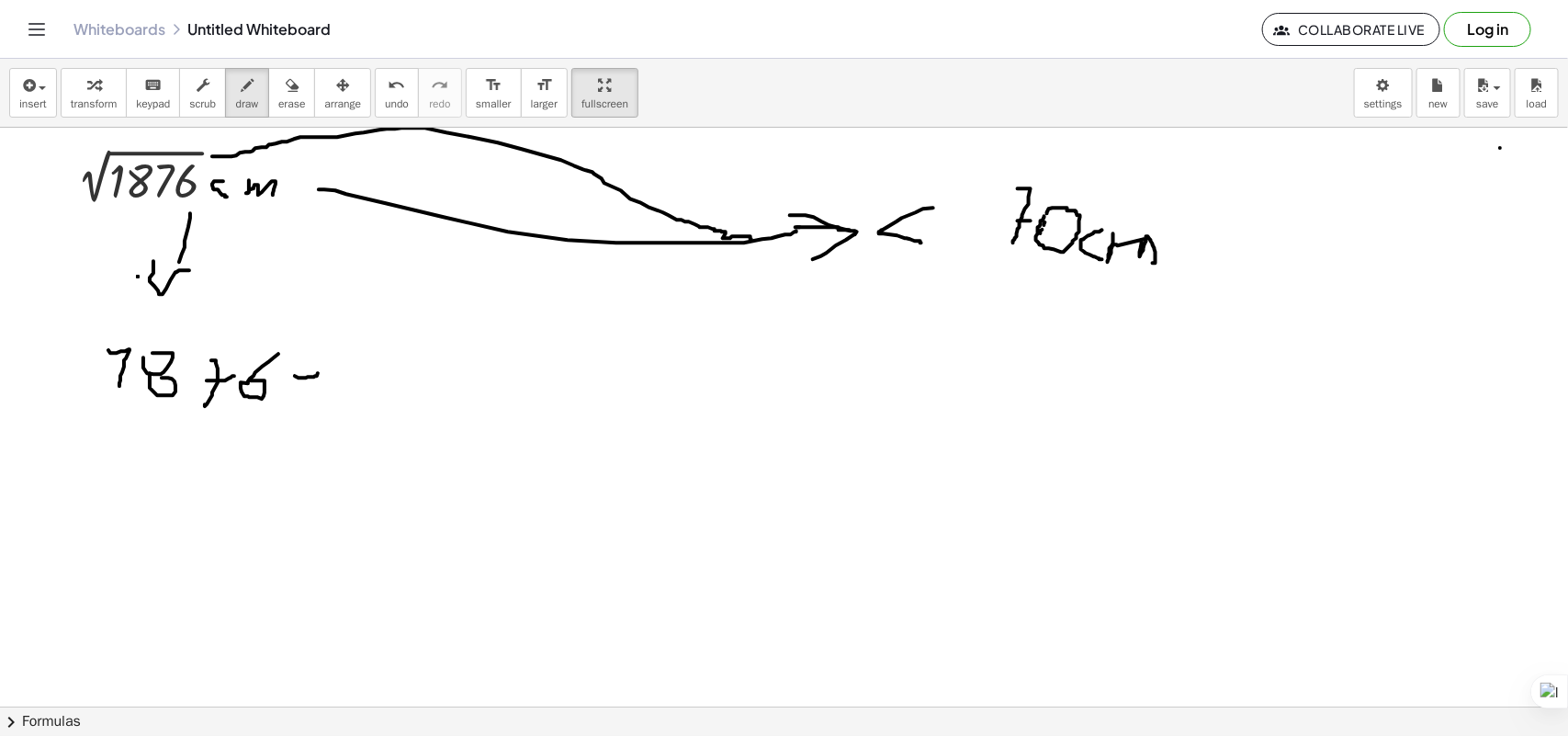 drag, startPoint x: 305, startPoint y: 354, endPoint x: 281, endPoint y: 384, distance: 38.4187 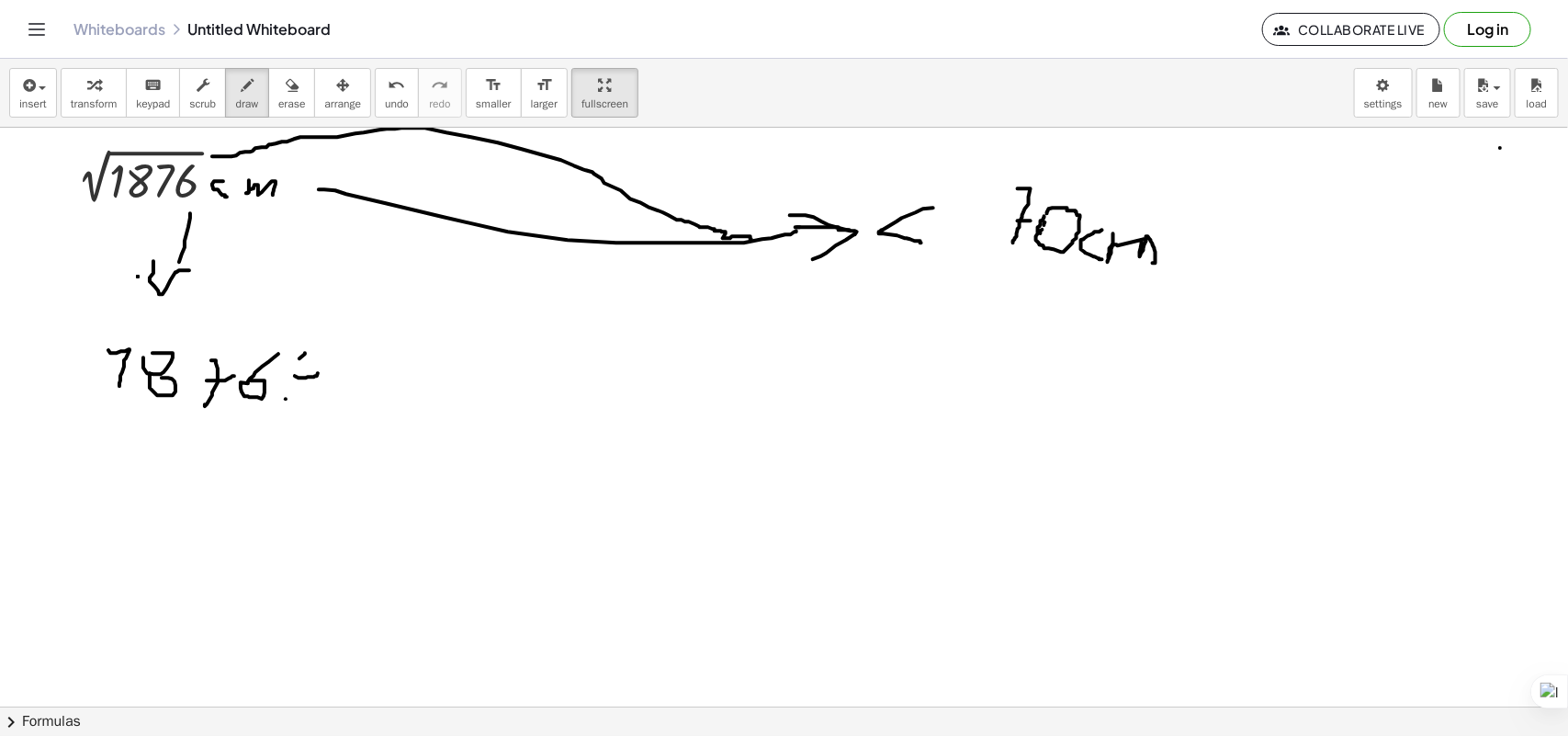 click at bounding box center (784, 754) 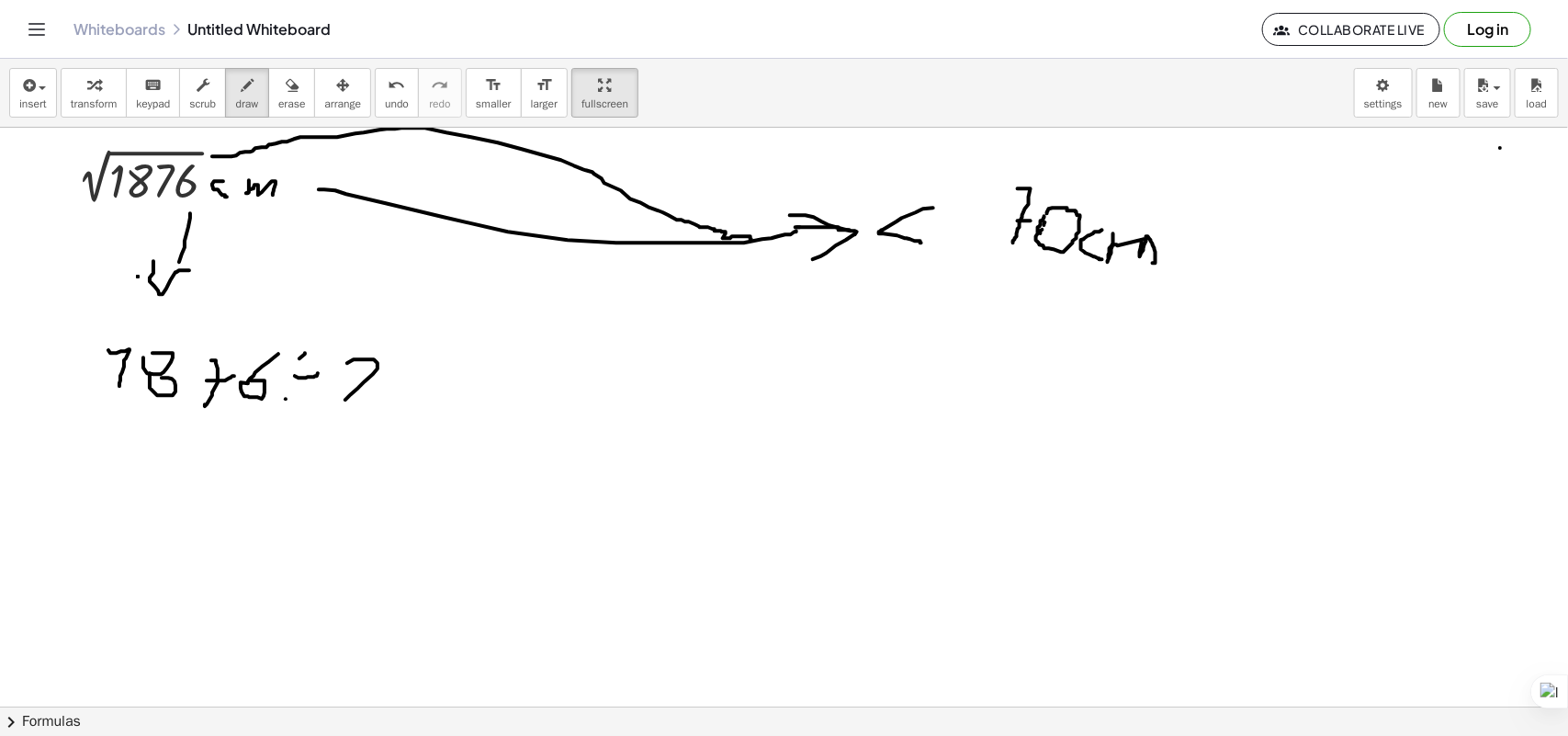 drag, startPoint x: 354, startPoint y: 360, endPoint x: 364, endPoint y: 405, distance: 46.097722 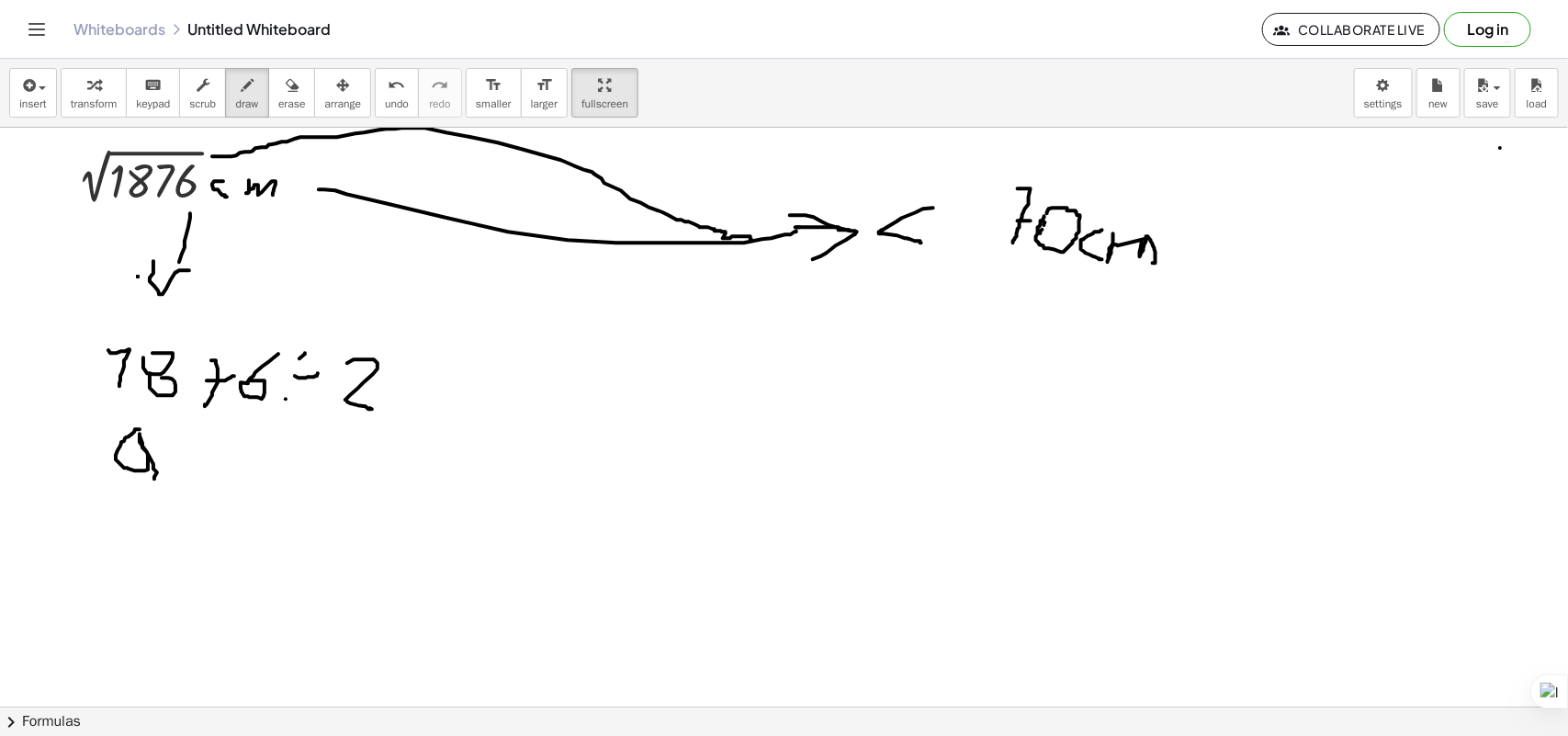 drag, startPoint x: 140, startPoint y: 430, endPoint x: 154, endPoint y: 493, distance: 64.53681 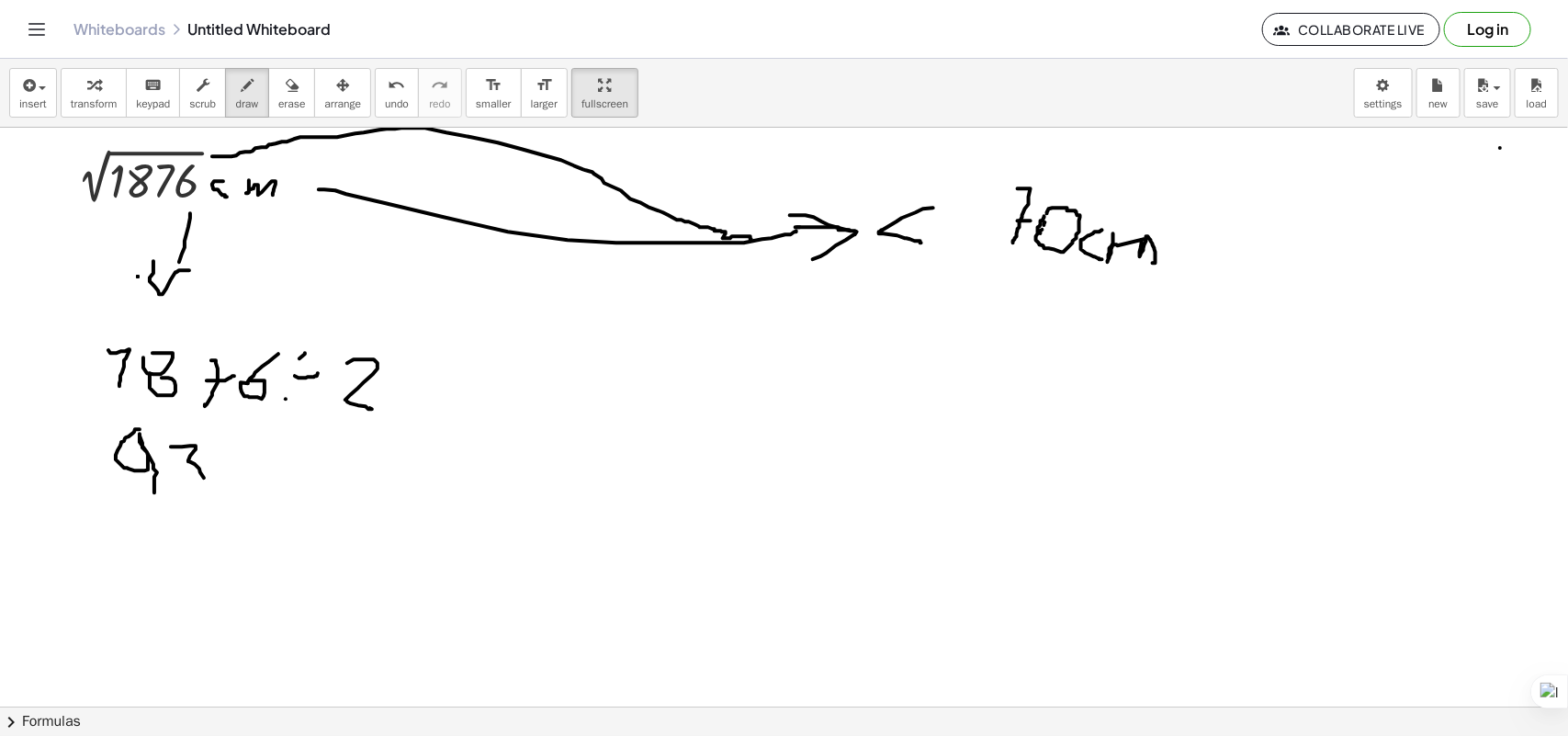 drag, startPoint x: 171, startPoint y: 447, endPoint x: 209, endPoint y: 474, distance: 46.6154 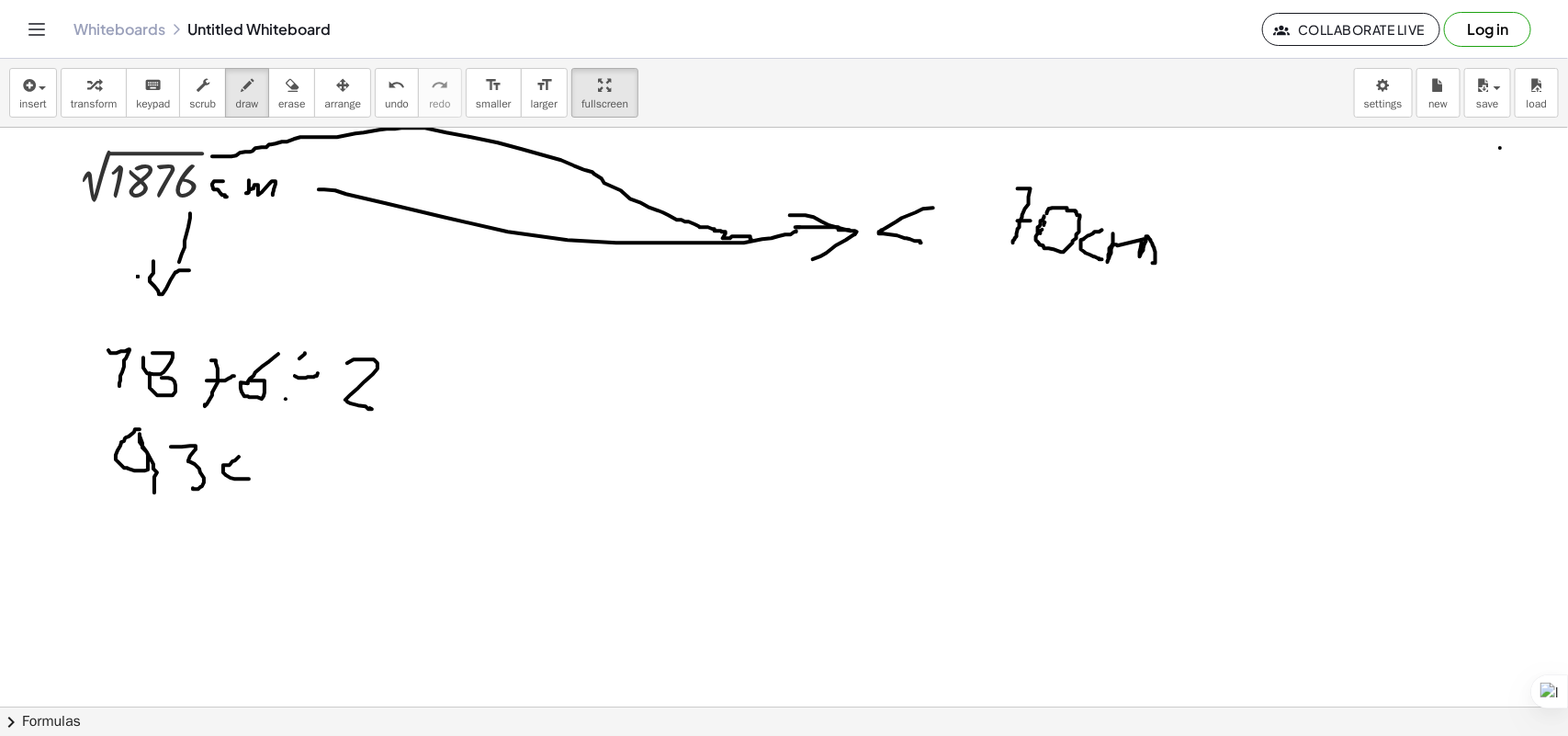 drag, startPoint x: 226, startPoint y: 476, endPoint x: 220, endPoint y: 466, distance: 11.661904 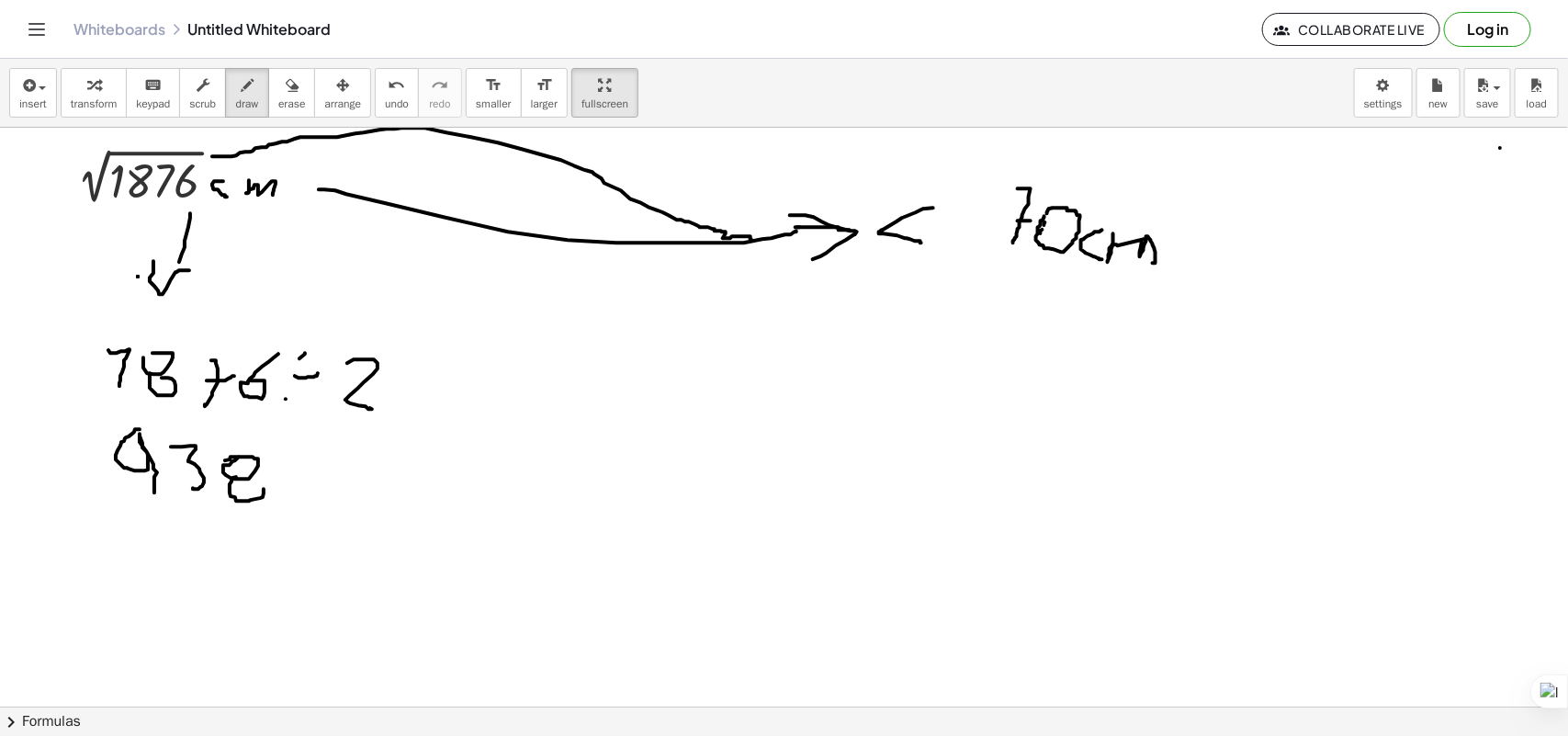 click at bounding box center [784, 754] 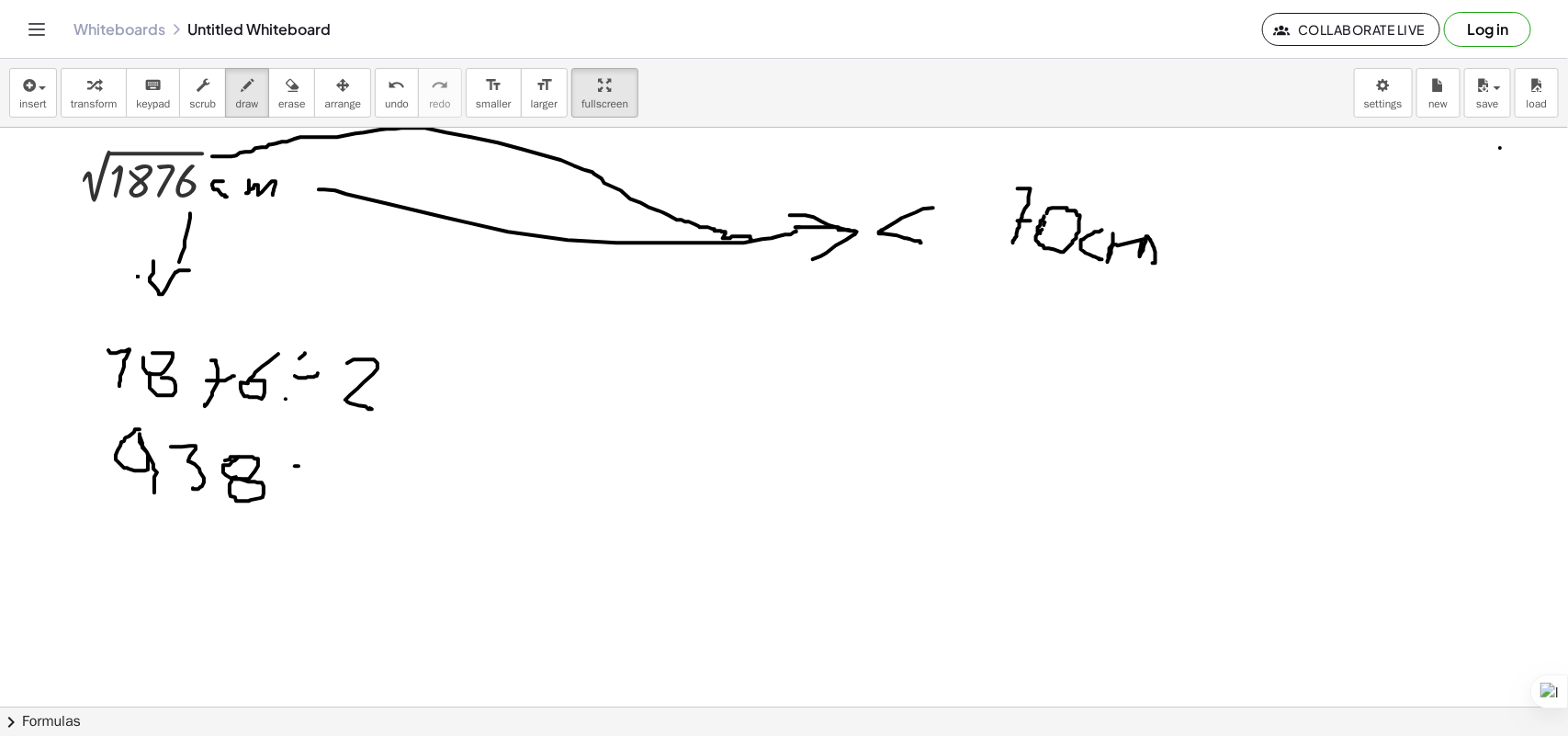 drag, startPoint x: 299, startPoint y: 467, endPoint x: 313, endPoint y: 455, distance: 18.439089 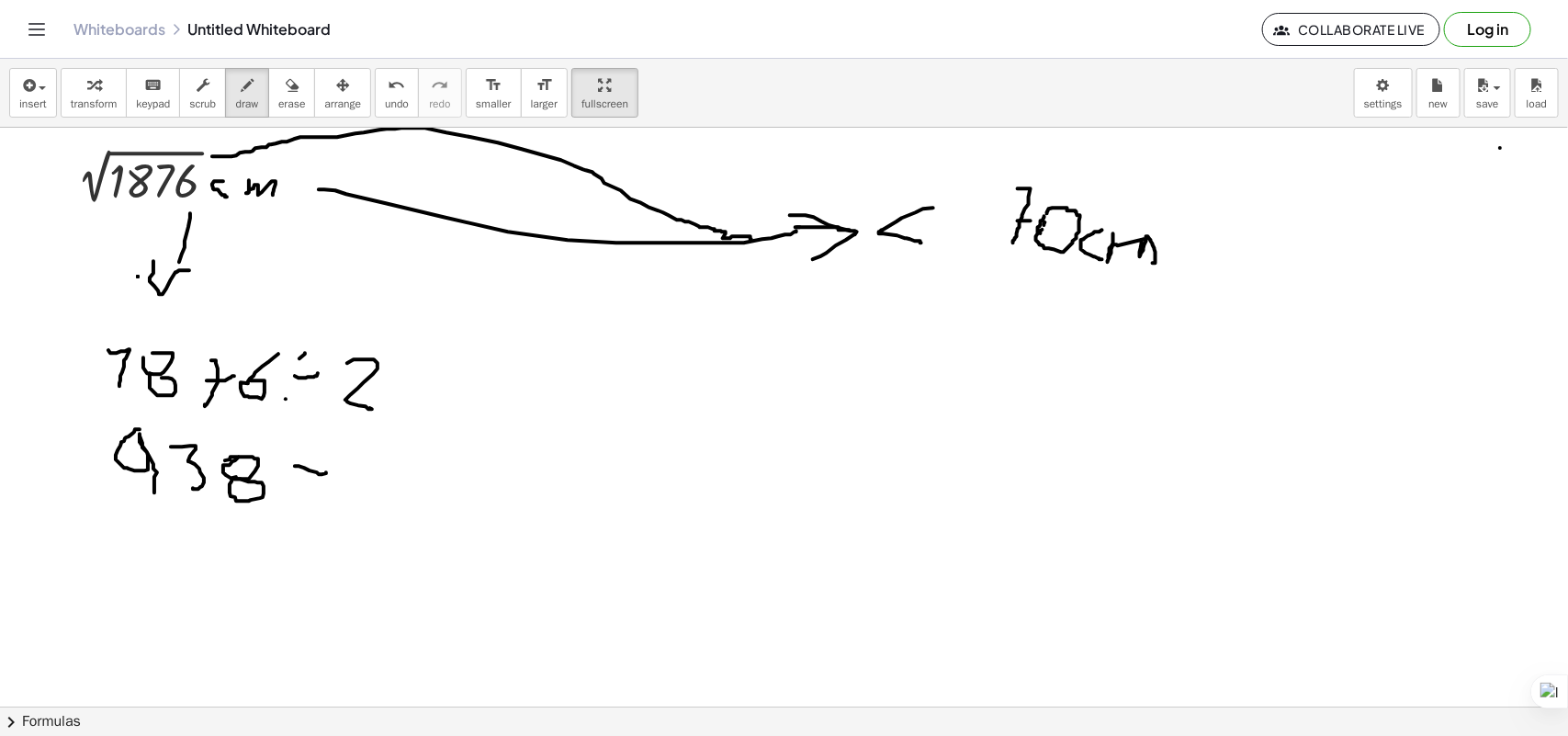 drag, startPoint x: 309, startPoint y: 446, endPoint x: 291, endPoint y: 487, distance: 44.7772 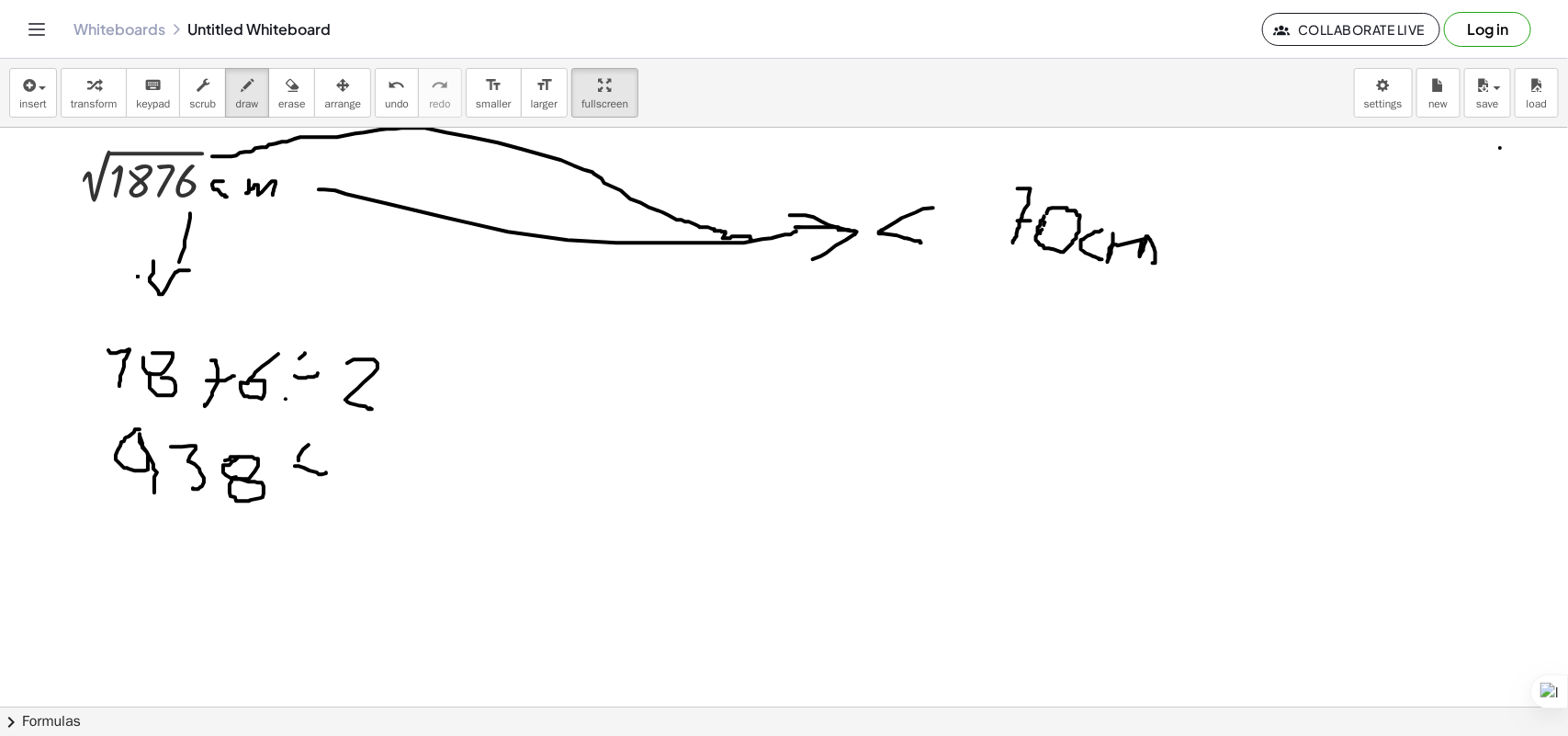 click at bounding box center [784, 754] 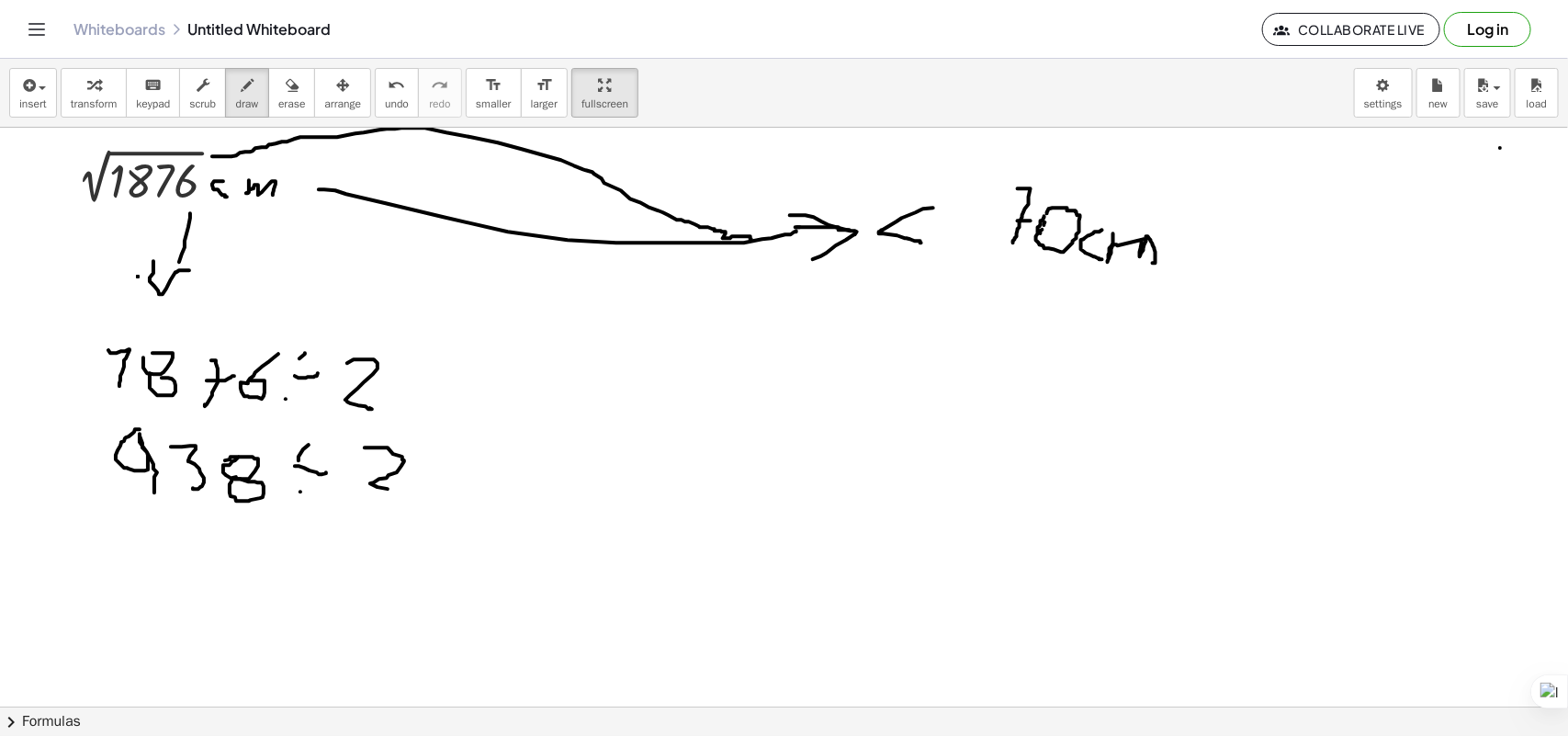 drag, startPoint x: 402, startPoint y: 460, endPoint x: 405, endPoint y: 493, distance: 33.136083 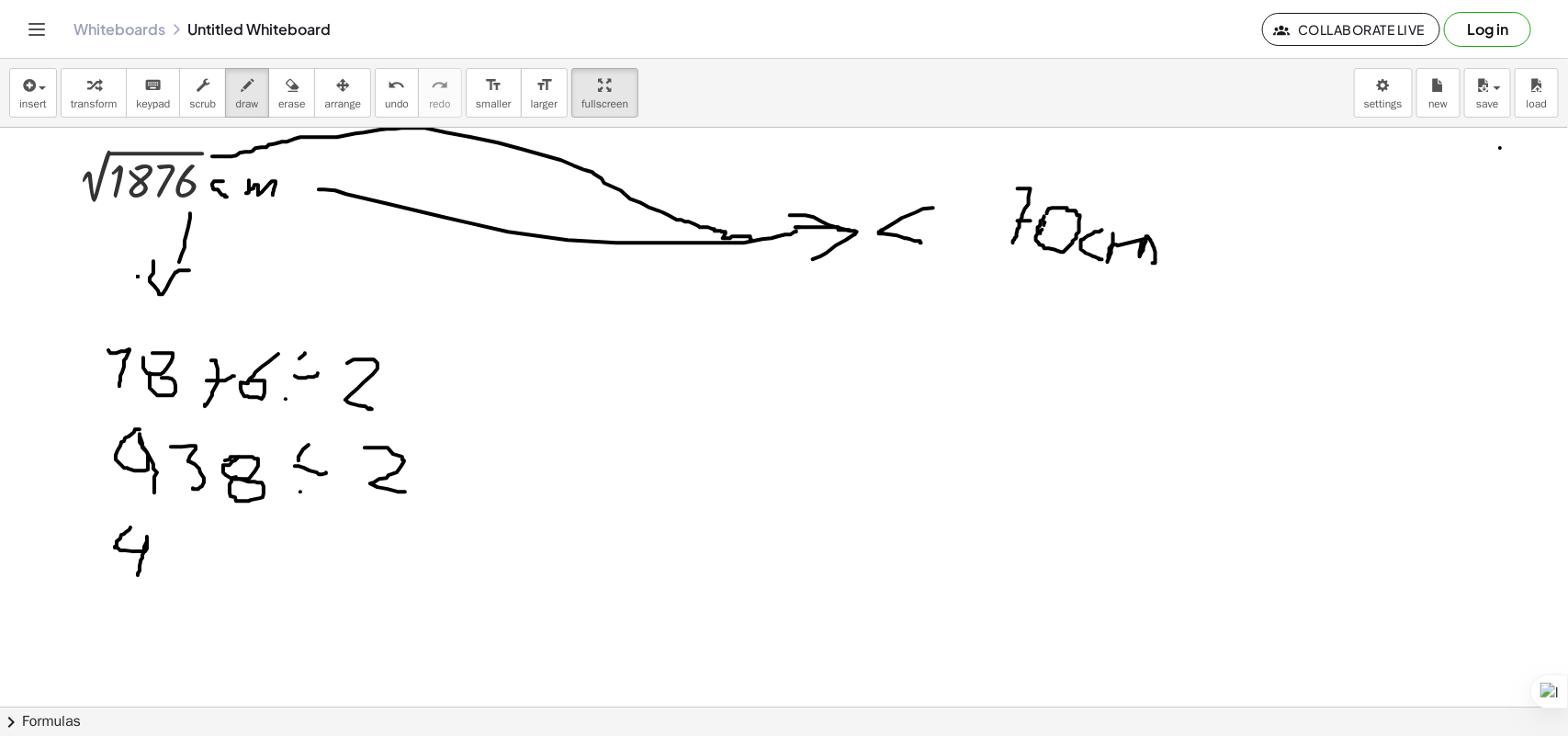 drag, startPoint x: 130, startPoint y: 528, endPoint x: 166, endPoint y: 548, distance: 41.182521 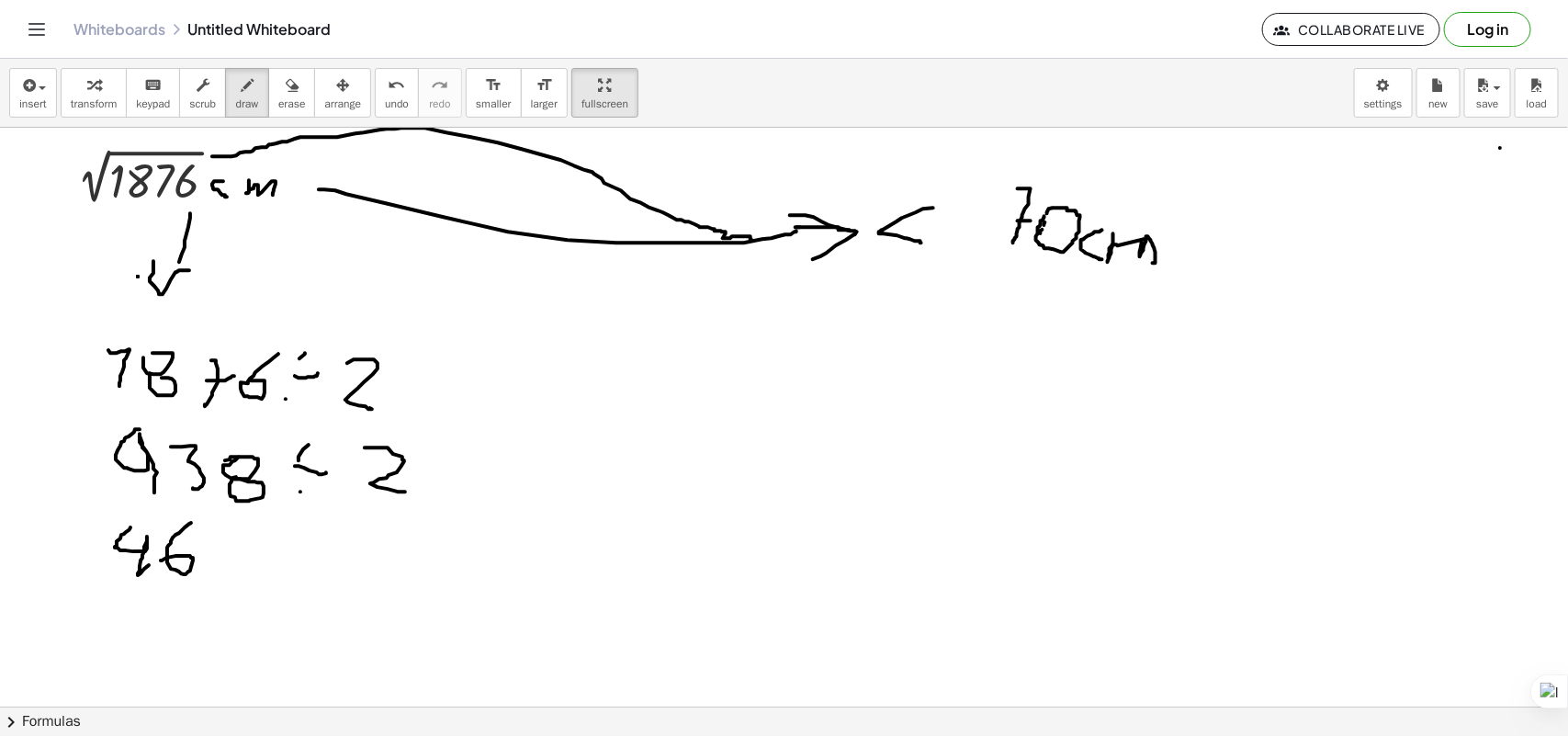 drag, startPoint x: 191, startPoint y: 524, endPoint x: 161, endPoint y: 561, distance: 47.63402 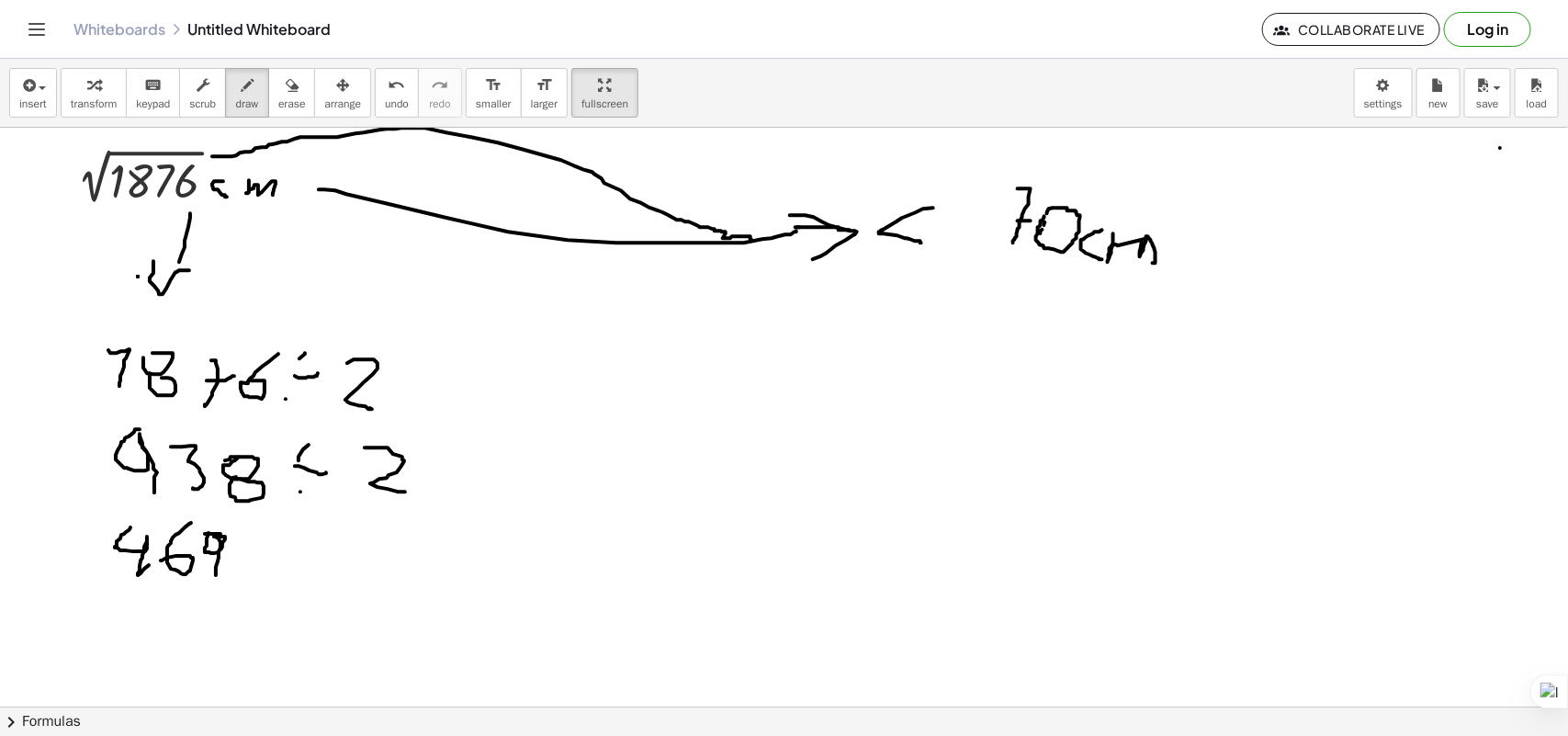 drag, startPoint x: 209, startPoint y: 534, endPoint x: 213, endPoint y: 582, distance: 48.16638 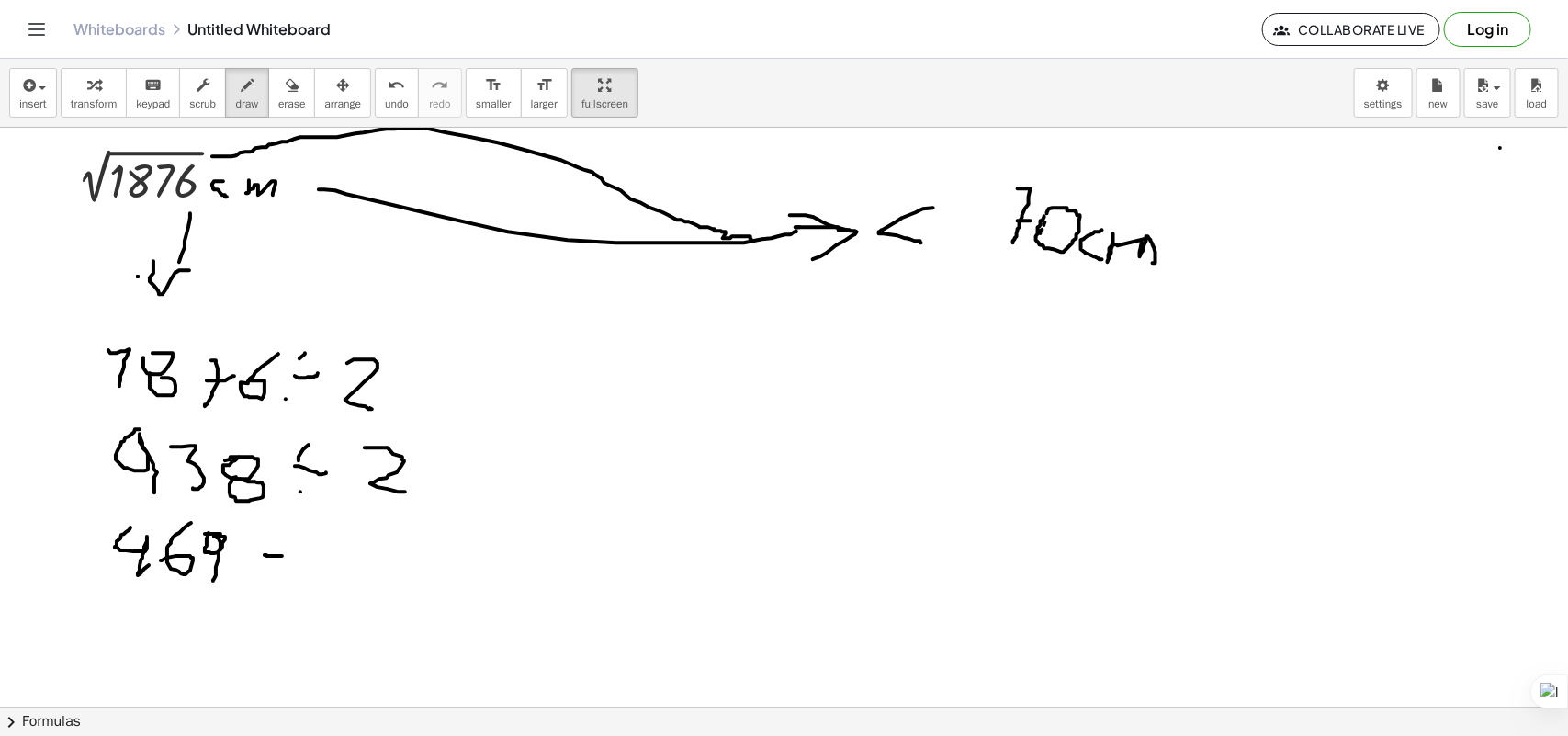 drag, startPoint x: 265, startPoint y: 556, endPoint x: 310, endPoint y: 560, distance: 45.17743 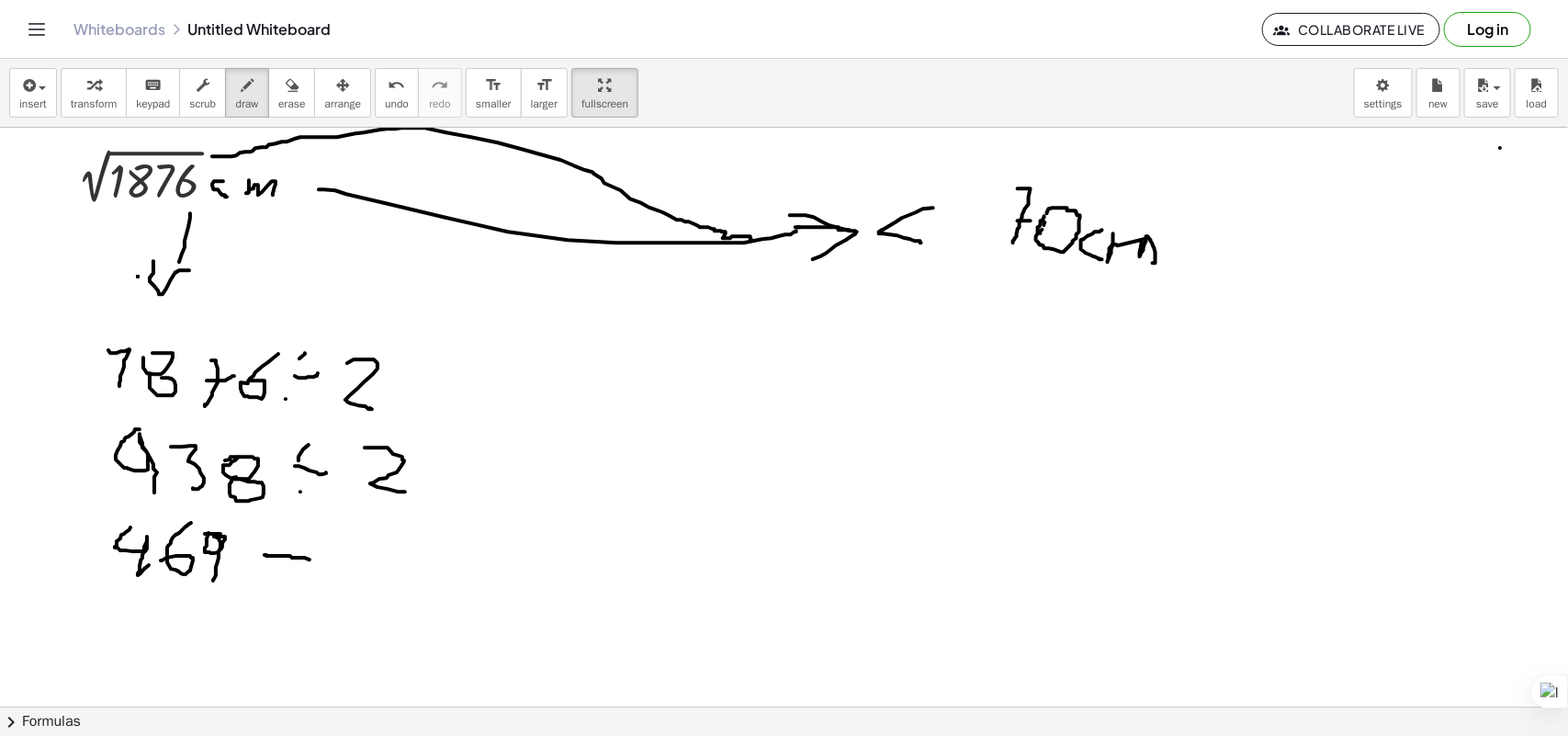 click at bounding box center (784, 754) 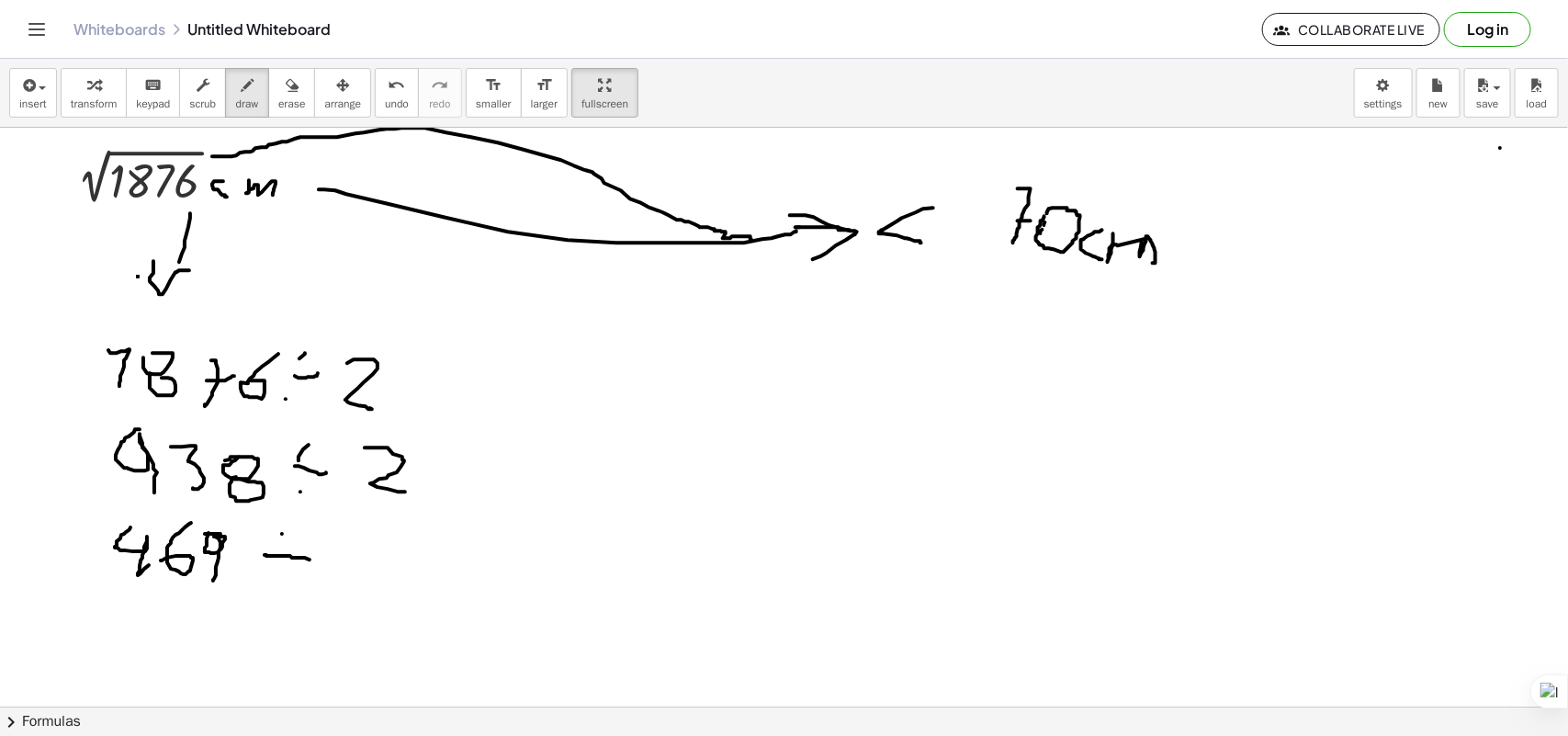 click at bounding box center (784, 754) 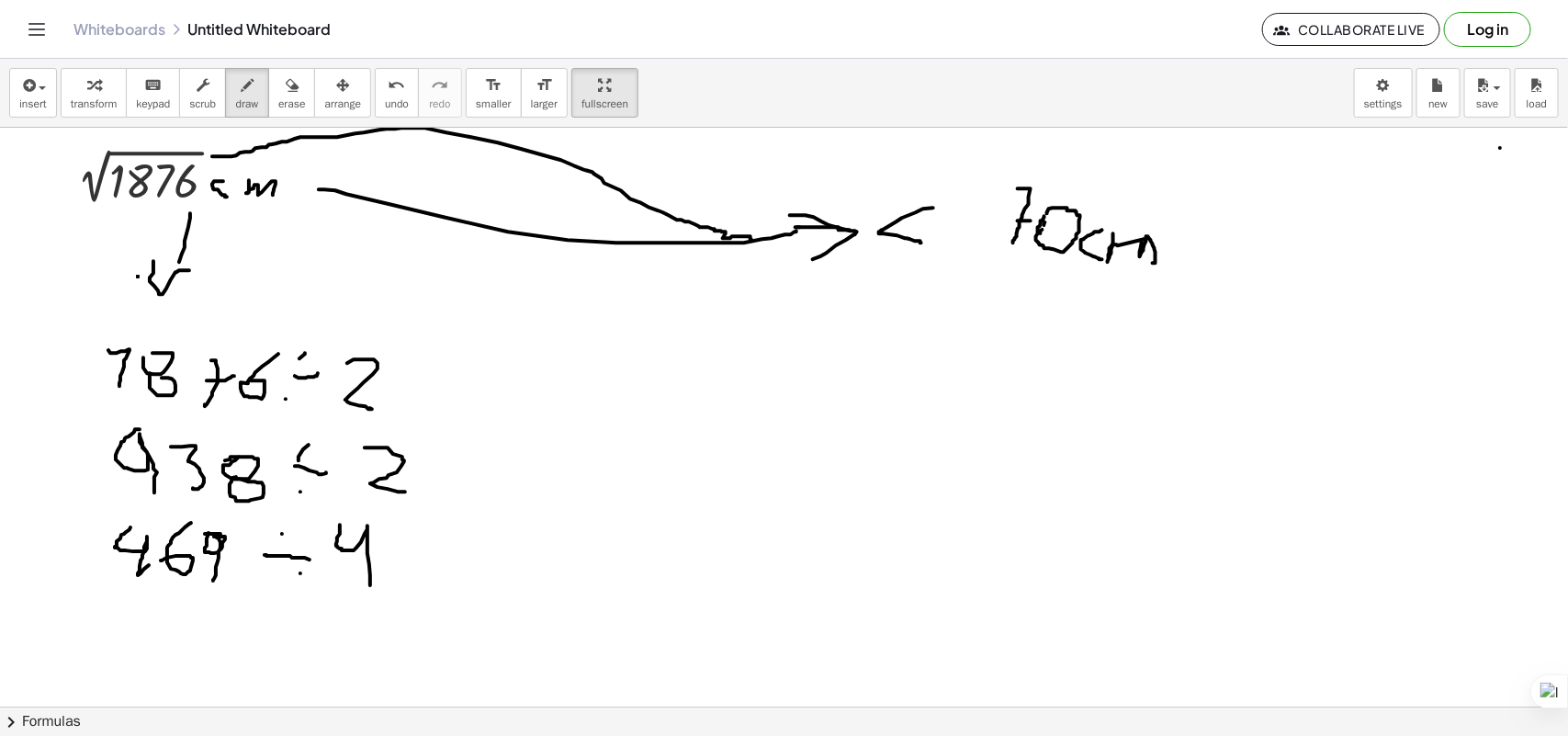 drag, startPoint x: 340, startPoint y: 526, endPoint x: 382, endPoint y: 562, distance: 55.317267 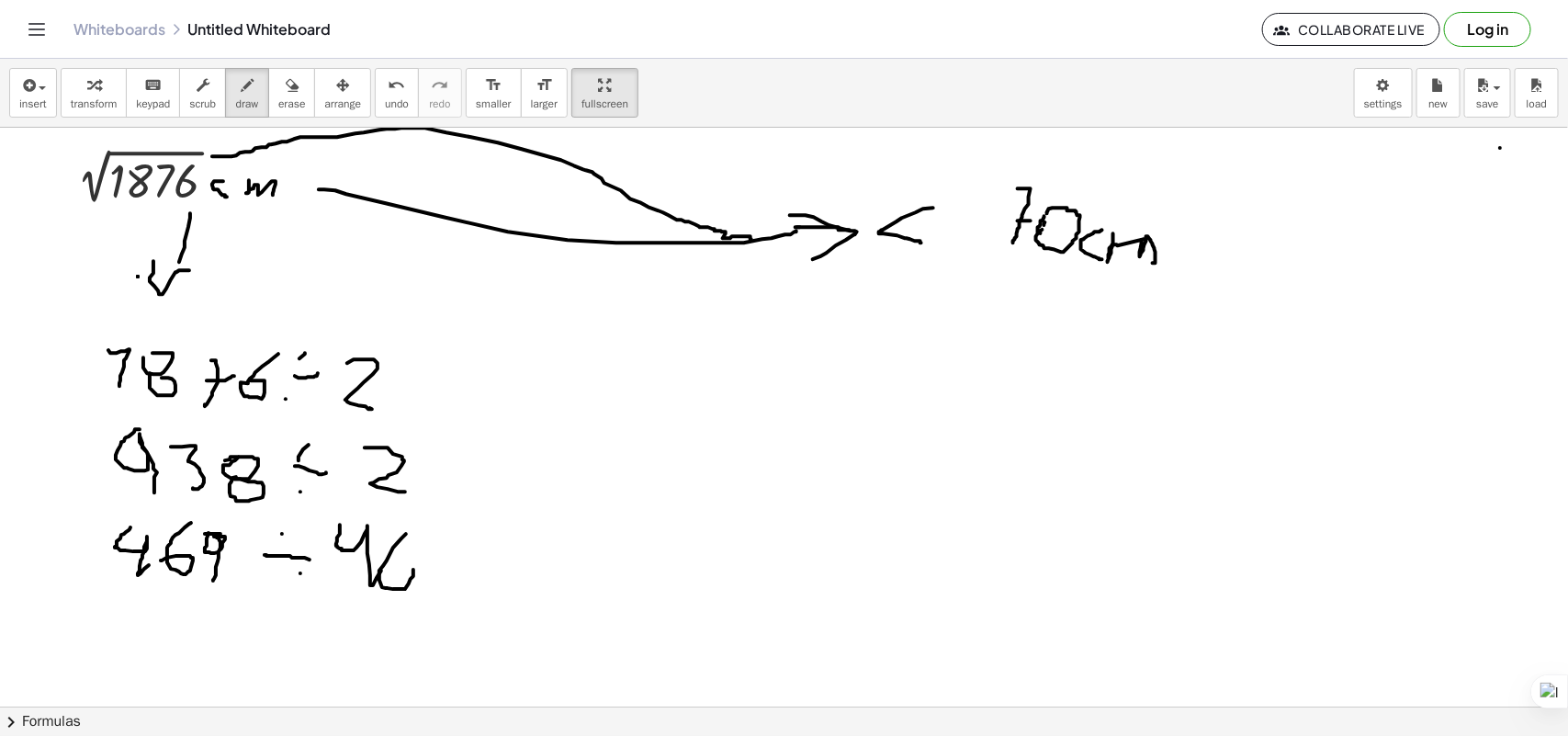 drag, startPoint x: 406, startPoint y: 535, endPoint x: 406, endPoint y: 565, distance: 30 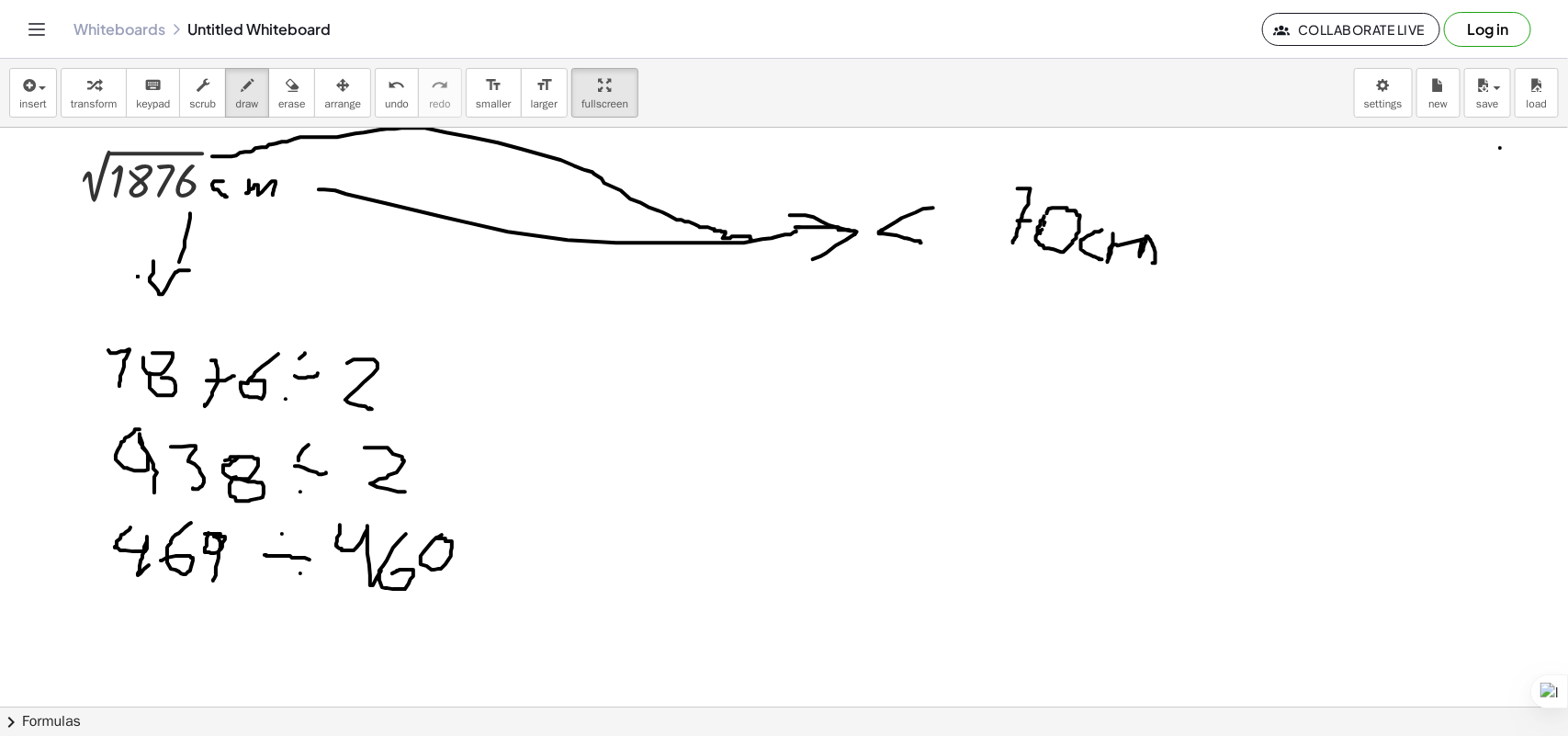 click at bounding box center (784, 754) 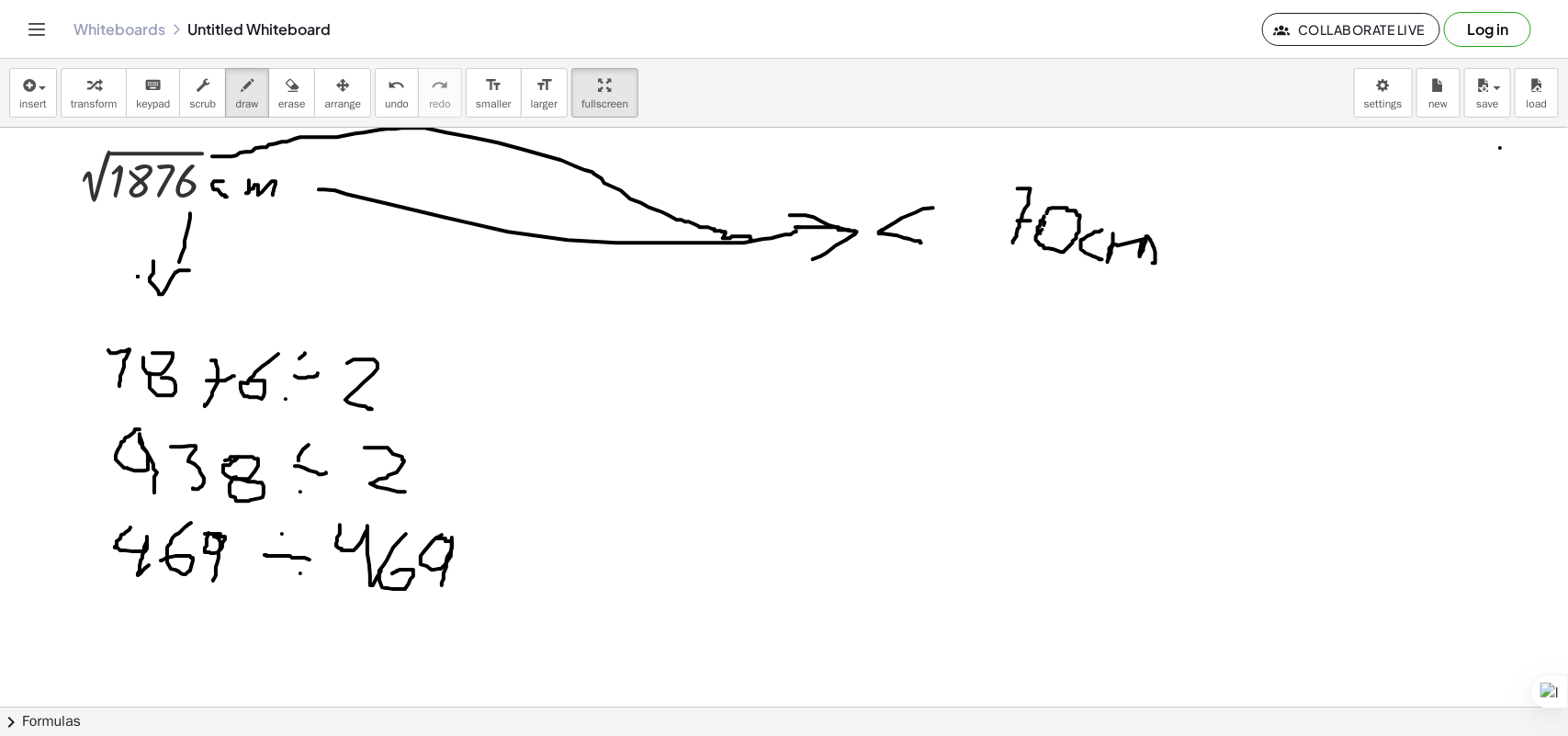 drag, startPoint x: 452, startPoint y: 538, endPoint x: 442, endPoint y: 586, distance: 49.0306 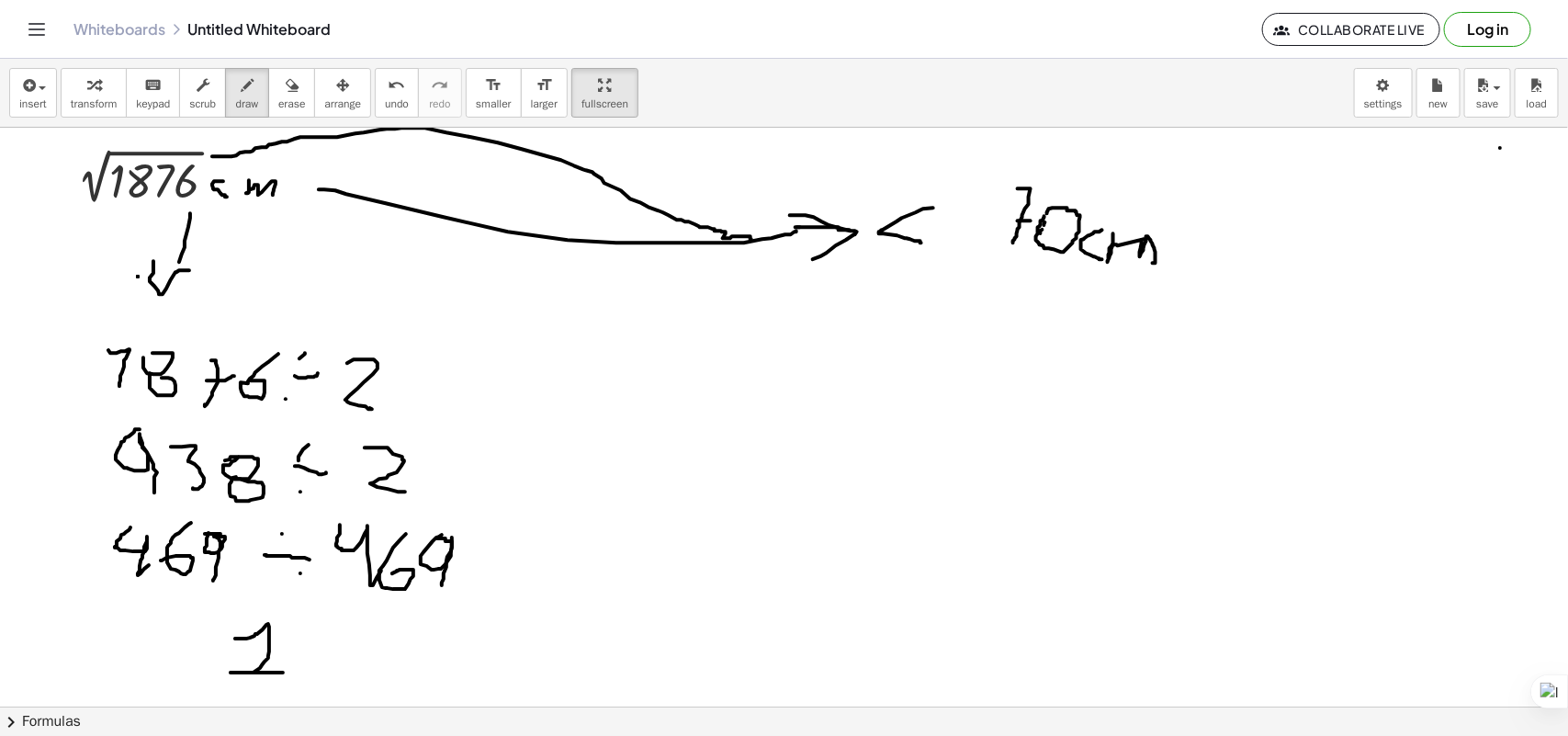 drag, startPoint x: 236, startPoint y: 640, endPoint x: 283, endPoint y: 674, distance: 58.00862 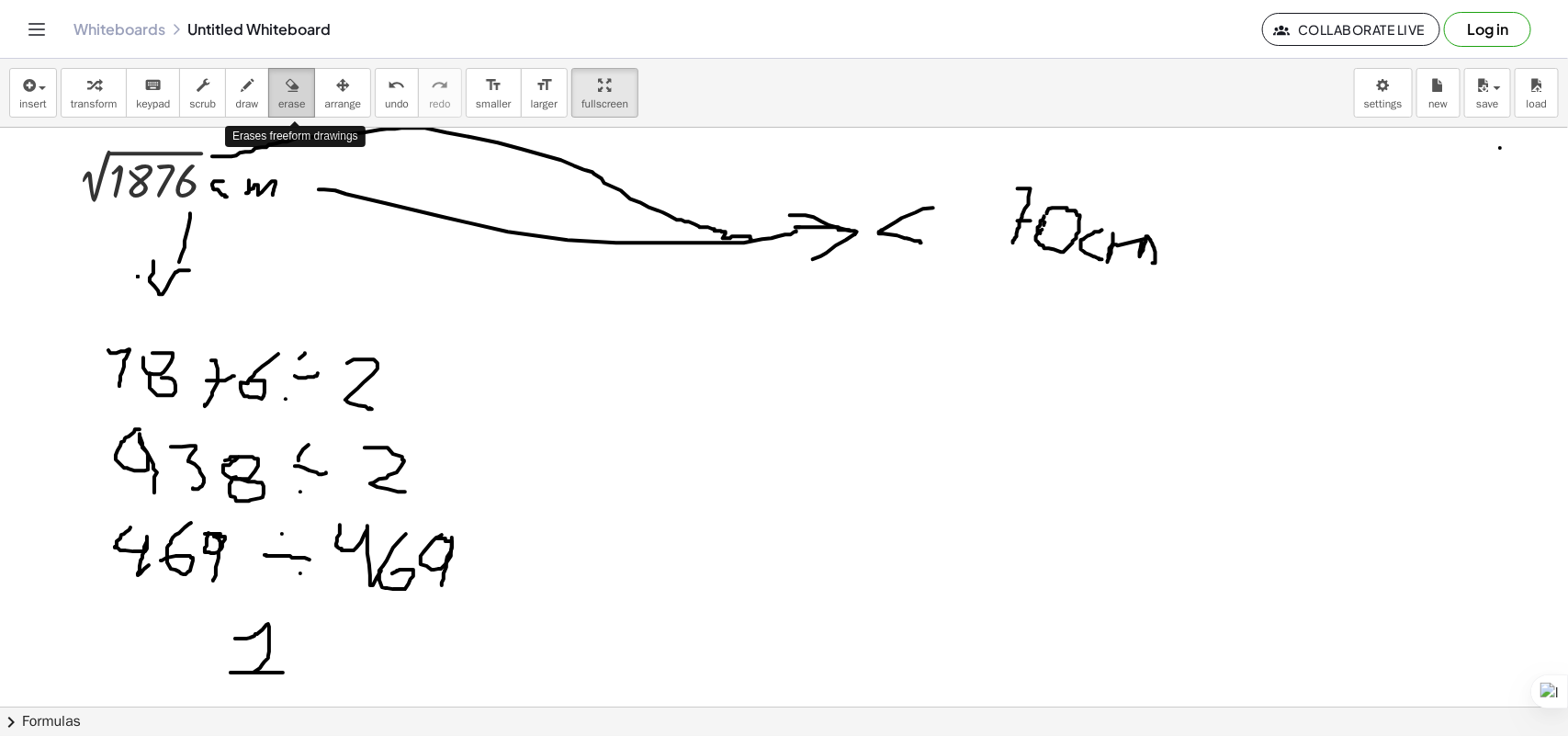 click on "erase" at bounding box center (291, 104) 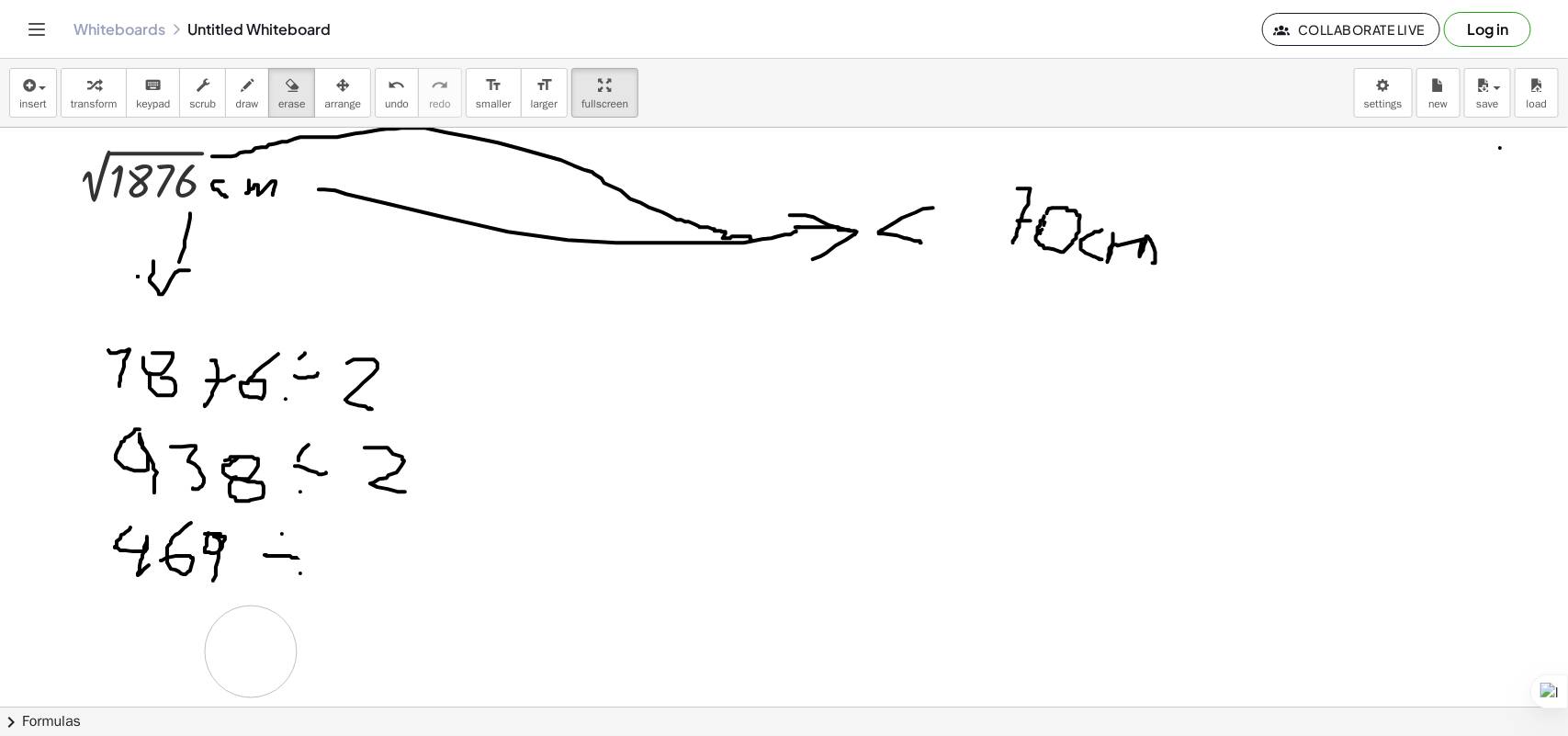 drag, startPoint x: 333, startPoint y: 528, endPoint x: 246, endPoint y: 652, distance: 151.47607 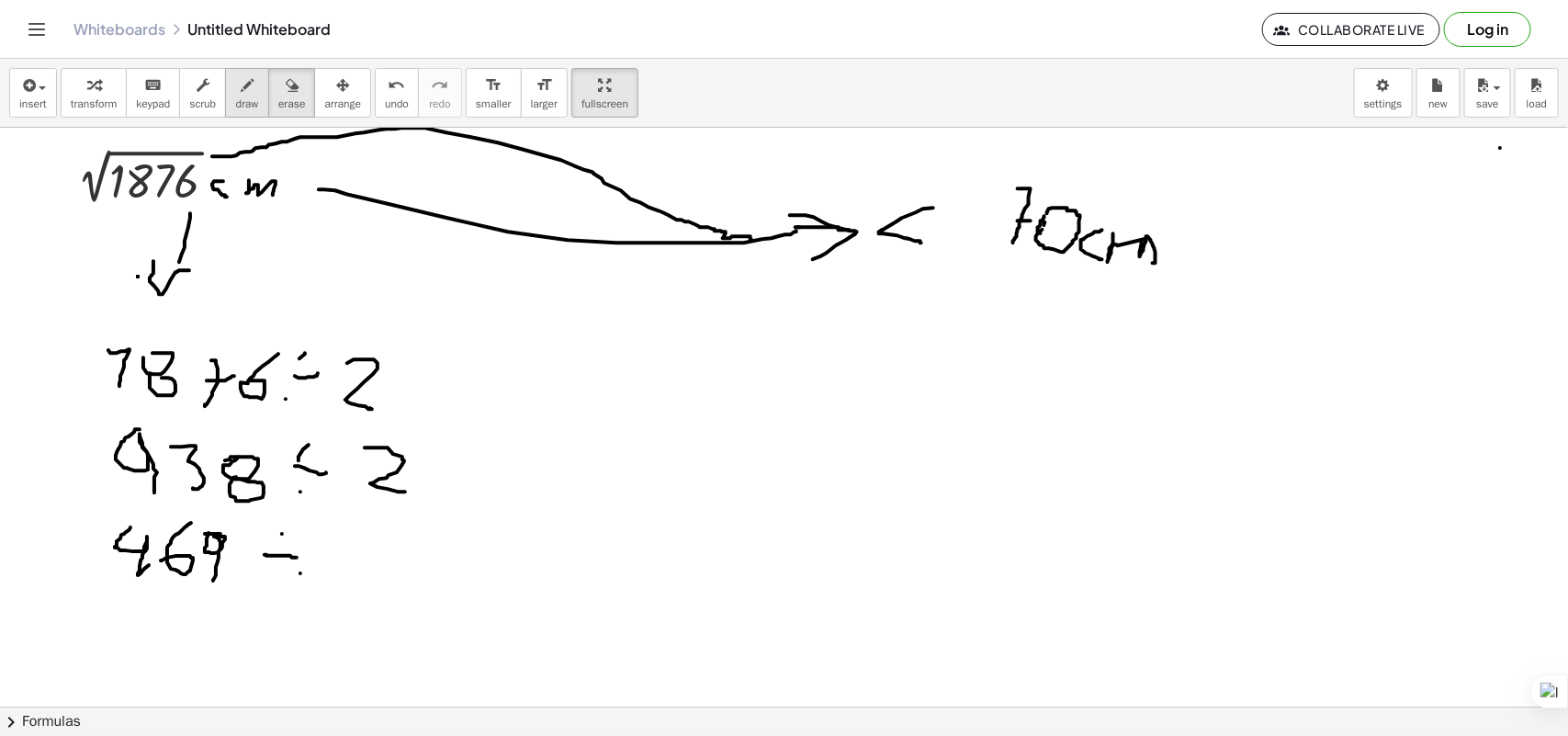 click at bounding box center (247, 85) 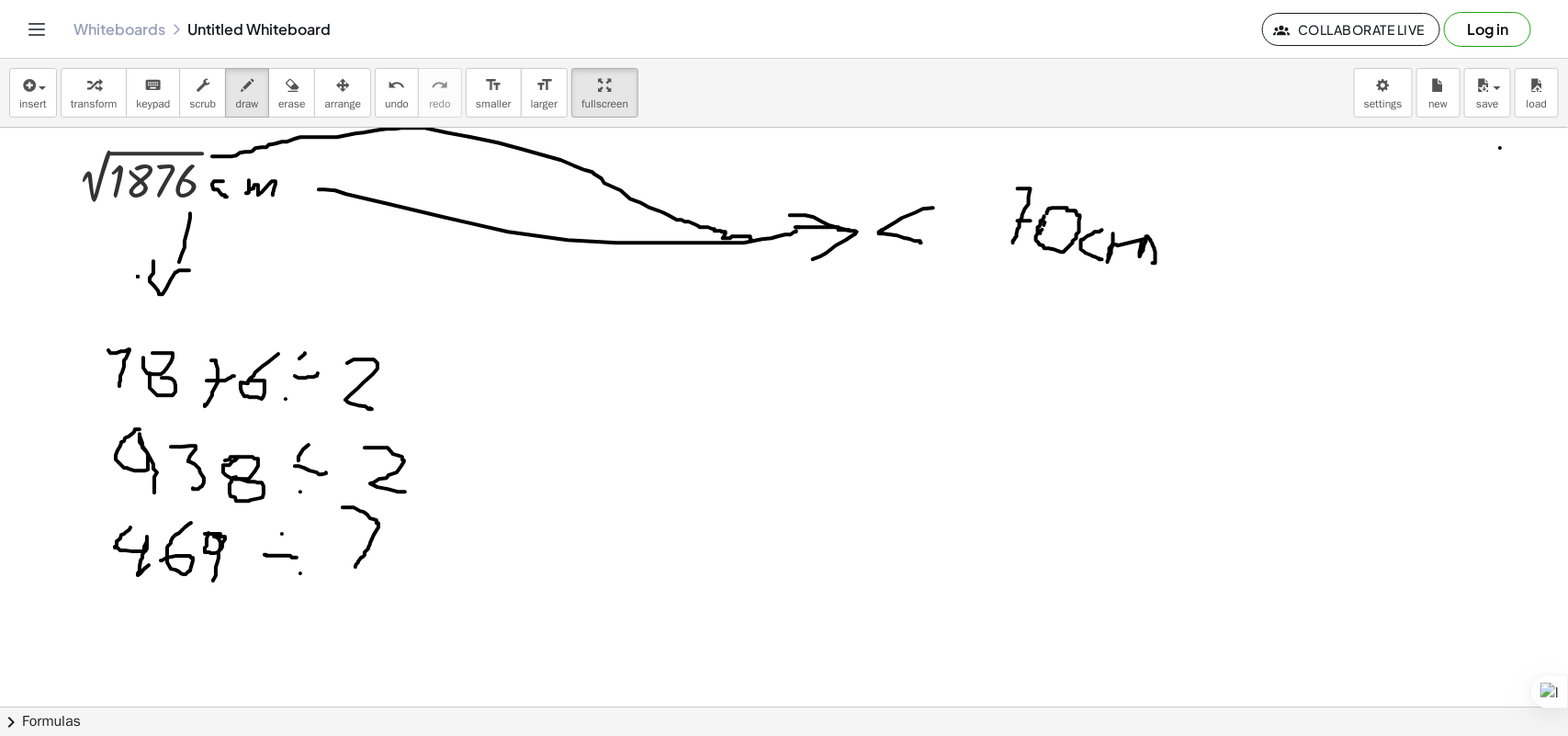 drag, startPoint x: 343, startPoint y: 508, endPoint x: 355, endPoint y: 568, distance: 61.1882 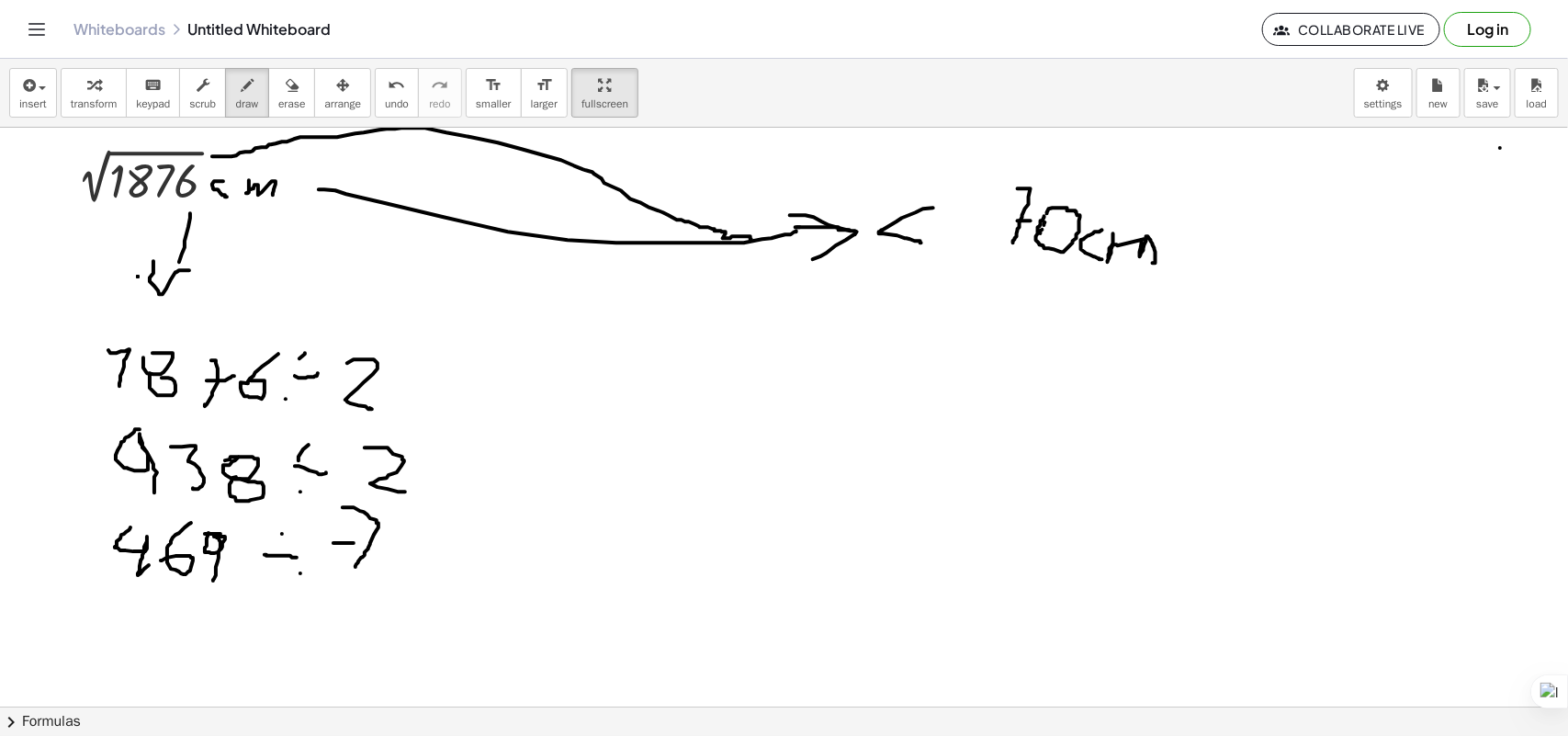 drag, startPoint x: 333, startPoint y: 544, endPoint x: 374, endPoint y: 549, distance: 41.30375 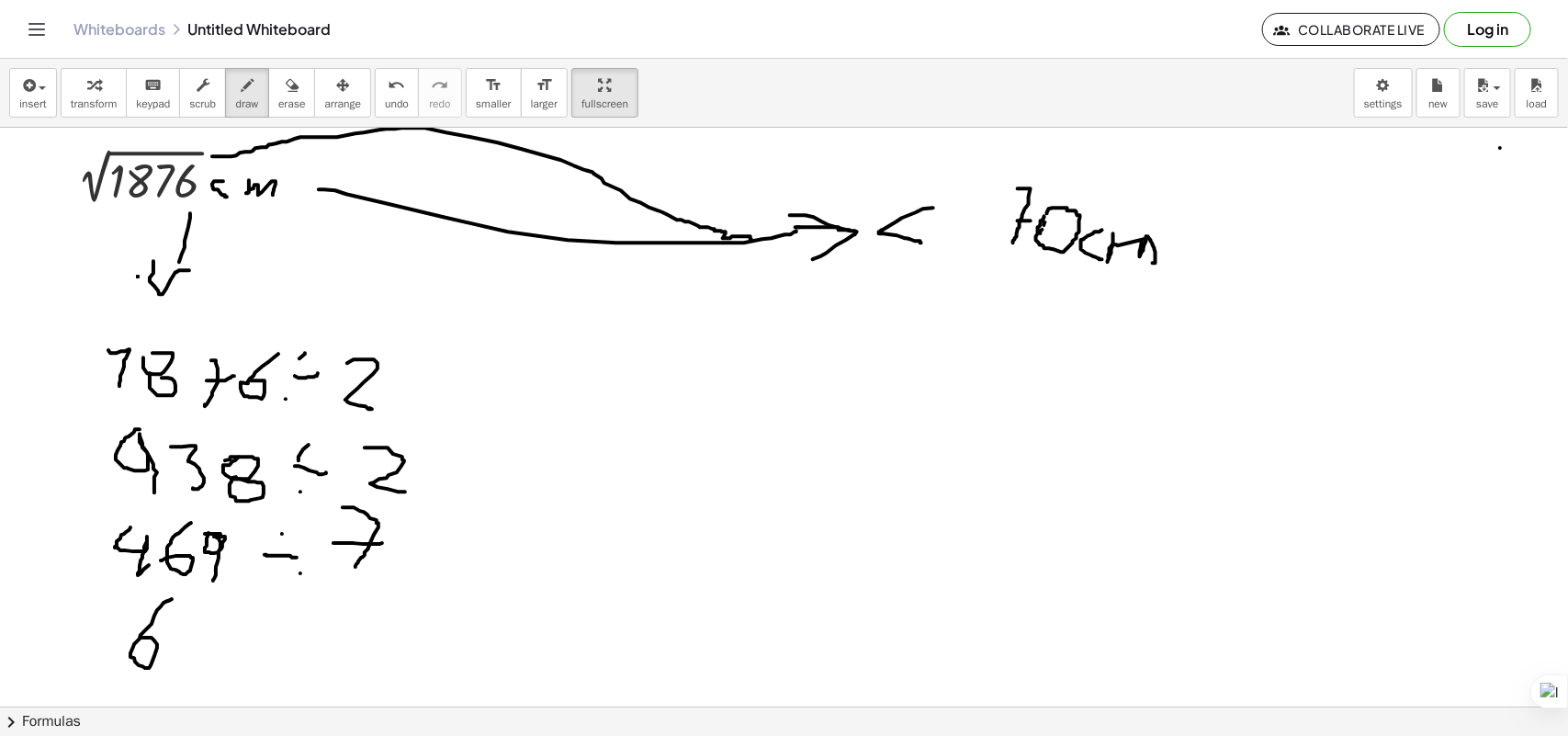 drag, startPoint x: 172, startPoint y: 600, endPoint x: 190, endPoint y: 613, distance: 22.2036 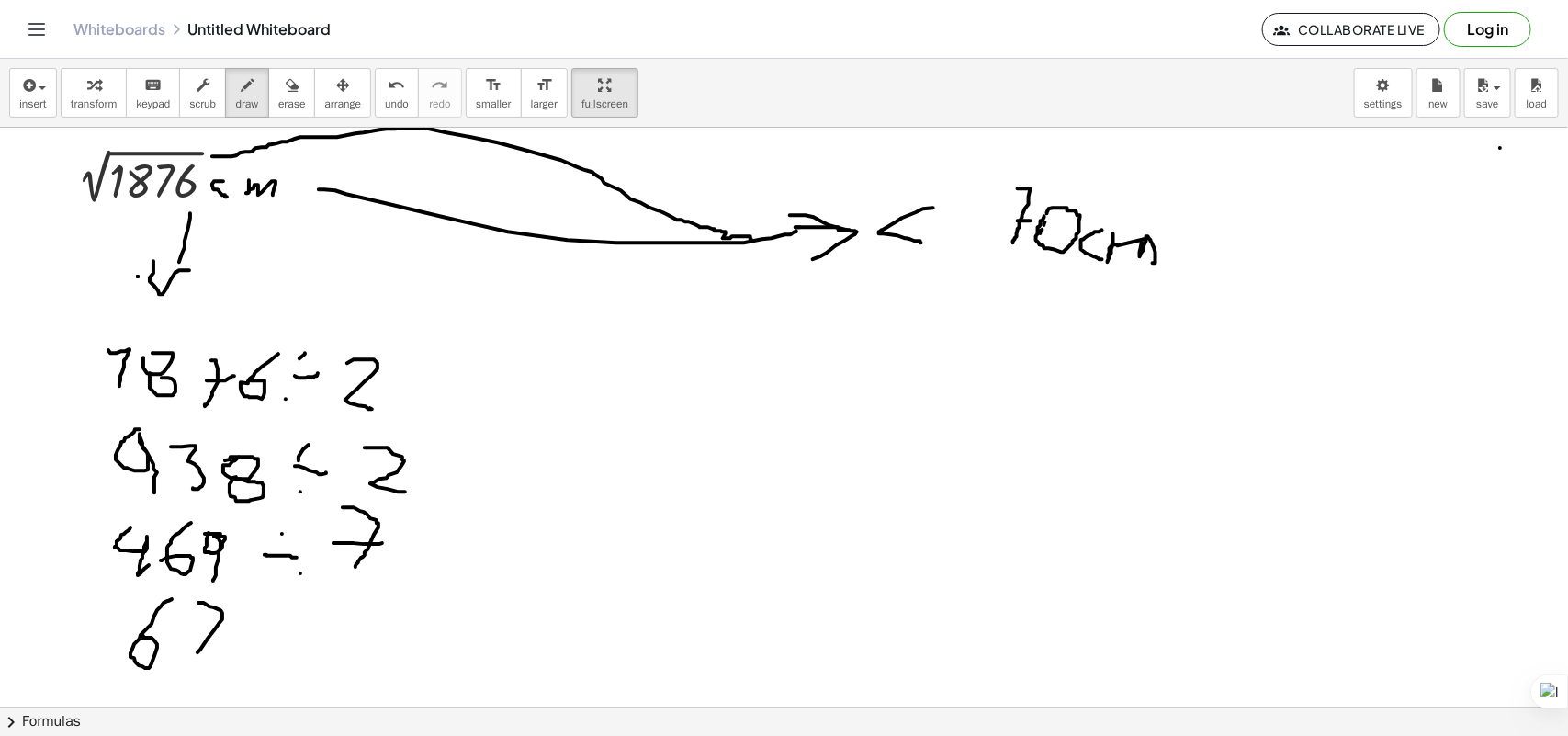 drag, startPoint x: 198, startPoint y: 604, endPoint x: 197, endPoint y: 641, distance: 37.01351 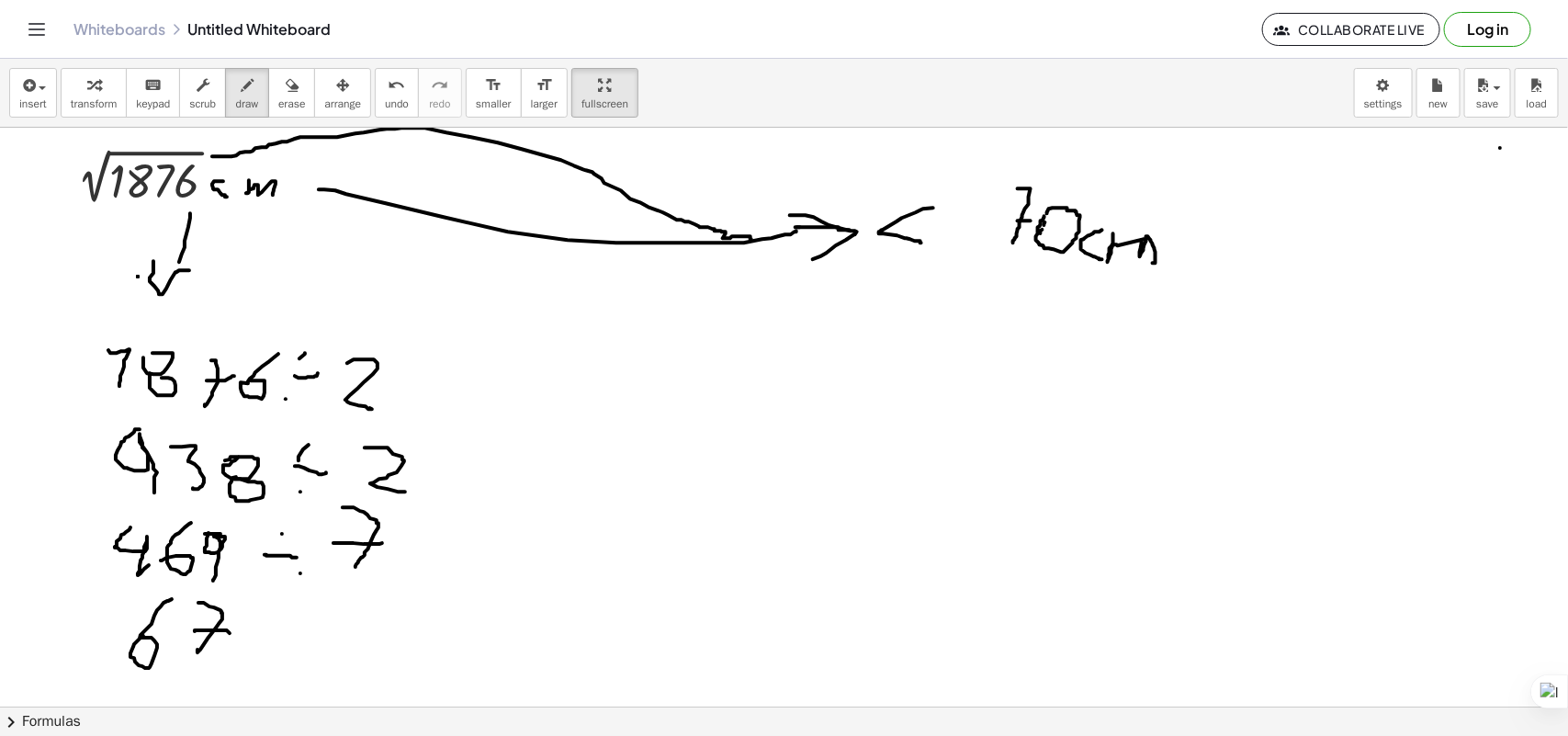 drag, startPoint x: 195, startPoint y: 632, endPoint x: 240, endPoint y: 631, distance: 45.01111 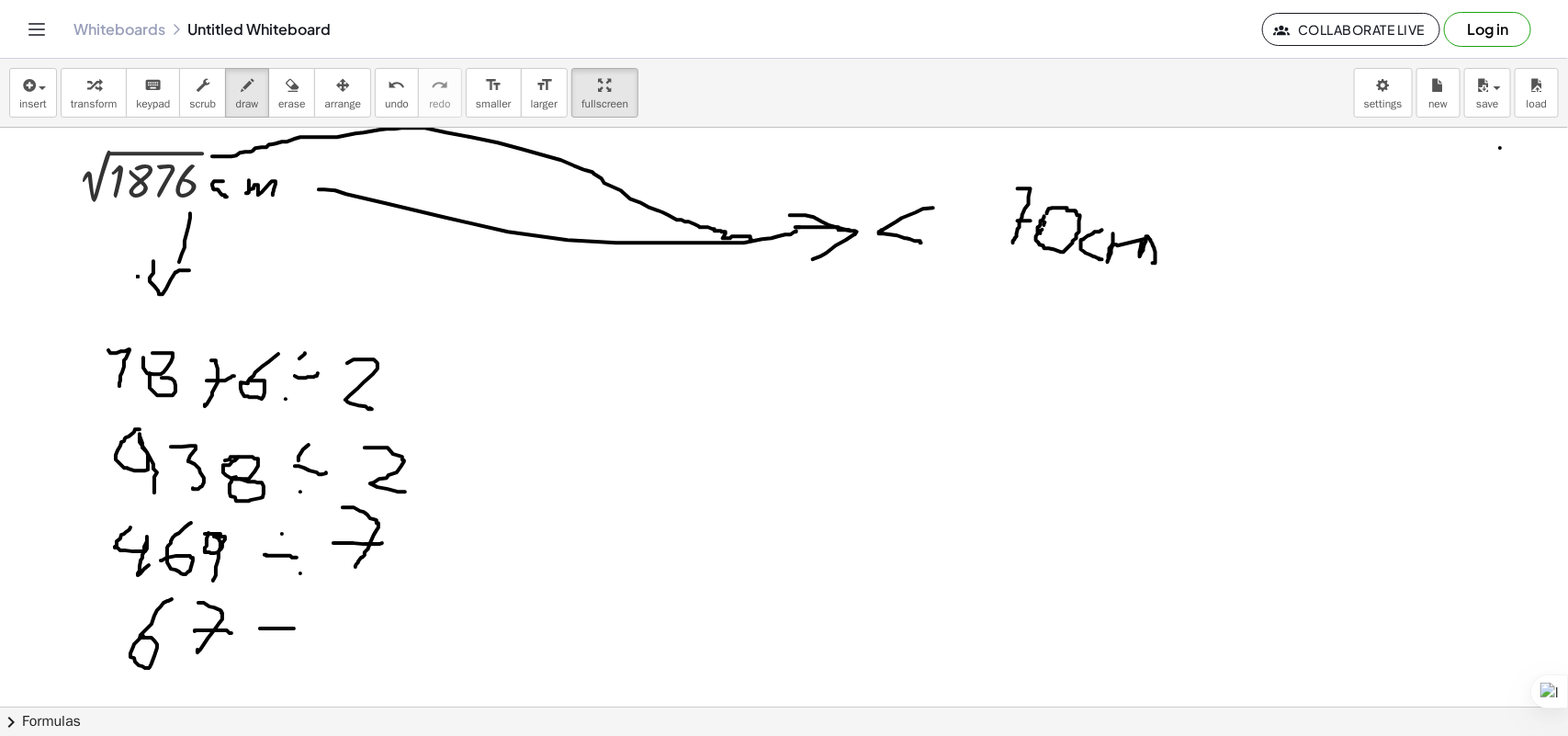 drag, startPoint x: 269, startPoint y: 629, endPoint x: 295, endPoint y: 629, distance: 26 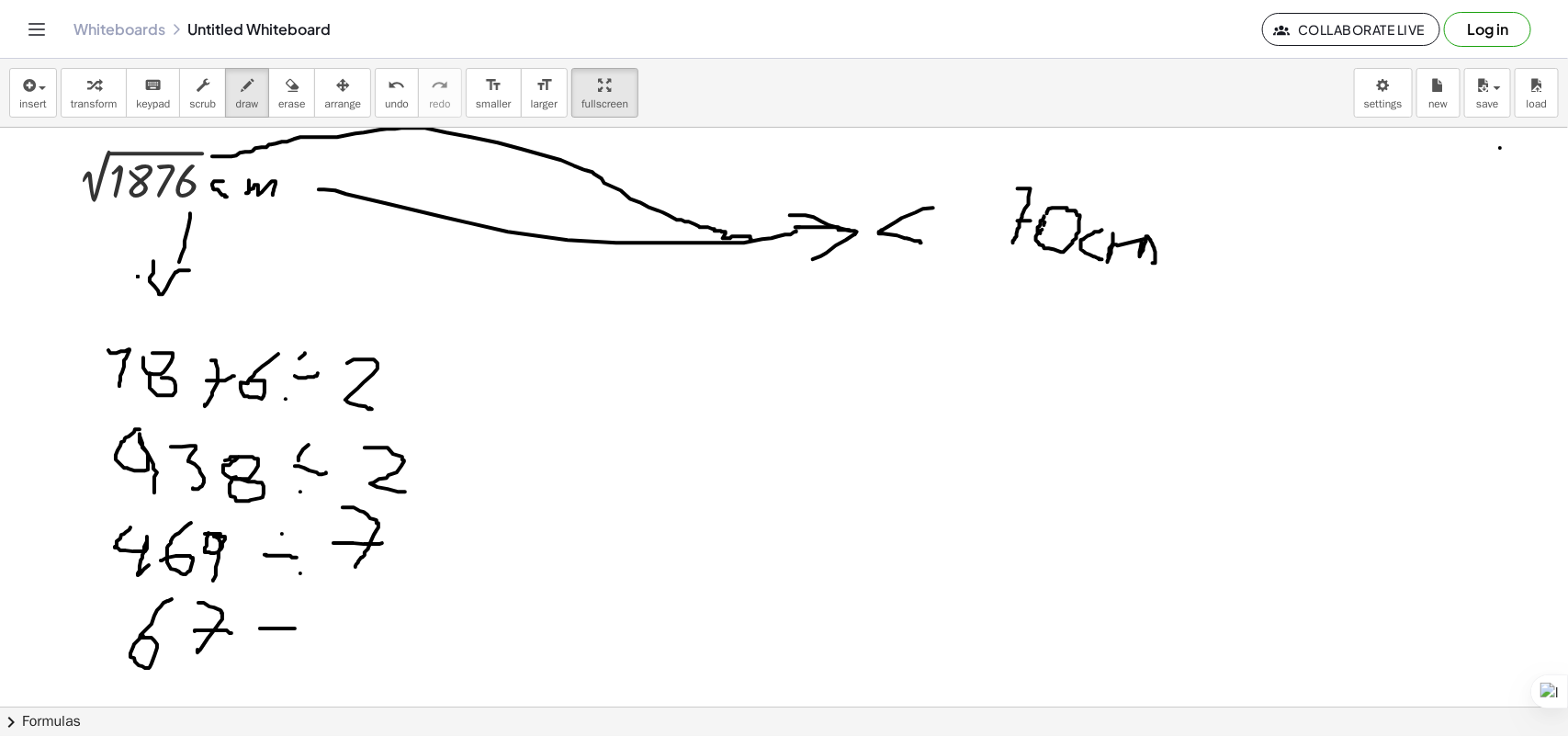 click at bounding box center [784, 754] 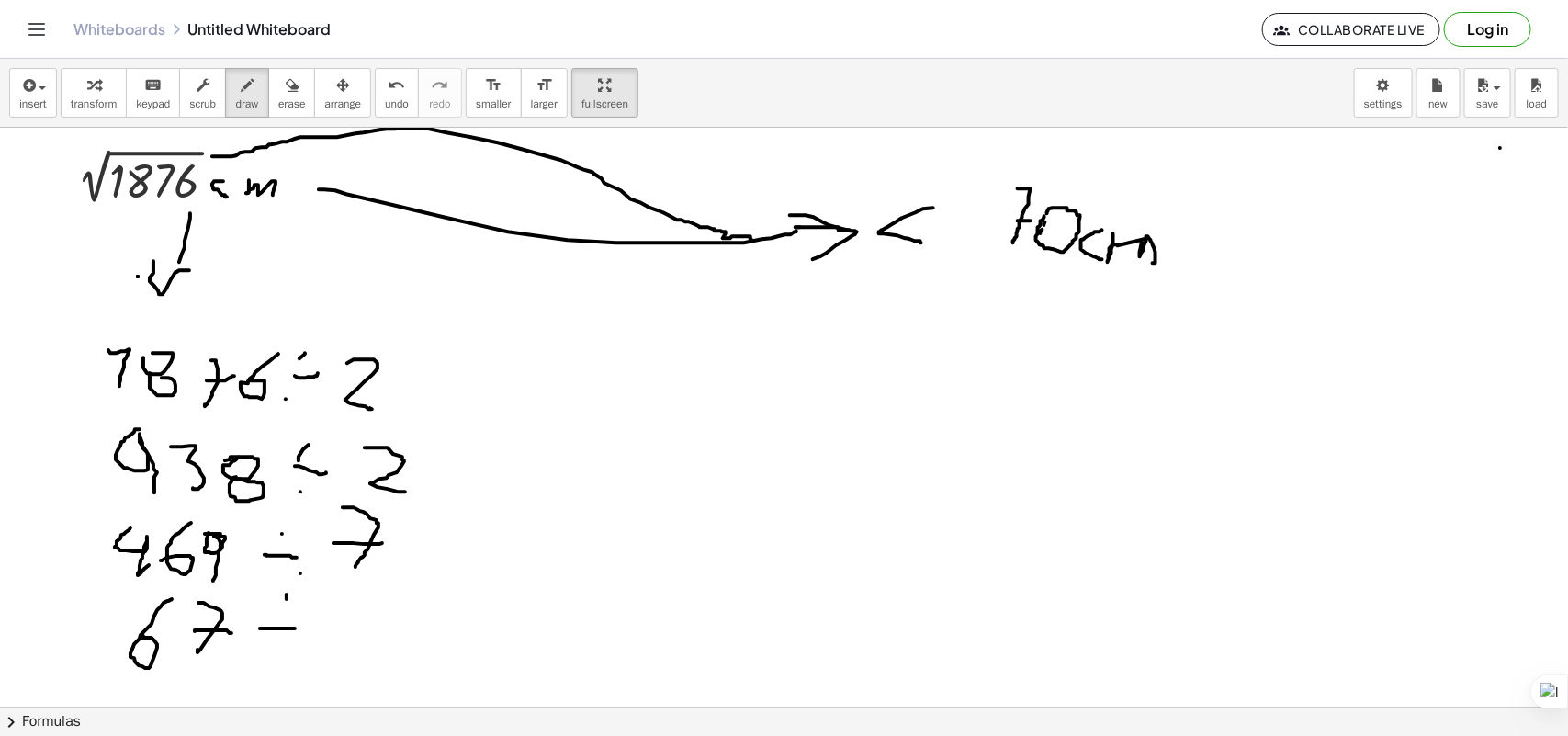 click at bounding box center (784, 754) 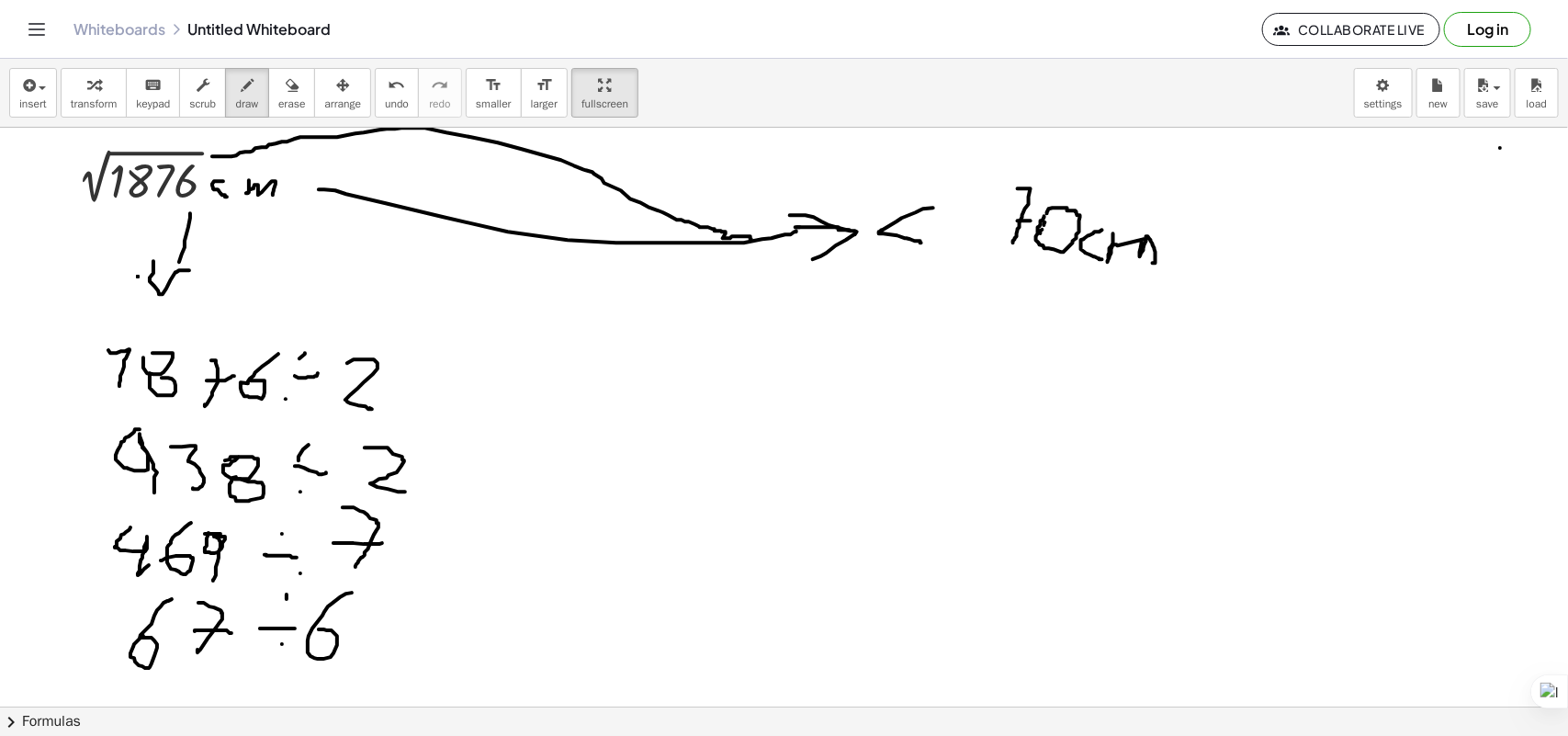 drag, startPoint x: 352, startPoint y: 594, endPoint x: 319, endPoint y: 630, distance: 48.836462 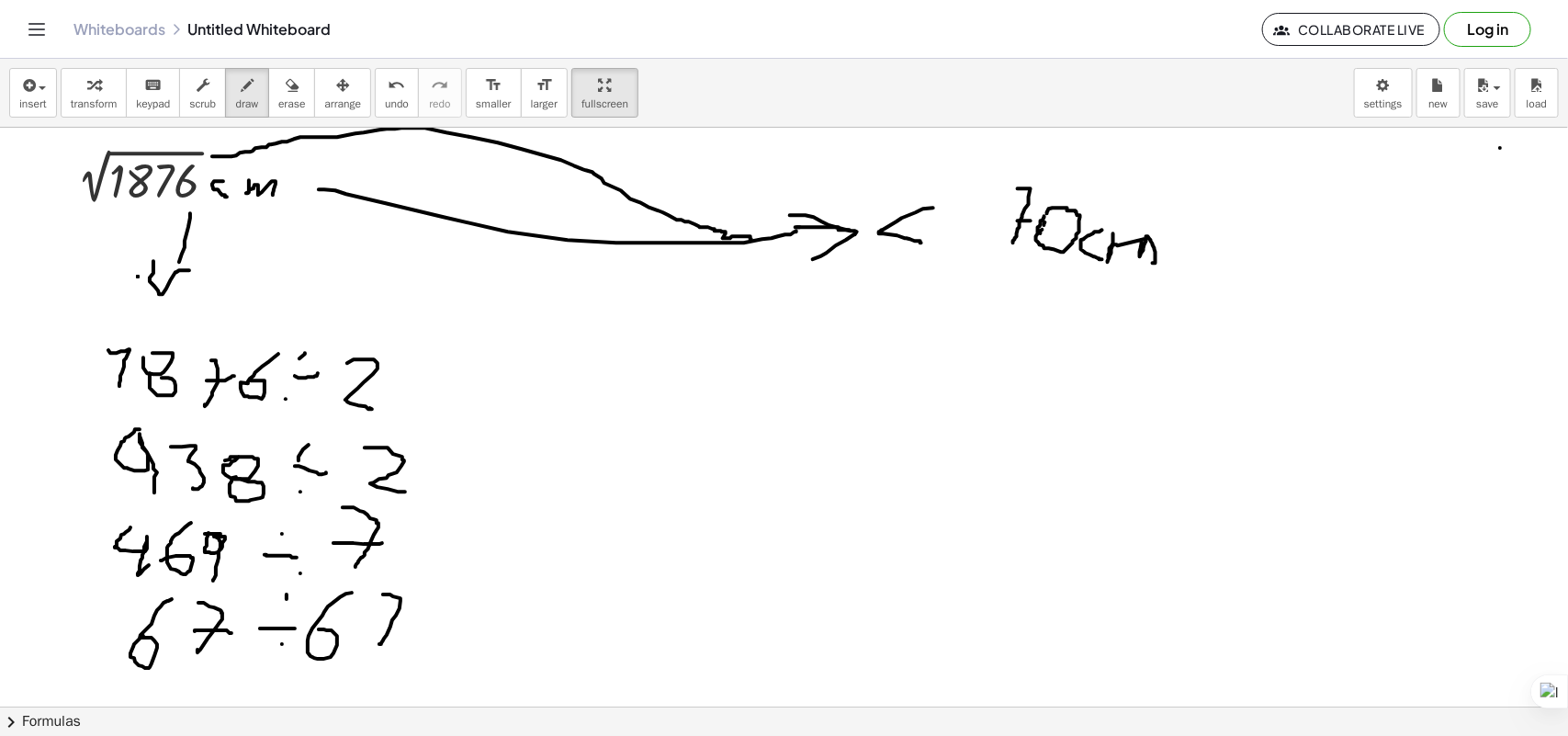 drag, startPoint x: 383, startPoint y: 595, endPoint x: 379, endPoint y: 645, distance: 50.159745 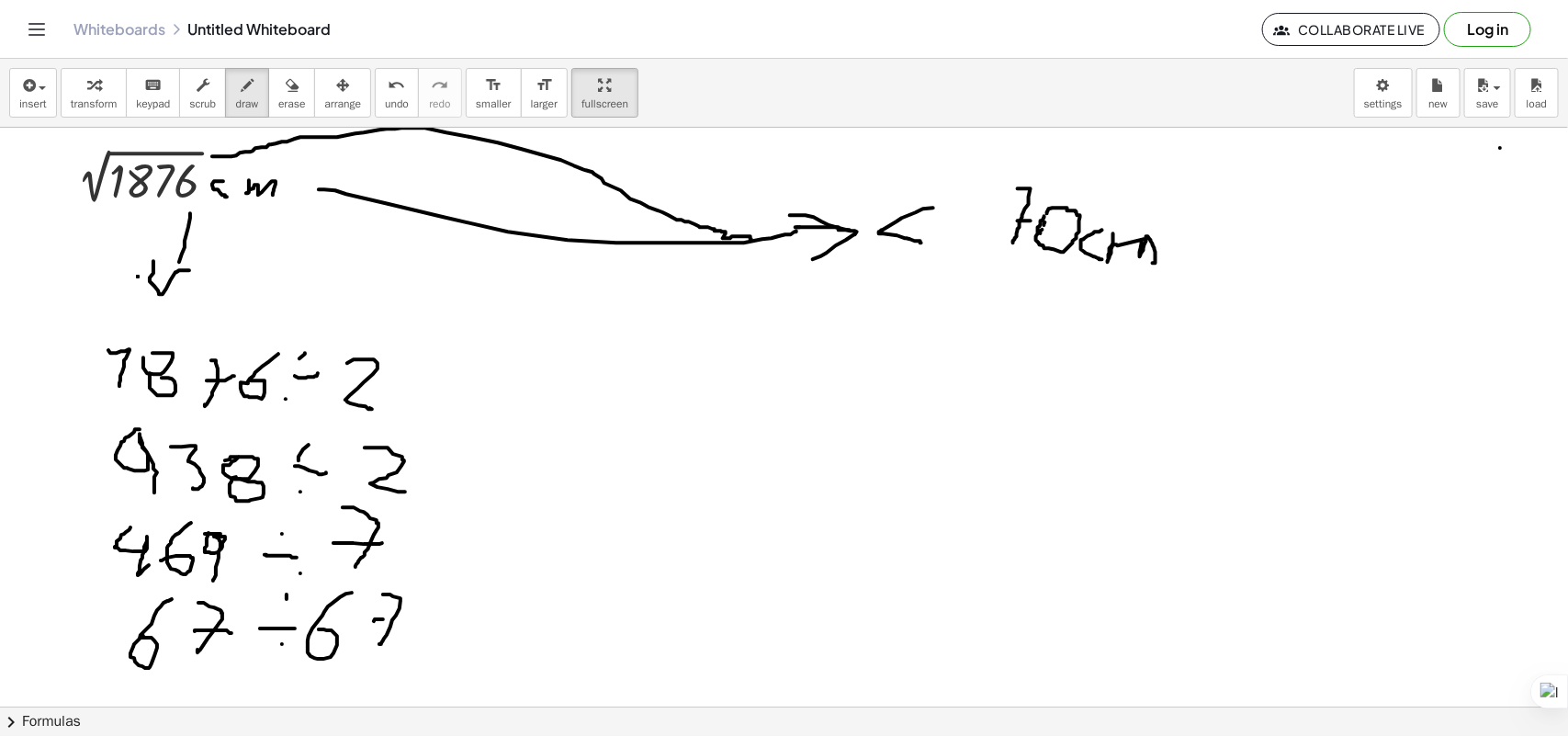 drag, startPoint x: 374, startPoint y: 622, endPoint x: 398, endPoint y: 620, distance: 24.083189 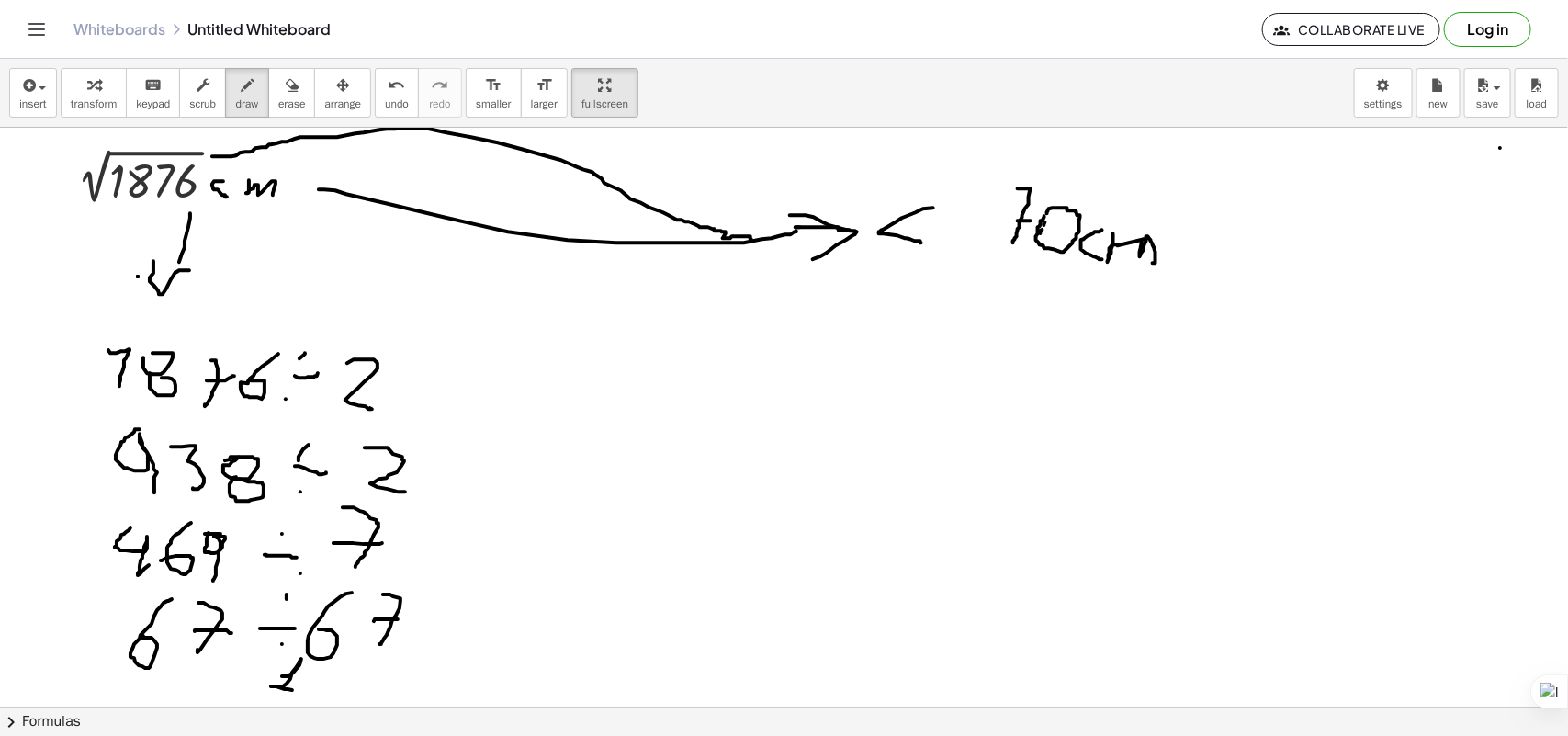 drag, startPoint x: 282, startPoint y: 677, endPoint x: 378, endPoint y: 604, distance: 120.60265 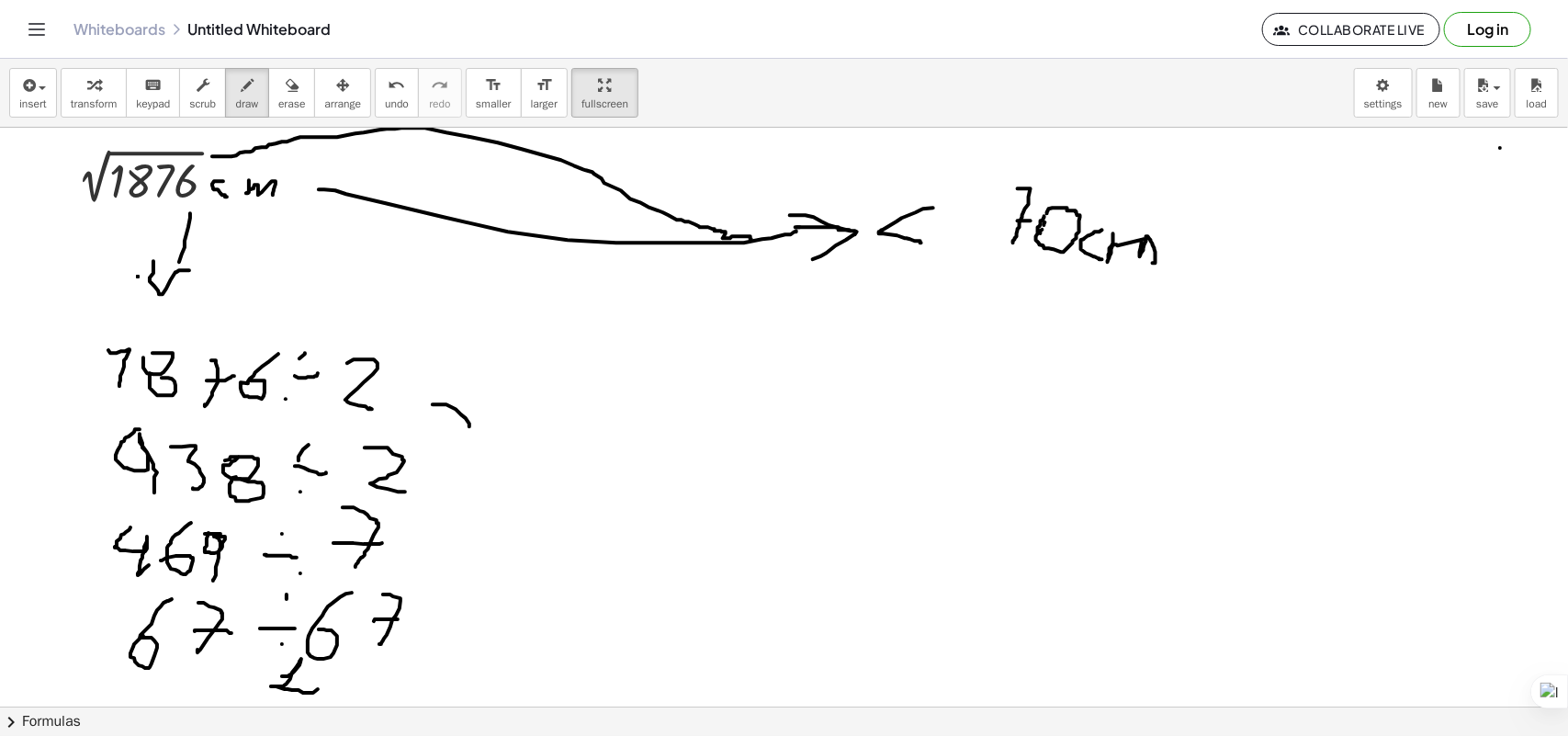 drag, startPoint x: 456, startPoint y: 410, endPoint x: 476, endPoint y: 396, distance: 24.413111 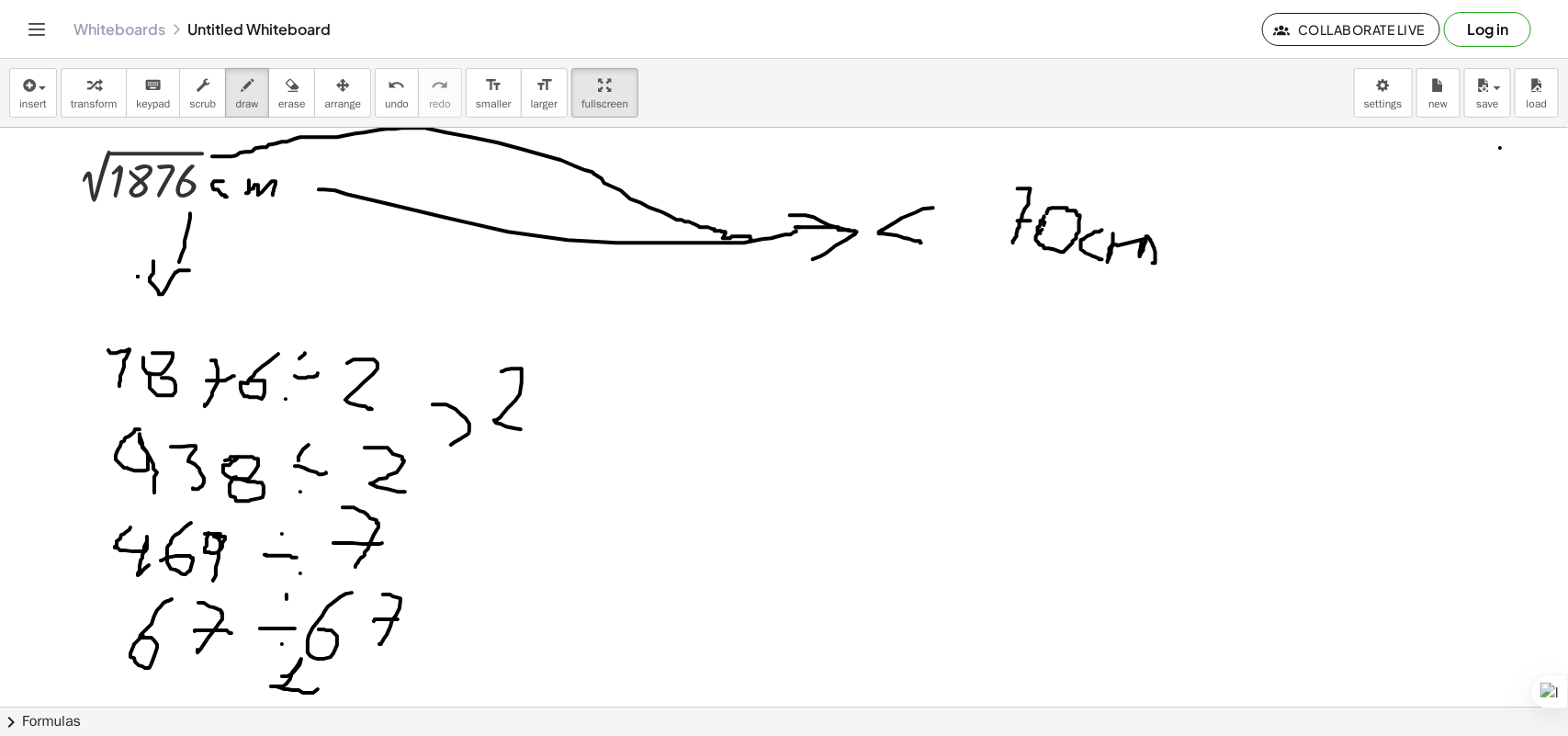 drag, startPoint x: 516, startPoint y: 369, endPoint x: 538, endPoint y: 352, distance: 27.802878 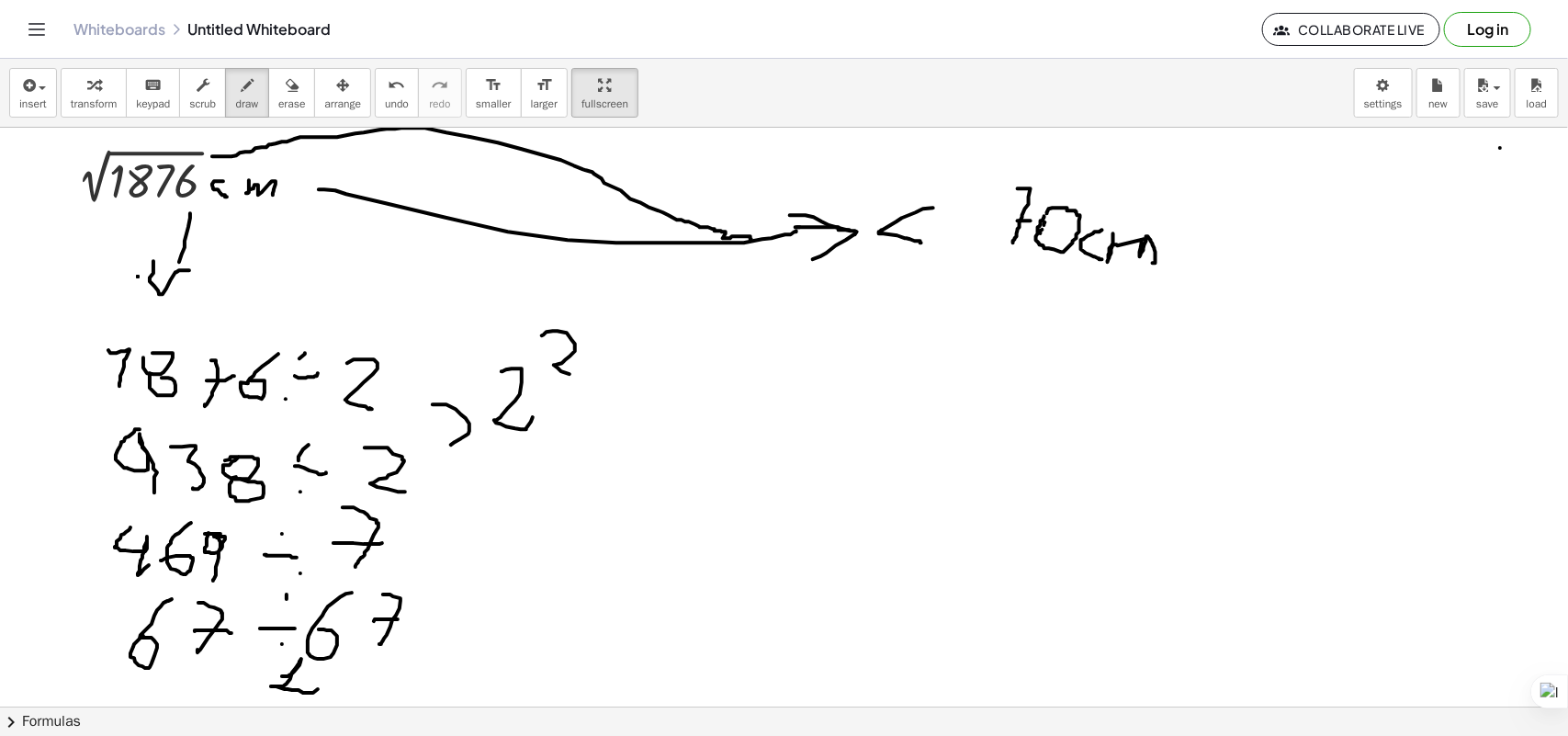 drag, startPoint x: 542, startPoint y: 336, endPoint x: 579, endPoint y: 379, distance: 56.7274 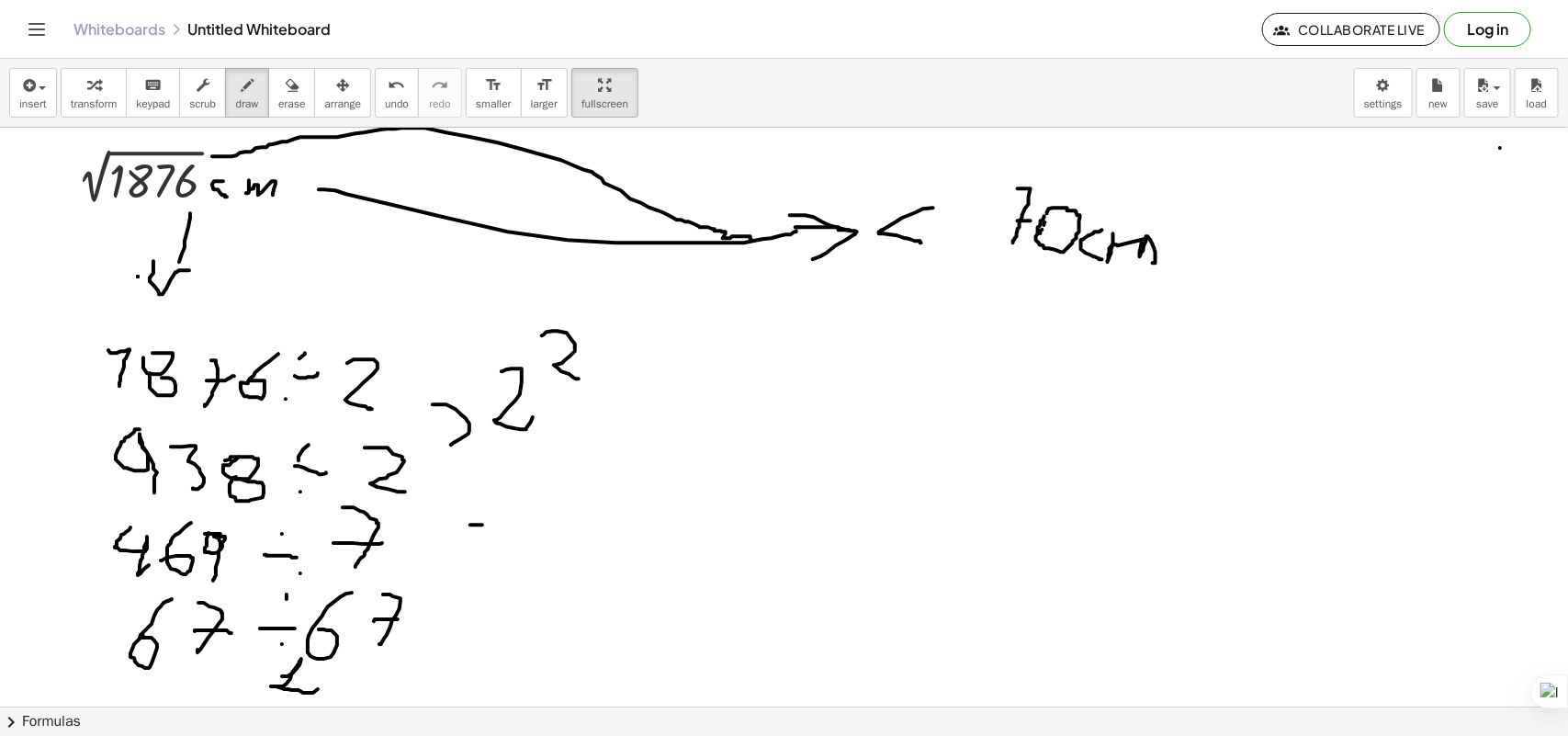drag, startPoint x: 474, startPoint y: 526, endPoint x: 485, endPoint y: 526, distance: 11 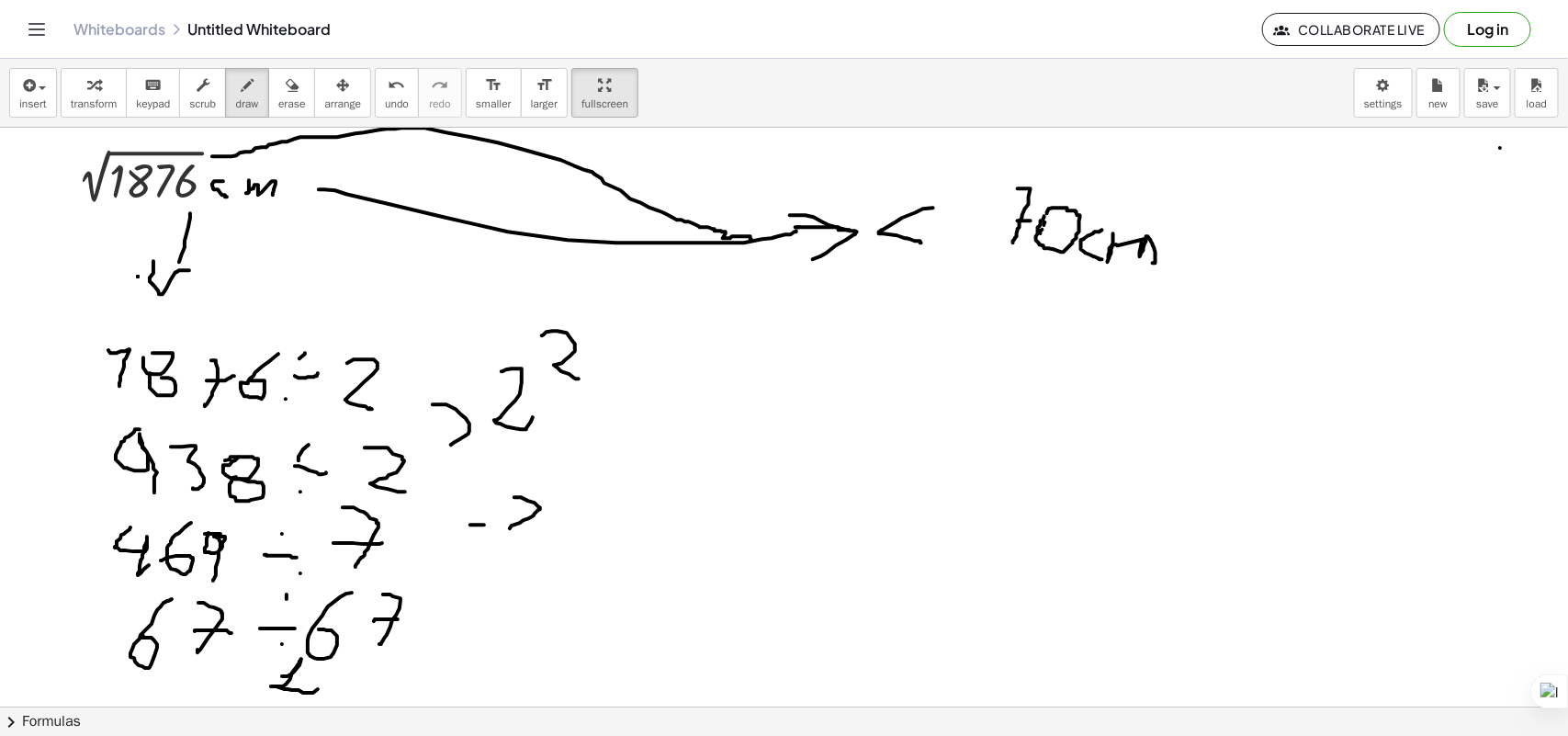 drag, startPoint x: 516, startPoint y: 498, endPoint x: 568, endPoint y: 484, distance: 53.851648 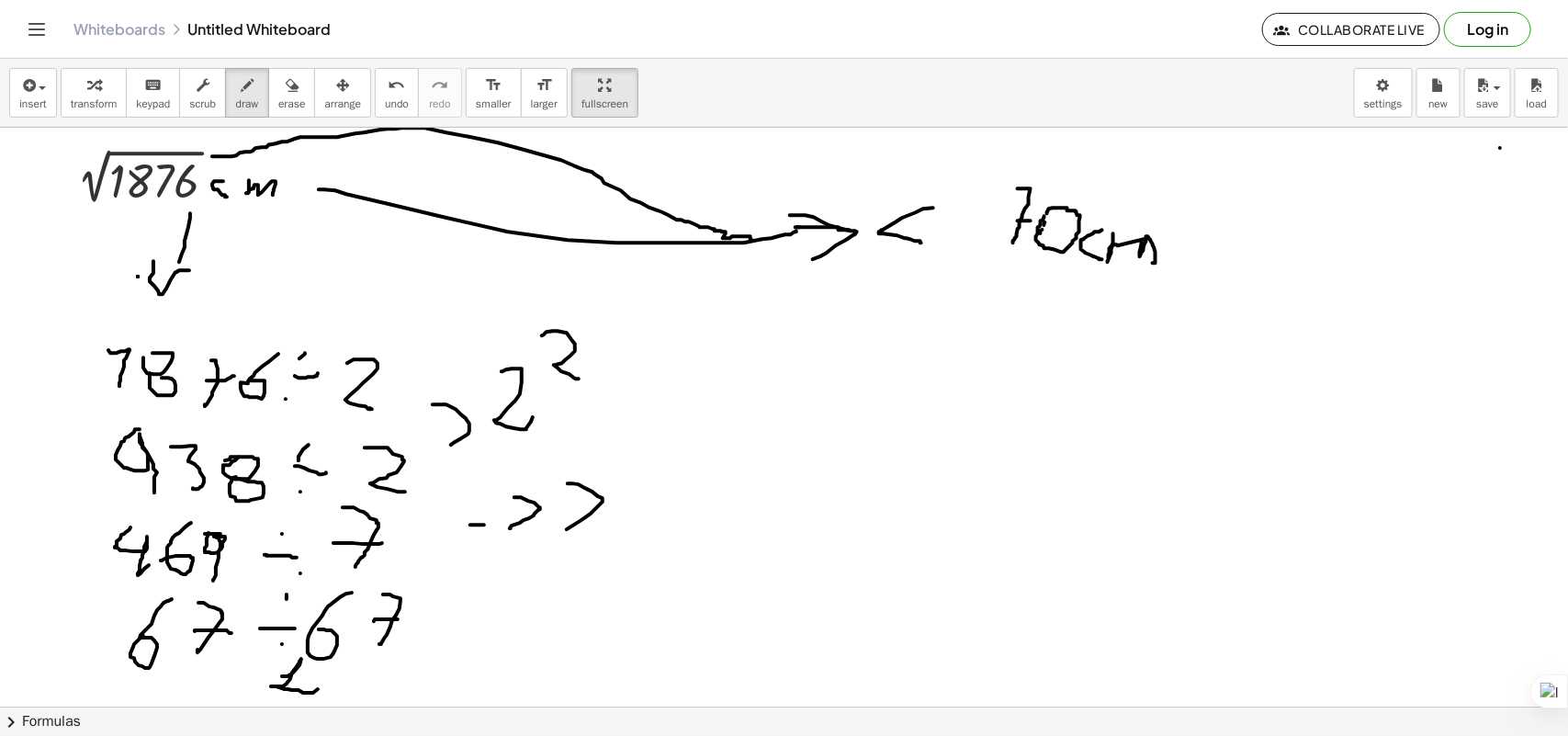 drag, startPoint x: 568, startPoint y: 484, endPoint x: 556, endPoint y: 538, distance: 55.31727 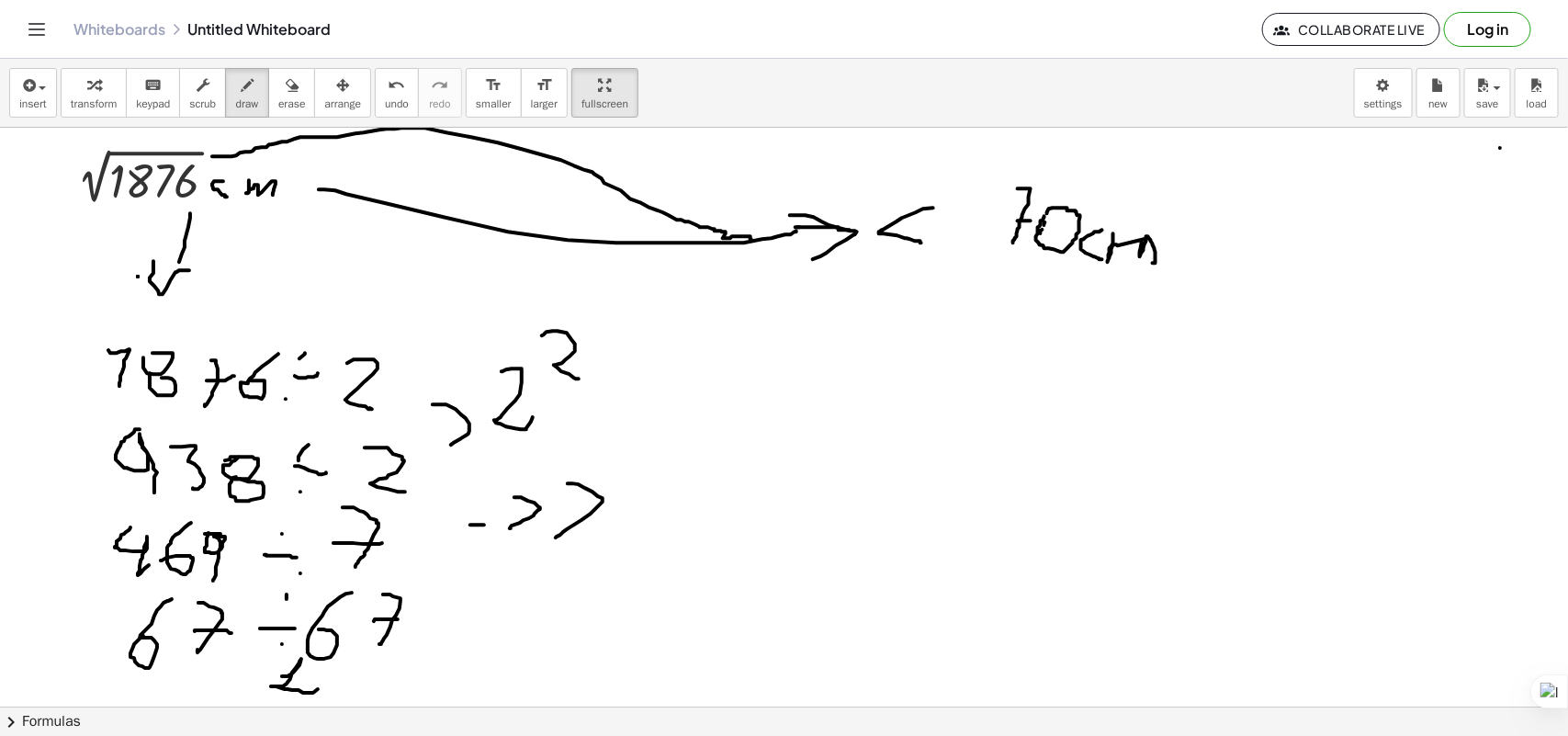 click at bounding box center (784, 754) 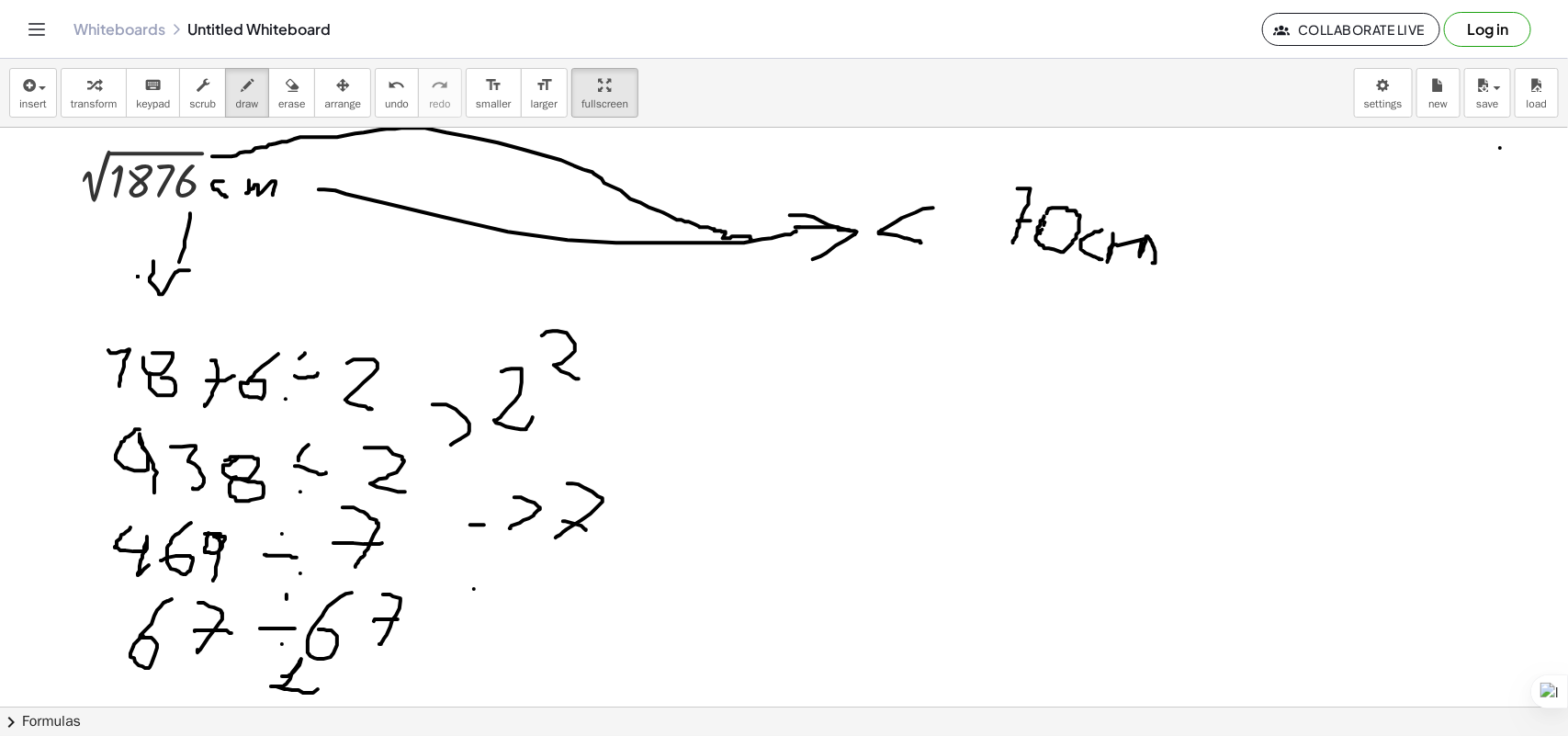 drag, startPoint x: 474, startPoint y: 590, endPoint x: 508, endPoint y: 595, distance: 34.36568 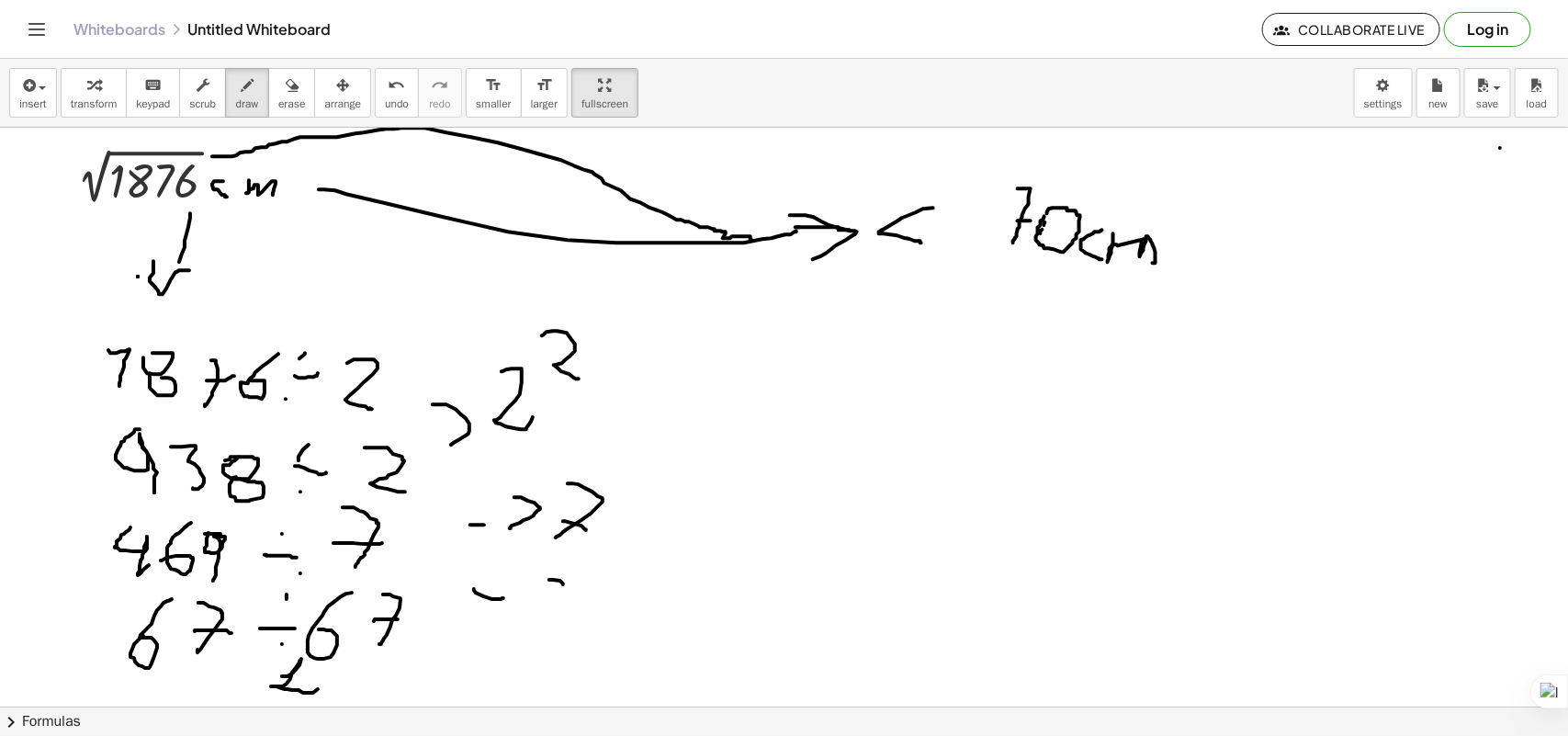 drag, startPoint x: 563, startPoint y: 584, endPoint x: 510, endPoint y: 618, distance: 62.9682 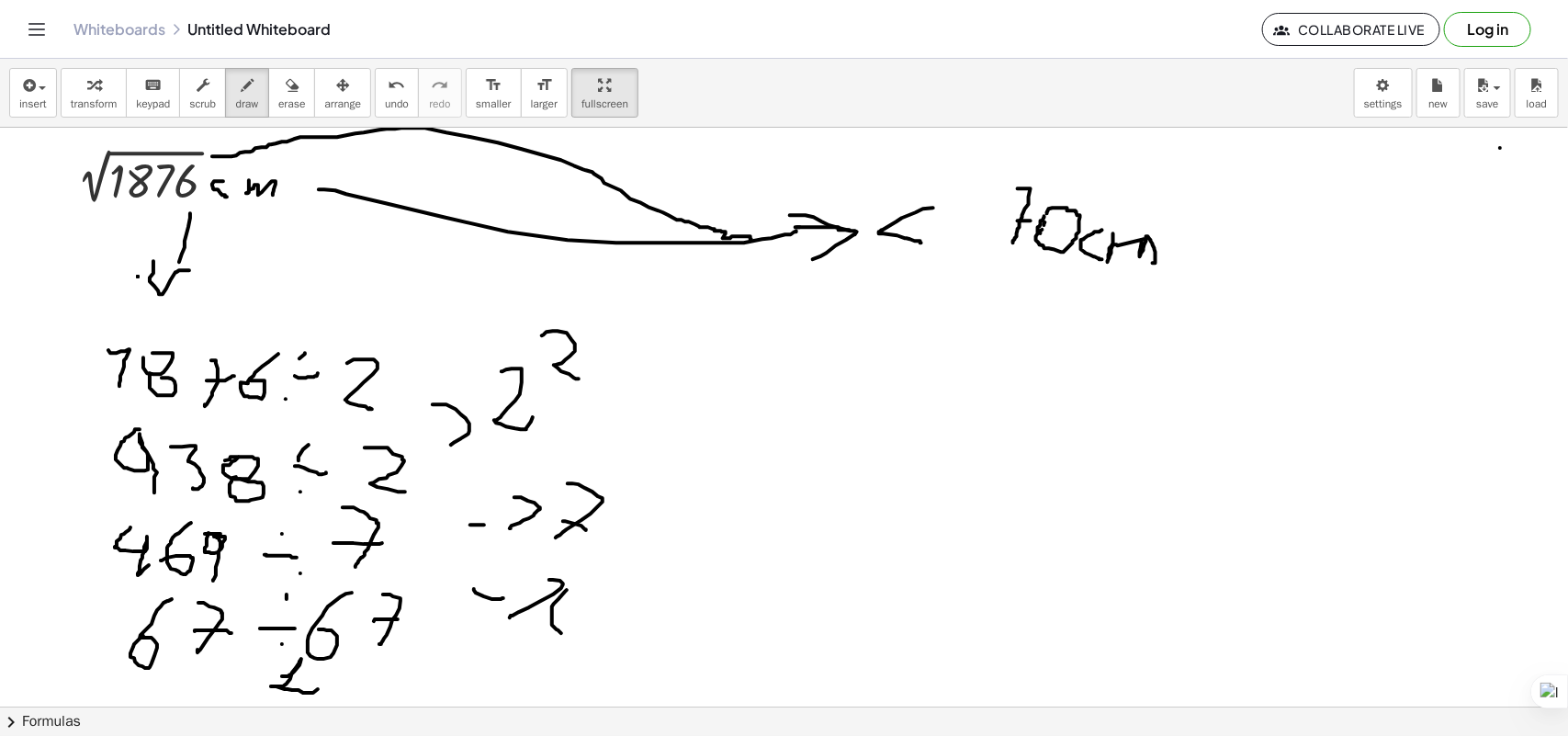 click at bounding box center [784, 754] 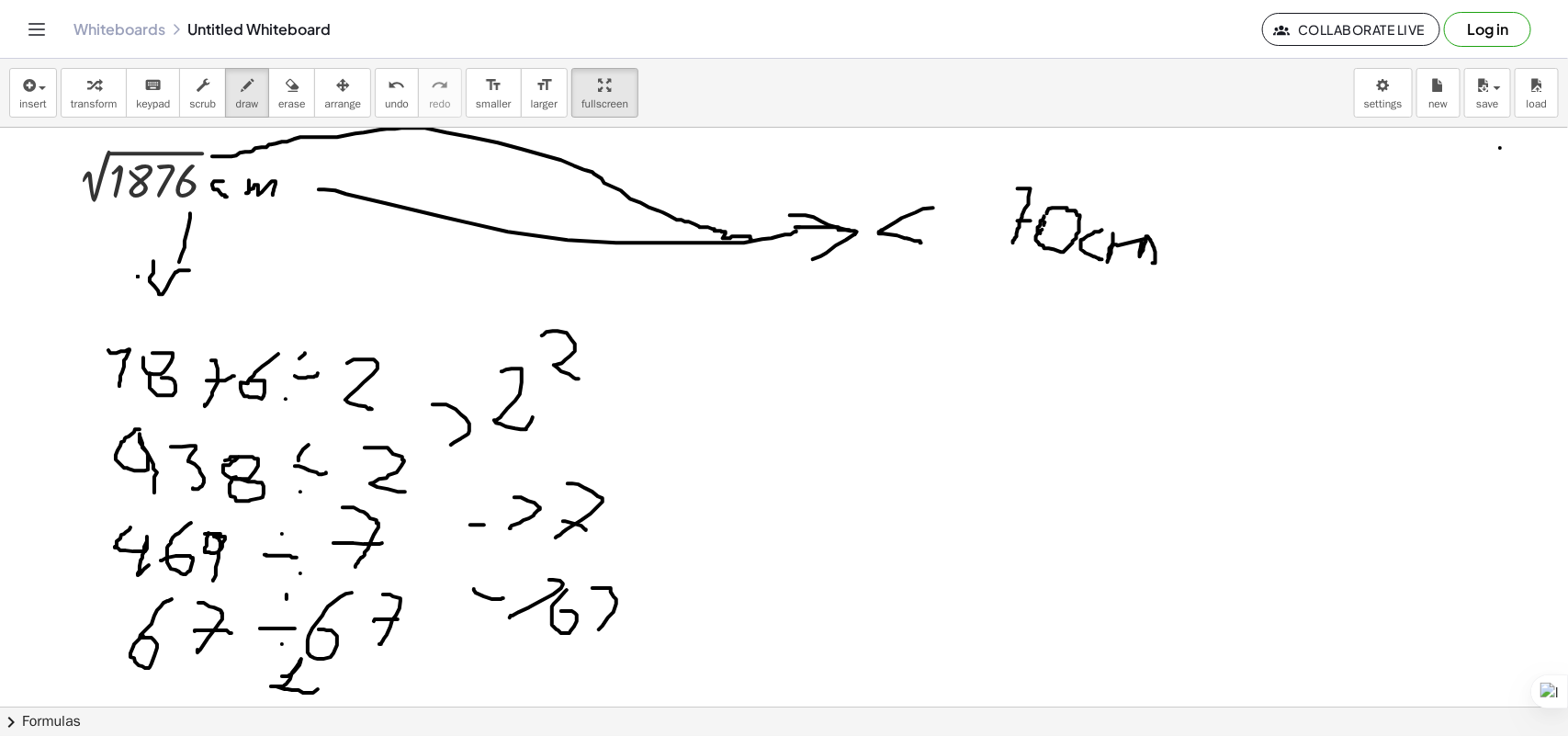 drag, startPoint x: 616, startPoint y: 600, endPoint x: 590, endPoint y: 640, distance: 47.70744 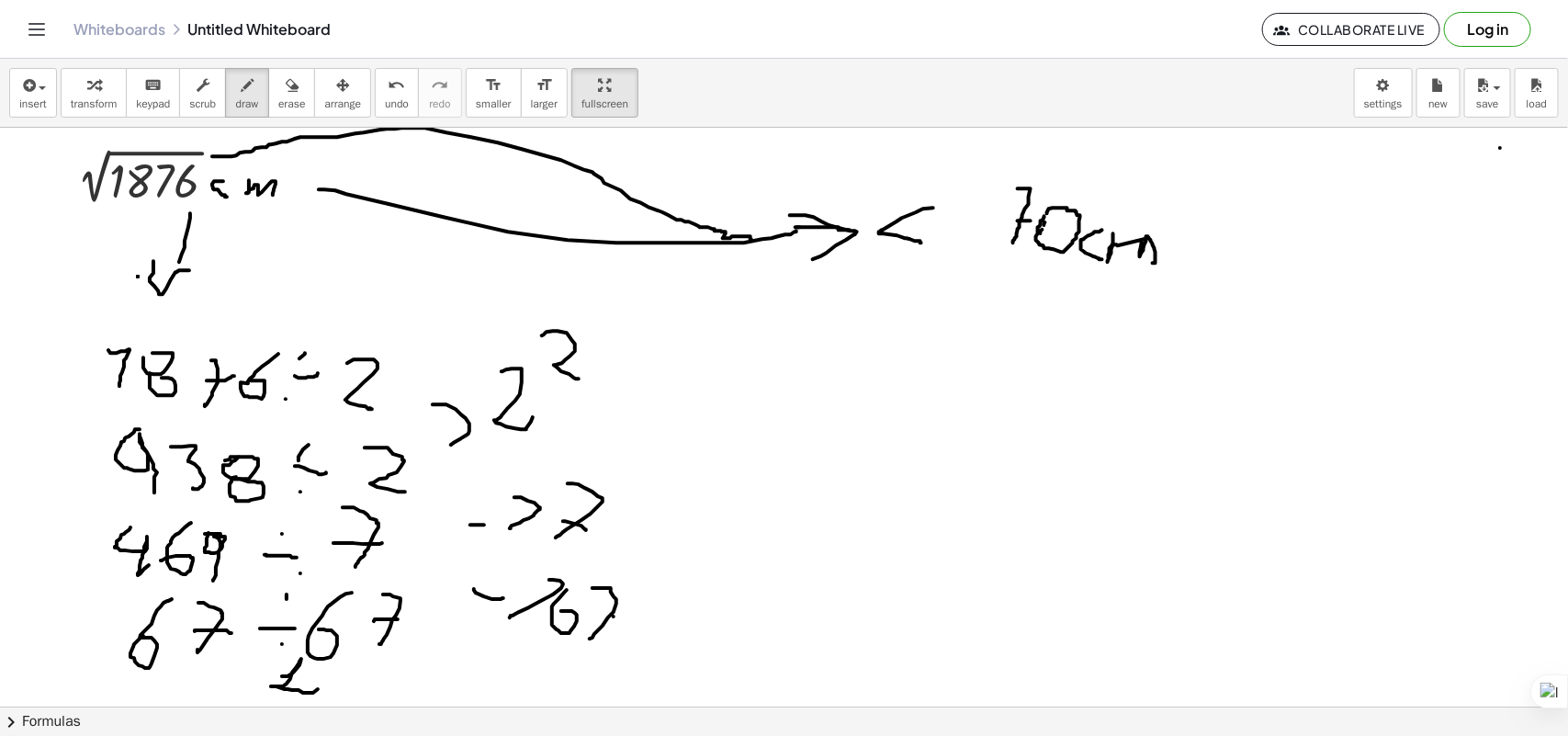 click at bounding box center [784, 754] 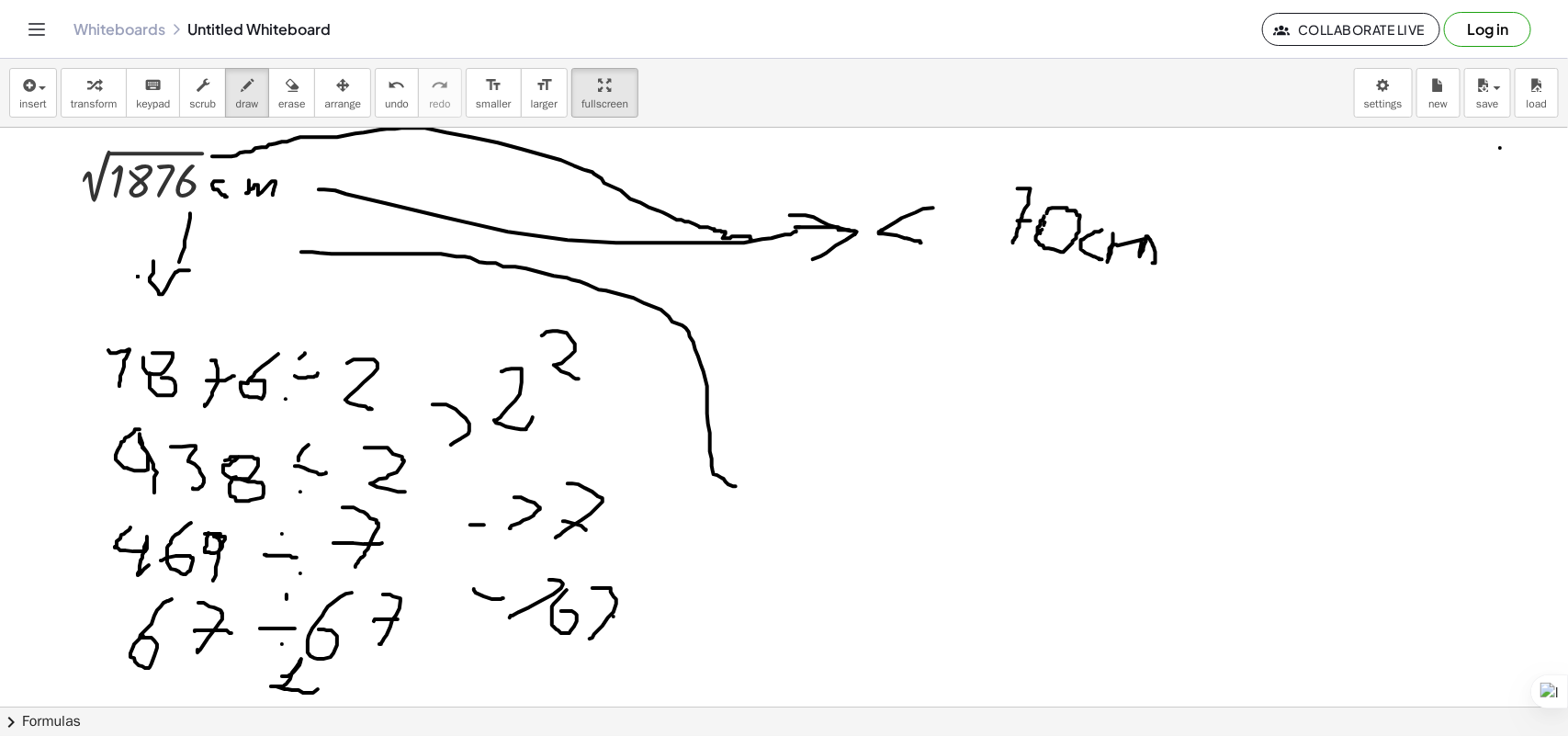 drag, startPoint x: 301, startPoint y: 253, endPoint x: 755, endPoint y: 453, distance: 496.1008 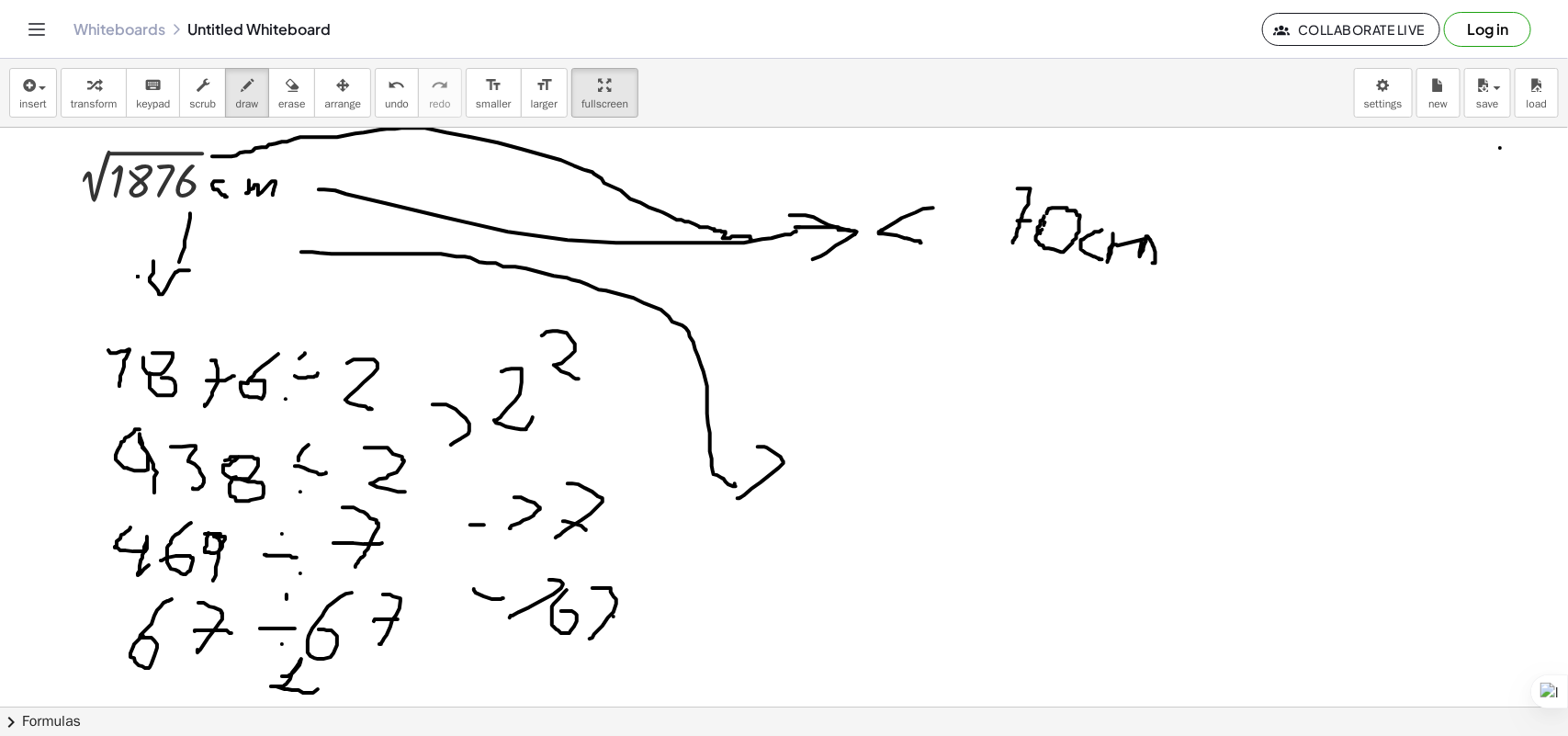drag, startPoint x: 761, startPoint y: 447, endPoint x: 738, endPoint y: 499, distance: 56.859476 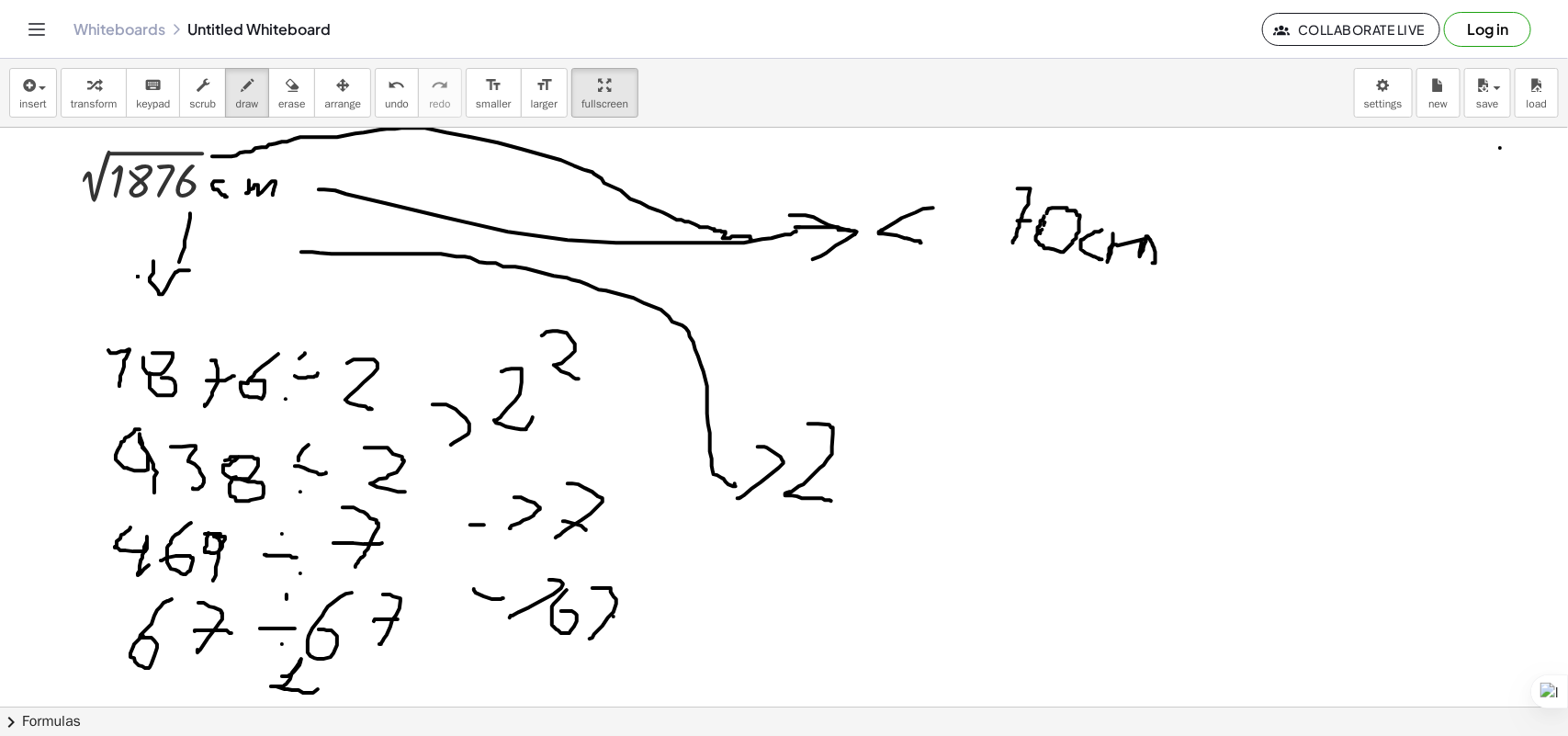 drag, startPoint x: 810, startPoint y: 425, endPoint x: 831, endPoint y: 502, distance: 79.8123 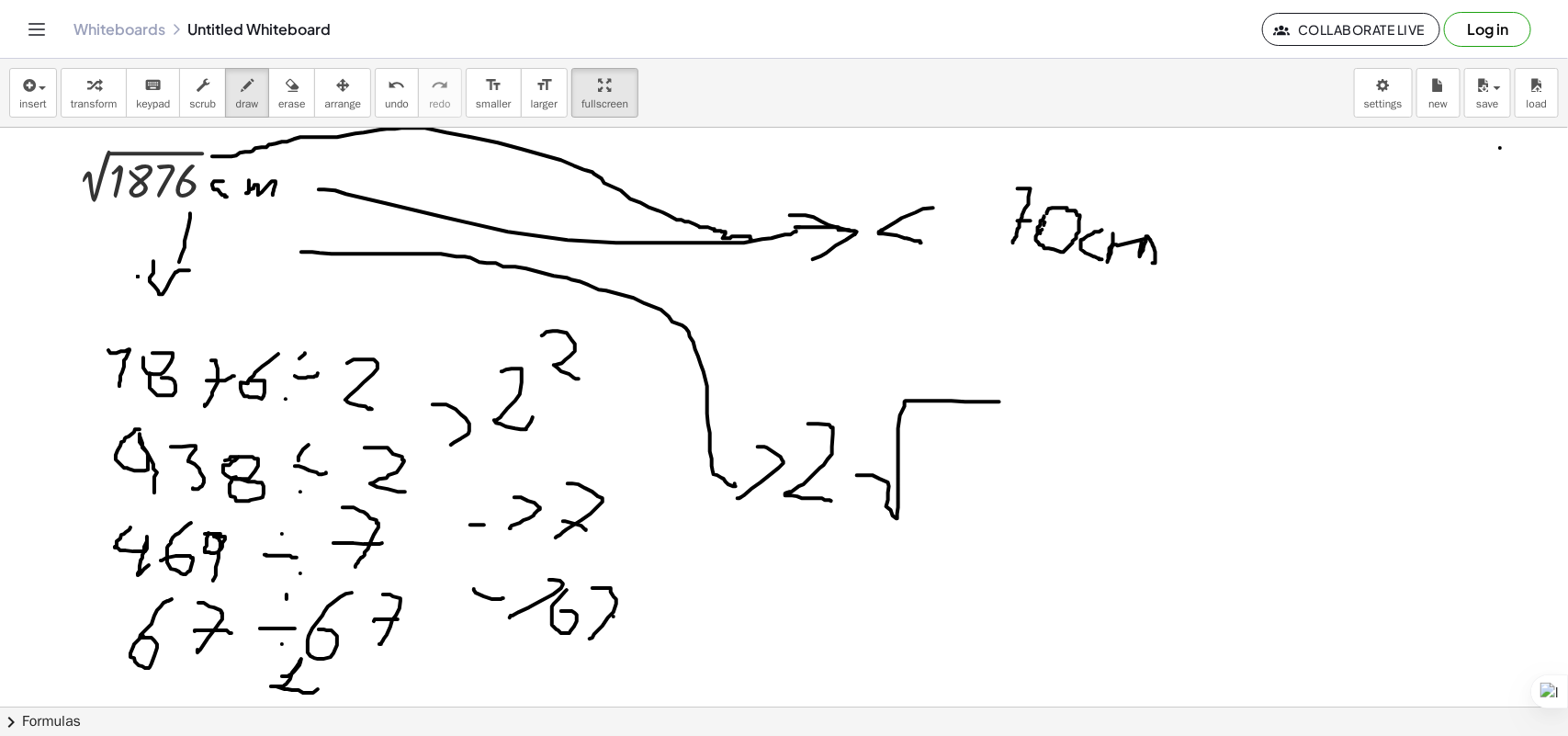 drag, startPoint x: 857, startPoint y: 476, endPoint x: 1003, endPoint y: 400, distance: 164.59648 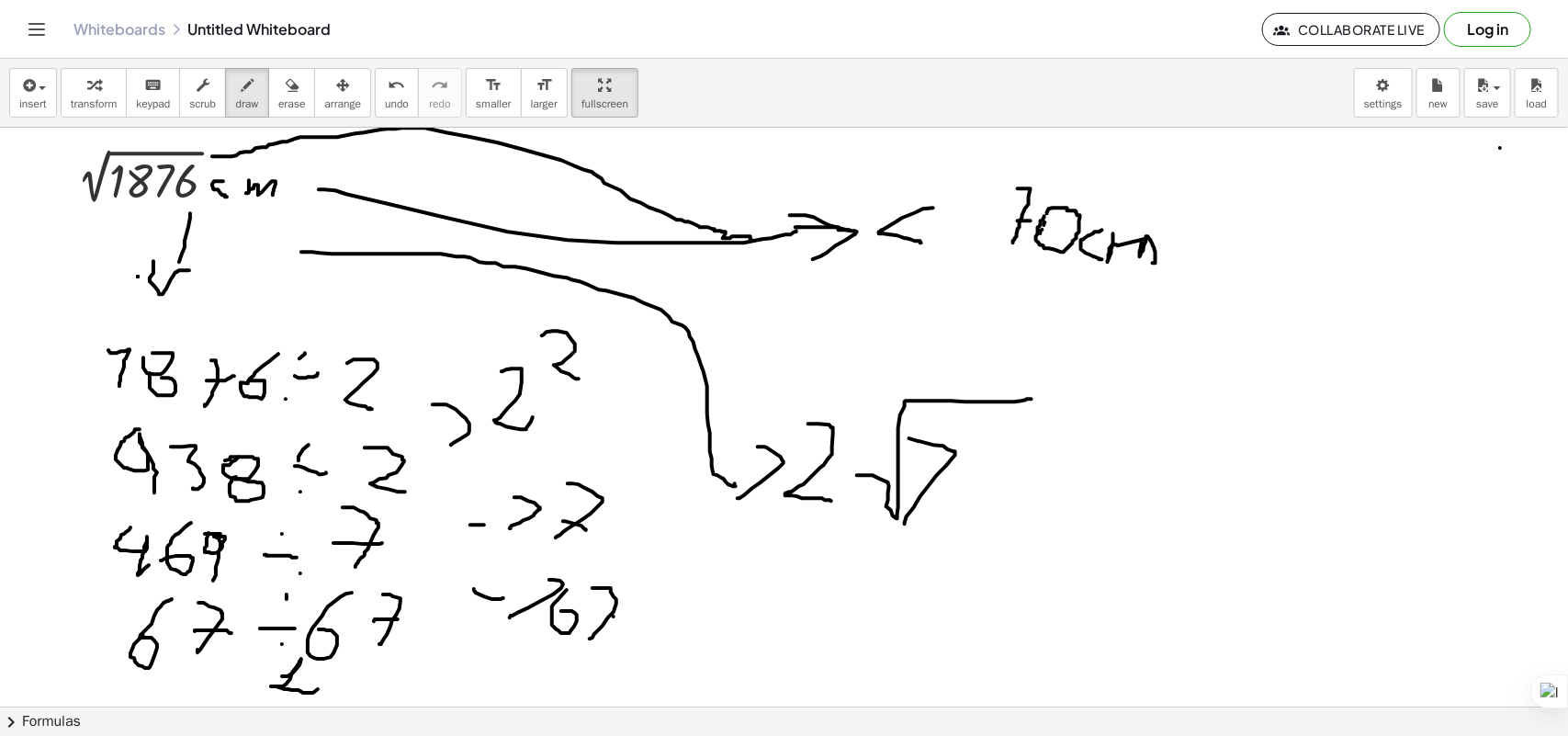 drag, startPoint x: 948, startPoint y: 450, endPoint x: 882, endPoint y: 498, distance: 81.608823 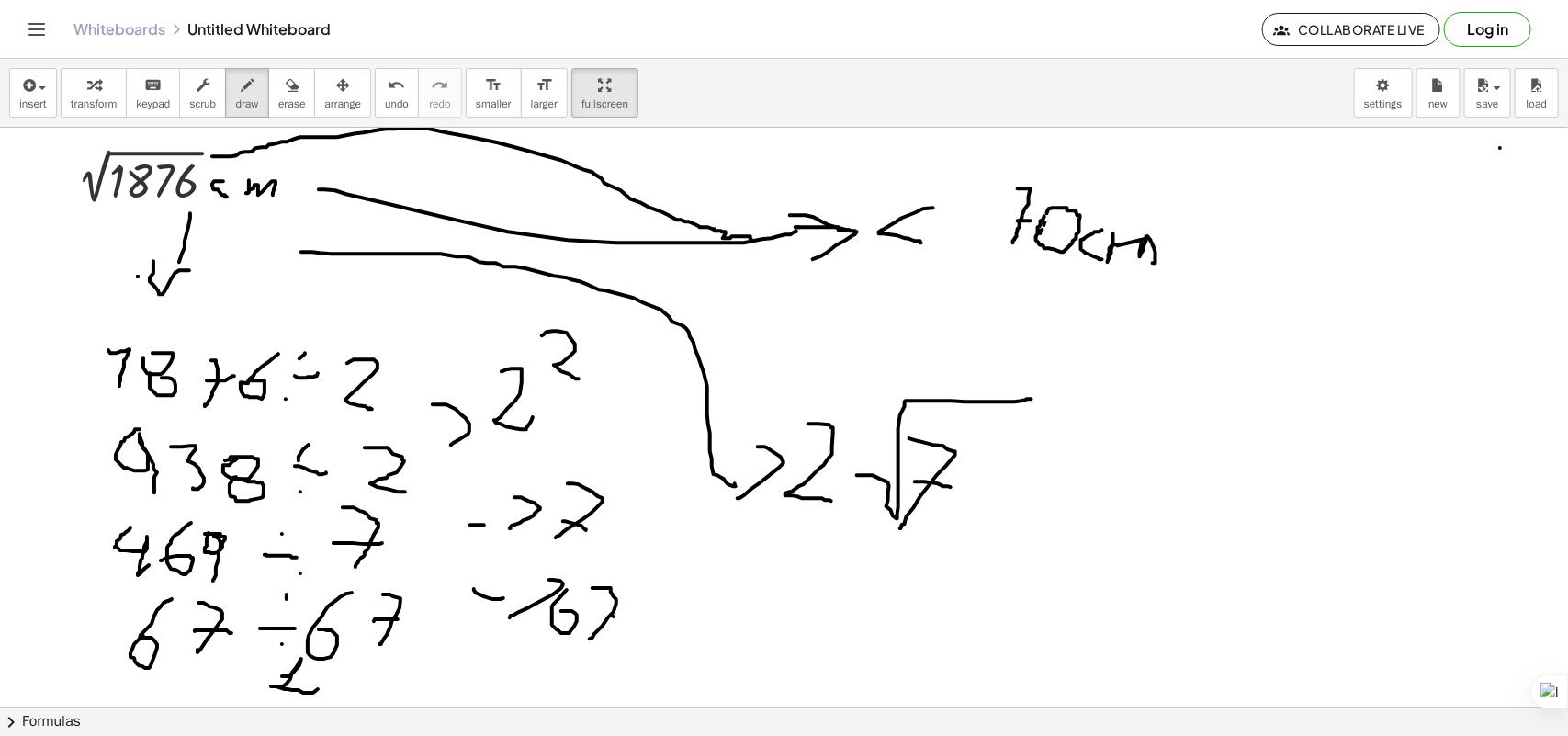 drag, startPoint x: 915, startPoint y: 482, endPoint x: 958, endPoint y: 476, distance: 43.416587 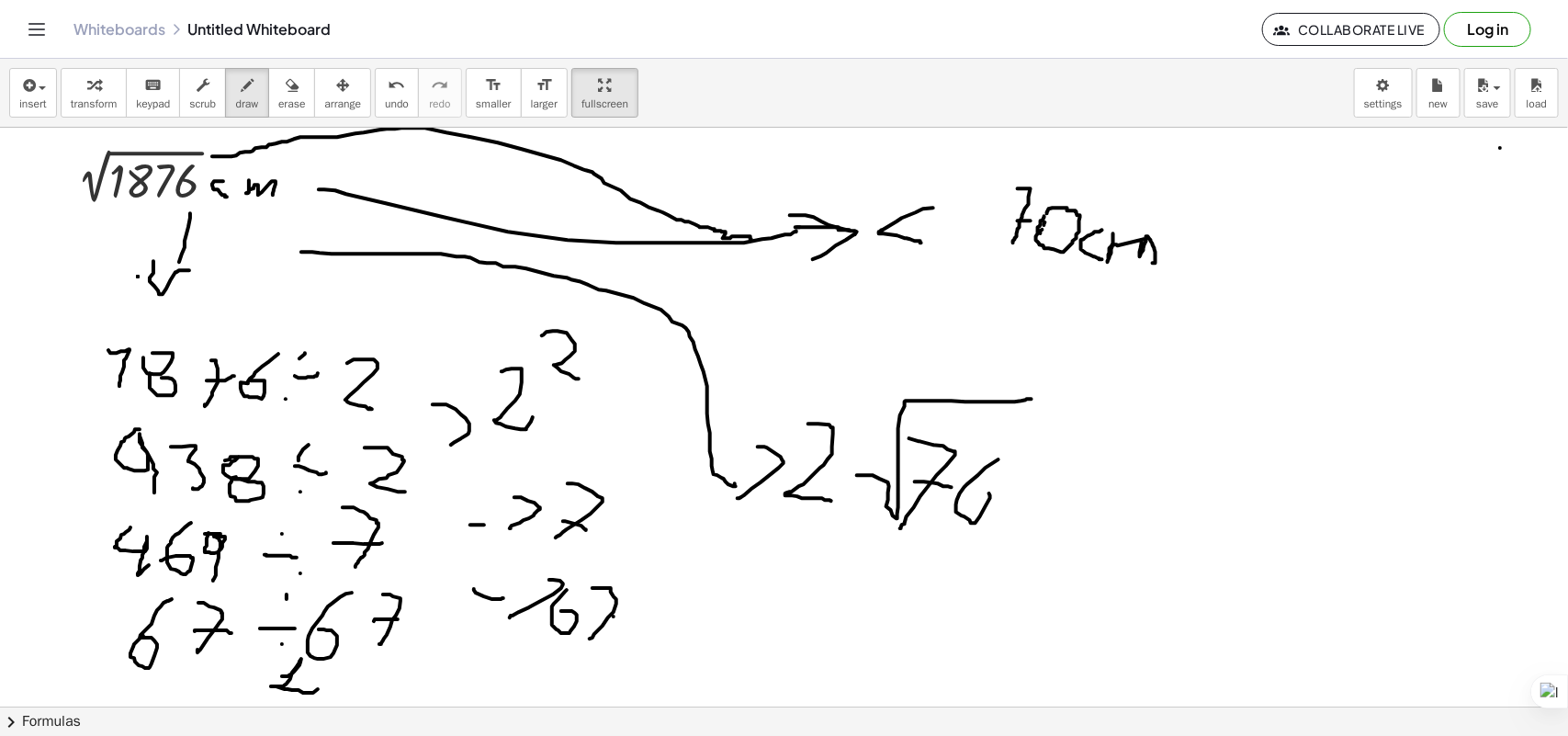 drag, startPoint x: 978, startPoint y: 476, endPoint x: 953, endPoint y: 493, distance: 30.232433 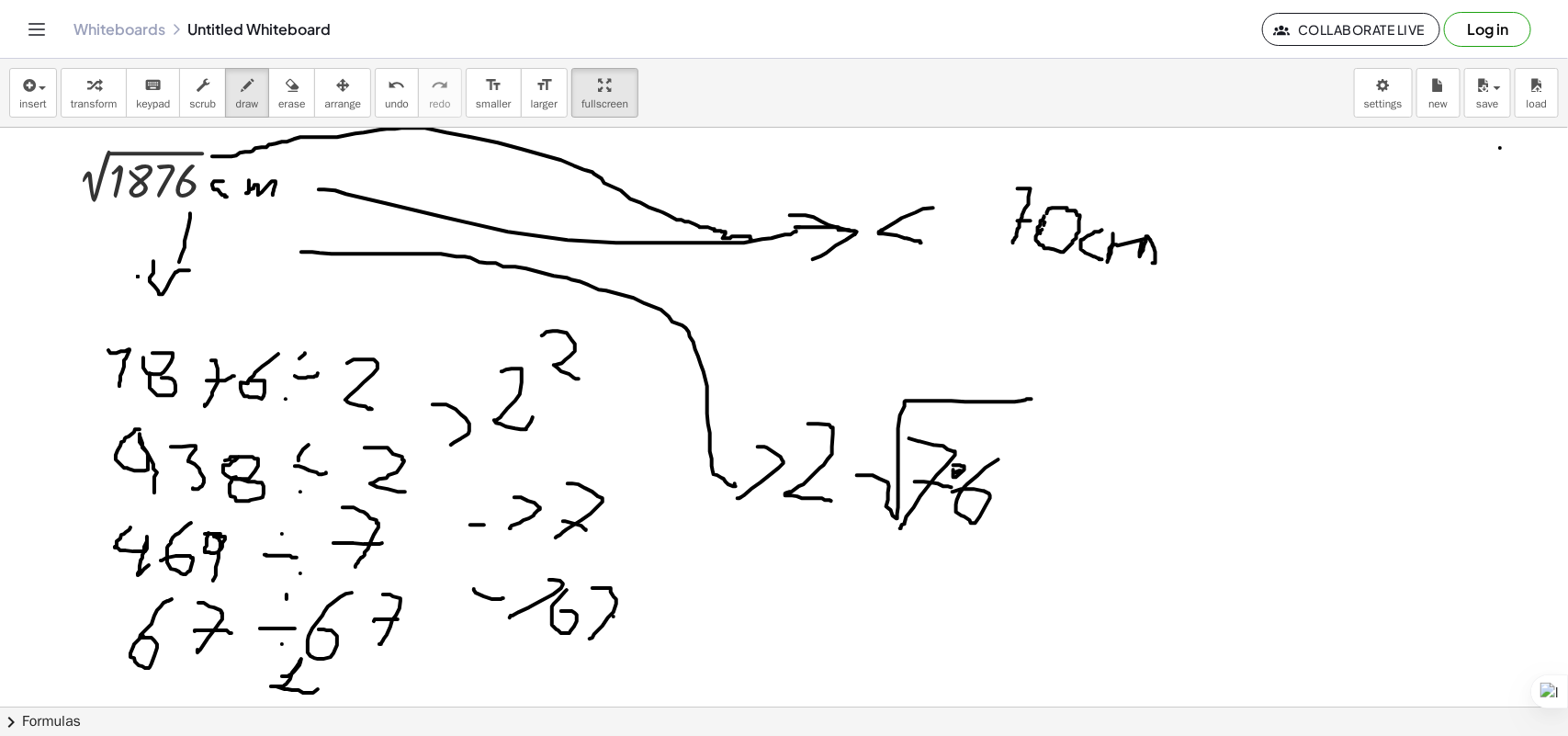 click at bounding box center (784, 754) 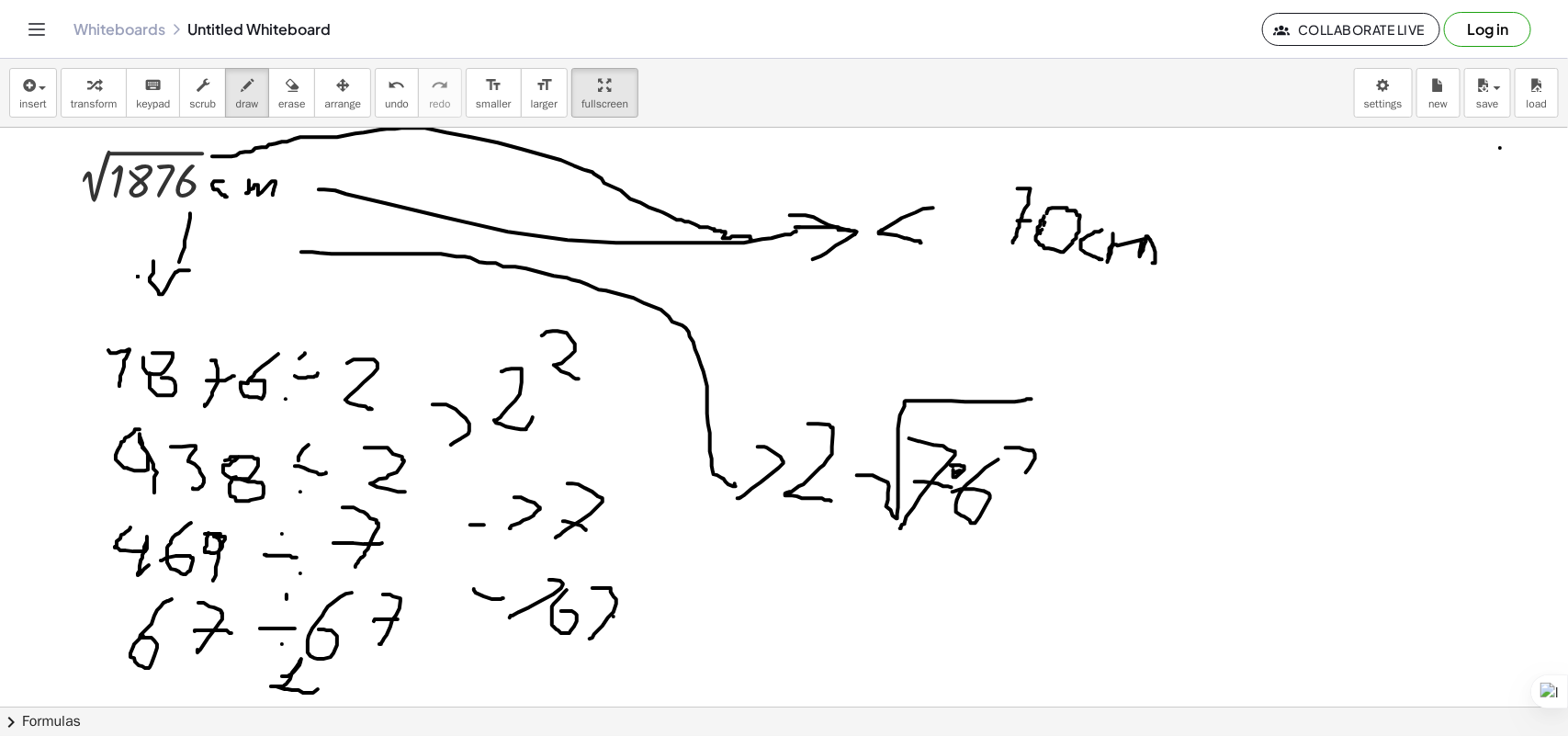 drag, startPoint x: 1035, startPoint y: 455, endPoint x: 1006, endPoint y: 502, distance: 55.226805 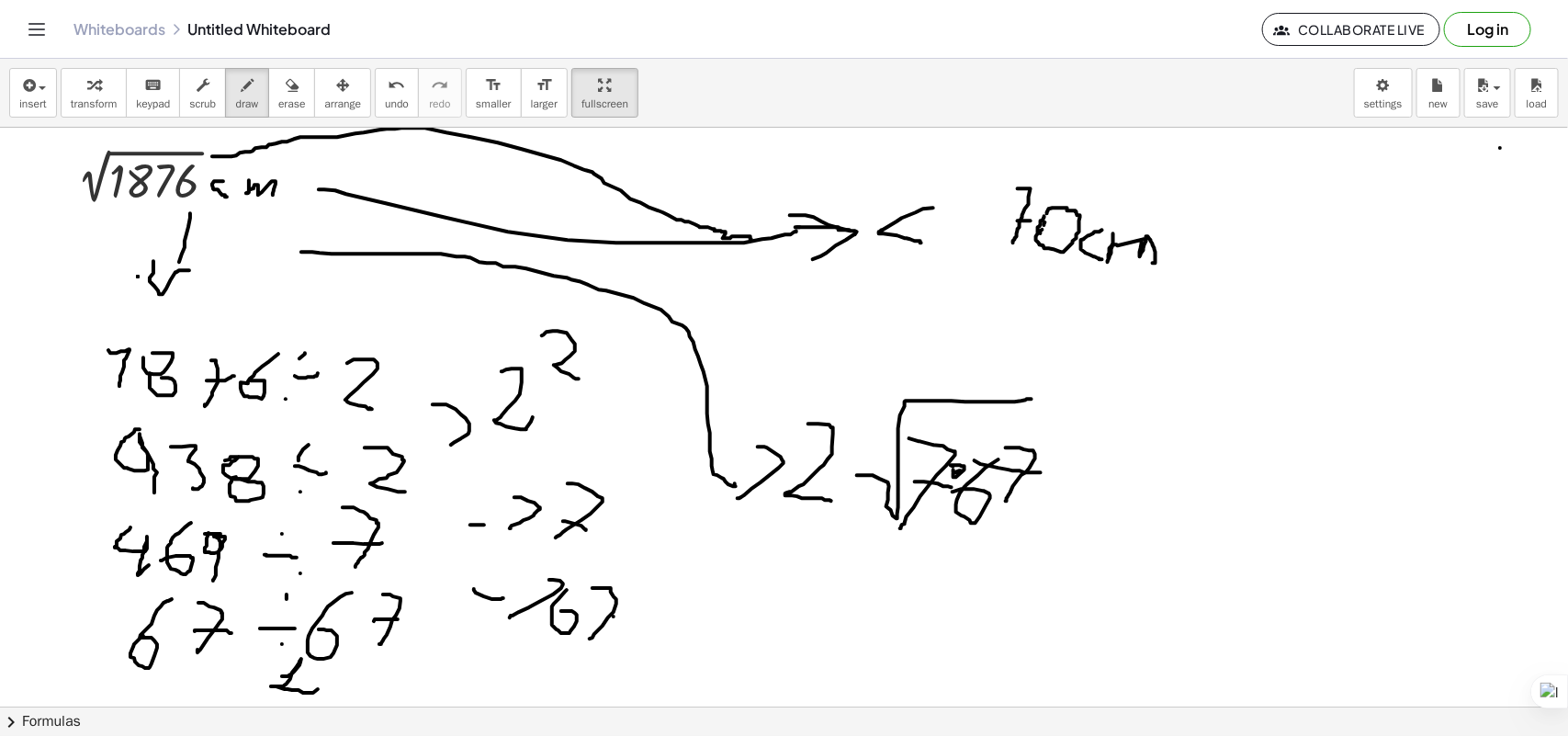 drag, startPoint x: 981, startPoint y: 465, endPoint x: 1041, endPoint y: 473, distance: 60.53098 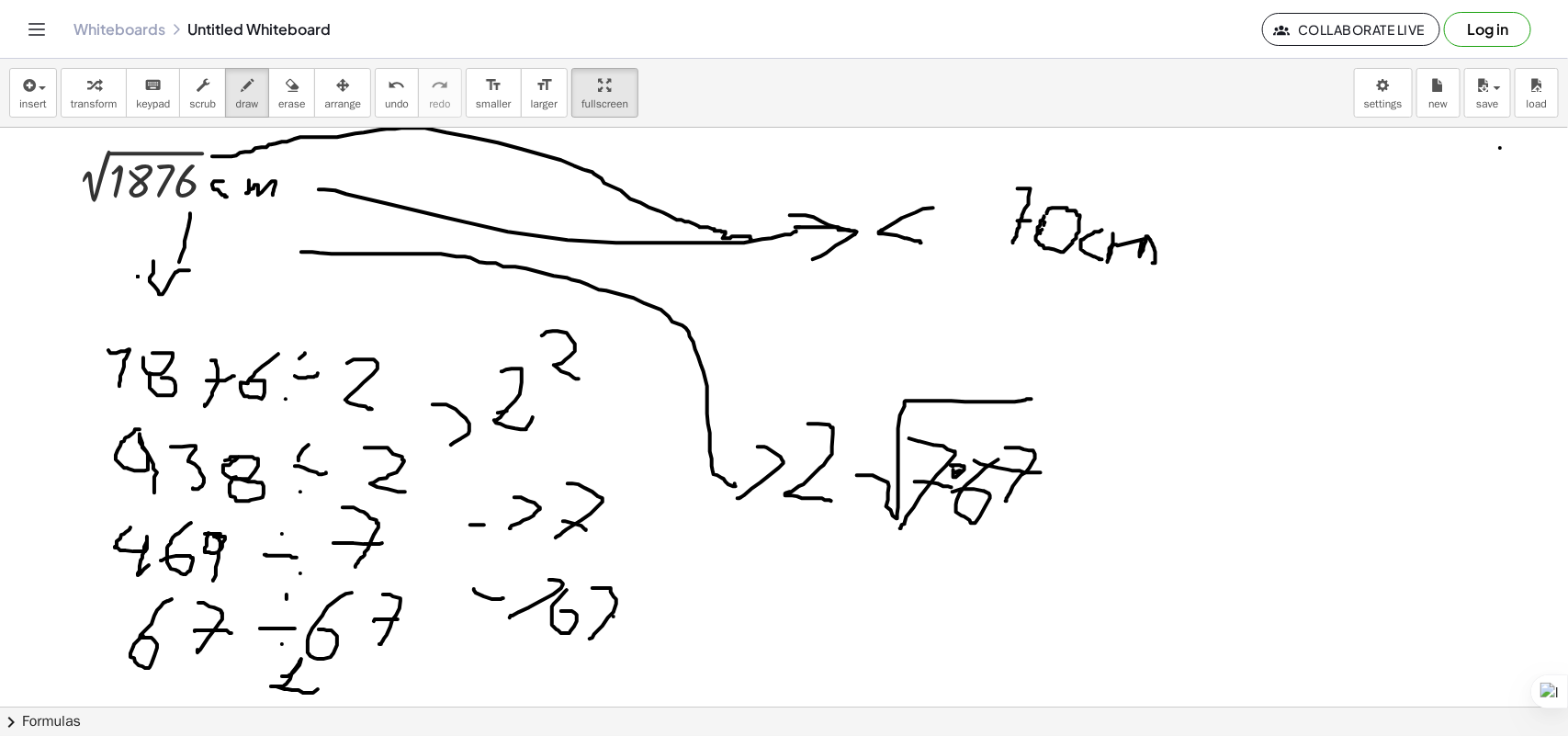 drag, startPoint x: 507, startPoint y: 412, endPoint x: 668, endPoint y: 318, distance: 186.43229 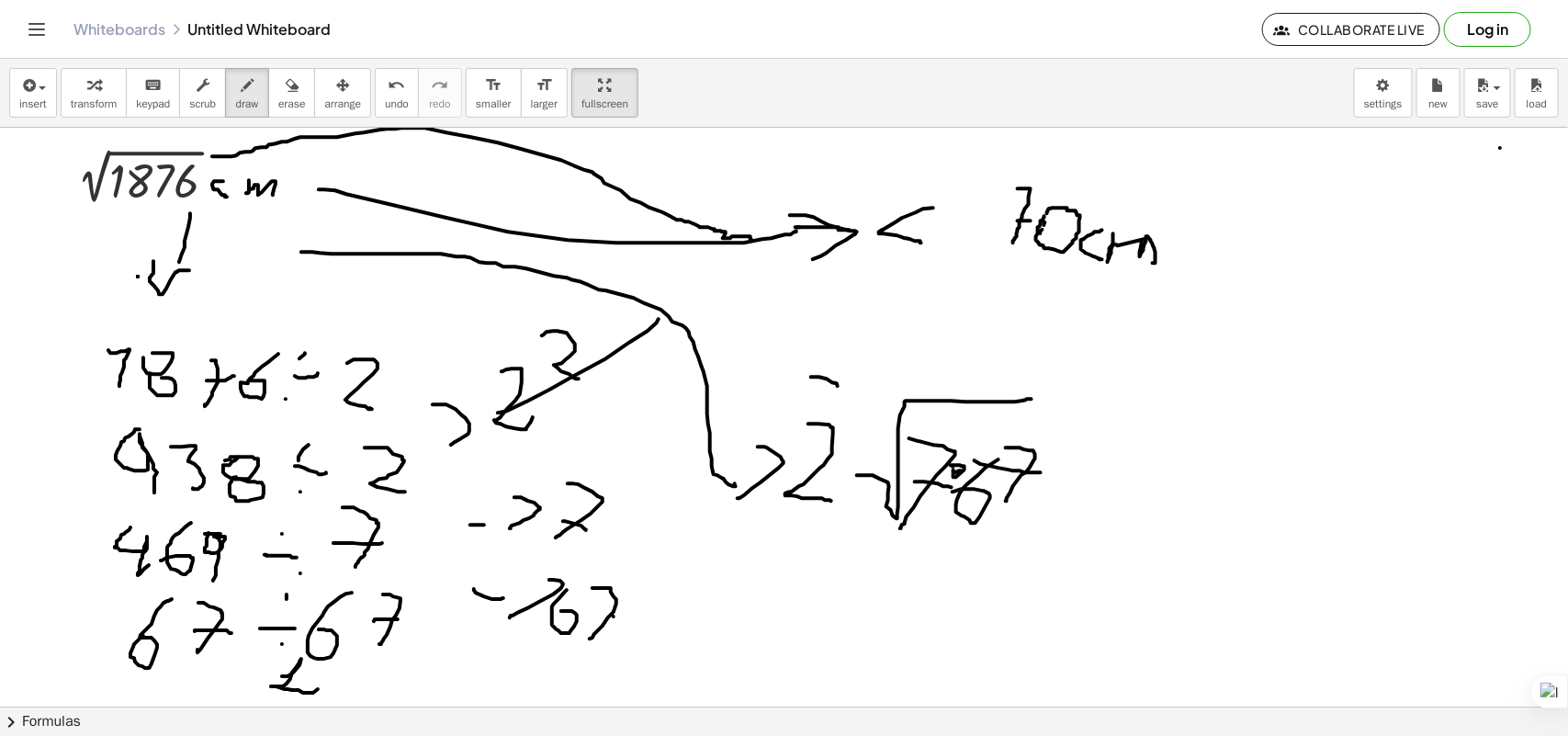 click at bounding box center (784, 754) 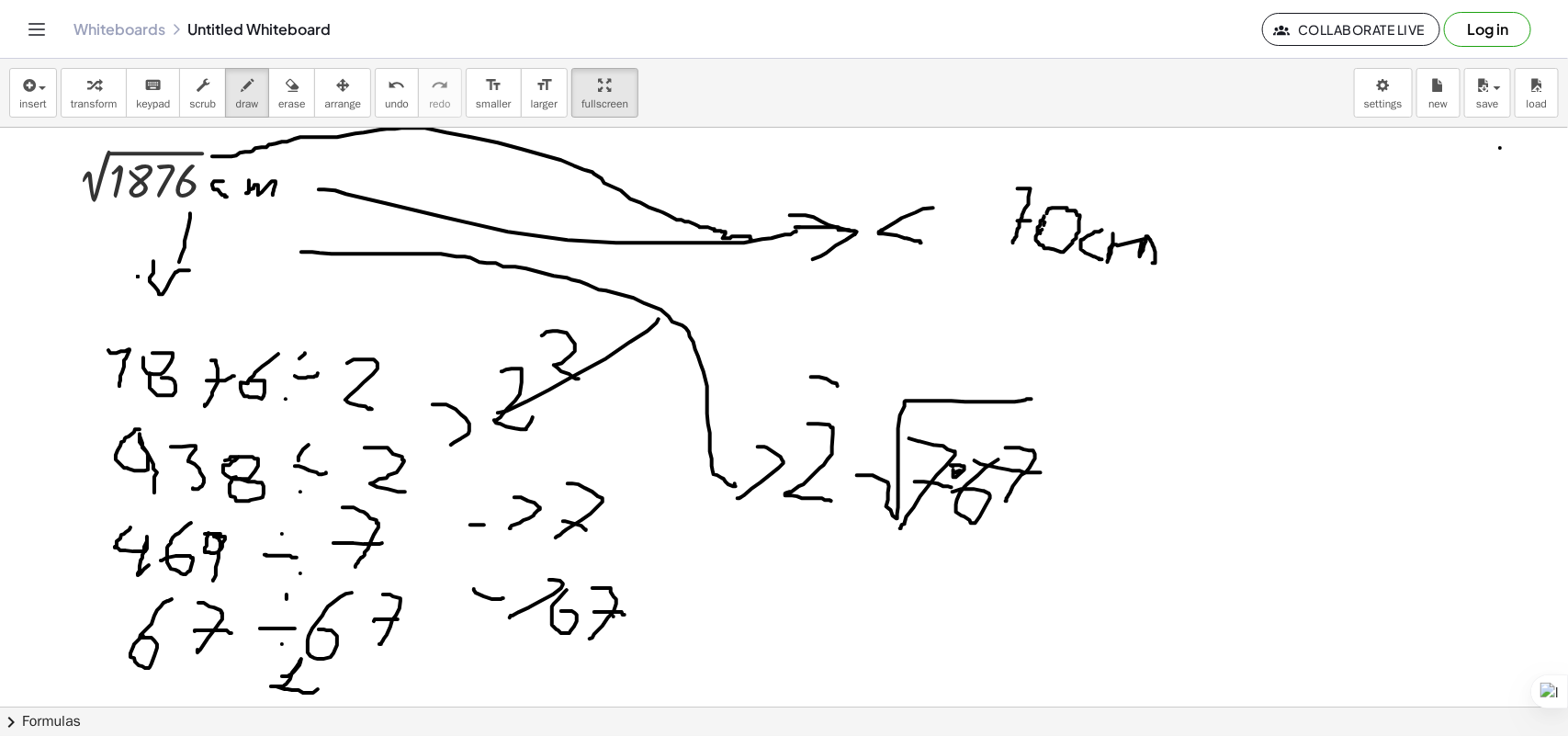 click at bounding box center (784, 754) 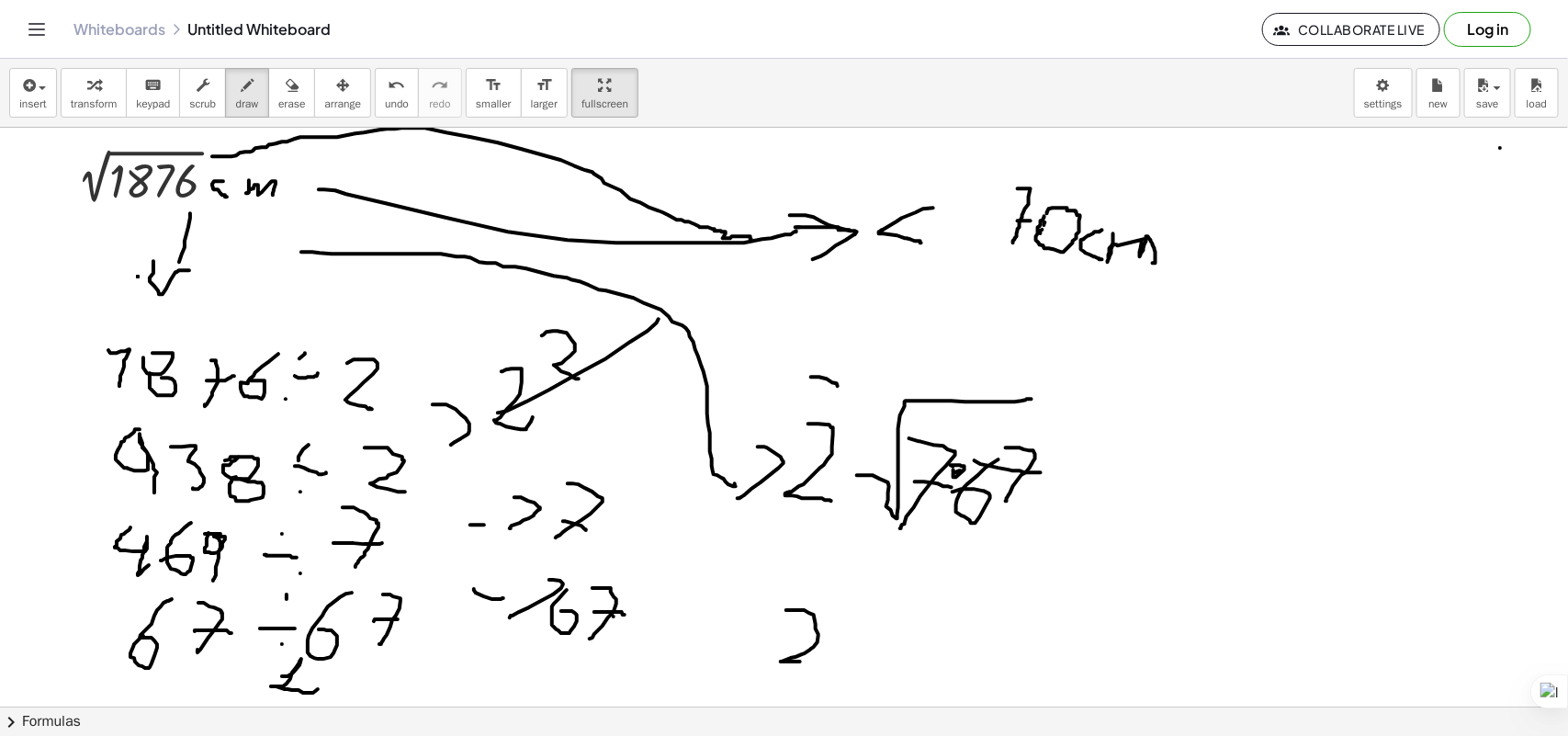 click at bounding box center (784, 754) 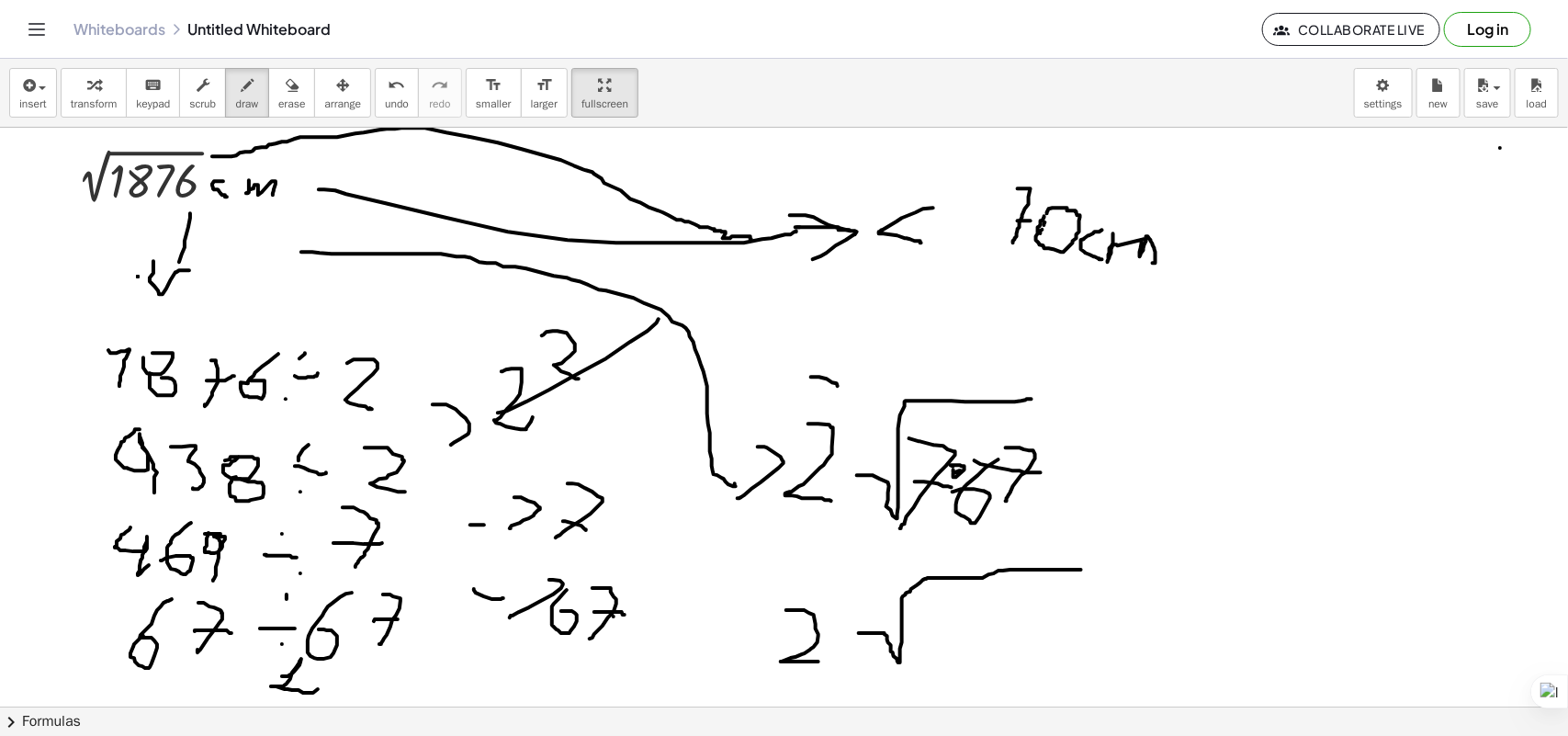 click at bounding box center [784, 754] 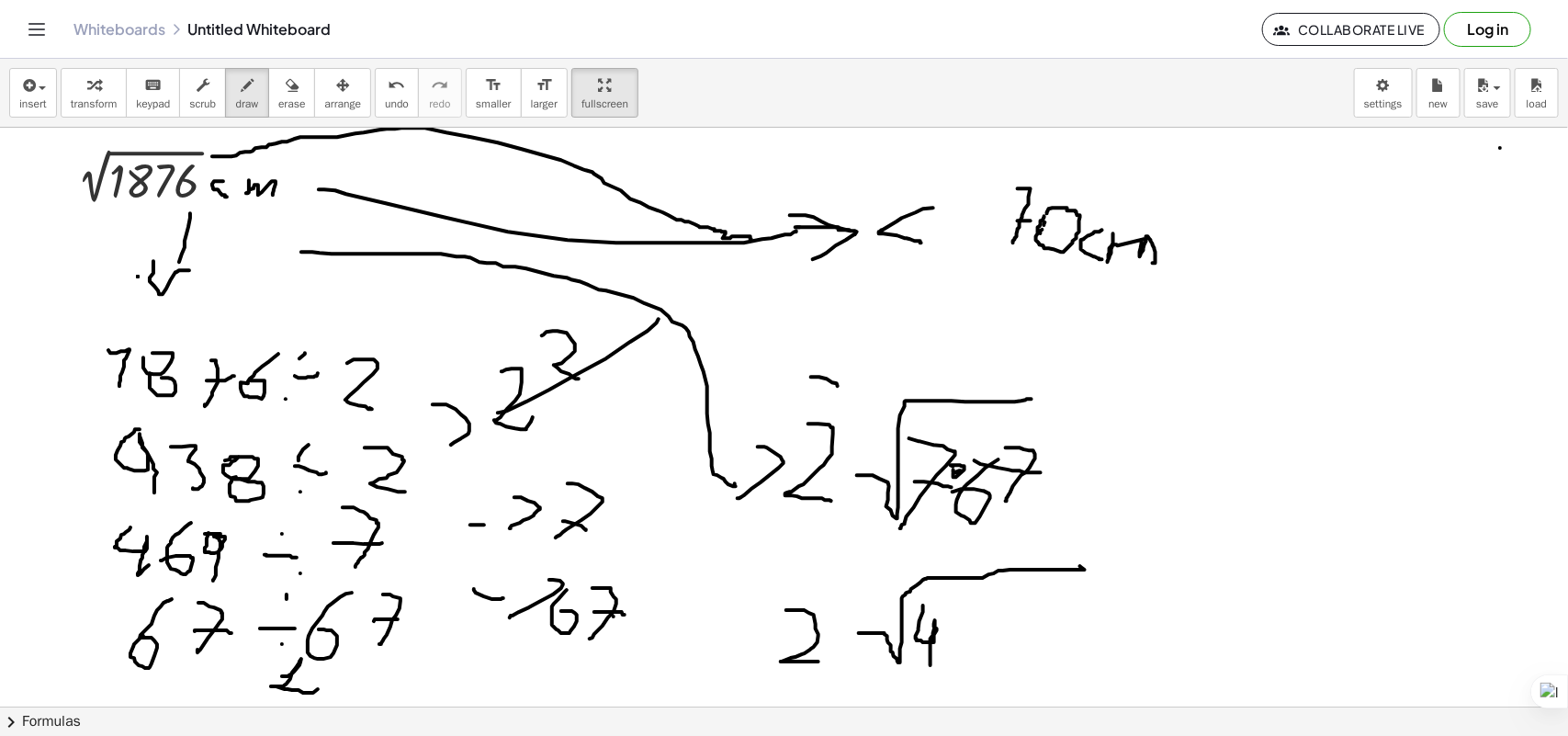 drag, startPoint x: 923, startPoint y: 606, endPoint x: 983, endPoint y: 606, distance: 60 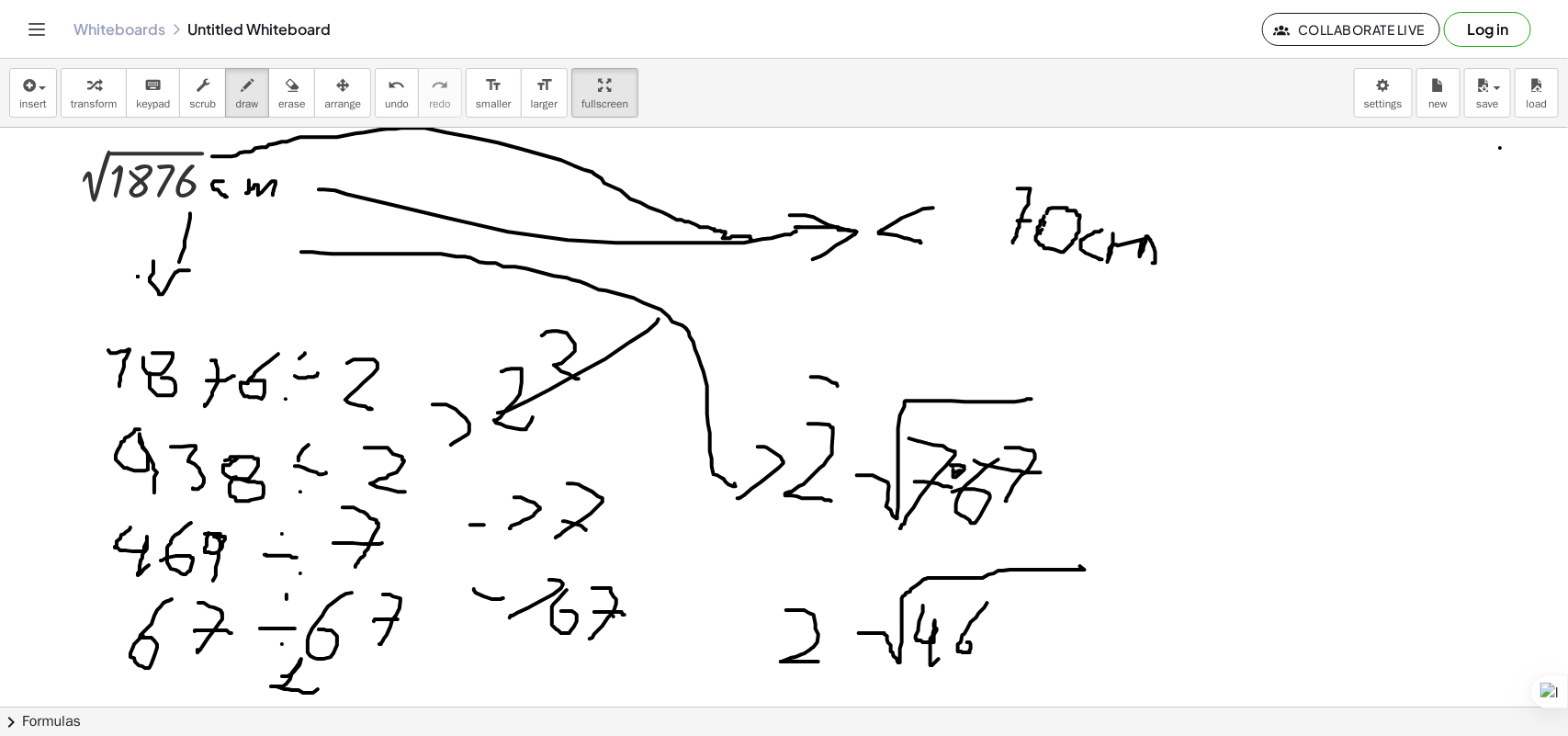 drag, startPoint x: 987, startPoint y: 604, endPoint x: 979, endPoint y: 627, distance: 24.35159 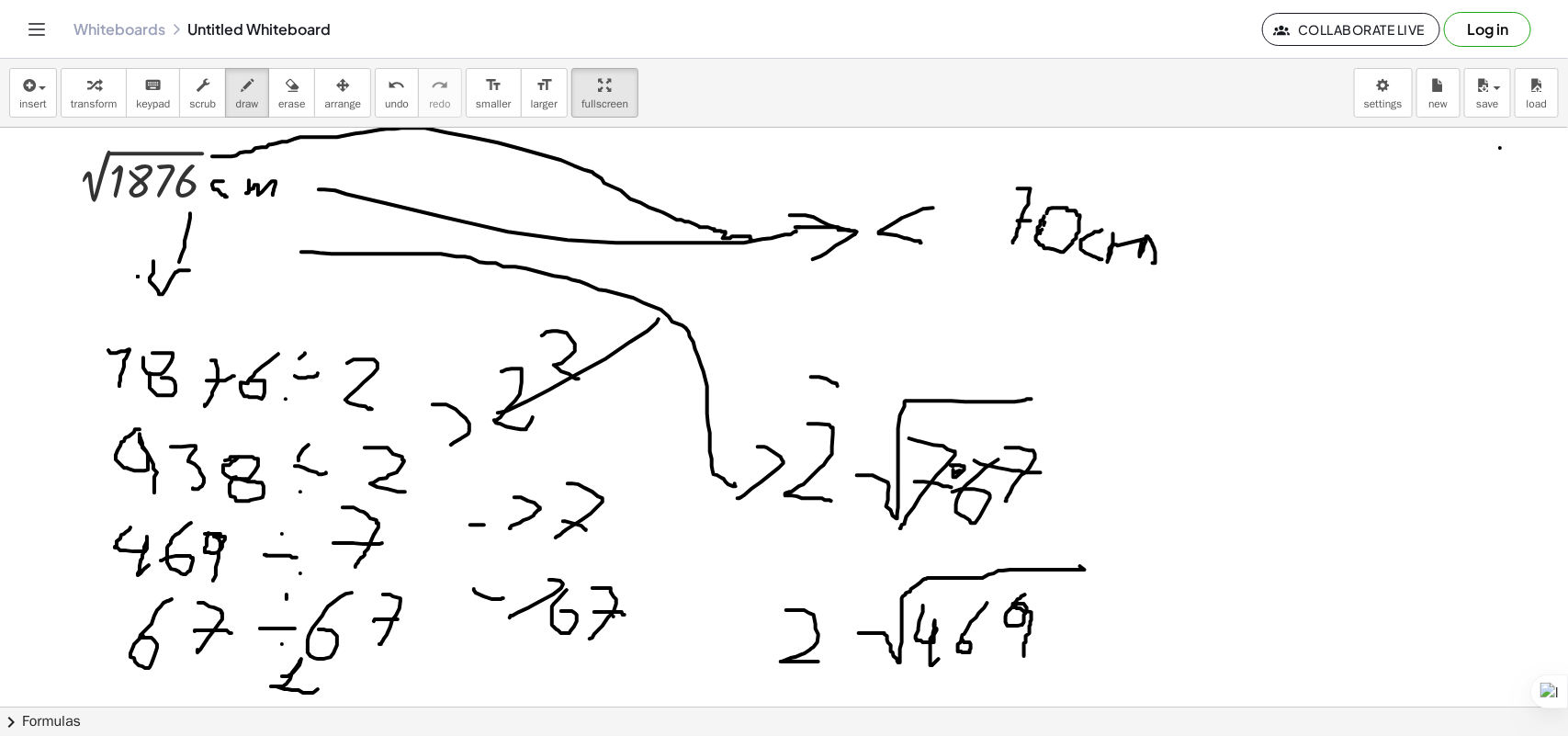 drag, startPoint x: 1025, startPoint y: 595, endPoint x: 1021, endPoint y: 657, distance: 62.1289 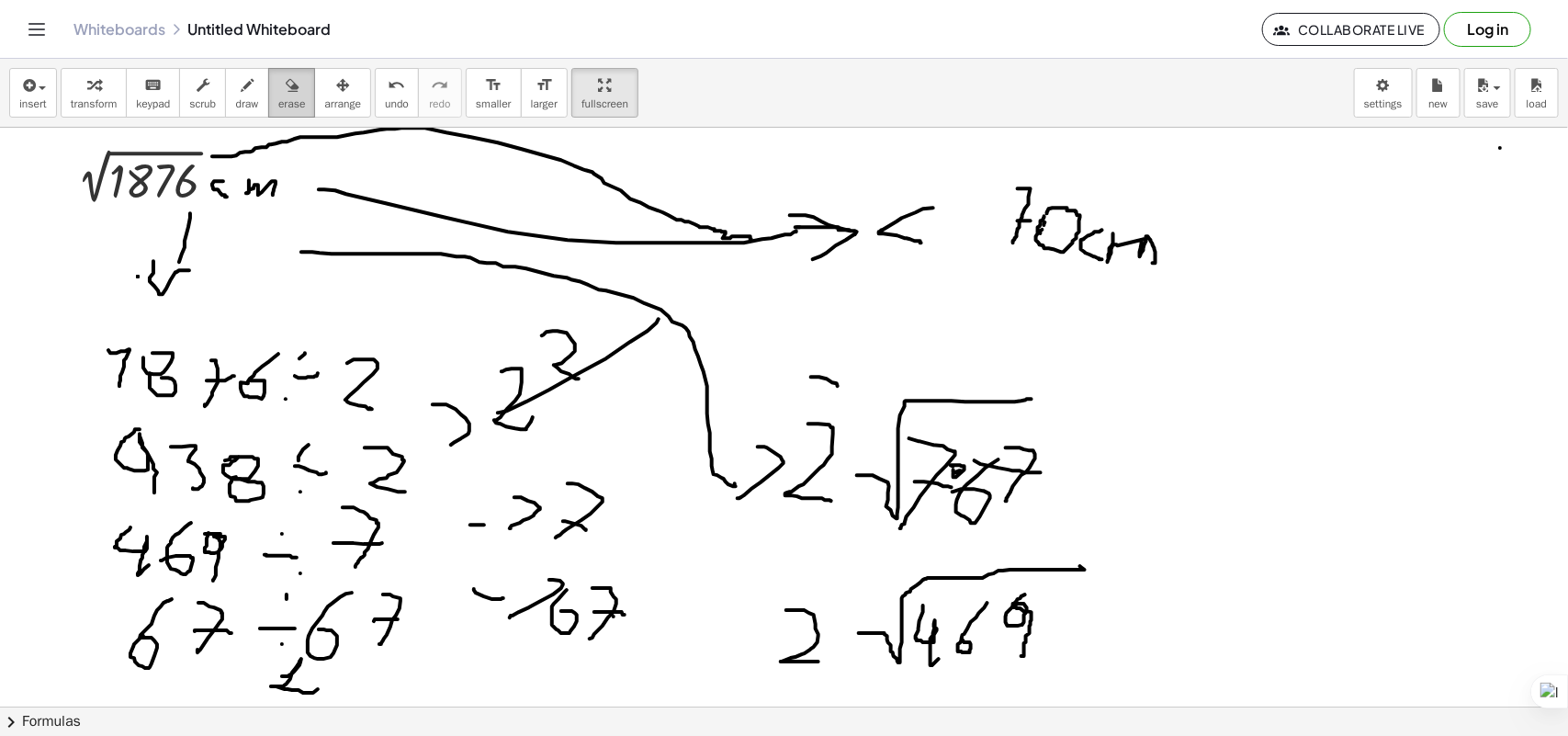 click on "erase" at bounding box center (291, 104) 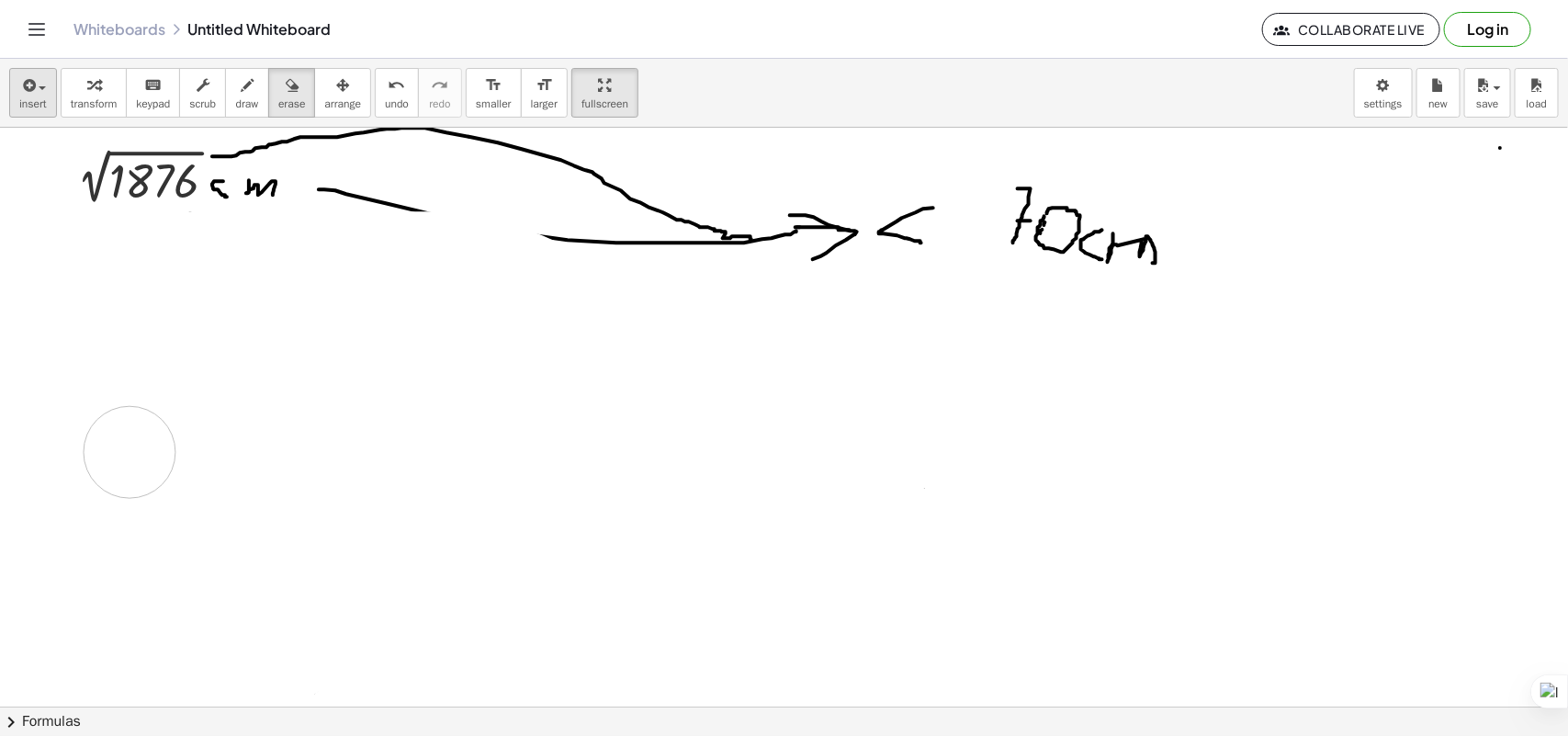drag, startPoint x: 994, startPoint y: 554, endPoint x: 26, endPoint y: 98, distance: 1070.028 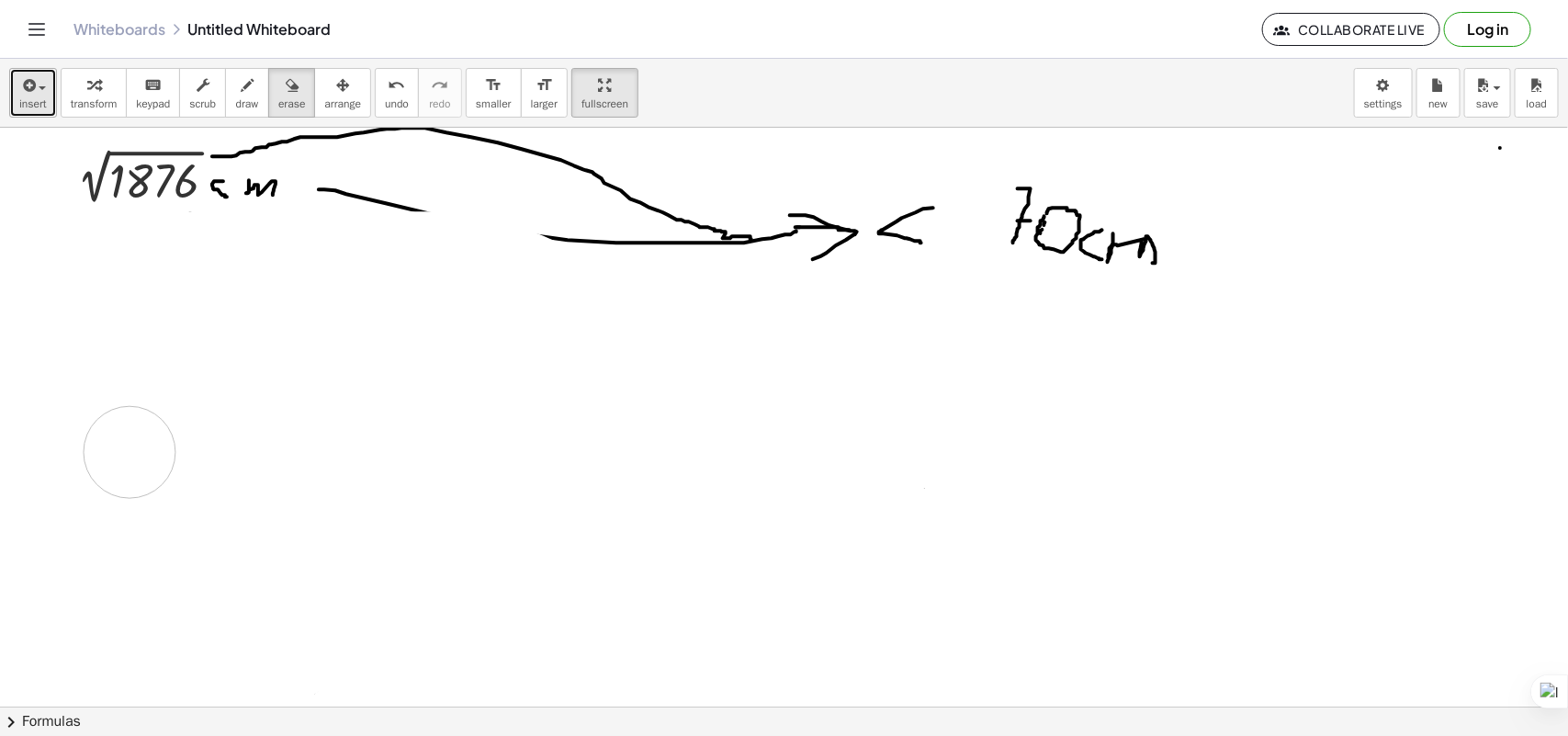 click on "insert" at bounding box center (33, 104) 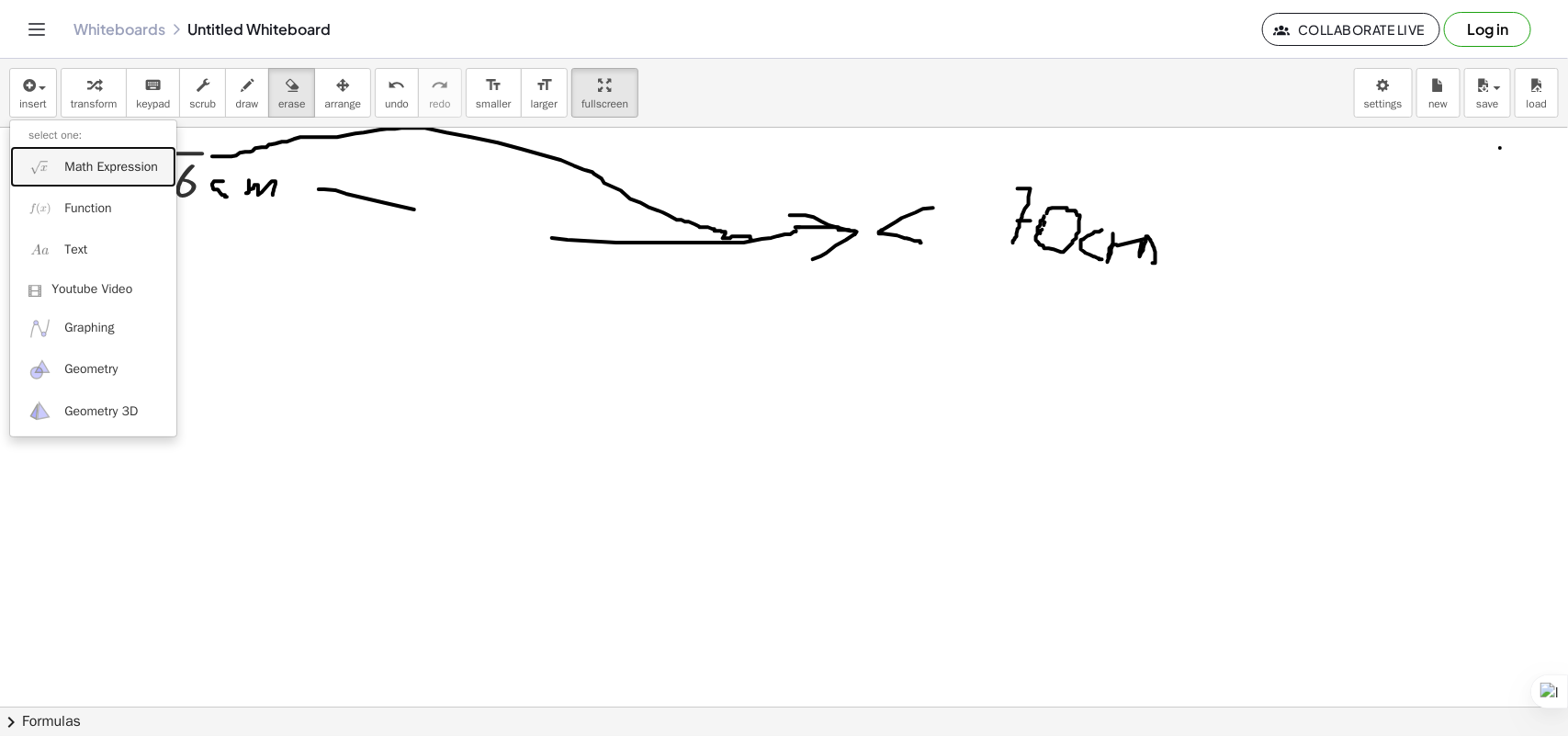 click on "Math Expression" at bounding box center [93, 166] 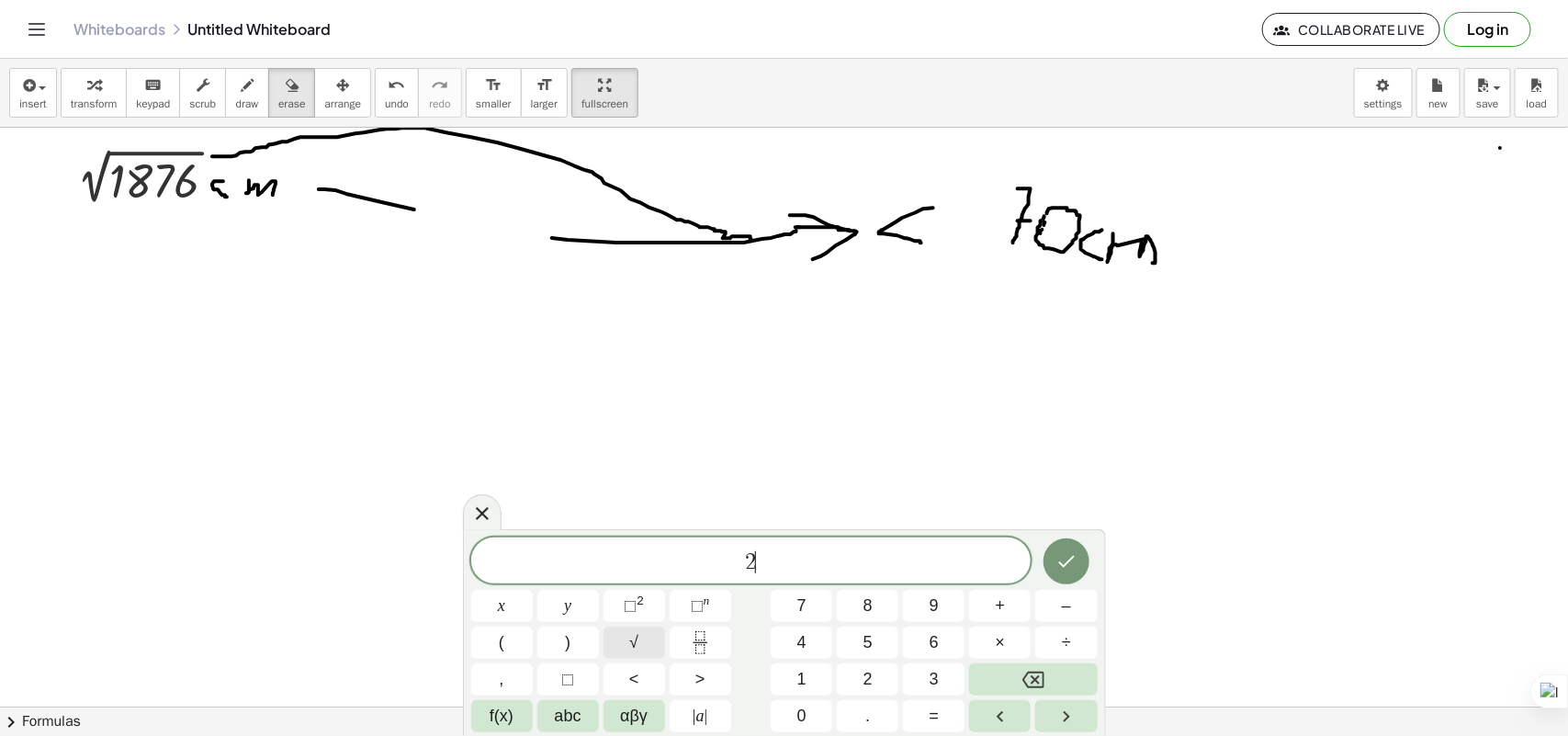 click on "√" at bounding box center [634, 642] 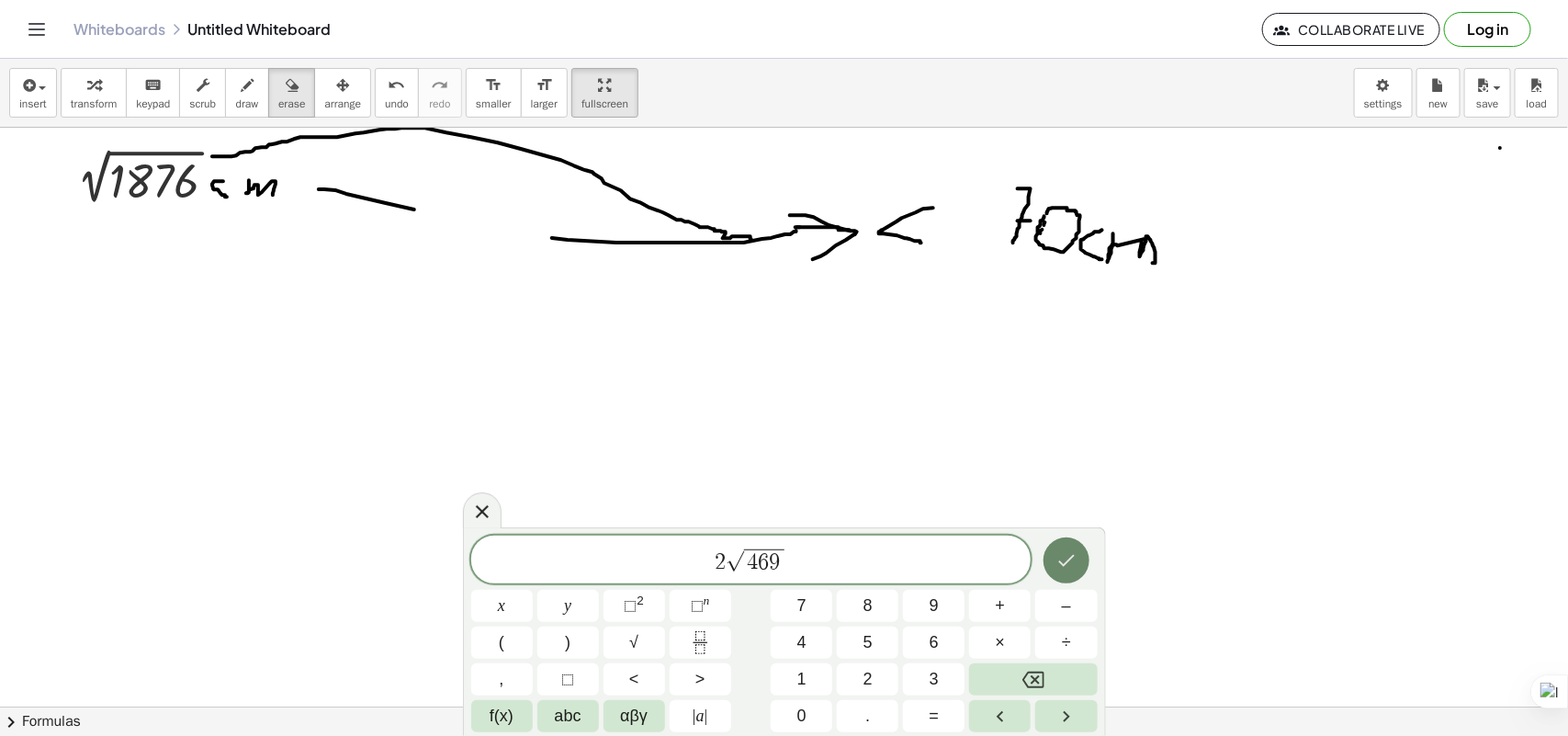 click at bounding box center [1066, 560] 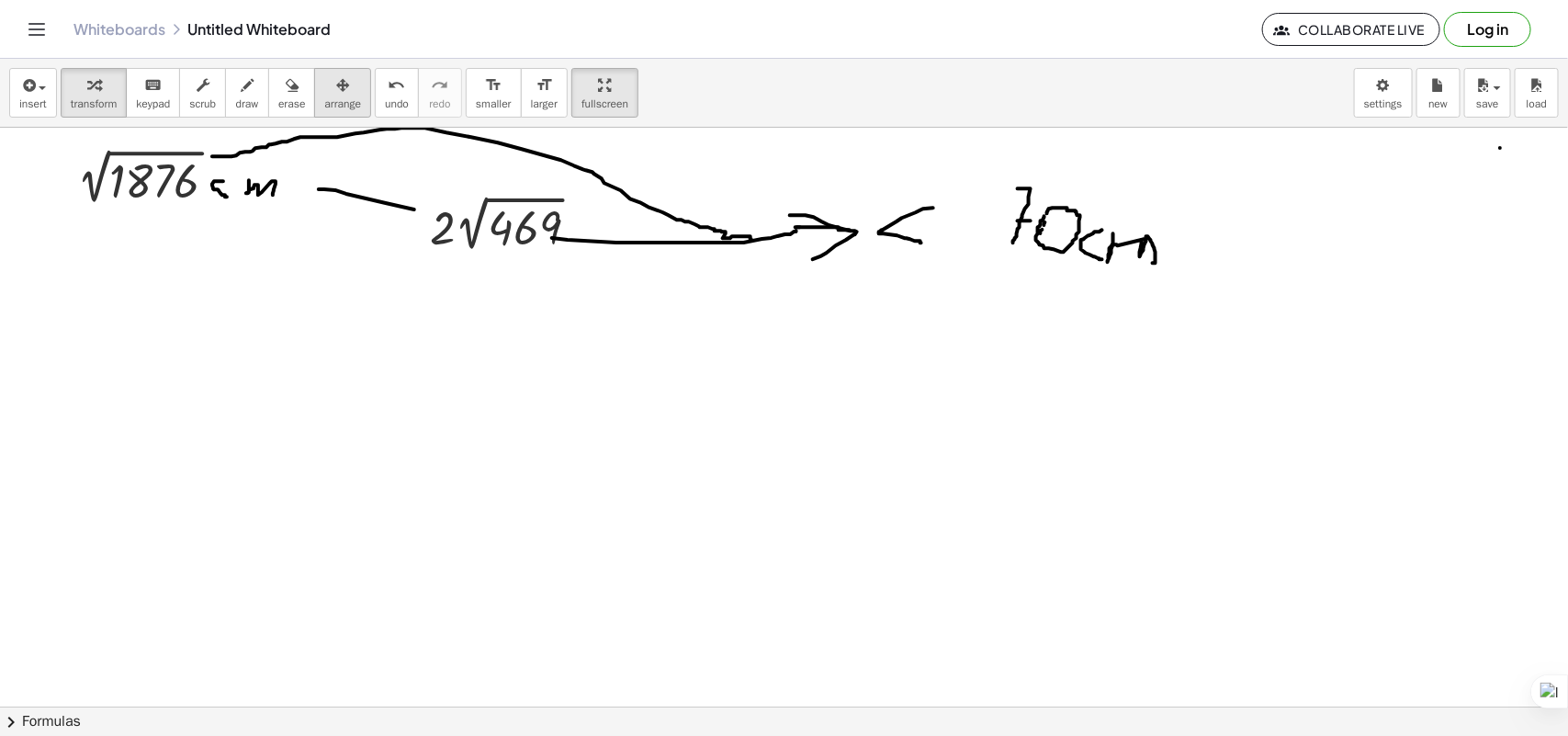 click at bounding box center [343, 85] 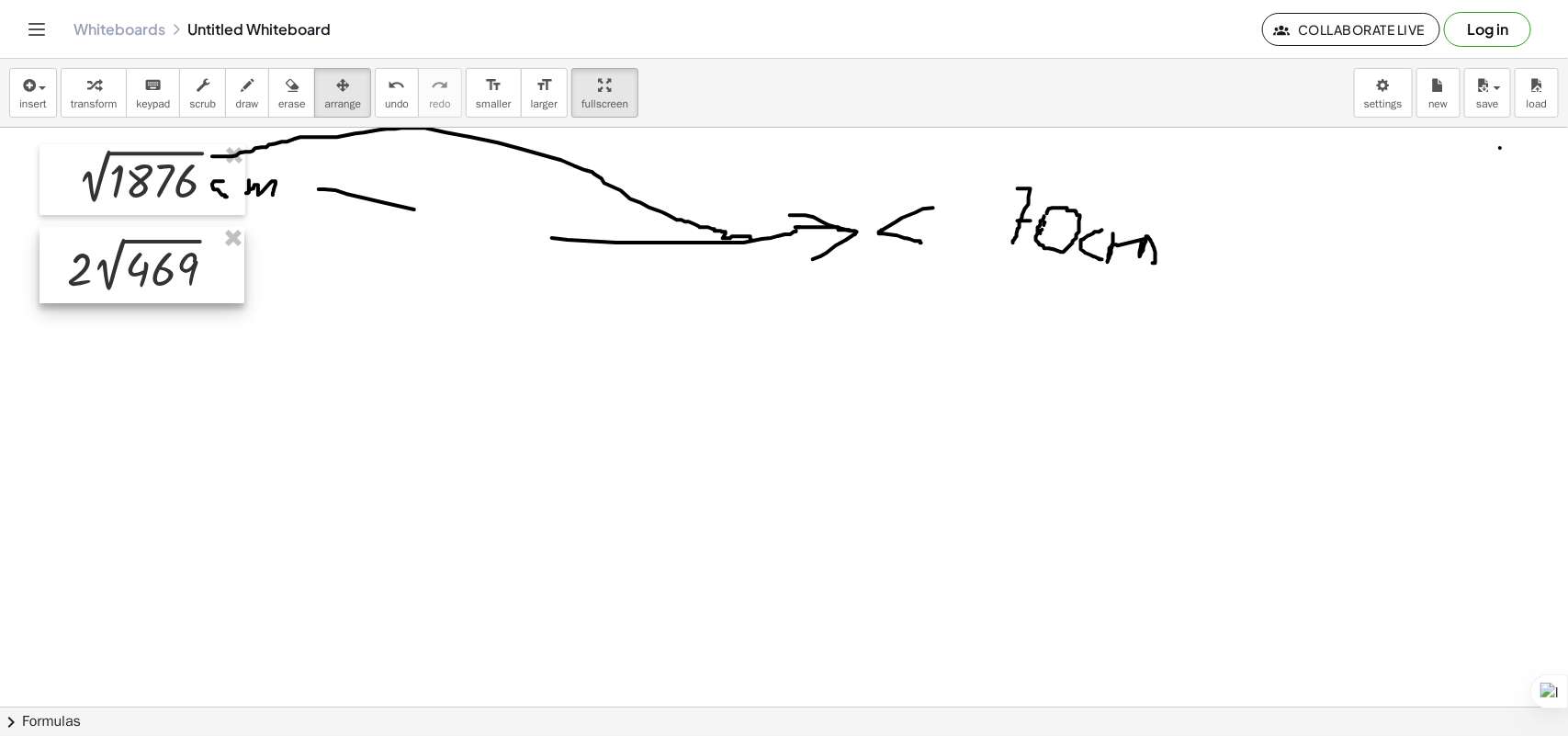 drag, startPoint x: 565, startPoint y: 259, endPoint x: 203, endPoint y: 300, distance: 364.31442 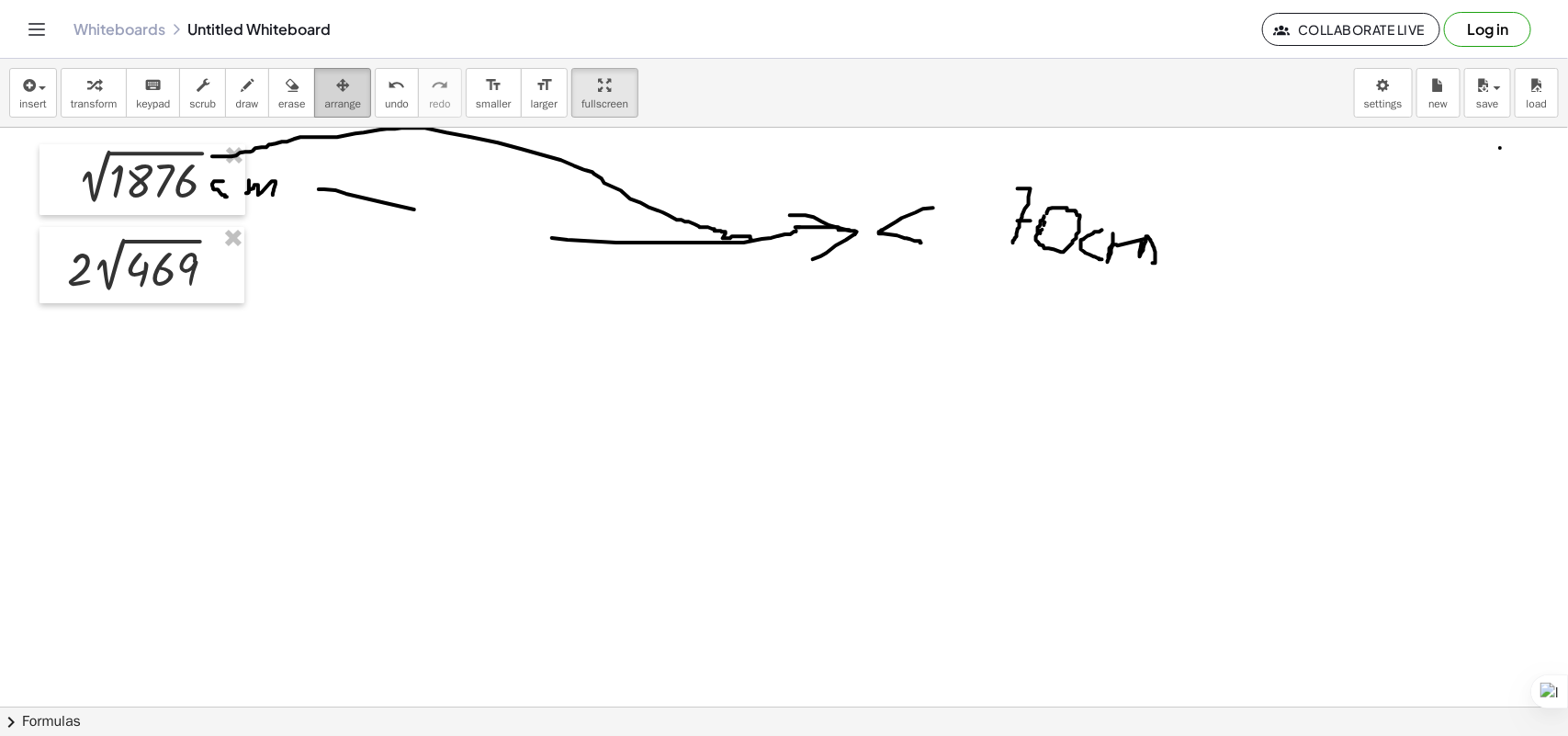 click on "arrange" at bounding box center (343, 93) 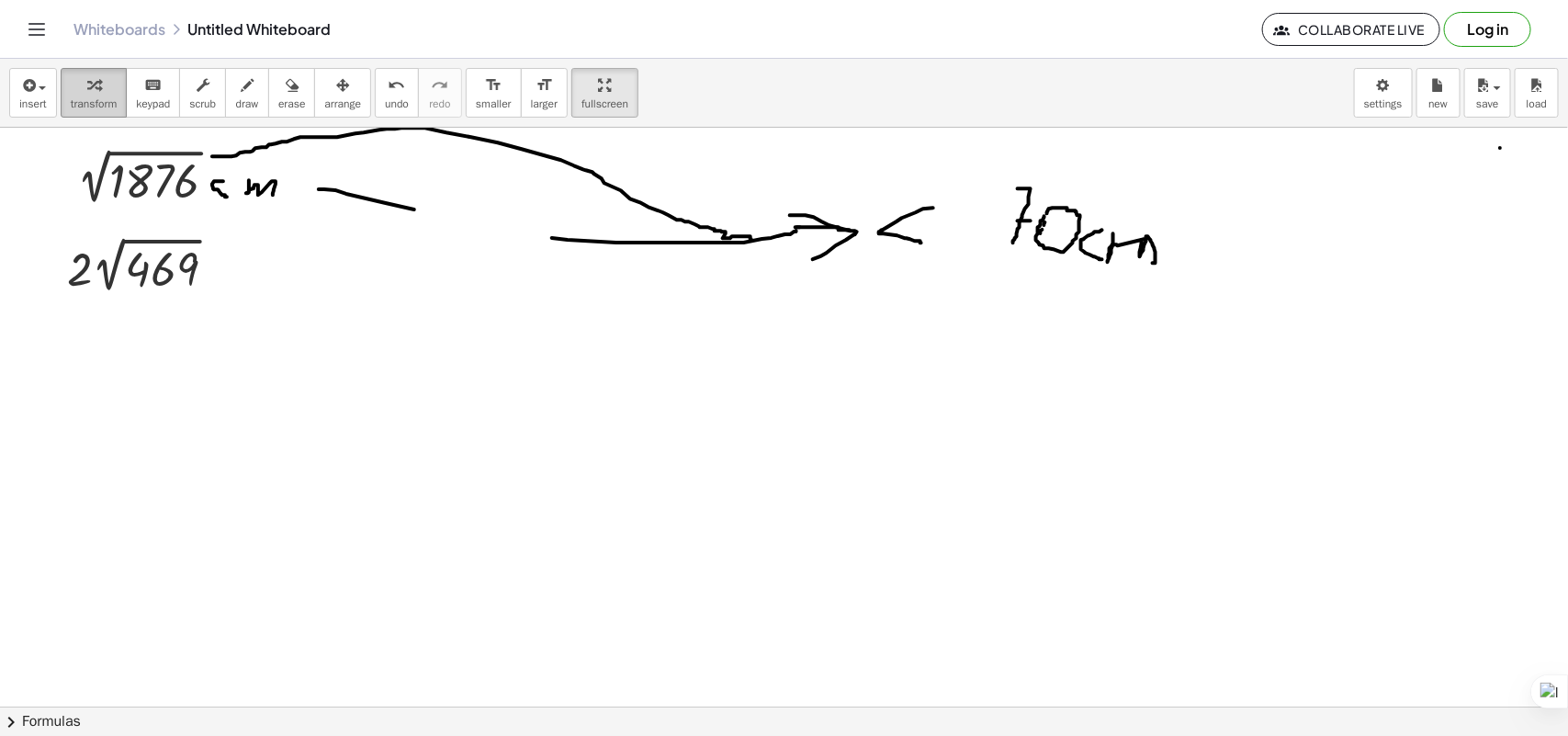 click at bounding box center (94, 85) 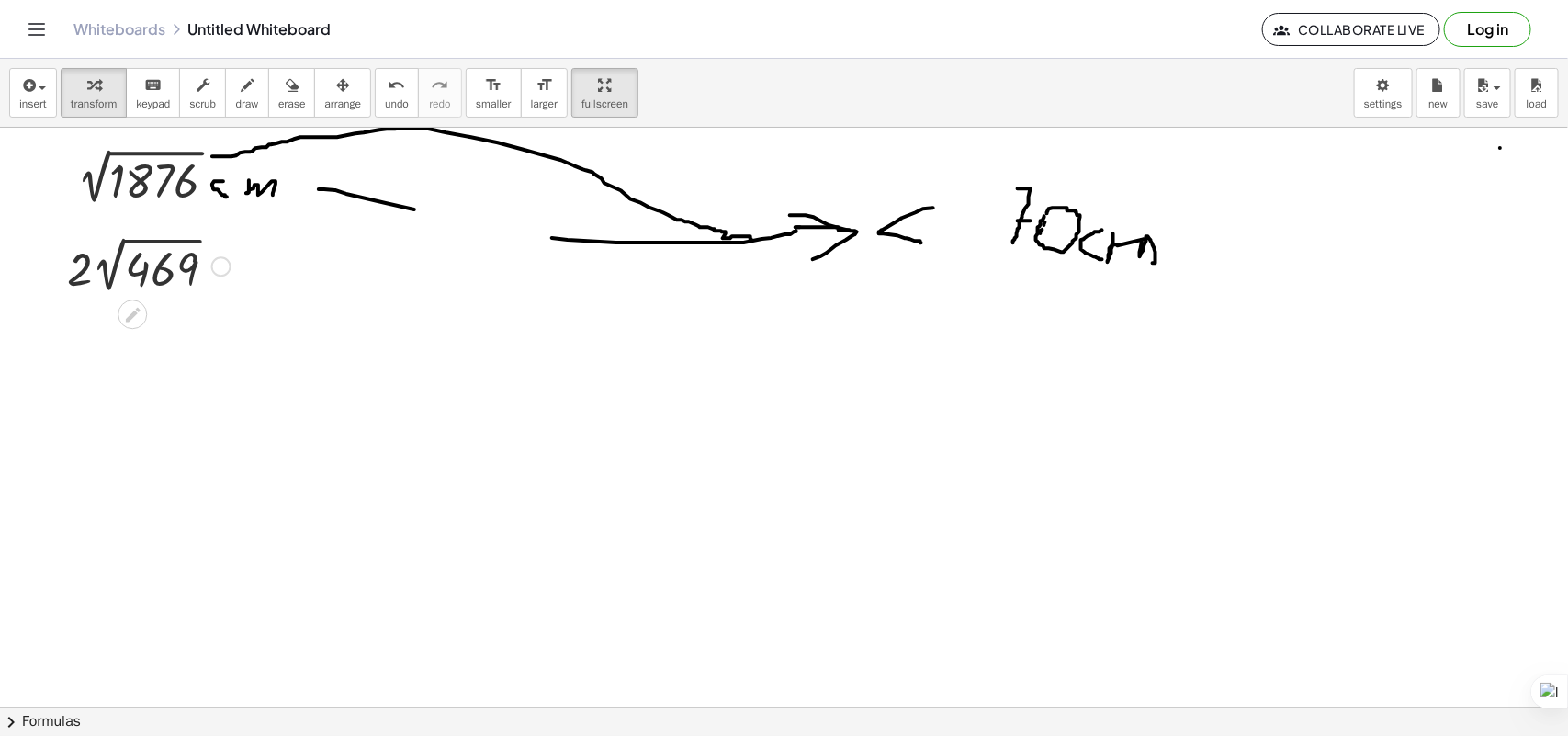 click at bounding box center [149, 265] 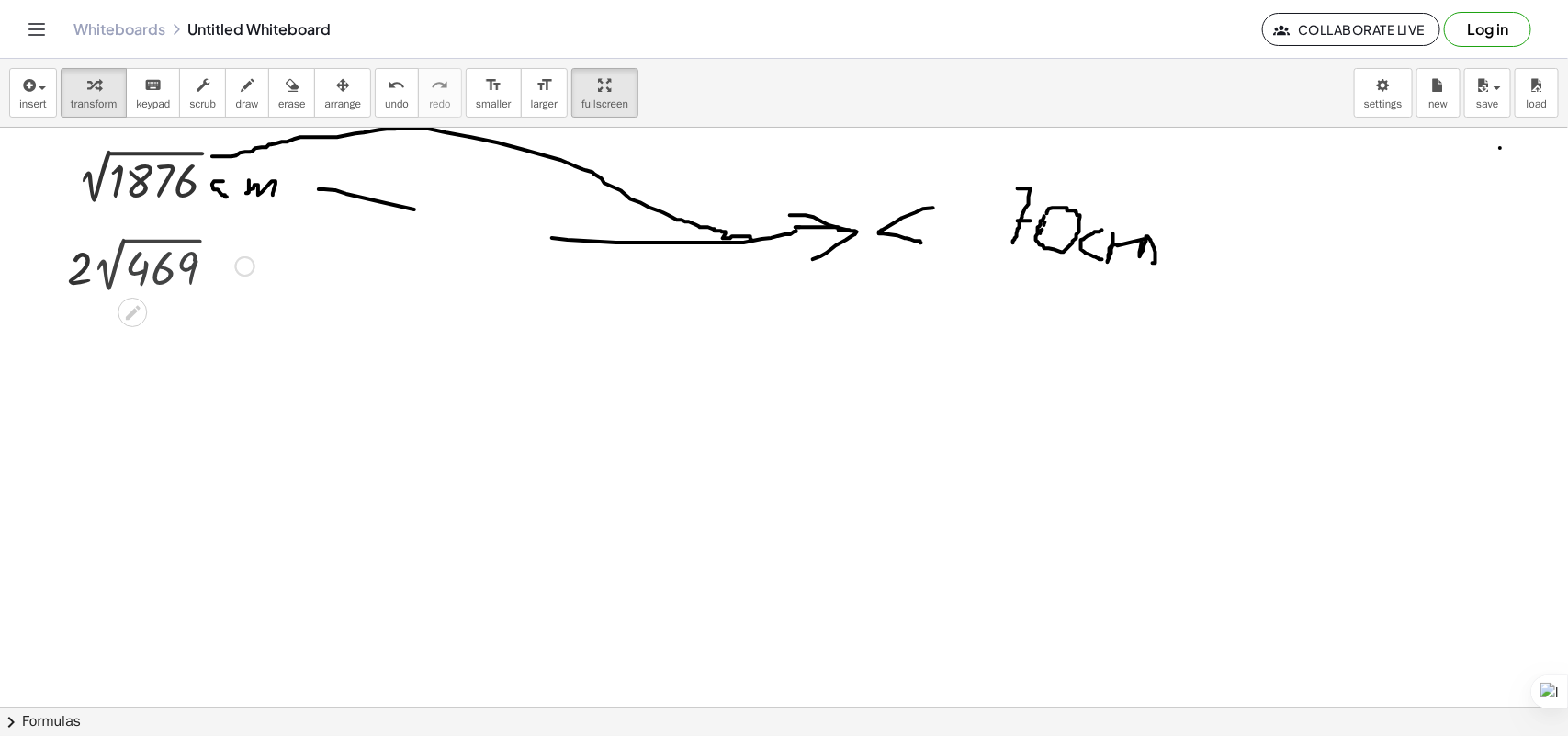 click at bounding box center (149, 265) 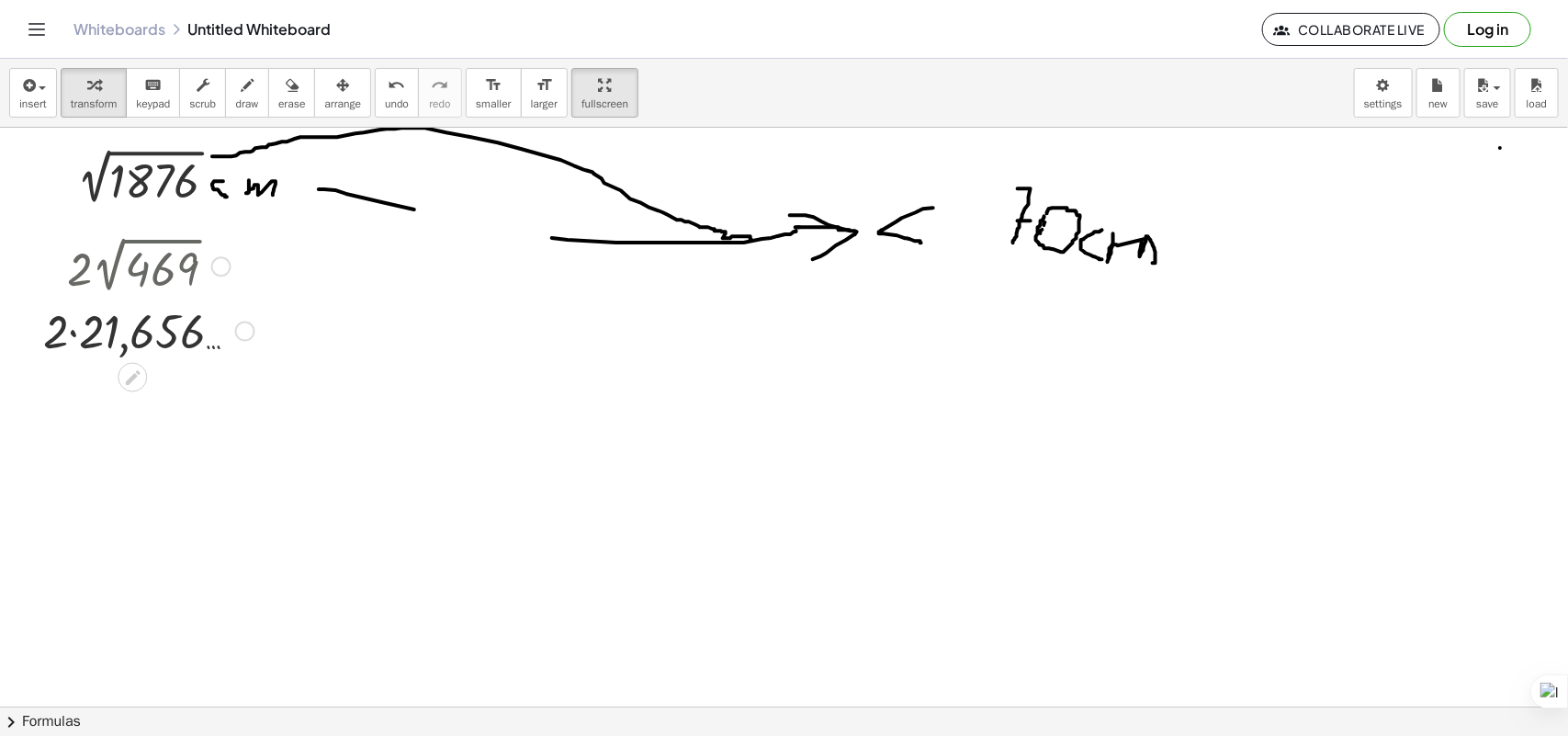 click at bounding box center [149, 330] 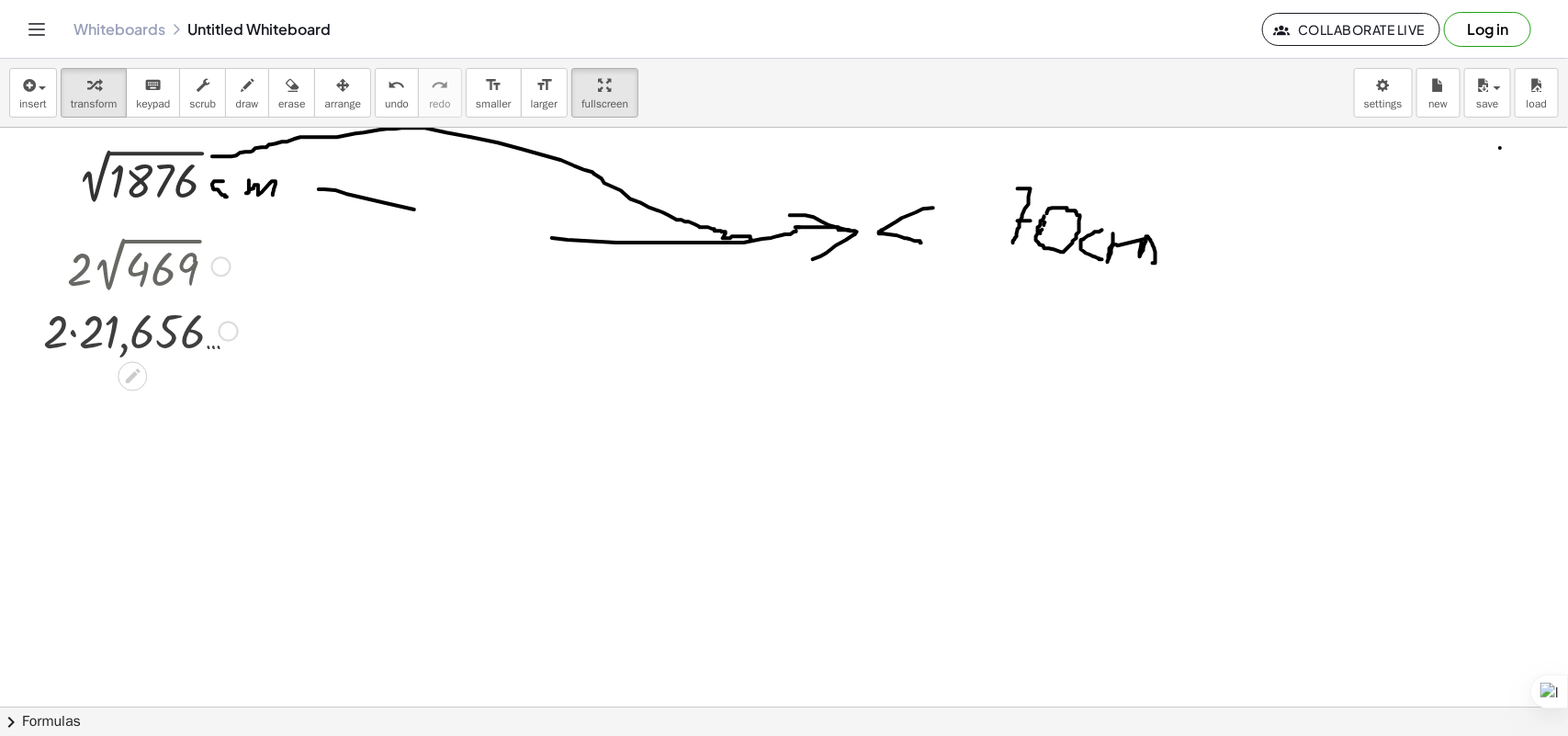 click at bounding box center [149, 330] 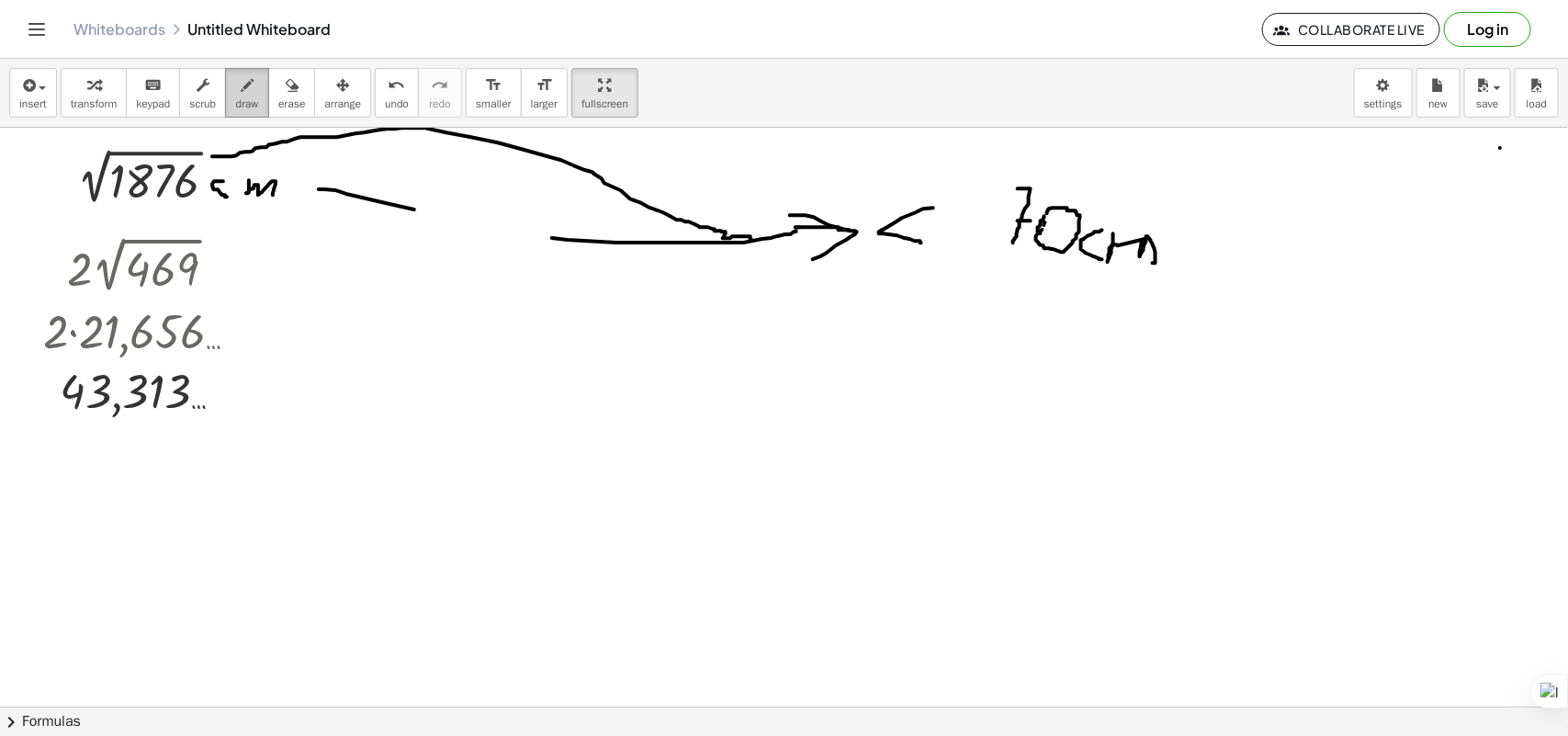 click on "draw" at bounding box center [247, 93] 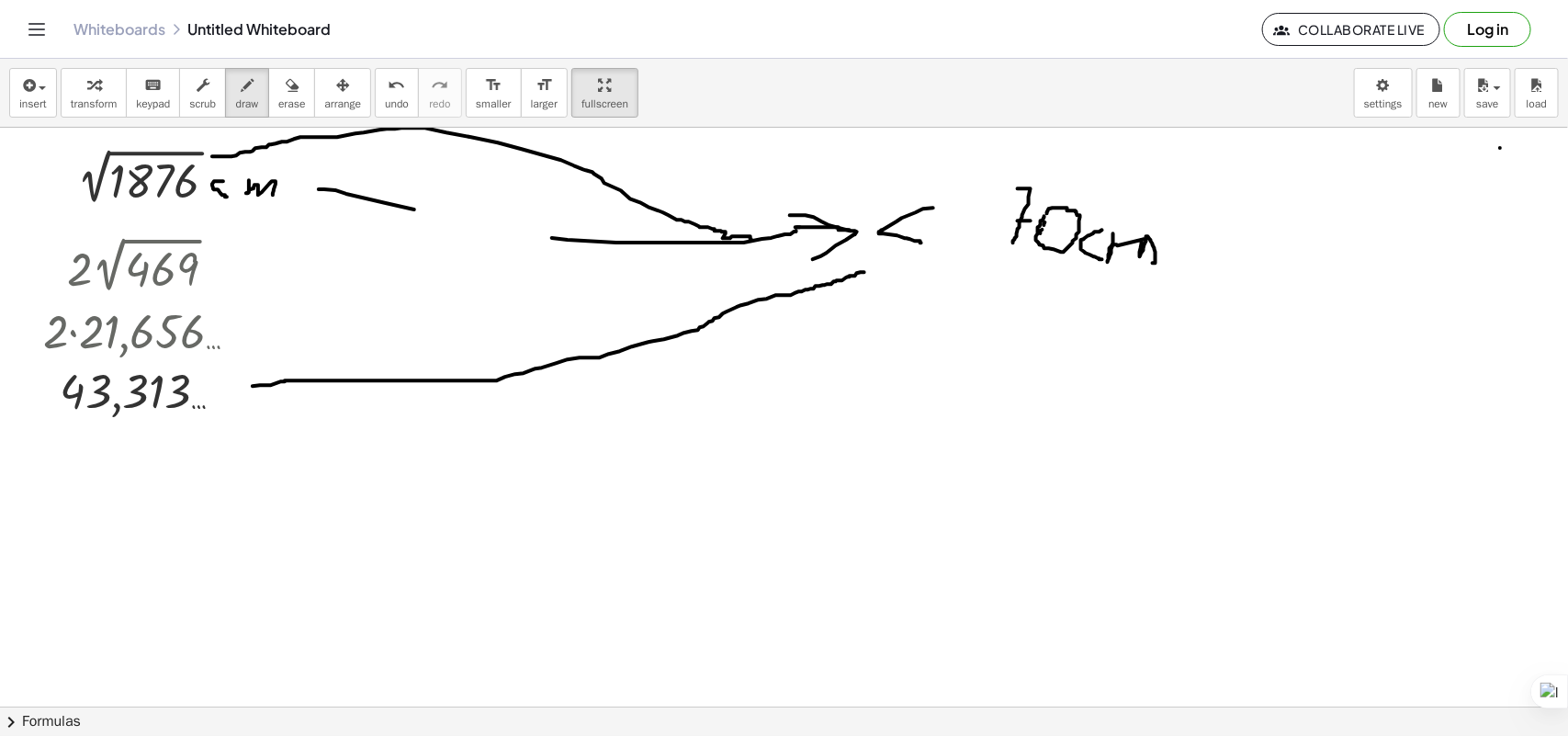 drag, startPoint x: 253, startPoint y: 387, endPoint x: 864, endPoint y: 273, distance: 621.544 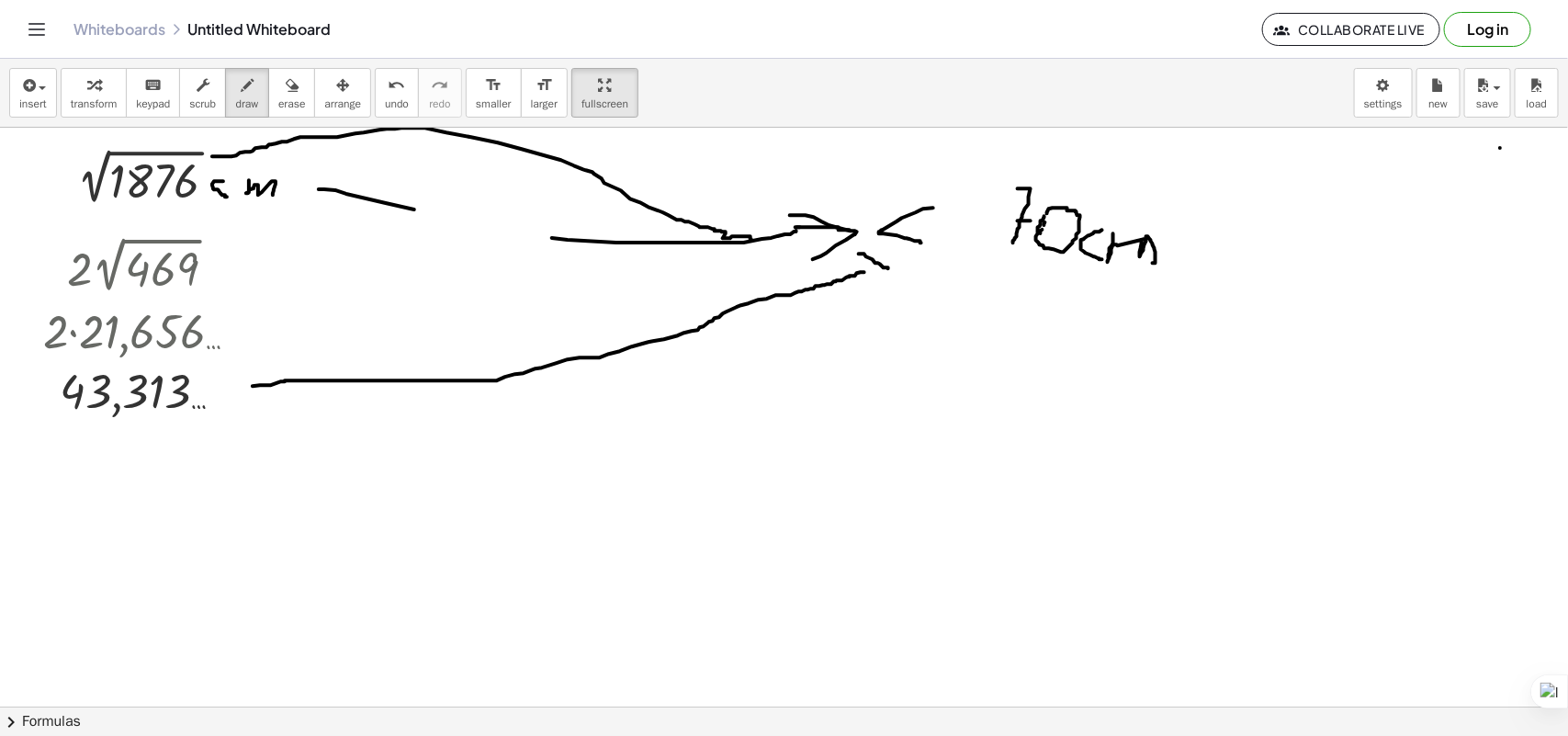 drag, startPoint x: 859, startPoint y: 255, endPoint x: 888, endPoint y: 269, distance: 32.20248 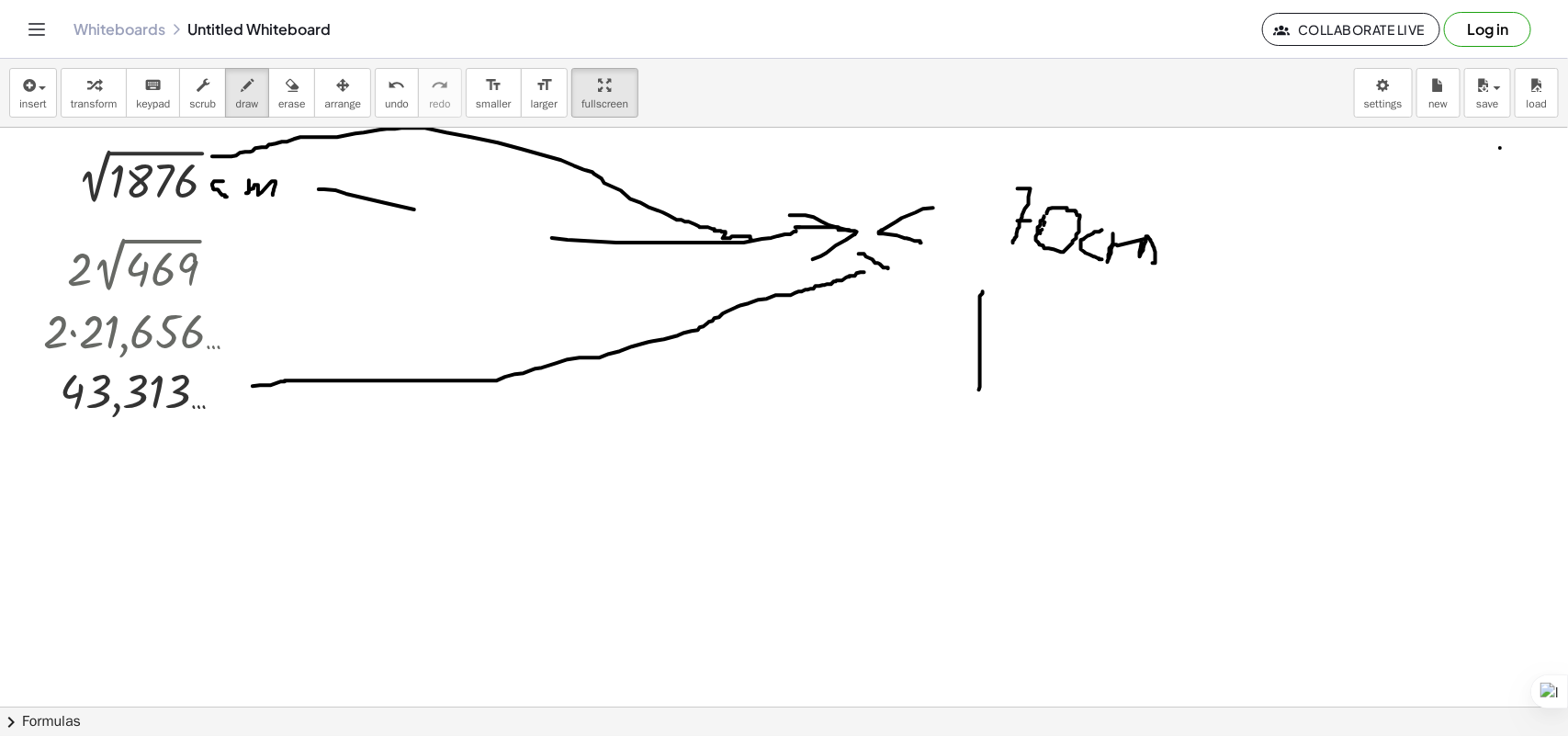 drag, startPoint x: 983, startPoint y: 292, endPoint x: 979, endPoint y: 391, distance: 99.08078 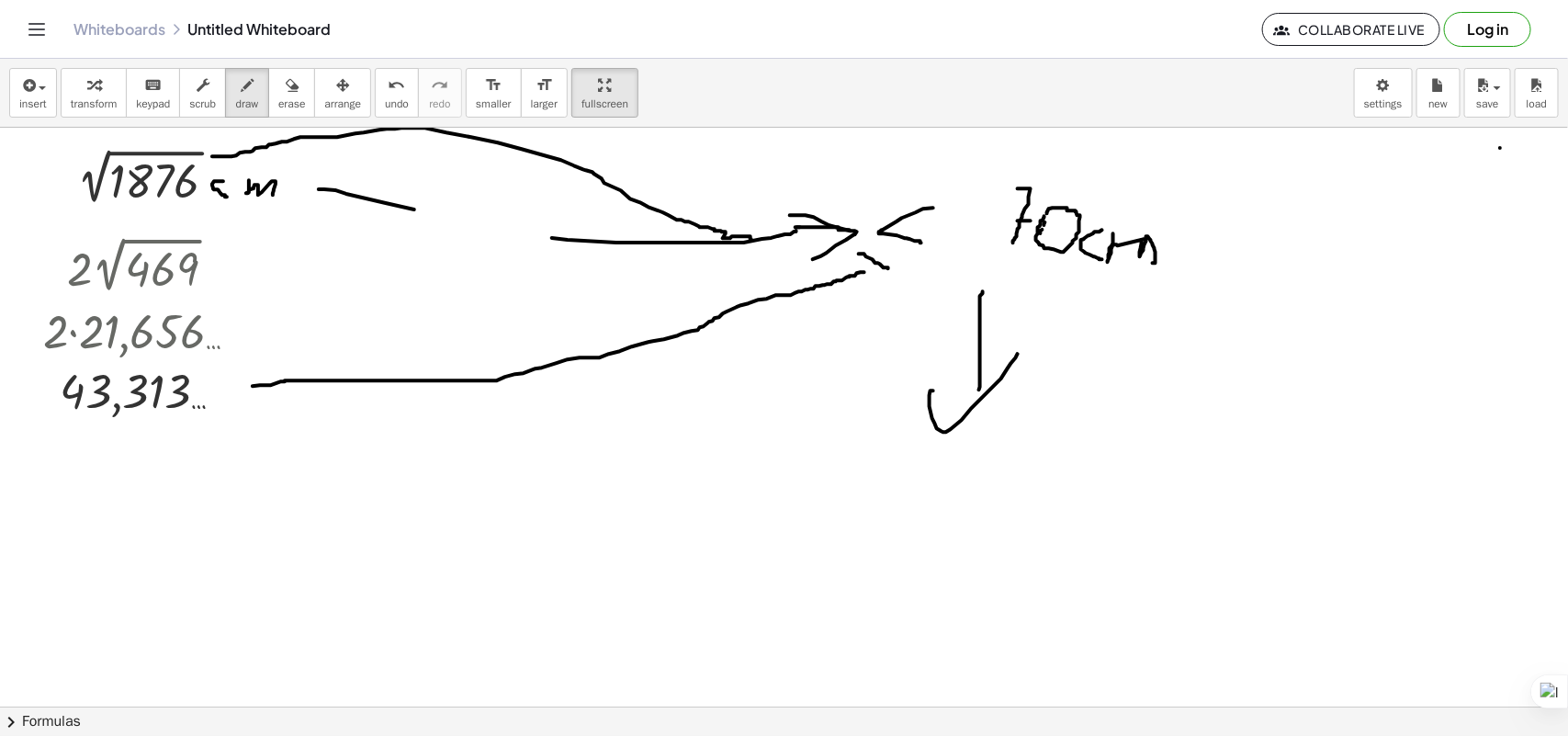 drag, startPoint x: 933, startPoint y: 391, endPoint x: 1020, endPoint y: 354, distance: 94.541 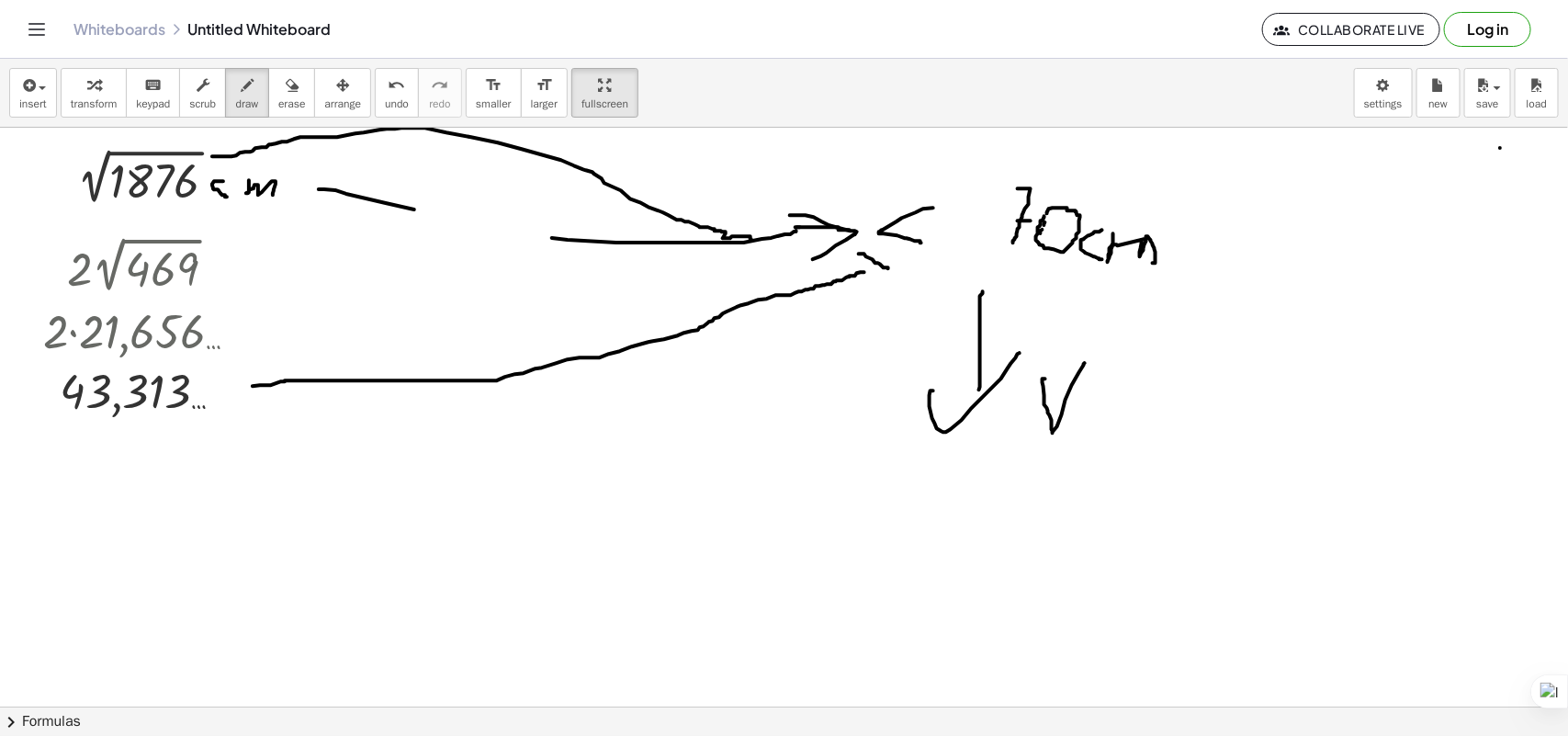 drag, startPoint x: 1045, startPoint y: 379, endPoint x: 1085, endPoint y: 364, distance: 42.720019 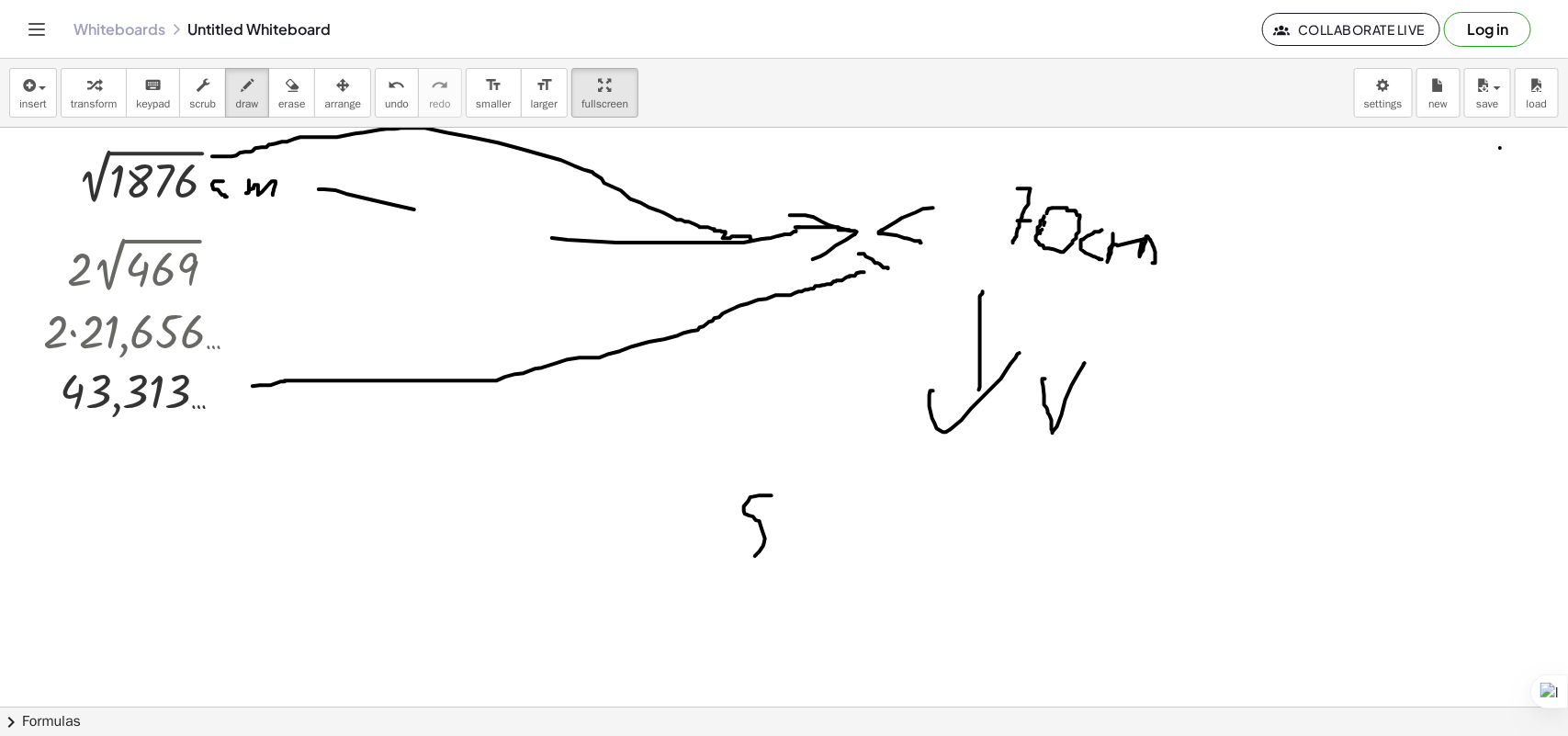 drag, startPoint x: 760, startPoint y: 496, endPoint x: 726, endPoint y: 559, distance: 71.58911 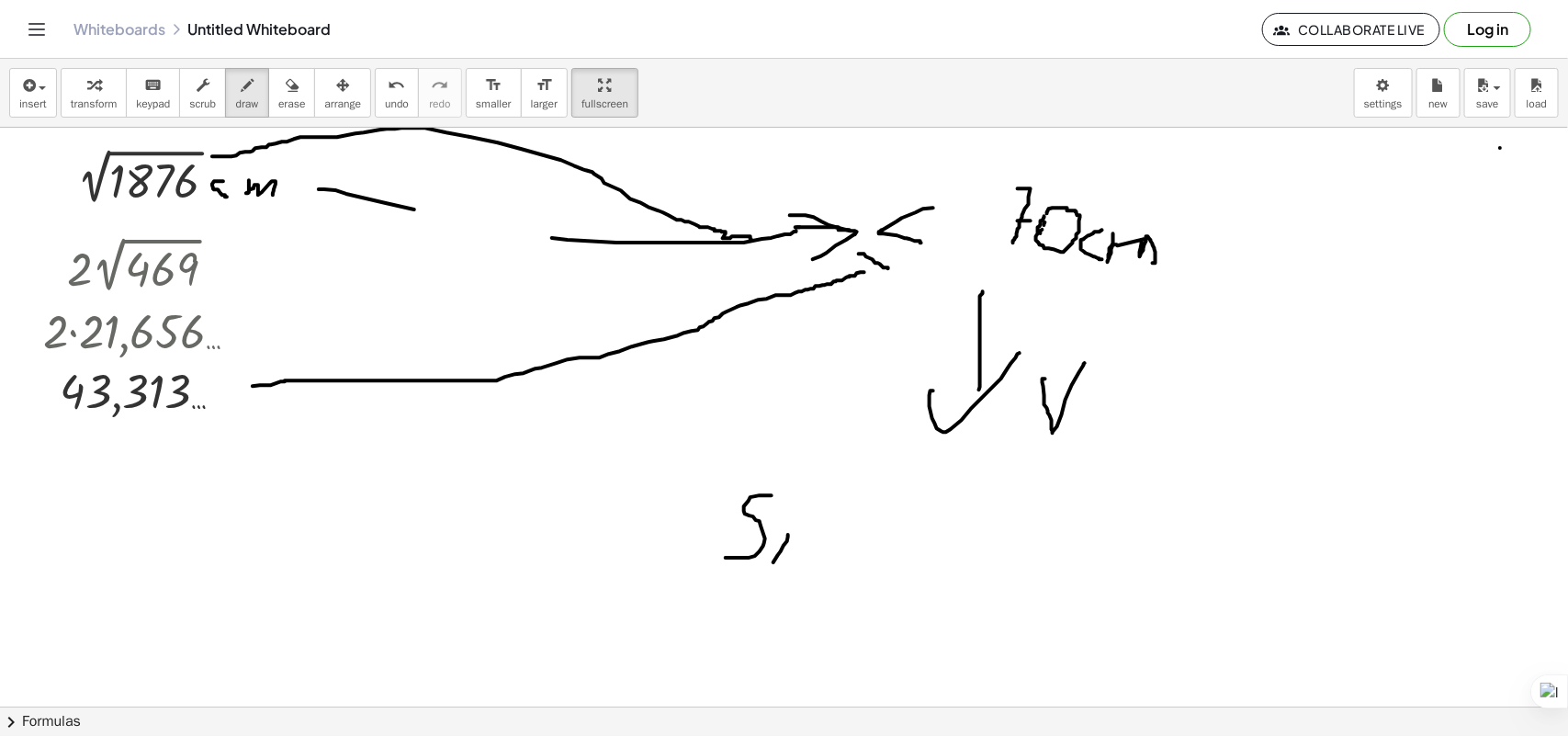 drag, startPoint x: 788, startPoint y: 536, endPoint x: 779, endPoint y: 531, distance: 10.29563 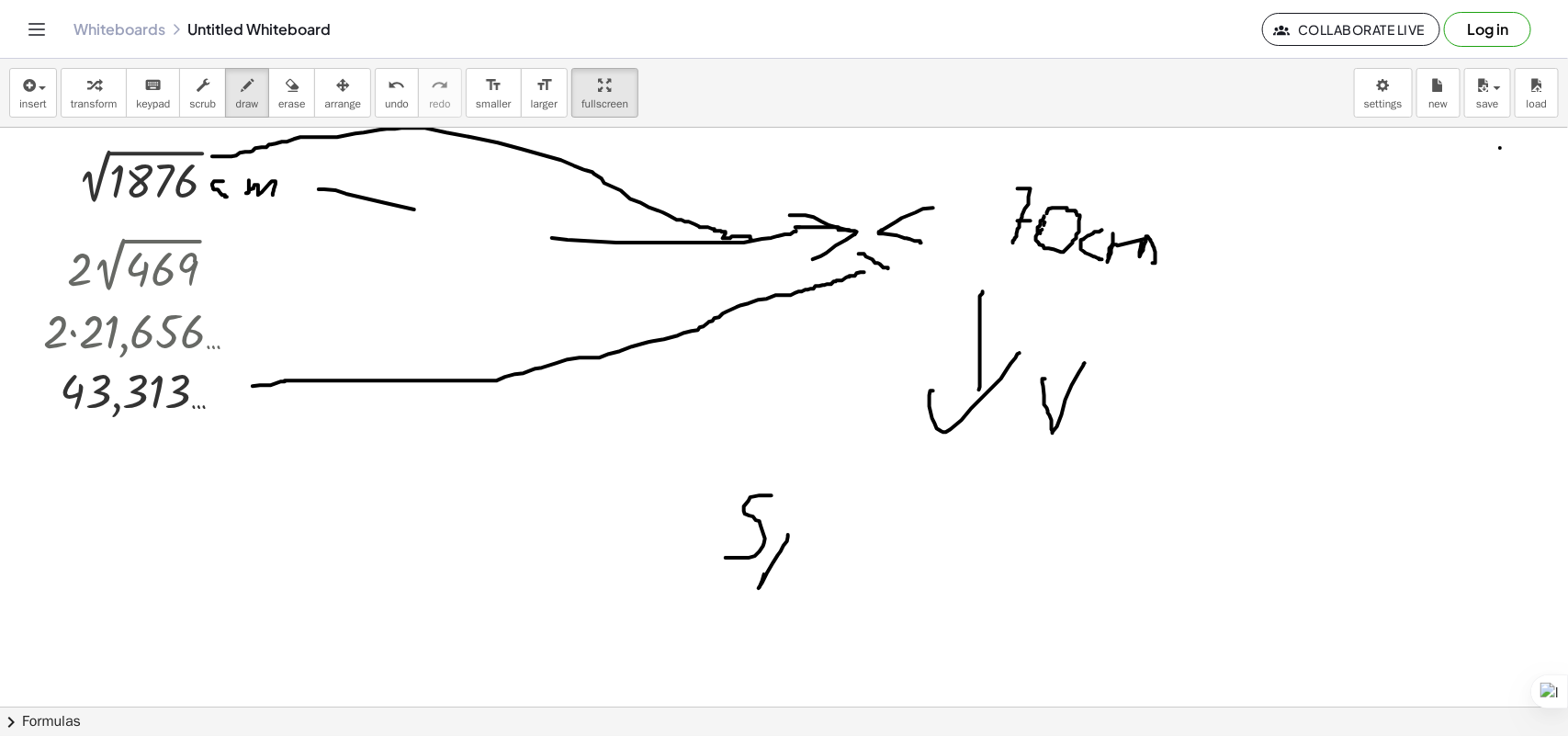 click at bounding box center [784, 754] 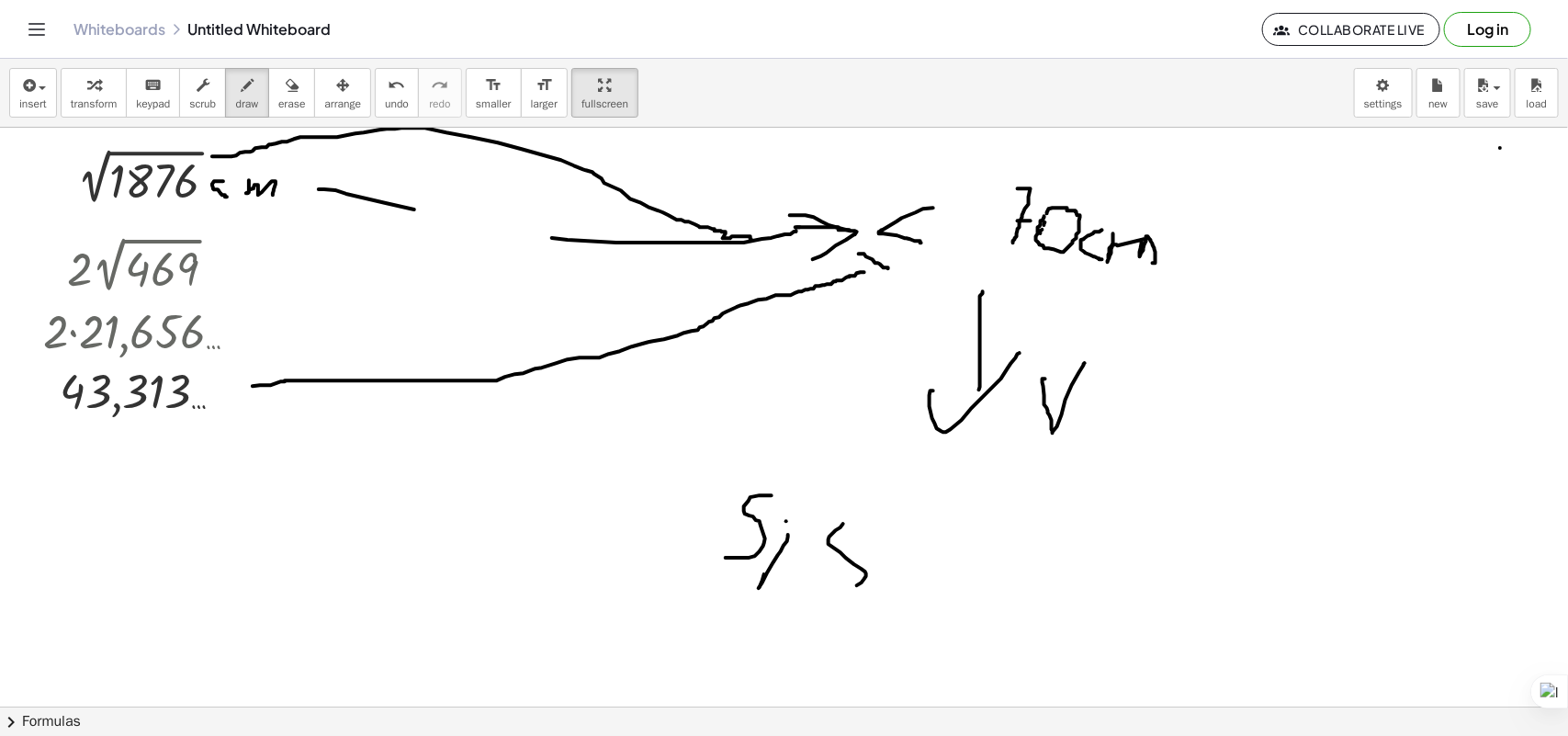 drag, startPoint x: 843, startPoint y: 525, endPoint x: 869, endPoint y: 547, distance: 34.058773 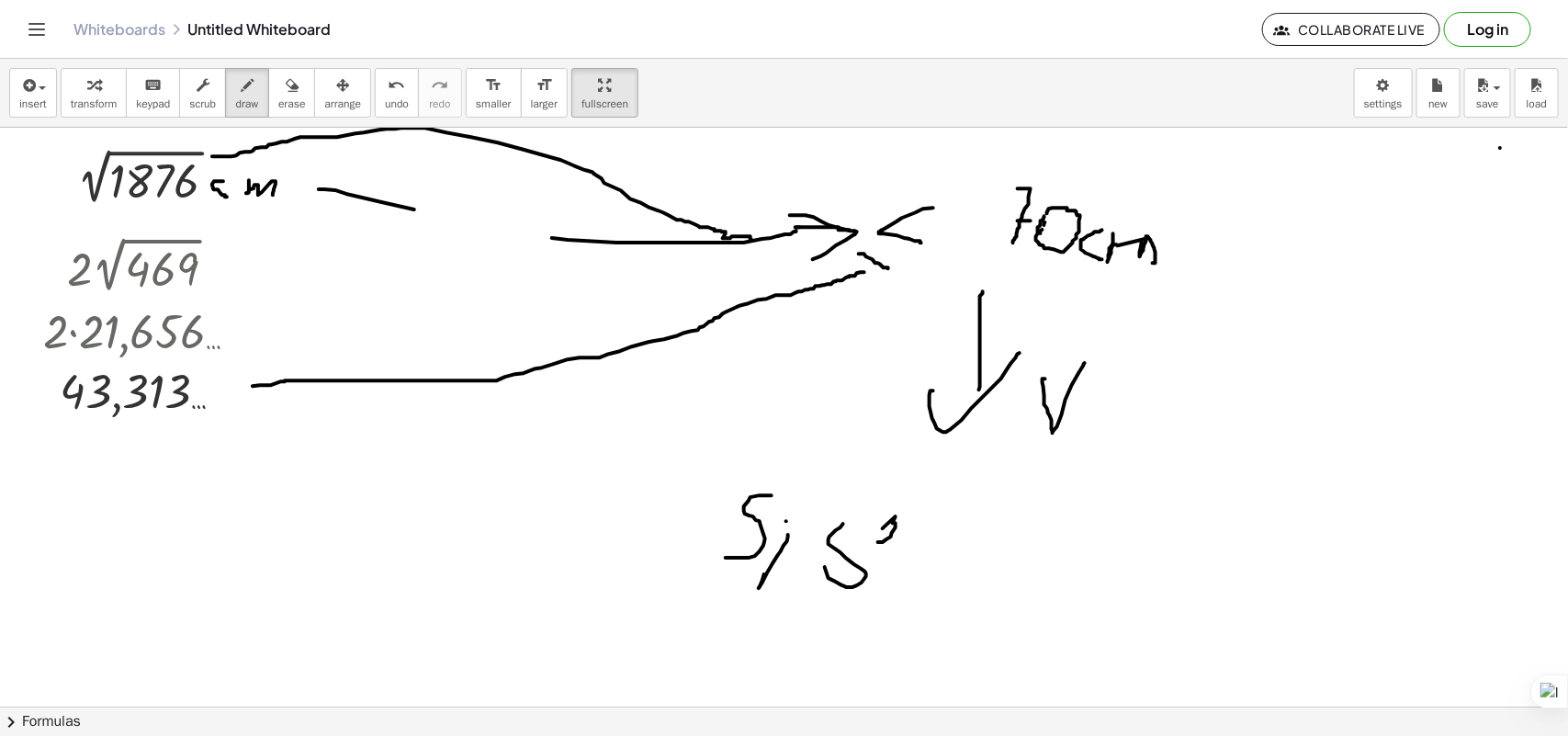 drag, startPoint x: 891, startPoint y: 538, endPoint x: 934, endPoint y: 535, distance: 43.104524 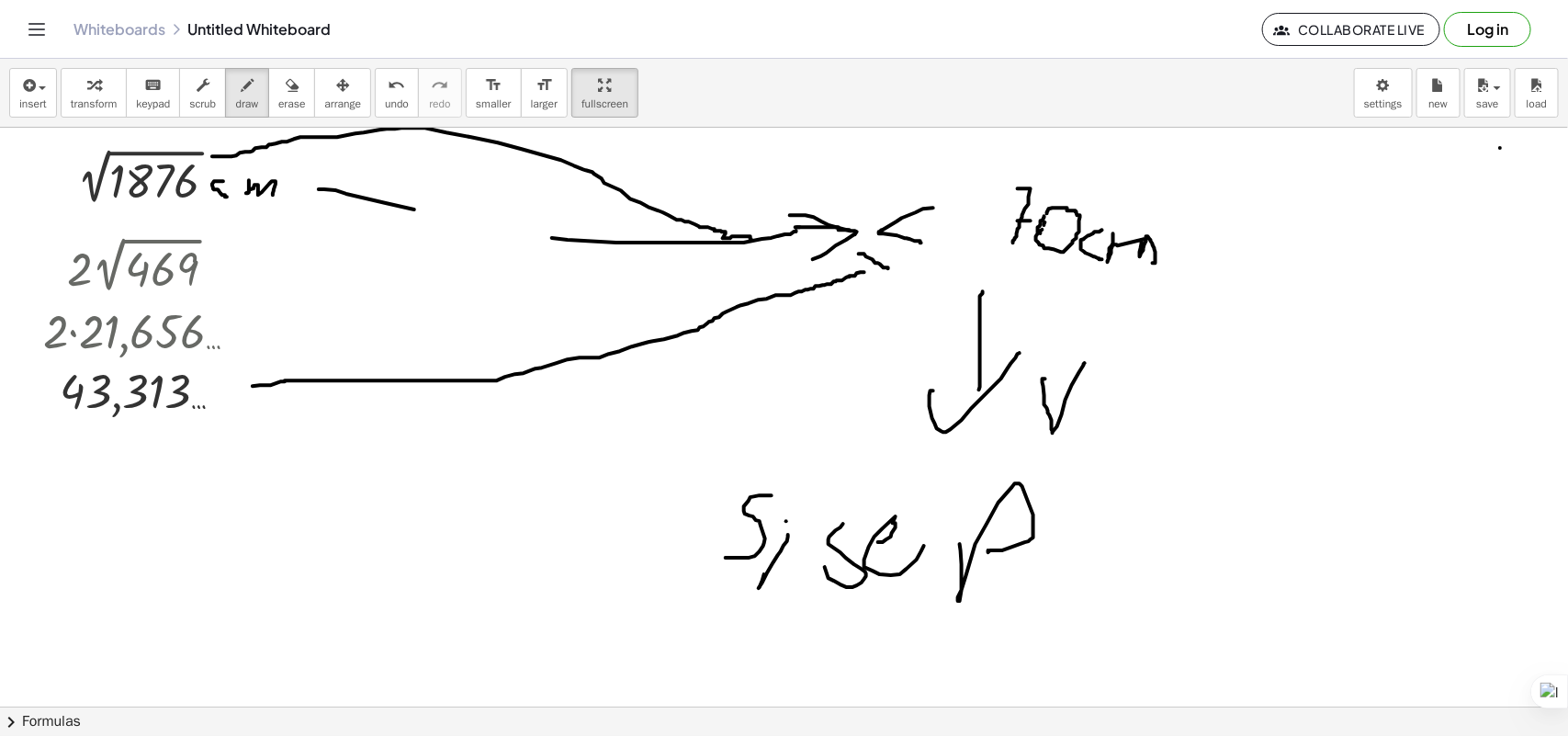 drag, startPoint x: 962, startPoint y: 591, endPoint x: 1043, endPoint y: 501, distance: 121.08262 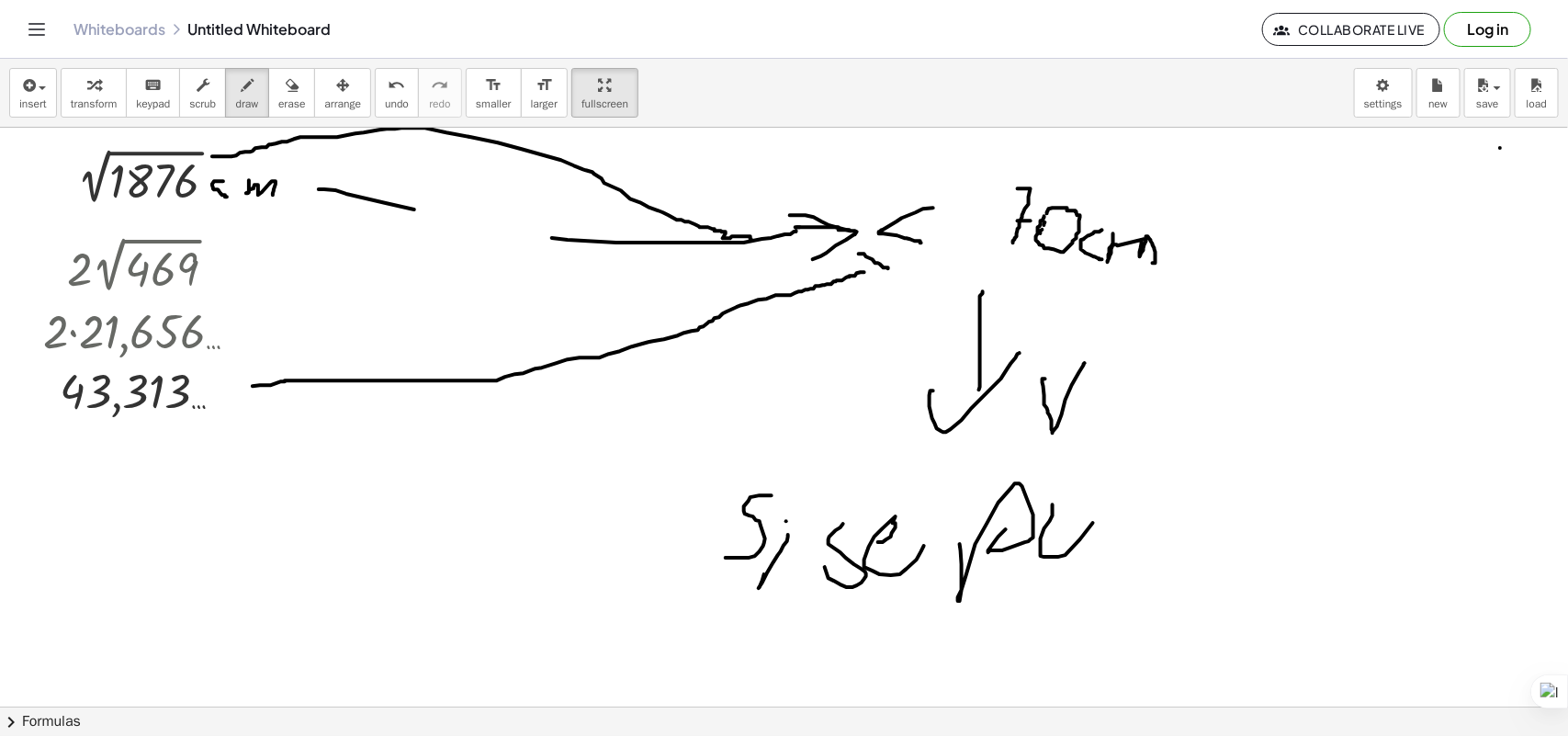 drag, startPoint x: 1041, startPoint y: 557, endPoint x: 891, endPoint y: 396, distance: 220.04772 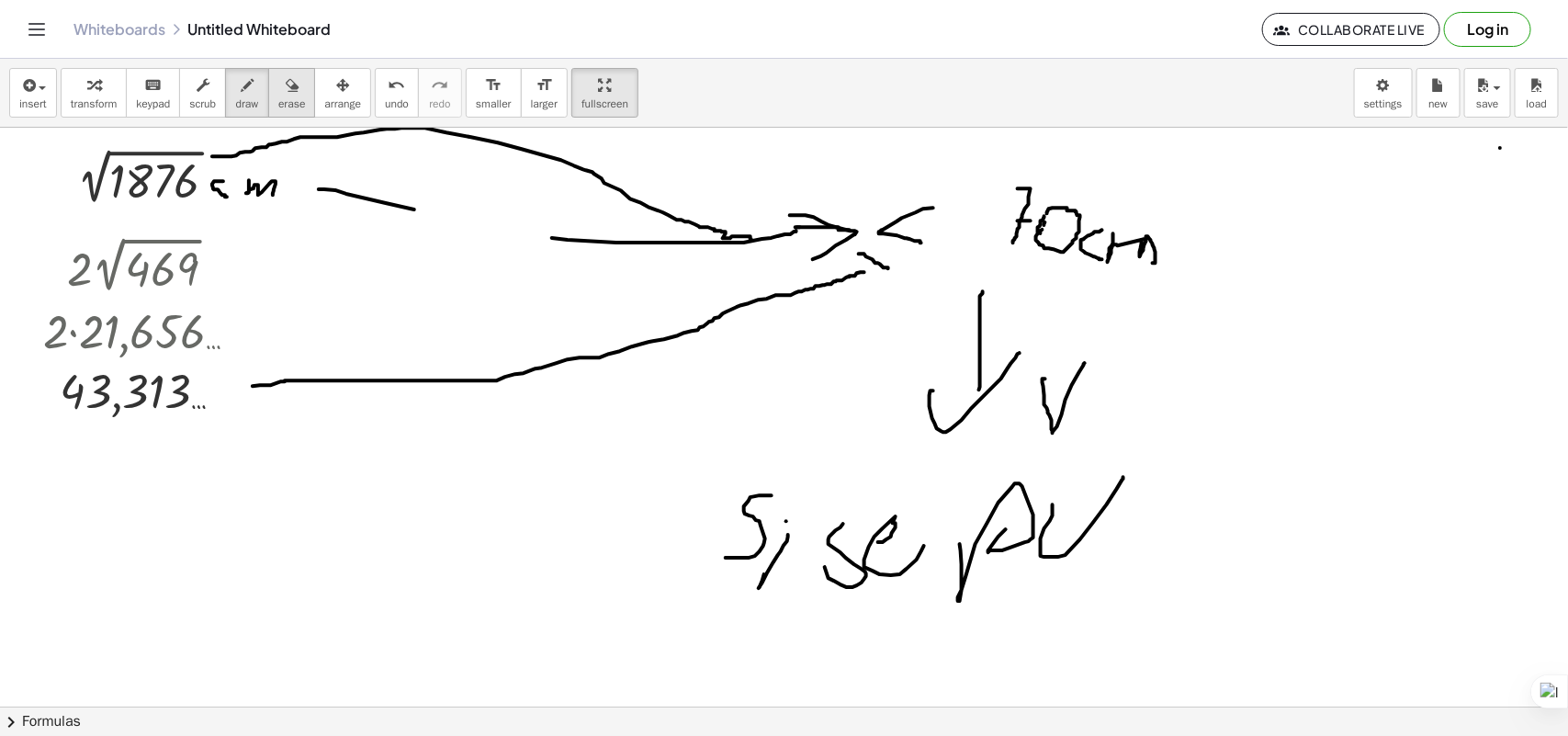 click on "erase" at bounding box center (291, 104) 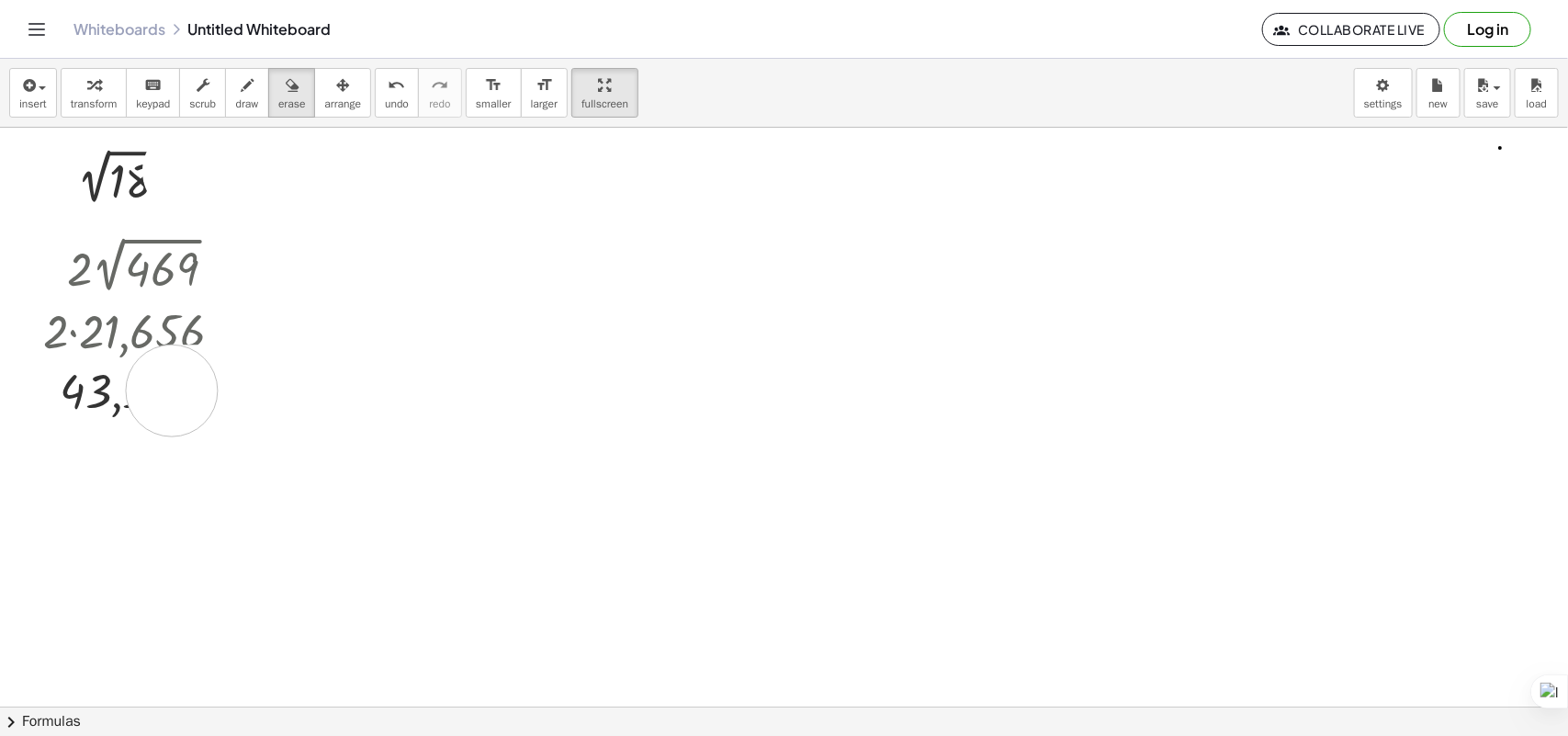 drag, startPoint x: 974, startPoint y: 277, endPoint x: 397, endPoint y: 32, distance: 626.8604 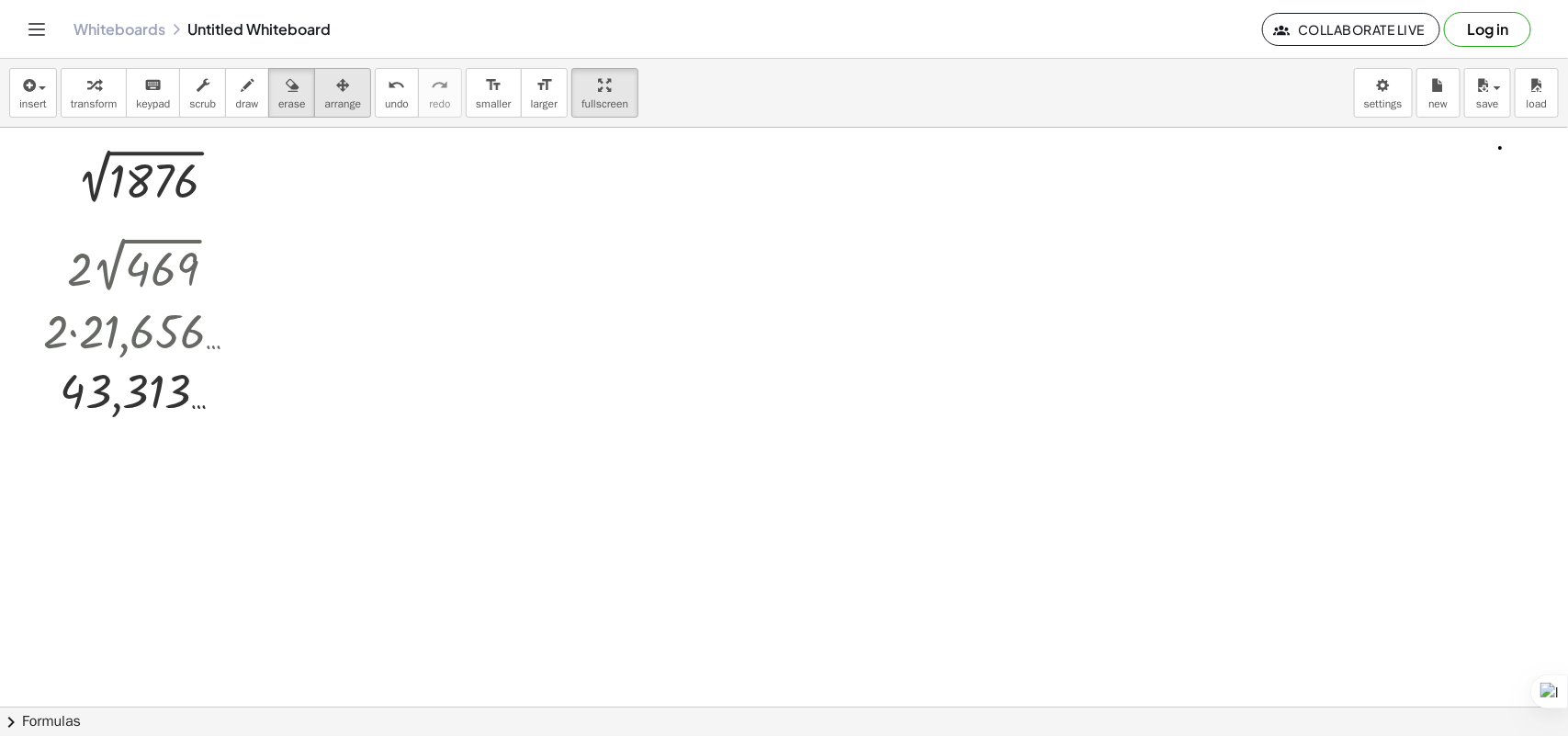 click at bounding box center [343, 85] 